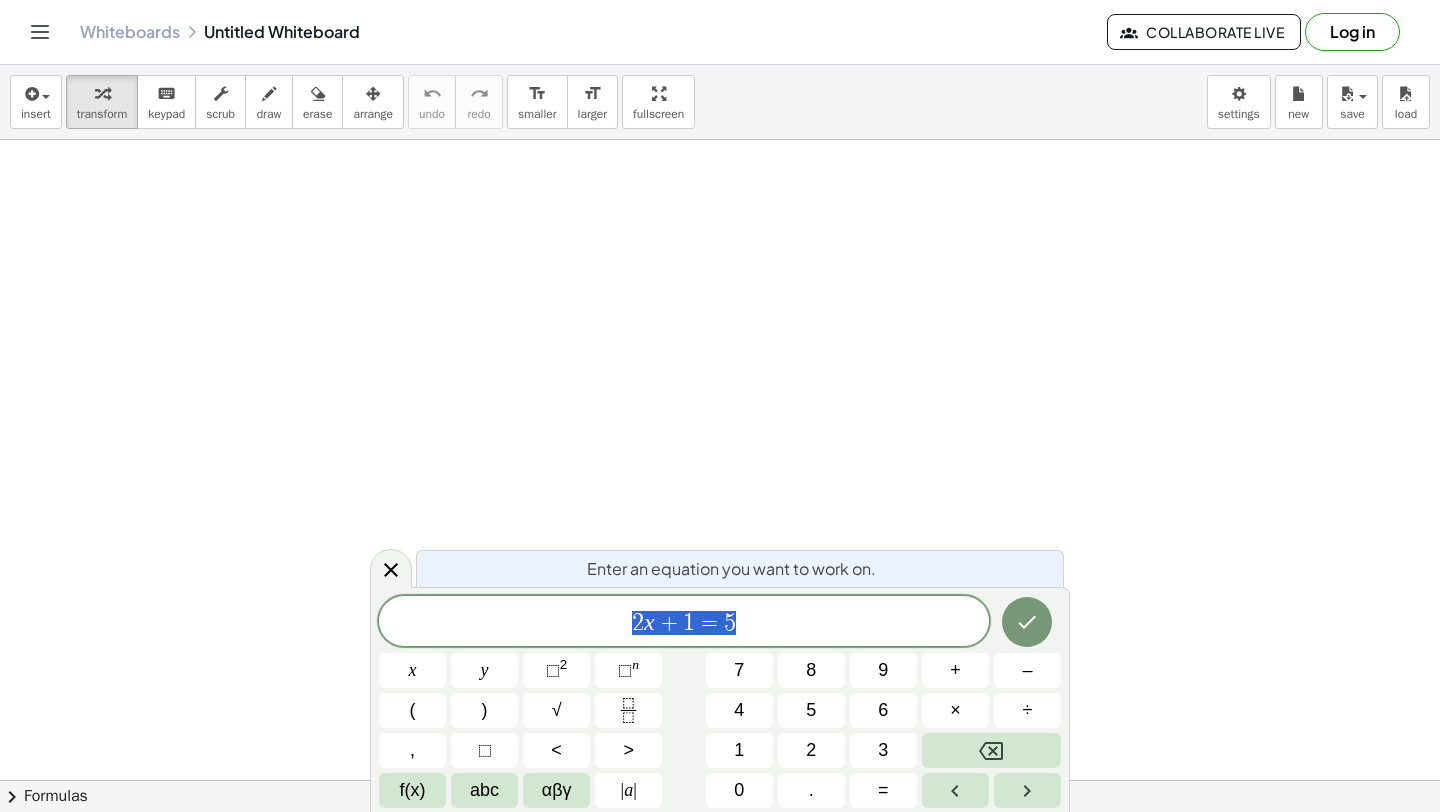 scroll, scrollTop: 0, scrollLeft: 0, axis: both 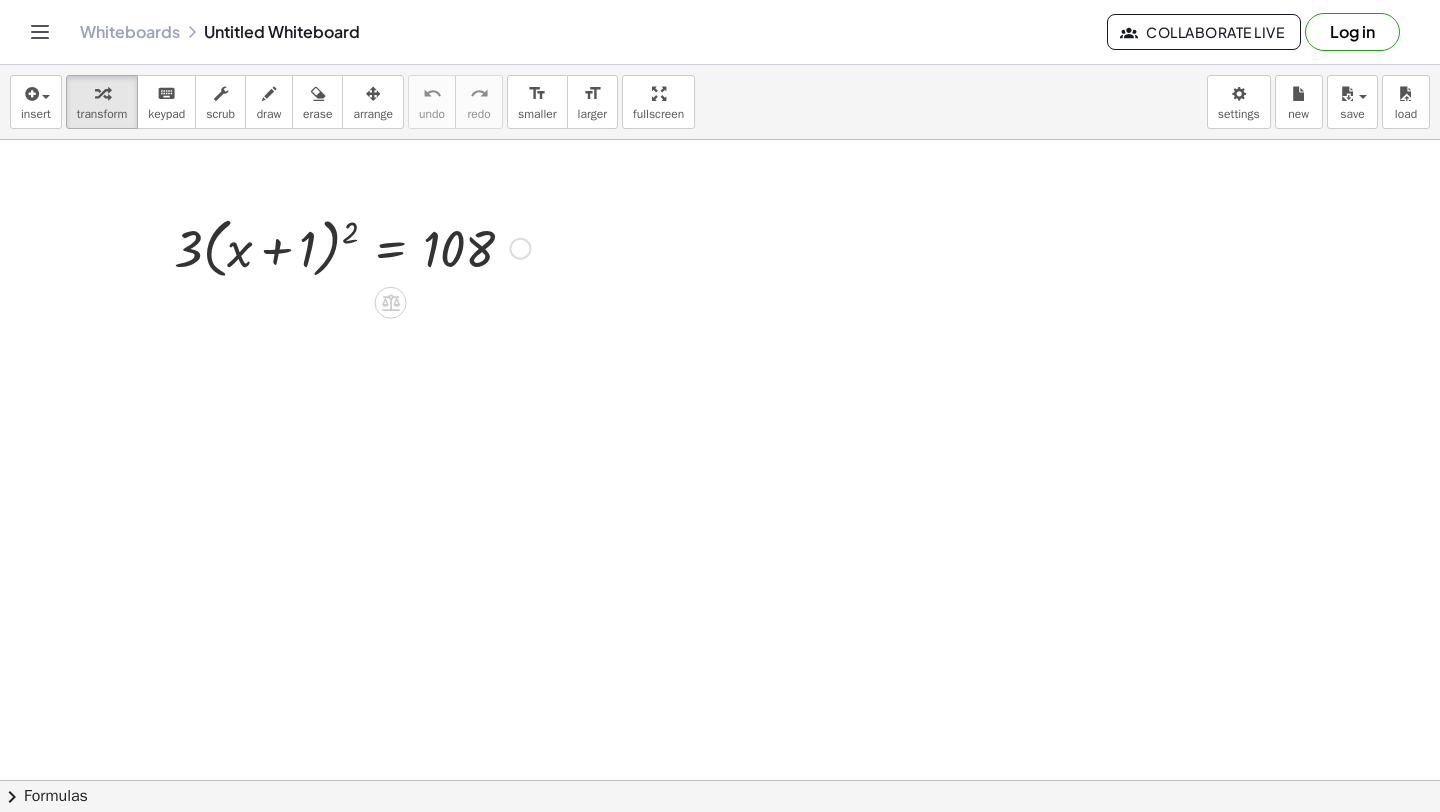 click at bounding box center [352, 247] 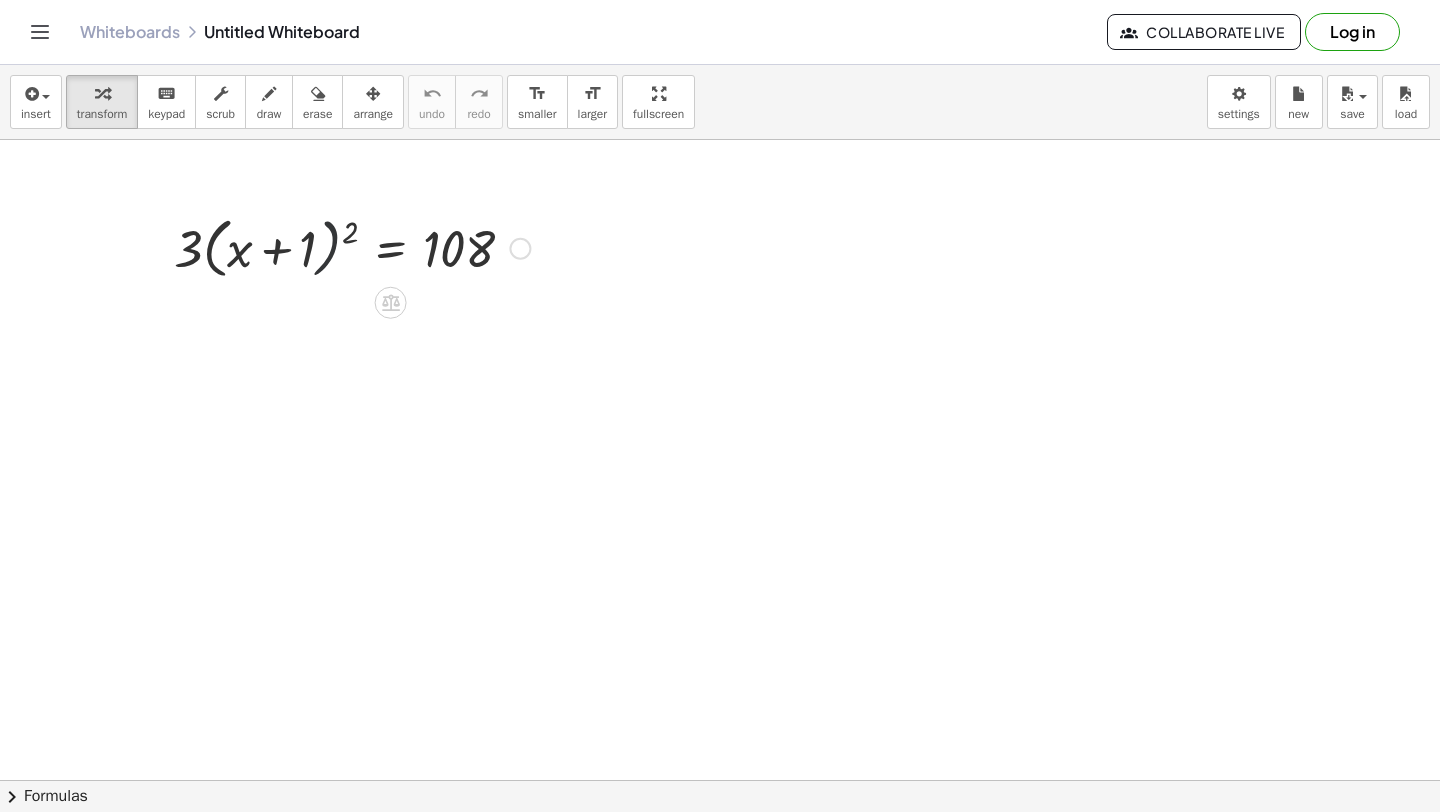 click at bounding box center (352, 247) 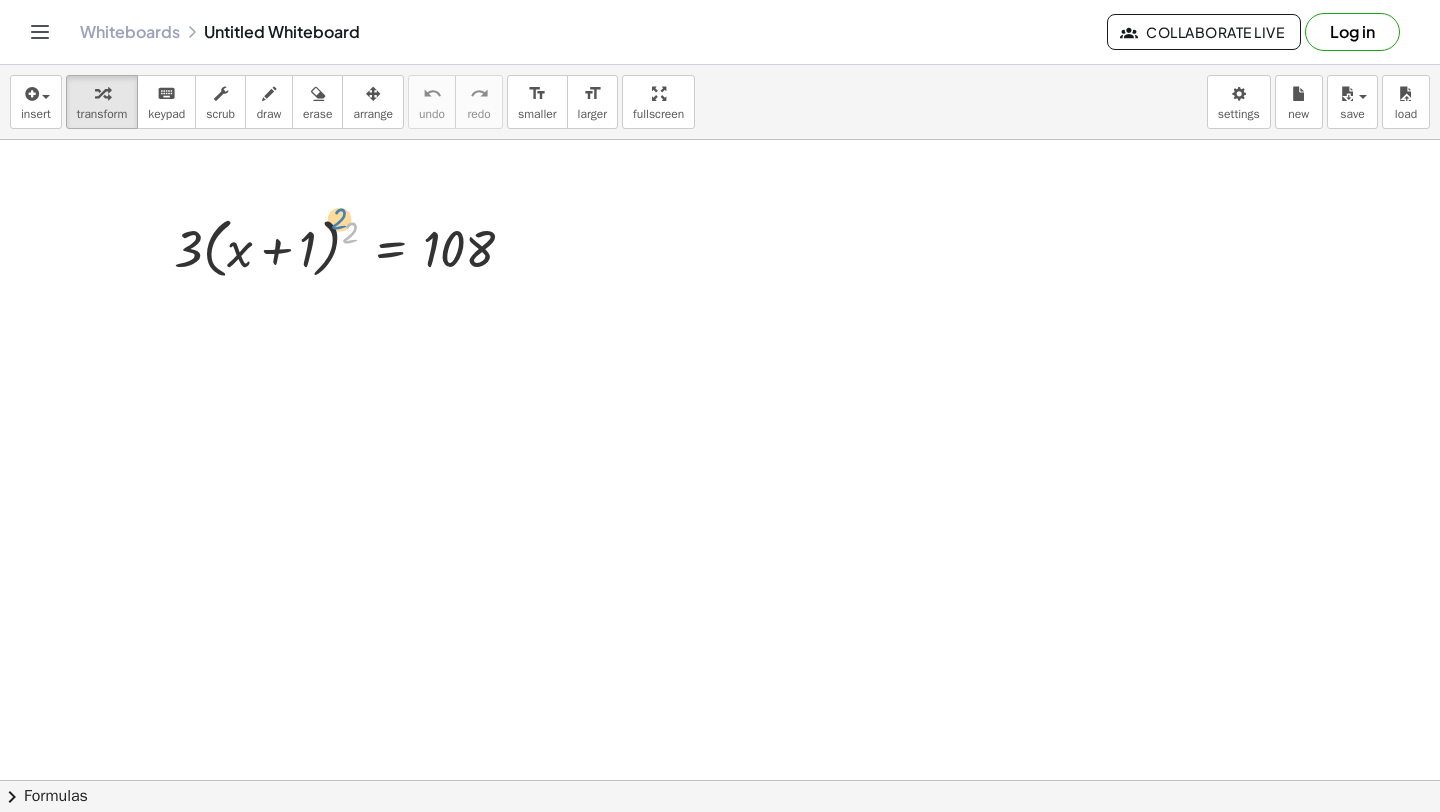 drag, startPoint x: 355, startPoint y: 238, endPoint x: 347, endPoint y: 229, distance: 12.0415945 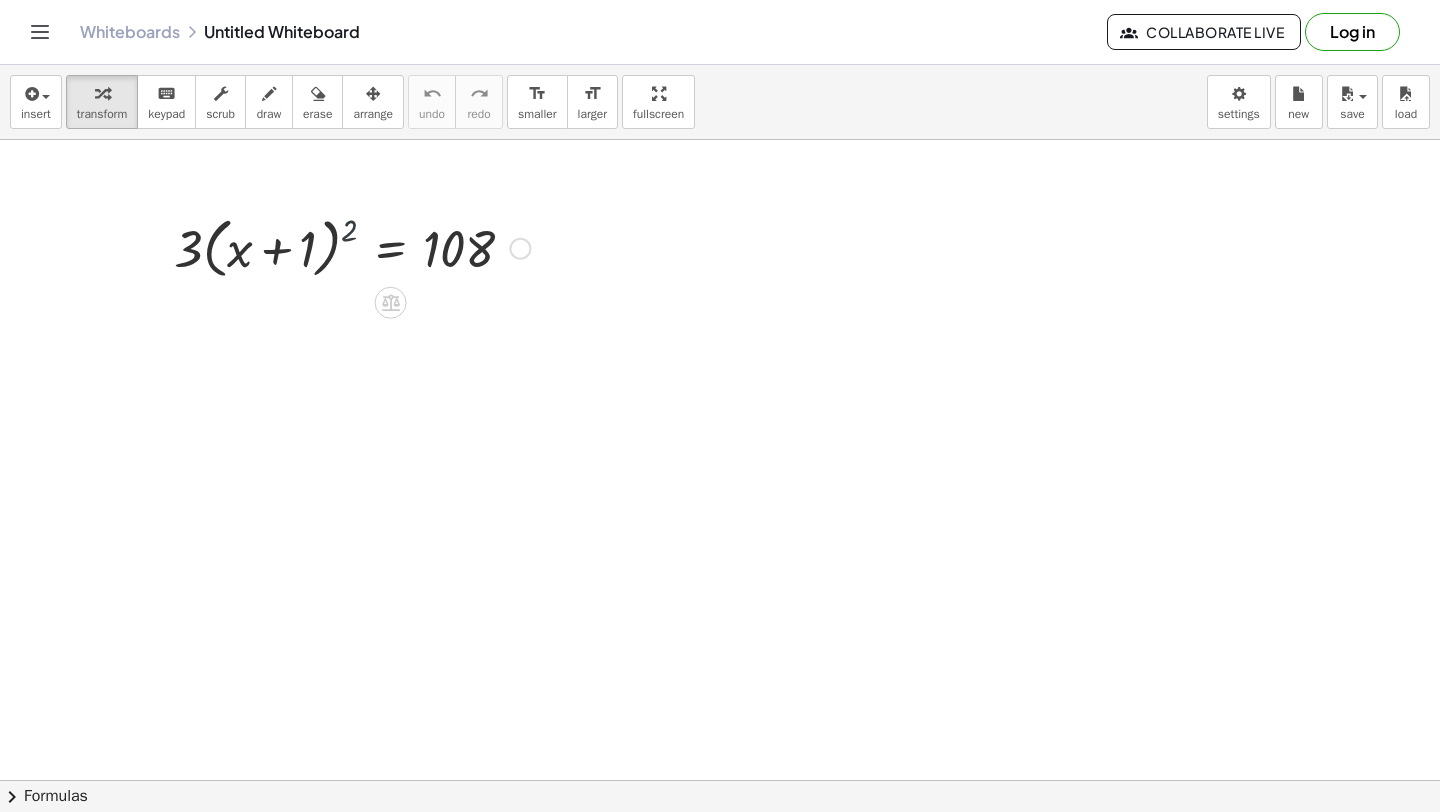click at bounding box center (352, 247) 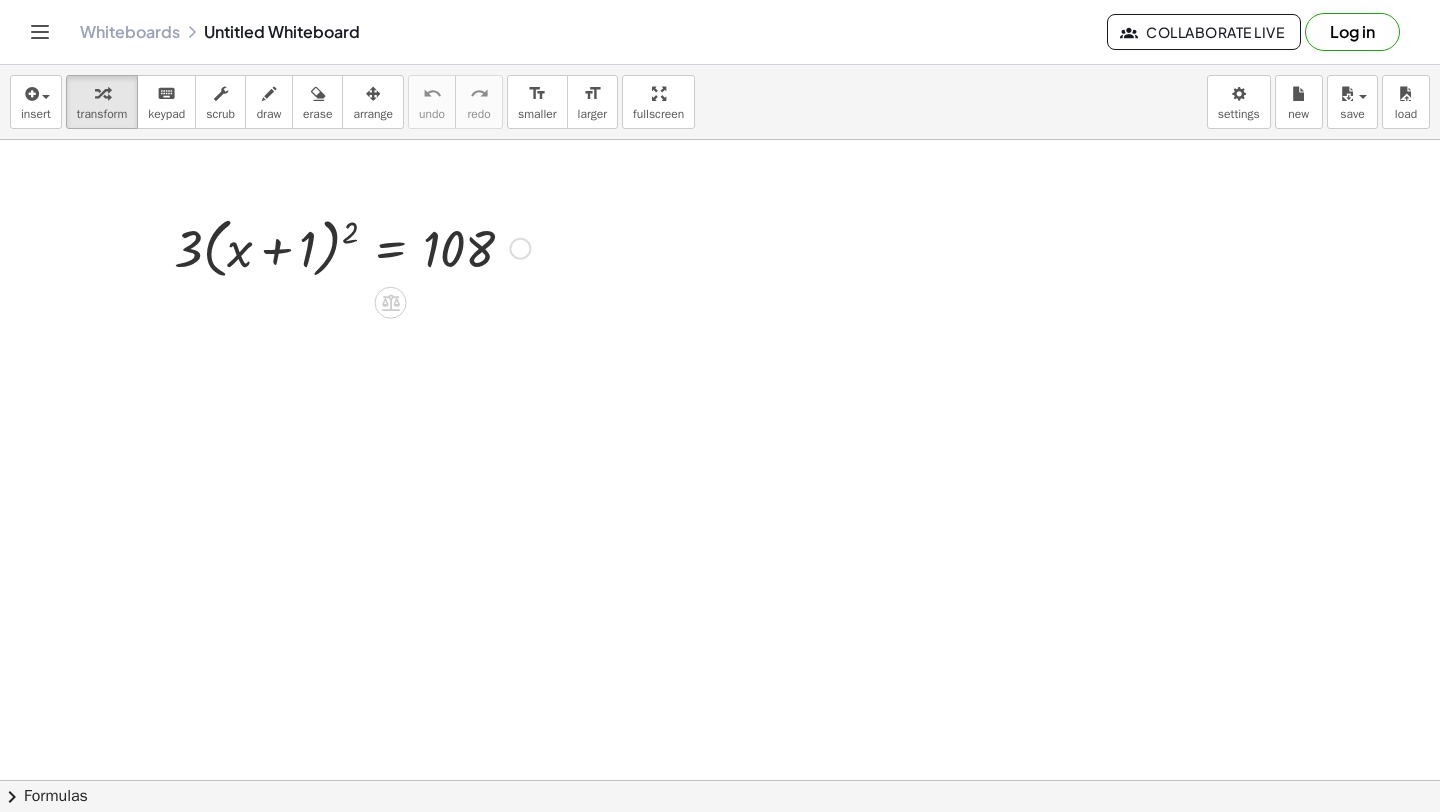 click at bounding box center (352, 247) 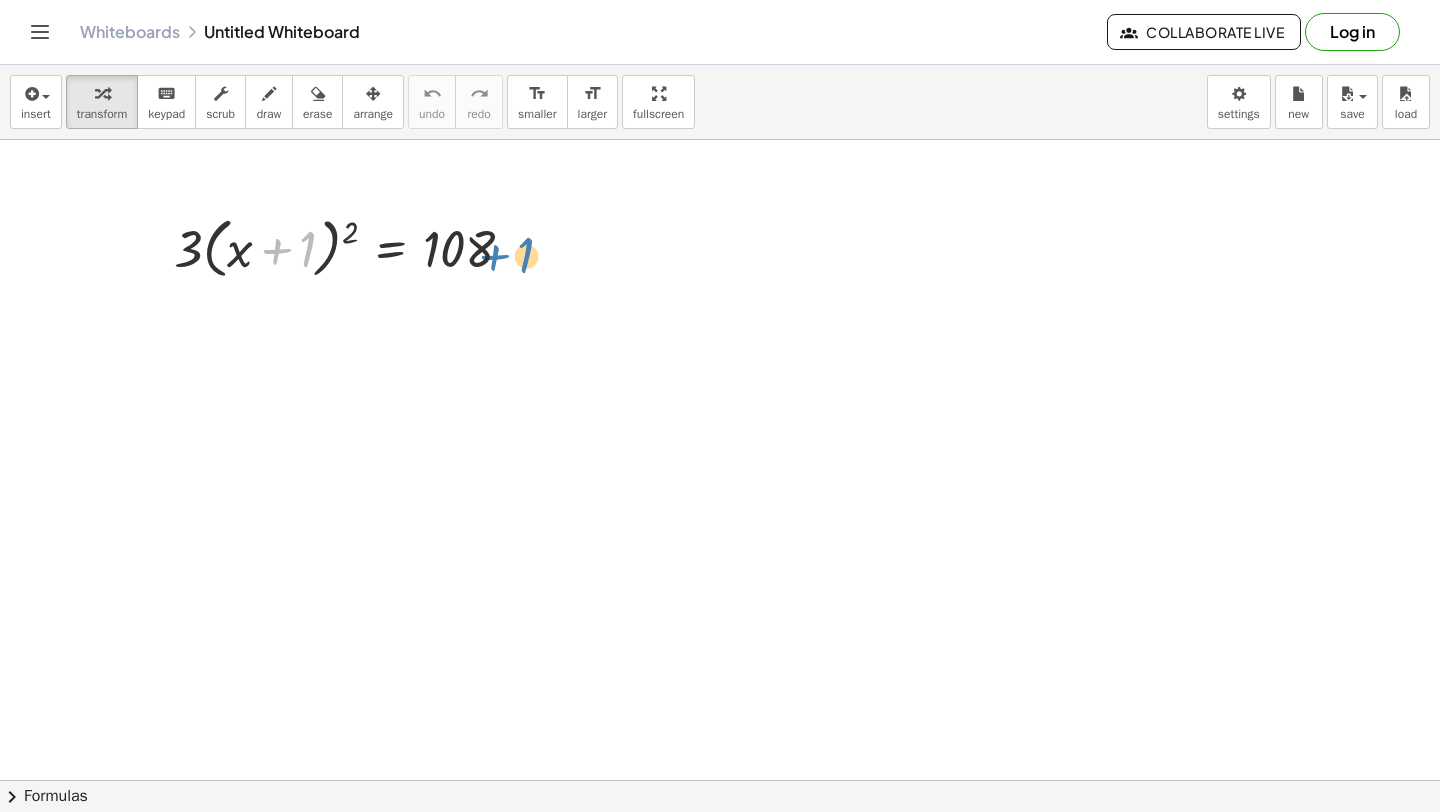 drag, startPoint x: 269, startPoint y: 247, endPoint x: 502, endPoint y: 251, distance: 233.03433 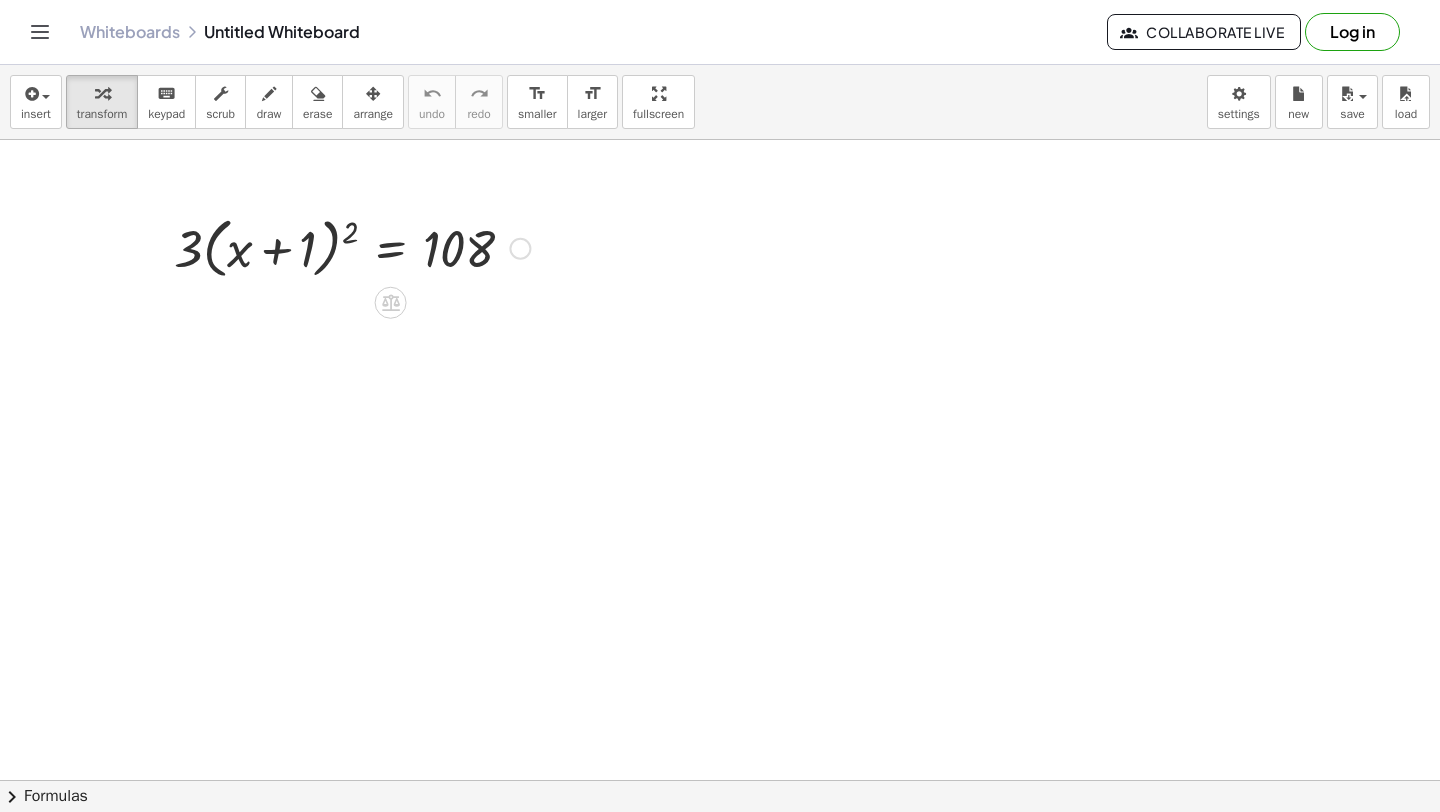 click at bounding box center [352, 247] 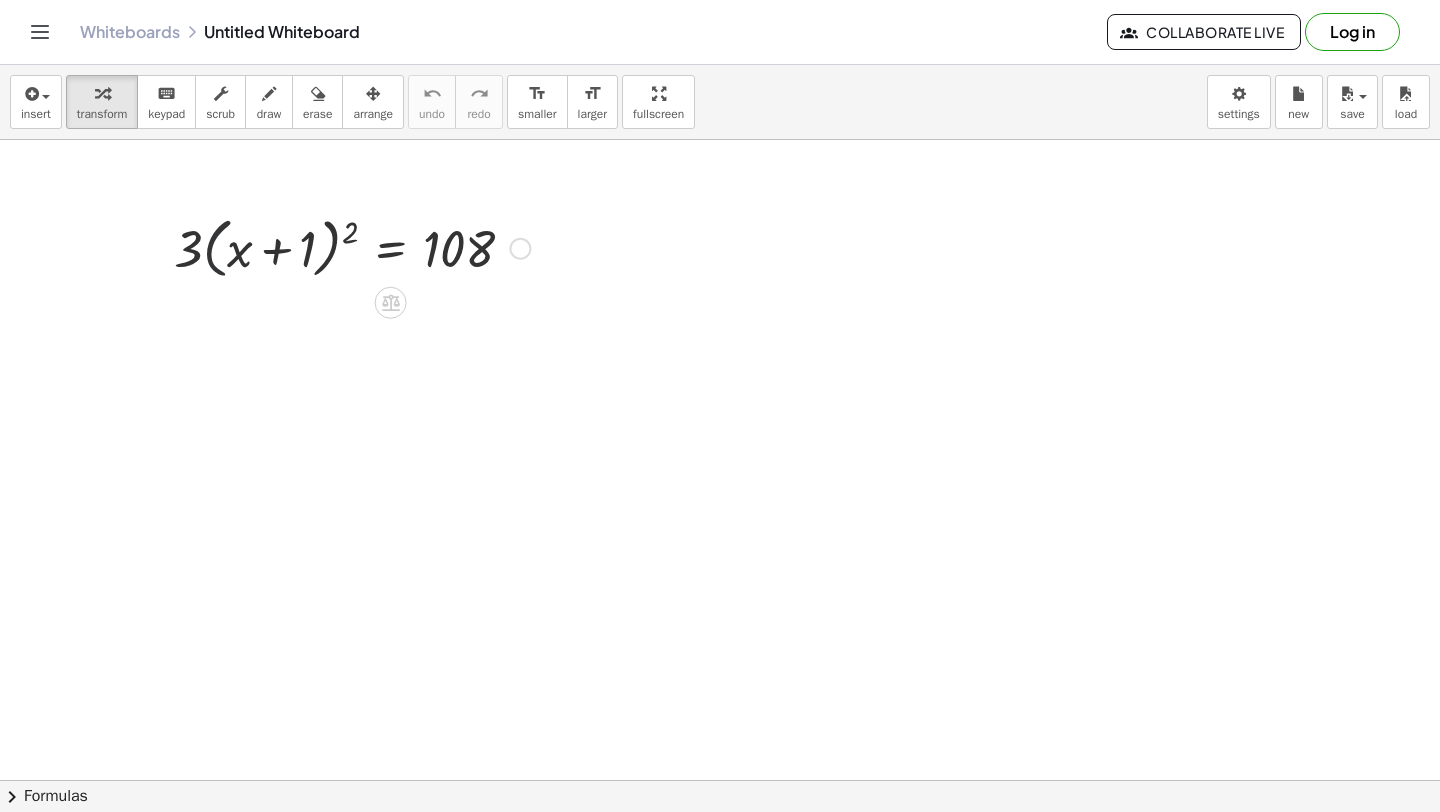 click at bounding box center [352, 247] 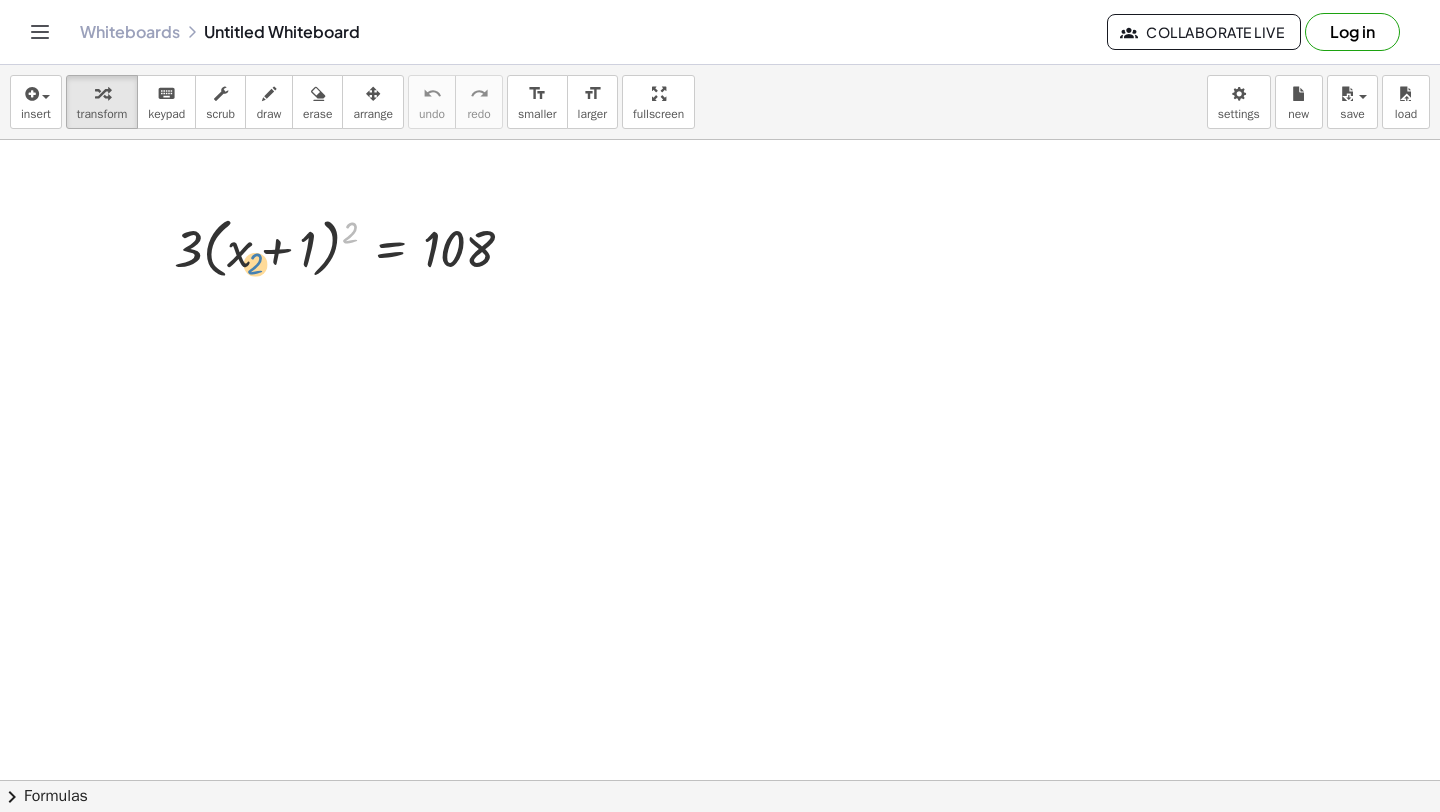 drag, startPoint x: 349, startPoint y: 231, endPoint x: 200, endPoint y: 259, distance: 151.60805 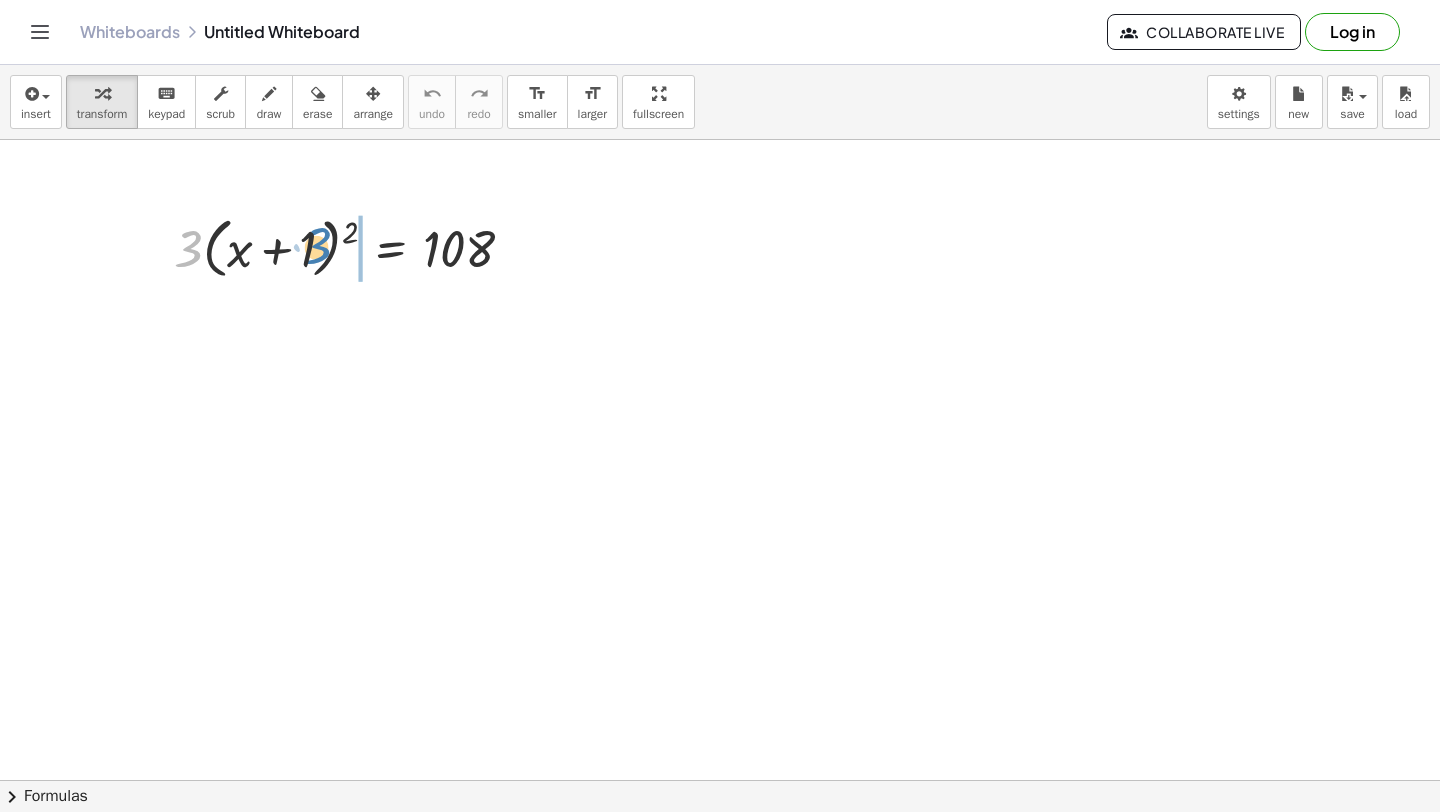 drag, startPoint x: 184, startPoint y: 250, endPoint x: 356, endPoint y: 234, distance: 172.74258 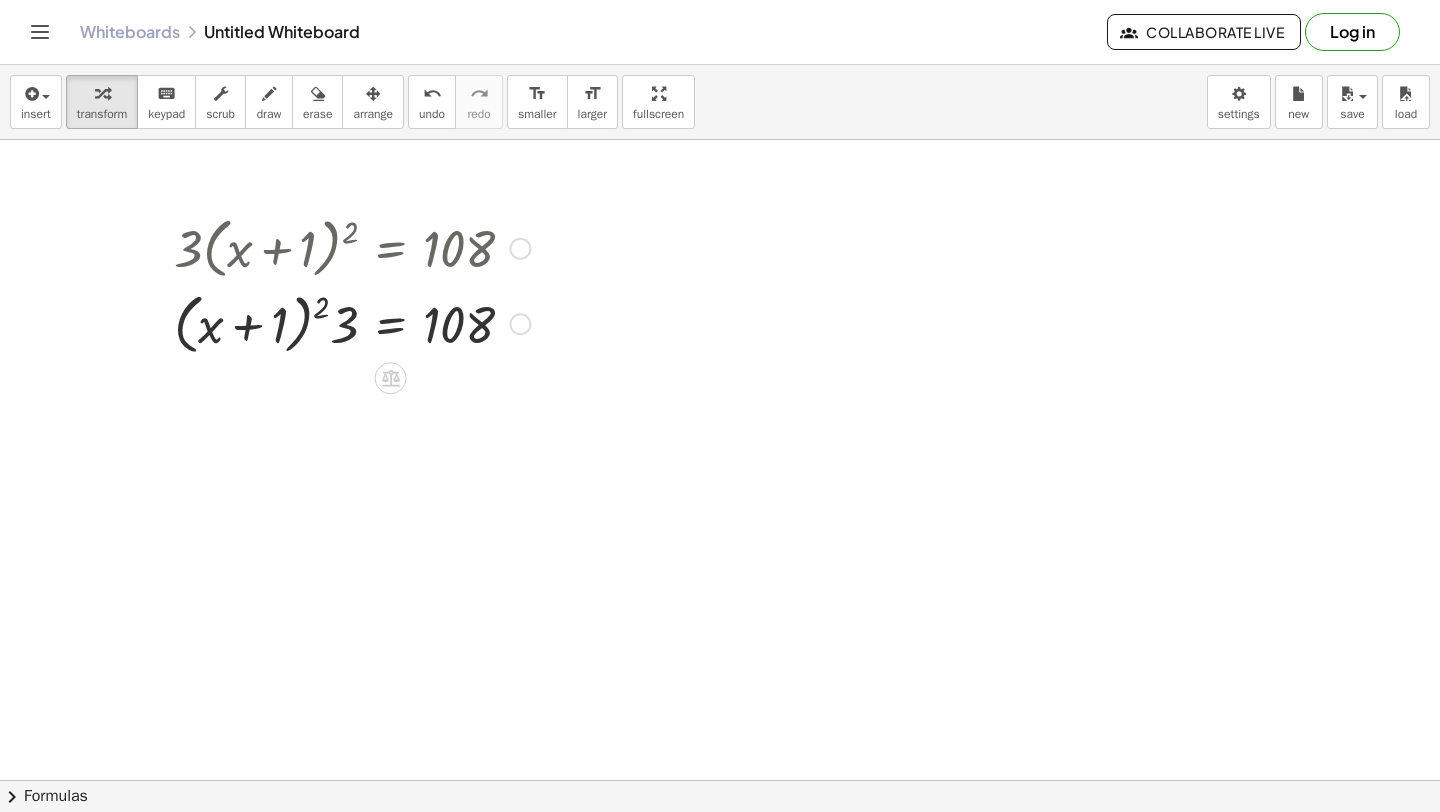 click at bounding box center [352, 323] 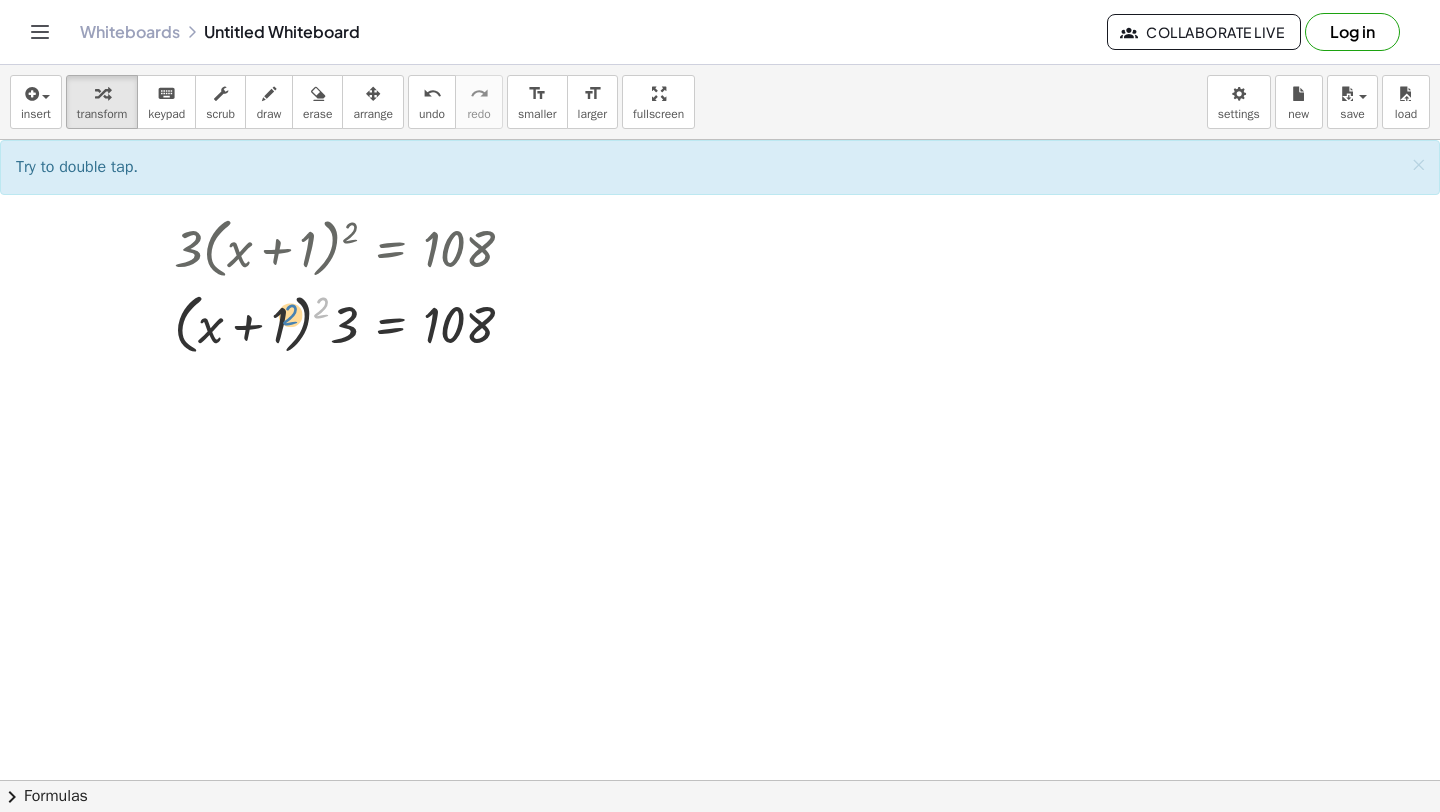 drag, startPoint x: 320, startPoint y: 311, endPoint x: 293, endPoint y: 317, distance: 27.658634 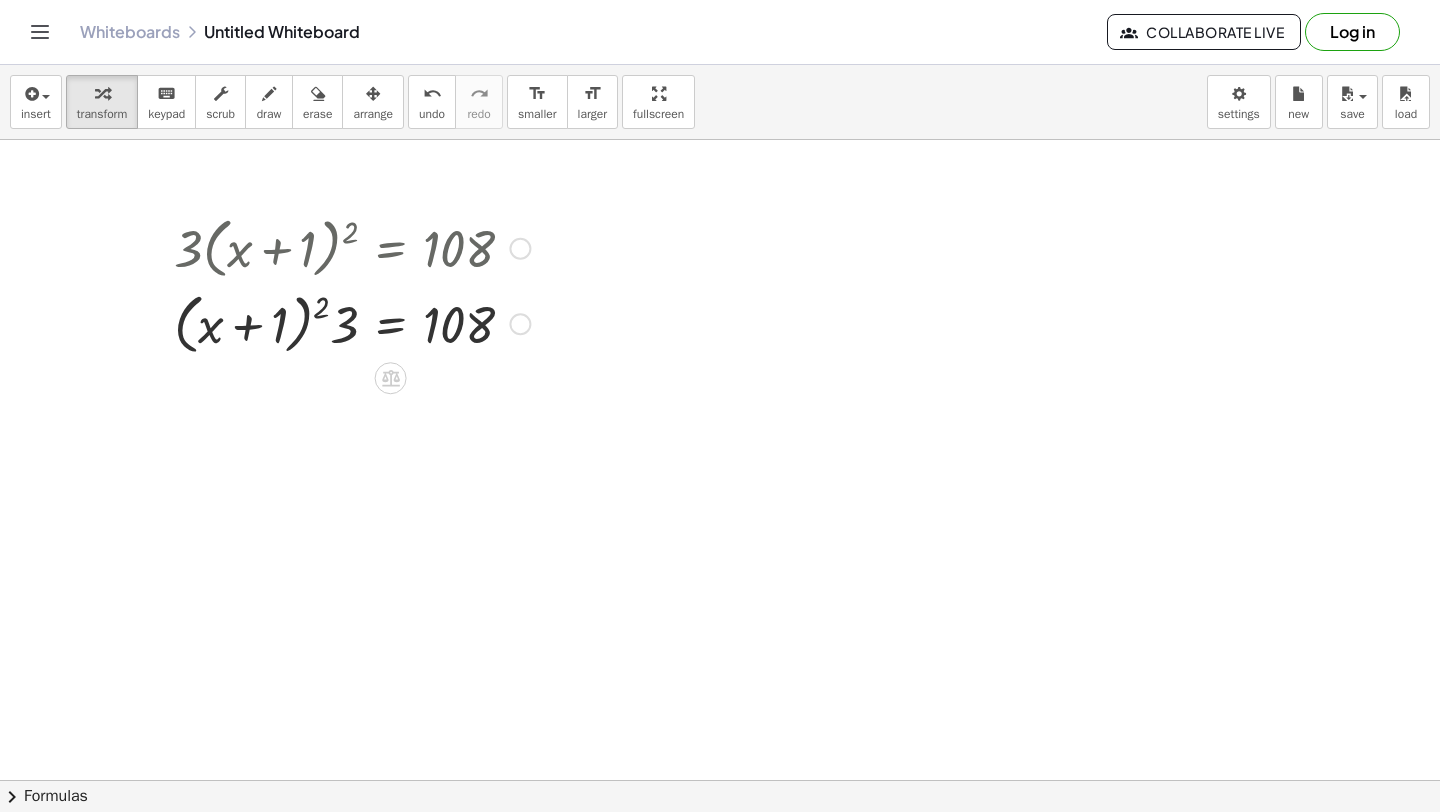 click at bounding box center [352, 323] 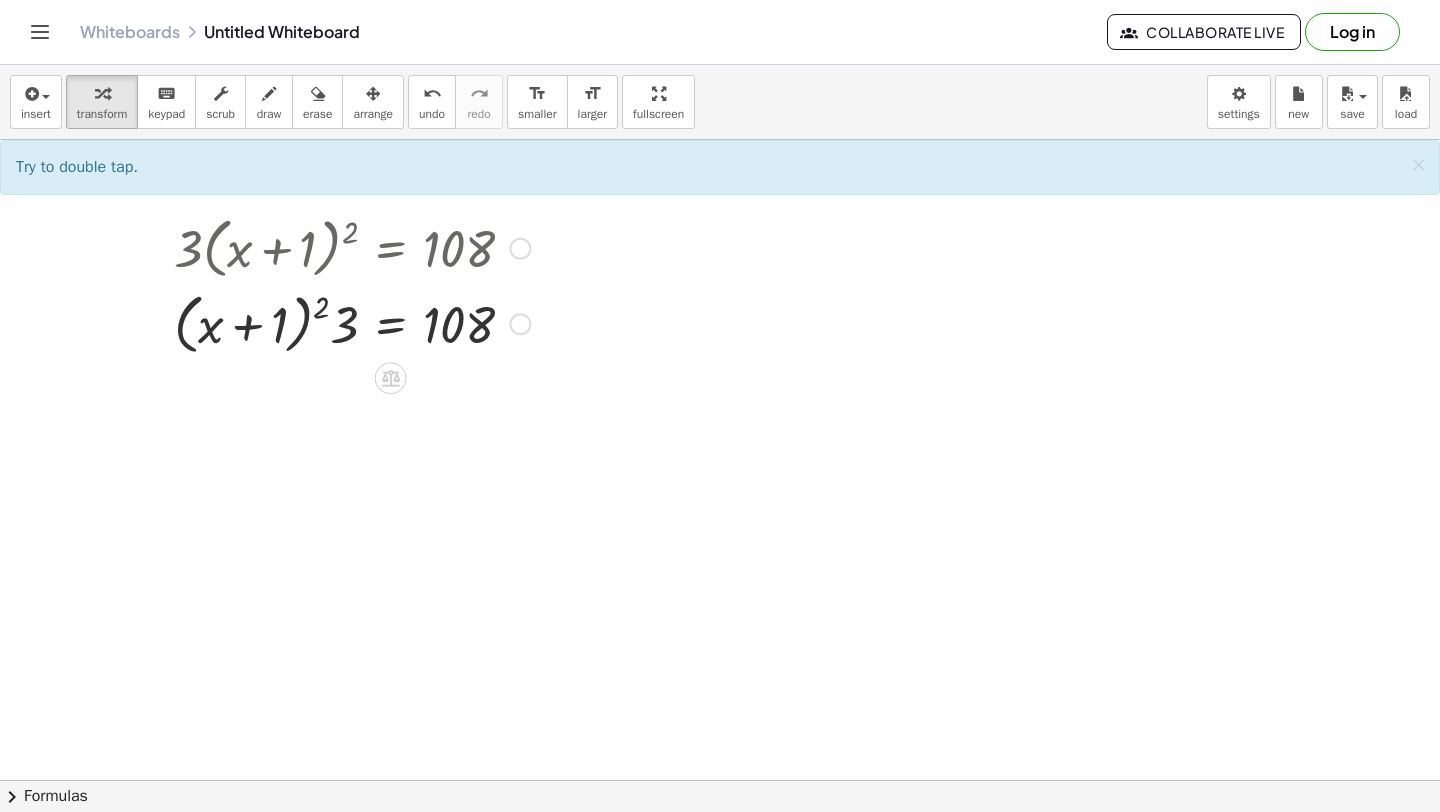click at bounding box center (352, 323) 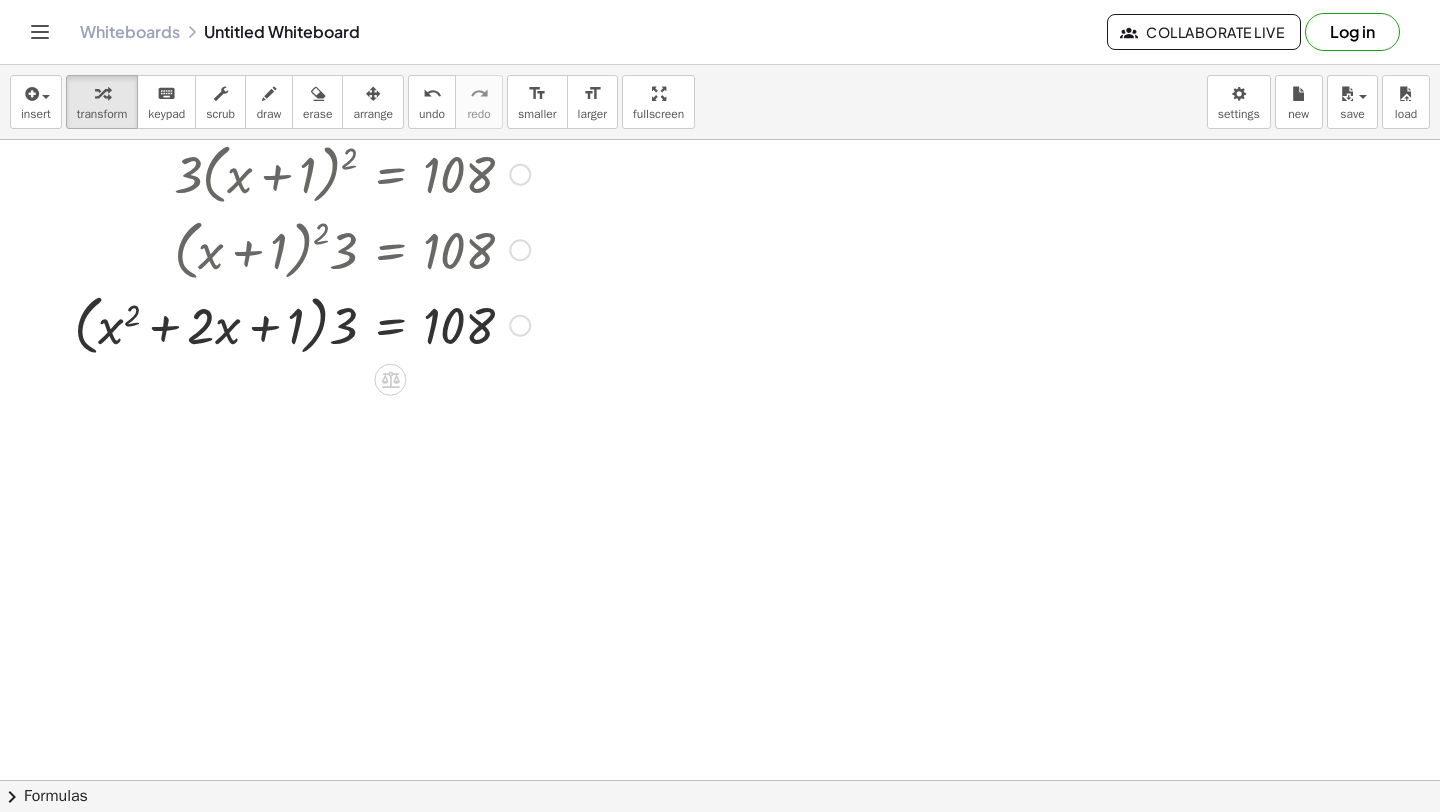 scroll, scrollTop: 68, scrollLeft: 0, axis: vertical 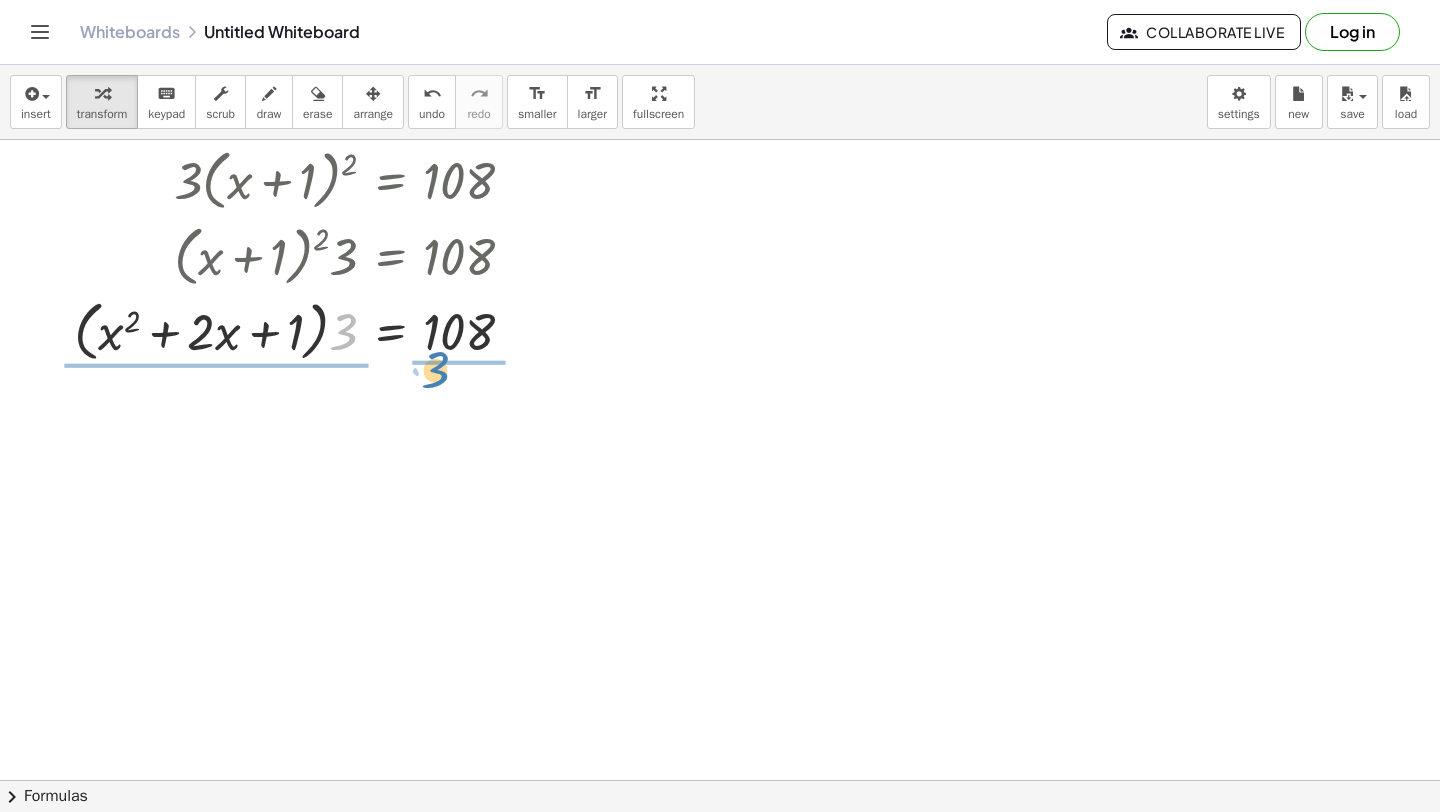 drag, startPoint x: 349, startPoint y: 343, endPoint x: 441, endPoint y: 381, distance: 99.53894 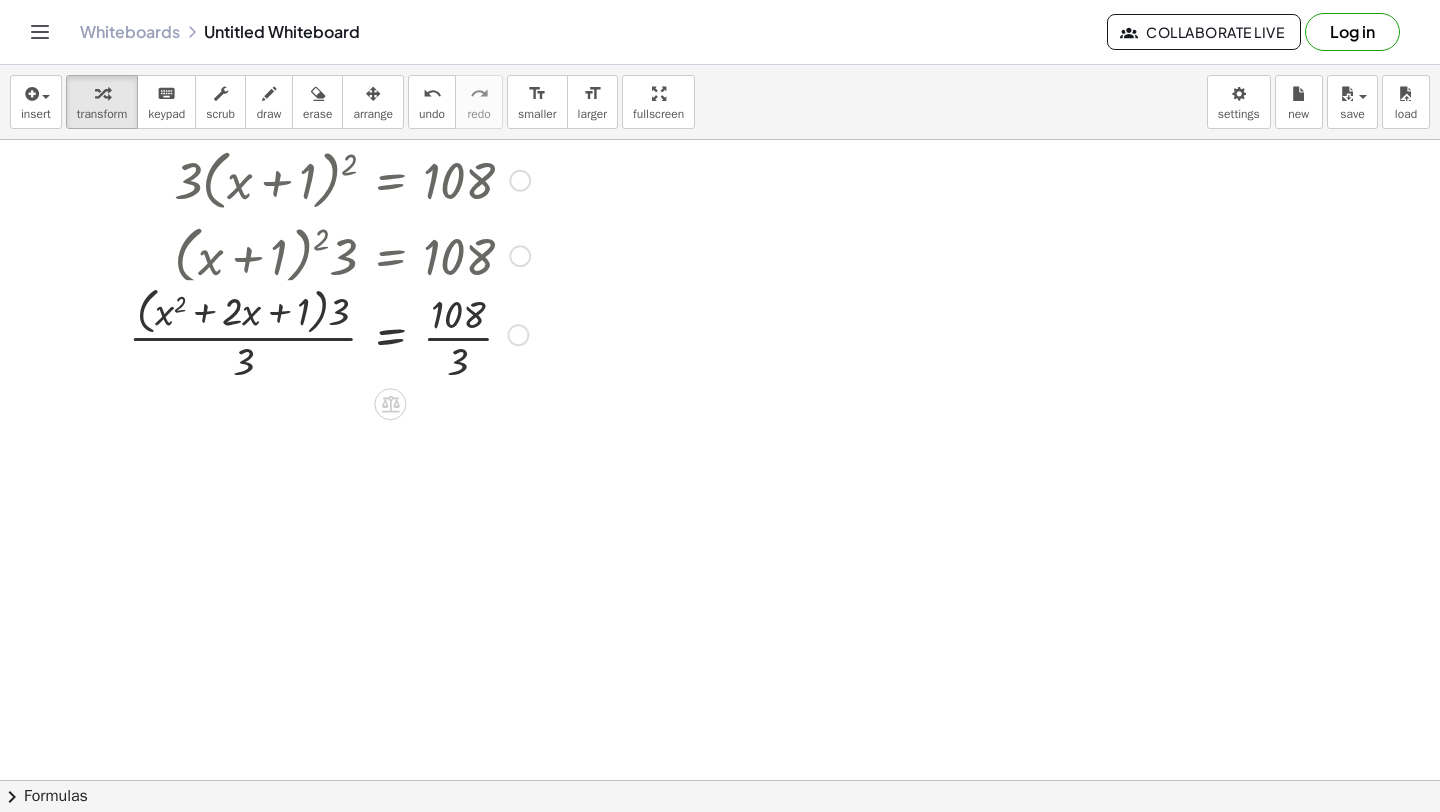 click on "· 3 · ( + x + 1 ) 2 = 108 · ( + x + 1 ) 2 · 3 = 108 · ( + x 2 + · 2 · x + 1 ) · 3 = 108 · 1 = 108 ( + x 2 + · 2 · x + ) · 3 · 3 · · 3" at bounding box center [390, 181] 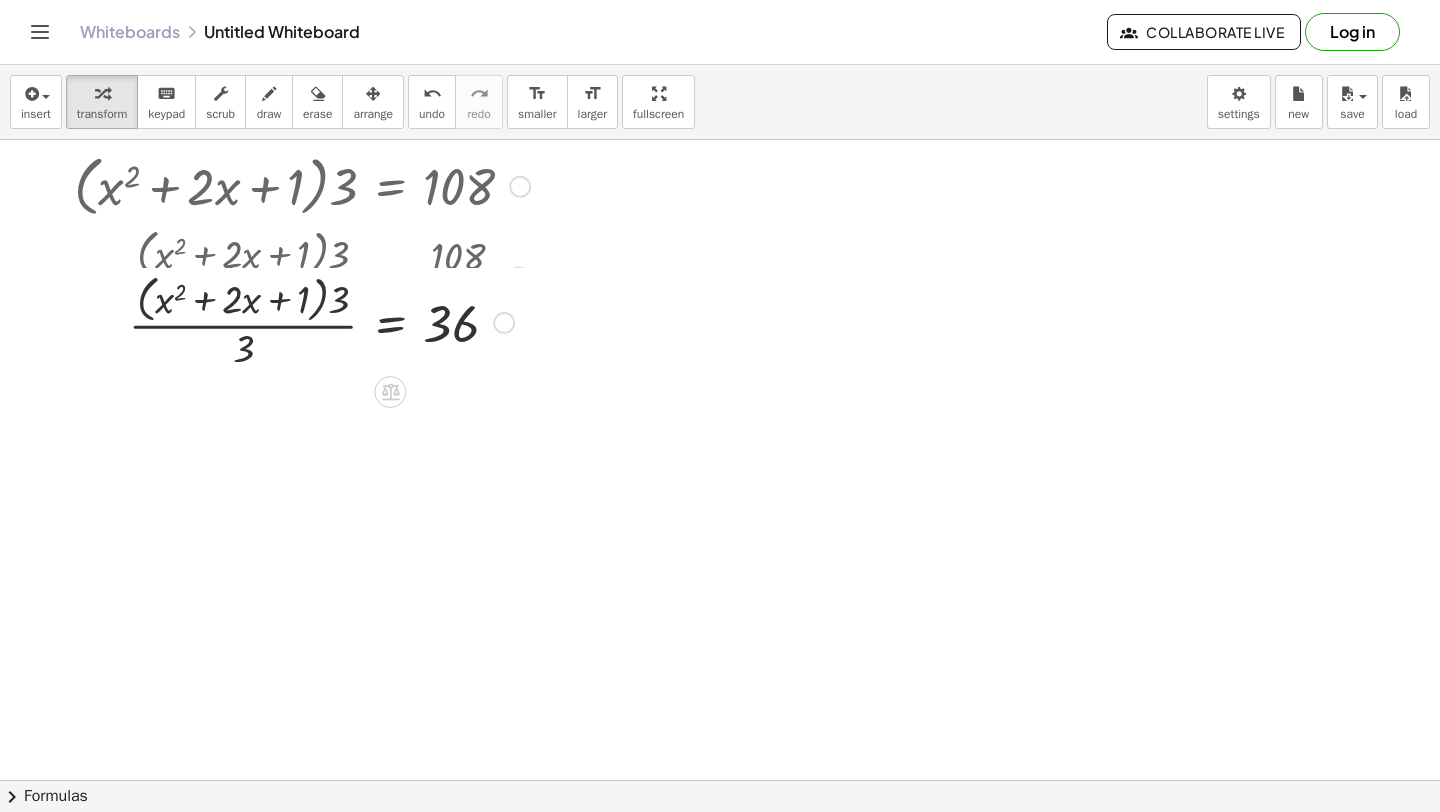 scroll, scrollTop: 215, scrollLeft: 0, axis: vertical 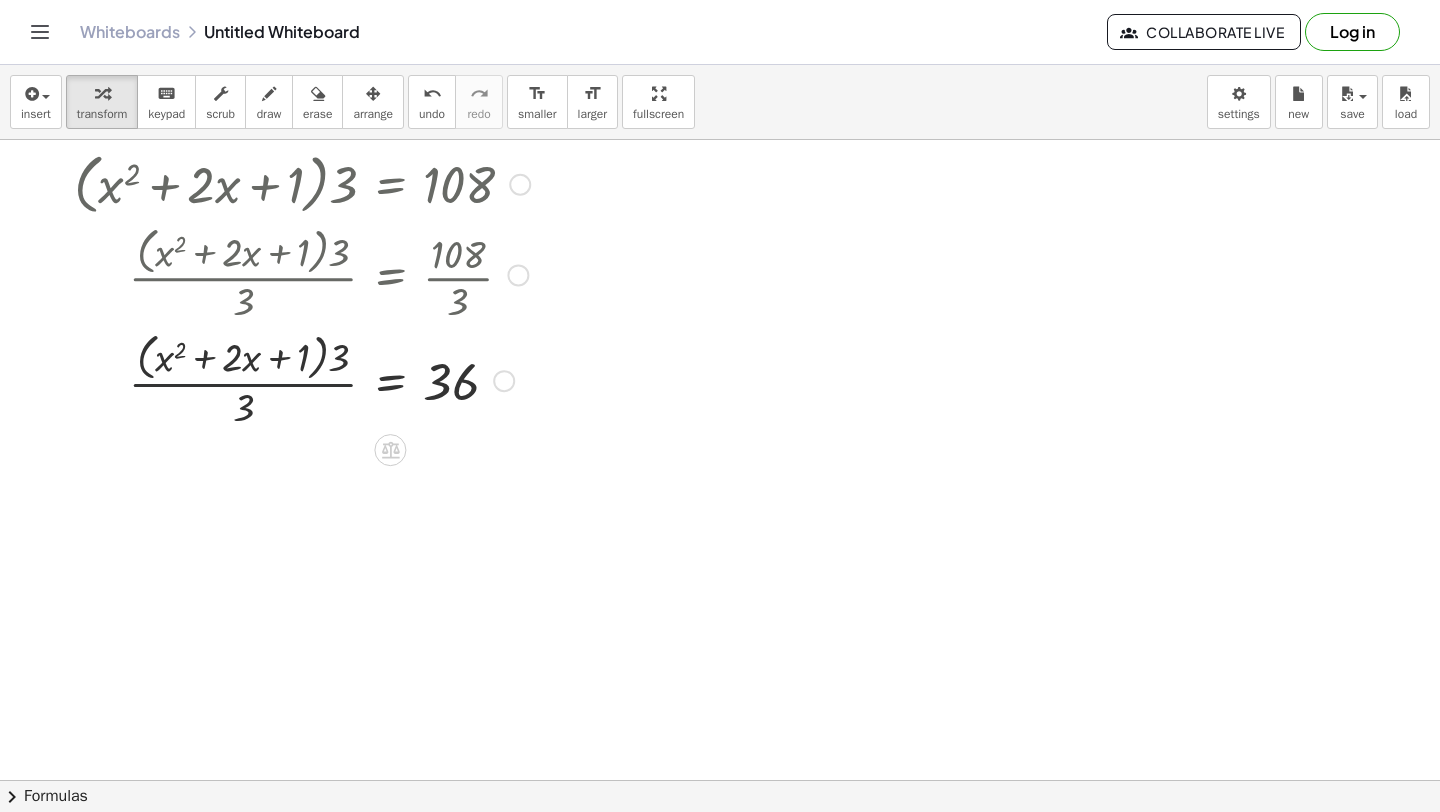 click at bounding box center (302, 379) 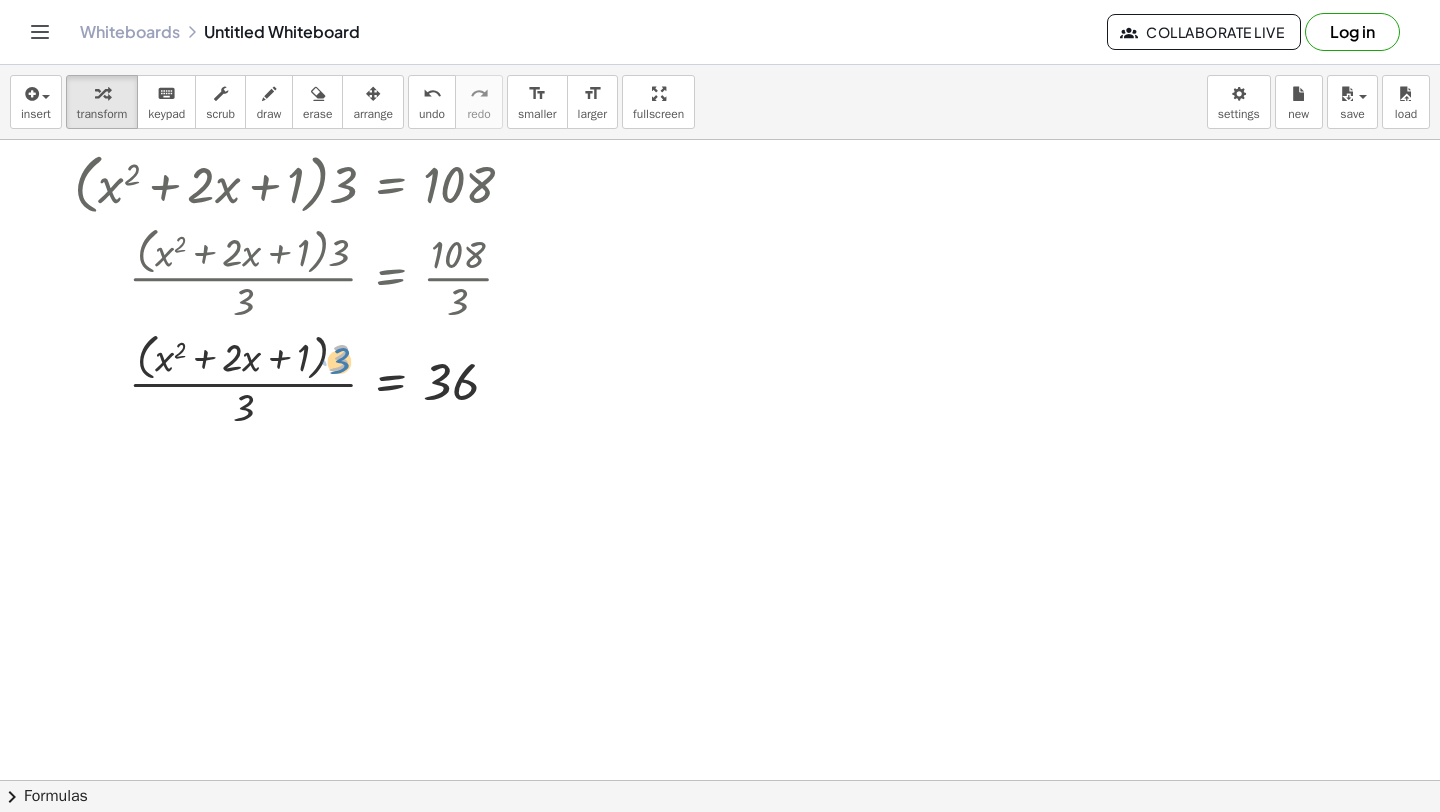 click at bounding box center (302, 379) 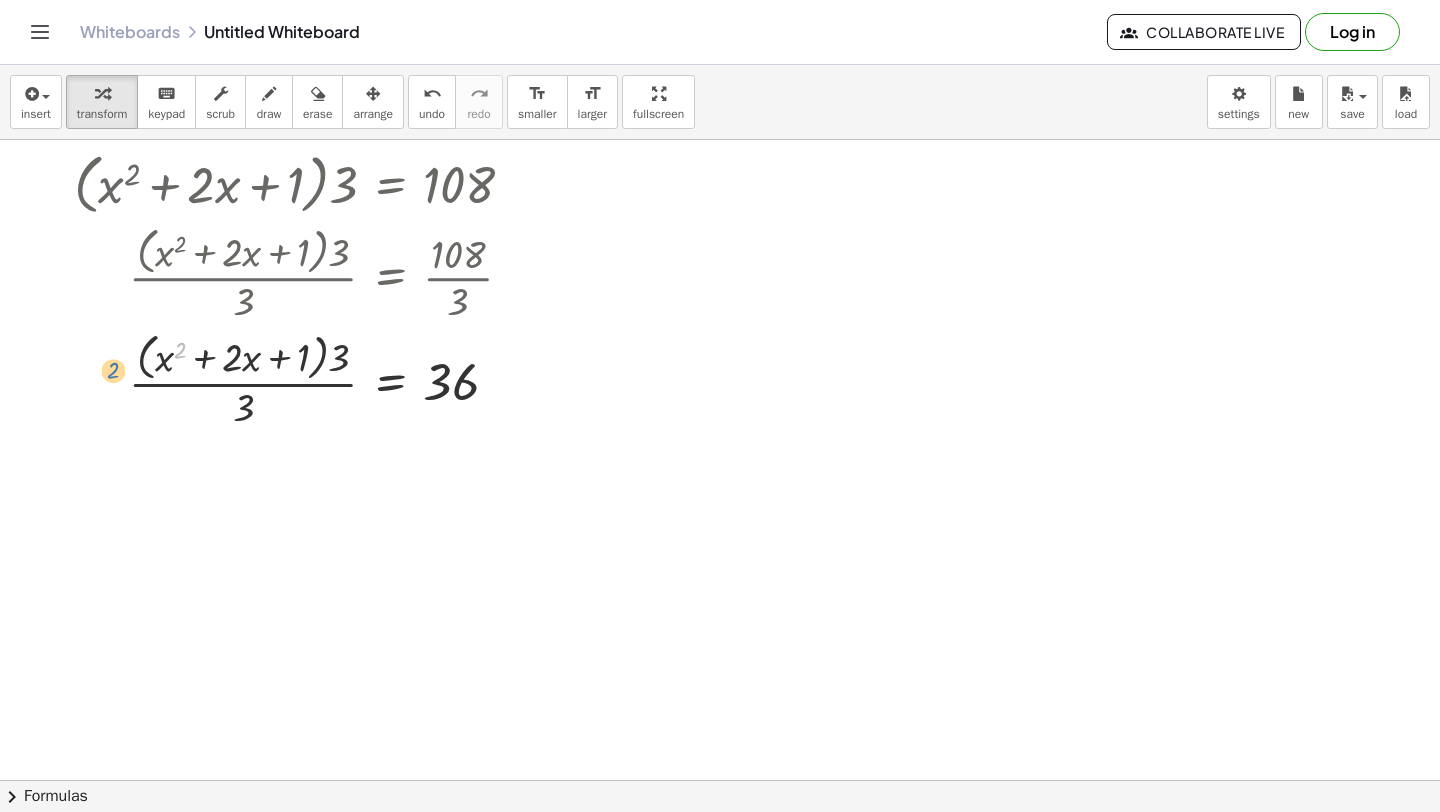 drag, startPoint x: 177, startPoint y: 361, endPoint x: 136, endPoint y: 372, distance: 42.44997 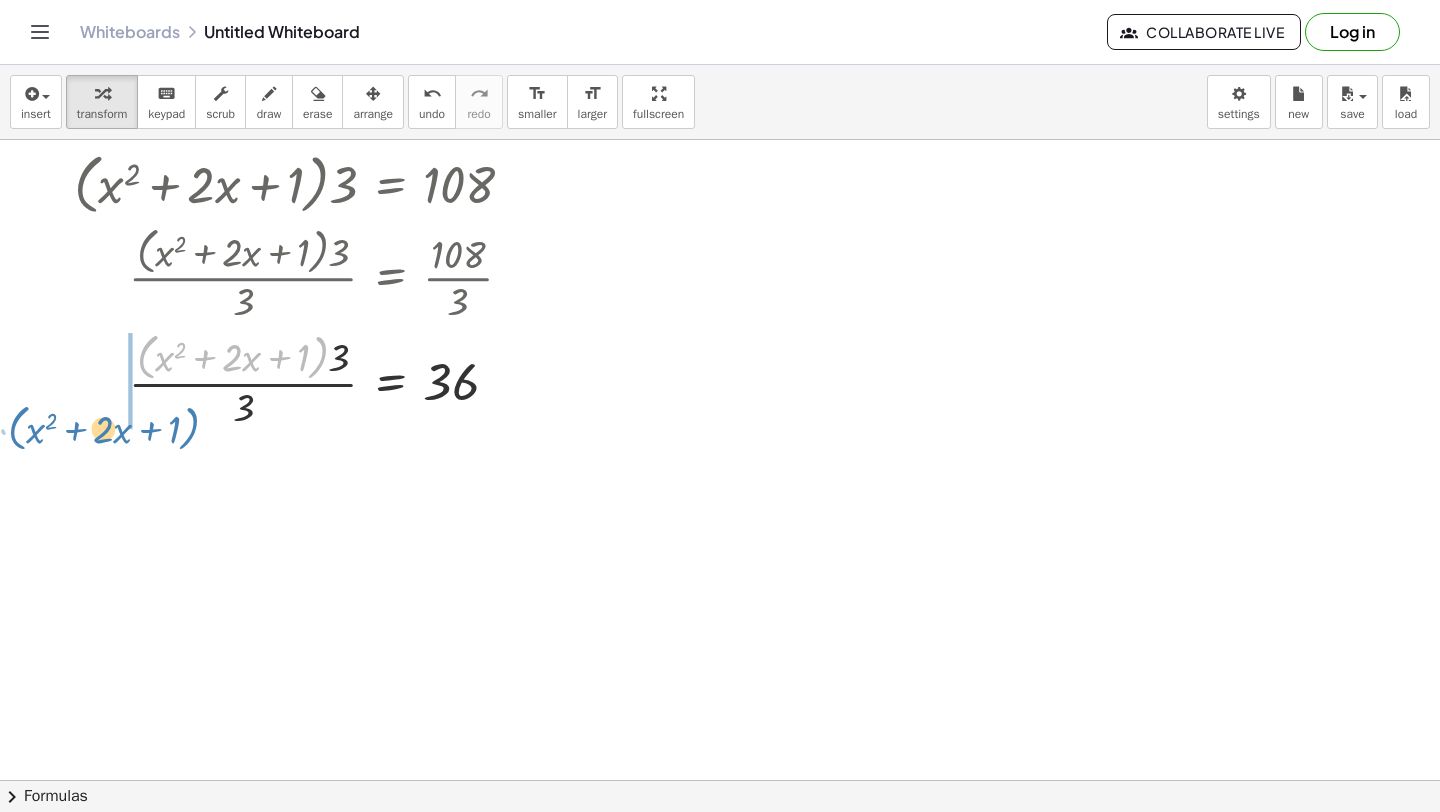 drag, startPoint x: 147, startPoint y: 348, endPoint x: 21, endPoint y: 408, distance: 139.55644 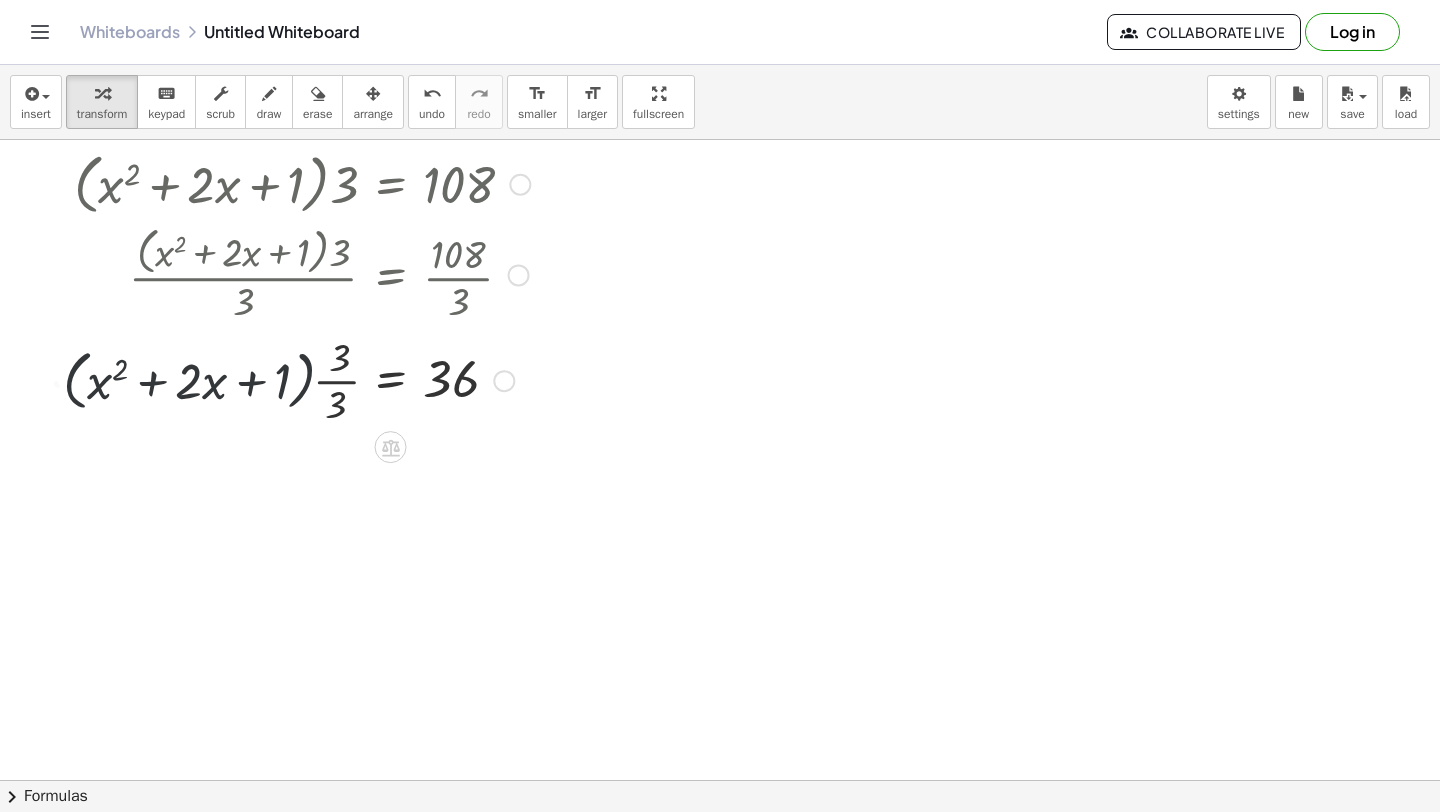click at bounding box center [297, 379] 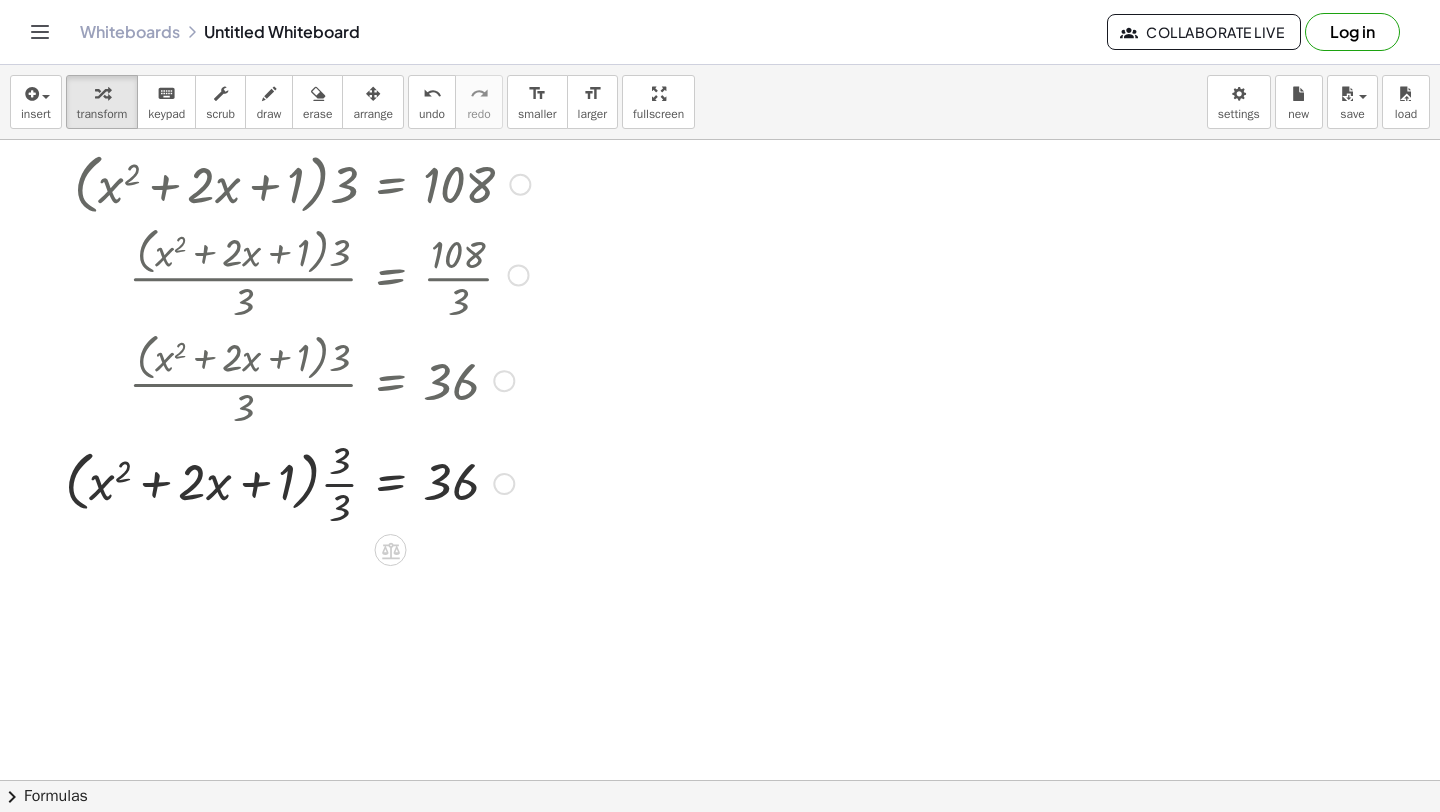 click at bounding box center [297, 482] 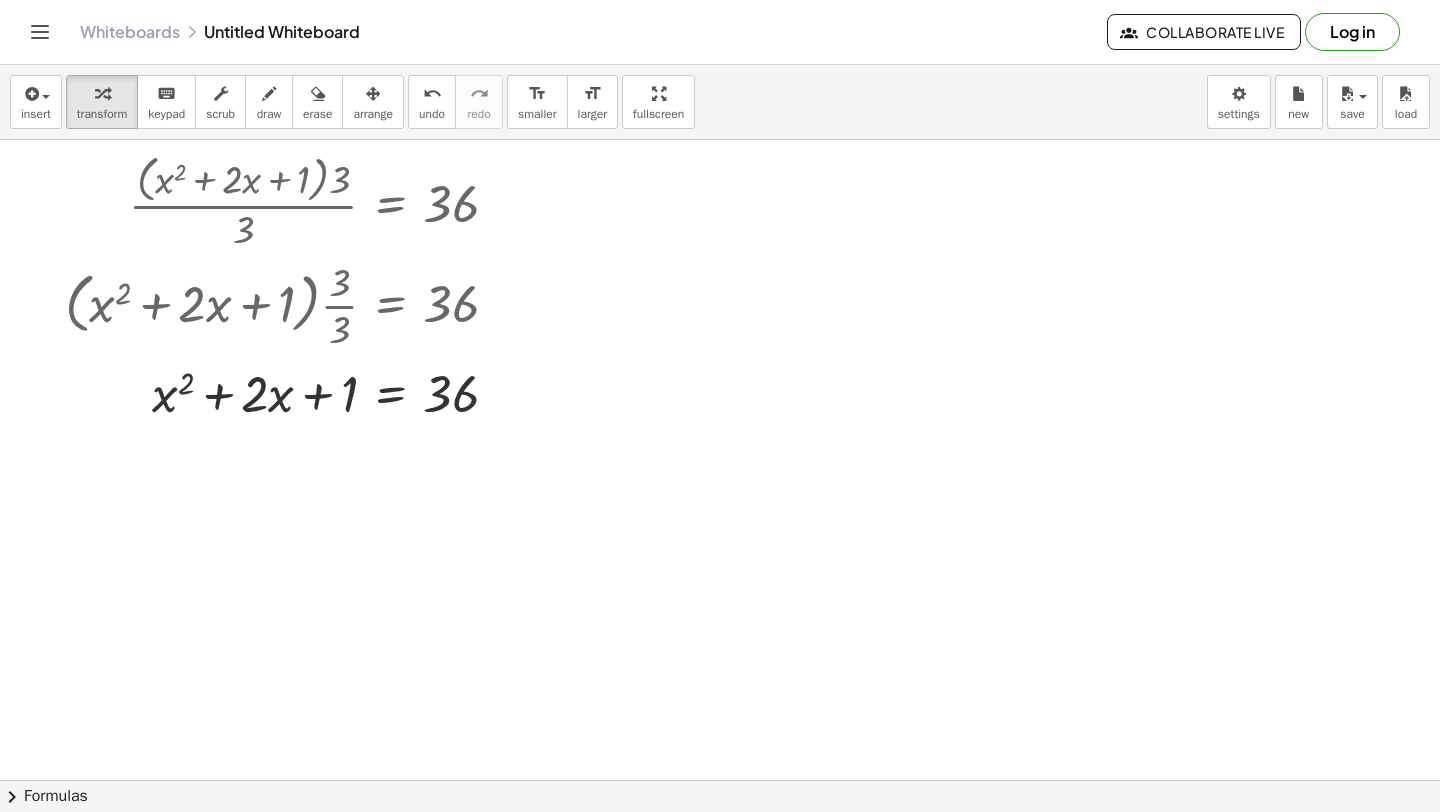 scroll, scrollTop: 399, scrollLeft: 0, axis: vertical 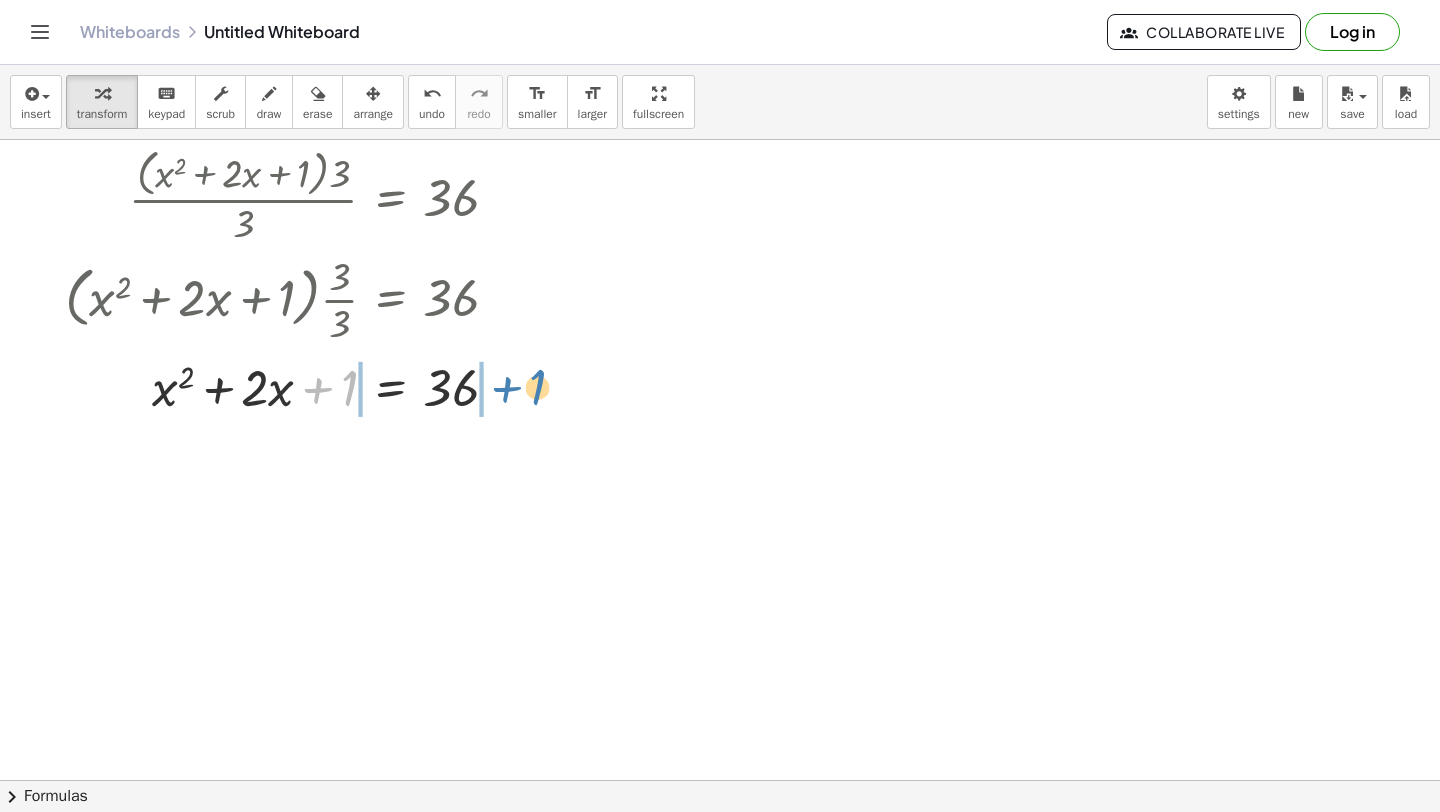 drag, startPoint x: 313, startPoint y: 391, endPoint x: 500, endPoint y: 389, distance: 187.0107 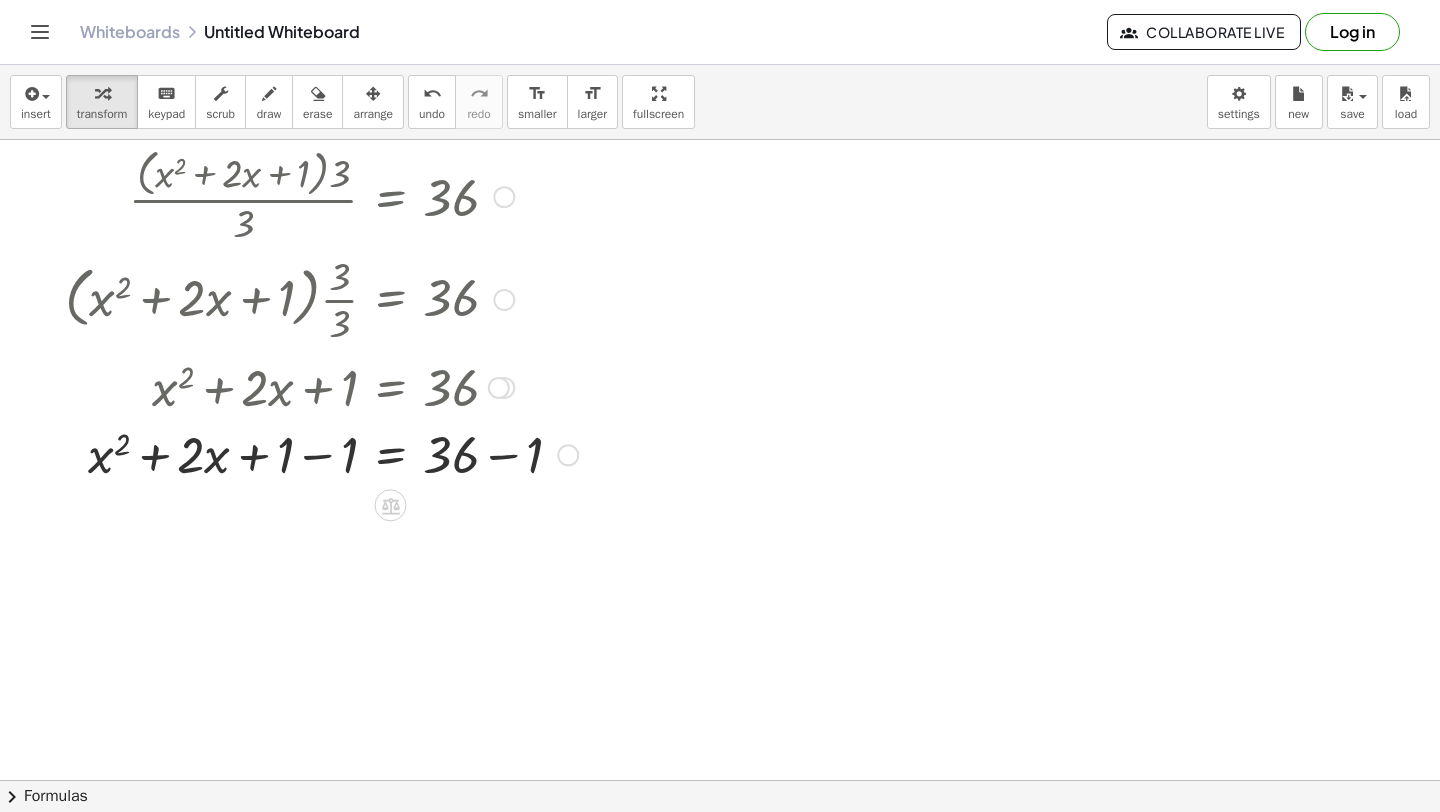 click on "· 3 · ( + x + 1 ) 2 = 108 · ( + x + 1 ) 2 · 3 = 108 · ( + x 2 + · 2 · x + 1 ) · 3 = 108 · ( + x 2 + · 2 · x + 1 ) · 3 · 3 = · 108 · 3 · ( + x 2 + · 2 · x + 1 ) · 3 · 3 = 36 · ( + x 2 + · 2 · x + 1 ) · · 3 · 3 = 36 · ( + x 2 + · 2 · x + 1 ) · 1 = 36 + x 2 + · 2 · x + 1 = 36 = + x 2 + · 2 · x 36 + 1 − 1 + − 1" at bounding box center (391, -150) 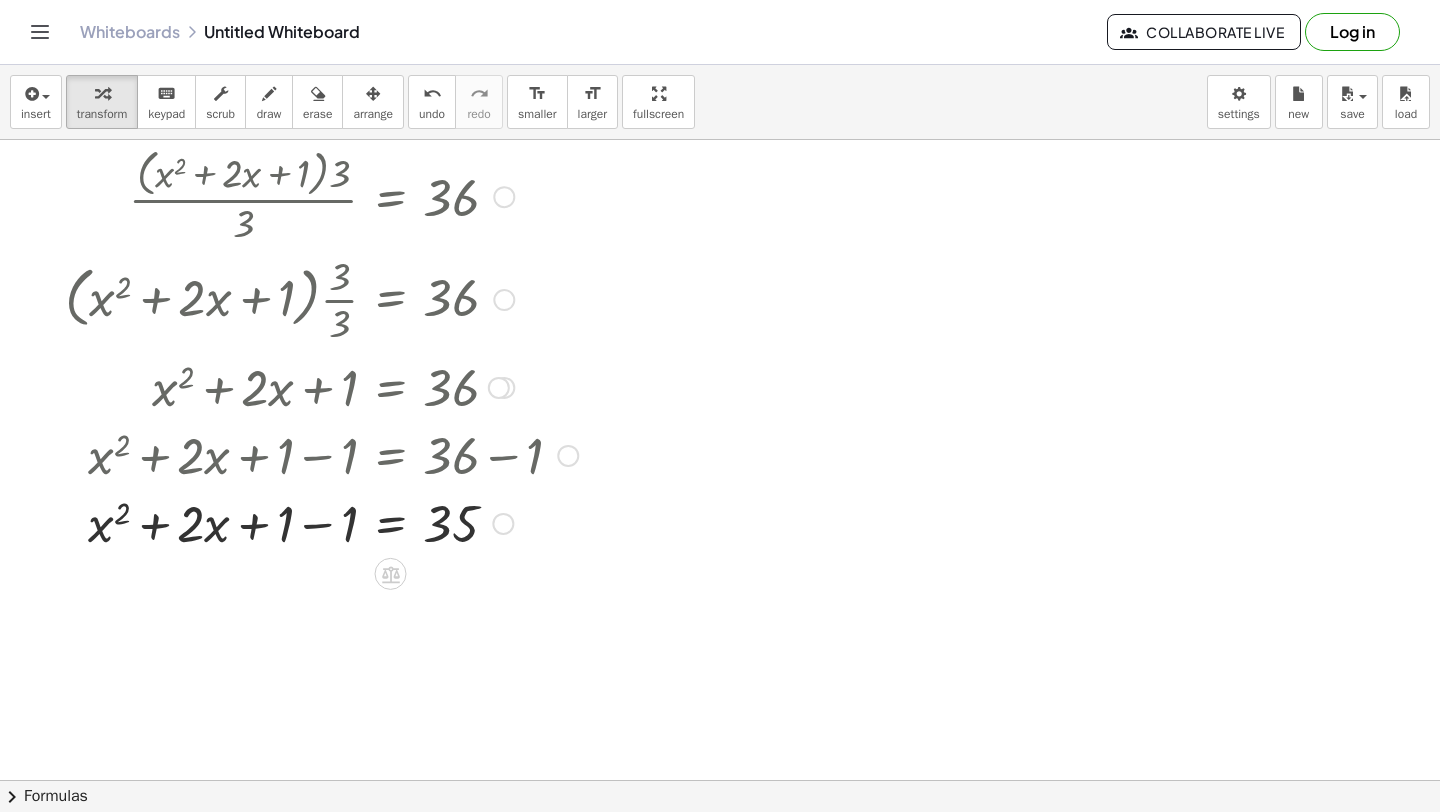 click at bounding box center (321, 522) 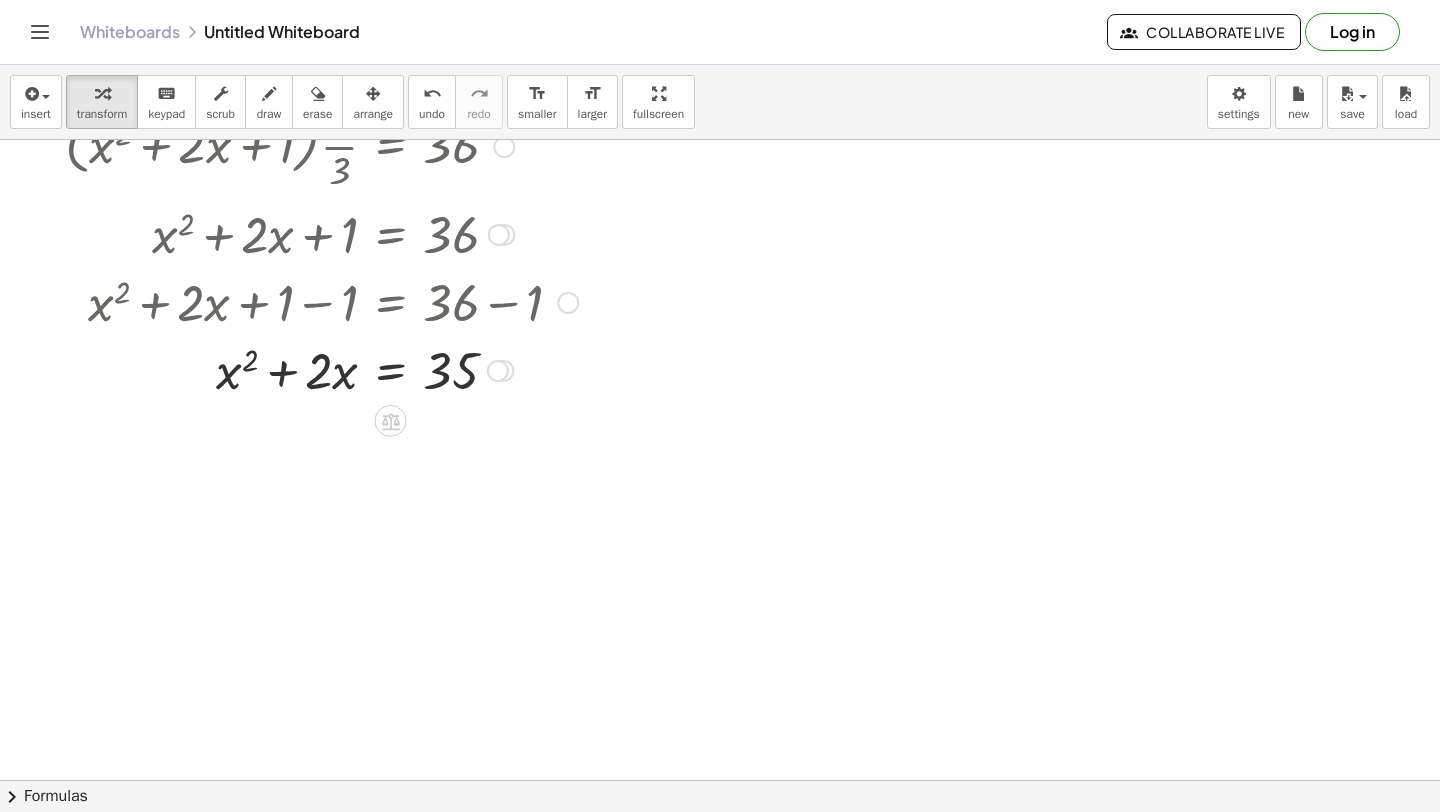 scroll, scrollTop: 553, scrollLeft: 0, axis: vertical 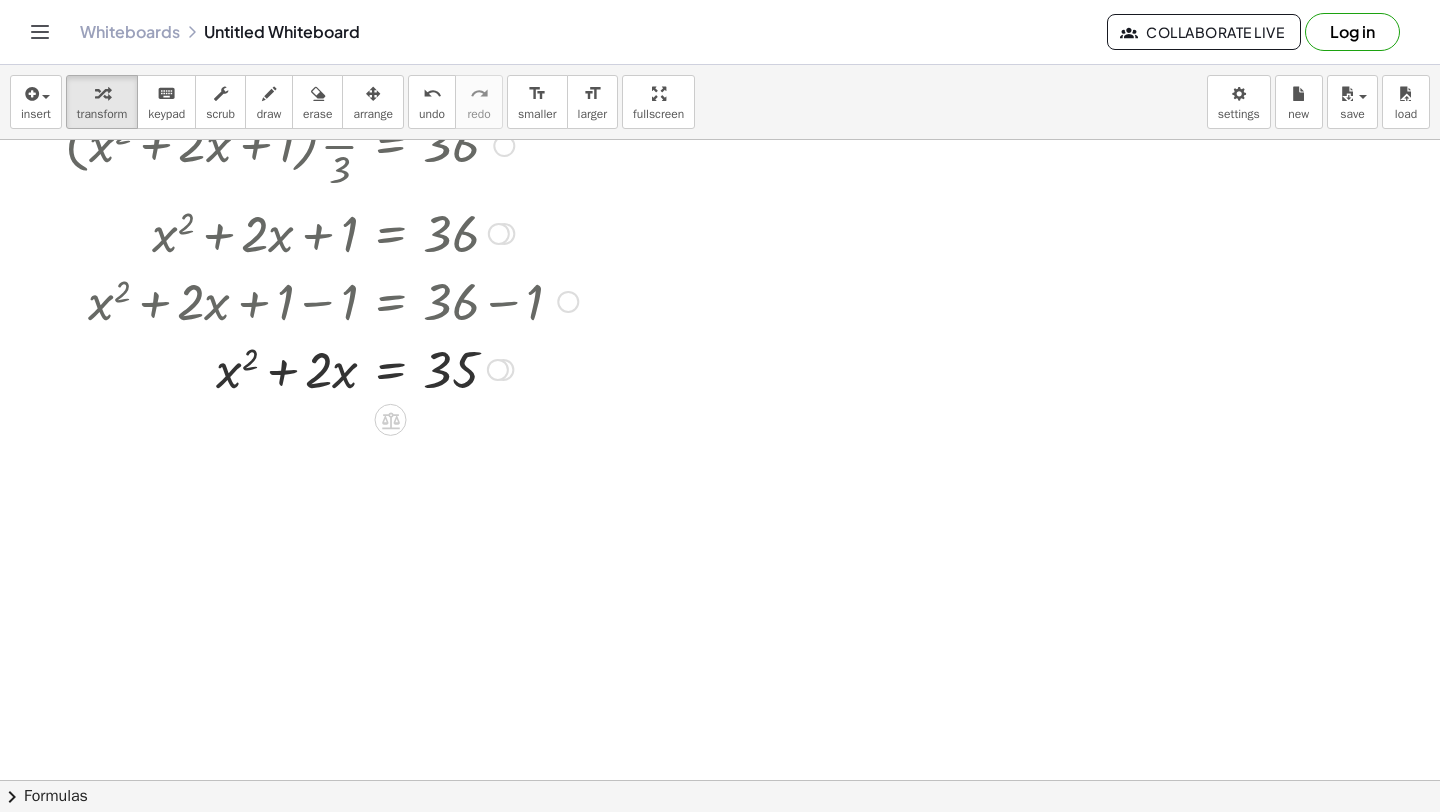 click at bounding box center (321, 368) 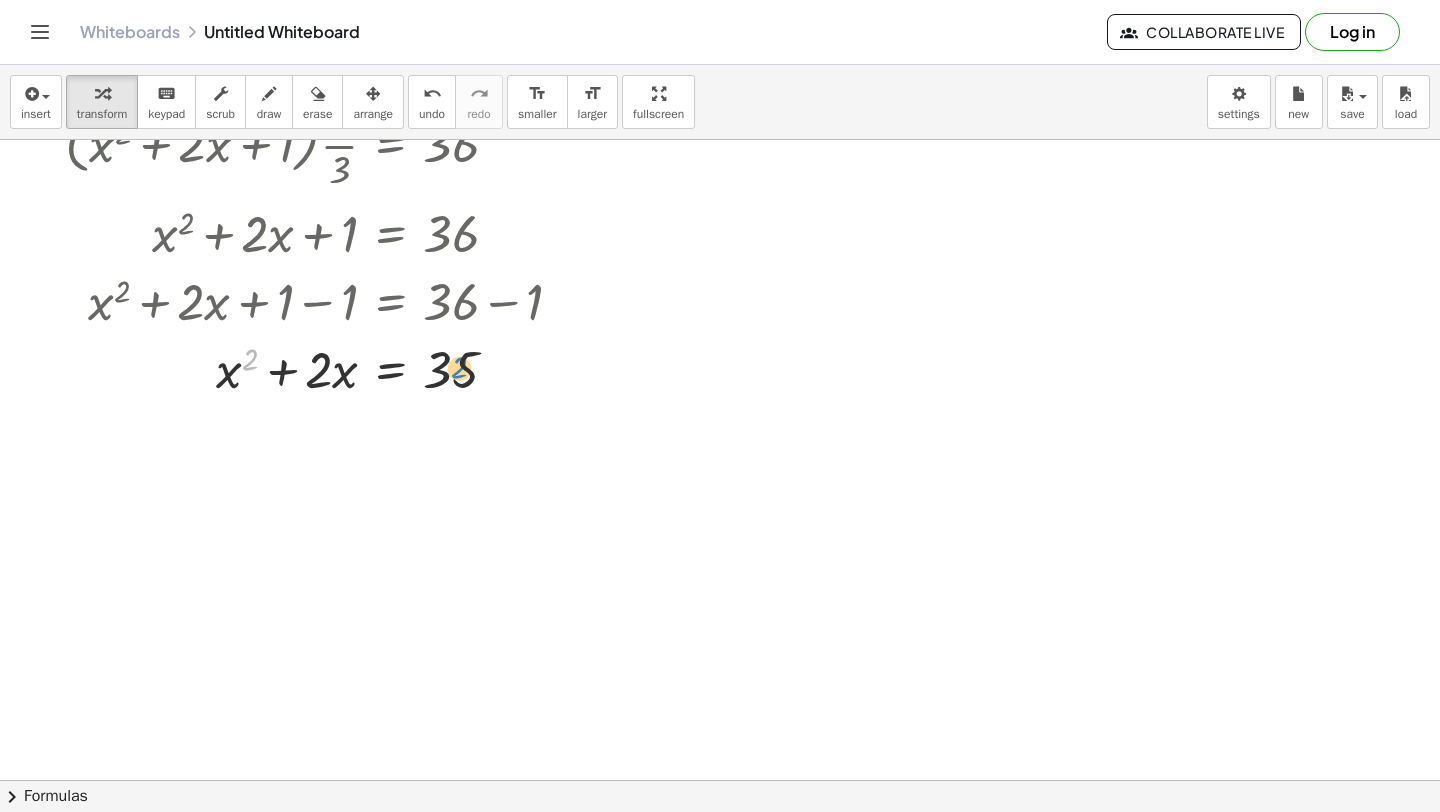 drag, startPoint x: 253, startPoint y: 358, endPoint x: 495, endPoint y: 350, distance: 242.1322 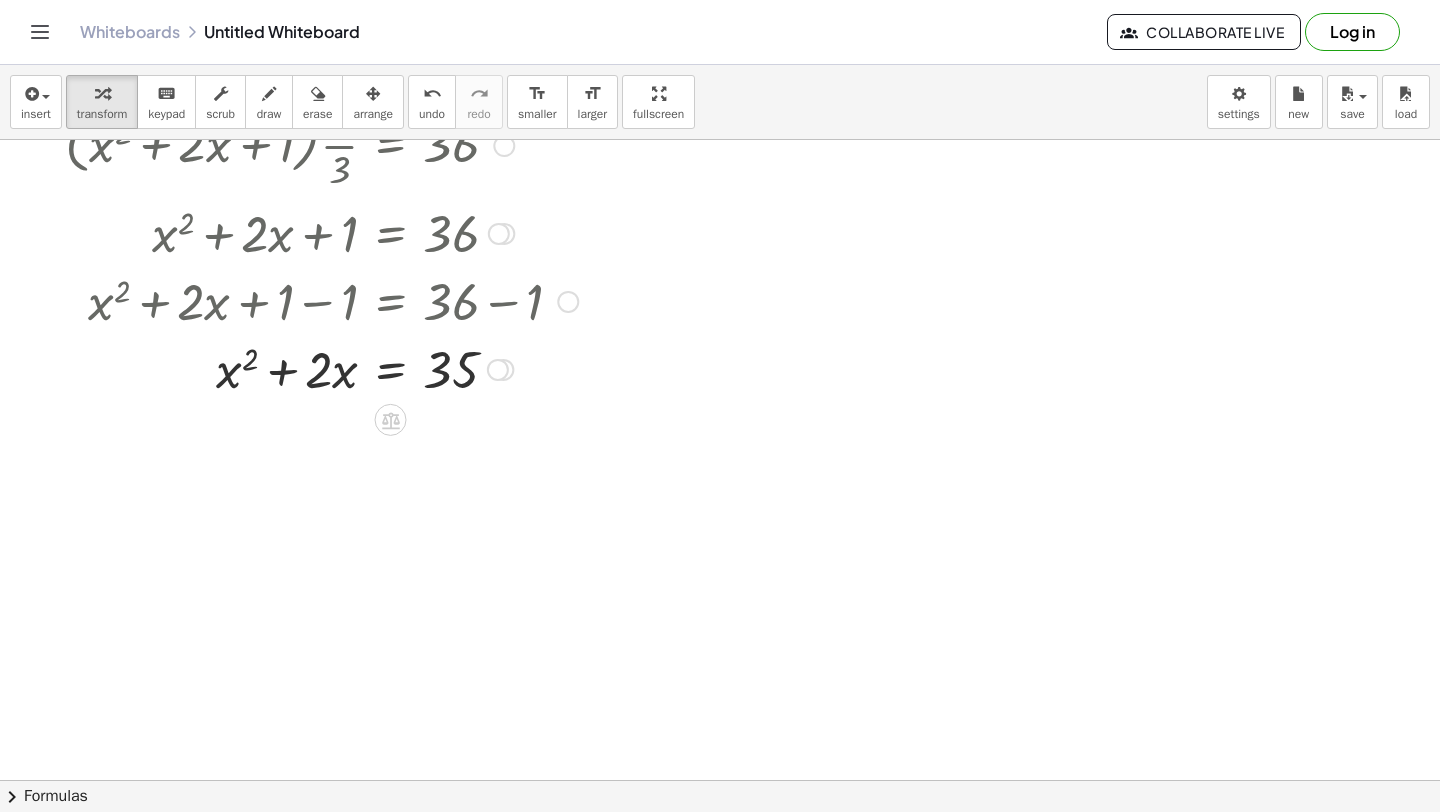 click at bounding box center [321, 368] 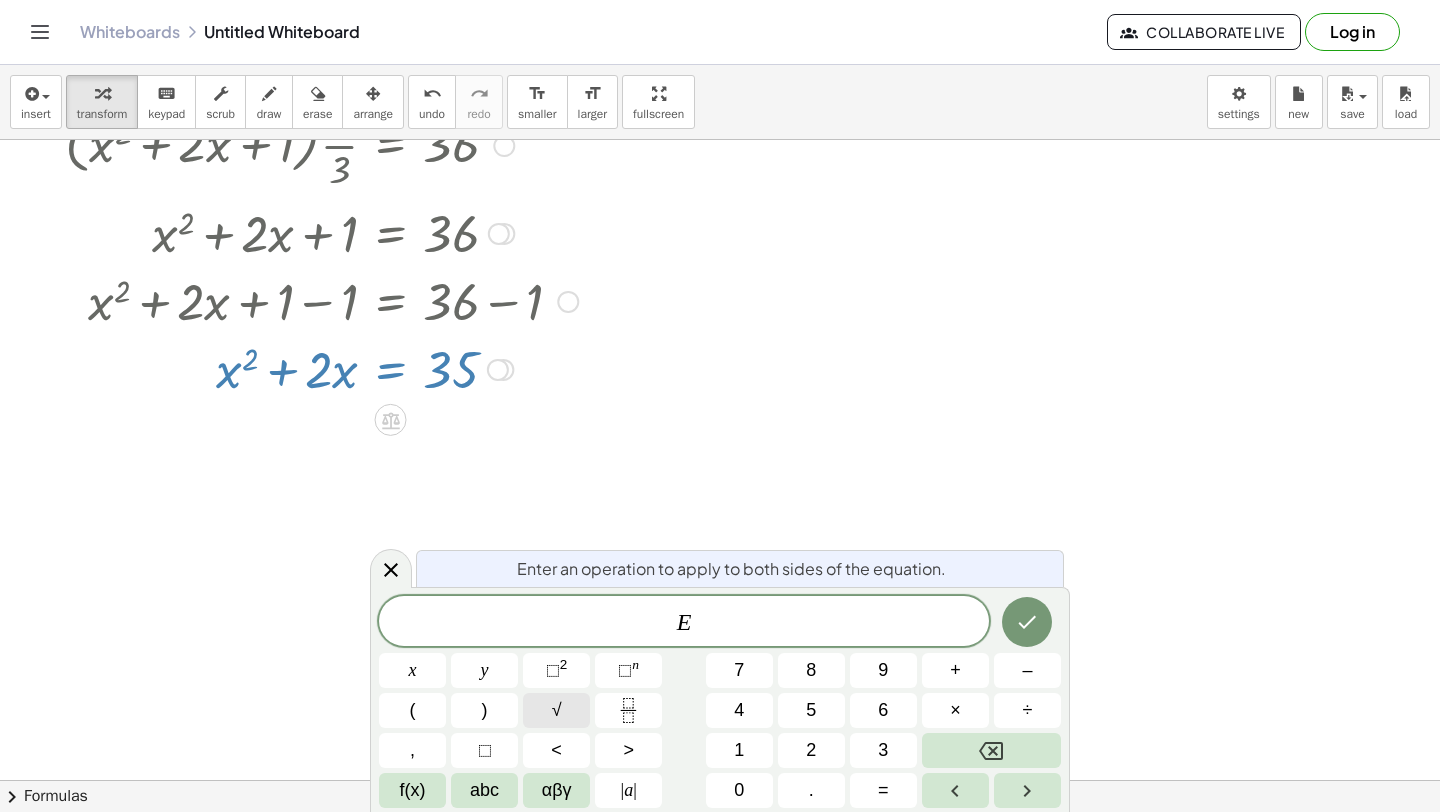 click on "E ​ x y ⬚ 2 ⬚ n 7 8 9 + – ( ) √ 4 5 6 × ÷ , ⬚ < > 1 2 3 f(x) abc αβγ | a | 0 . =" at bounding box center (720, 702) 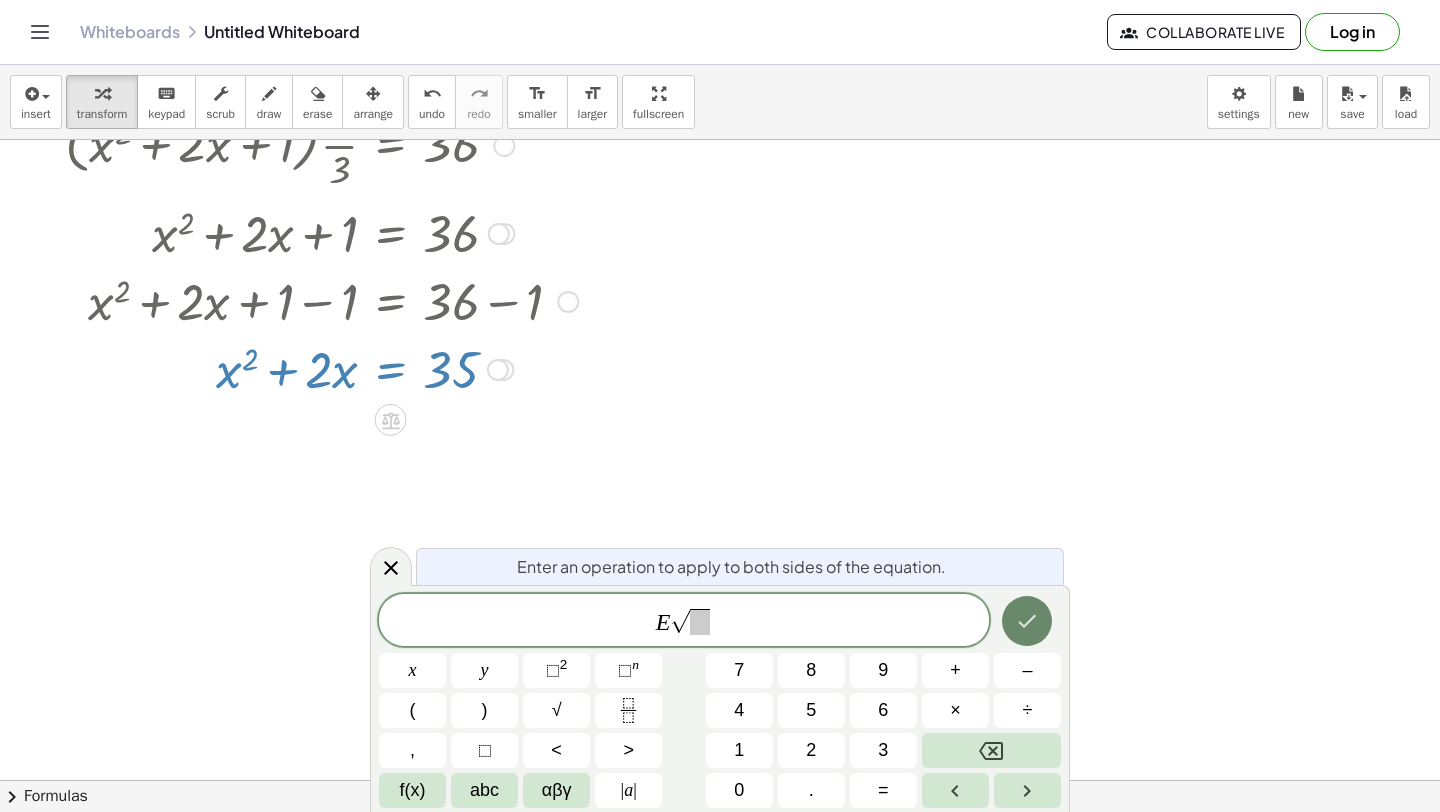 click 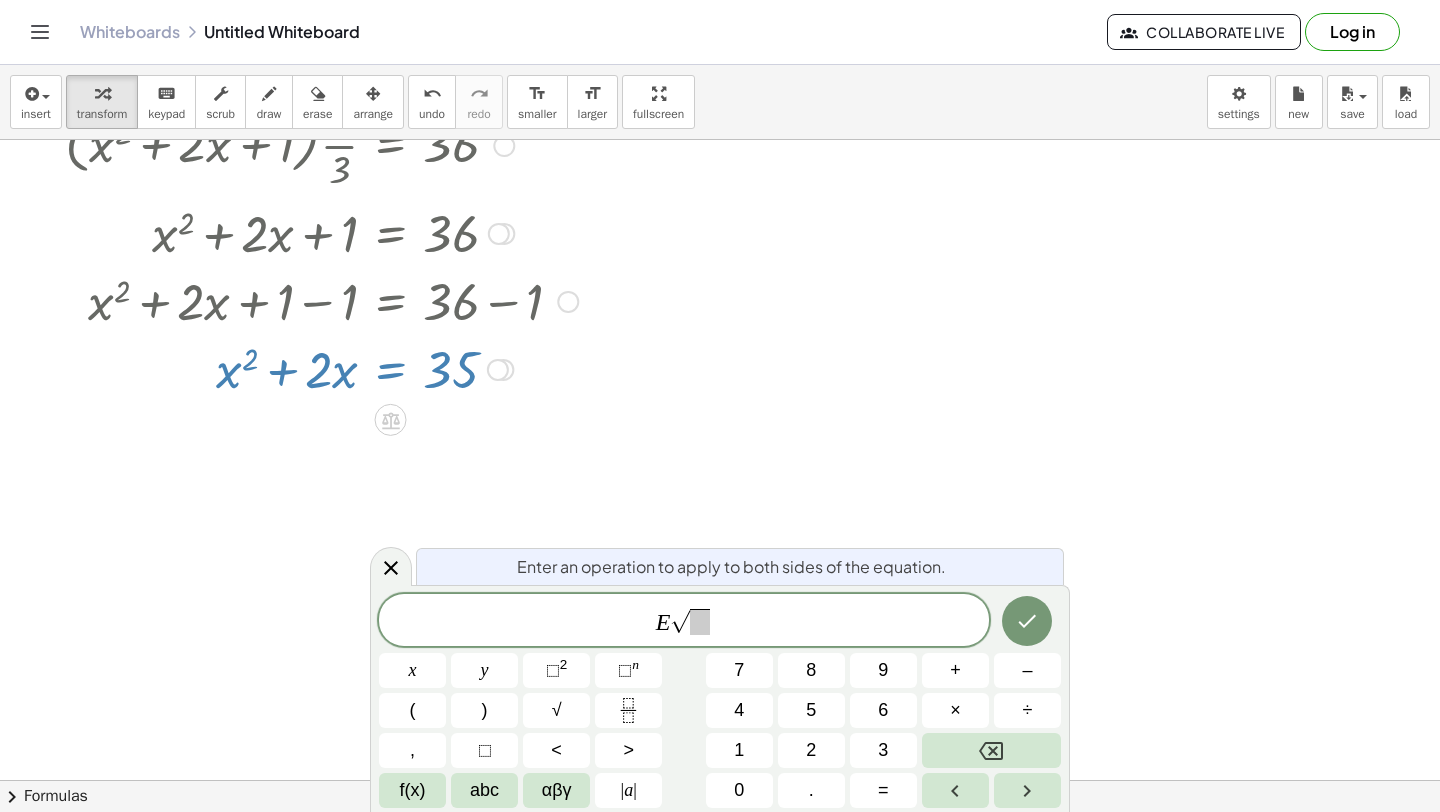 click on "E √" at bounding box center (684, 621) 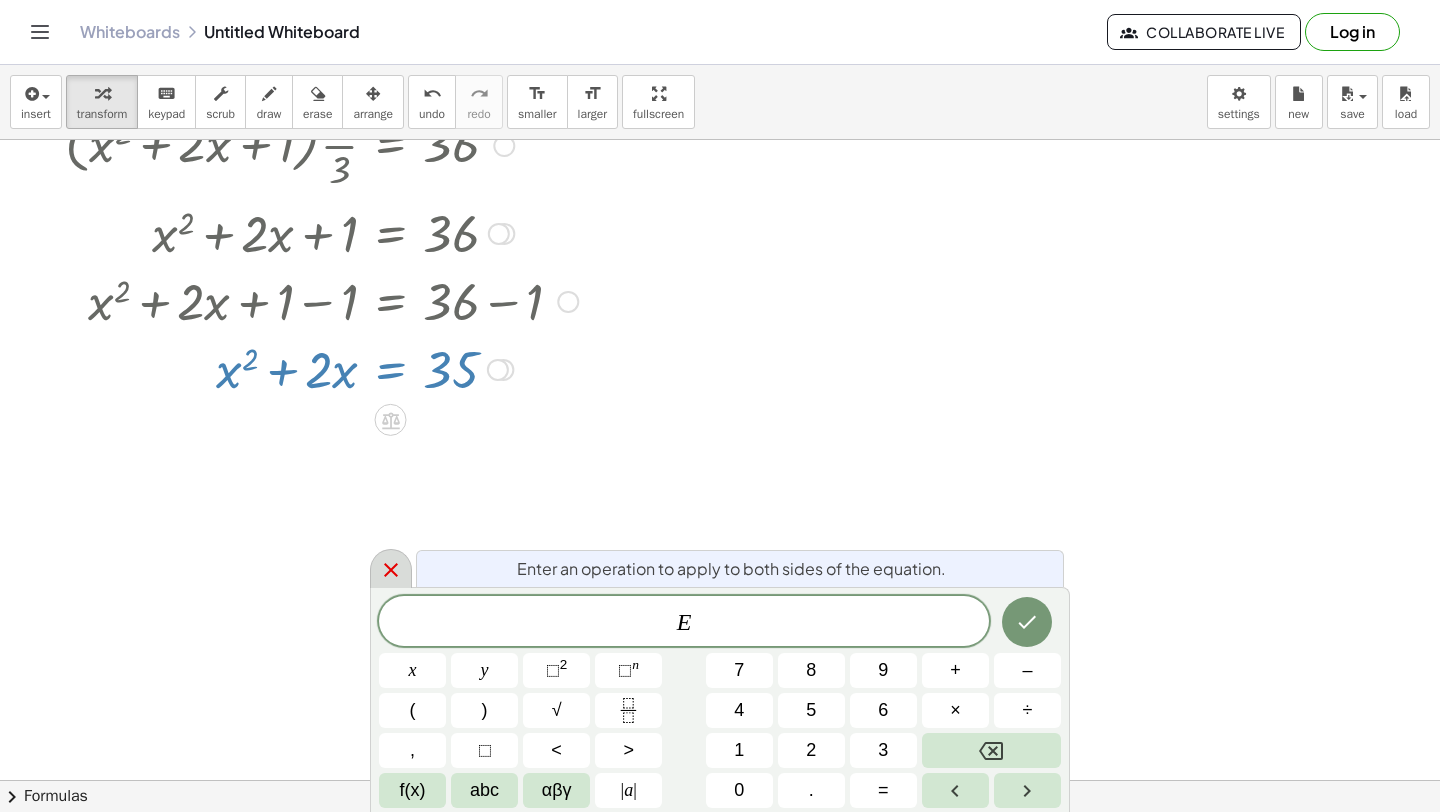 click 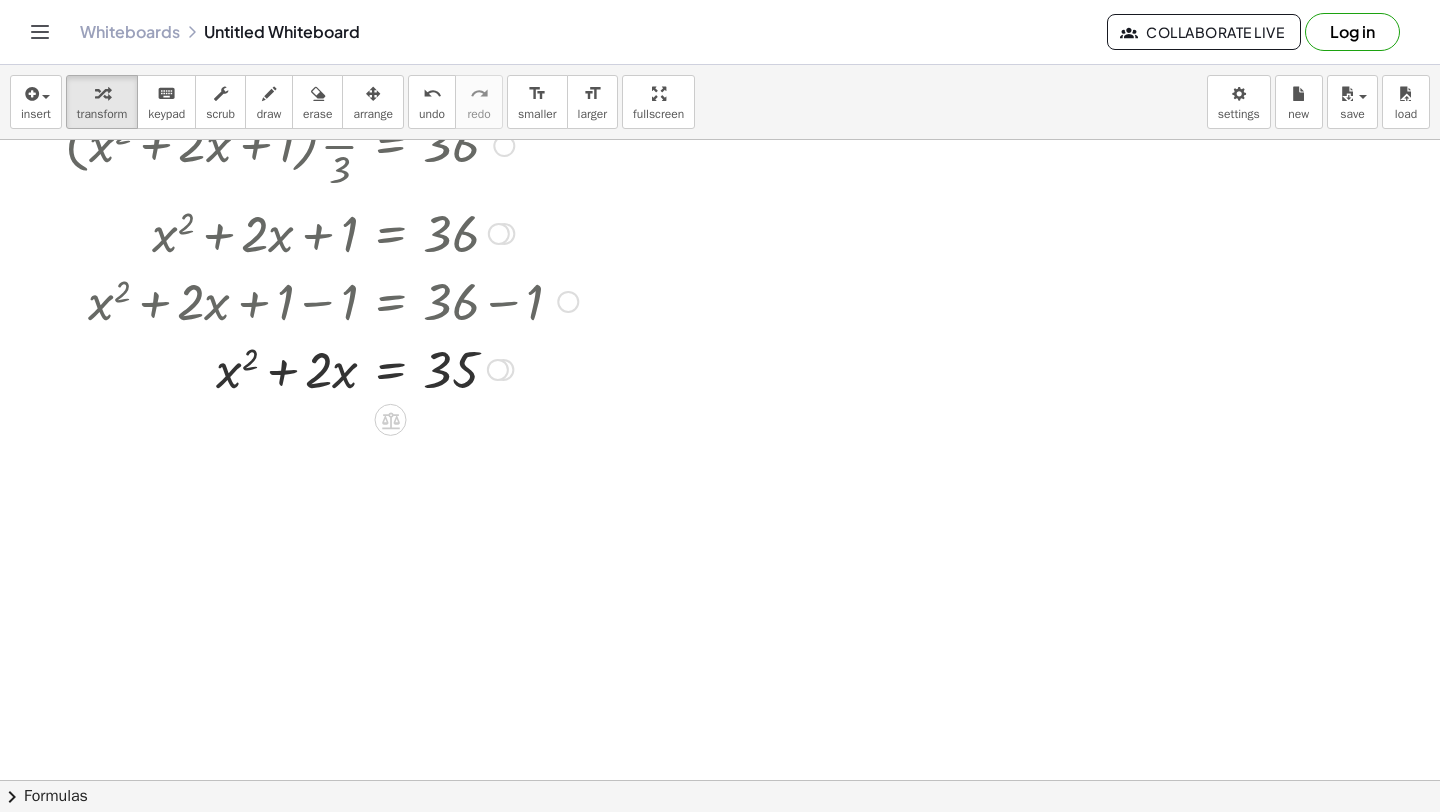 click at bounding box center [321, 368] 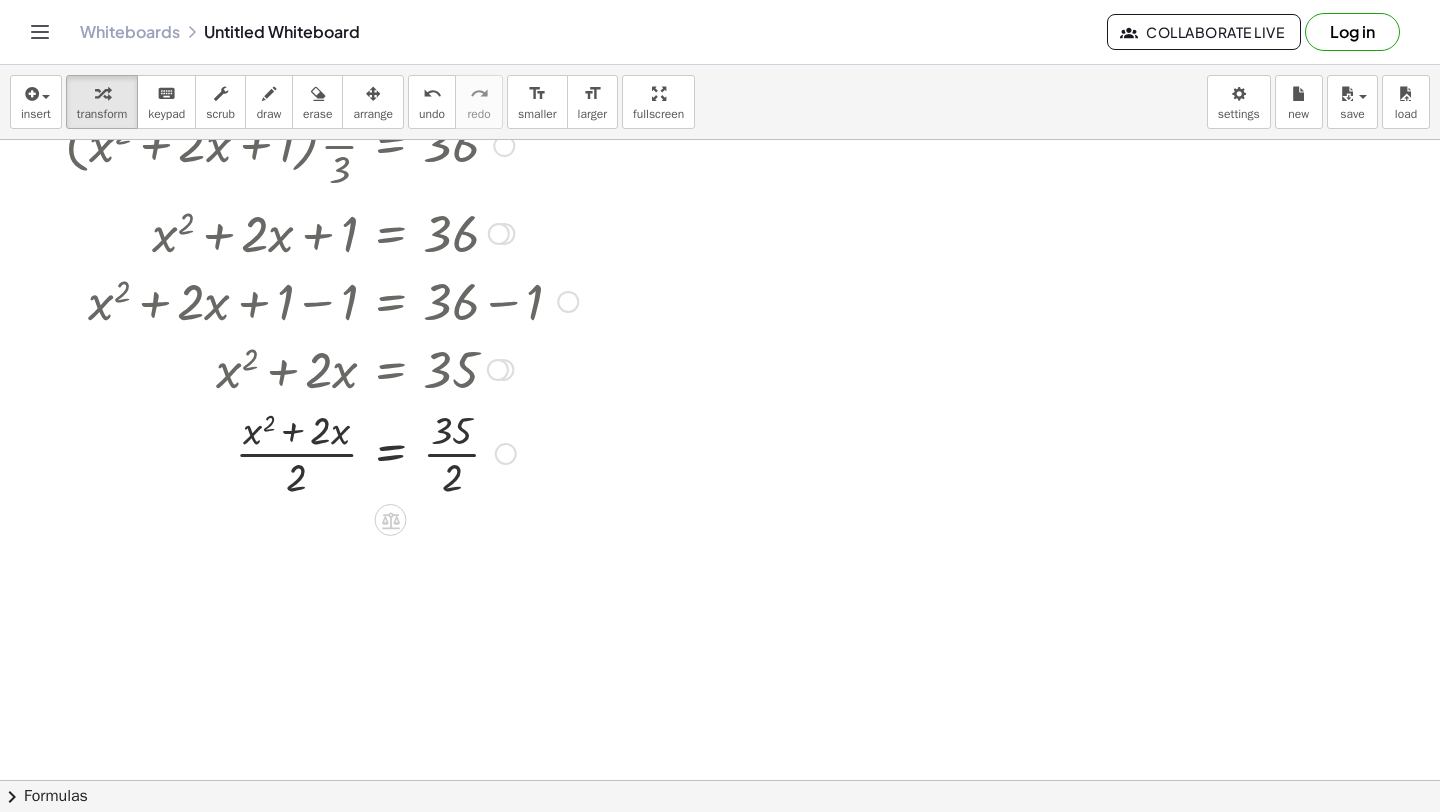 click at bounding box center [321, 452] 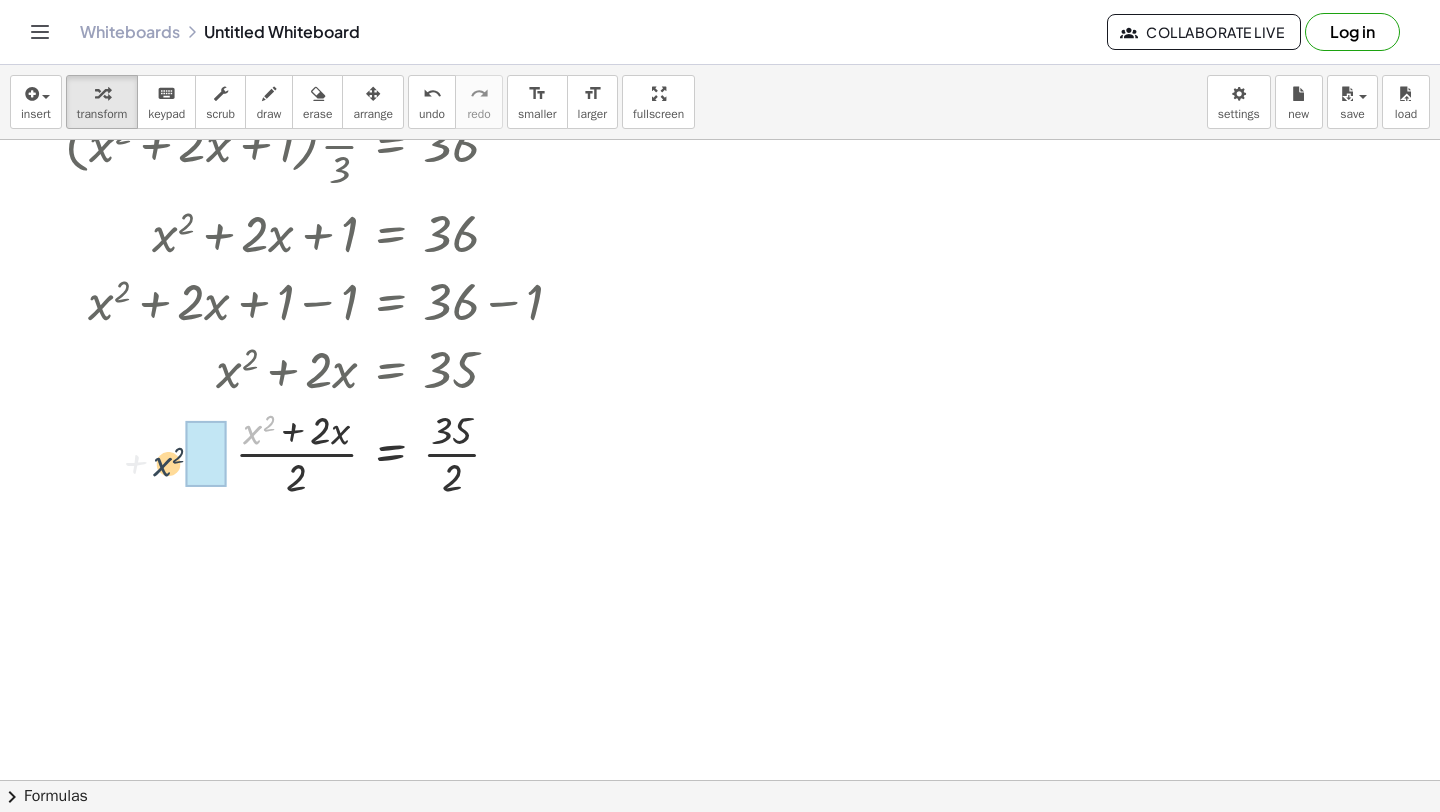 drag, startPoint x: 256, startPoint y: 435, endPoint x: 160, endPoint y: 452, distance: 97.49359 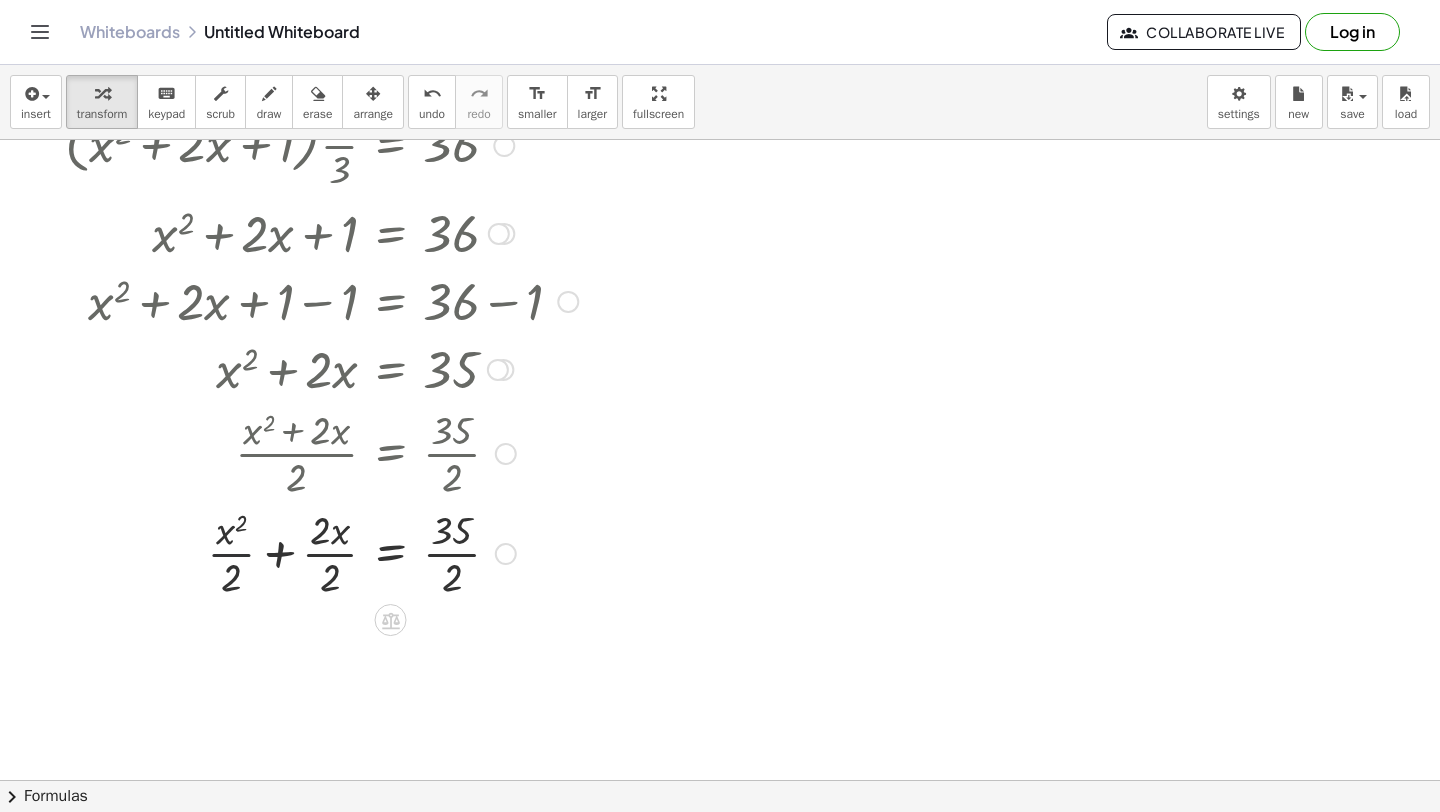 click at bounding box center [321, 552] 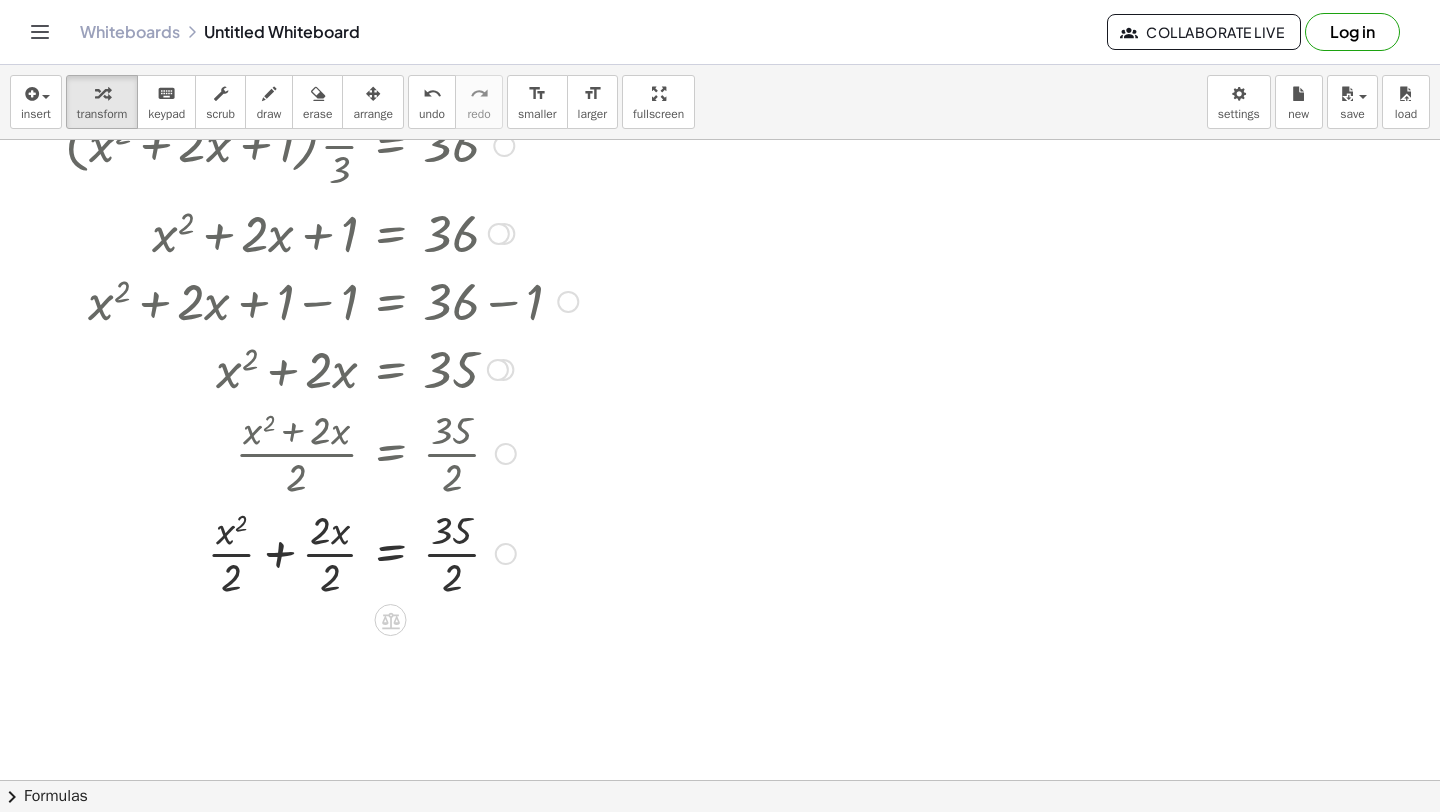 click at bounding box center [321, 552] 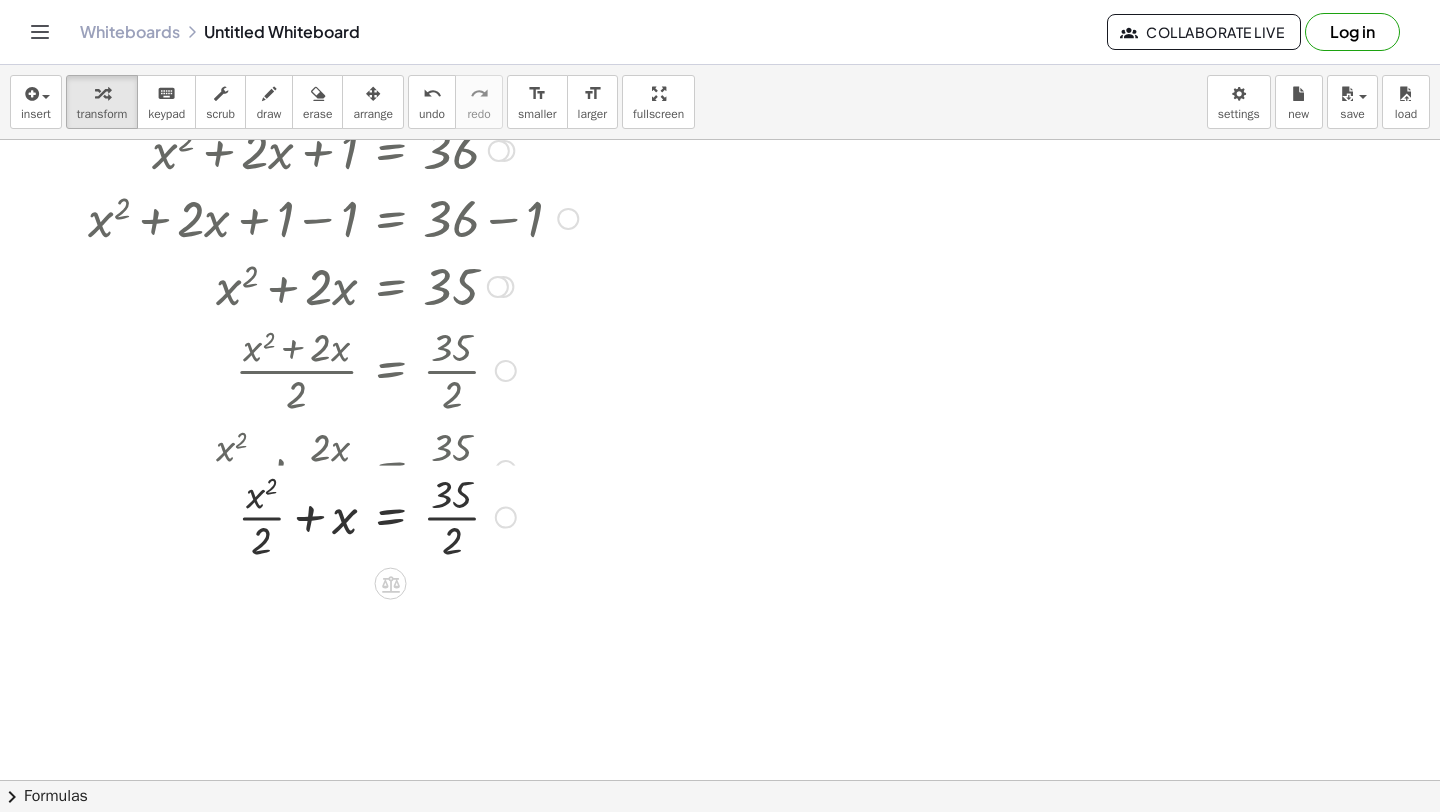 scroll, scrollTop: 646, scrollLeft: 0, axis: vertical 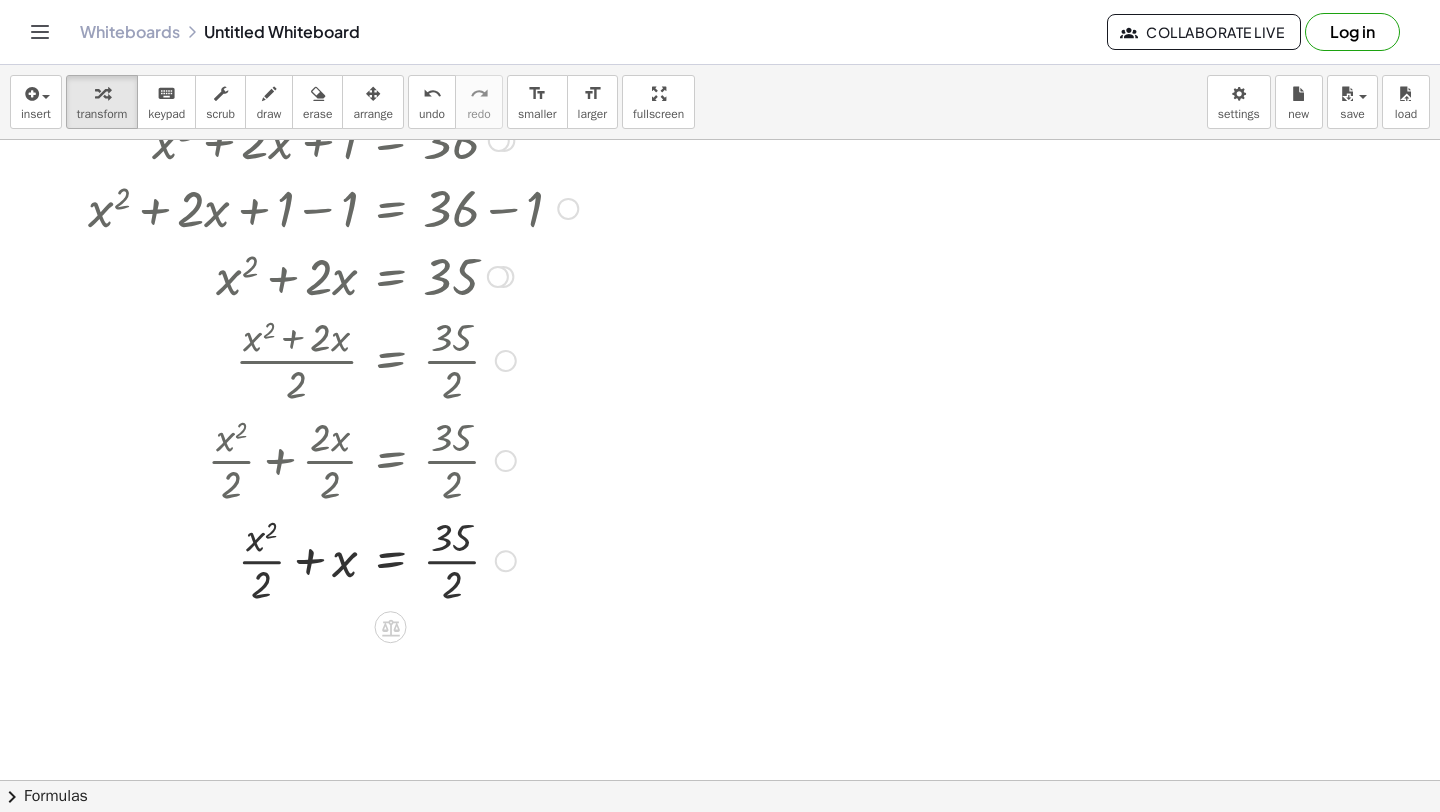 click at bounding box center [321, 559] 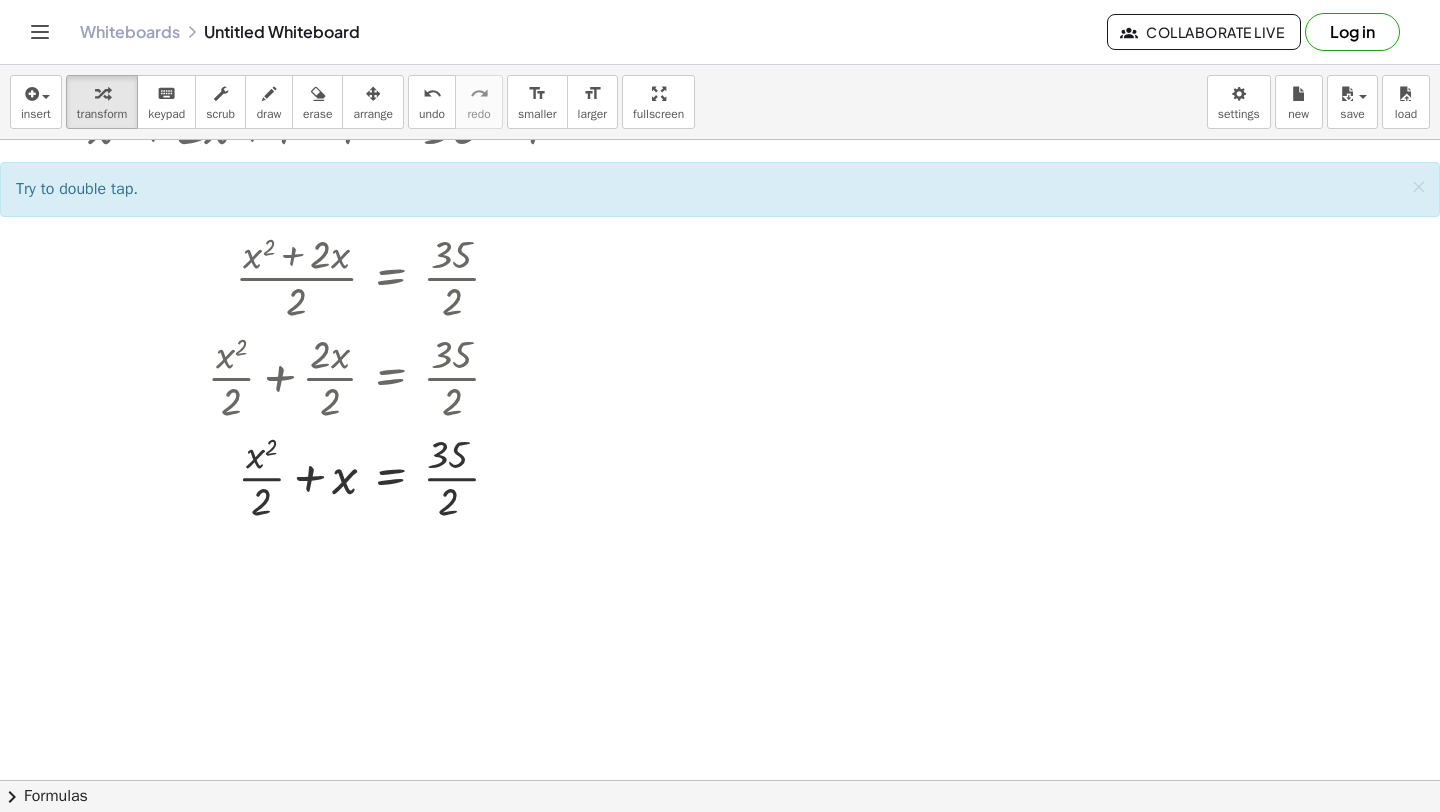 scroll, scrollTop: 751, scrollLeft: 0, axis: vertical 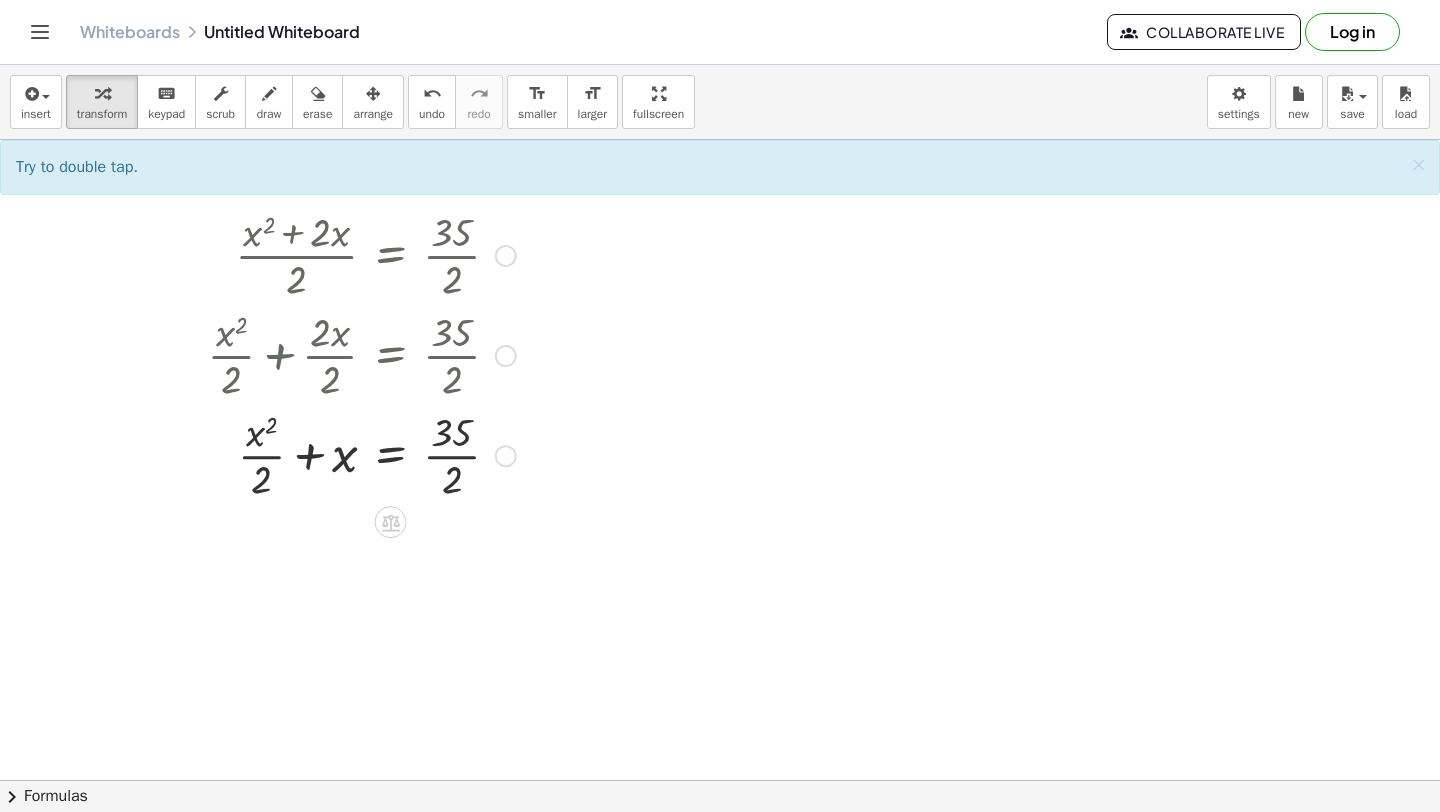 click at bounding box center [321, 454] 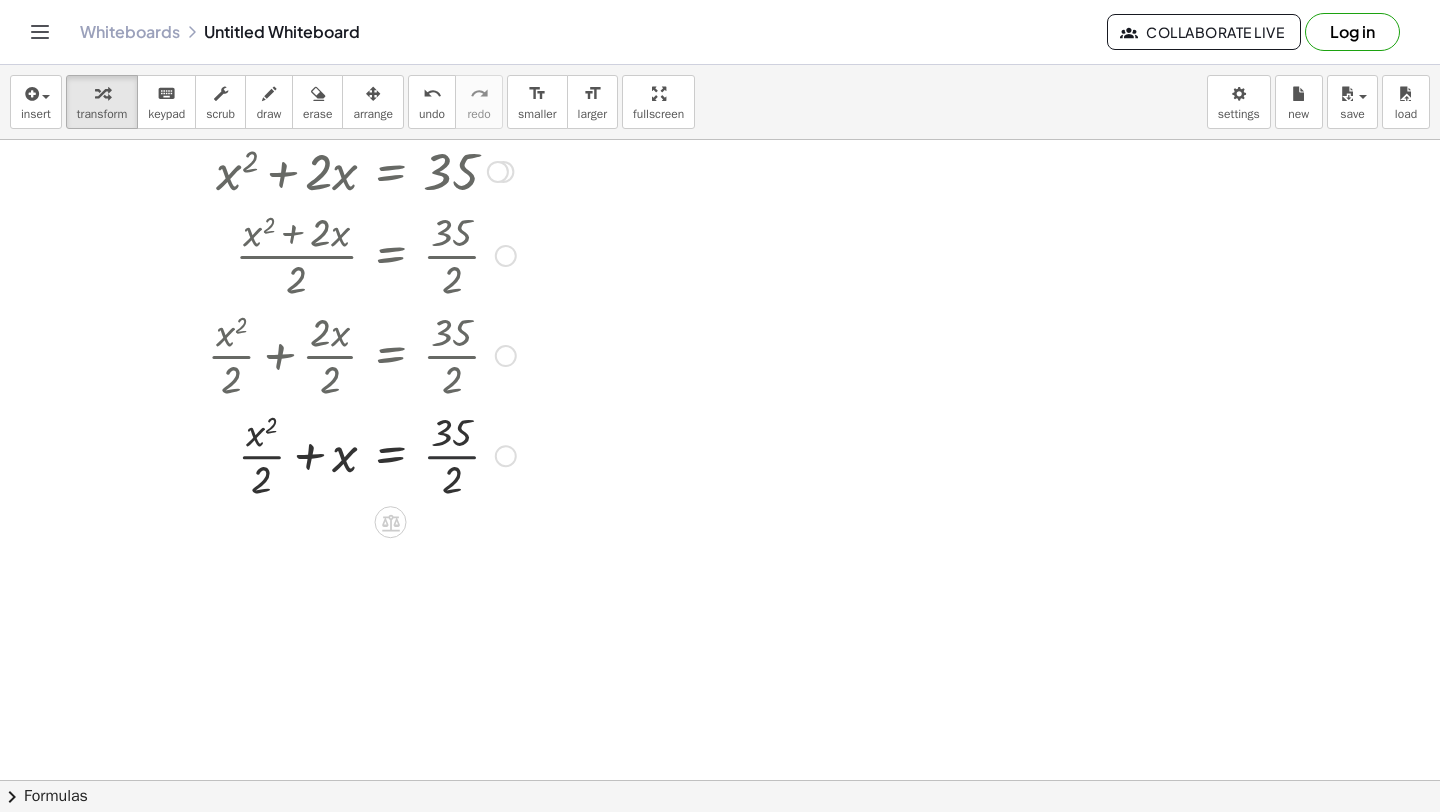 click at bounding box center [321, 454] 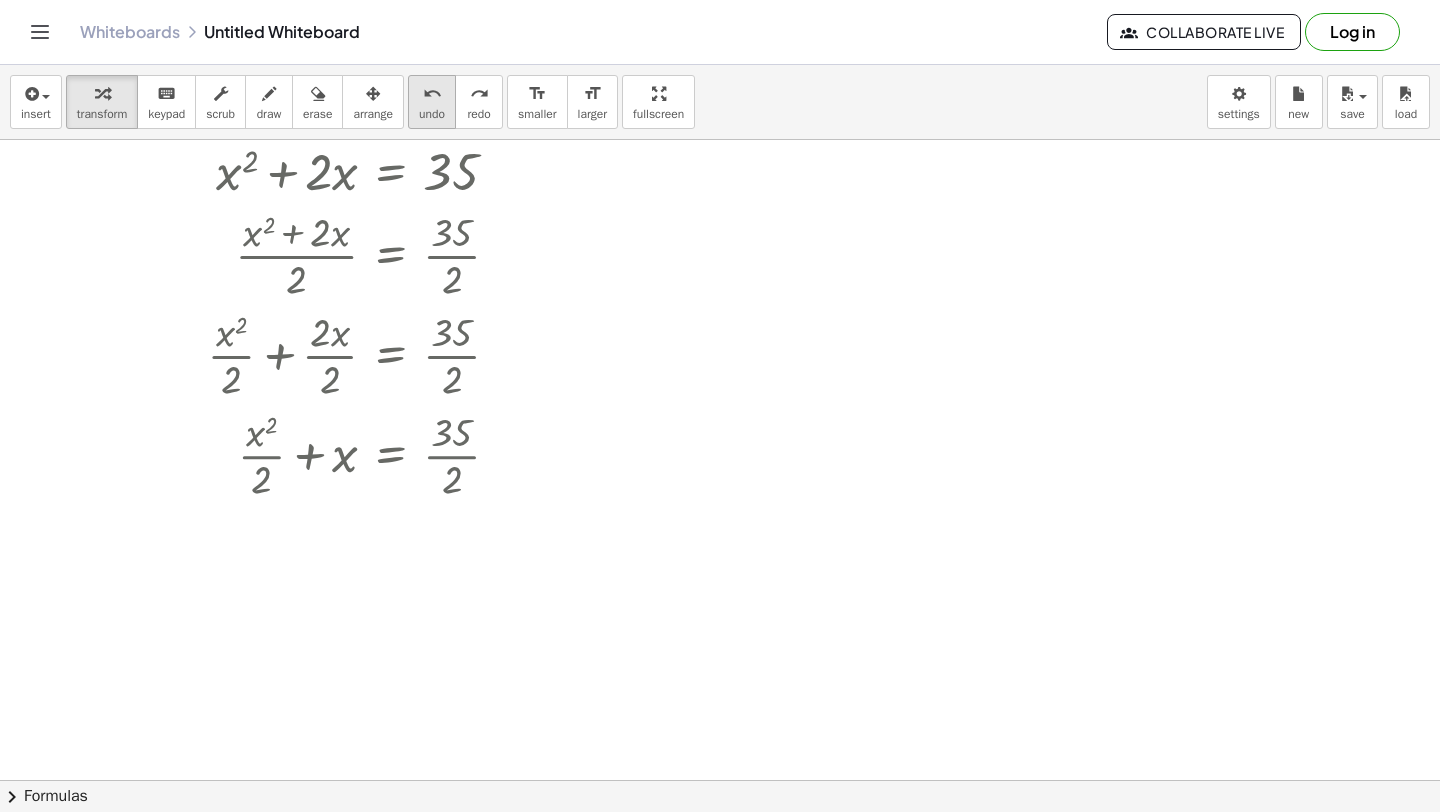 click on "undo" at bounding box center [432, 94] 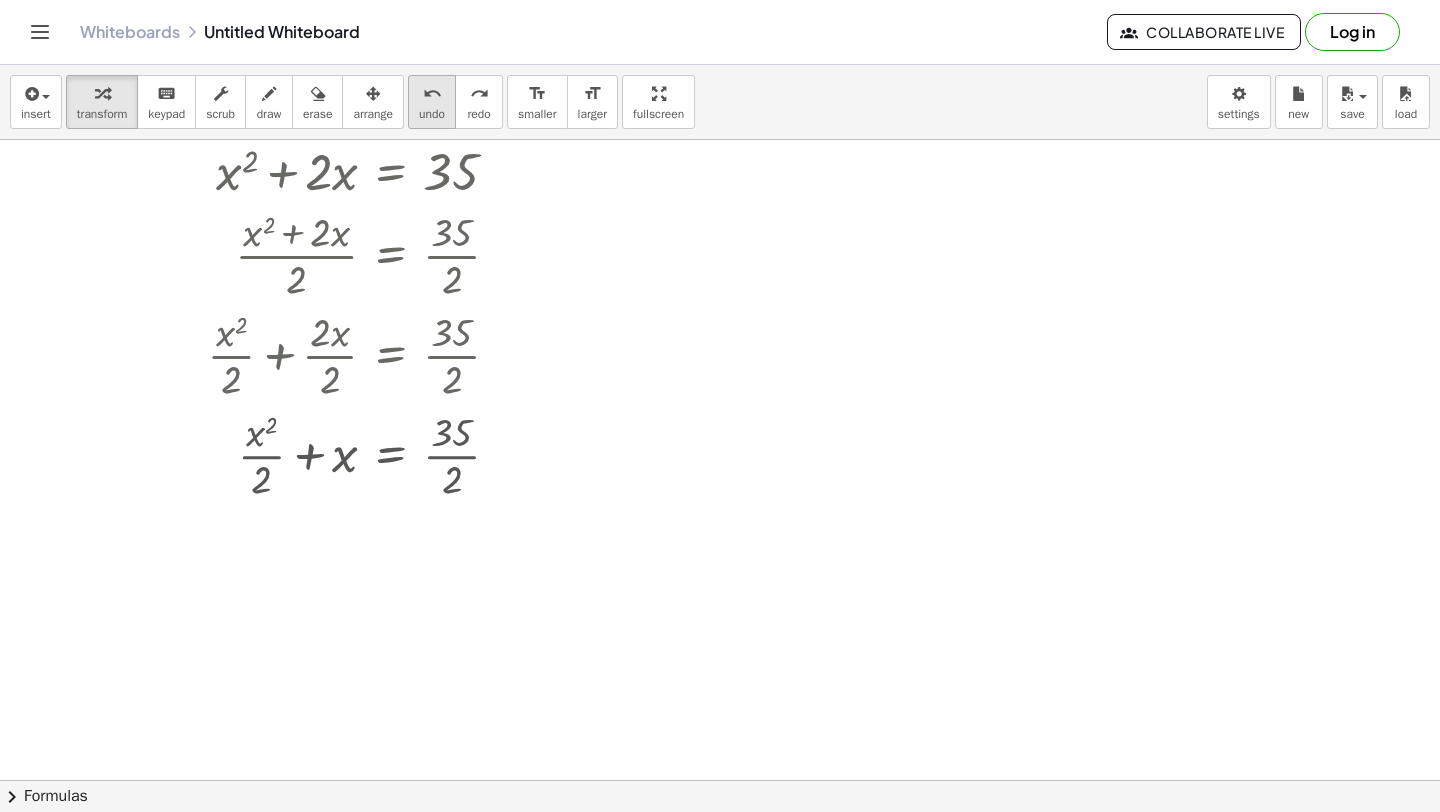 click on "undo" at bounding box center [432, 94] 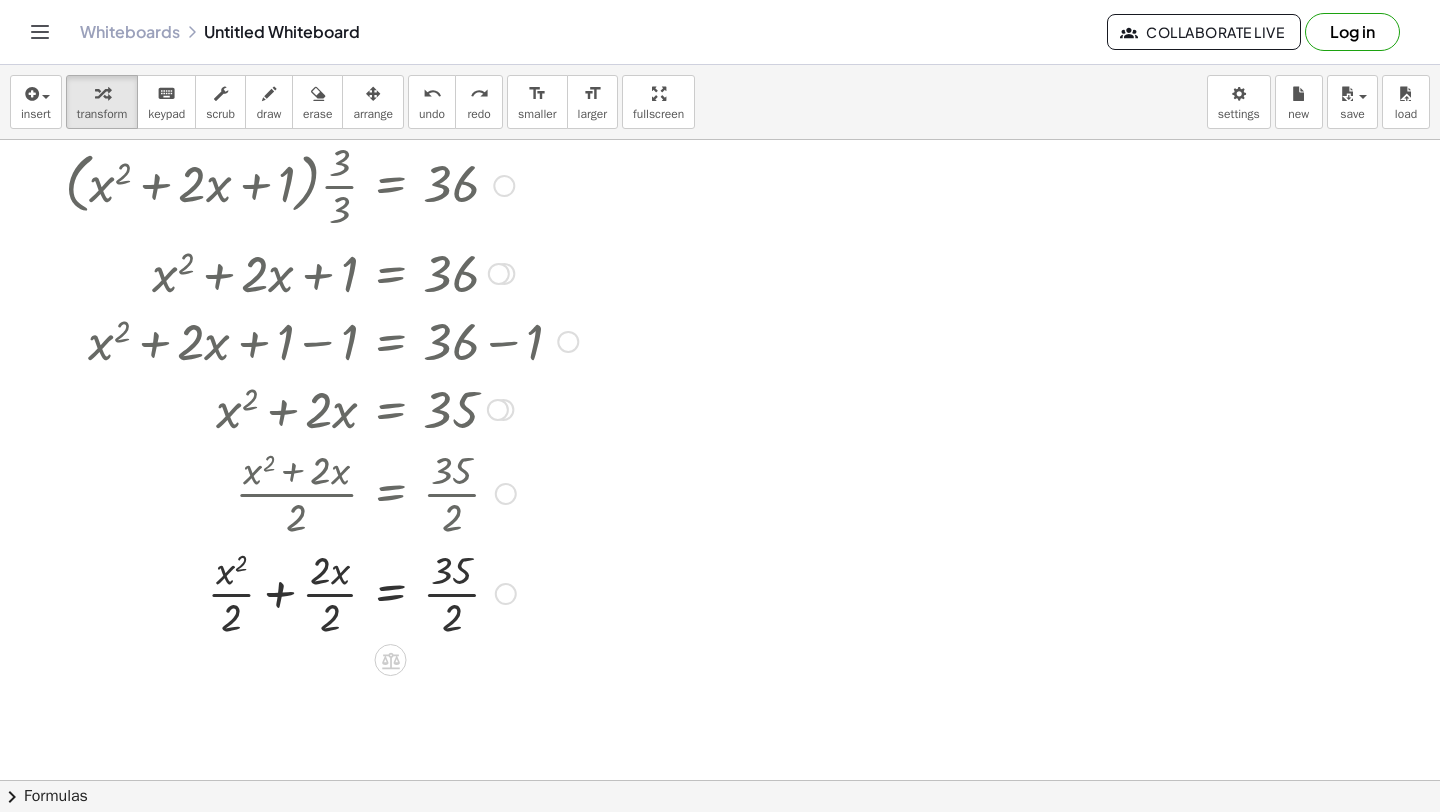scroll, scrollTop: 512, scrollLeft: 0, axis: vertical 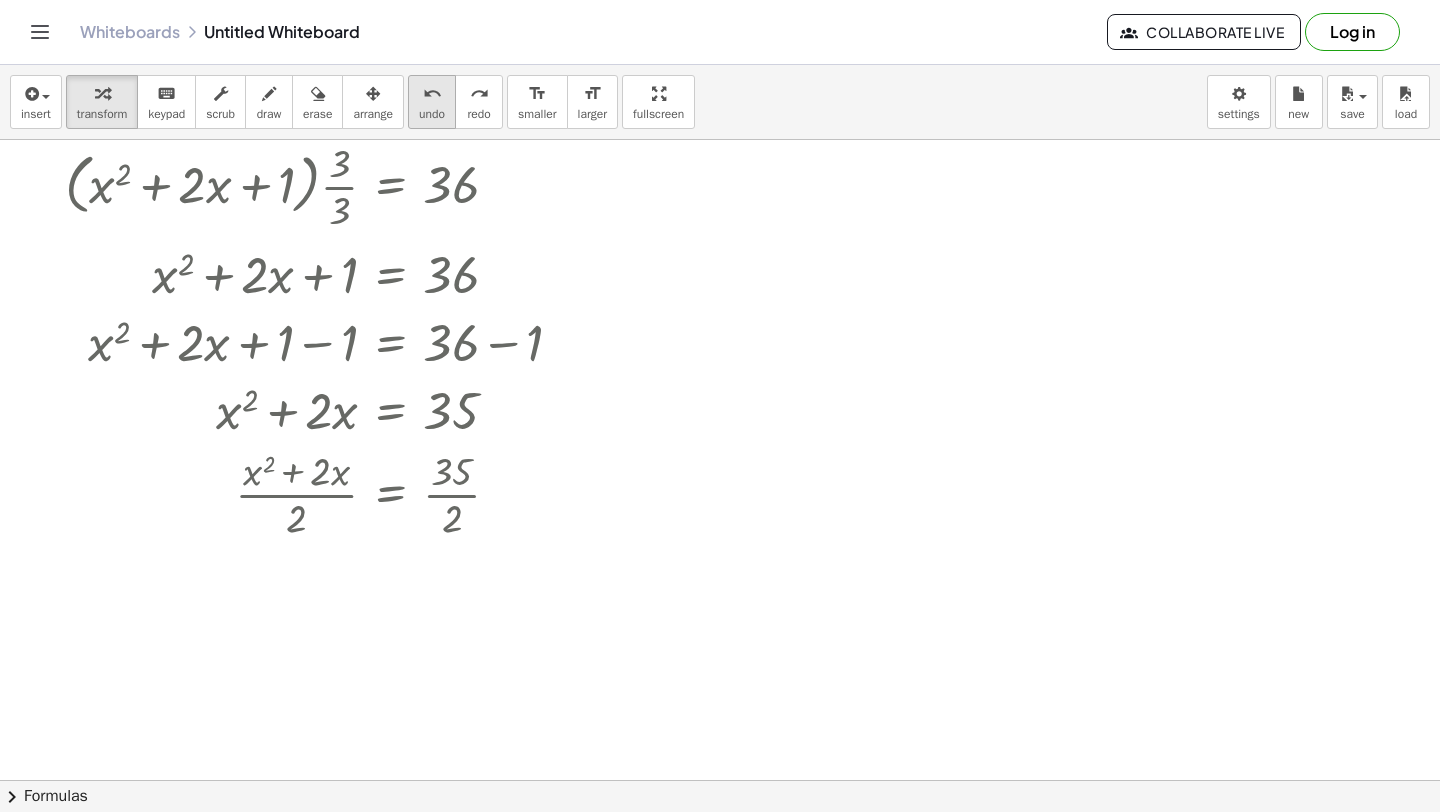 click on "undo undo" at bounding box center (432, 102) 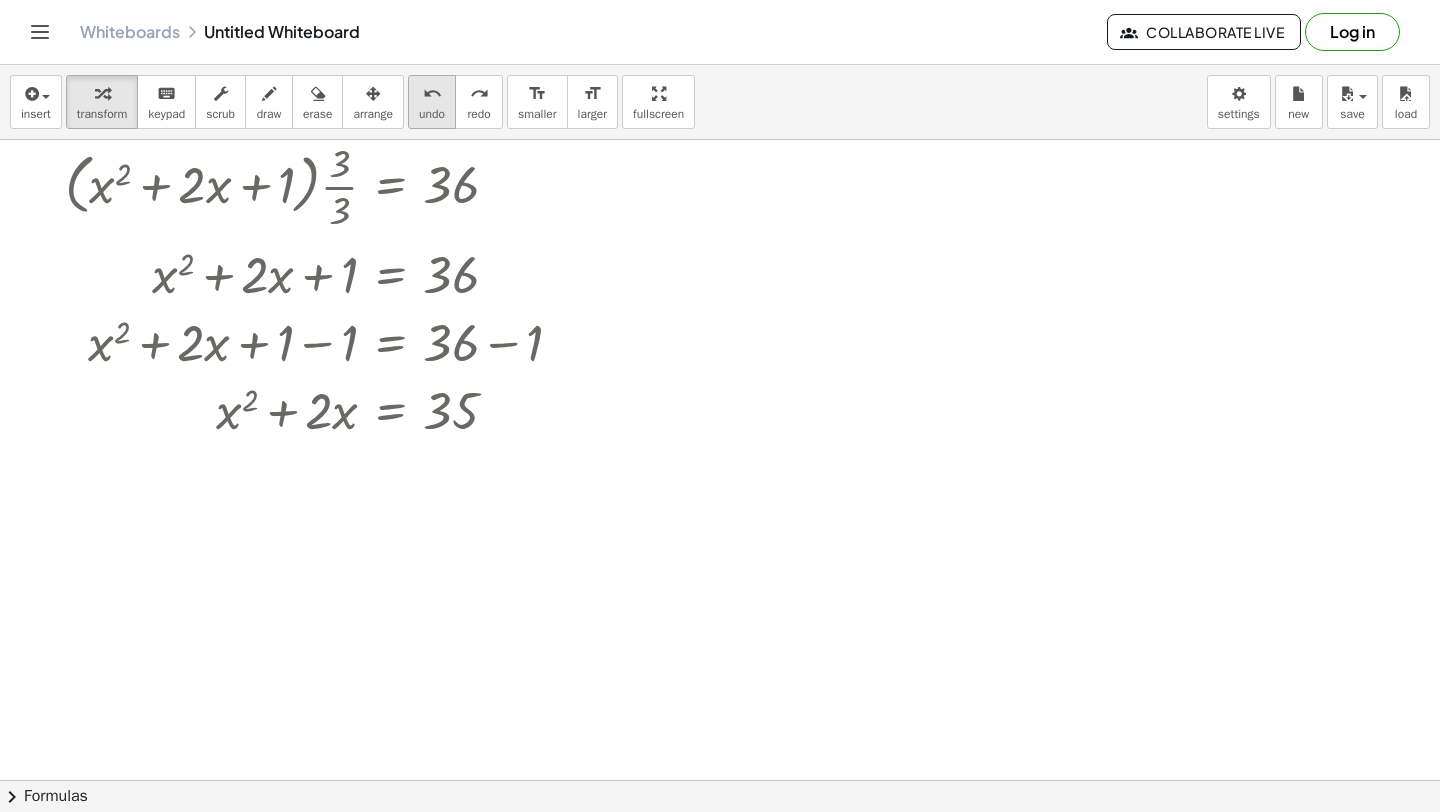 click on "undo" at bounding box center [432, 94] 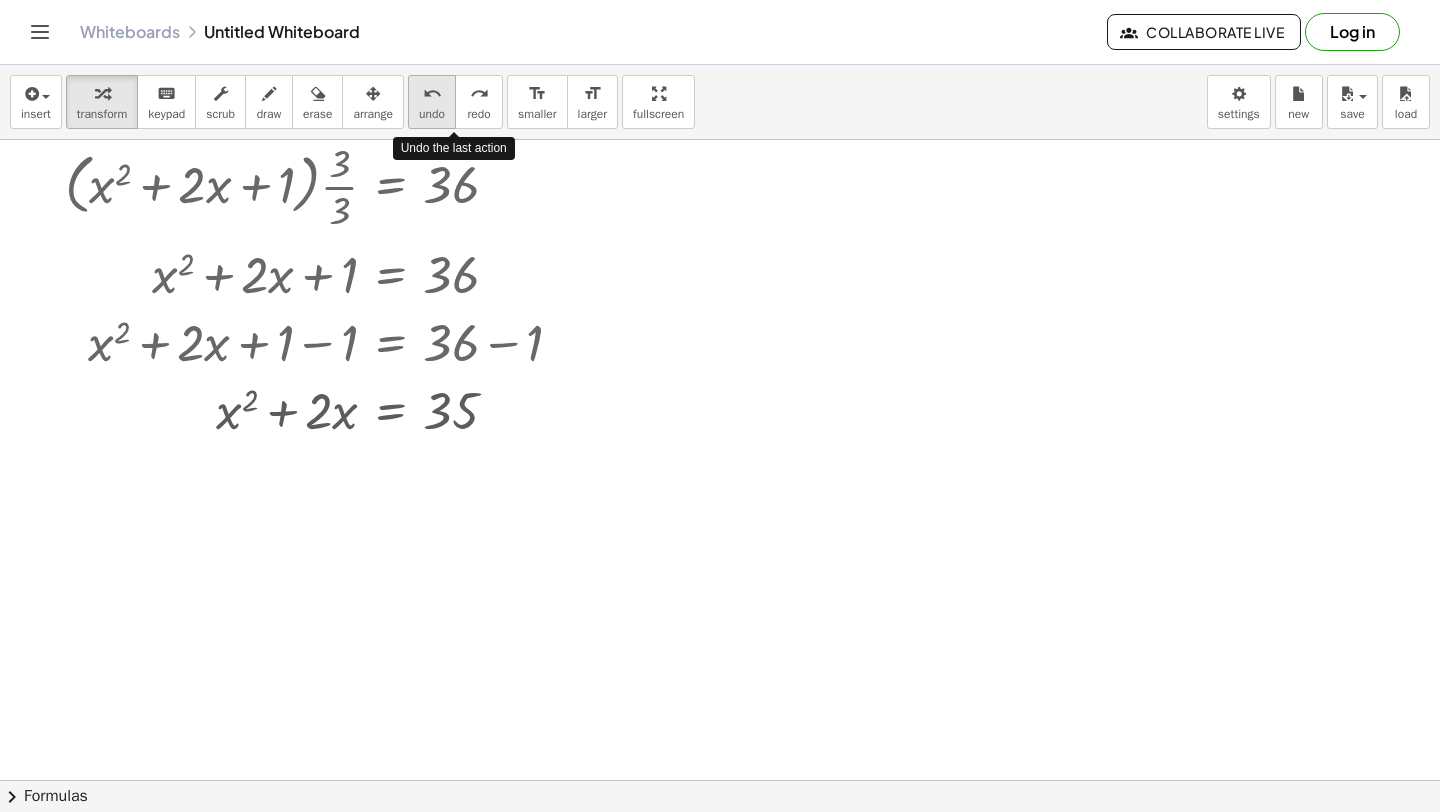 click on "undo" at bounding box center (432, 94) 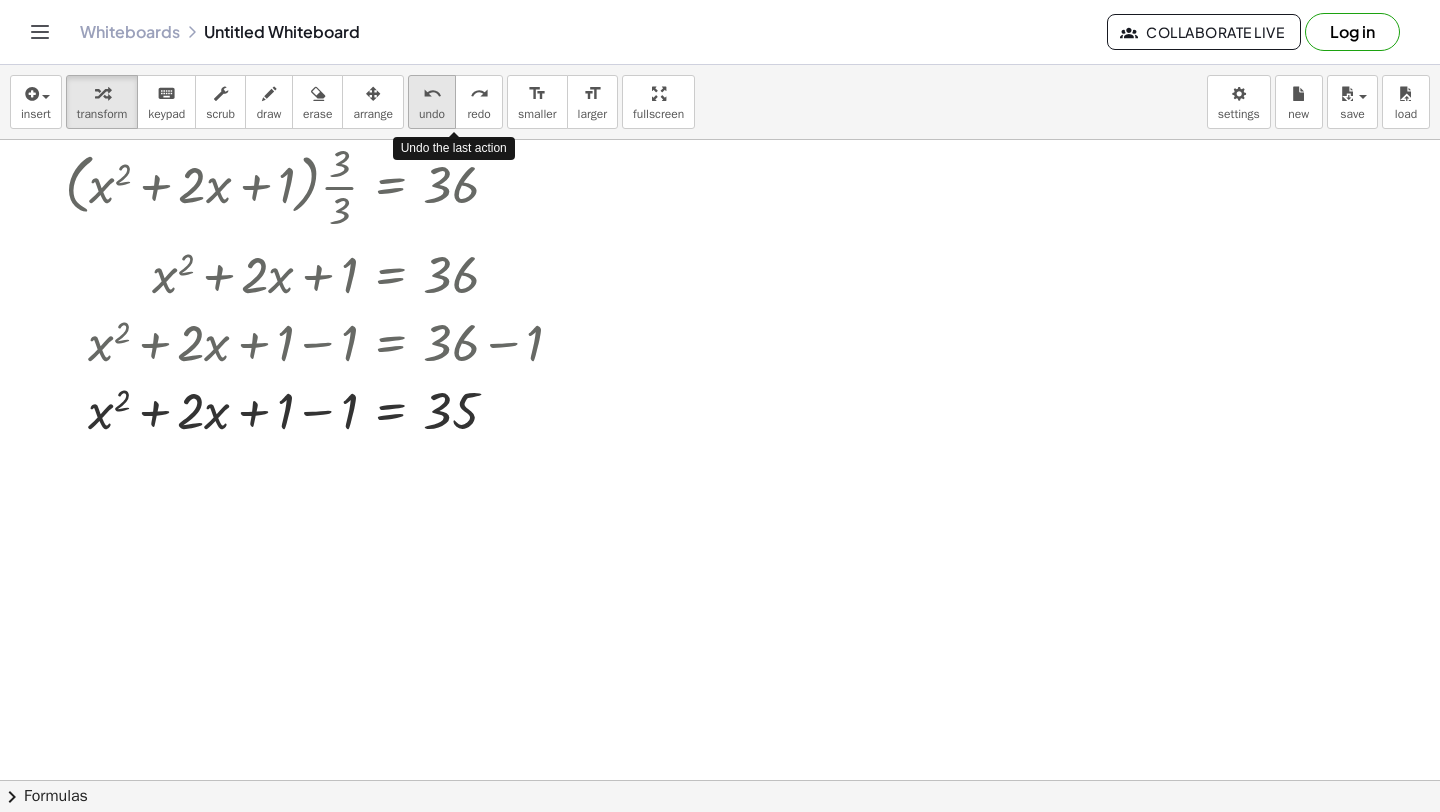 click on "undo" at bounding box center [432, 94] 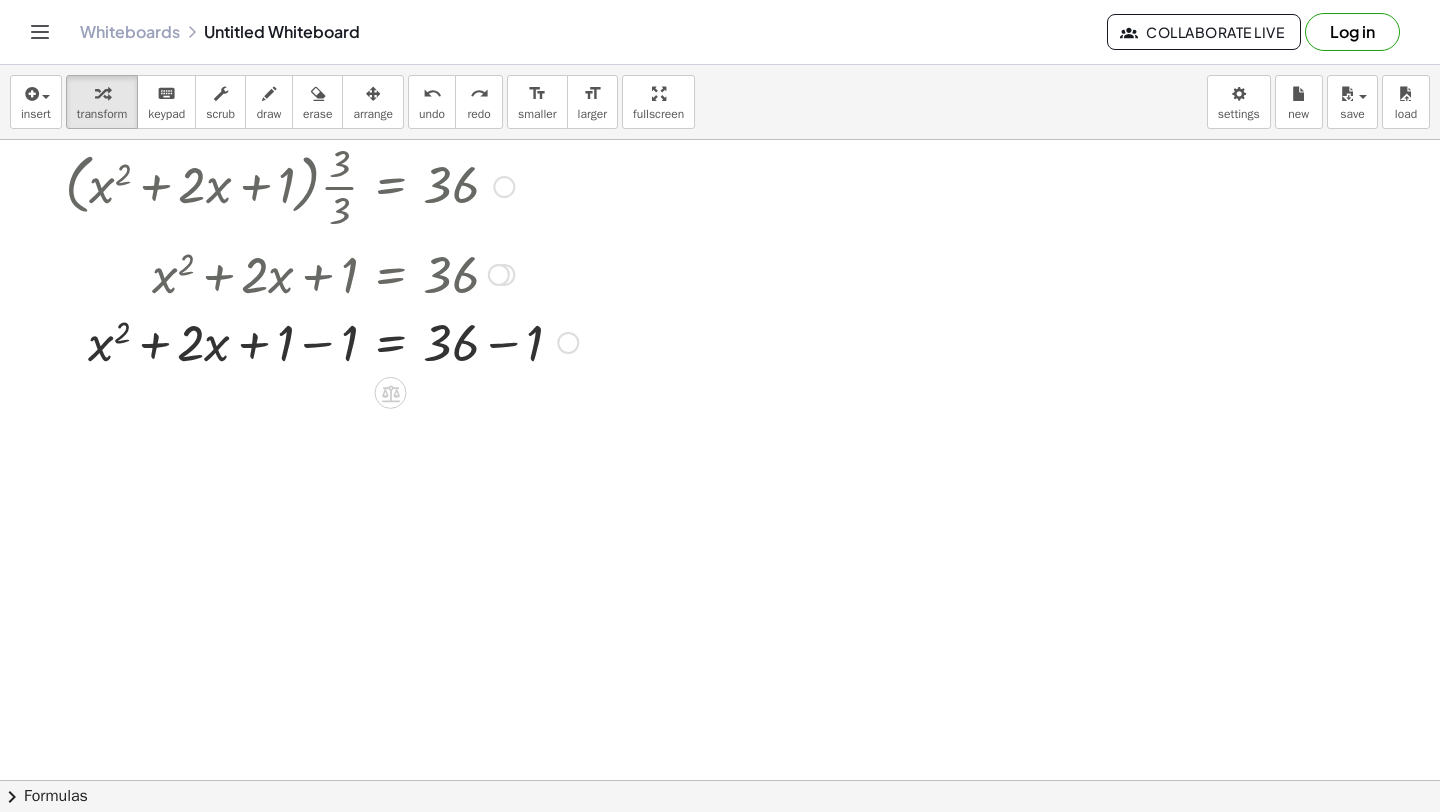 click at bounding box center [321, 341] 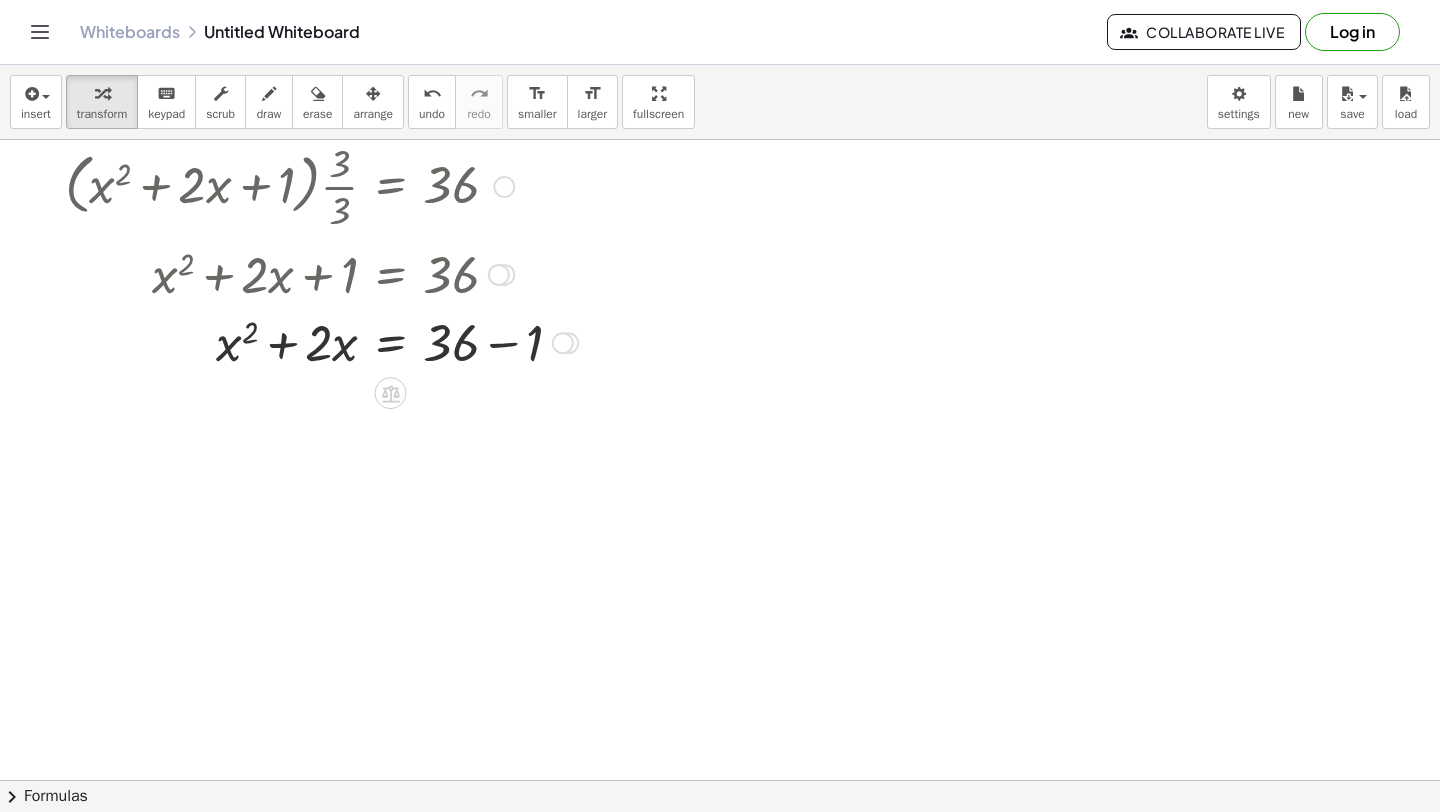 click on "· 3 · ( + x + 1 ) 2 = 108 · ( + x + 1 ) 2 · 3 = 108 · ( + x 2 + · 2 · x + 1 ) · 3 = 108 · ( + x 2 + · 2 · x + 1 ) · 3 · 3 = · 108 · 3 · ( + x 2 + · 2 · x + 1 ) · 3 · 3 = 36 · ( + x 2 + · 2 · x + 1 ) · · 3 · 3 = 36 · ( + x 2 + · 2 · x + 1 ) · 1 = 36 + x 2 + · 2 · x + 1 = 36 + x 2 + · 2 · x + 1 − 1 = + 36 − 1 + x 2 + · 2 · x + 0 = + 36 − 1 + x 2 + · 2 · x = + 36 − 1" at bounding box center [391, -263] 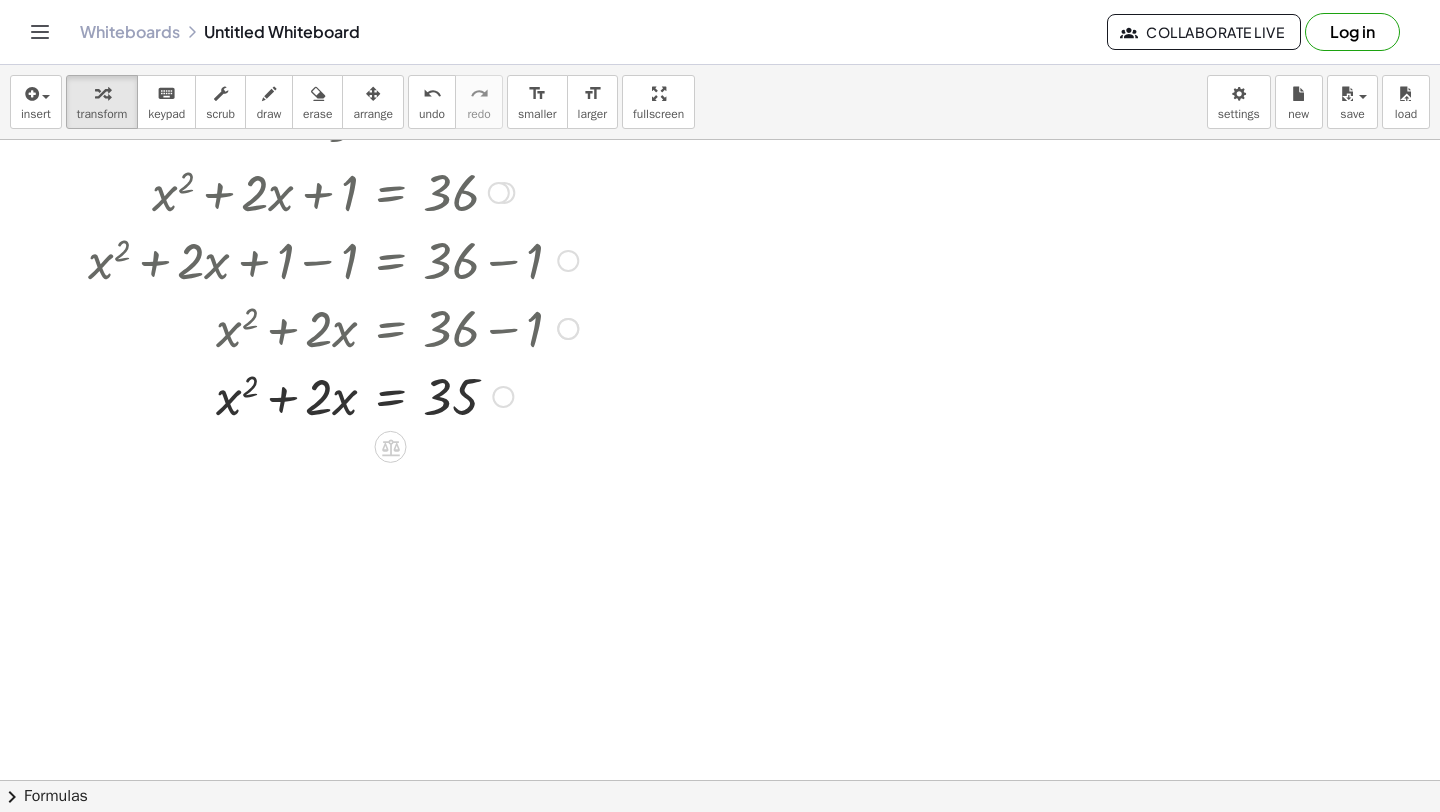scroll, scrollTop: 592, scrollLeft: 0, axis: vertical 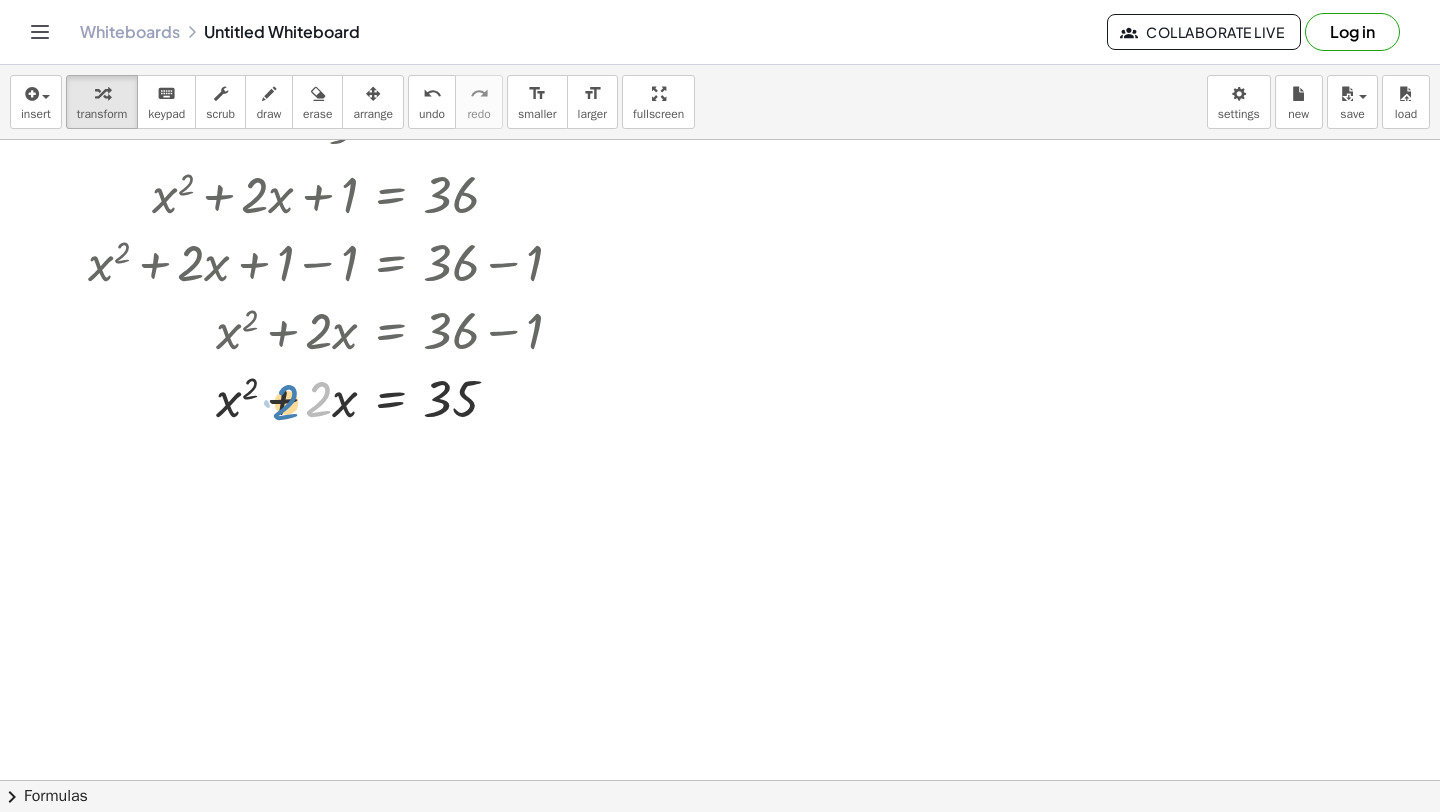 drag, startPoint x: 321, startPoint y: 393, endPoint x: 300, endPoint y: 391, distance: 21.095022 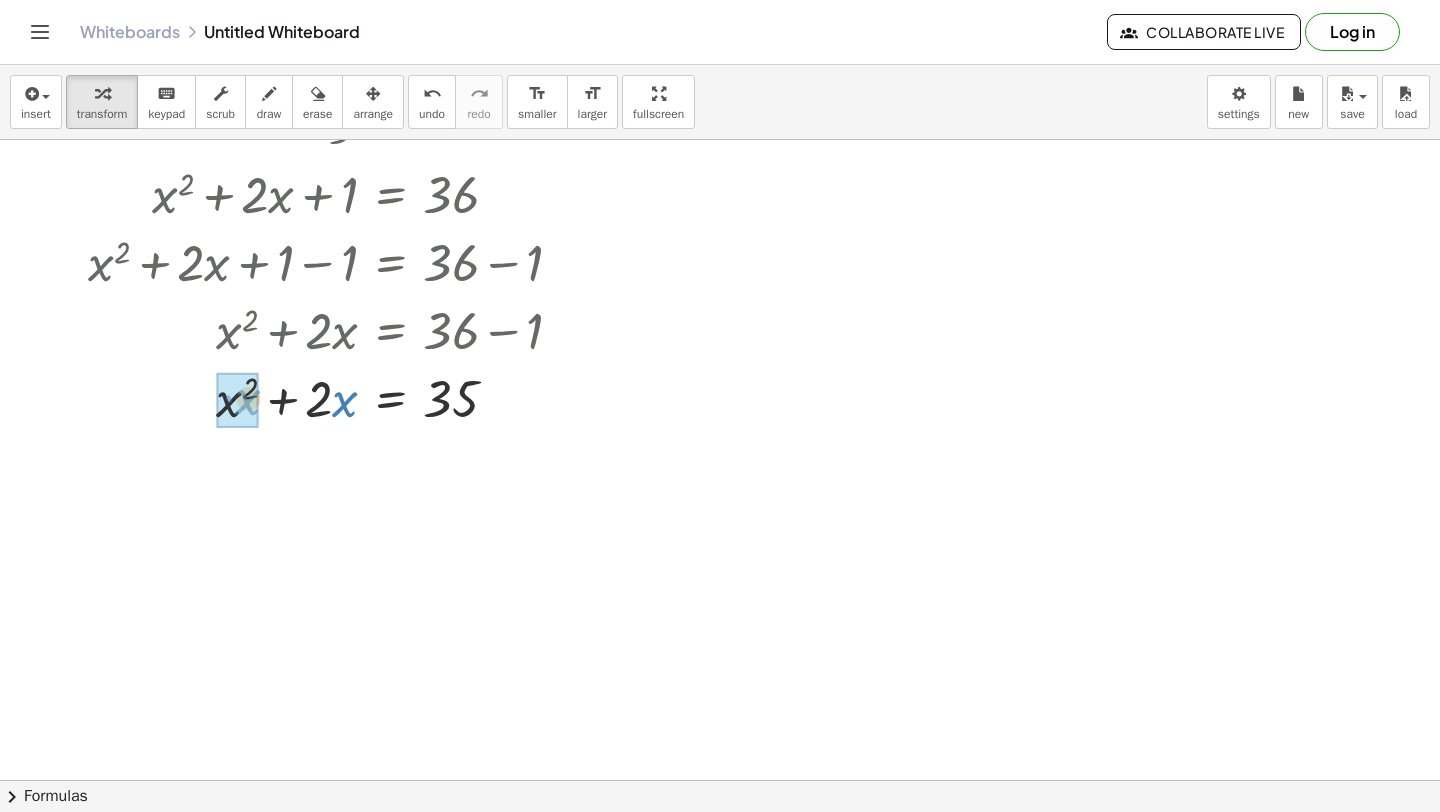 drag, startPoint x: 347, startPoint y: 397, endPoint x: 252, endPoint y: 399, distance: 95.02105 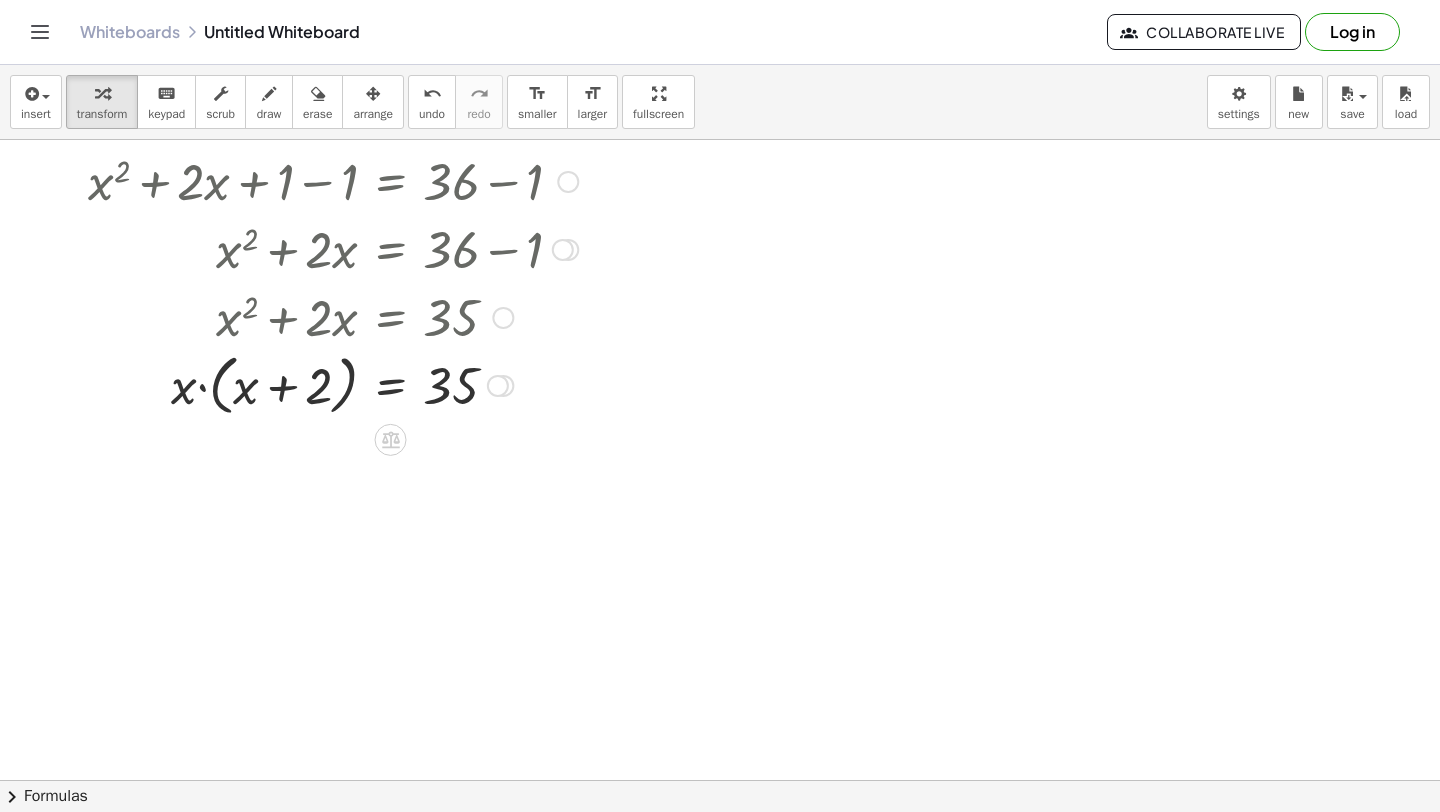 scroll, scrollTop: 674, scrollLeft: 0, axis: vertical 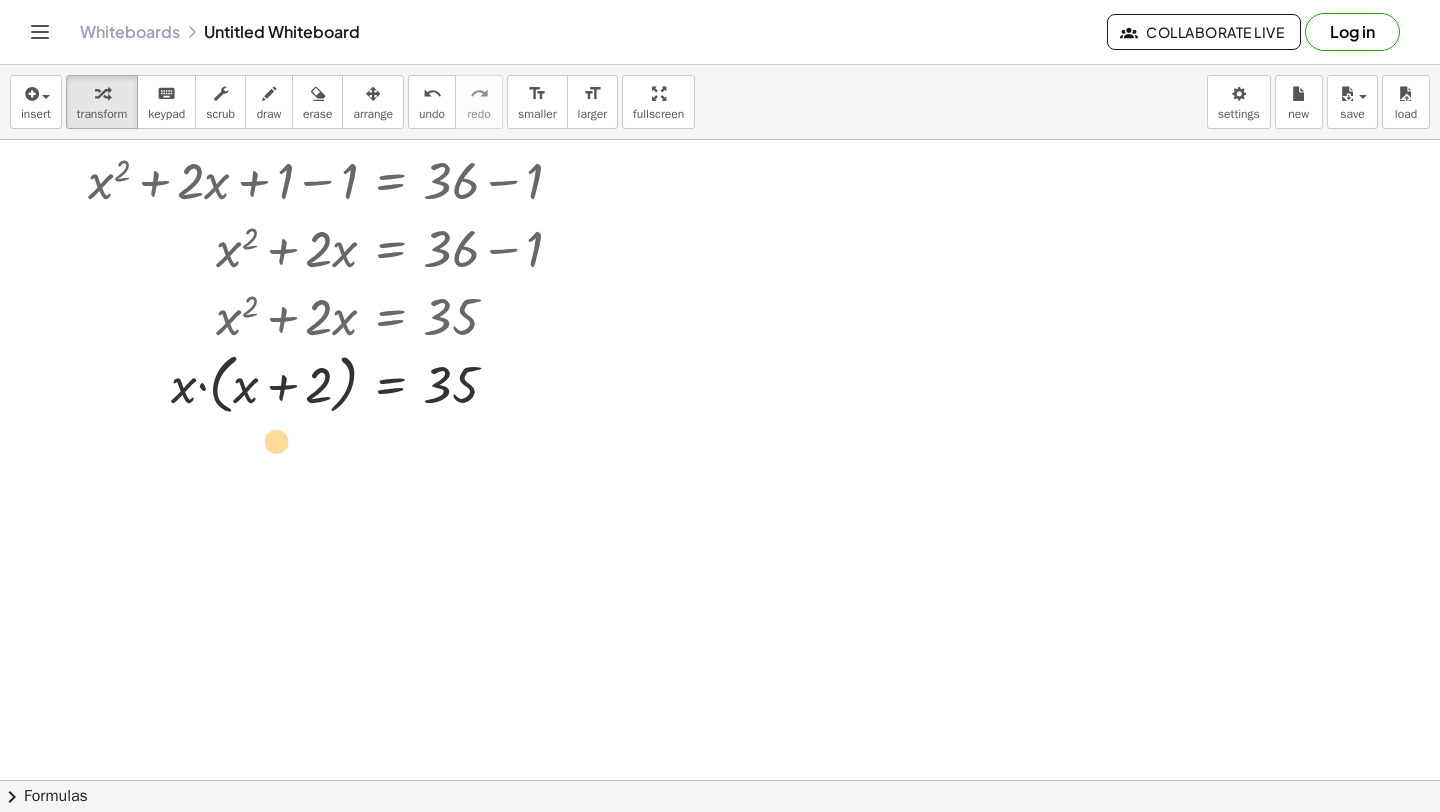 drag, startPoint x: 270, startPoint y: 386, endPoint x: 230, endPoint y: 429, distance: 58.728188 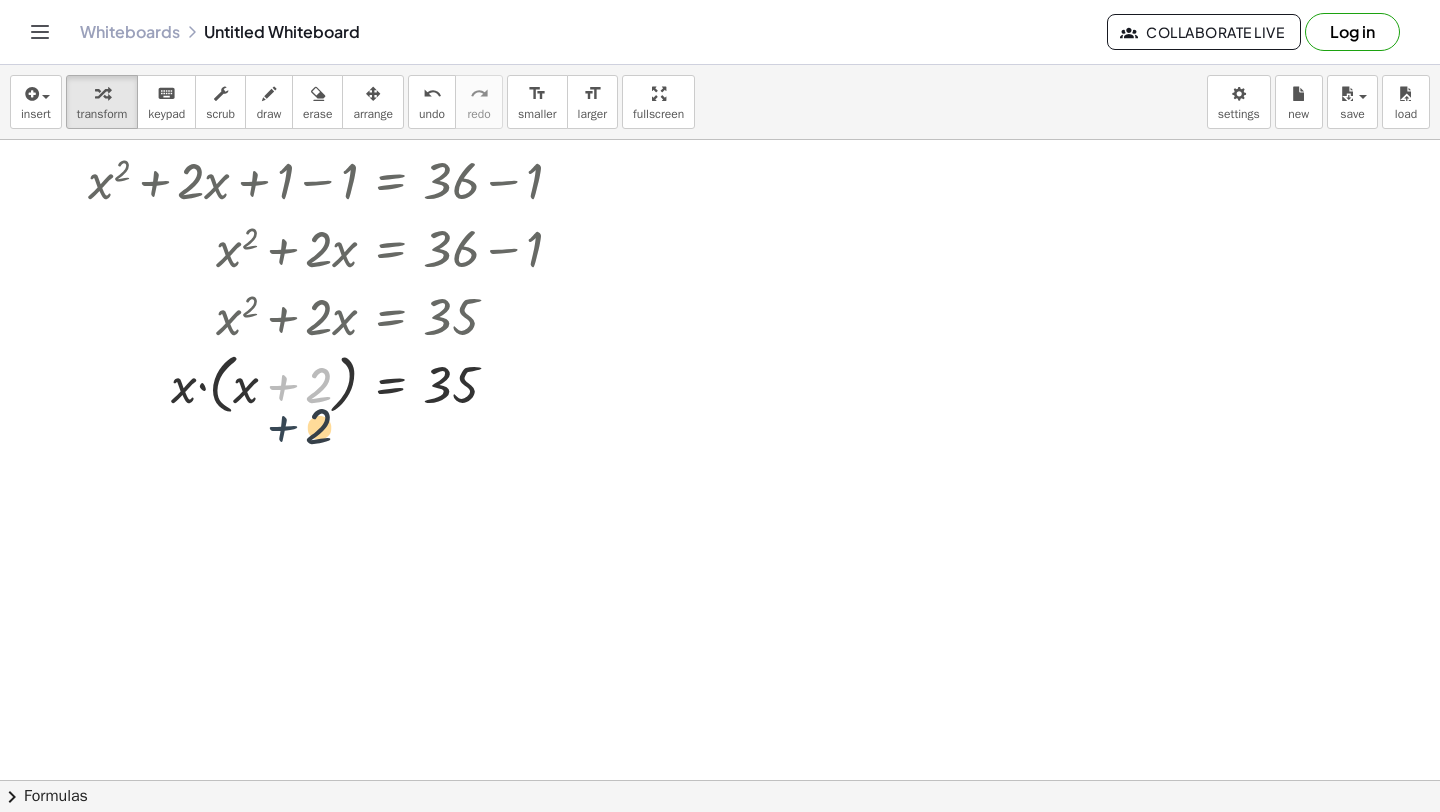 drag, startPoint x: 286, startPoint y: 384, endPoint x: 285, endPoint y: 426, distance: 42.0119 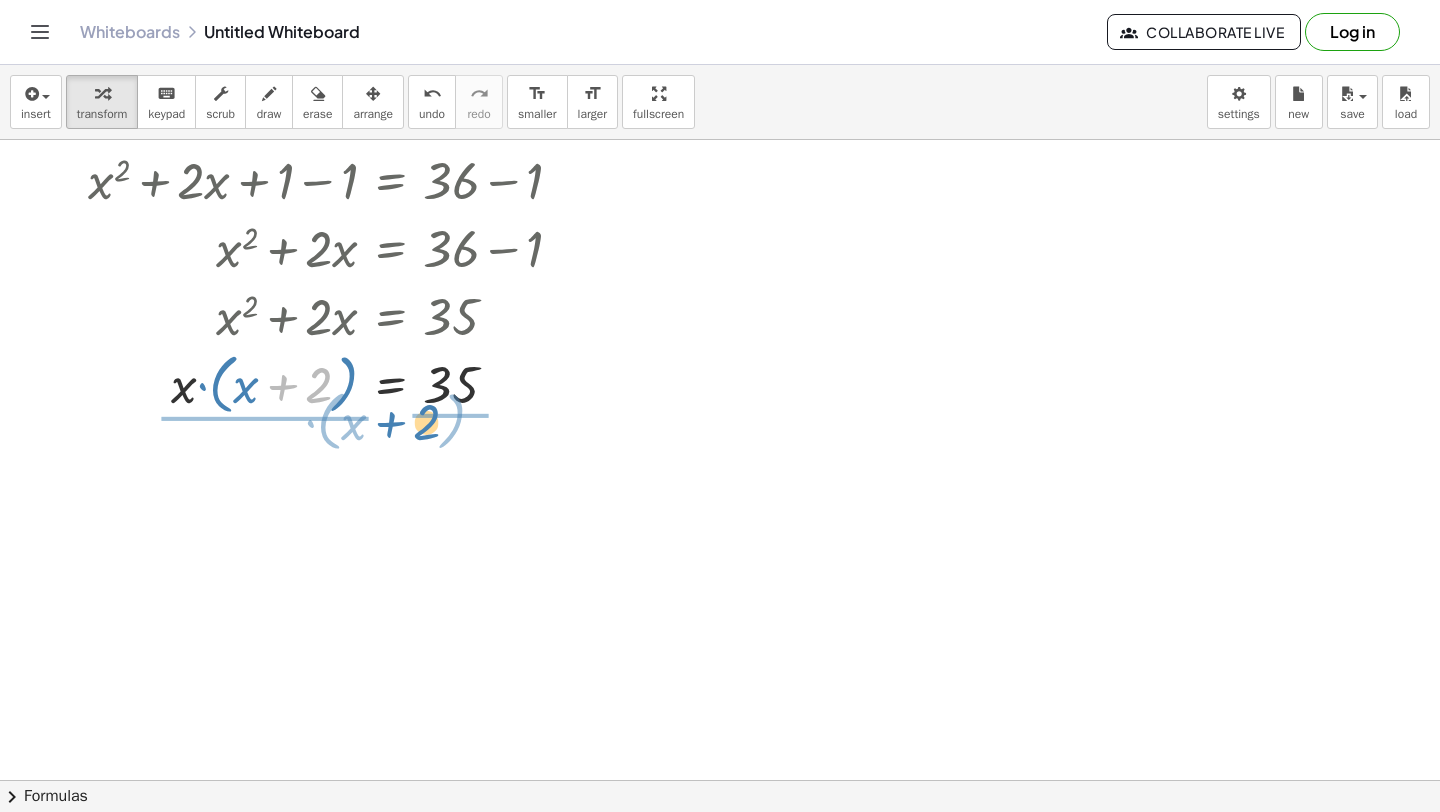 drag, startPoint x: 284, startPoint y: 379, endPoint x: 387, endPoint y: 413, distance: 108.46658 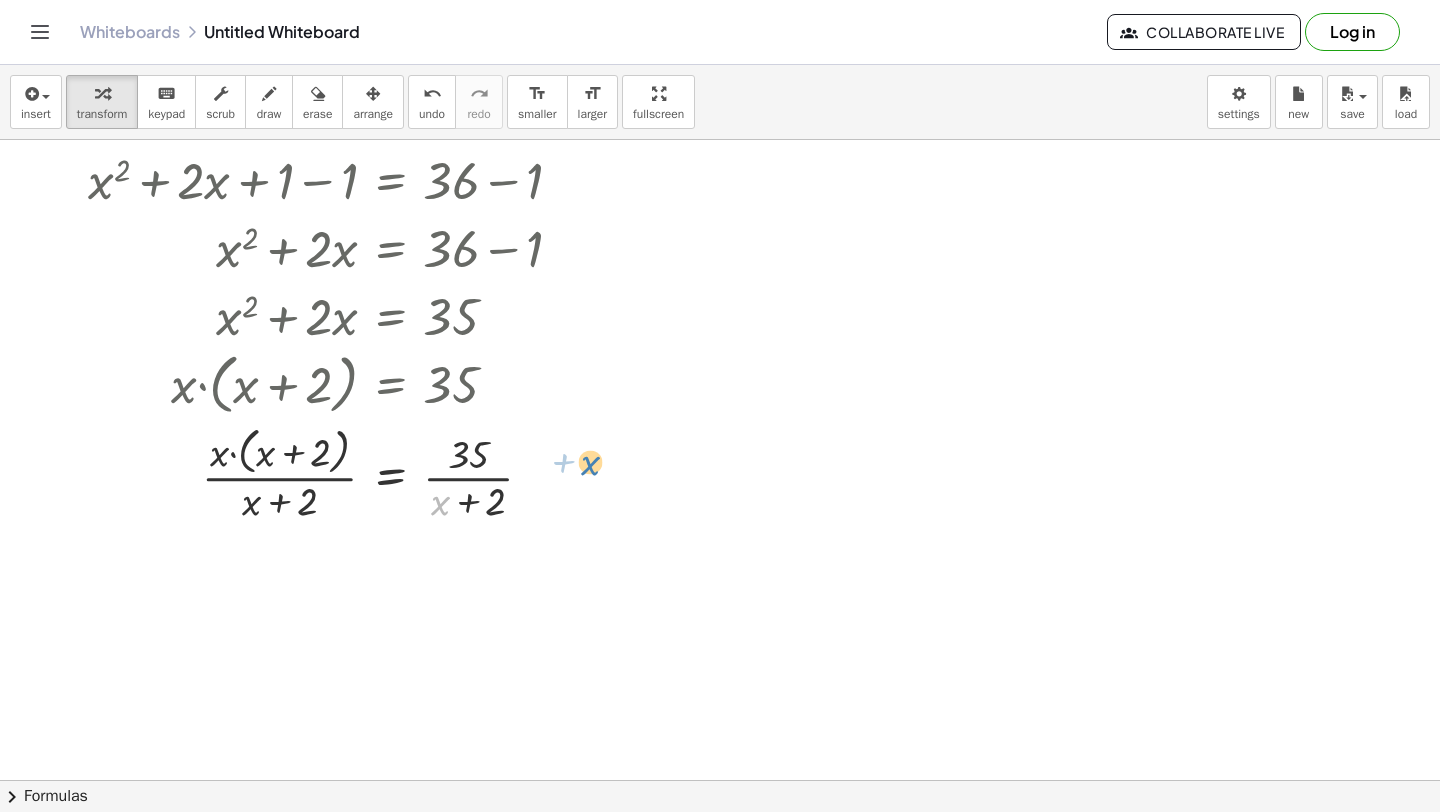 drag, startPoint x: 441, startPoint y: 499, endPoint x: 591, endPoint y: 458, distance: 155.50241 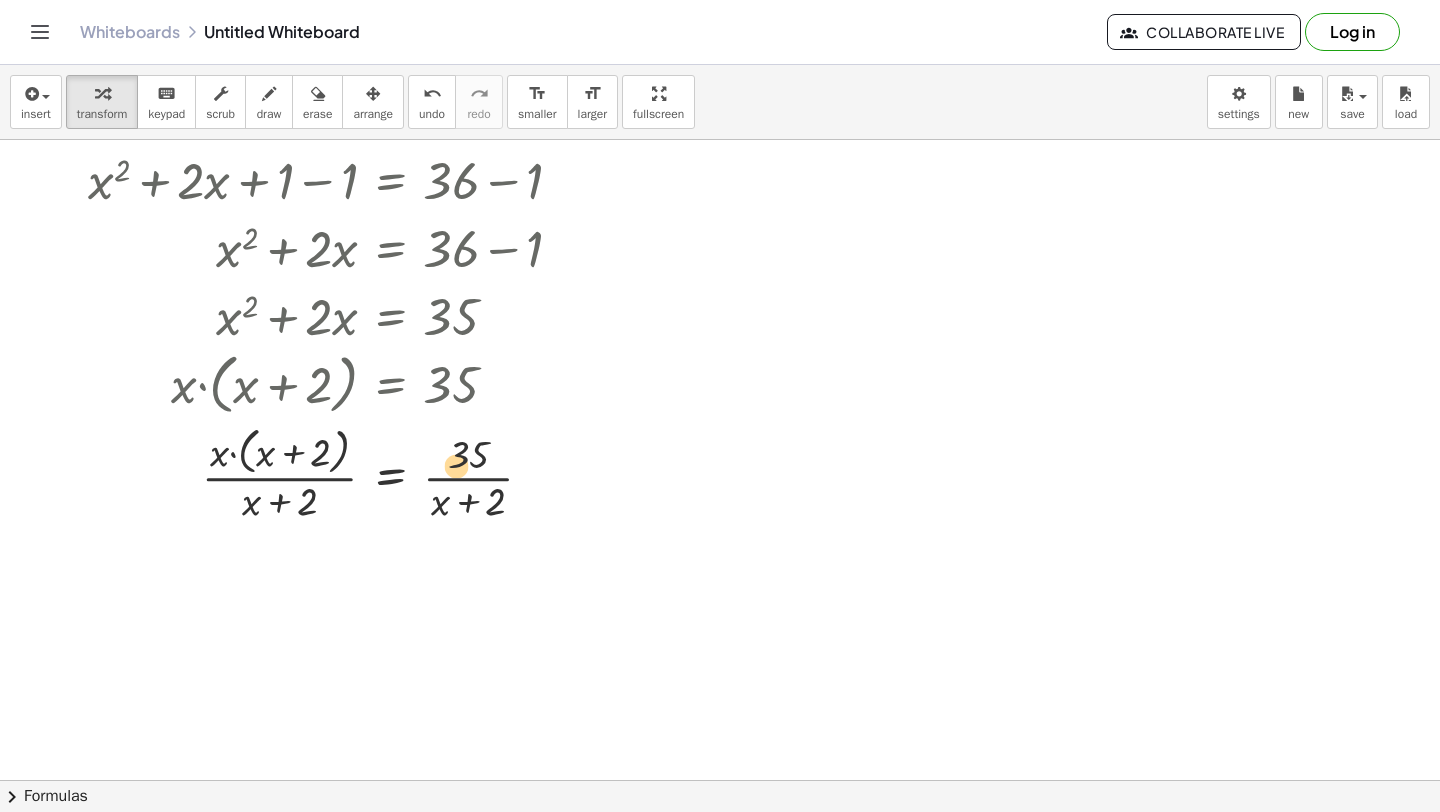 drag, startPoint x: 463, startPoint y: 458, endPoint x: 452, endPoint y: 468, distance: 14.866069 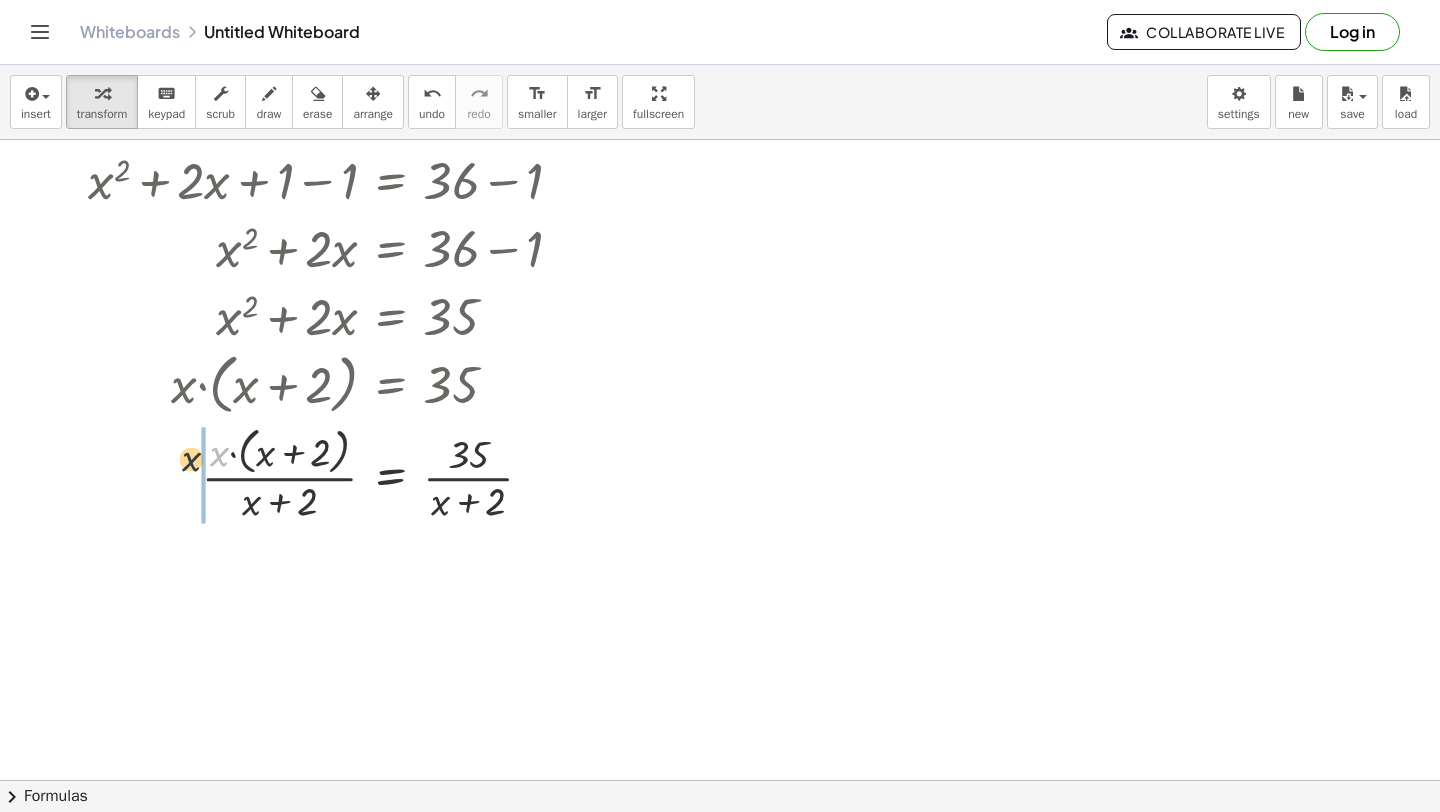 drag, startPoint x: 226, startPoint y: 459, endPoint x: 189, endPoint y: 471, distance: 38.8973 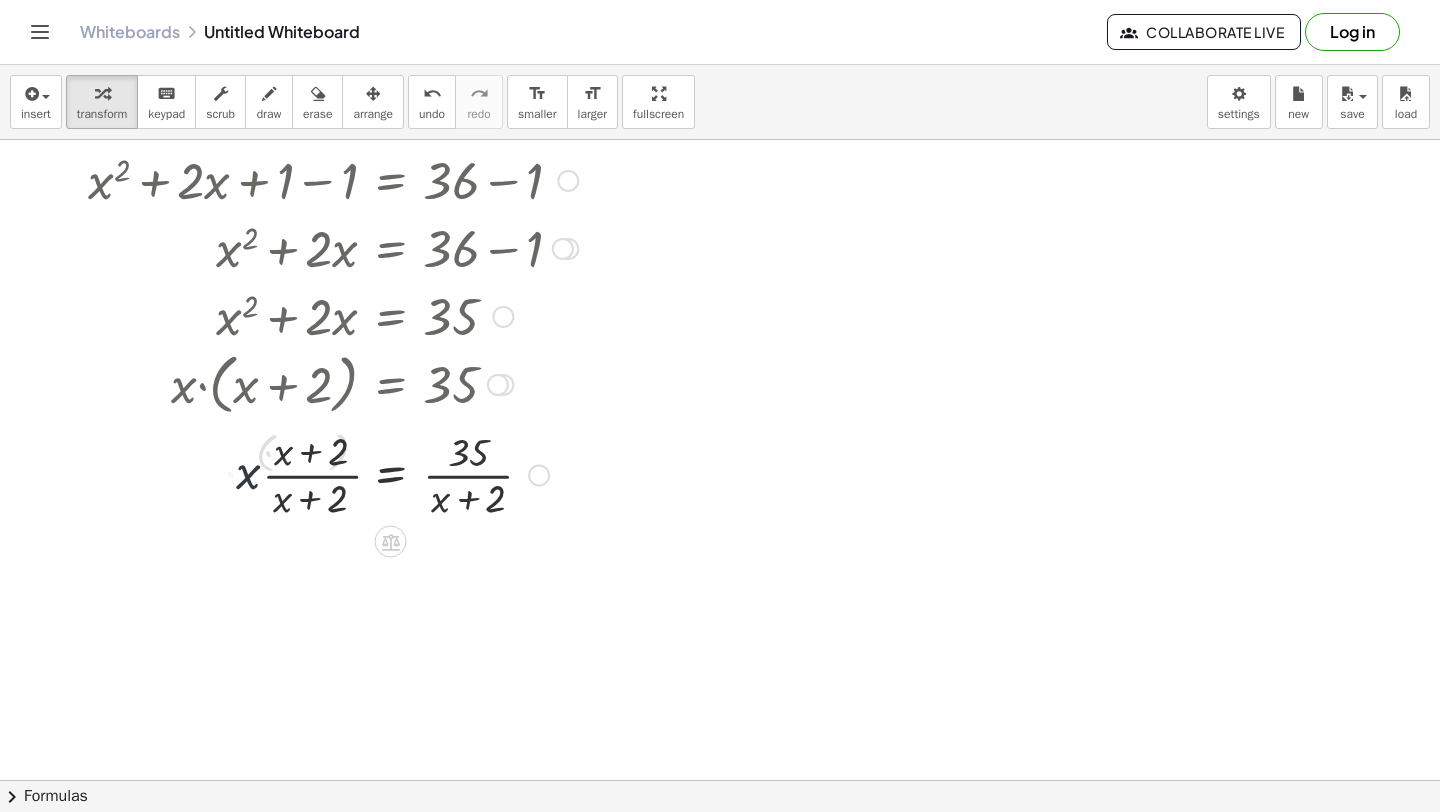 click at bounding box center (321, 473) 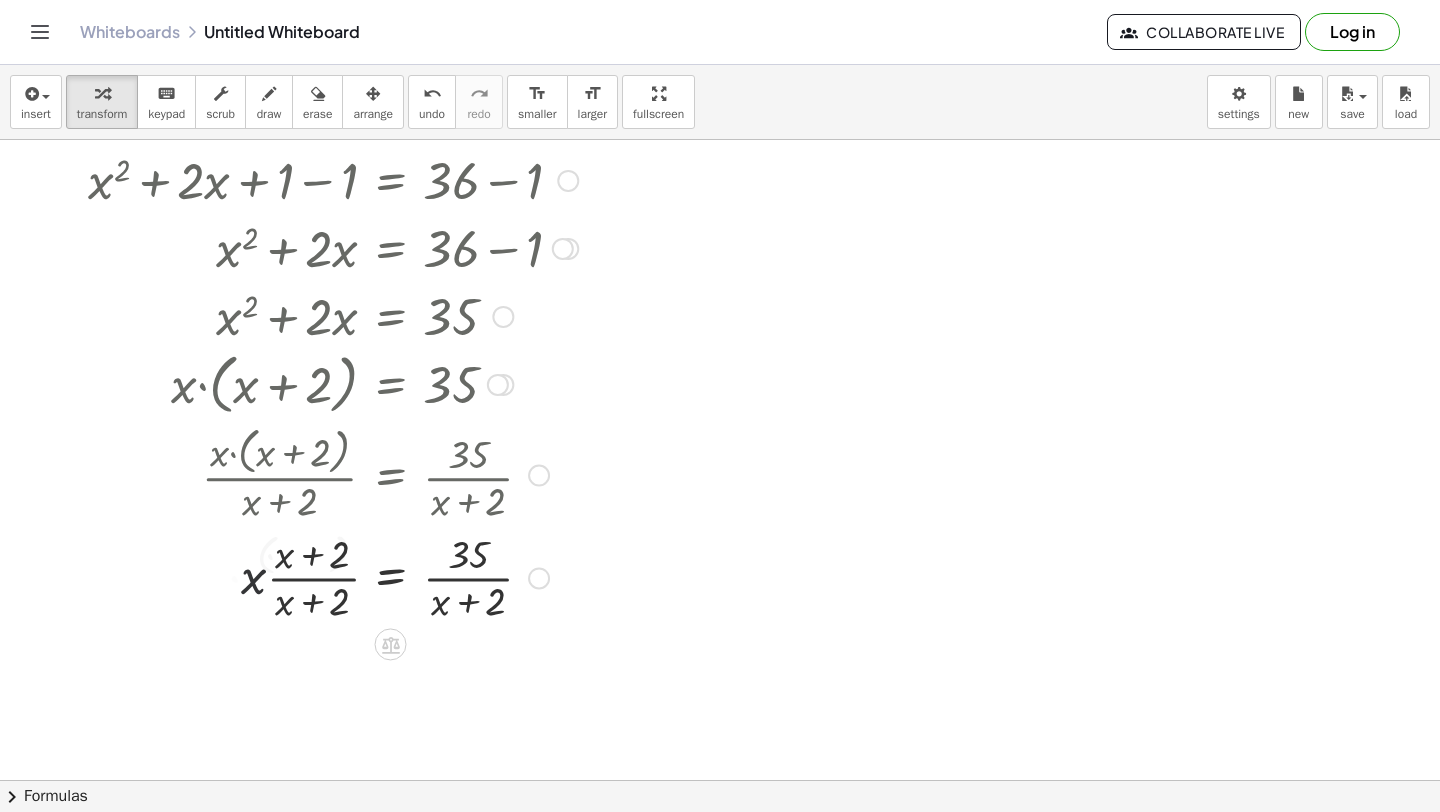 click at bounding box center [301, 474] 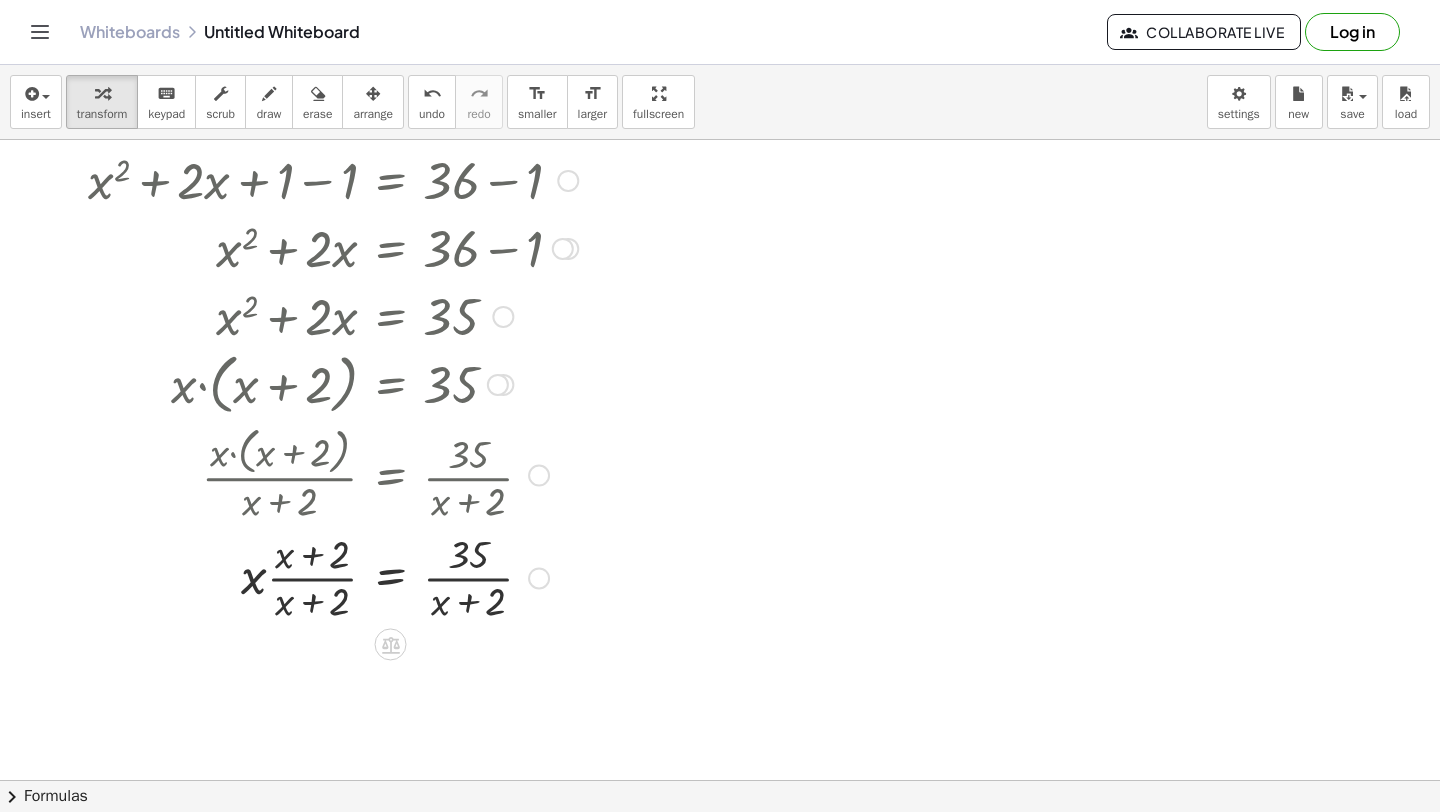 click at bounding box center (321, 576) 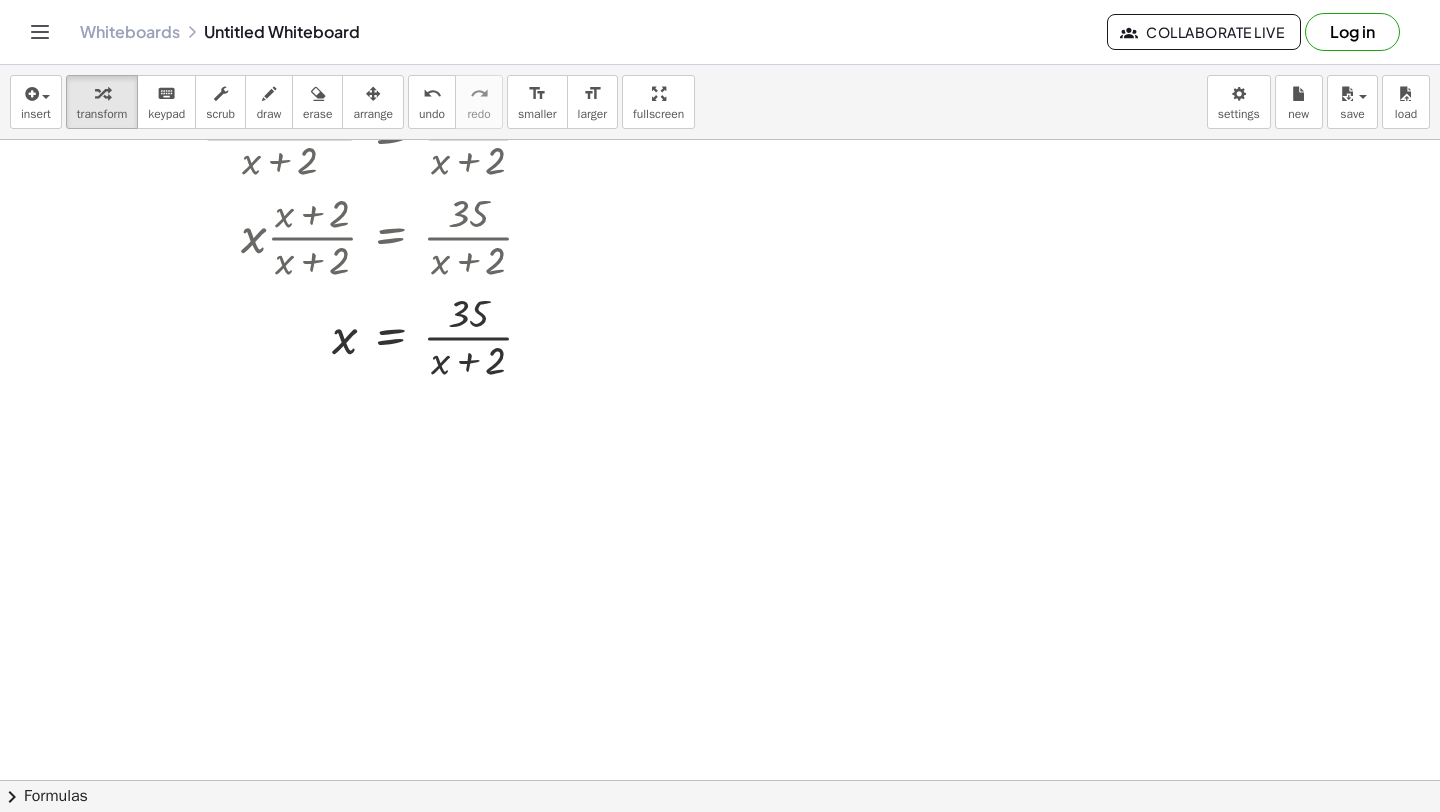 scroll, scrollTop: 1021, scrollLeft: 0, axis: vertical 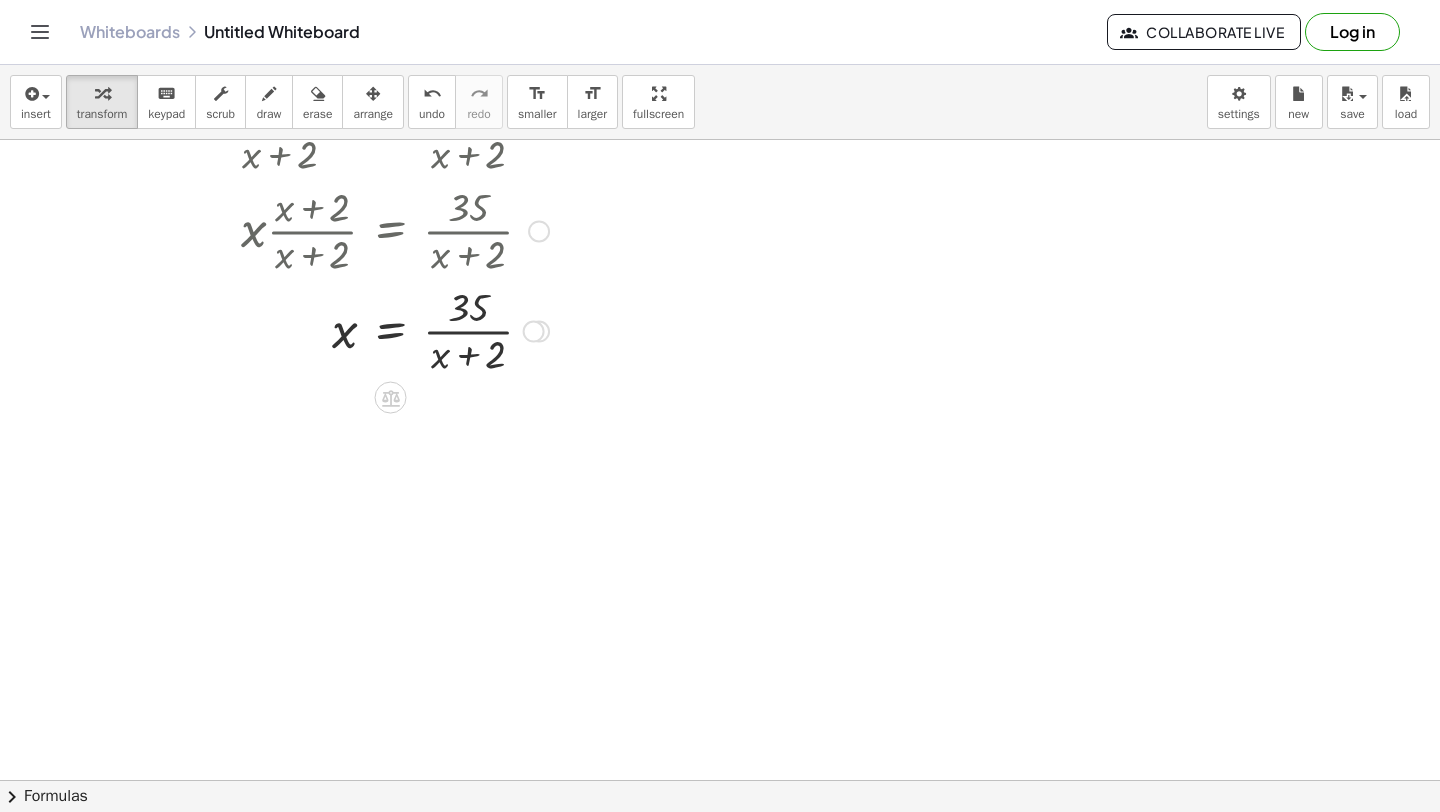click at bounding box center (321, 329) 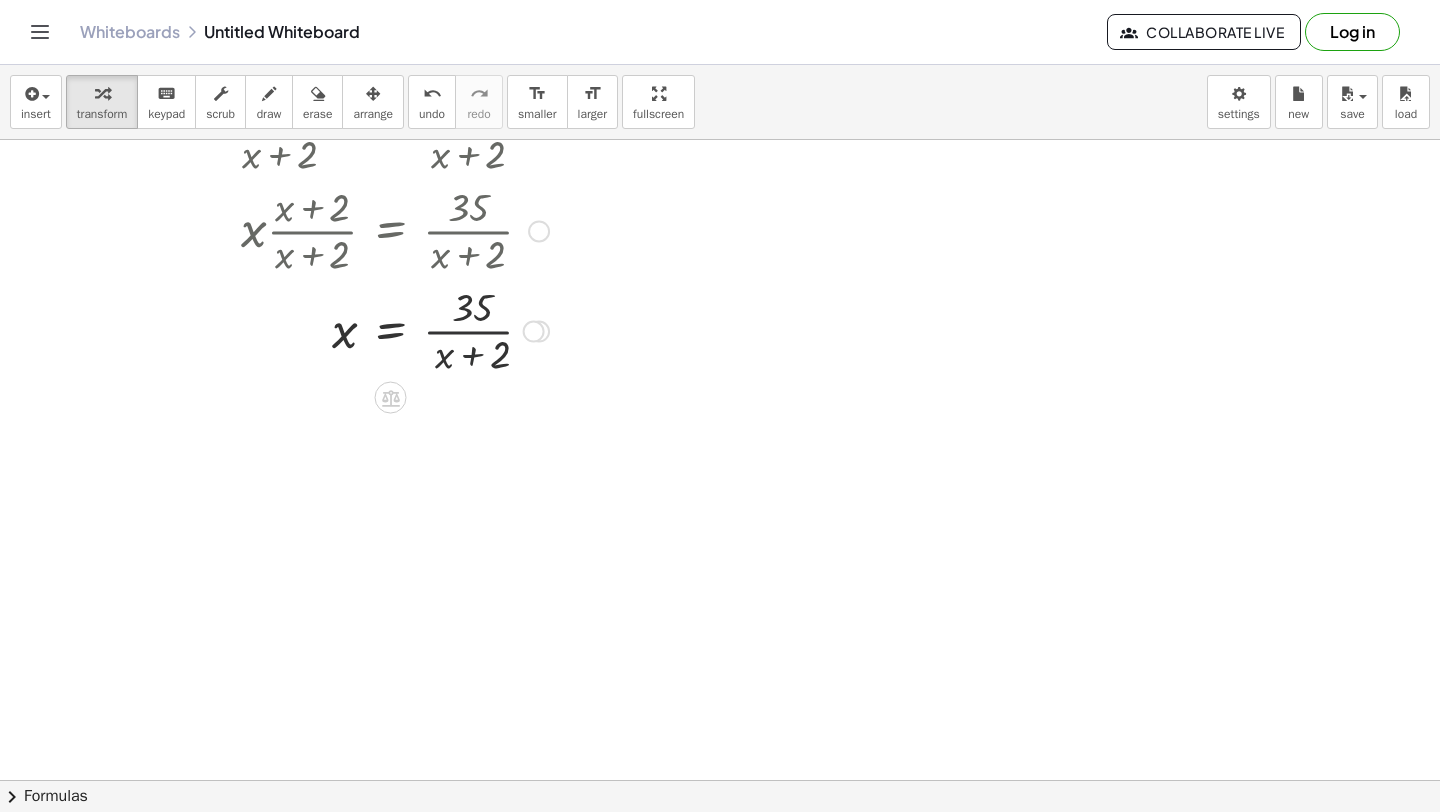 click at bounding box center [321, 329] 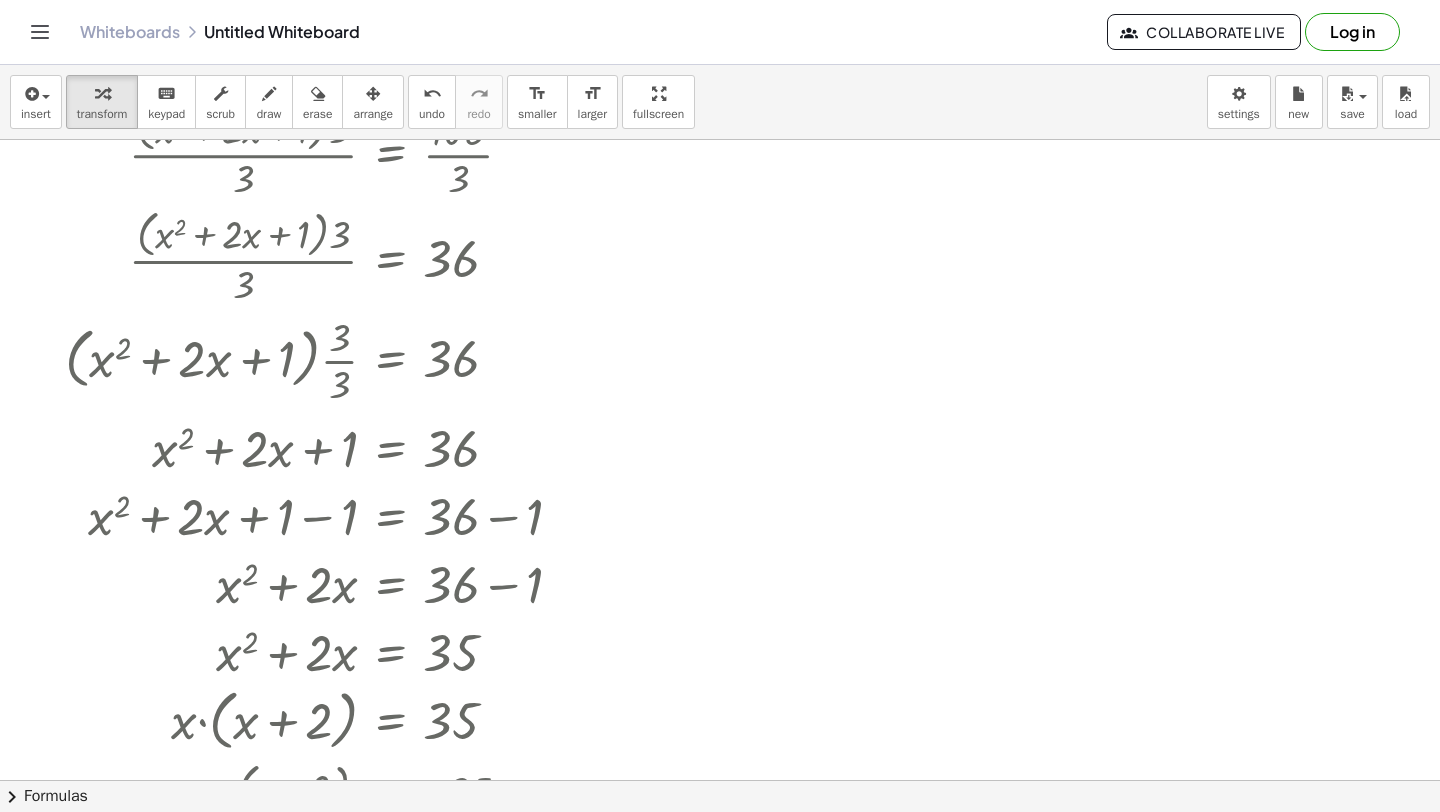 scroll, scrollTop: 0, scrollLeft: 0, axis: both 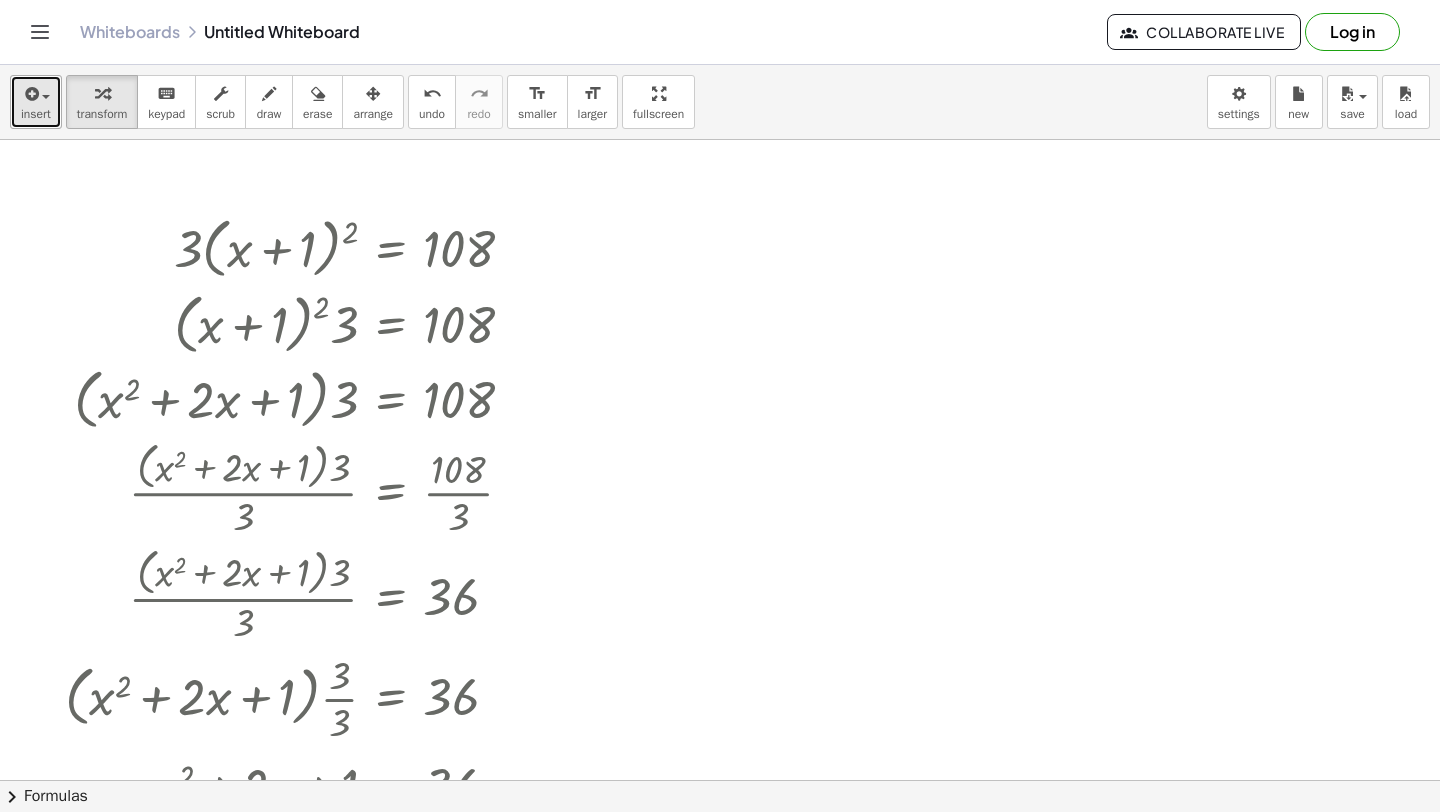 click on "insert" at bounding box center [36, 102] 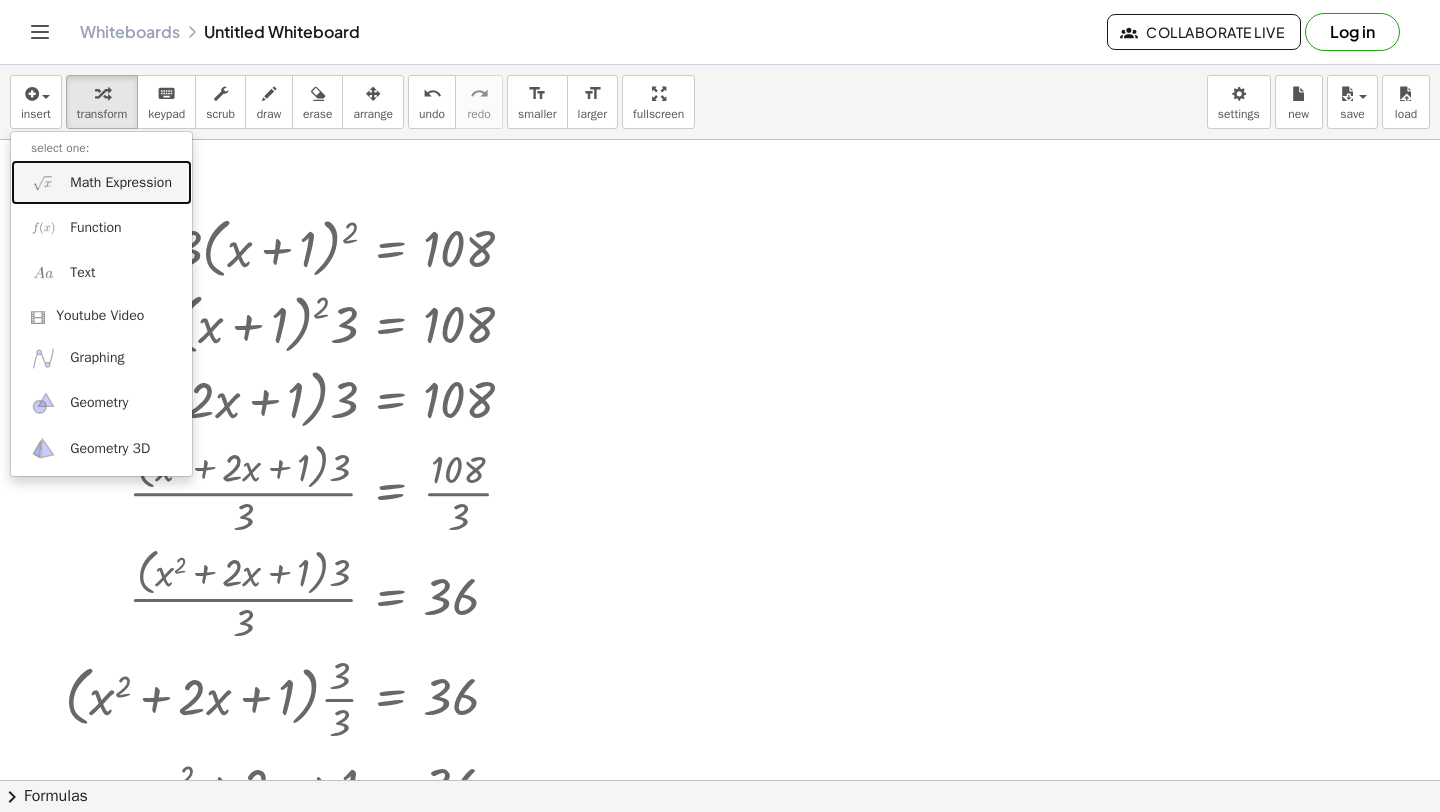 click on "Math Expression" at bounding box center [121, 183] 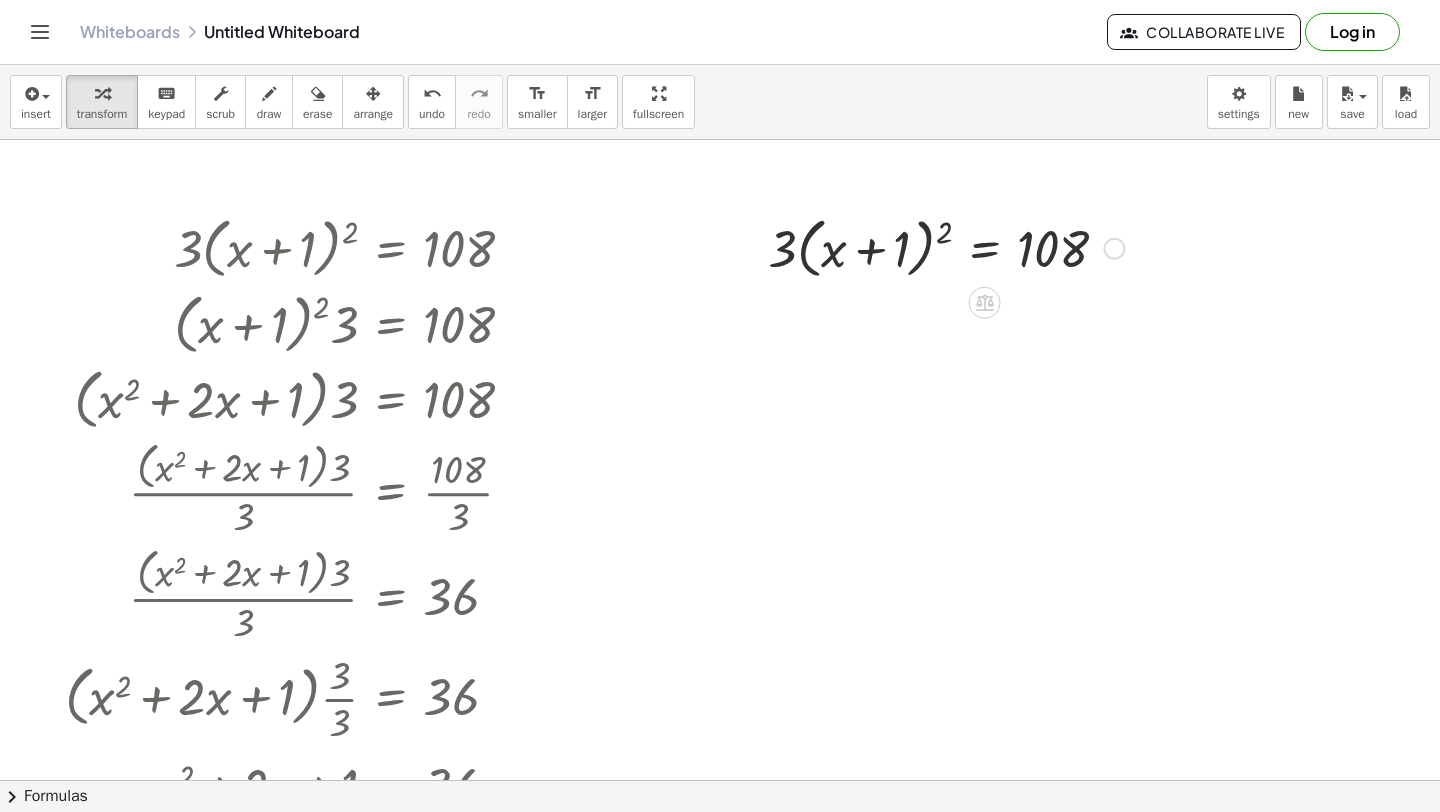 click at bounding box center [946, 247] 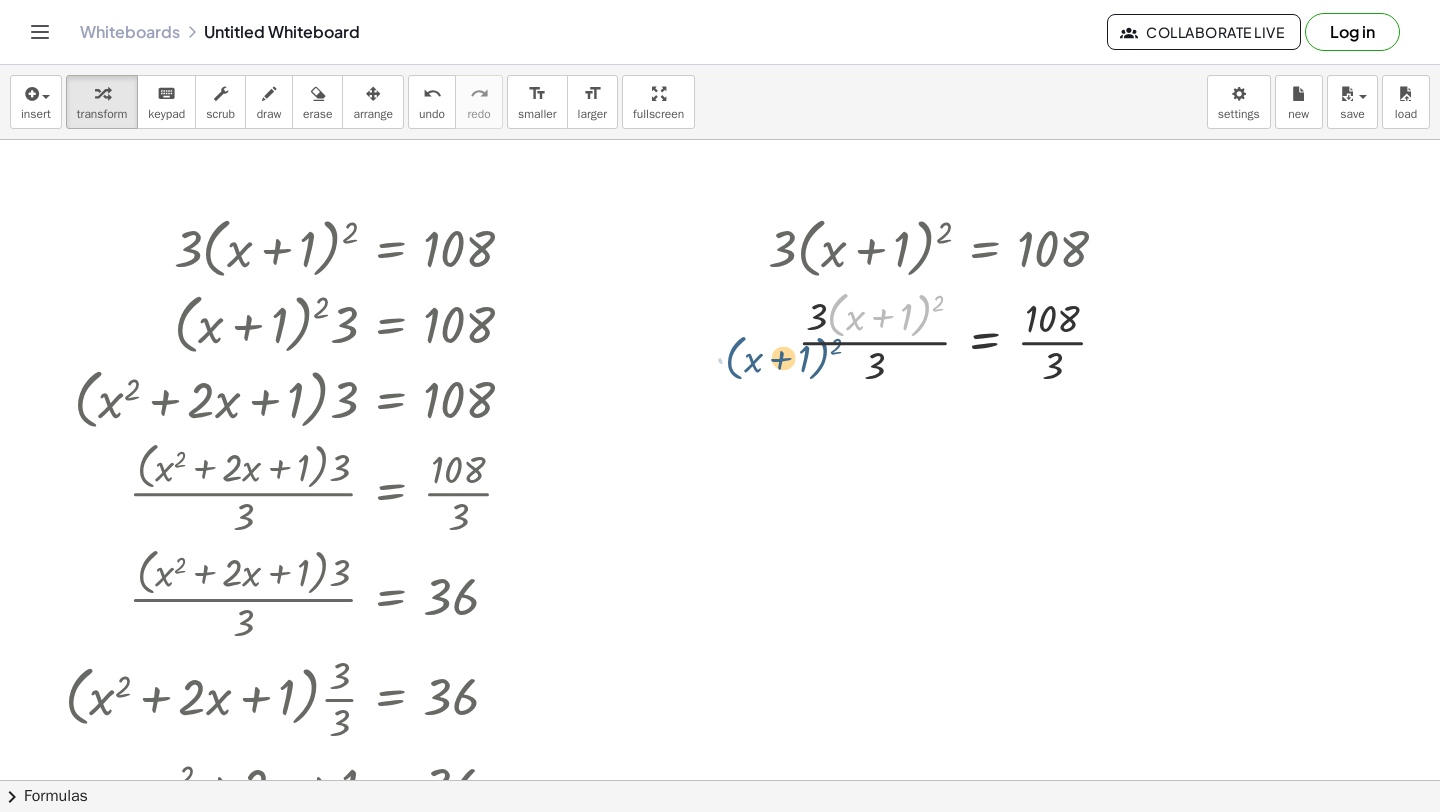 drag, startPoint x: 835, startPoint y: 310, endPoint x: 722, endPoint y: 332, distance: 115.12167 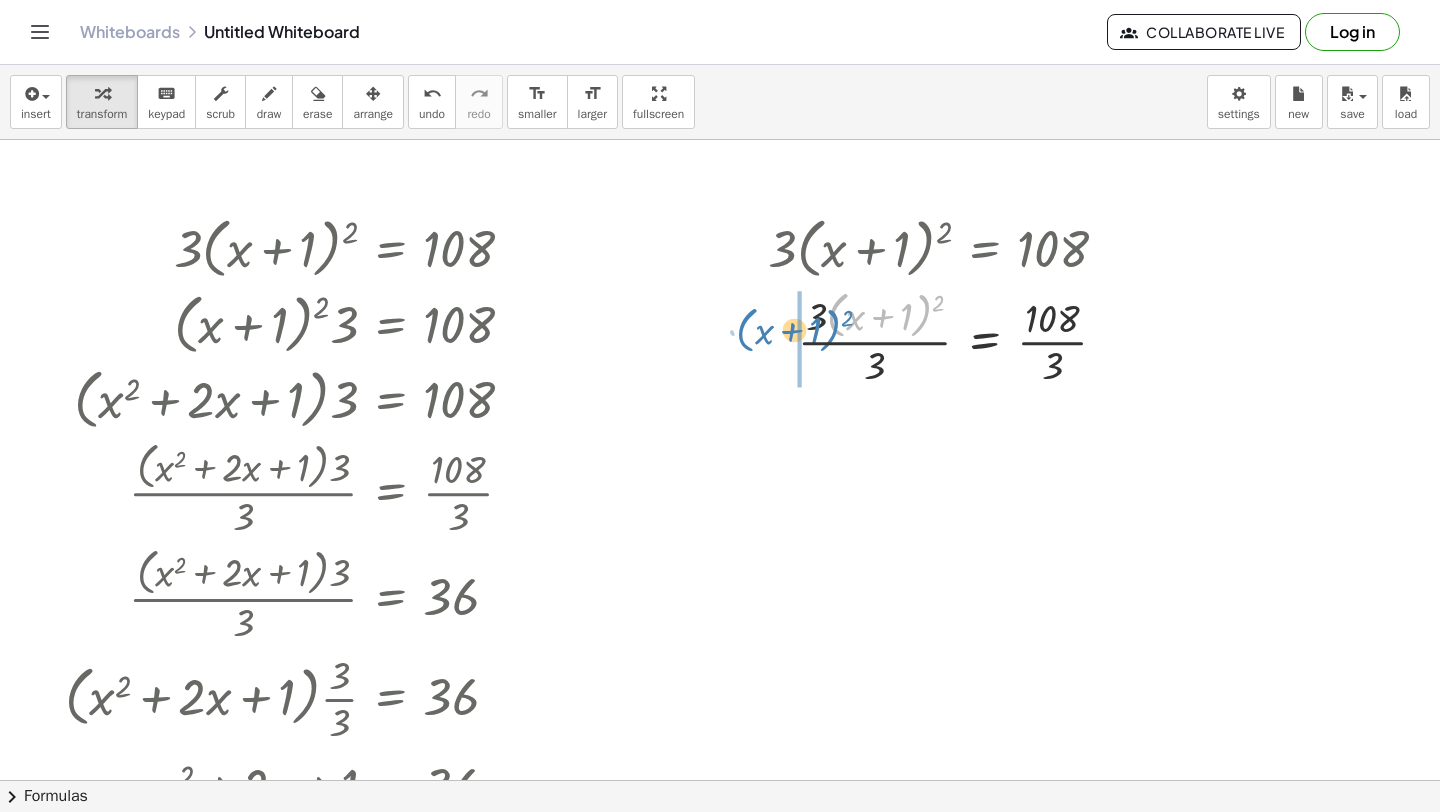drag, startPoint x: 838, startPoint y: 319, endPoint x: 749, endPoint y: 334, distance: 90.255196 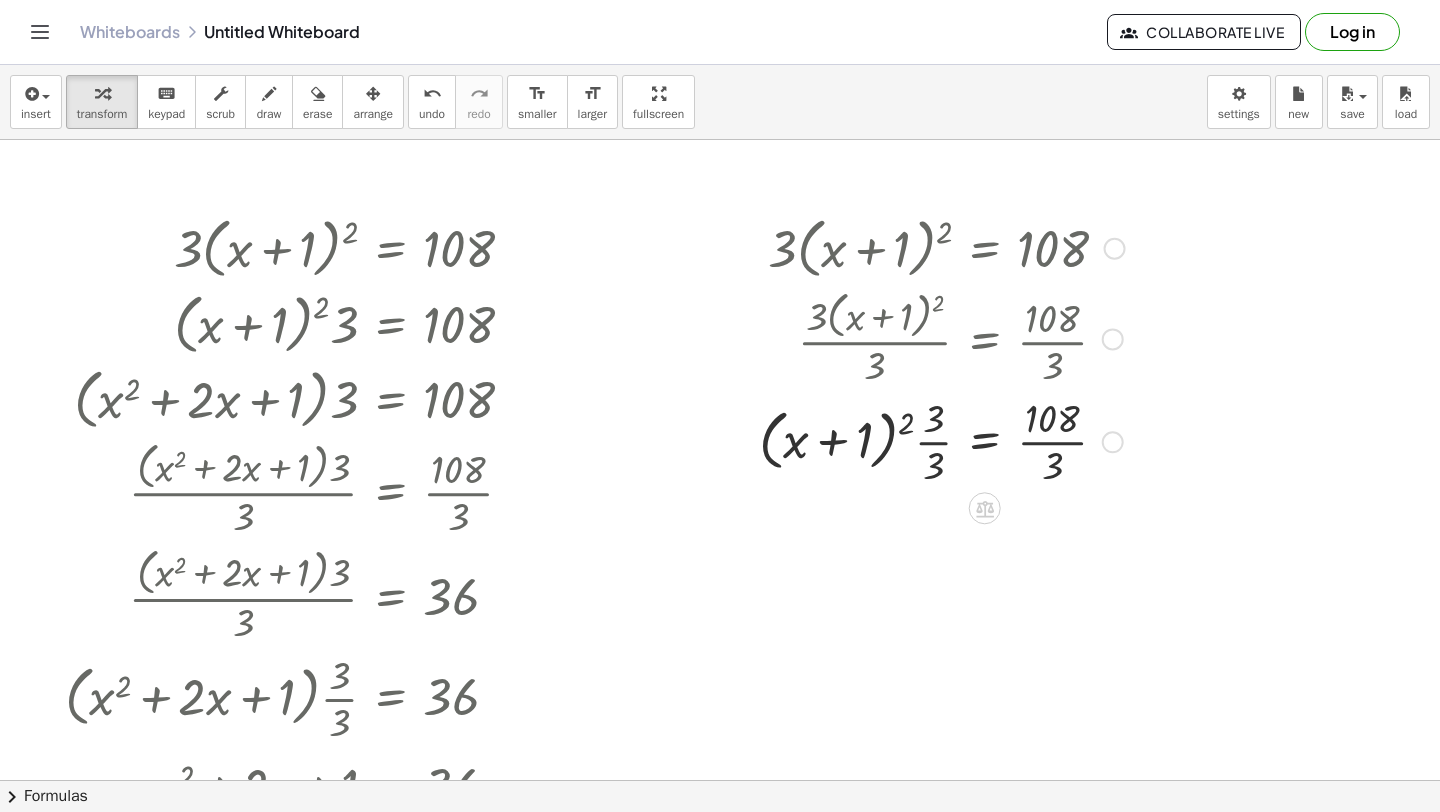 click at bounding box center [942, 440] 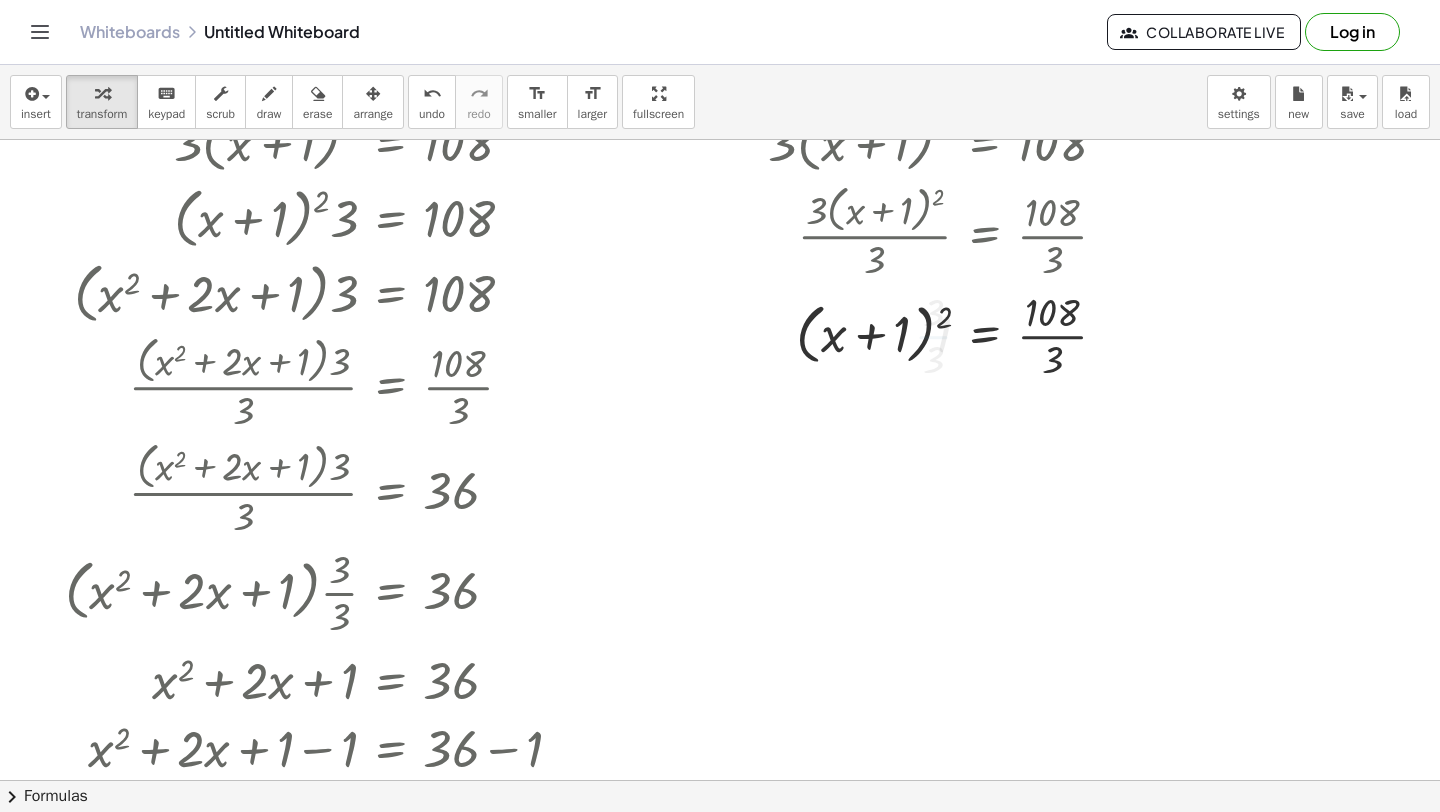 scroll, scrollTop: 108, scrollLeft: 0, axis: vertical 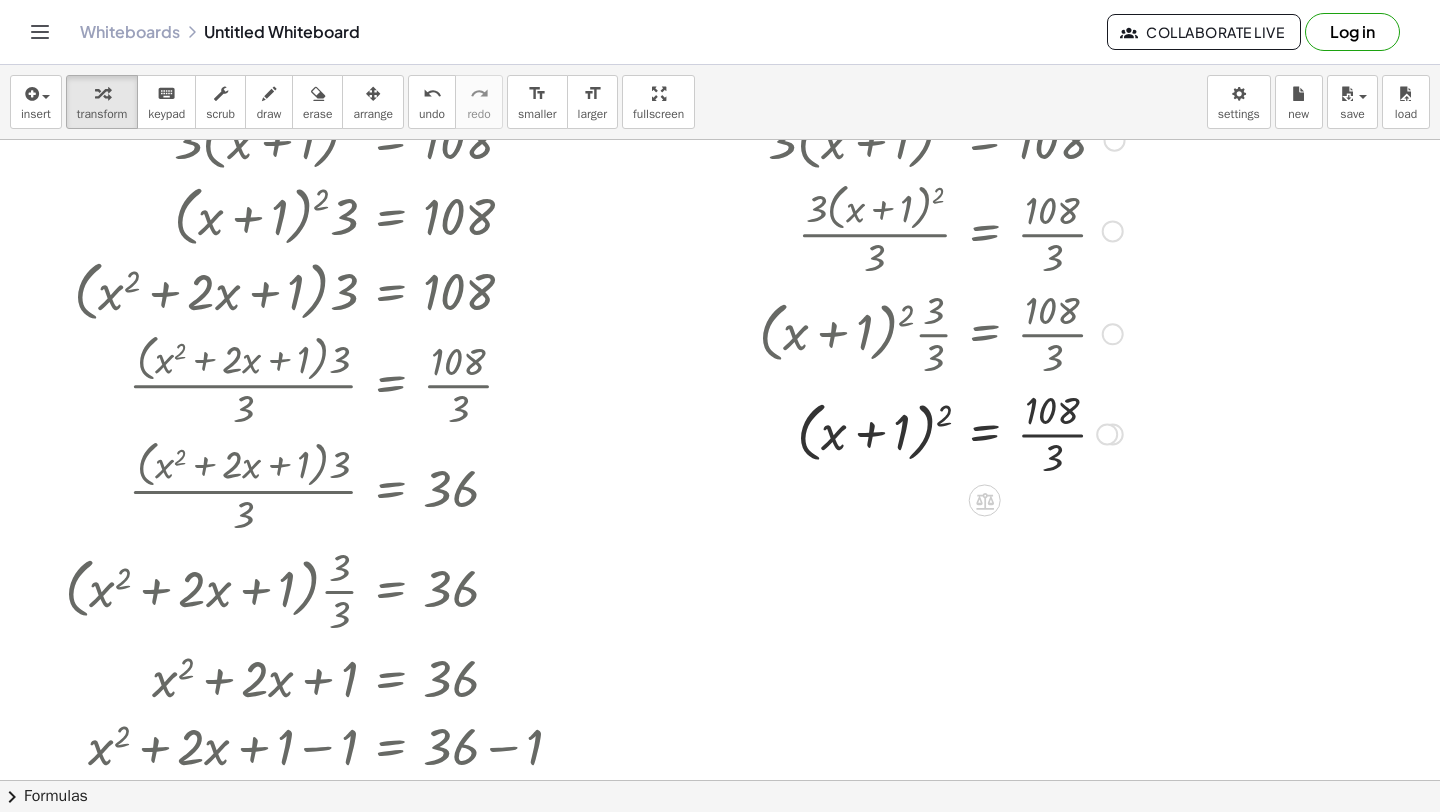 click at bounding box center [942, 432] 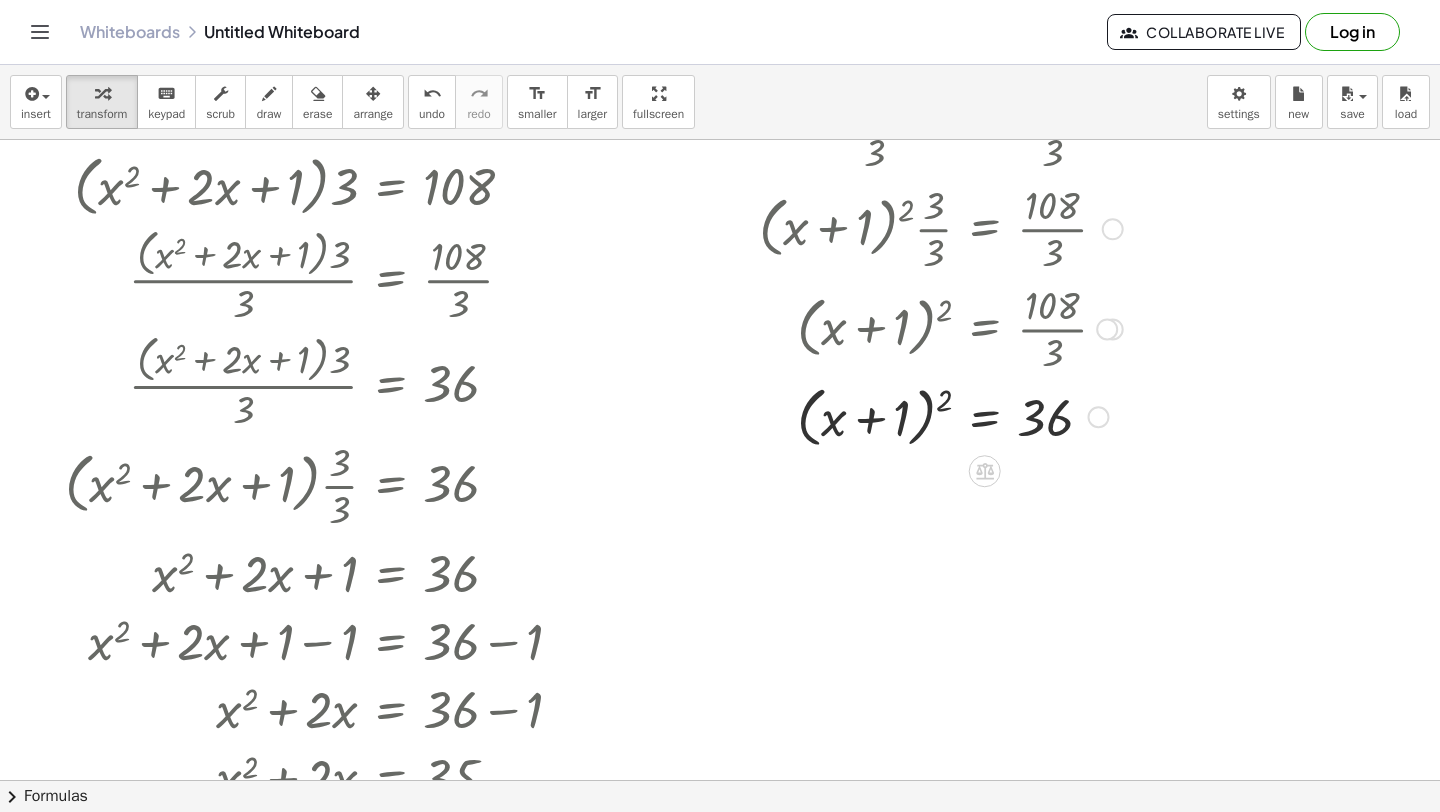 scroll, scrollTop: 210, scrollLeft: 0, axis: vertical 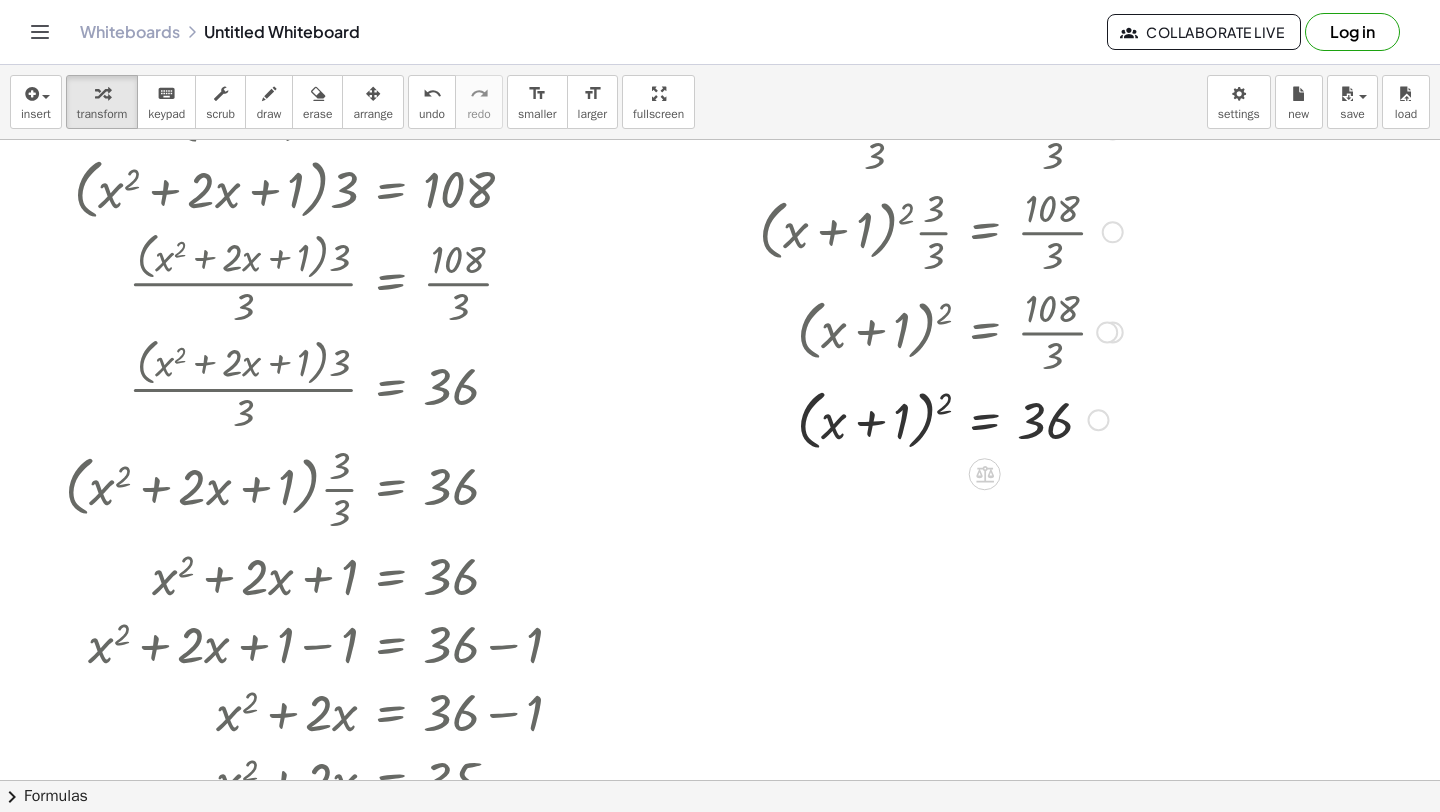 click at bounding box center (942, 419) 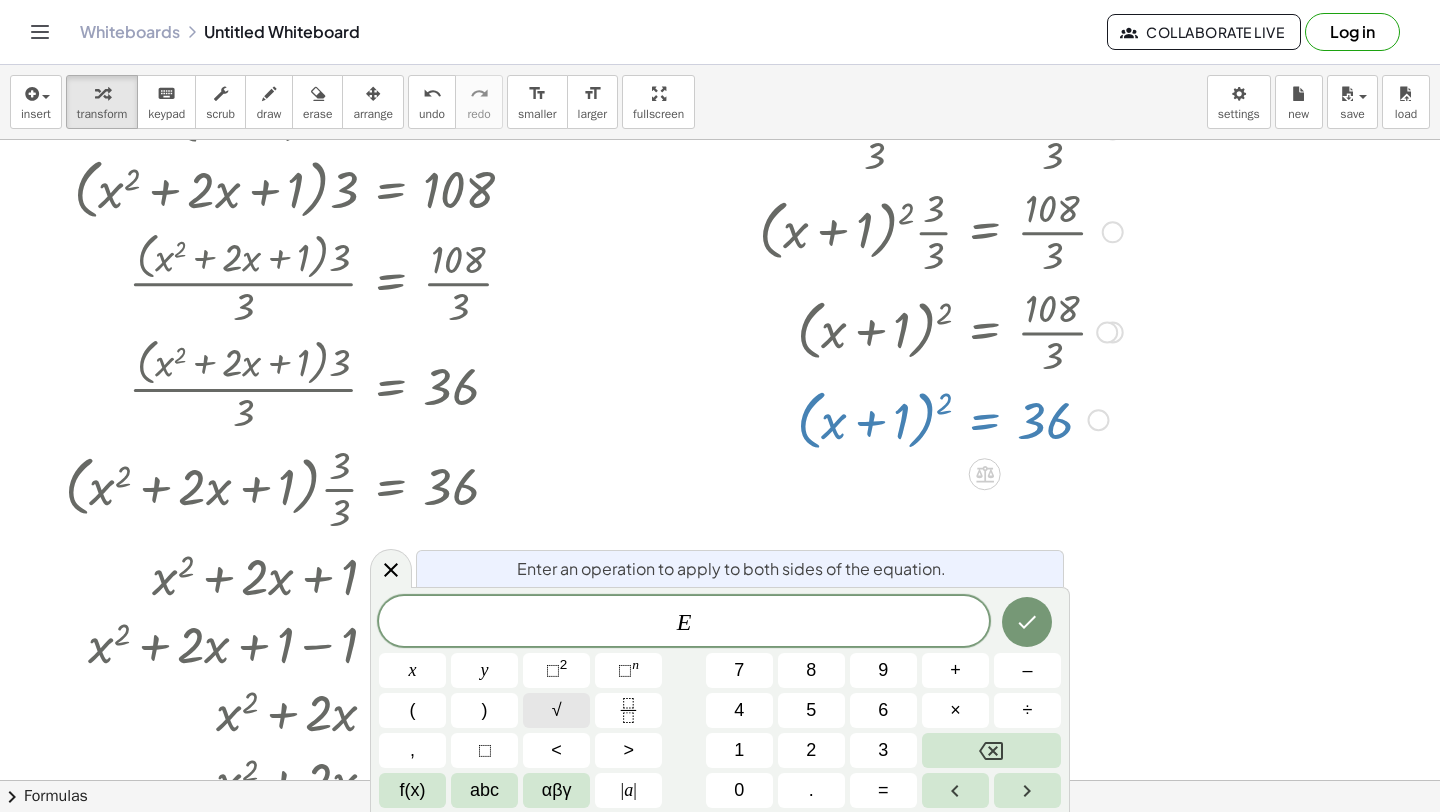 click on "√" at bounding box center [556, 710] 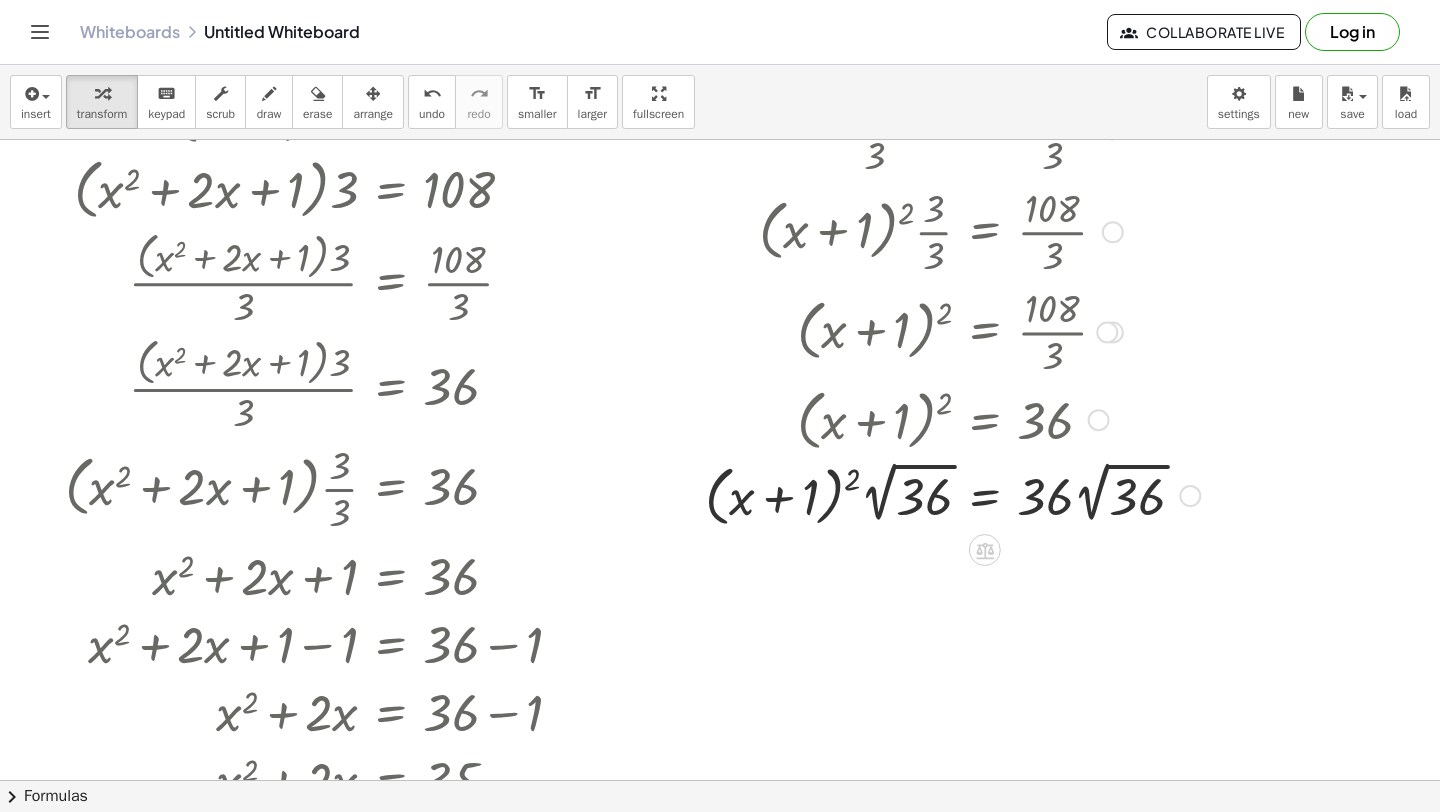 click at bounding box center (952, 494) 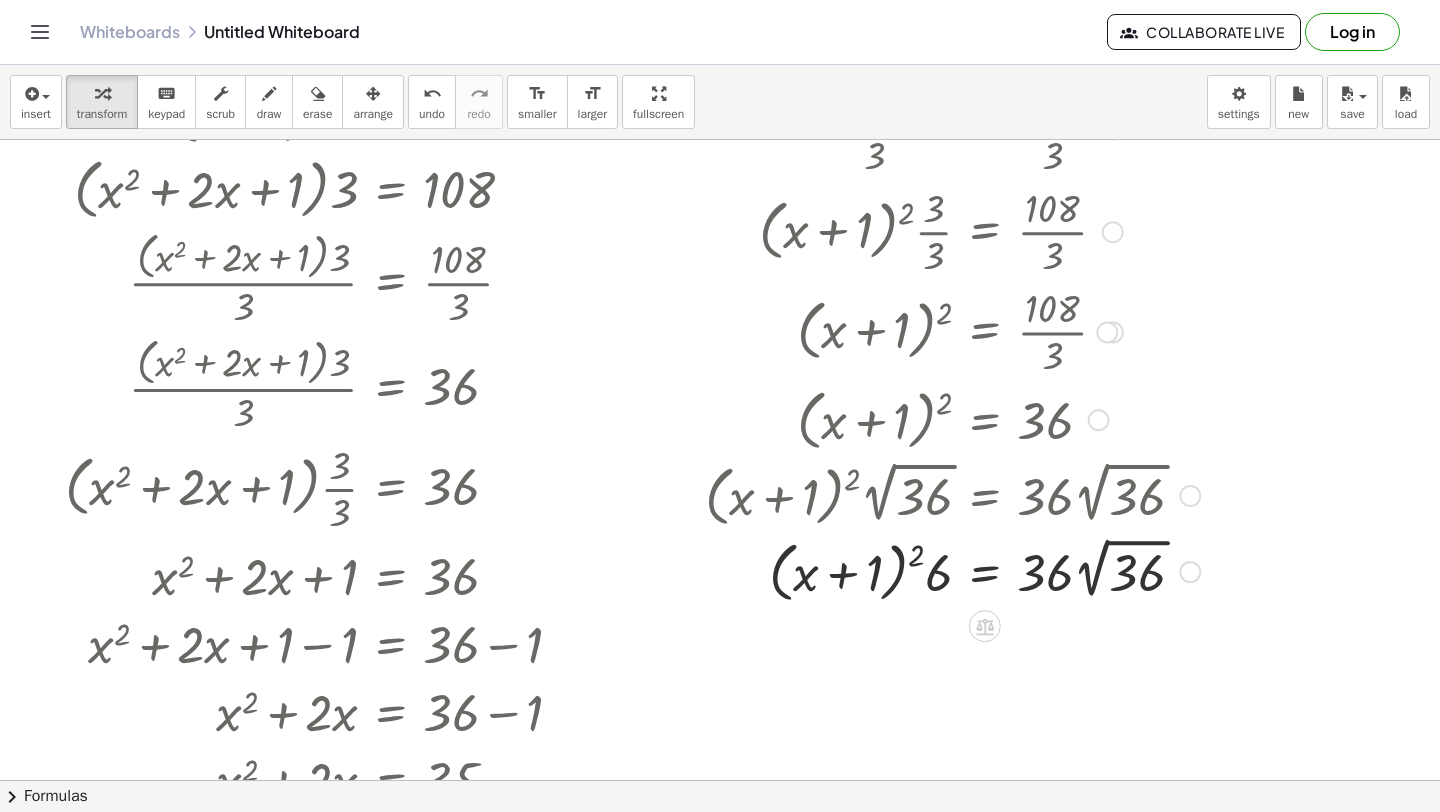 click at bounding box center [952, 570] 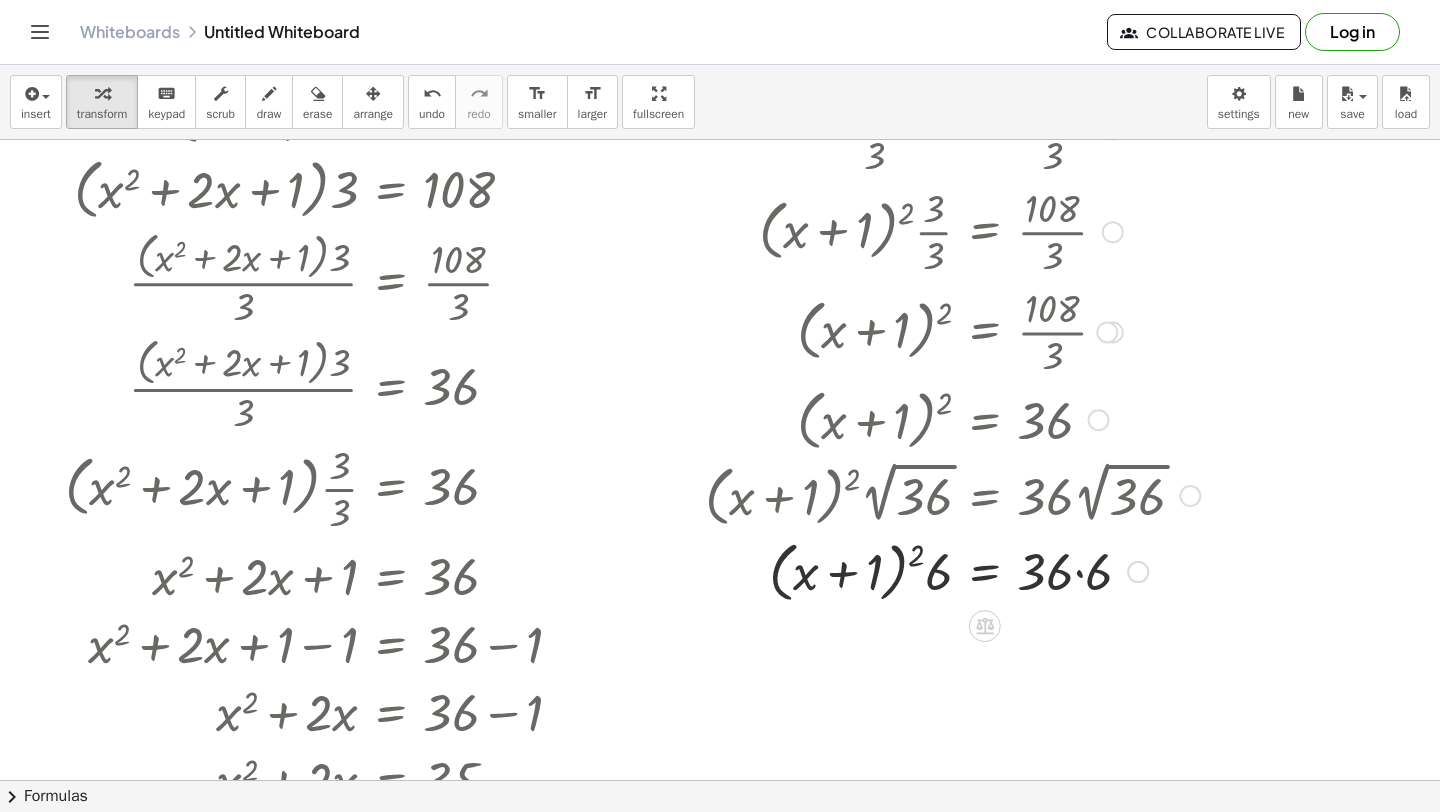 click at bounding box center (952, 570) 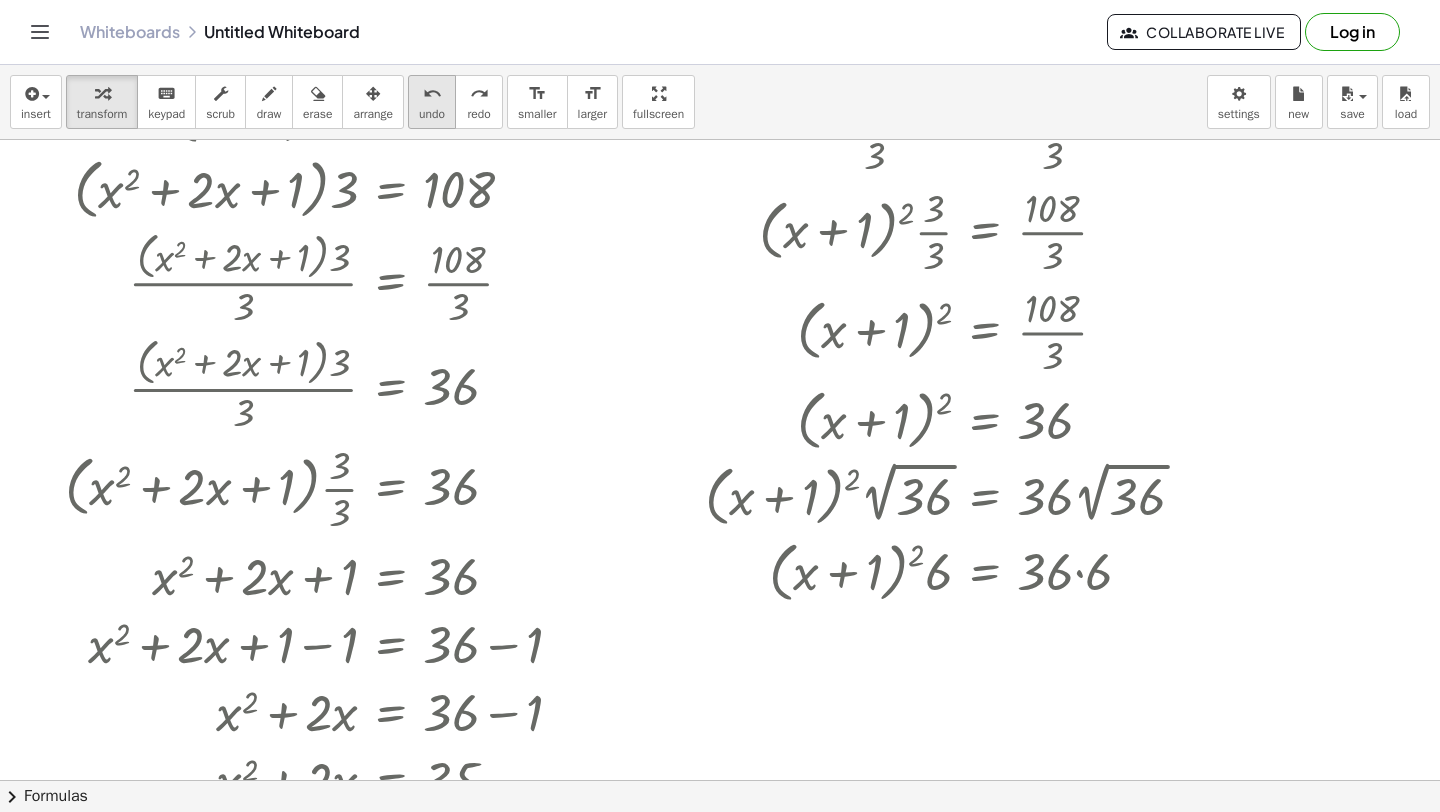 click on "undo" at bounding box center [432, 94] 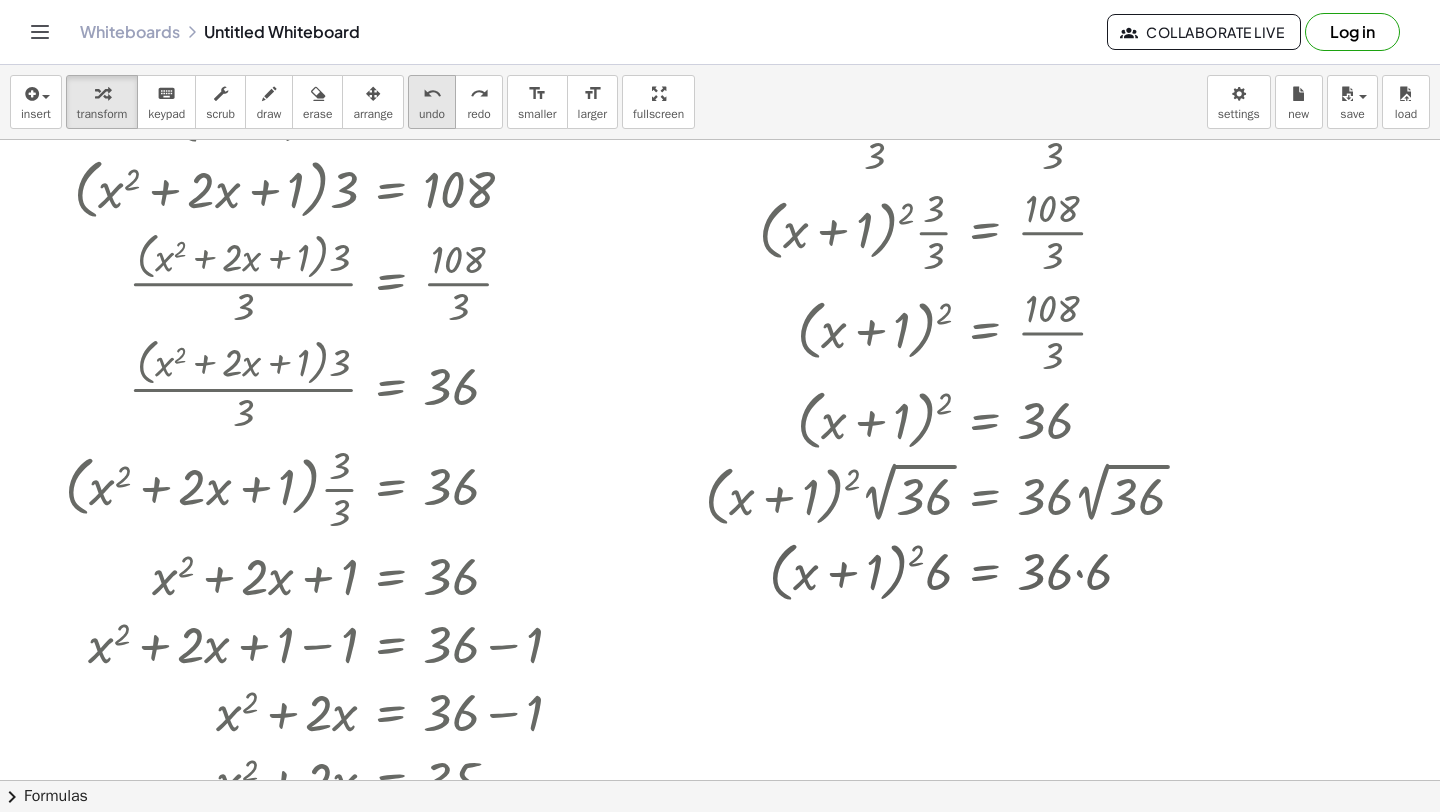click on "undo" at bounding box center (432, 94) 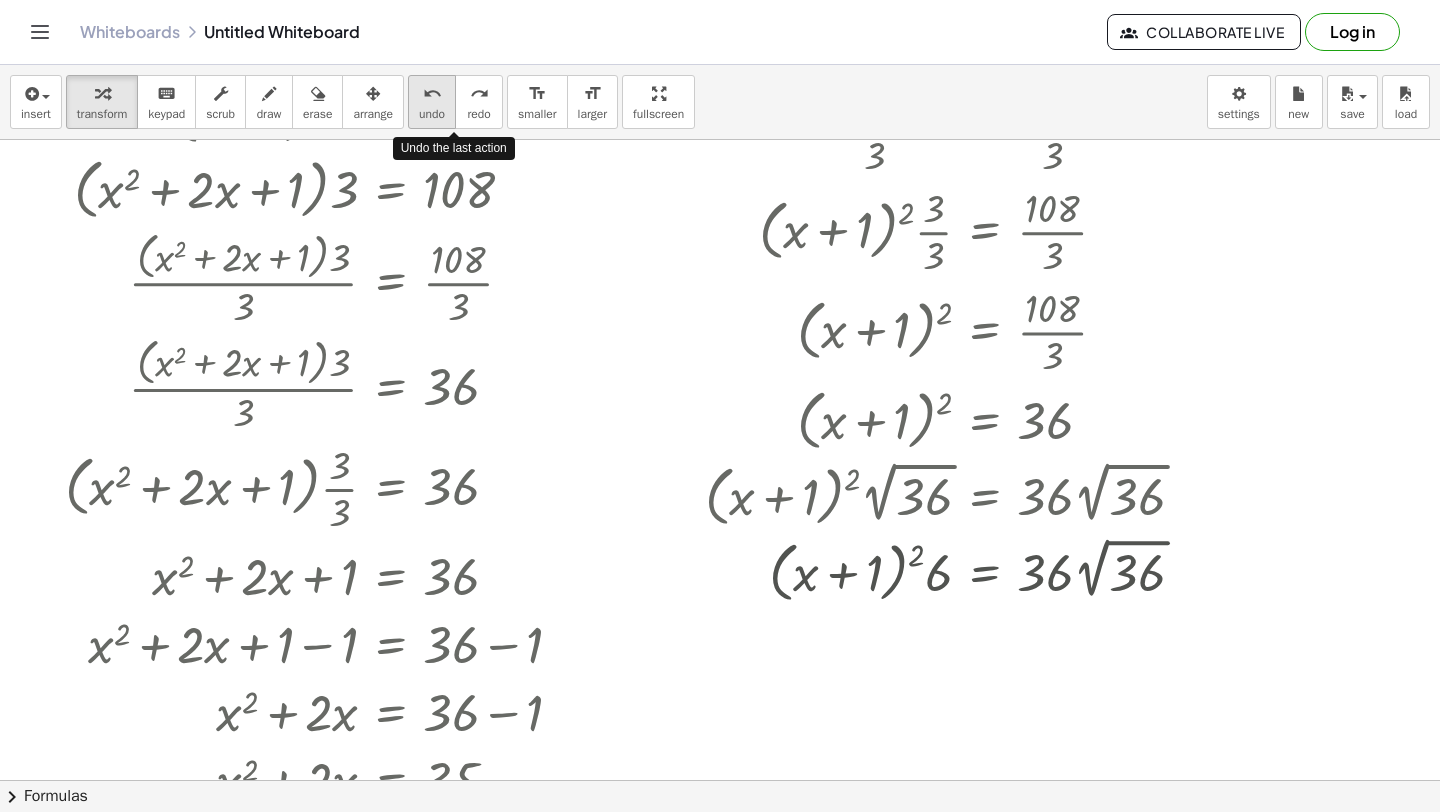 click on "undo" at bounding box center [432, 94] 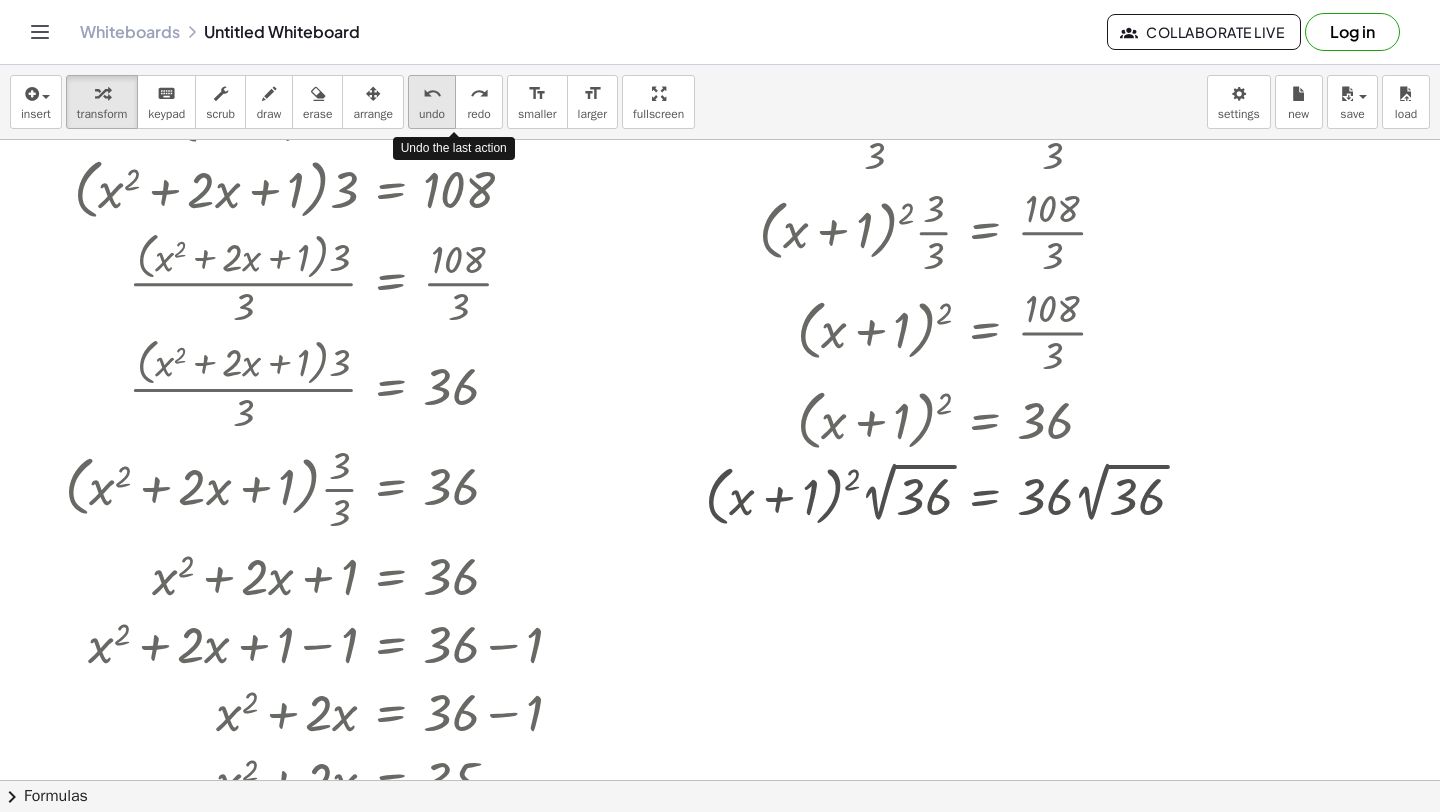 click on "undo" at bounding box center (432, 94) 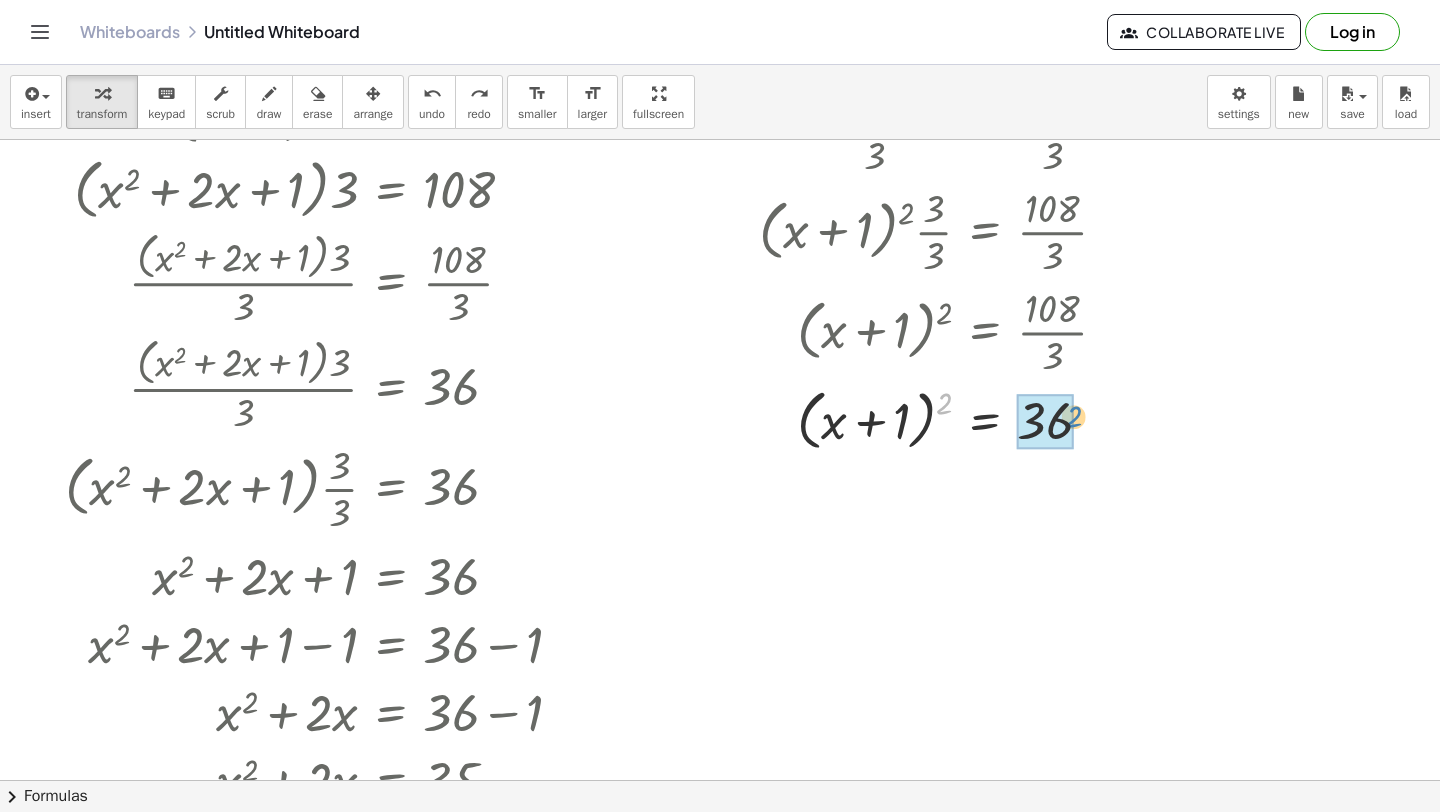 drag, startPoint x: 946, startPoint y: 407, endPoint x: 1071, endPoint y: 413, distance: 125.14392 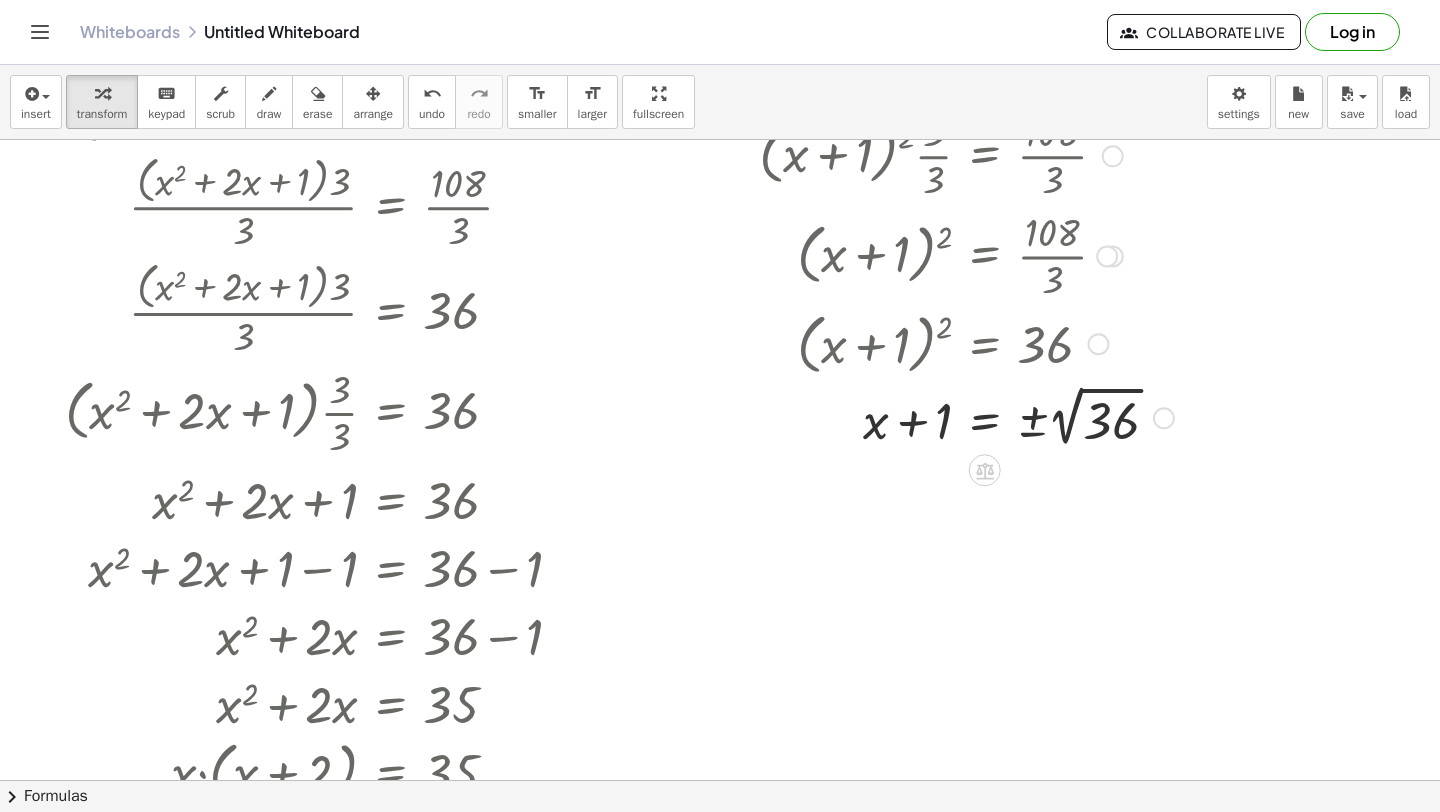 scroll, scrollTop: 294, scrollLeft: 0, axis: vertical 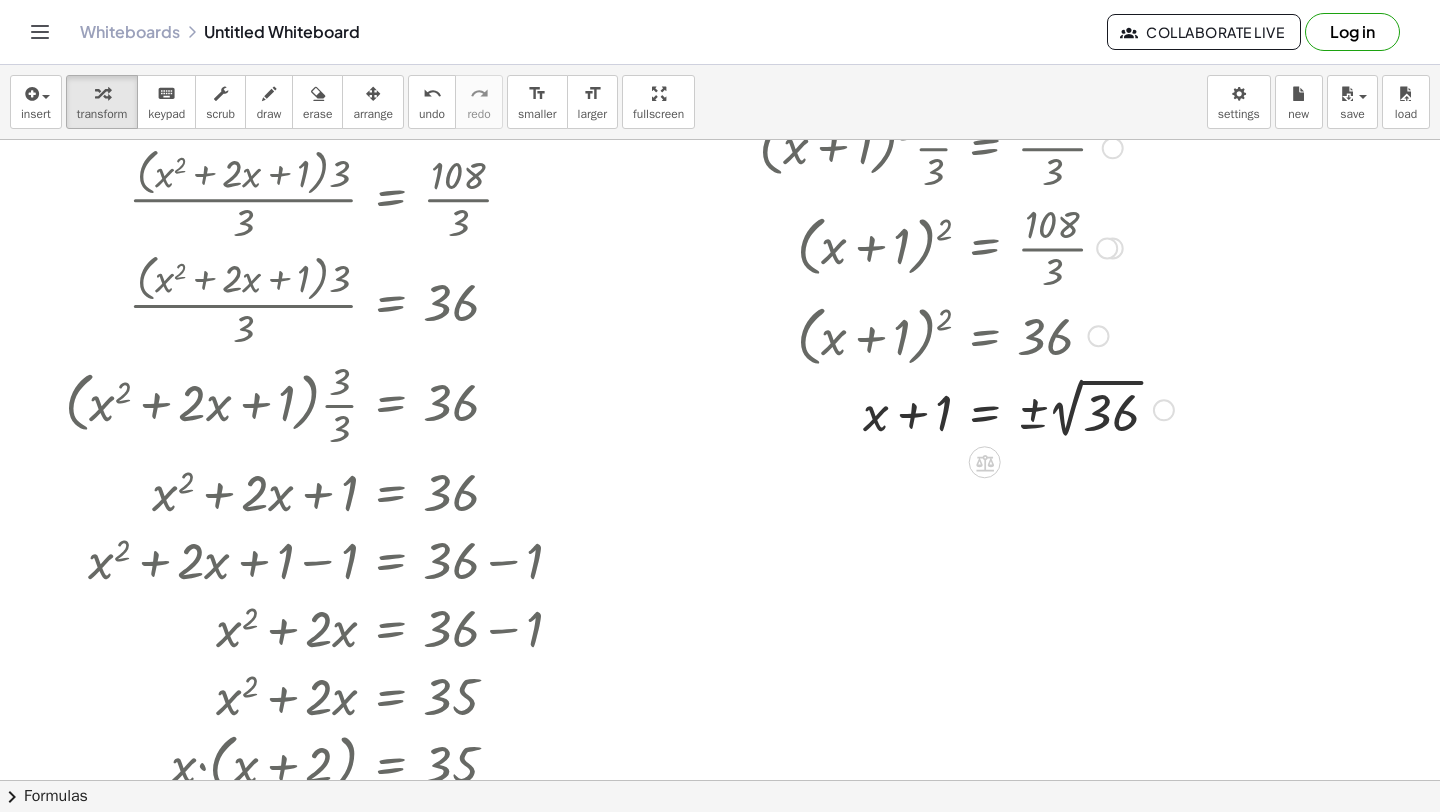click at bounding box center (966, 408) 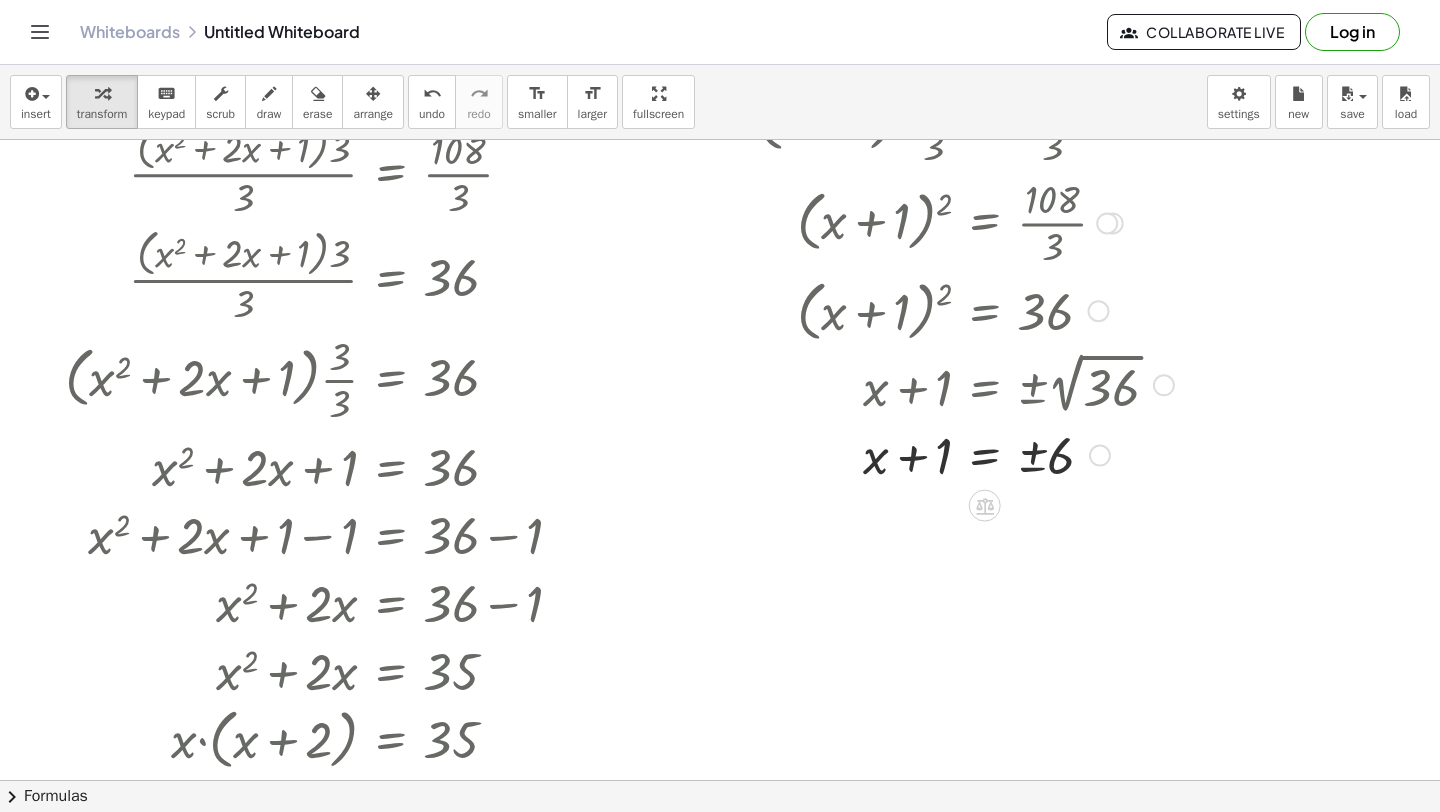 scroll, scrollTop: 305, scrollLeft: 0, axis: vertical 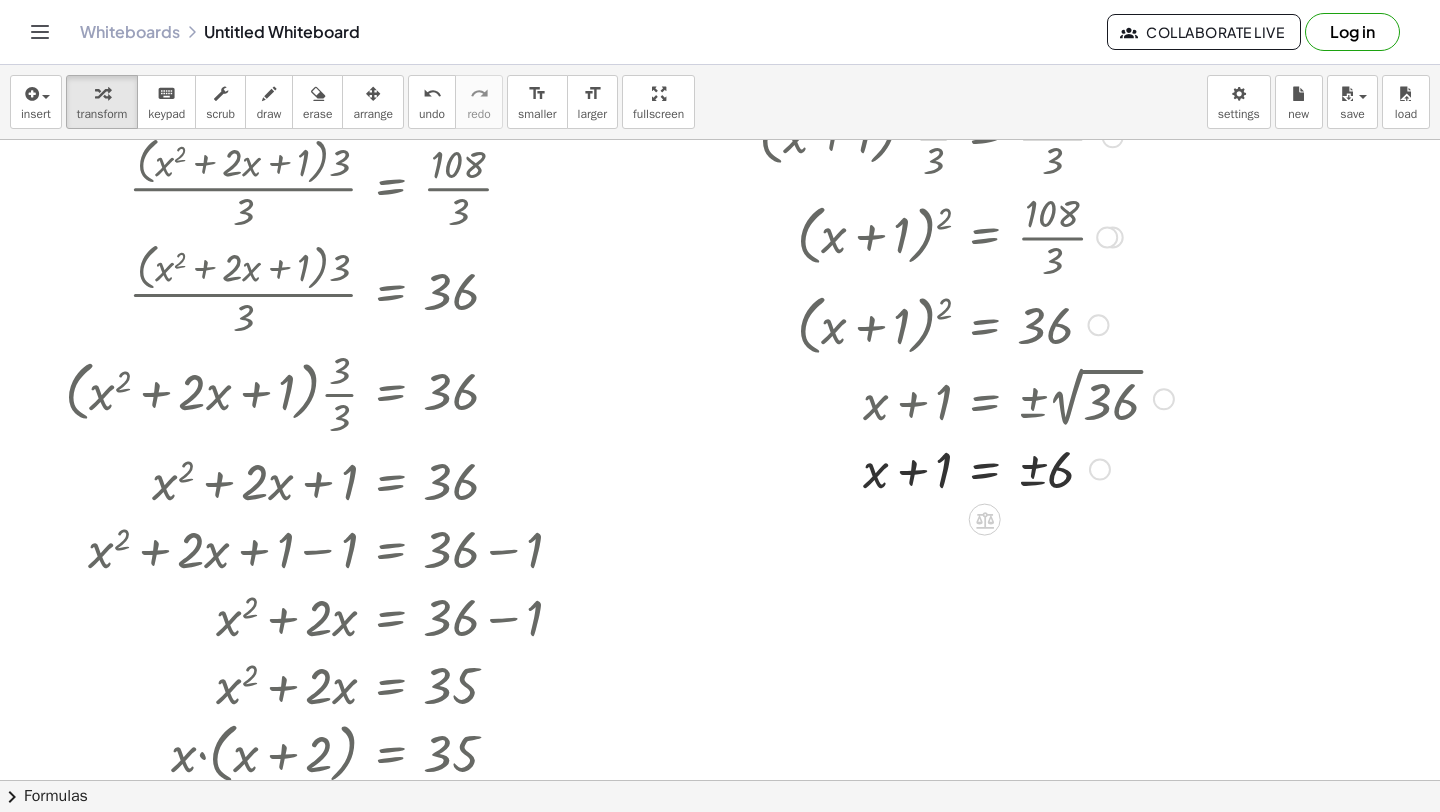 click at bounding box center [966, 468] 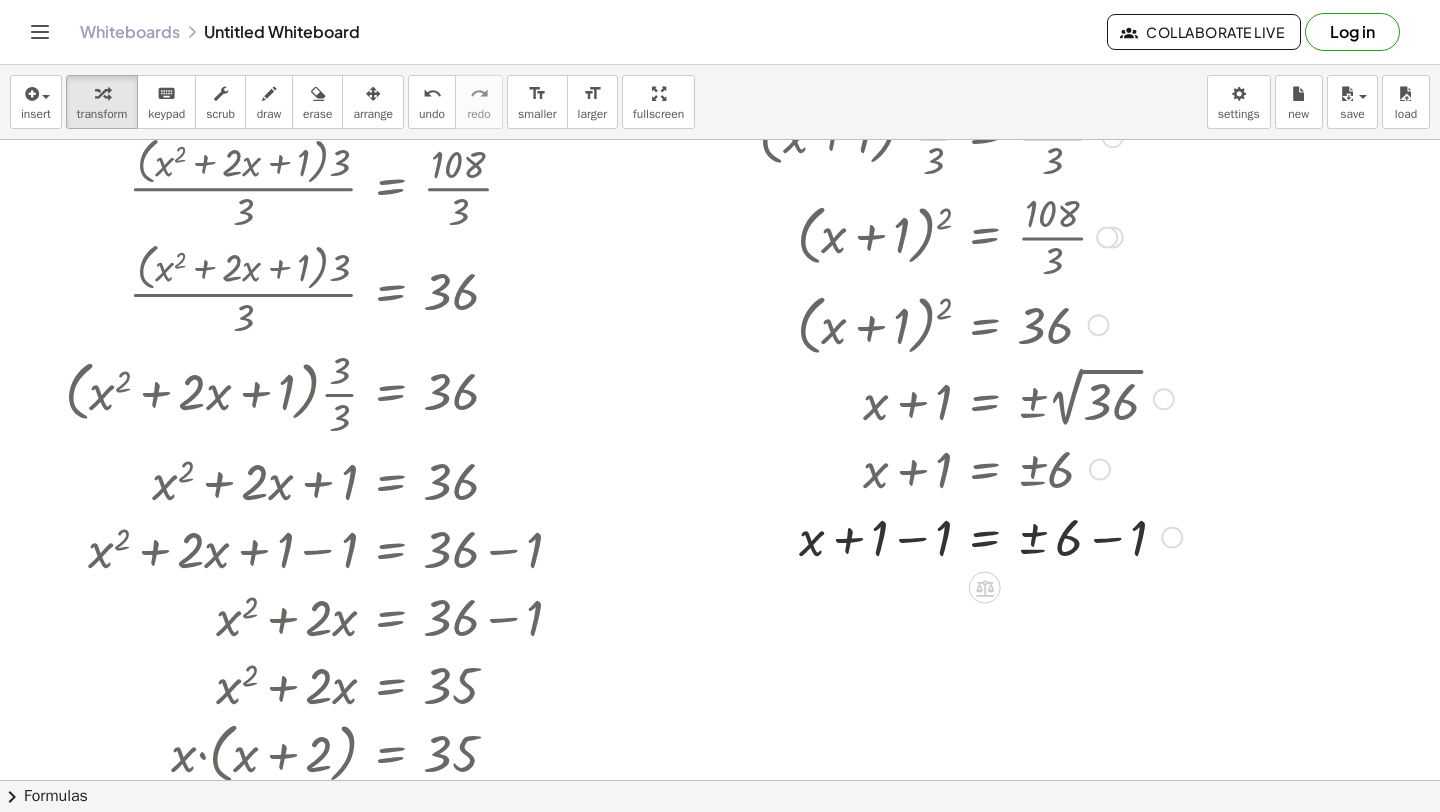 click at bounding box center [970, 536] 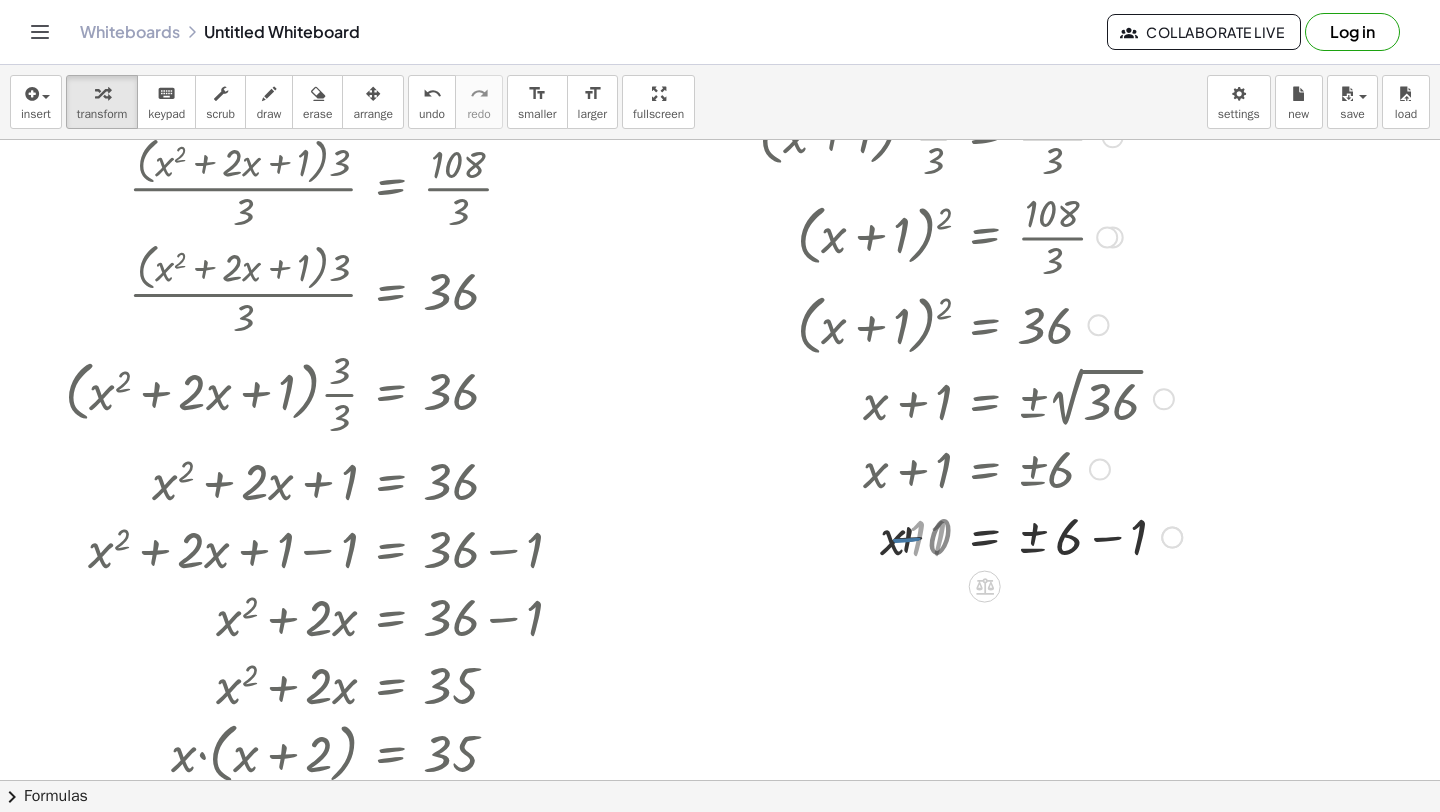 click at bounding box center (970, 536) 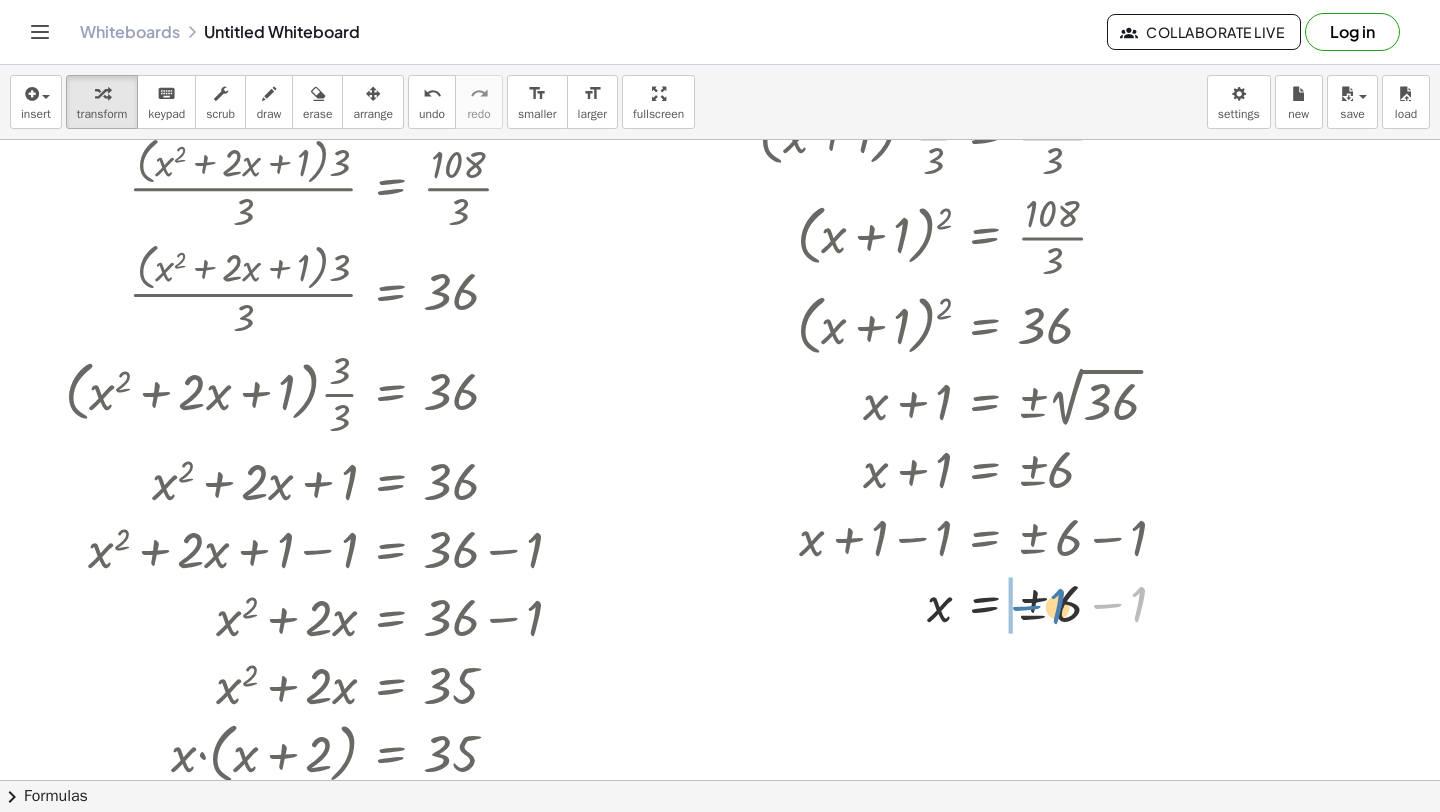 drag, startPoint x: 1100, startPoint y: 600, endPoint x: 1021, endPoint y: 600, distance: 79 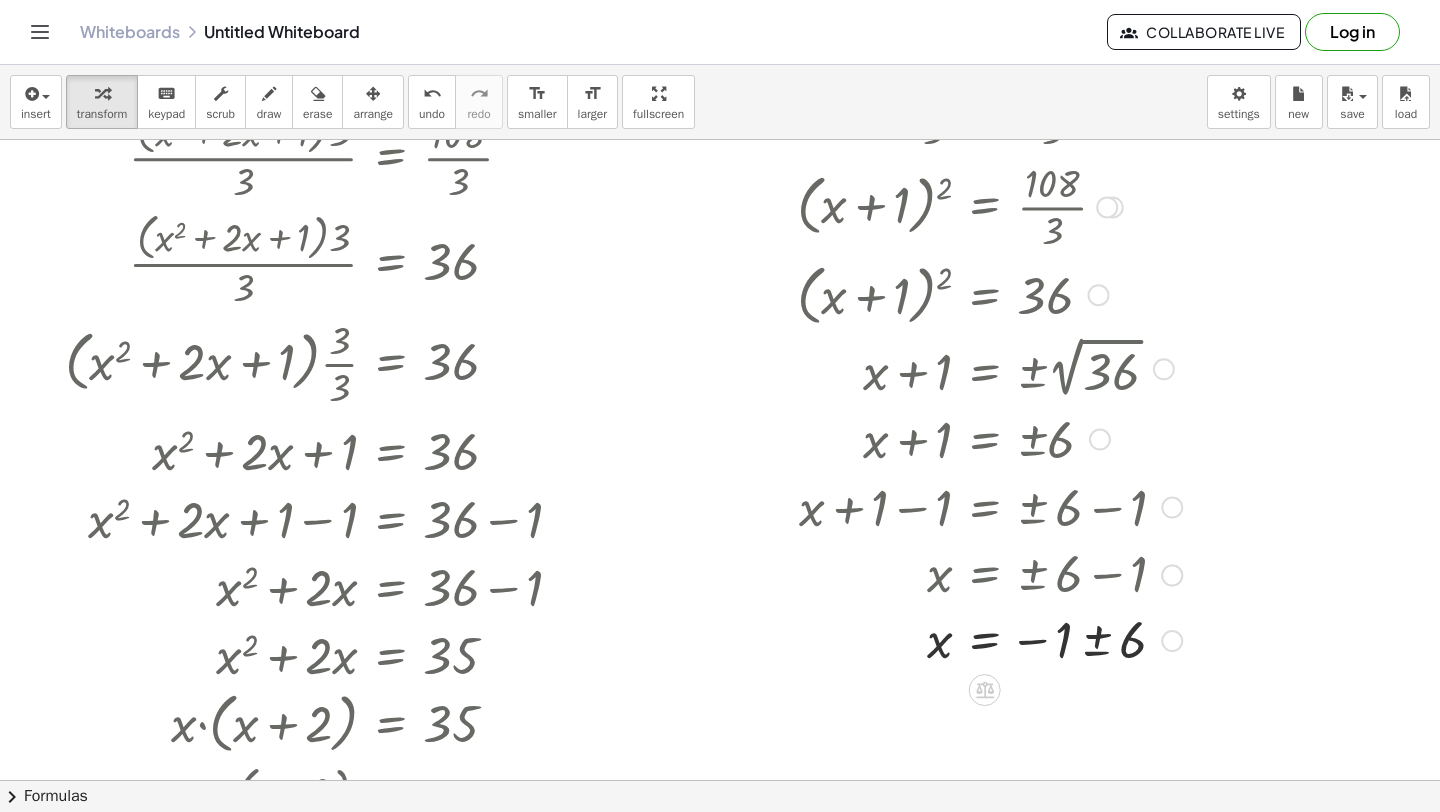 click at bounding box center (970, 639) 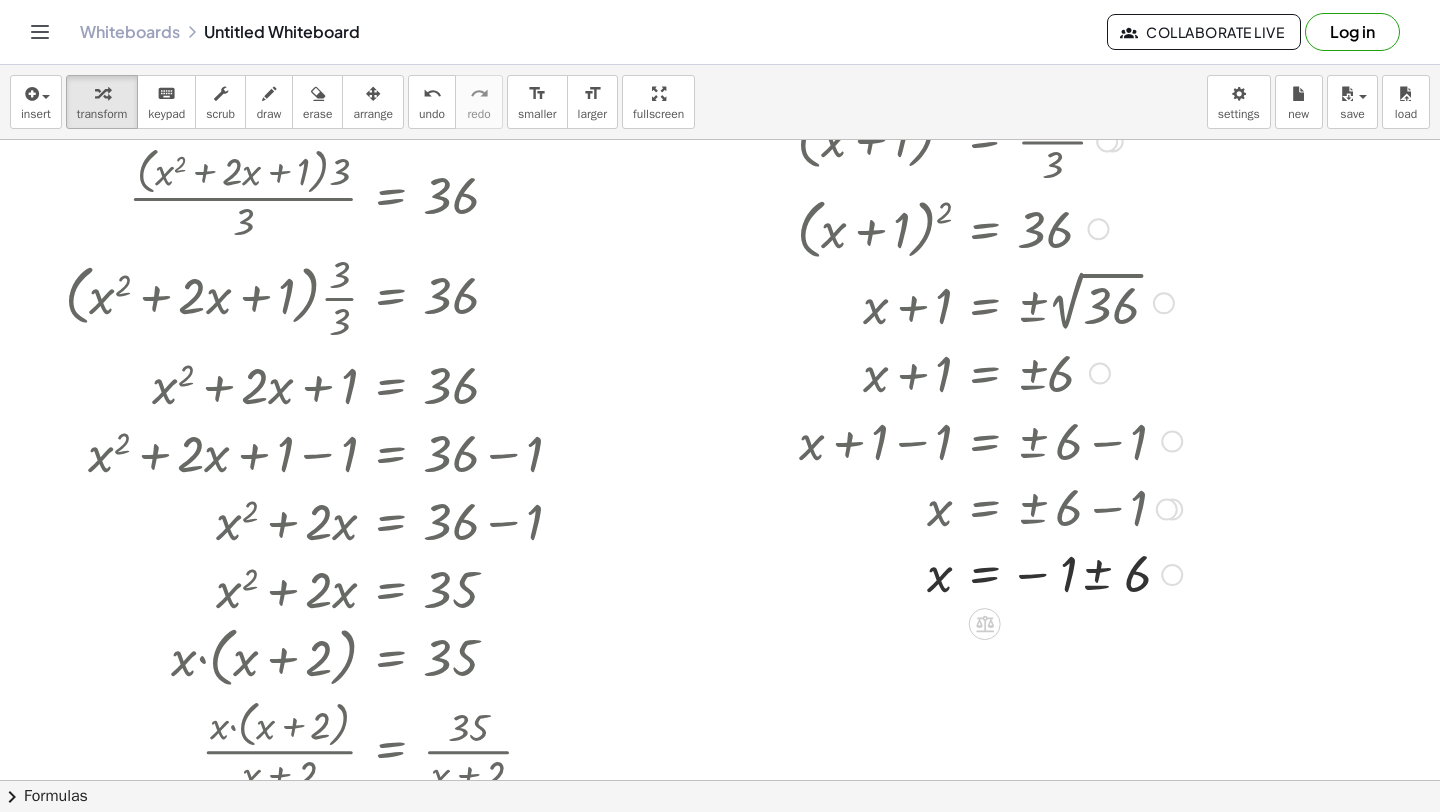 scroll, scrollTop: 435, scrollLeft: 0, axis: vertical 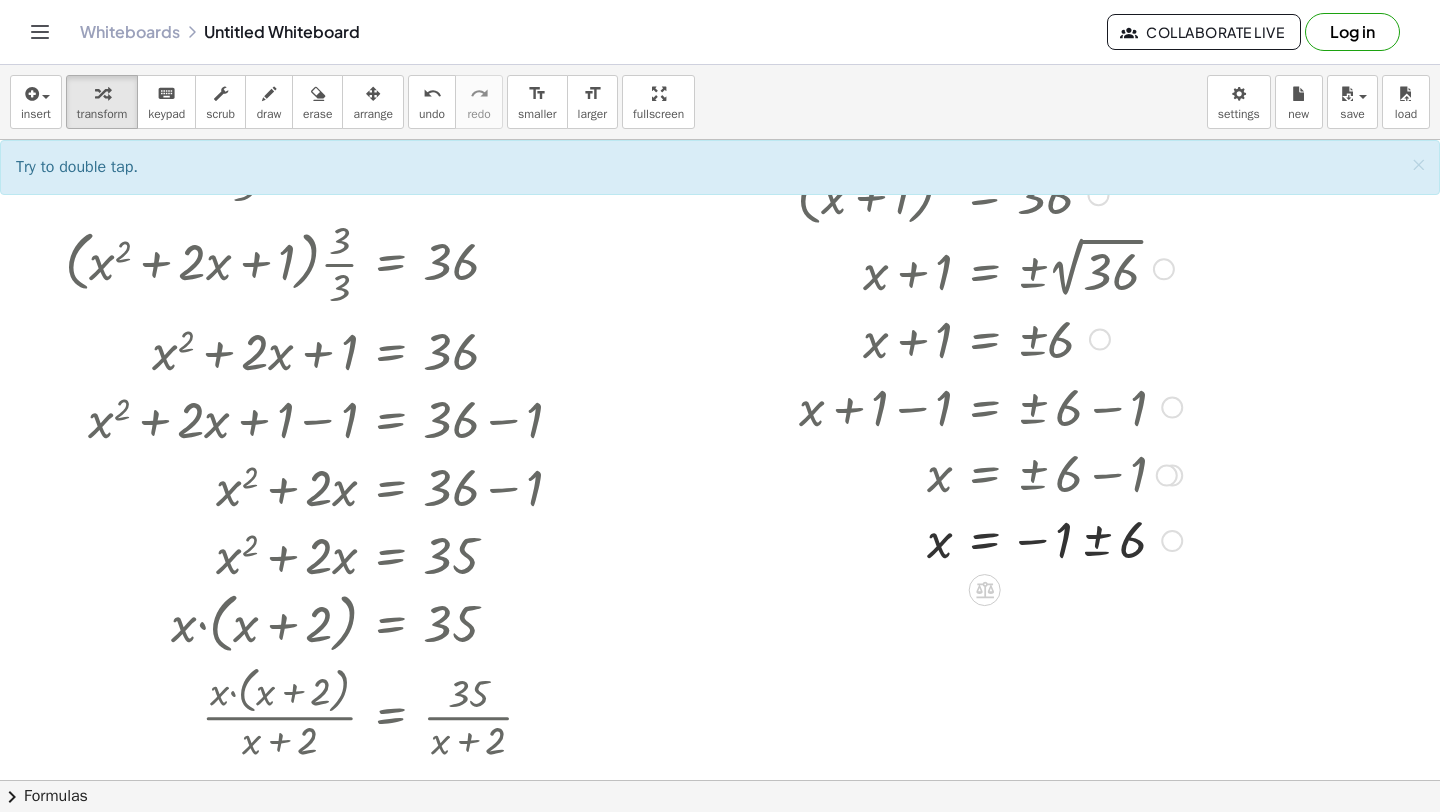 click at bounding box center [970, 539] 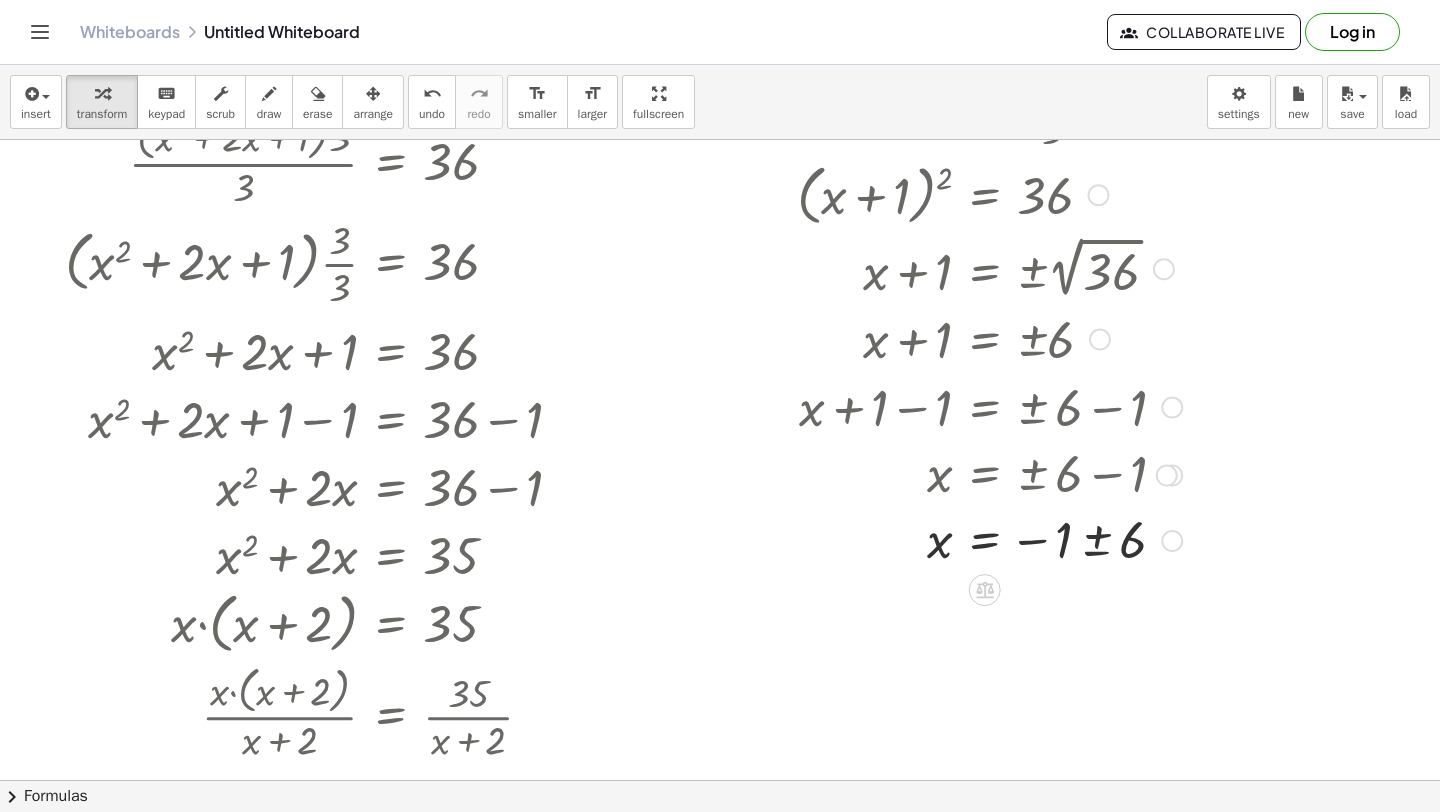 click at bounding box center (970, 539) 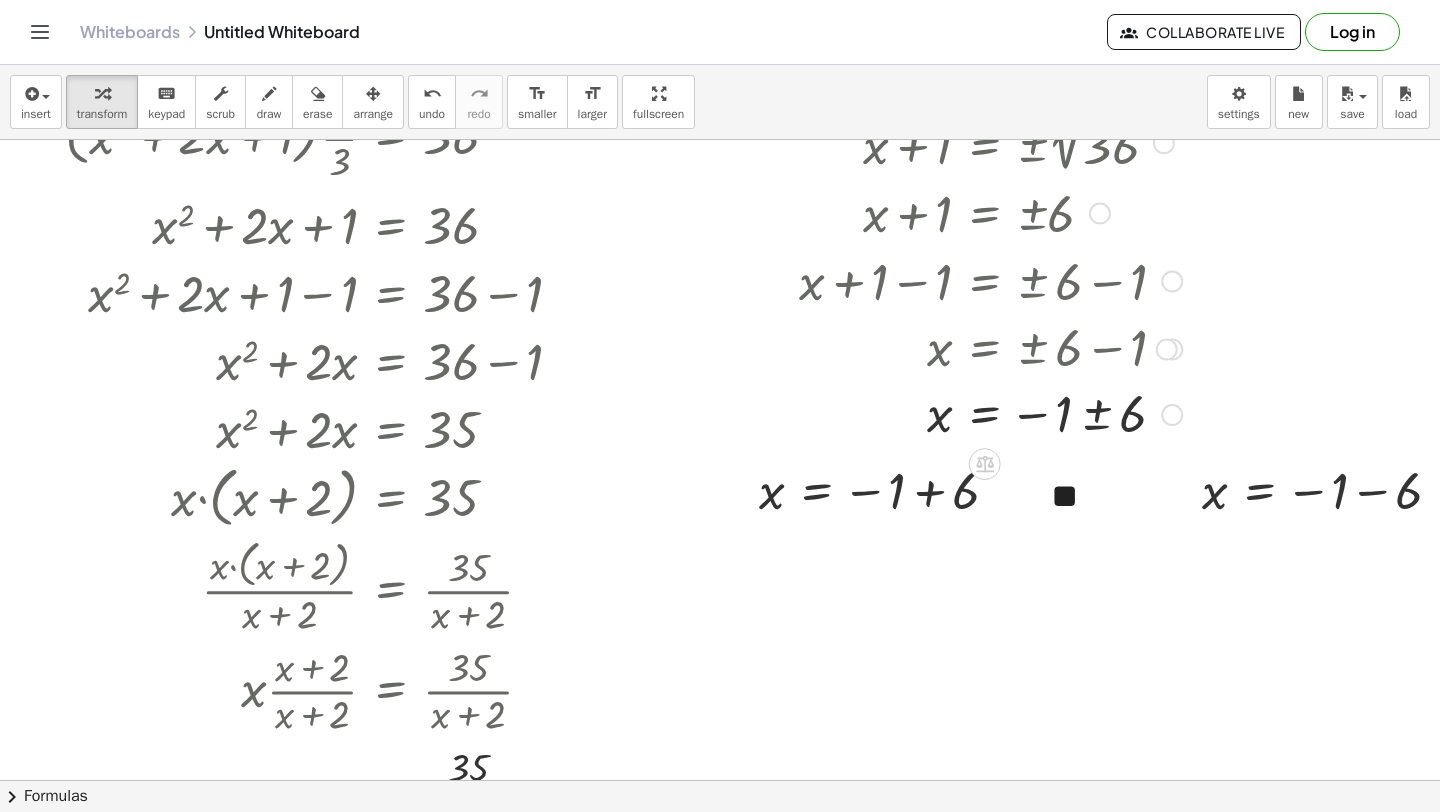 scroll, scrollTop: 582, scrollLeft: 0, axis: vertical 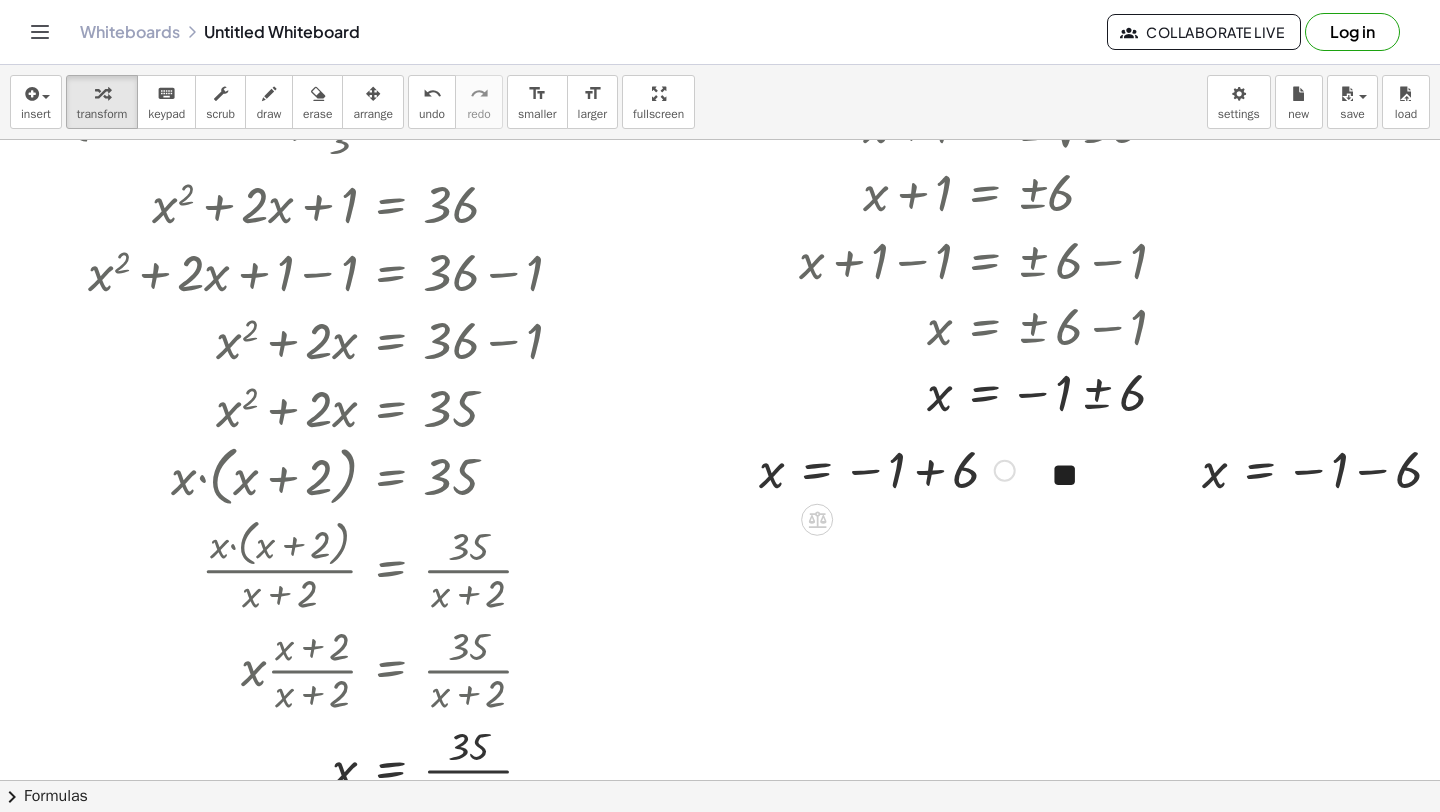 click at bounding box center (887, 469) 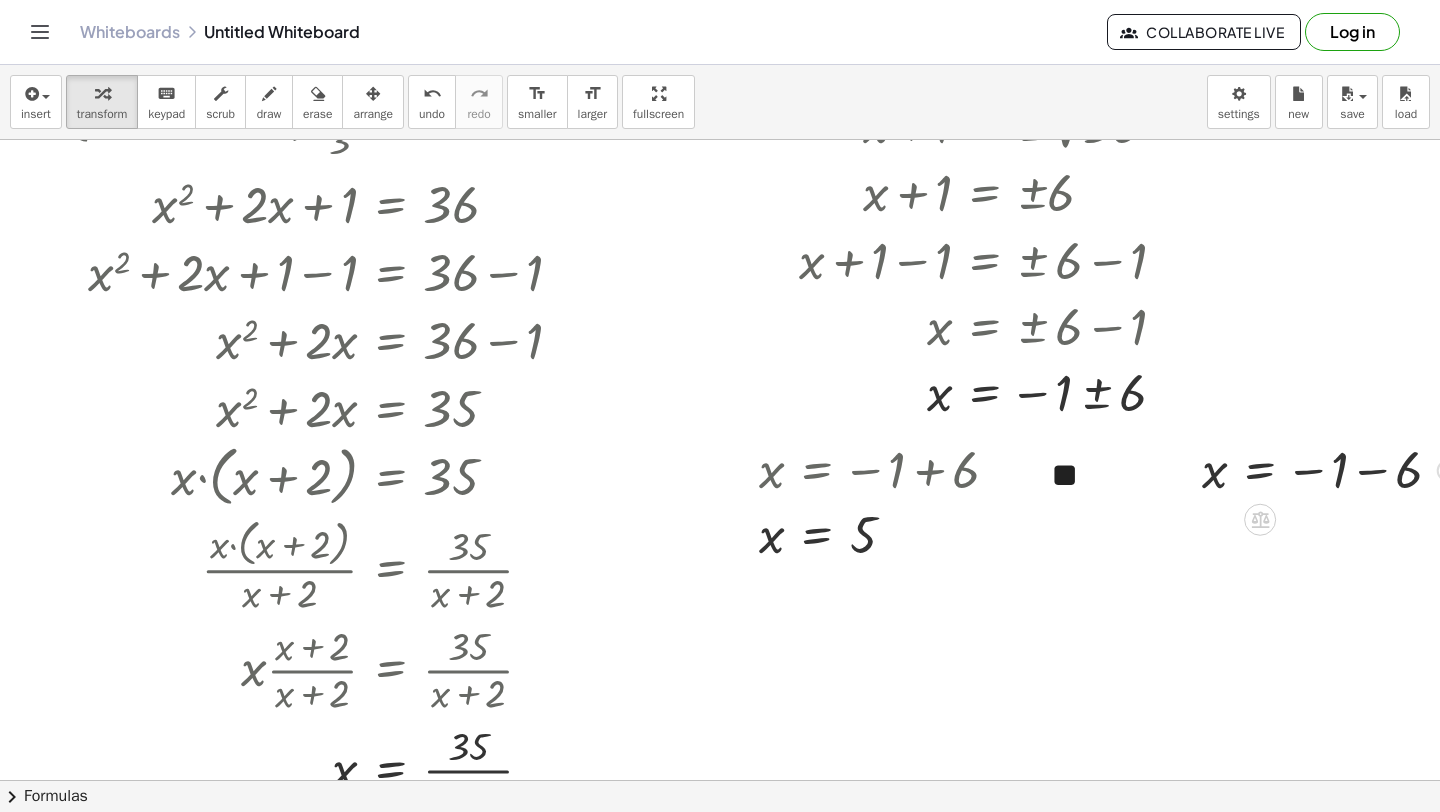 click at bounding box center [1330, 469] 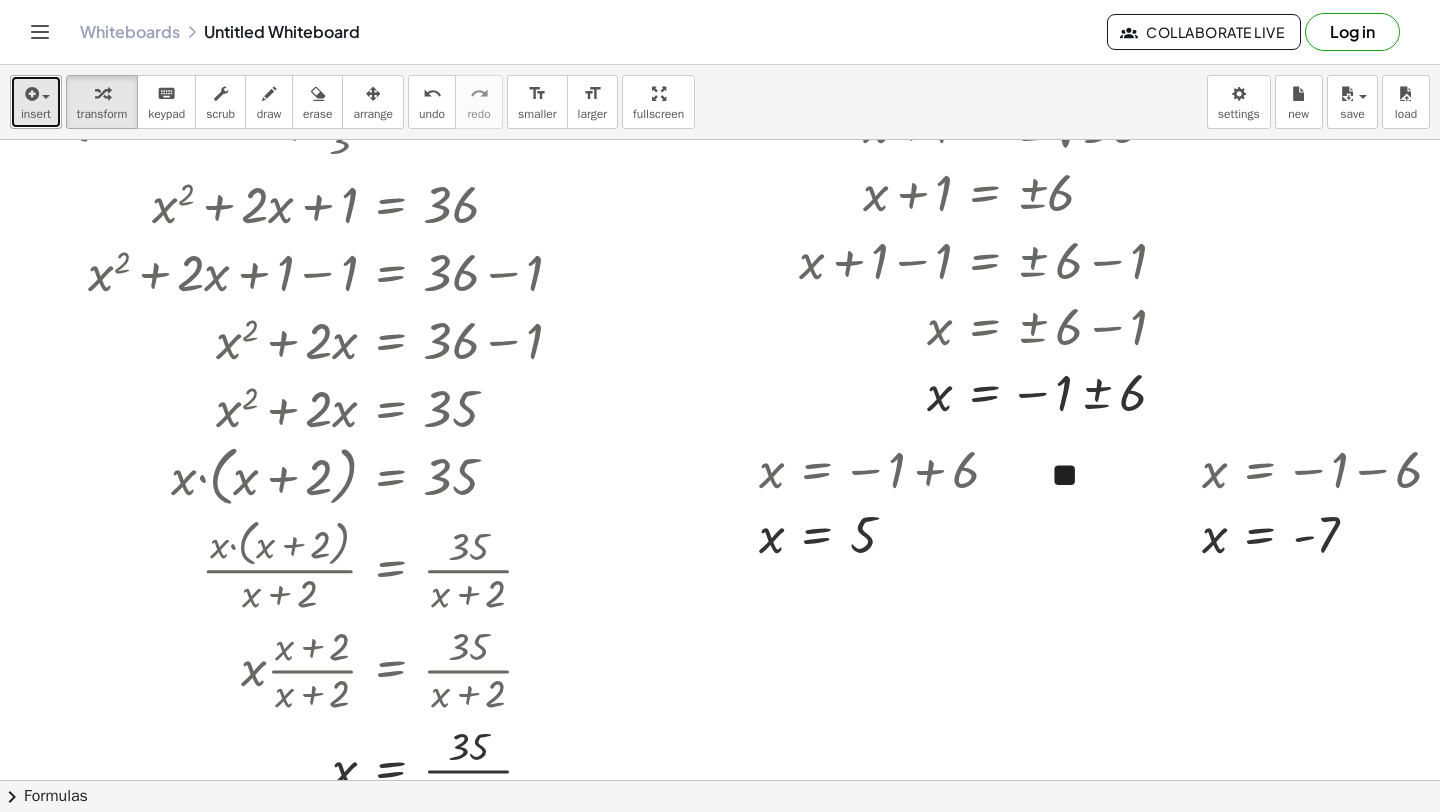 click on "insert" at bounding box center [36, 114] 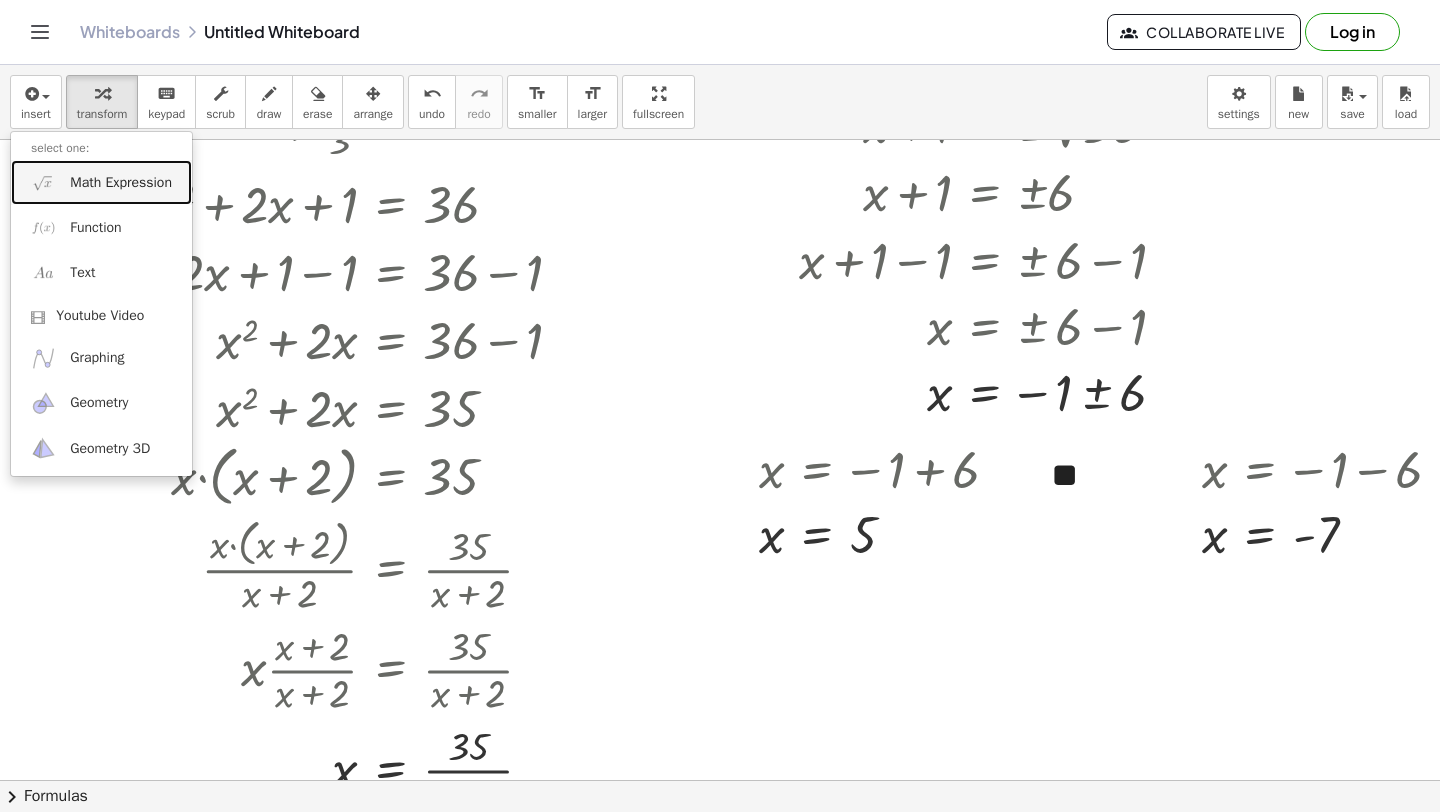 click on "Math Expression" at bounding box center (101, 182) 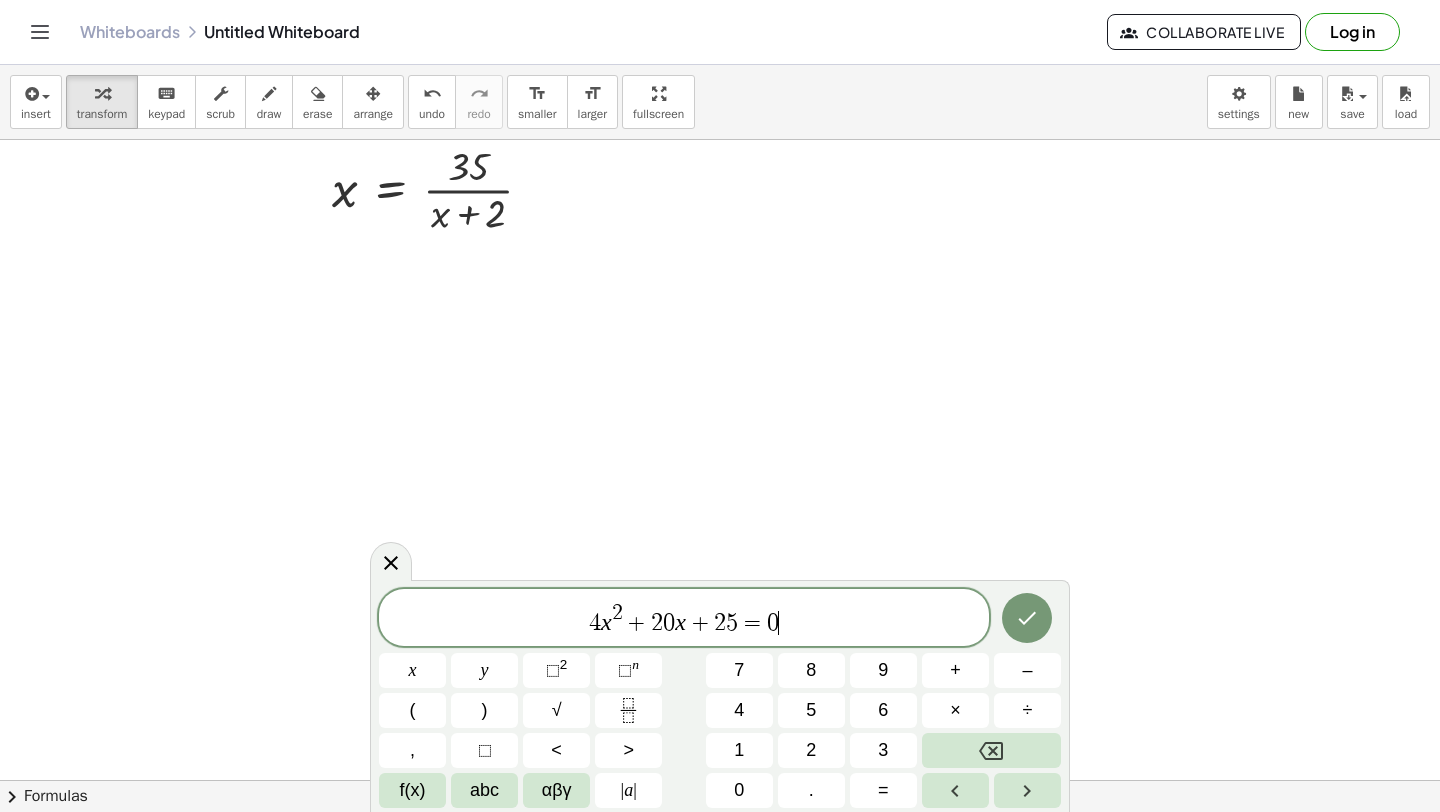 scroll, scrollTop: 1165, scrollLeft: 0, axis: vertical 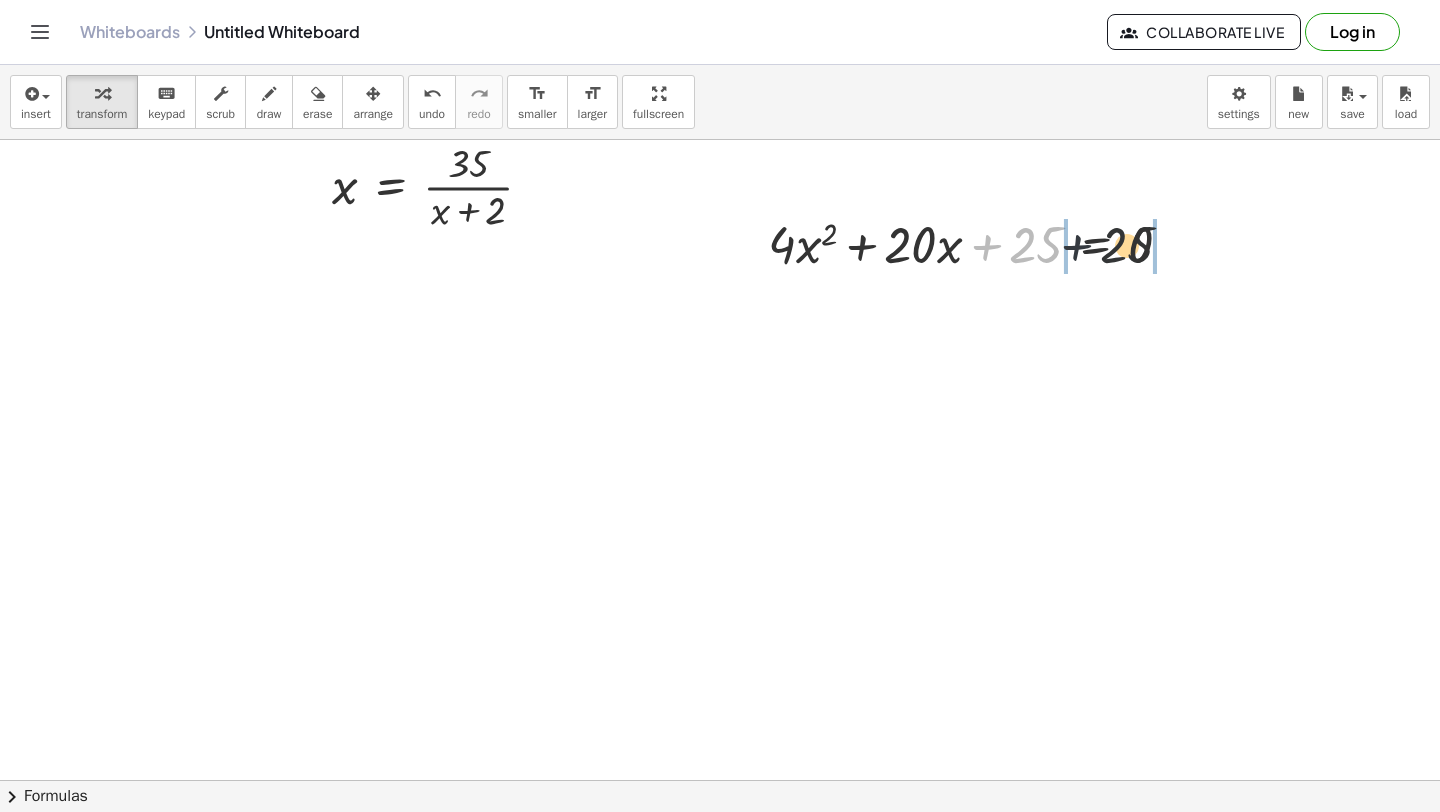 drag, startPoint x: 979, startPoint y: 247, endPoint x: 1154, endPoint y: 251, distance: 175.04572 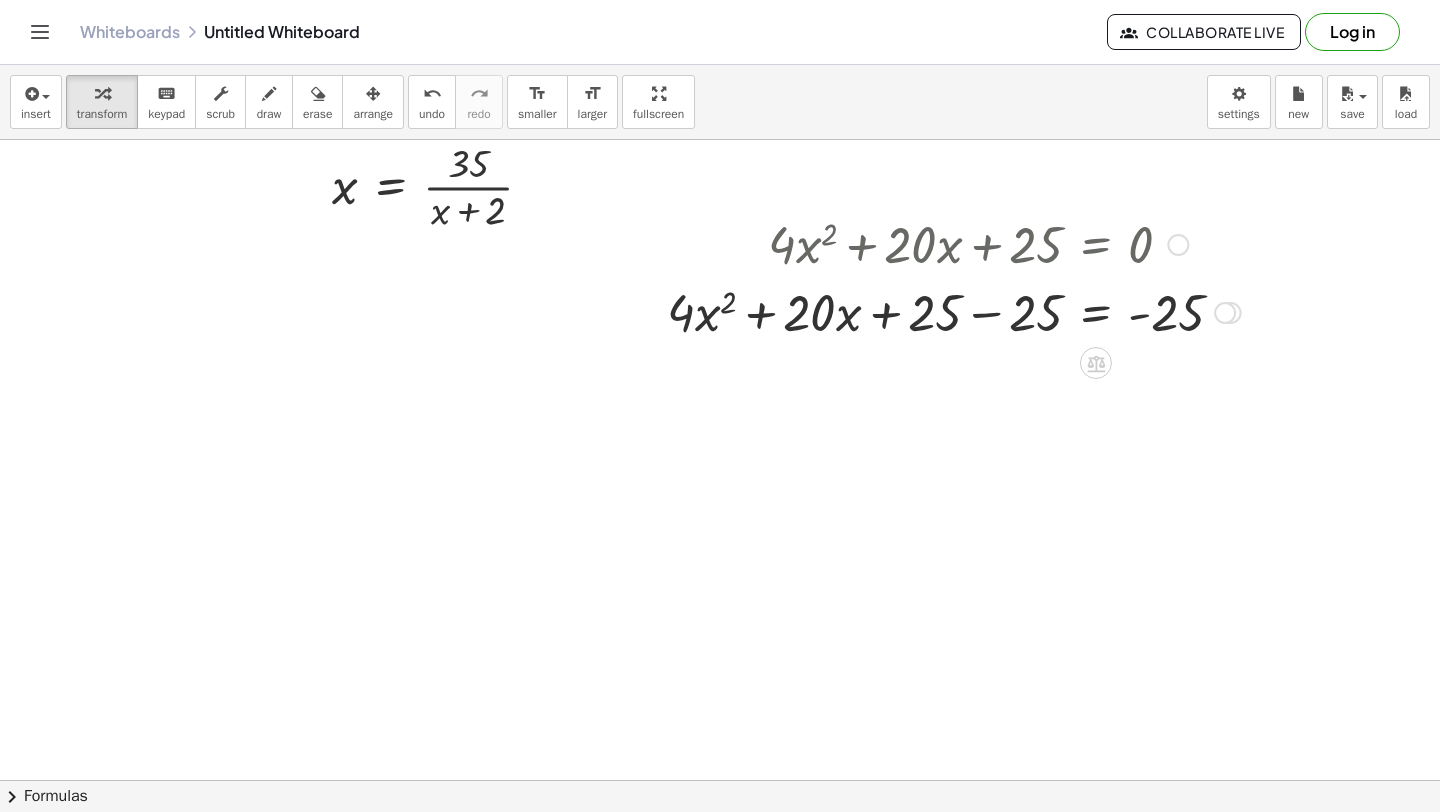 click at bounding box center (954, 311) 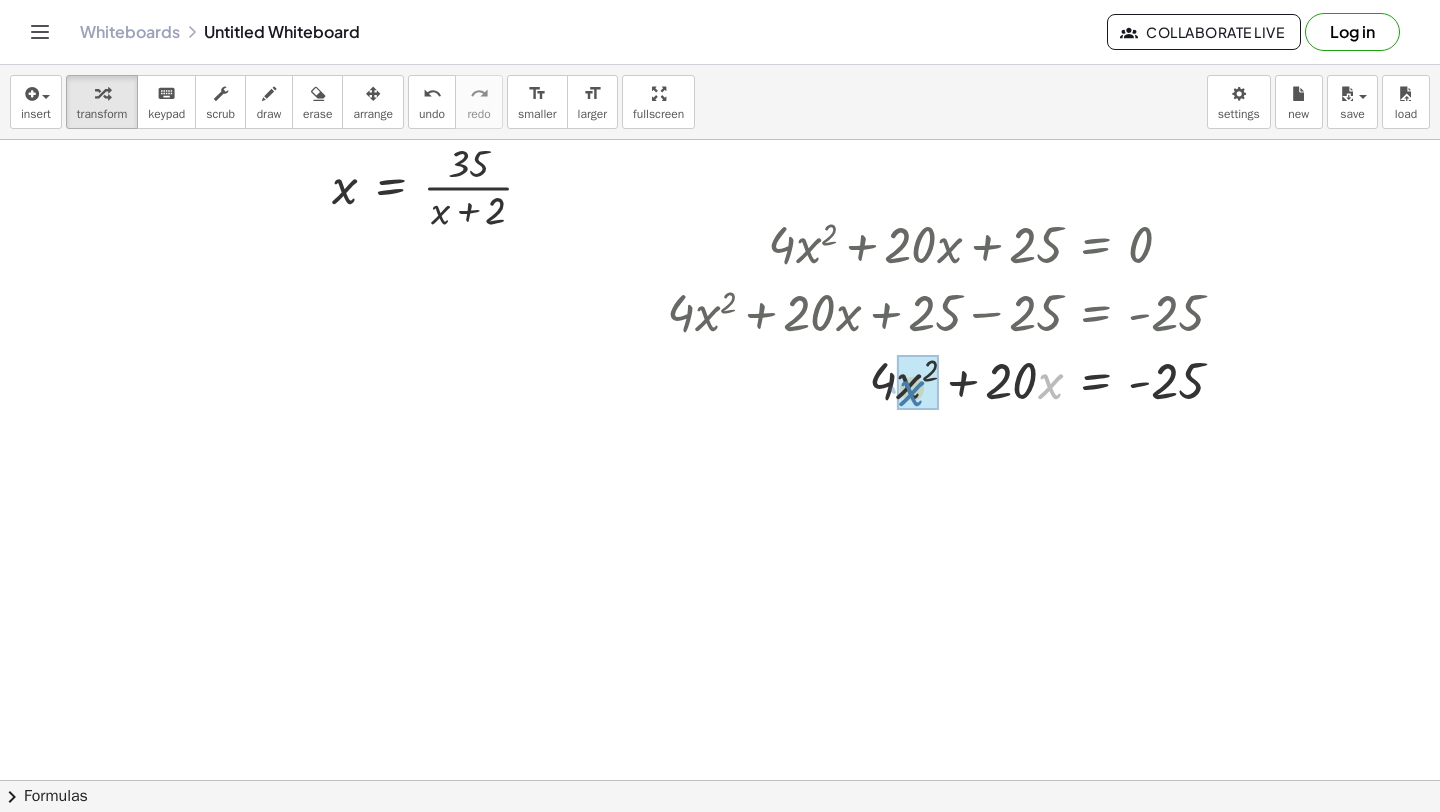 drag, startPoint x: 1058, startPoint y: 384, endPoint x: 921, endPoint y: 391, distance: 137.17871 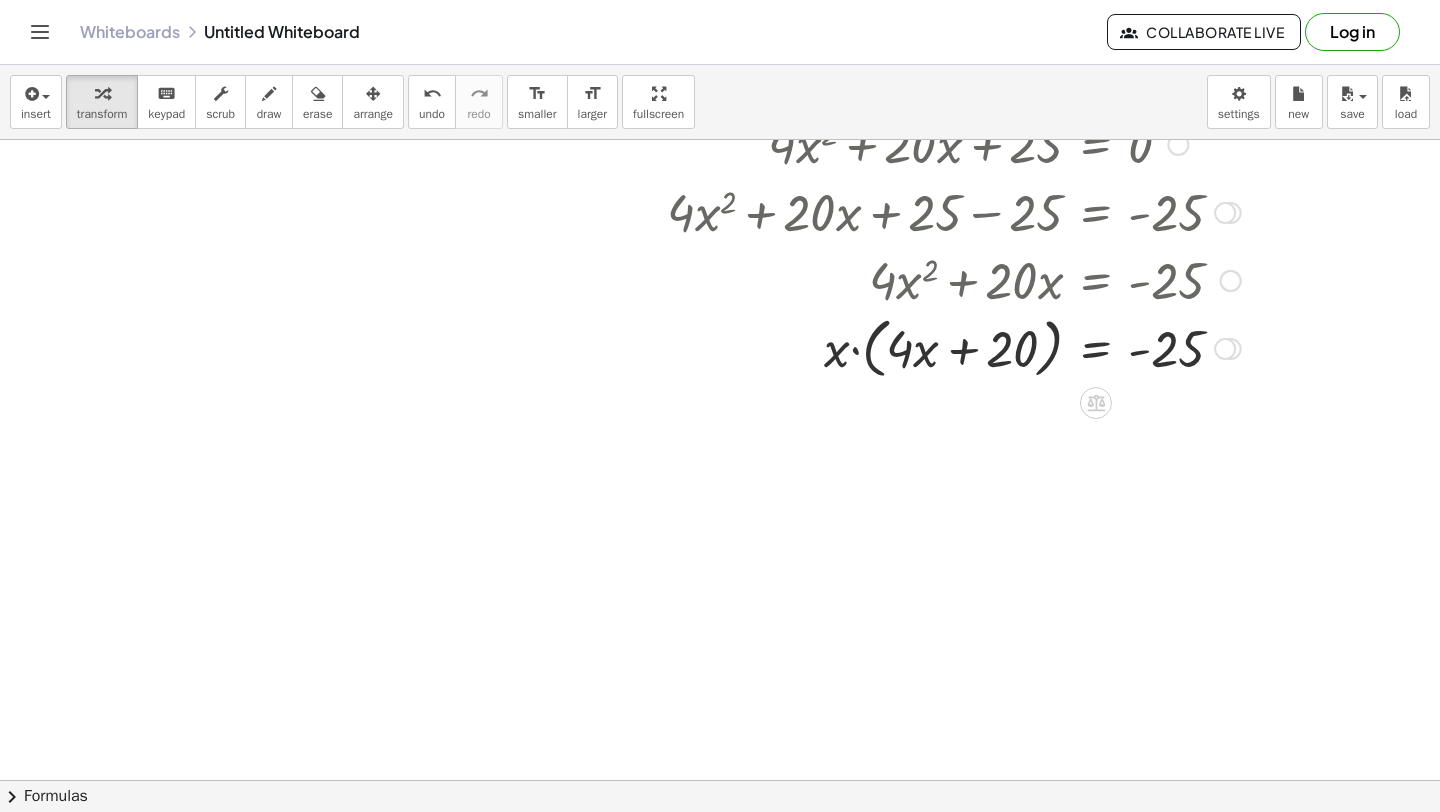 scroll, scrollTop: 1271, scrollLeft: 0, axis: vertical 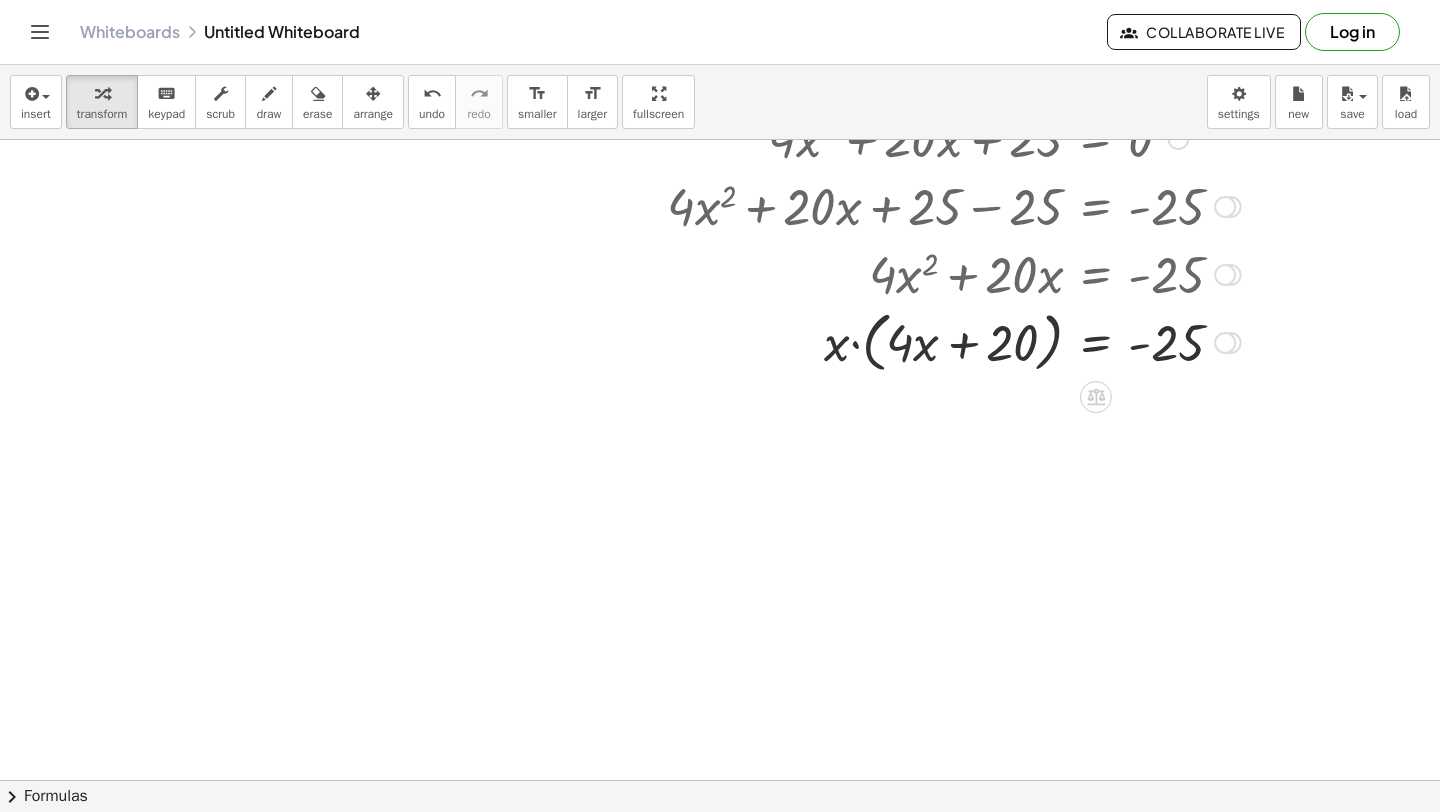 click at bounding box center (954, 341) 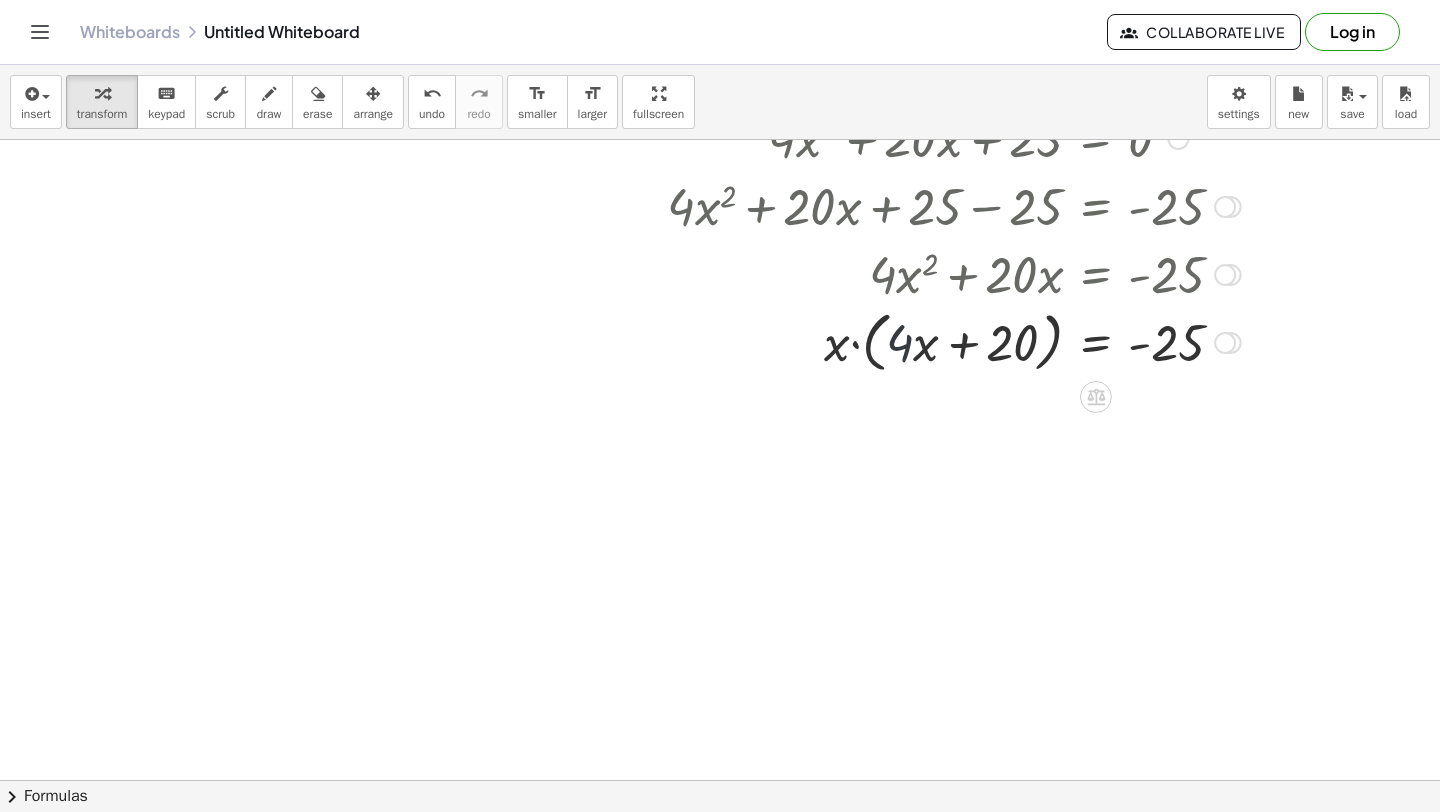 click at bounding box center [954, 341] 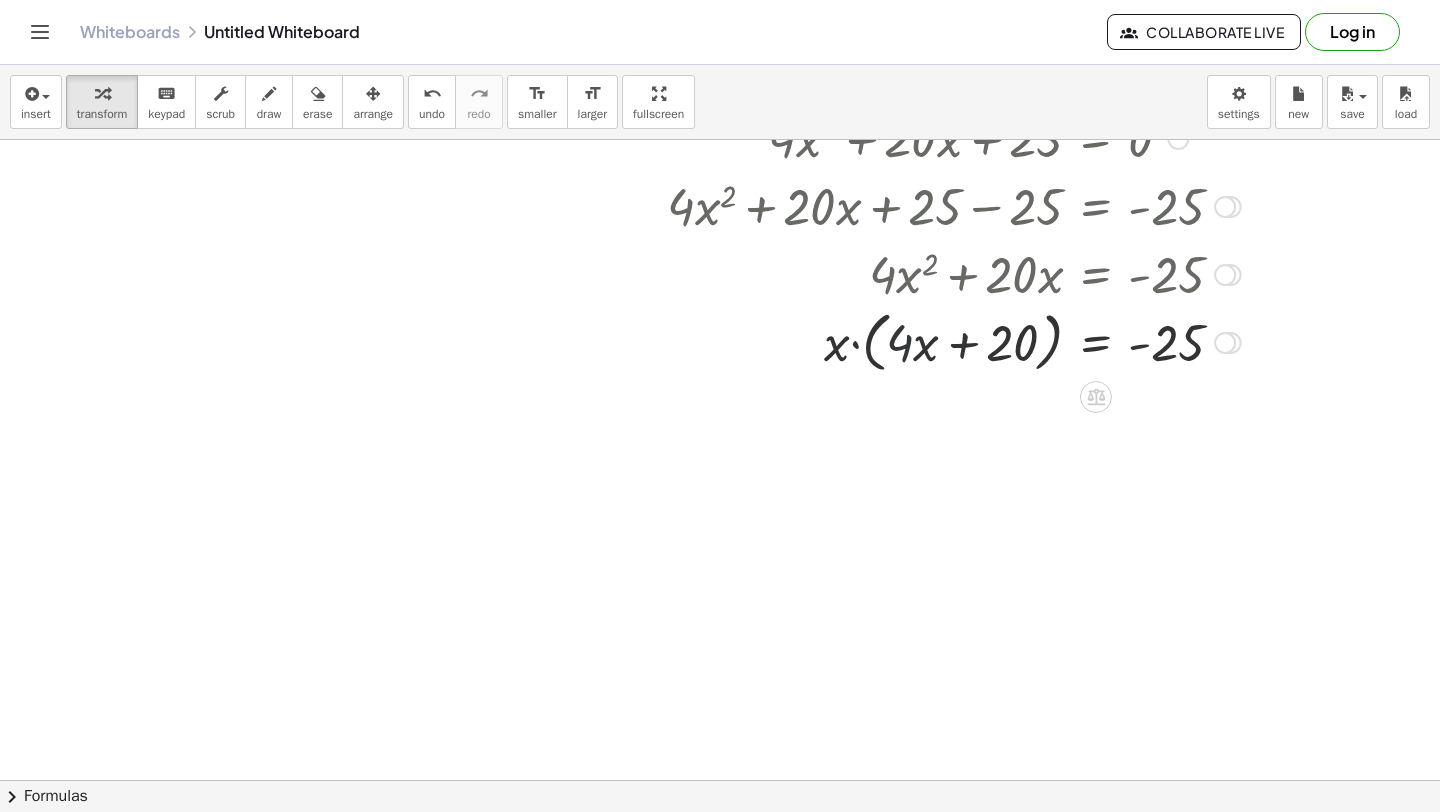 click at bounding box center [954, 341] 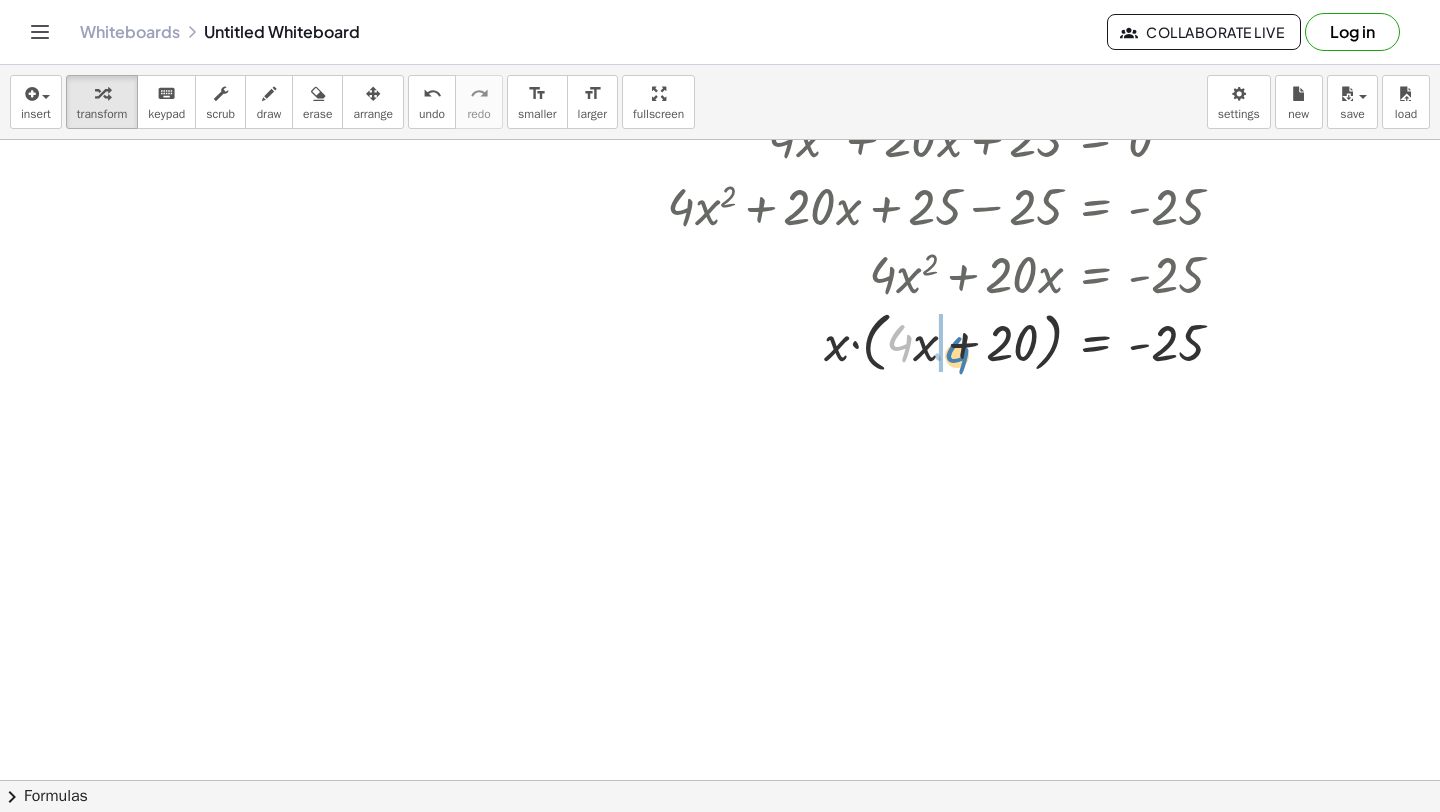 drag, startPoint x: 903, startPoint y: 341, endPoint x: 952, endPoint y: 343, distance: 49.0408 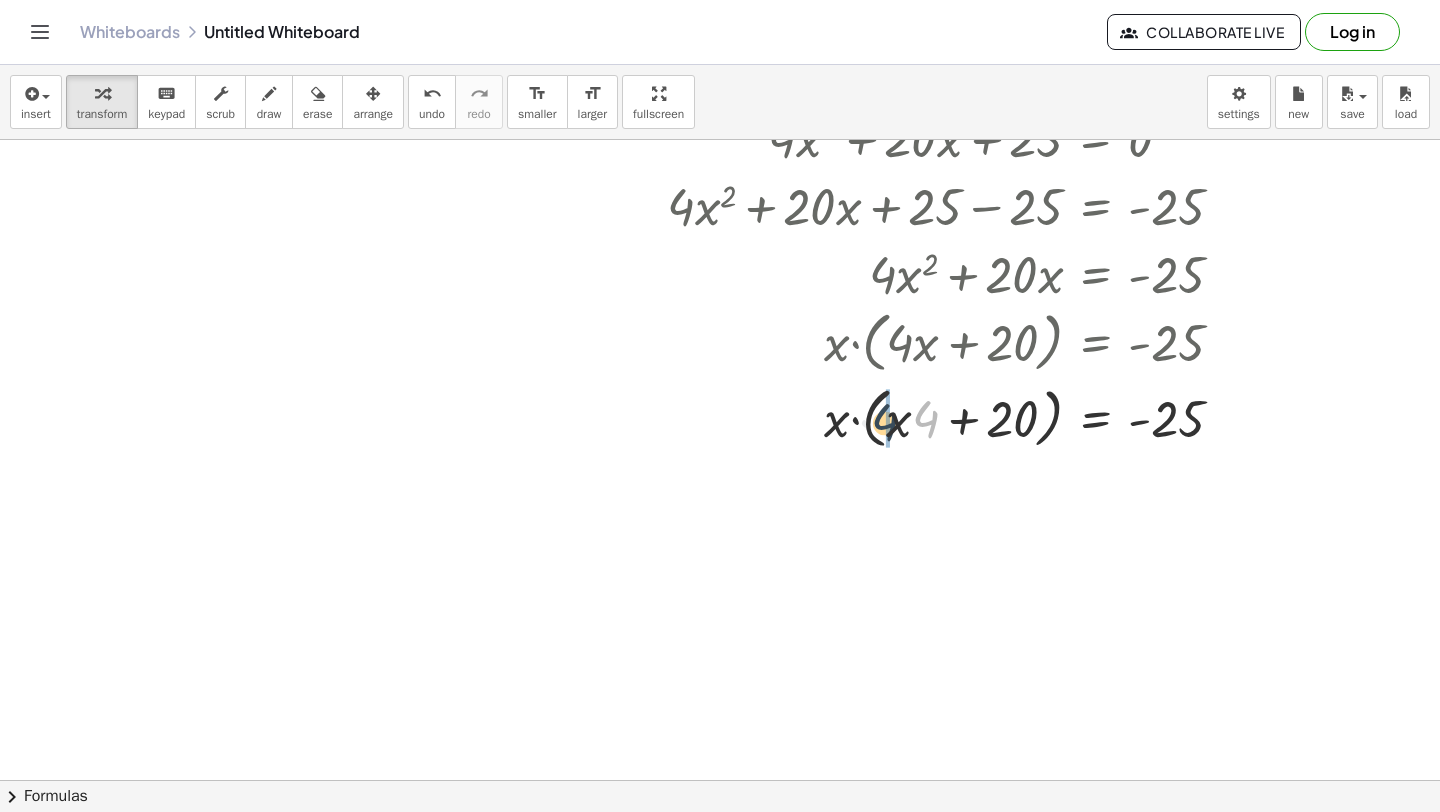 drag, startPoint x: 937, startPoint y: 410, endPoint x: 894, endPoint y: 412, distance: 43.046486 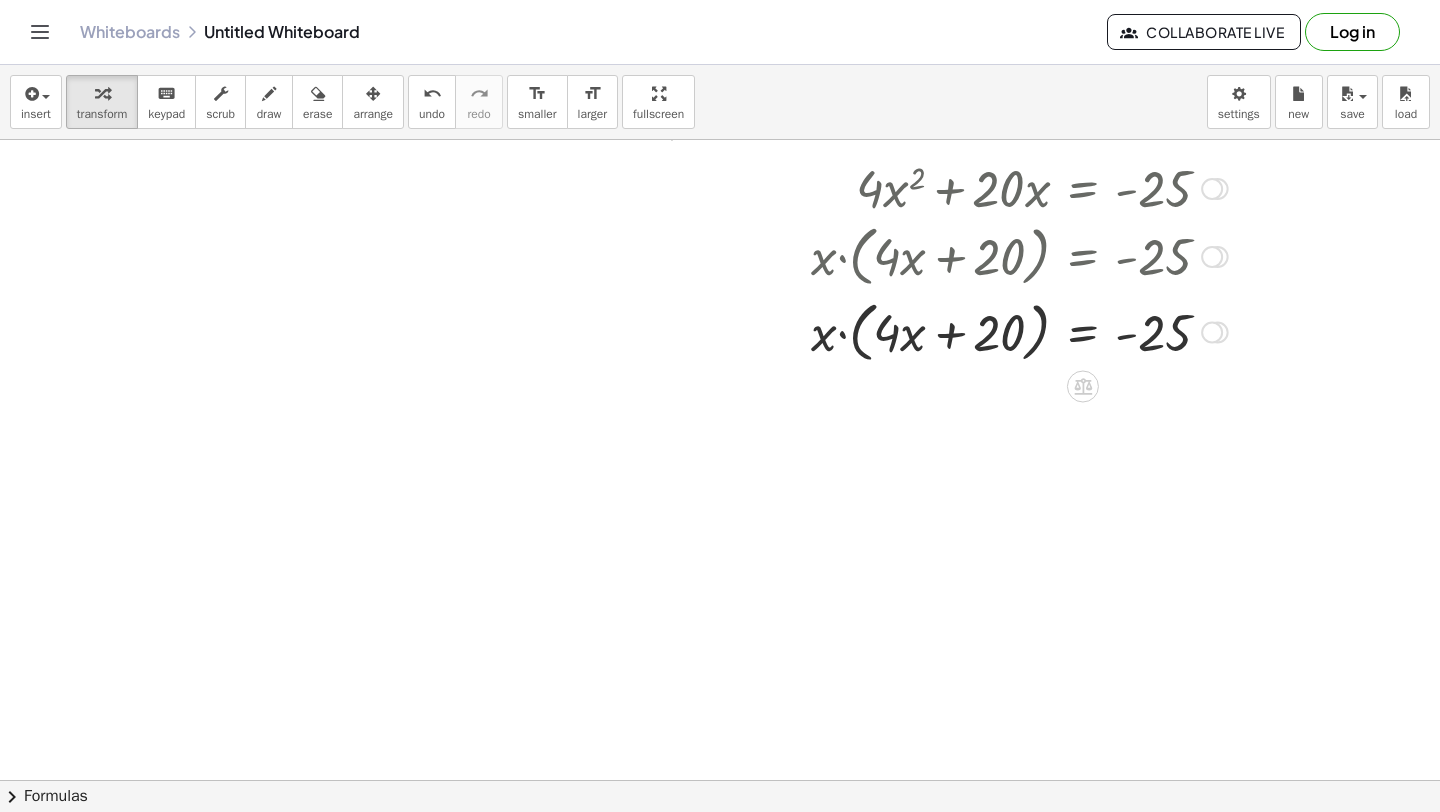scroll, scrollTop: 1359, scrollLeft: 21, axis: both 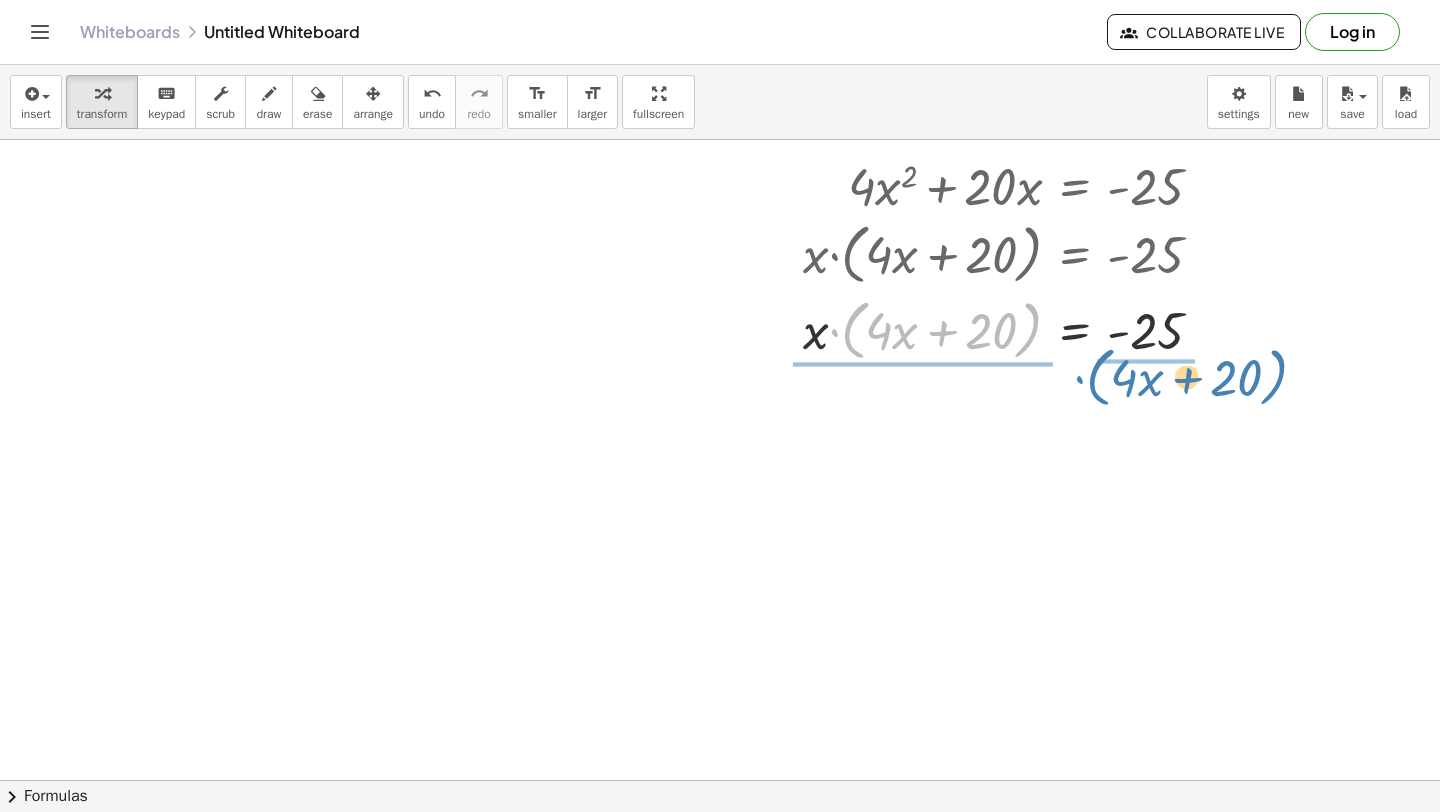 drag, startPoint x: 1022, startPoint y: 326, endPoint x: 1267, endPoint y: 373, distance: 249.46744 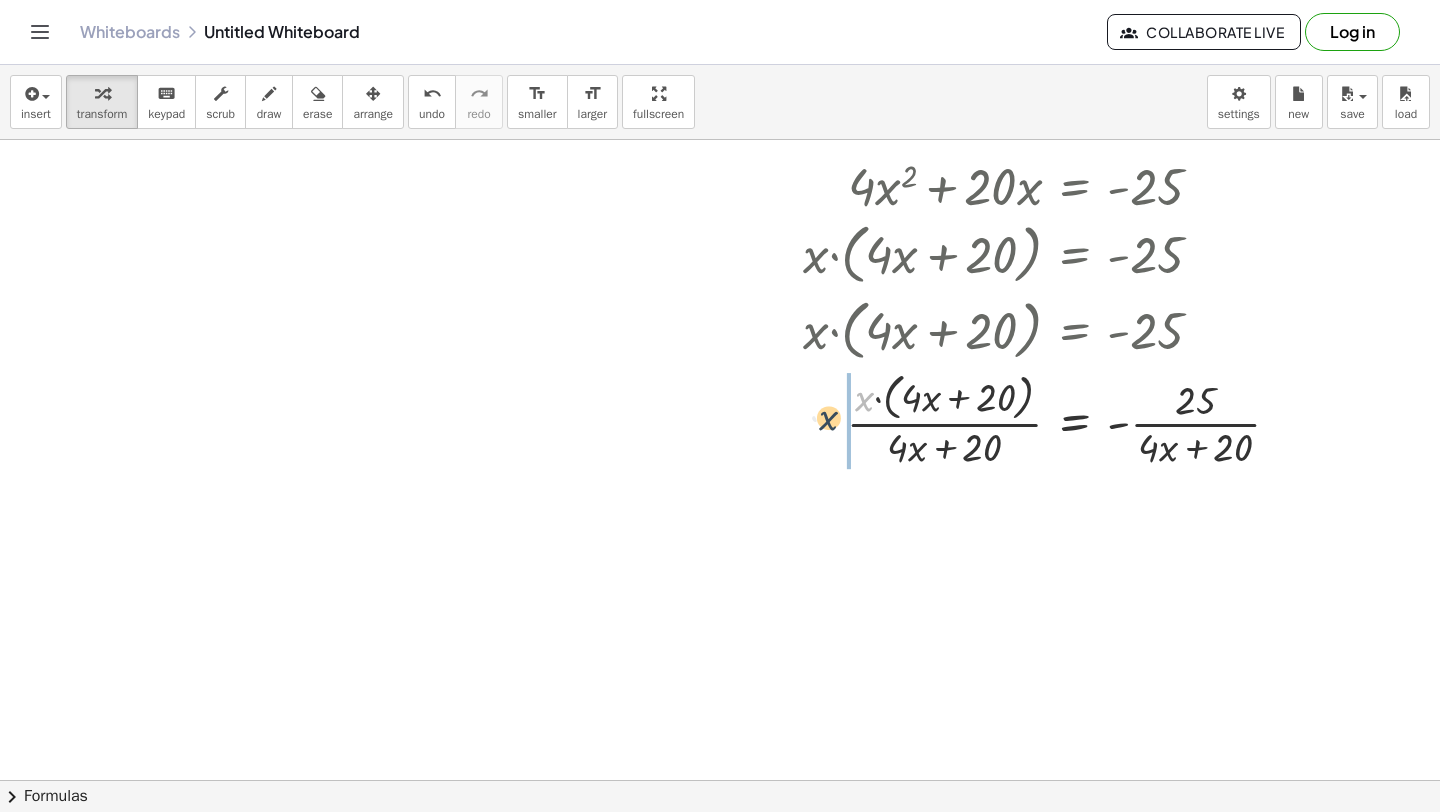 drag, startPoint x: 864, startPoint y: 399, endPoint x: 827, endPoint y: 422, distance: 43.56604 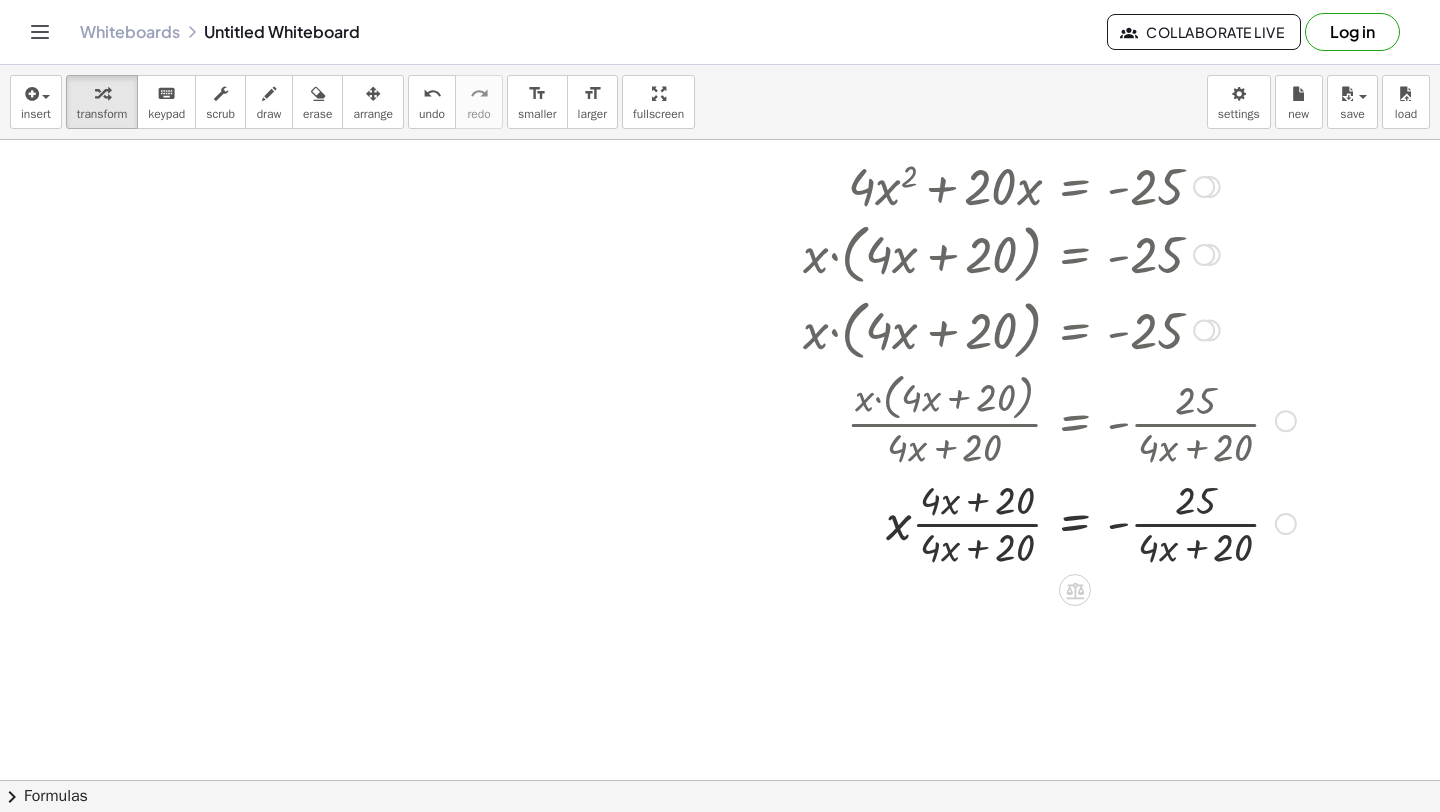 click at bounding box center (971, 522) 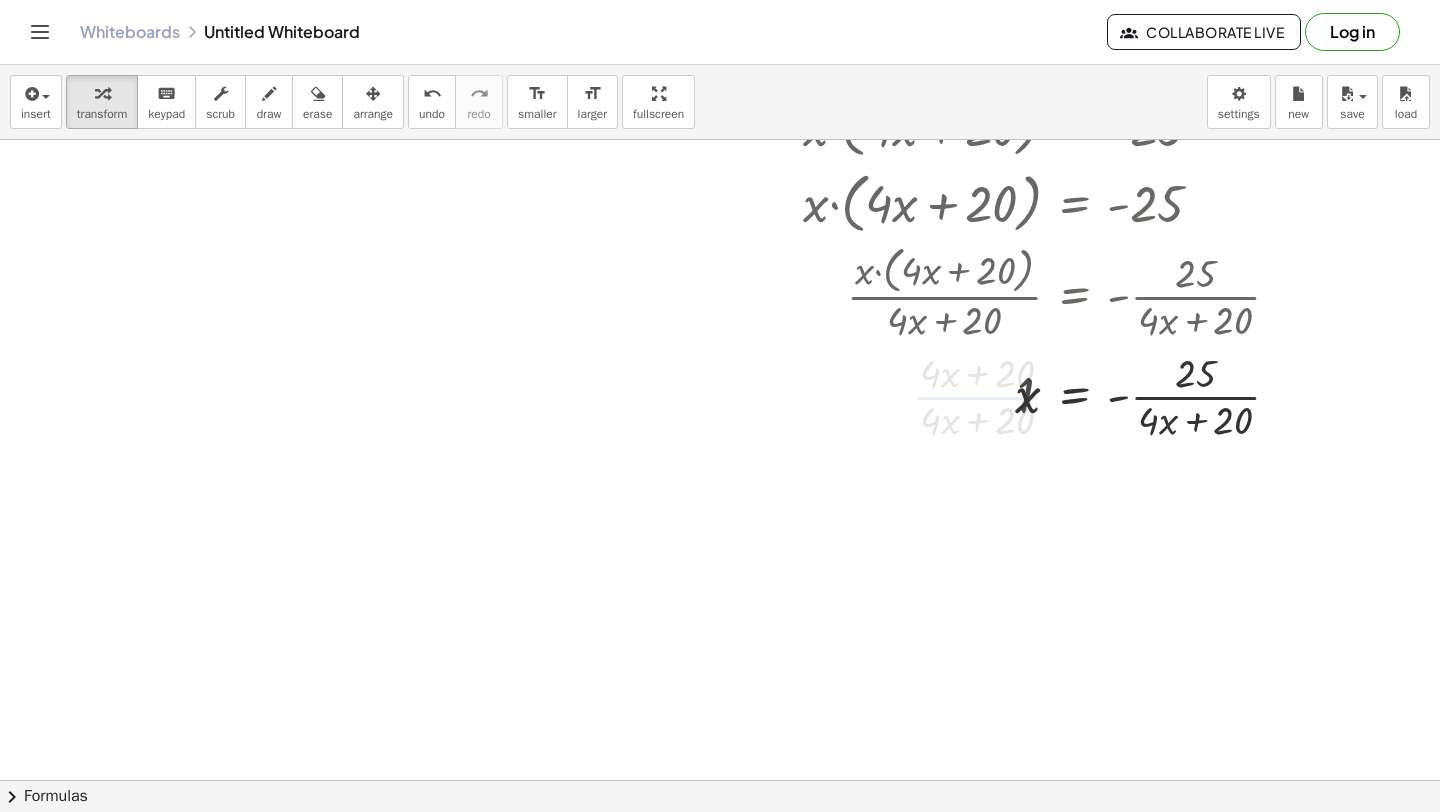 scroll, scrollTop: 1492, scrollLeft: 21, axis: both 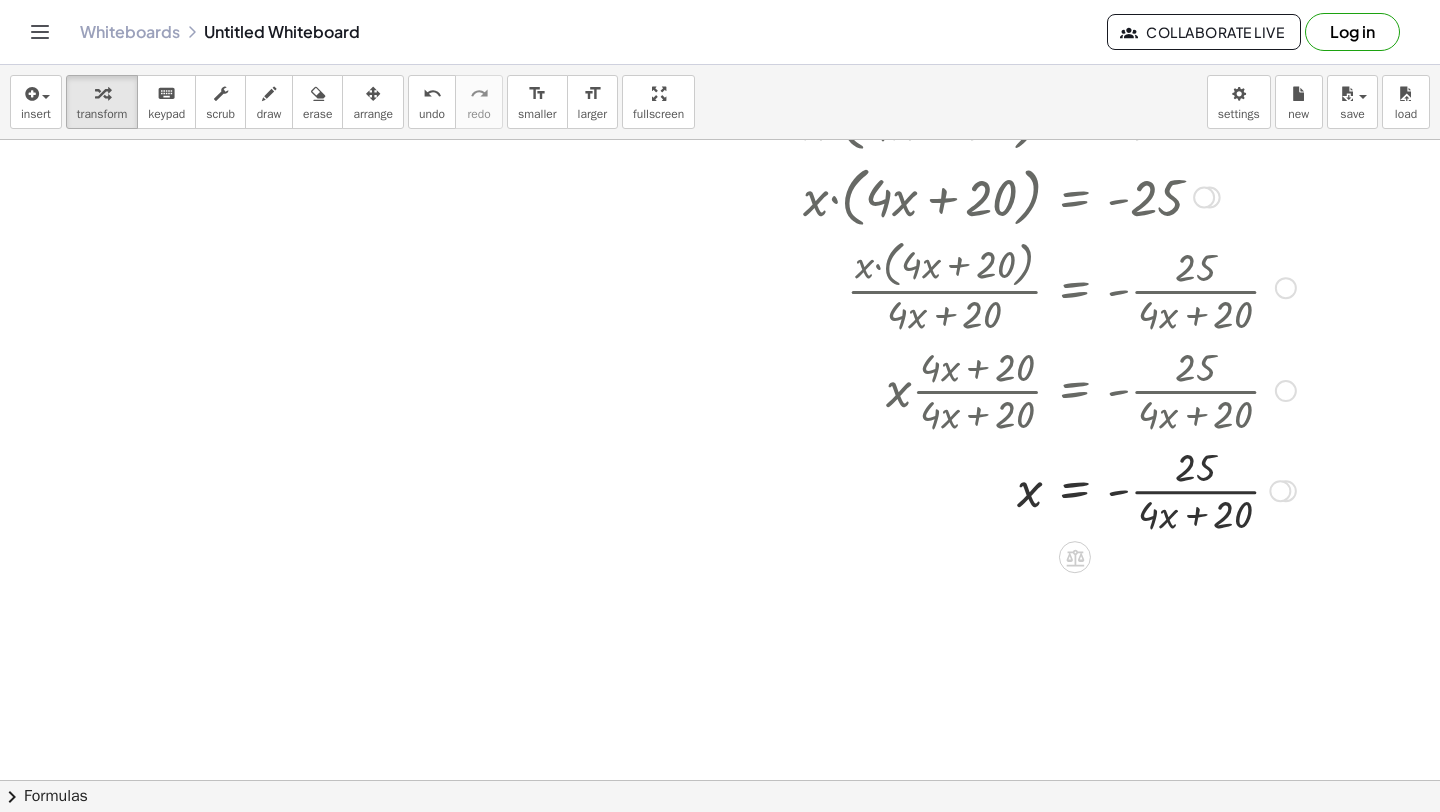 click at bounding box center [971, 489] 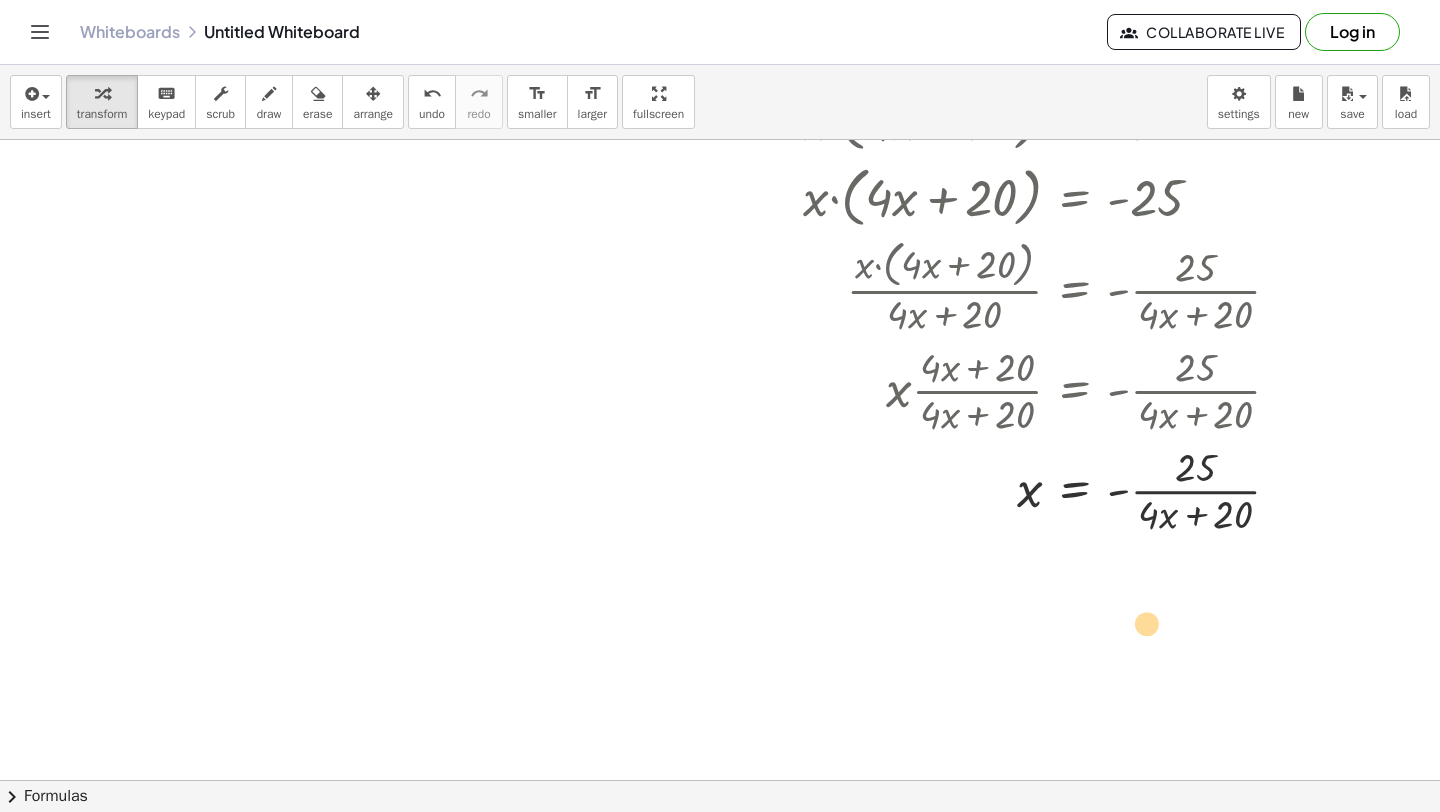 drag, startPoint x: 1158, startPoint y: 520, endPoint x: 1144, endPoint y: 616, distance: 97.015465 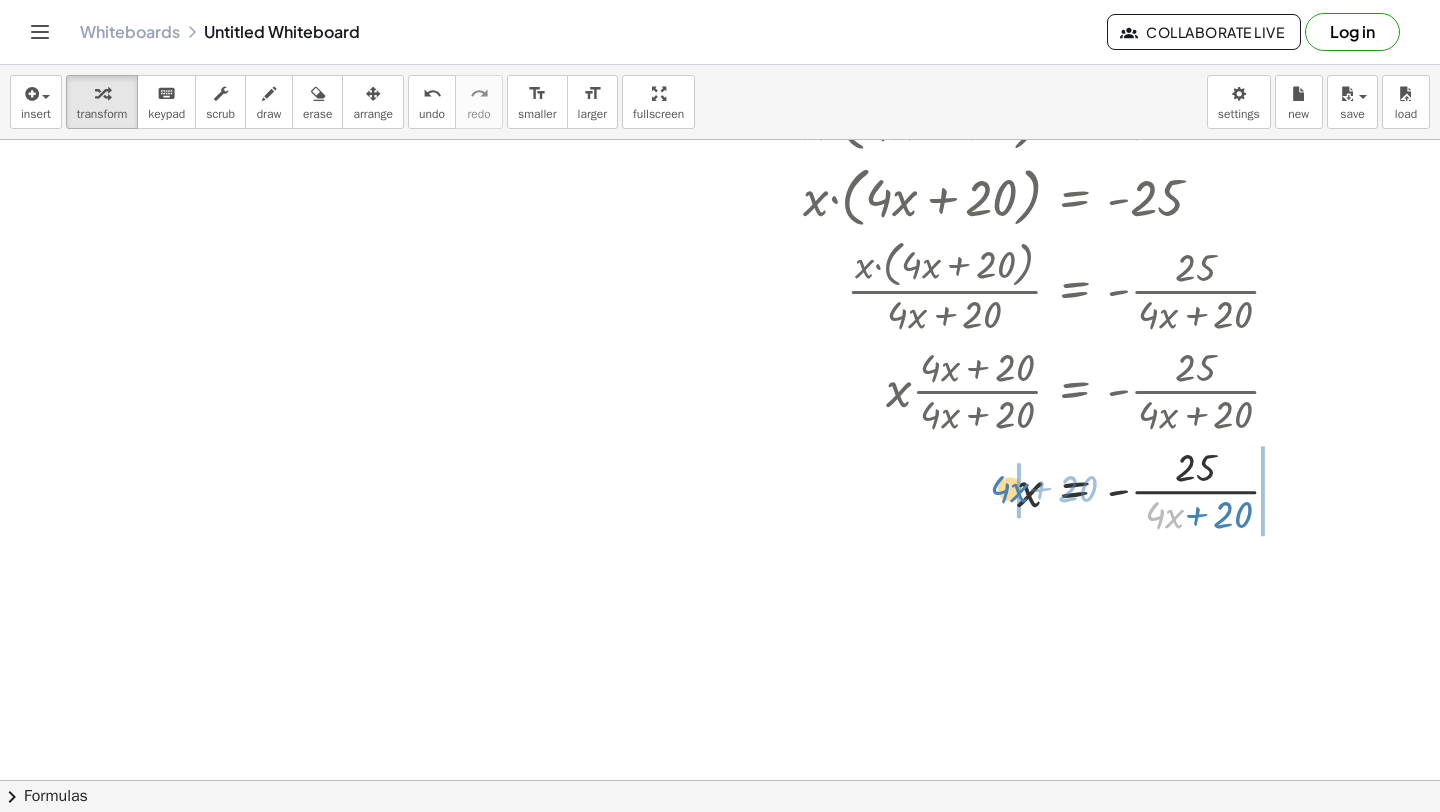 drag, startPoint x: 1157, startPoint y: 522, endPoint x: 1000, endPoint y: 494, distance: 159.47726 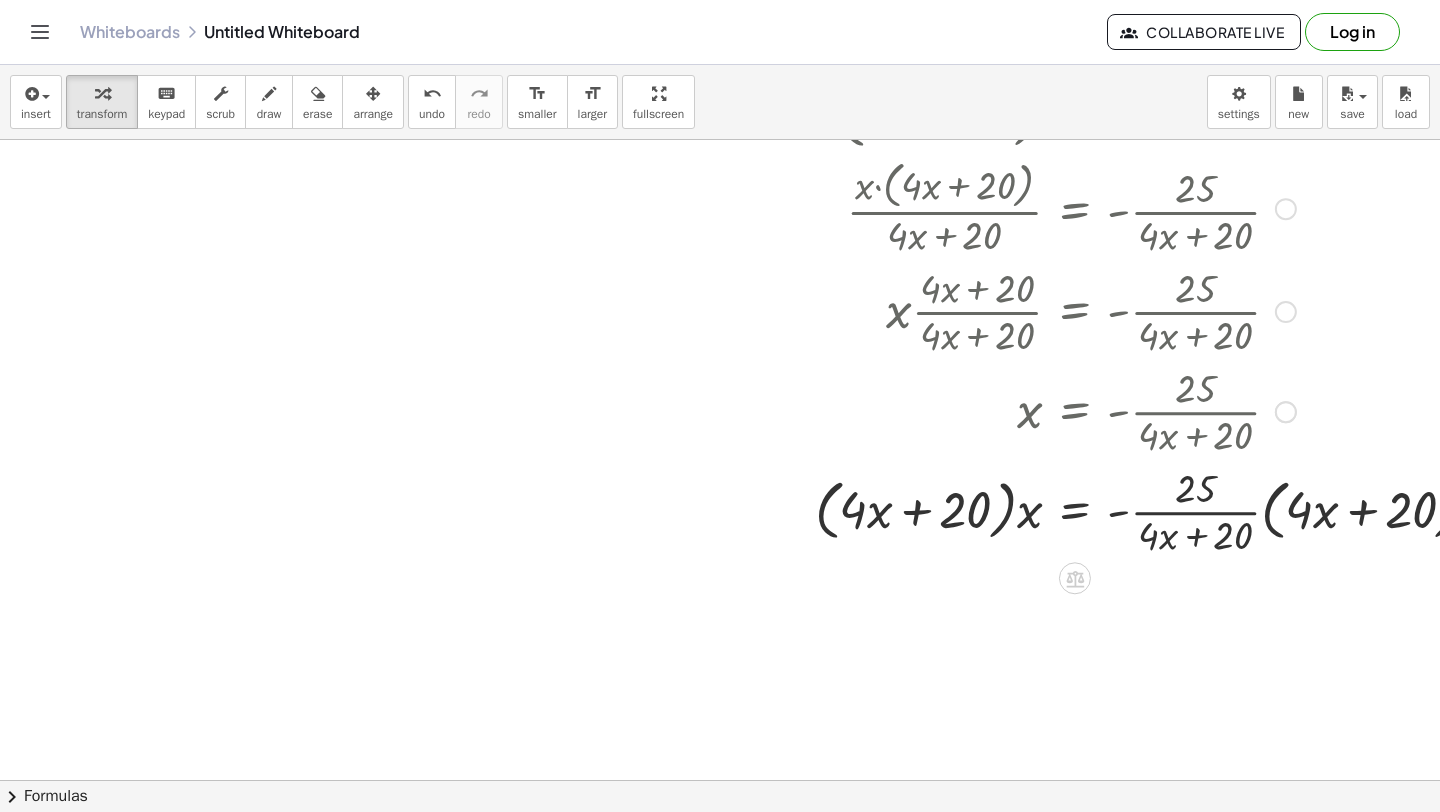 scroll, scrollTop: 1570, scrollLeft: 21, axis: both 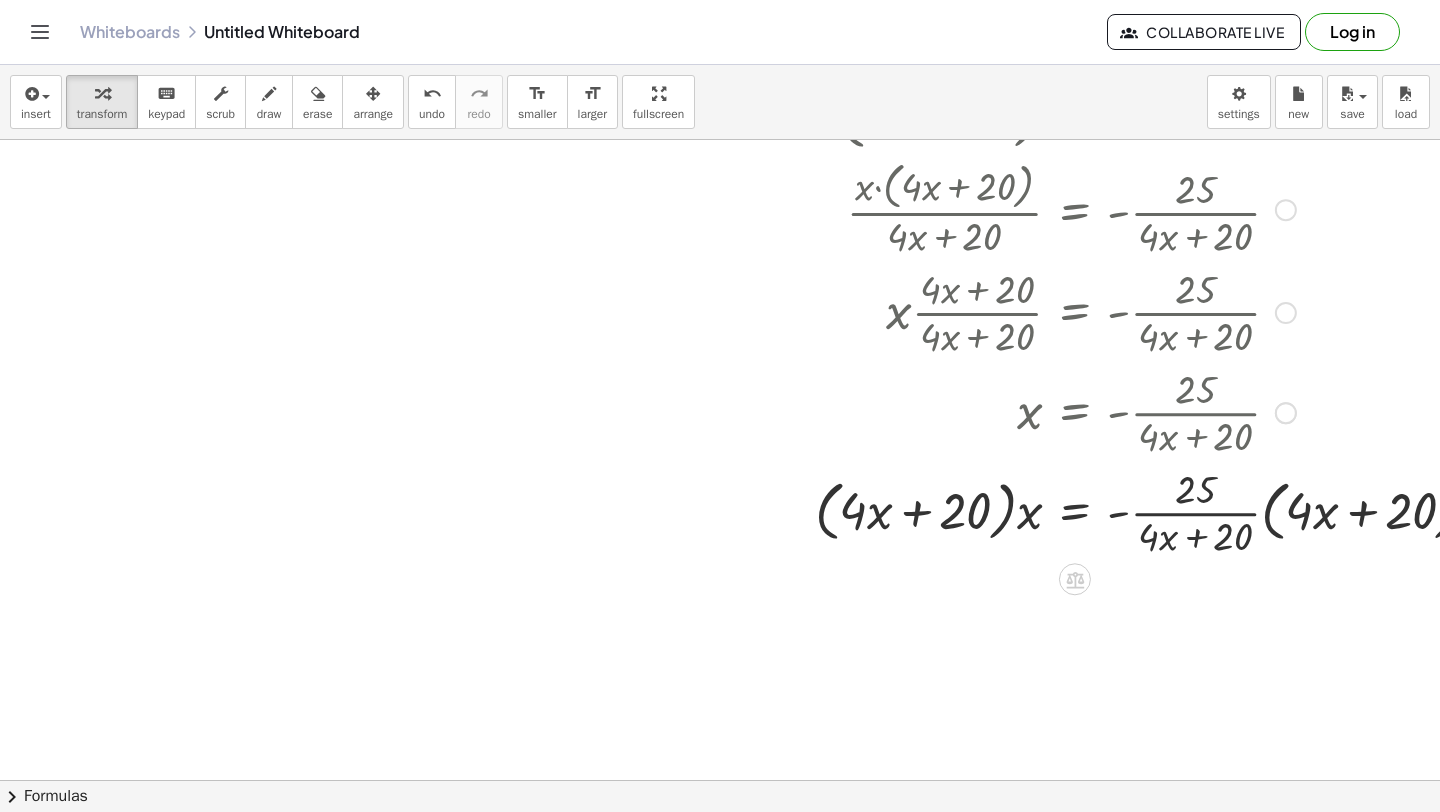 click at bounding box center [1072, 511] 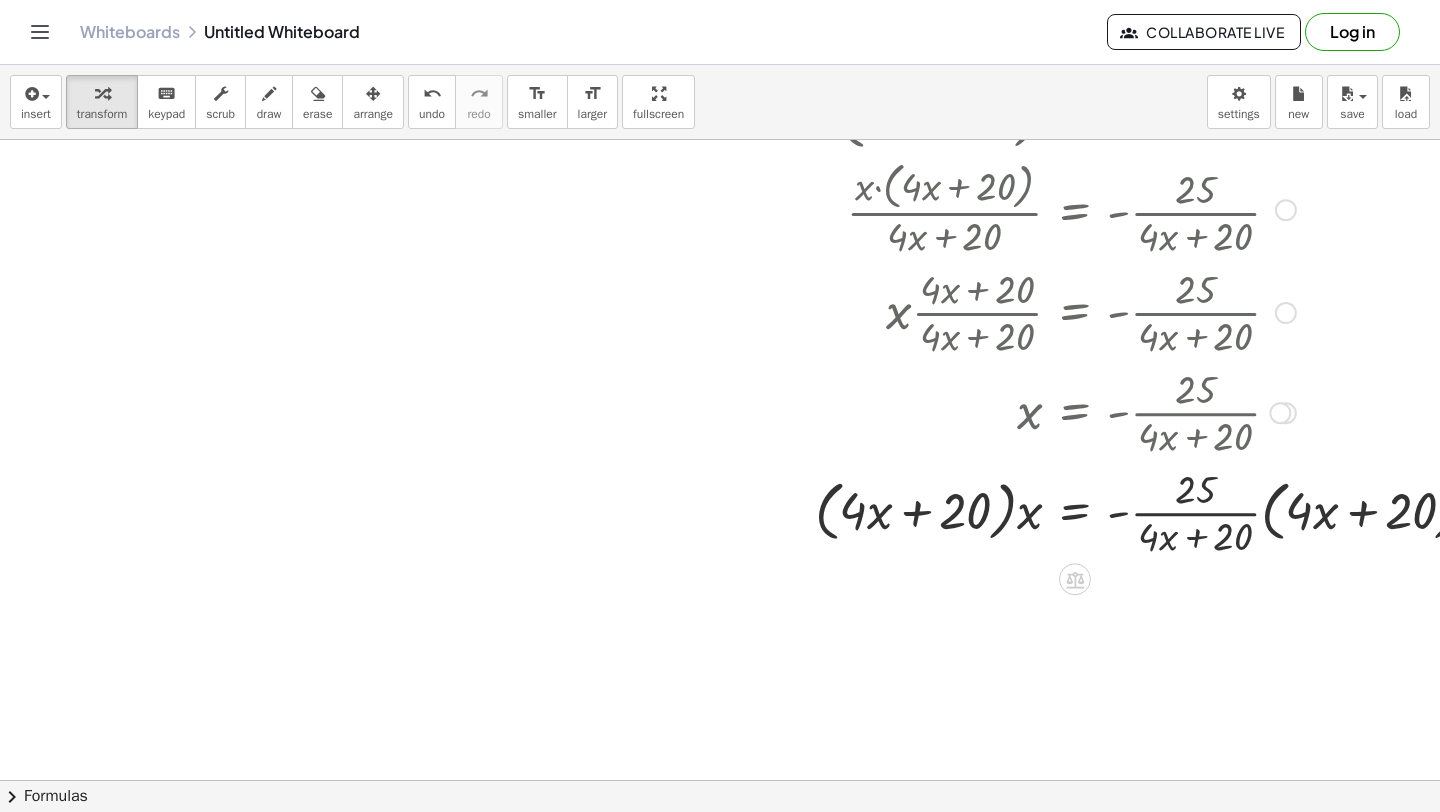 click at bounding box center (1072, 511) 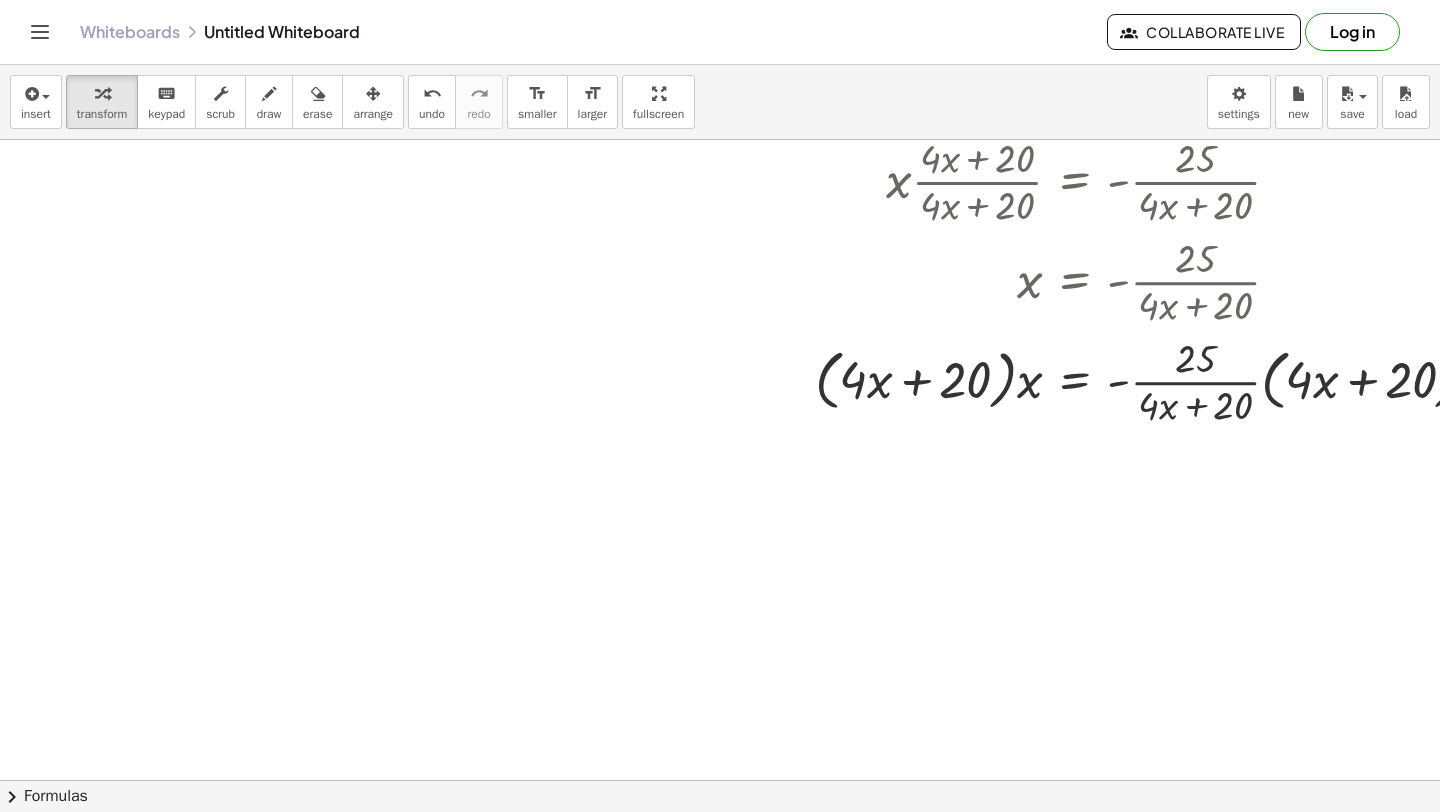 scroll, scrollTop: 1702, scrollLeft: 21, axis: both 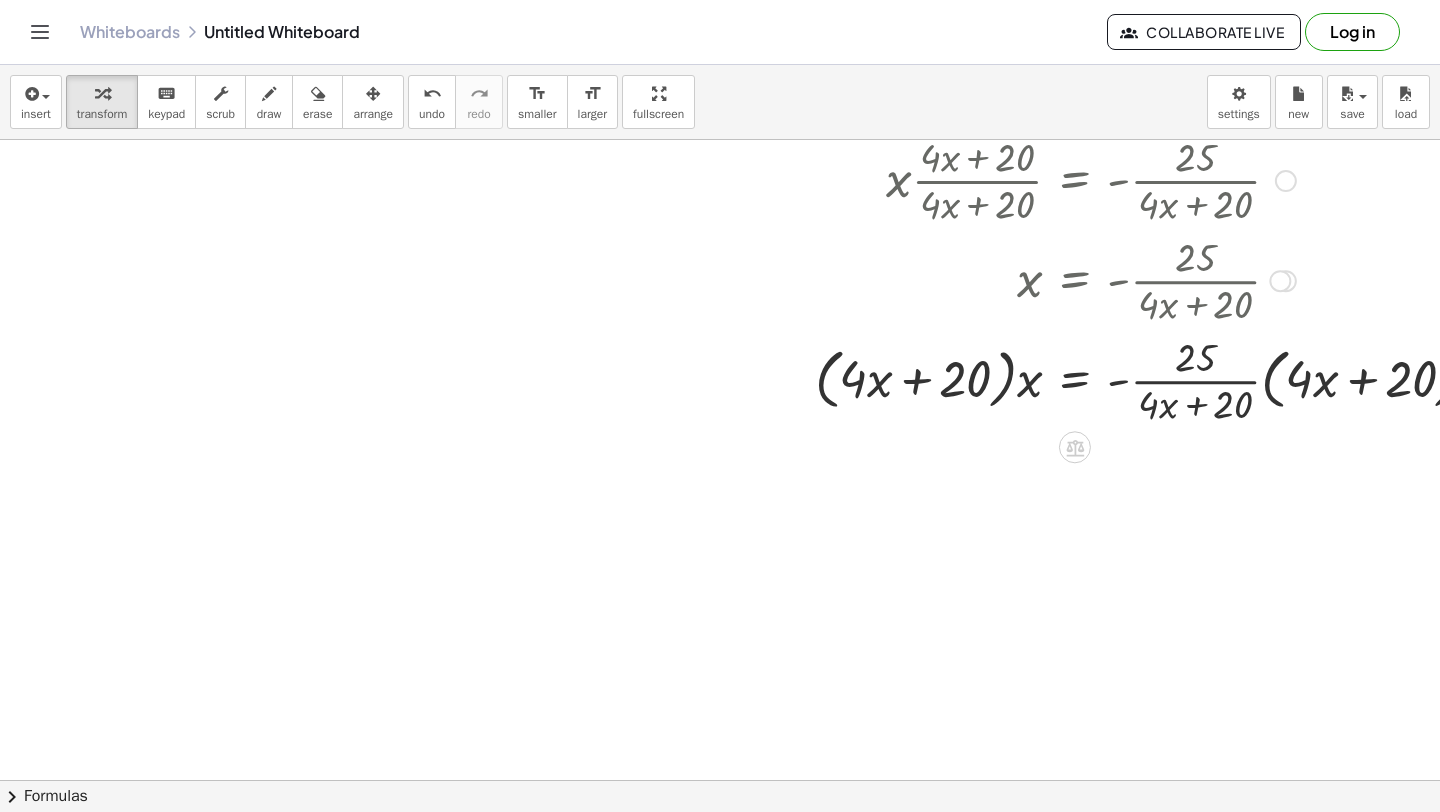 click at bounding box center [1072, 379] 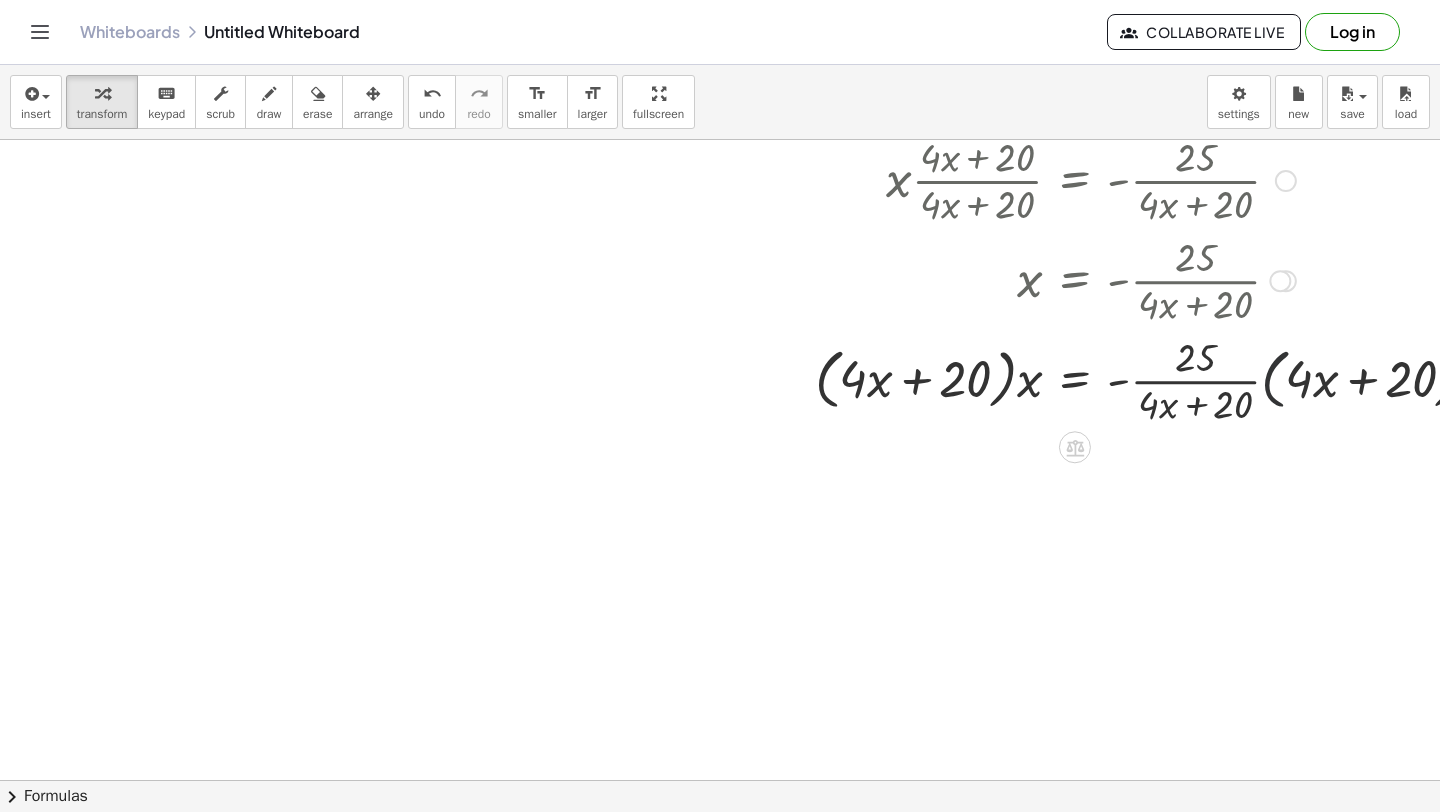 click at bounding box center [1072, 379] 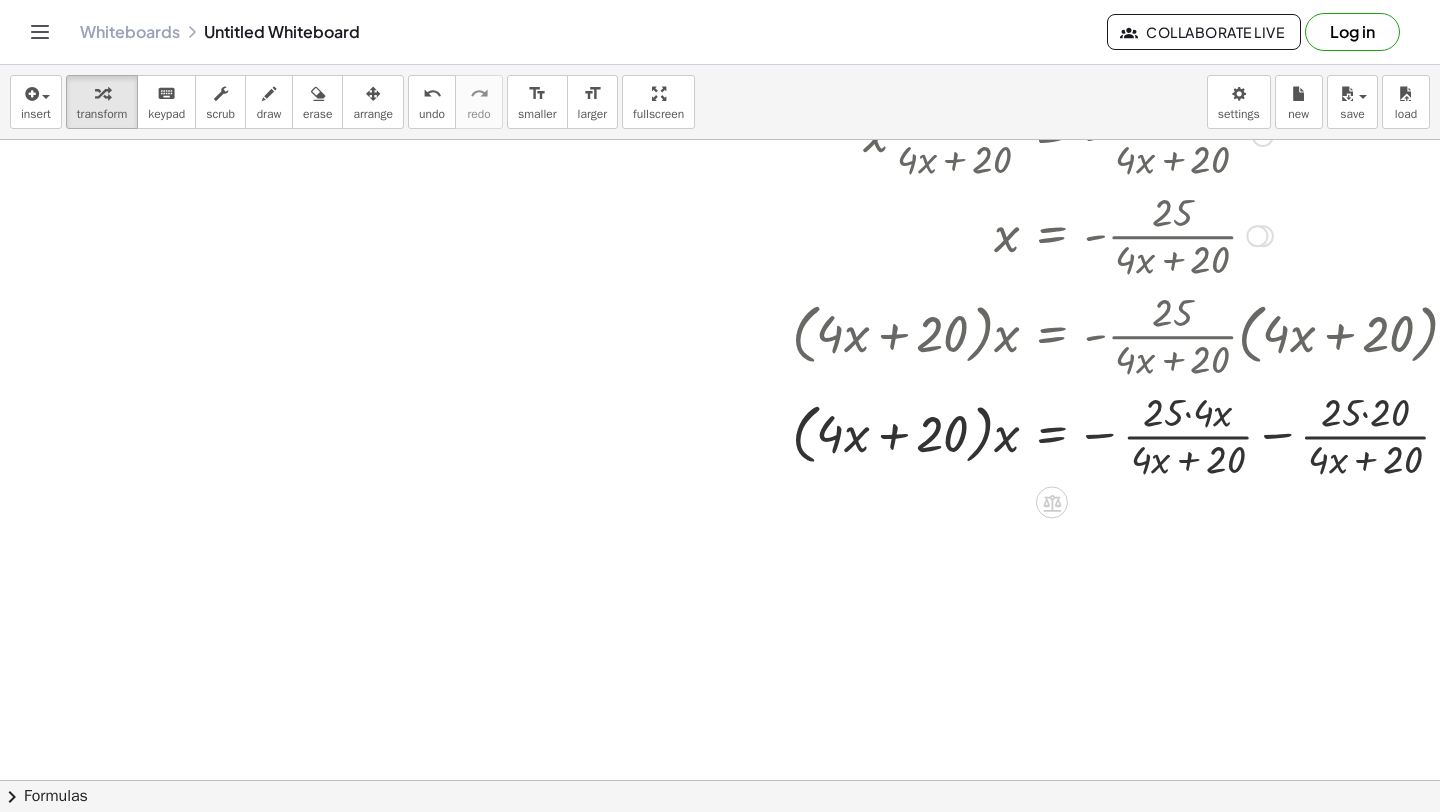 scroll, scrollTop: 1747, scrollLeft: 42, axis: both 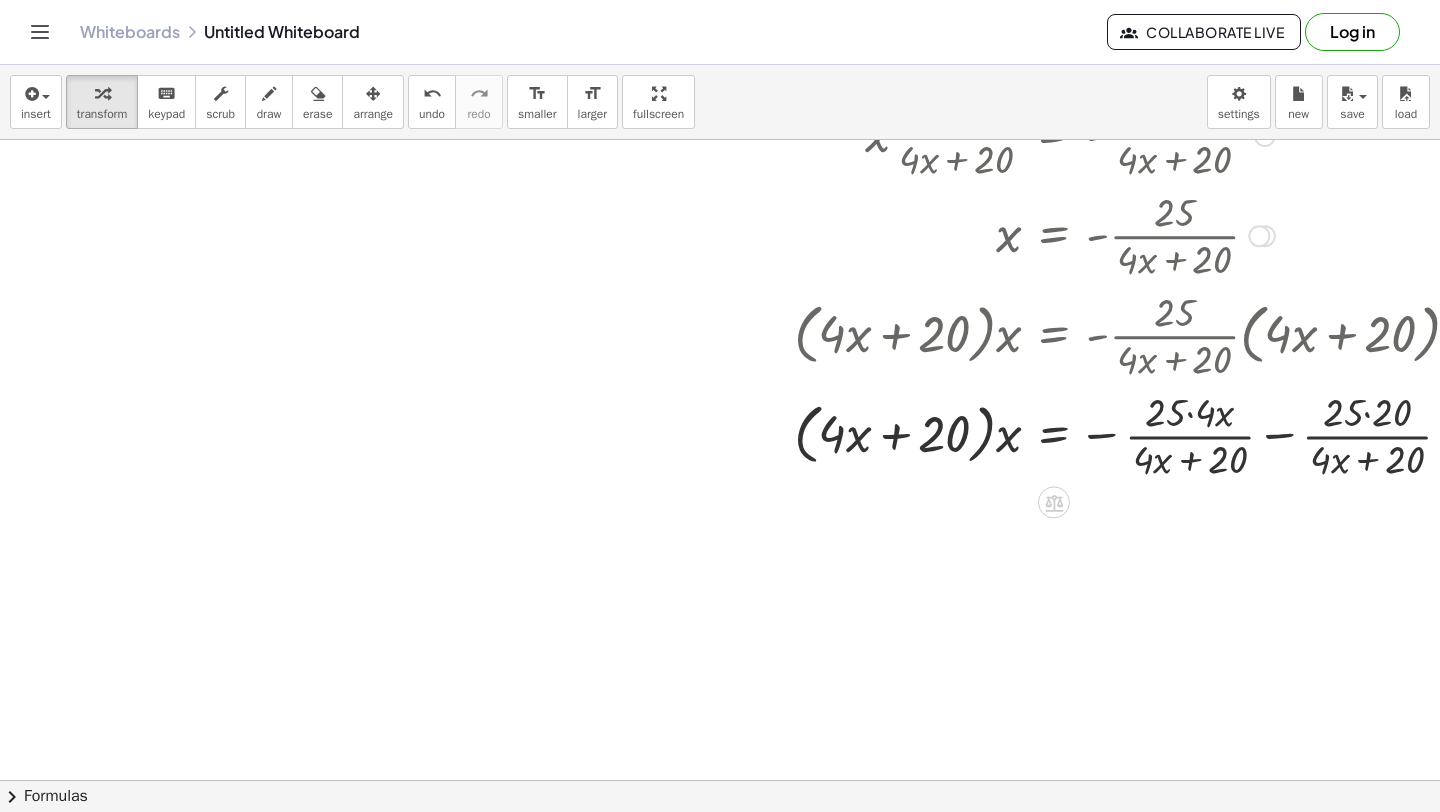 click at bounding box center [1051, 434] 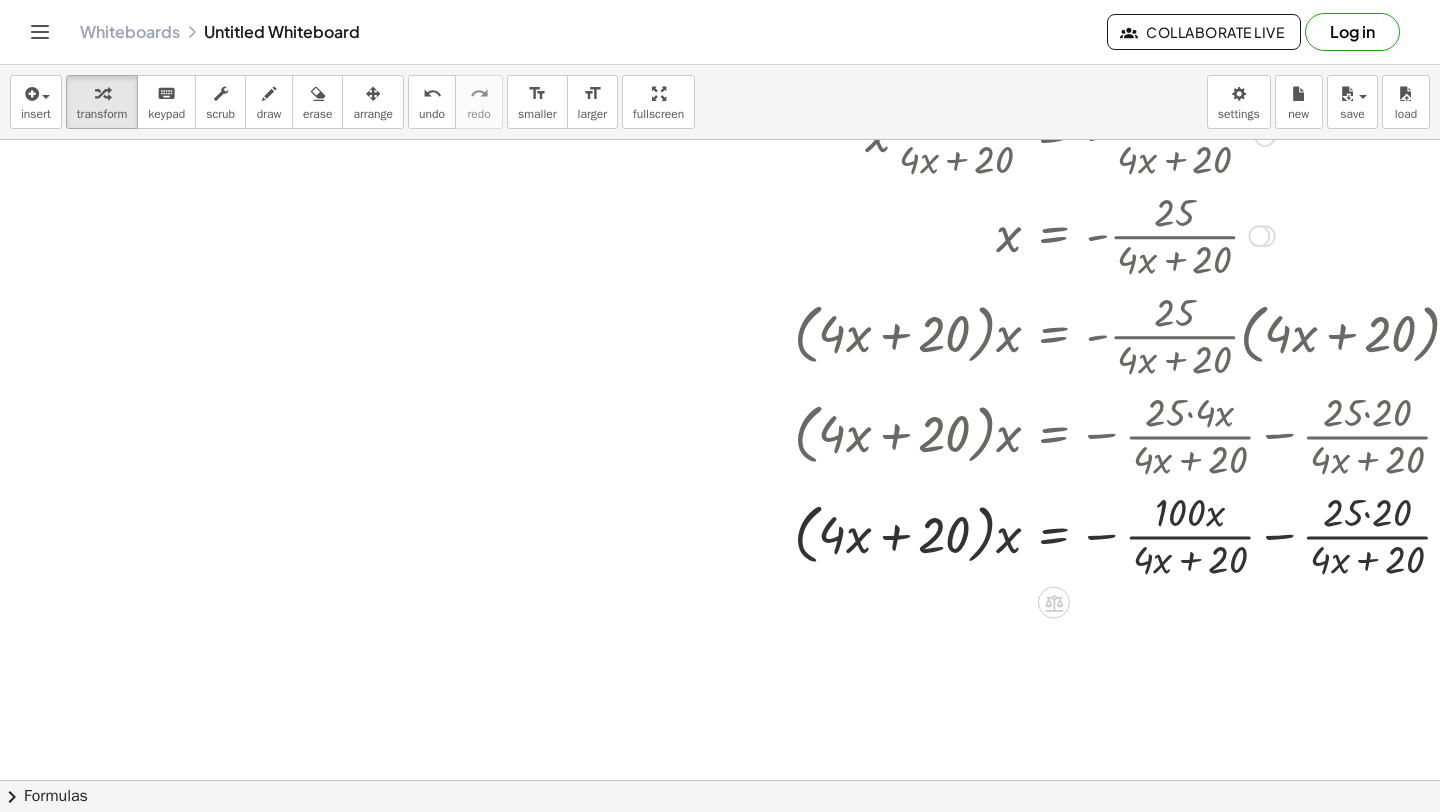 click at bounding box center [1051, 534] 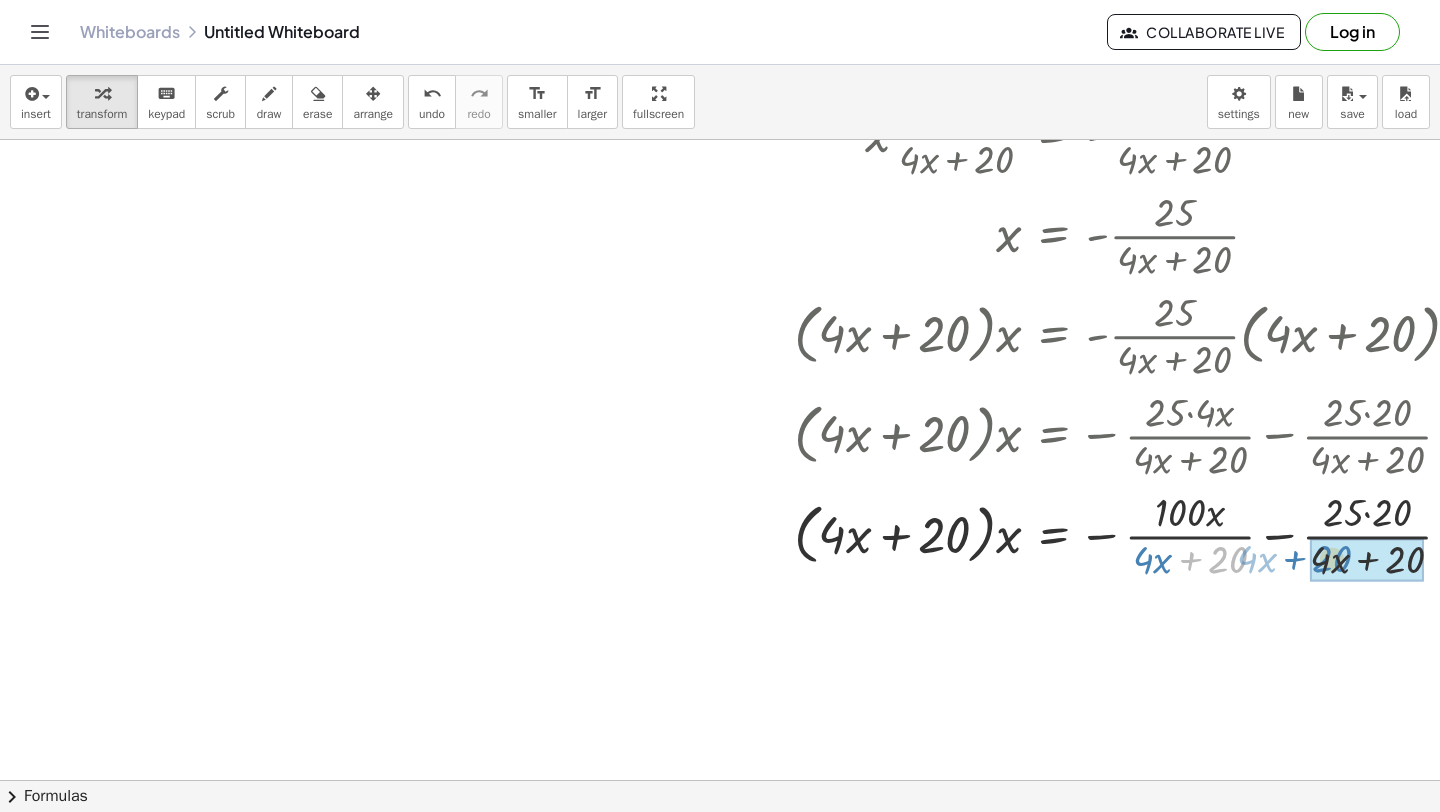 drag, startPoint x: 1193, startPoint y: 568, endPoint x: 1297, endPoint y: 567, distance: 104.00481 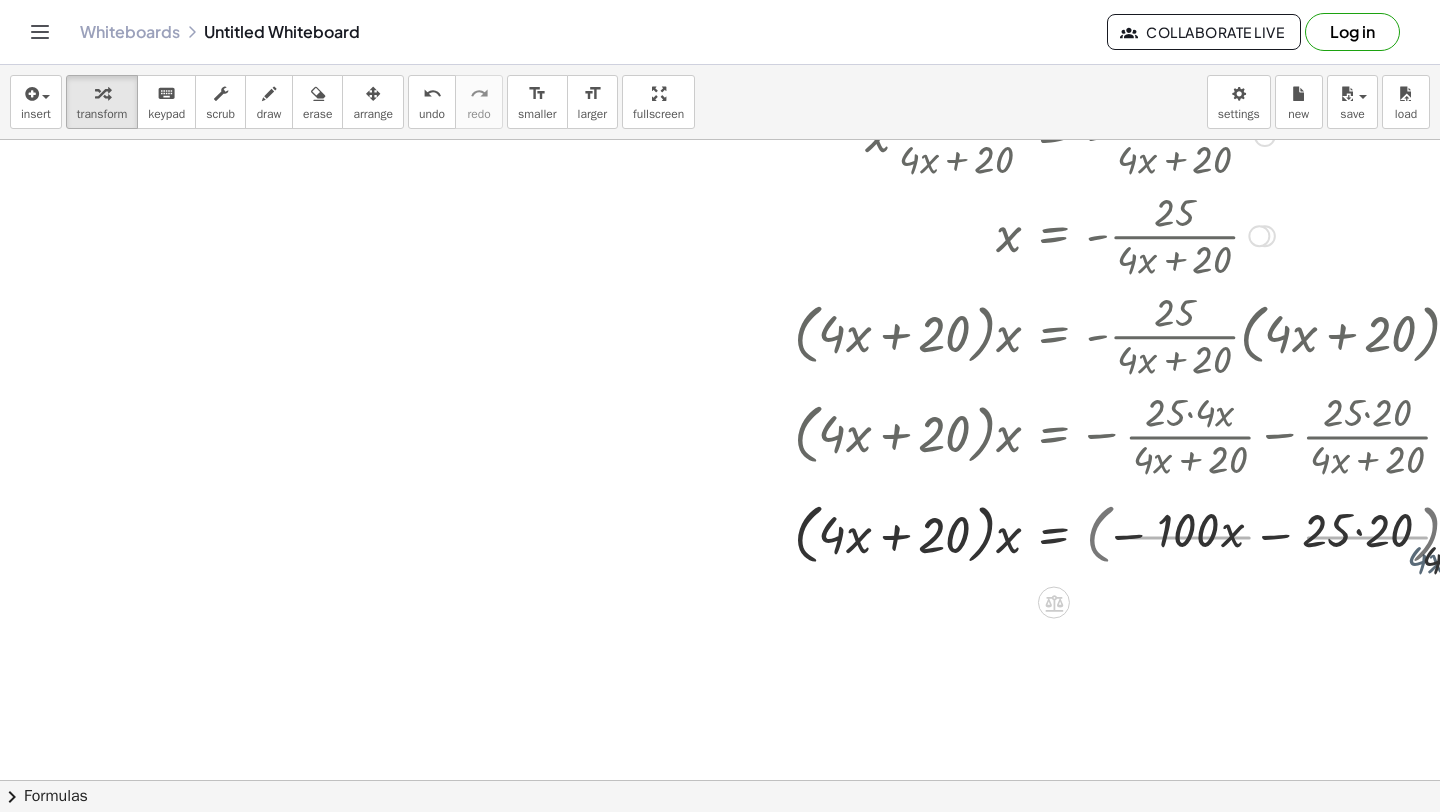 click at bounding box center [1115, 534] 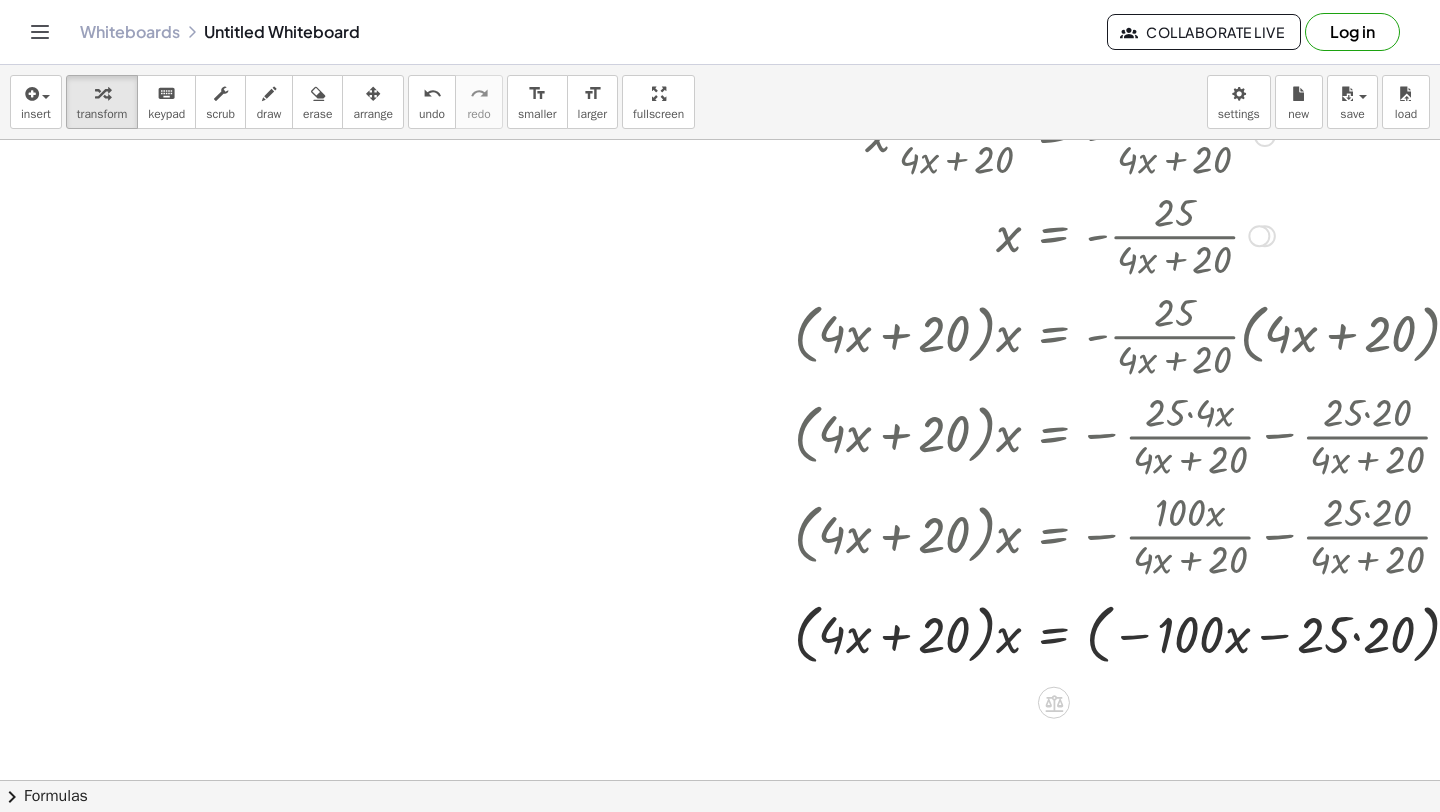 click at bounding box center (1115, 635) 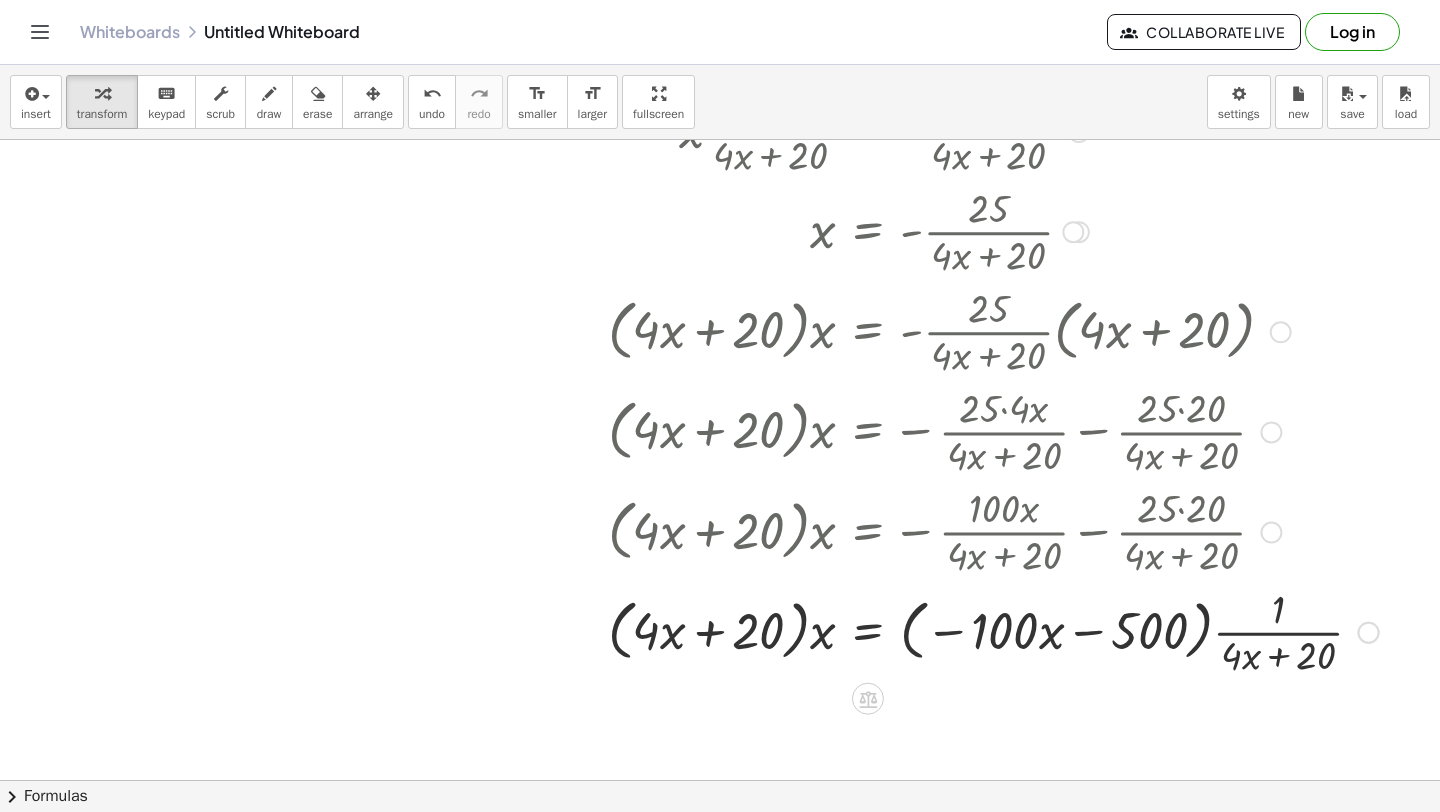scroll, scrollTop: 1751, scrollLeft: 227, axis: both 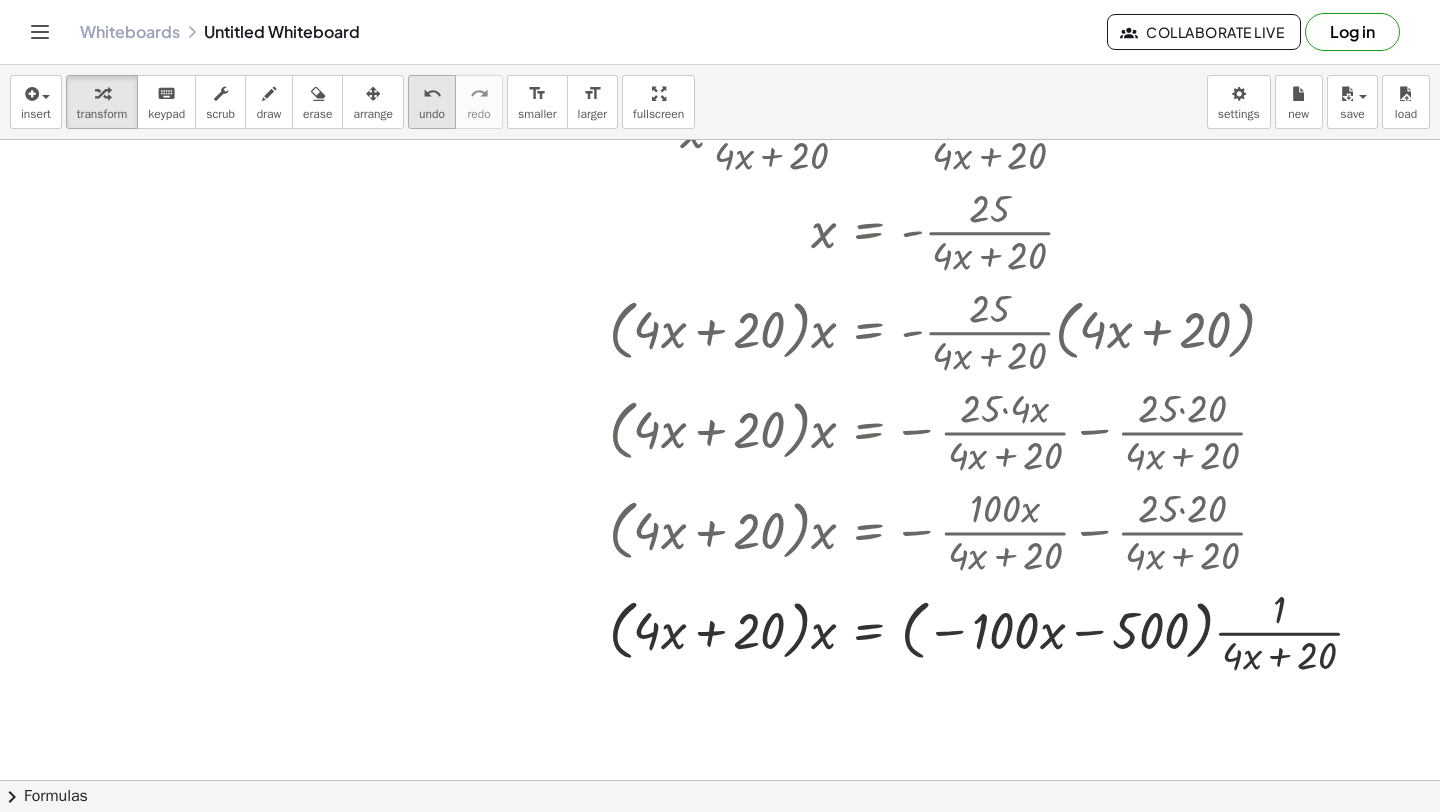 click on "undo" at bounding box center (432, 114) 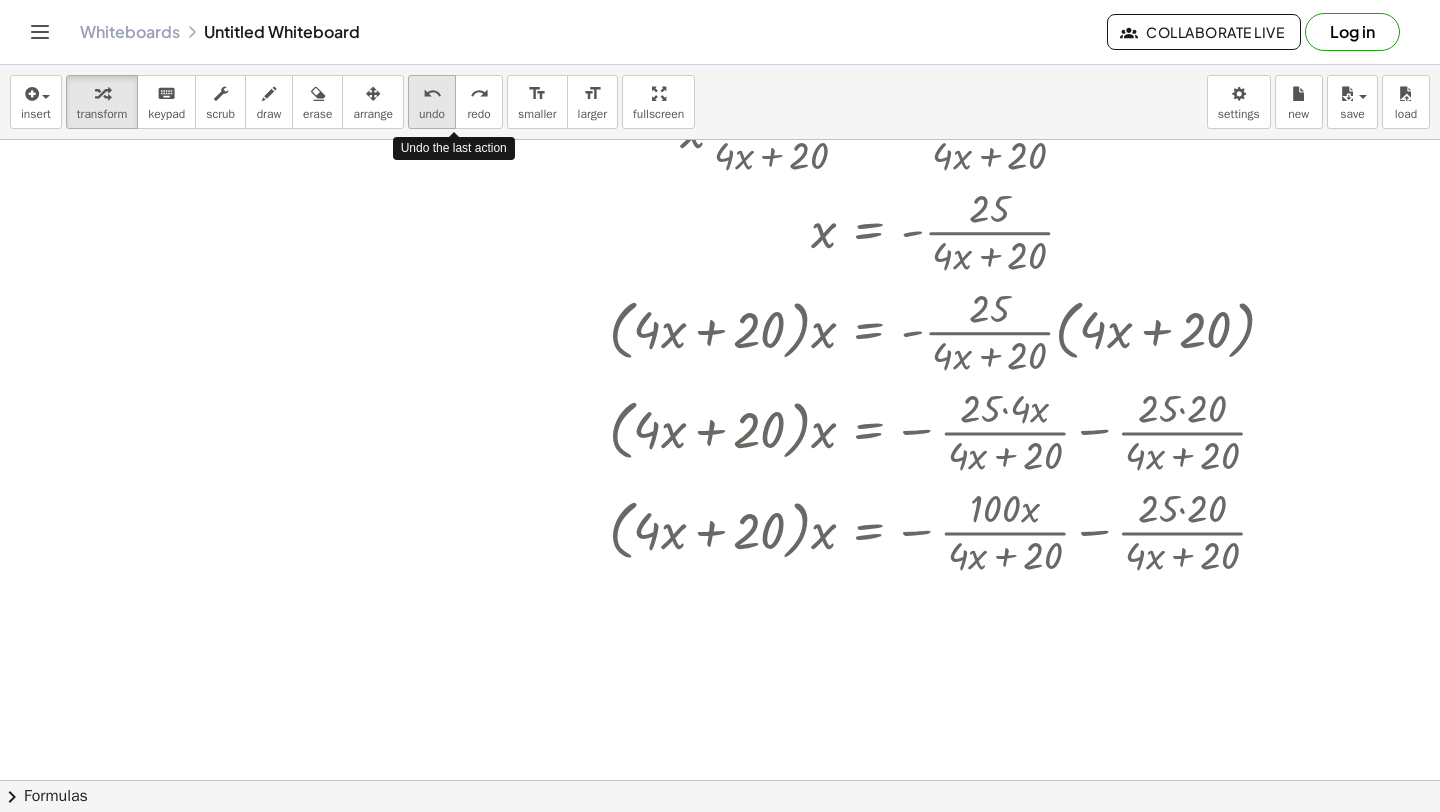 click on "undo" at bounding box center (432, 114) 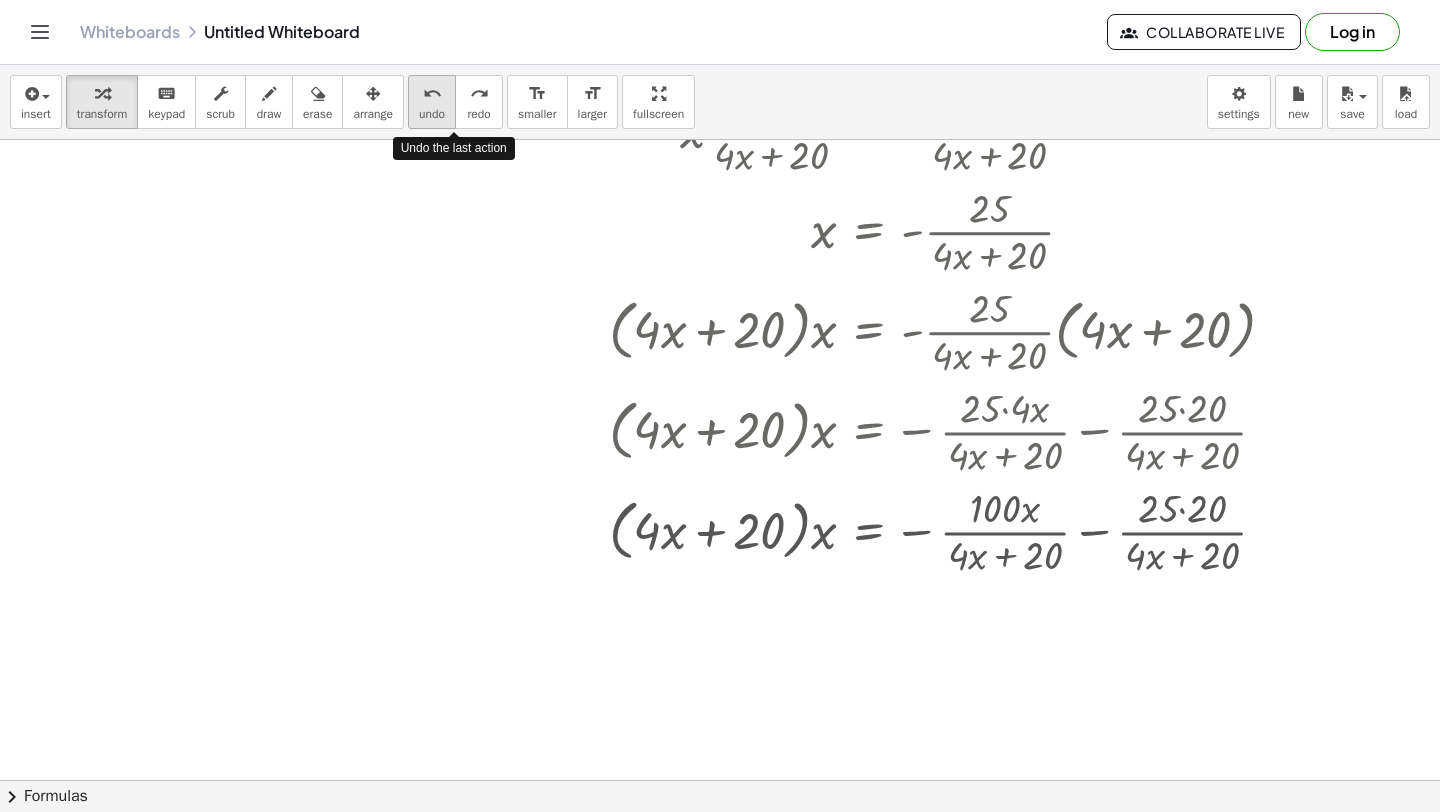 click on "undo" at bounding box center [432, 114] 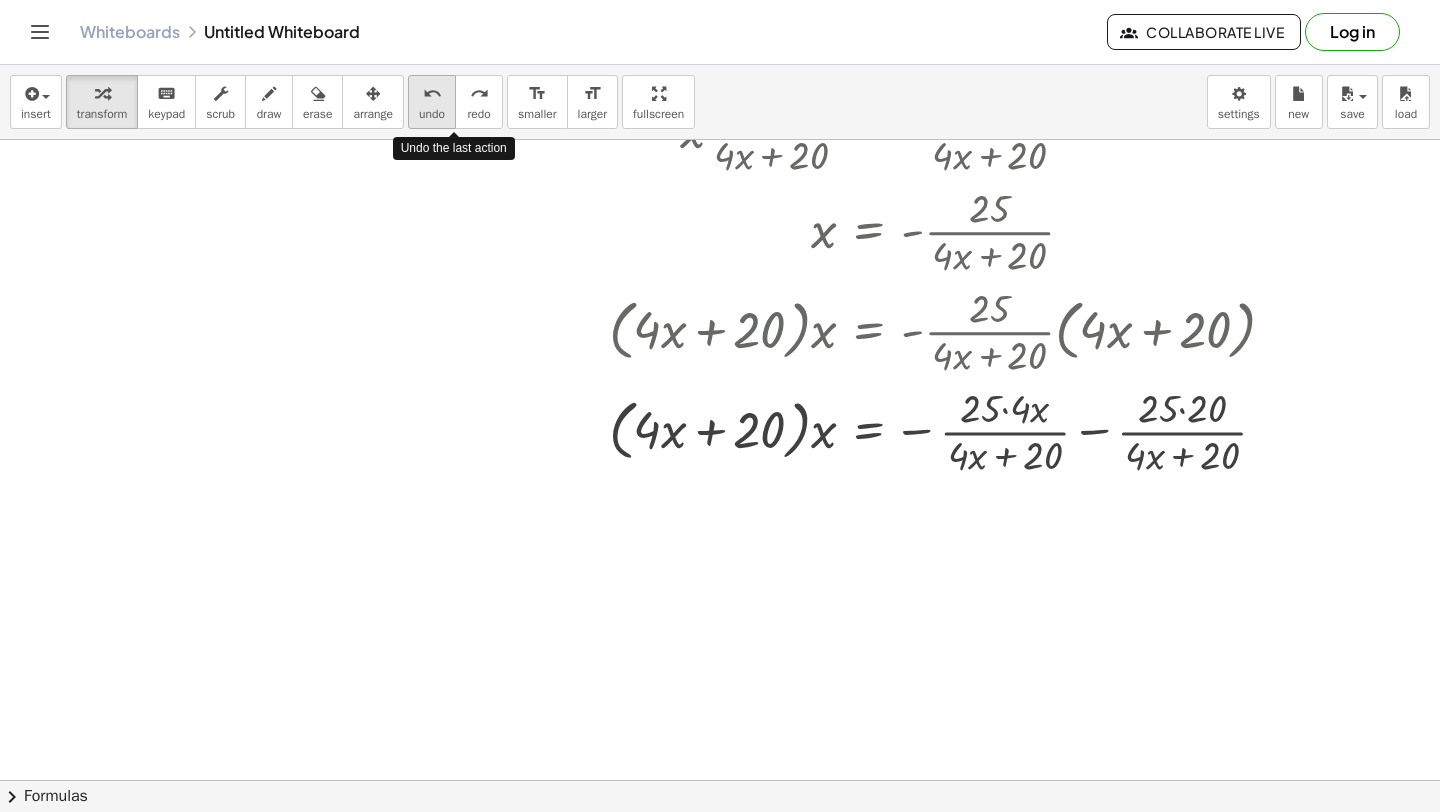 click on "undo" at bounding box center [432, 114] 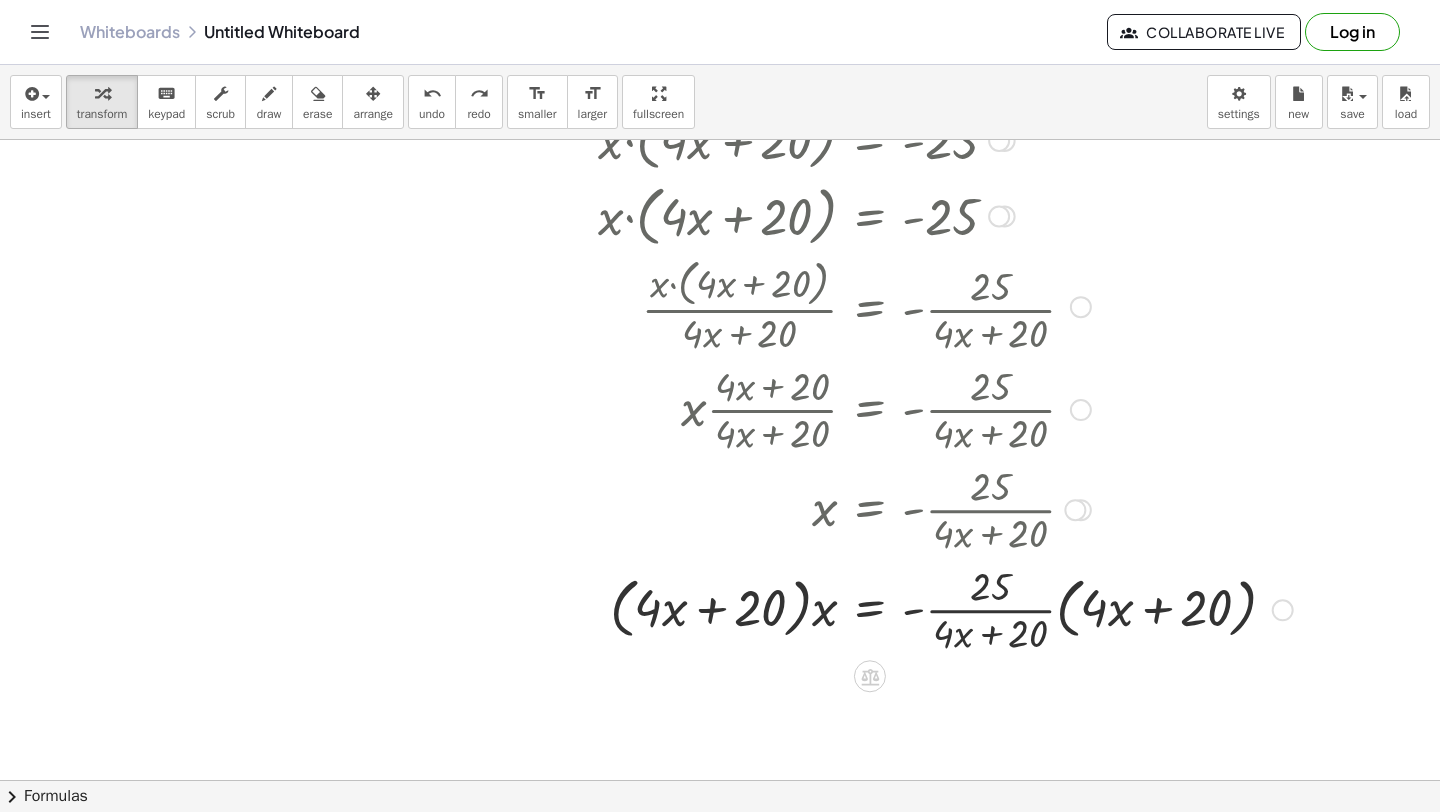 scroll, scrollTop: 1476, scrollLeft: 226, axis: both 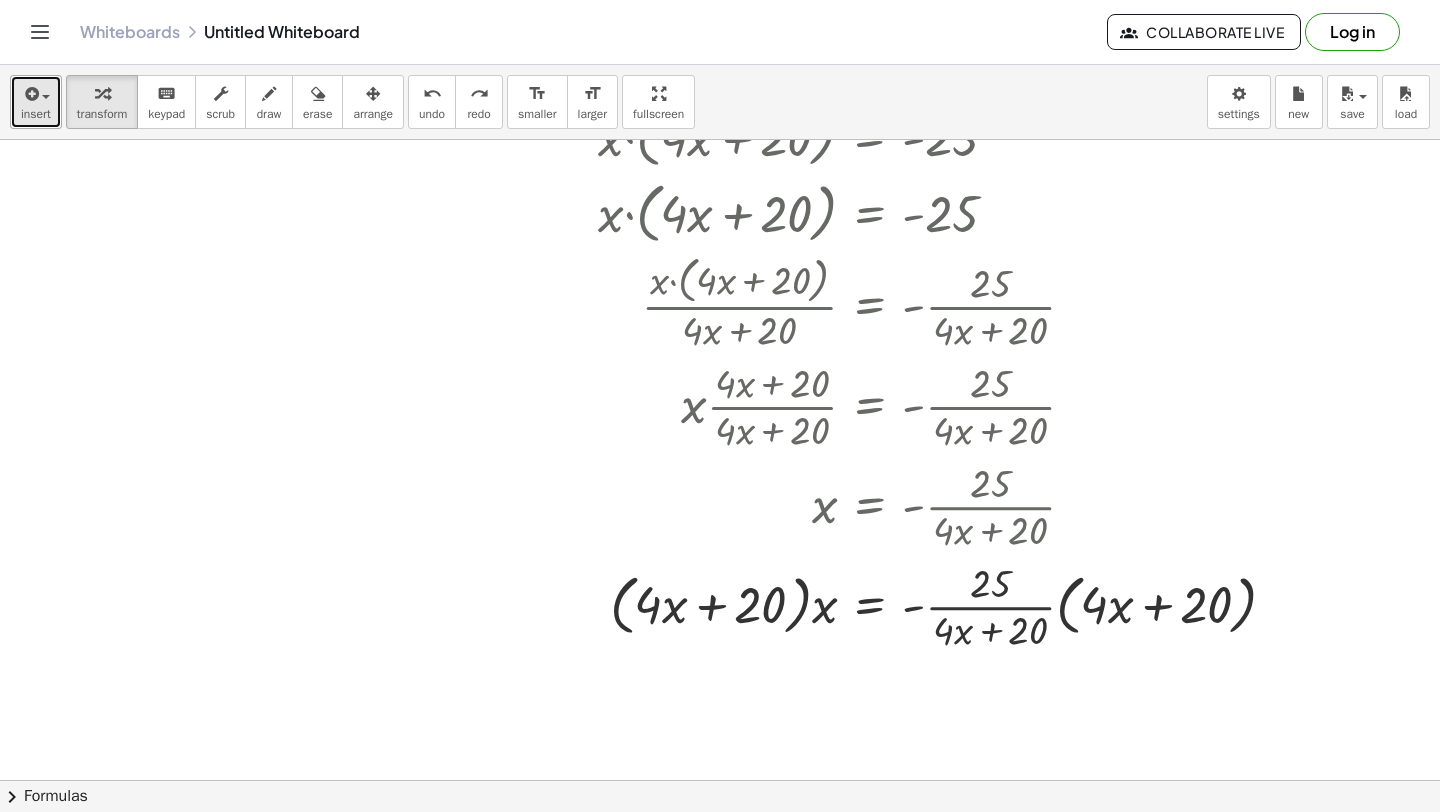 click on "insert" at bounding box center (36, 114) 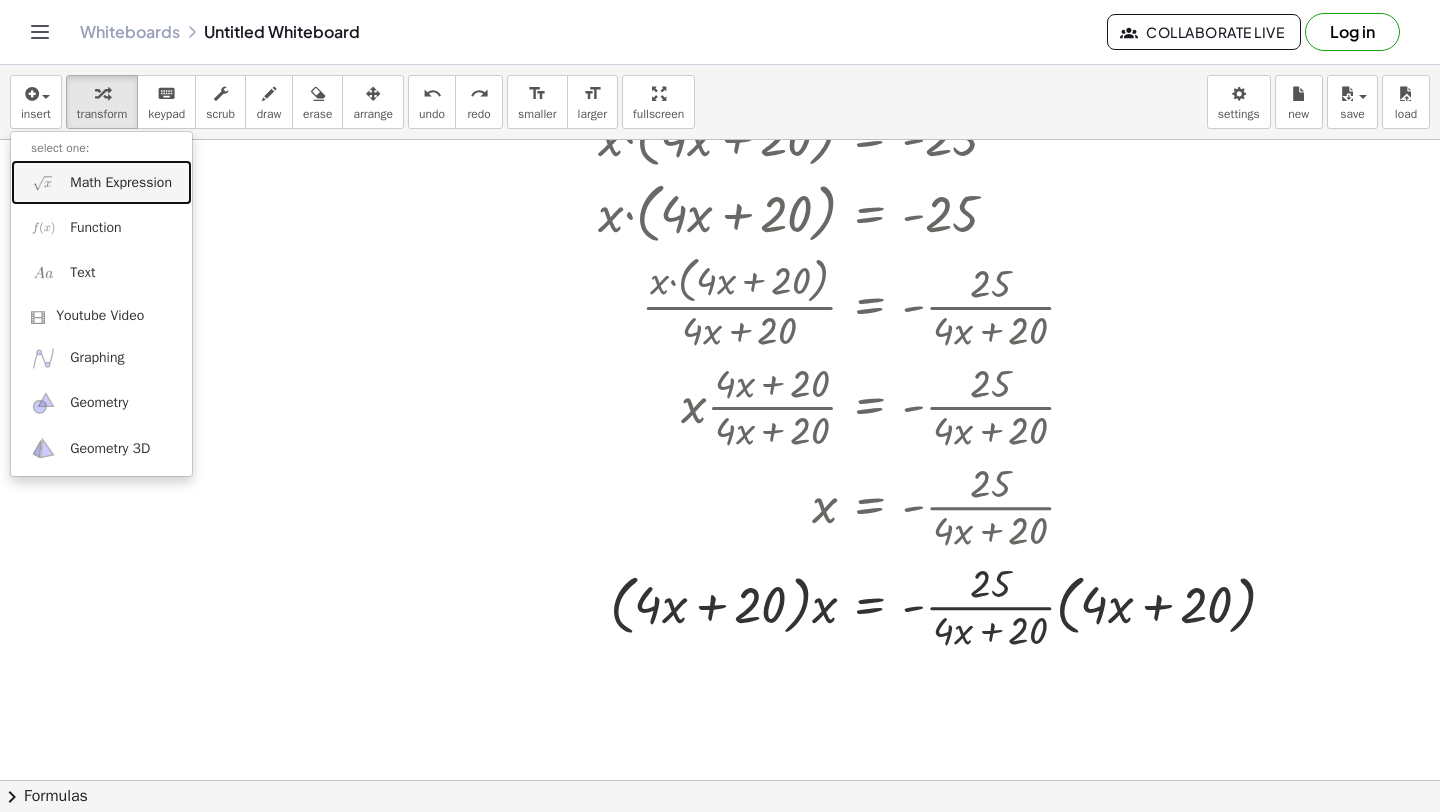 click on "Math Expression" at bounding box center [101, 182] 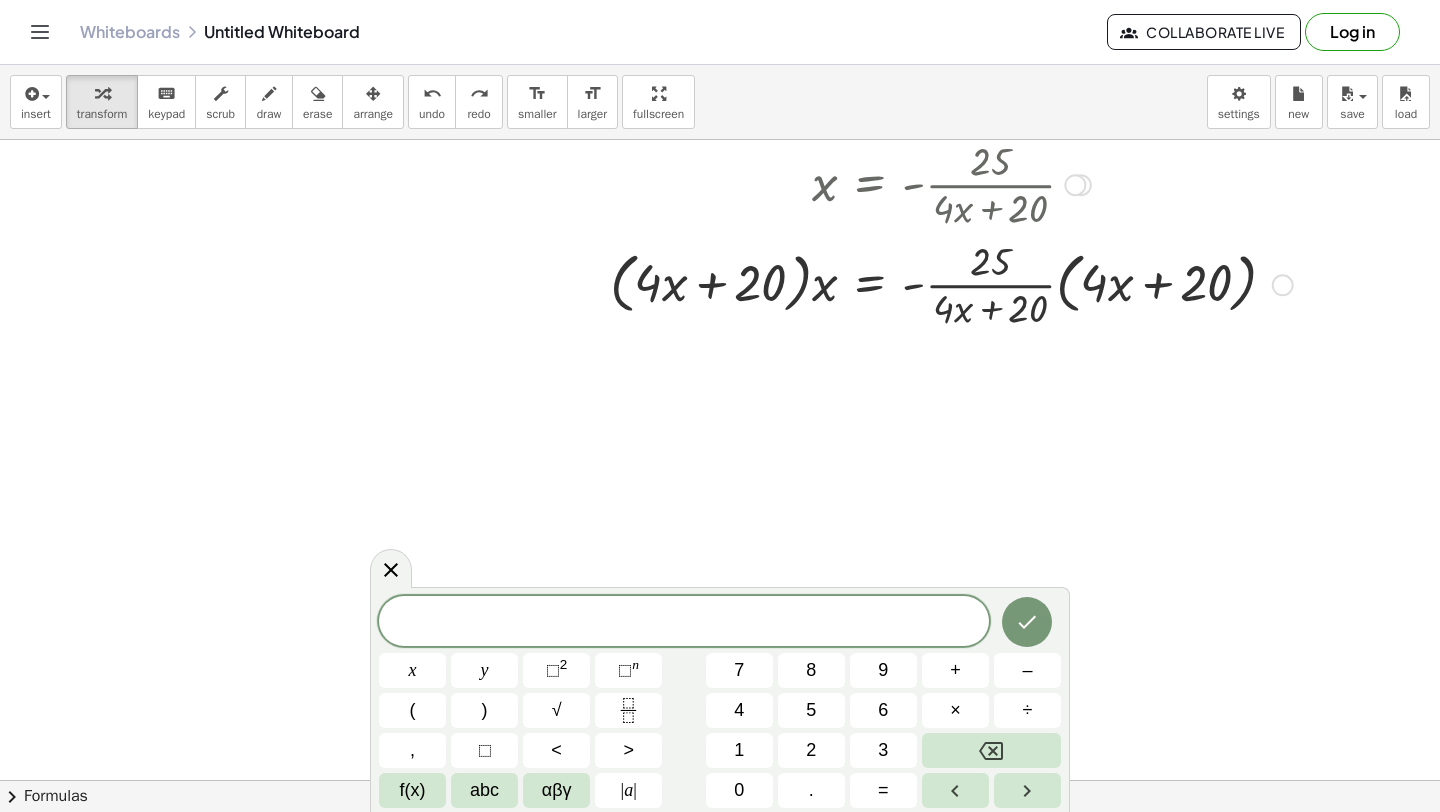 scroll, scrollTop: 1829, scrollLeft: 226, axis: both 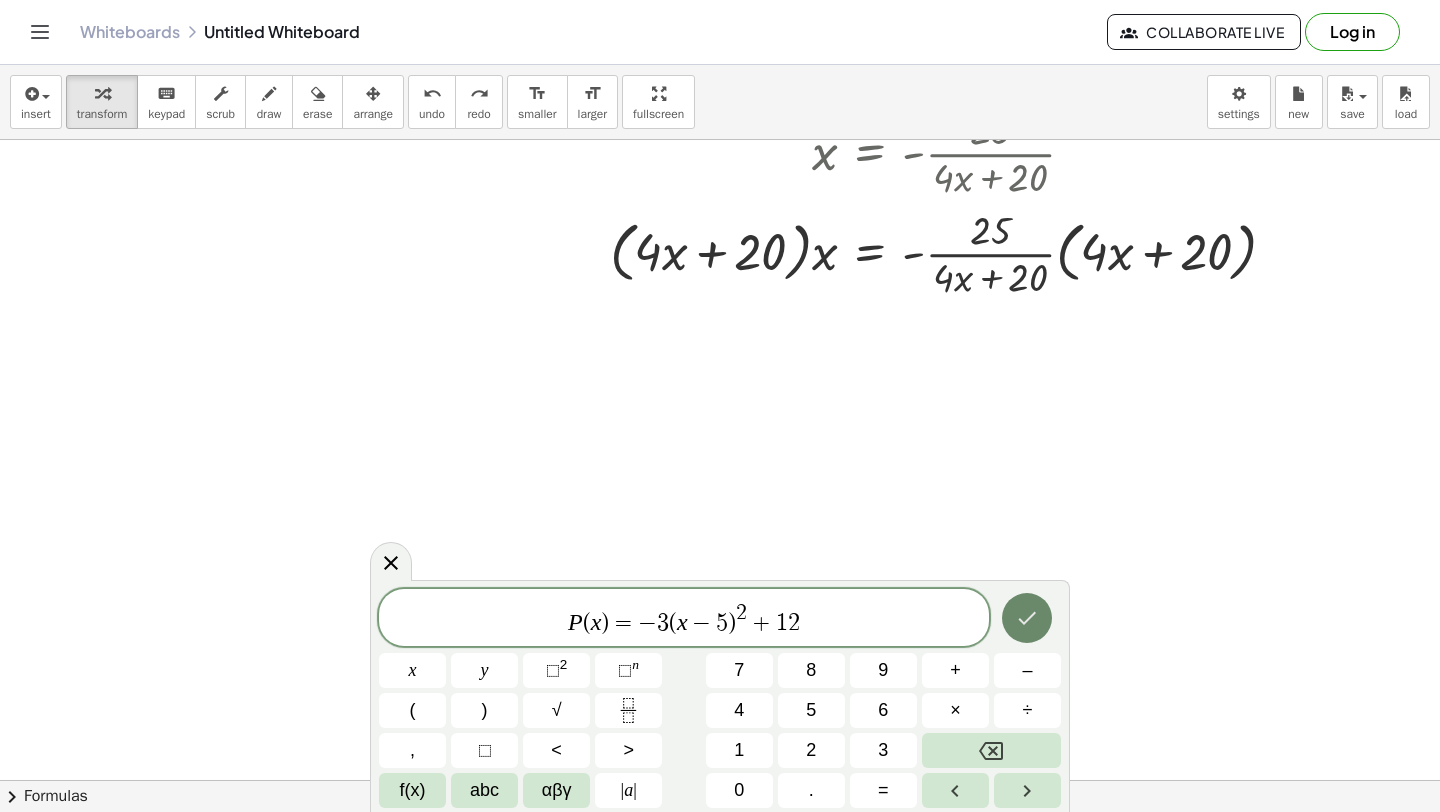 click 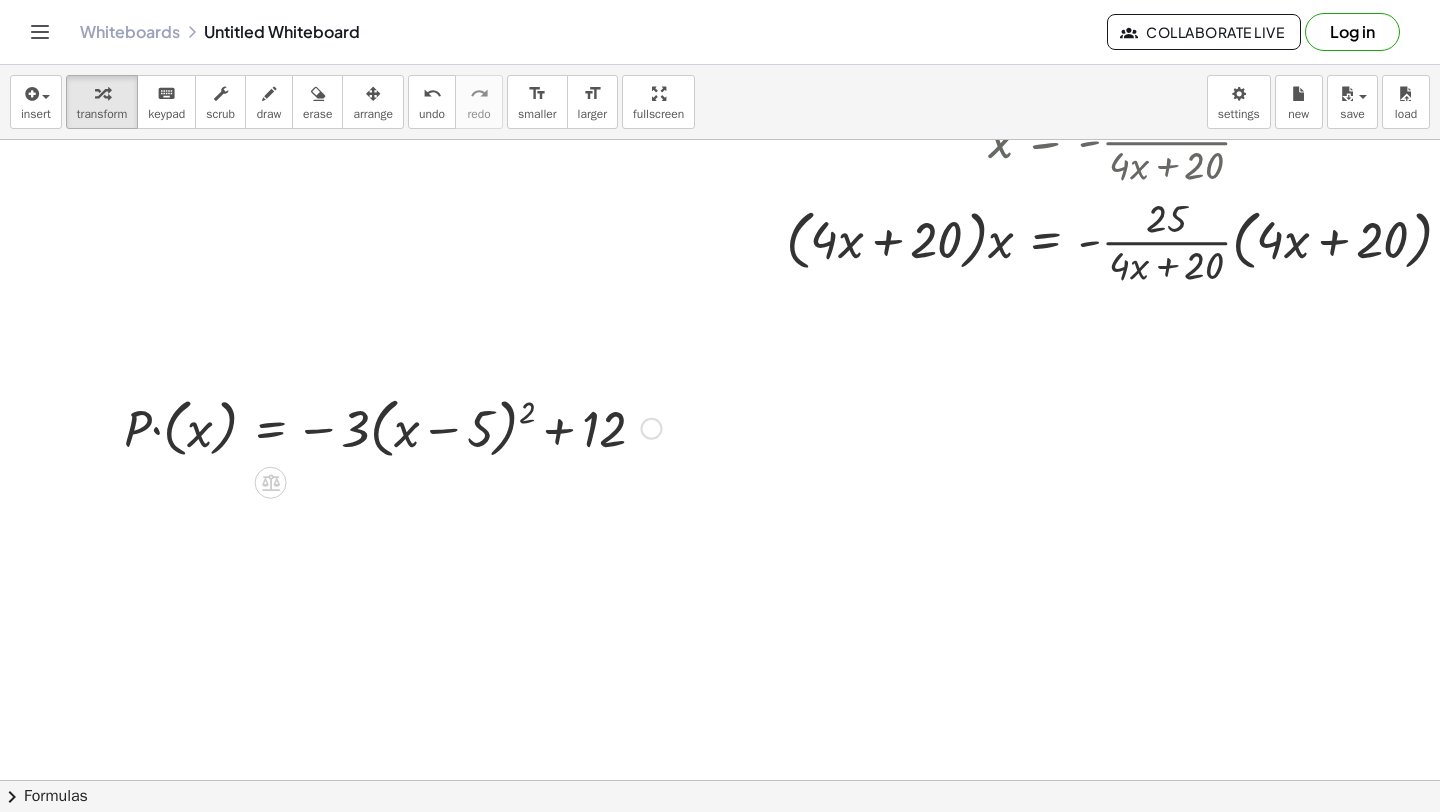 scroll, scrollTop: 1840, scrollLeft: 48, axis: both 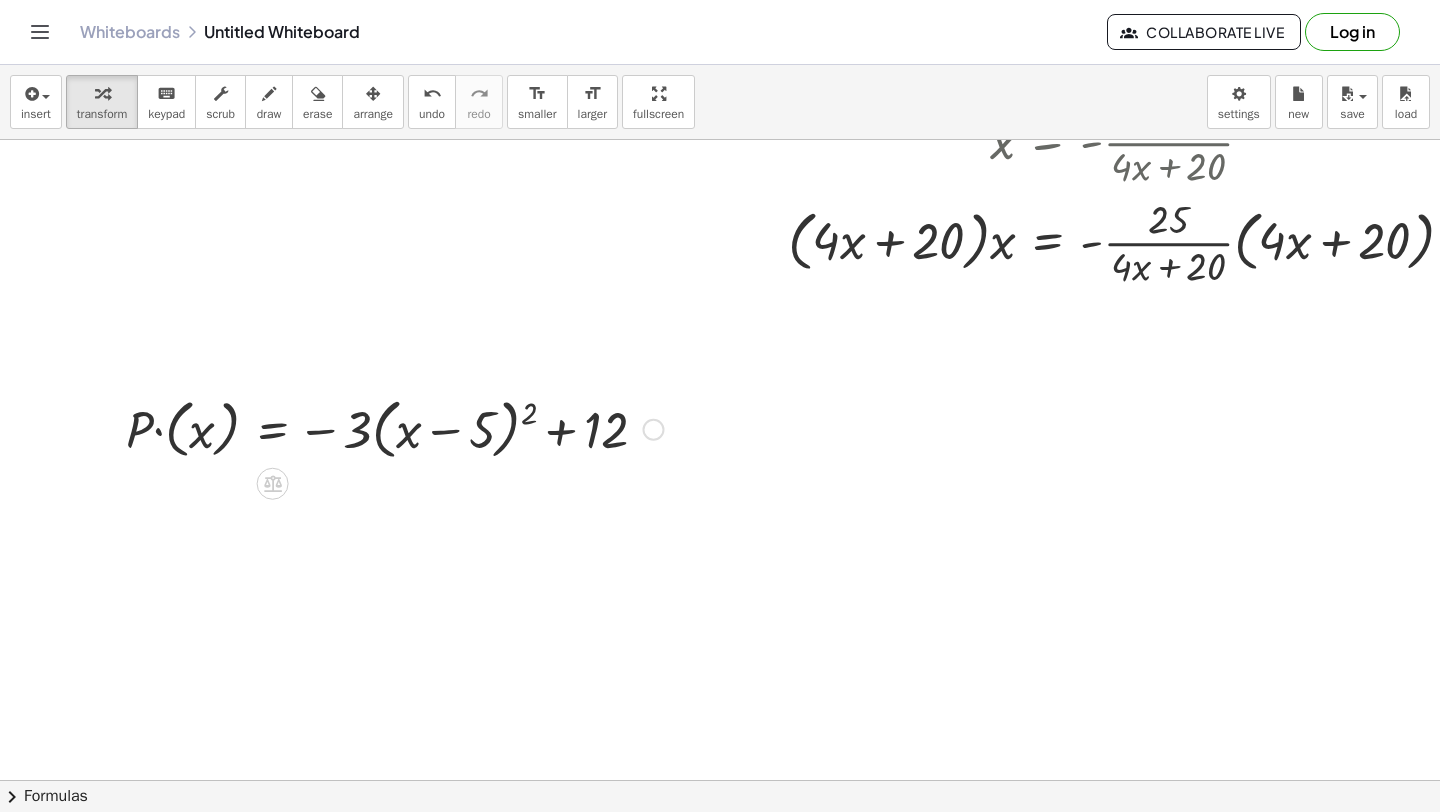 click at bounding box center (394, 428) 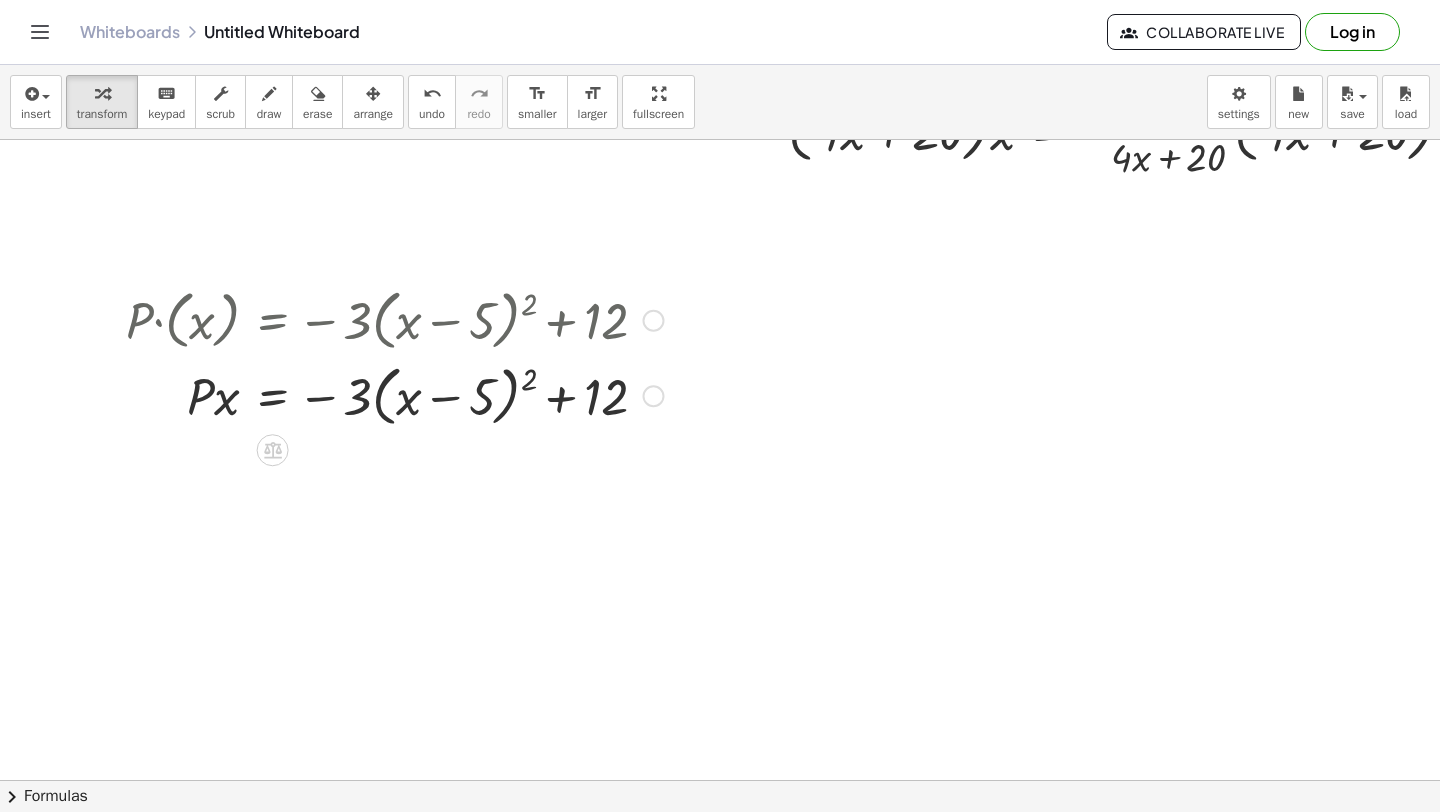 scroll, scrollTop: 1952, scrollLeft: 48, axis: both 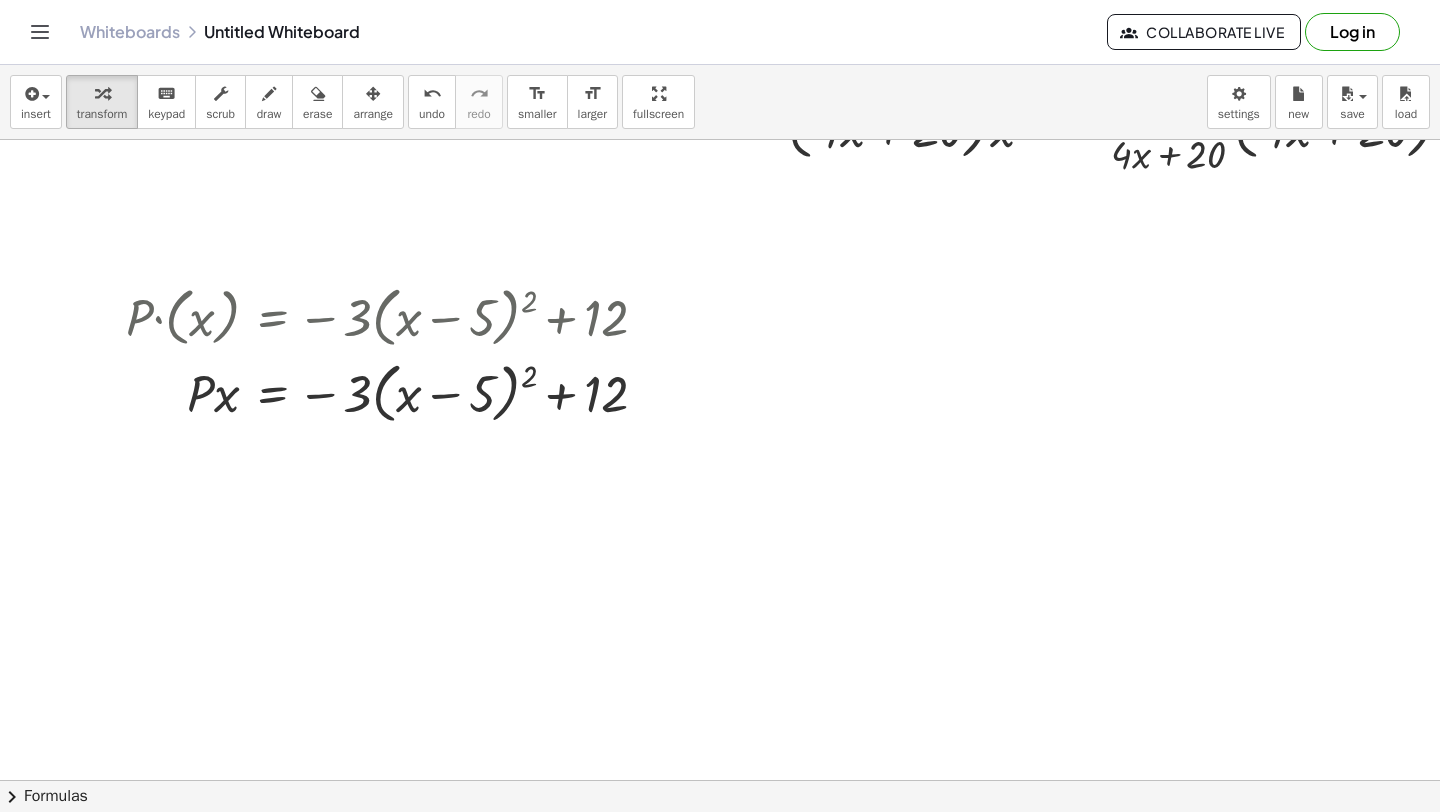 click on "insert select one: Math Expression Function Text Youtube Video Graphing Geometry Geometry 3D transform keyboard keypad scrub draw erase arrange undo undo redo redo format_size smaller format_size larger fullscreen load   save new settings" at bounding box center (720, 102) 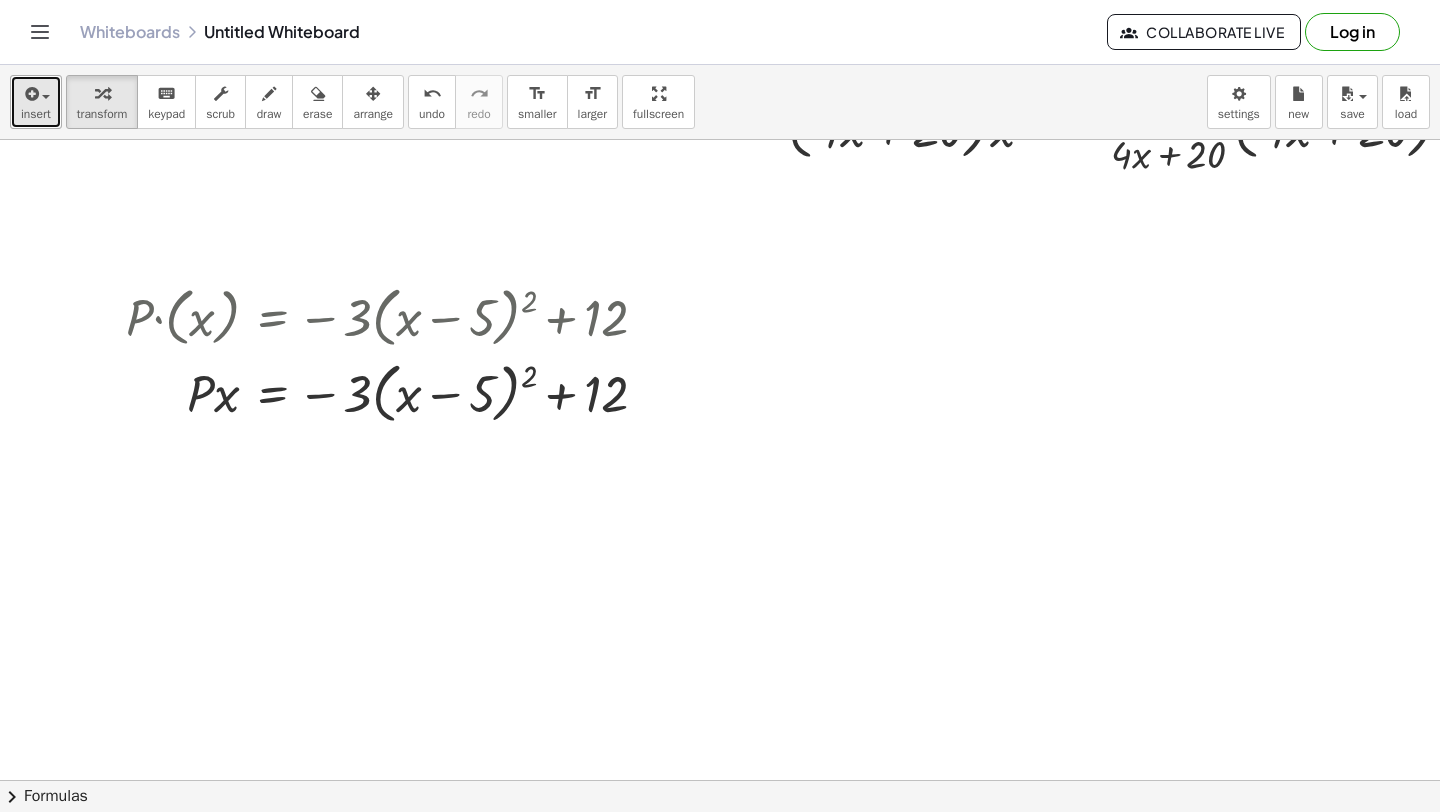 click on "insert" at bounding box center (36, 114) 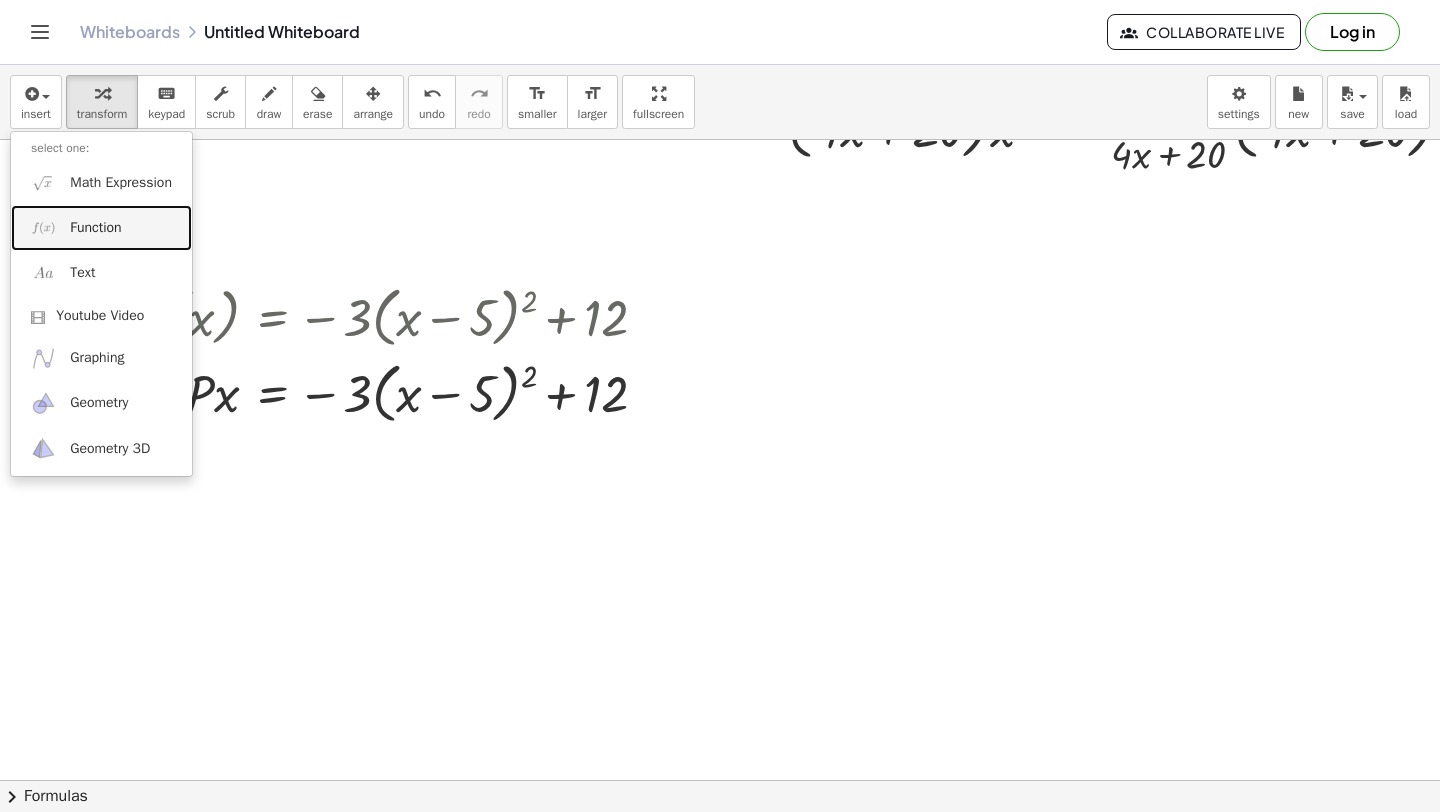 click on "Function" at bounding box center (95, 228) 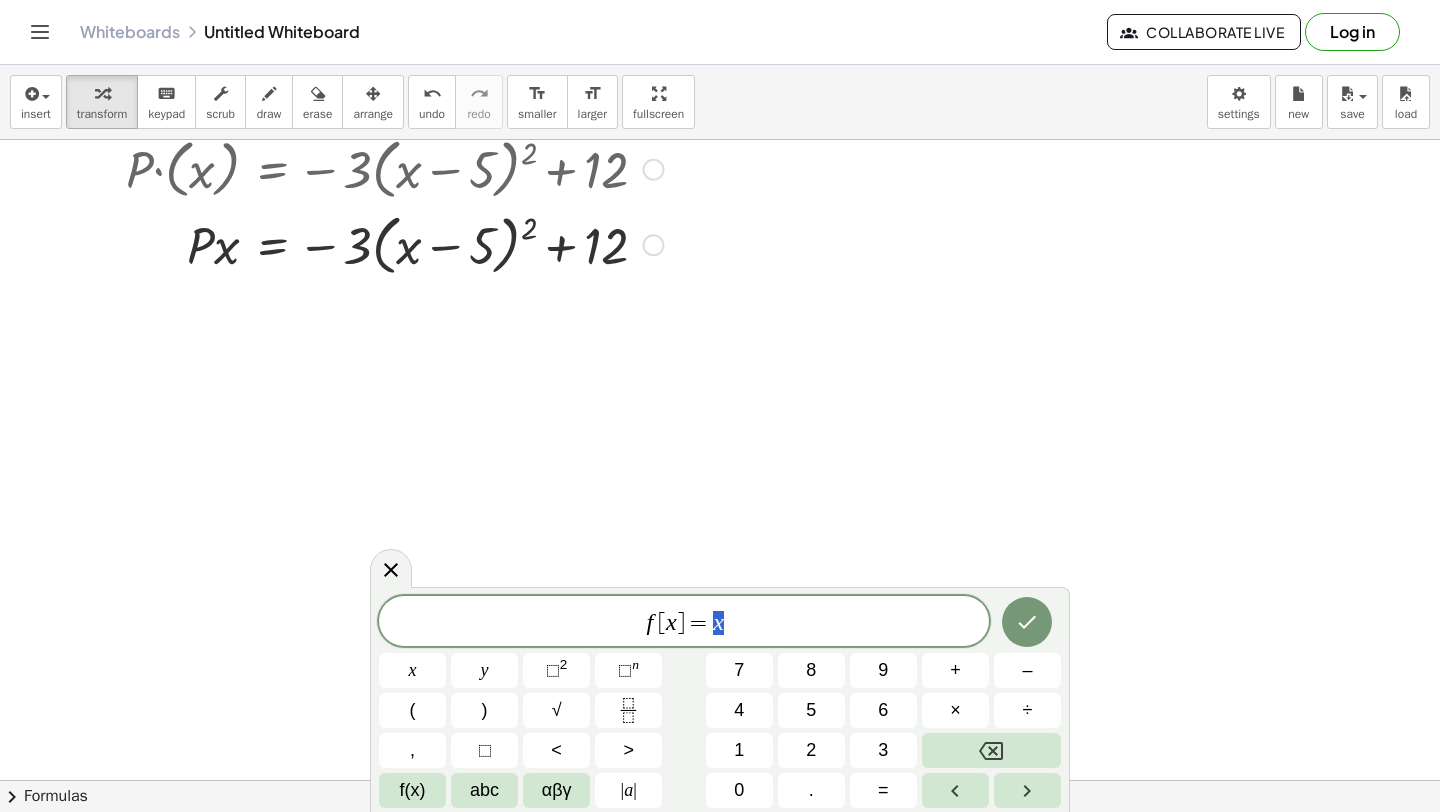 scroll, scrollTop: 2137, scrollLeft: 48, axis: both 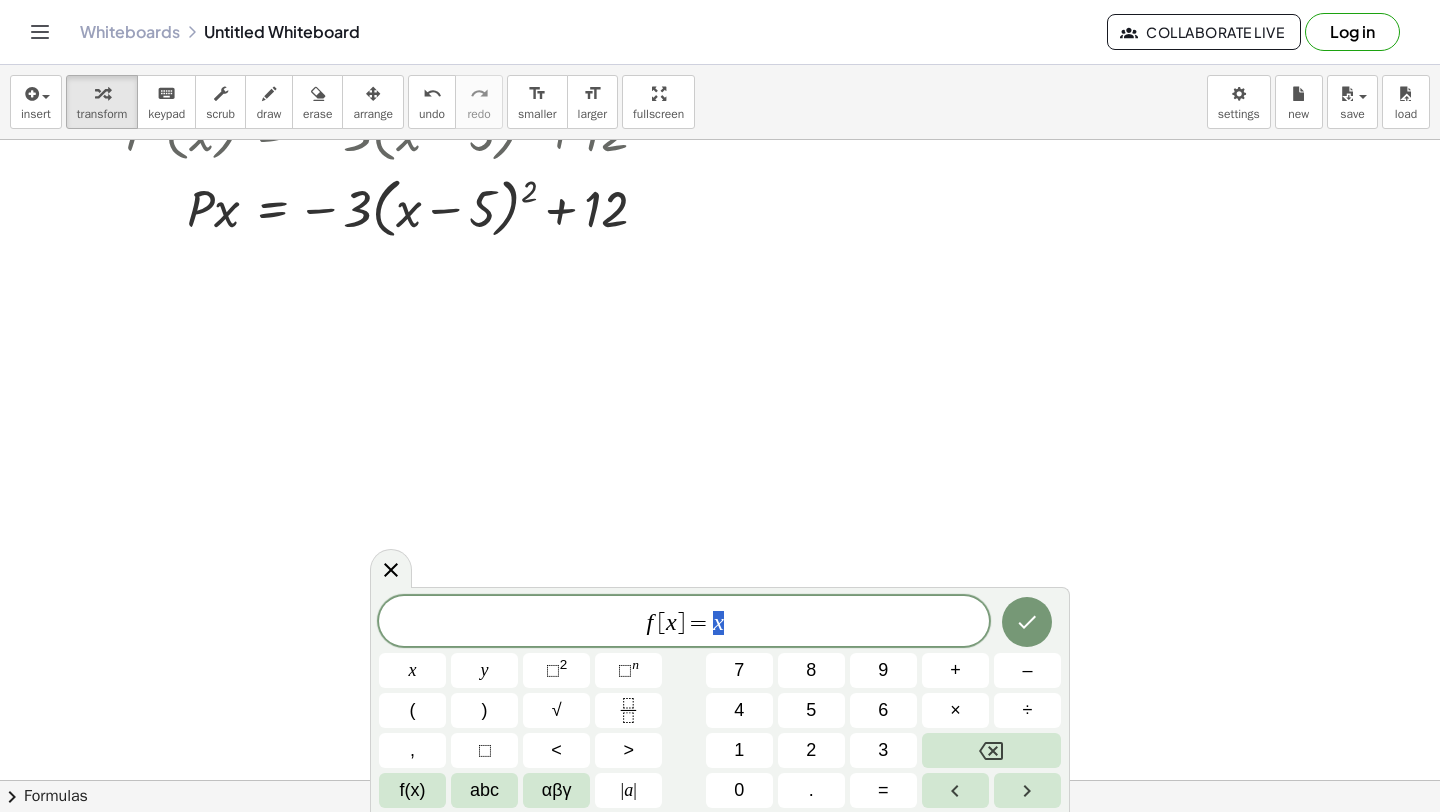 click on "[" at bounding box center (662, 623) 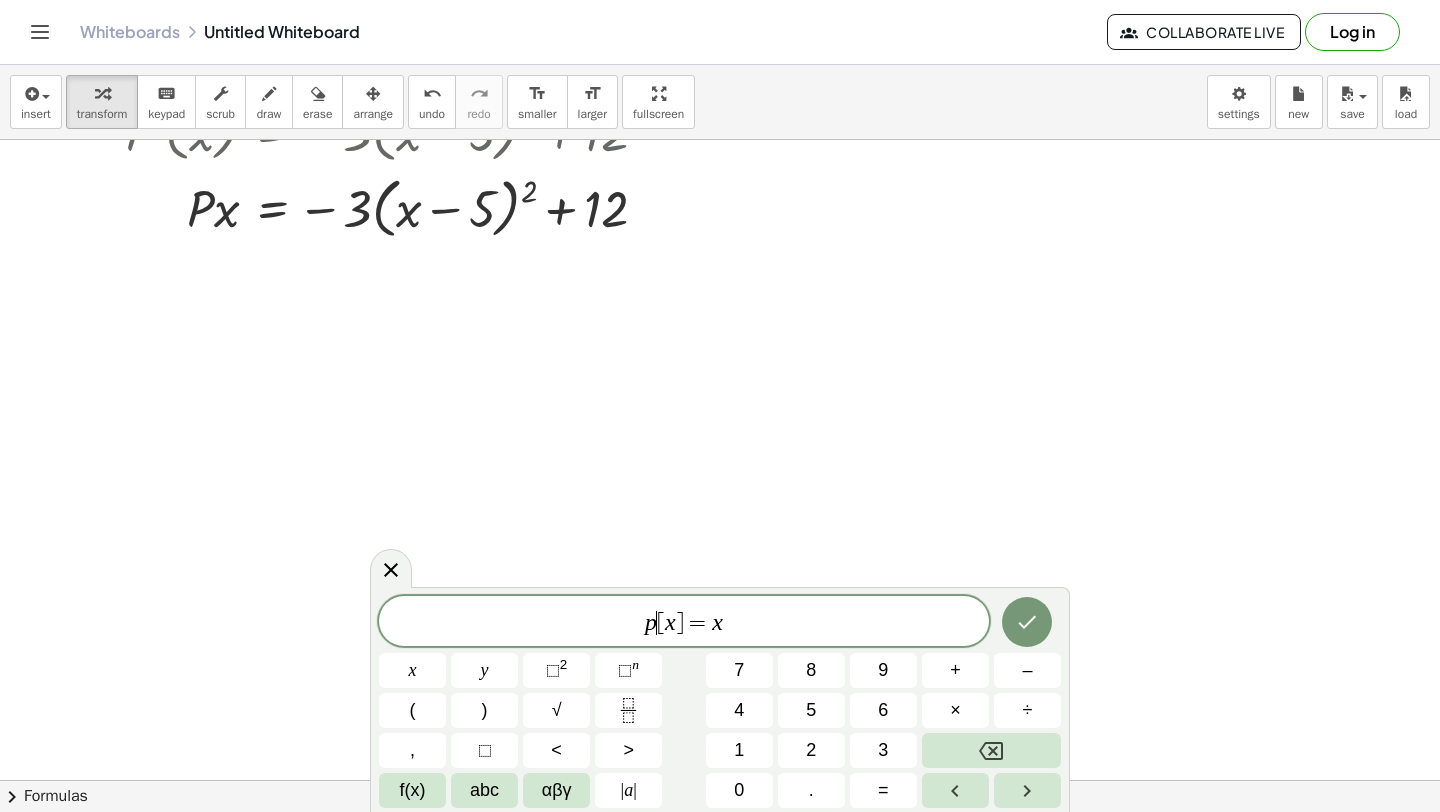 click on "x" at bounding box center [717, 622] 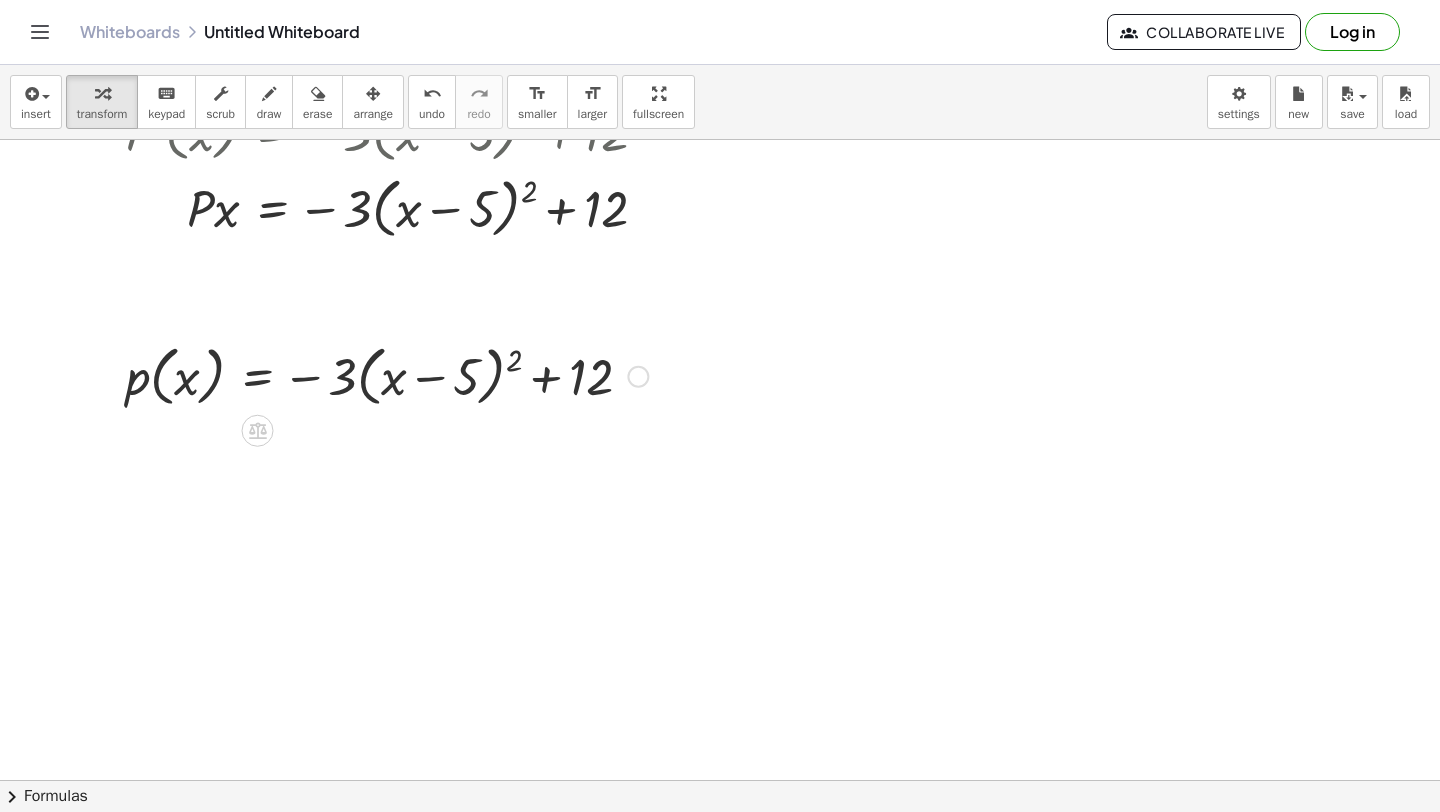 click at bounding box center (387, 375) 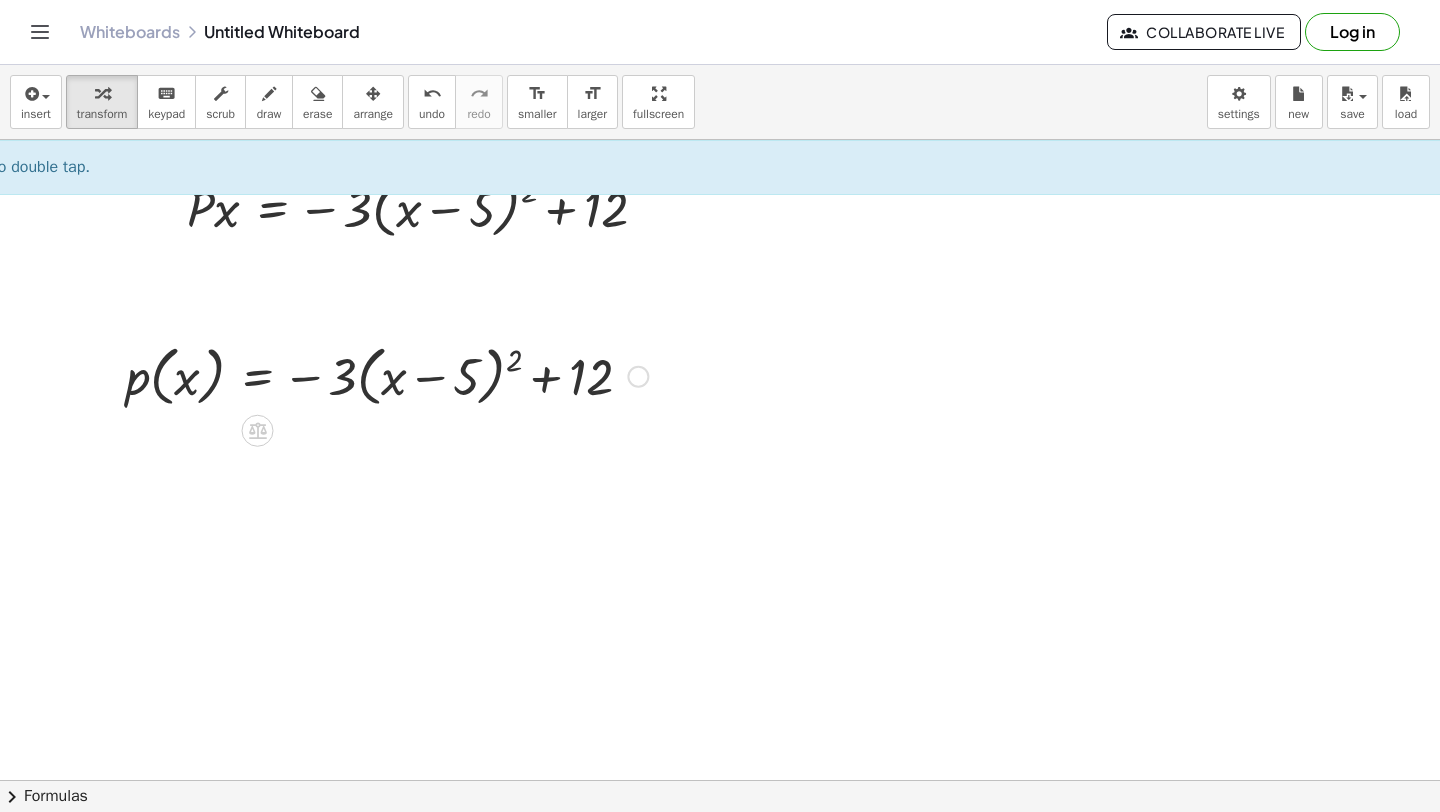 click at bounding box center (387, 375) 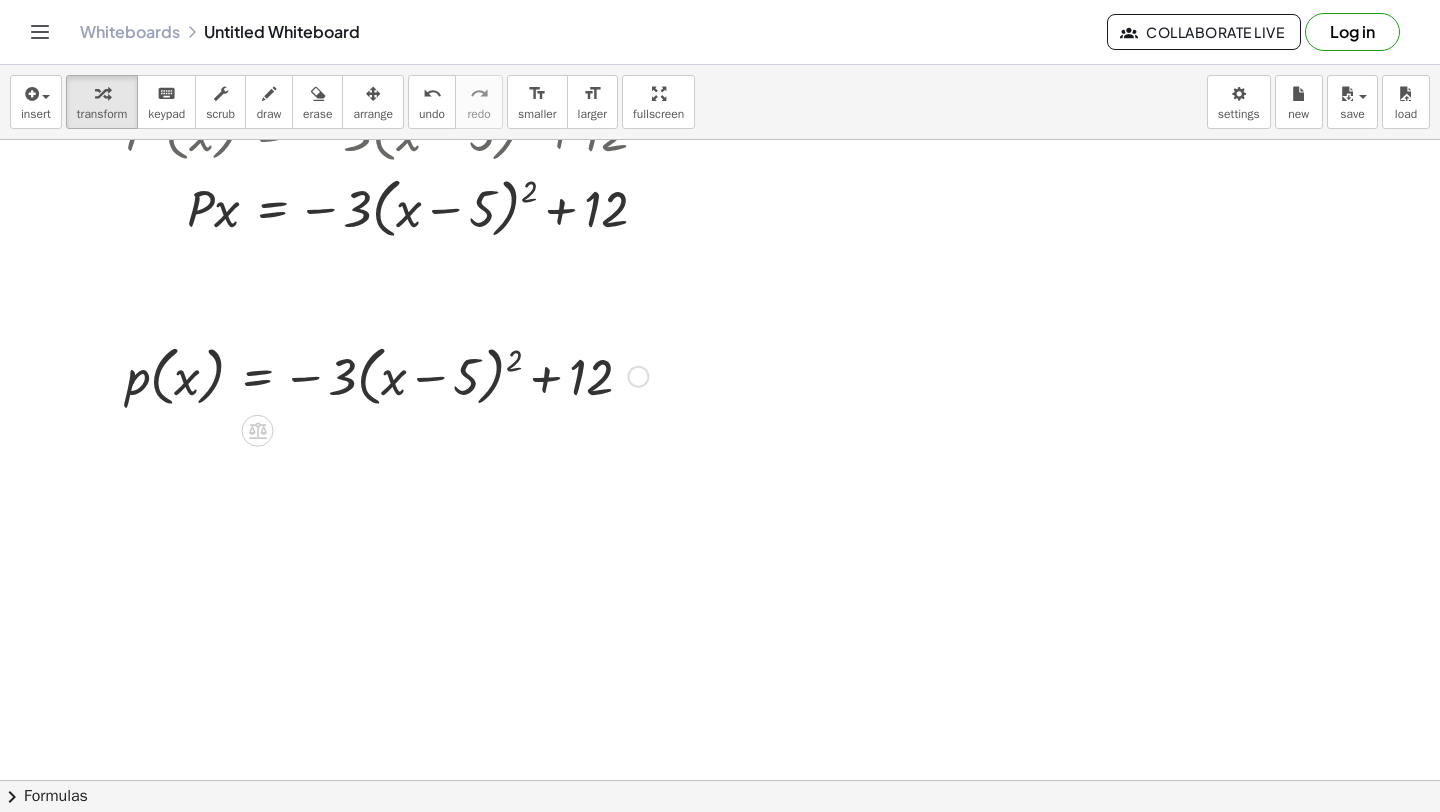 click at bounding box center (387, 375) 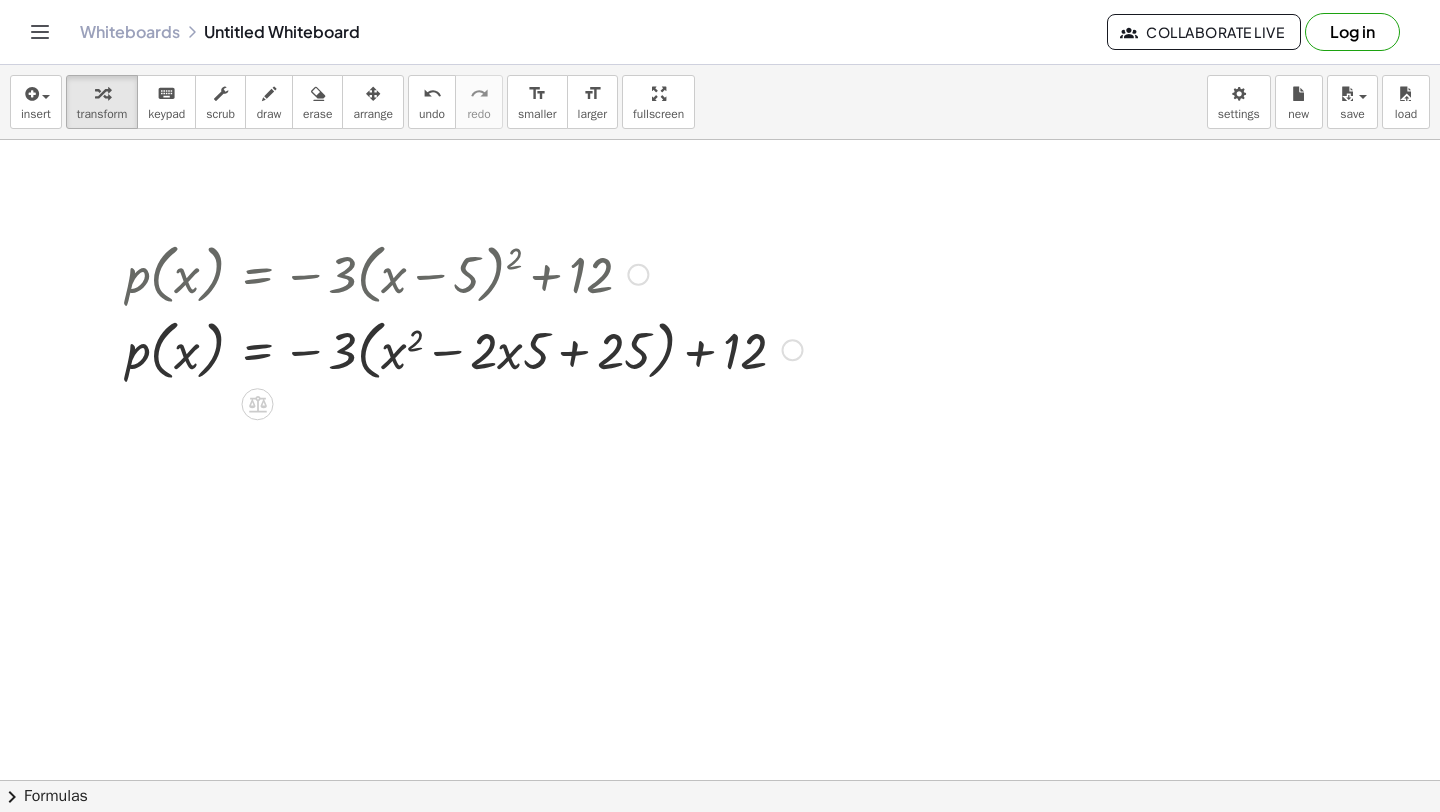 scroll, scrollTop: 2245, scrollLeft: 48, axis: both 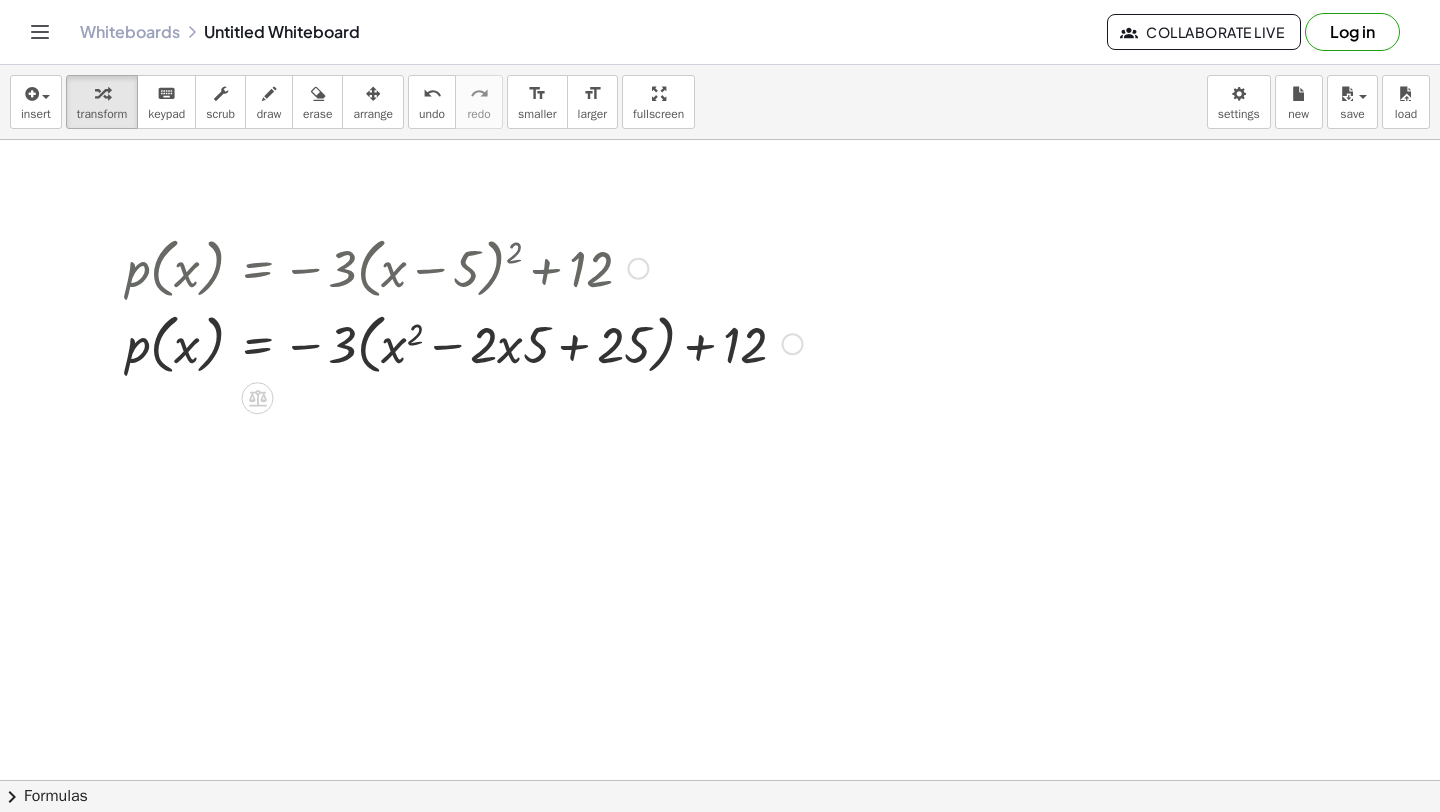 click at bounding box center [464, 343] 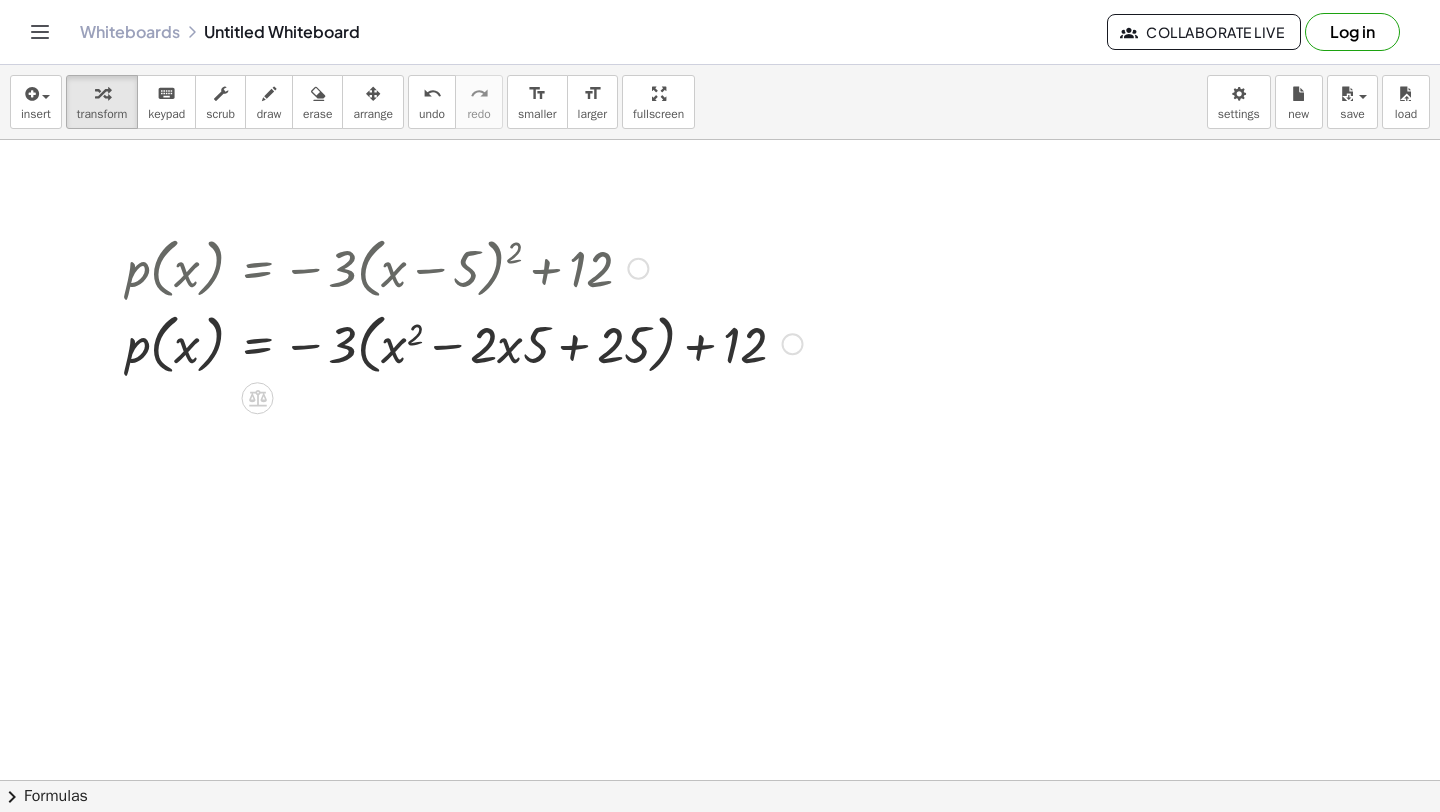 click at bounding box center (464, 343) 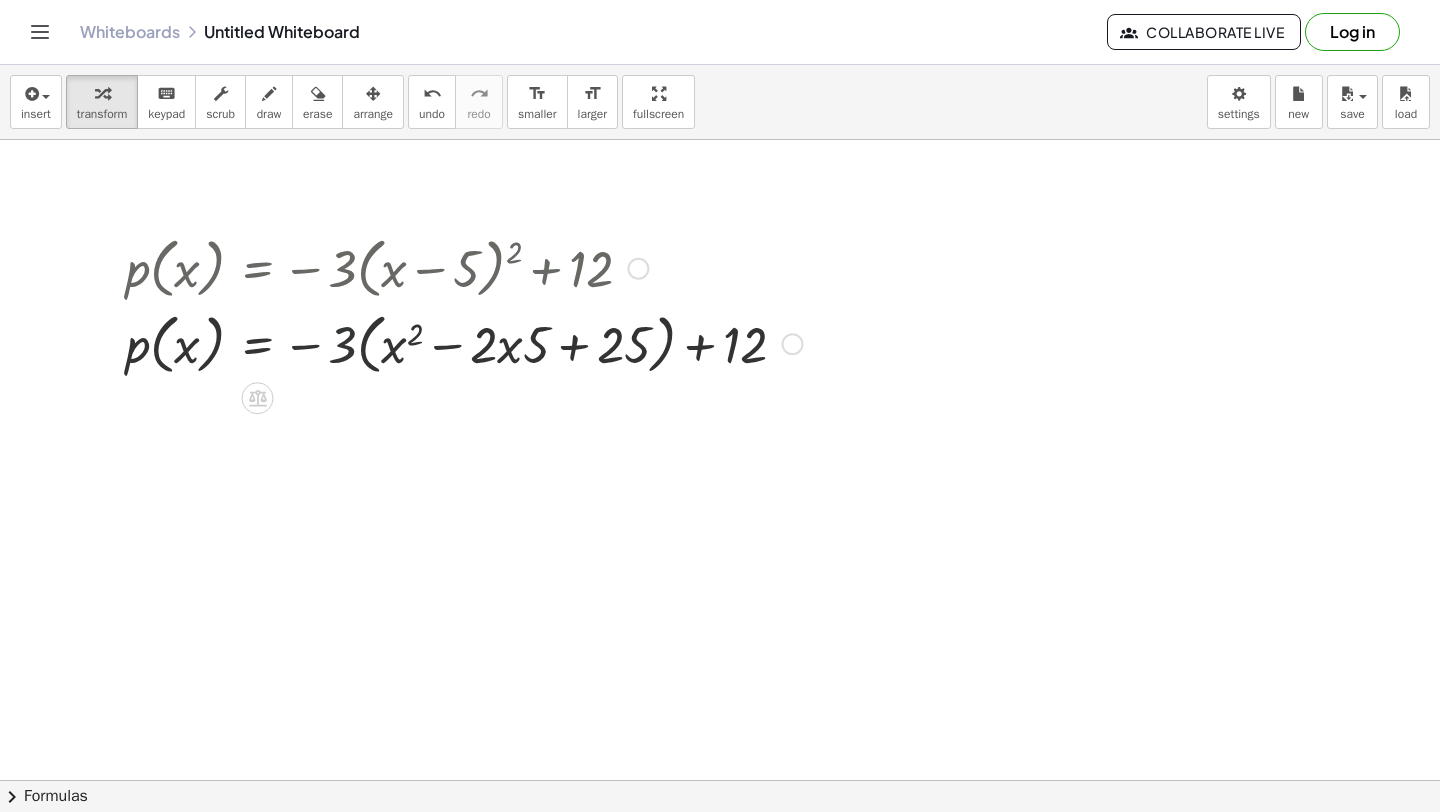 click at bounding box center [464, 343] 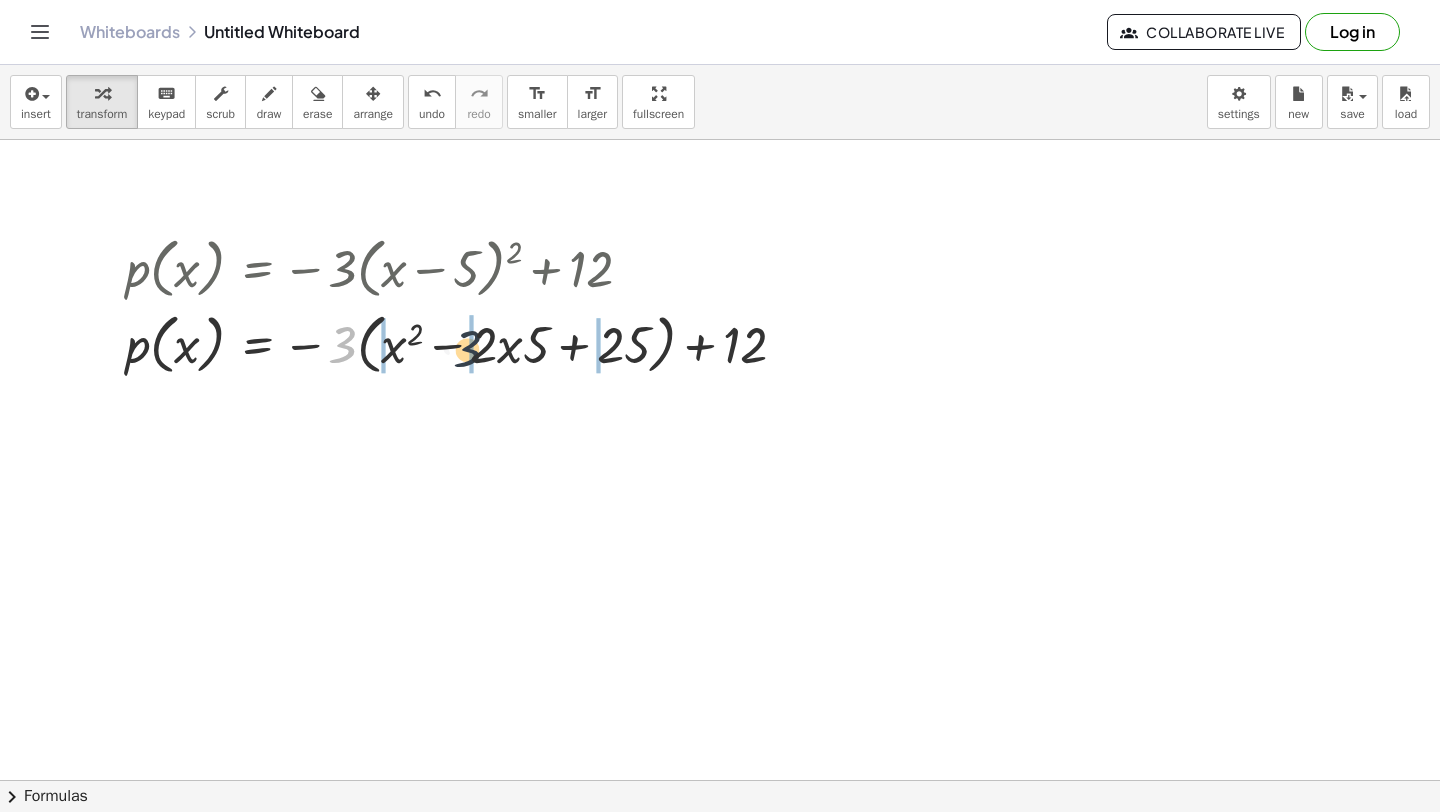 drag, startPoint x: 351, startPoint y: 345, endPoint x: 480, endPoint y: 350, distance: 129.09686 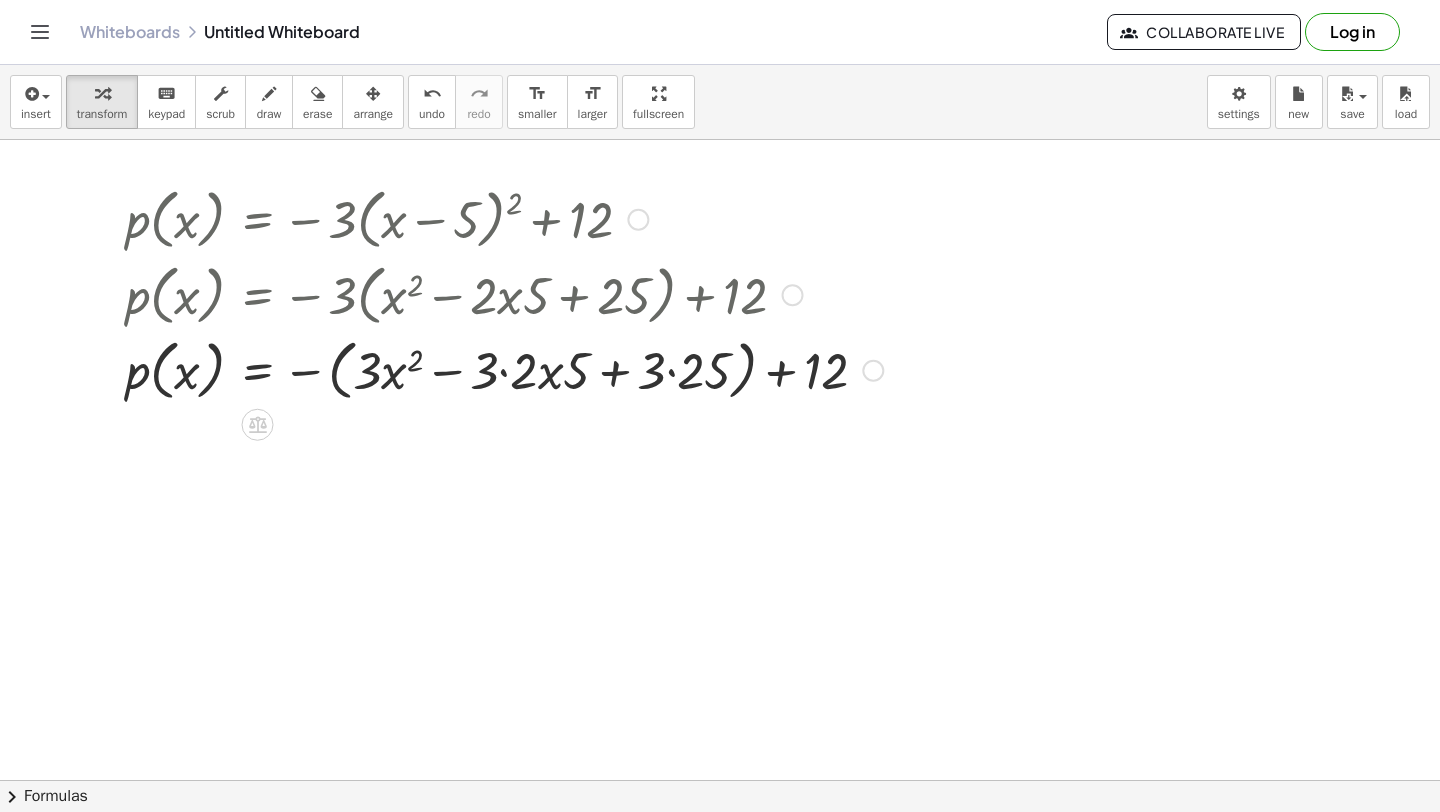 click at bounding box center [504, 369] 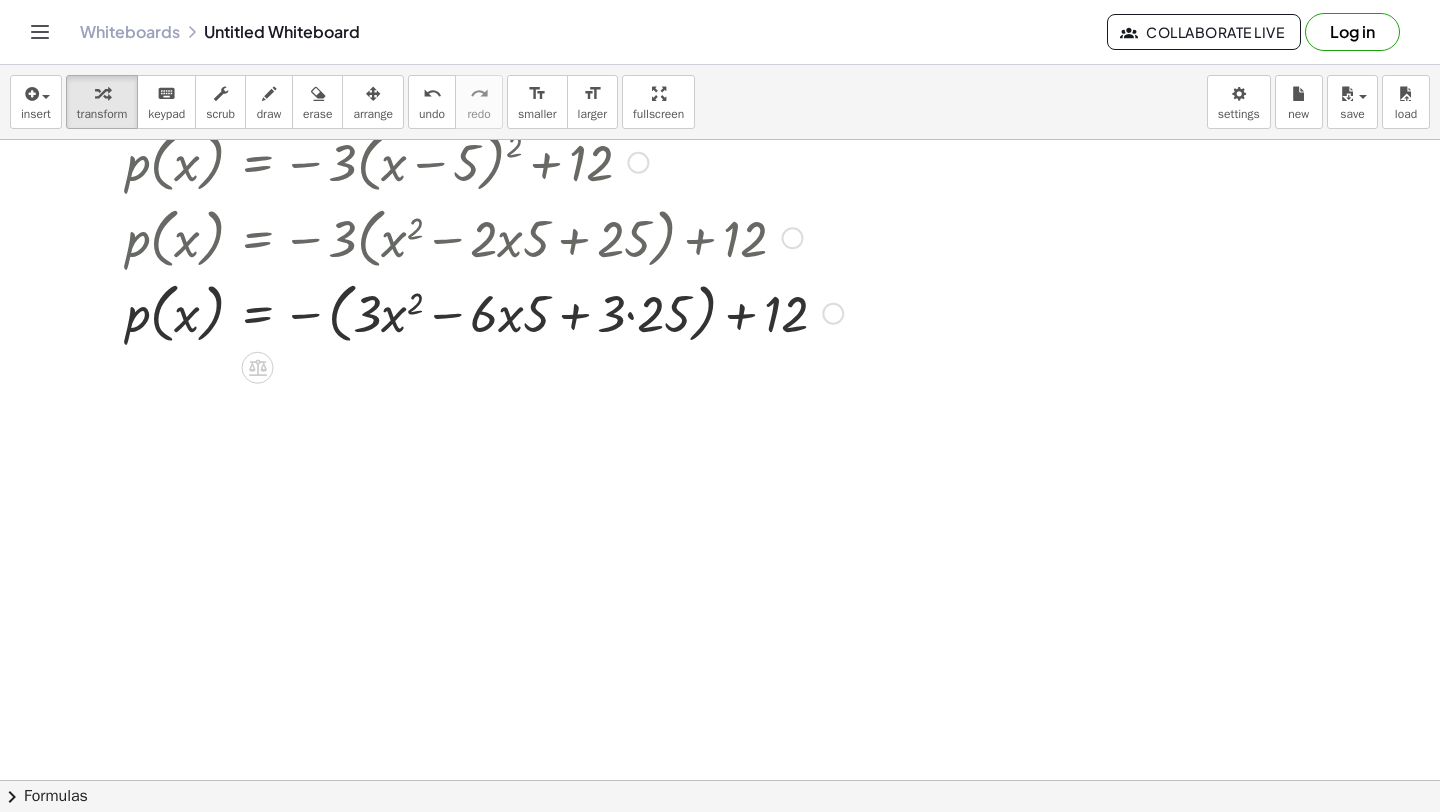 scroll, scrollTop: 2357, scrollLeft: 48, axis: both 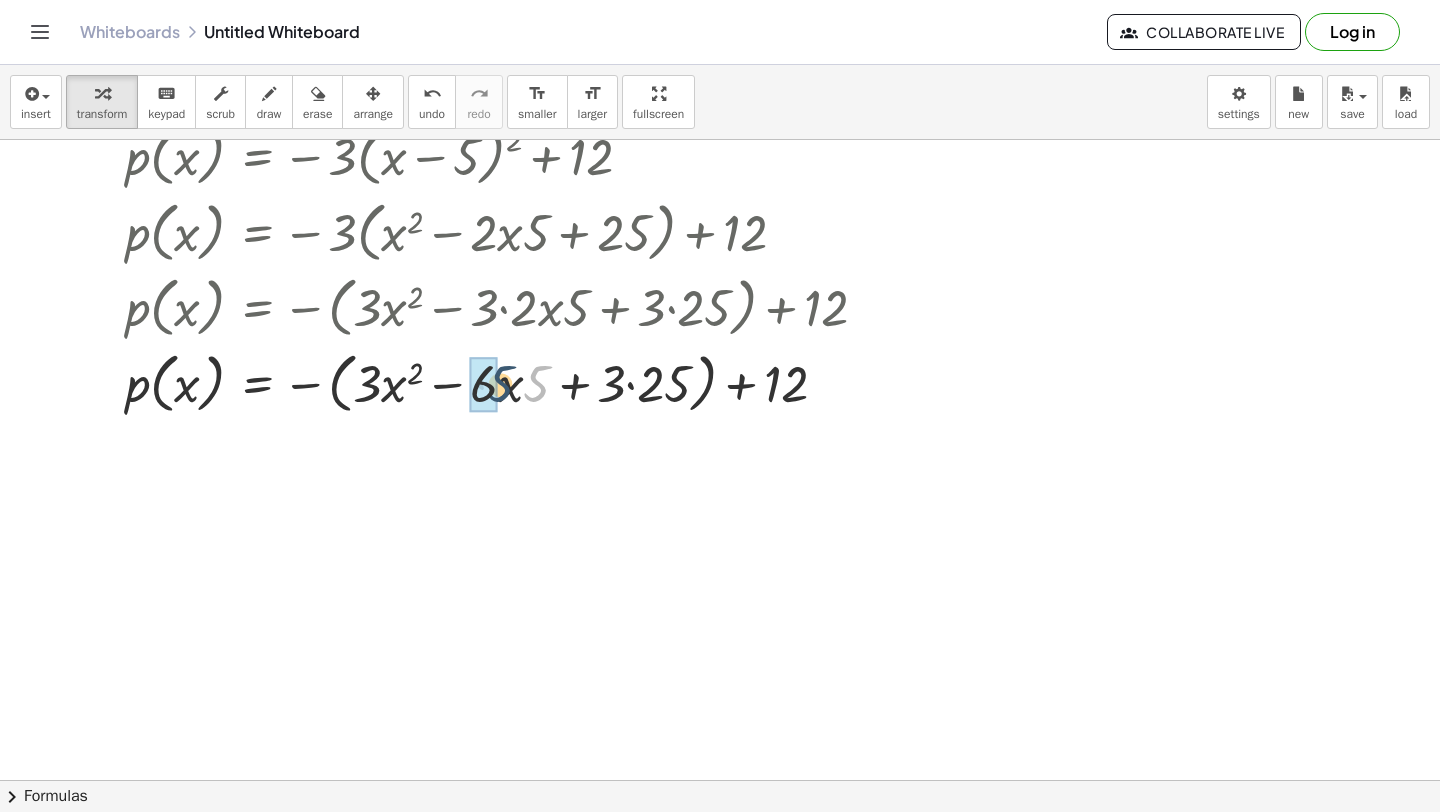 drag, startPoint x: 542, startPoint y: 380, endPoint x: 506, endPoint y: 379, distance: 36.013885 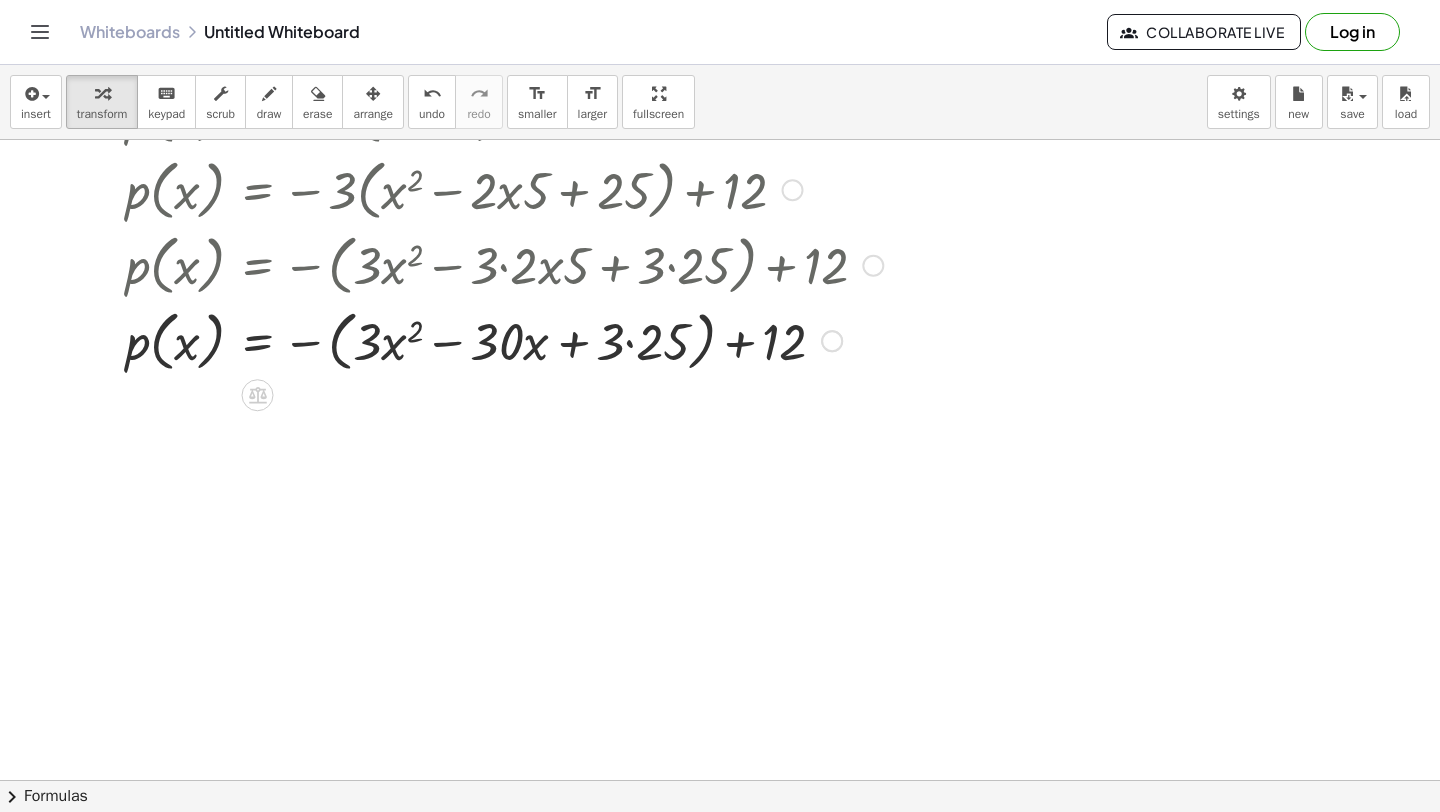 scroll, scrollTop: 2403, scrollLeft: 48, axis: both 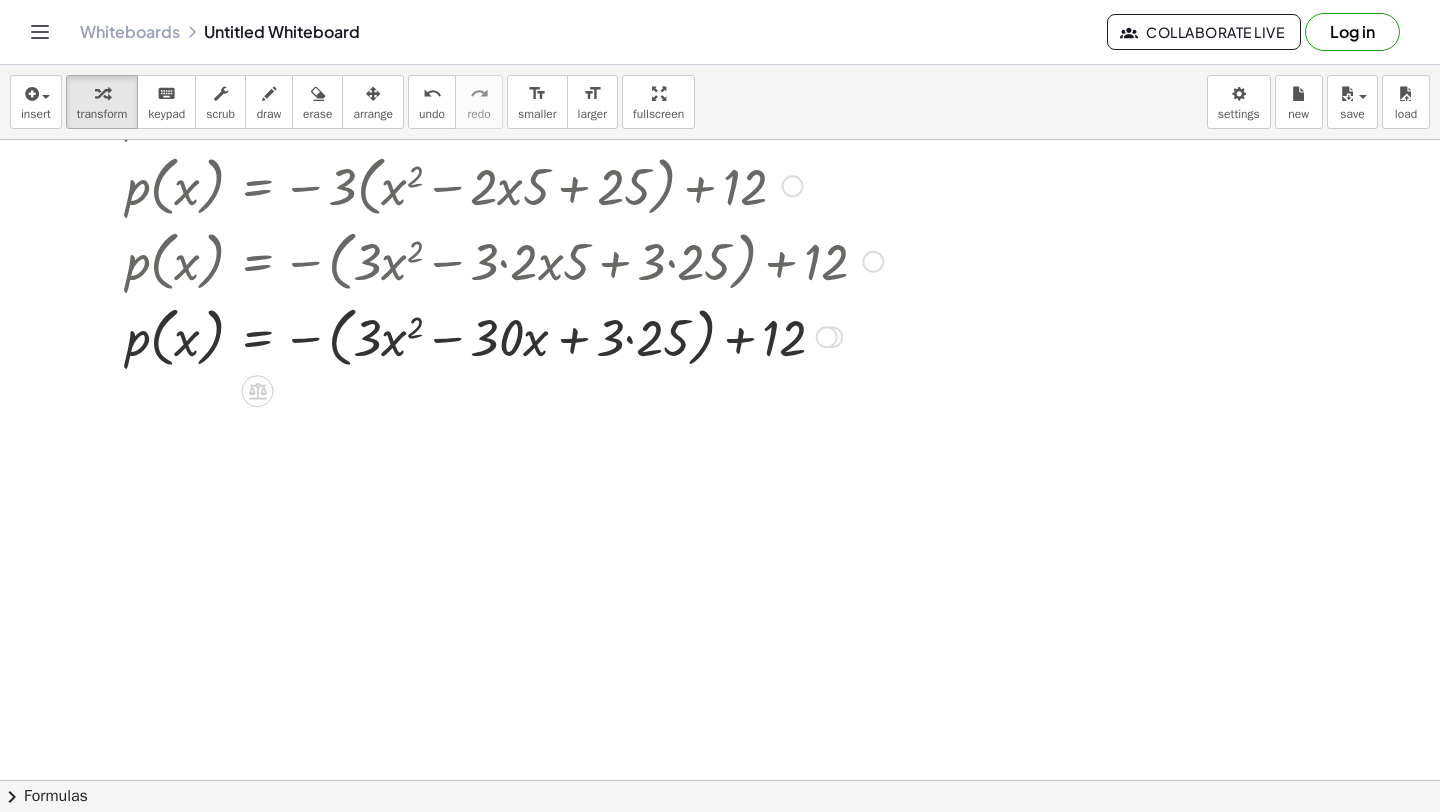click at bounding box center (504, 336) 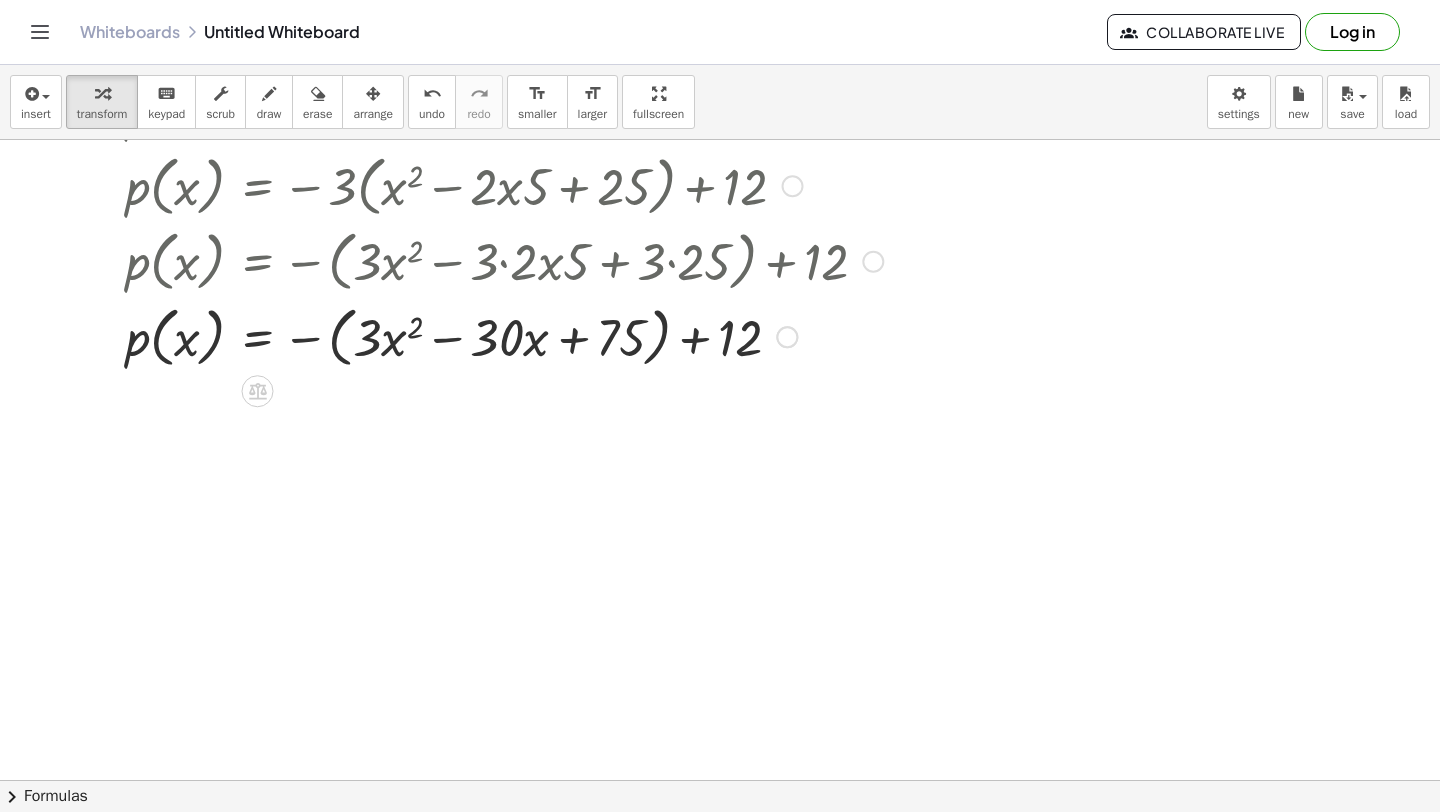 click at bounding box center (504, 336) 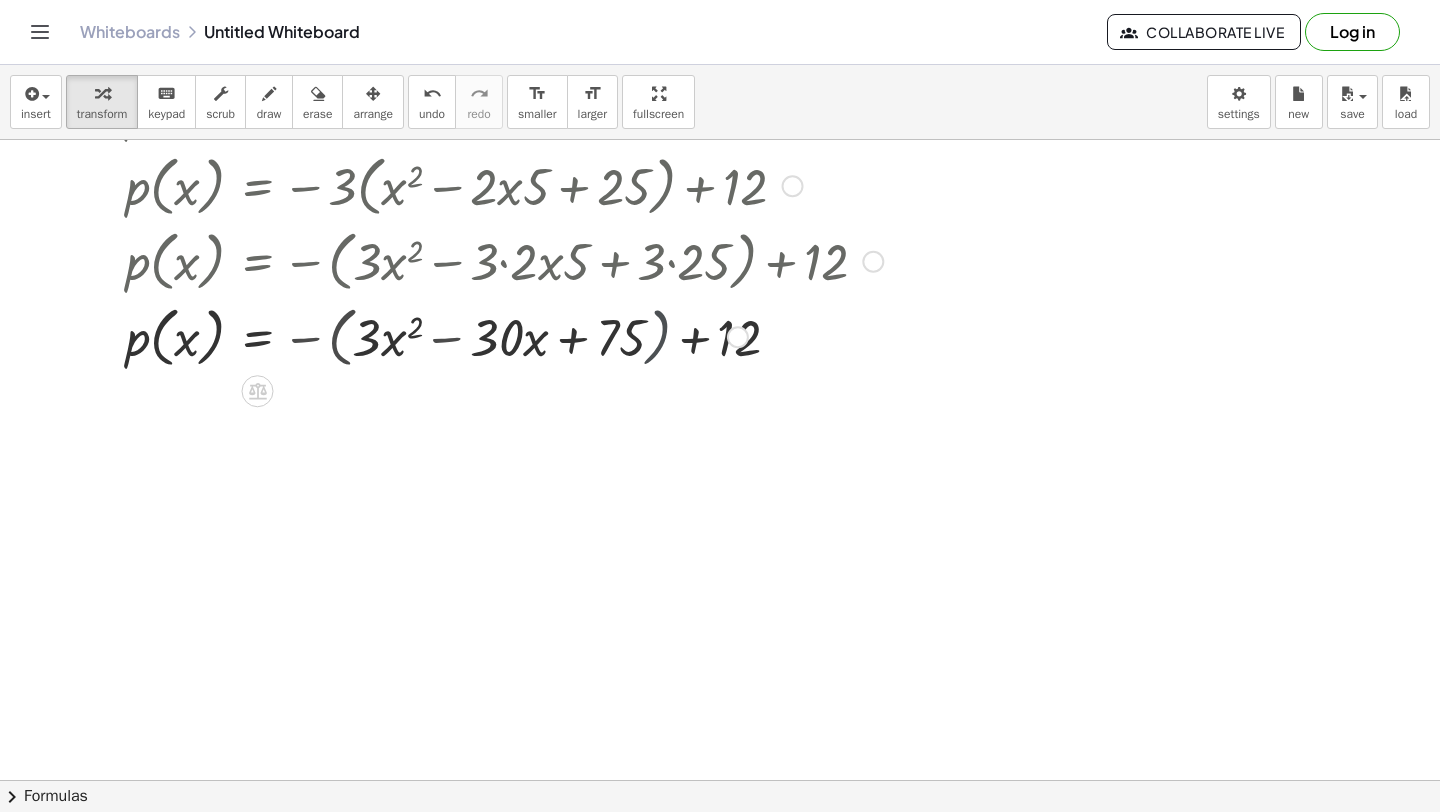 click at bounding box center [504, 336] 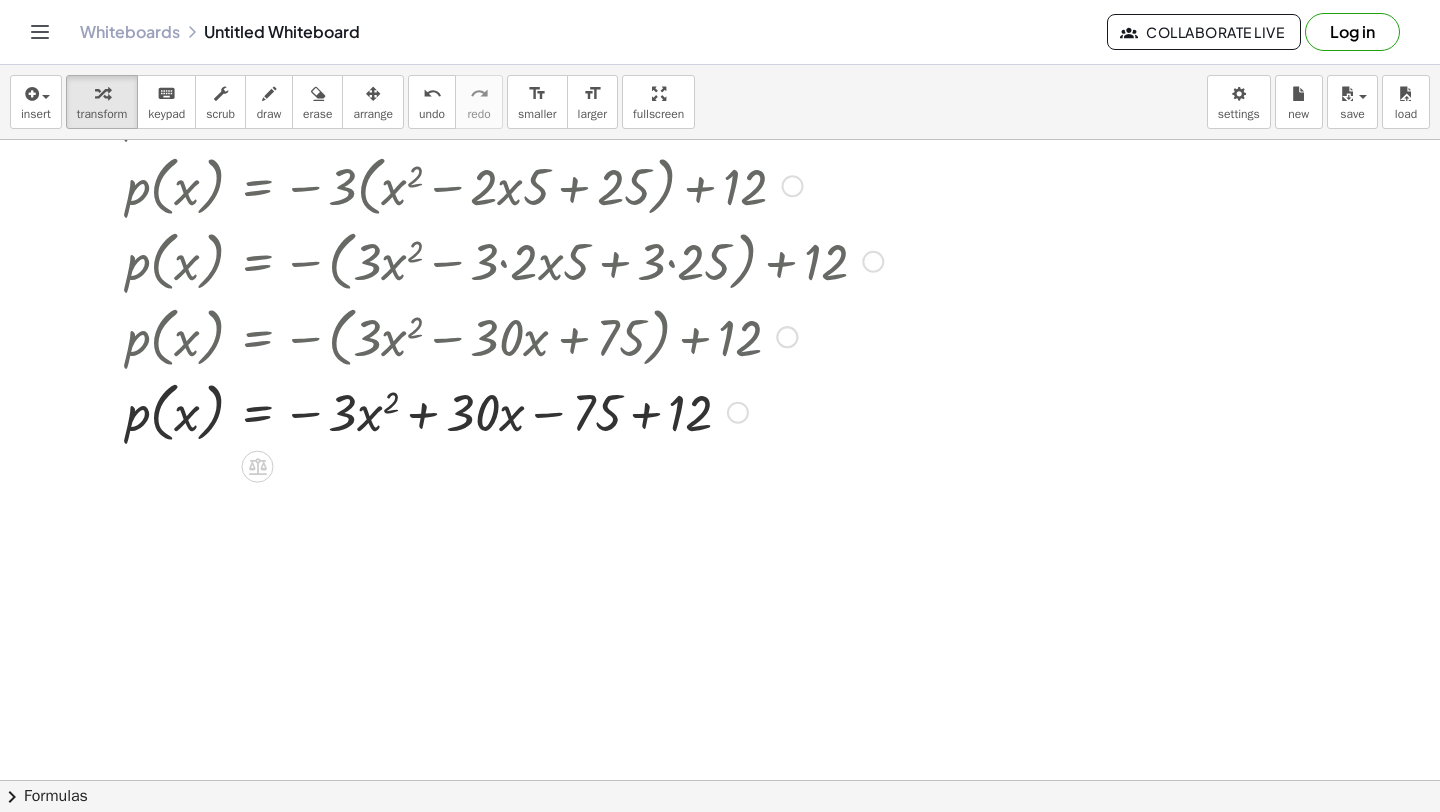 scroll, scrollTop: 2441, scrollLeft: 48, axis: both 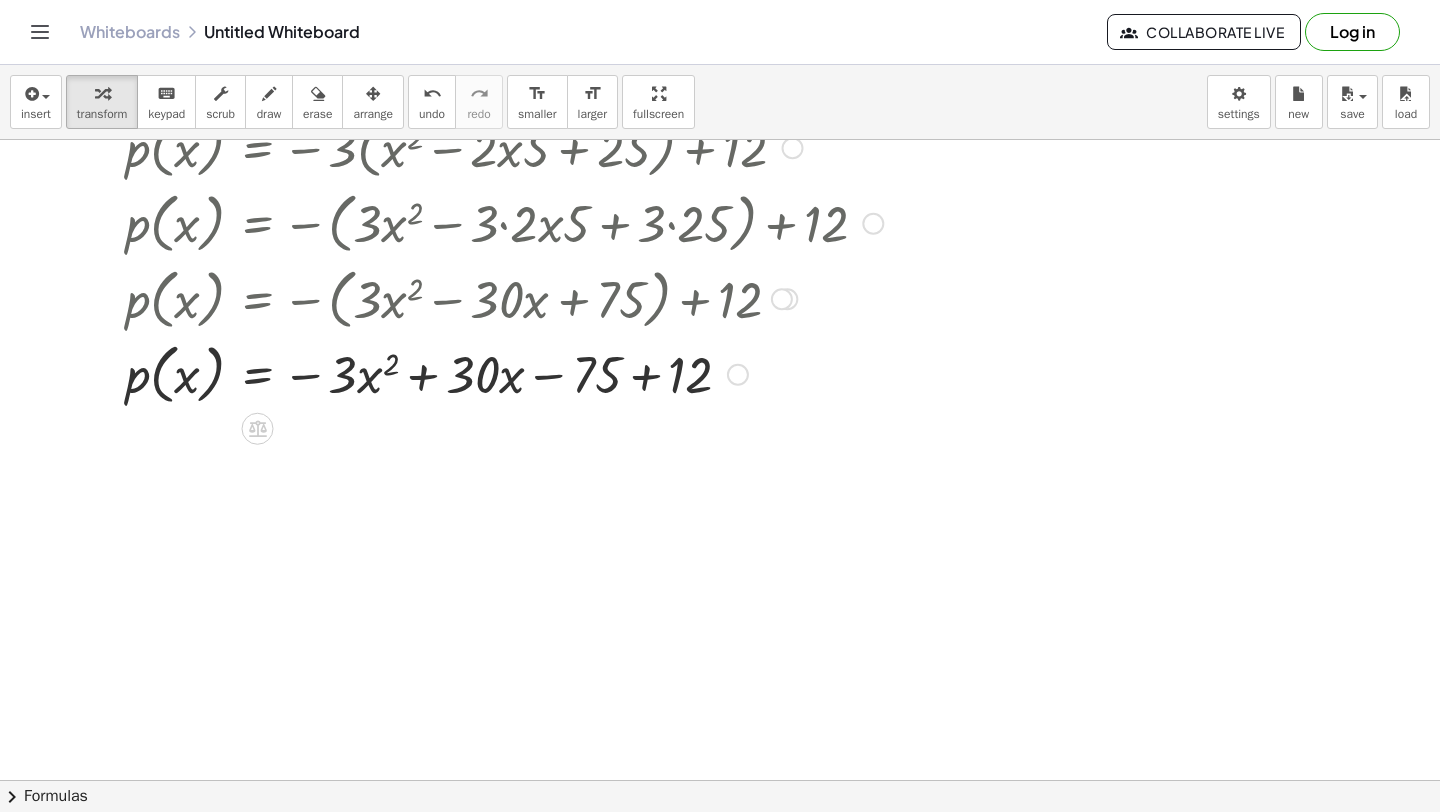 click at bounding box center (504, 373) 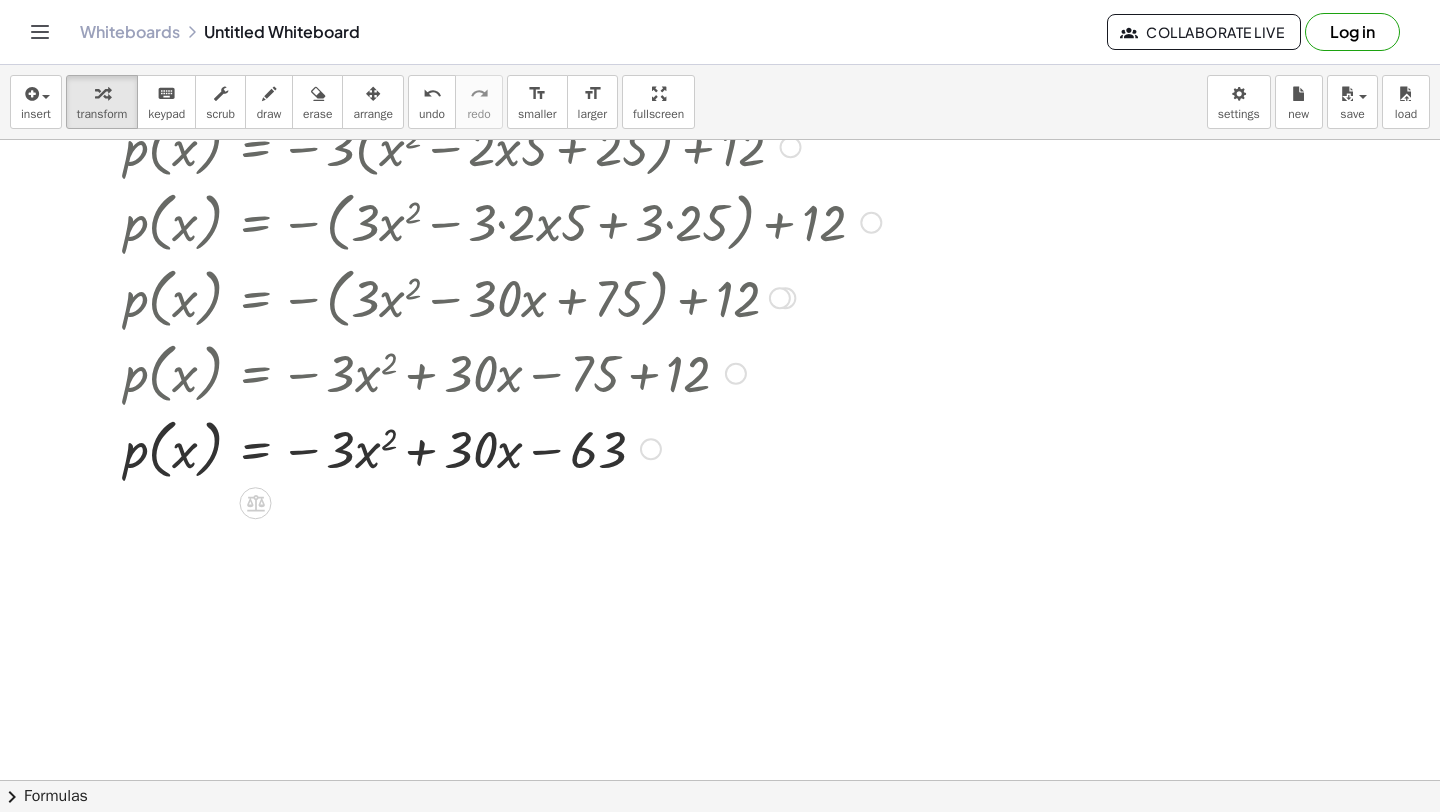 scroll, scrollTop: 2474, scrollLeft: 50, axis: both 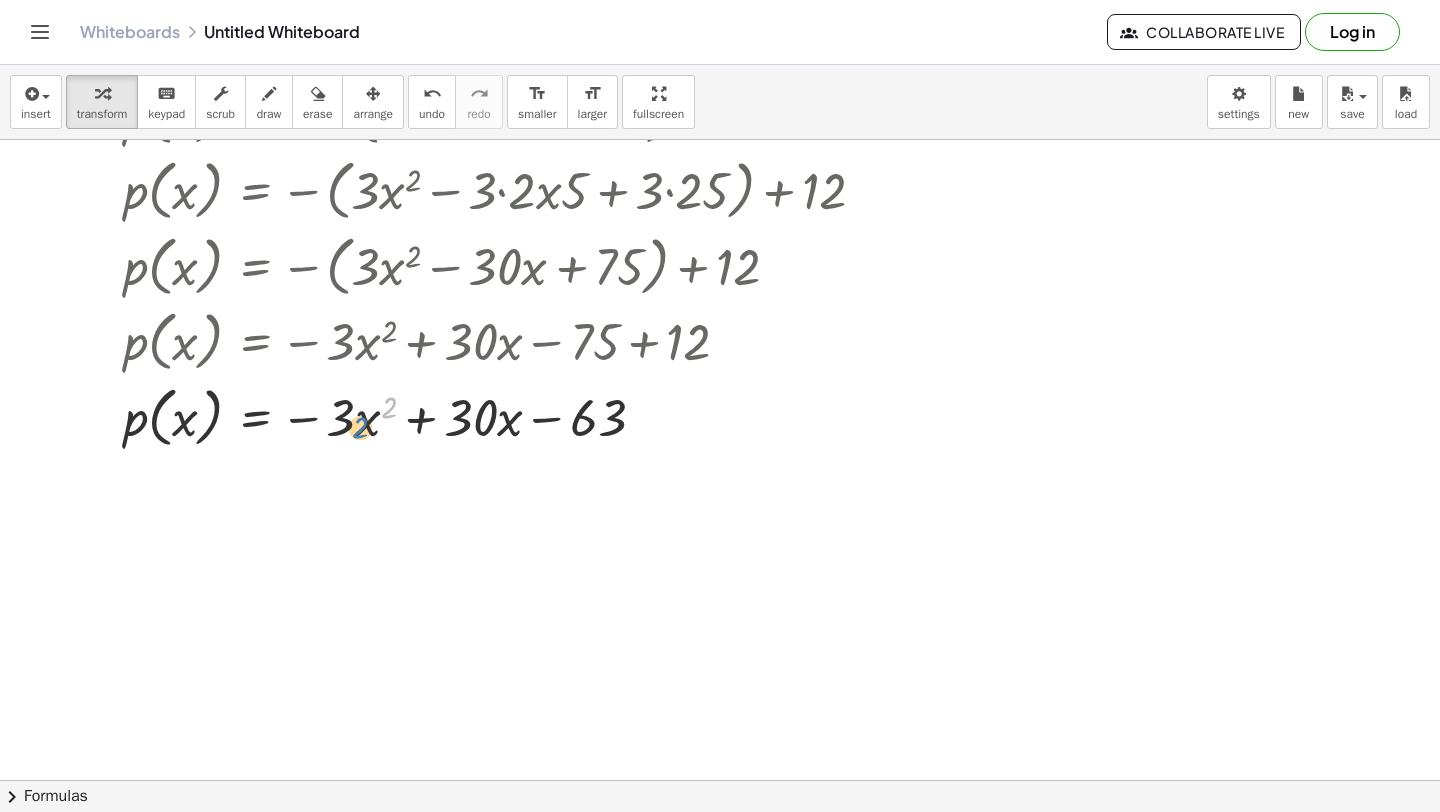 drag, startPoint x: 385, startPoint y: 406, endPoint x: 367, endPoint y: 424, distance: 25.455845 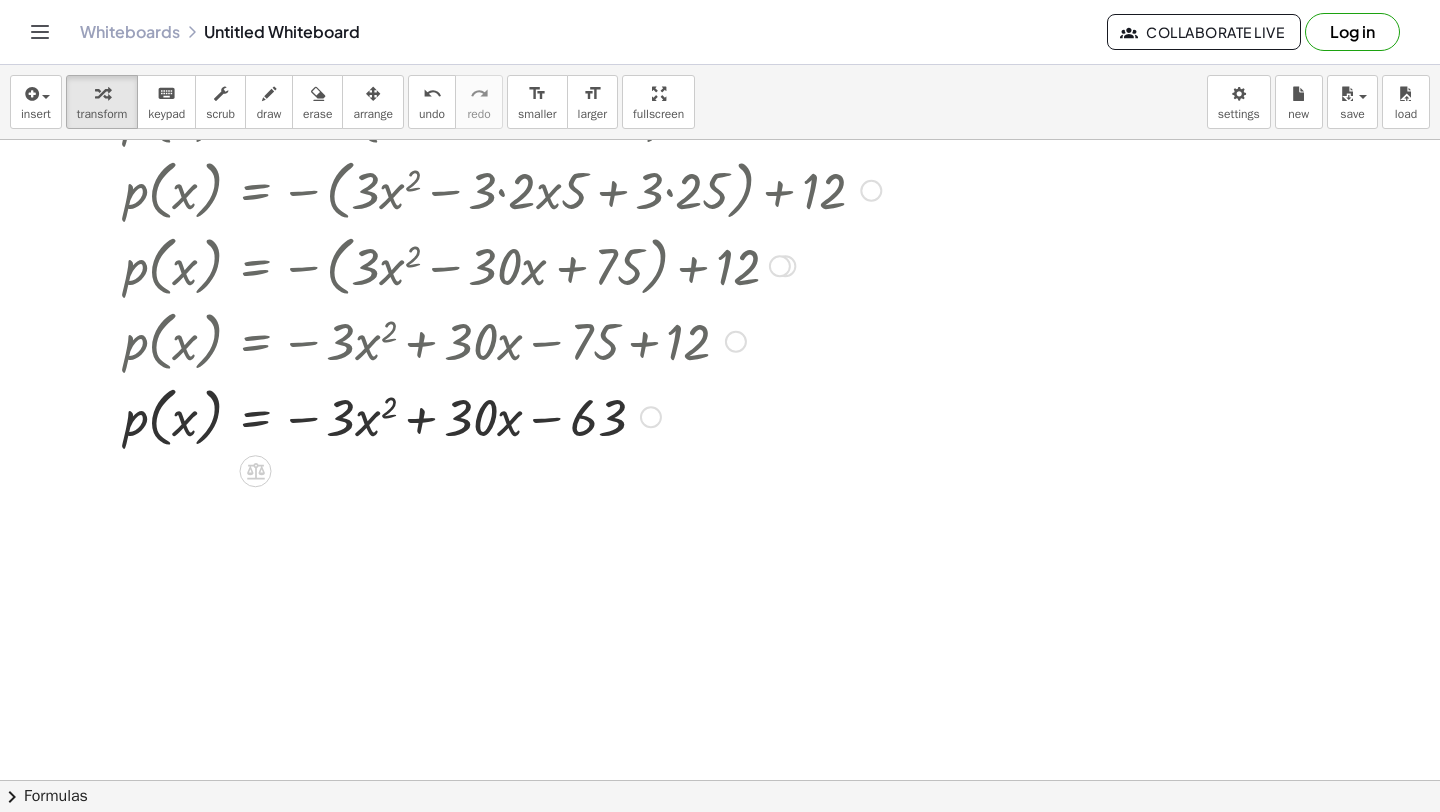 click at bounding box center (502, 416) 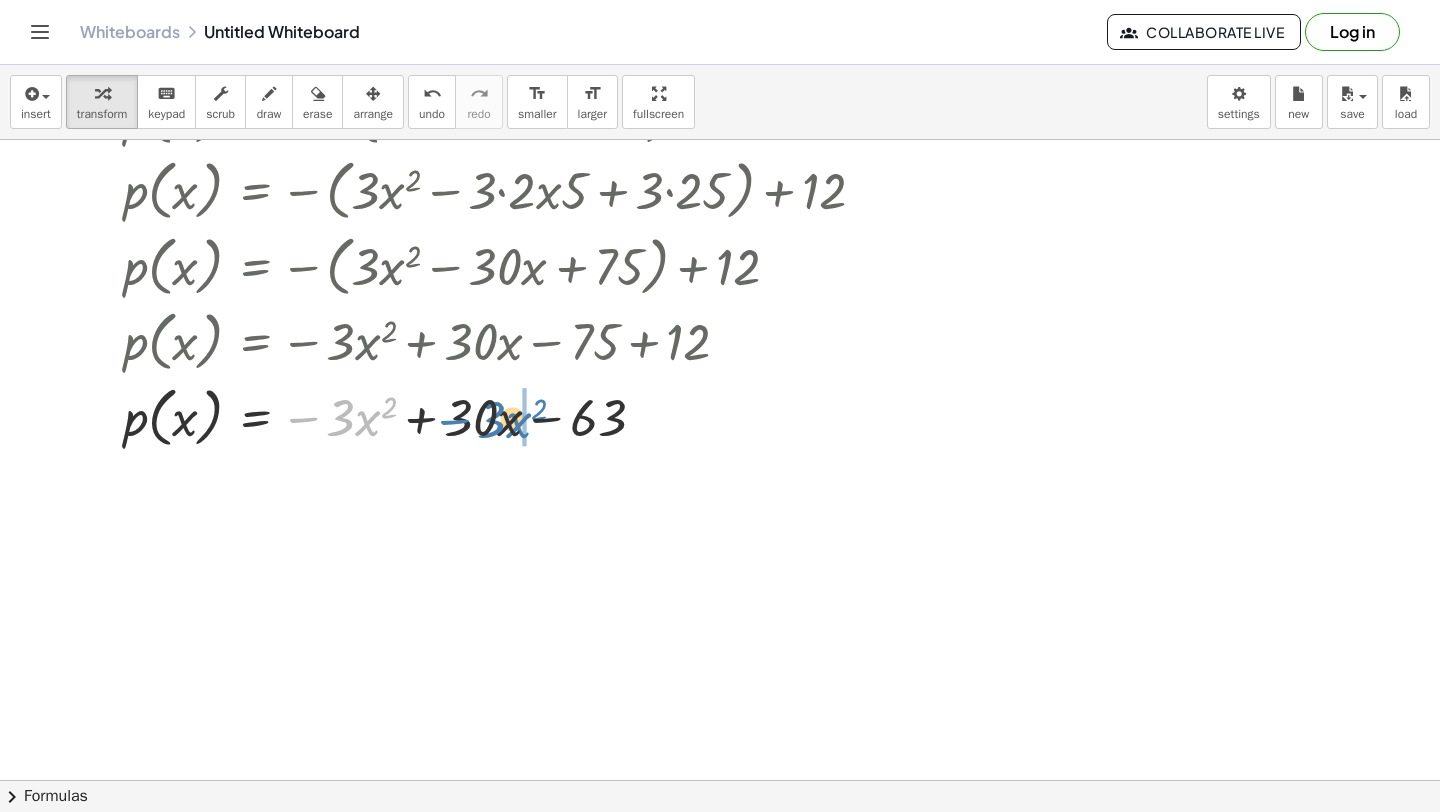 drag, startPoint x: 307, startPoint y: 424, endPoint x: 457, endPoint y: 423, distance: 150.00333 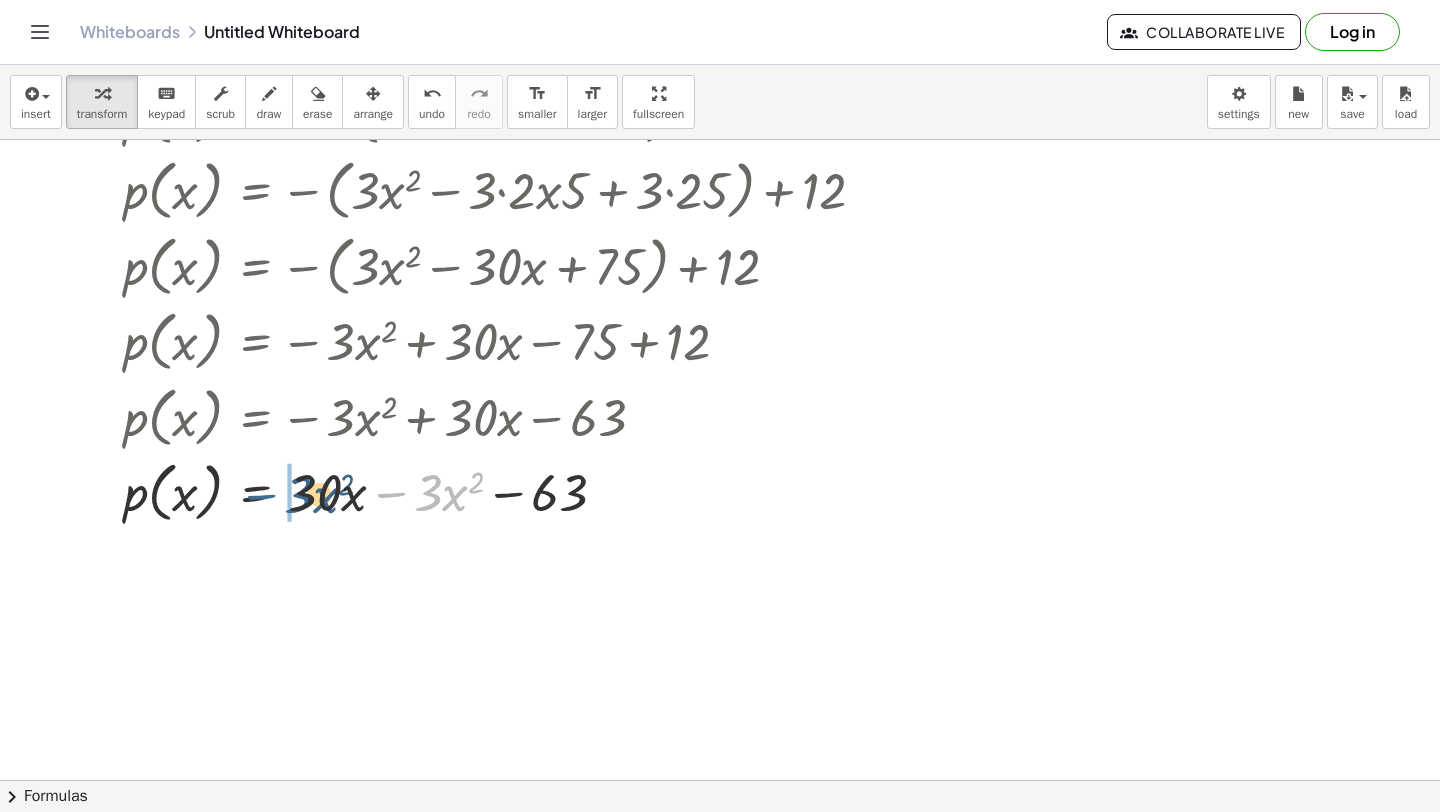 drag, startPoint x: 399, startPoint y: 499, endPoint x: 256, endPoint y: 500, distance: 143.0035 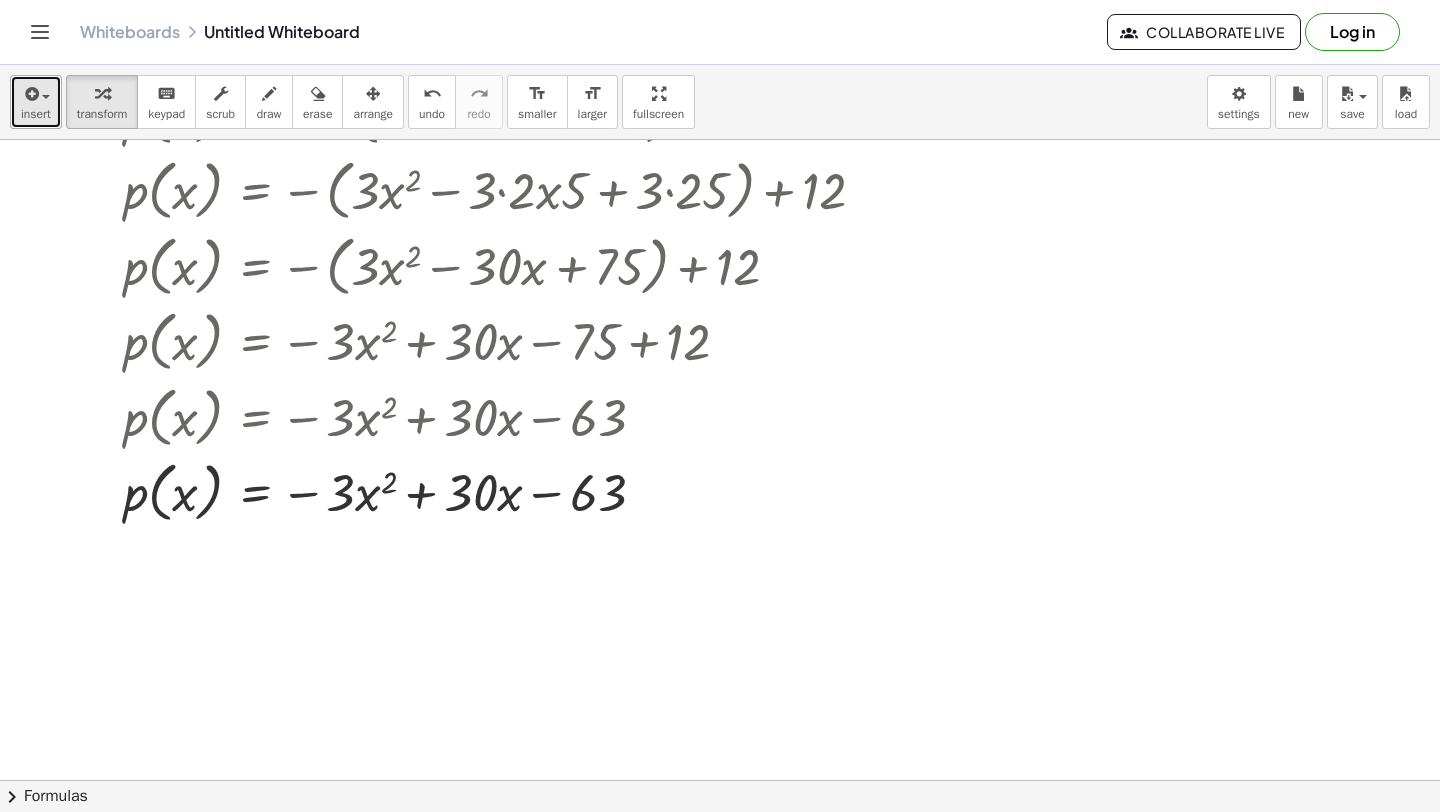click on "insert" at bounding box center (36, 114) 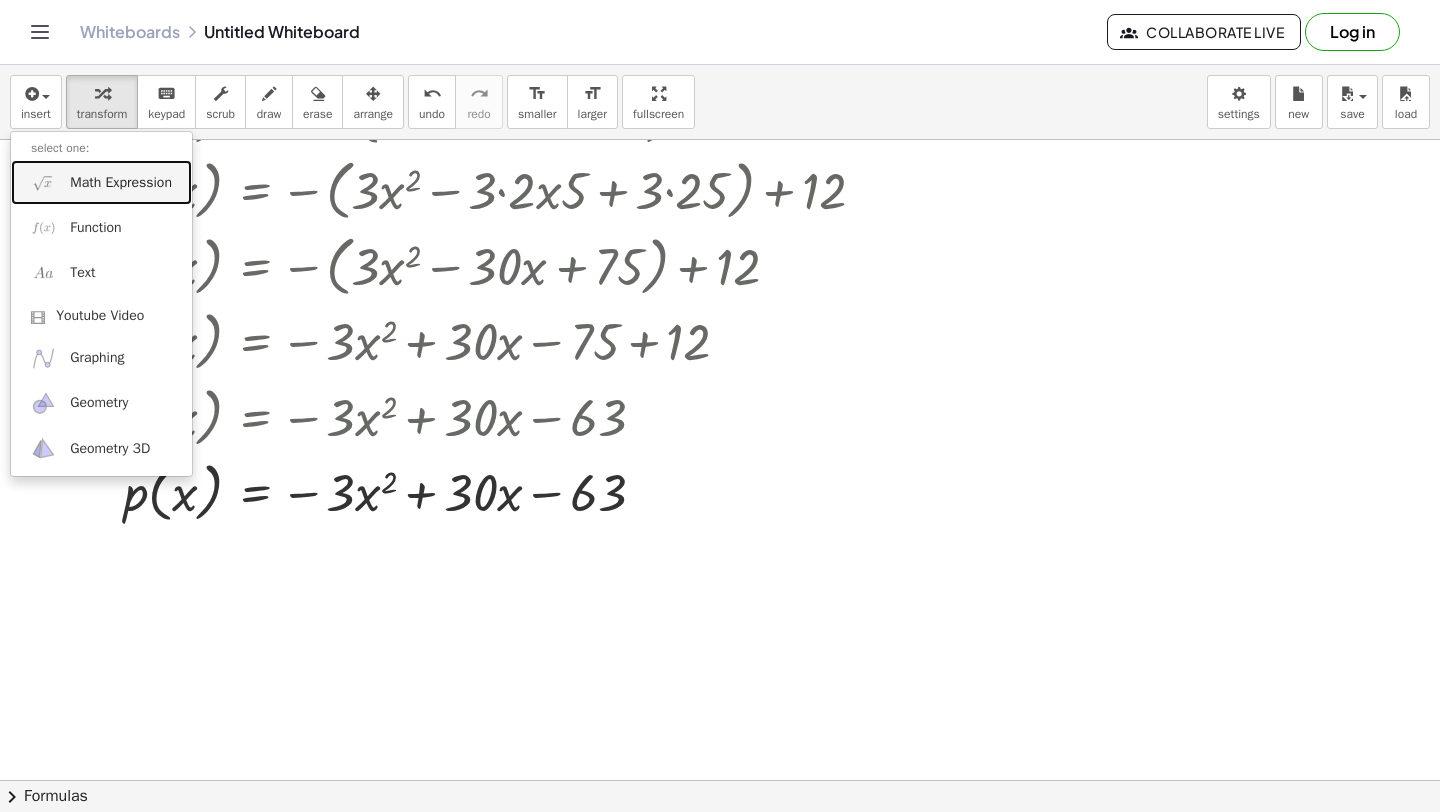 click on "Math Expression" at bounding box center [101, 182] 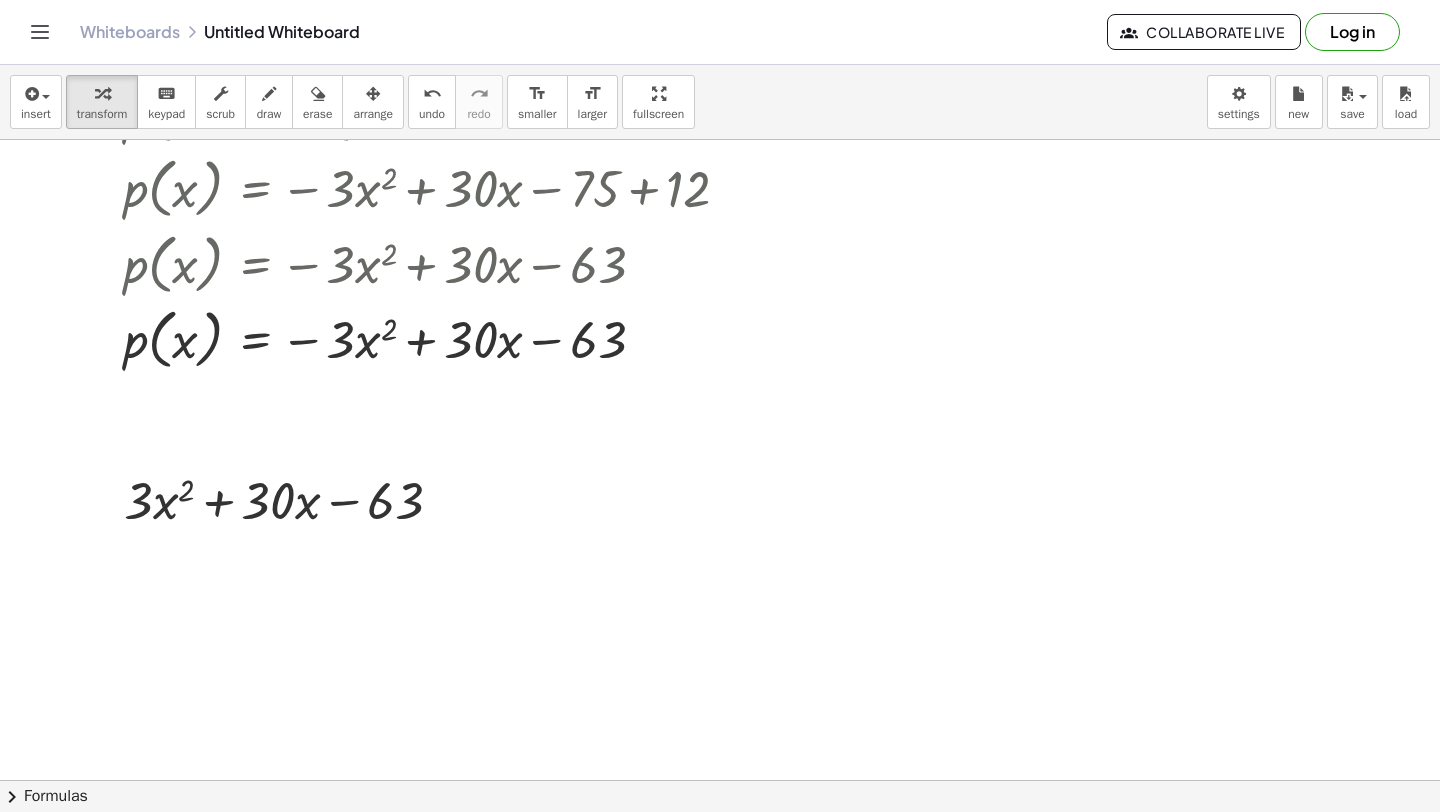 scroll, scrollTop: 2655, scrollLeft: 50, axis: both 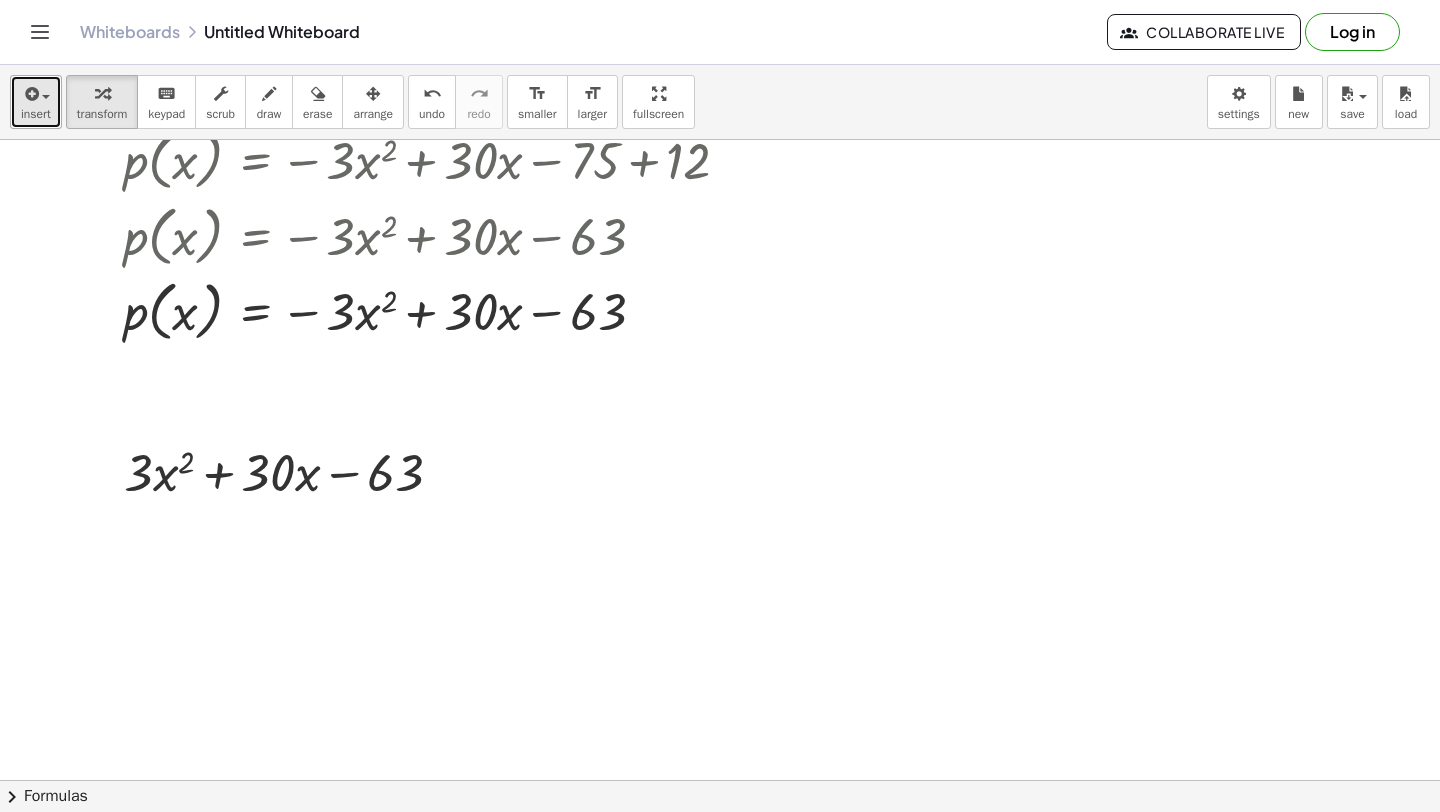 click on "insert" at bounding box center [36, 114] 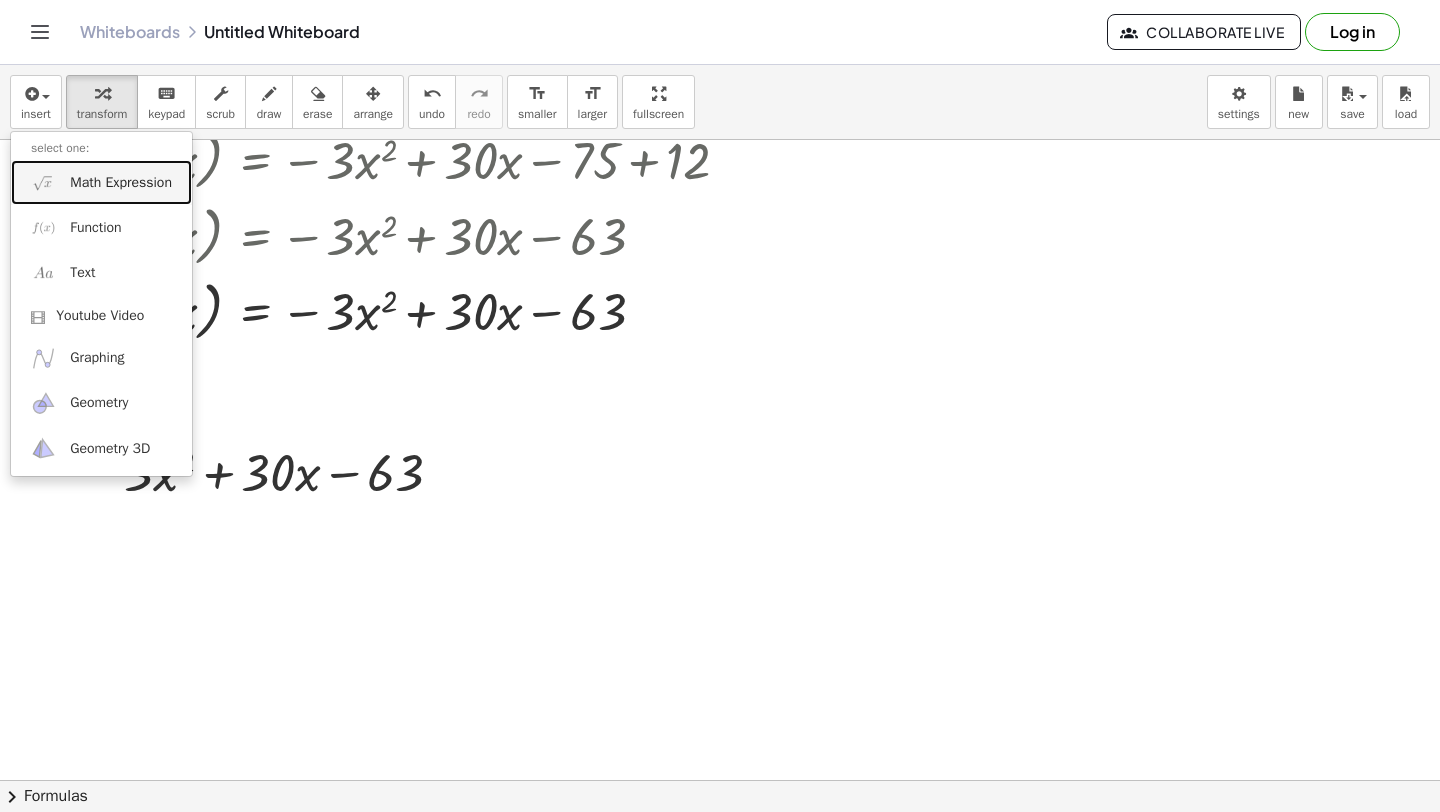 click on "Math Expression" at bounding box center (101, 182) 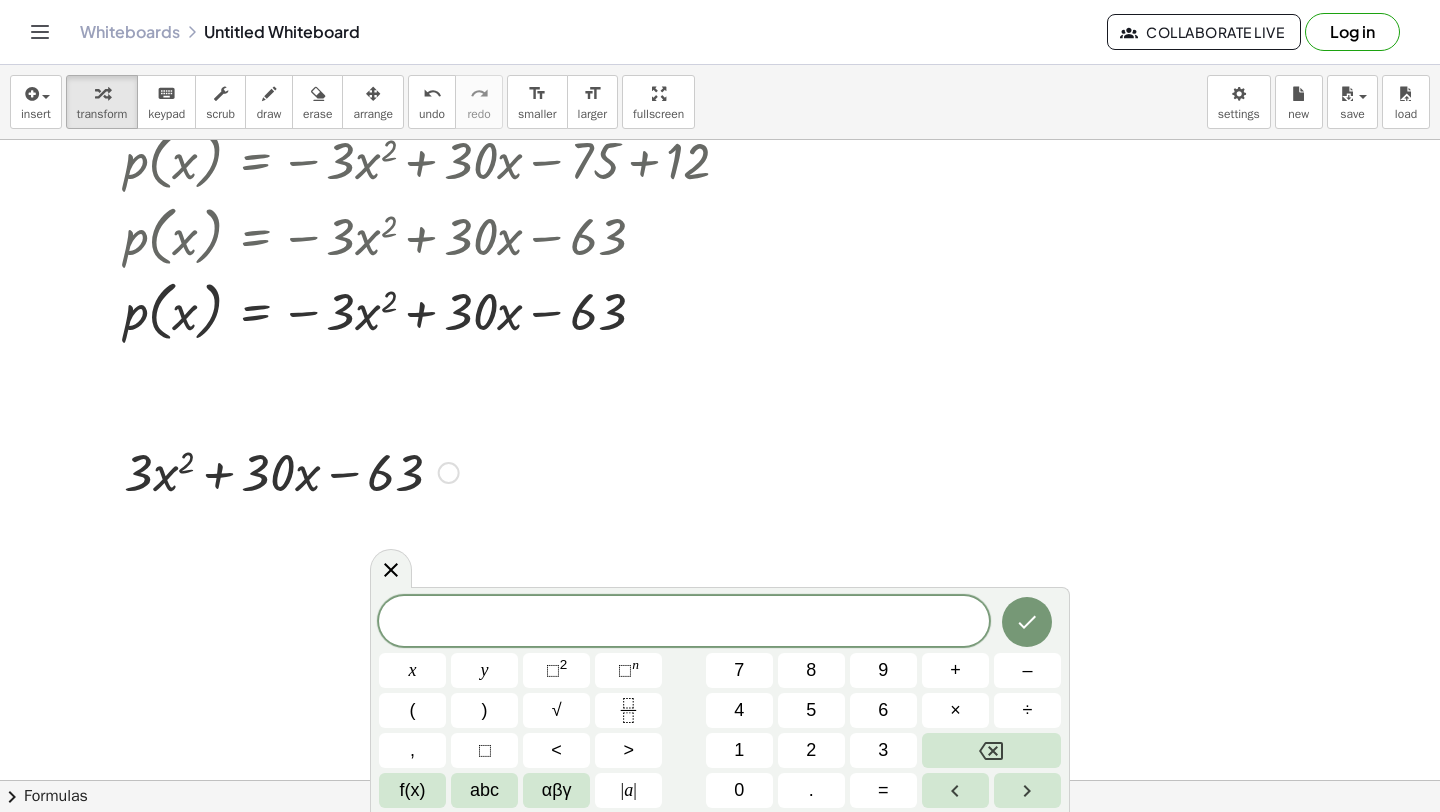 click at bounding box center (291, 471) 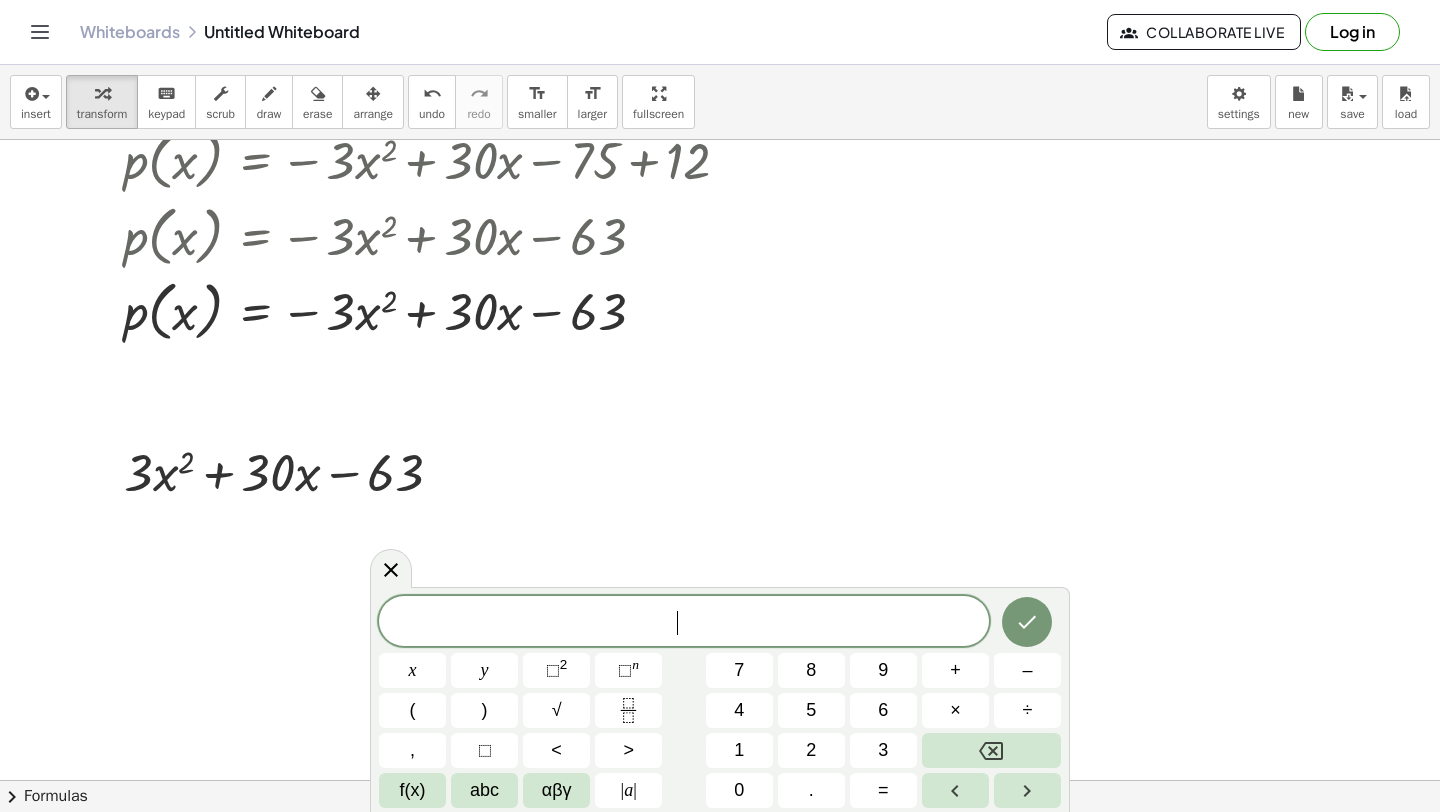 drag, startPoint x: 525, startPoint y: 478, endPoint x: 60, endPoint y: 472, distance: 465.0387 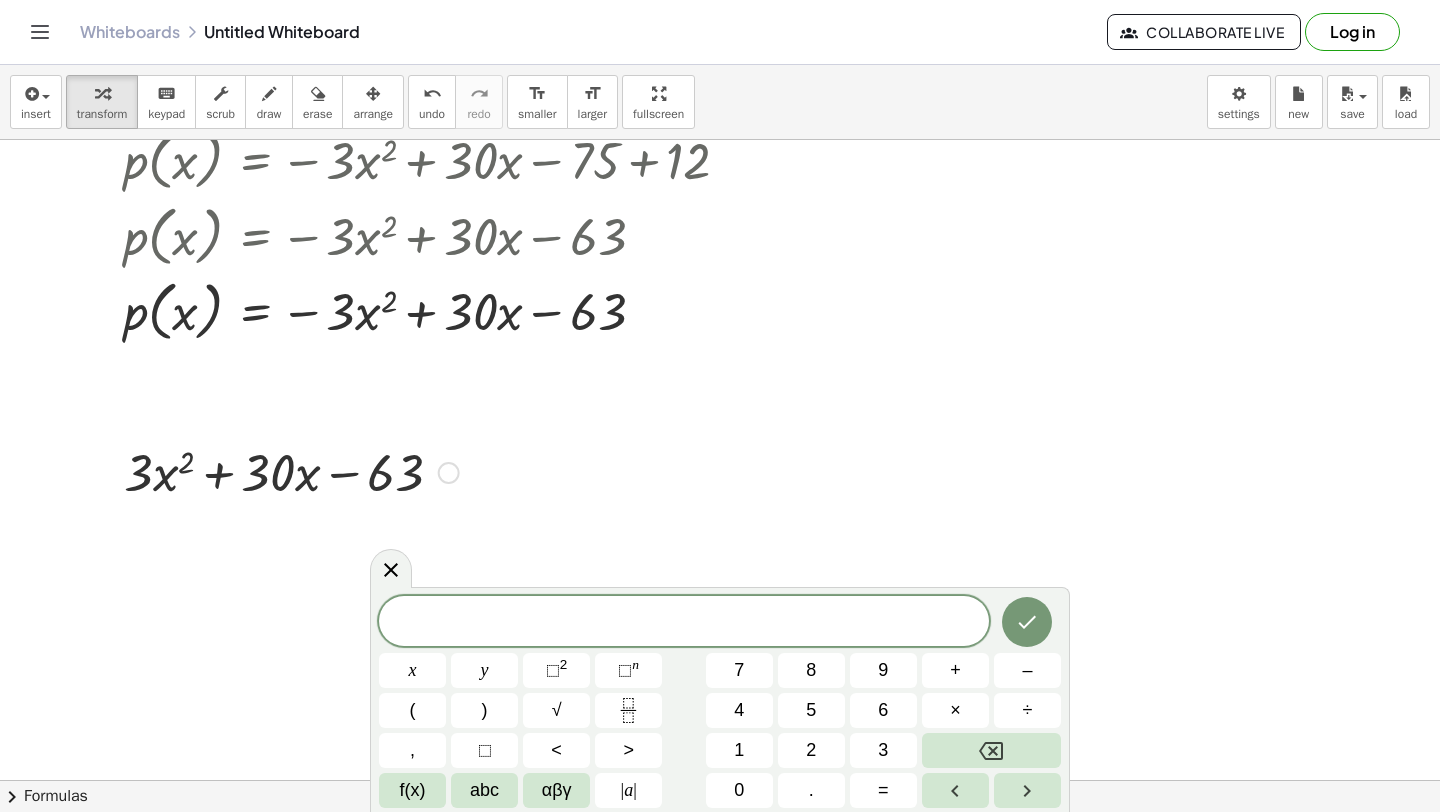 click at bounding box center (449, 473) 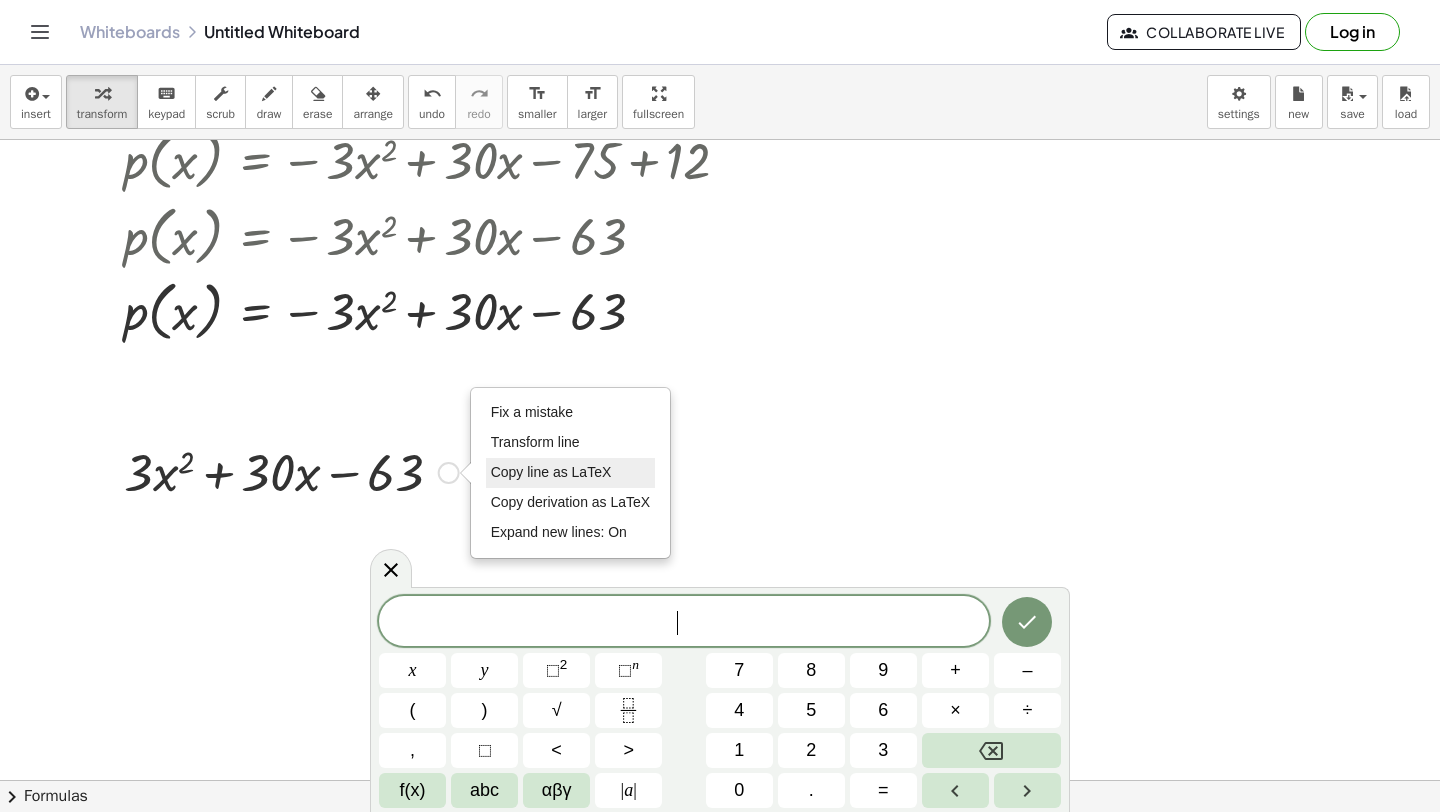 click on "Copy line as LaTeX" at bounding box center [551, 472] 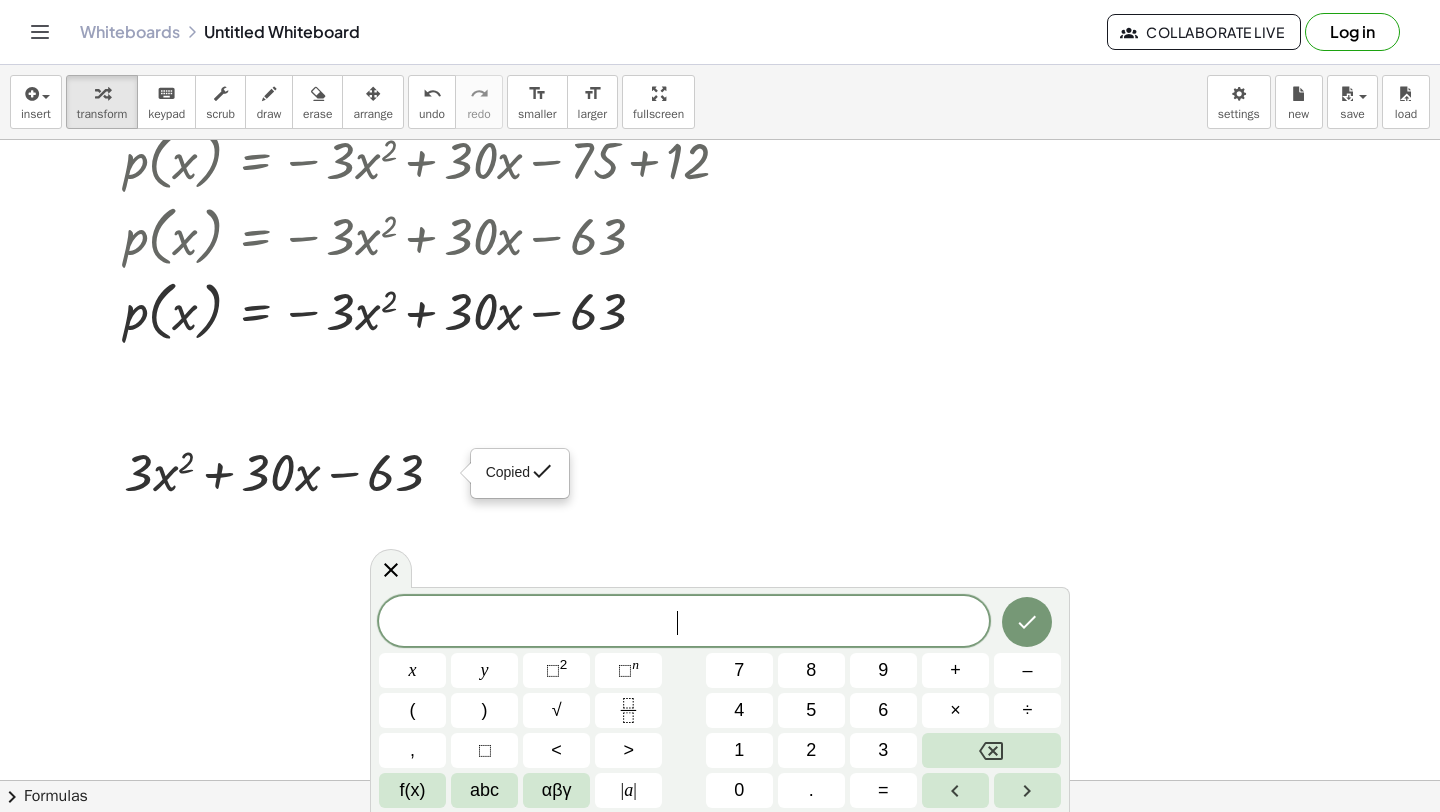 click on "​" 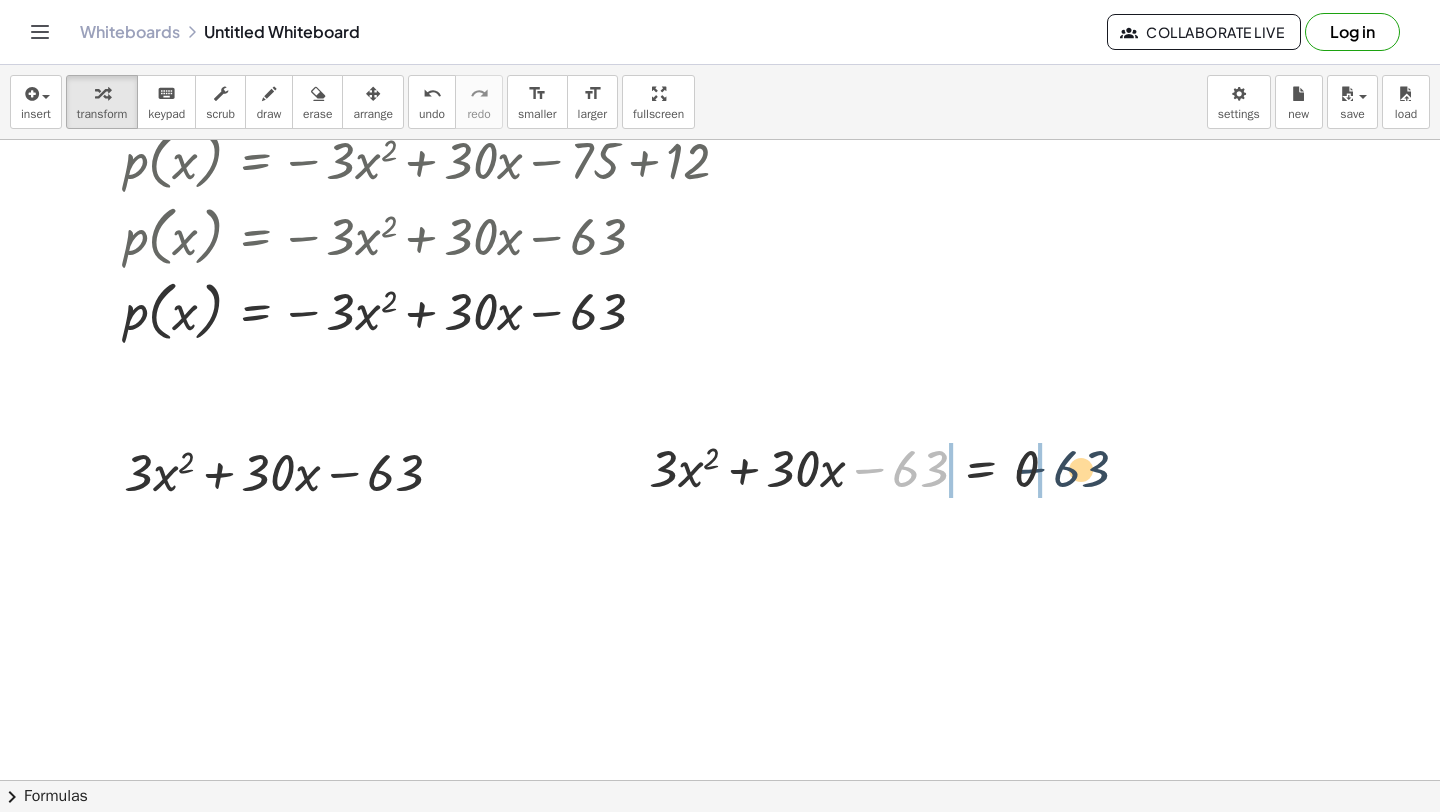drag, startPoint x: 864, startPoint y: 476, endPoint x: 1021, endPoint y: 472, distance: 157.05095 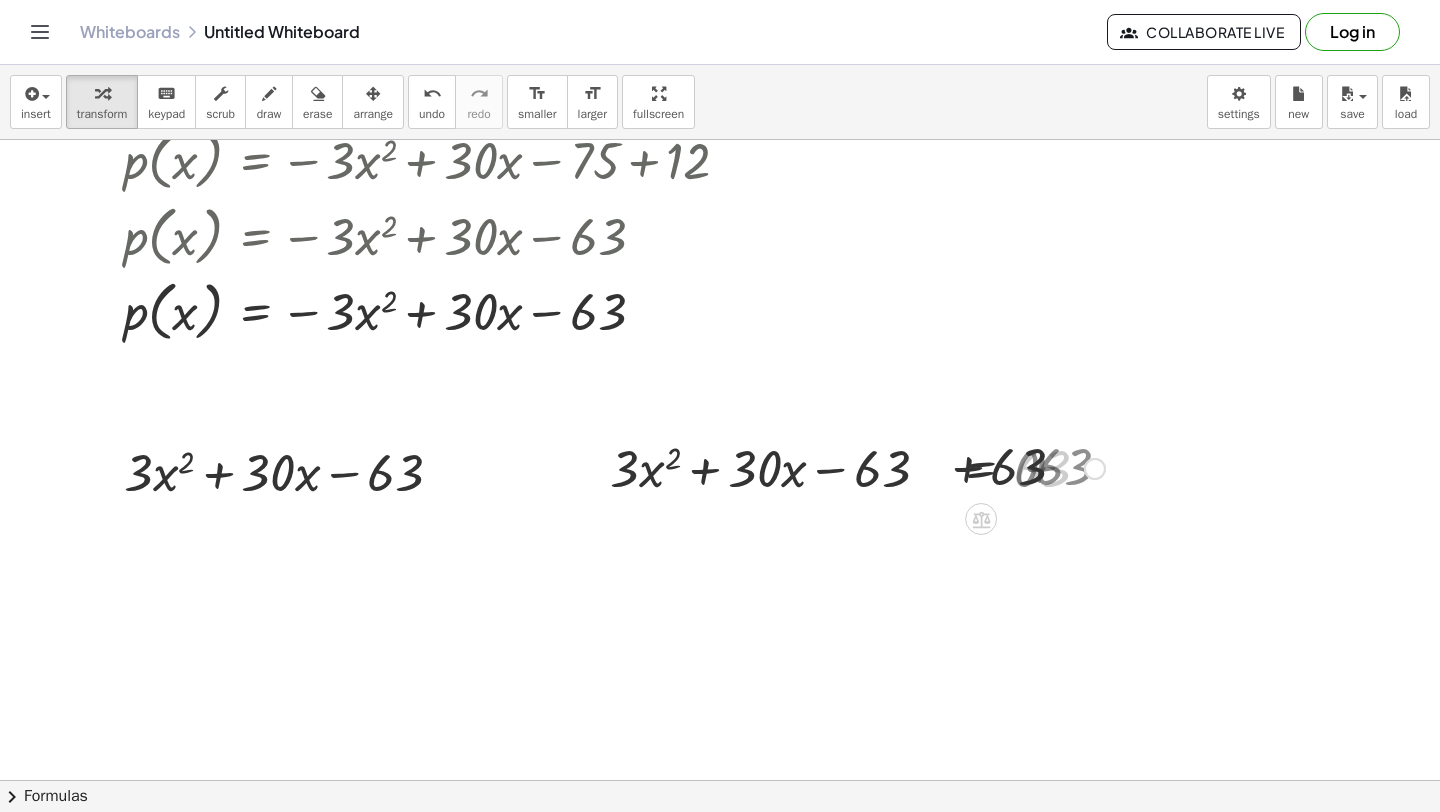 scroll, scrollTop: 2728, scrollLeft: 50, axis: both 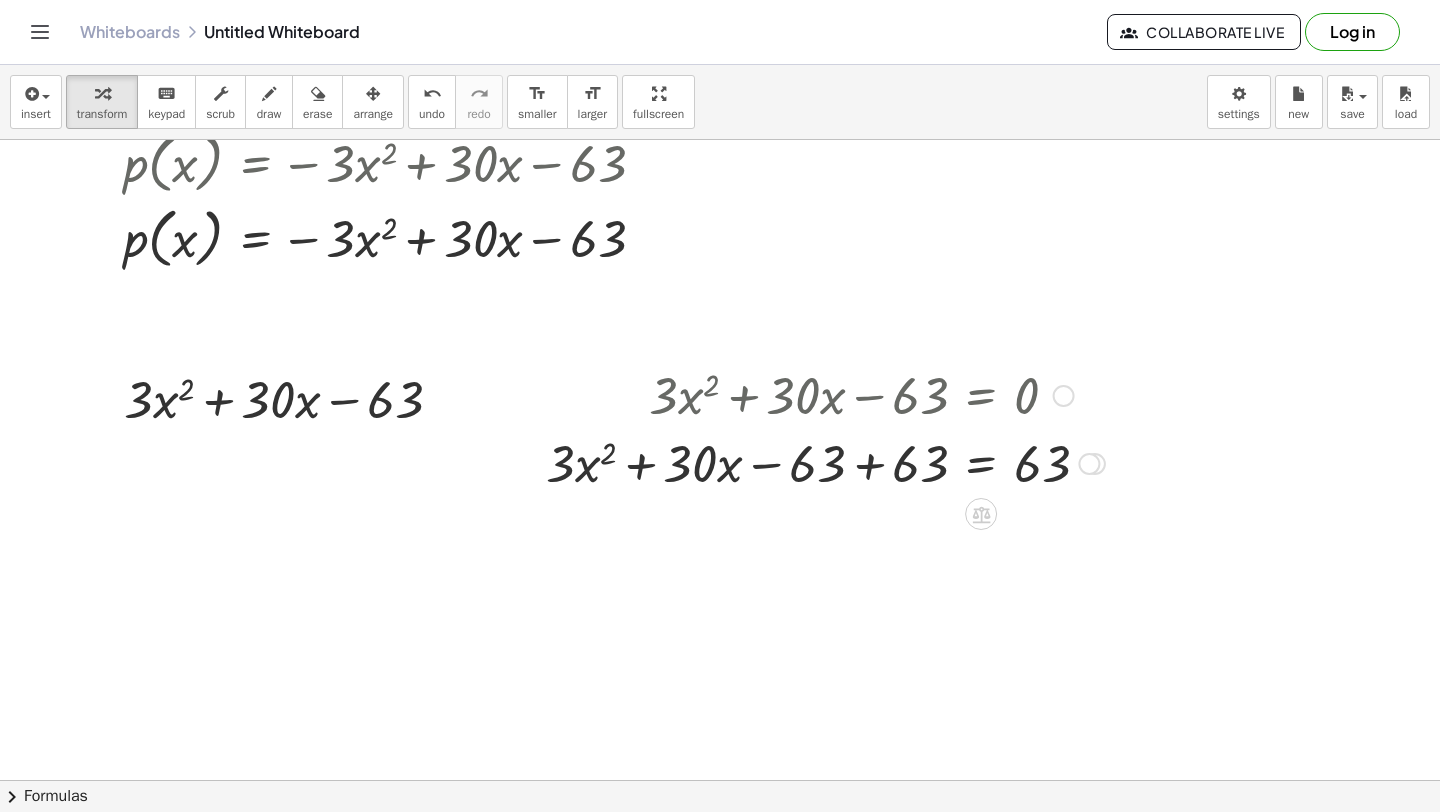 click at bounding box center [825, 462] 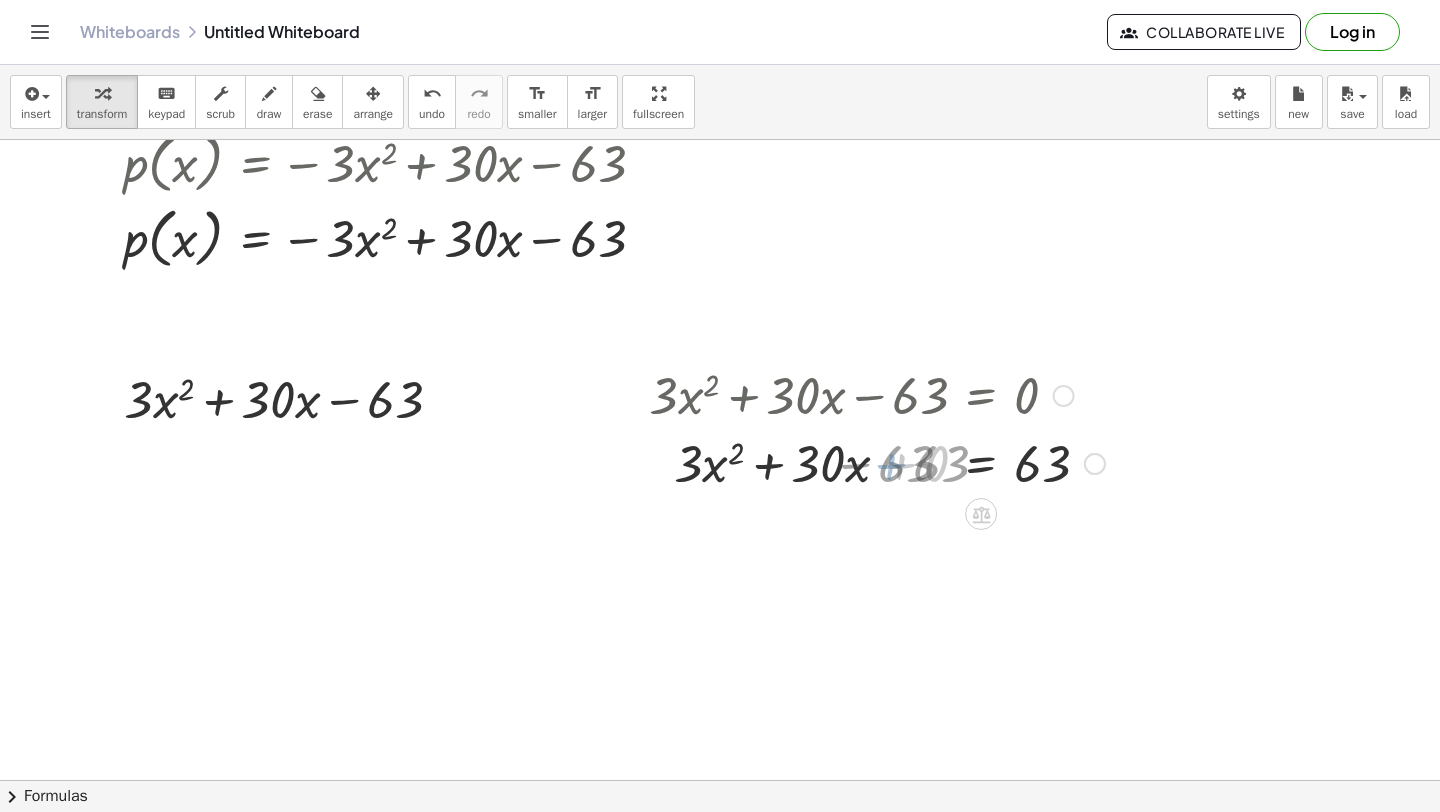 scroll, scrollTop: 2760, scrollLeft: 50, axis: both 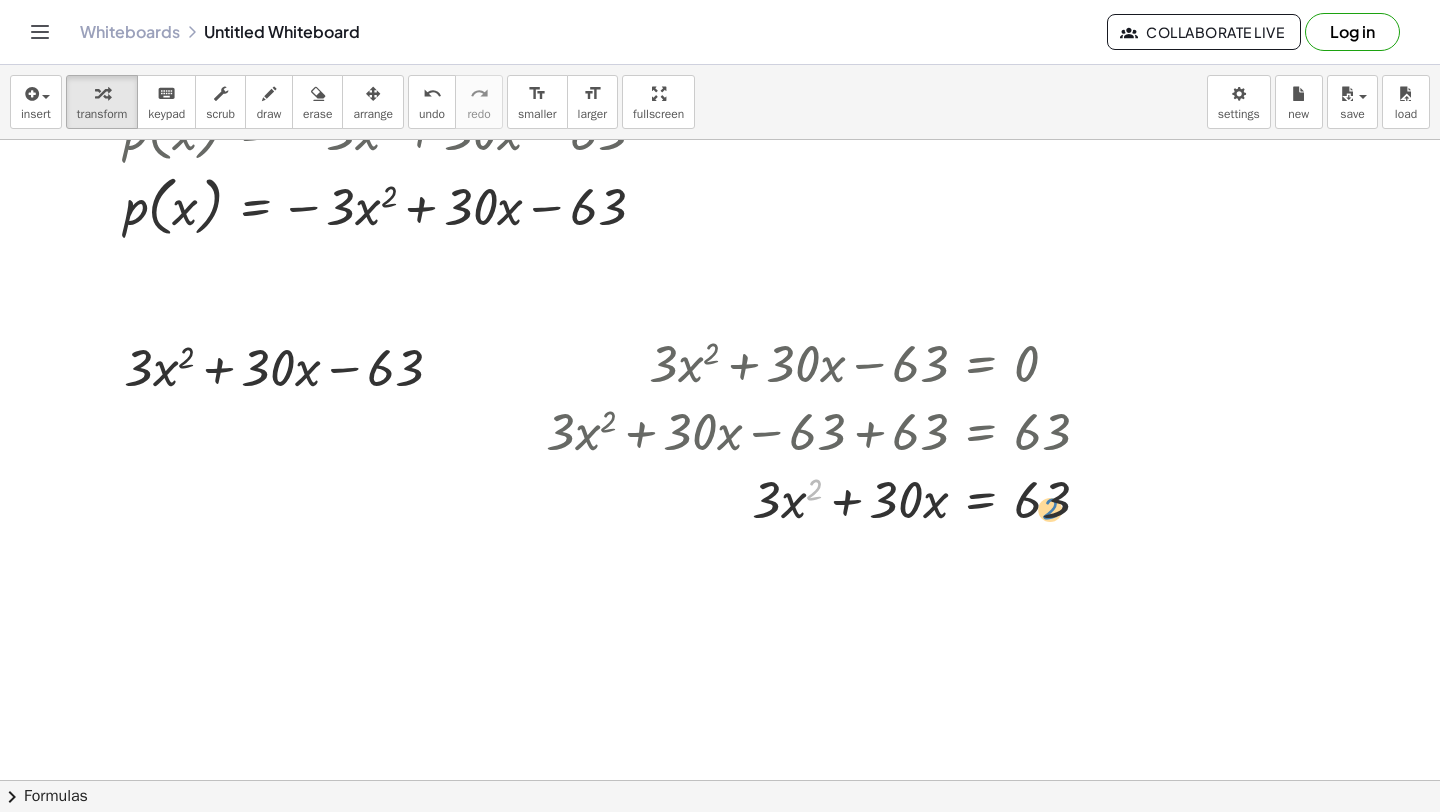 drag, startPoint x: 812, startPoint y: 488, endPoint x: 1045, endPoint y: 507, distance: 233.77339 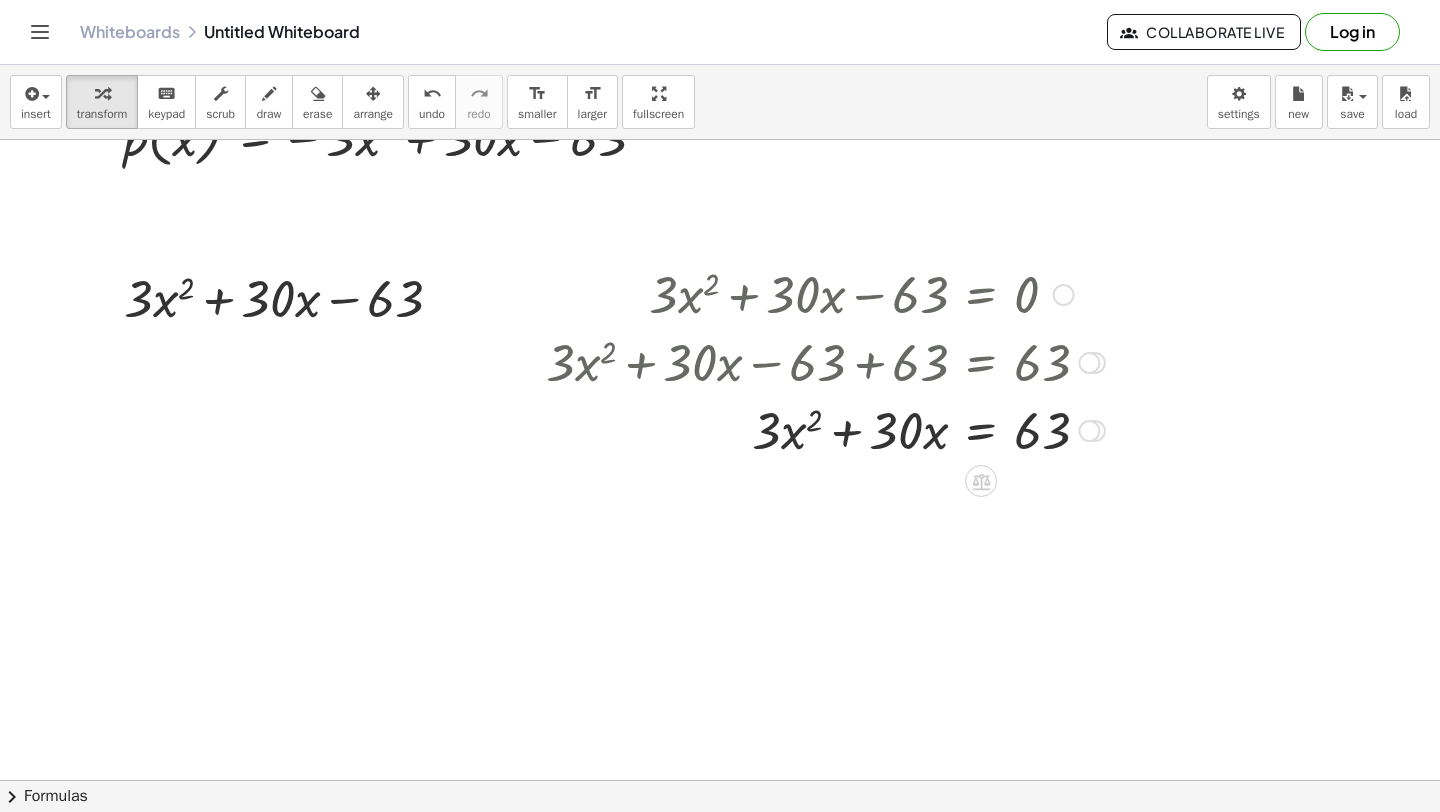 scroll, scrollTop: 2834, scrollLeft: 50, axis: both 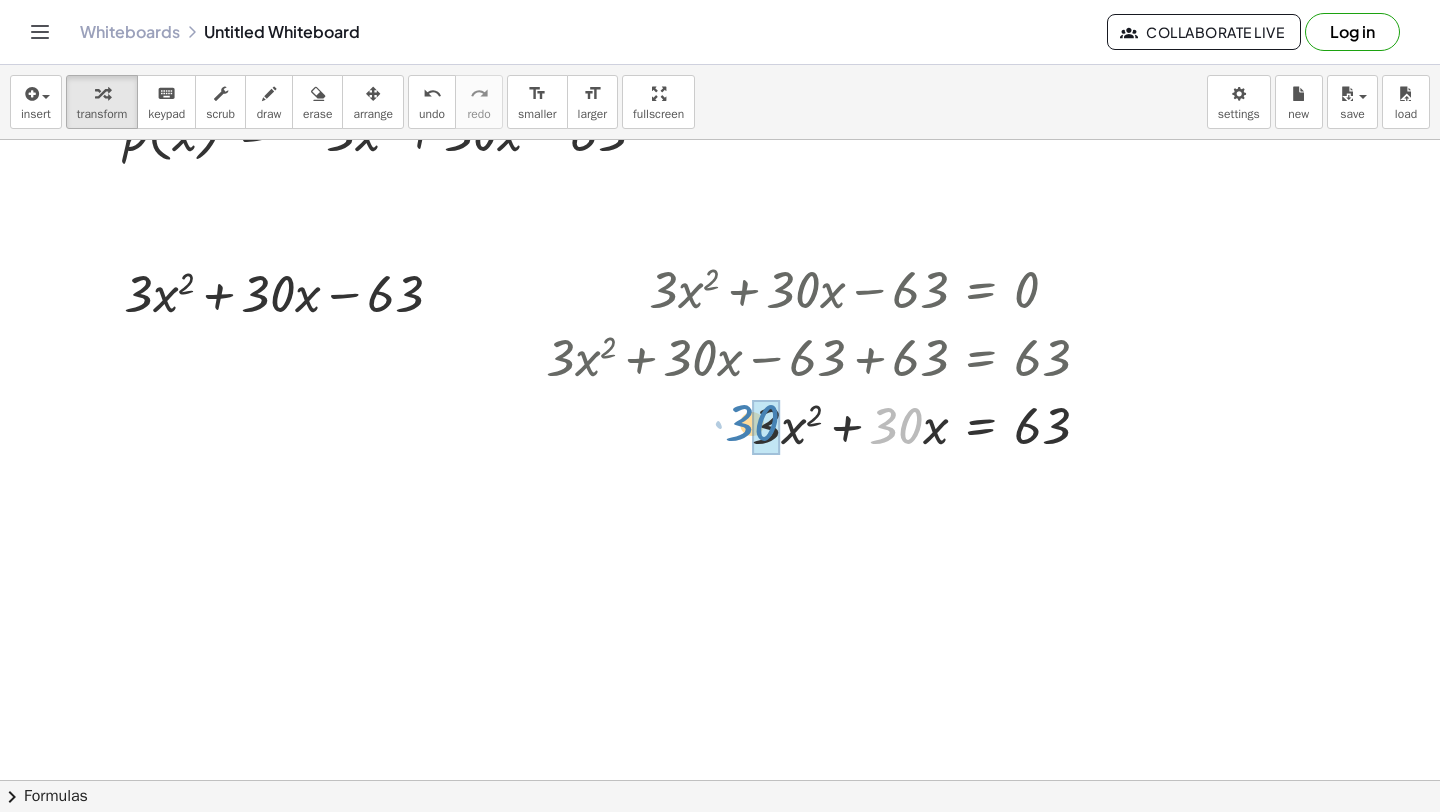 drag, startPoint x: 902, startPoint y: 430, endPoint x: 761, endPoint y: 428, distance: 141.01419 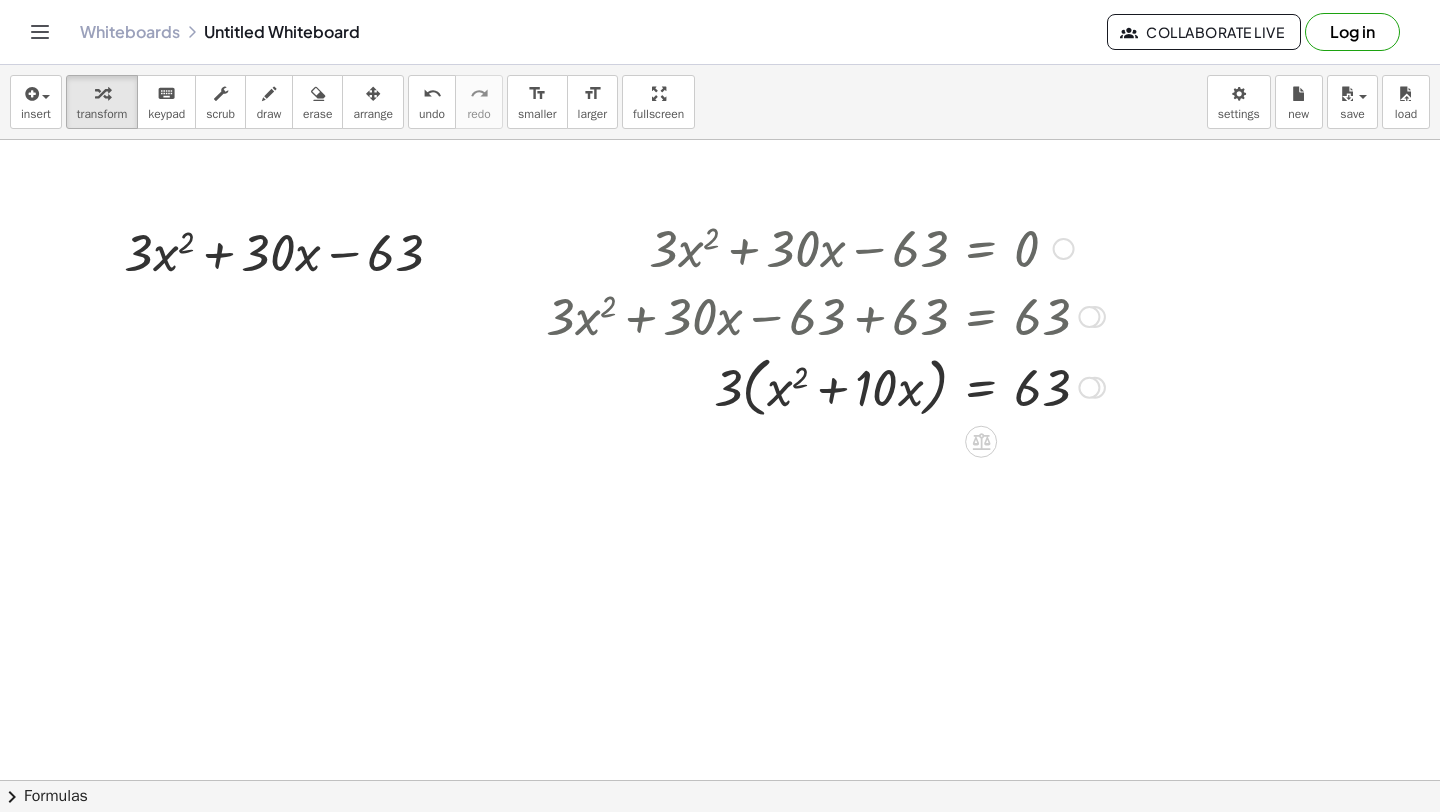 scroll, scrollTop: 2880, scrollLeft: 50, axis: both 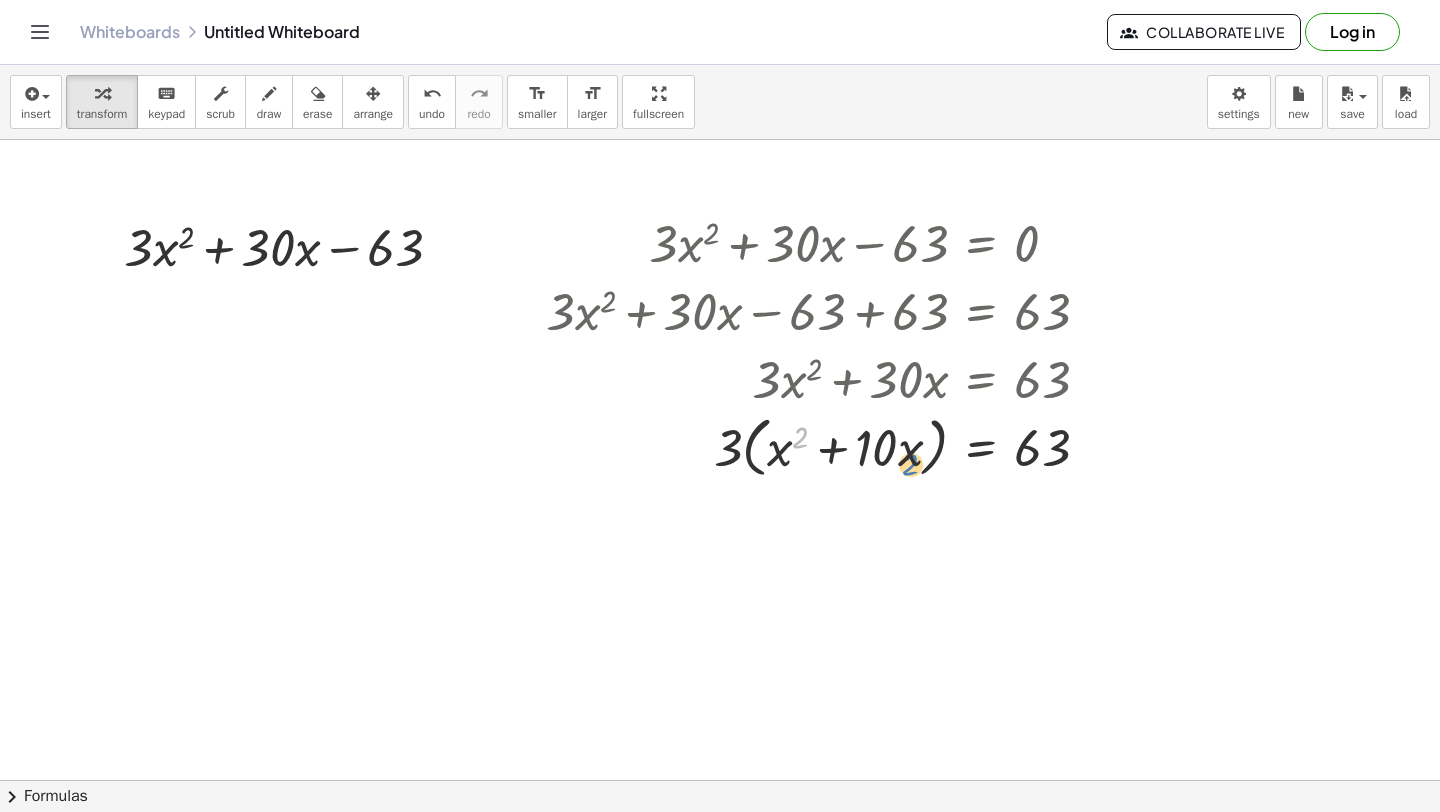 drag, startPoint x: 797, startPoint y: 439, endPoint x: 807, endPoint y: 464, distance: 26.925823 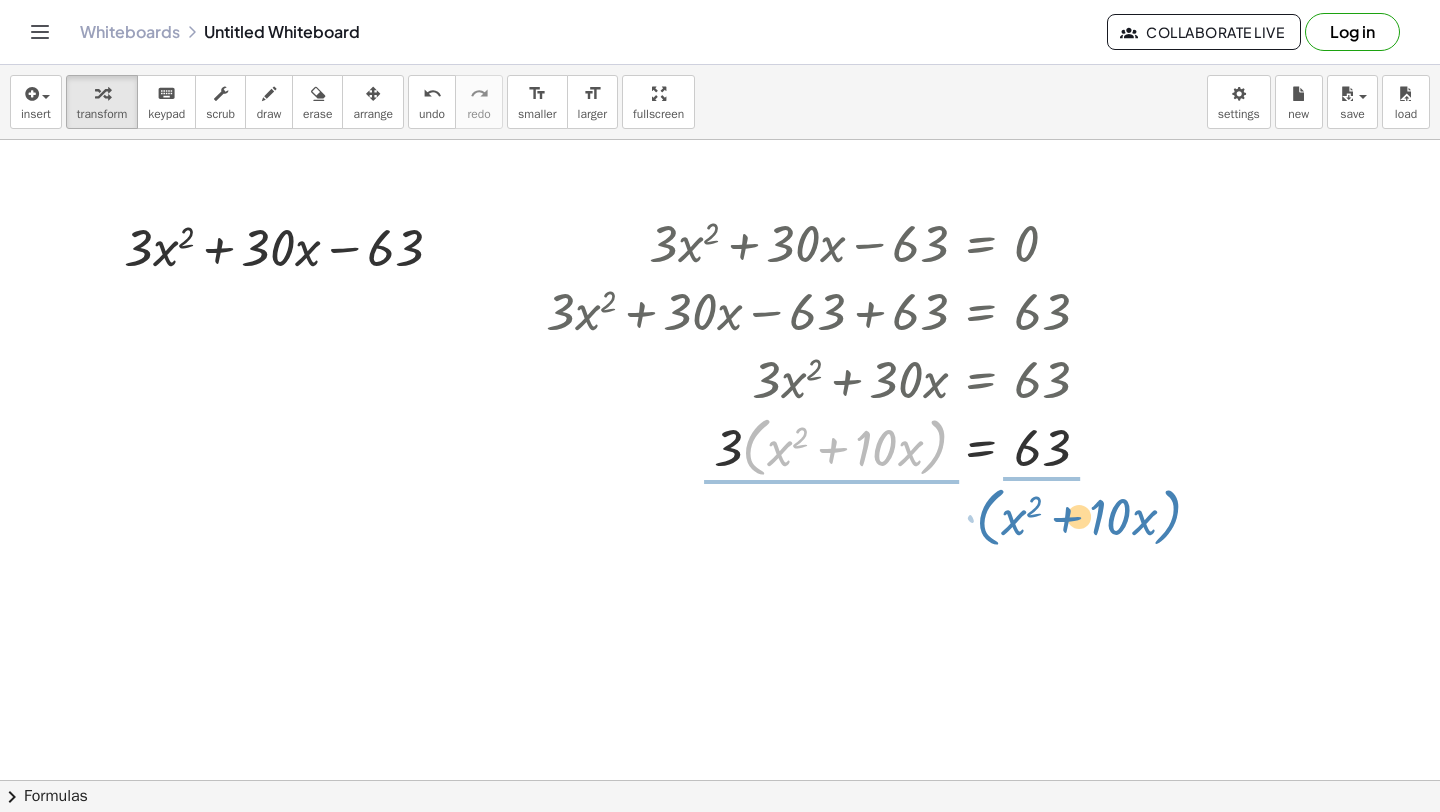 drag, startPoint x: 765, startPoint y: 446, endPoint x: 993, endPoint y: 491, distance: 232.39836 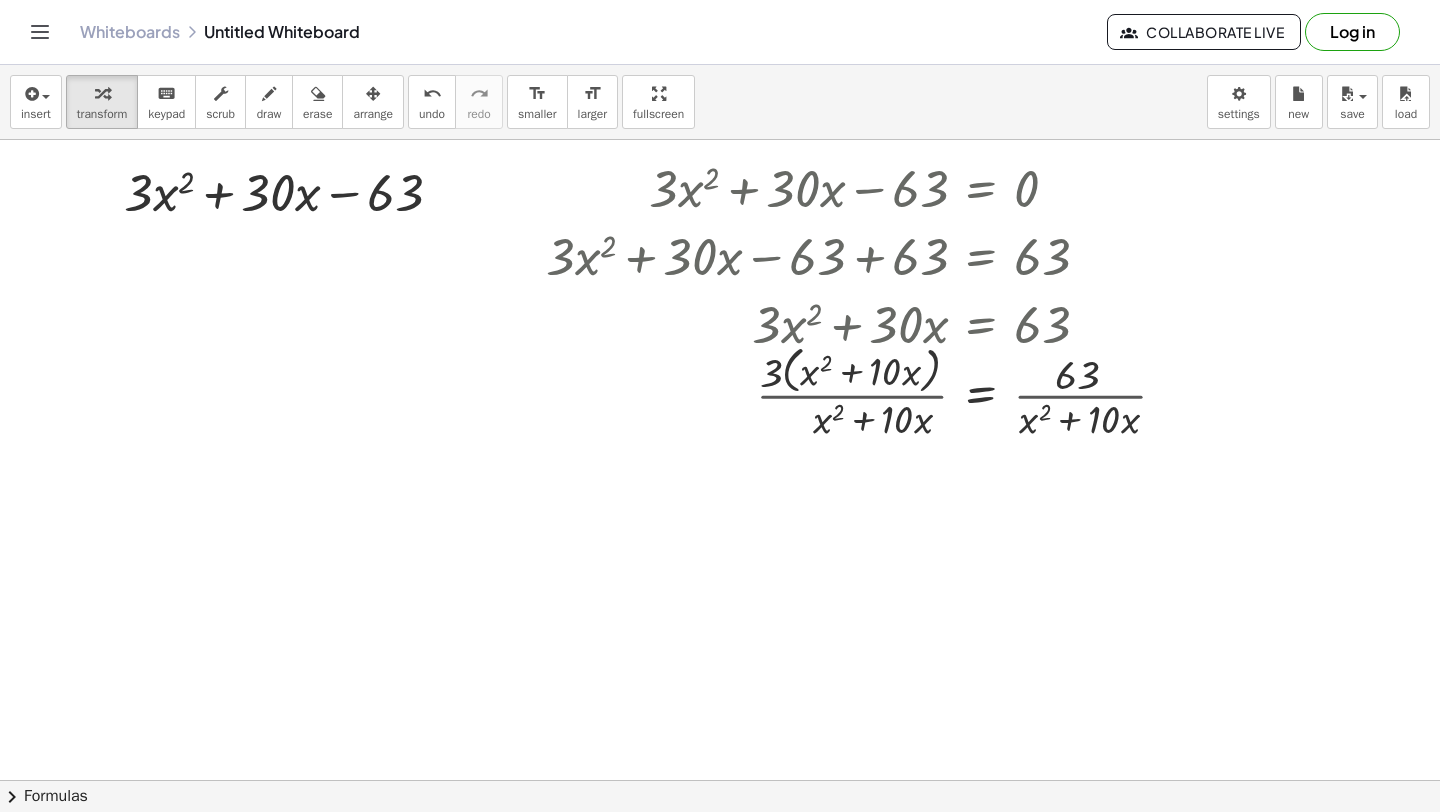 scroll, scrollTop: 2939, scrollLeft: 50, axis: both 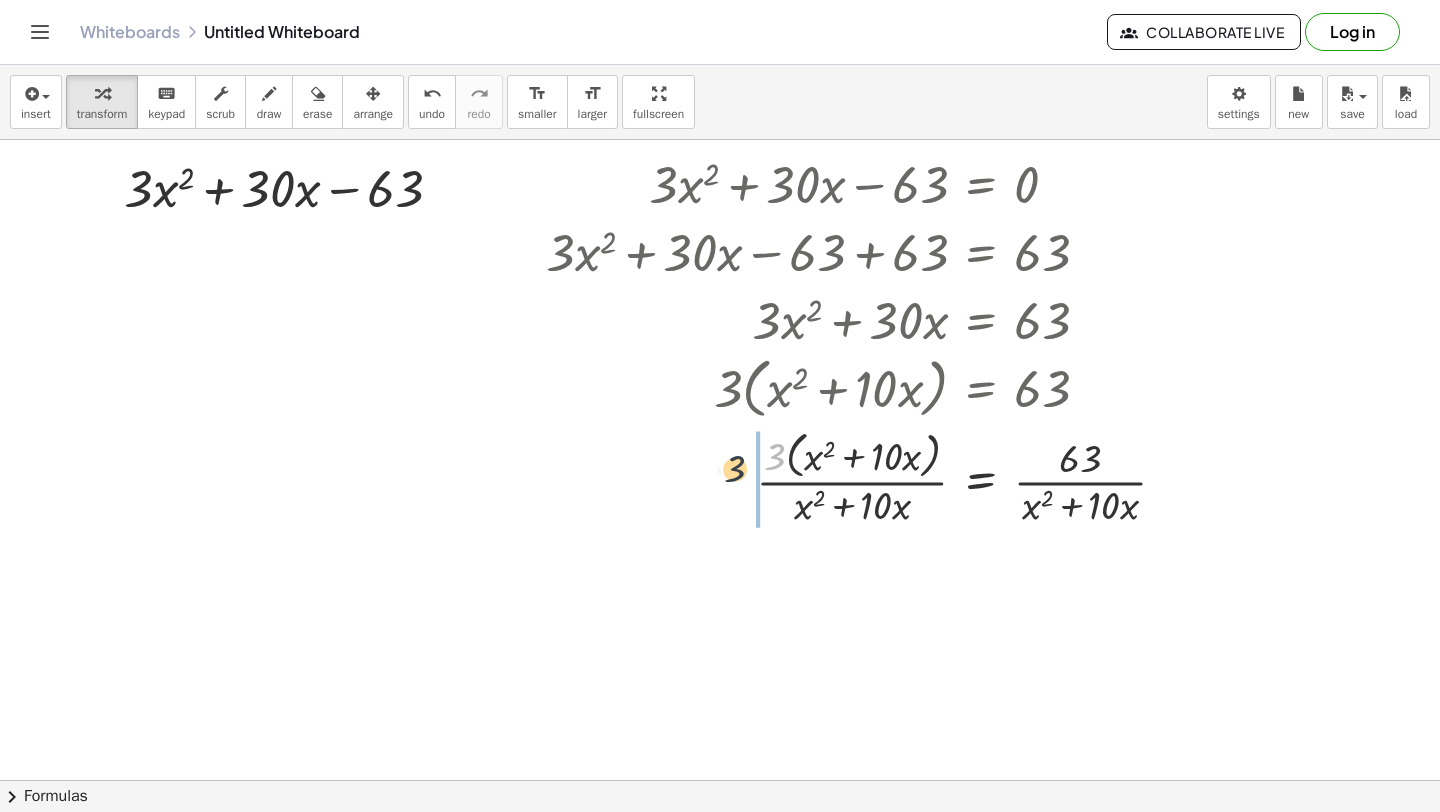 drag, startPoint x: 781, startPoint y: 462, endPoint x: 739, endPoint y: 476, distance: 44.27189 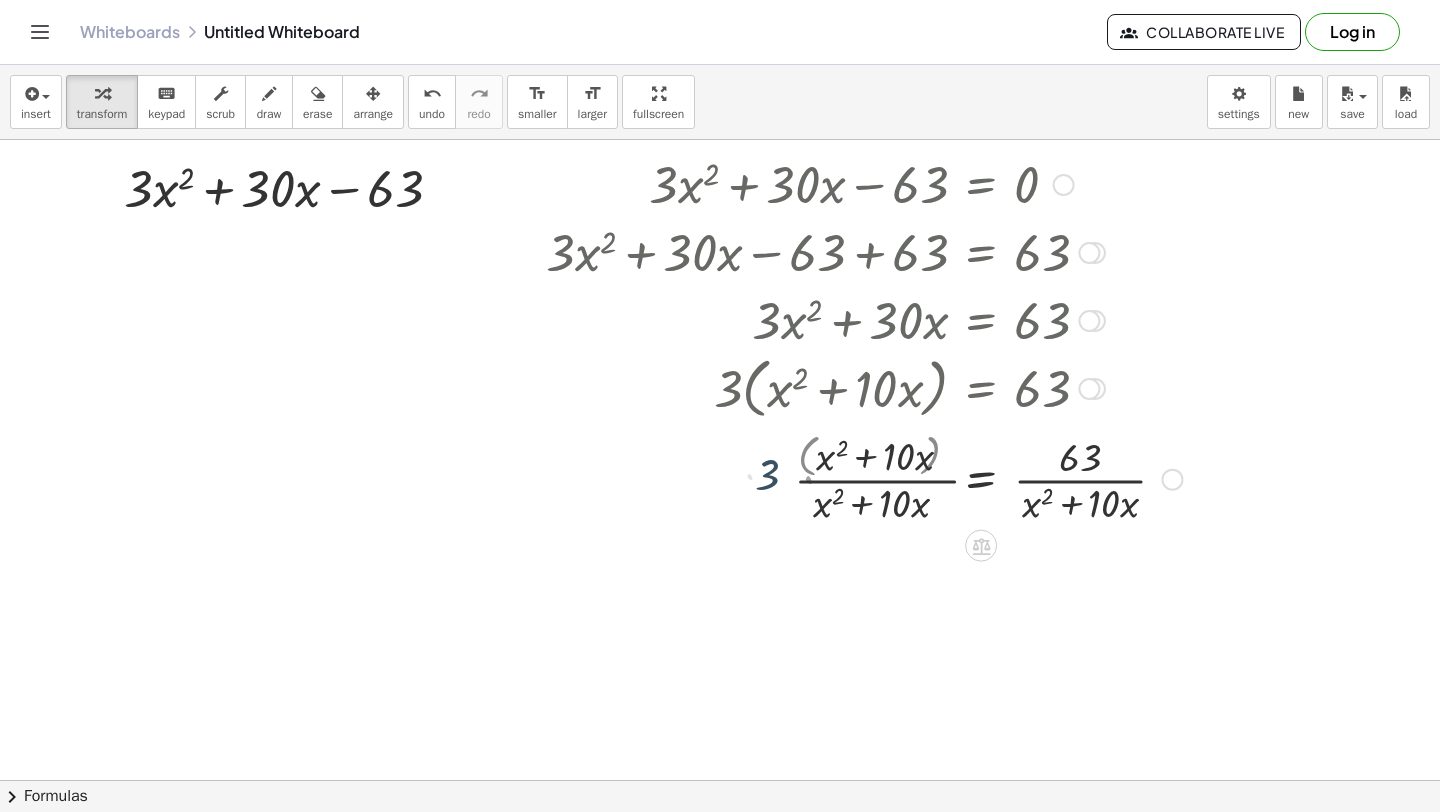 click at bounding box center [864, 478] 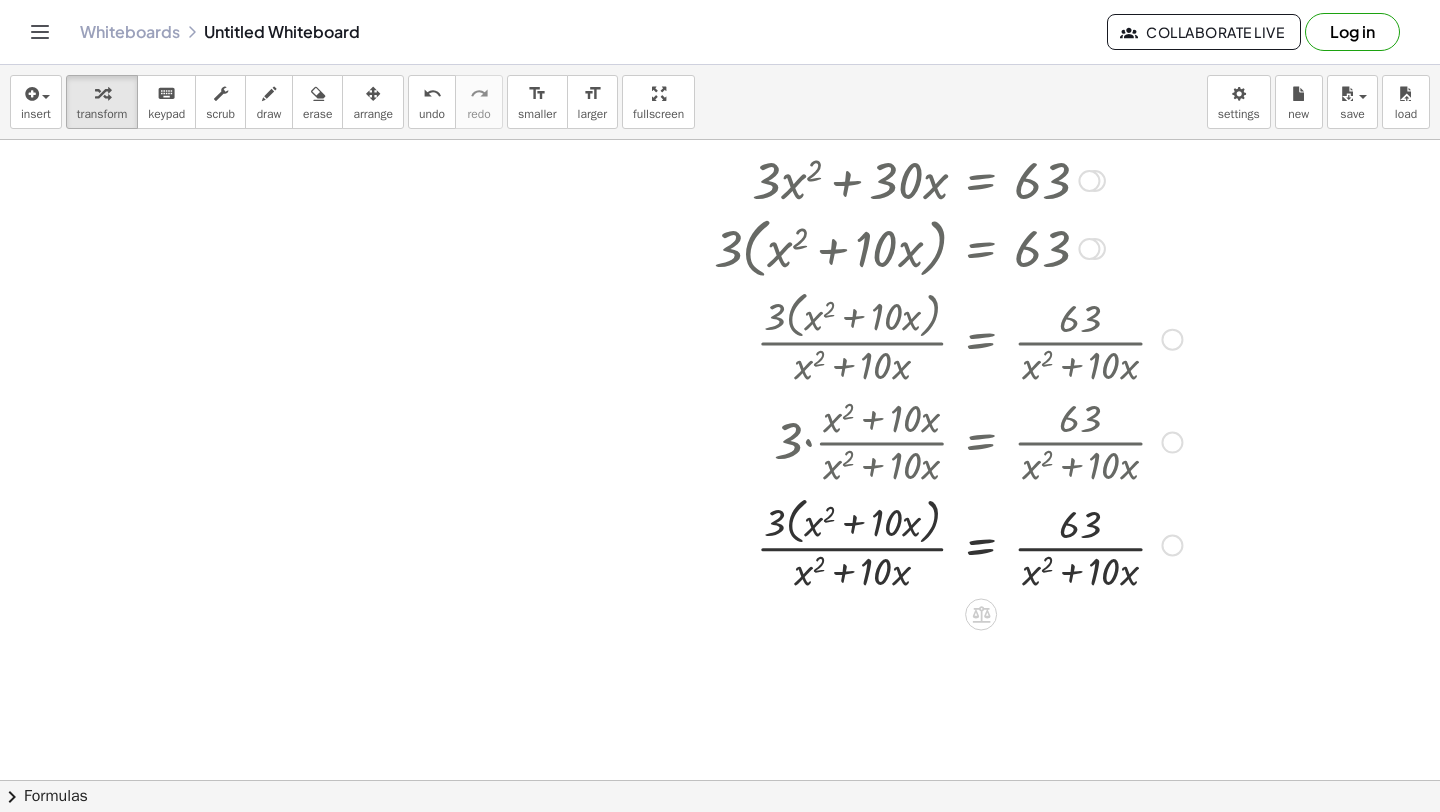 scroll, scrollTop: 3100, scrollLeft: 50, axis: both 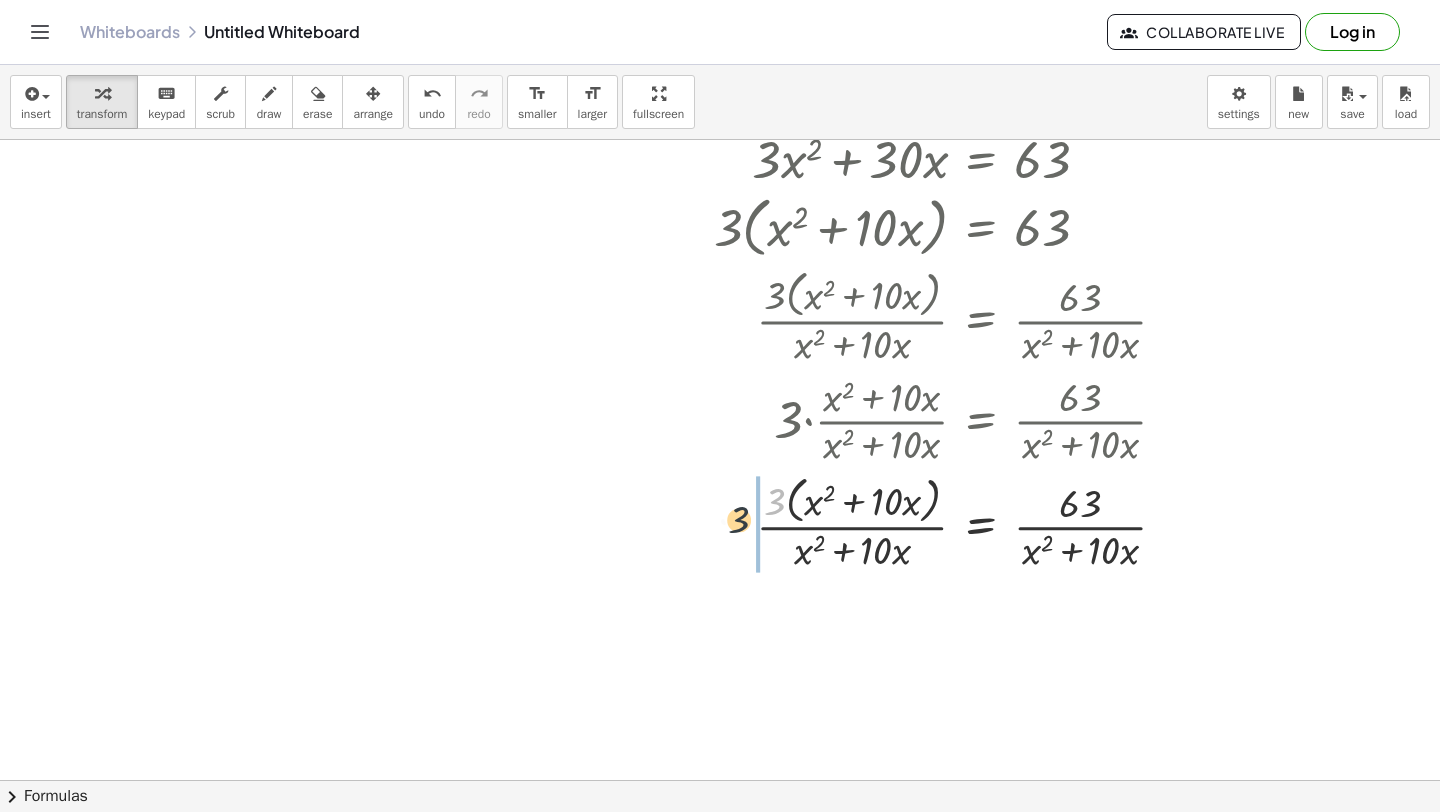 drag, startPoint x: 774, startPoint y: 491, endPoint x: 731, endPoint y: 537, distance: 62.968246 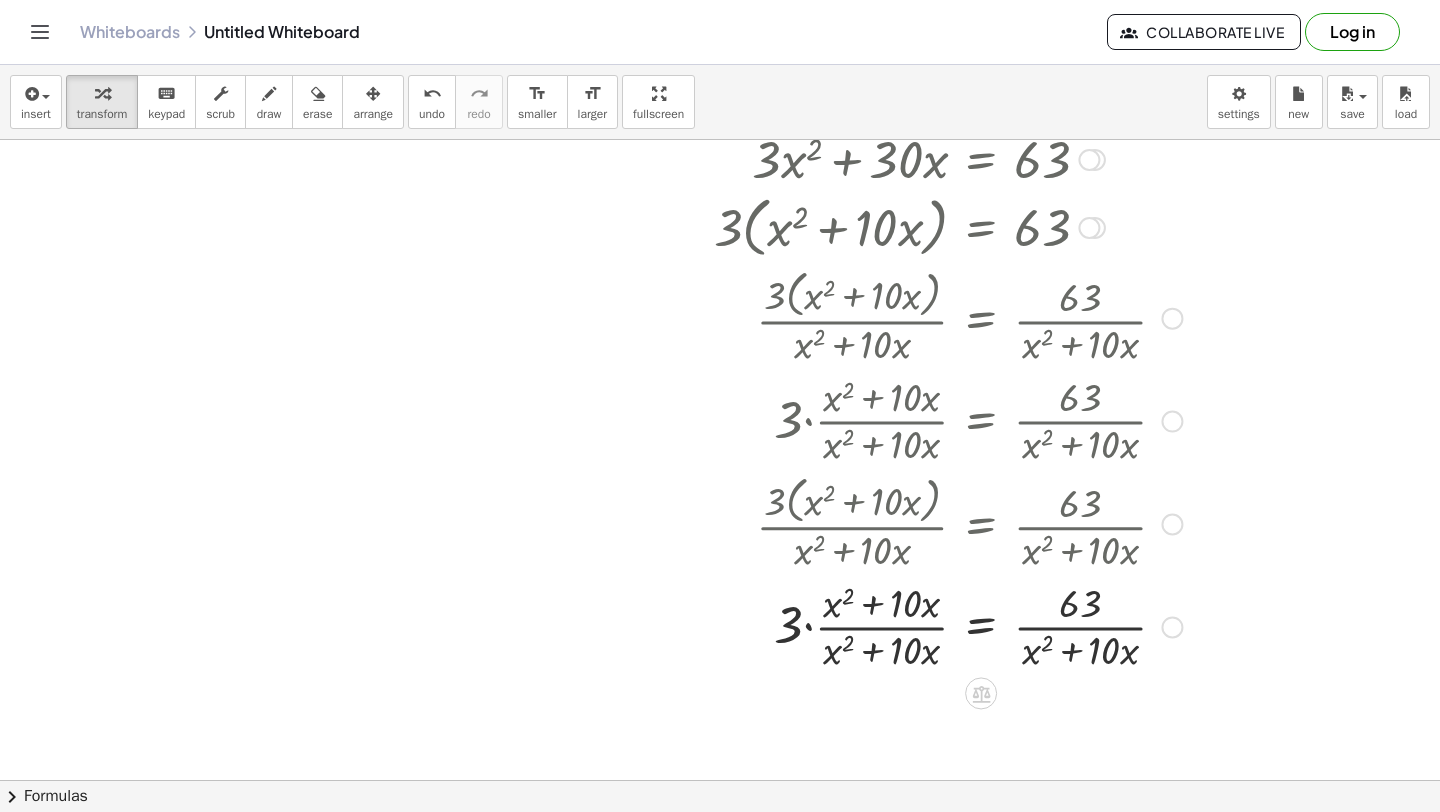 click at bounding box center (864, 625) 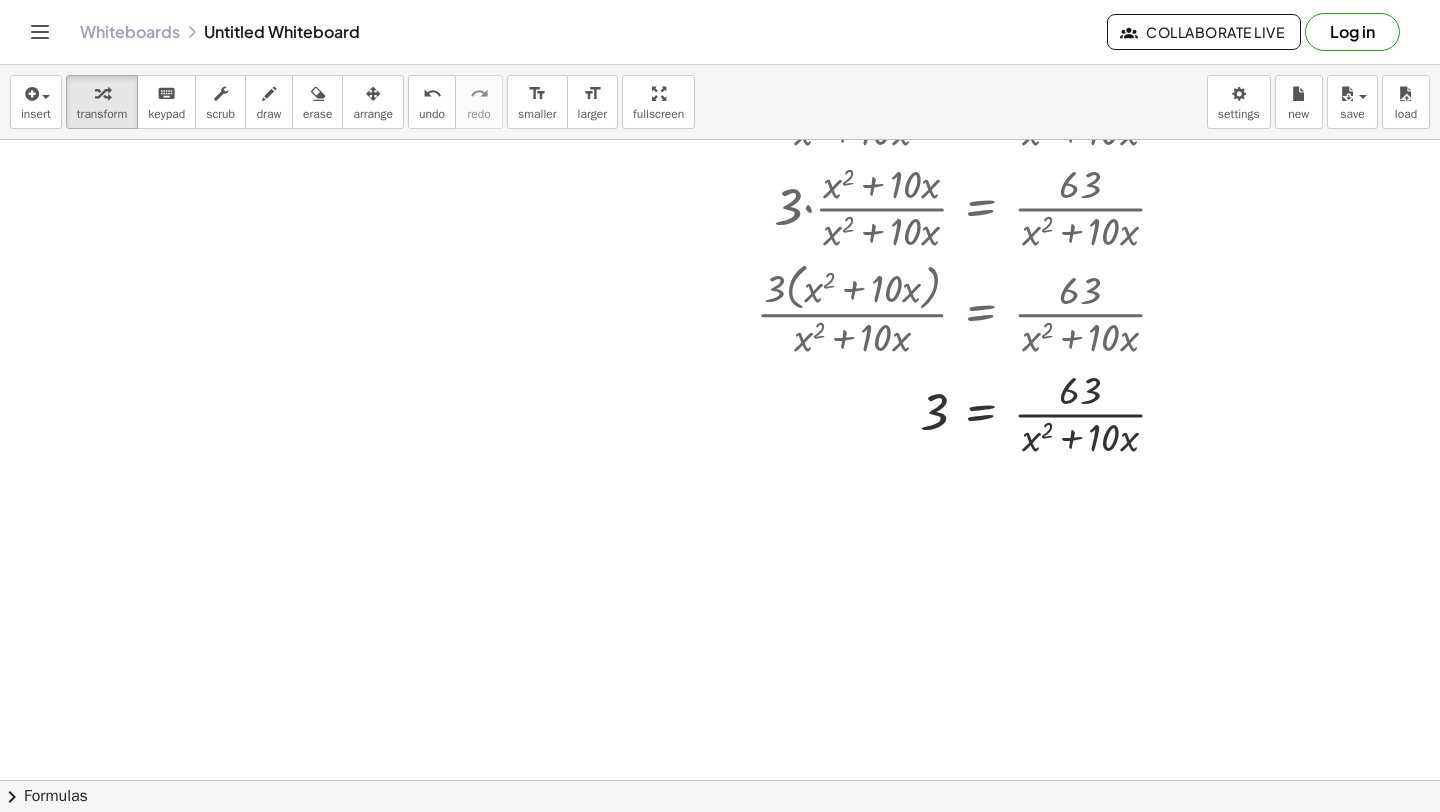 scroll, scrollTop: 3319, scrollLeft: 50, axis: both 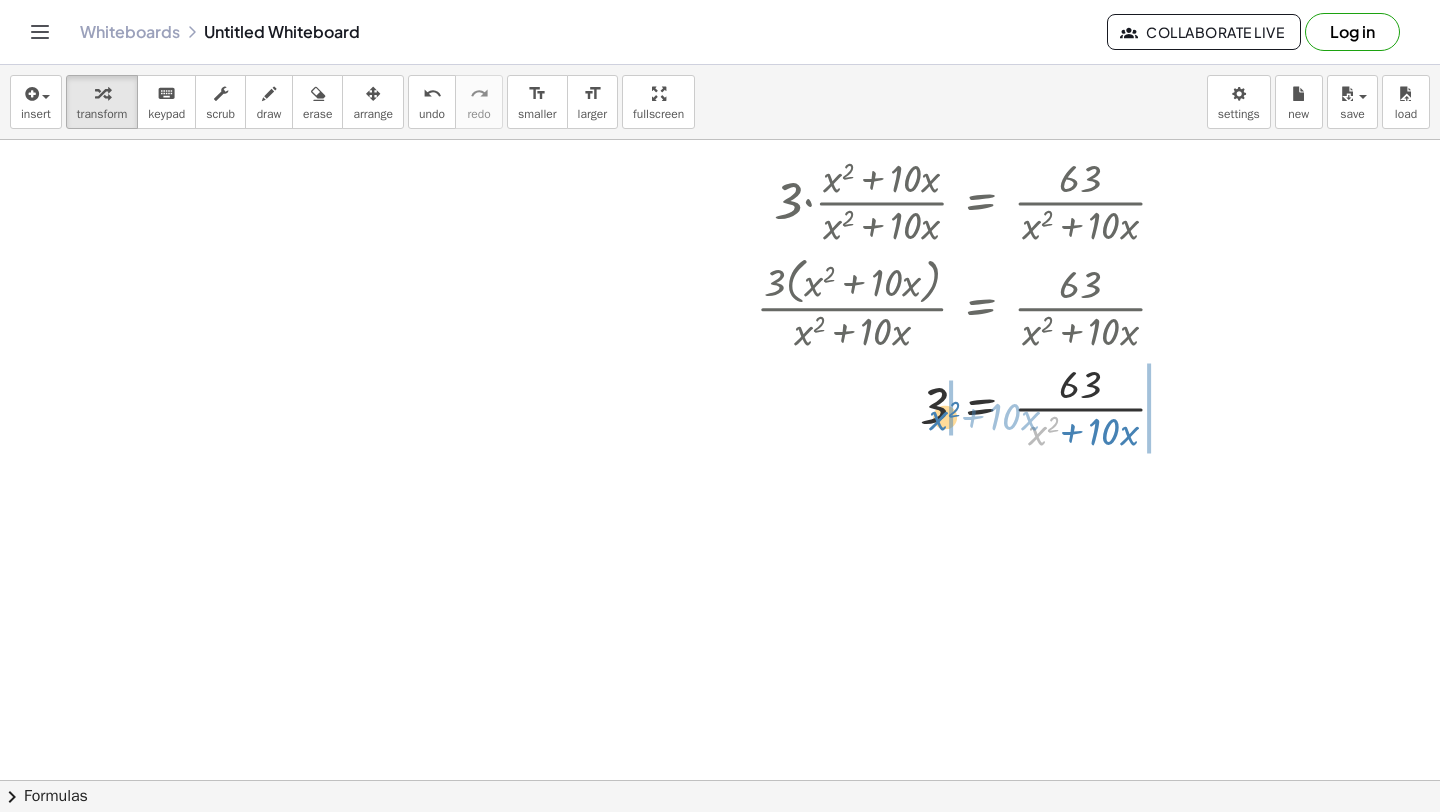 drag, startPoint x: 1048, startPoint y: 426, endPoint x: 949, endPoint y: 412, distance: 99.985 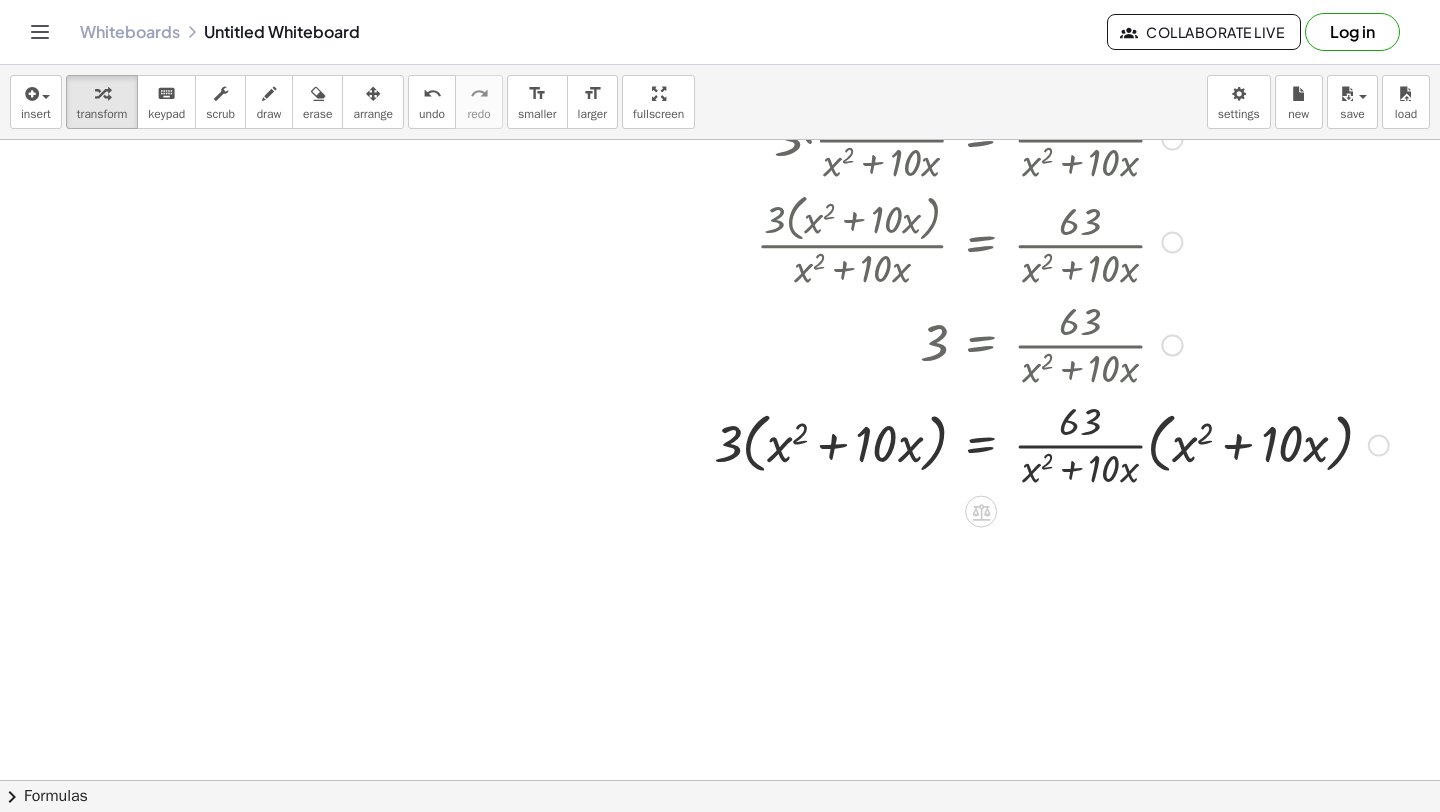 scroll, scrollTop: 3406, scrollLeft: 50, axis: both 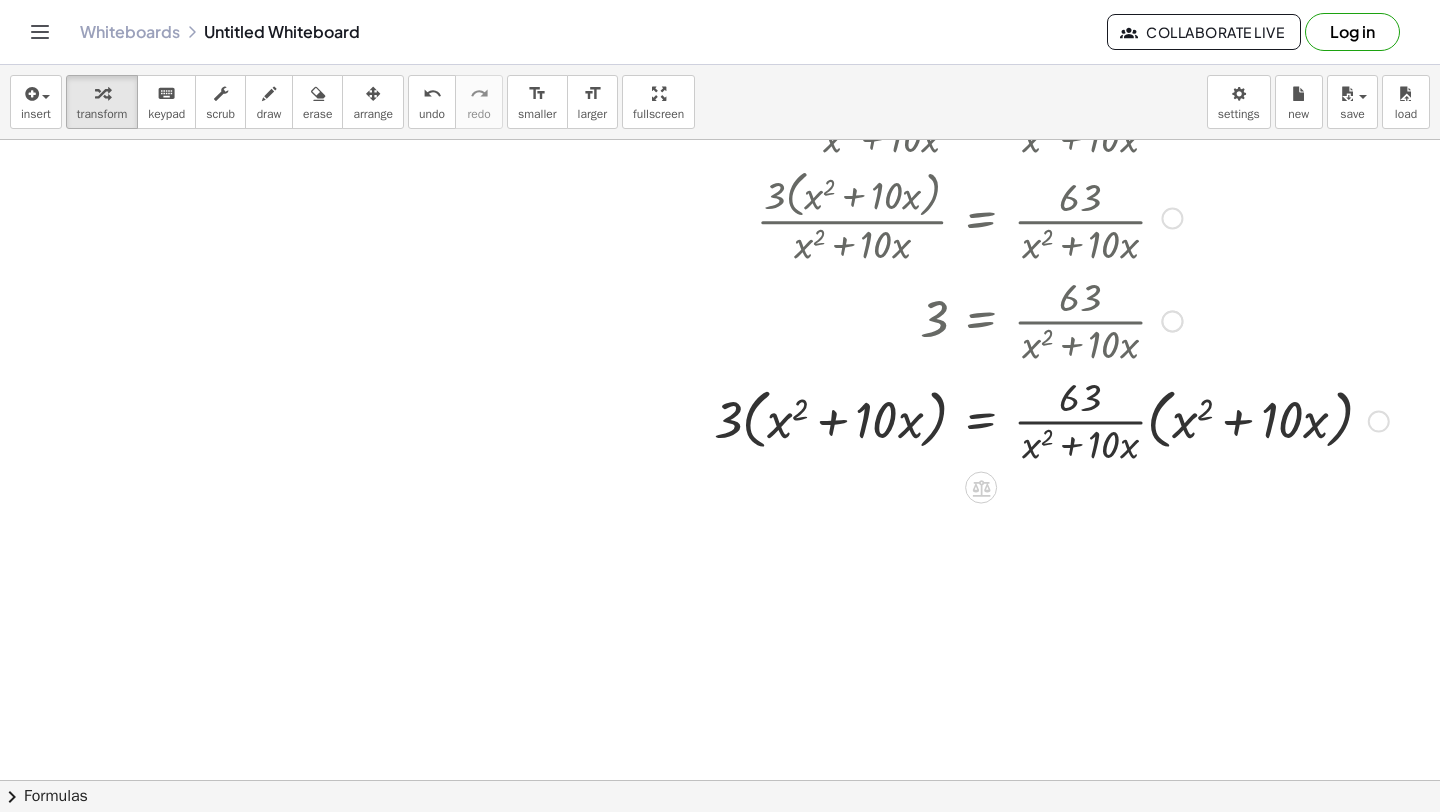 click at bounding box center (967, 419) 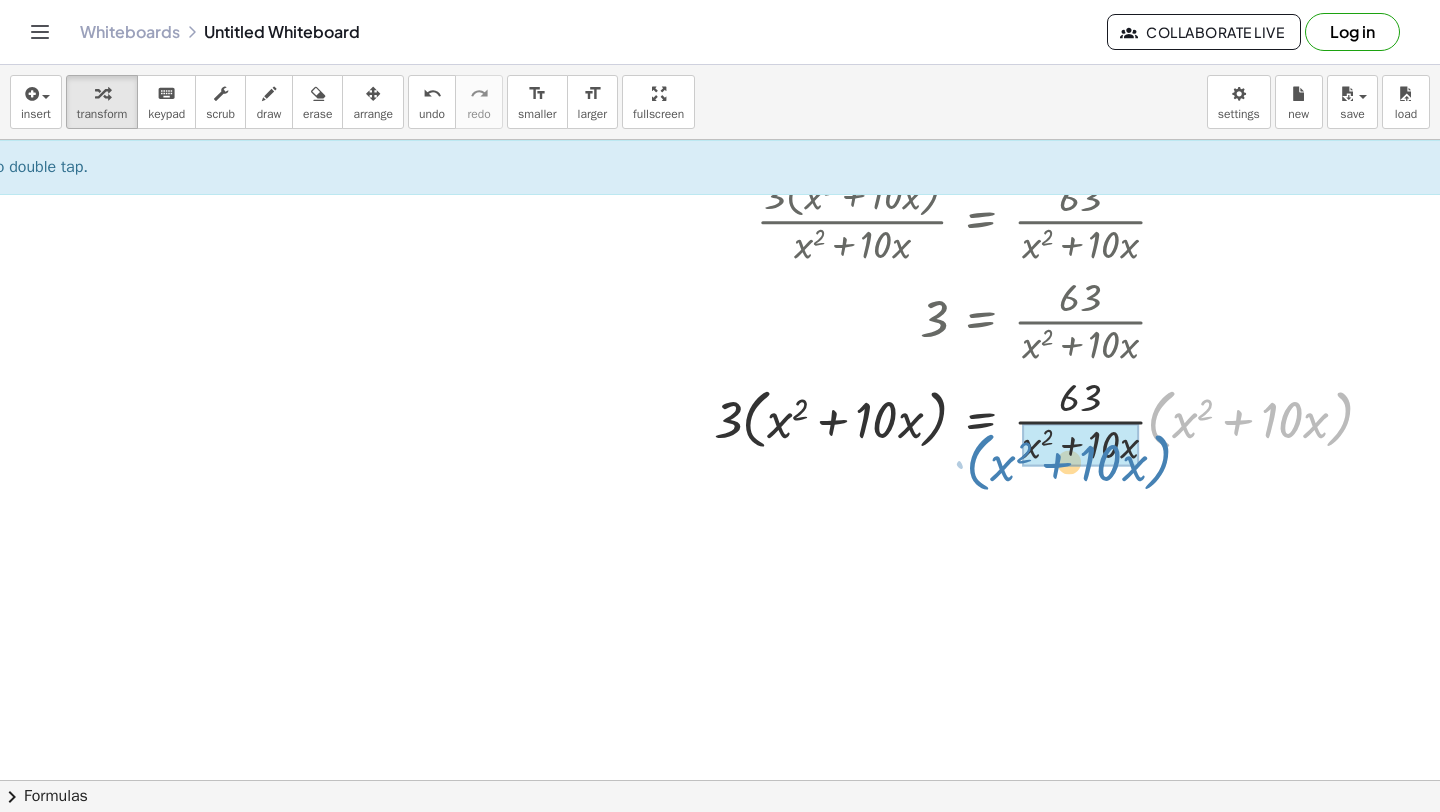 drag, startPoint x: 1159, startPoint y: 419, endPoint x: 978, endPoint y: 458, distance: 185.15399 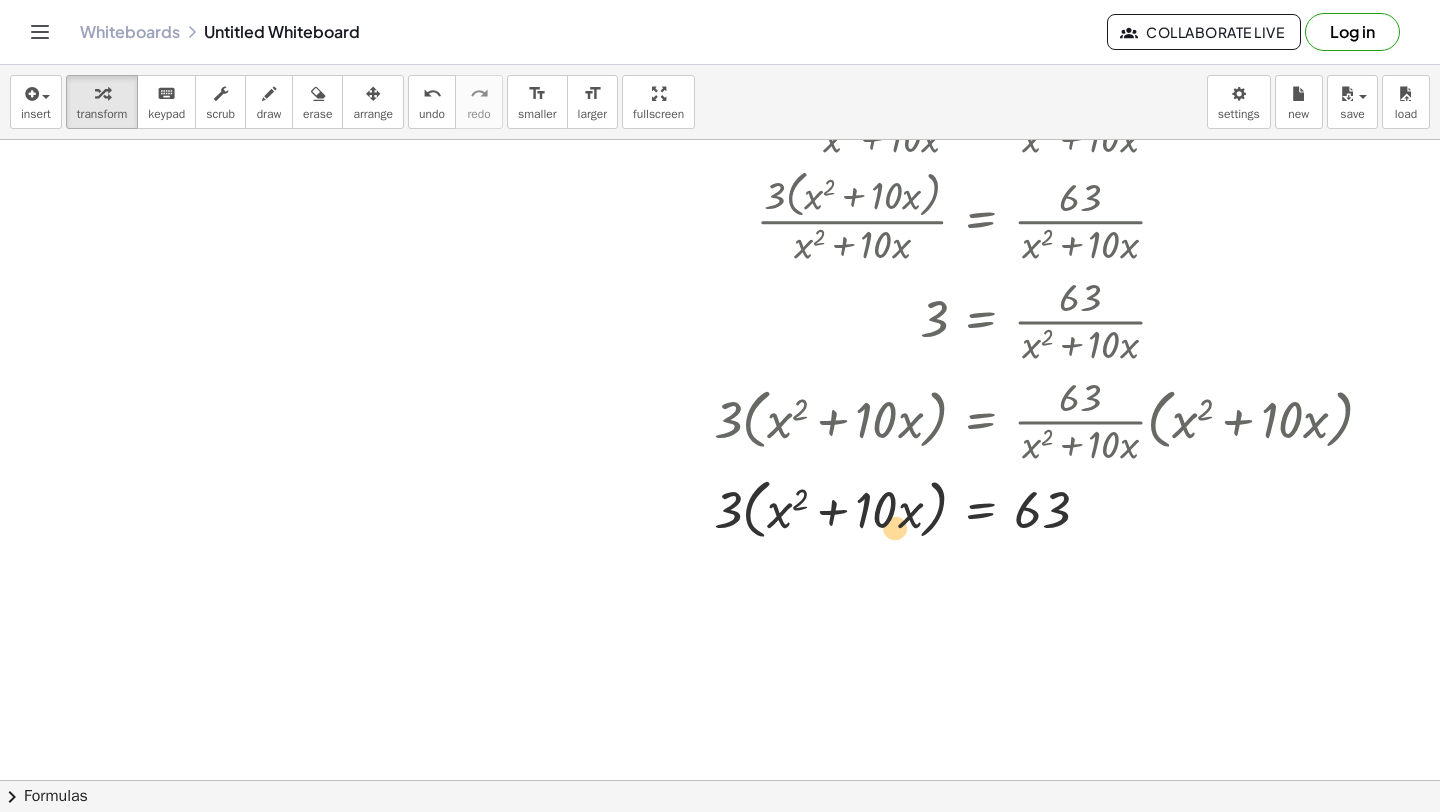 drag, startPoint x: 845, startPoint y: 517, endPoint x: 851, endPoint y: 539, distance: 22.803509 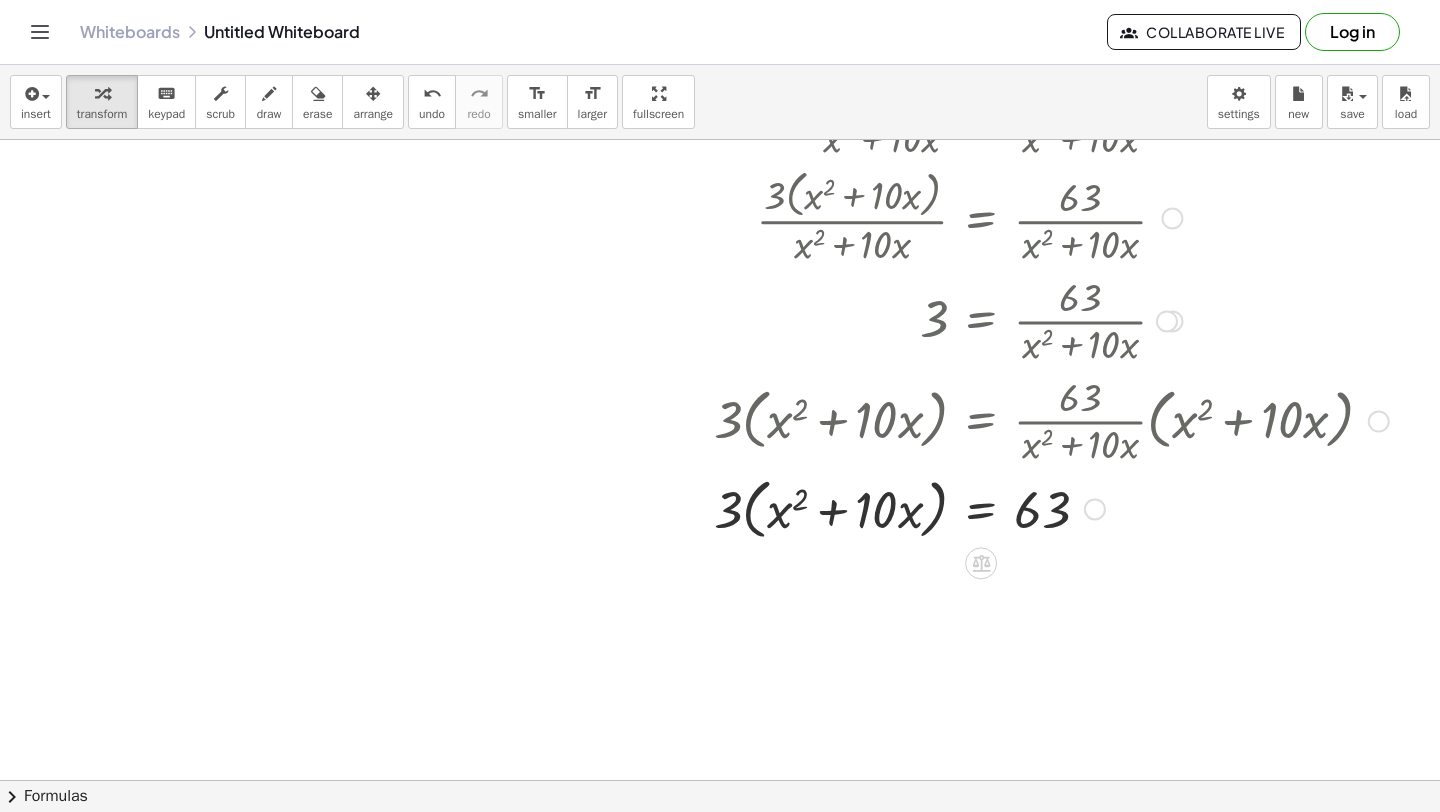 click at bounding box center [967, 508] 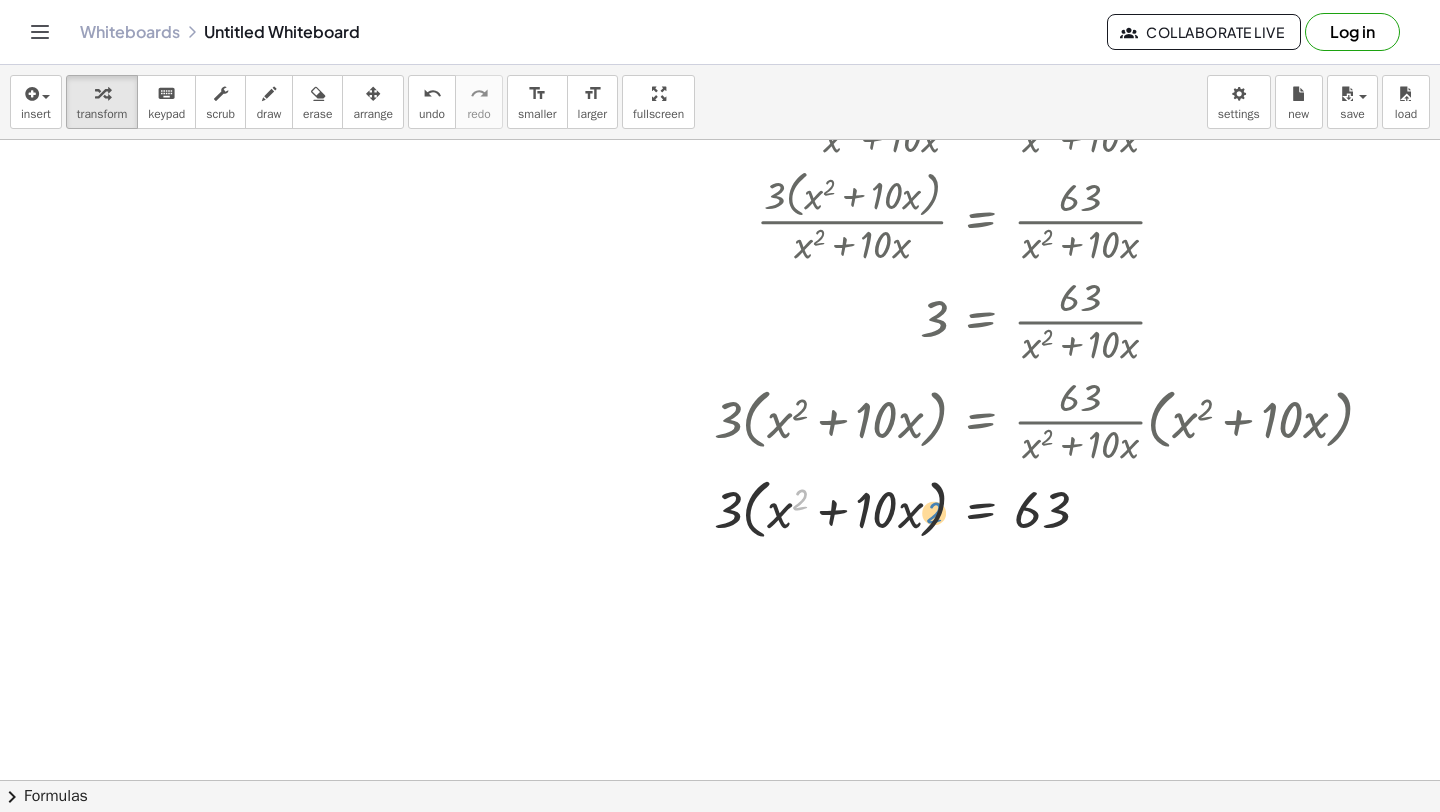 drag, startPoint x: 800, startPoint y: 504, endPoint x: 933, endPoint y: 519, distance: 133.84319 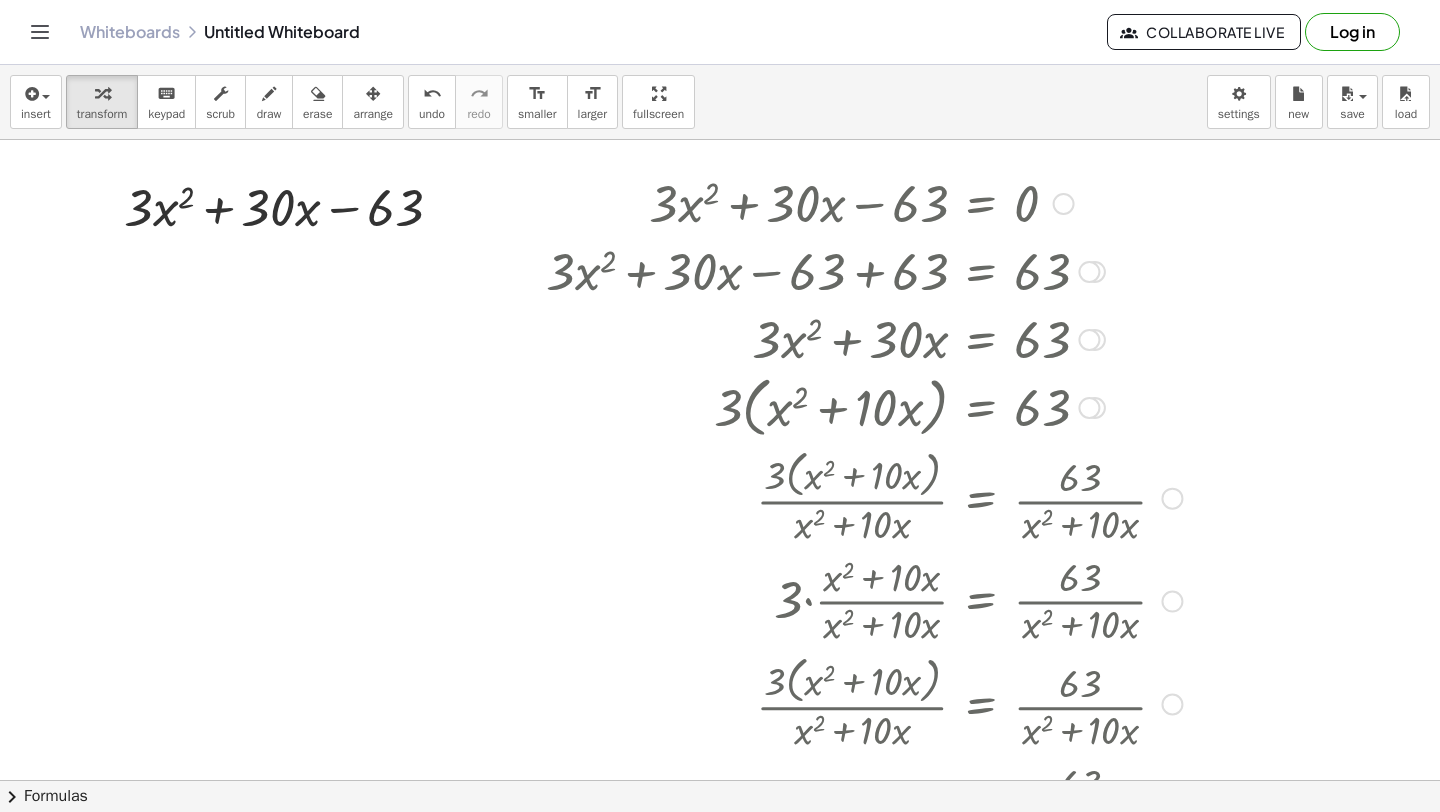 scroll, scrollTop: 2909, scrollLeft: 50, axis: both 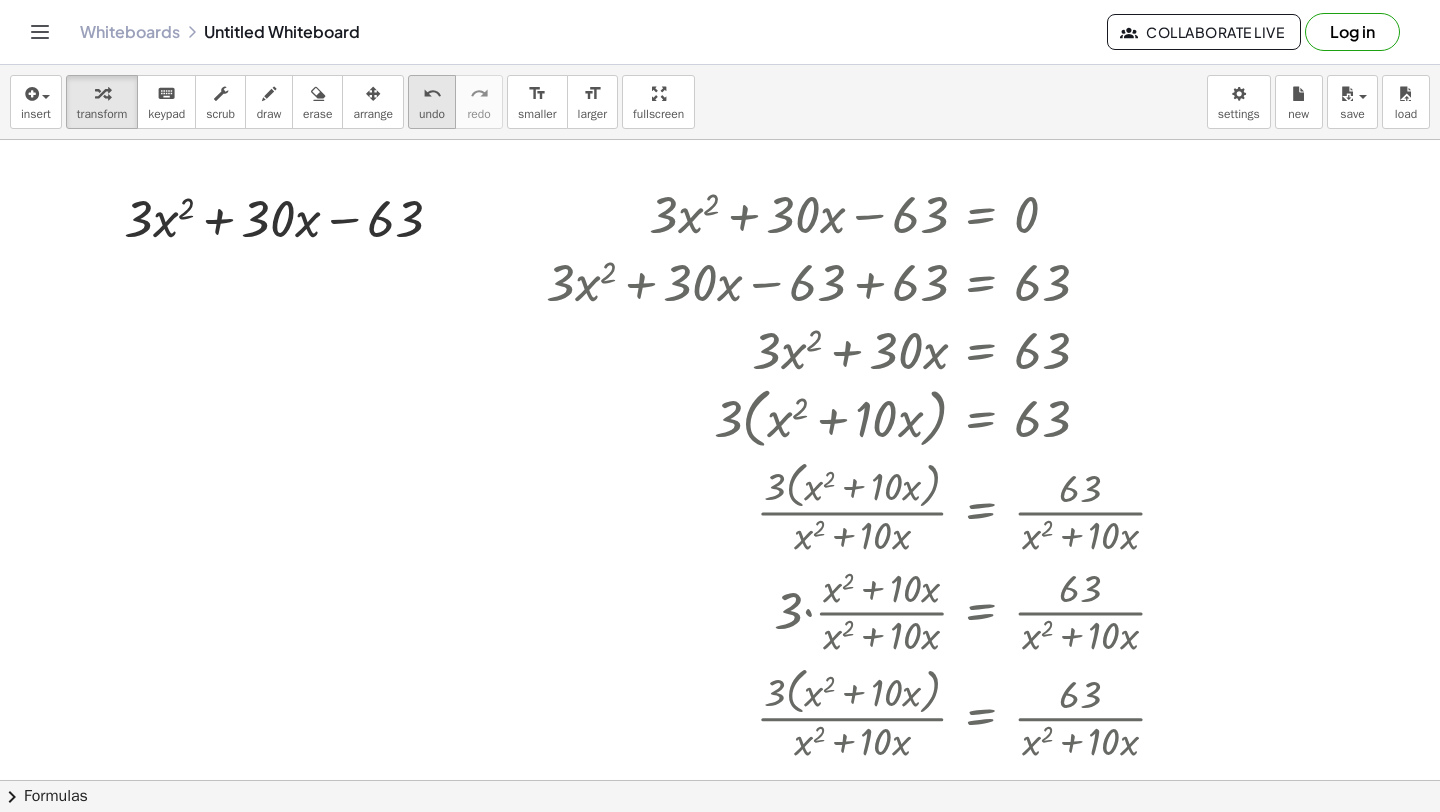 click on "undo" at bounding box center (432, 94) 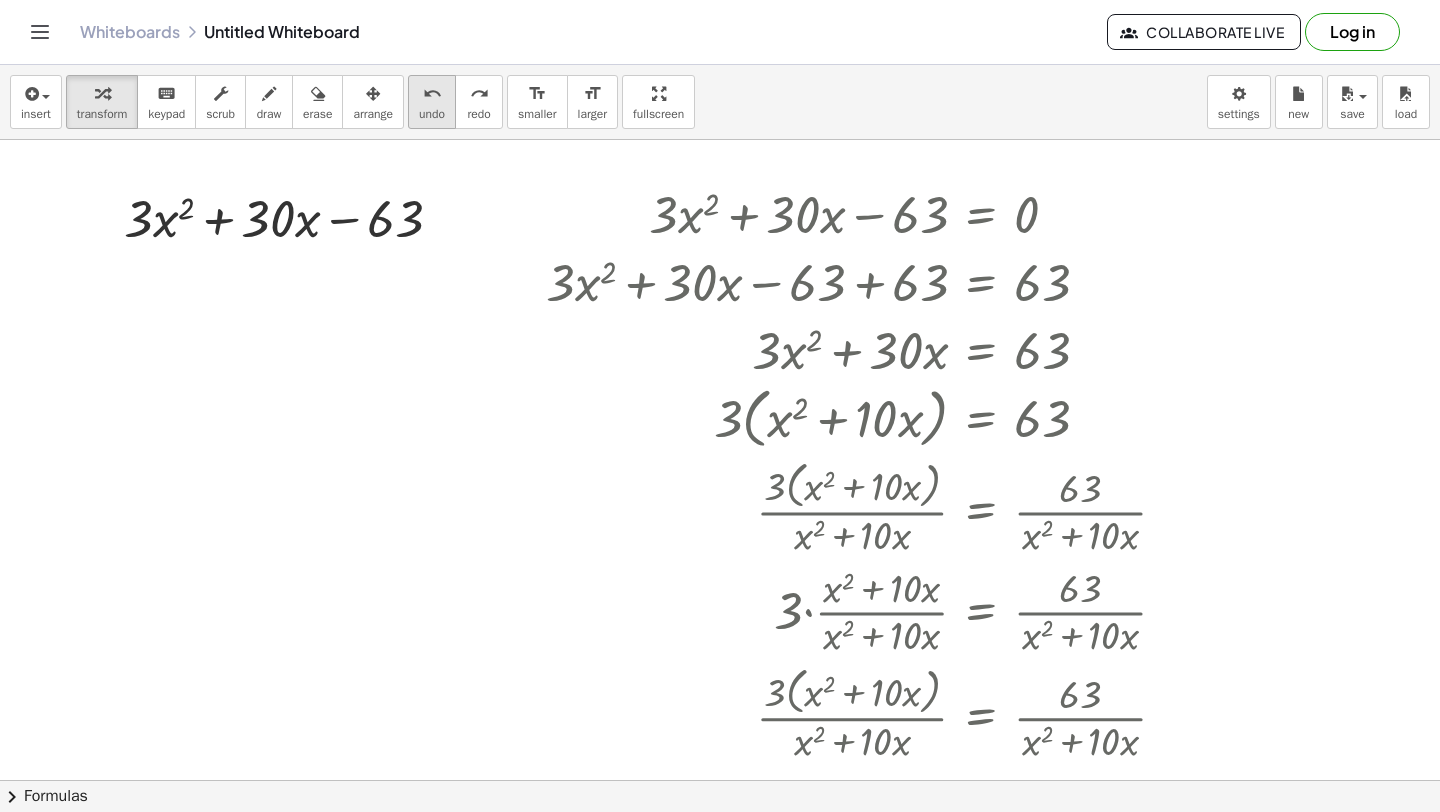 click on "undo" at bounding box center [432, 94] 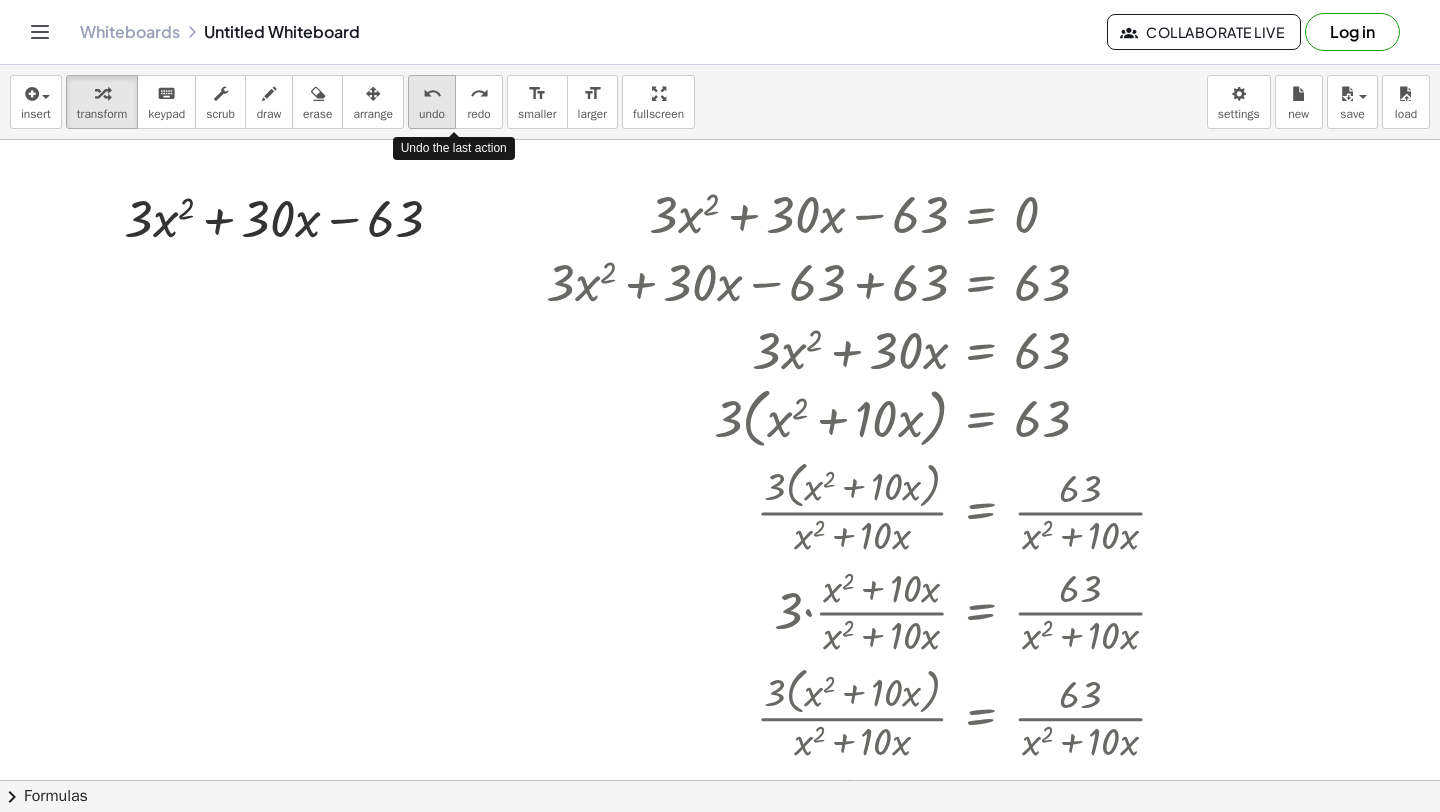 click on "undo" at bounding box center (432, 94) 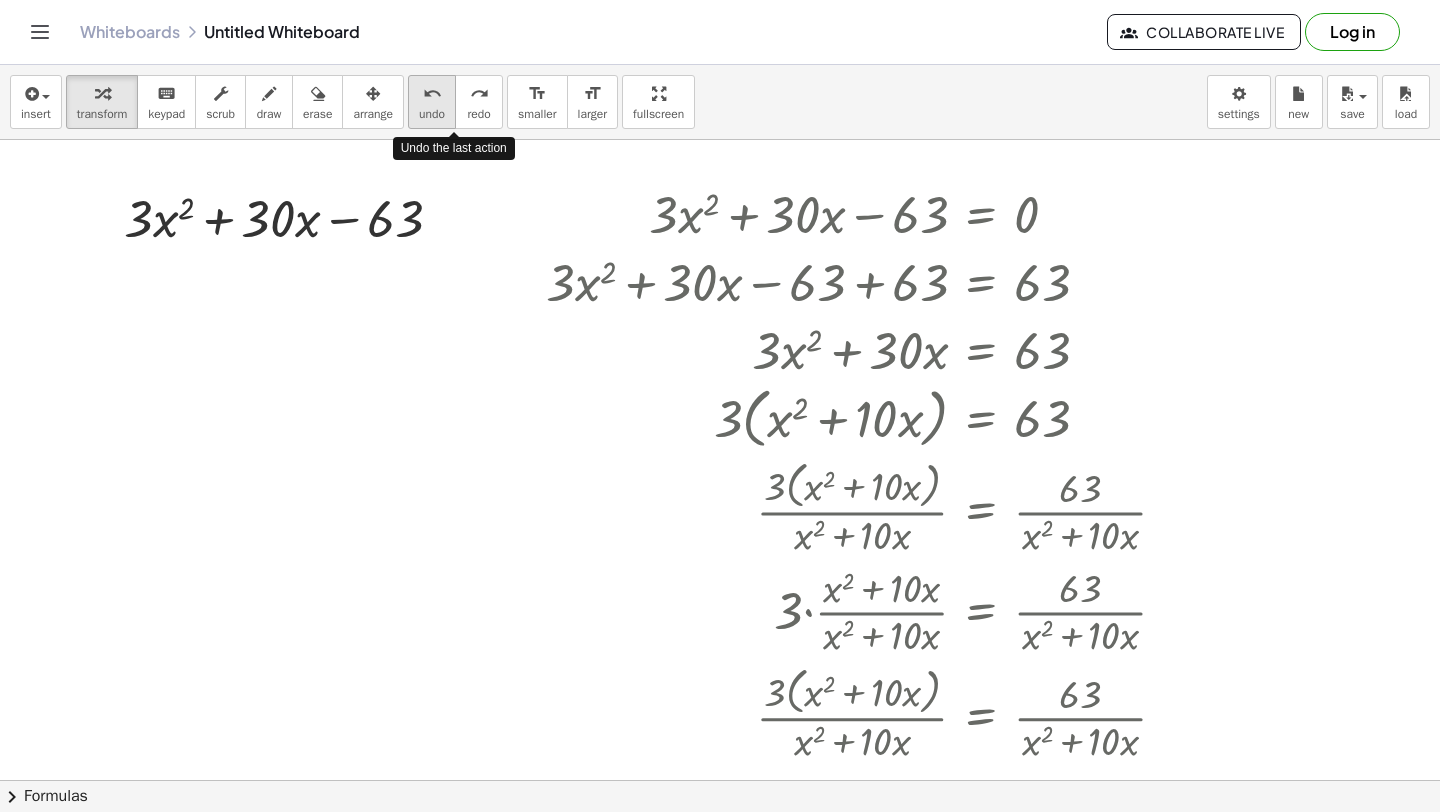 click on "undo" at bounding box center [432, 94] 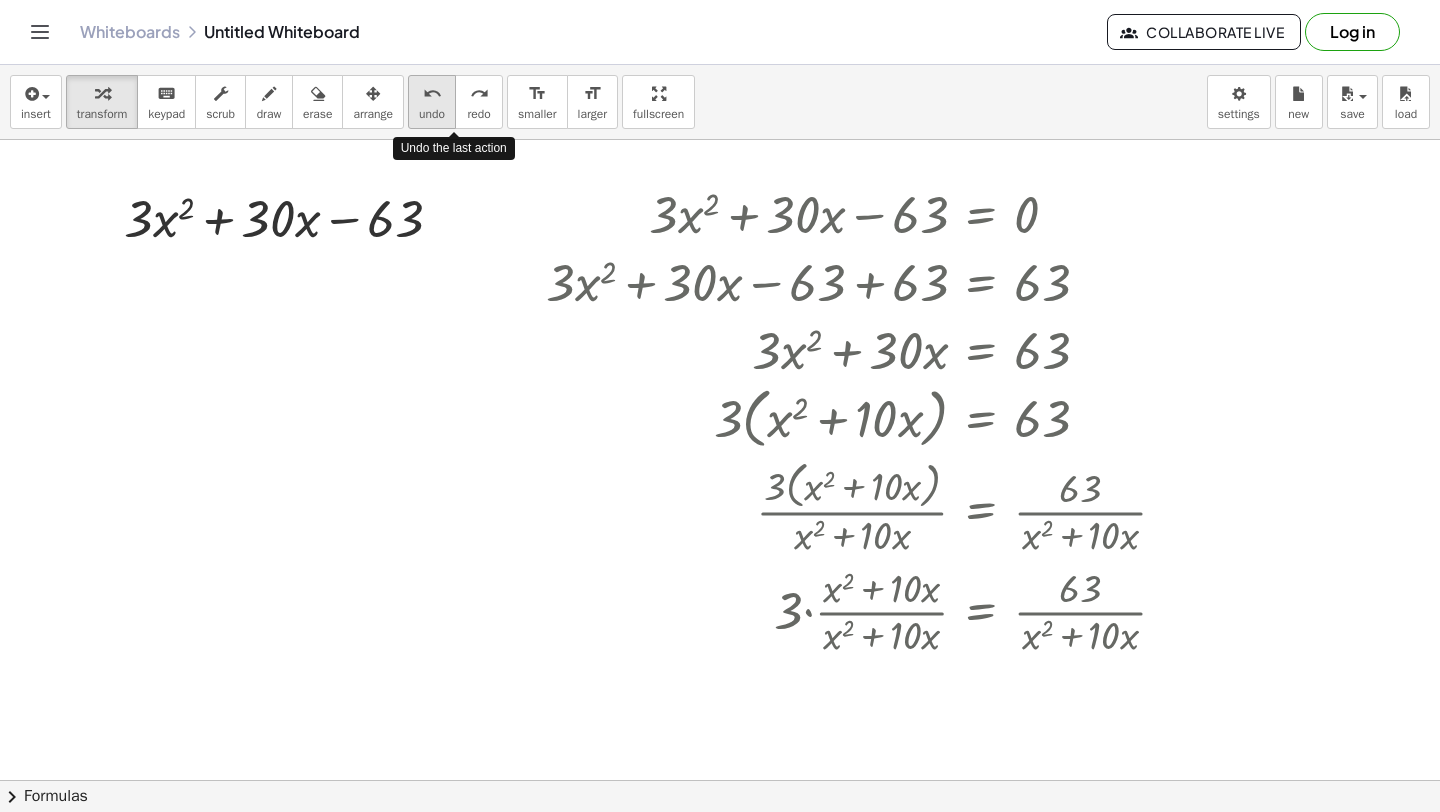 click on "undo" at bounding box center (432, 94) 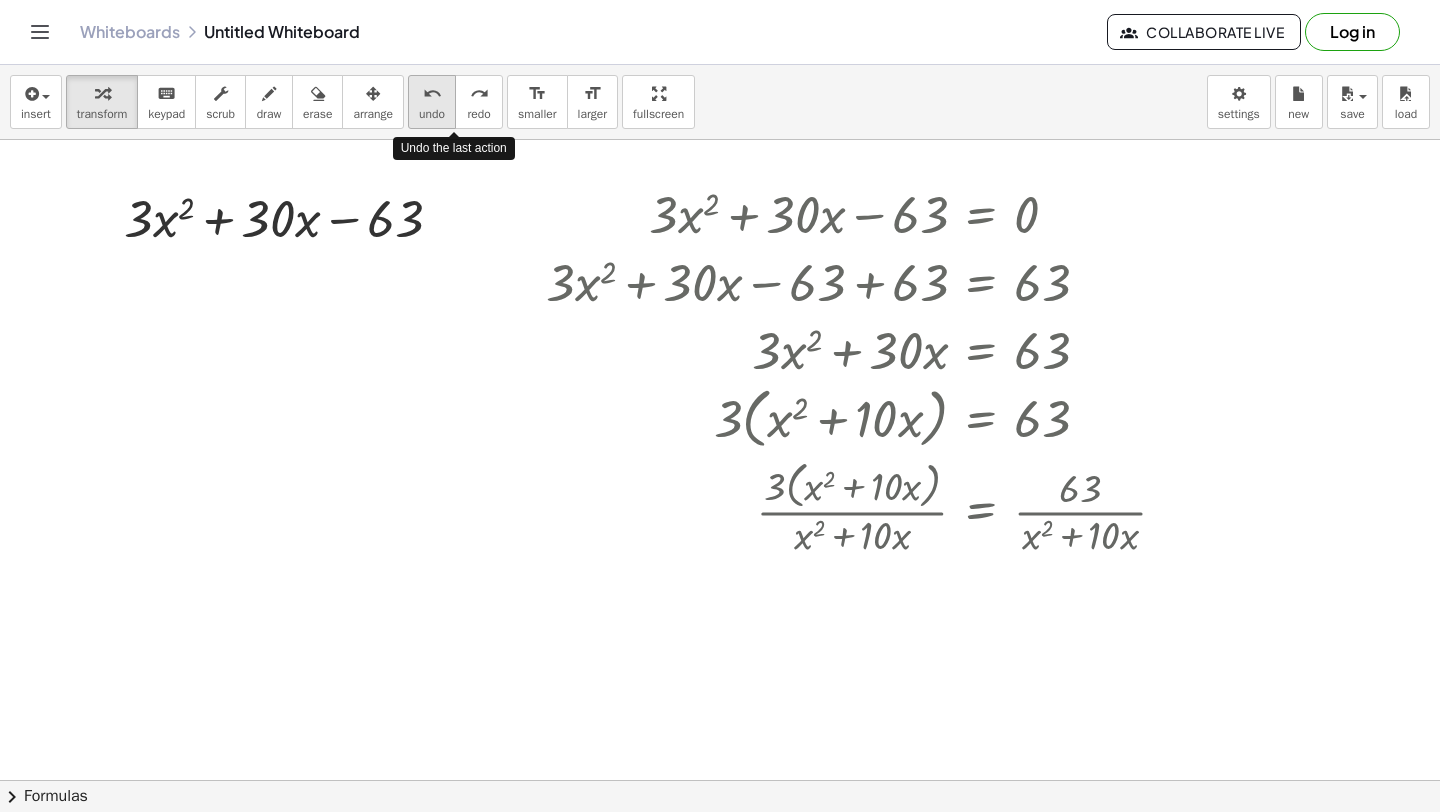 click on "undo" at bounding box center [432, 94] 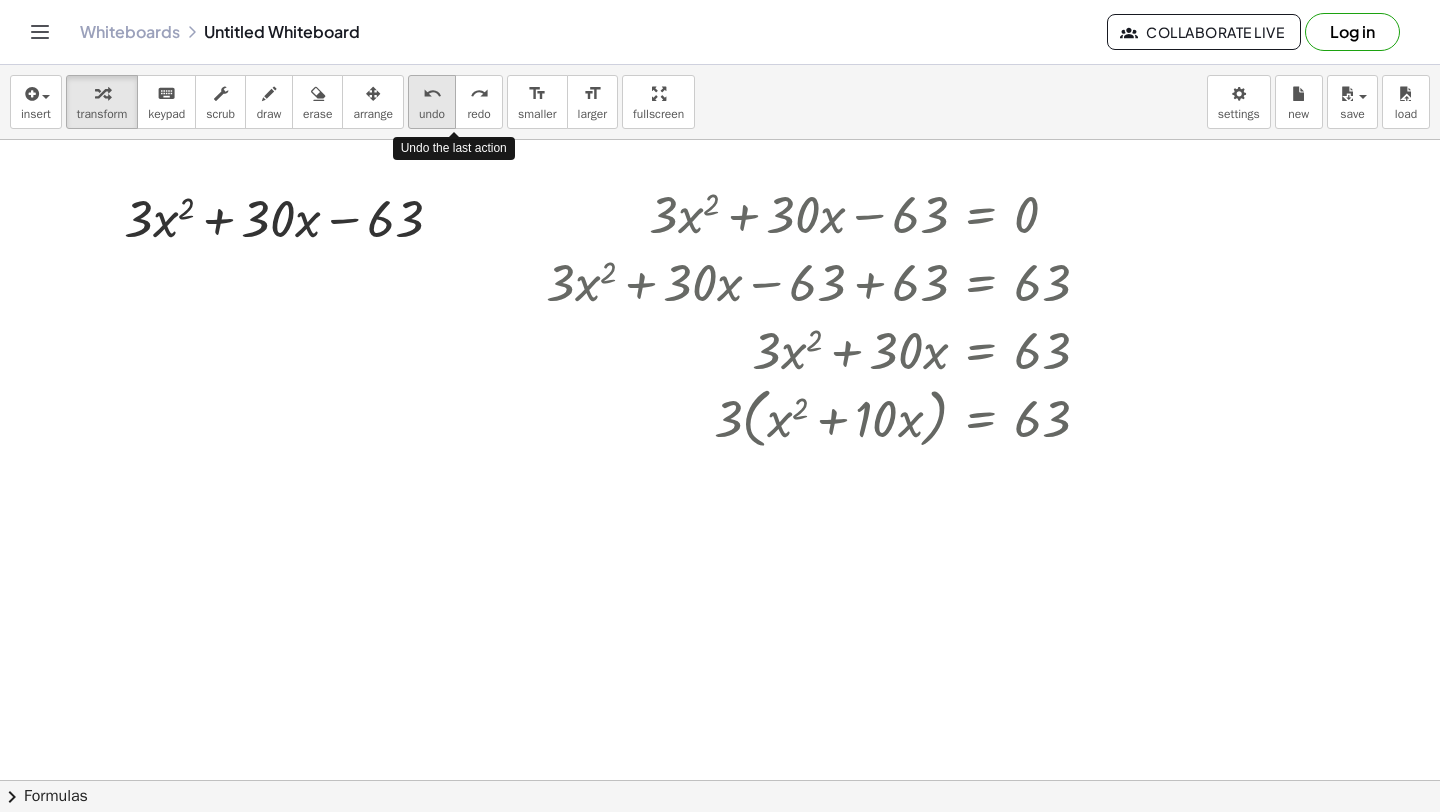click on "undo" at bounding box center (432, 94) 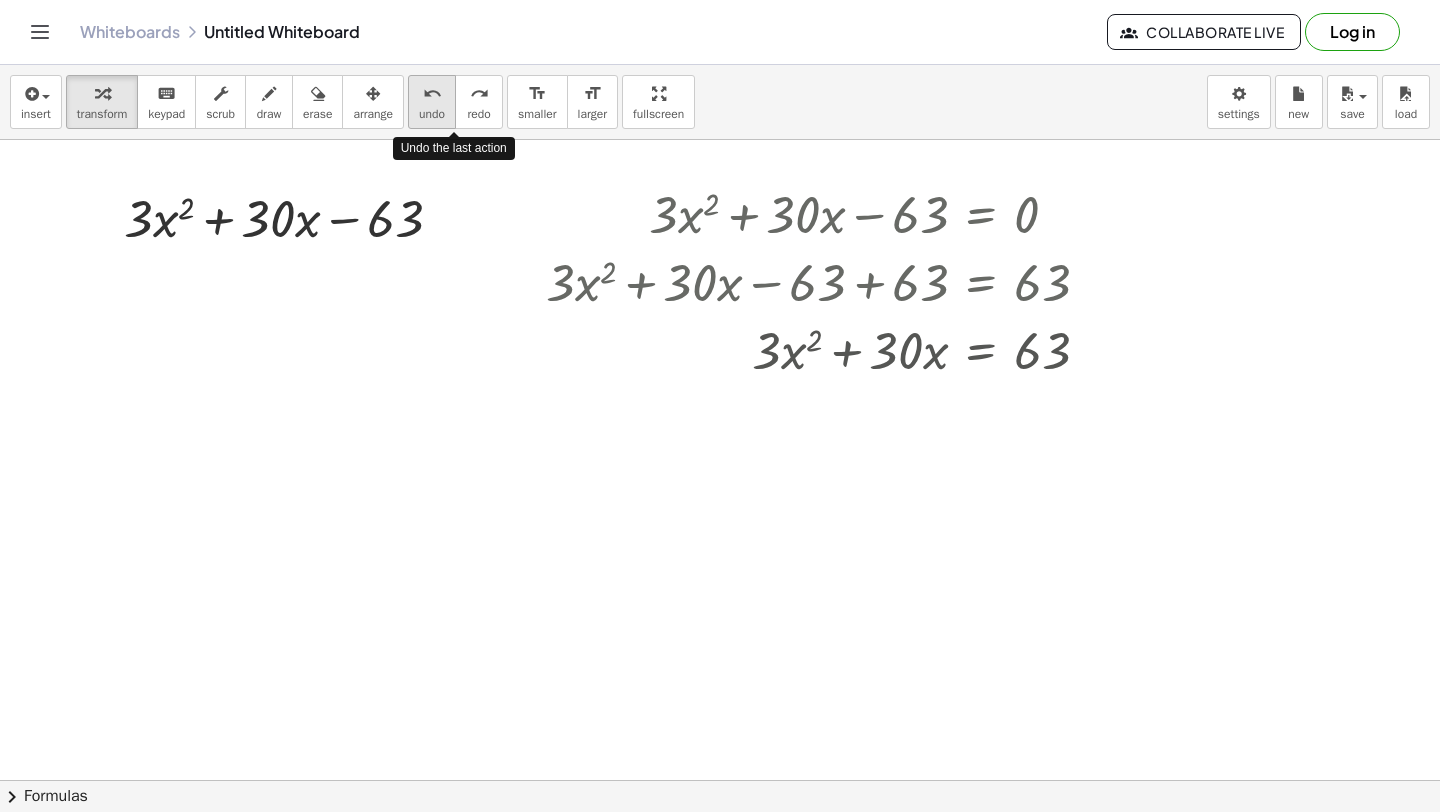 click on "undo" at bounding box center [432, 94] 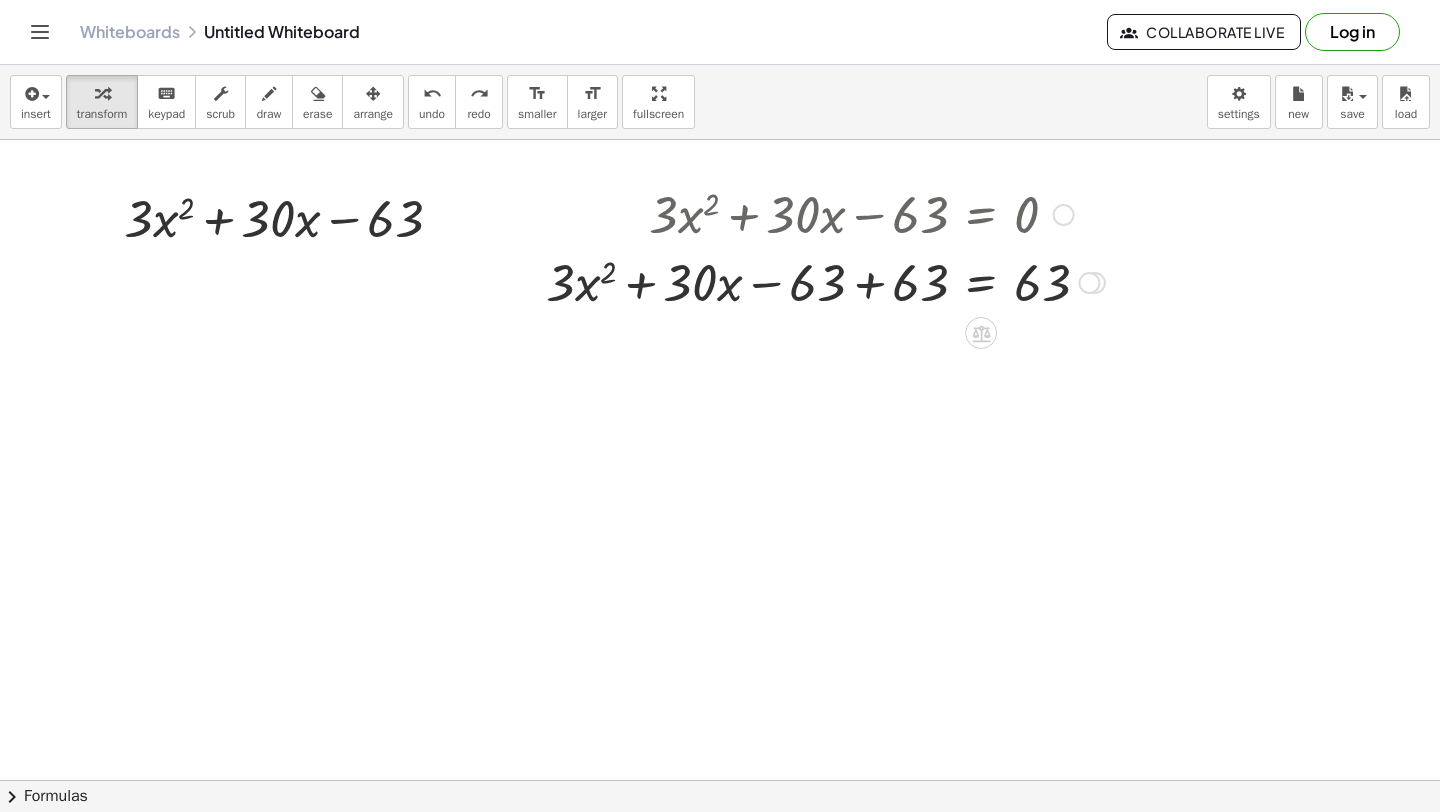 click at bounding box center (825, 281) 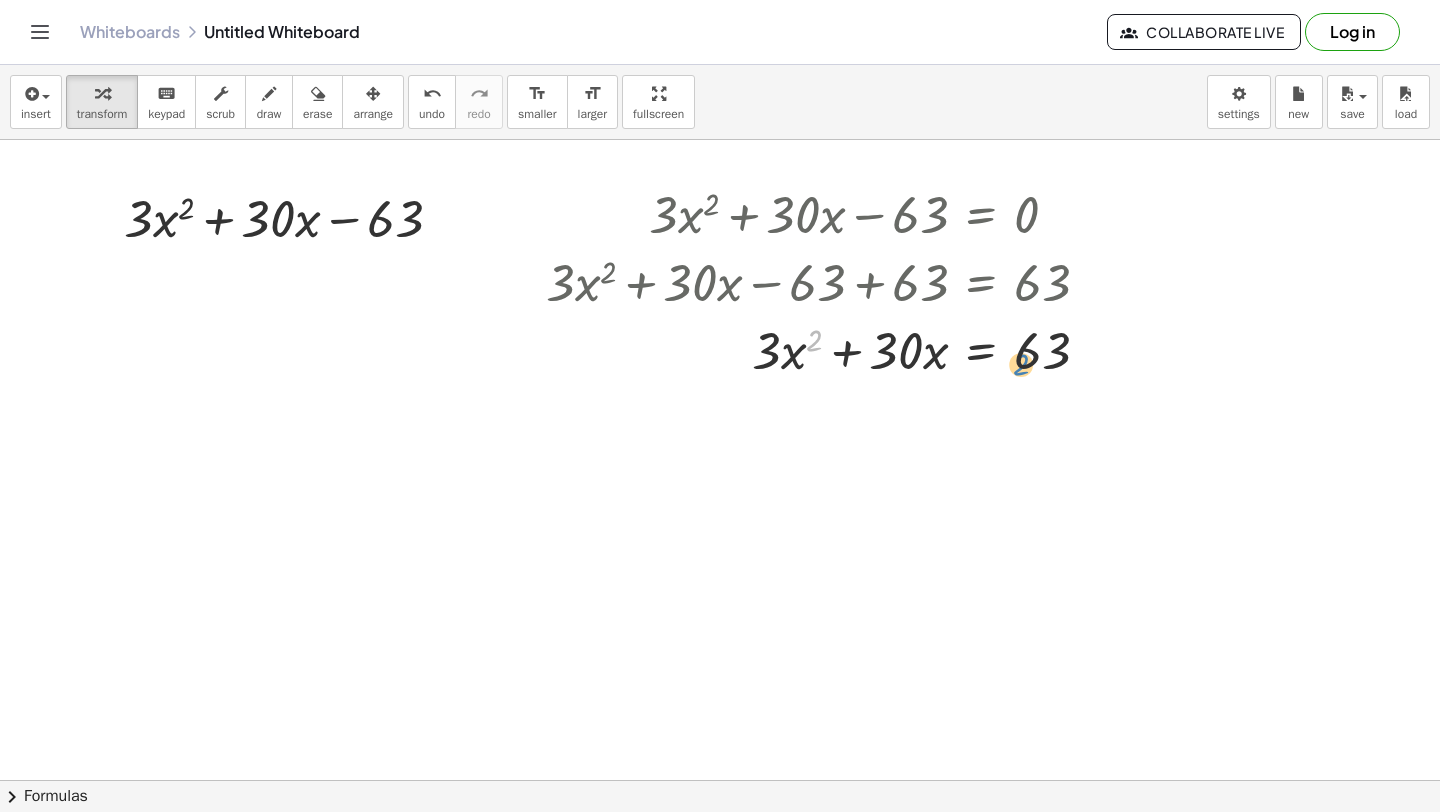 drag, startPoint x: 811, startPoint y: 337, endPoint x: 1013, endPoint y: 360, distance: 203.30519 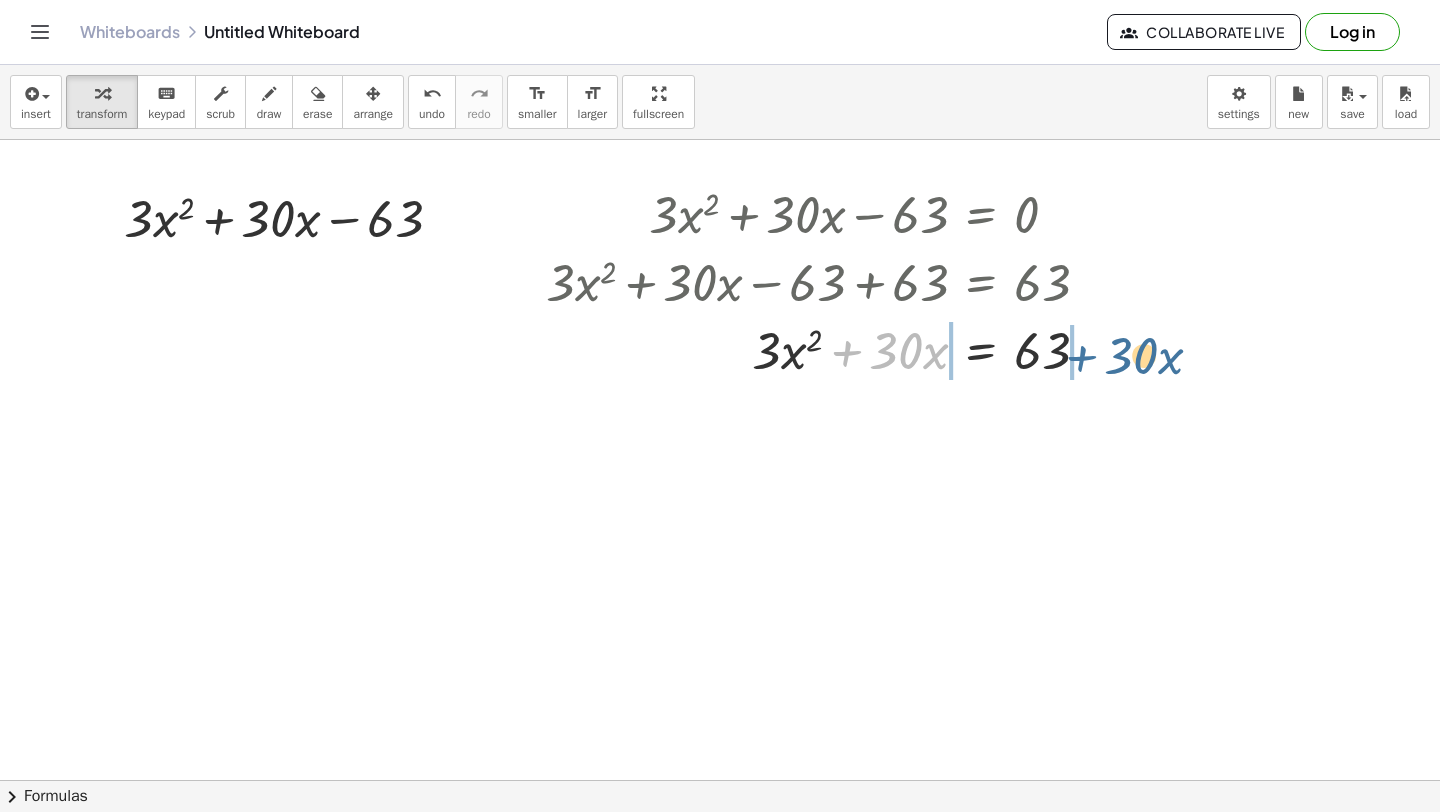 drag, startPoint x: 846, startPoint y: 356, endPoint x: 1080, endPoint y: 361, distance: 234.0534 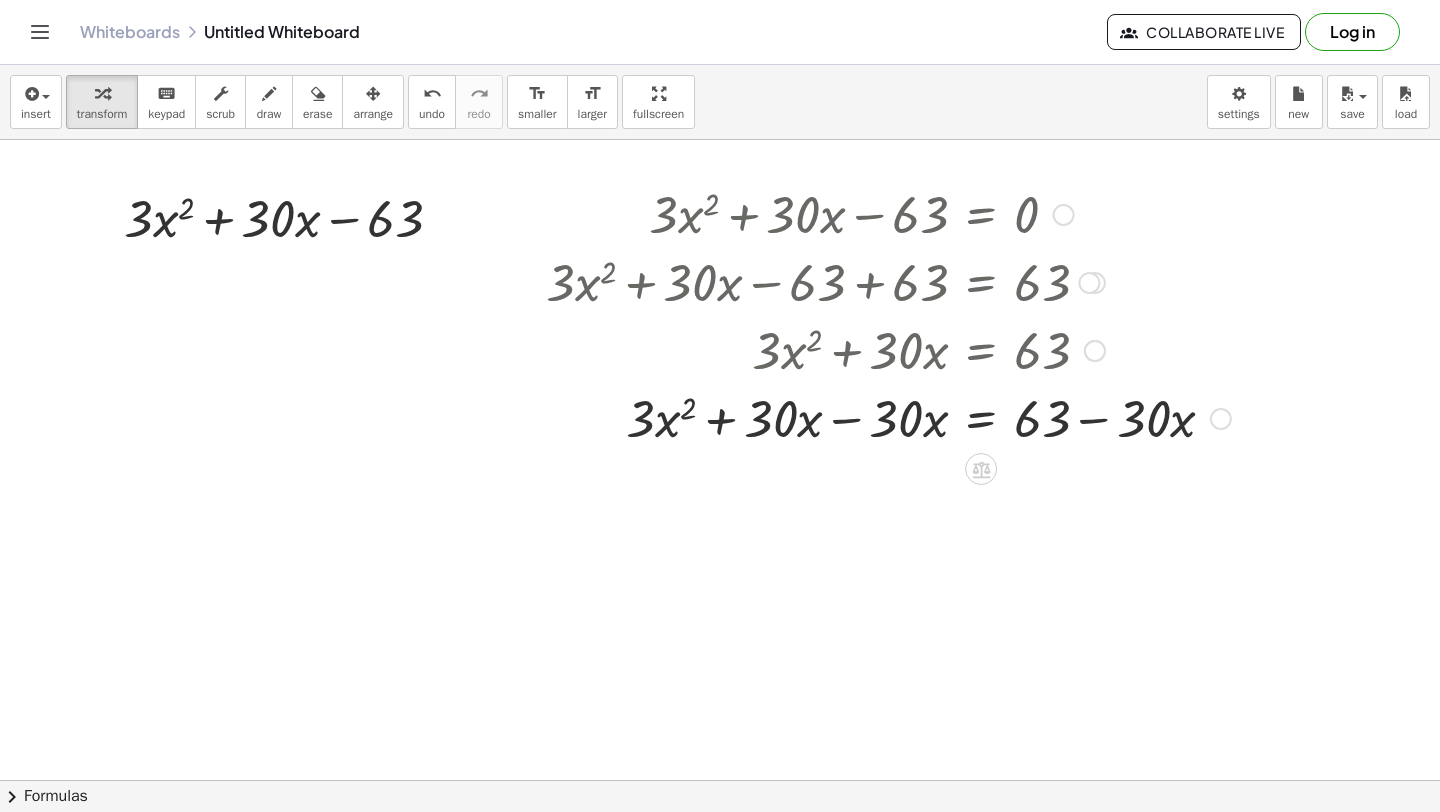 click at bounding box center (888, 417) 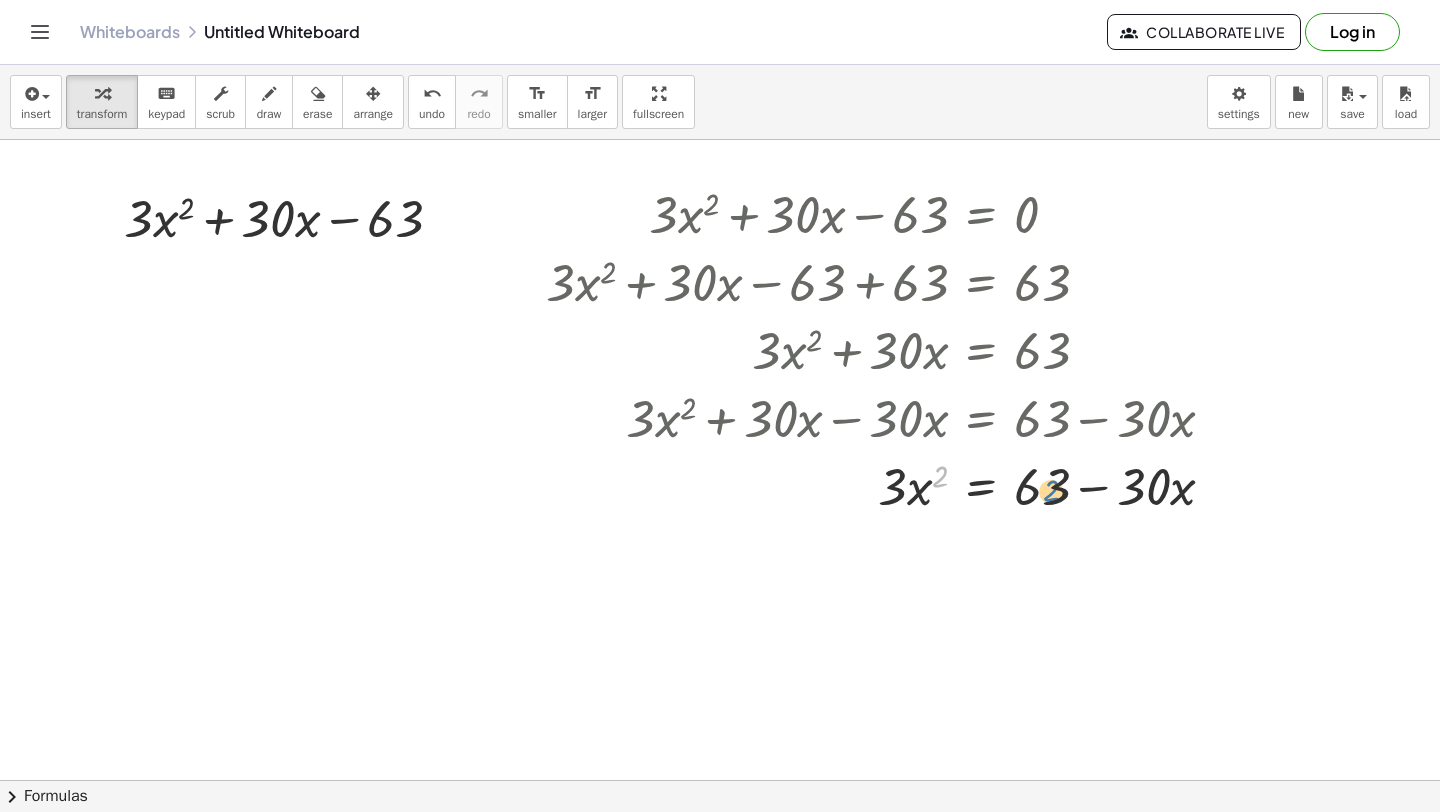drag, startPoint x: 932, startPoint y: 478, endPoint x: 1043, endPoint y: 498, distance: 112.78741 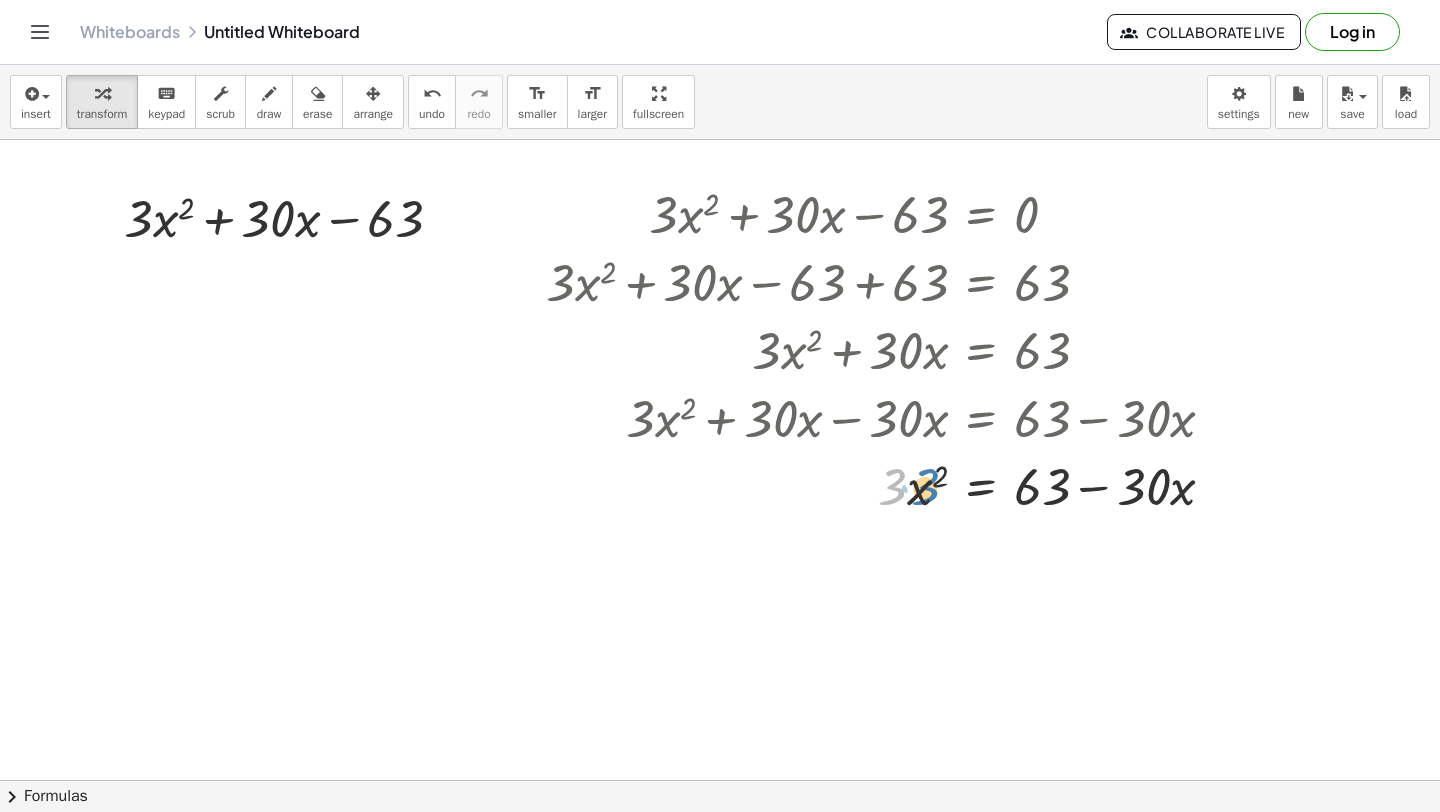 drag, startPoint x: 893, startPoint y: 489, endPoint x: 914, endPoint y: 488, distance: 21.023796 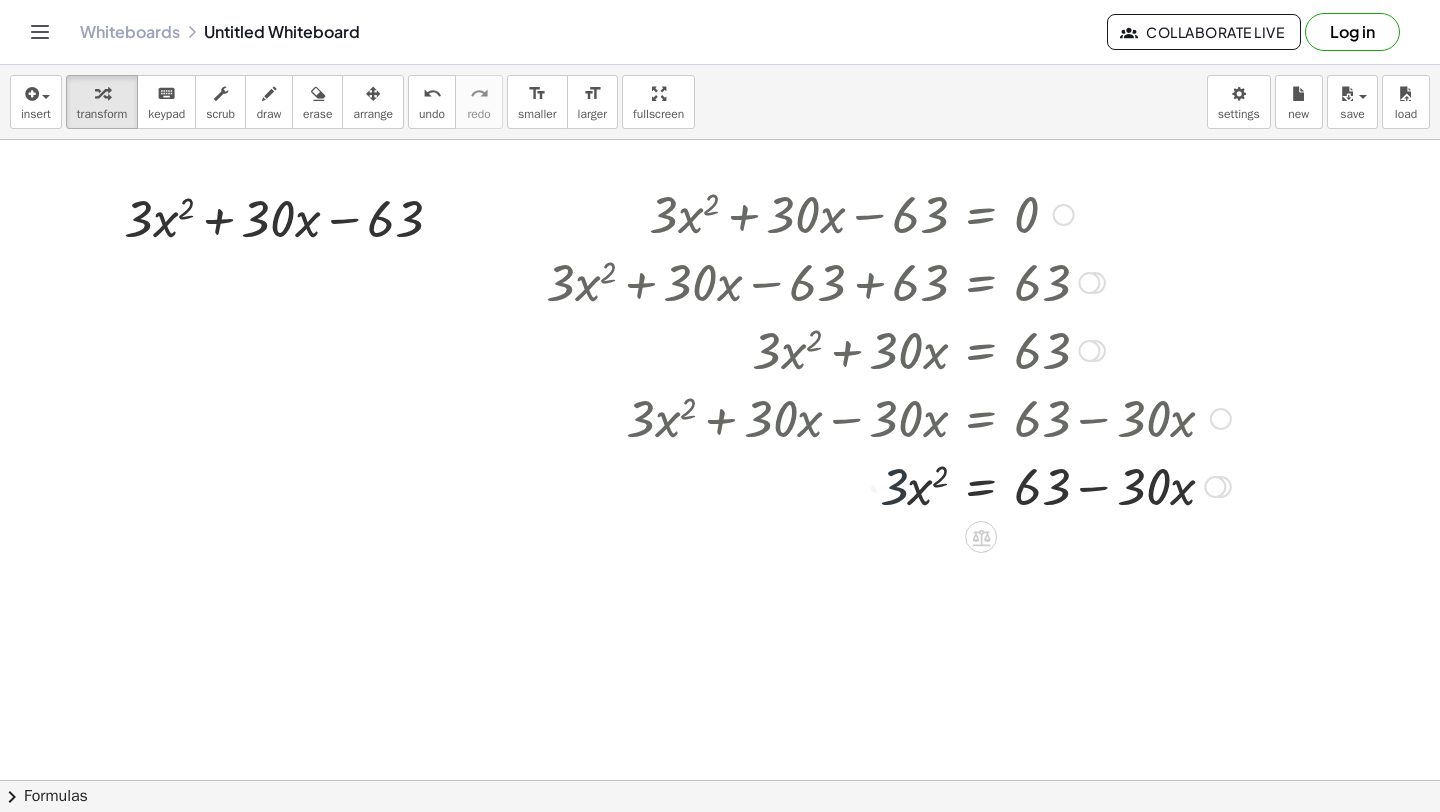 click at bounding box center (888, 485) 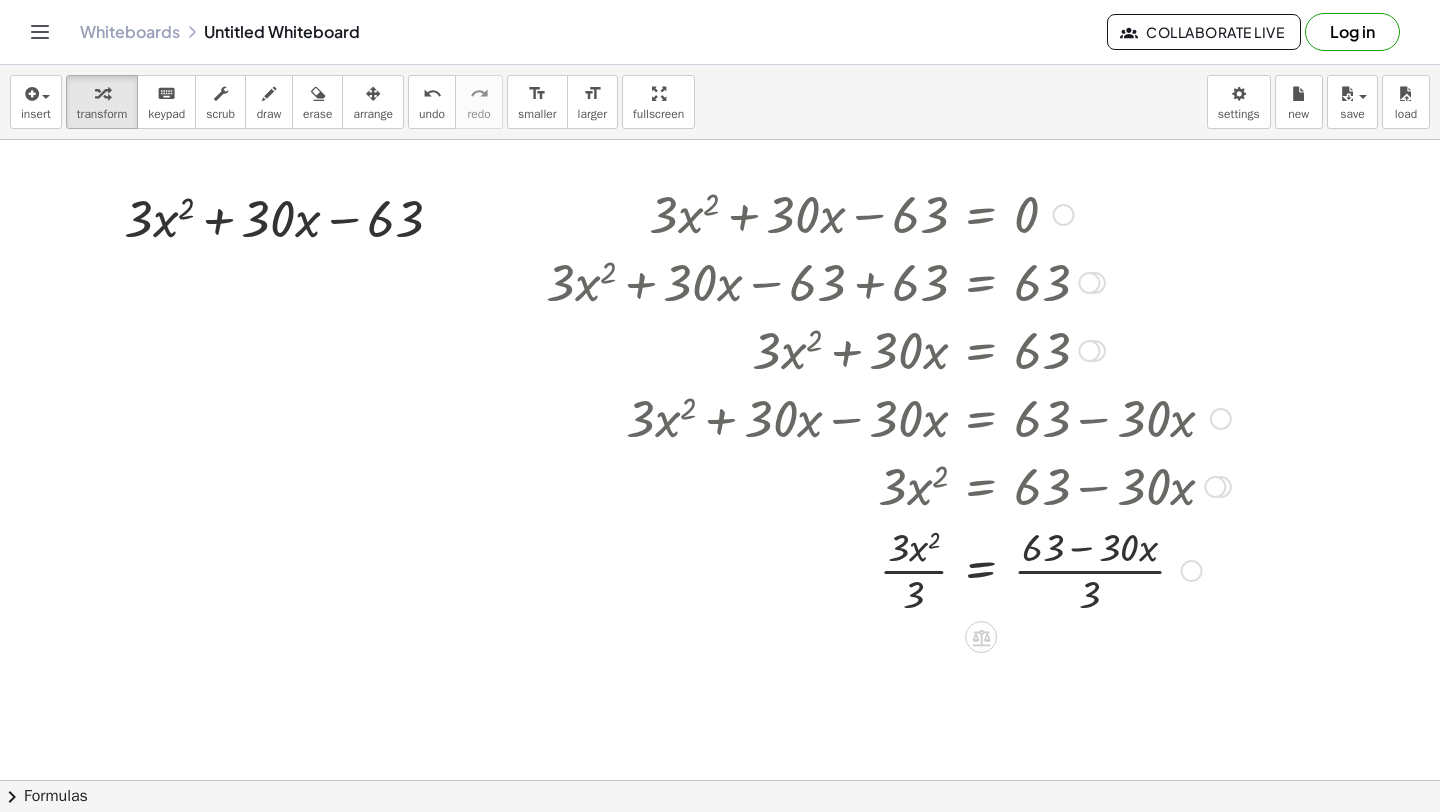 click at bounding box center [888, 569] 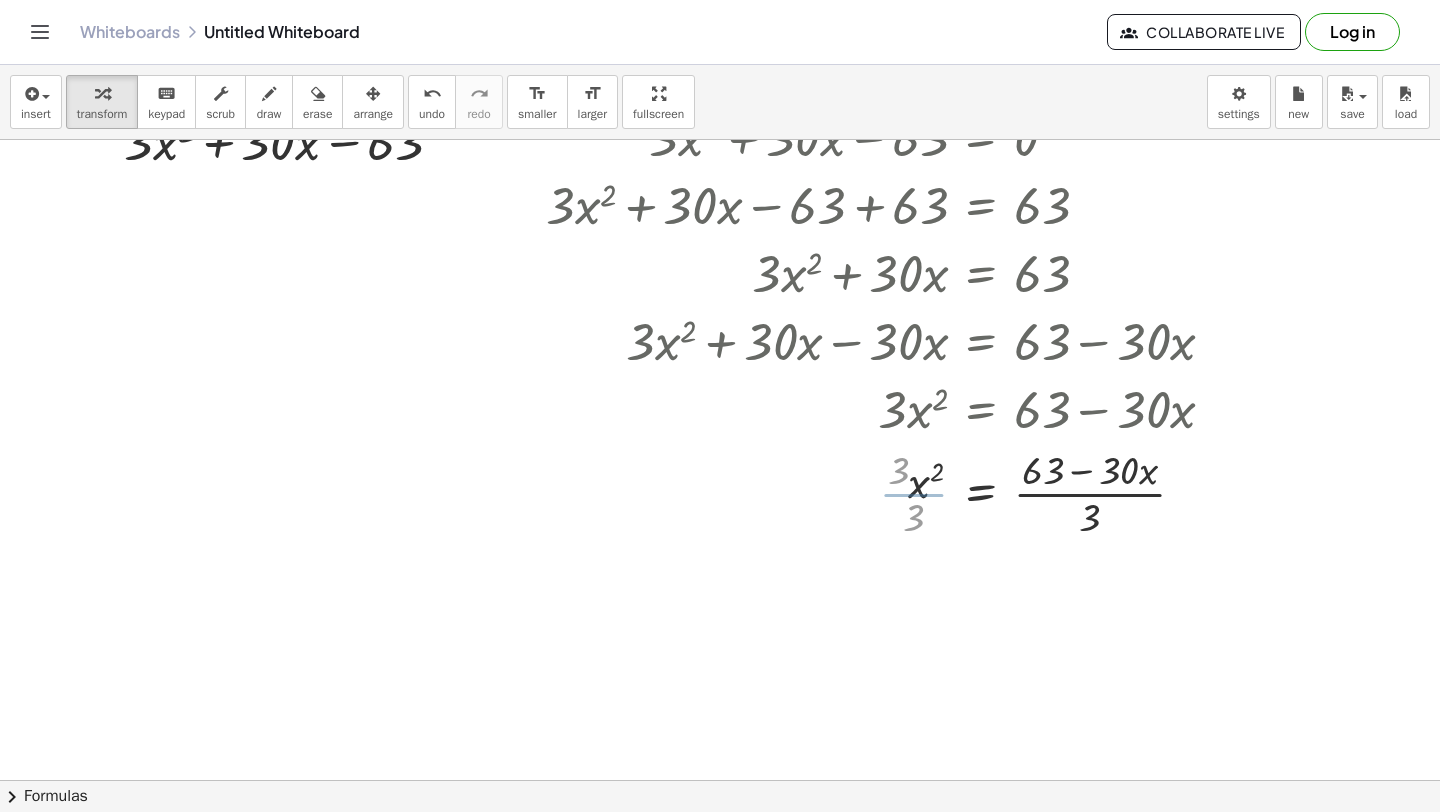 scroll, scrollTop: 2992, scrollLeft: 50, axis: both 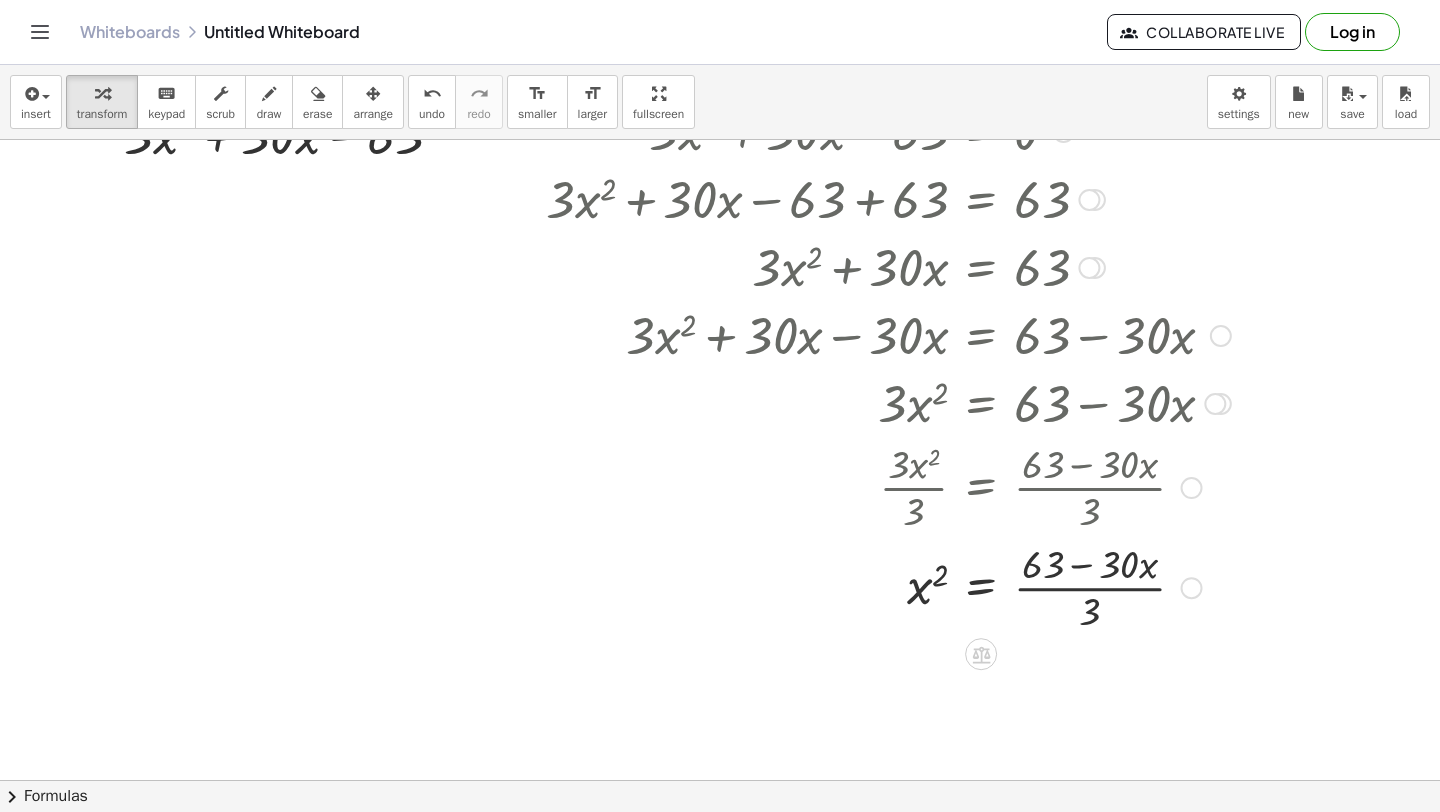 click at bounding box center [888, 586] 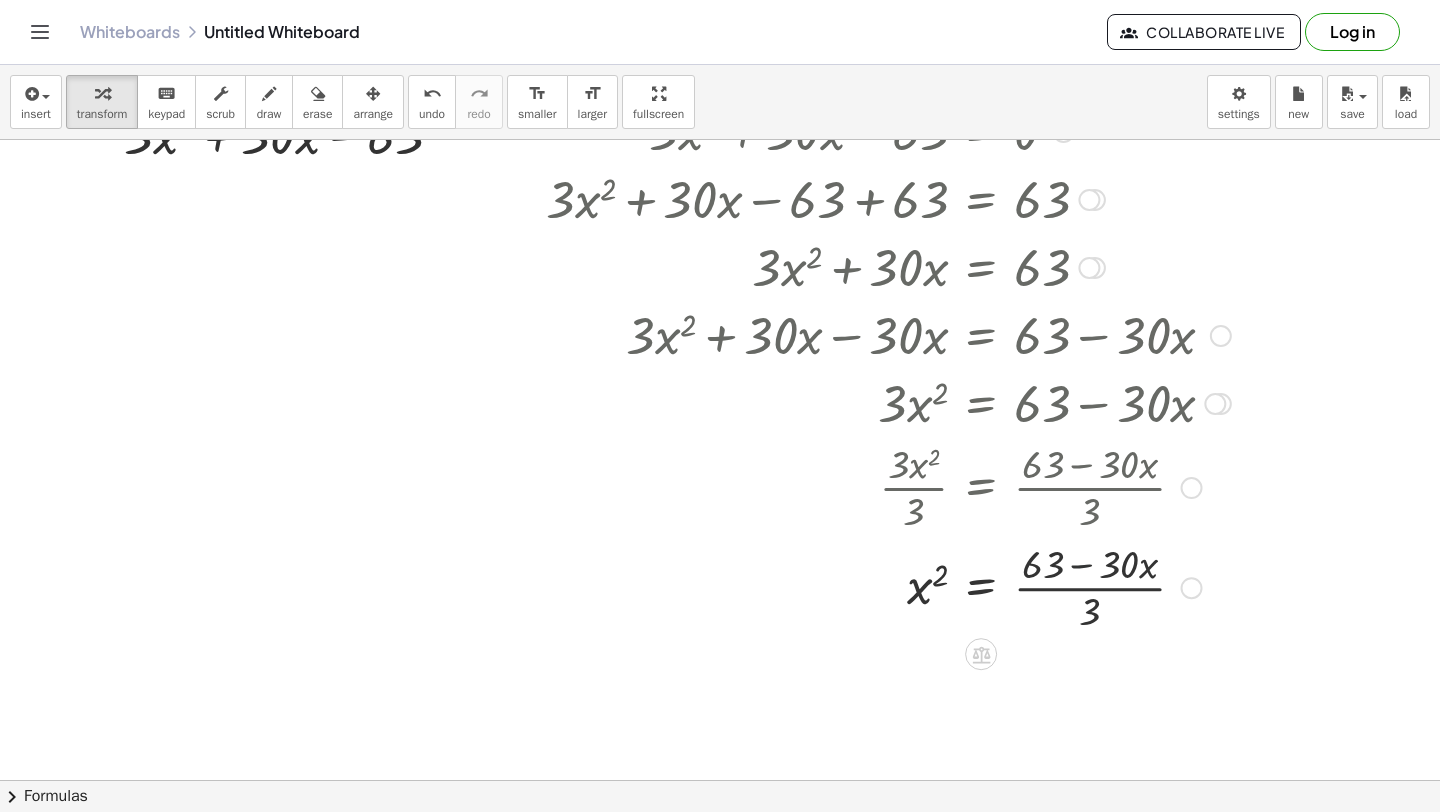 click at bounding box center (888, 586) 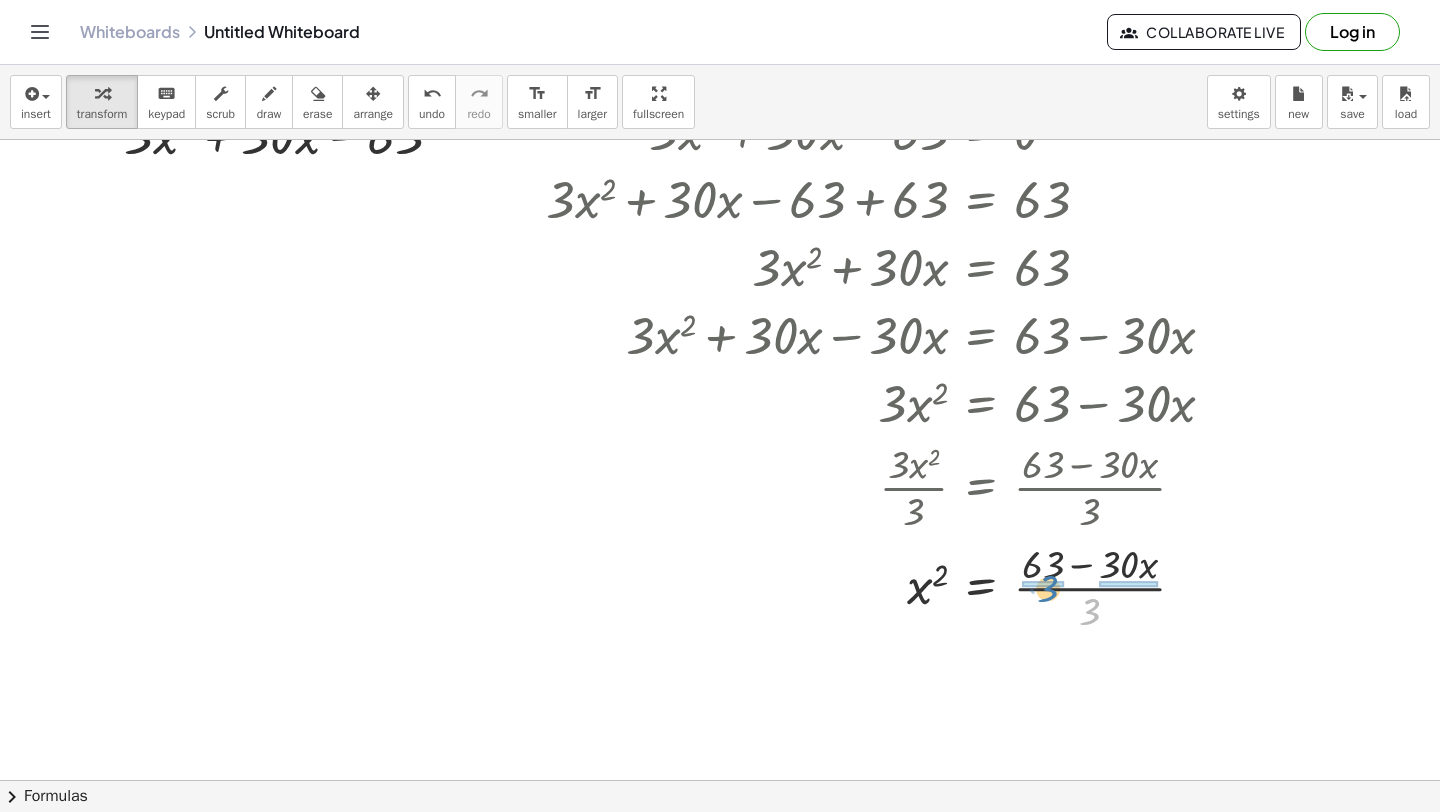 drag, startPoint x: 1087, startPoint y: 612, endPoint x: 1034, endPoint y: 586, distance: 59.03389 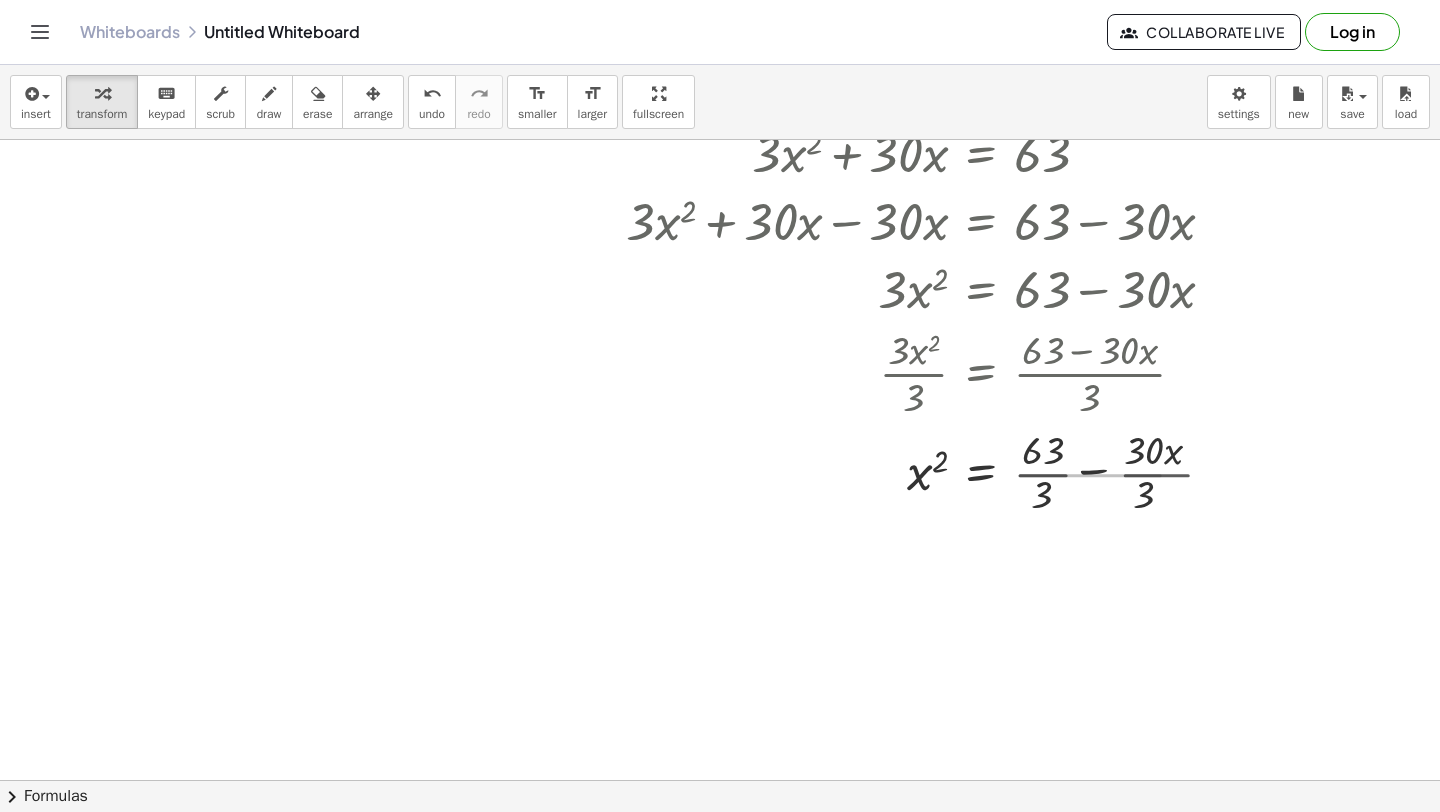 scroll, scrollTop: 3108, scrollLeft: 50, axis: both 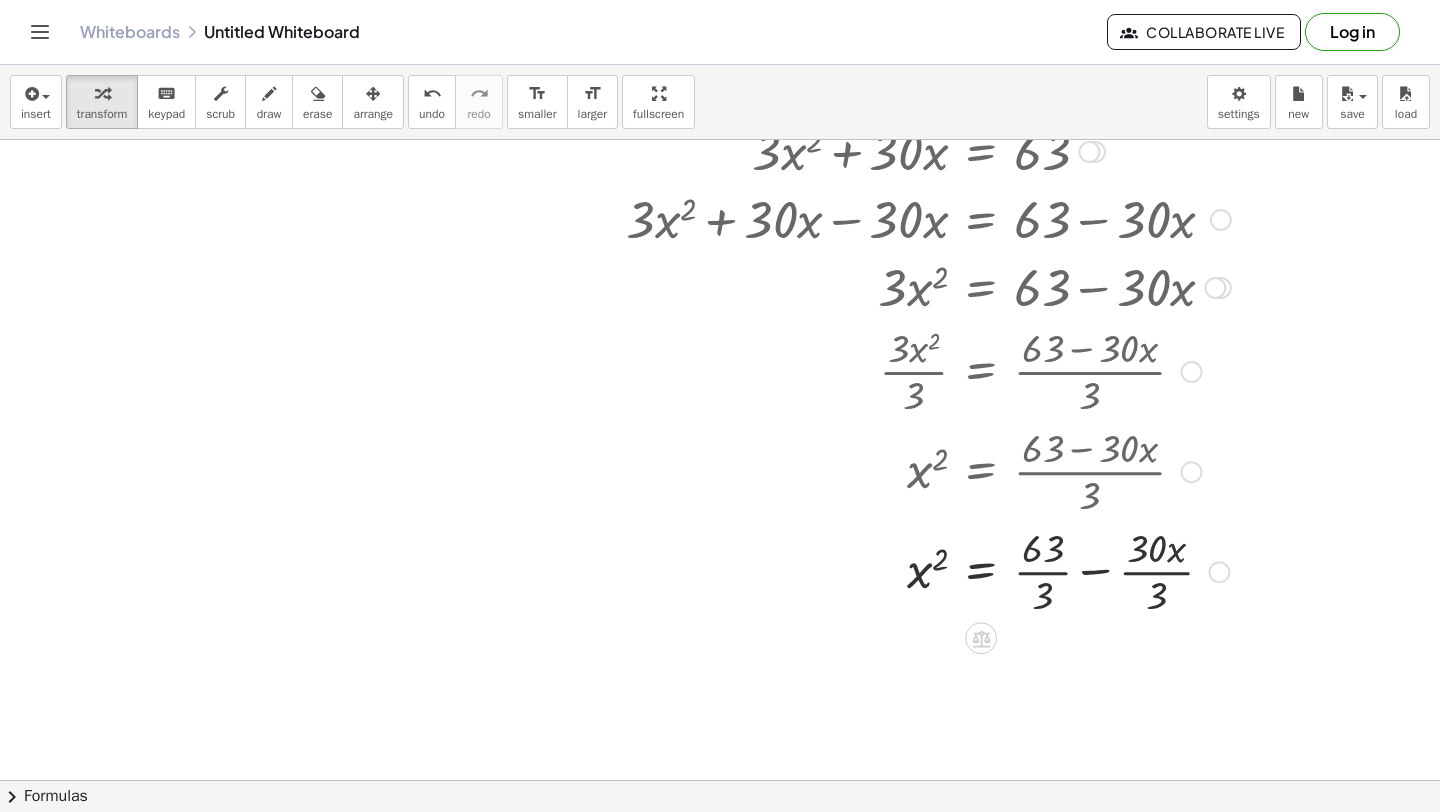 click at bounding box center (888, 570) 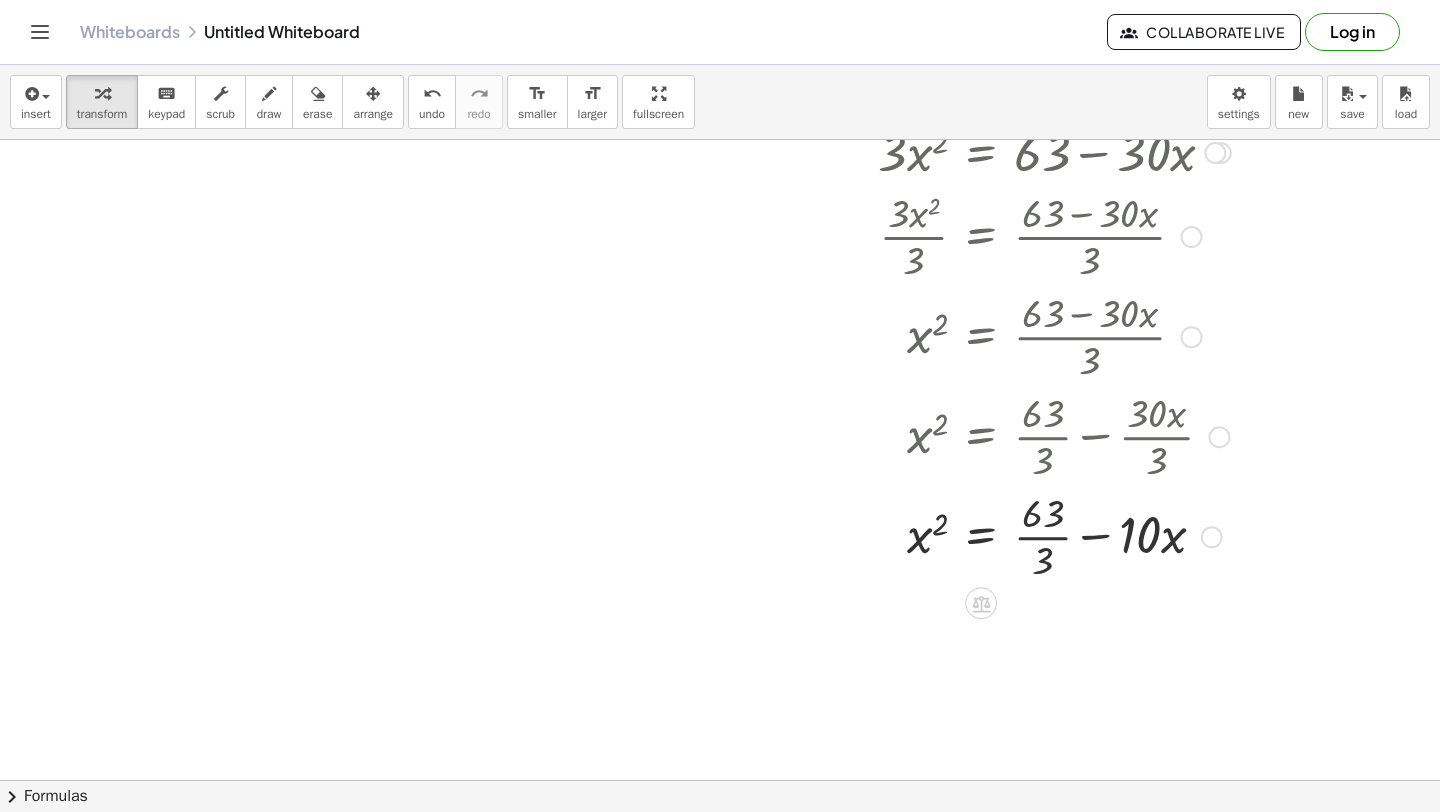 scroll, scrollTop: 3250, scrollLeft: 50, axis: both 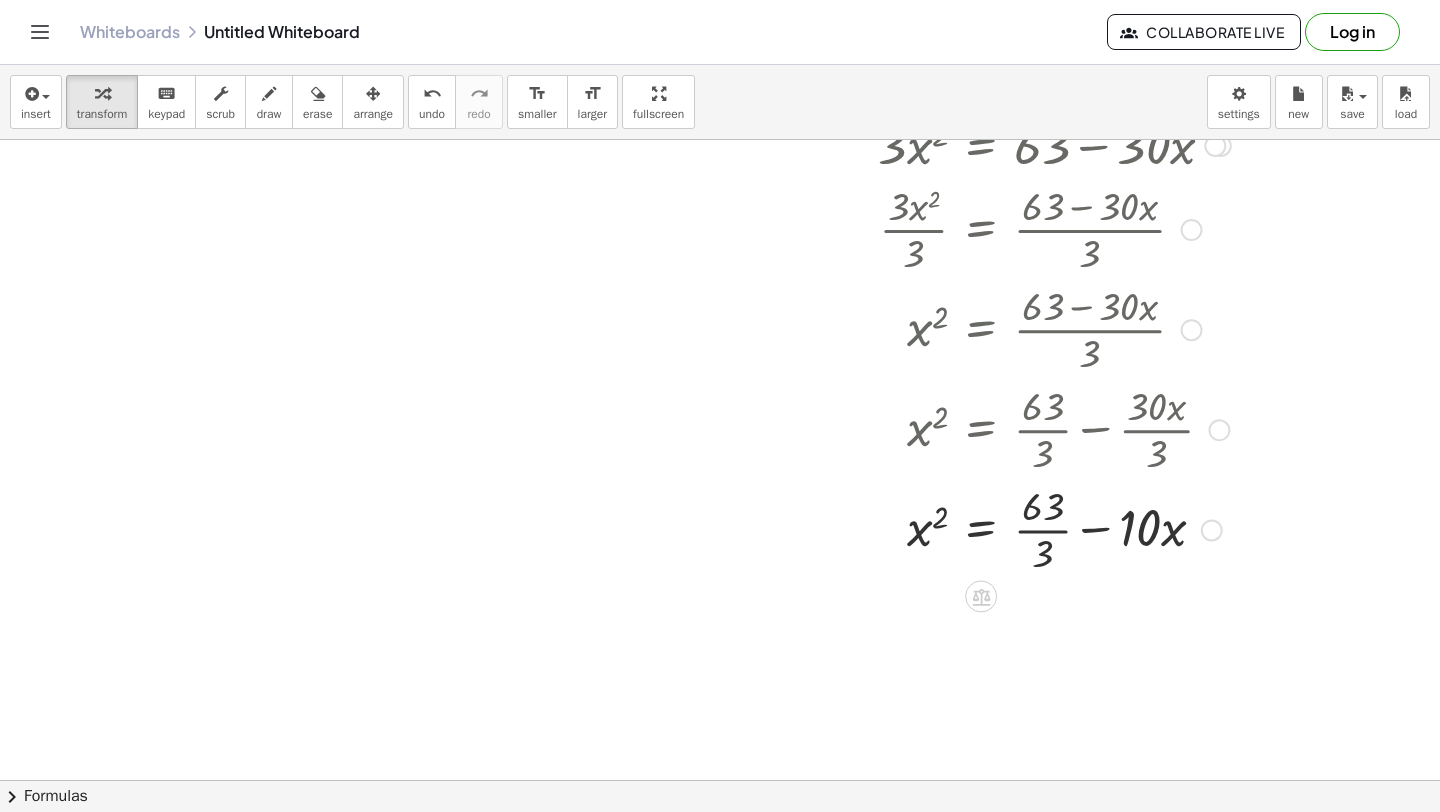 click at bounding box center [888, 528] 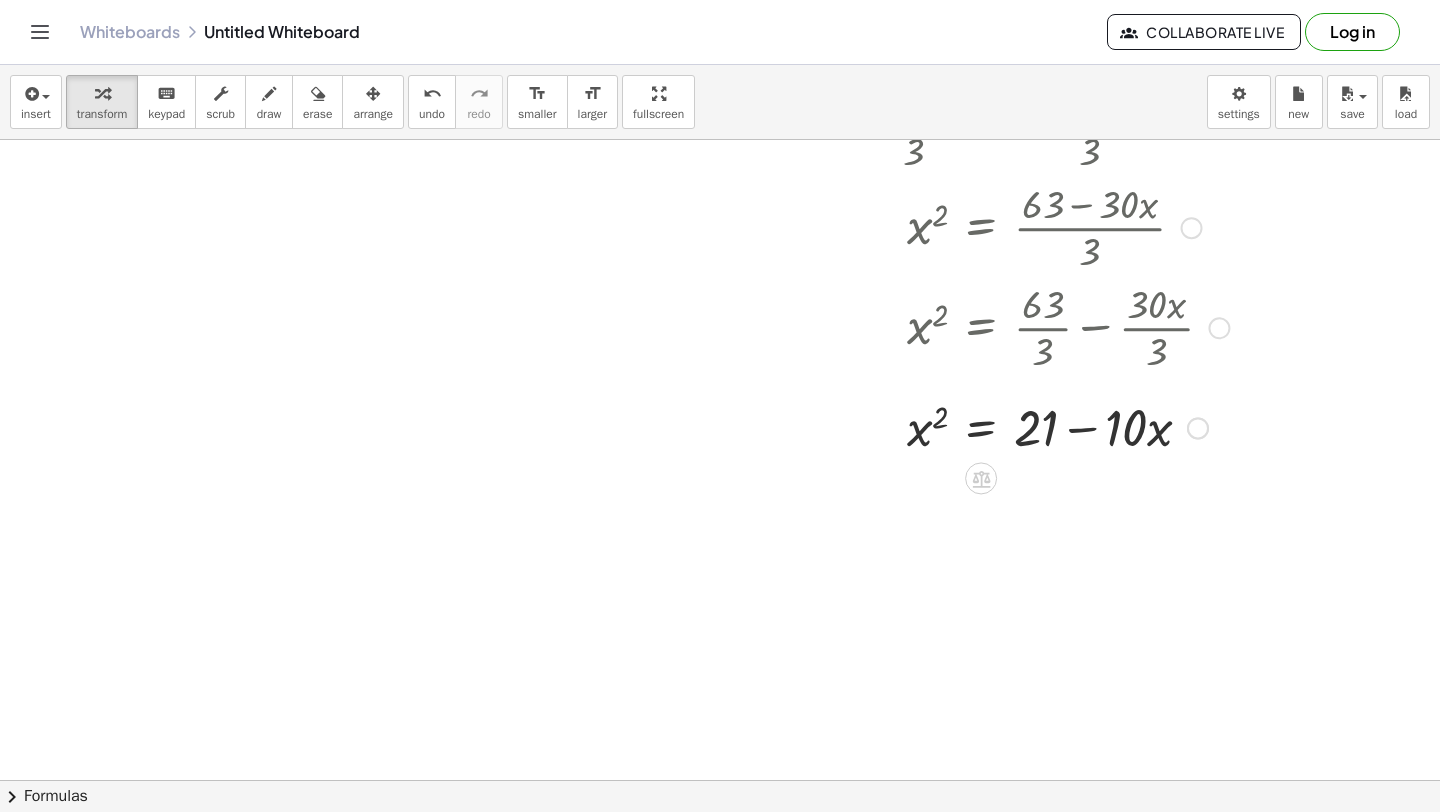 scroll, scrollTop: 3353, scrollLeft: 50, axis: both 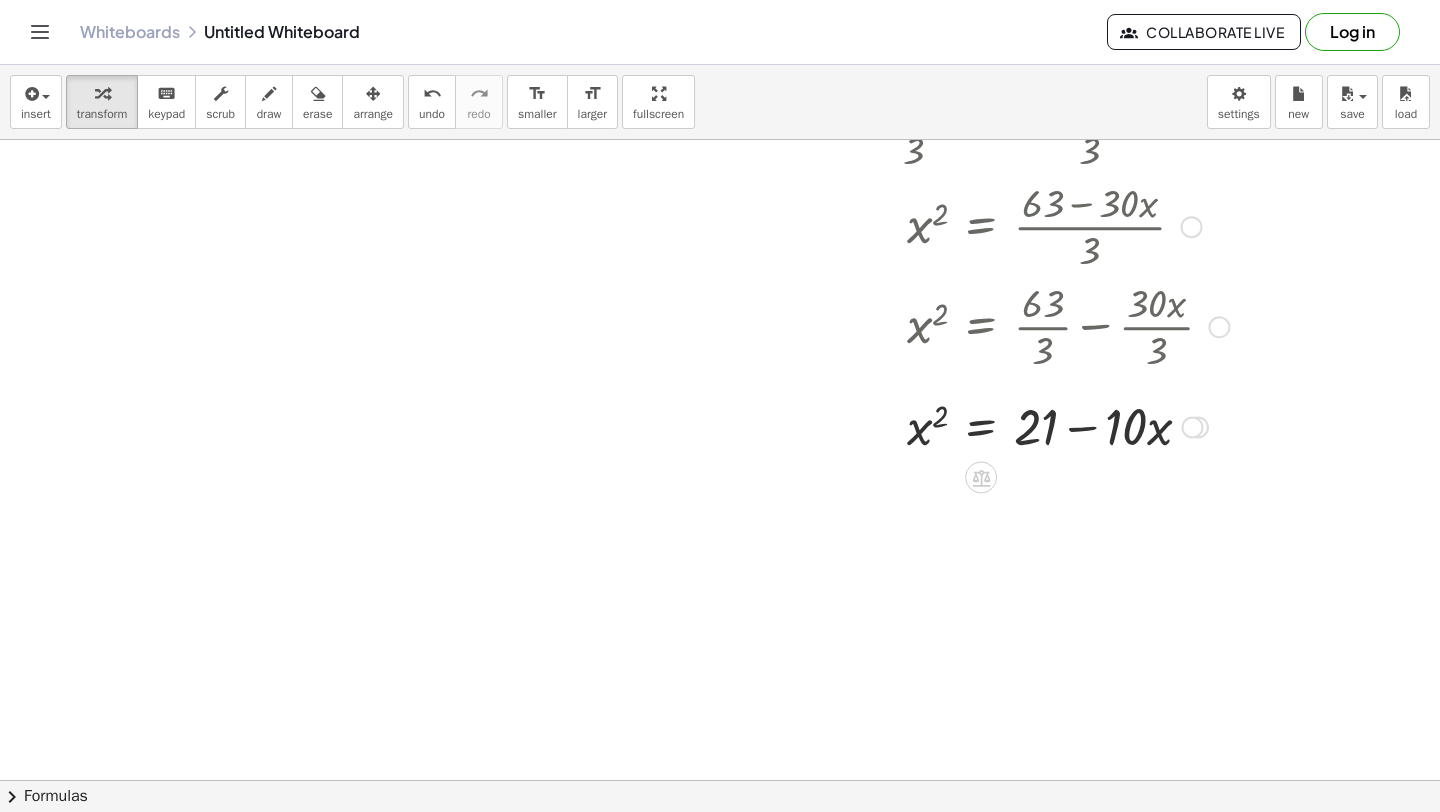click at bounding box center [888, 425] 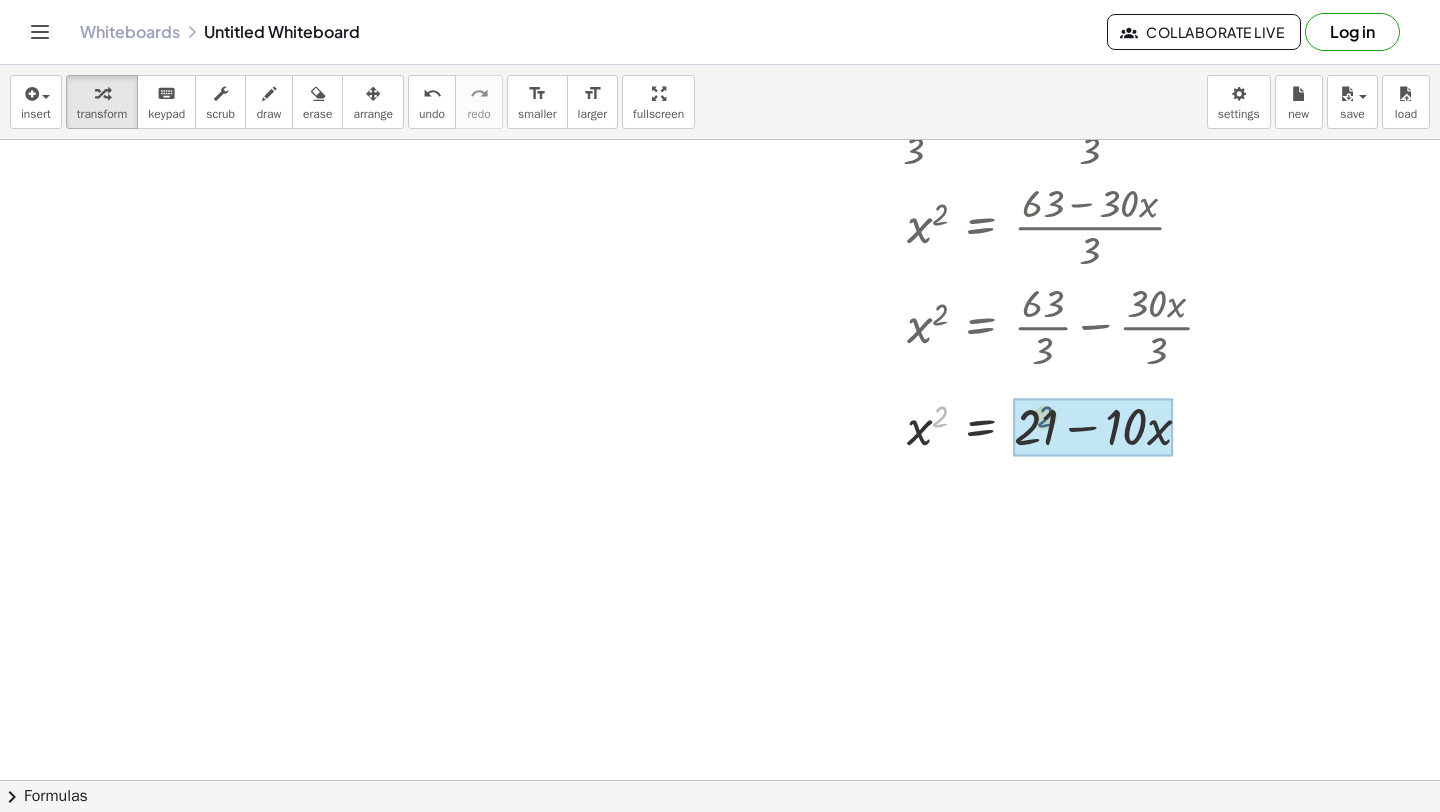 drag, startPoint x: 942, startPoint y: 418, endPoint x: 1047, endPoint y: 418, distance: 105 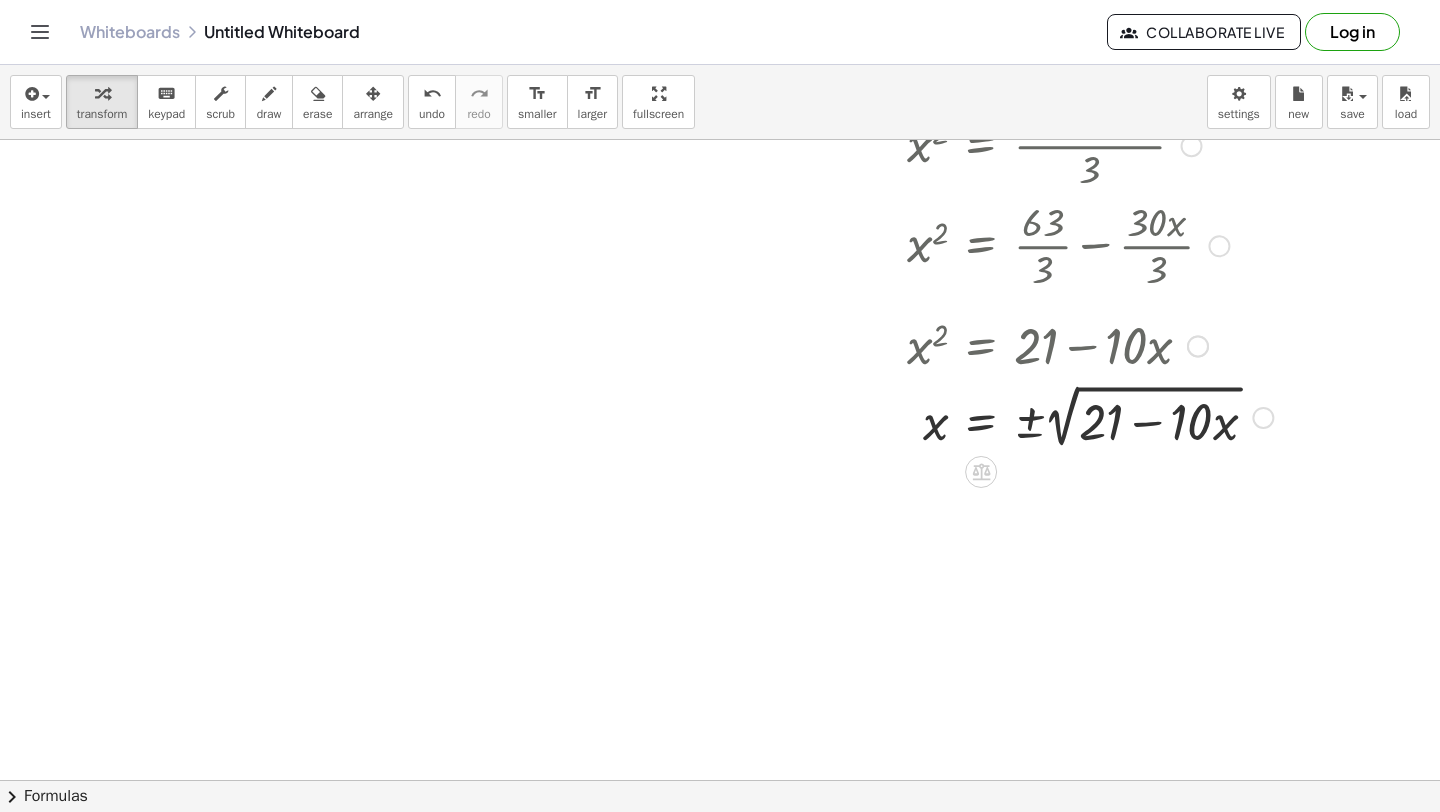 scroll, scrollTop: 3437, scrollLeft: 50, axis: both 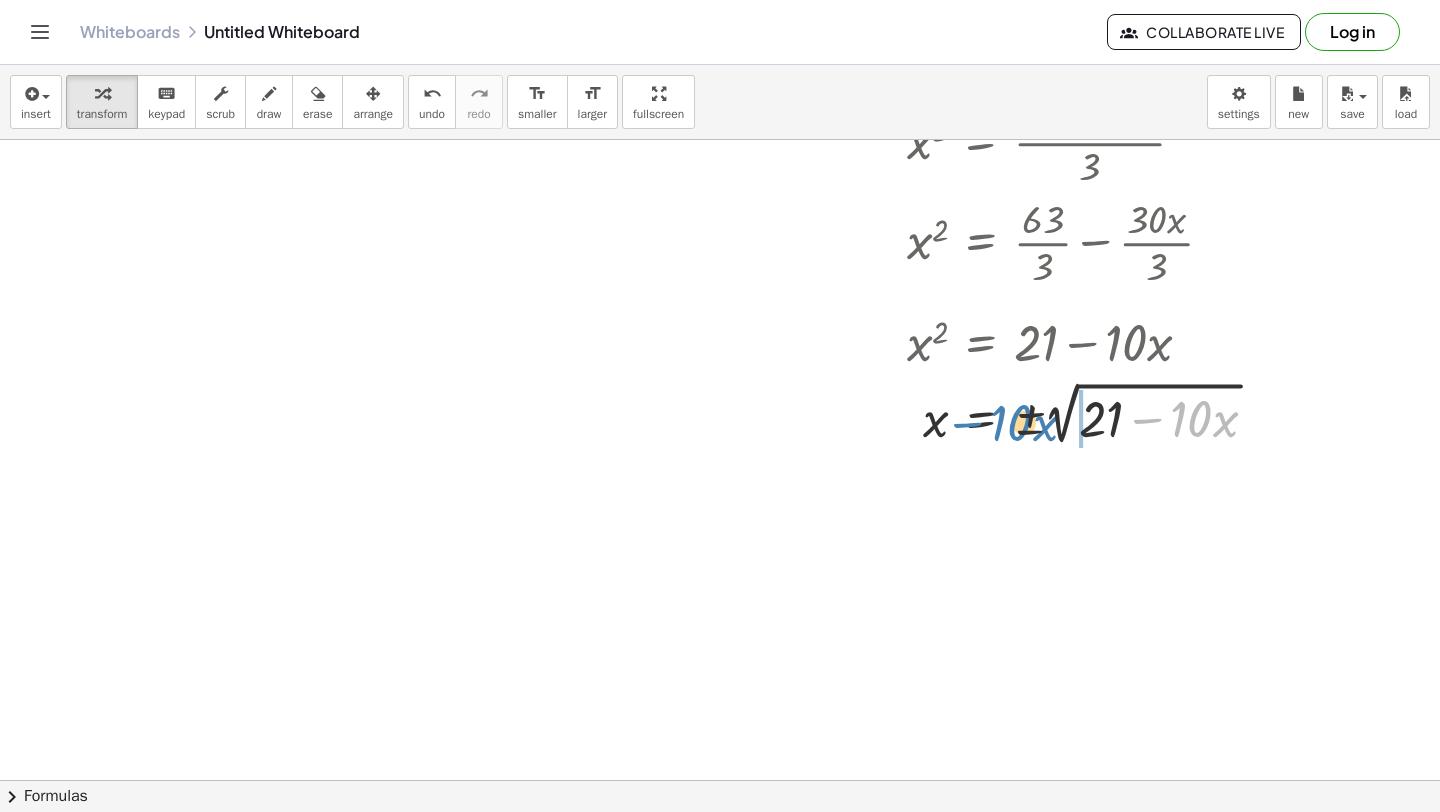 drag, startPoint x: 1154, startPoint y: 423, endPoint x: 1080, endPoint y: 430, distance: 74.330345 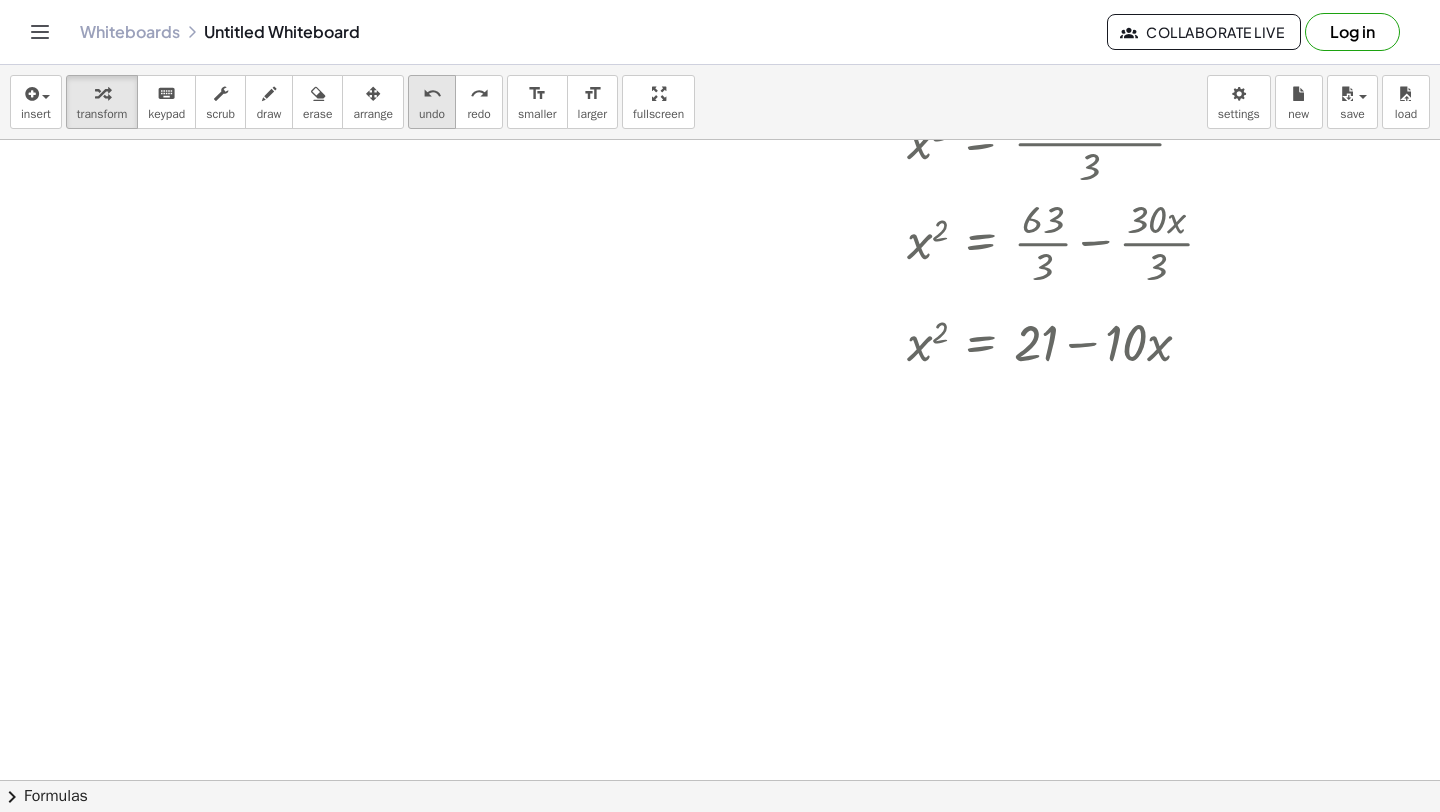 click on "undo undo" at bounding box center (432, 102) 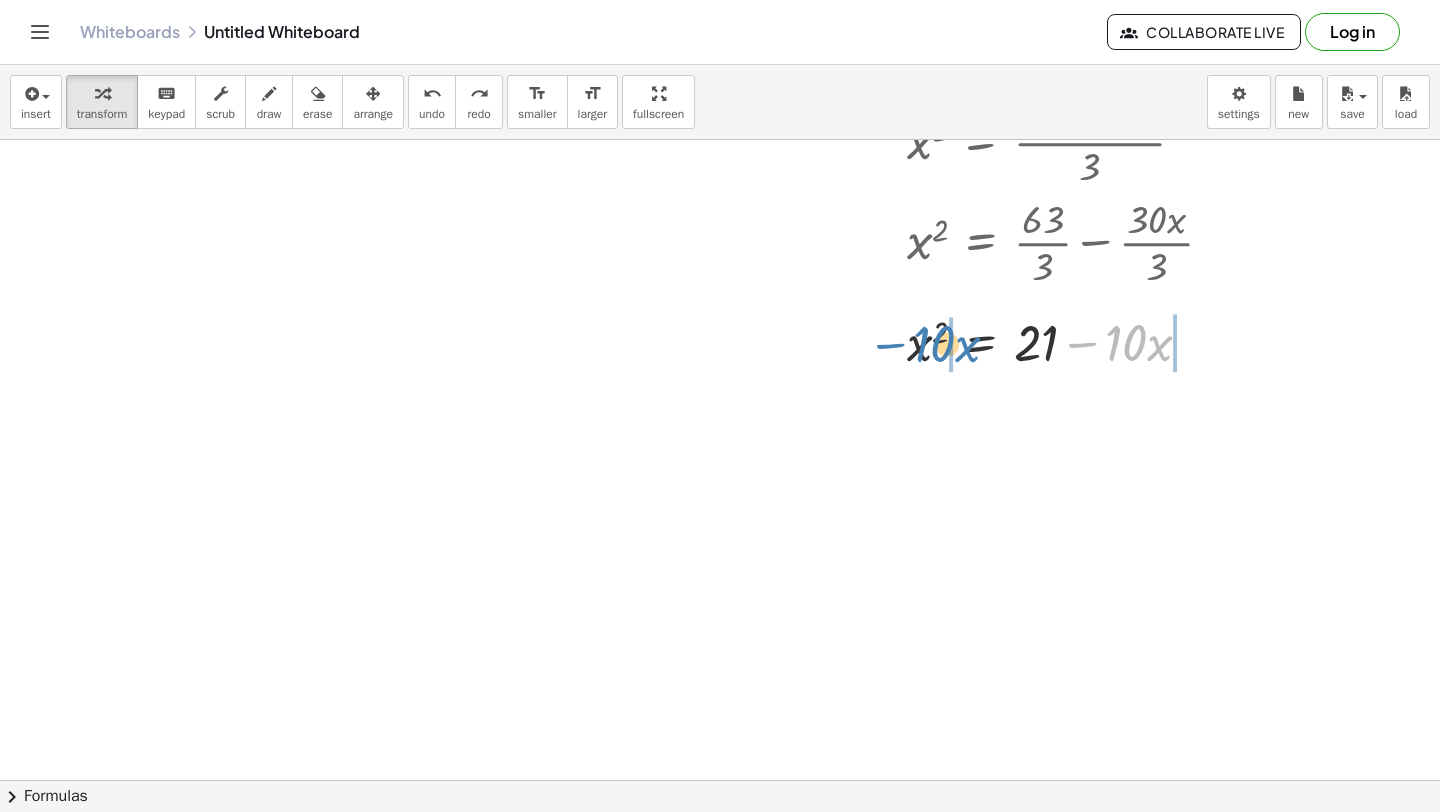 drag, startPoint x: 1075, startPoint y: 348, endPoint x: 881, endPoint y: 349, distance: 194.00258 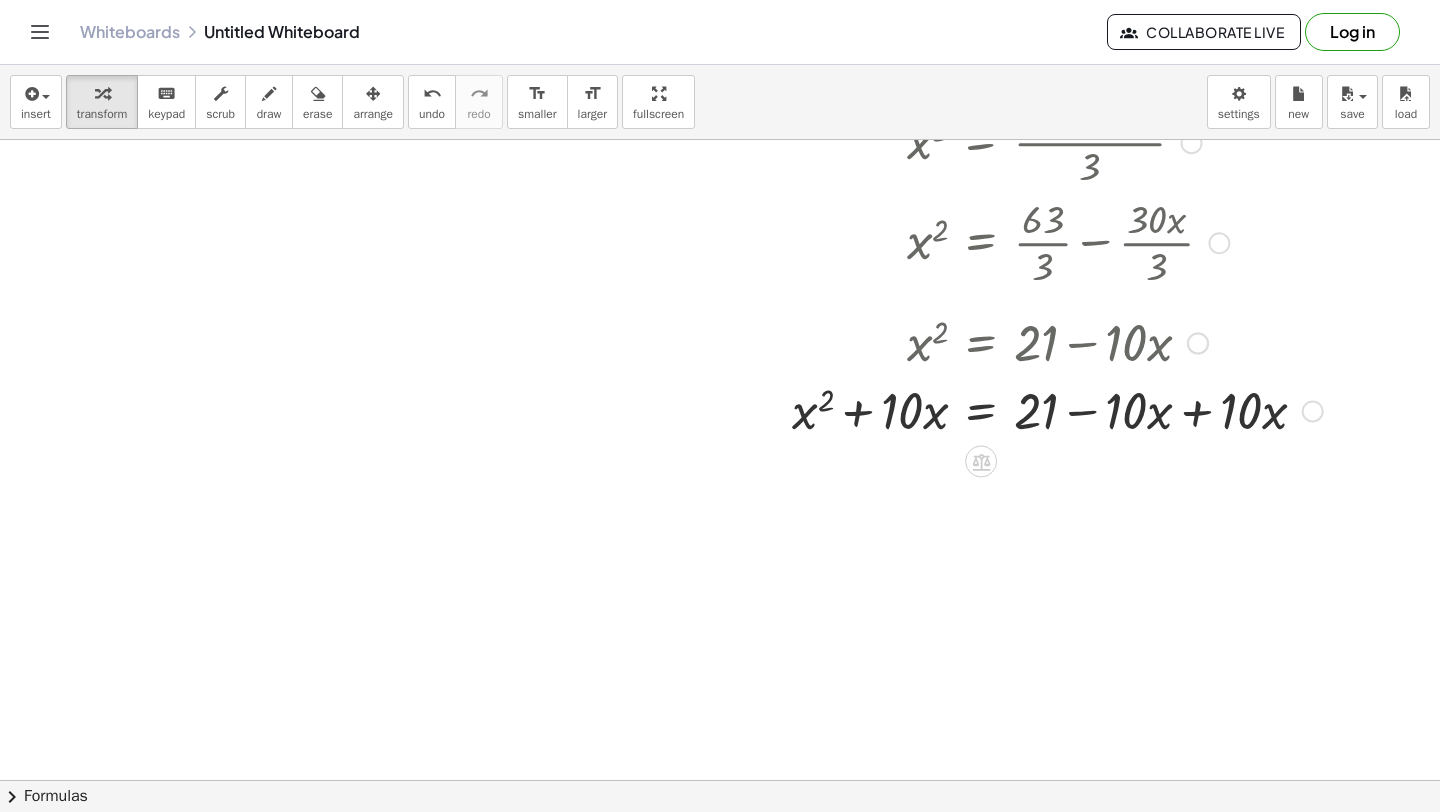 click at bounding box center [934, 409] 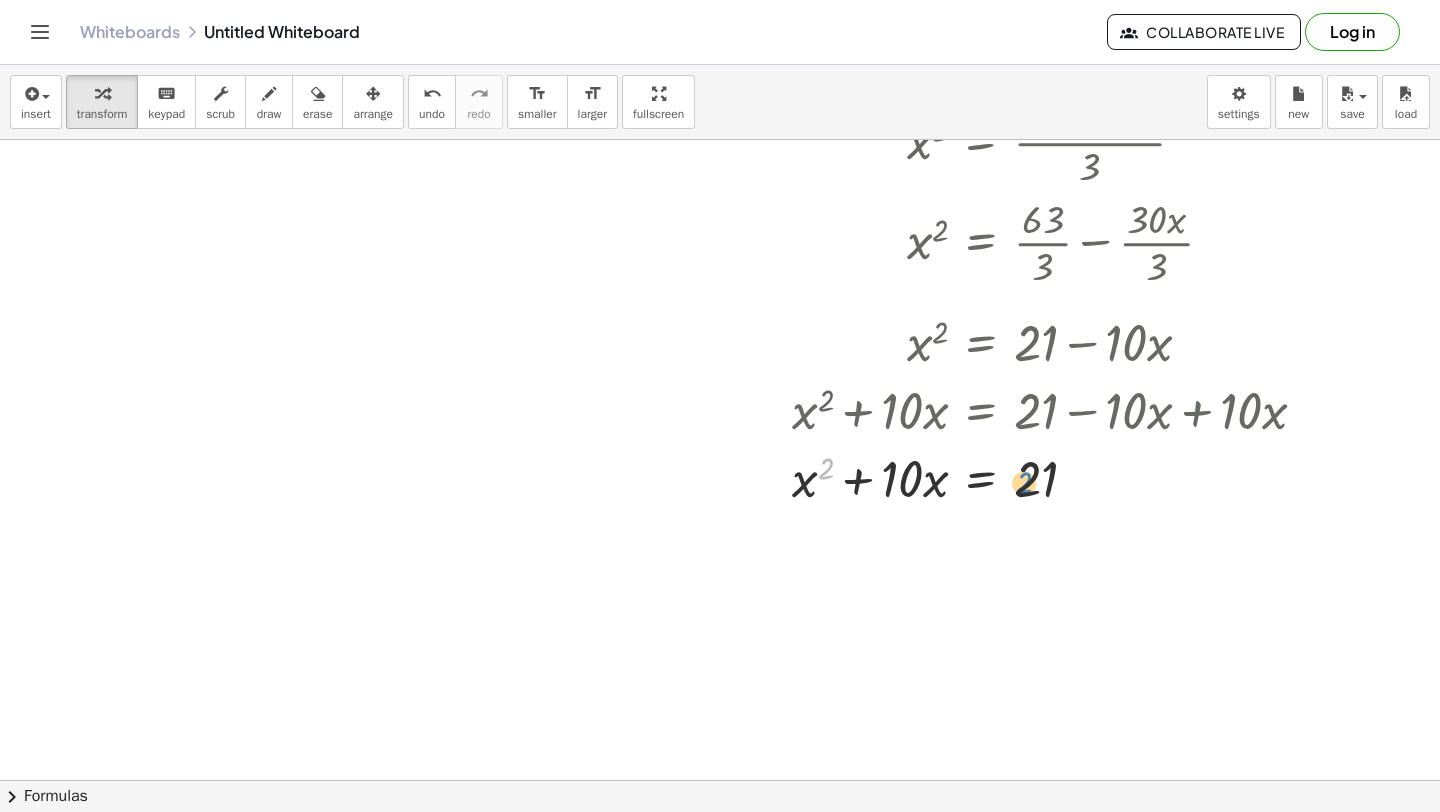drag, startPoint x: 828, startPoint y: 466, endPoint x: 1028, endPoint y: 480, distance: 200.4894 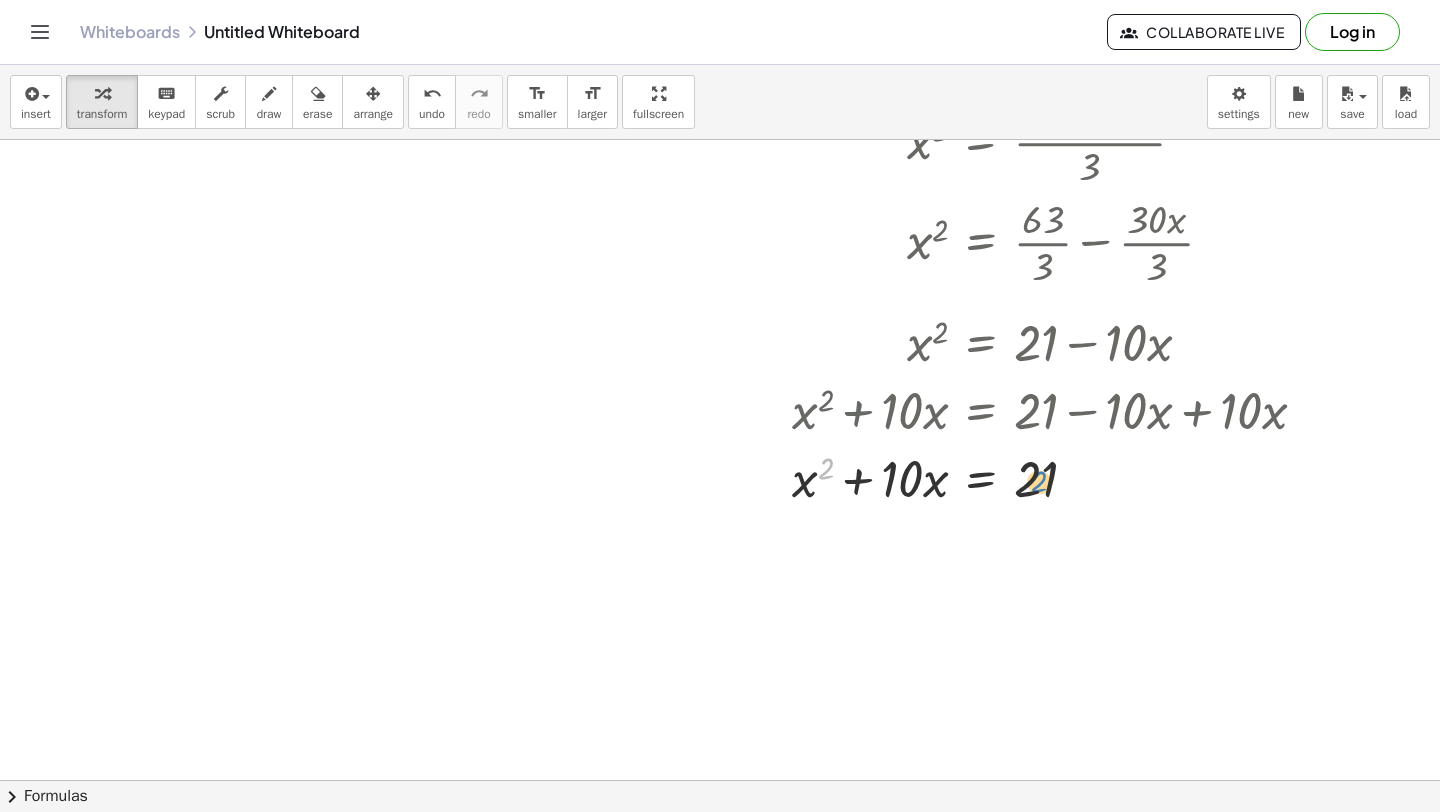 drag, startPoint x: 828, startPoint y: 465, endPoint x: 1039, endPoint y: 473, distance: 211.15161 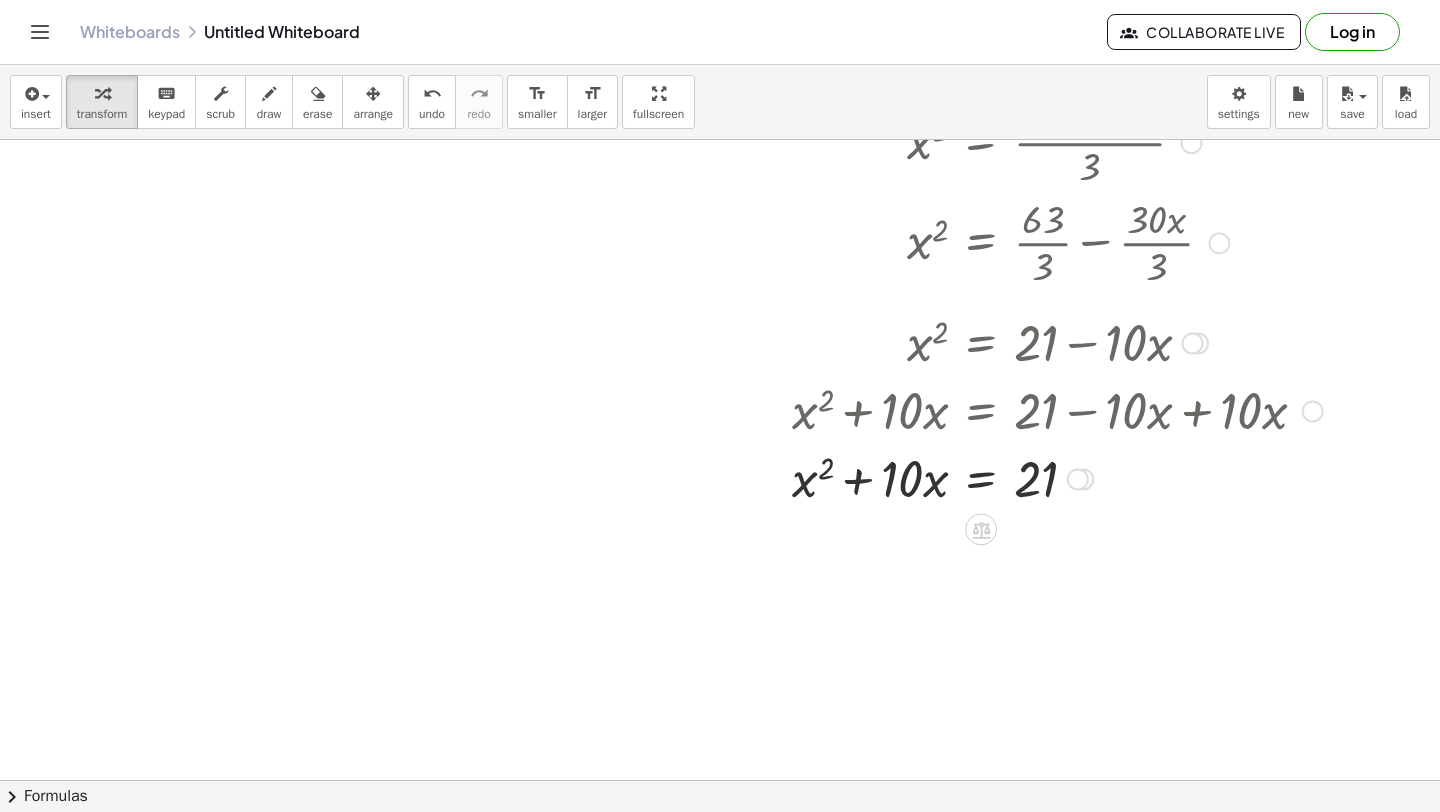click at bounding box center (934, 477) 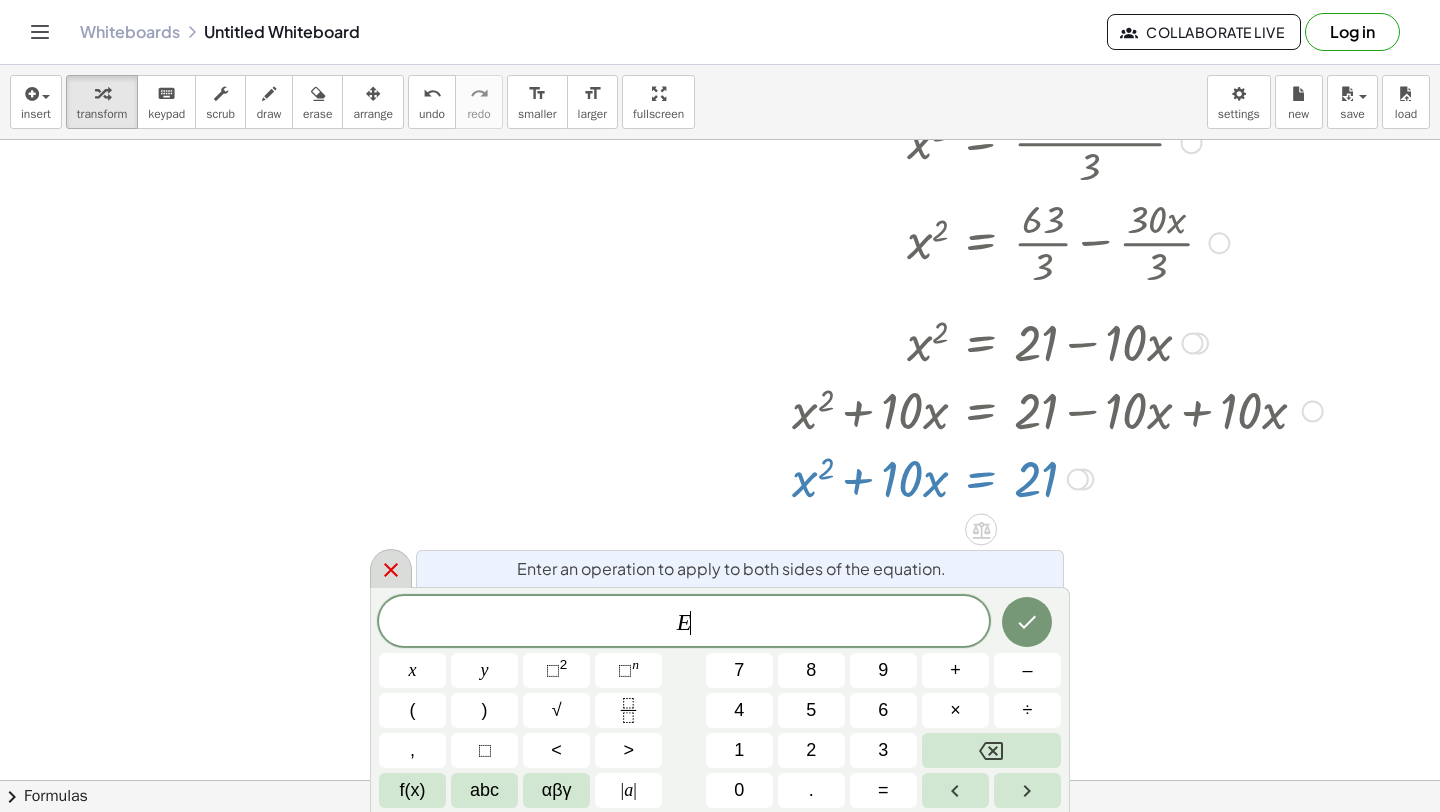 click 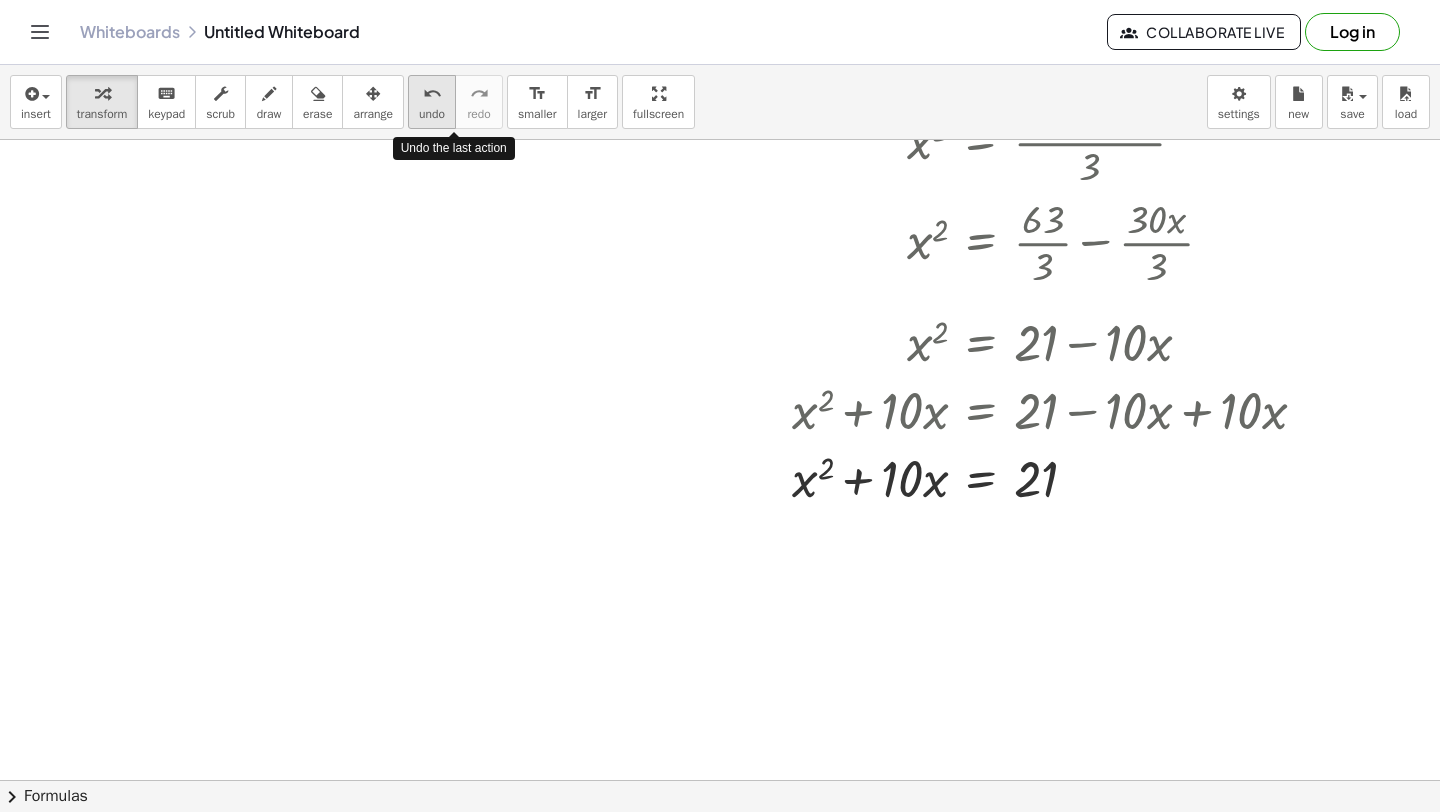 click on "undo" at bounding box center (432, 94) 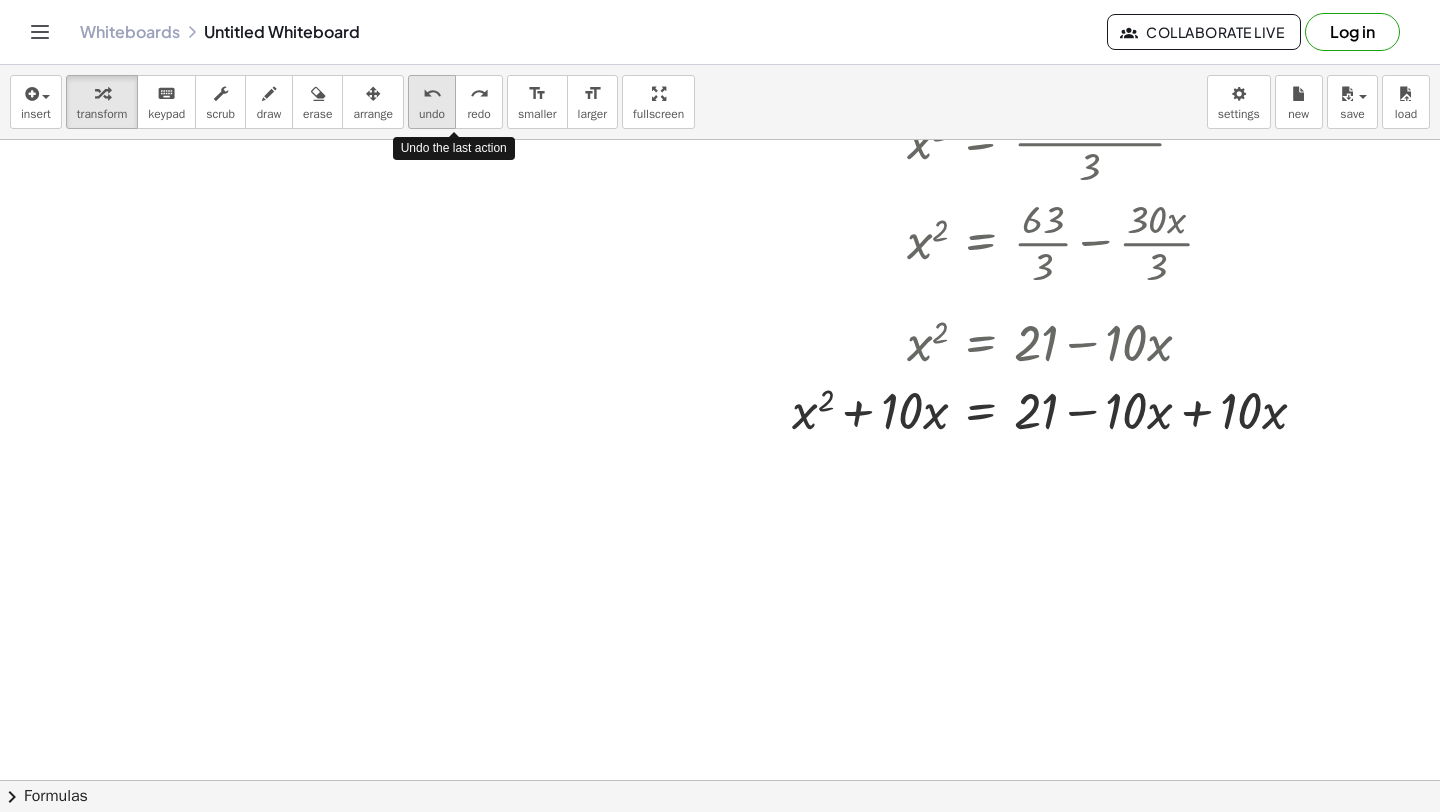 click on "undo" at bounding box center [432, 94] 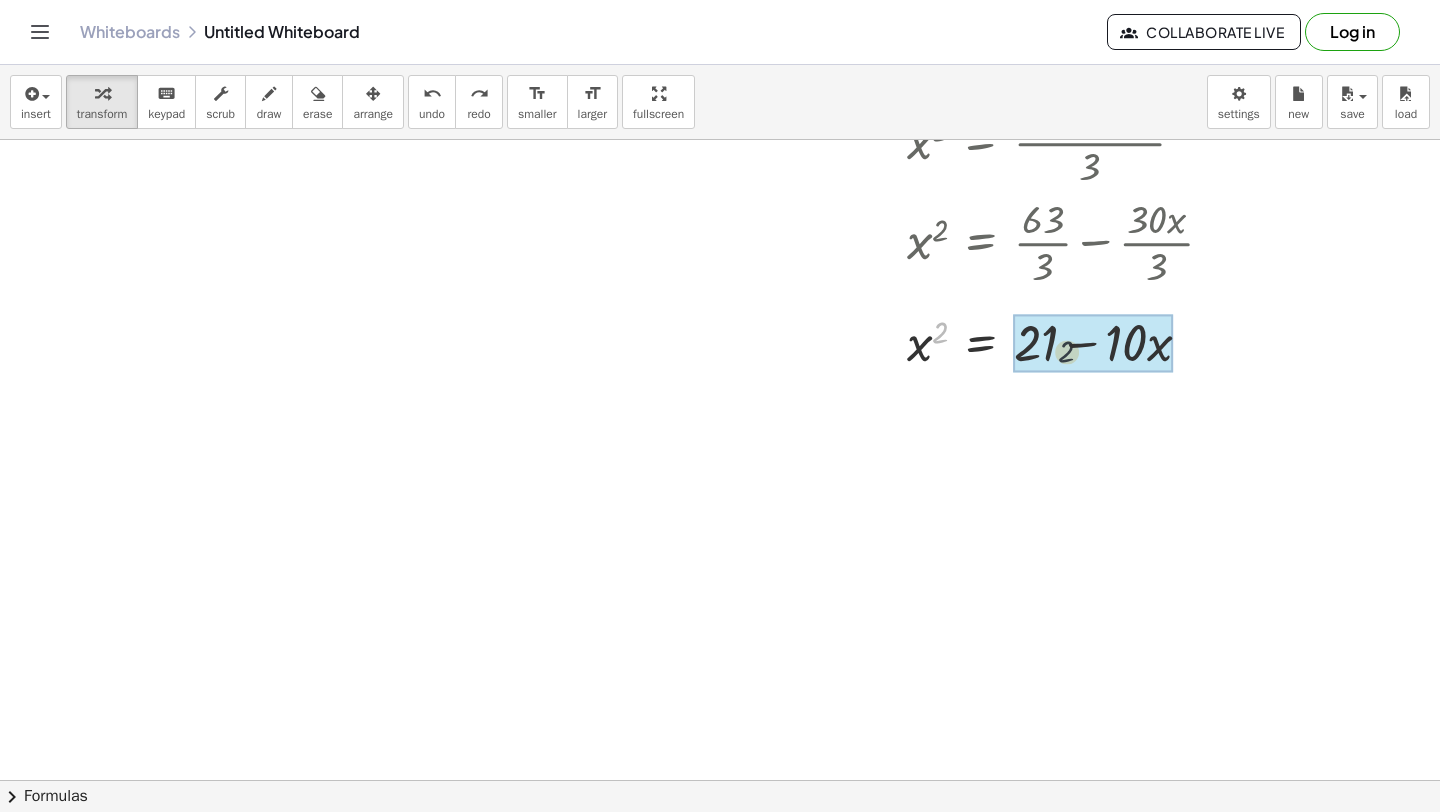 drag, startPoint x: 940, startPoint y: 332, endPoint x: 1079, endPoint y: 345, distance: 139.60658 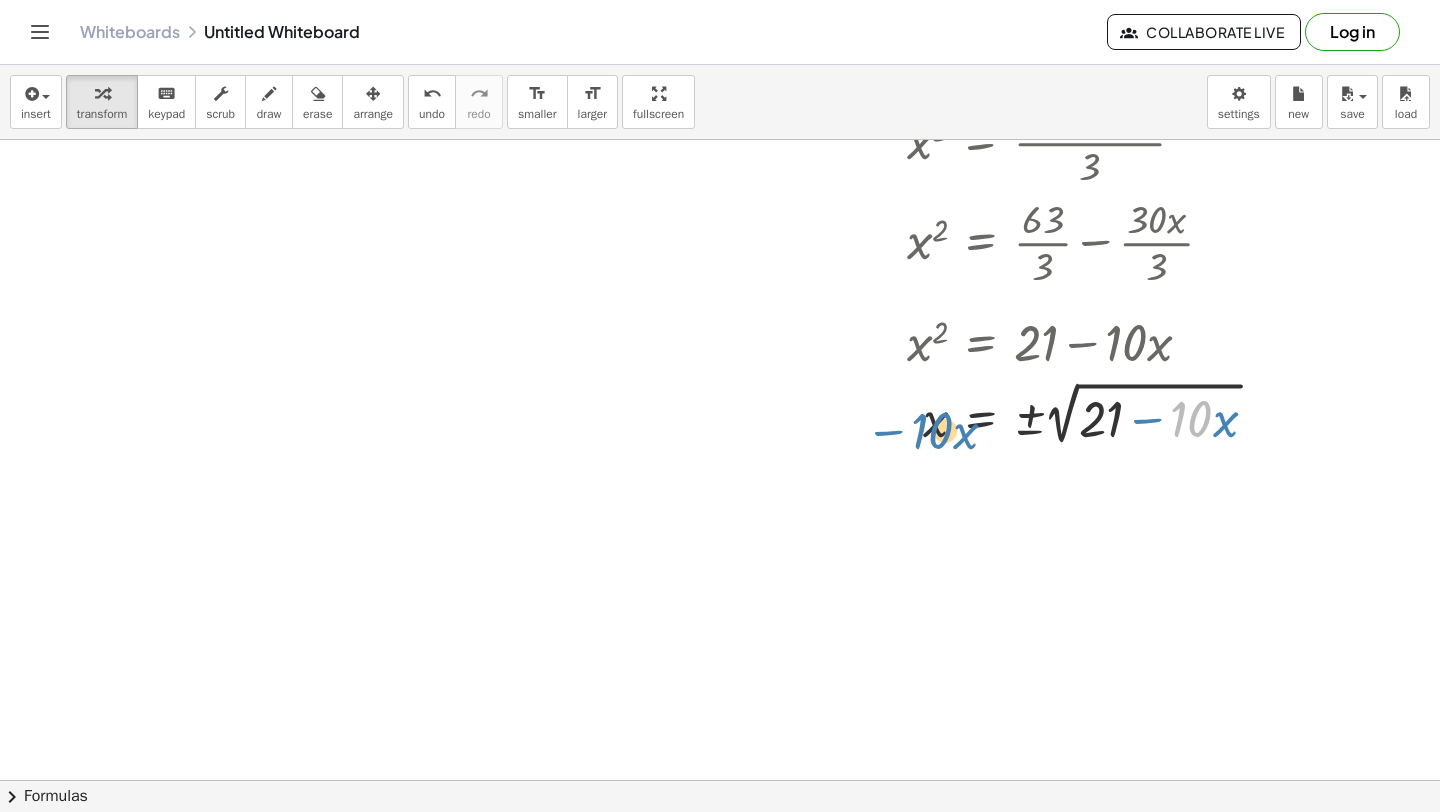 drag, startPoint x: 1171, startPoint y: 426, endPoint x: 919, endPoint y: 430, distance: 252.03174 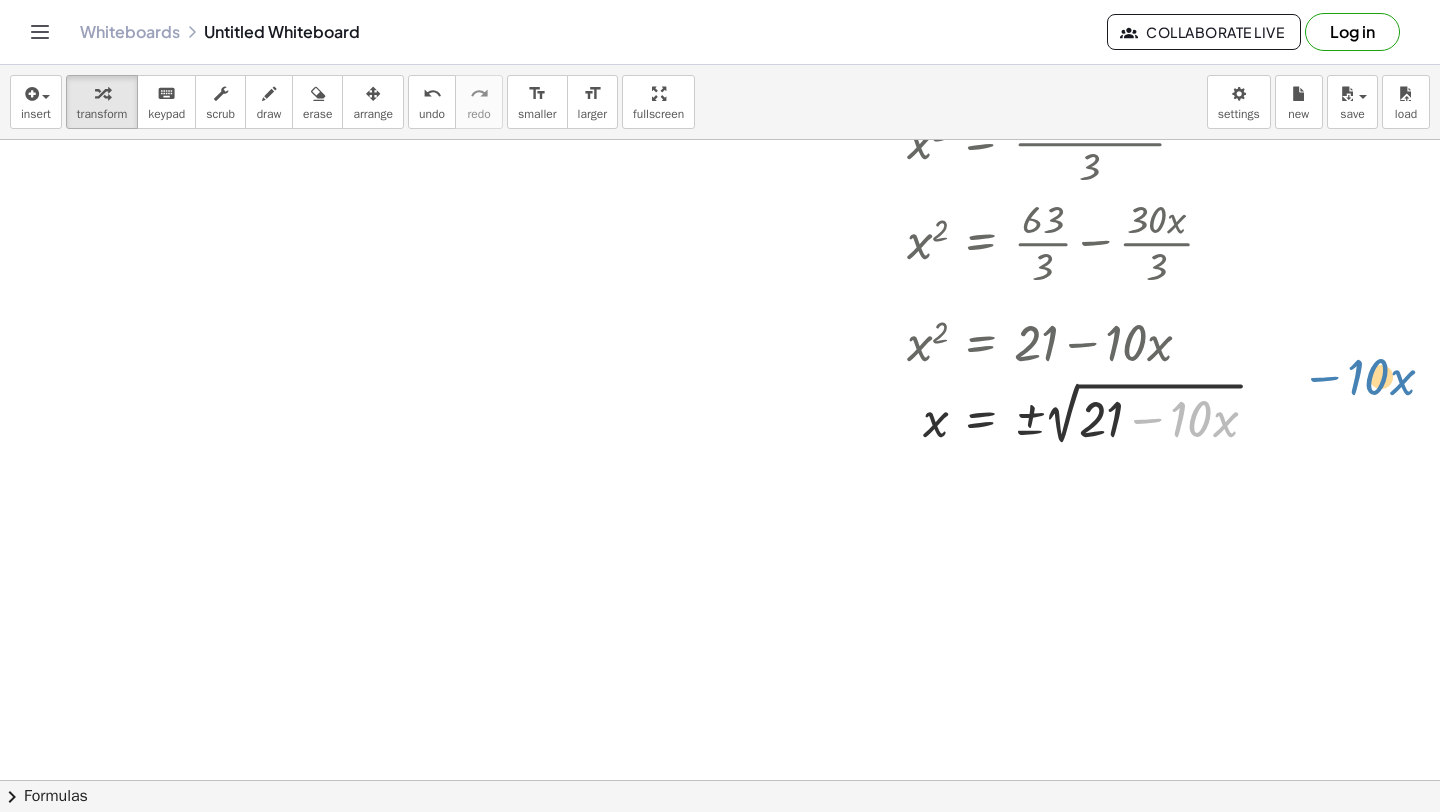 drag, startPoint x: 1143, startPoint y: 417, endPoint x: 1324, endPoint y: 376, distance: 185.58556 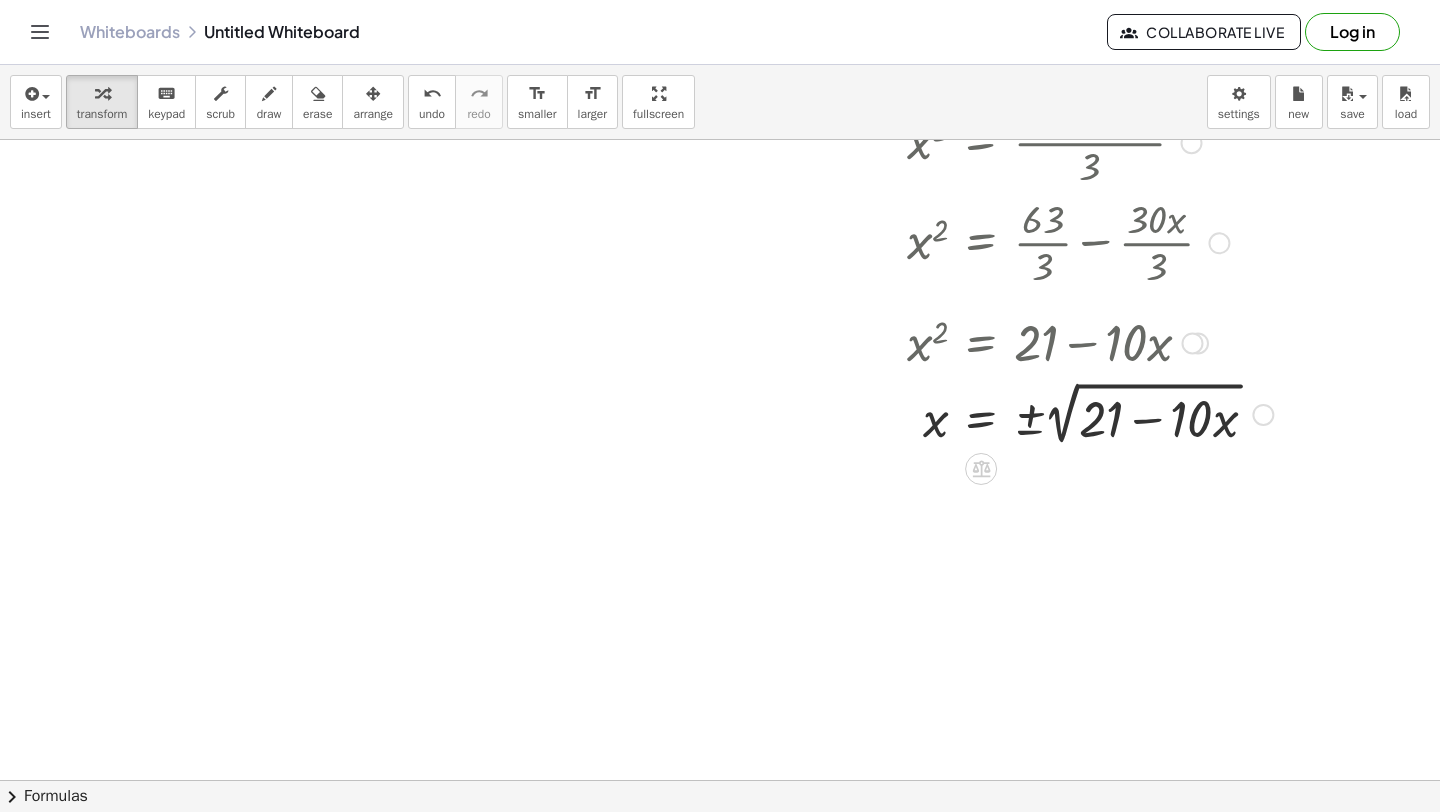 click at bounding box center (909, 412) 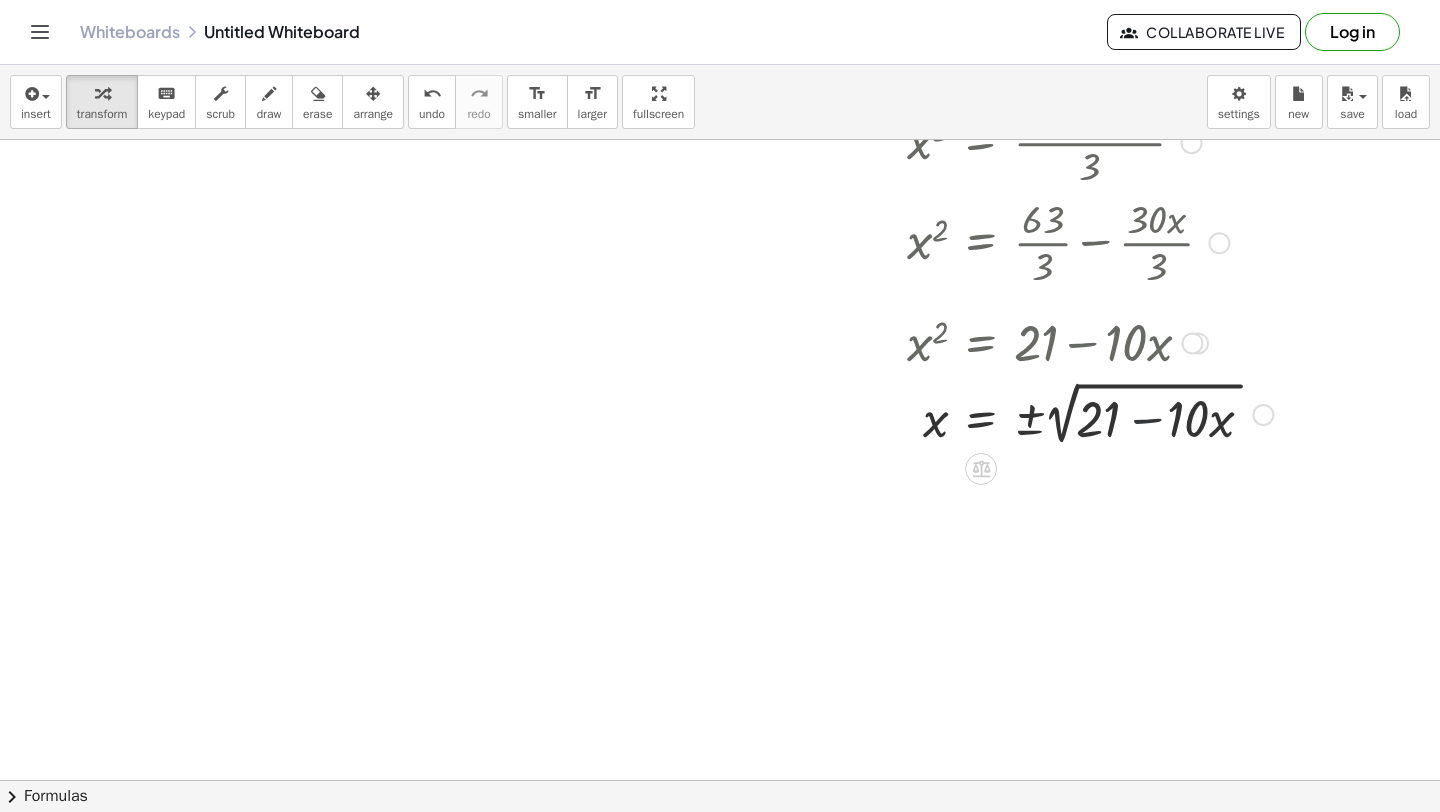 click at bounding box center (909, 412) 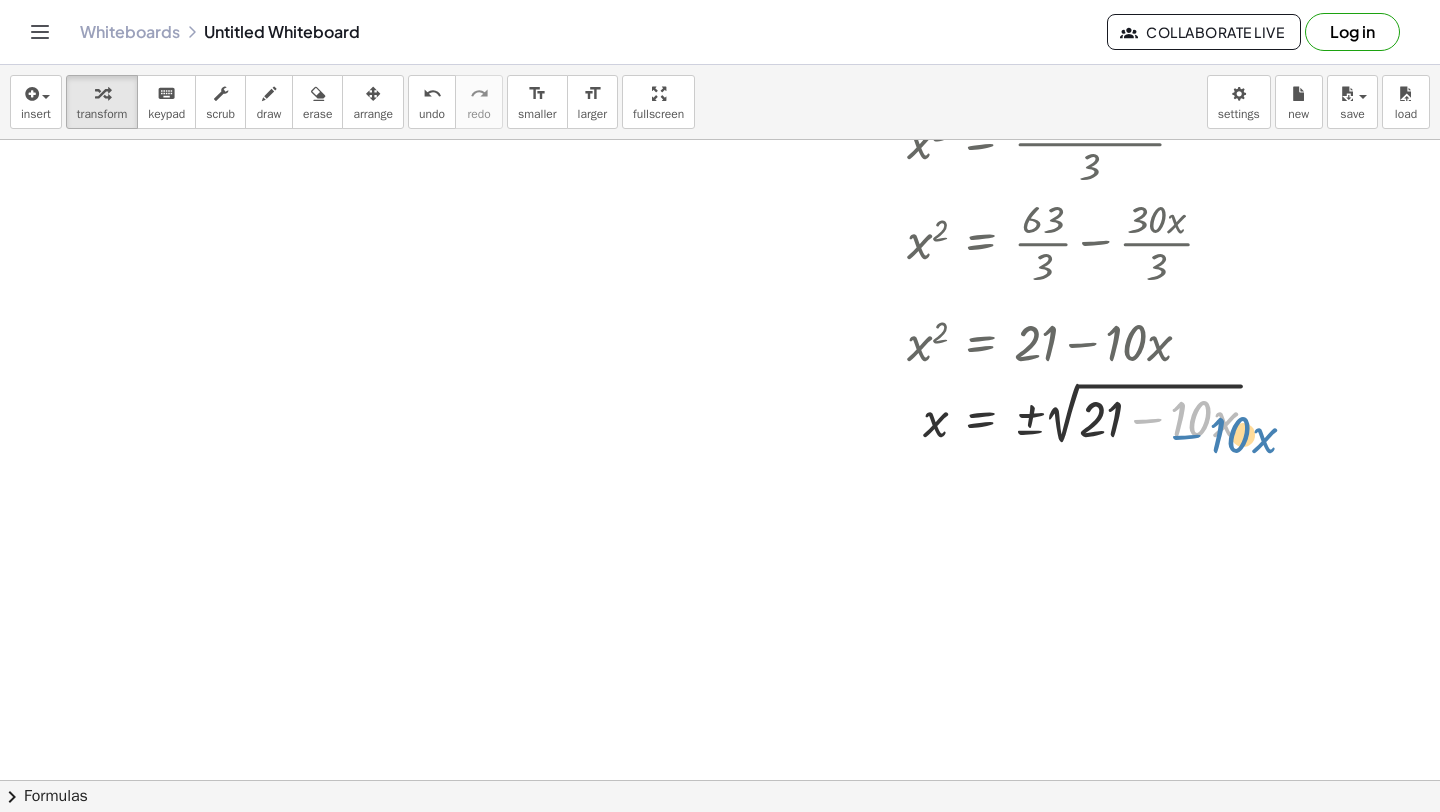 drag, startPoint x: 1162, startPoint y: 423, endPoint x: 1198, endPoint y: 429, distance: 36.496574 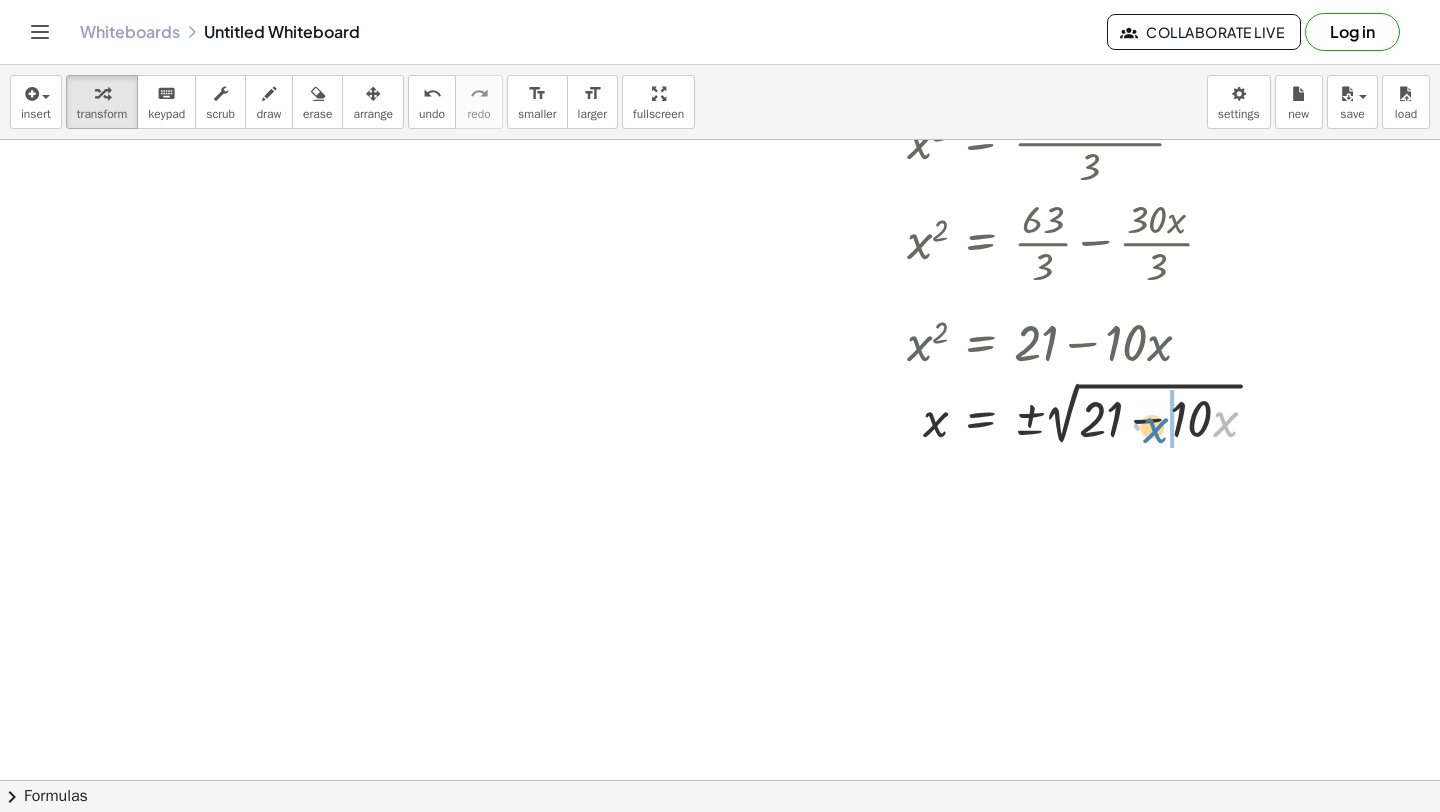 drag, startPoint x: 1243, startPoint y: 420, endPoint x: 1198, endPoint y: 424, distance: 45.17743 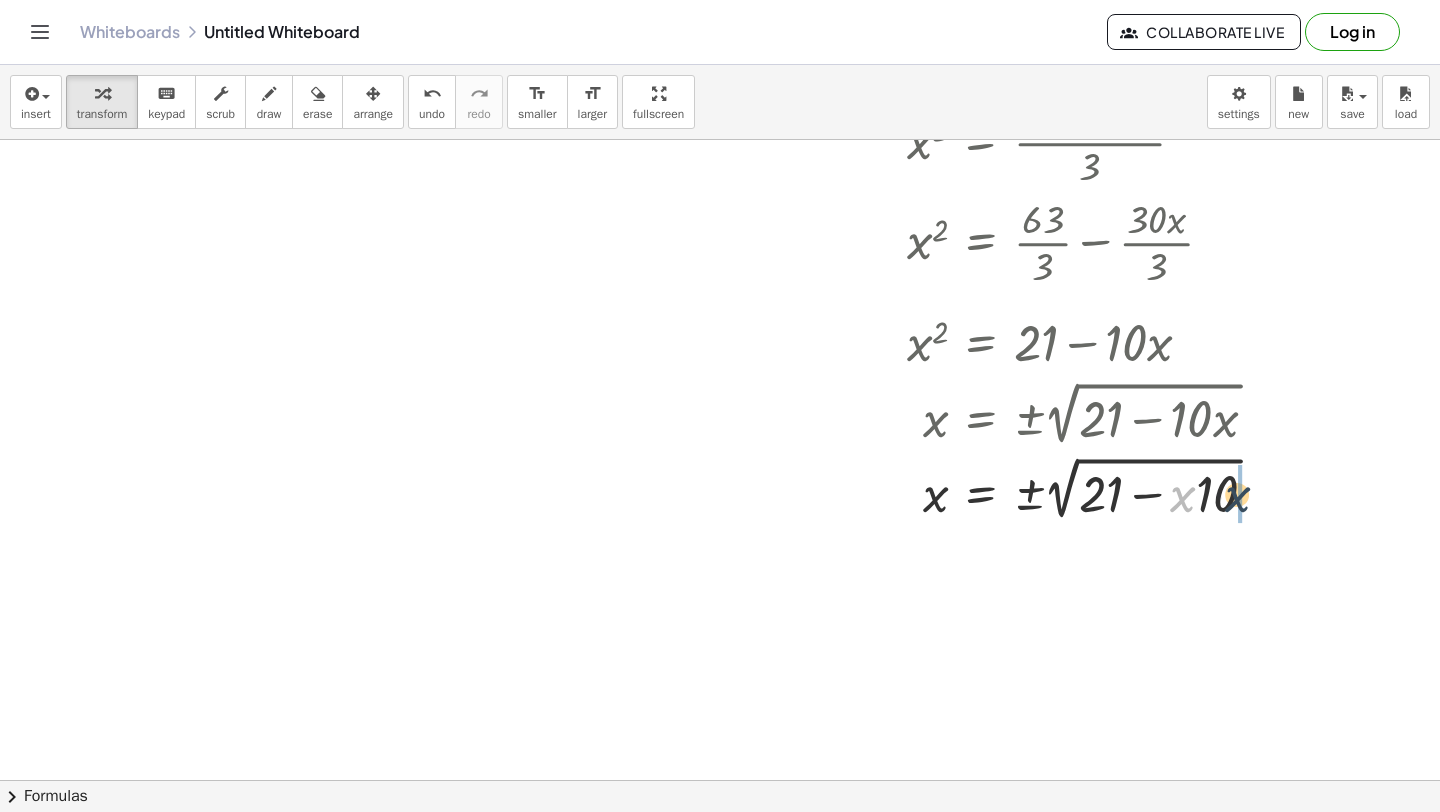 drag, startPoint x: 1178, startPoint y: 490, endPoint x: 1231, endPoint y: 485, distance: 53.235325 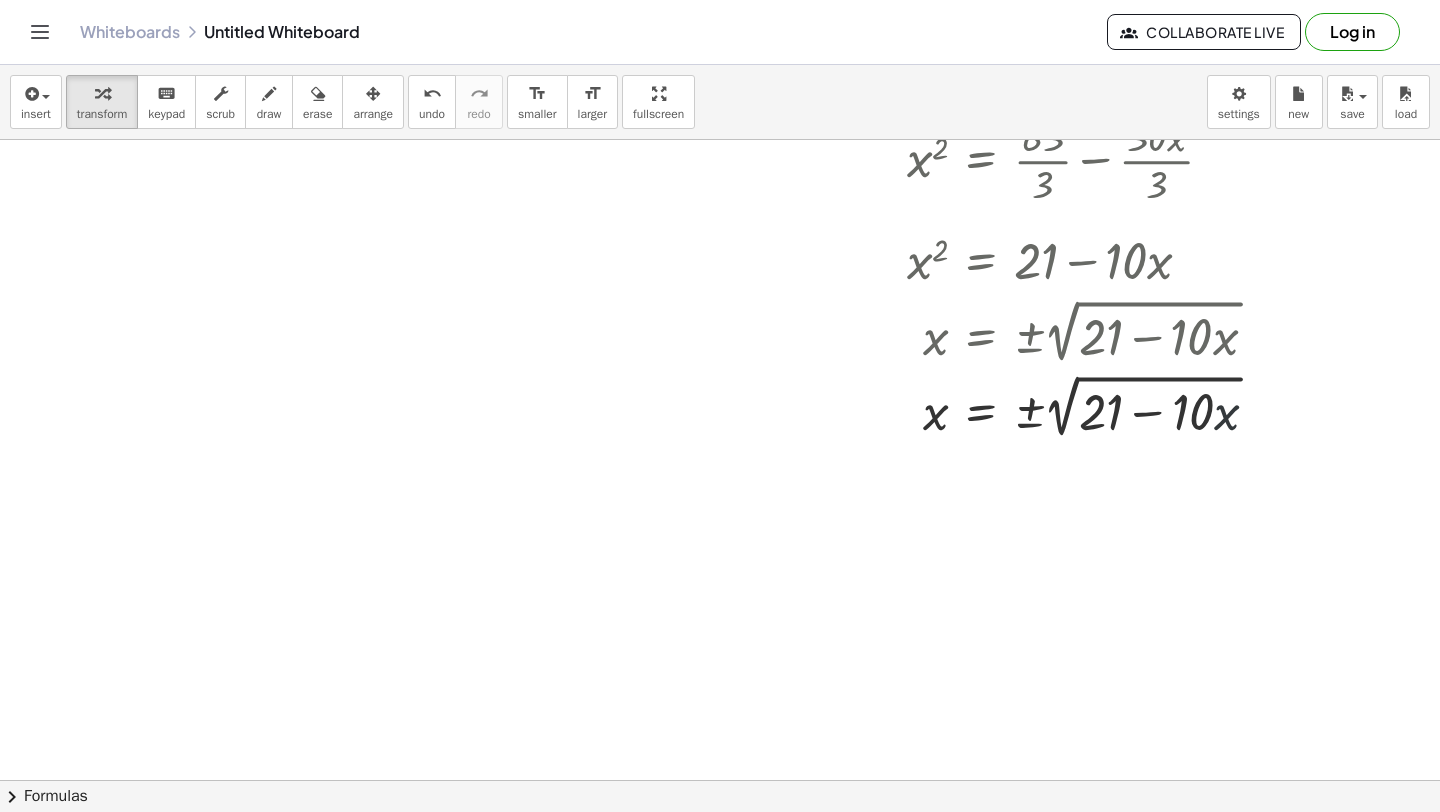 scroll, scrollTop: 3527, scrollLeft: 50, axis: both 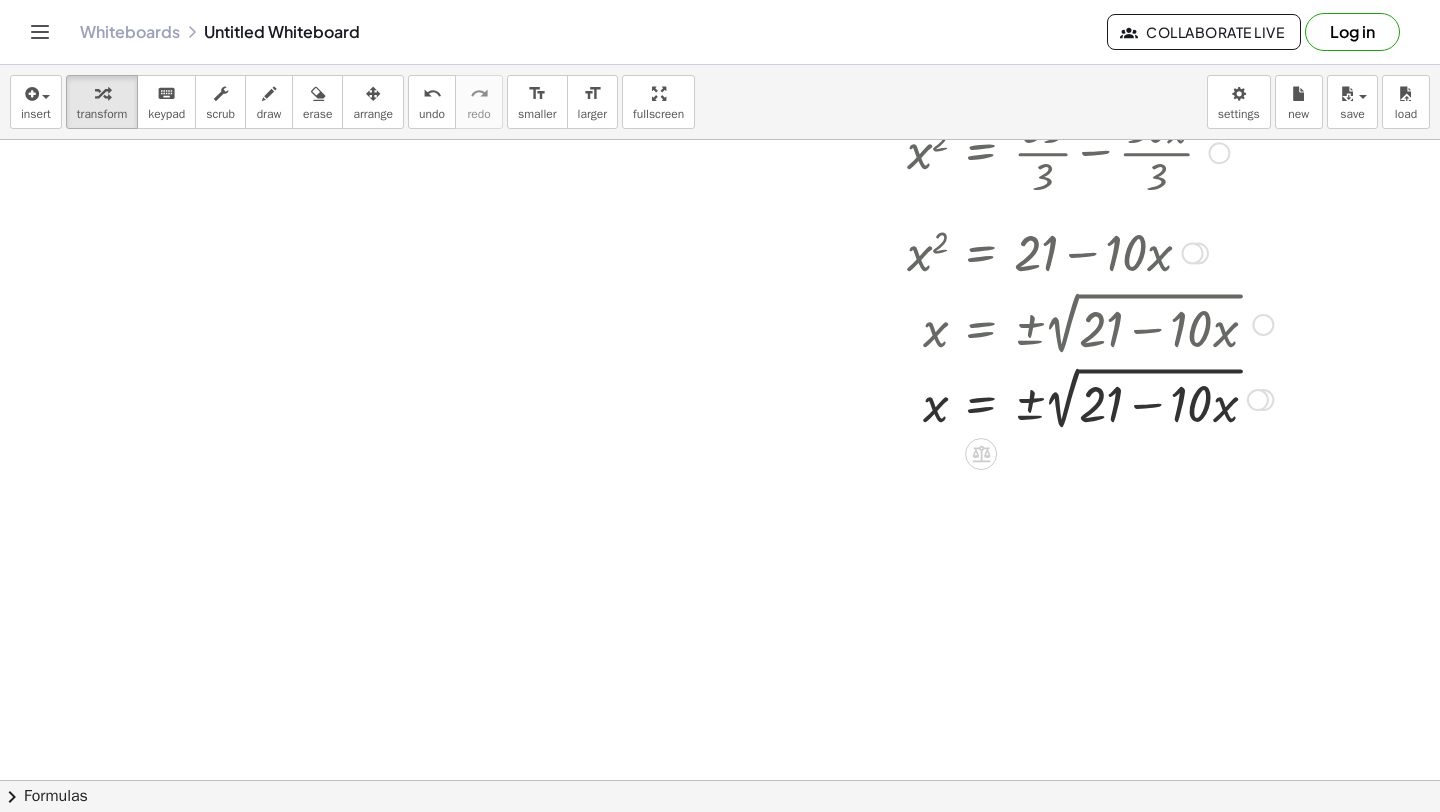 click at bounding box center [909, 398] 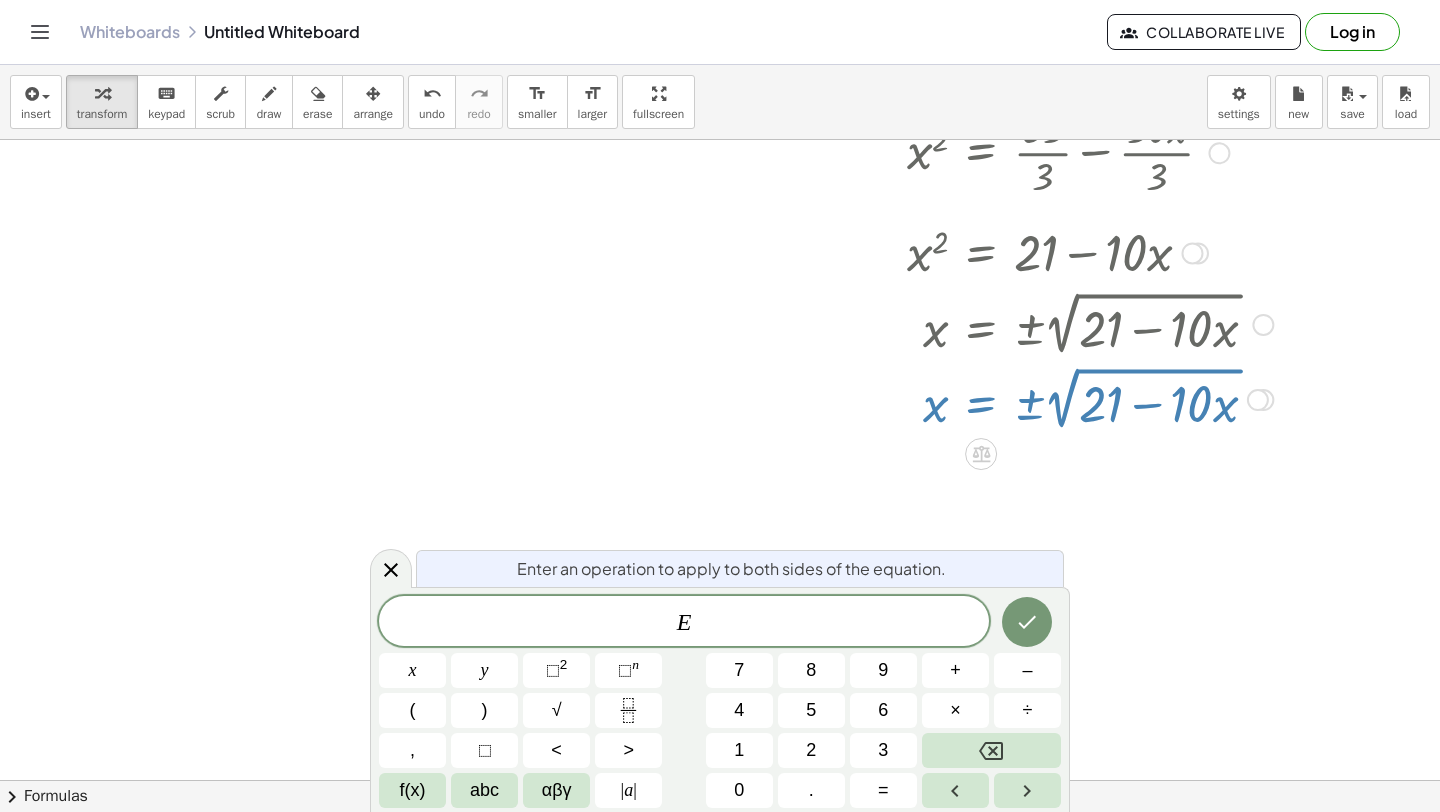 click at bounding box center (909, 398) 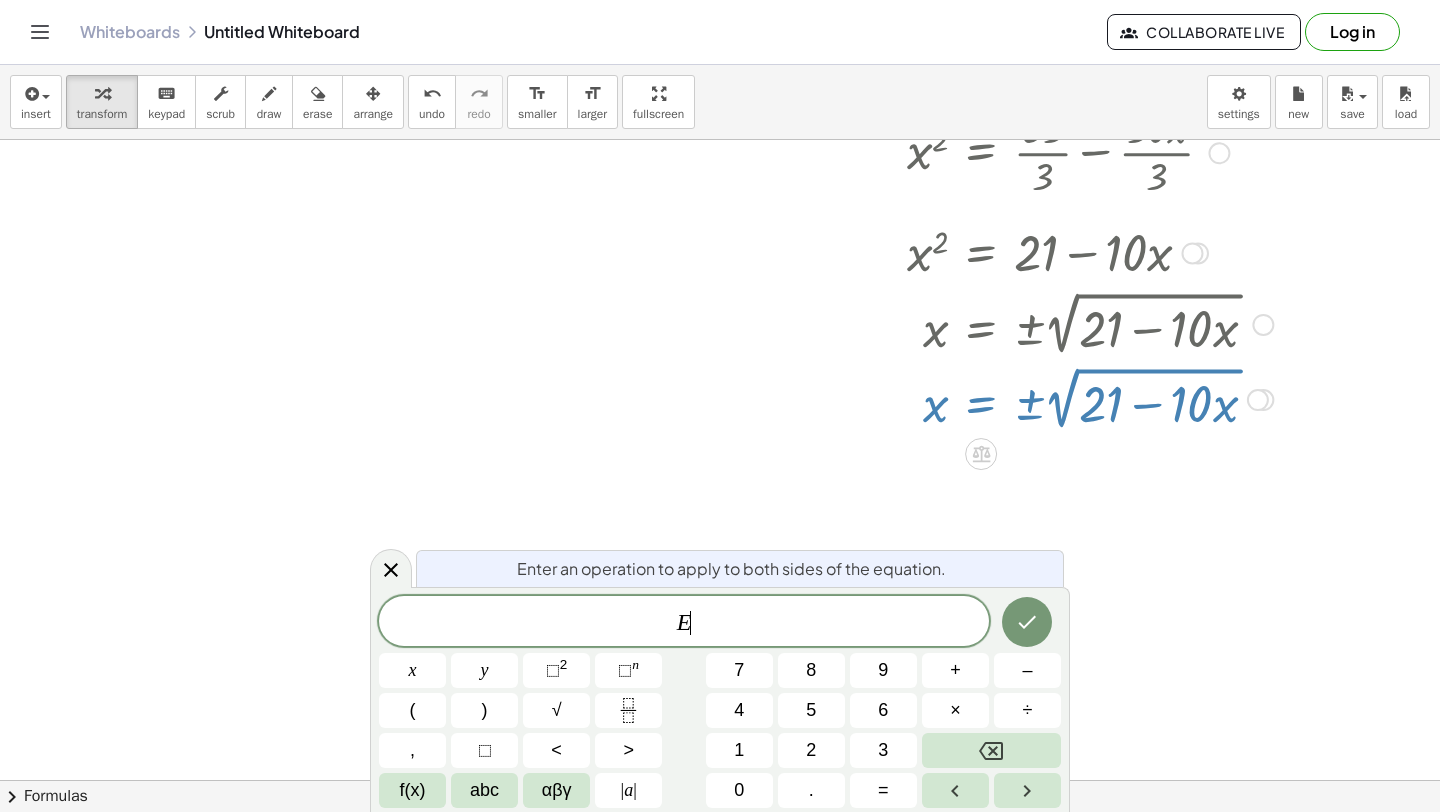 click at bounding box center [784, -1147] 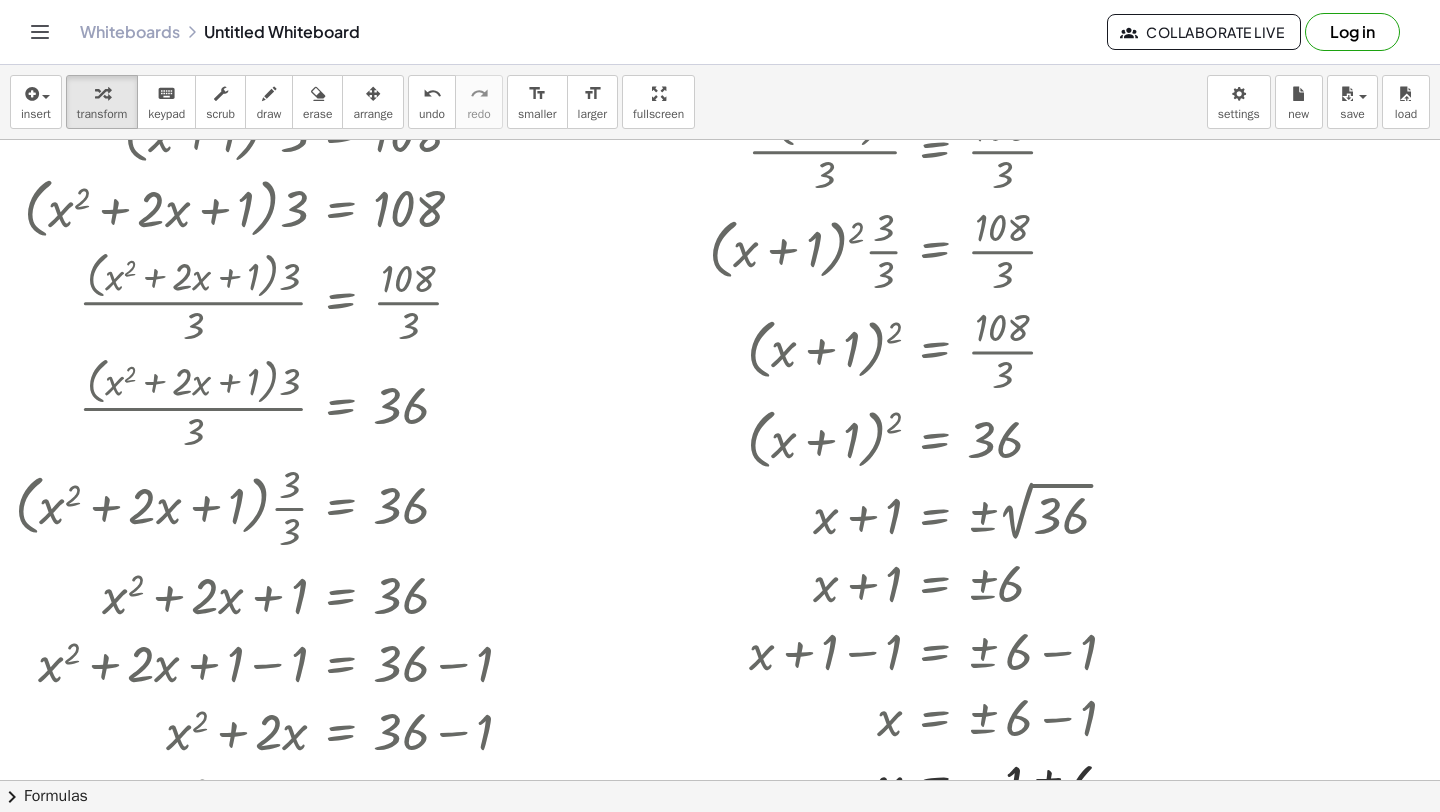 scroll, scrollTop: 0, scrollLeft: 50, axis: horizontal 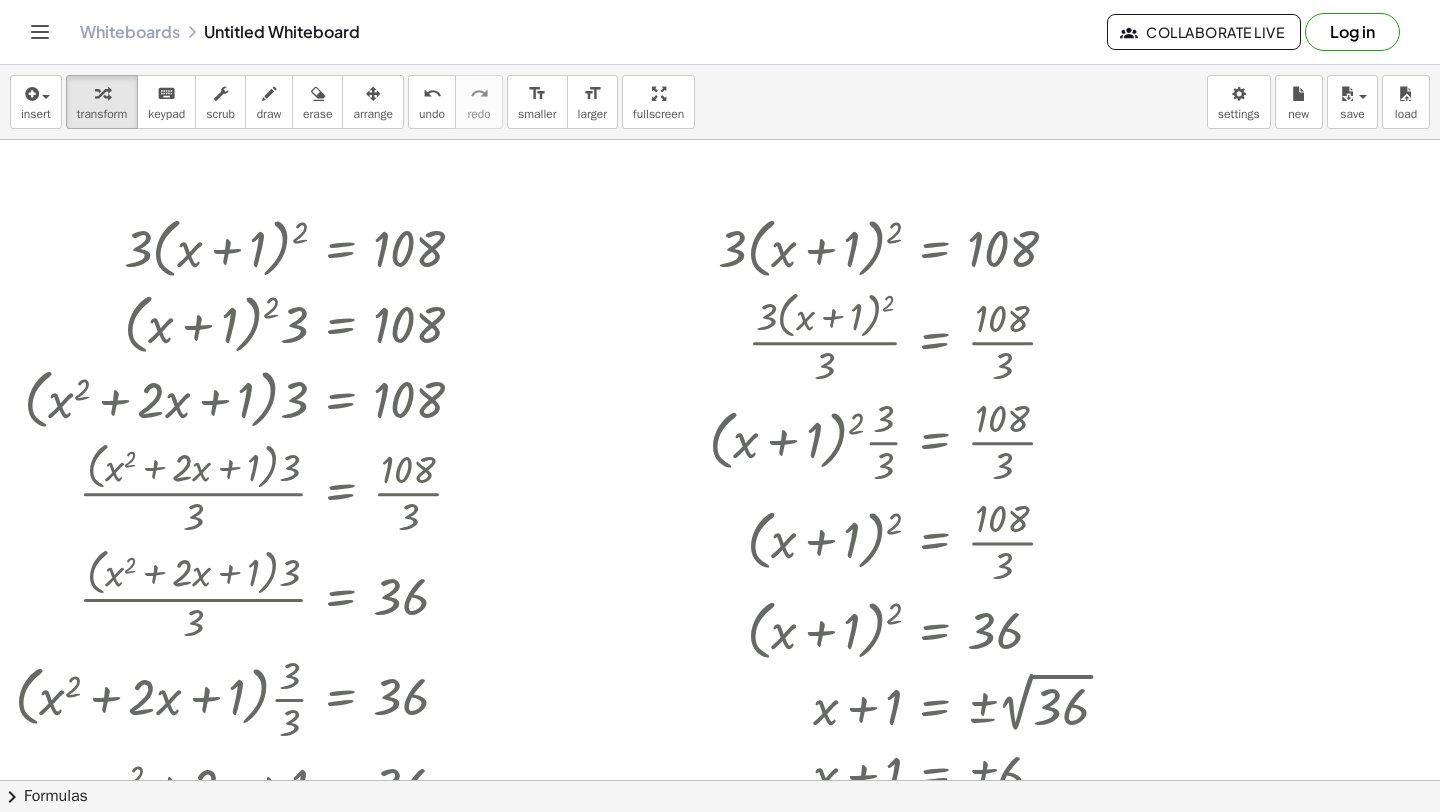 drag, startPoint x: 944, startPoint y: 328, endPoint x: 1280, endPoint y: -69, distance: 520.10095 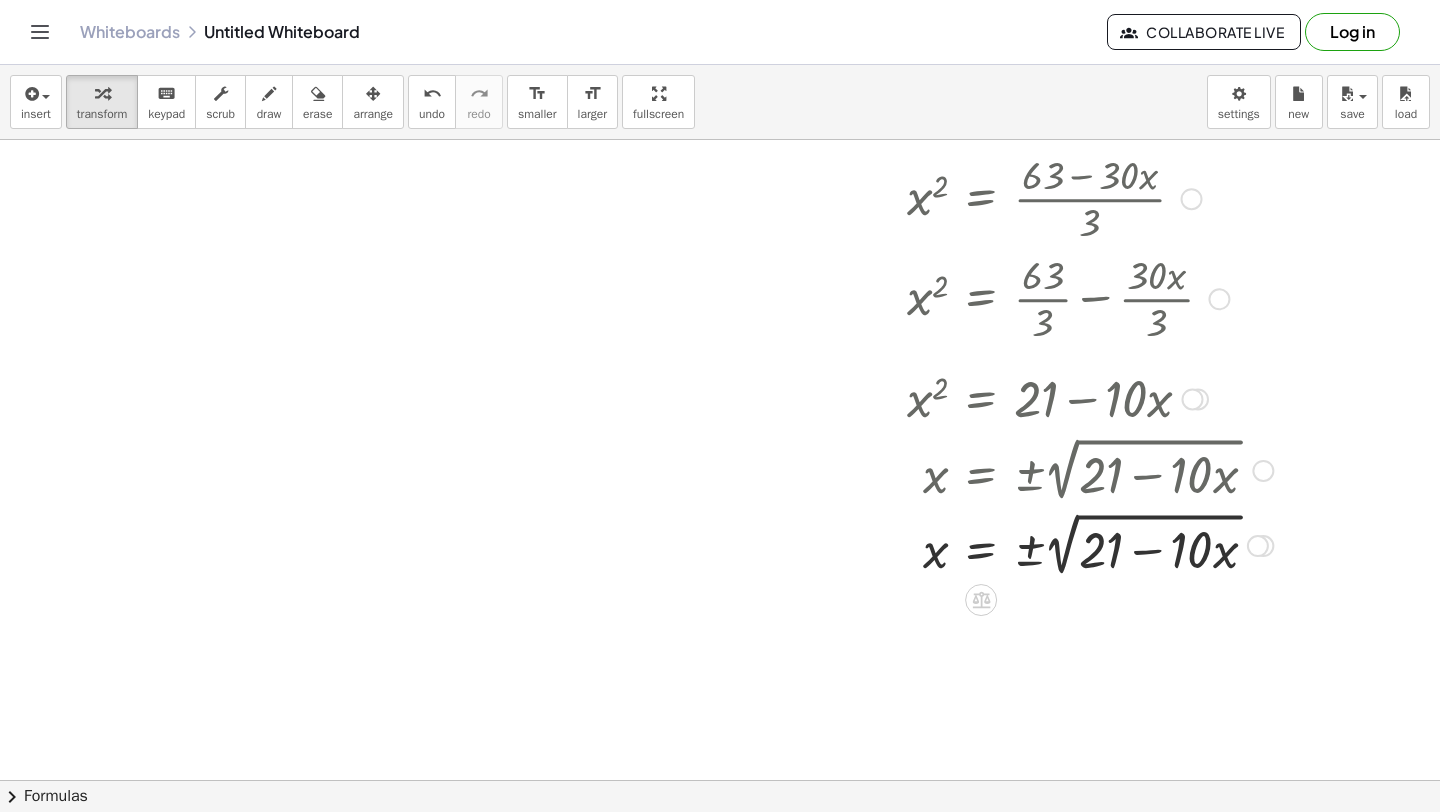 scroll, scrollTop: 3388, scrollLeft: 50, axis: both 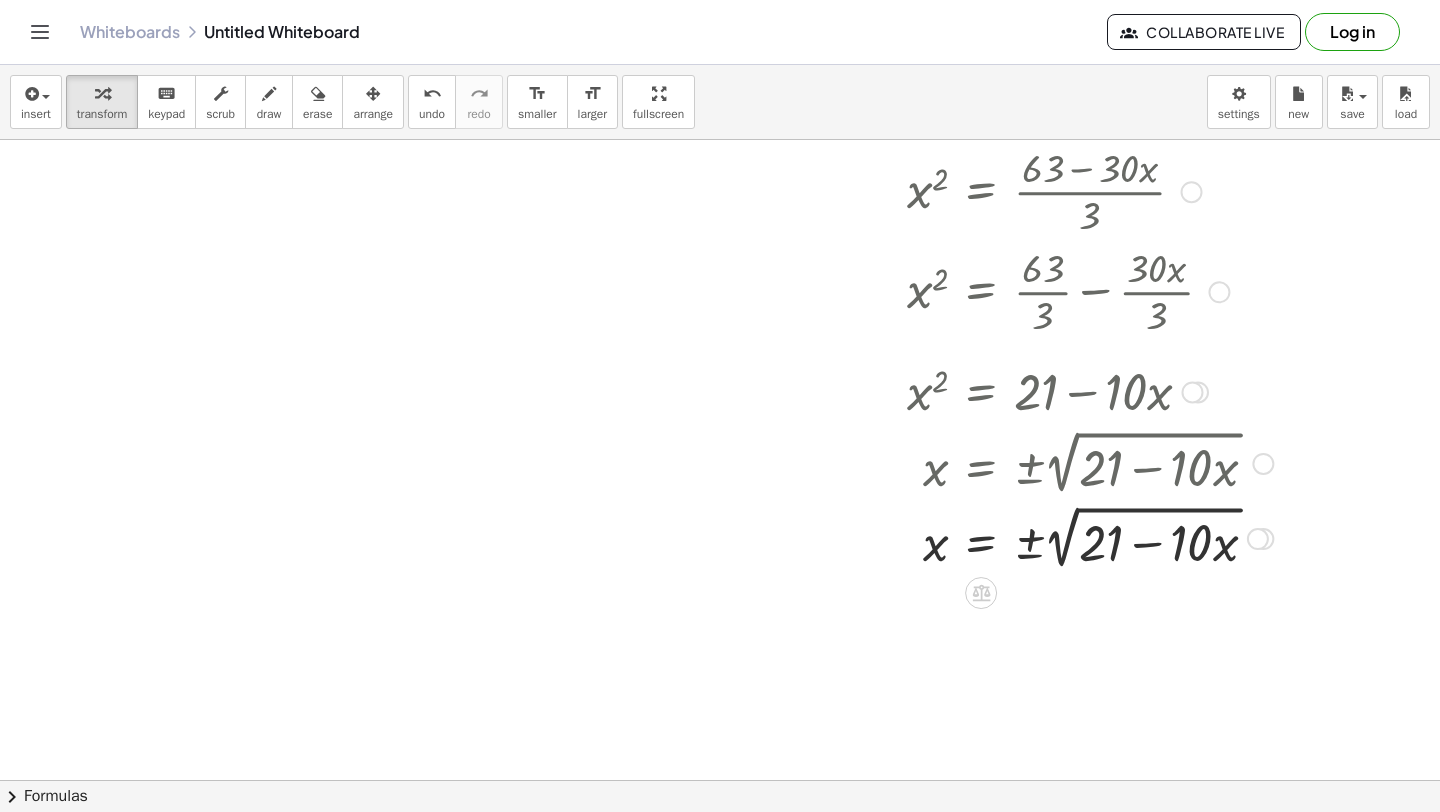 click at bounding box center [909, 537] 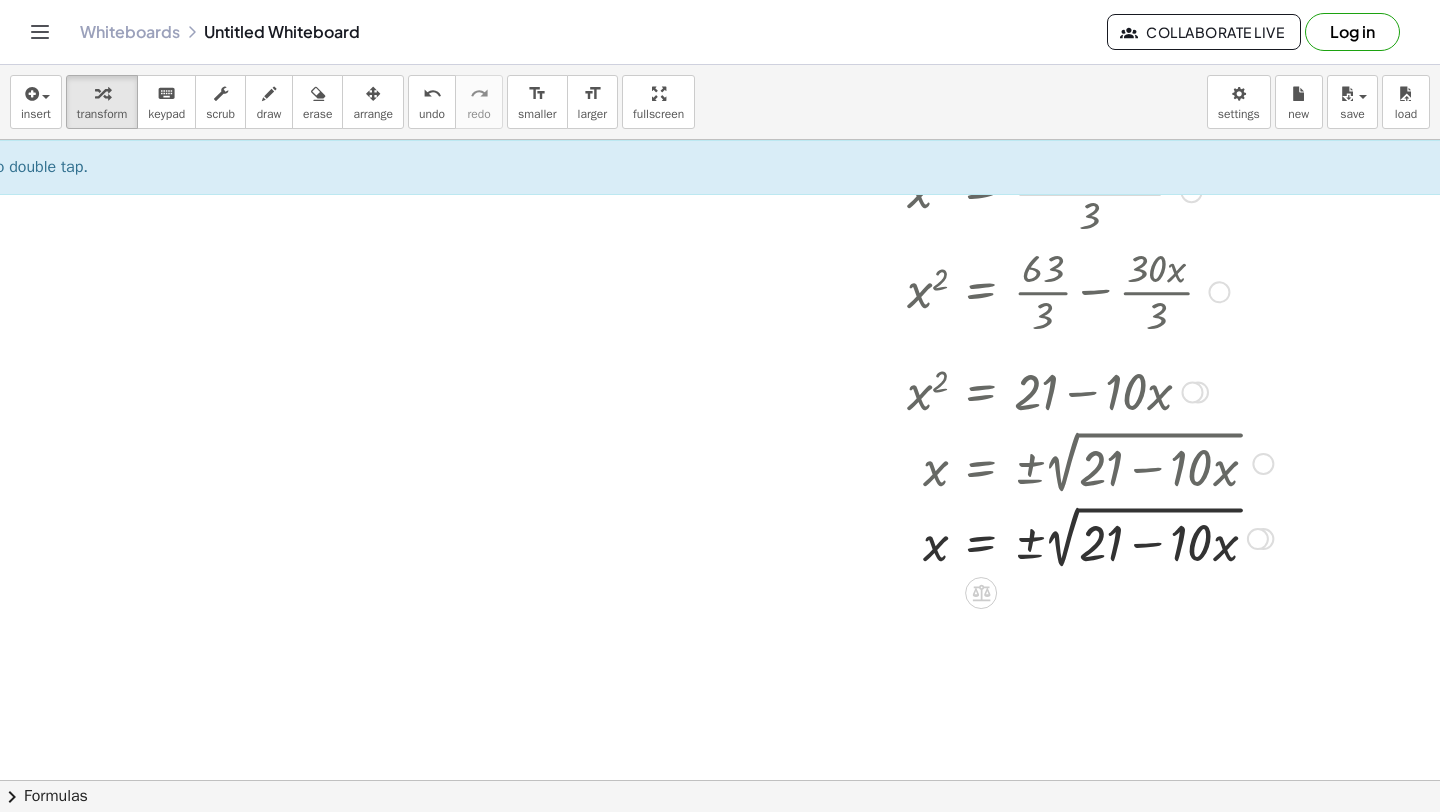 click at bounding box center [909, 537] 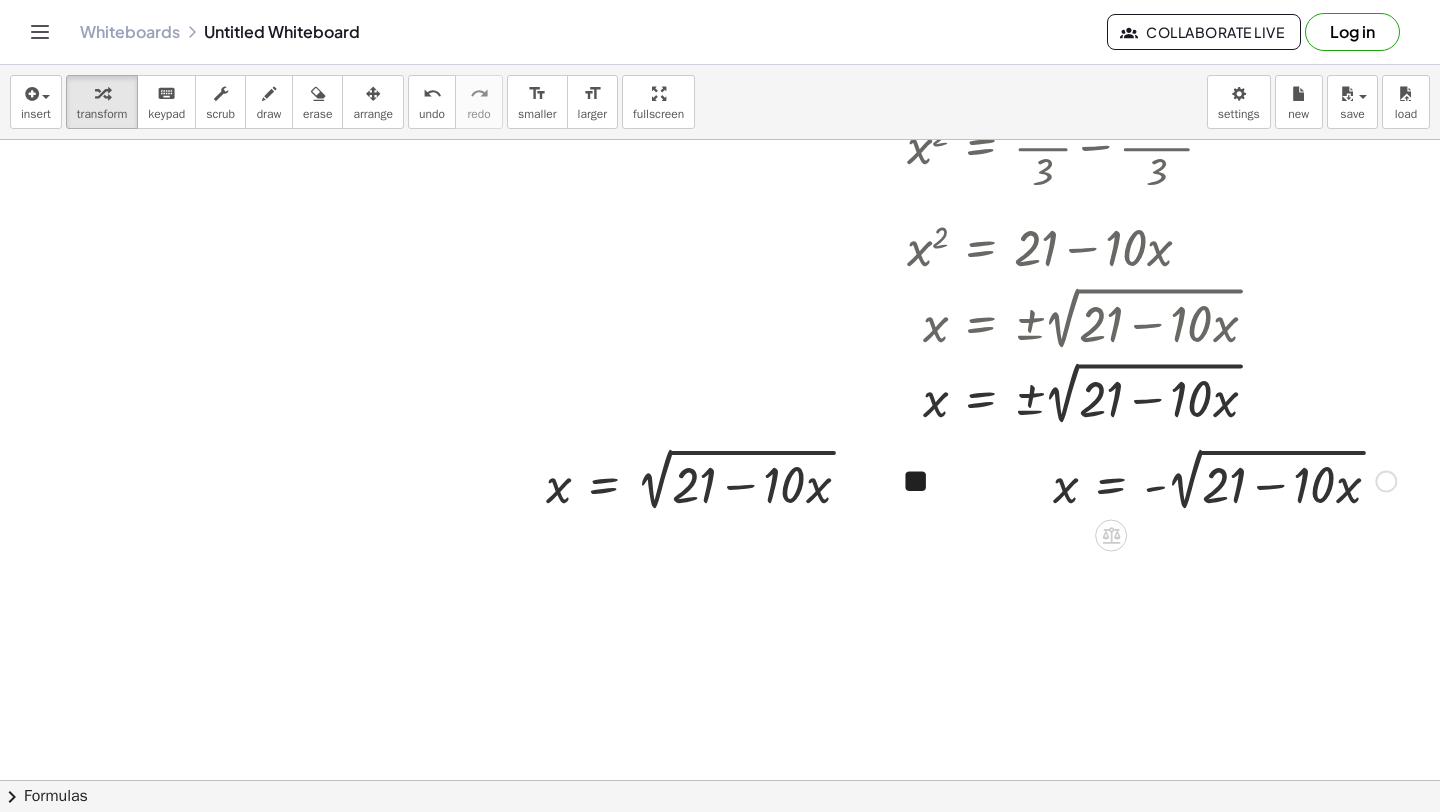 scroll, scrollTop: 3528, scrollLeft: 50, axis: both 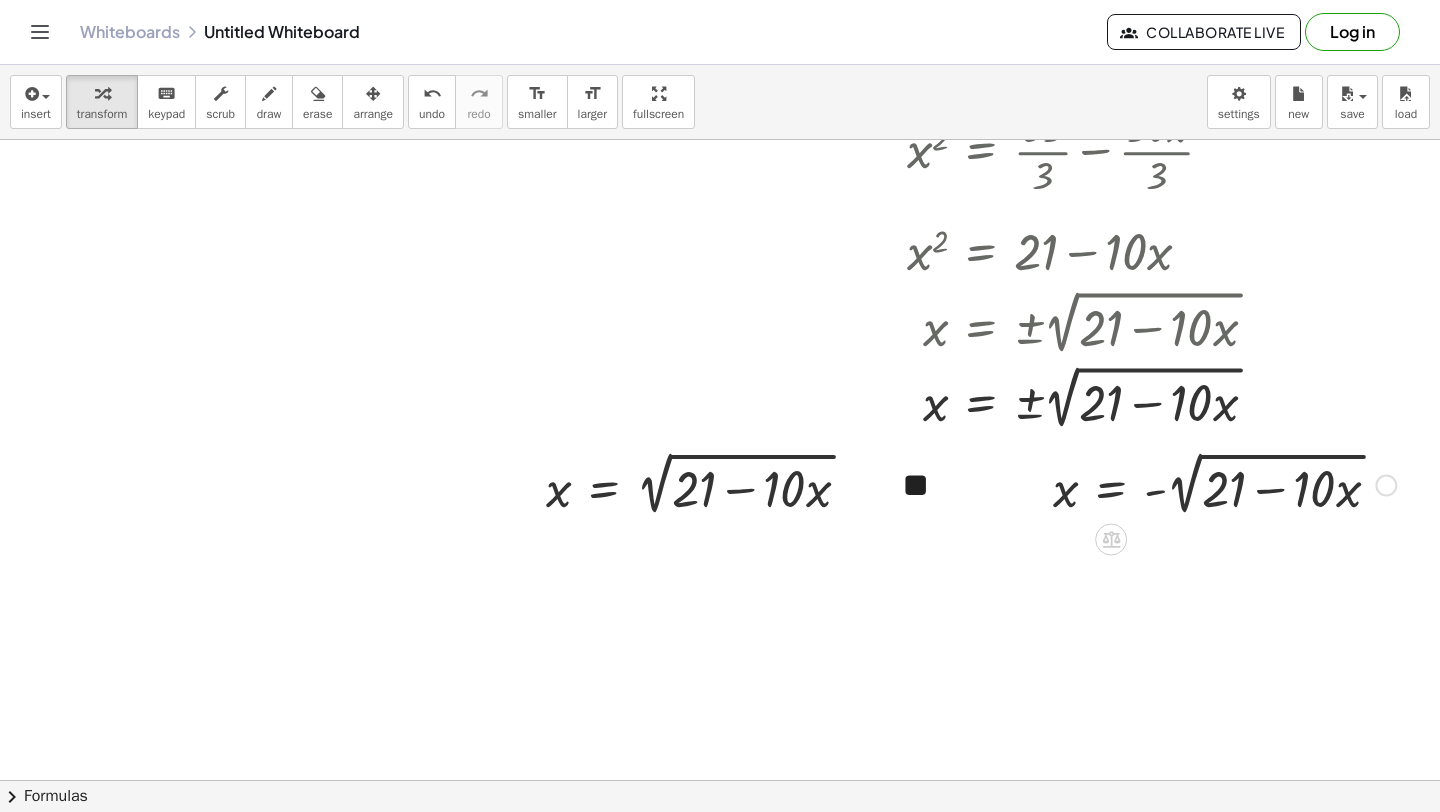 click at bounding box center (1224, 483) 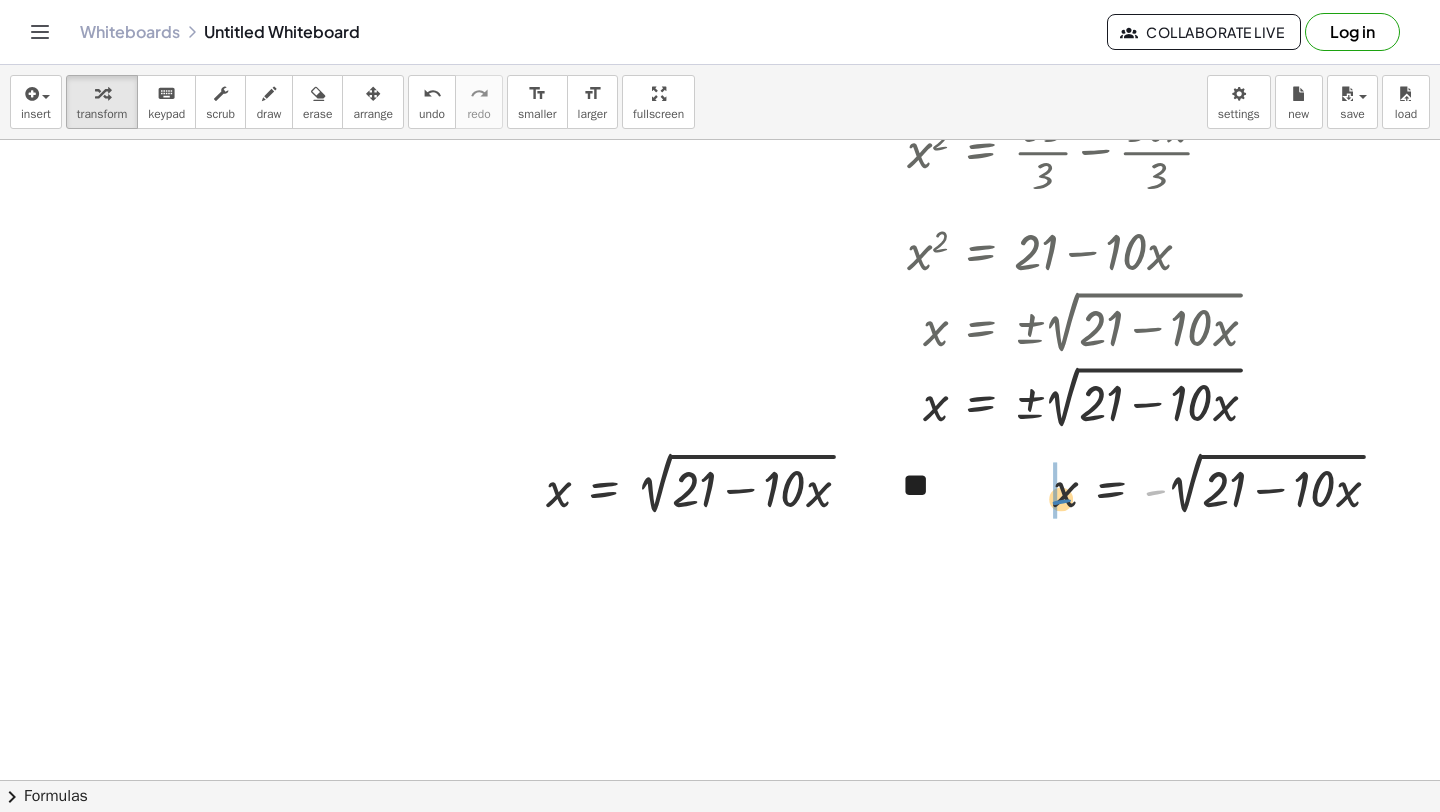 drag, startPoint x: 1161, startPoint y: 493, endPoint x: 1071, endPoint y: 502, distance: 90.44888 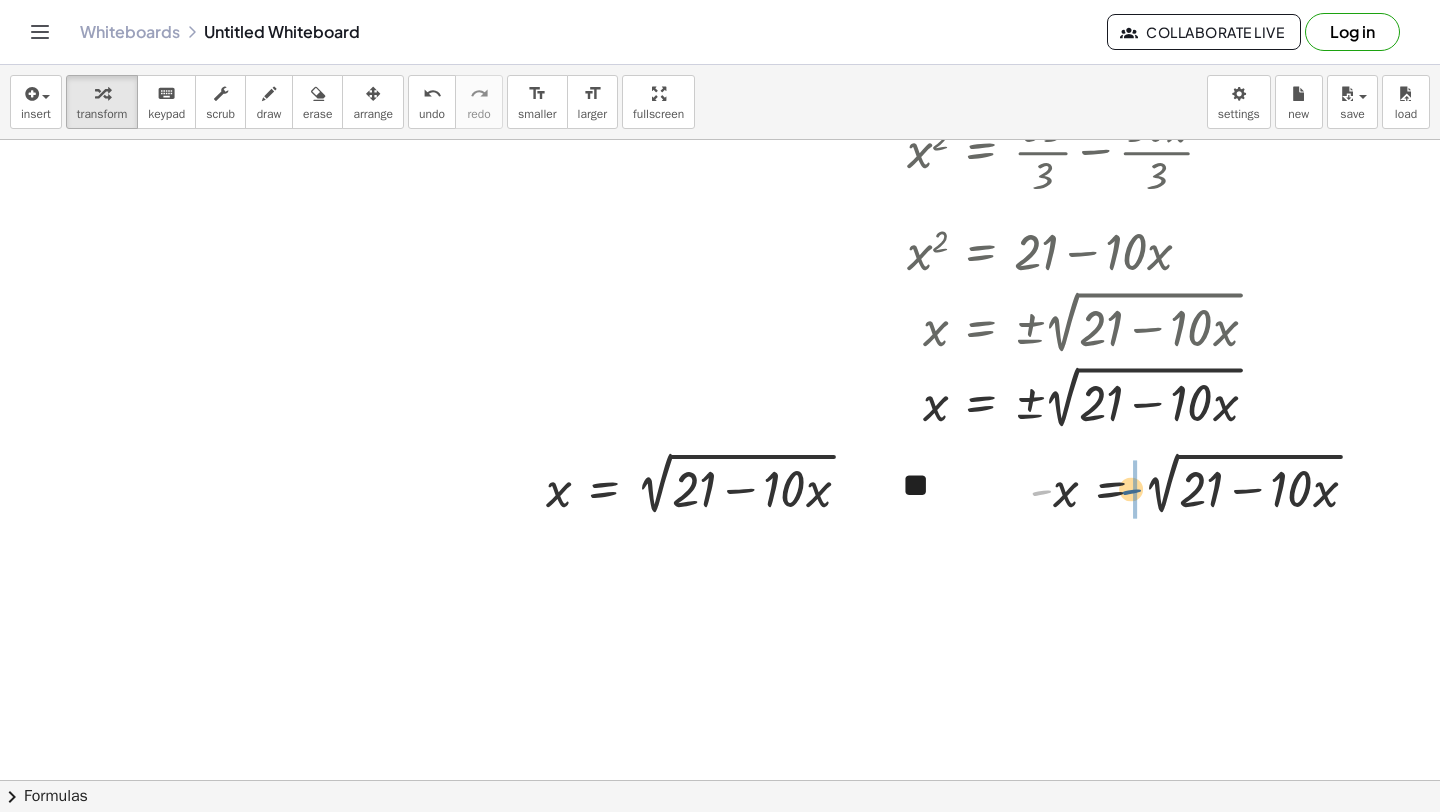 drag, startPoint x: 1040, startPoint y: 494, endPoint x: 1139, endPoint y: 490, distance: 99.08077 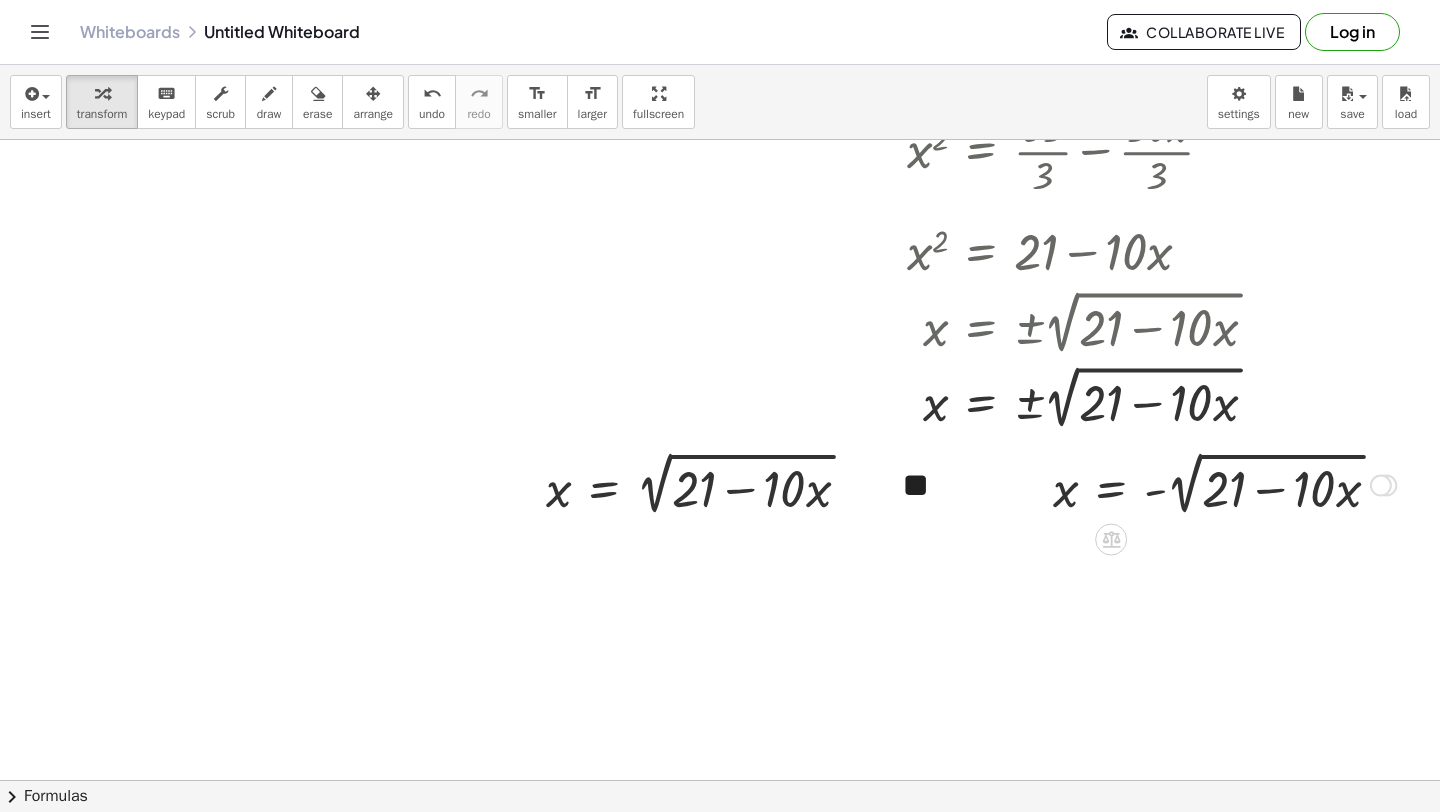 click at bounding box center [1224, 483] 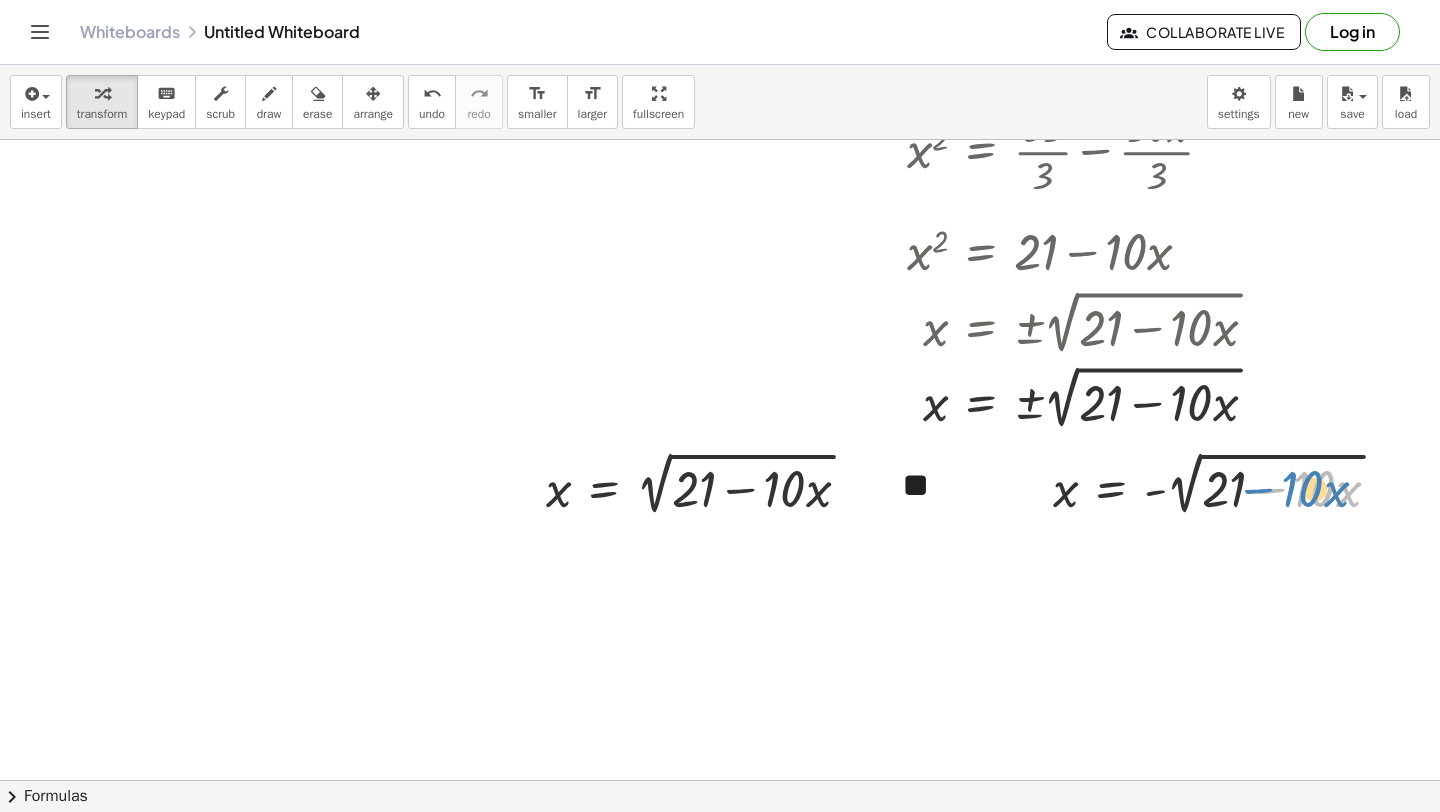 drag, startPoint x: 1258, startPoint y: 497, endPoint x: 1247, endPoint y: 496, distance: 11.045361 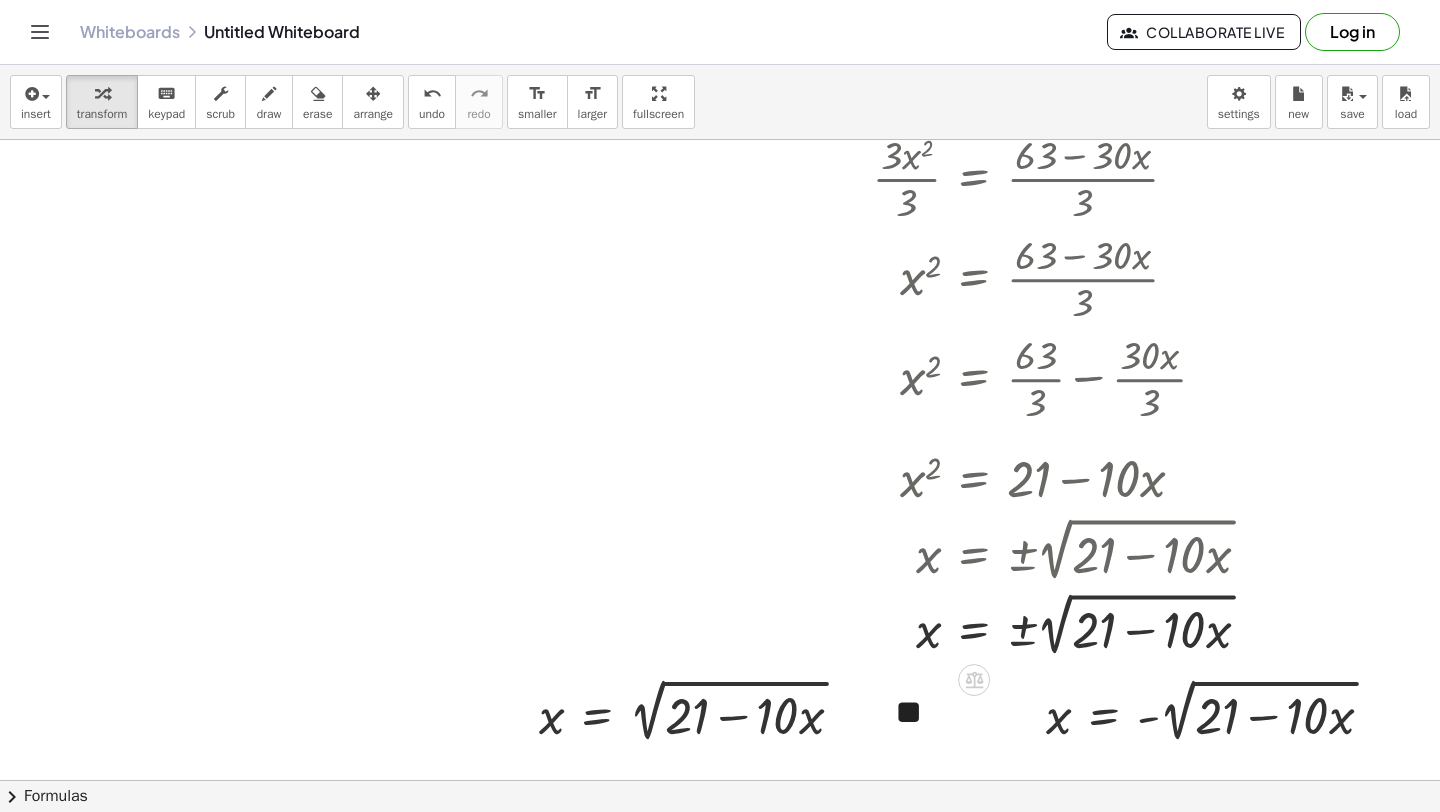 scroll, scrollTop: 3308, scrollLeft: 57, axis: both 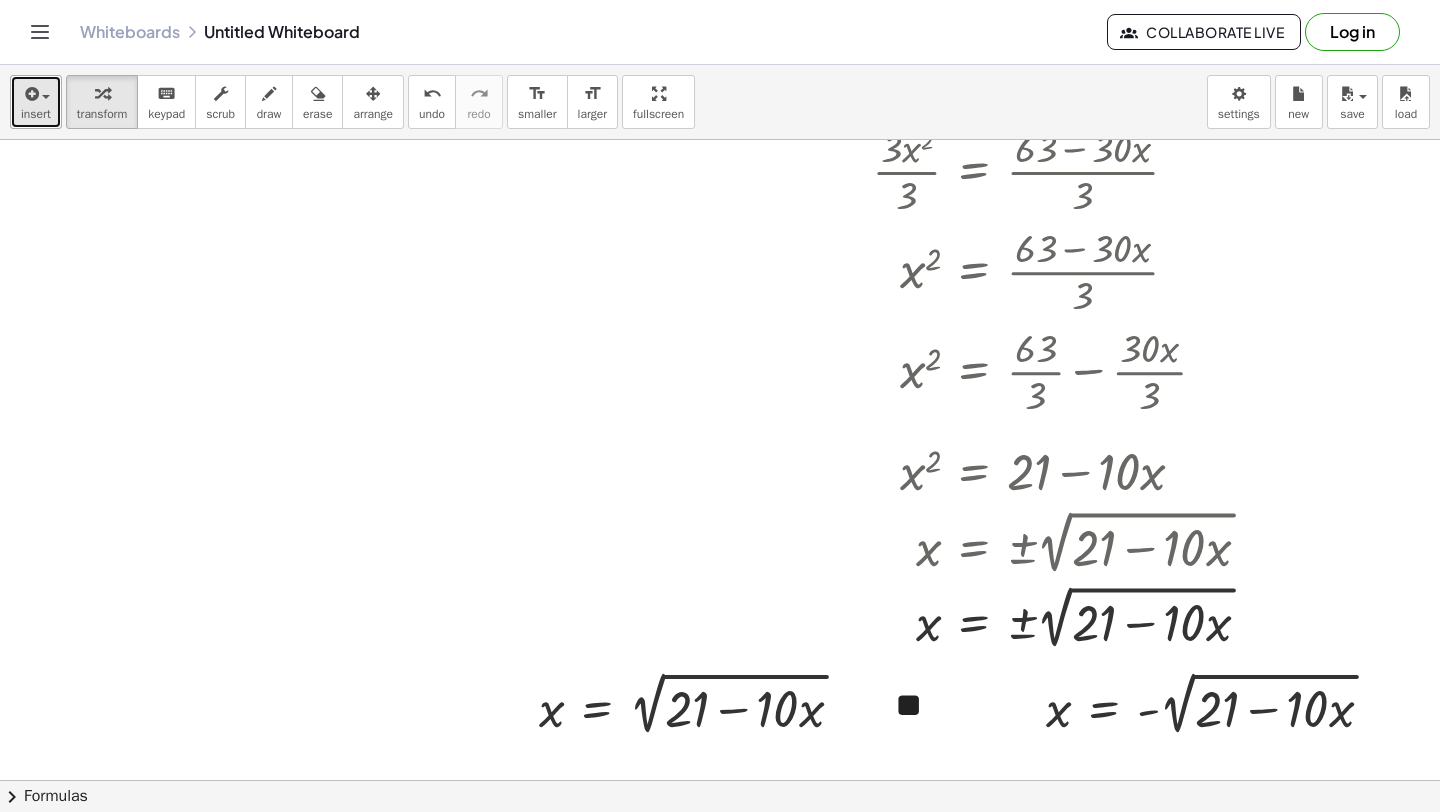 click at bounding box center (36, 93) 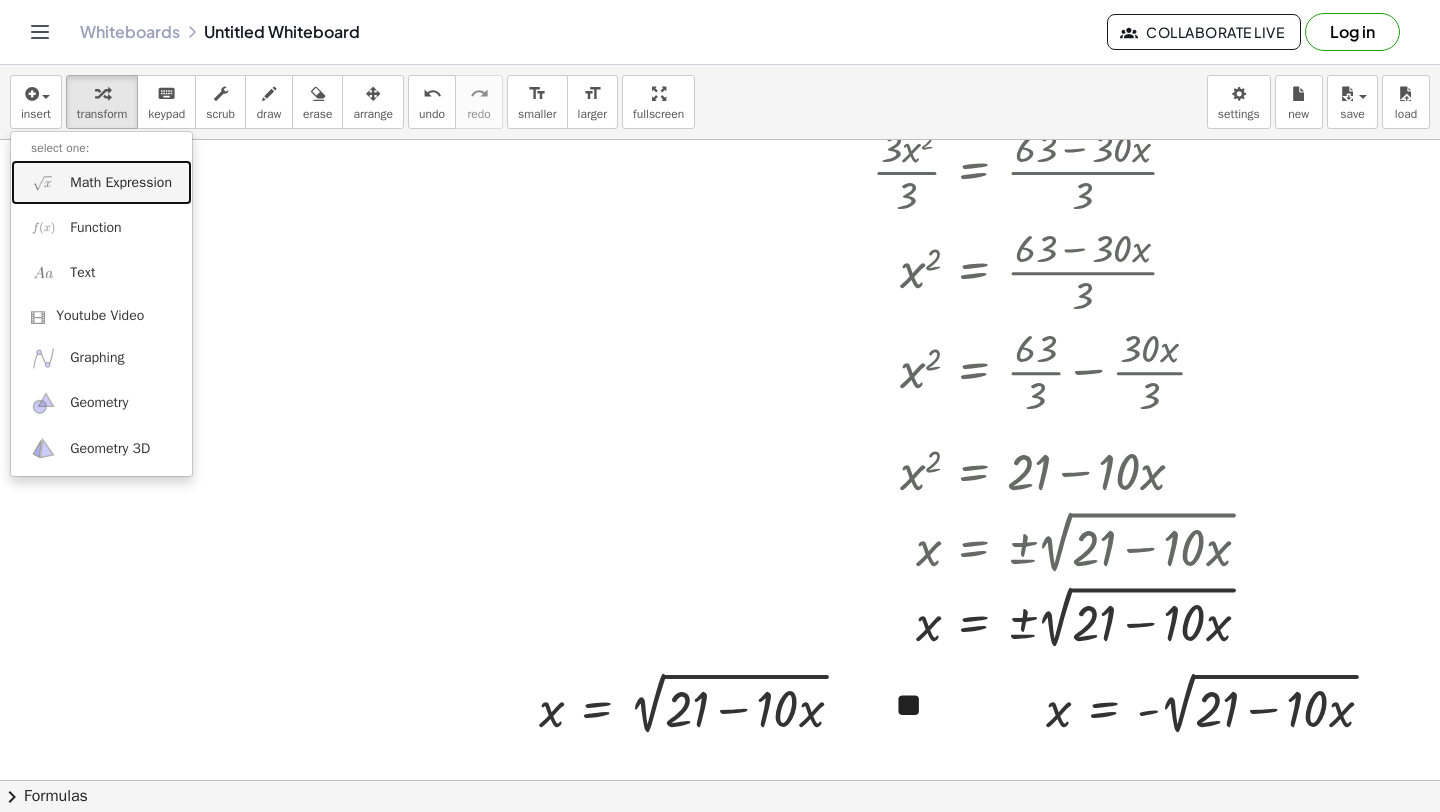 click on "Math Expression" at bounding box center [101, 182] 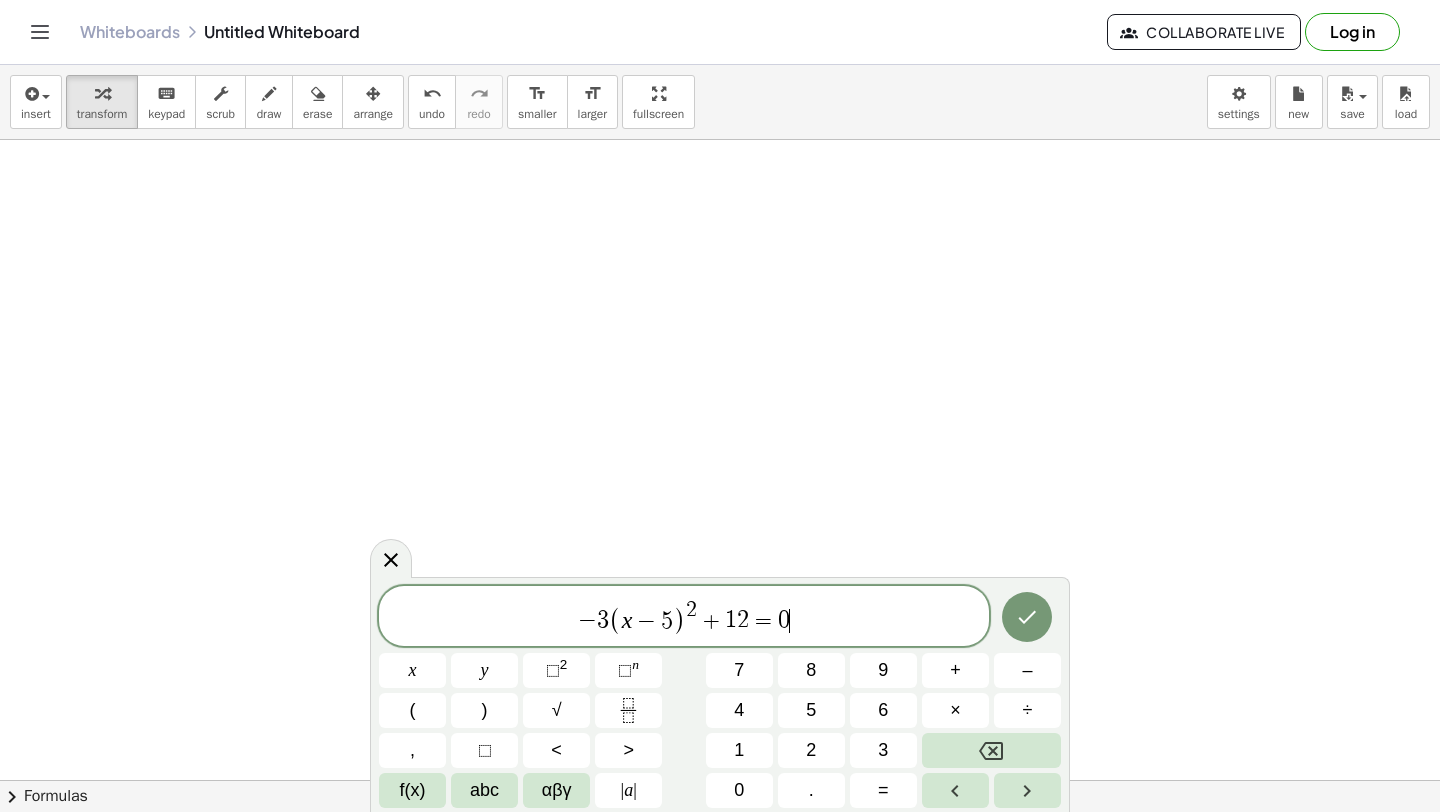 scroll, scrollTop: 3928, scrollLeft: 57, axis: both 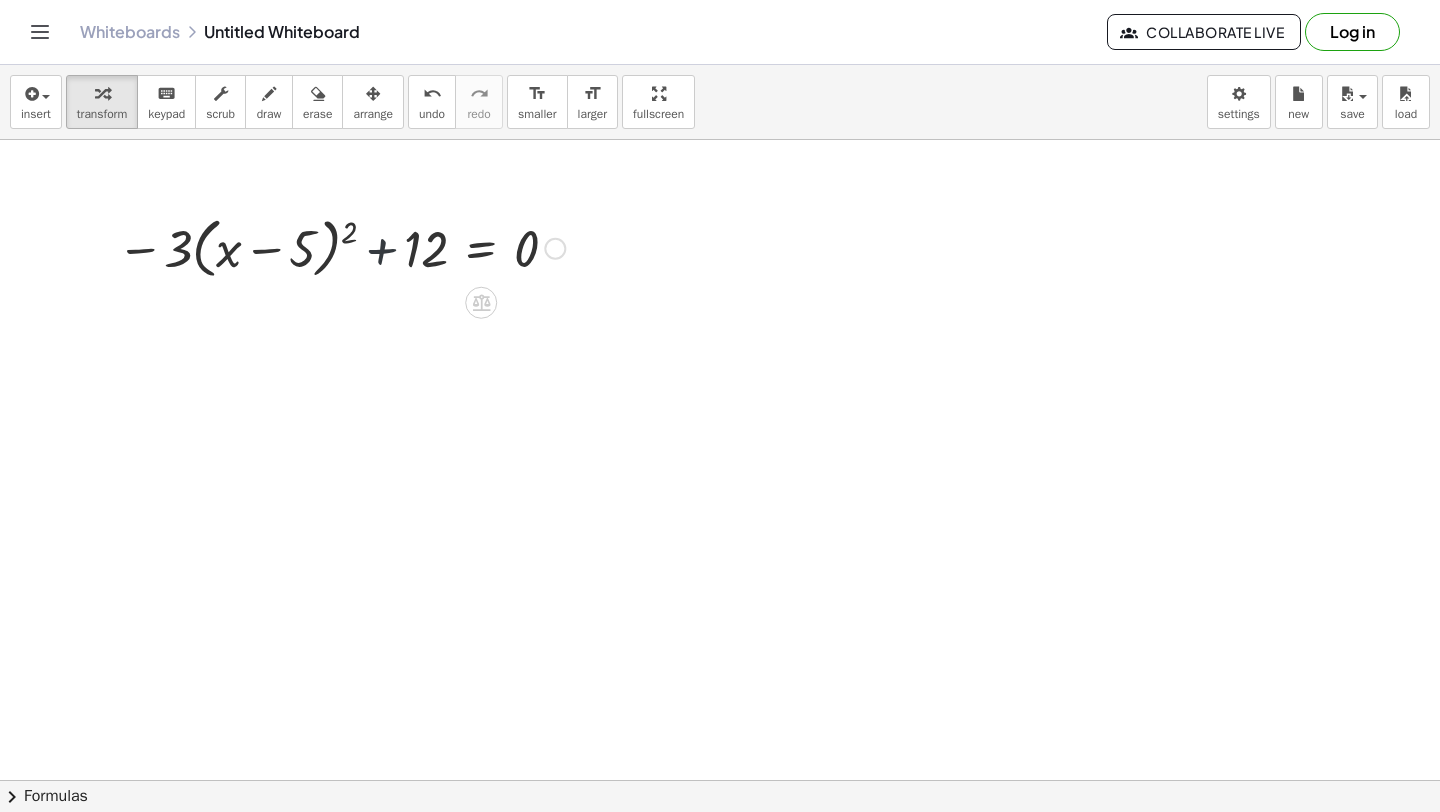 click at bounding box center (341, 247) 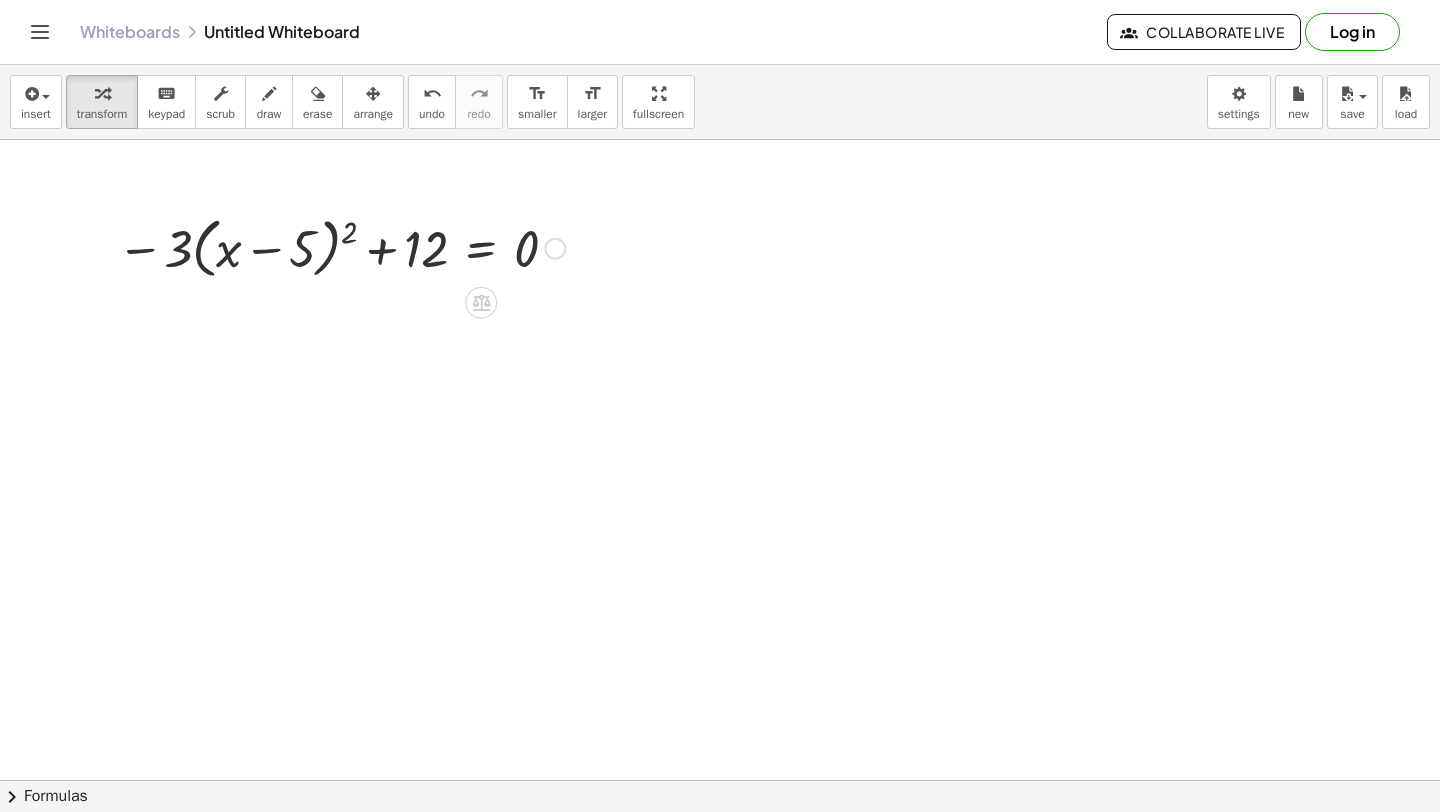 click at bounding box center (341, 247) 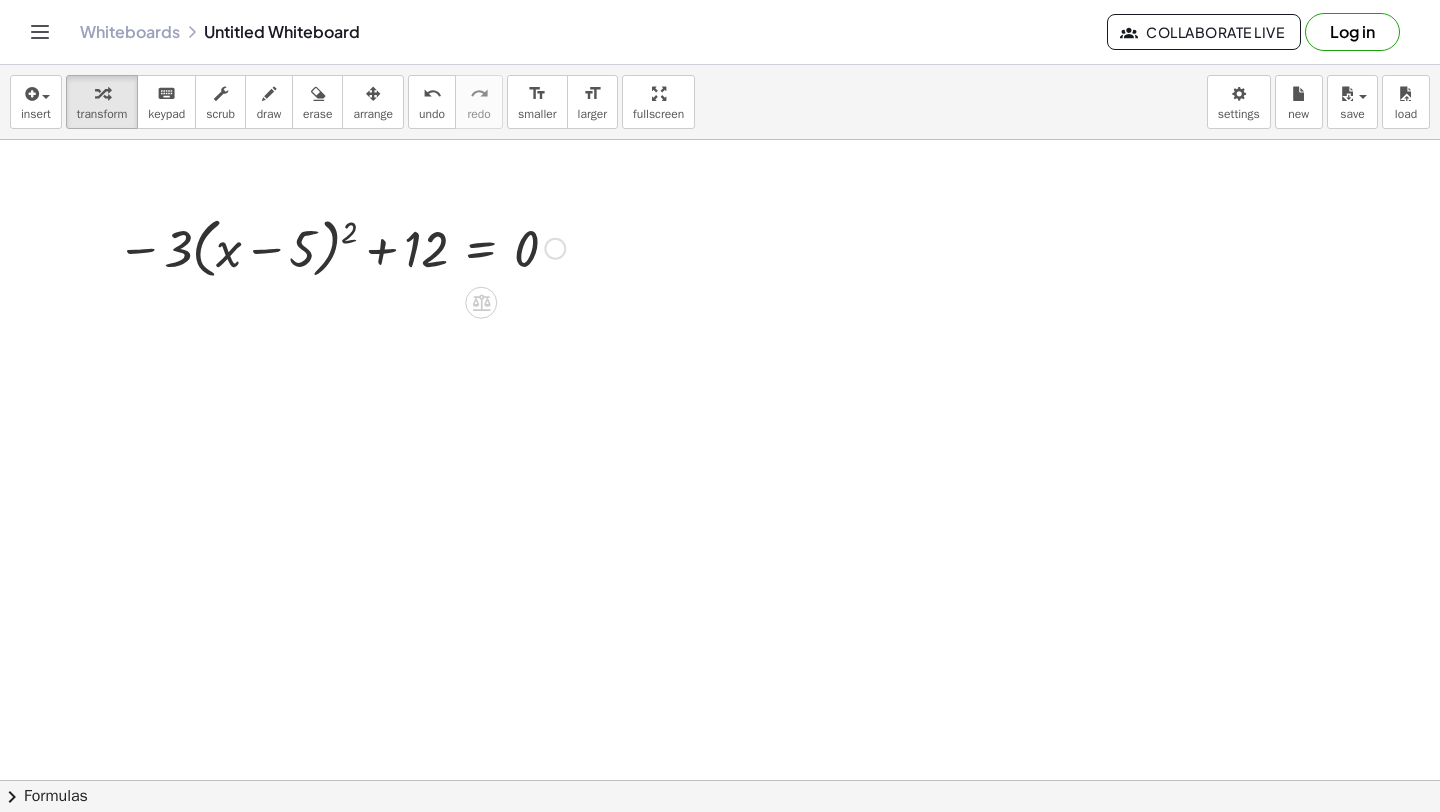 click at bounding box center (341, 247) 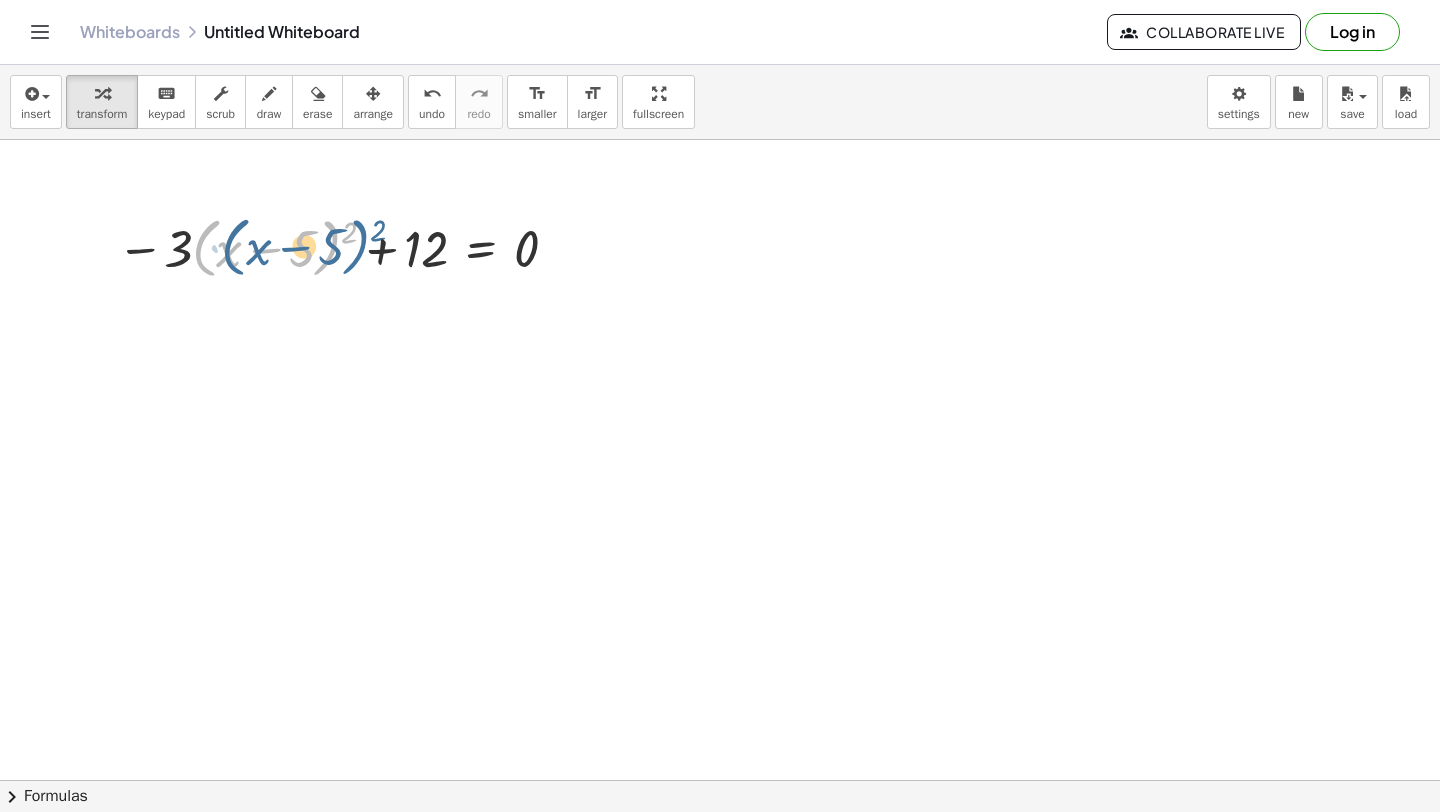 drag, startPoint x: 336, startPoint y: 229, endPoint x: 350, endPoint y: 223, distance: 15.231546 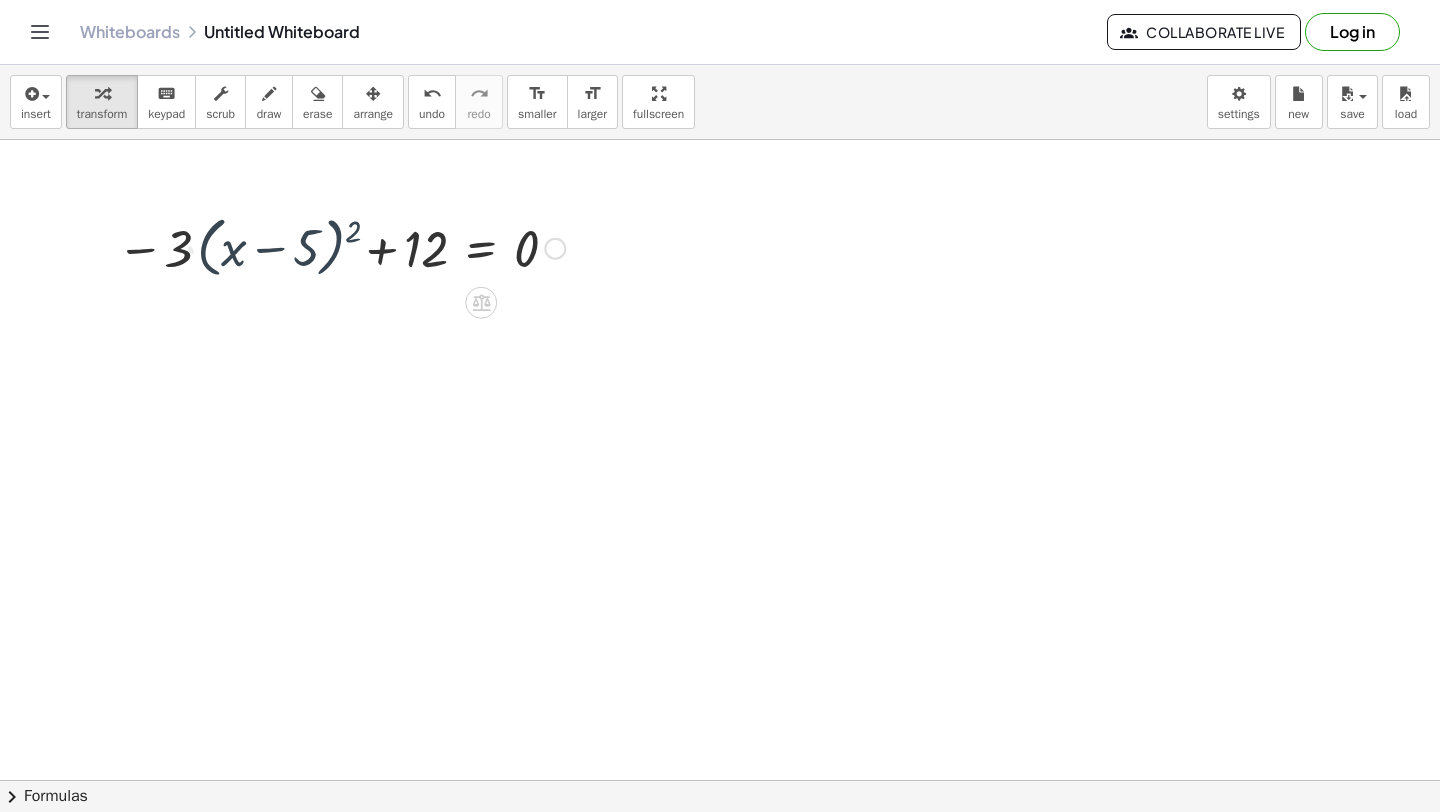 click at bounding box center (341, 247) 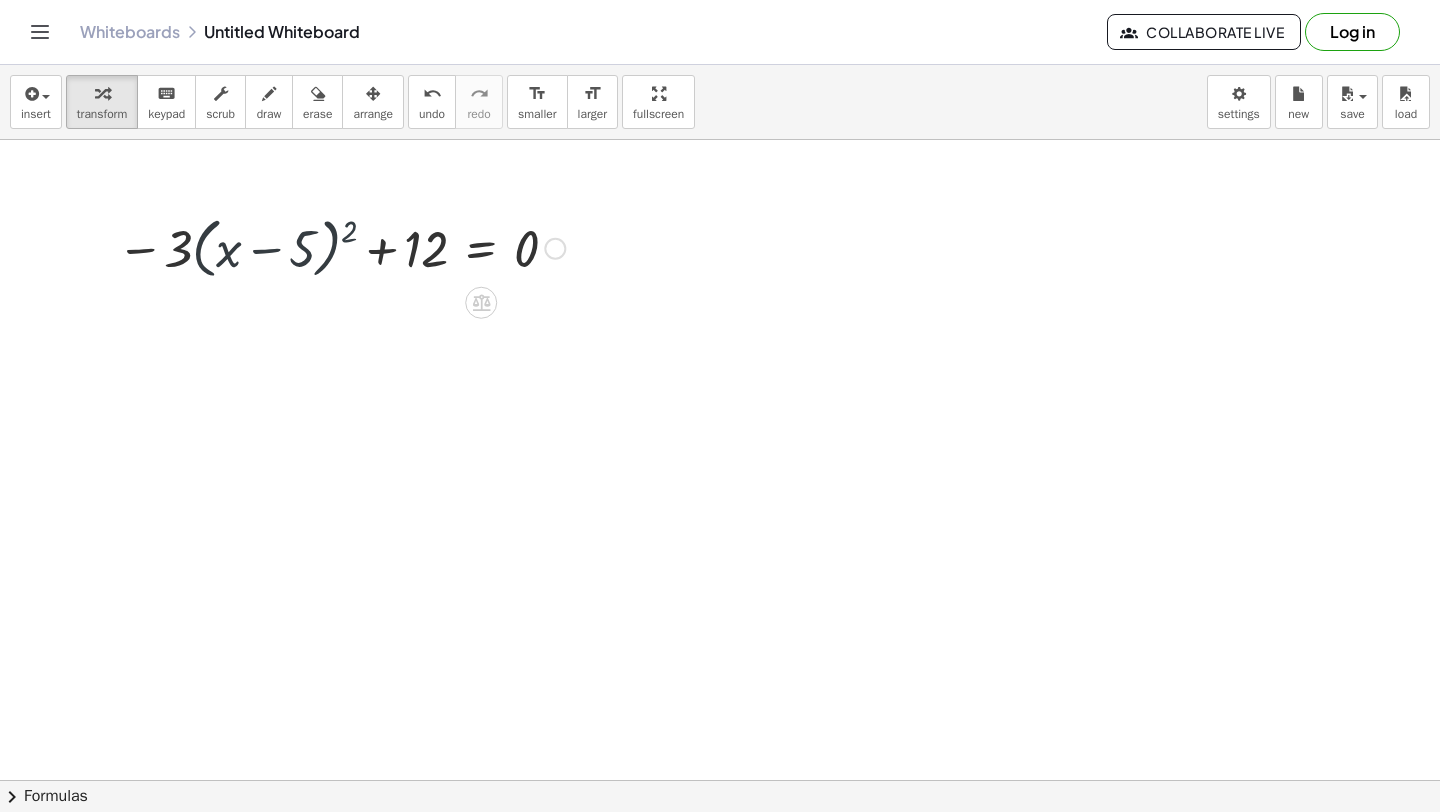 click at bounding box center (341, 247) 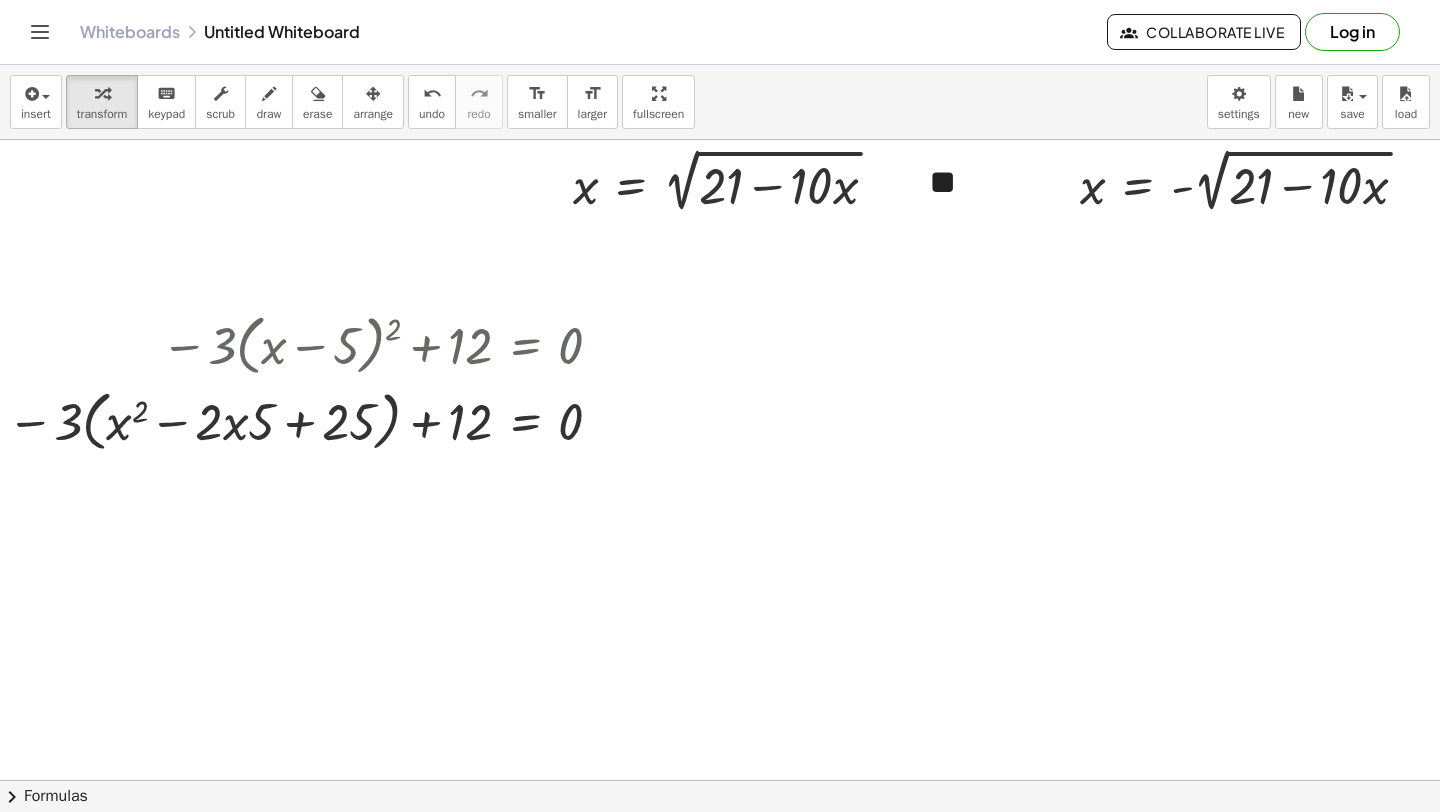 scroll, scrollTop: 3831, scrollLeft: 0, axis: vertical 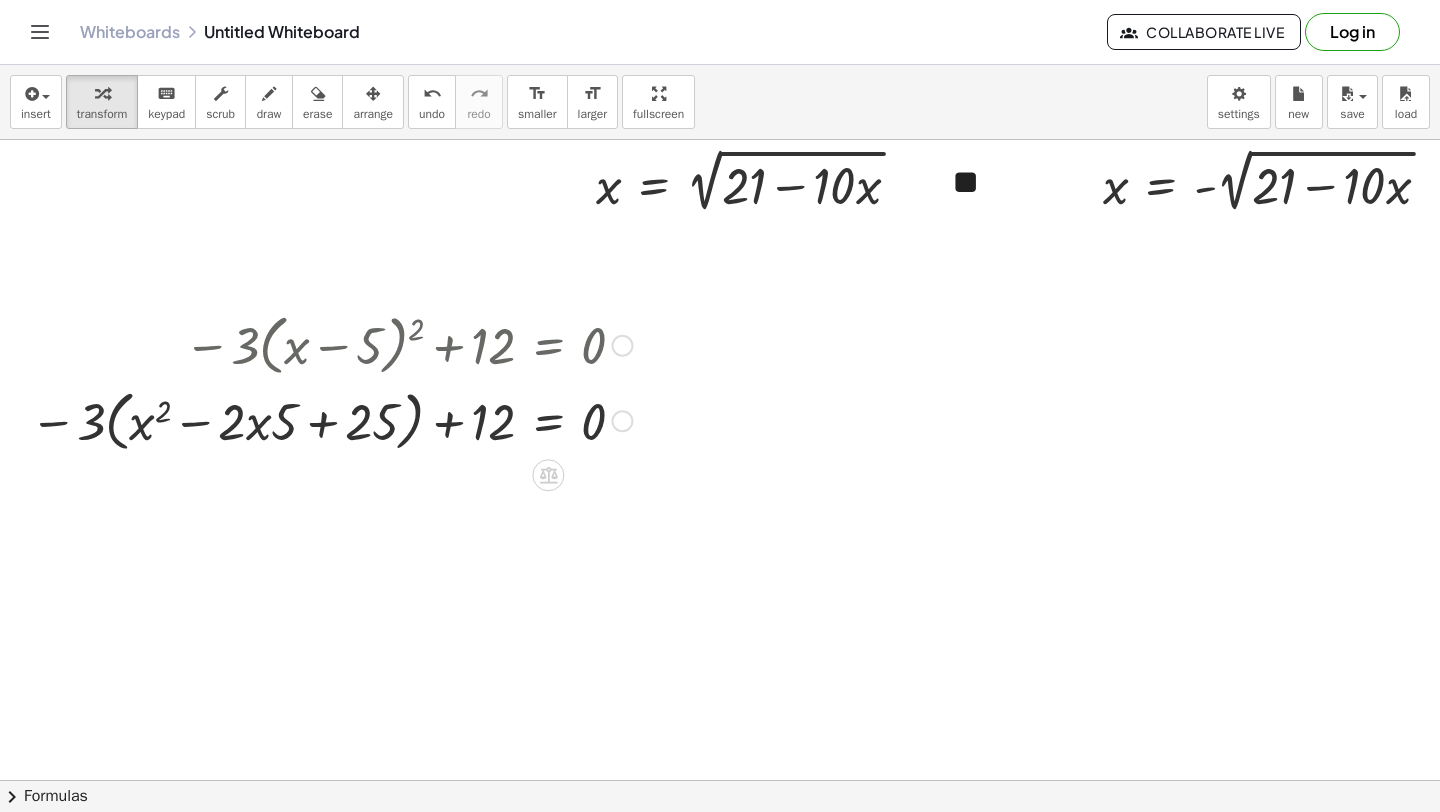 click at bounding box center [331, 420] 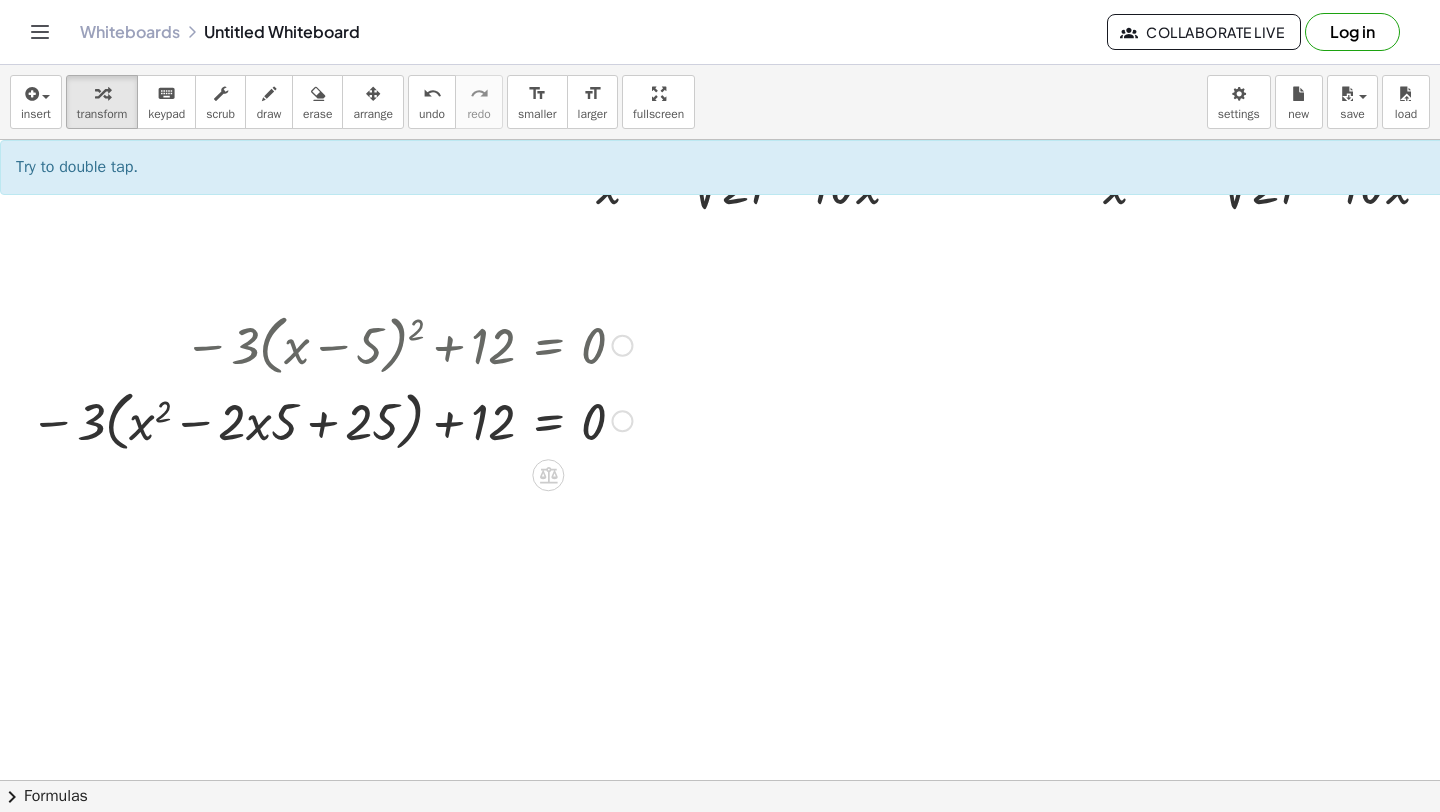 click at bounding box center (331, 420) 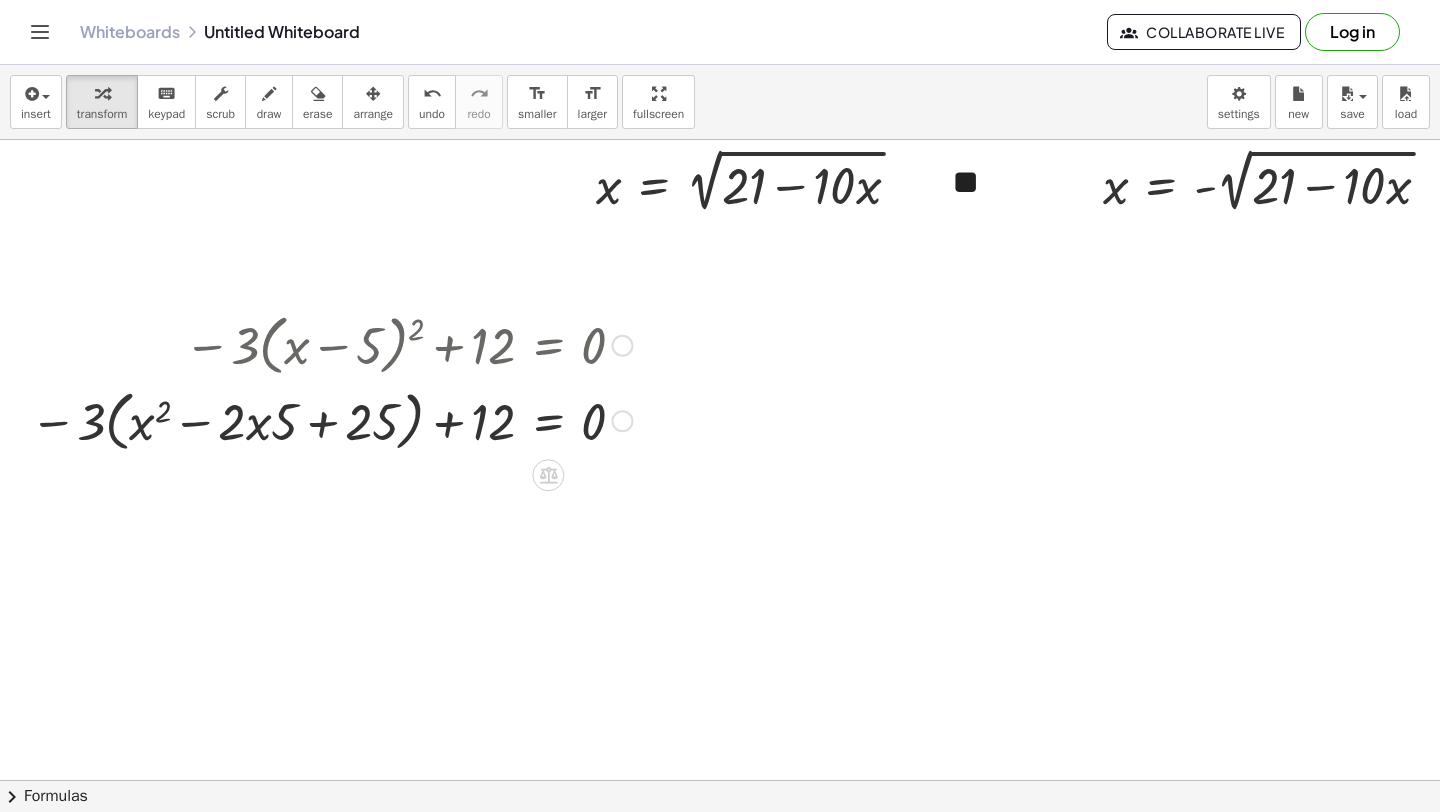 click at bounding box center [331, 420] 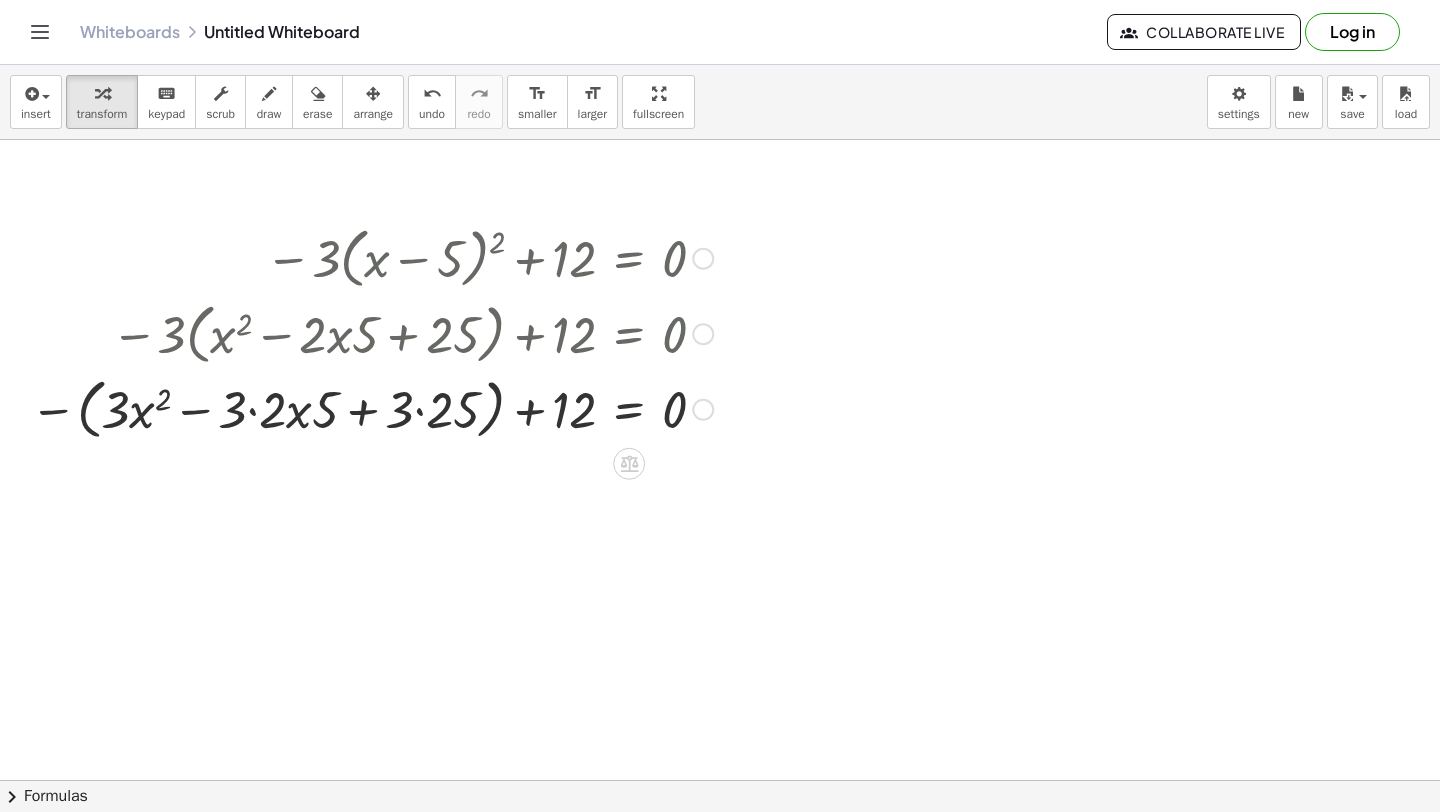 scroll, scrollTop: 3926, scrollLeft: 0, axis: vertical 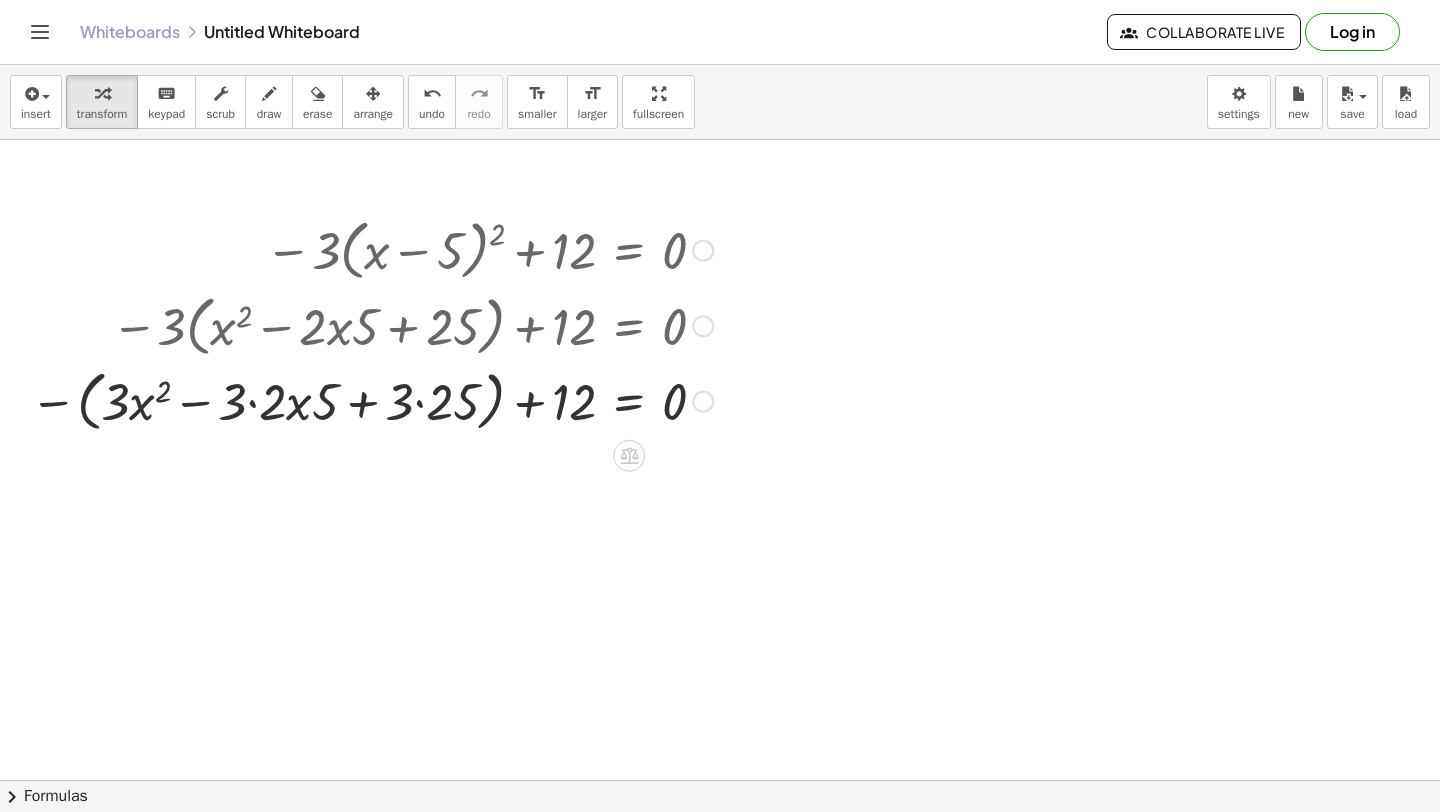 click at bounding box center [371, 400] 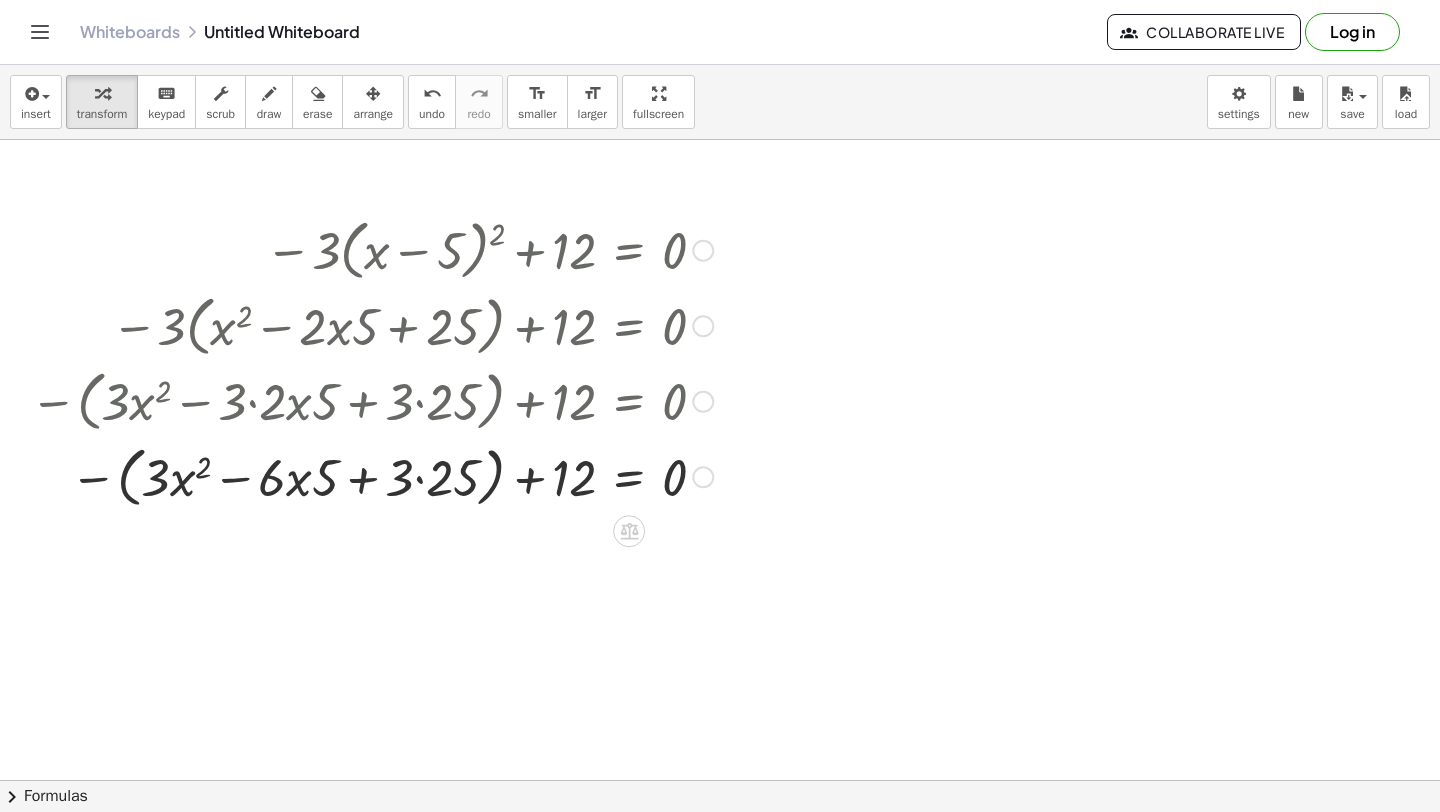 click at bounding box center (371, 476) 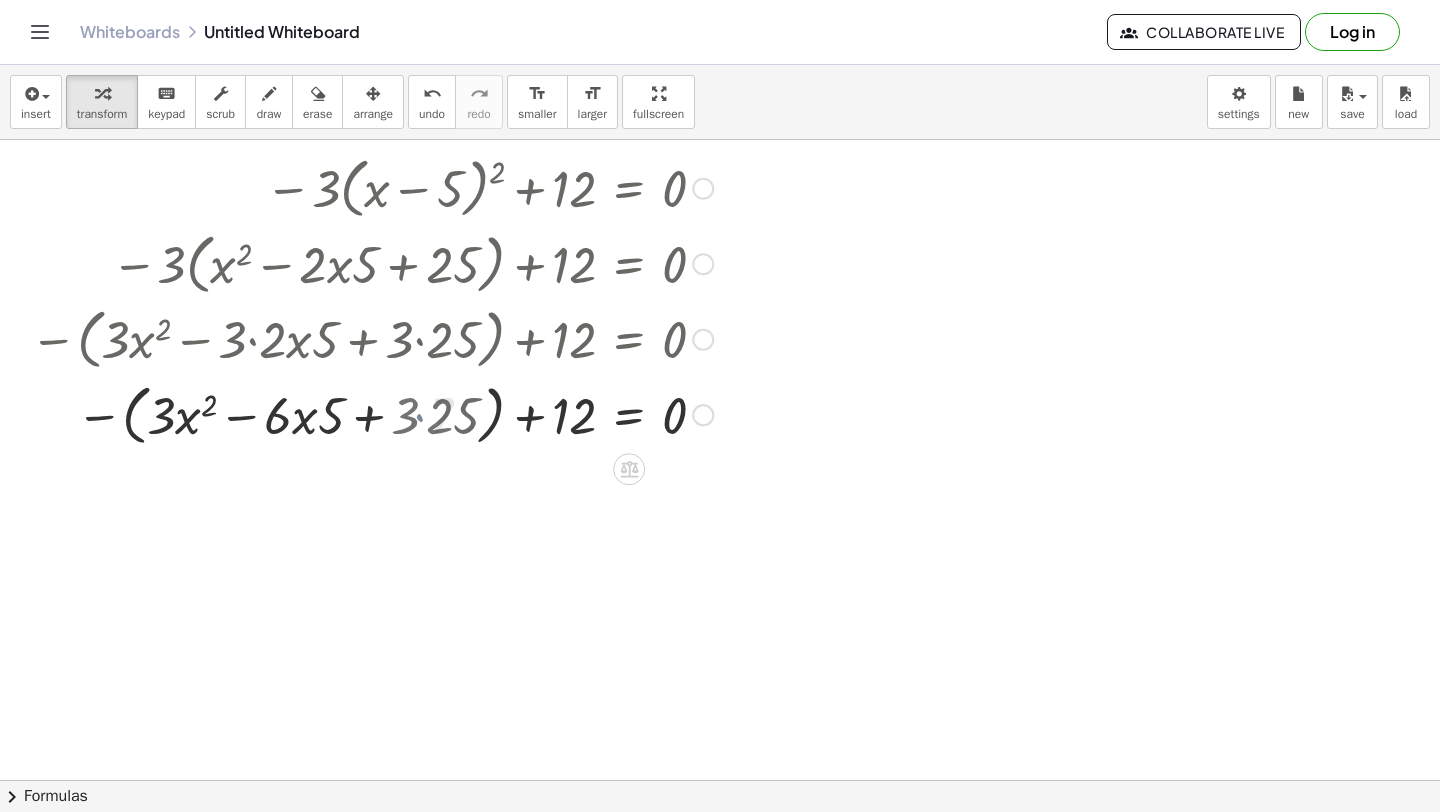 scroll, scrollTop: 4006, scrollLeft: 0, axis: vertical 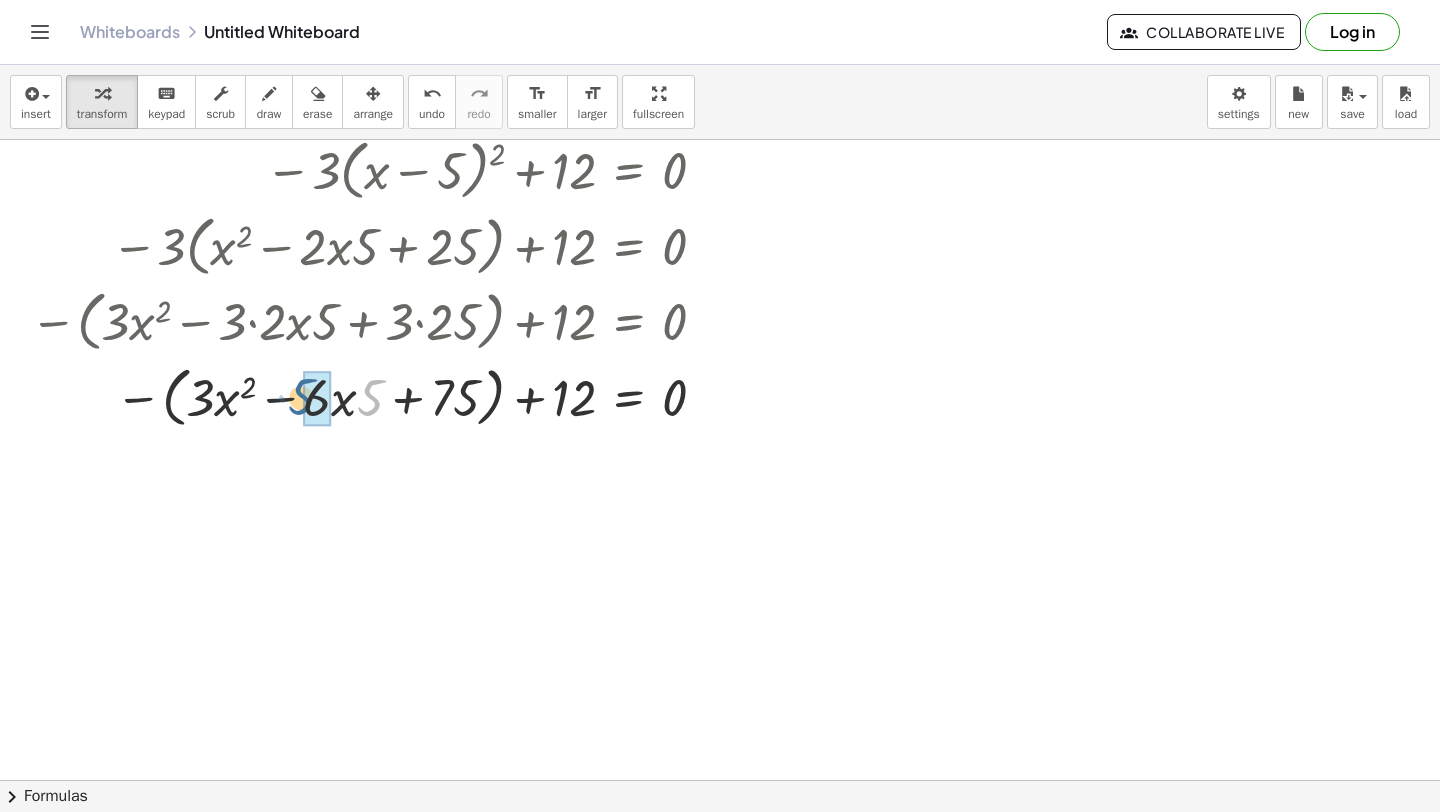 drag, startPoint x: 371, startPoint y: 409, endPoint x: 306, endPoint y: 408, distance: 65.00769 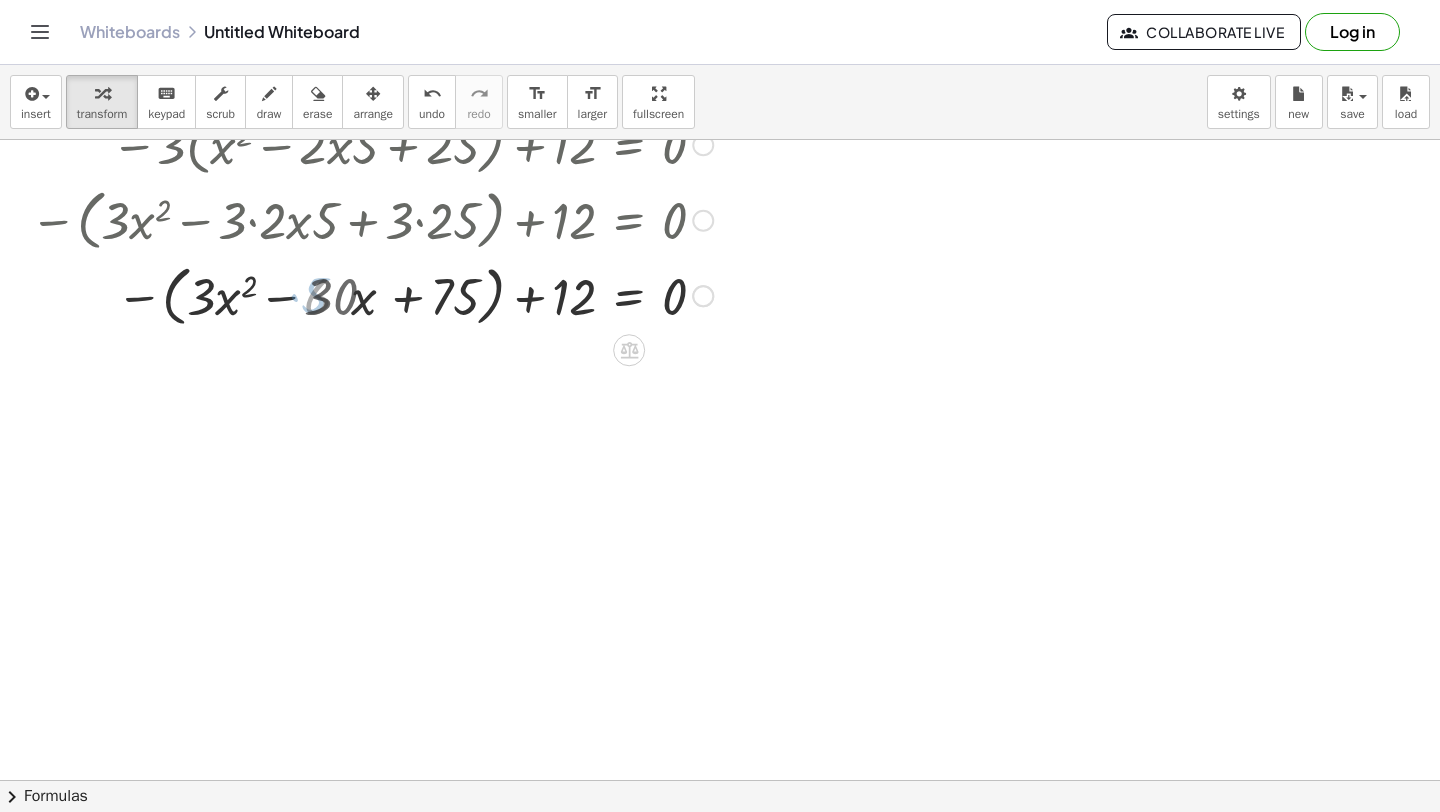 scroll, scrollTop: 4107, scrollLeft: 0, axis: vertical 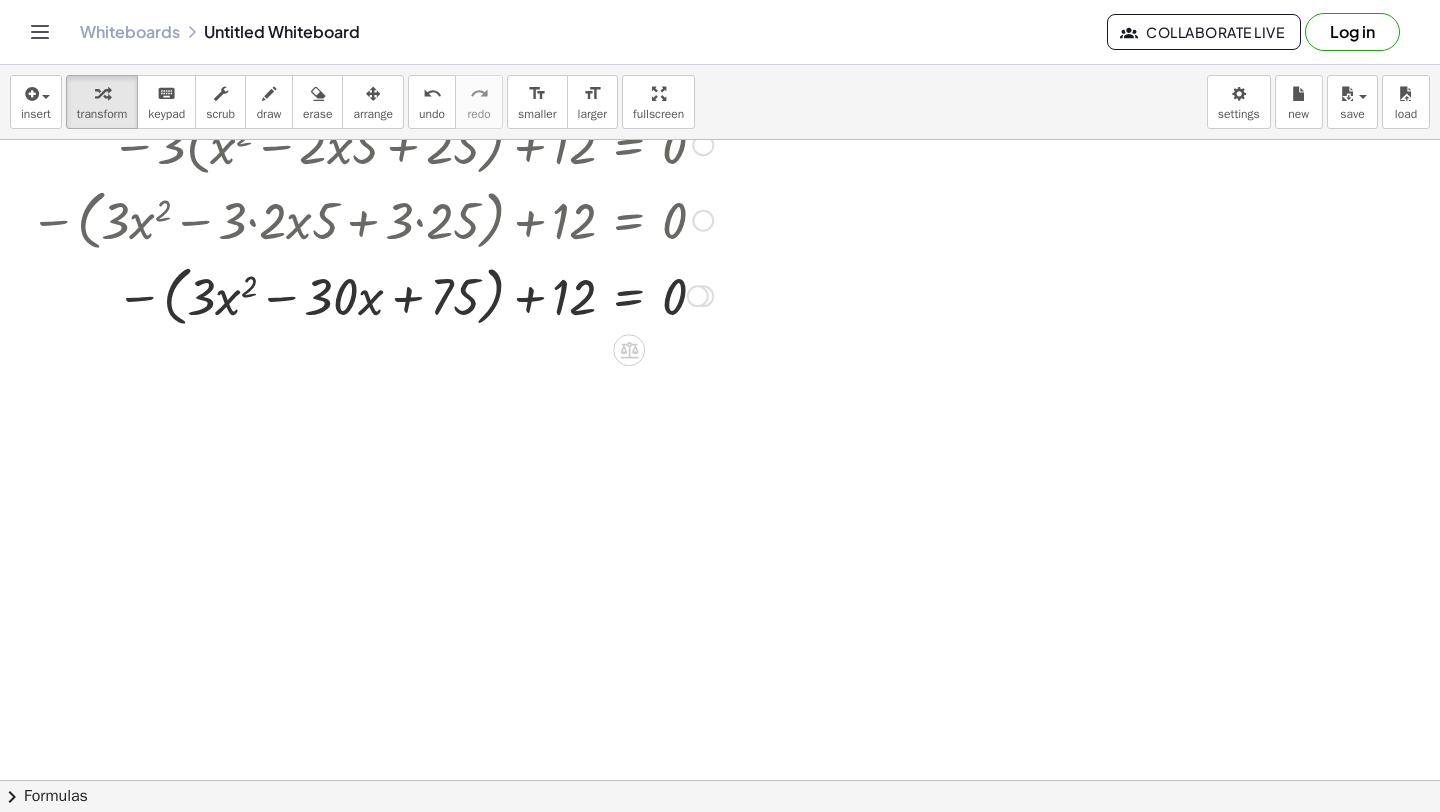 click at bounding box center [371, 295] 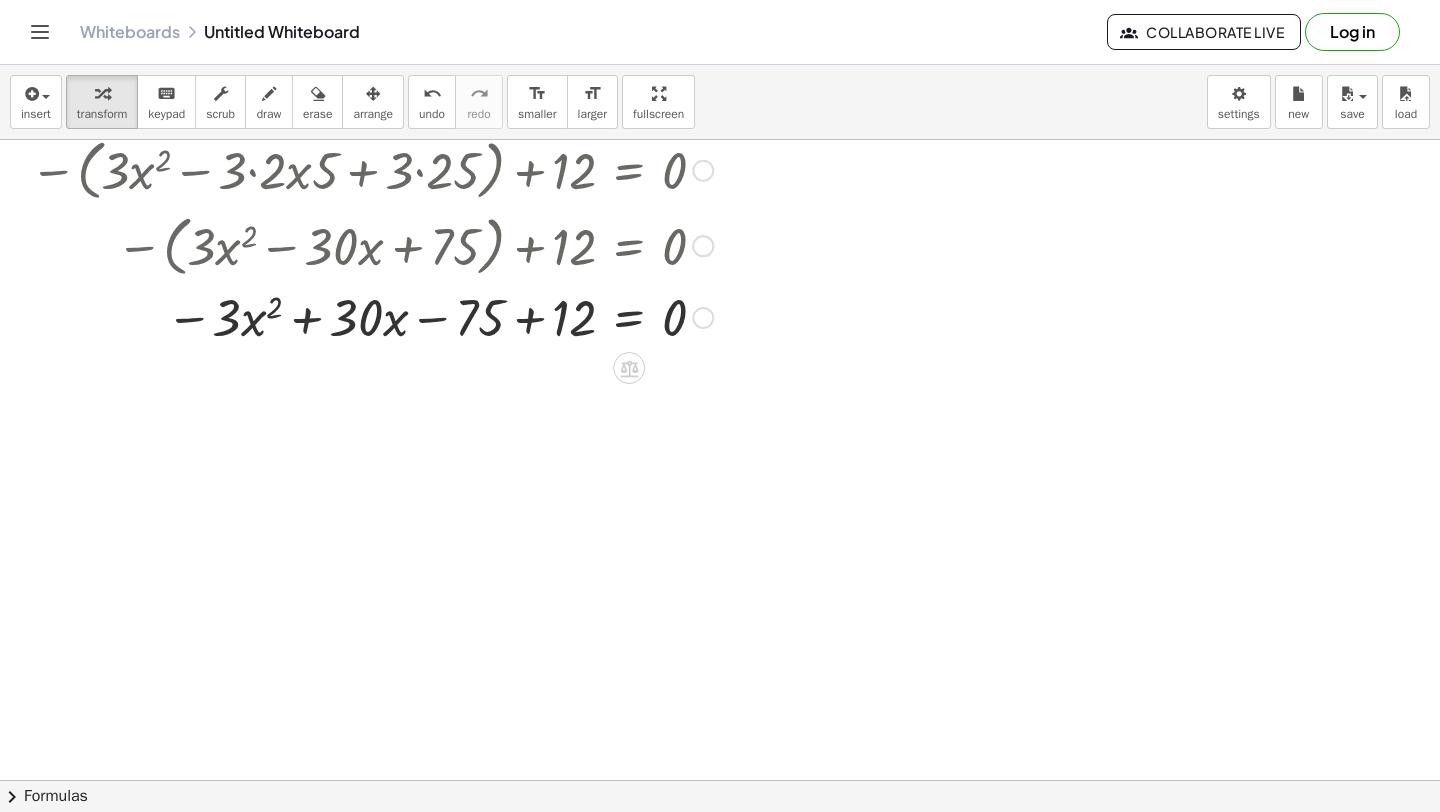 scroll, scrollTop: 4159, scrollLeft: 0, axis: vertical 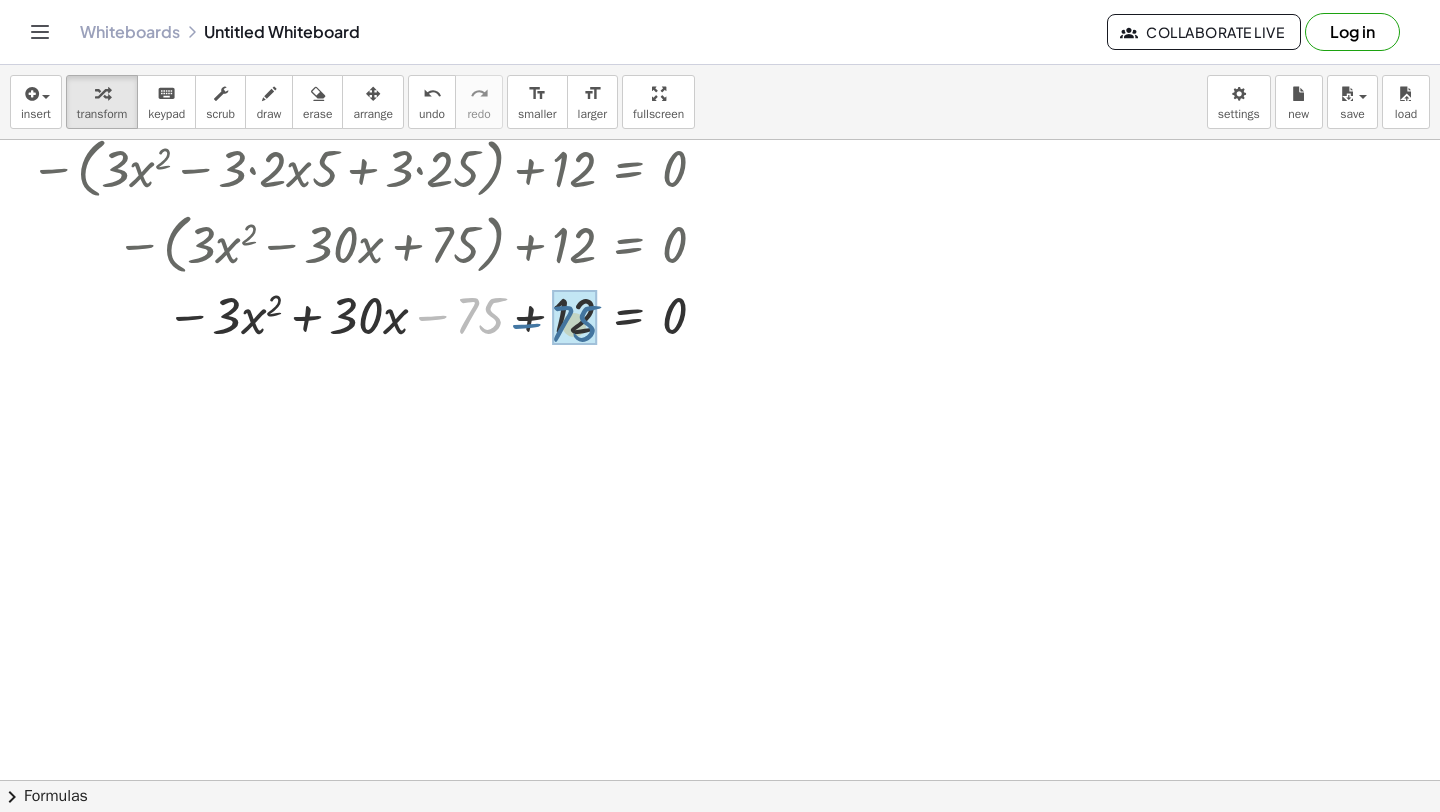 drag, startPoint x: 436, startPoint y: 315, endPoint x: 523, endPoint y: 318, distance: 87.05171 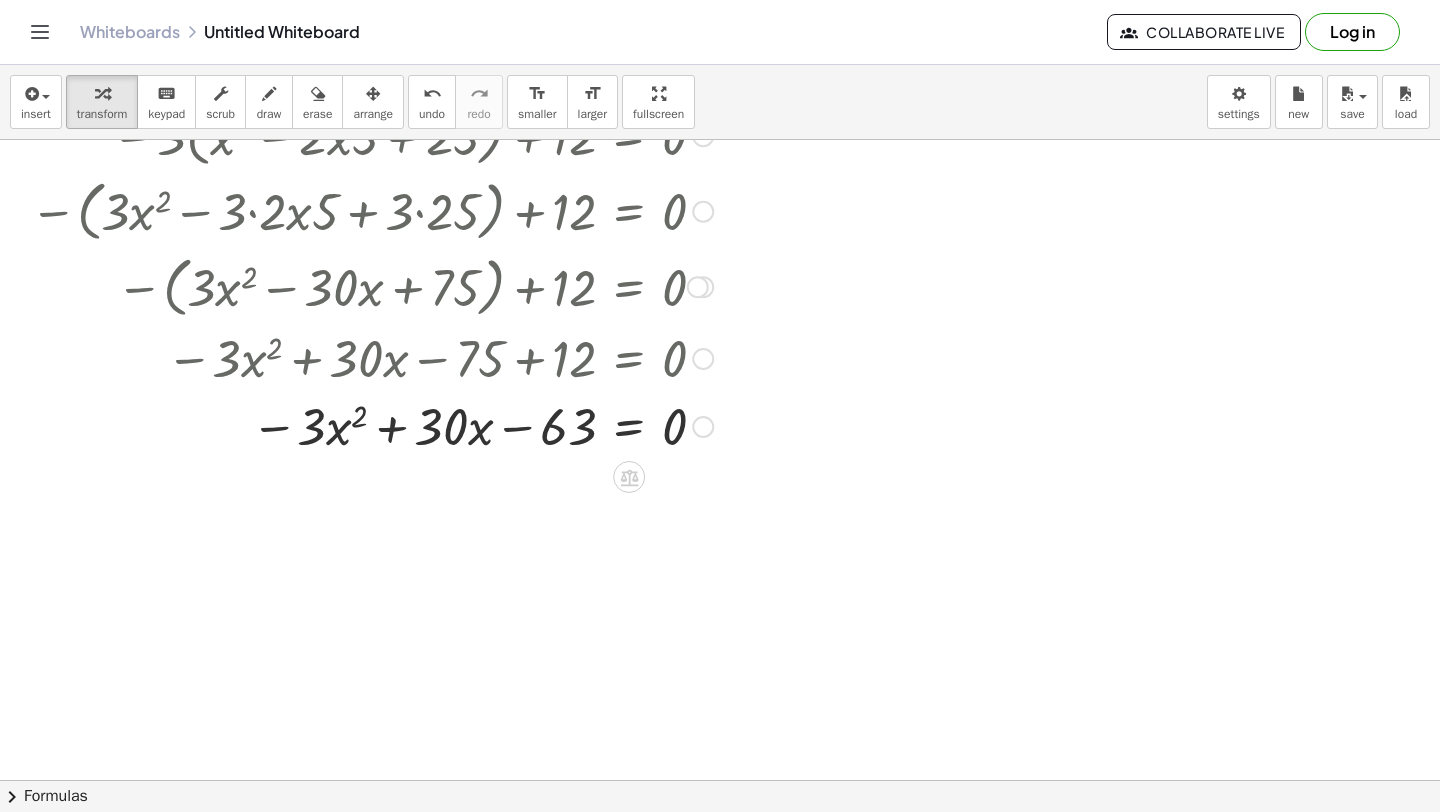 scroll, scrollTop: 4118, scrollLeft: 0, axis: vertical 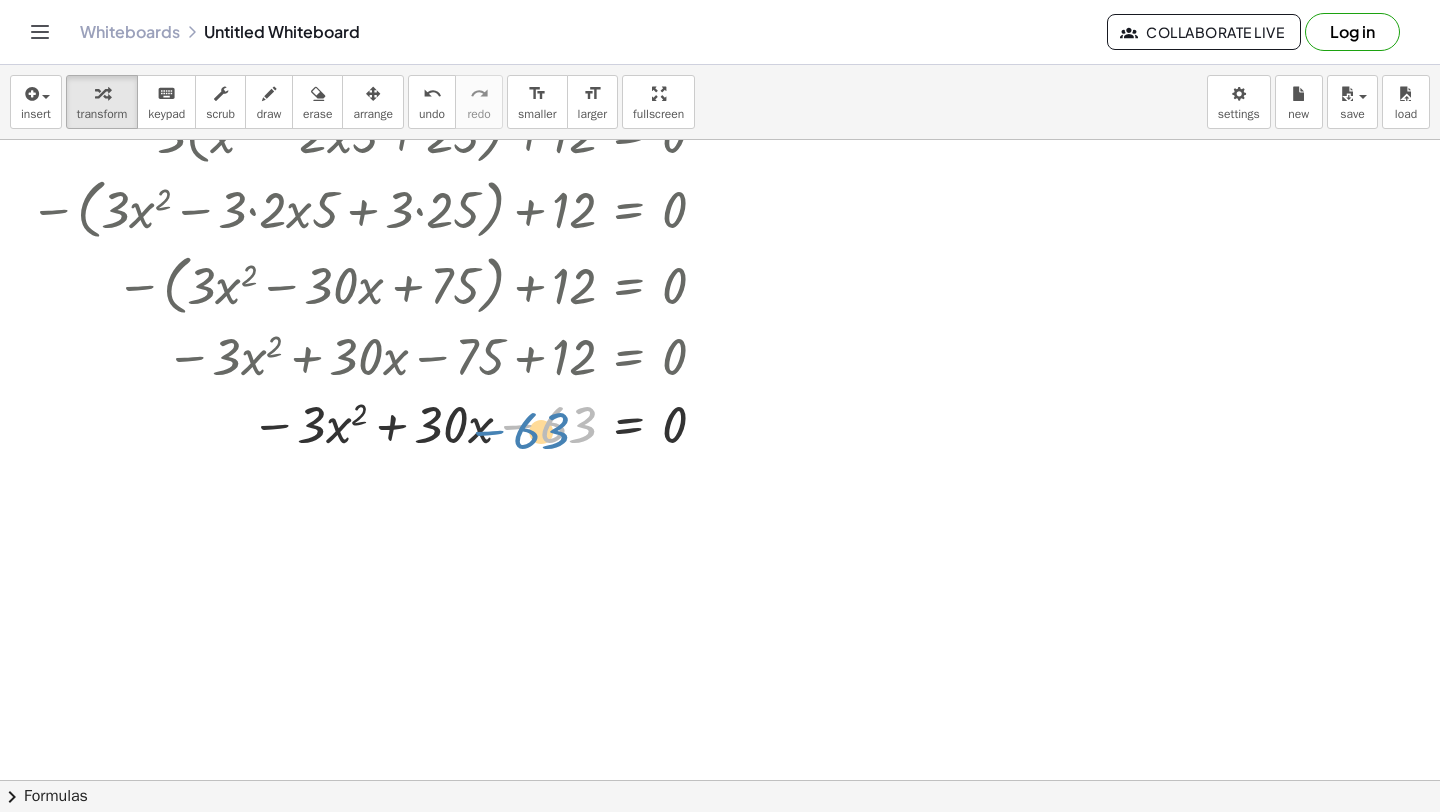 drag, startPoint x: 521, startPoint y: 423, endPoint x: 496, endPoint y: 429, distance: 25.70992 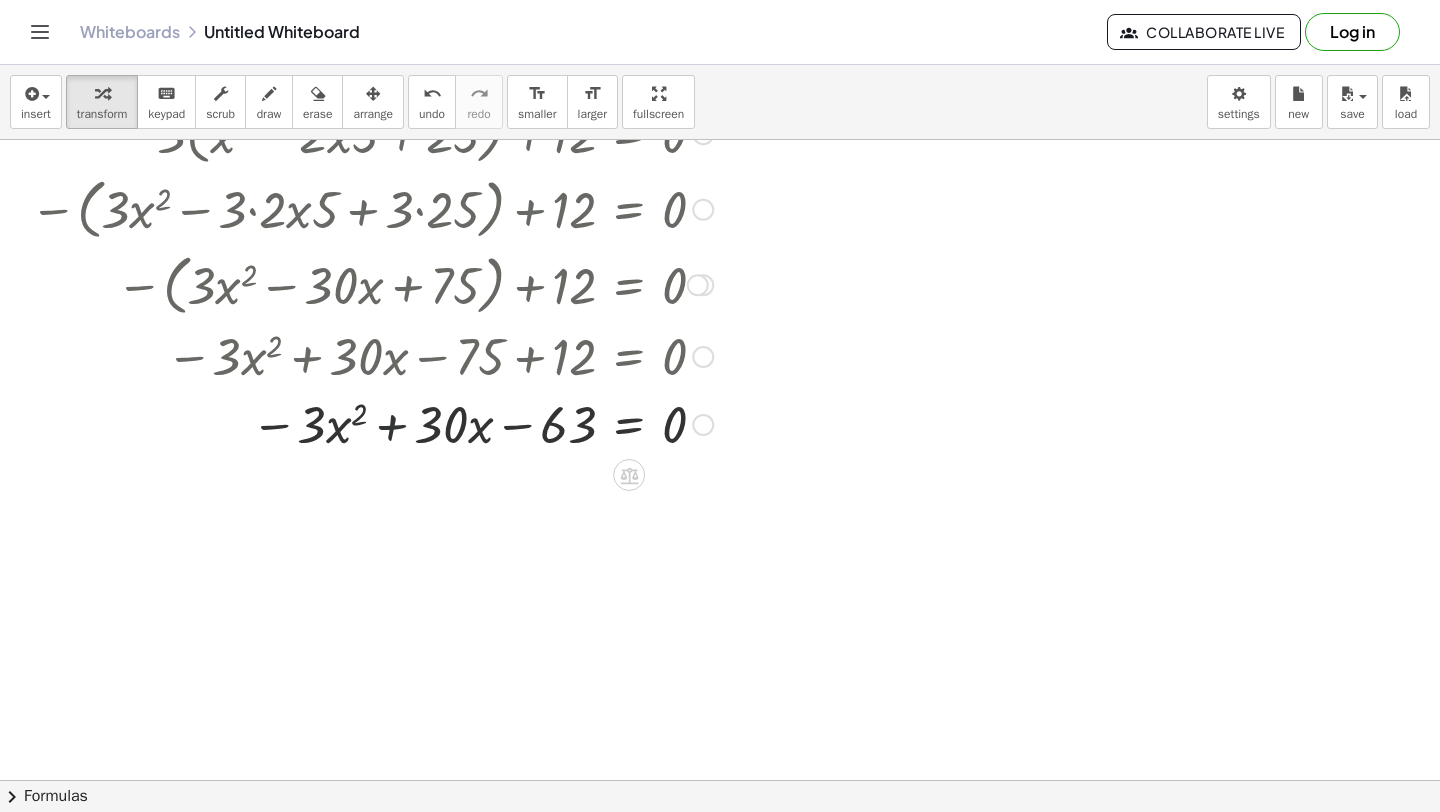 click at bounding box center [371, 423] 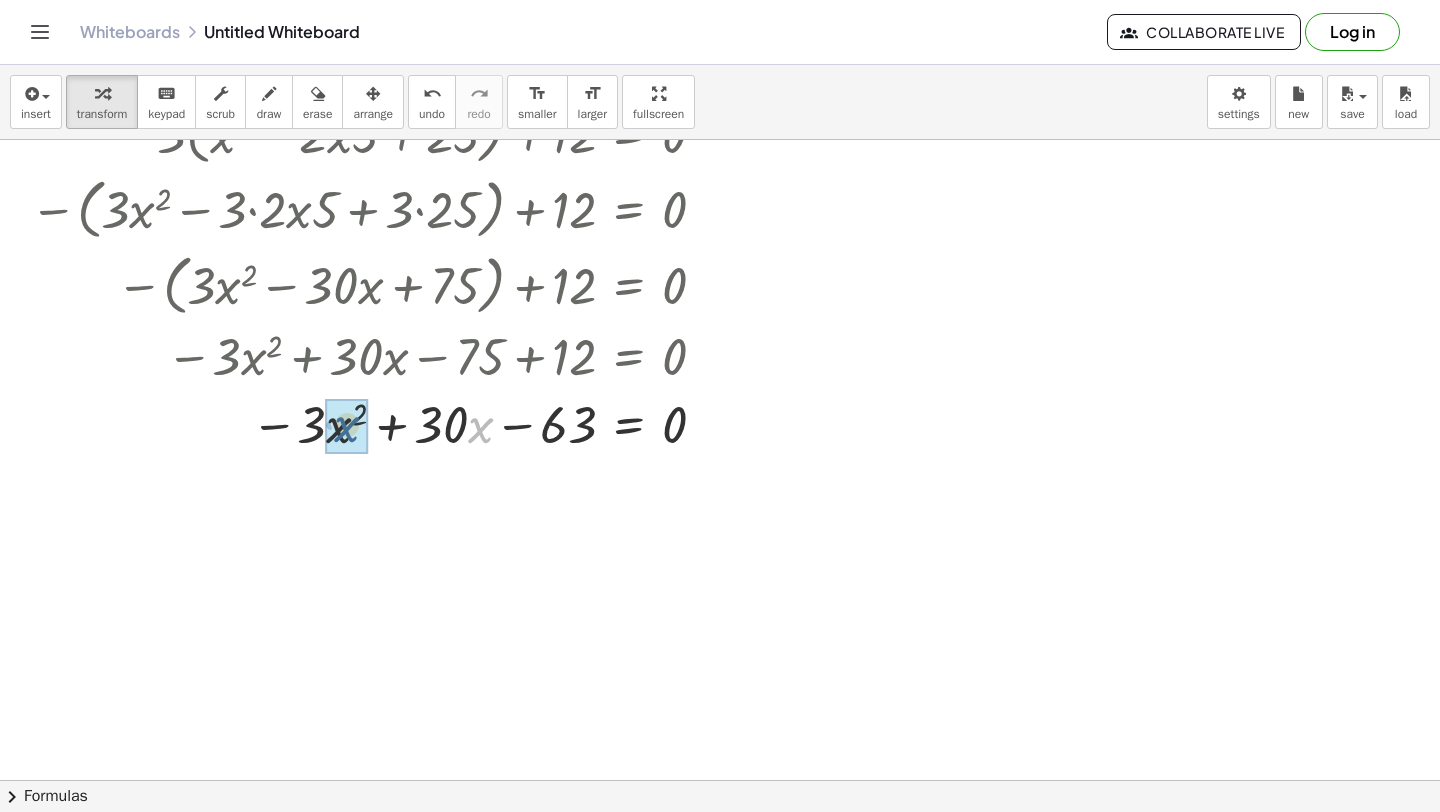 drag, startPoint x: 482, startPoint y: 424, endPoint x: 346, endPoint y: 423, distance: 136.00368 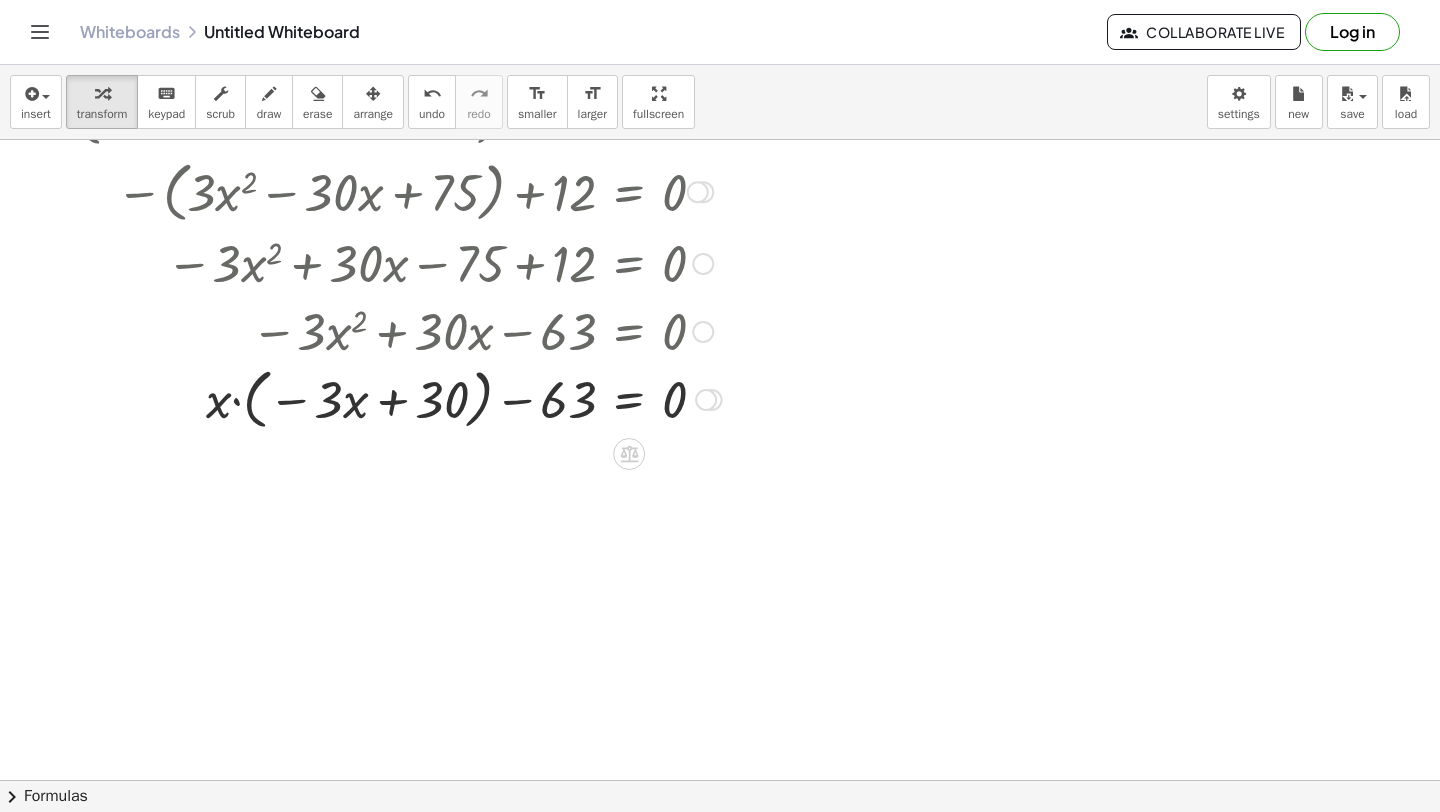 scroll, scrollTop: 4220, scrollLeft: 0, axis: vertical 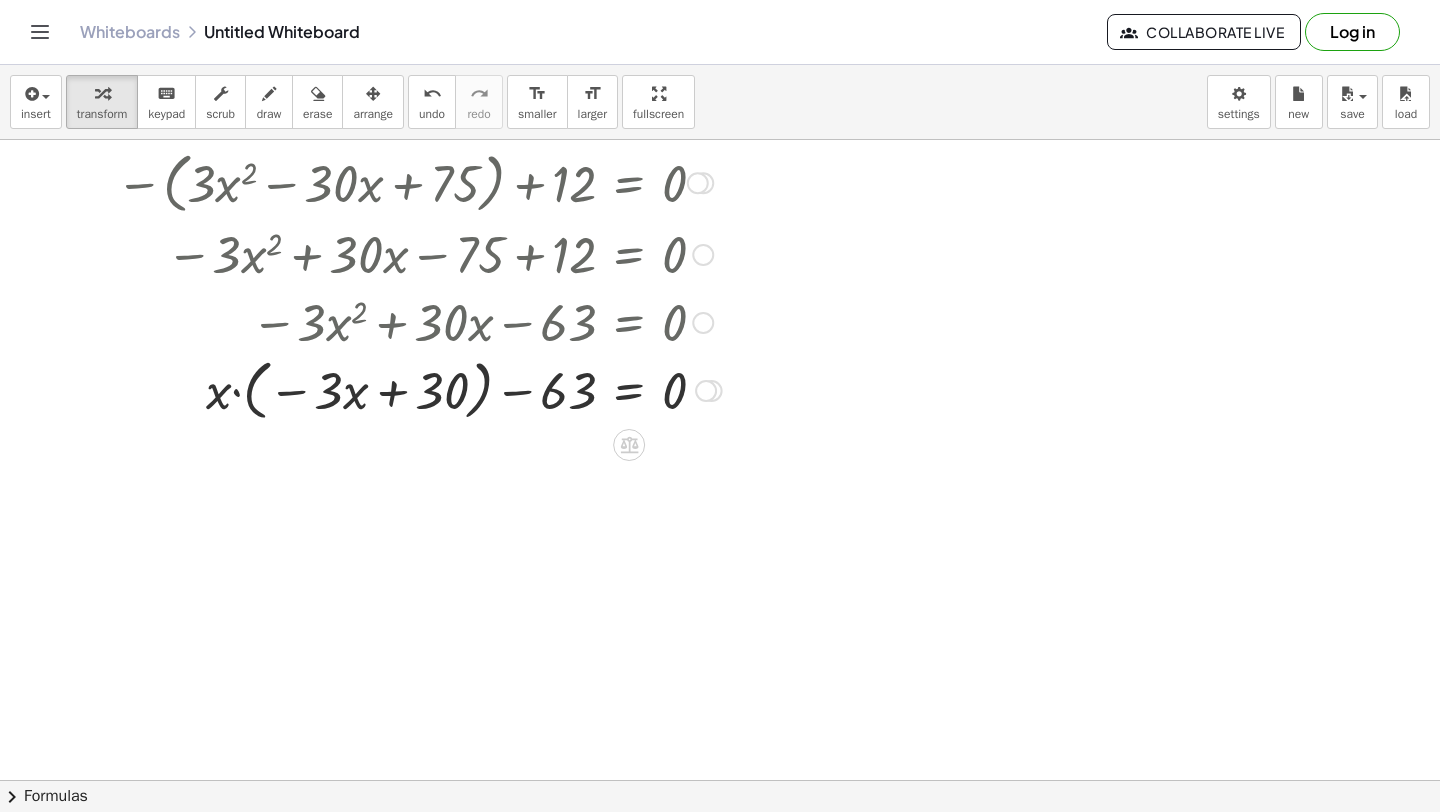 click at bounding box center [376, 389] 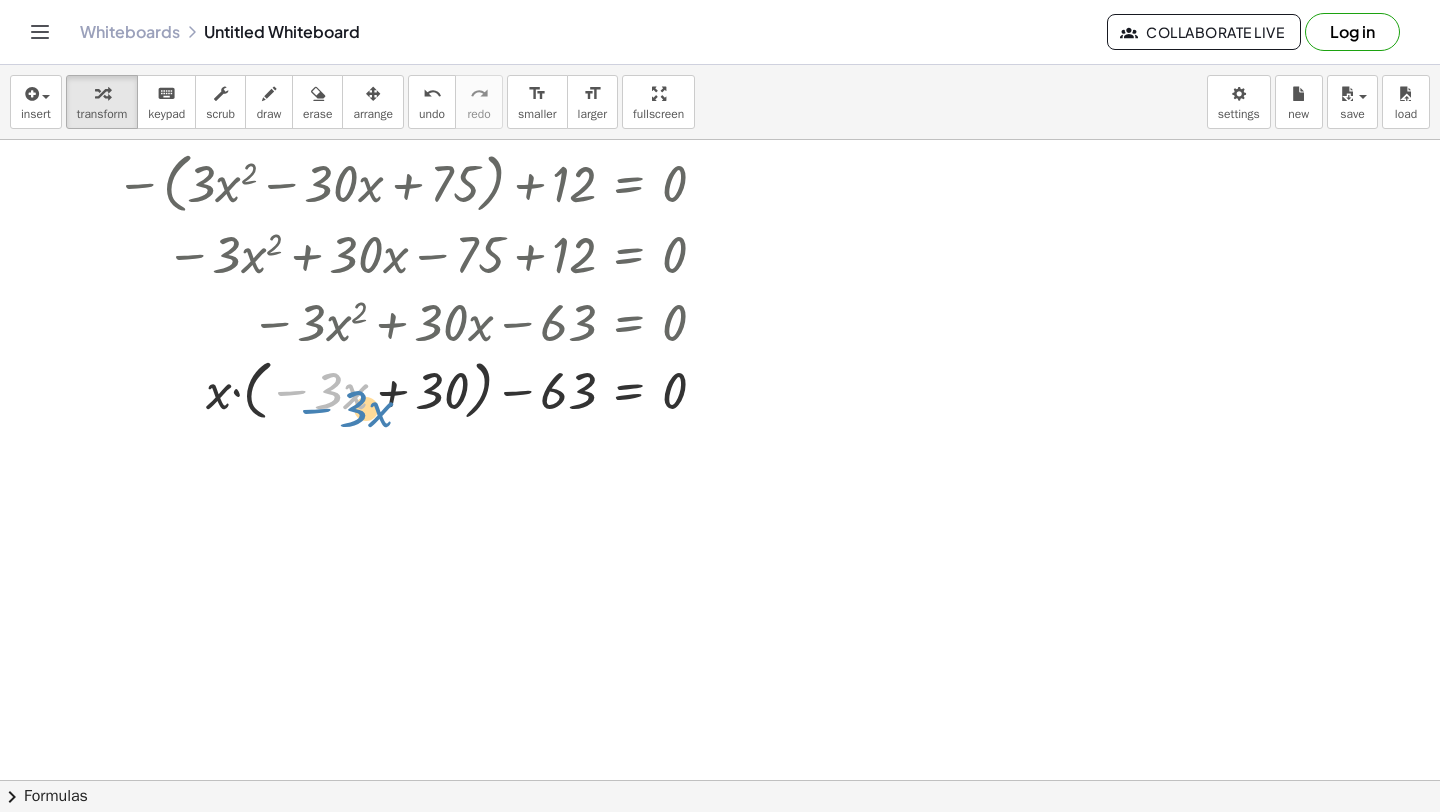 click at bounding box center (376, 389) 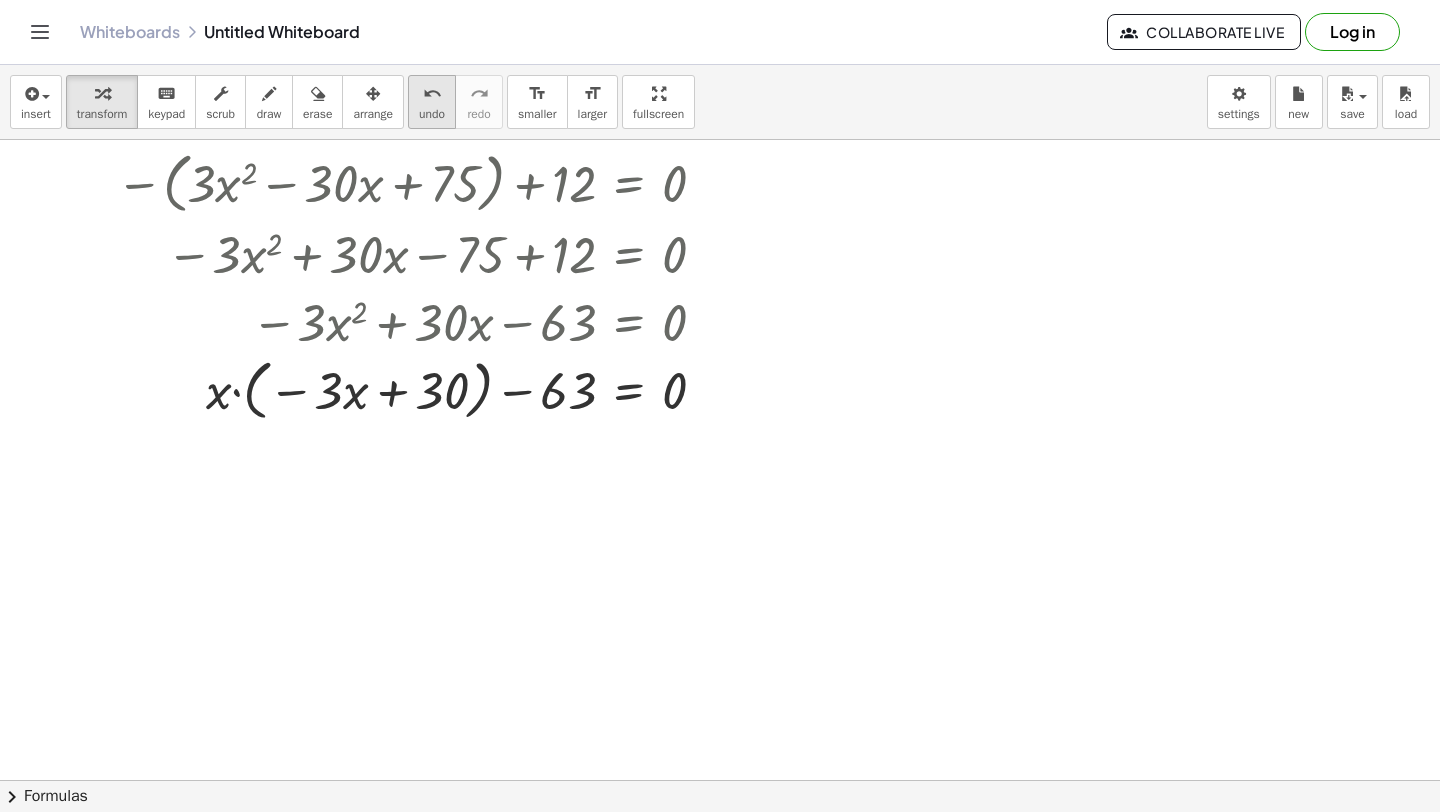 click on "undo" at bounding box center [432, 114] 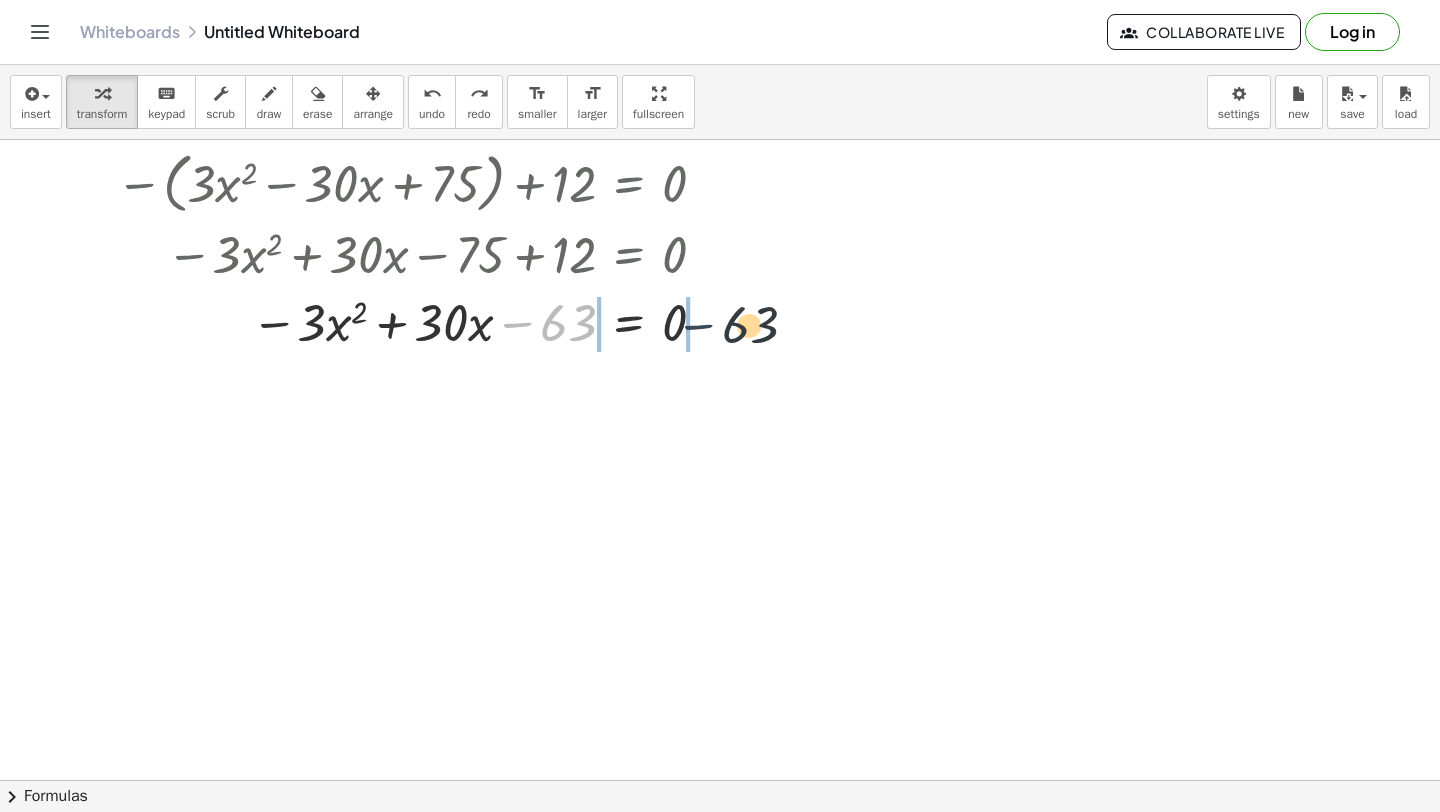 drag, startPoint x: 529, startPoint y: 329, endPoint x: 721, endPoint y: 330, distance: 192.00261 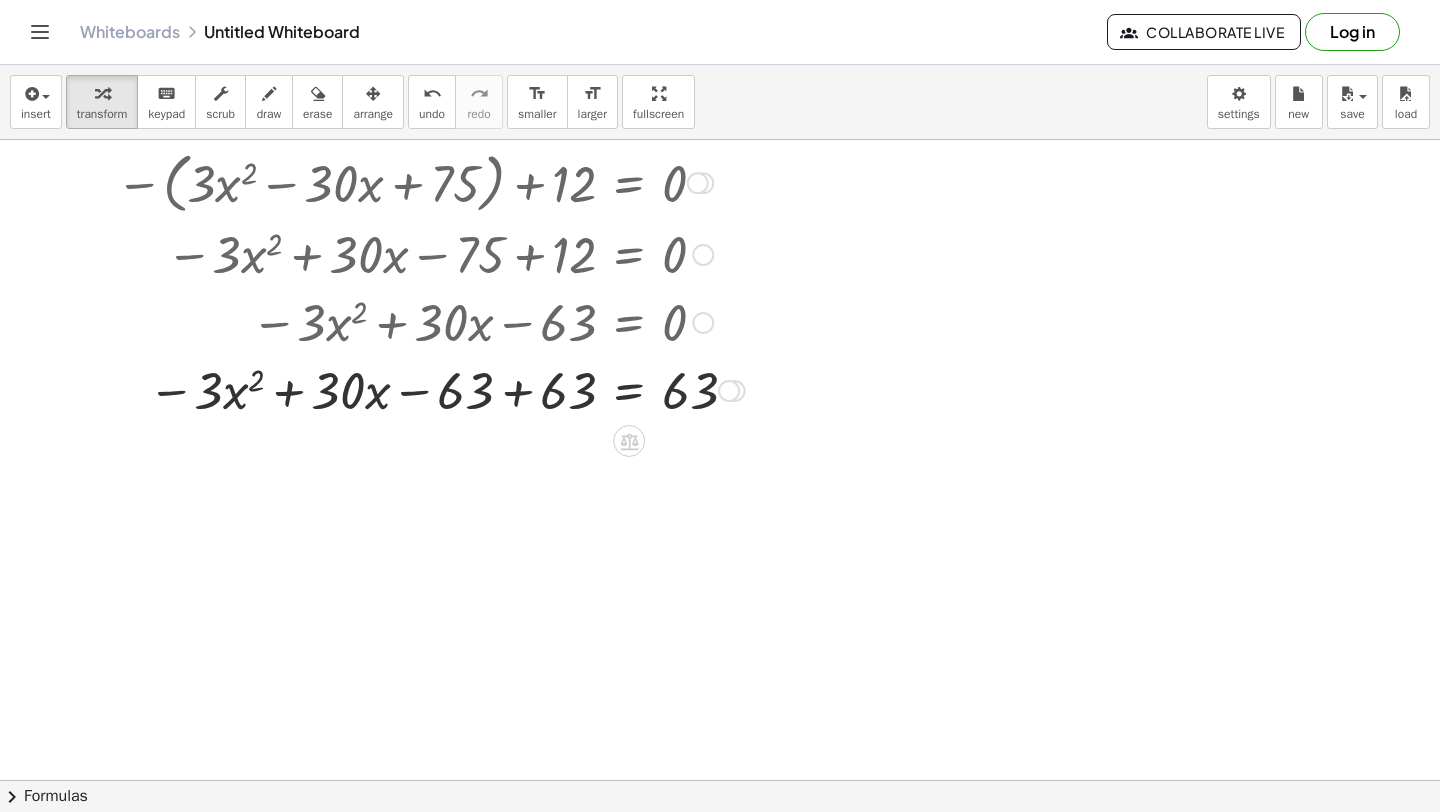 click at bounding box center (387, 389) 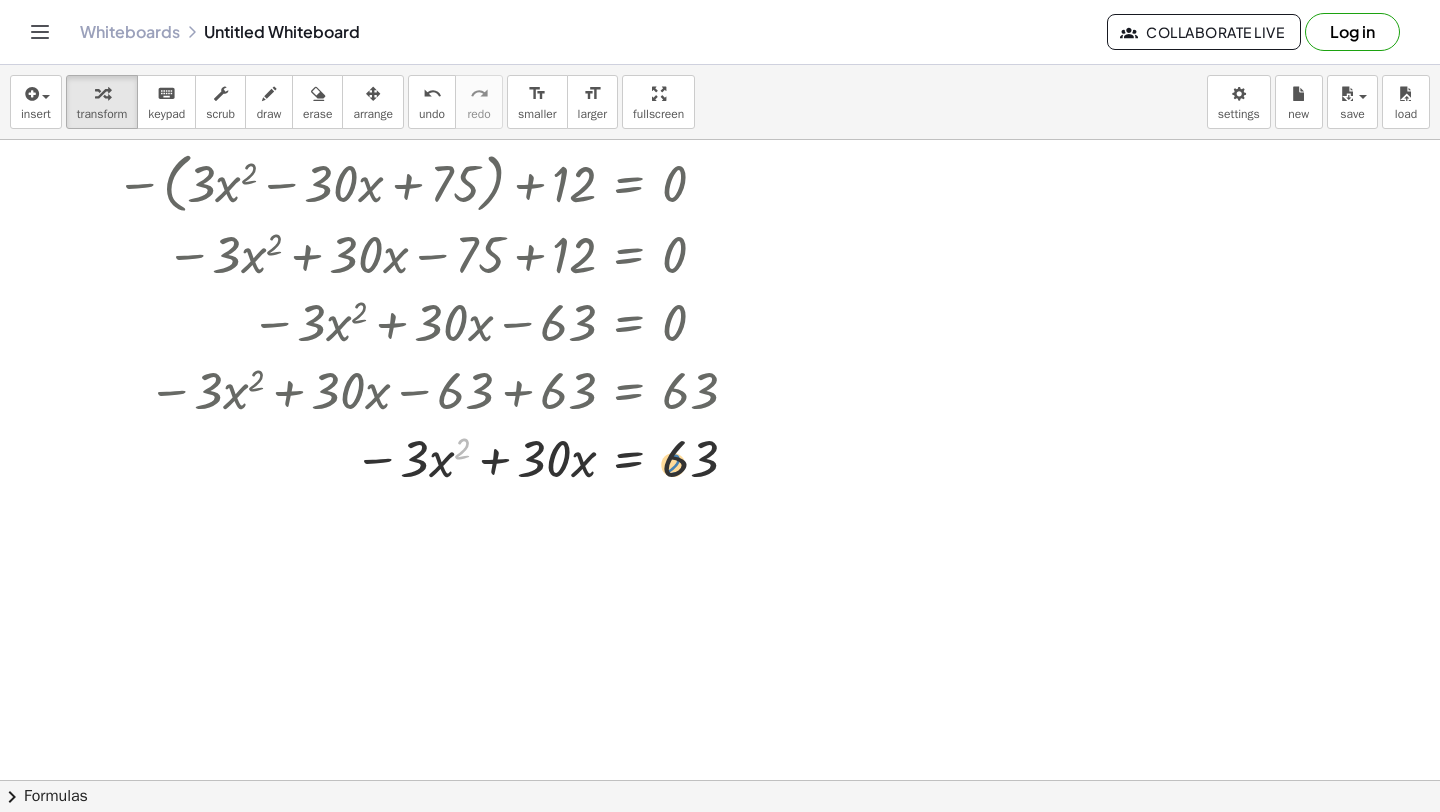 drag, startPoint x: 463, startPoint y: 446, endPoint x: 642, endPoint y: 470, distance: 180.60178 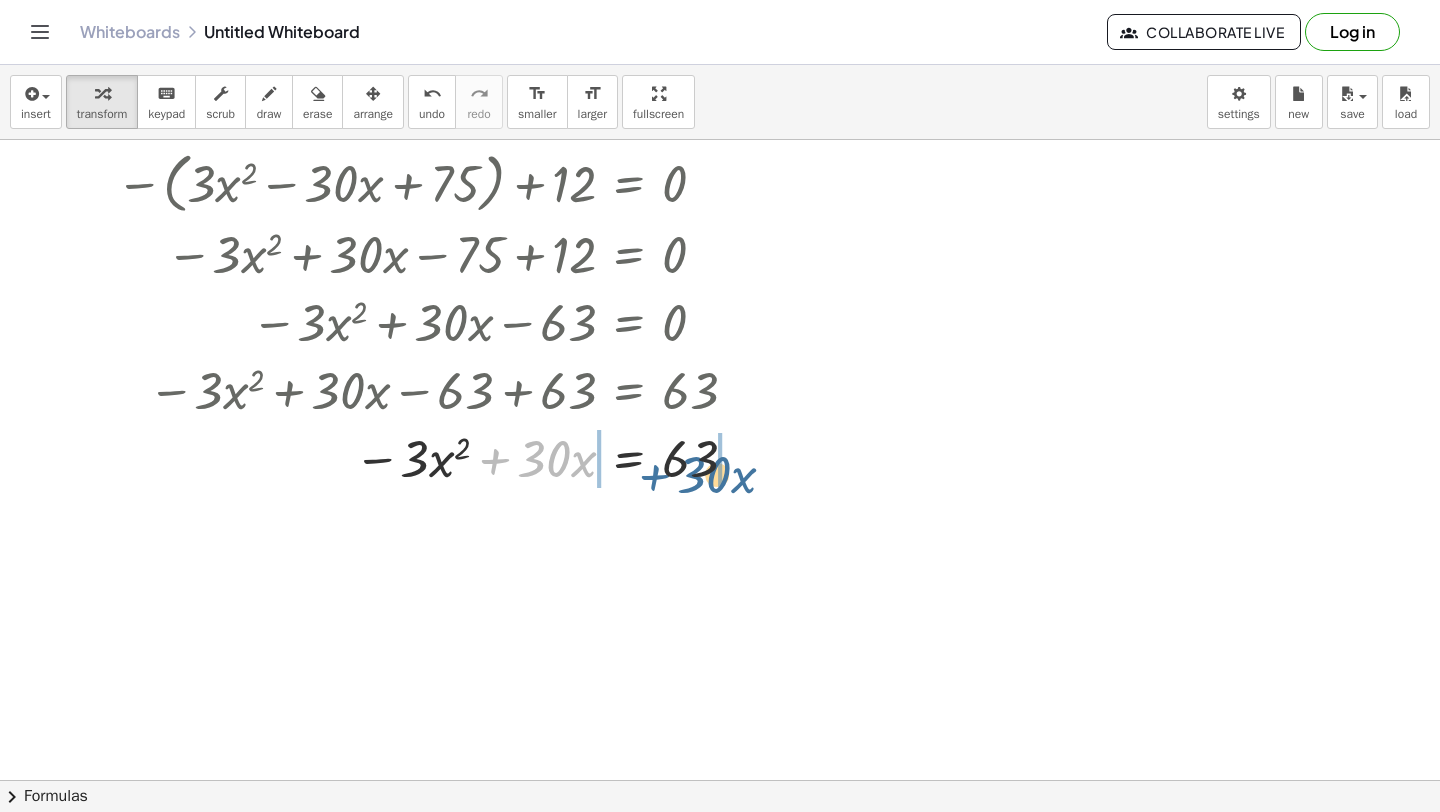 drag, startPoint x: 498, startPoint y: 447, endPoint x: 658, endPoint y: 455, distance: 160.19987 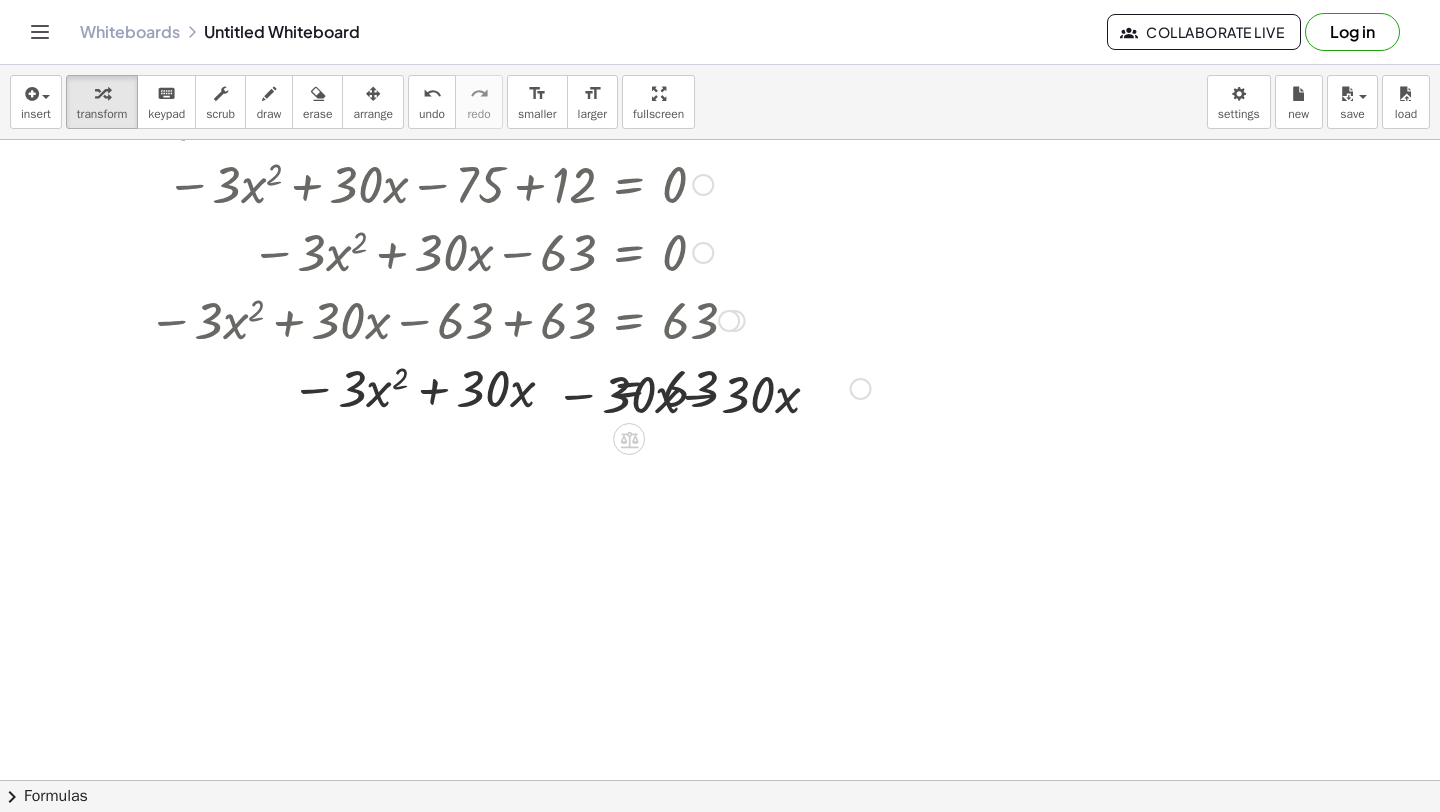 scroll, scrollTop: 4308, scrollLeft: 0, axis: vertical 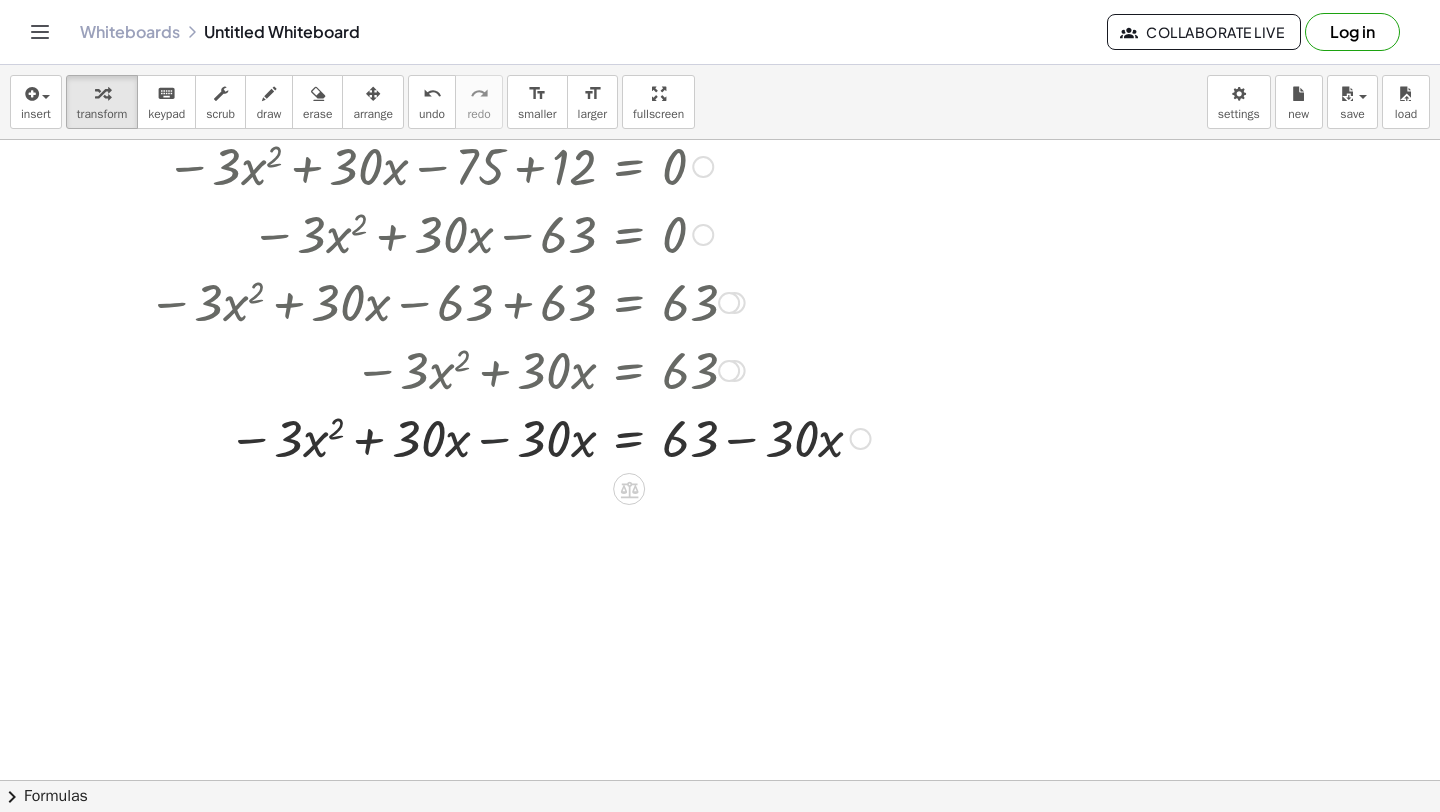 click at bounding box center (450, 437) 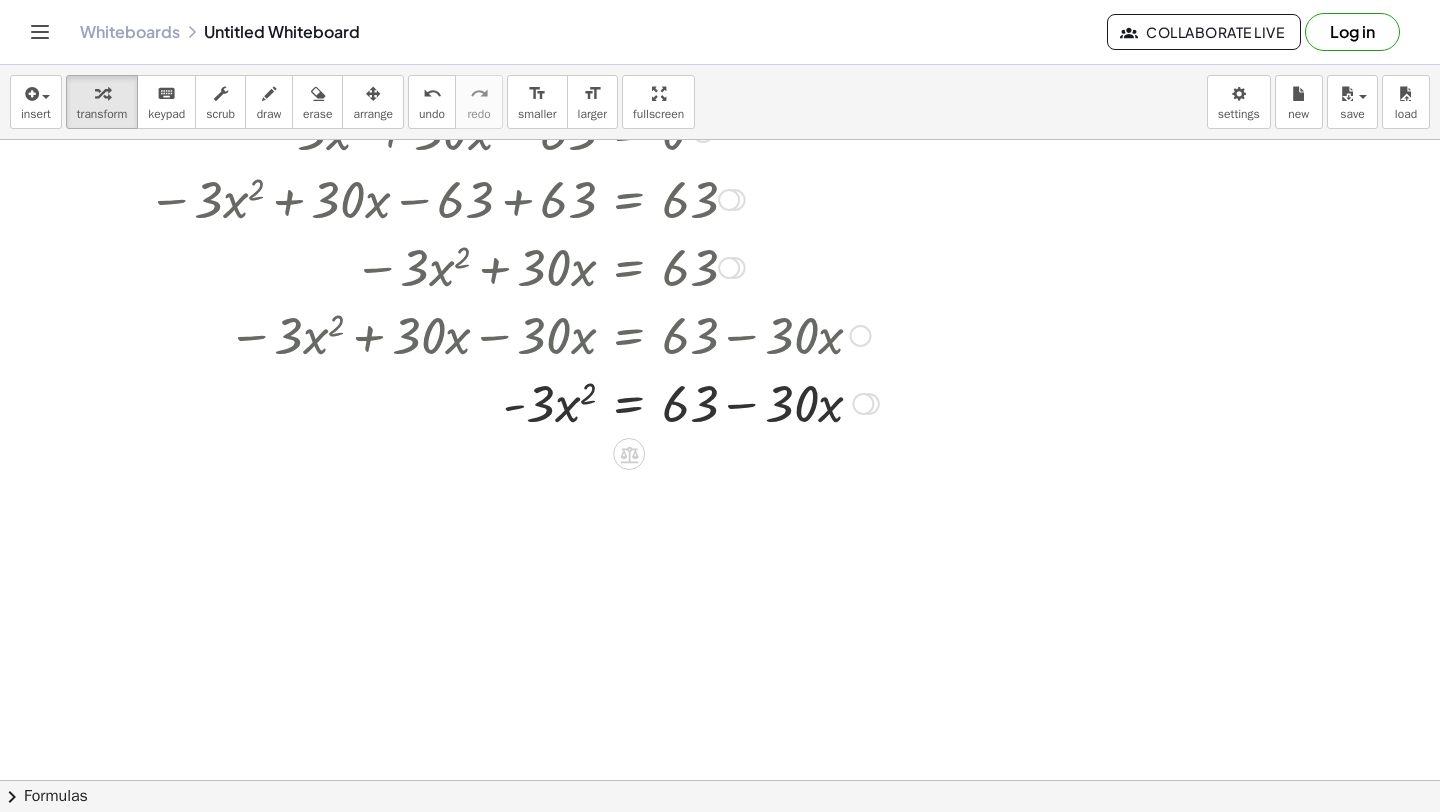 scroll, scrollTop: 4412, scrollLeft: 0, axis: vertical 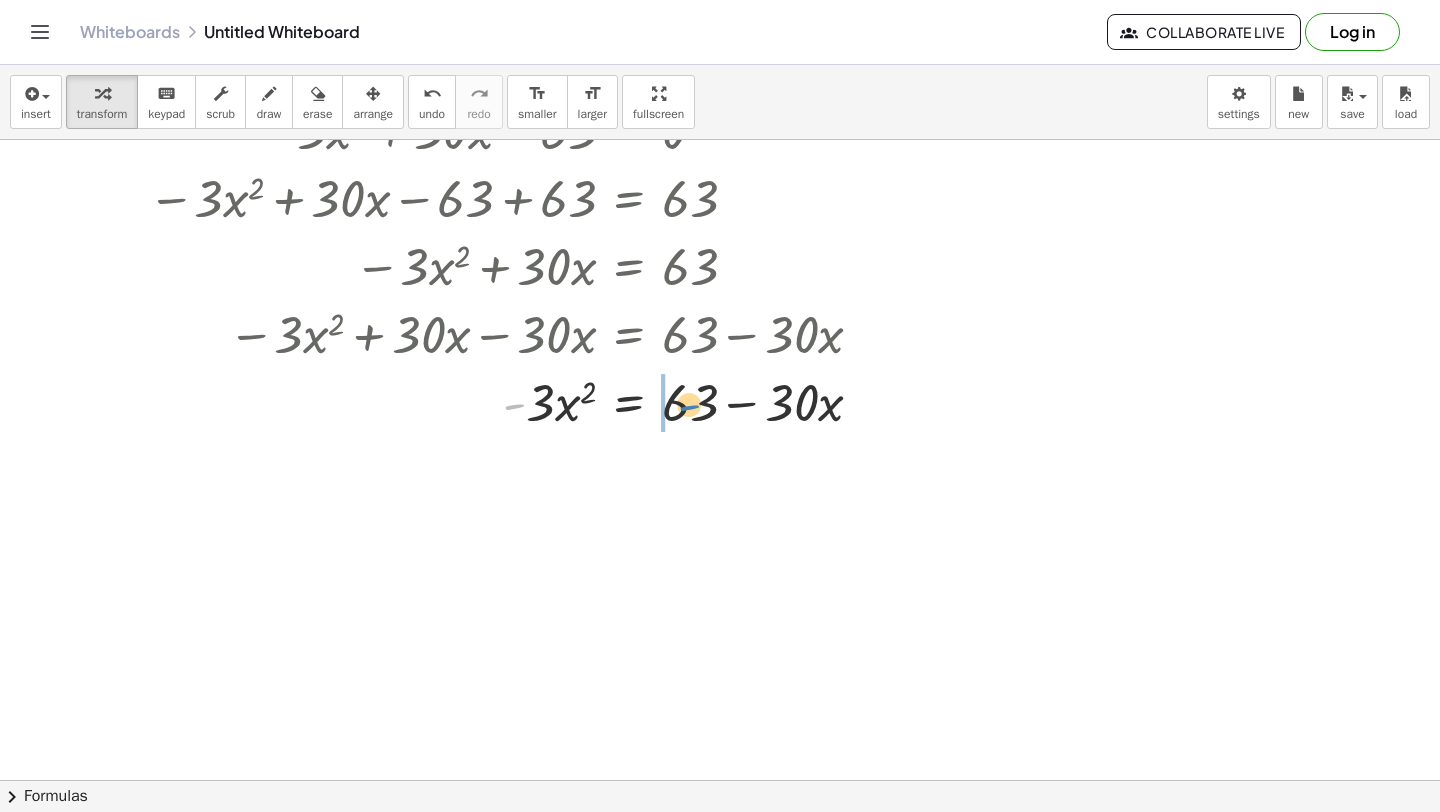 drag, startPoint x: 523, startPoint y: 409, endPoint x: 697, endPoint y: 410, distance: 174.00287 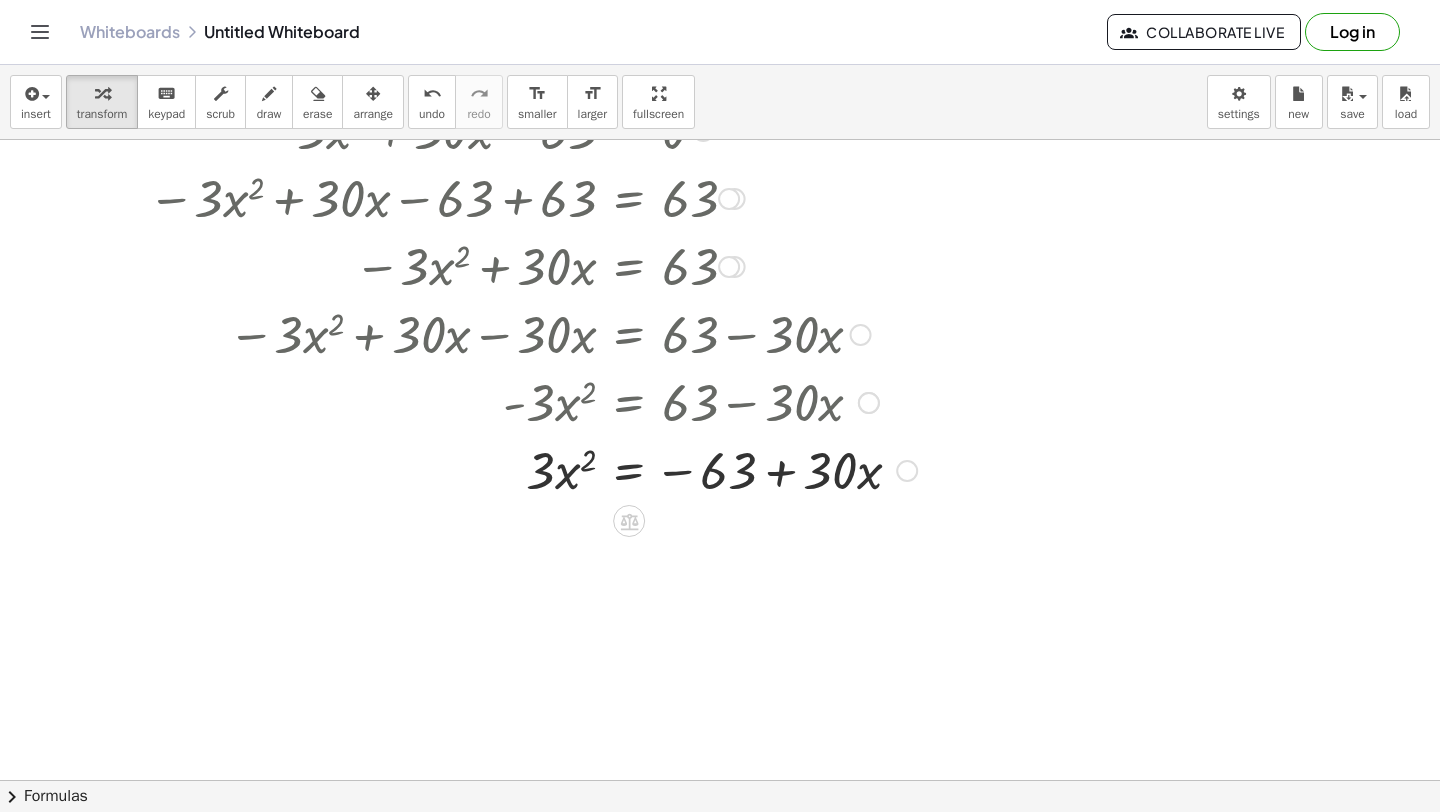 click at bounding box center [473, 469] 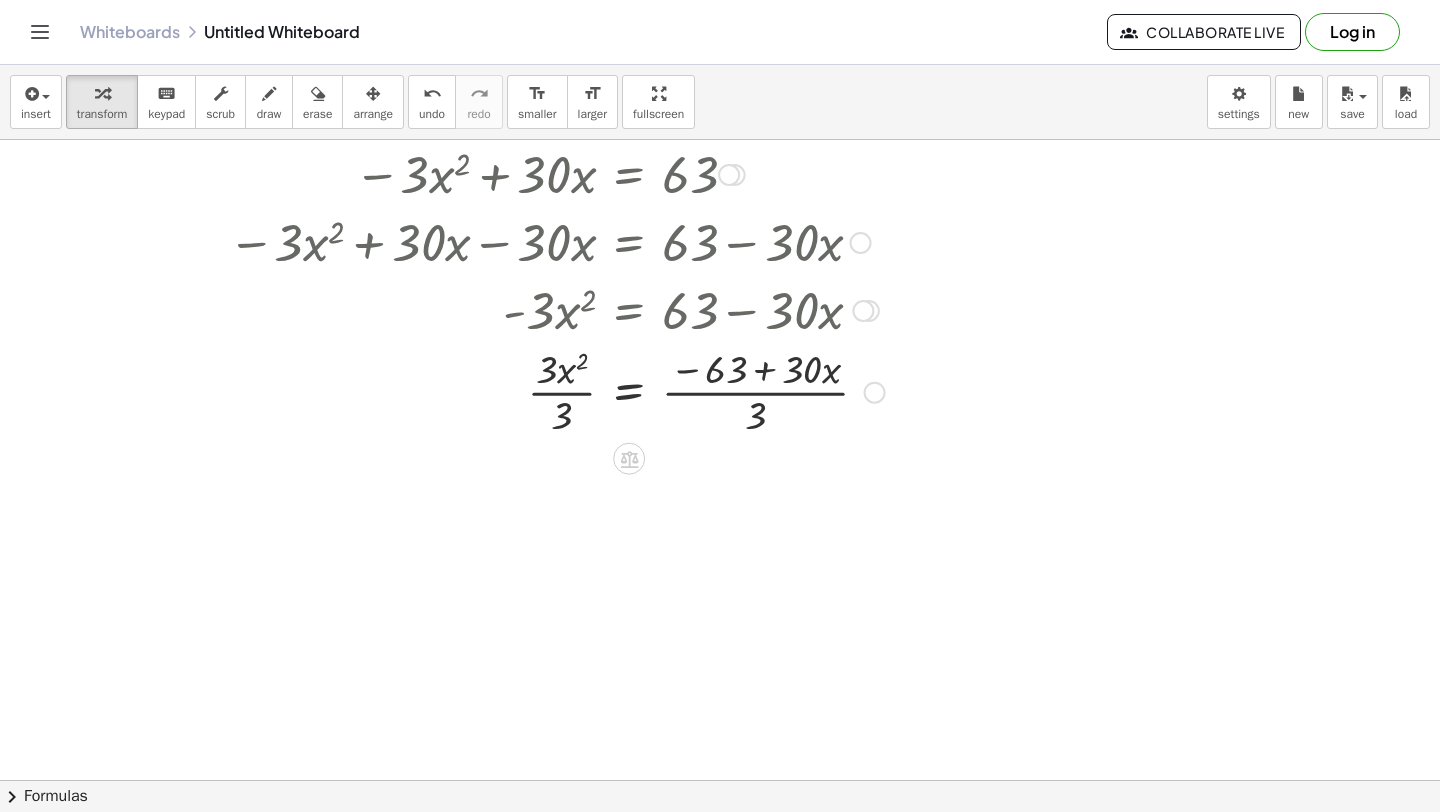 scroll, scrollTop: 4508, scrollLeft: 0, axis: vertical 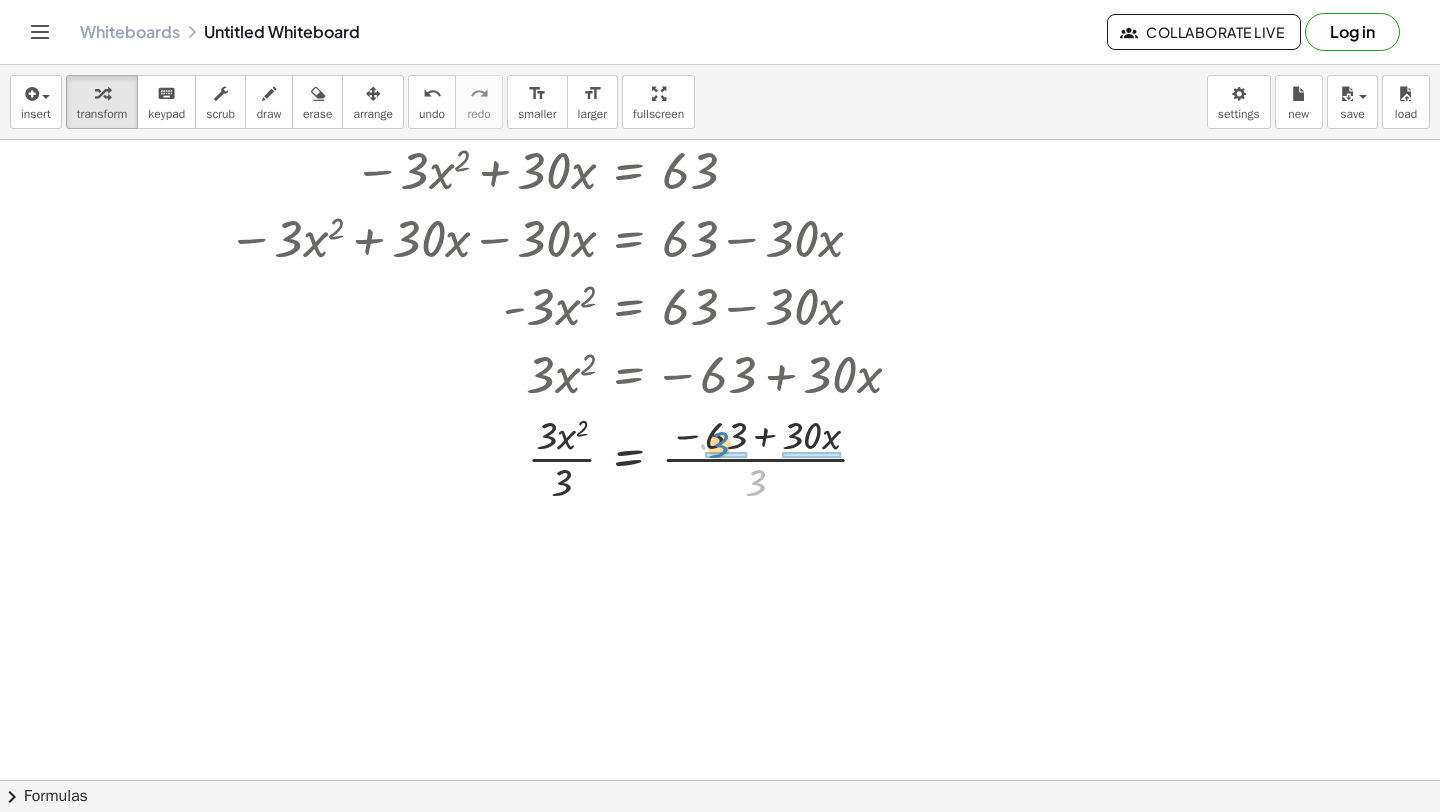 drag, startPoint x: 752, startPoint y: 482, endPoint x: 715, endPoint y: 446, distance: 51.62364 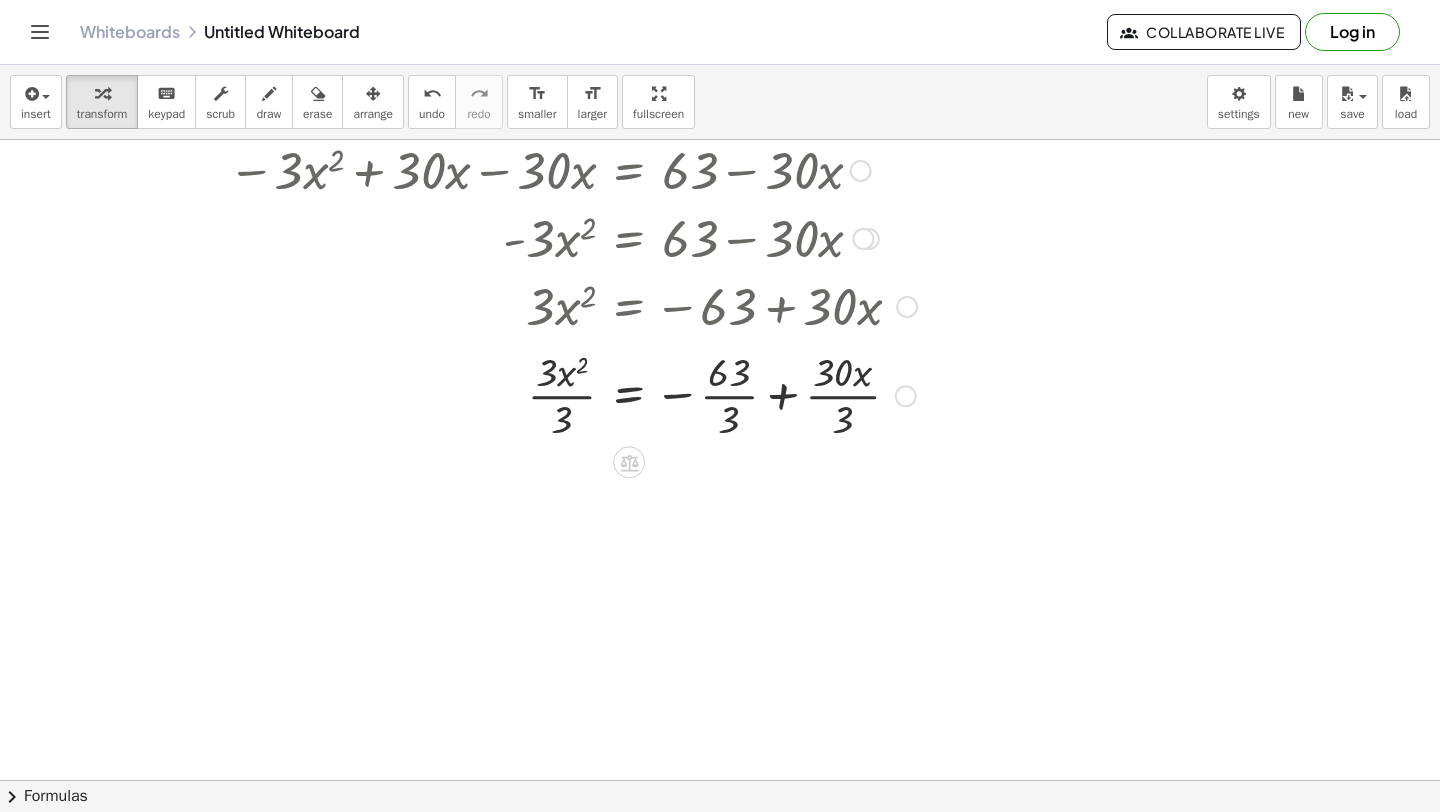 scroll, scrollTop: 4596, scrollLeft: 0, axis: vertical 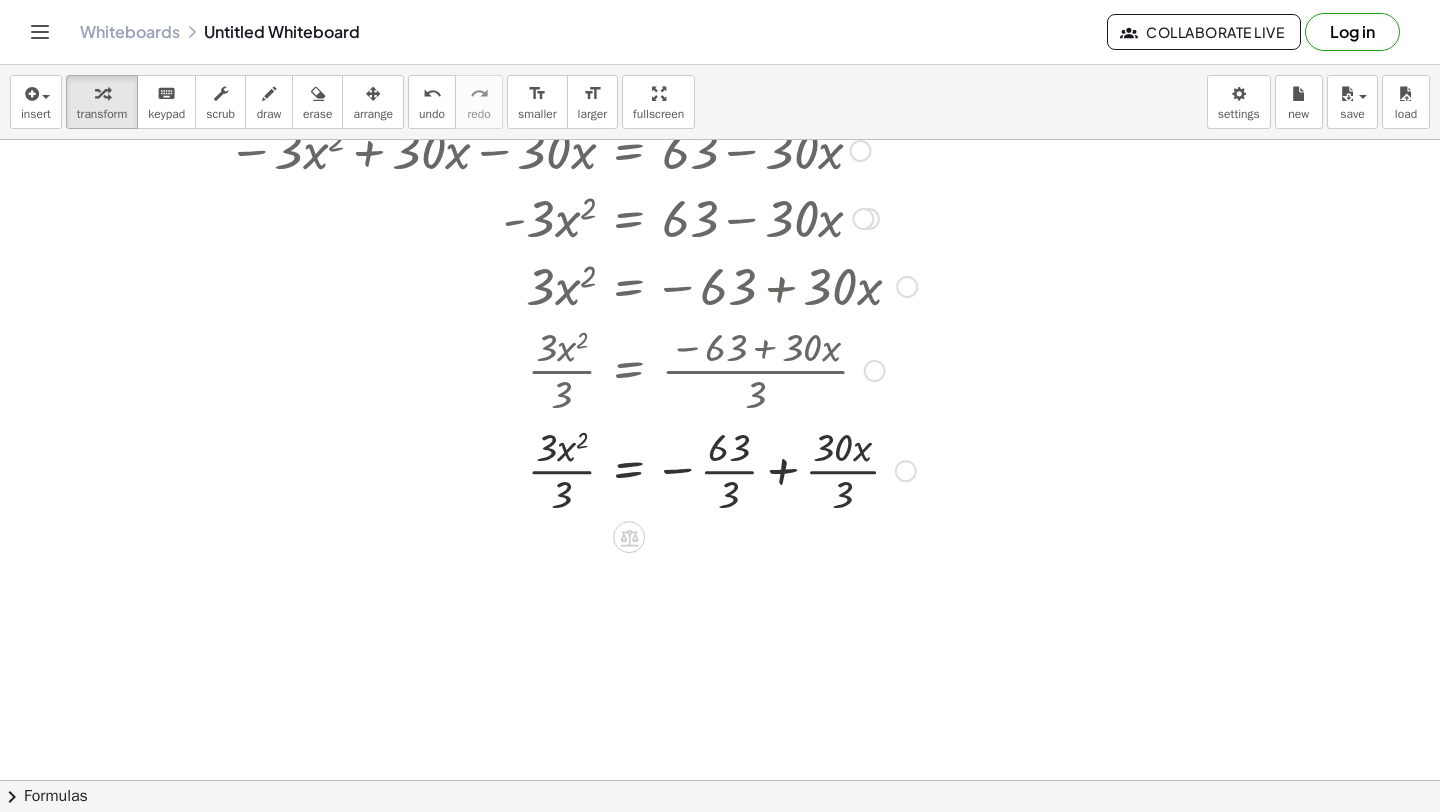 click at bounding box center [473, 469] 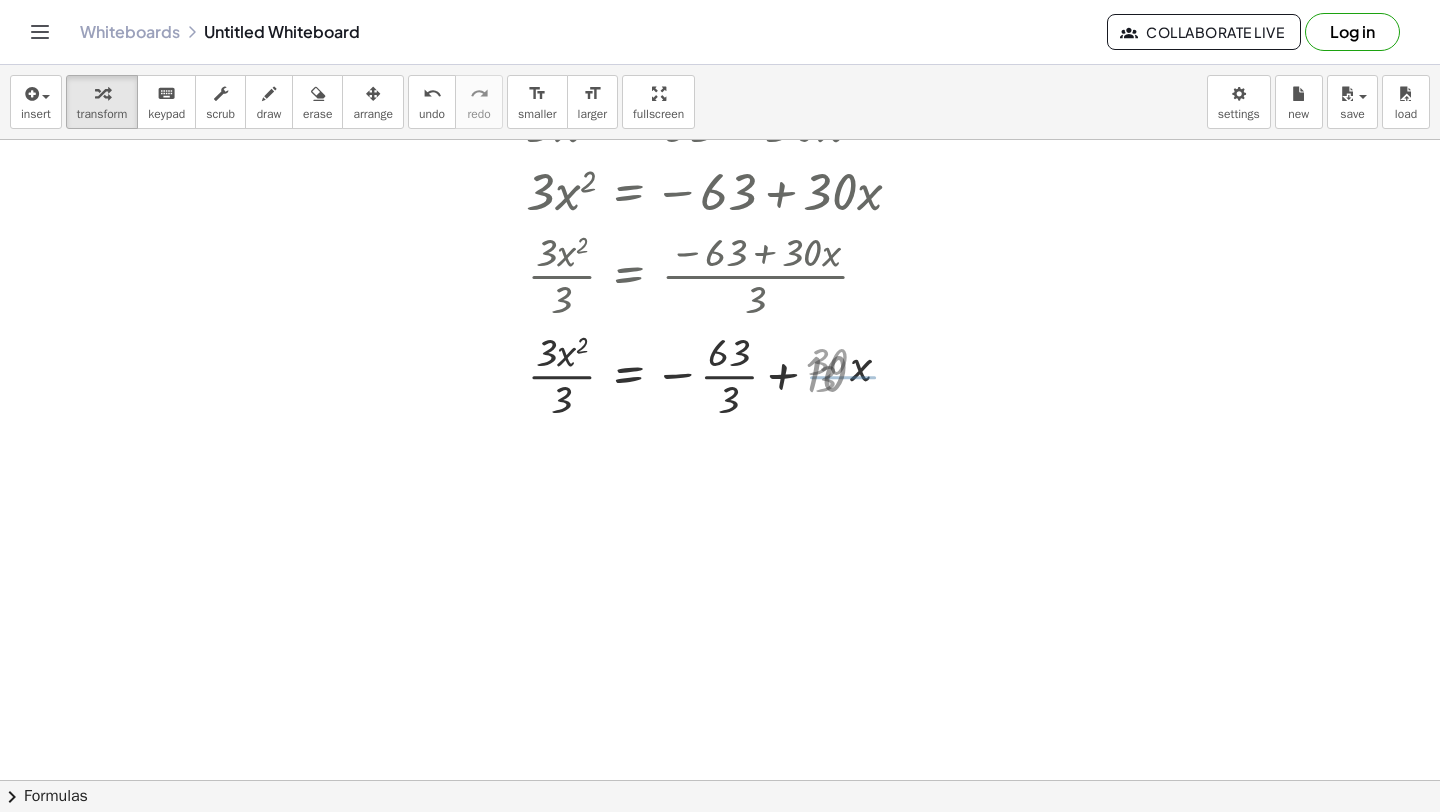 scroll, scrollTop: 4703, scrollLeft: 0, axis: vertical 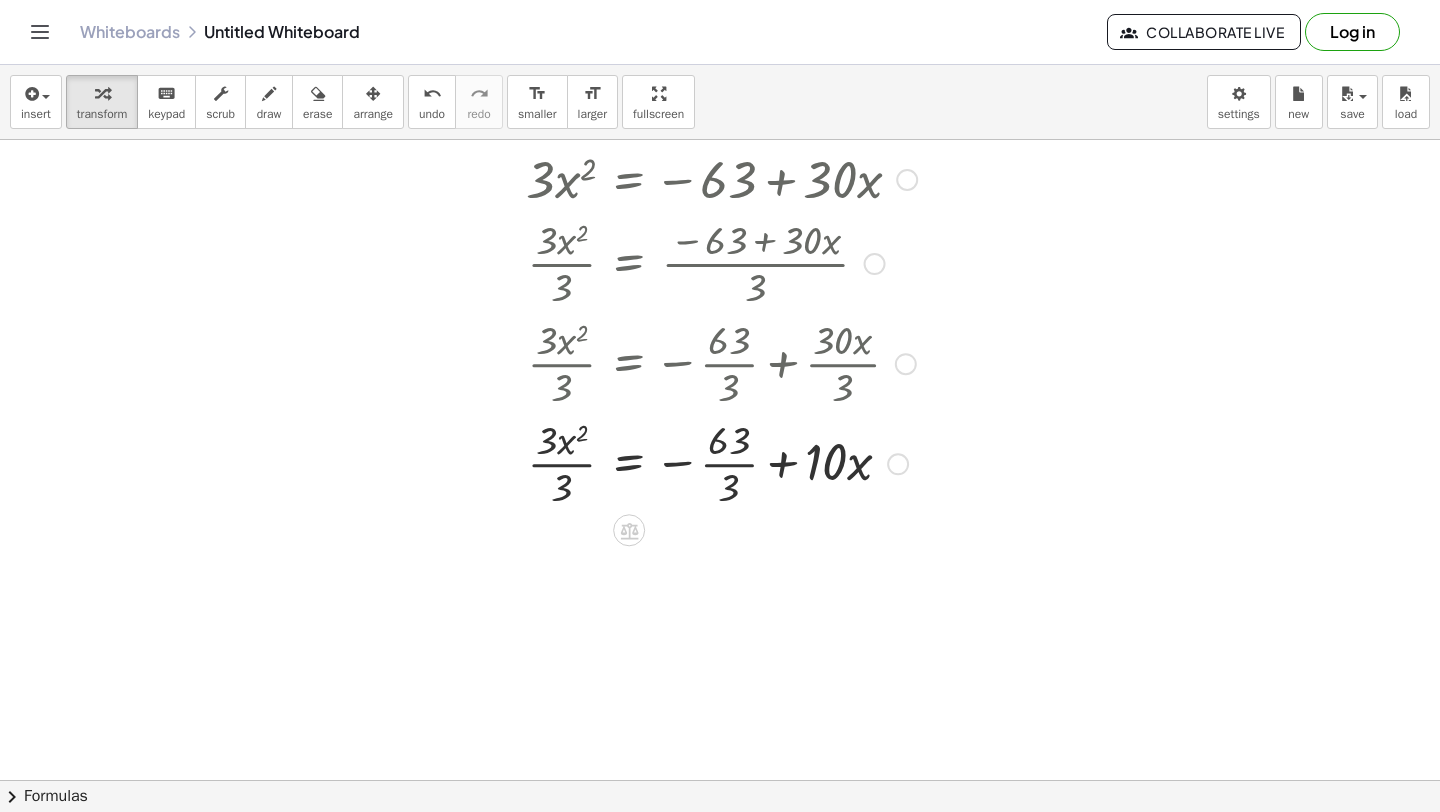 click at bounding box center (473, 462) 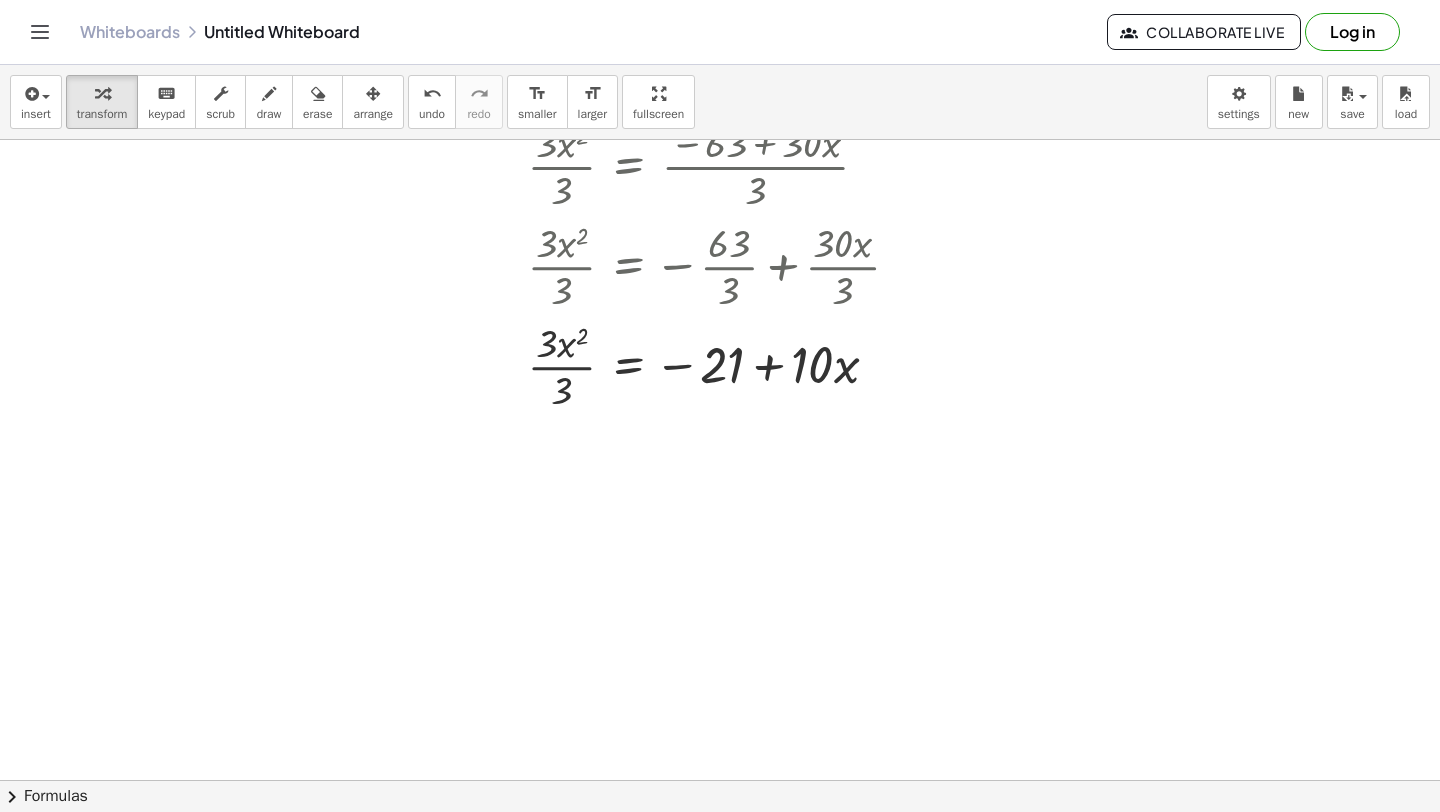 scroll, scrollTop: 4807, scrollLeft: 0, axis: vertical 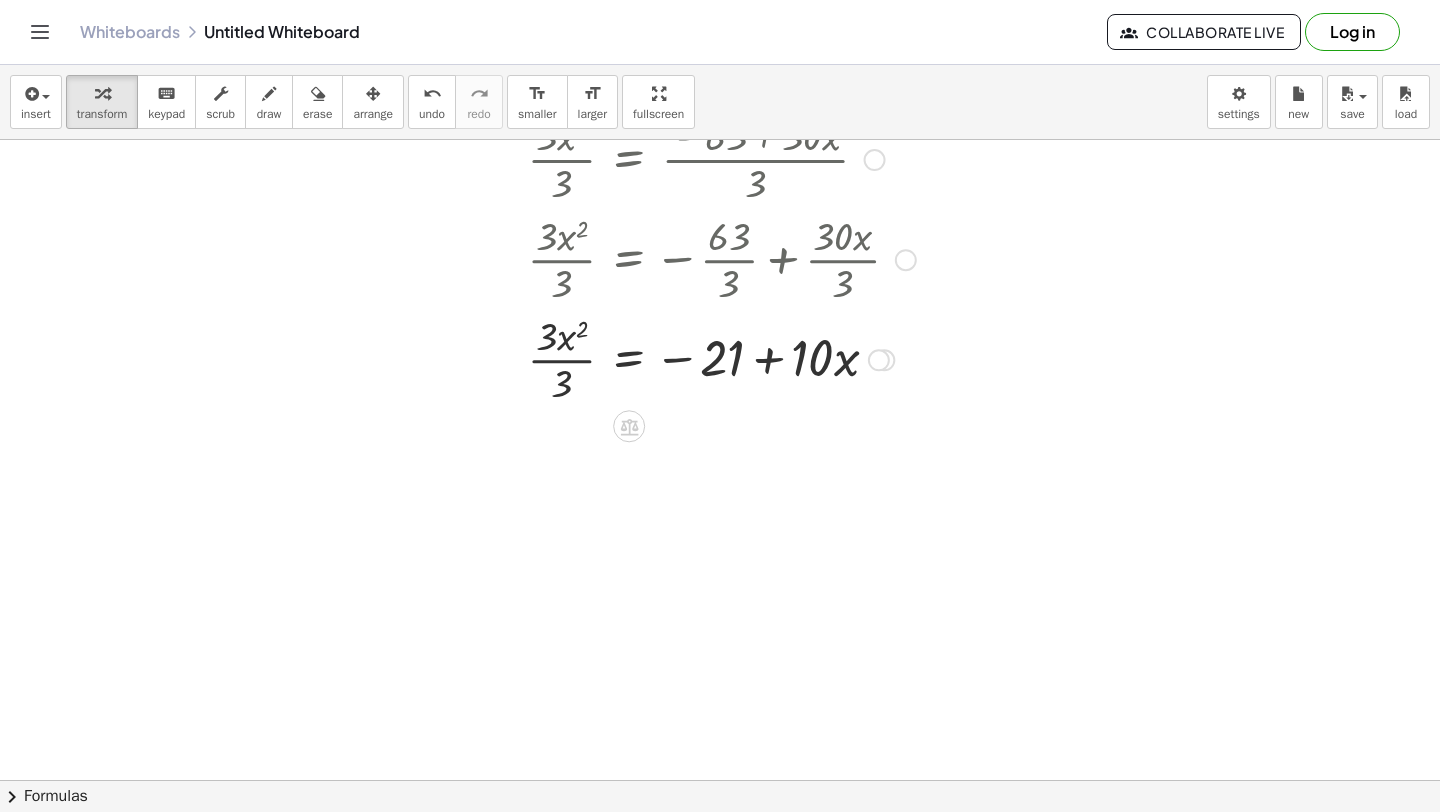click at bounding box center [473, 358] 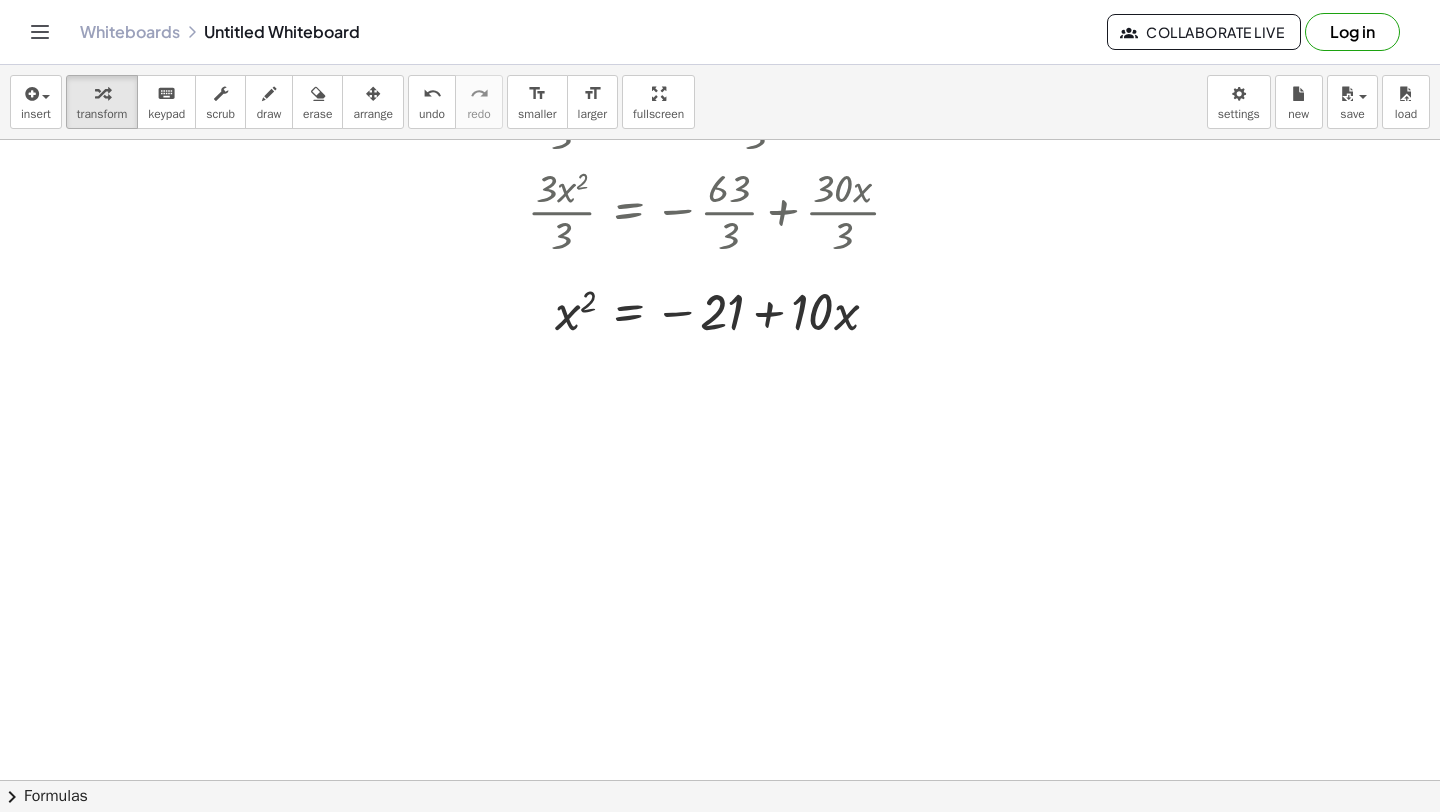 scroll, scrollTop: 4882, scrollLeft: 0, axis: vertical 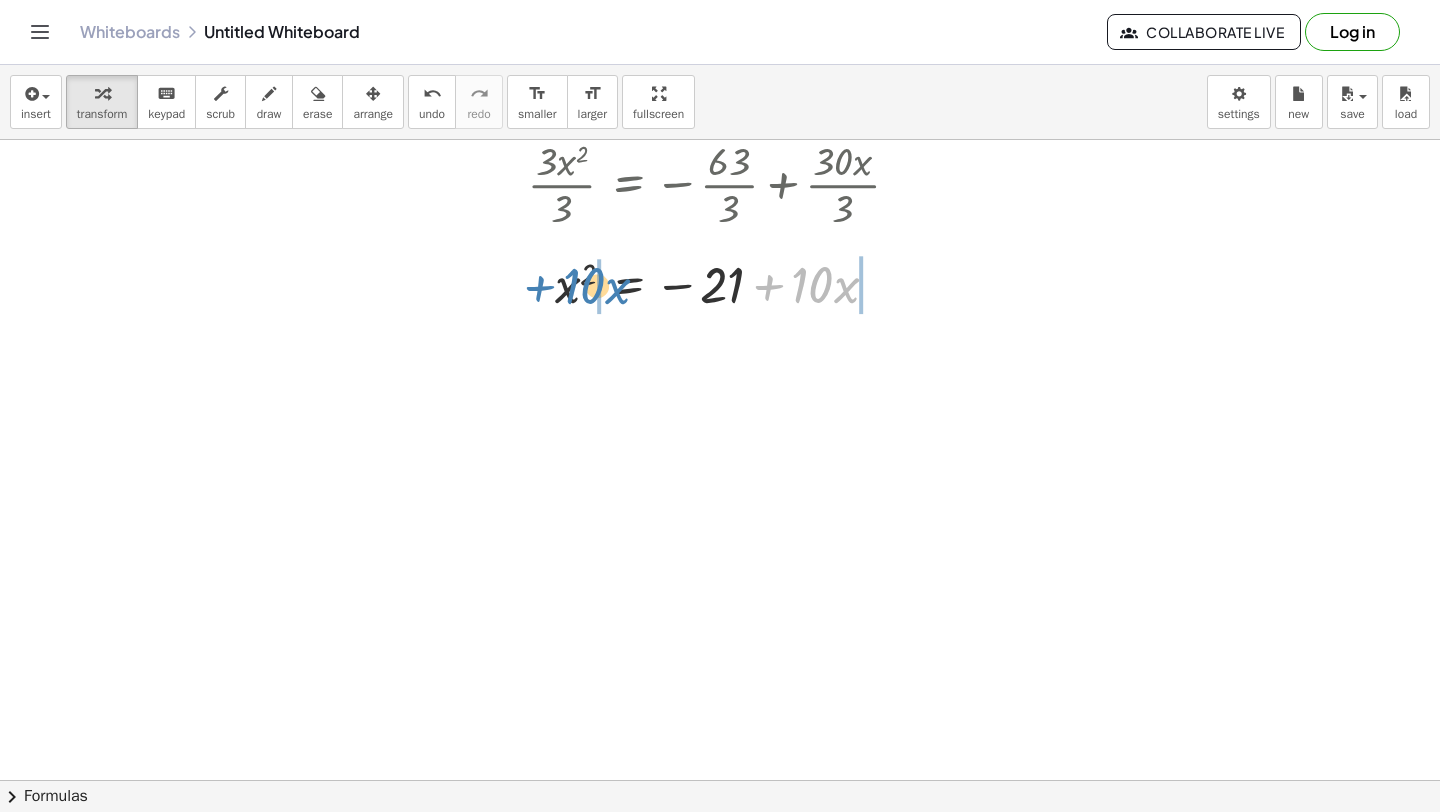 drag, startPoint x: 771, startPoint y: 291, endPoint x: 545, endPoint y: 291, distance: 226 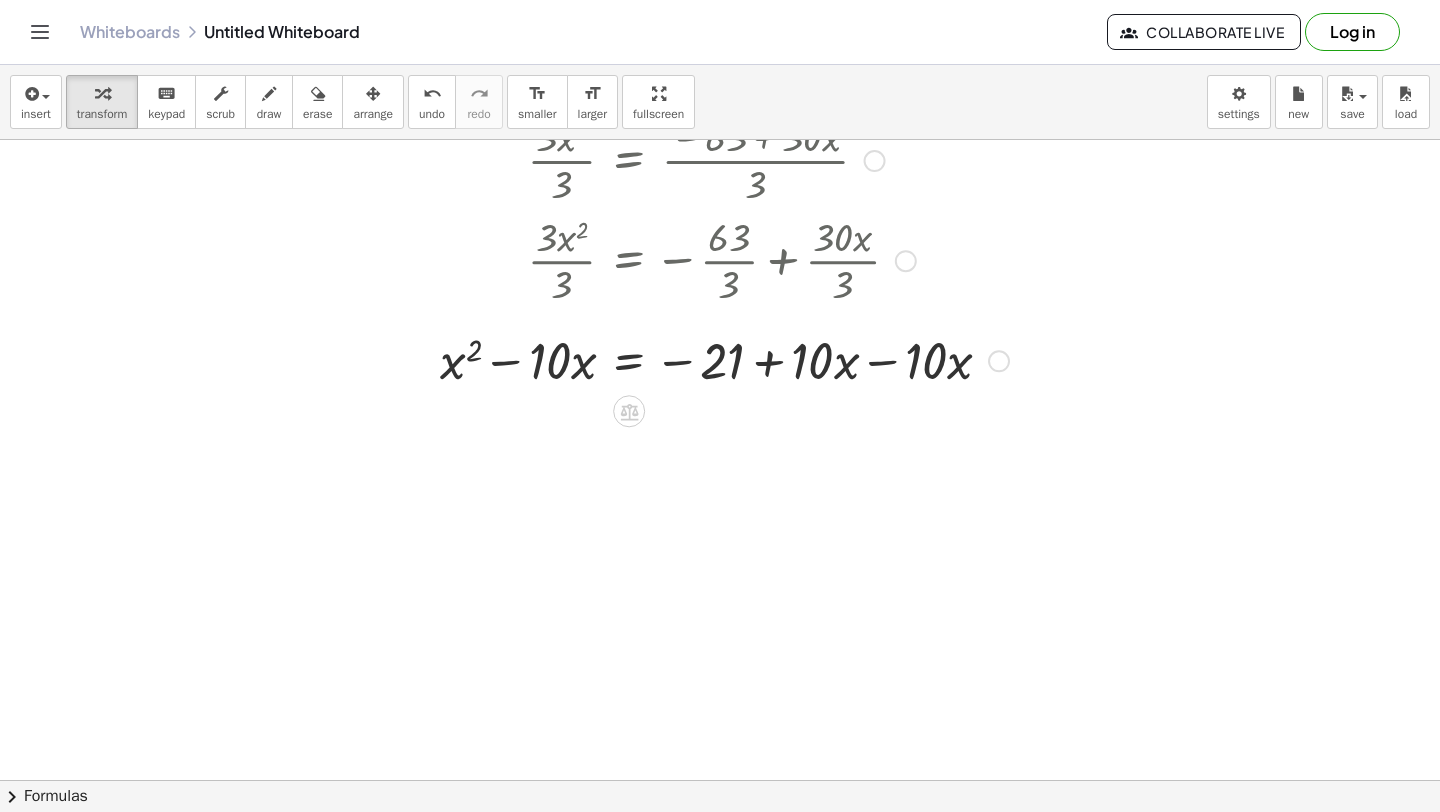 scroll, scrollTop: 4796, scrollLeft: 0, axis: vertical 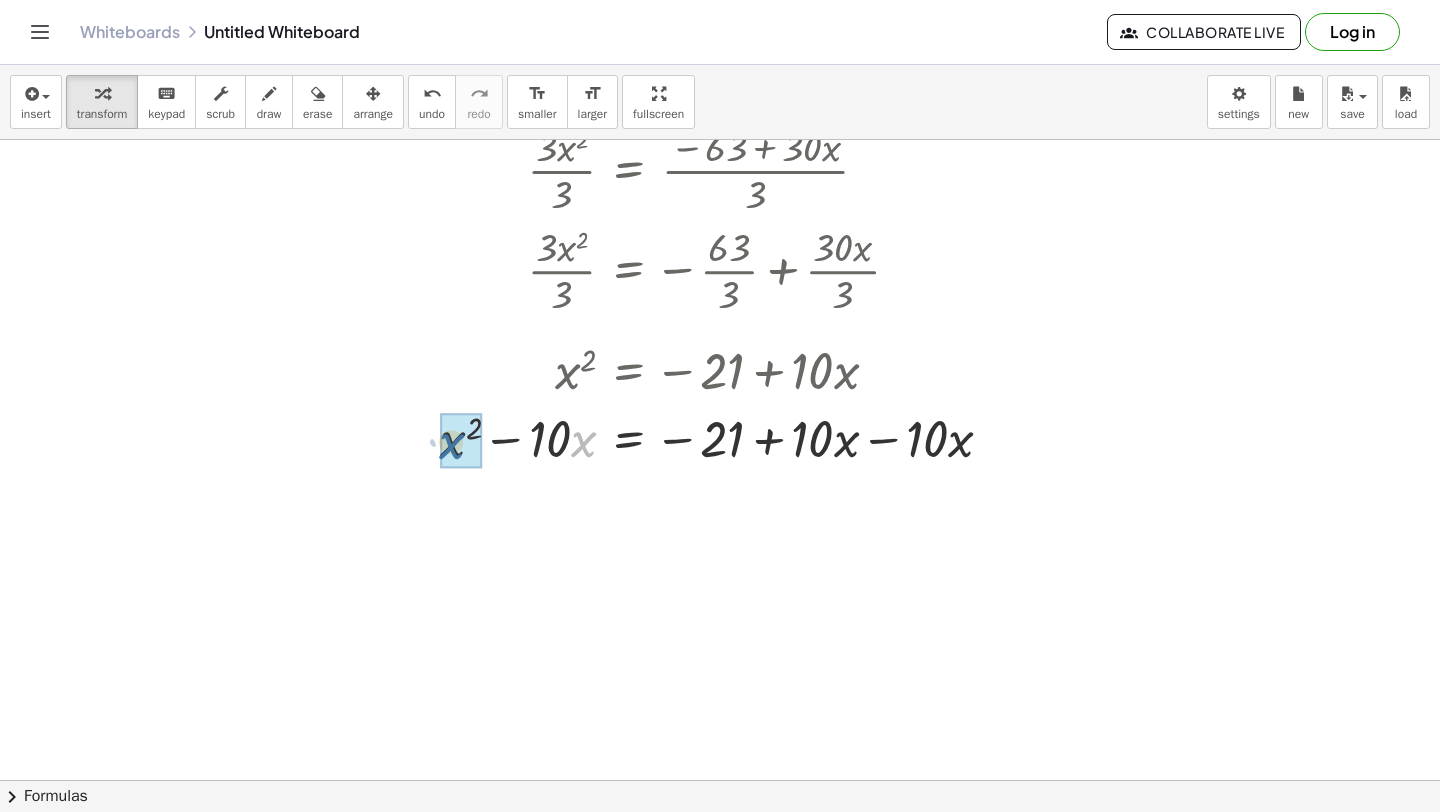 drag, startPoint x: 587, startPoint y: 435, endPoint x: 454, endPoint y: 435, distance: 133 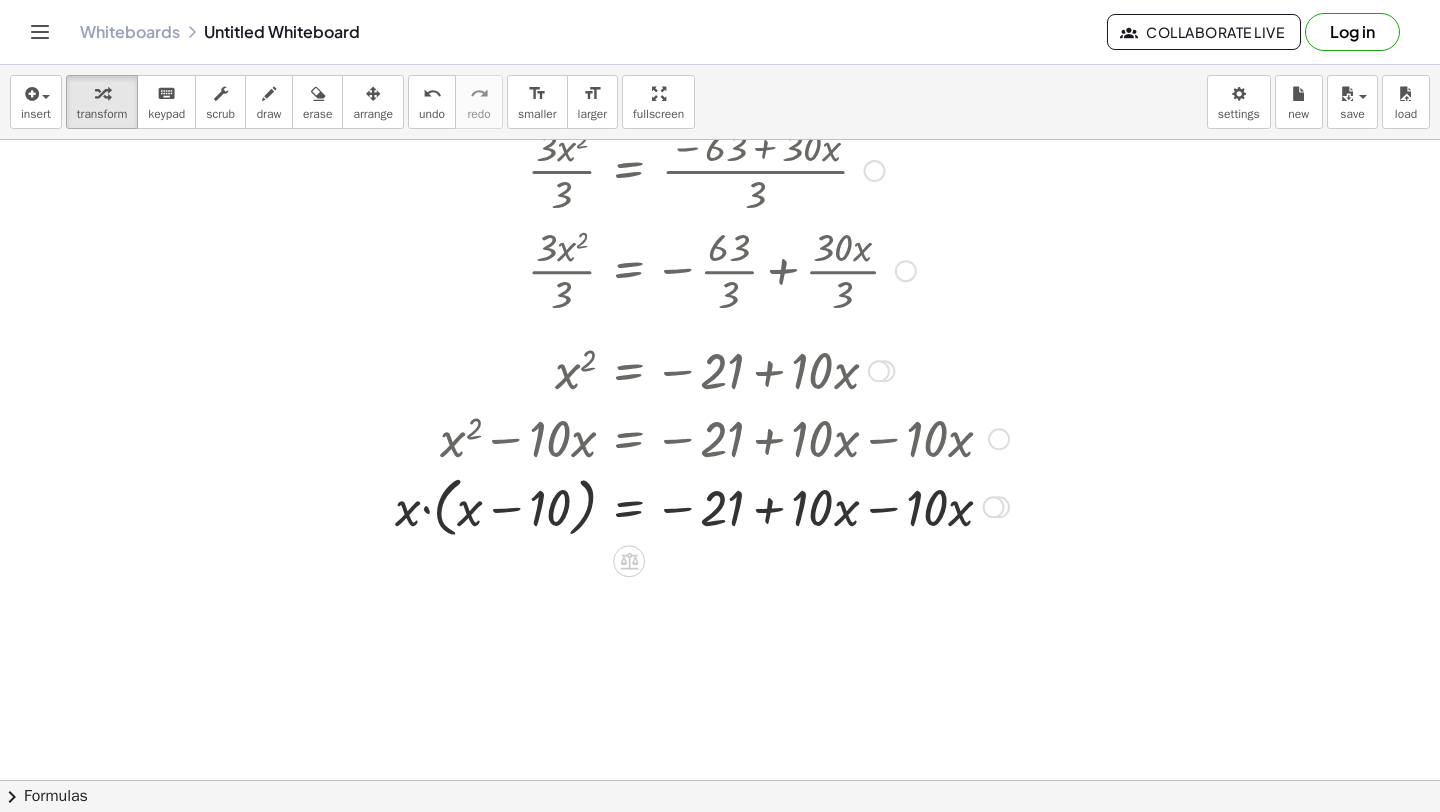 click at bounding box center [519, 506] 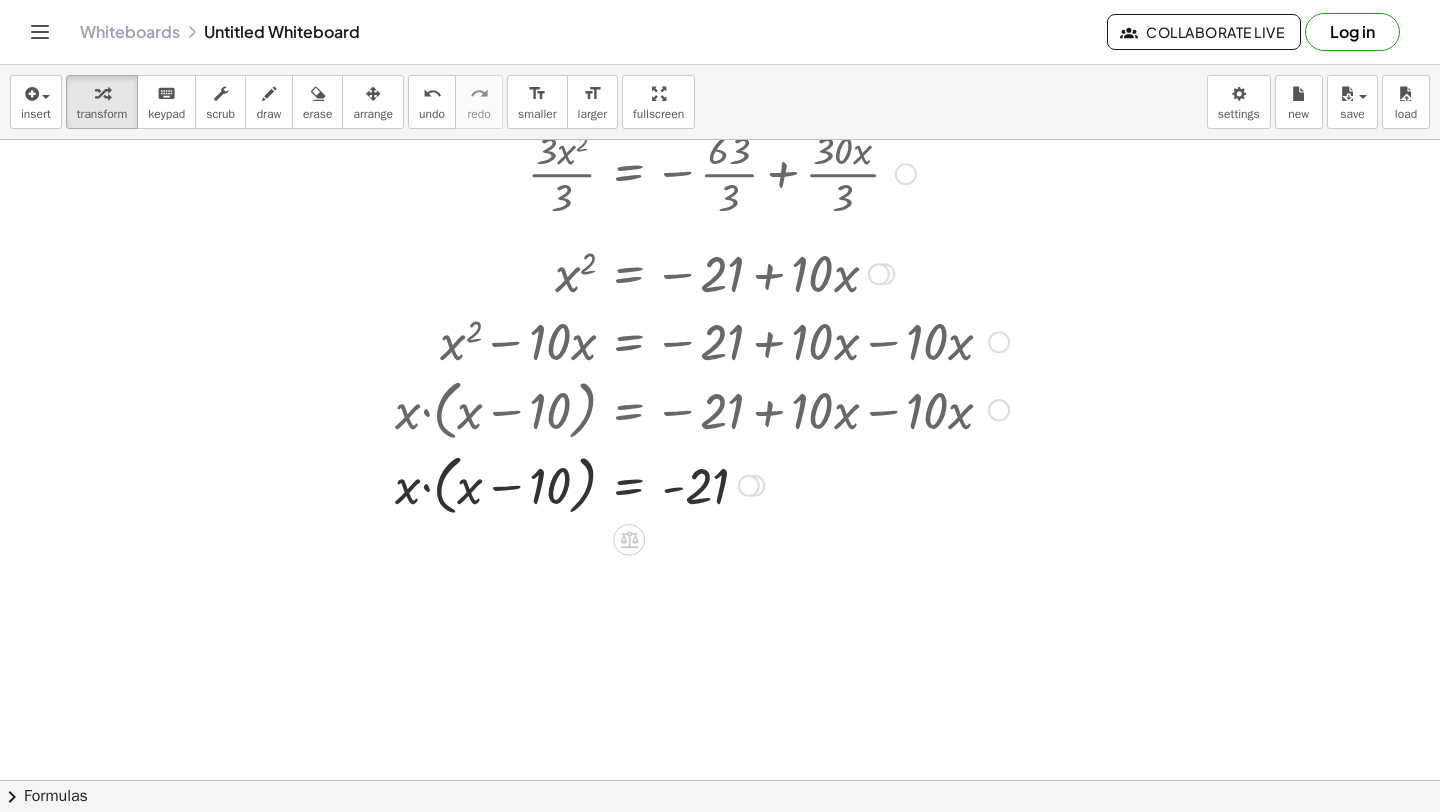 scroll, scrollTop: 4921, scrollLeft: 0, axis: vertical 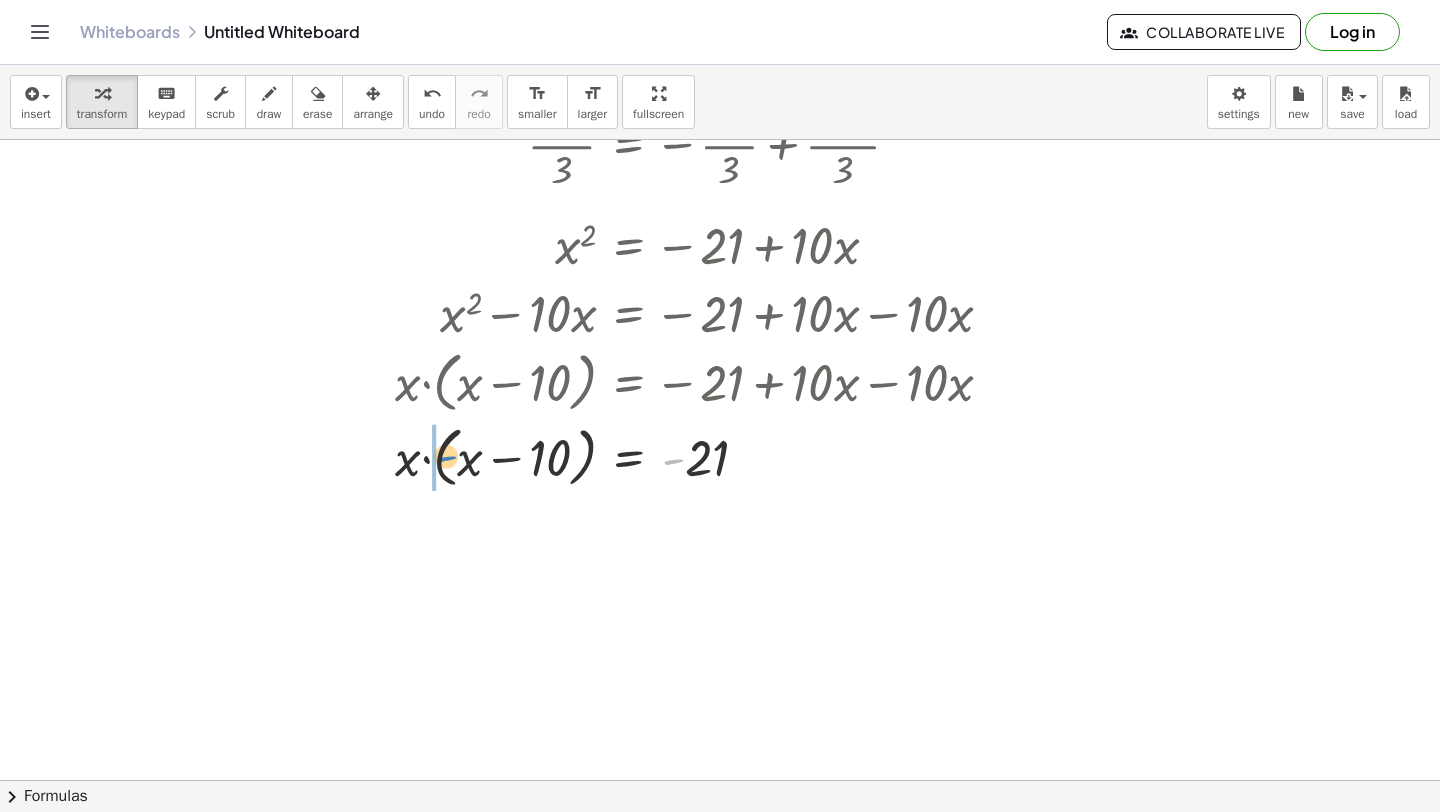 drag, startPoint x: 676, startPoint y: 460, endPoint x: 449, endPoint y: 457, distance: 227.01982 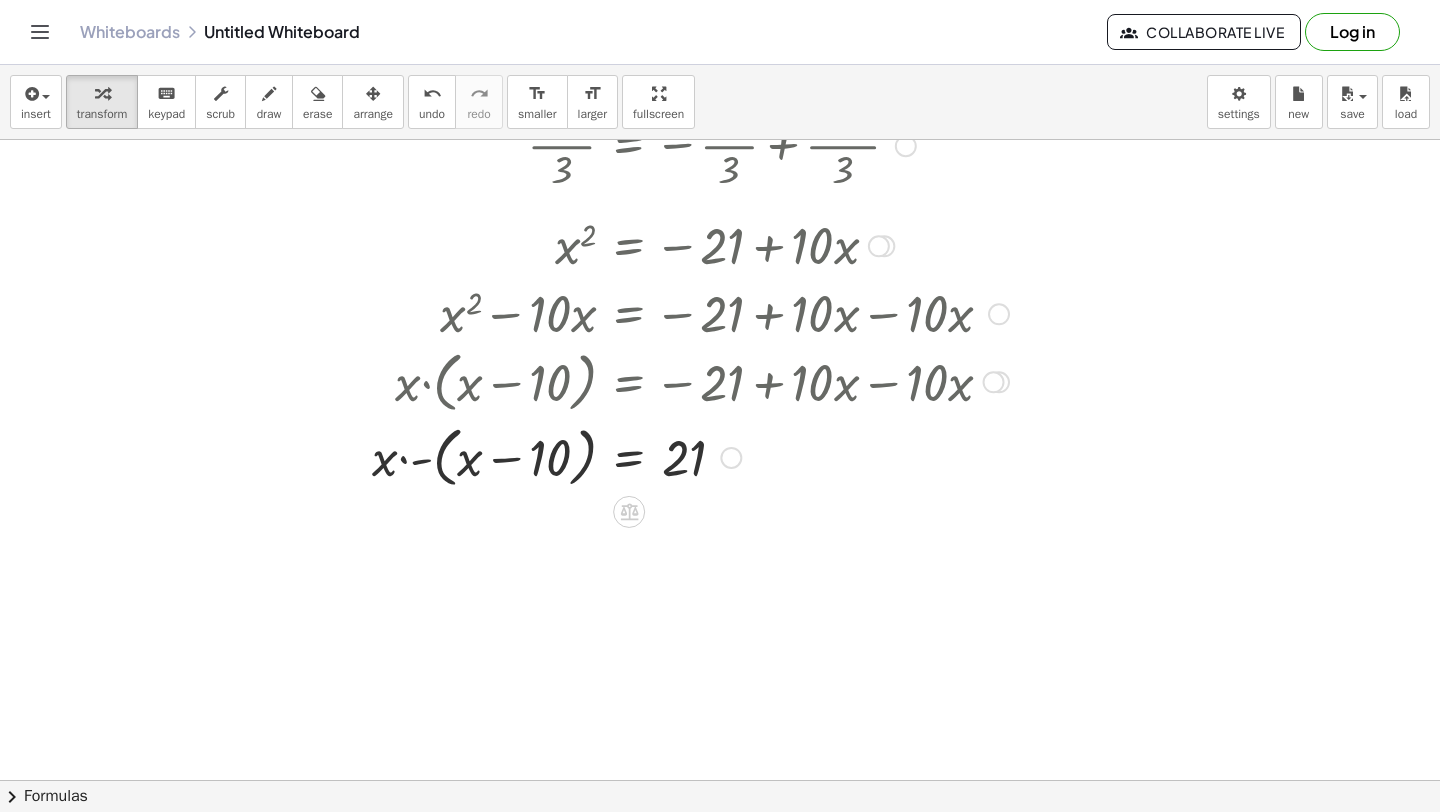 click at bounding box center (519, 456) 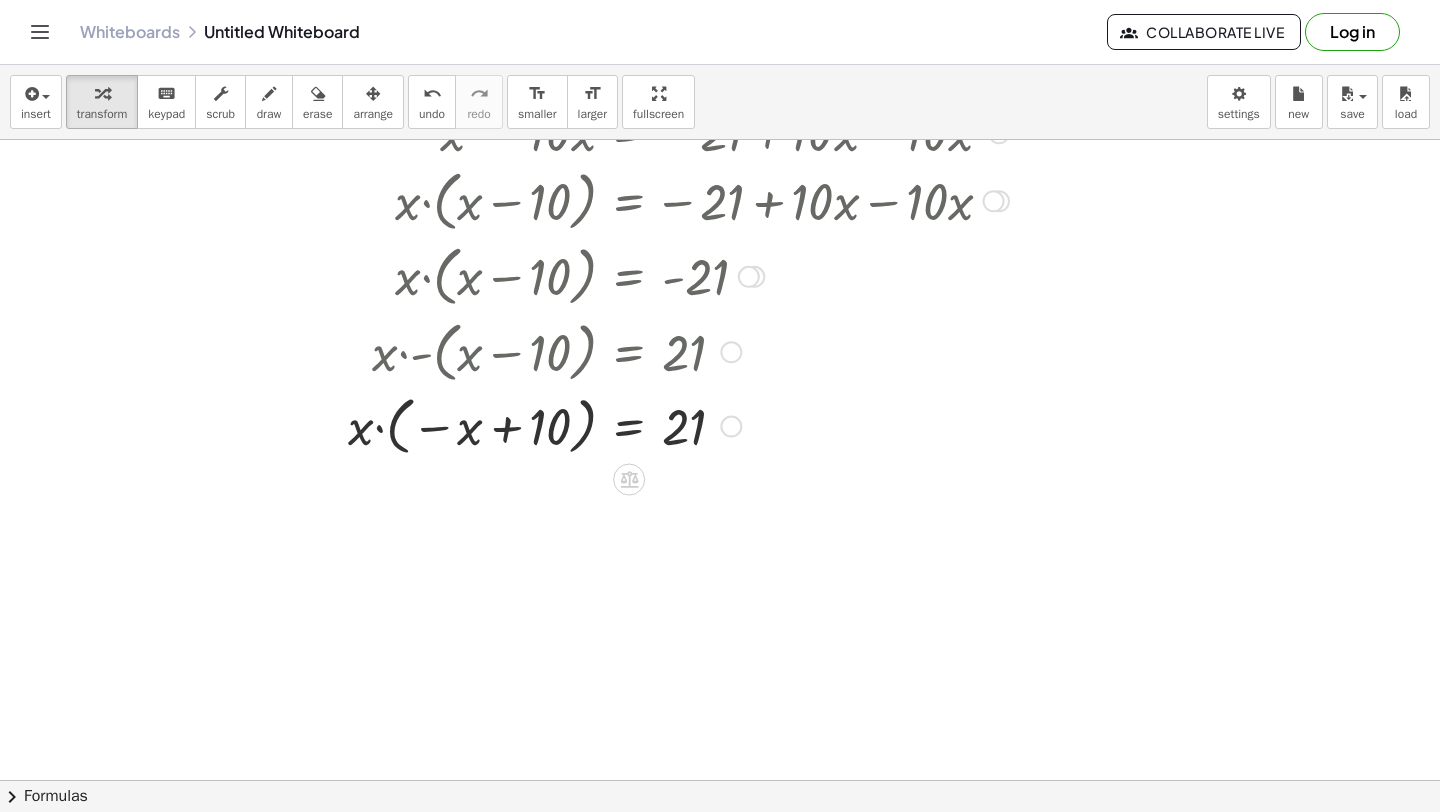 scroll, scrollTop: 5101, scrollLeft: 0, axis: vertical 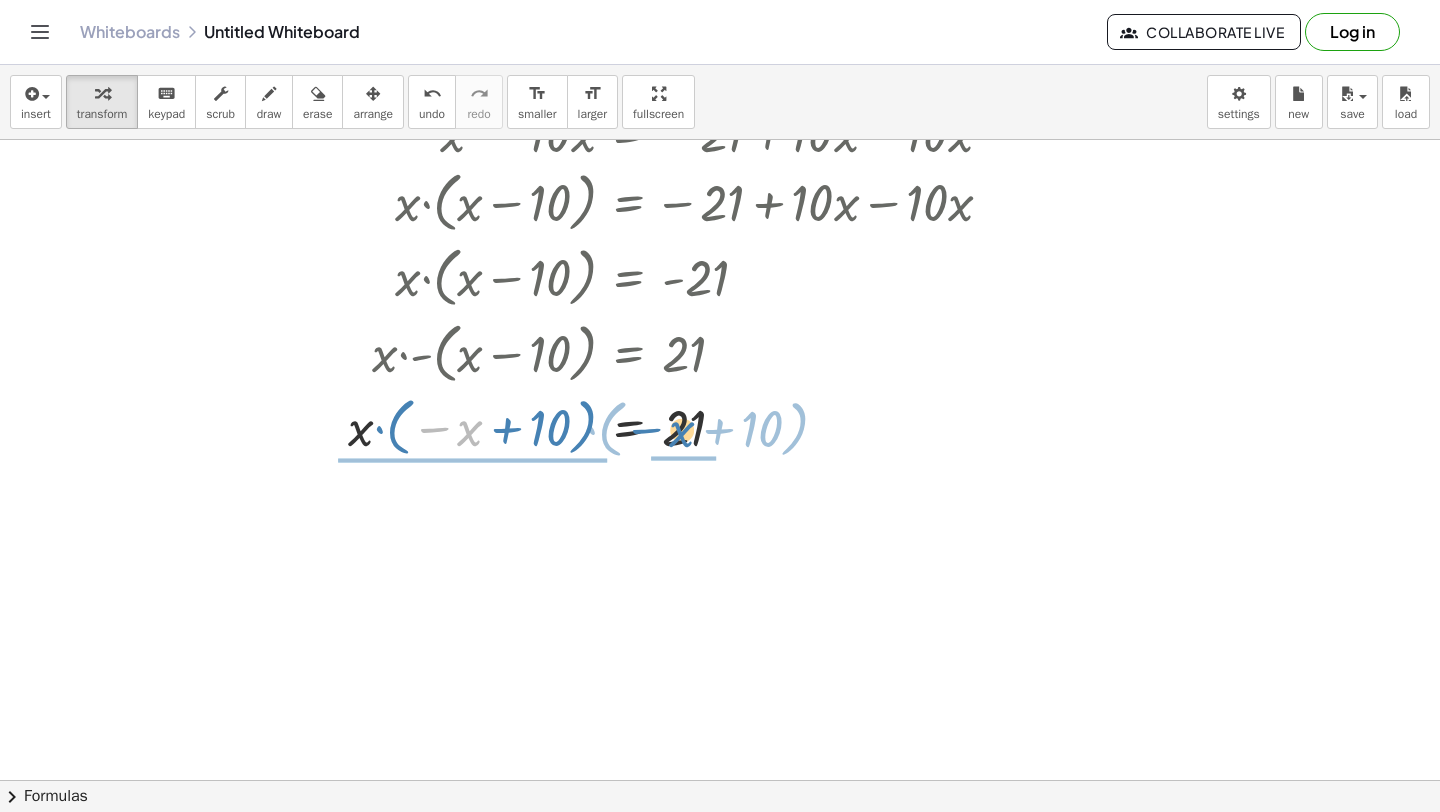 drag, startPoint x: 434, startPoint y: 424, endPoint x: 647, endPoint y: 423, distance: 213.00235 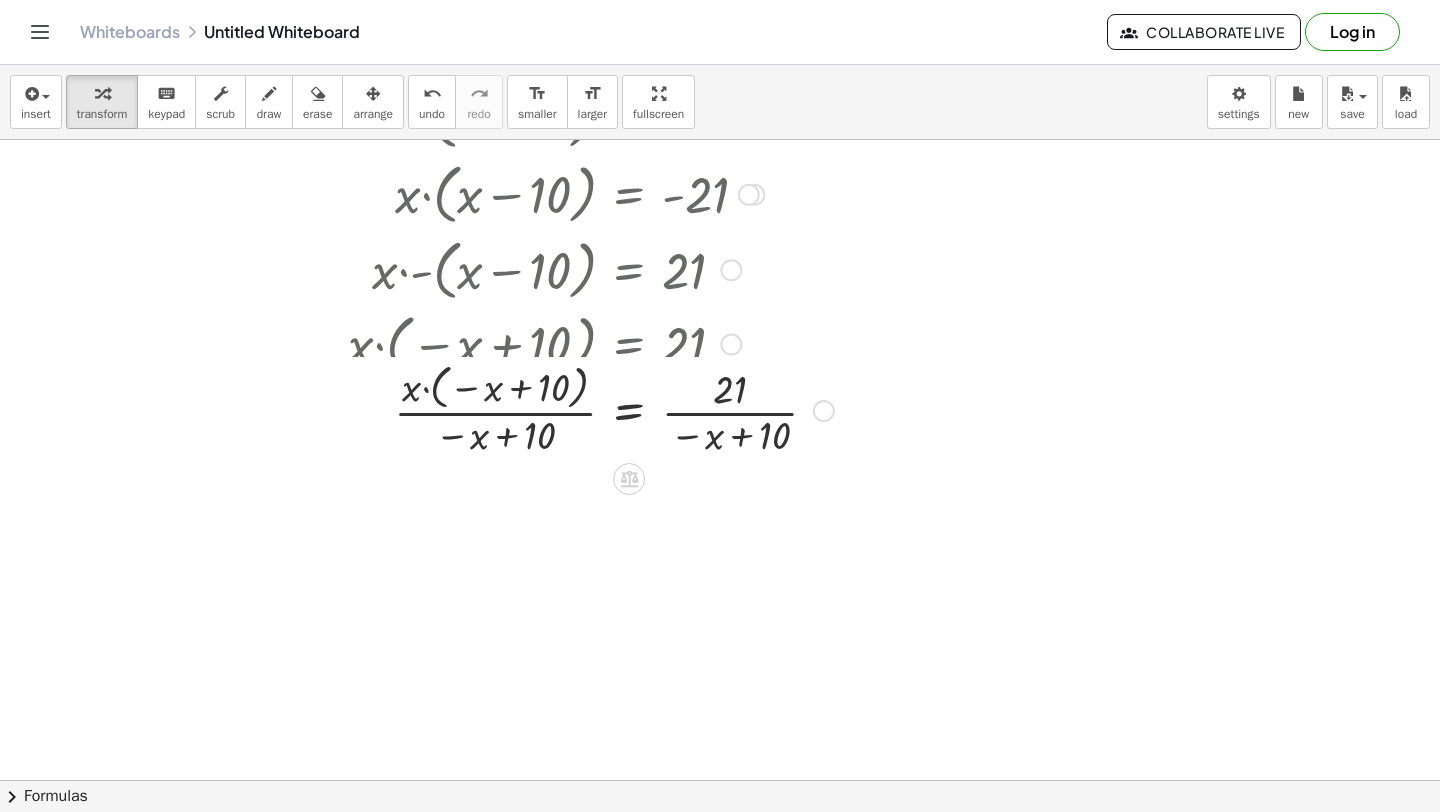 scroll, scrollTop: 5192, scrollLeft: 0, axis: vertical 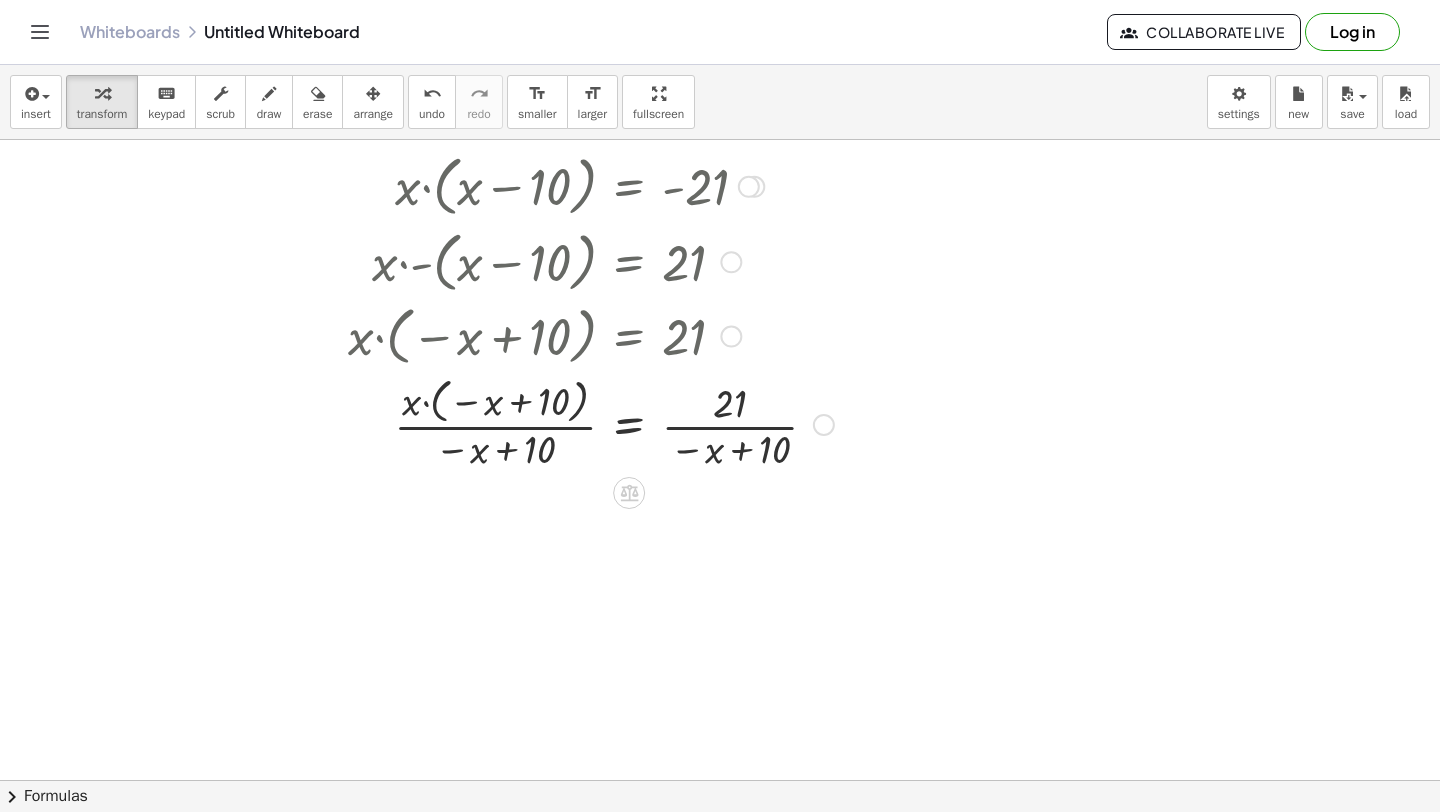 click at bounding box center [519, 423] 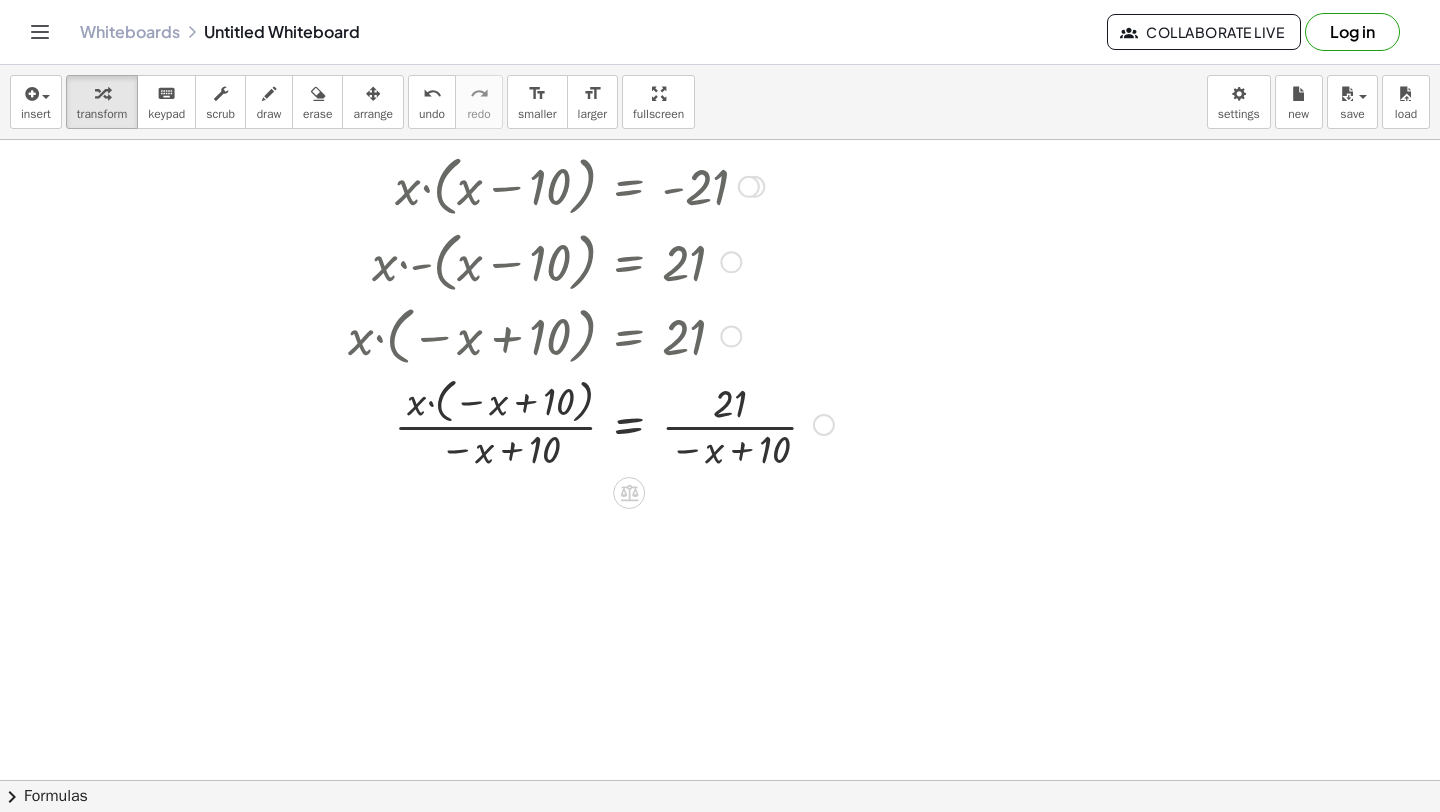 click at bounding box center (519, 423) 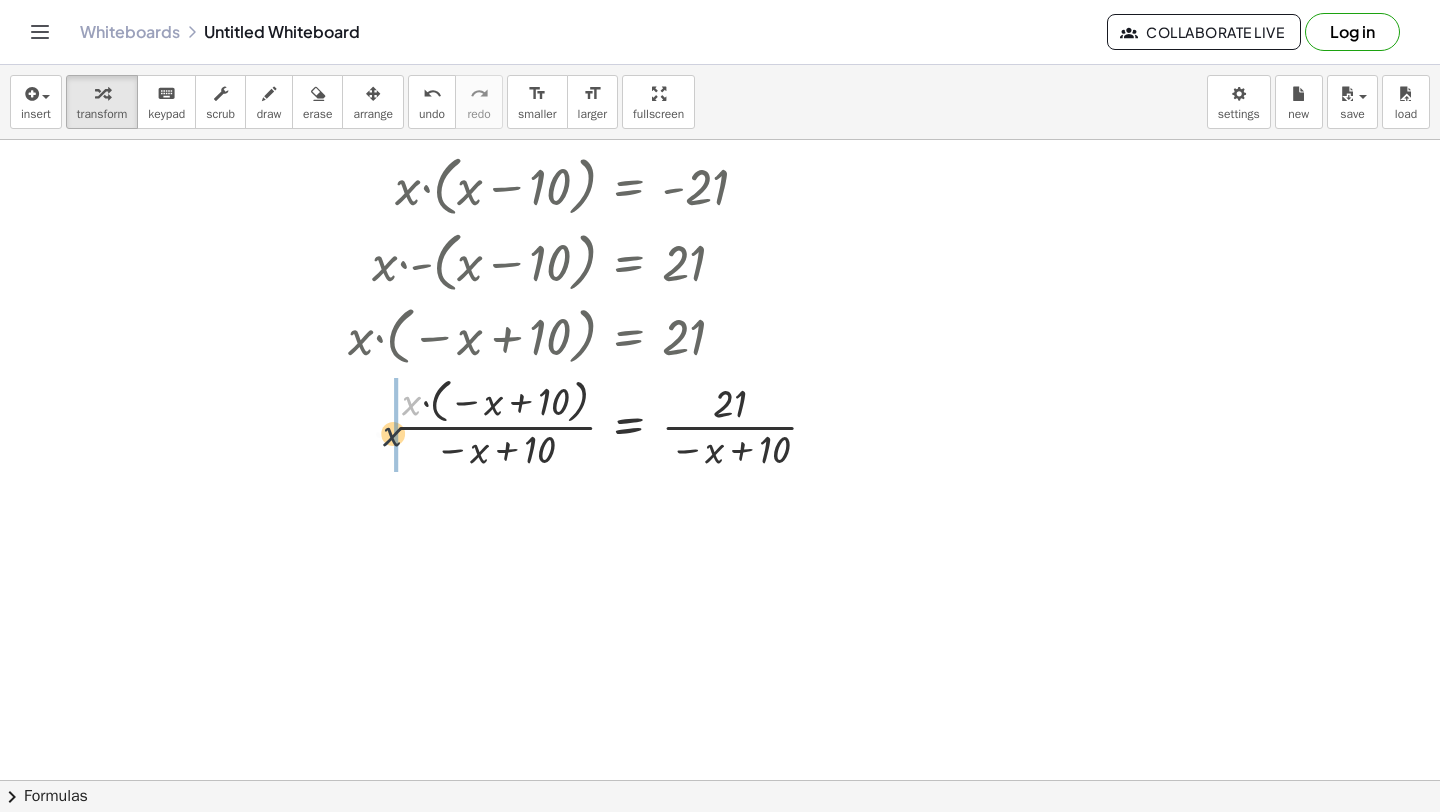 drag, startPoint x: 407, startPoint y: 404, endPoint x: 381, endPoint y: 444, distance: 47.707443 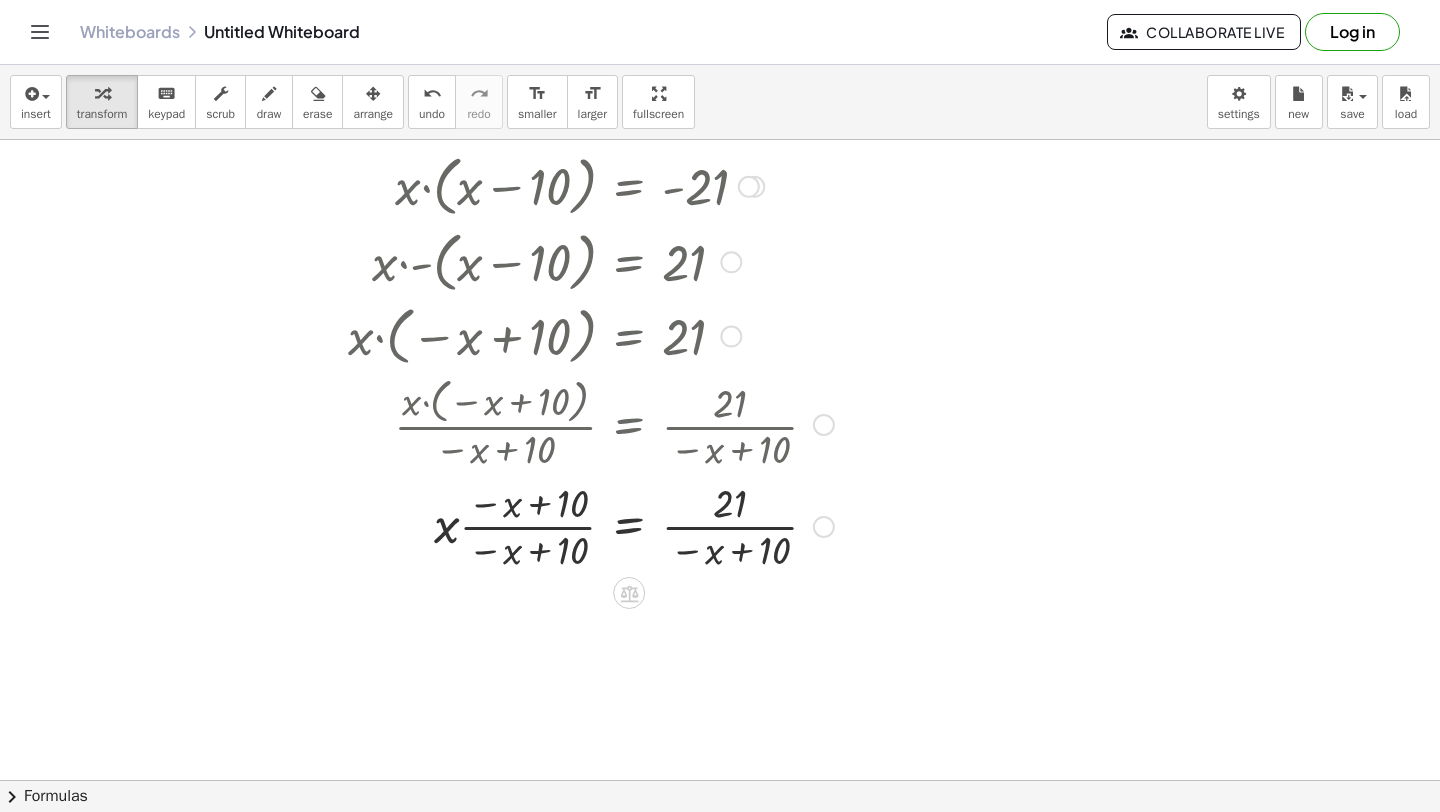 click at bounding box center [519, 525] 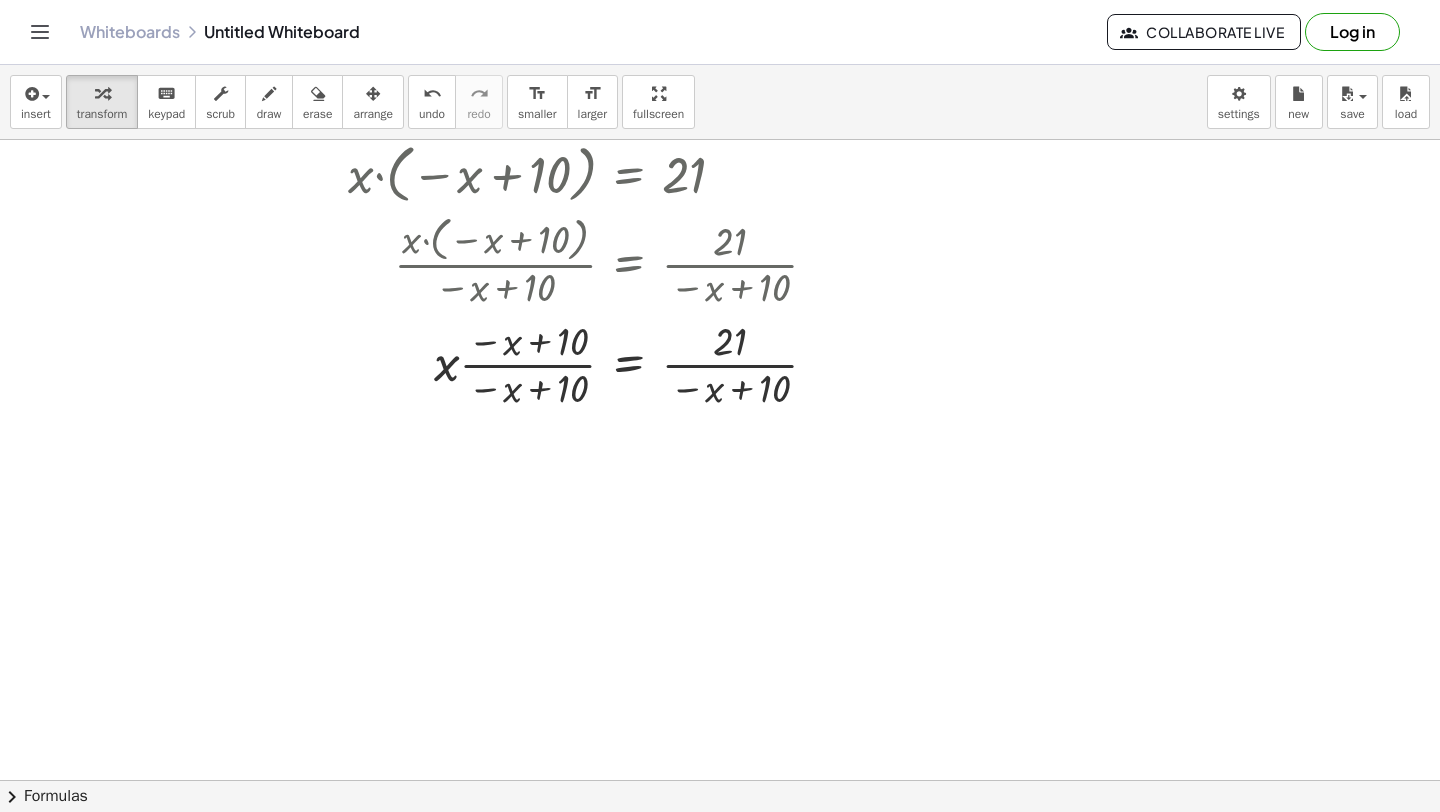 scroll, scrollTop: 5357, scrollLeft: 0, axis: vertical 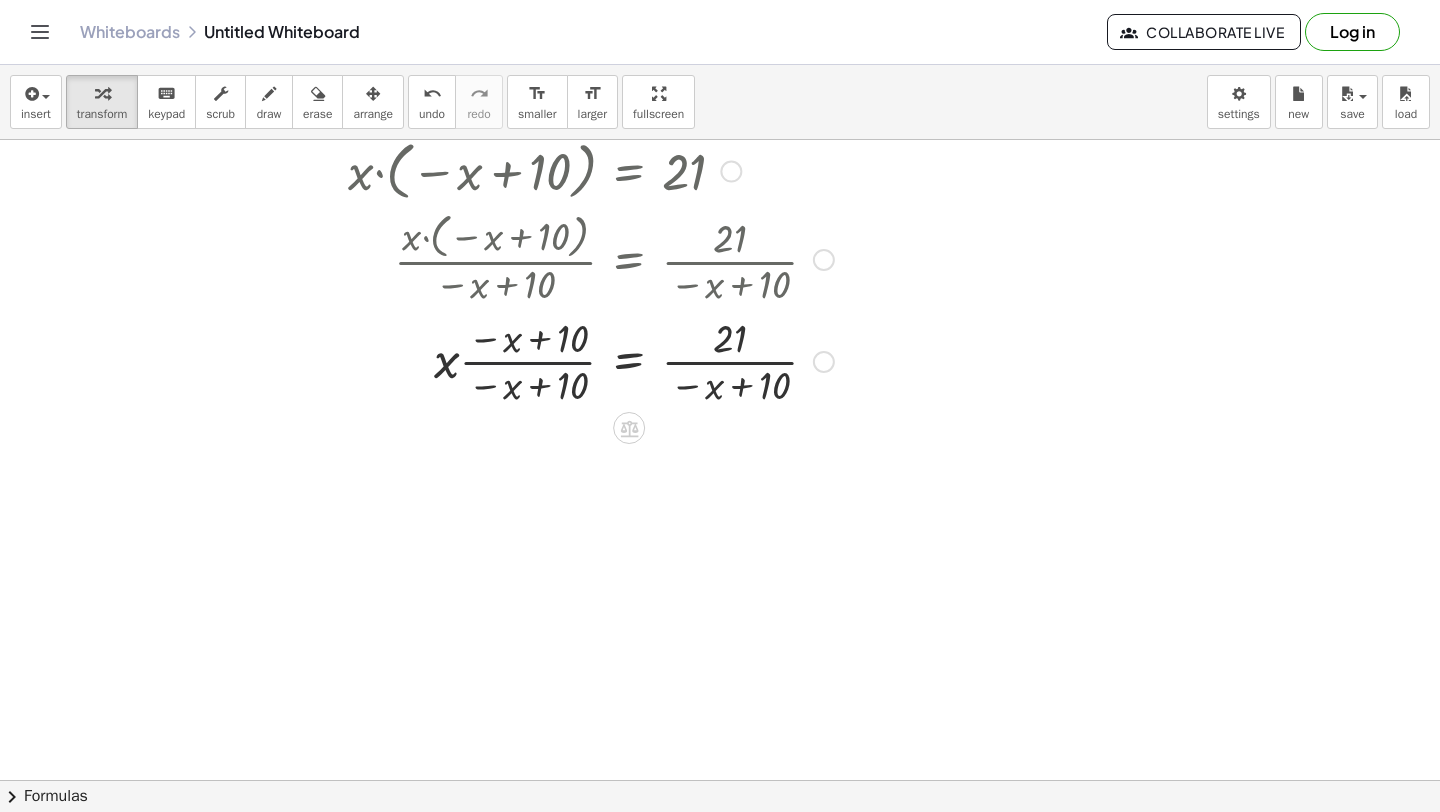 click at bounding box center [519, 360] 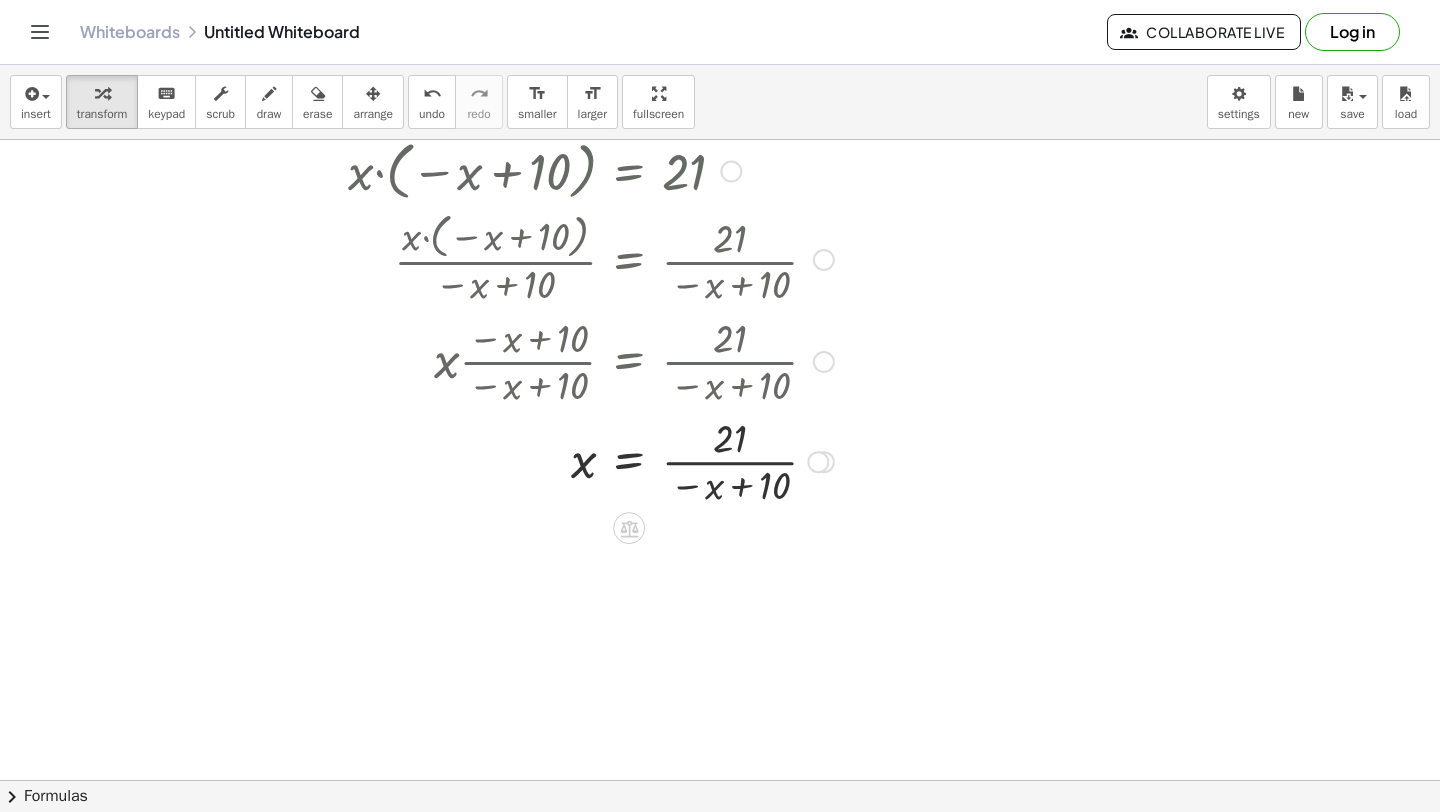 scroll, scrollTop: 5379, scrollLeft: 0, axis: vertical 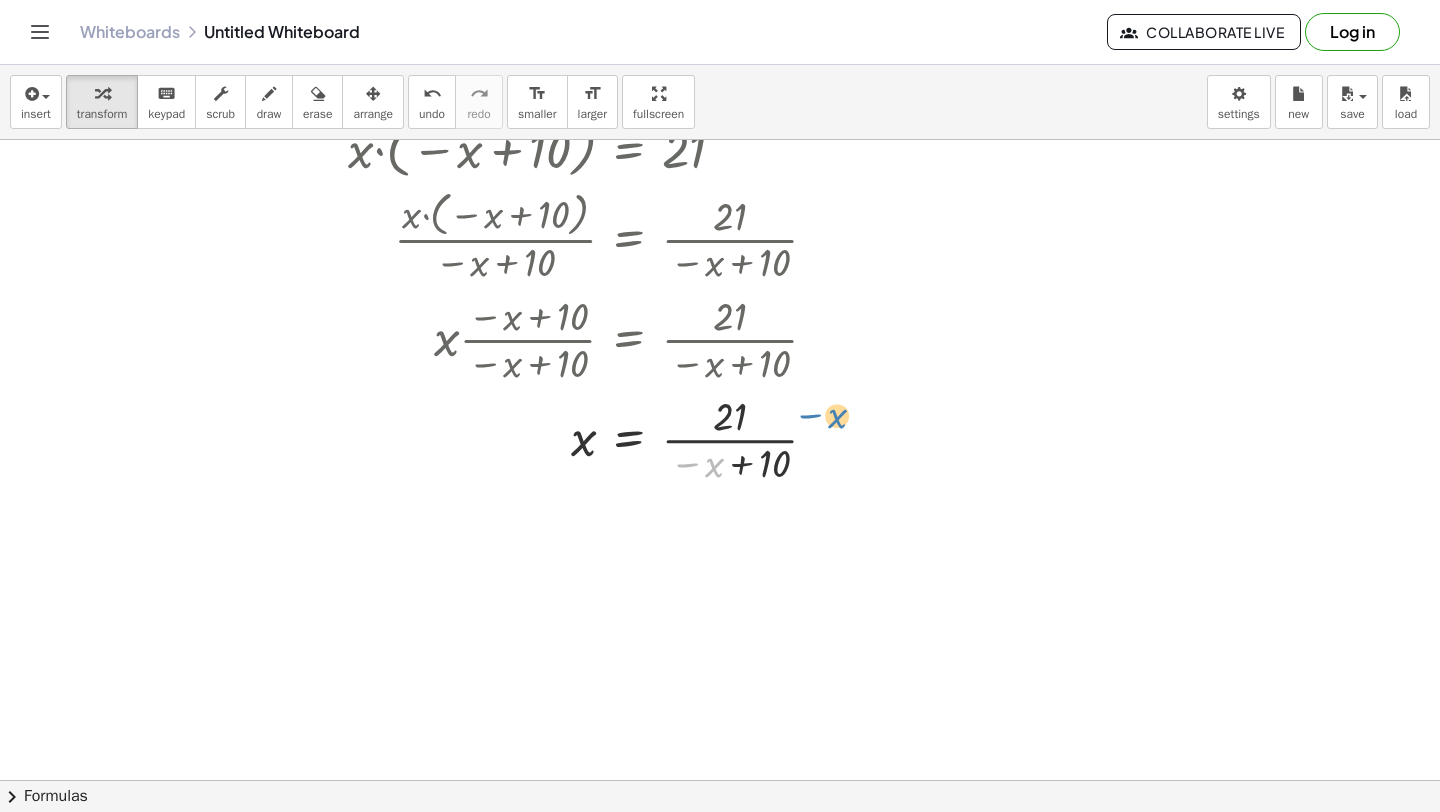 drag, startPoint x: 713, startPoint y: 462, endPoint x: 877, endPoint y: 431, distance: 166.90416 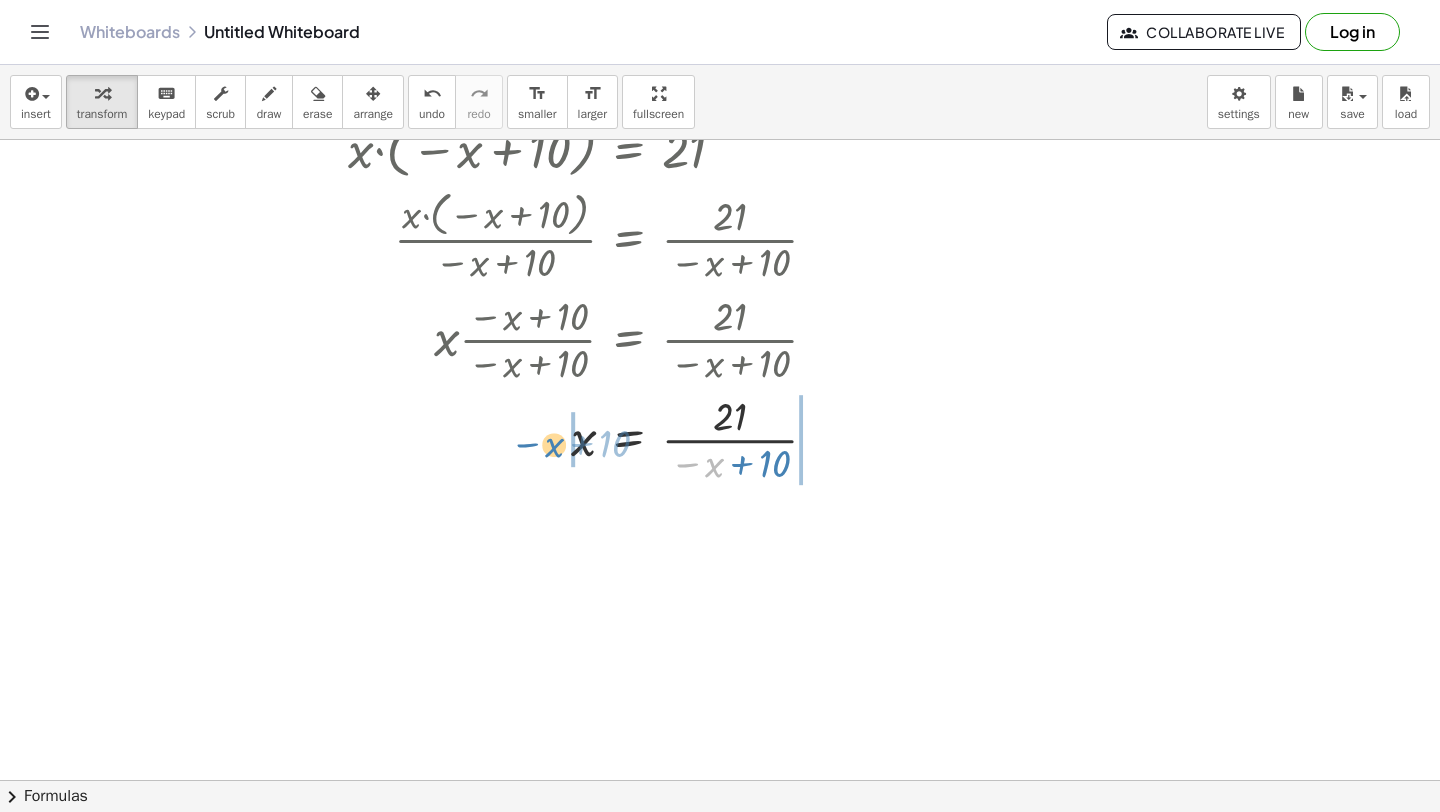 drag, startPoint x: 714, startPoint y: 466, endPoint x: 555, endPoint y: 447, distance: 160.1312 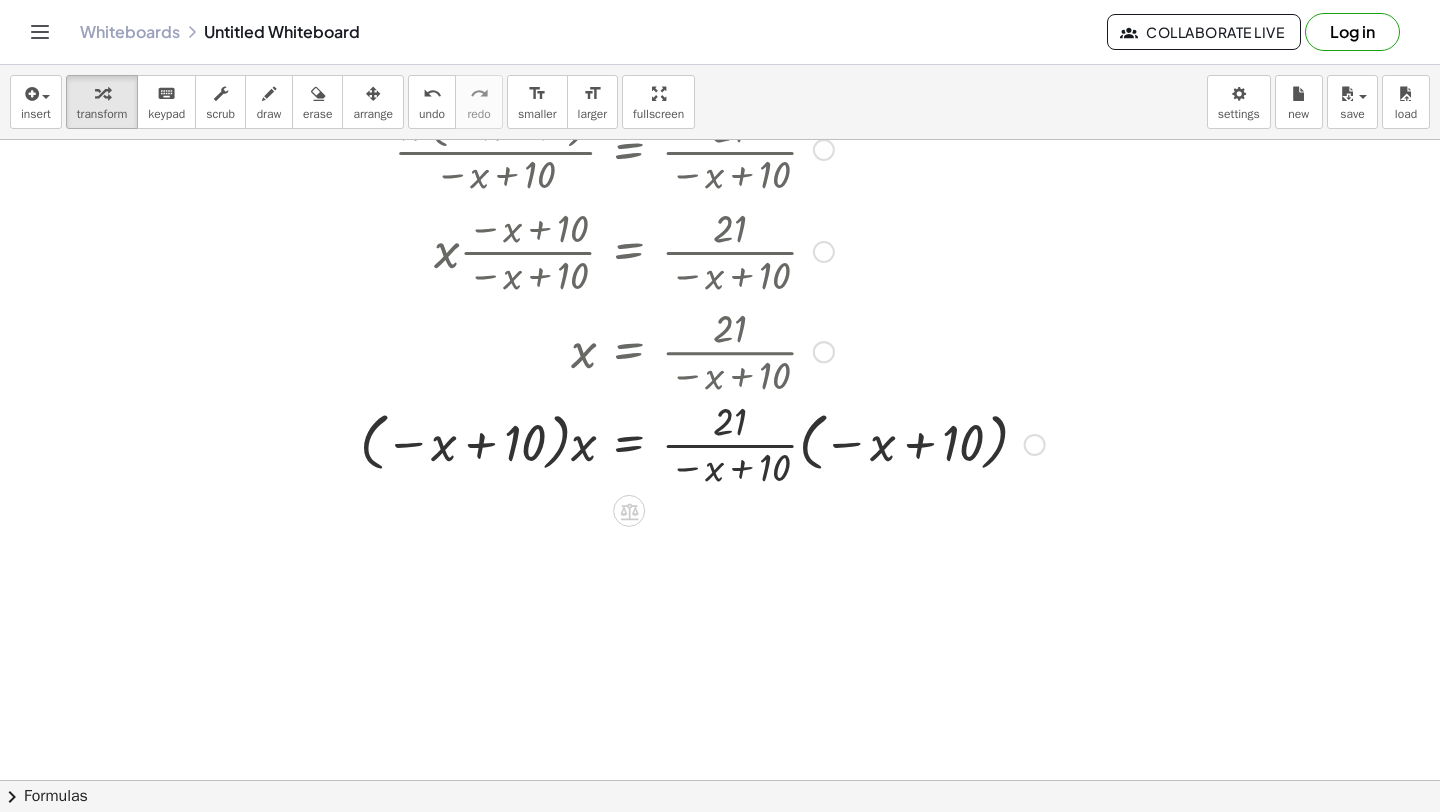 scroll, scrollTop: 5470, scrollLeft: 0, axis: vertical 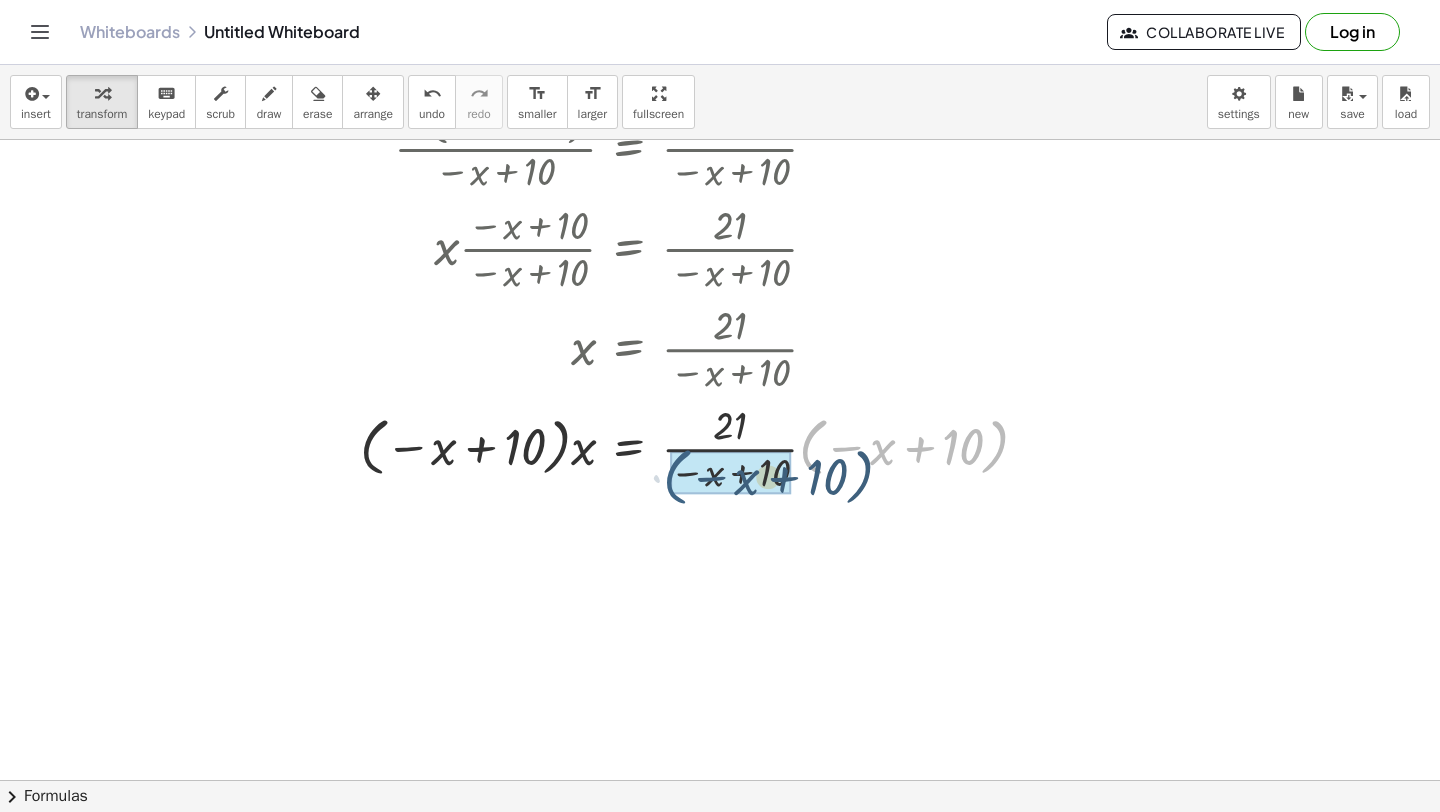 drag, startPoint x: 808, startPoint y: 448, endPoint x: 667, endPoint y: 476, distance: 143.75327 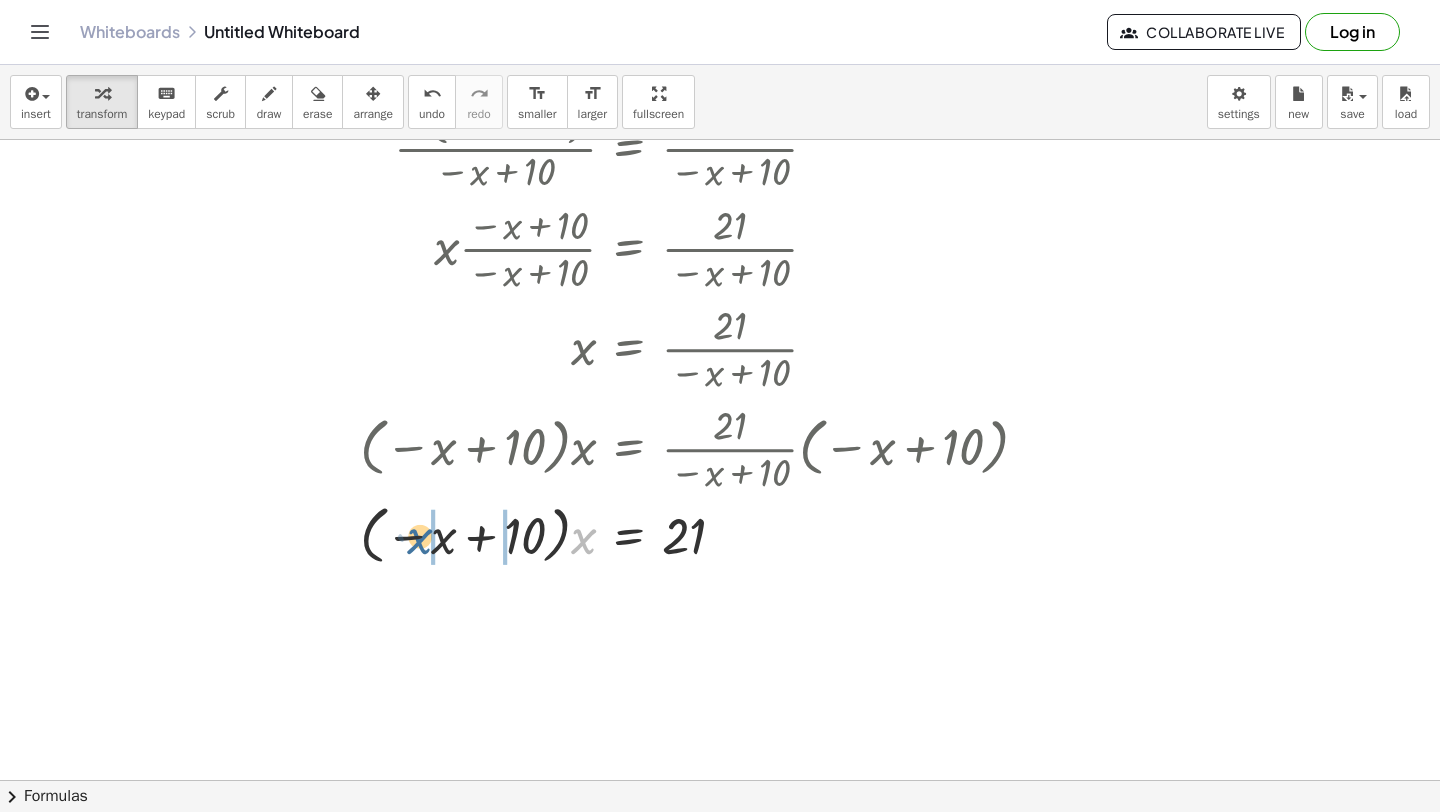 drag, startPoint x: 586, startPoint y: 543, endPoint x: 422, endPoint y: 542, distance: 164.00305 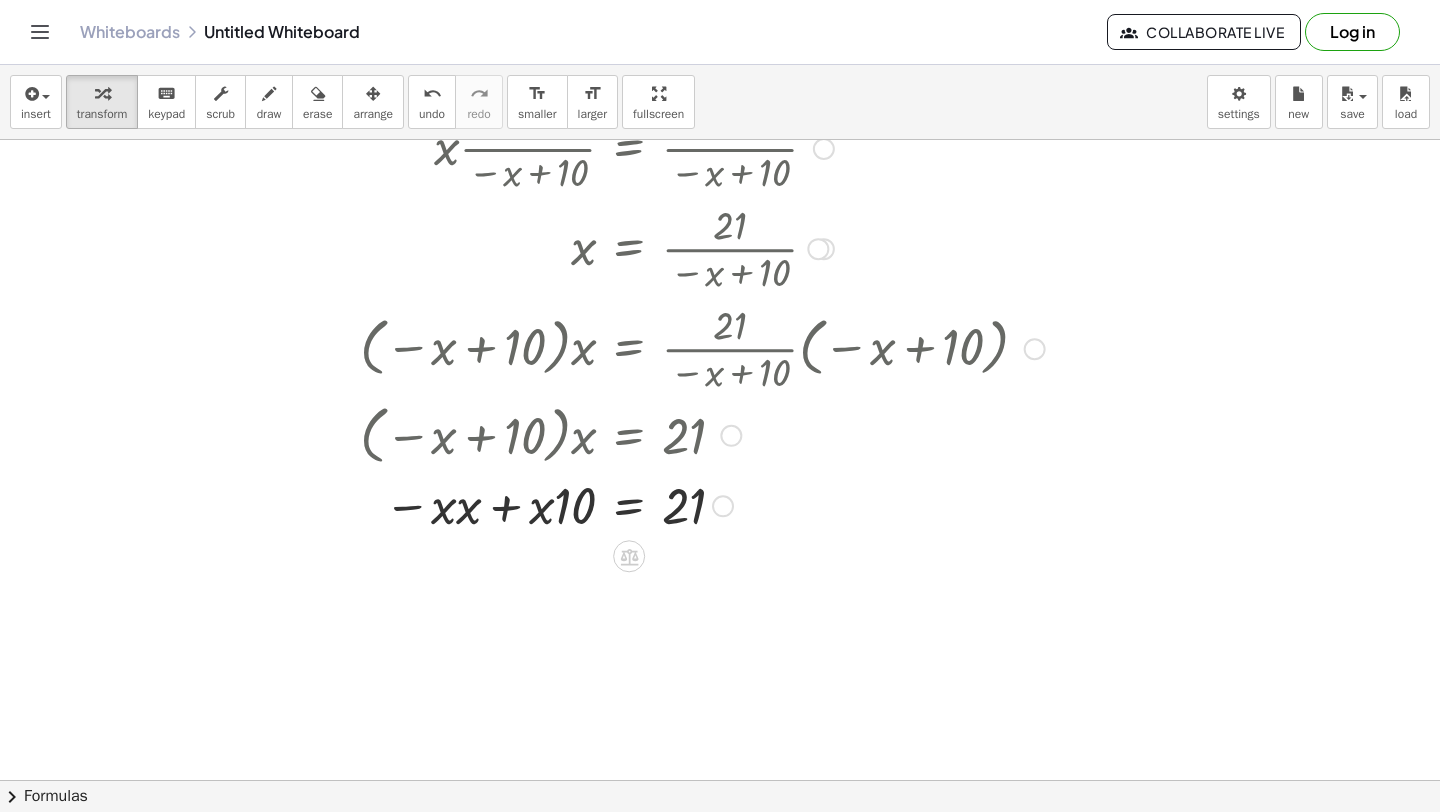 scroll, scrollTop: 5569, scrollLeft: 0, axis: vertical 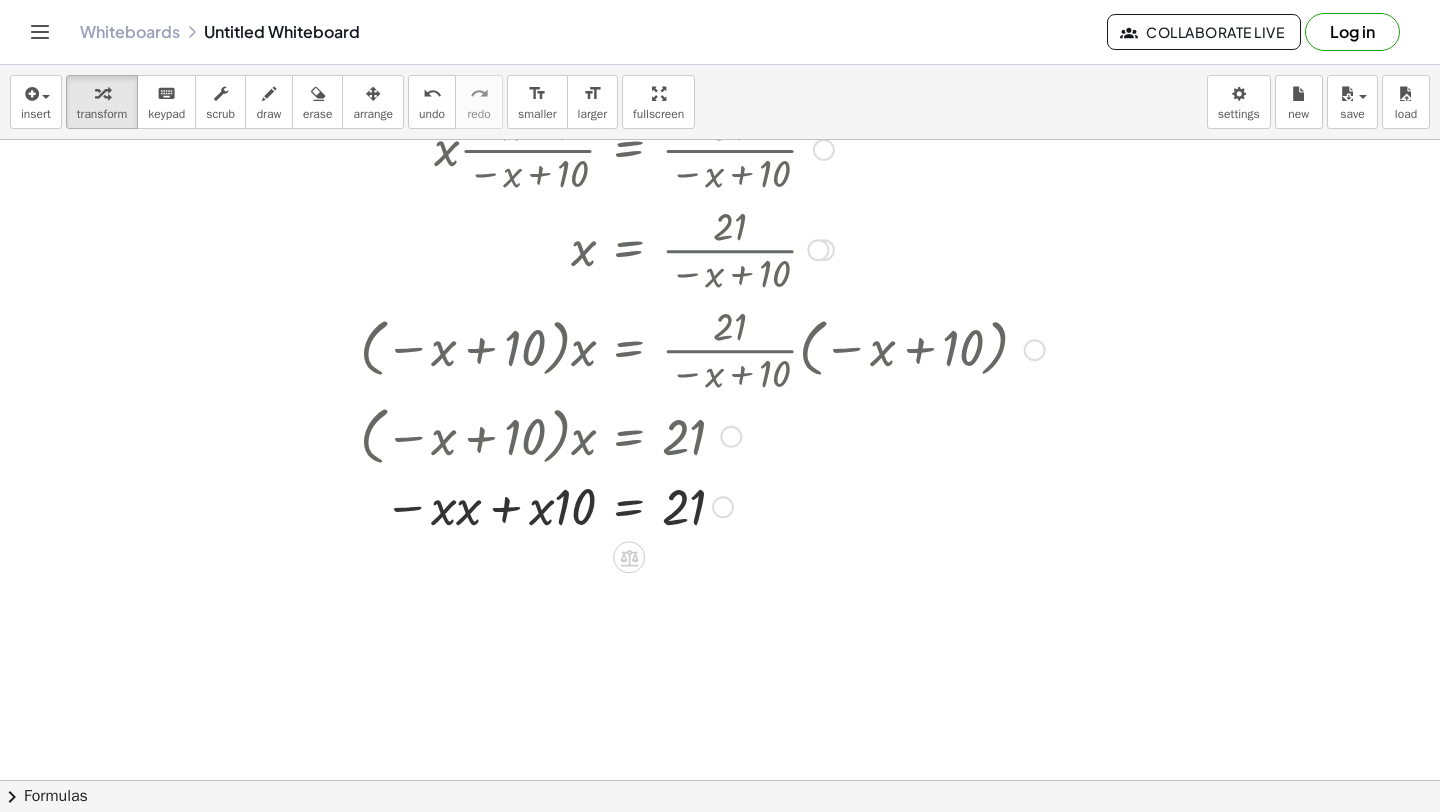 click at bounding box center (537, 505) 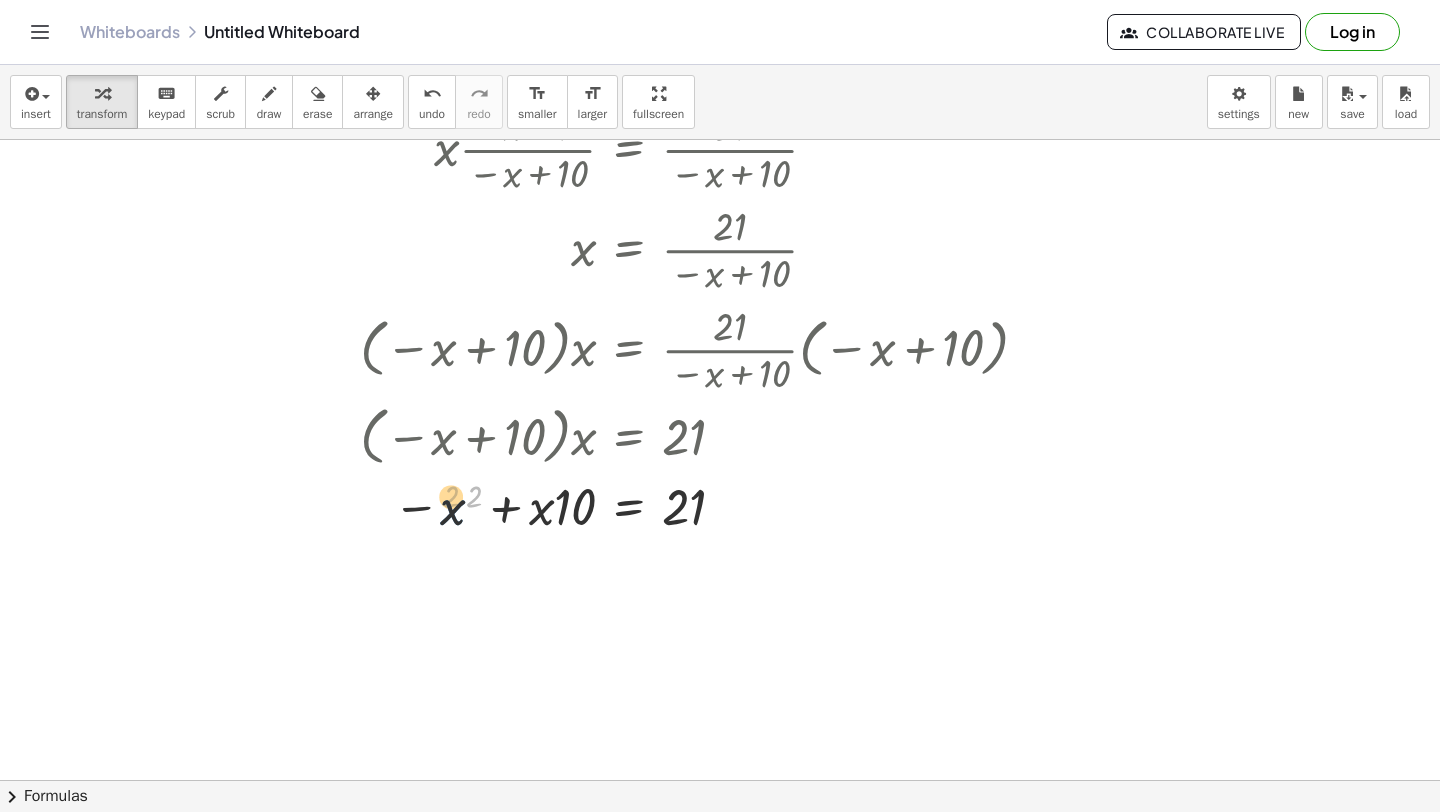 drag, startPoint x: 472, startPoint y: 514, endPoint x: 447, endPoint y: 513, distance: 25.019993 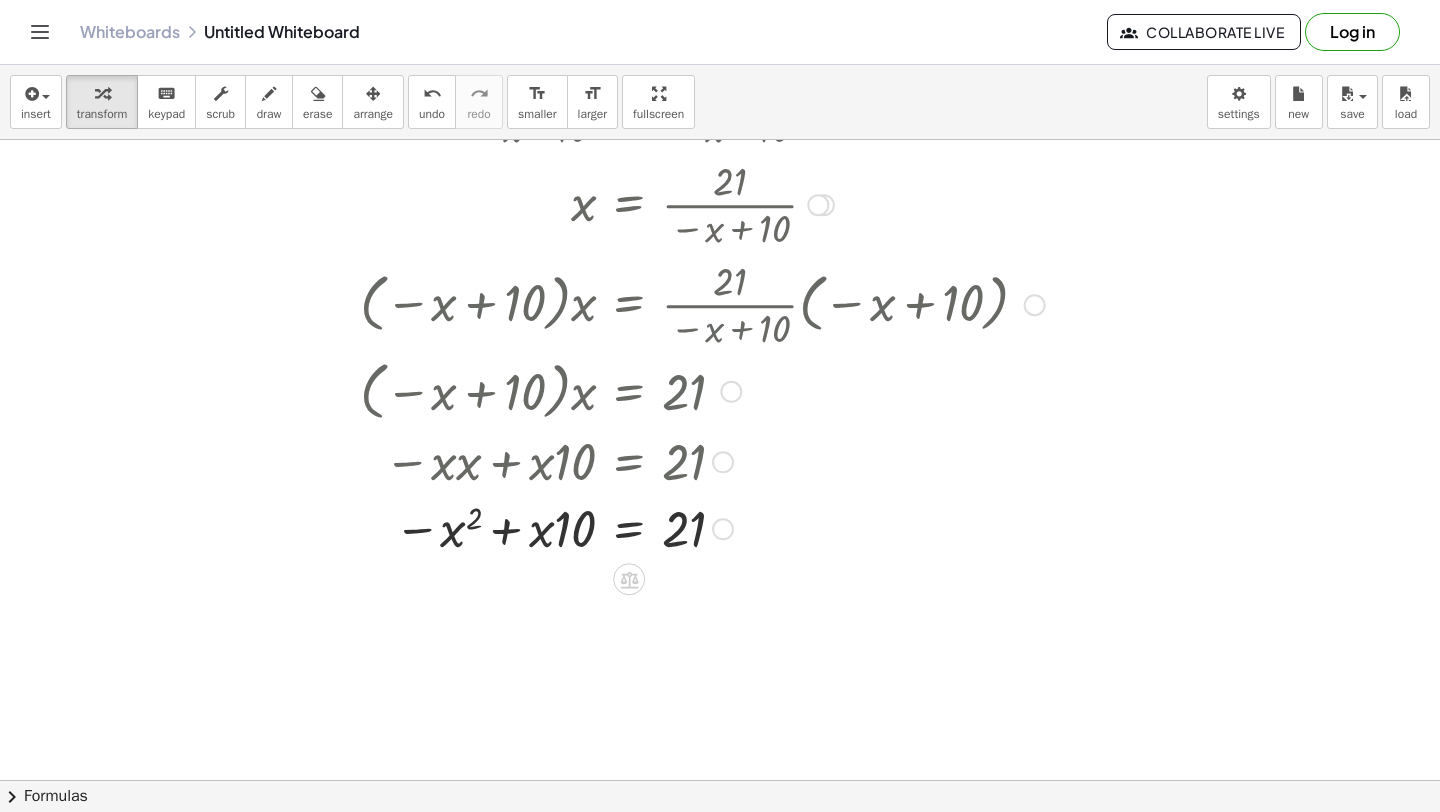 scroll, scrollTop: 5623, scrollLeft: 0, axis: vertical 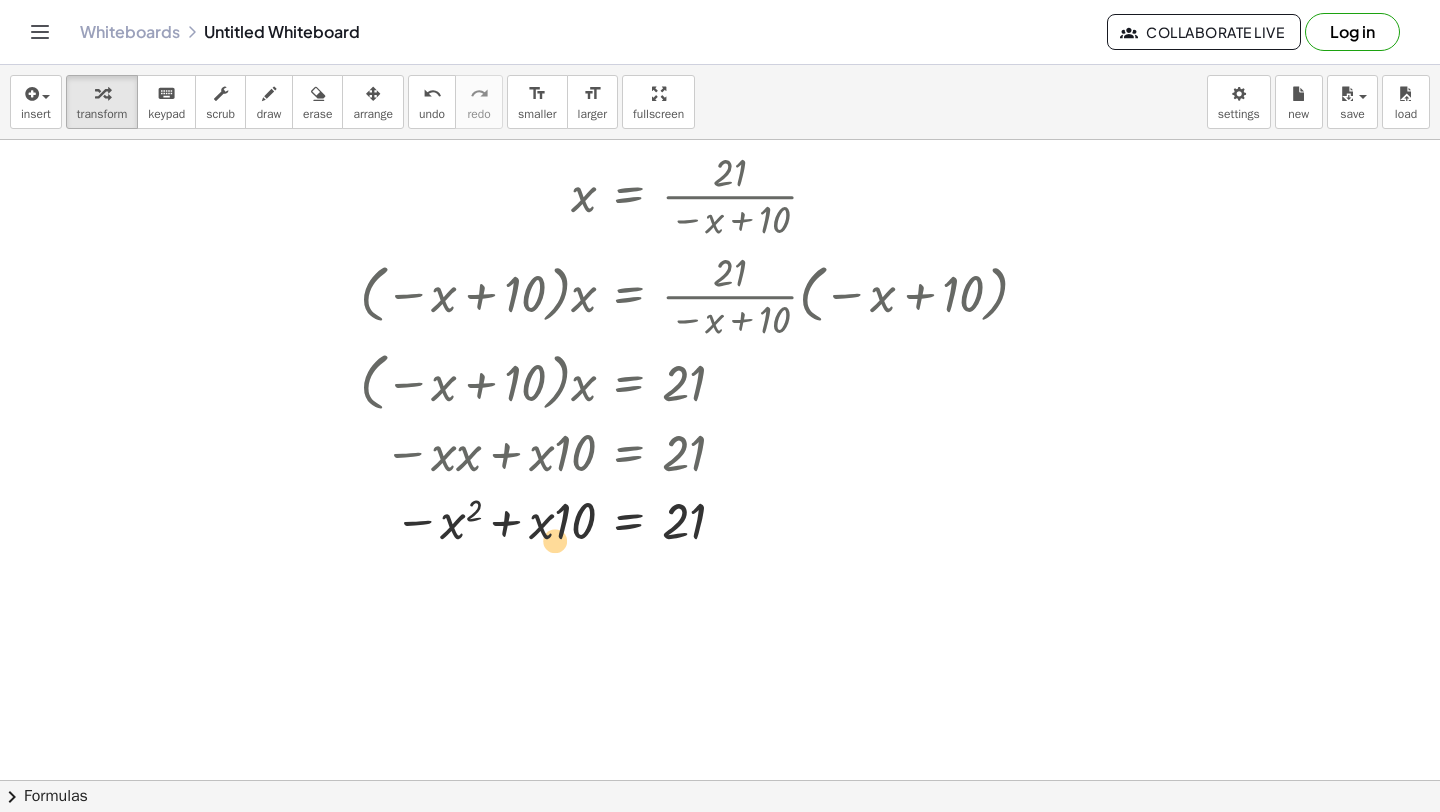 drag, startPoint x: 422, startPoint y: 531, endPoint x: 420, endPoint y: 543, distance: 12.165525 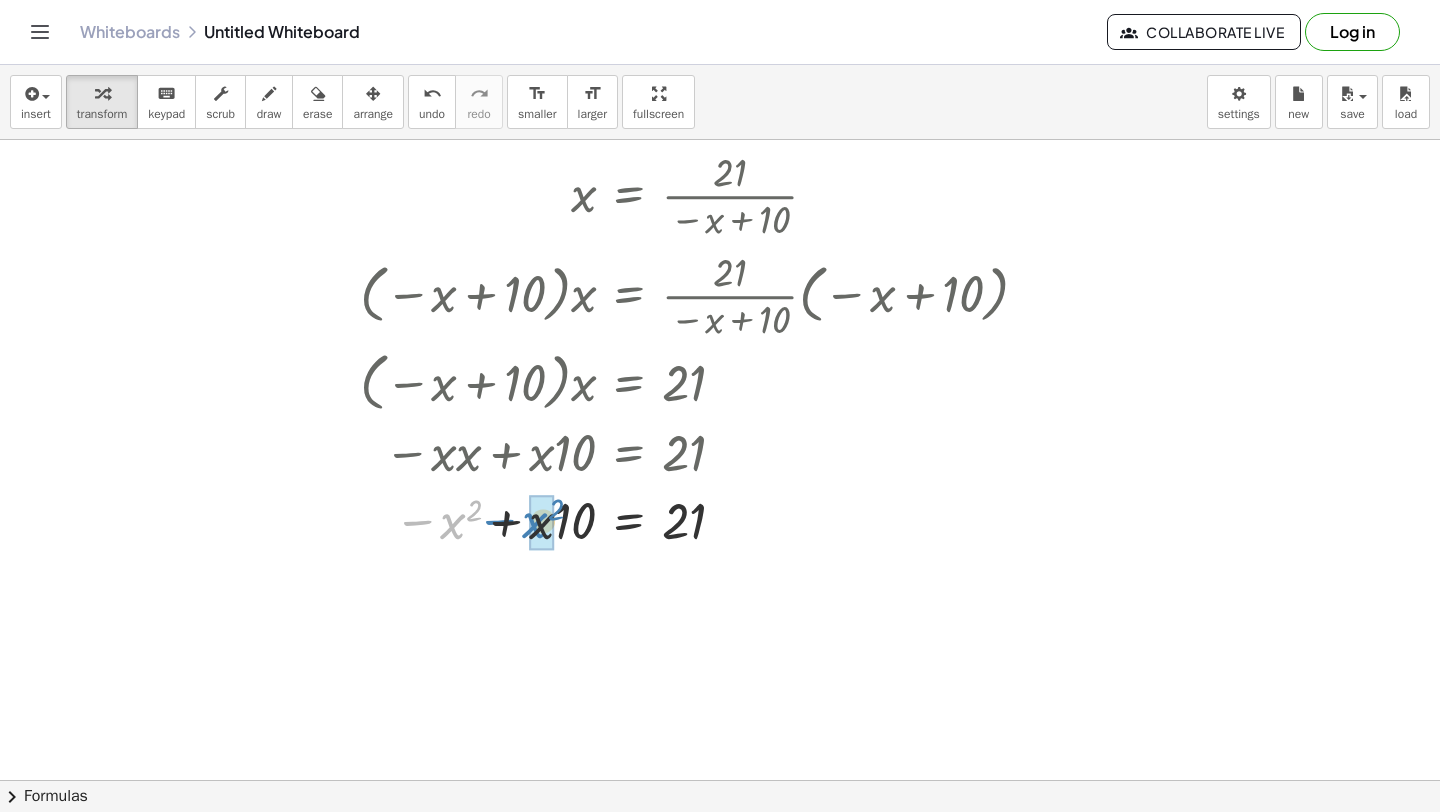 drag, startPoint x: 410, startPoint y: 526, endPoint x: 493, endPoint y: 524, distance: 83.02409 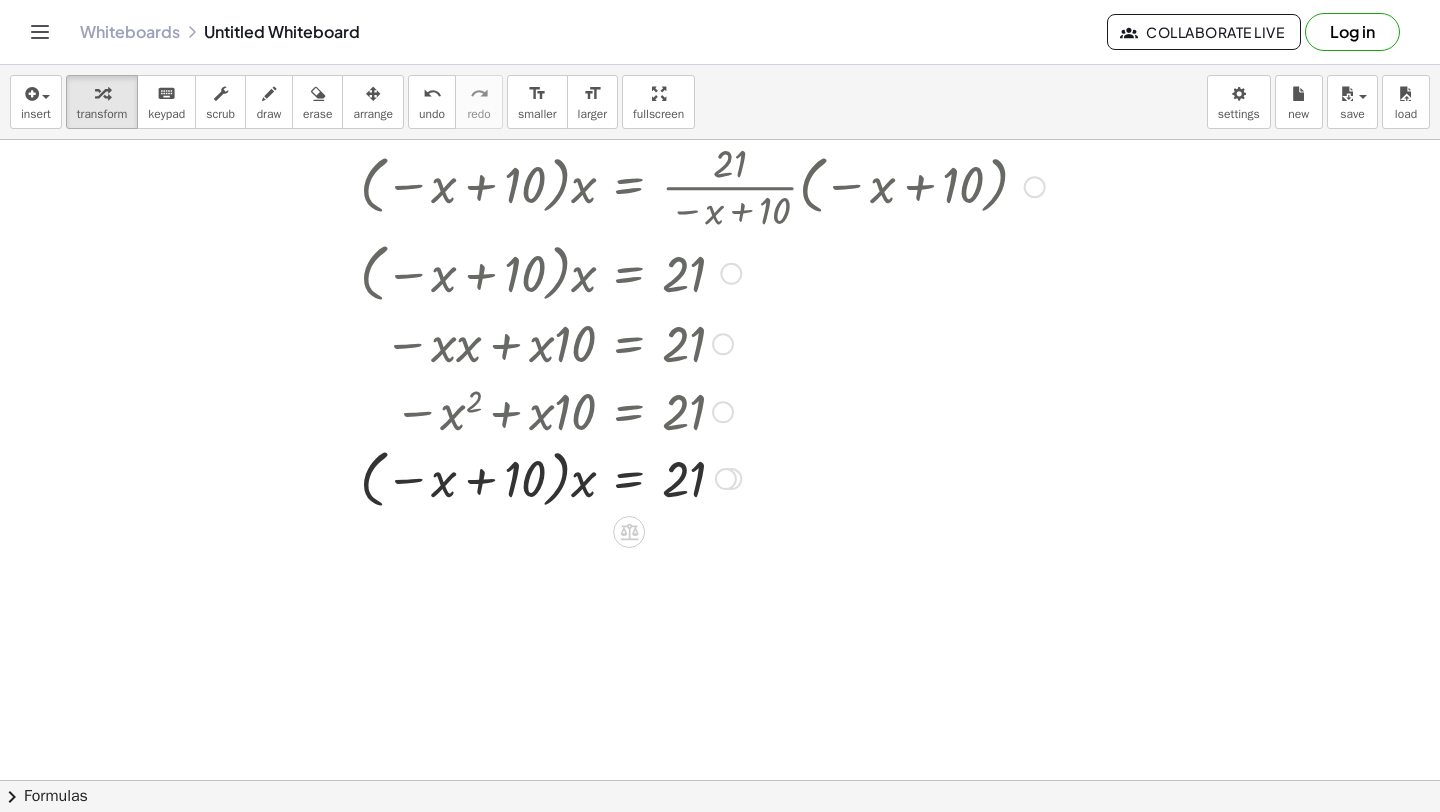 scroll, scrollTop: 5746, scrollLeft: 0, axis: vertical 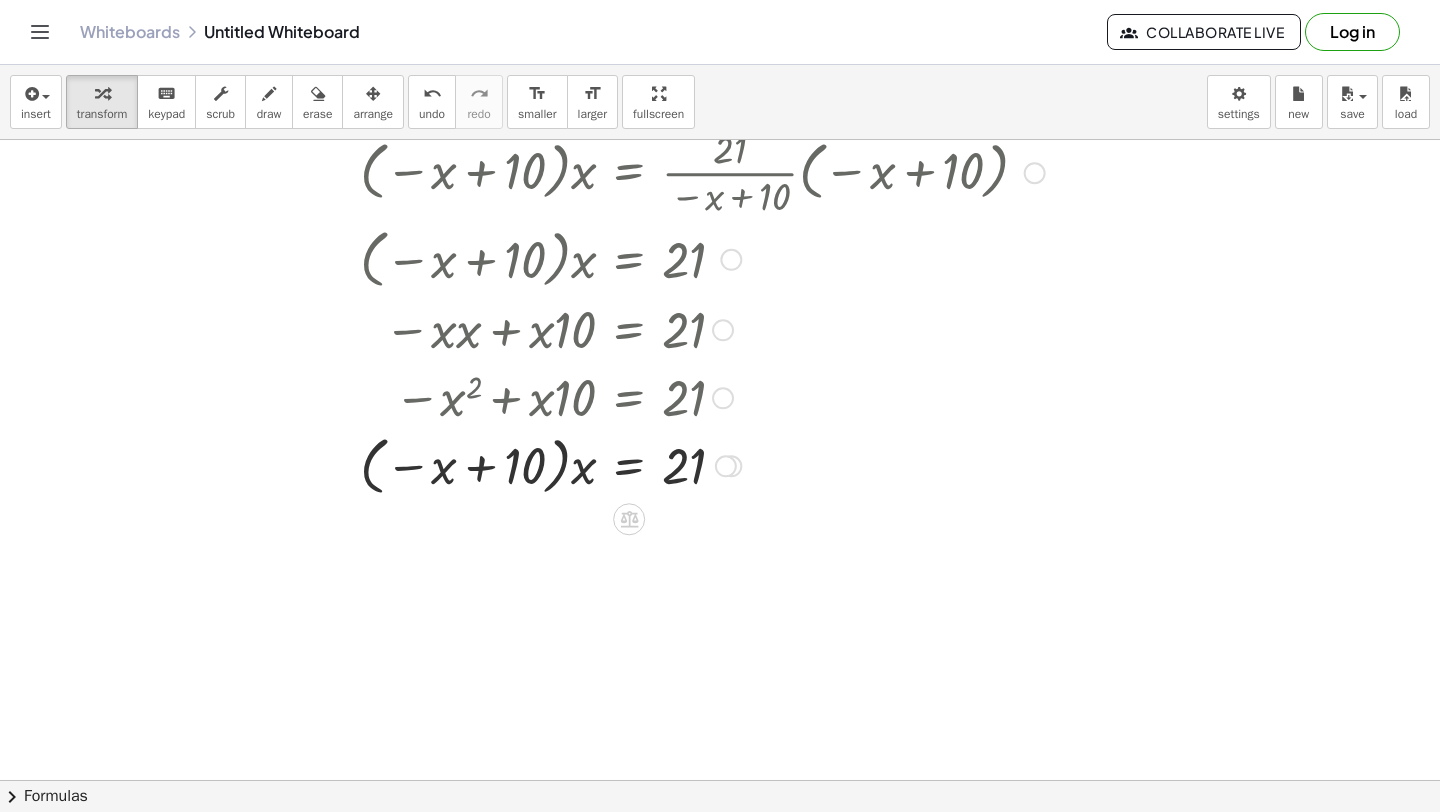 click at bounding box center [537, 464] 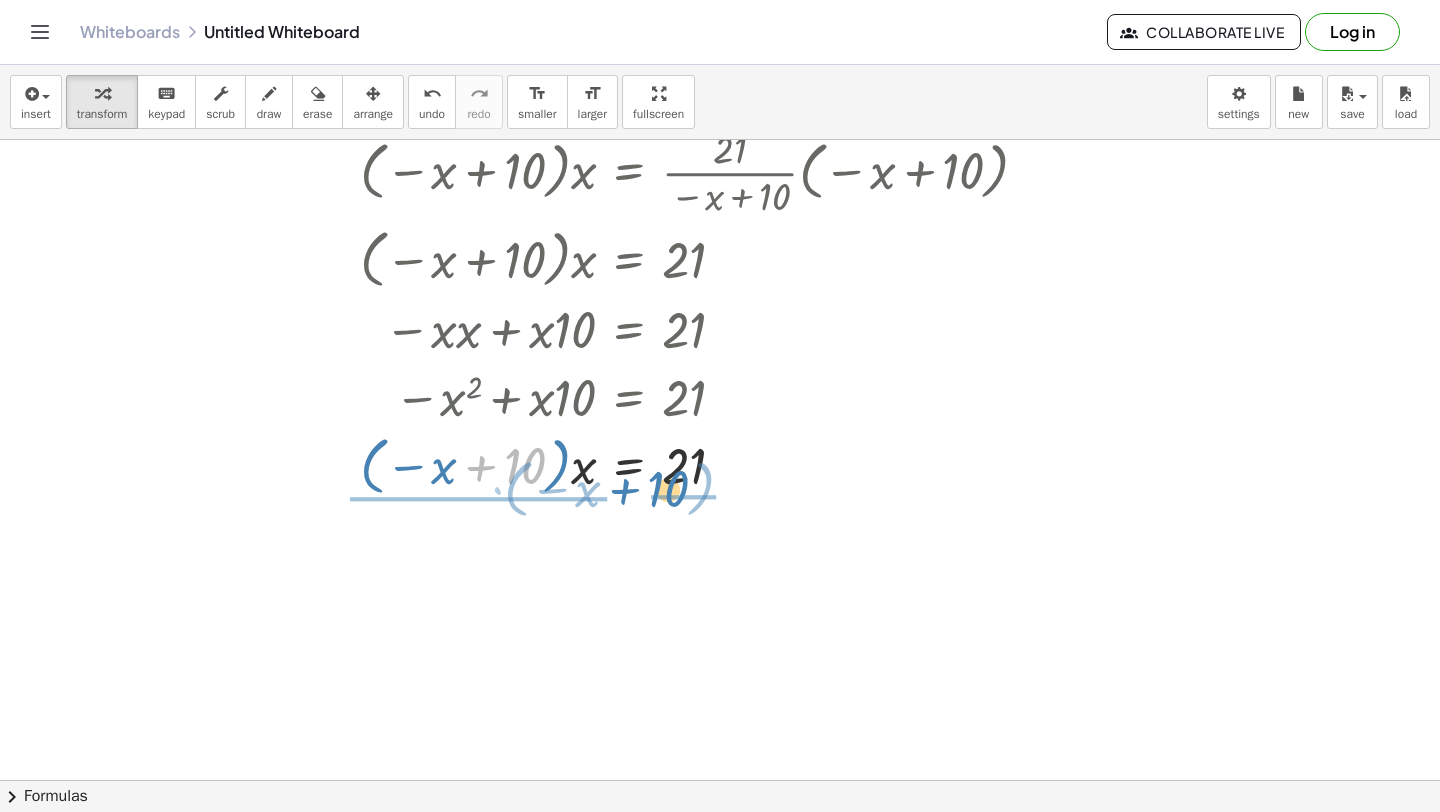 drag, startPoint x: 476, startPoint y: 464, endPoint x: 619, endPoint y: 487, distance: 144.83784 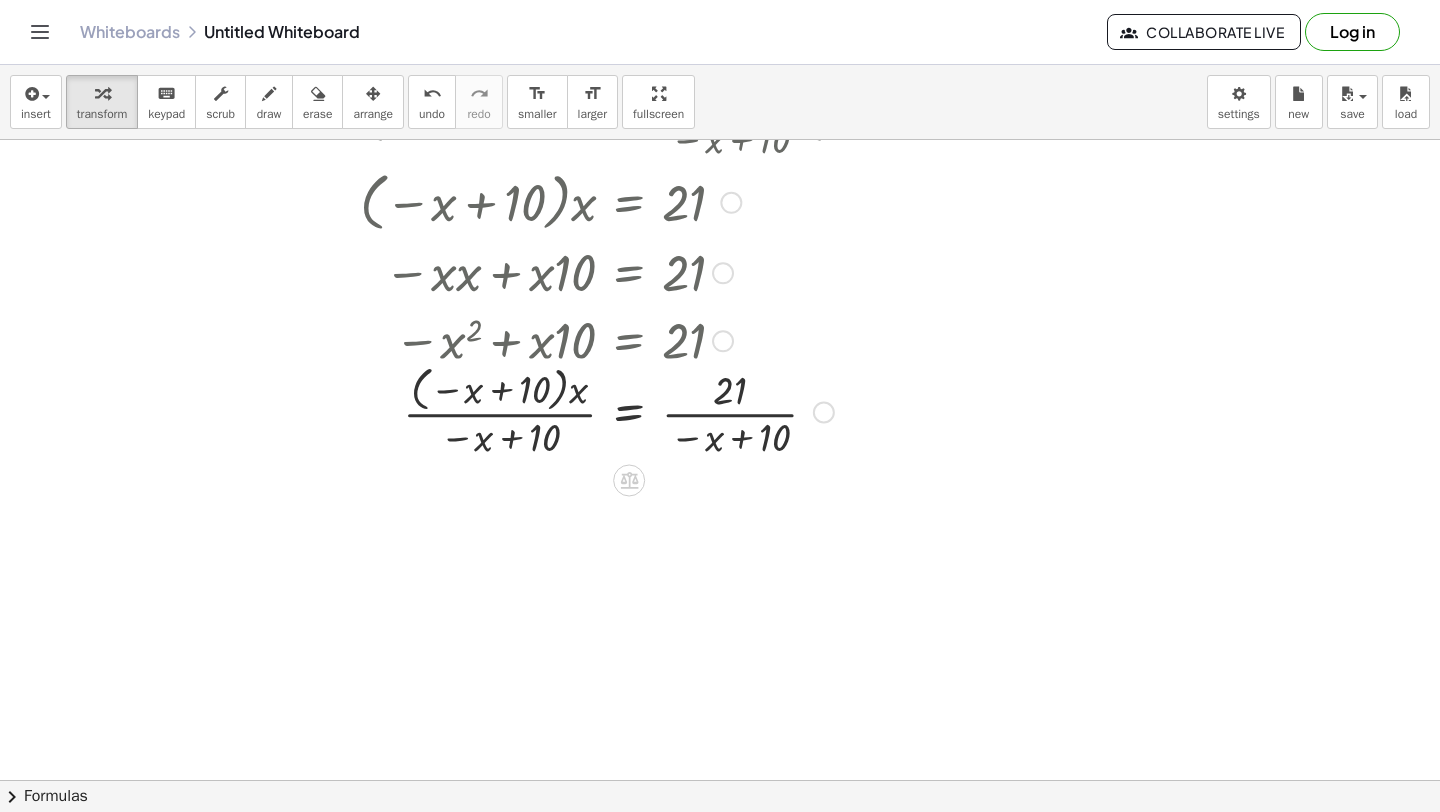 scroll, scrollTop: 5812, scrollLeft: 0, axis: vertical 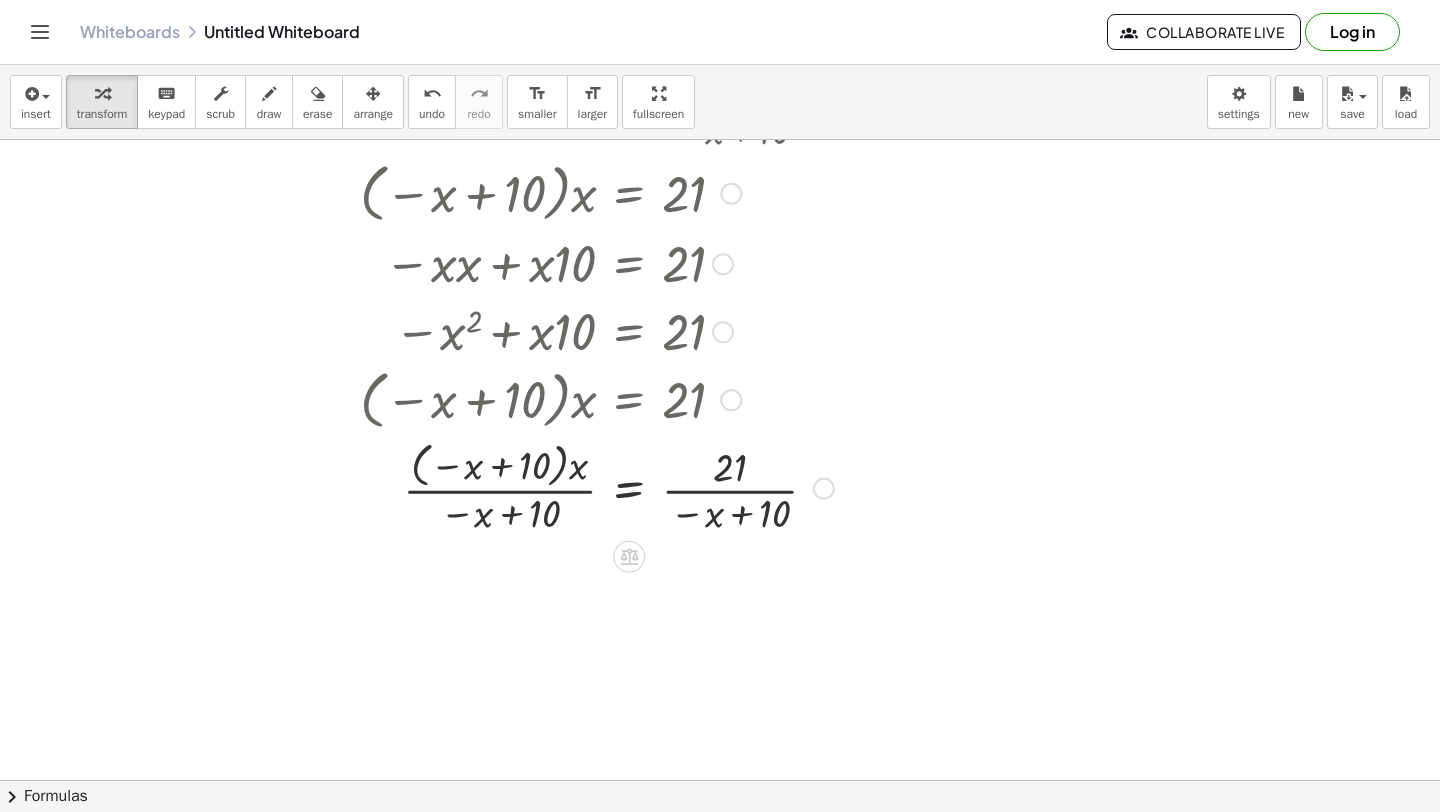 click at bounding box center [537, 487] 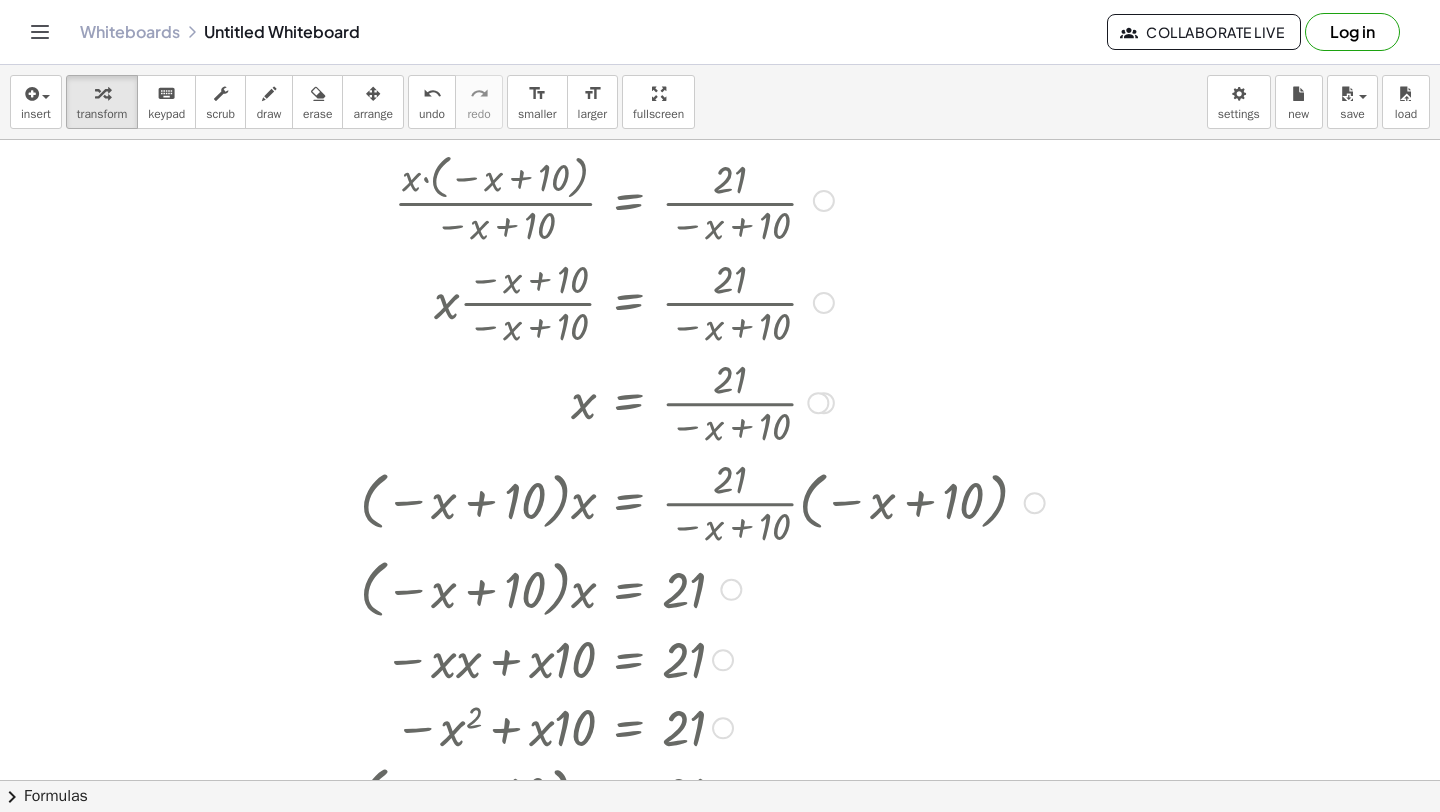 scroll, scrollTop: 5418, scrollLeft: 0, axis: vertical 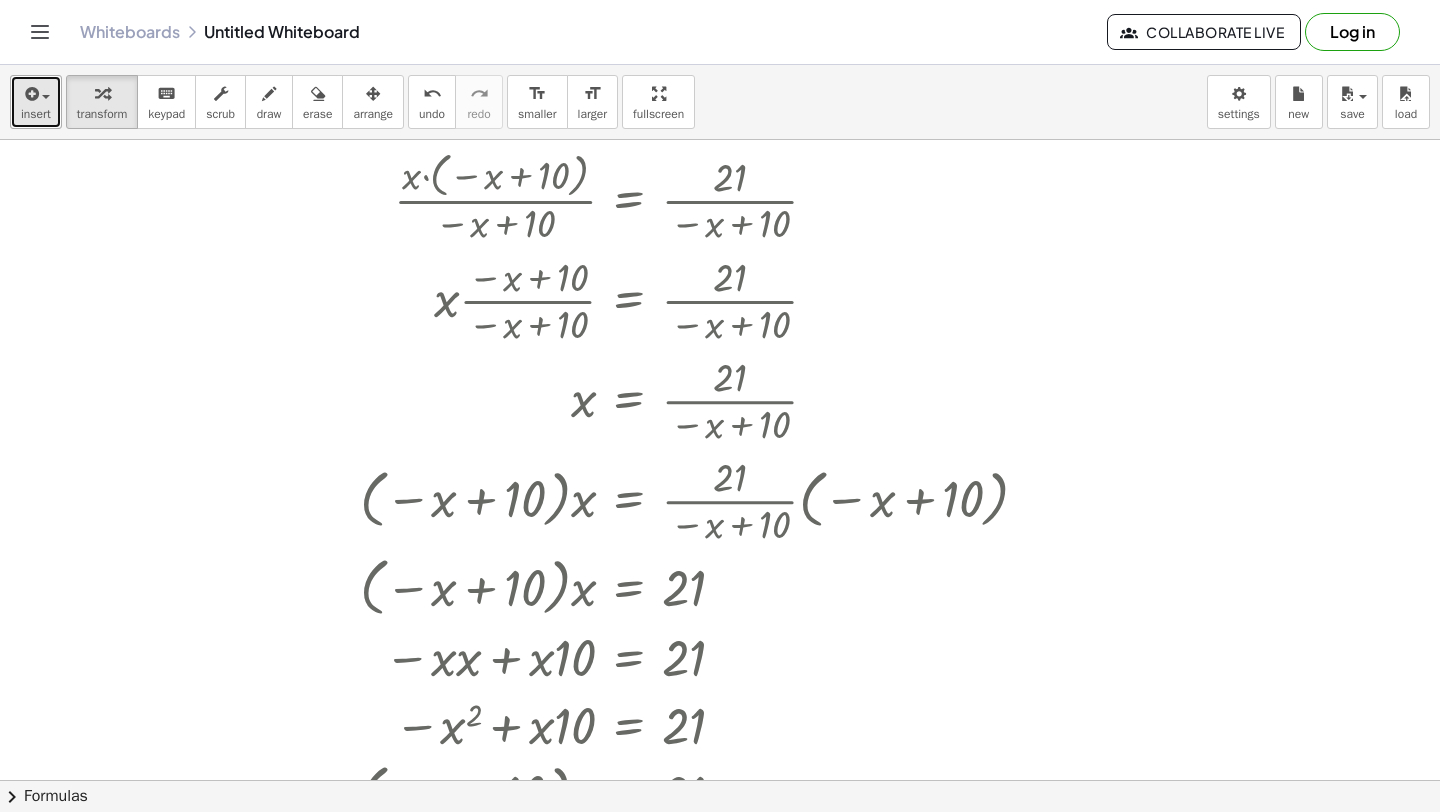 click at bounding box center [36, 93] 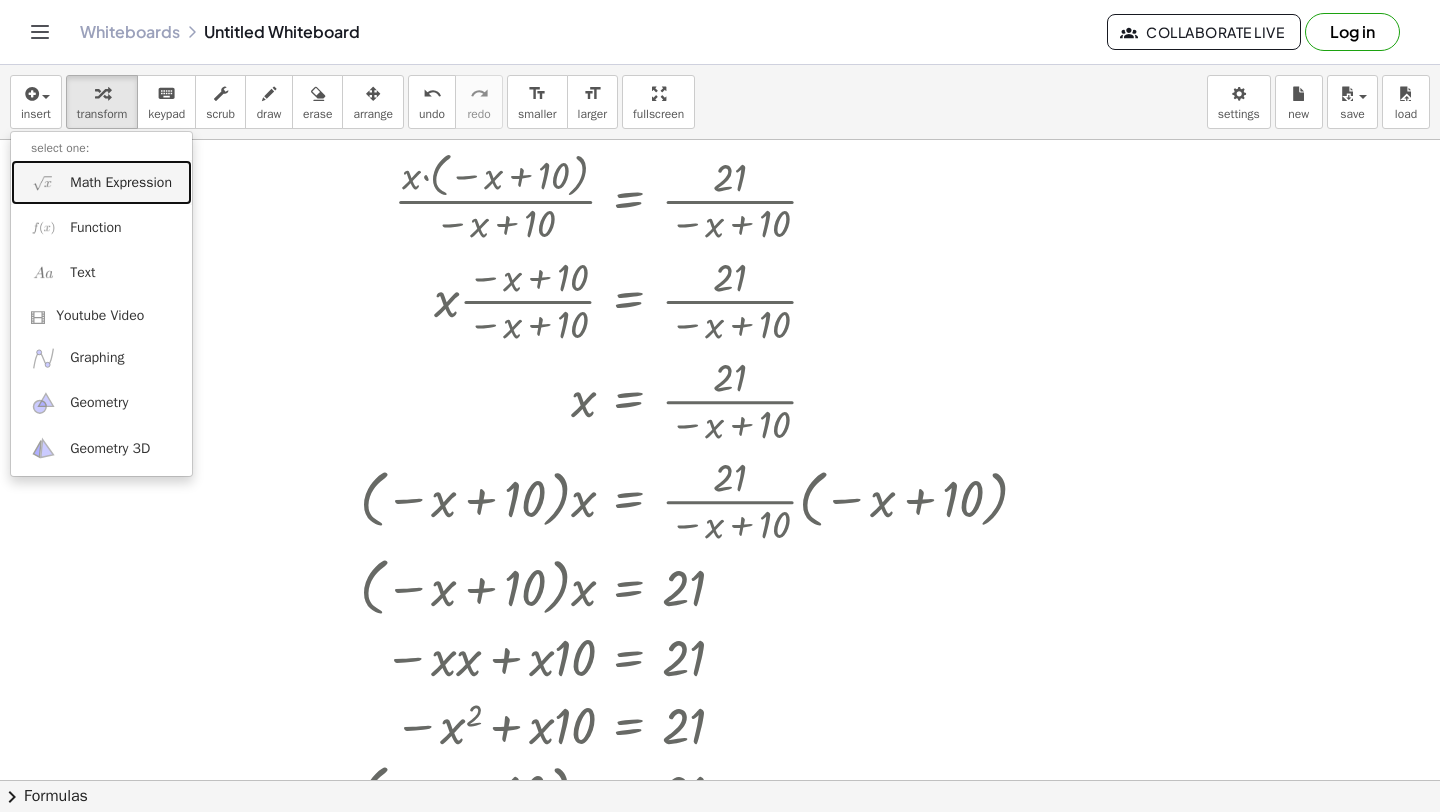 click at bounding box center [43, 182] 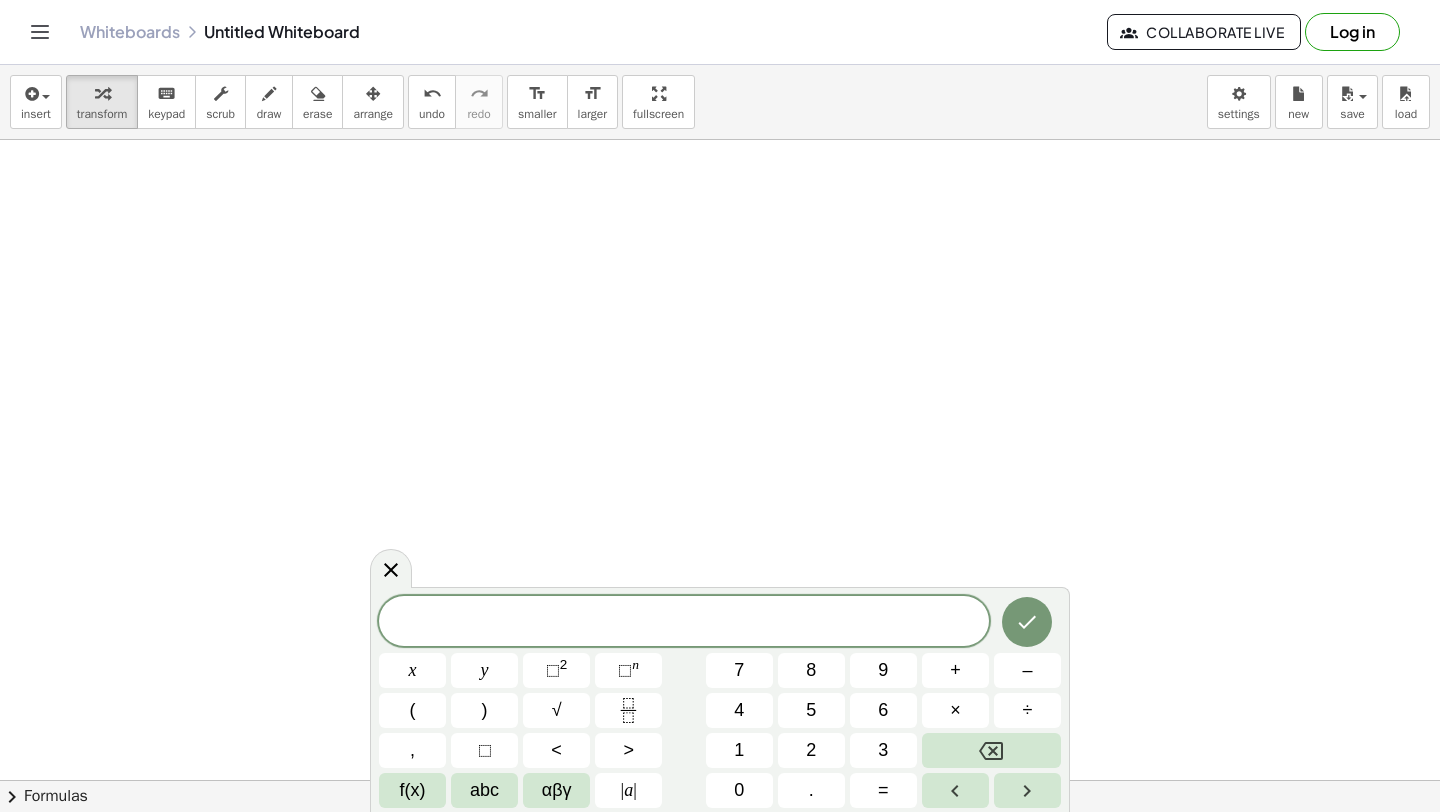 scroll, scrollTop: 6310, scrollLeft: 0, axis: vertical 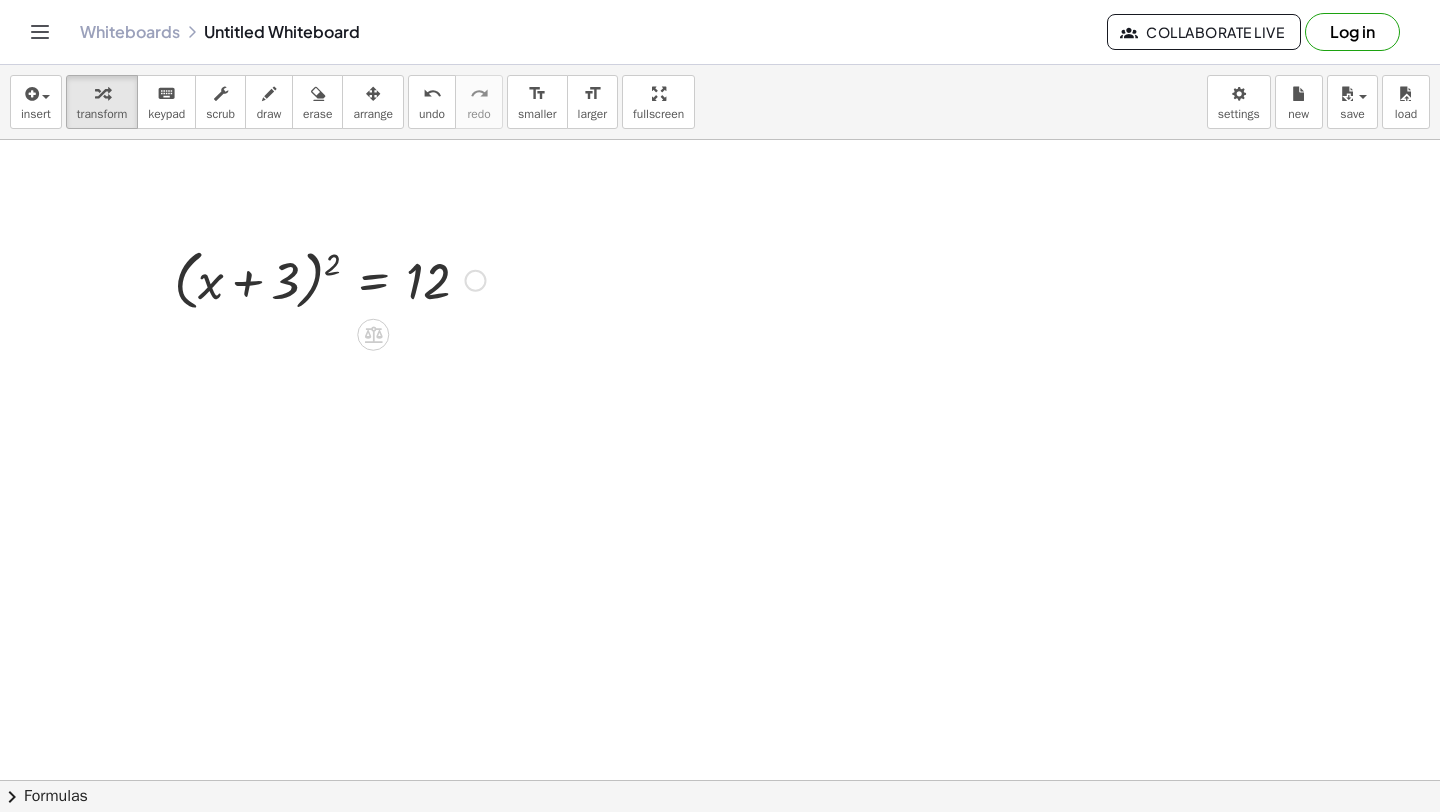 click at bounding box center (329, 279) 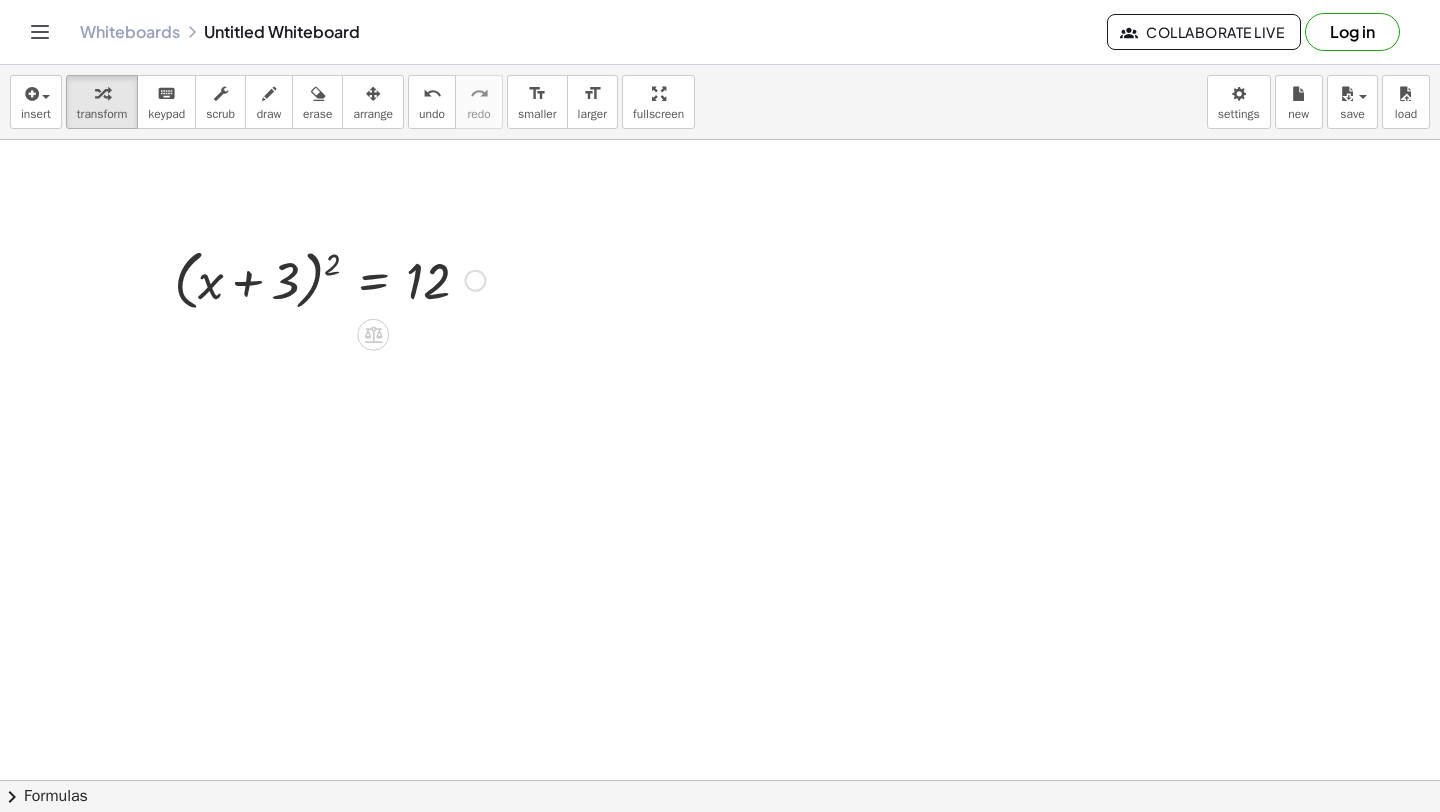 click at bounding box center [329, 279] 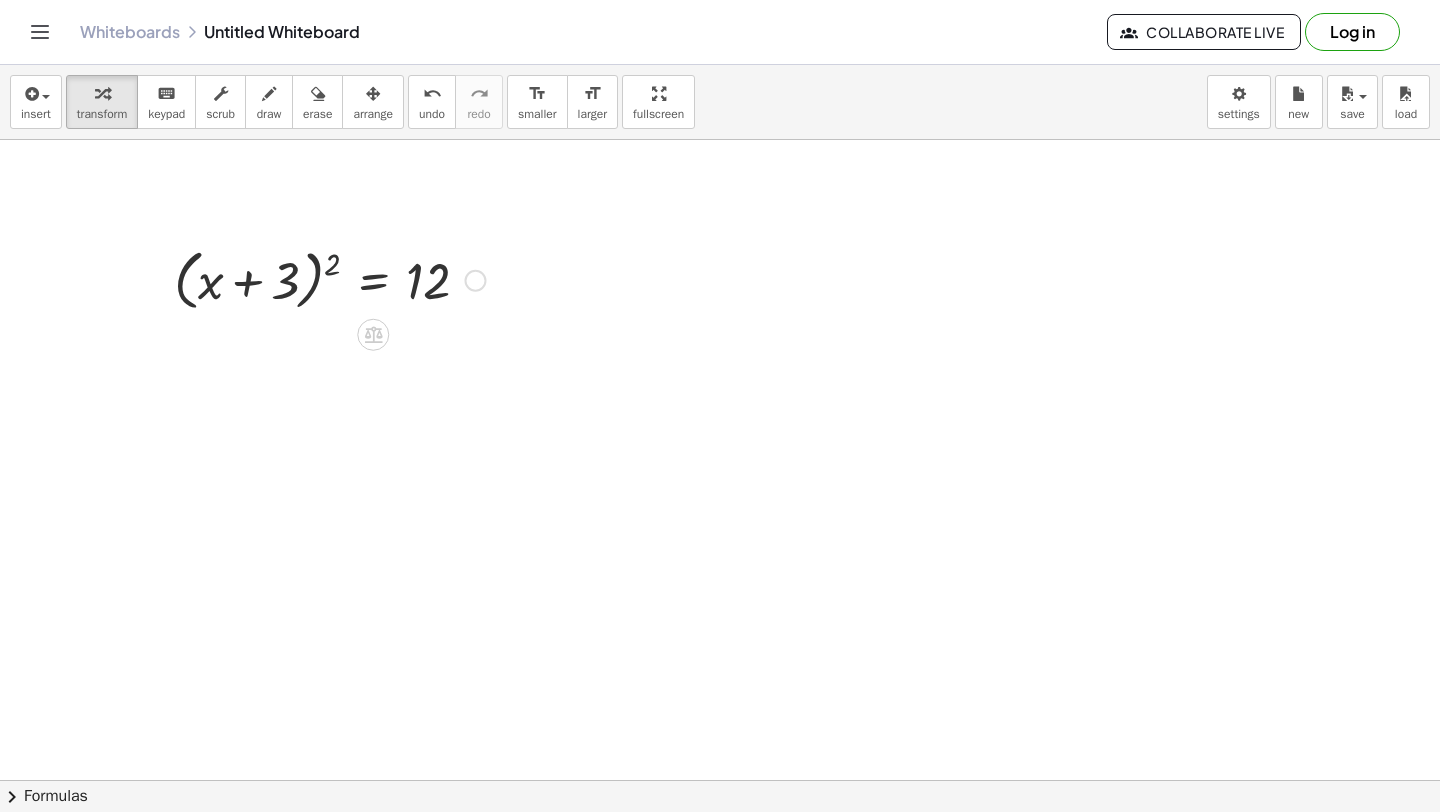 click at bounding box center [329, 279] 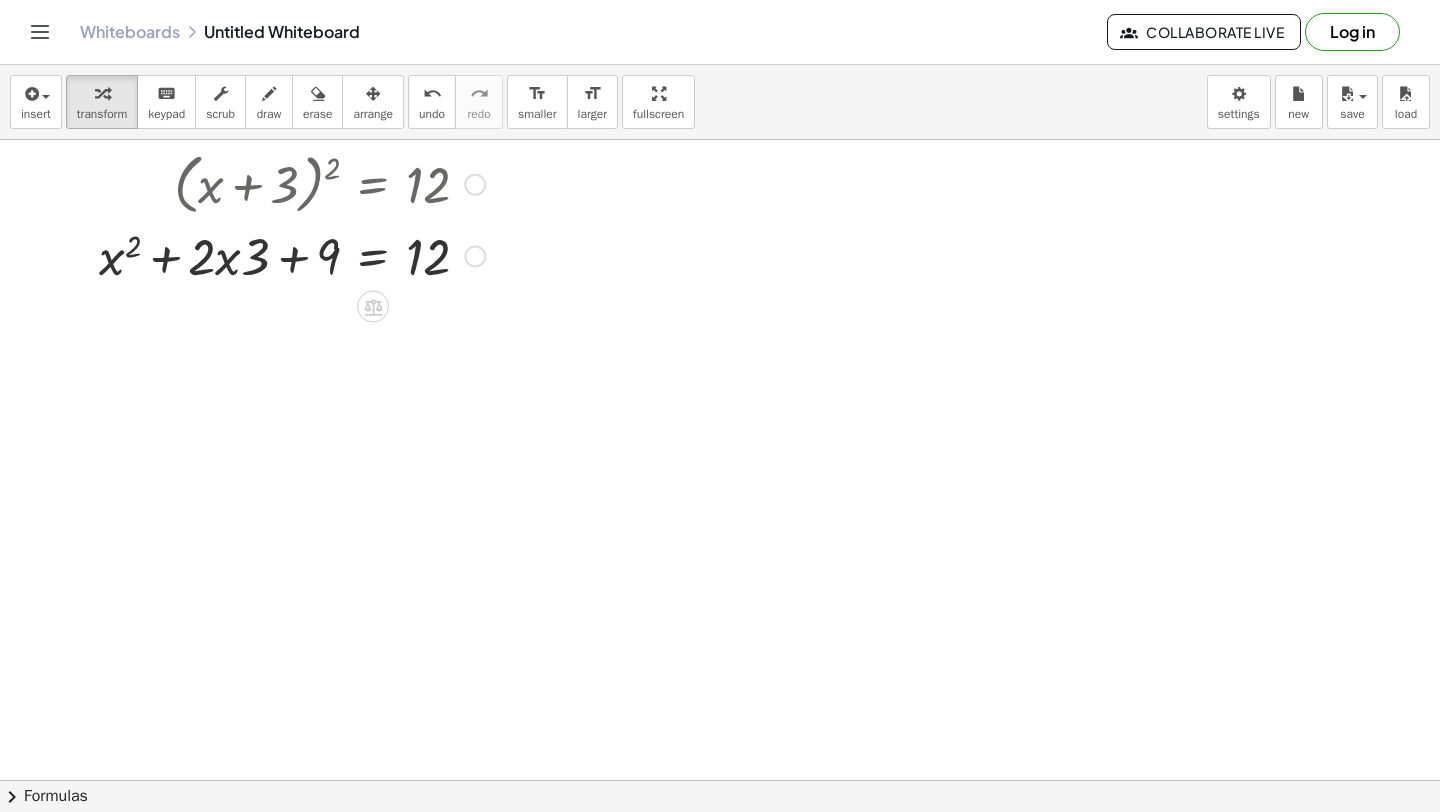 scroll, scrollTop: 6407, scrollLeft: 0, axis: vertical 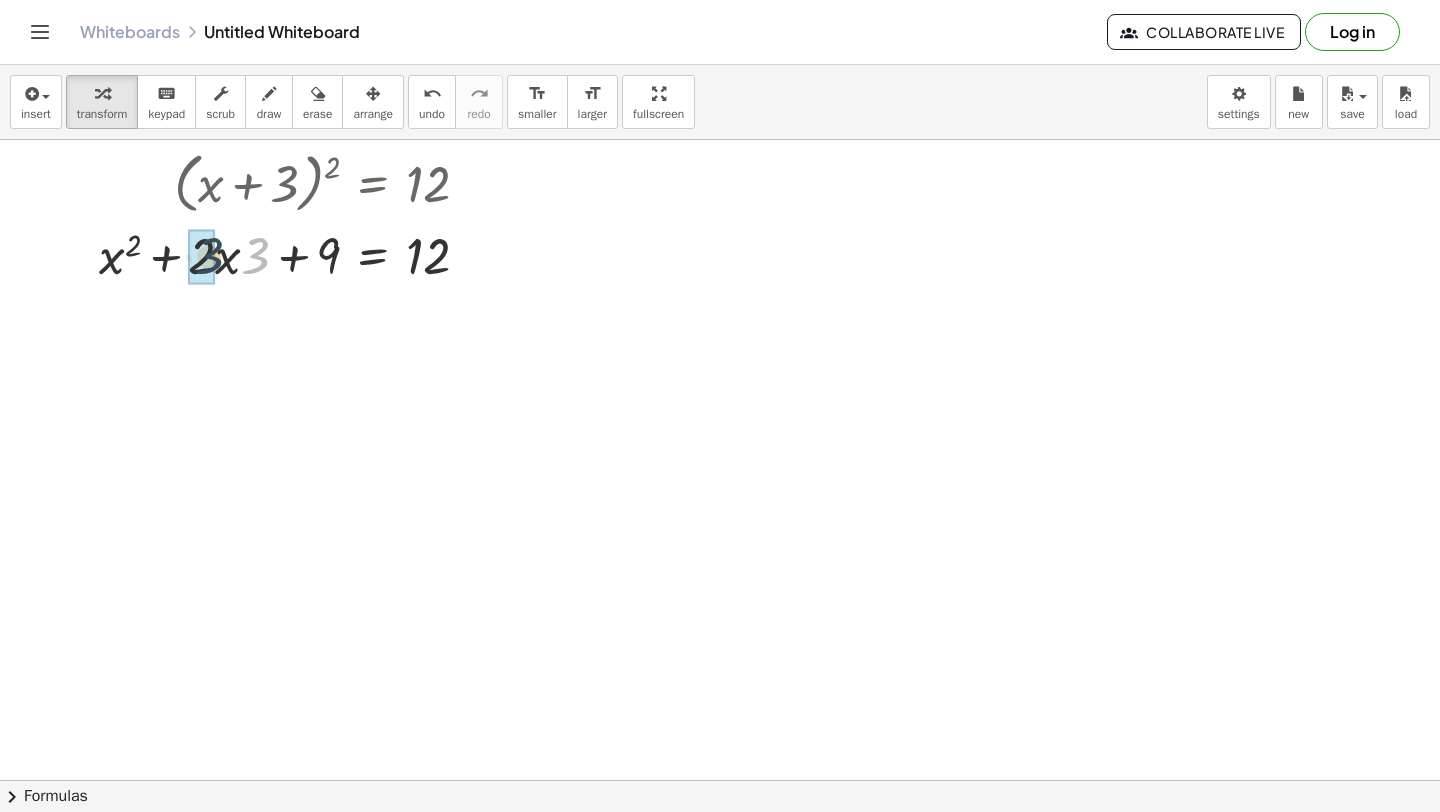 drag, startPoint x: 255, startPoint y: 258, endPoint x: 209, endPoint y: 257, distance: 46.010868 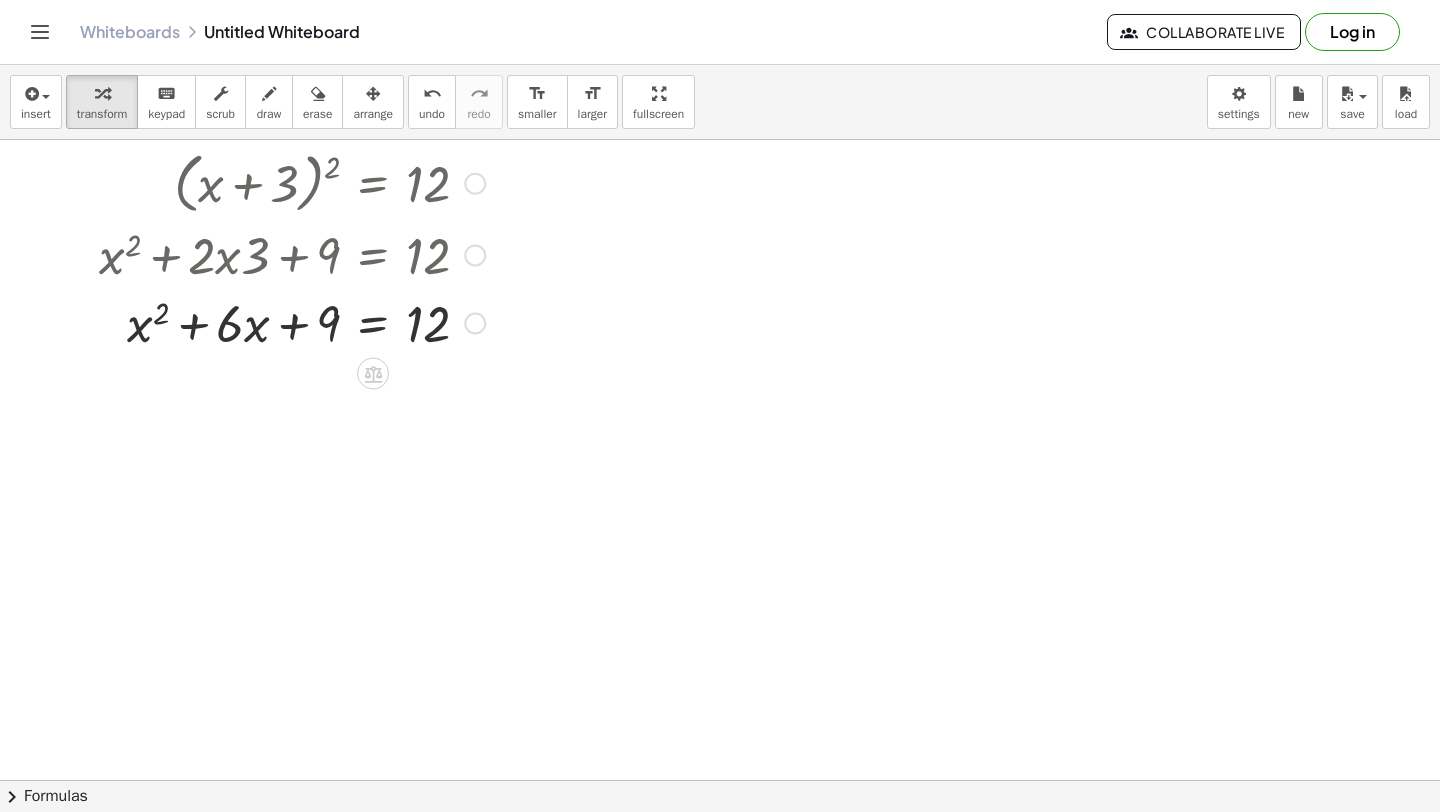 click at bounding box center [292, 322] 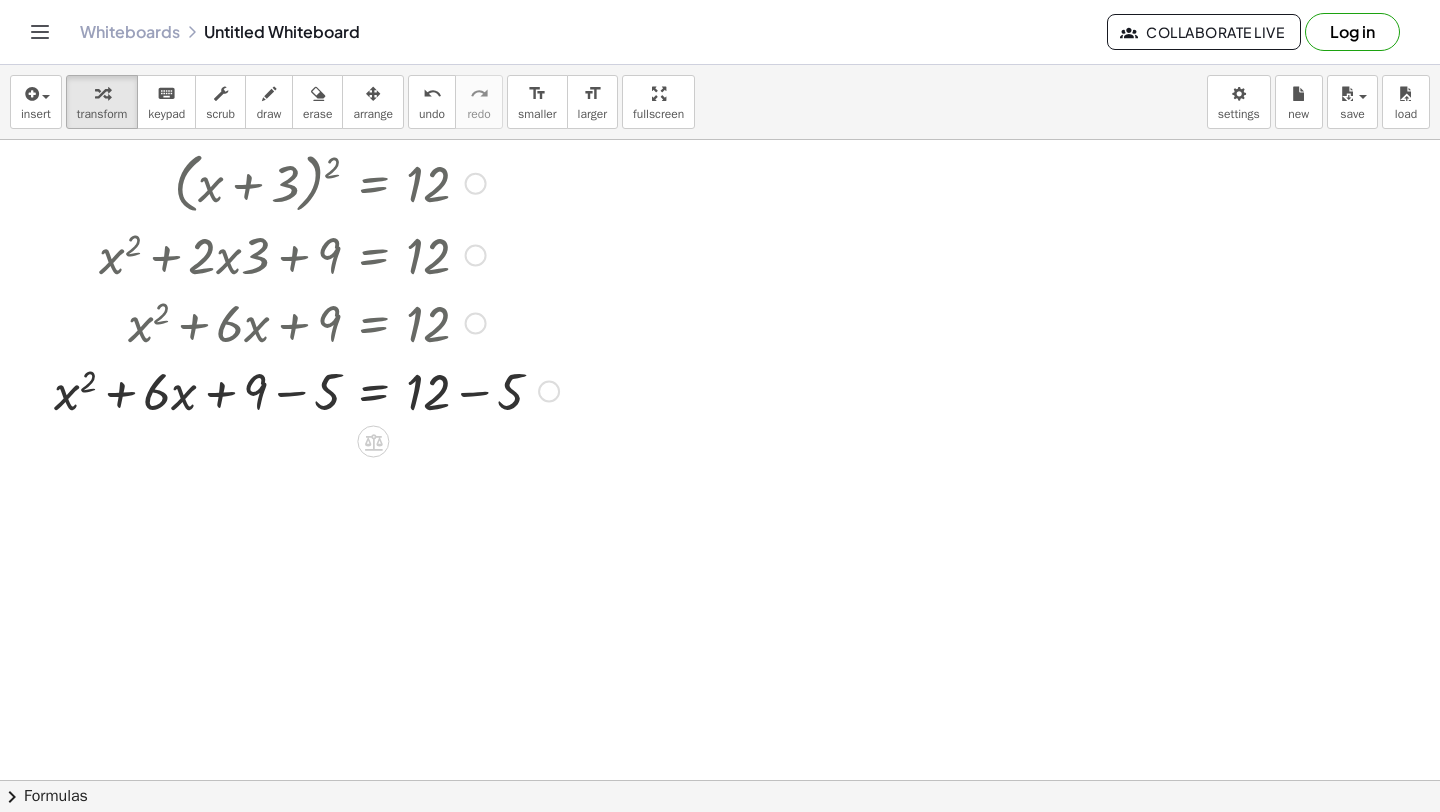 click at bounding box center (306, 390) 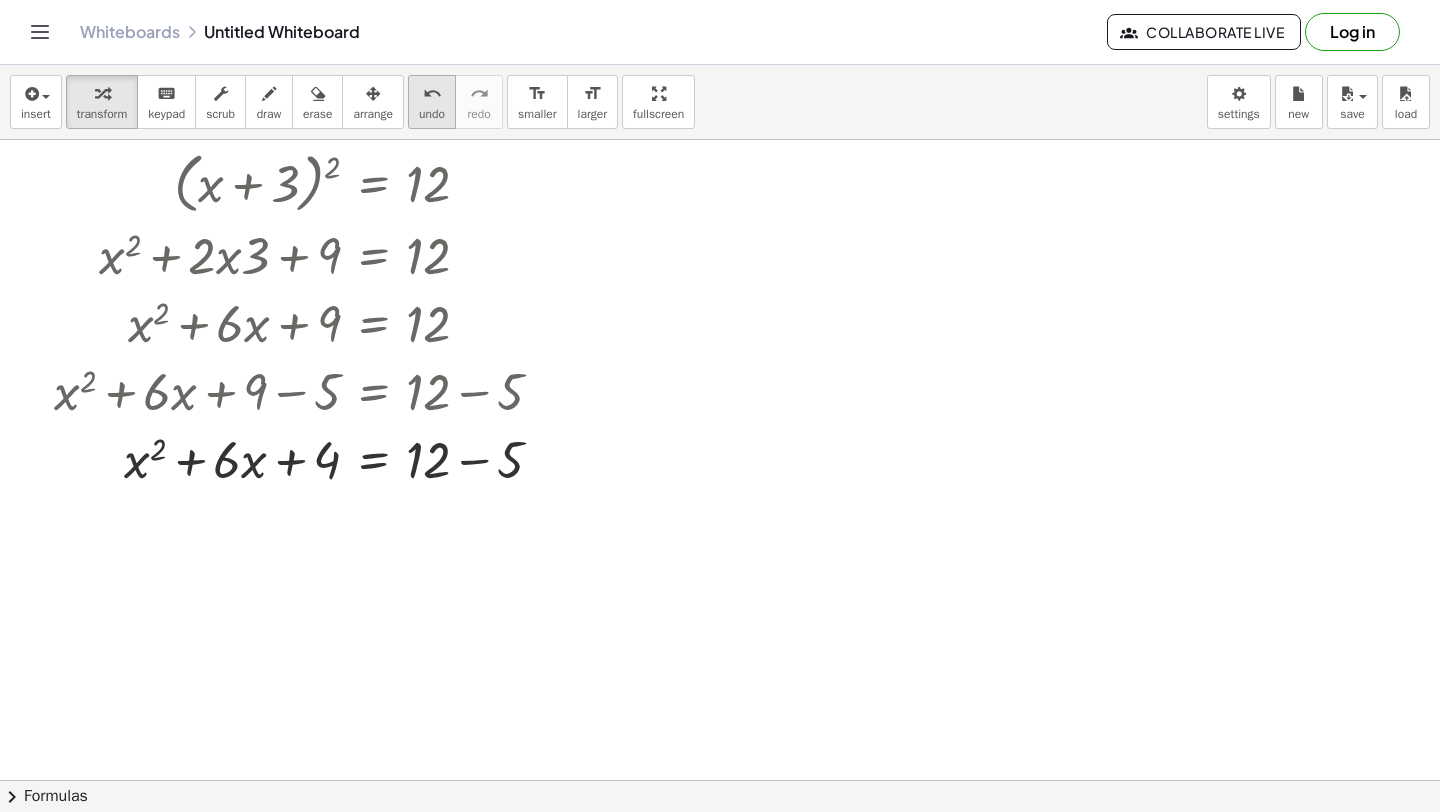 click on "undo" at bounding box center [432, 94] 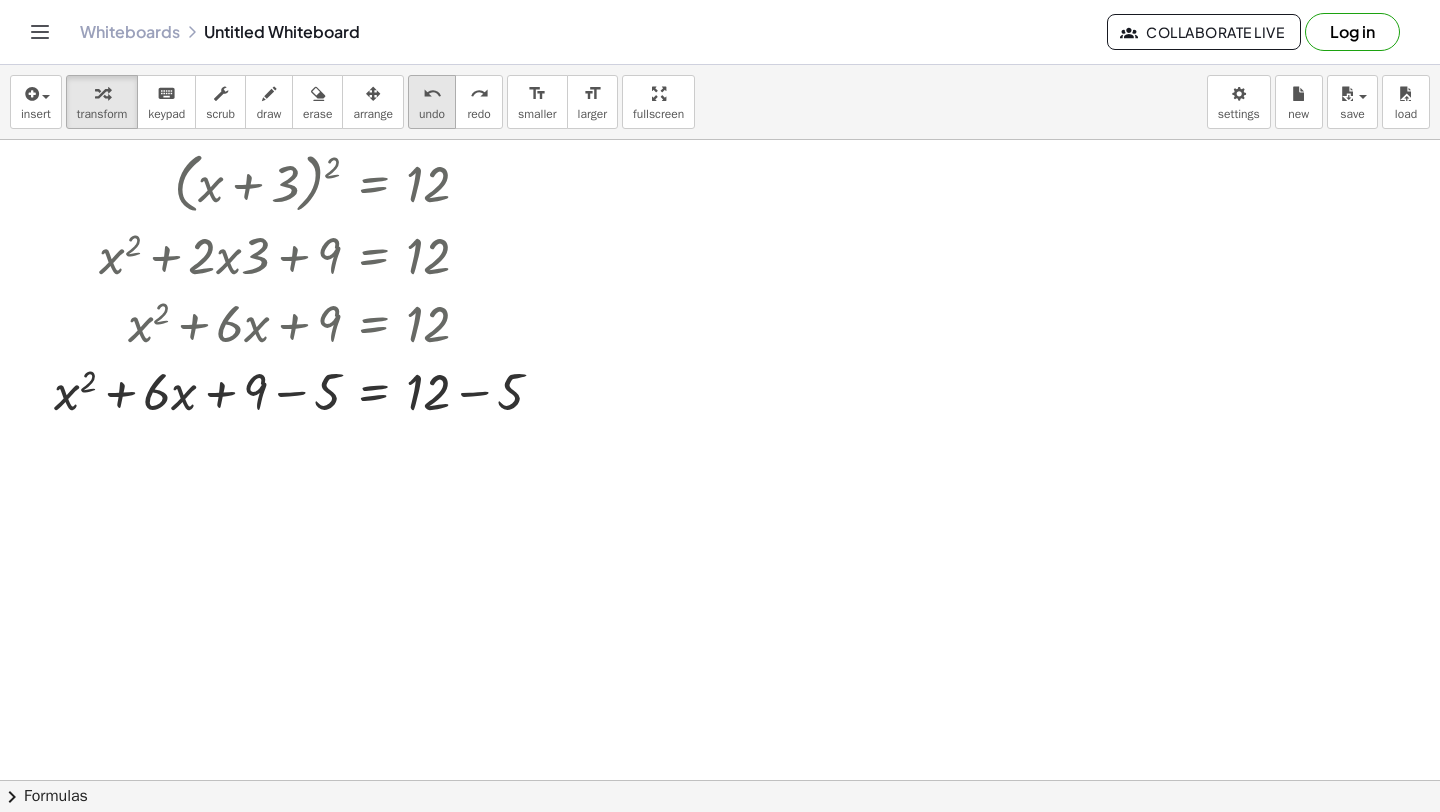click on "undo" at bounding box center [432, 93] 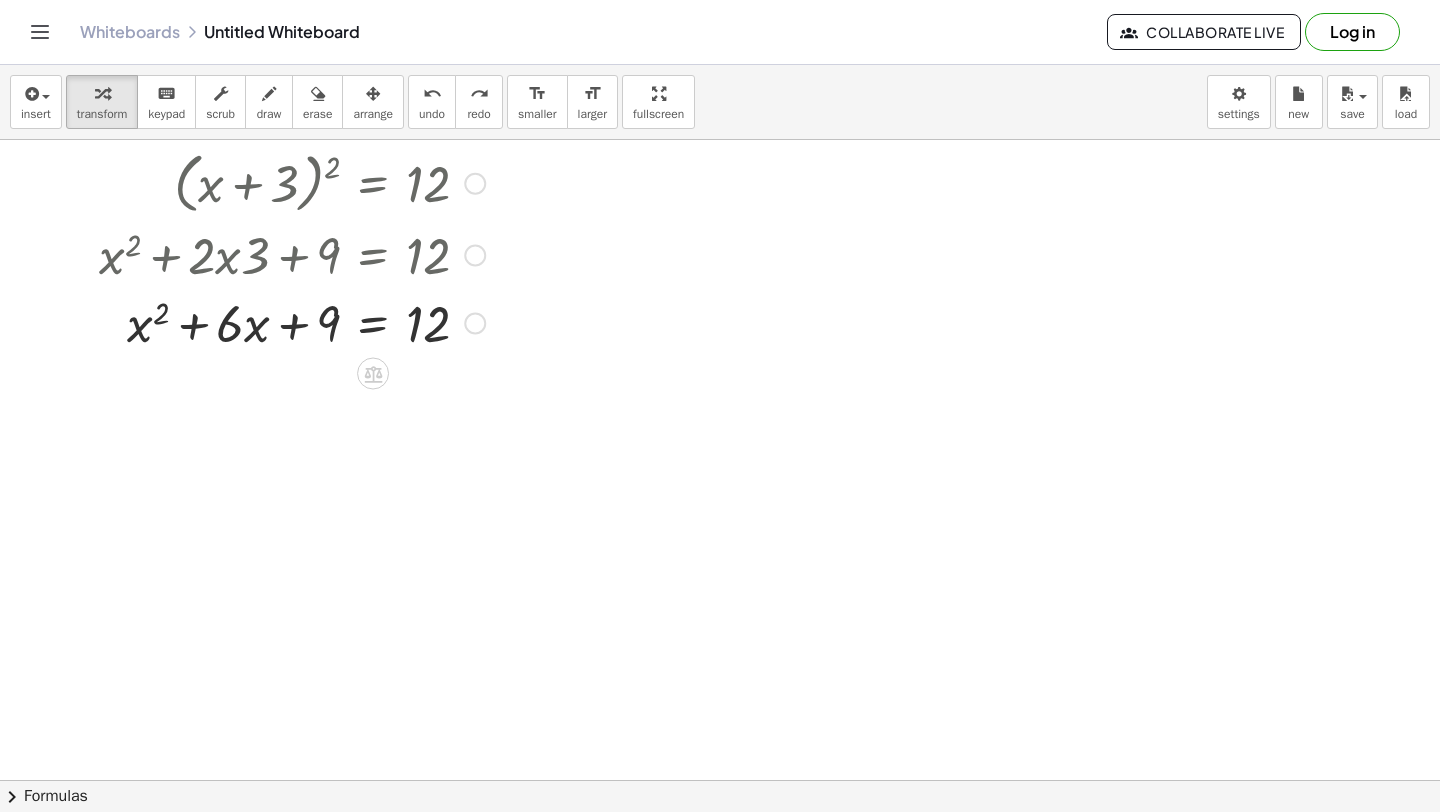click at bounding box center [292, 322] 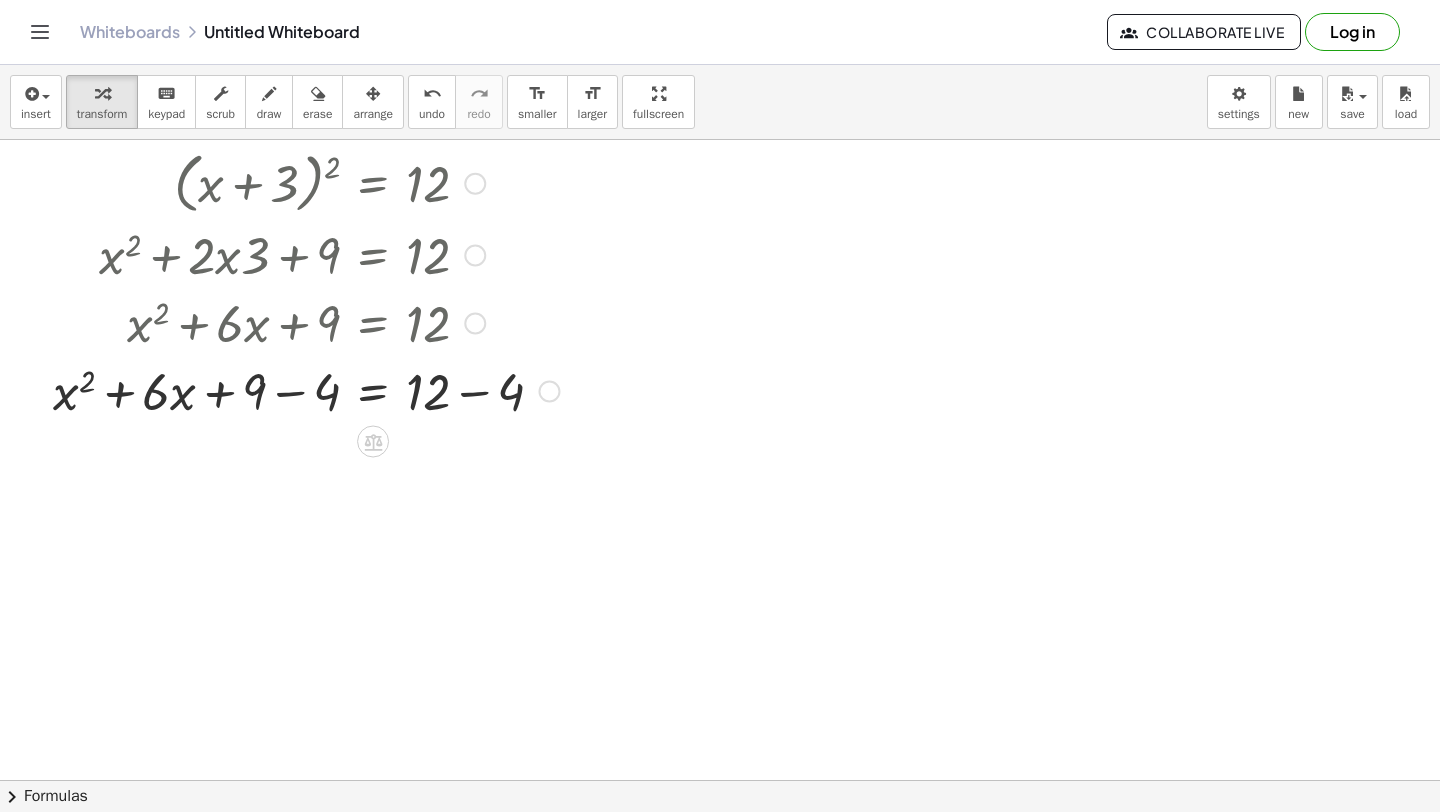 click at bounding box center (306, 390) 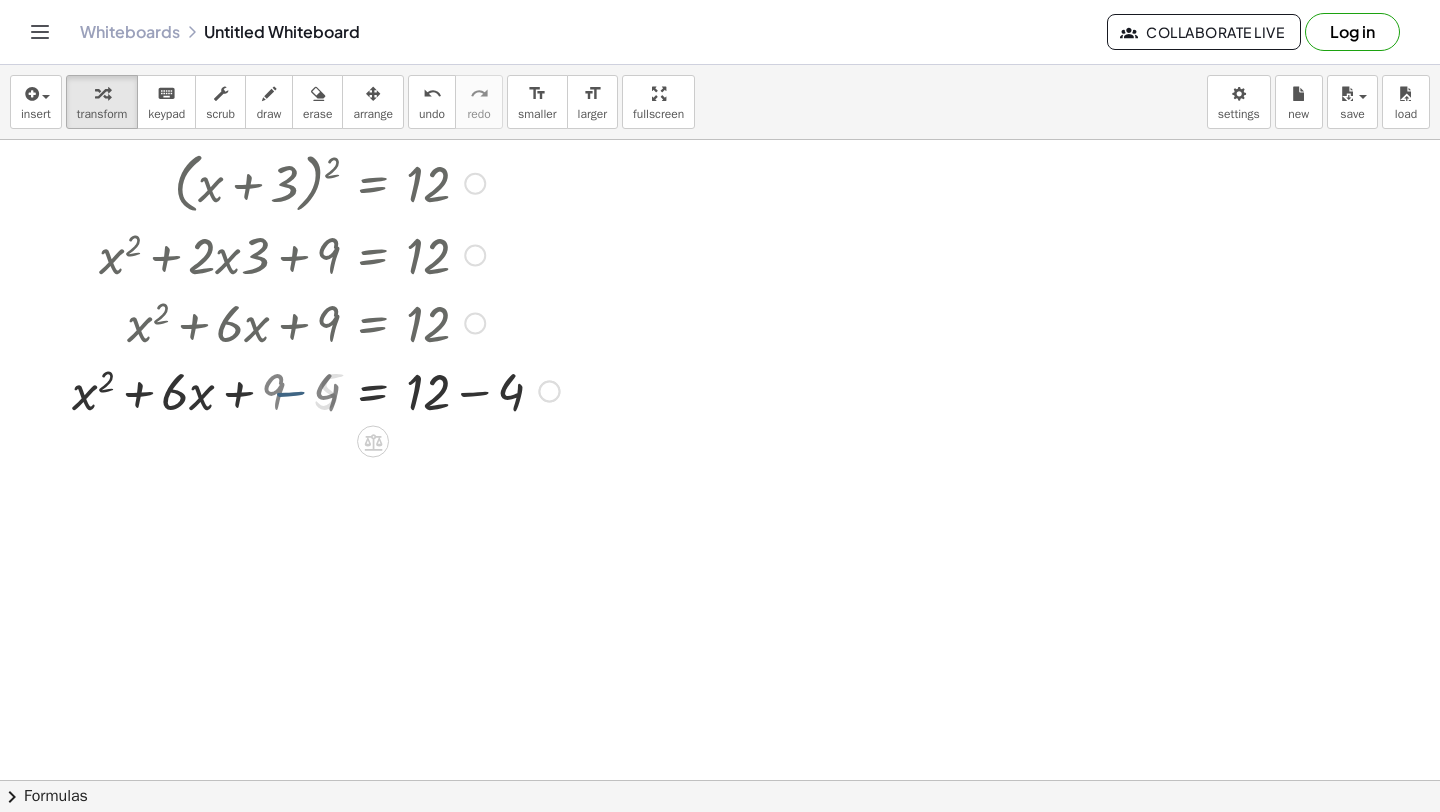 click at bounding box center [329, 390] 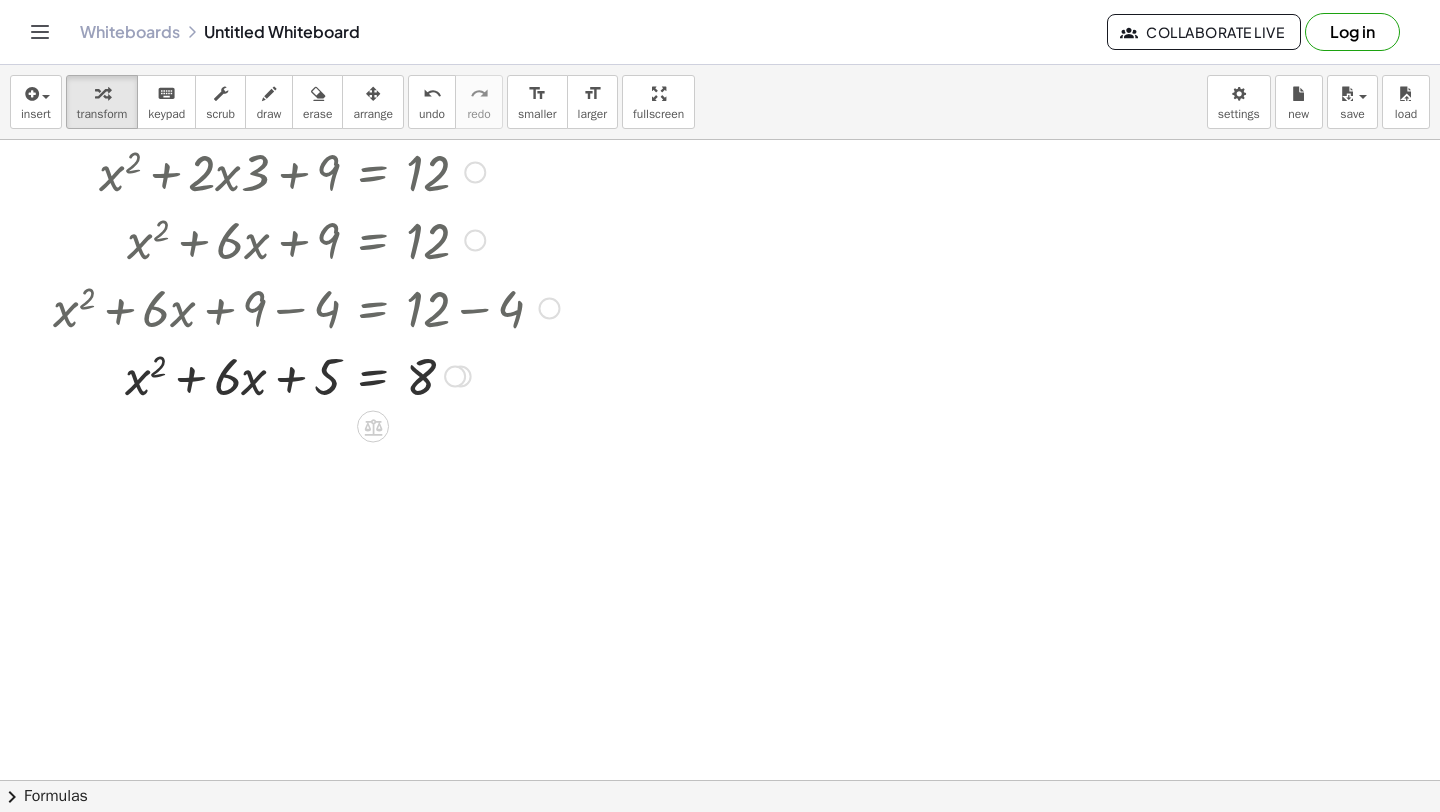 scroll, scrollTop: 6502, scrollLeft: 0, axis: vertical 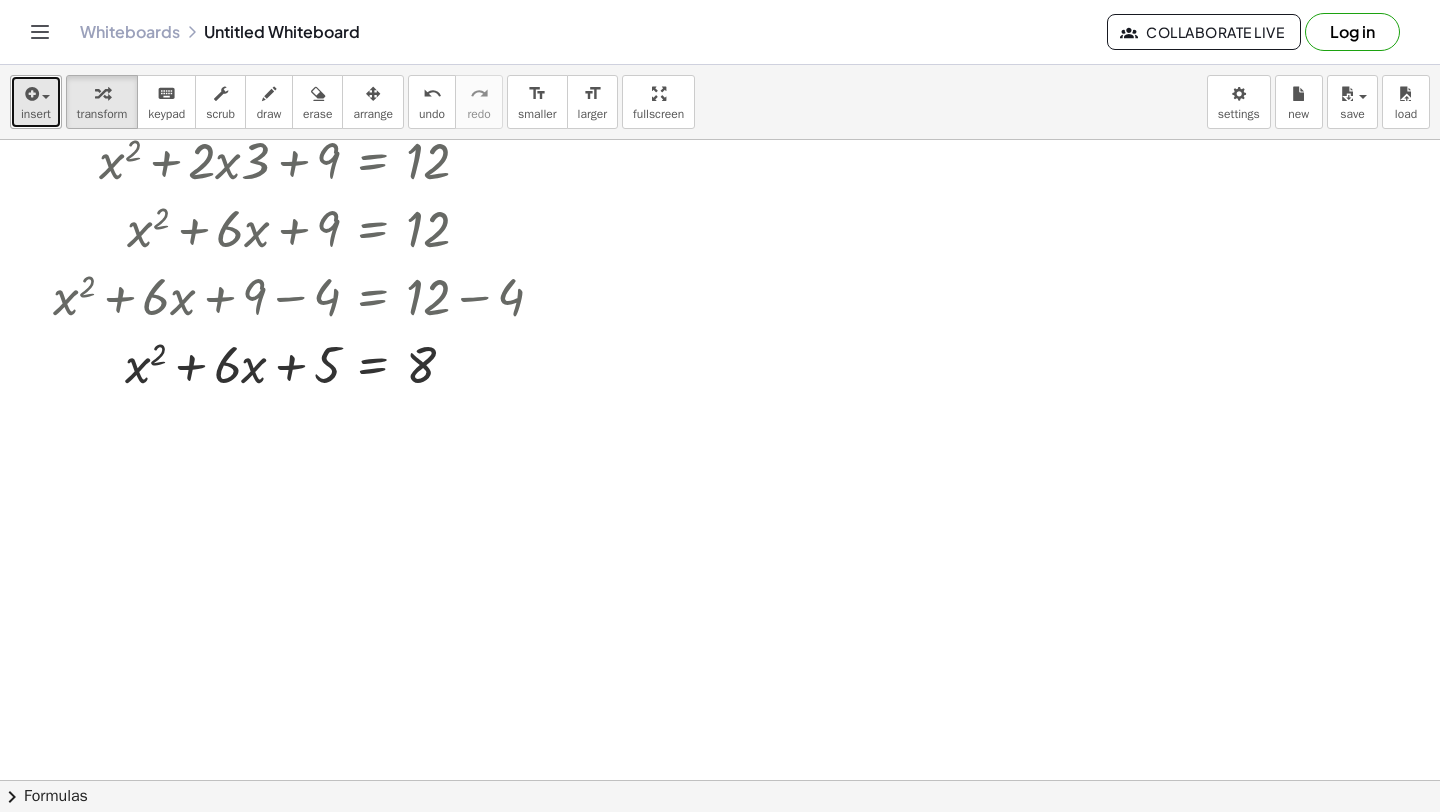 click on "insert" at bounding box center [36, 114] 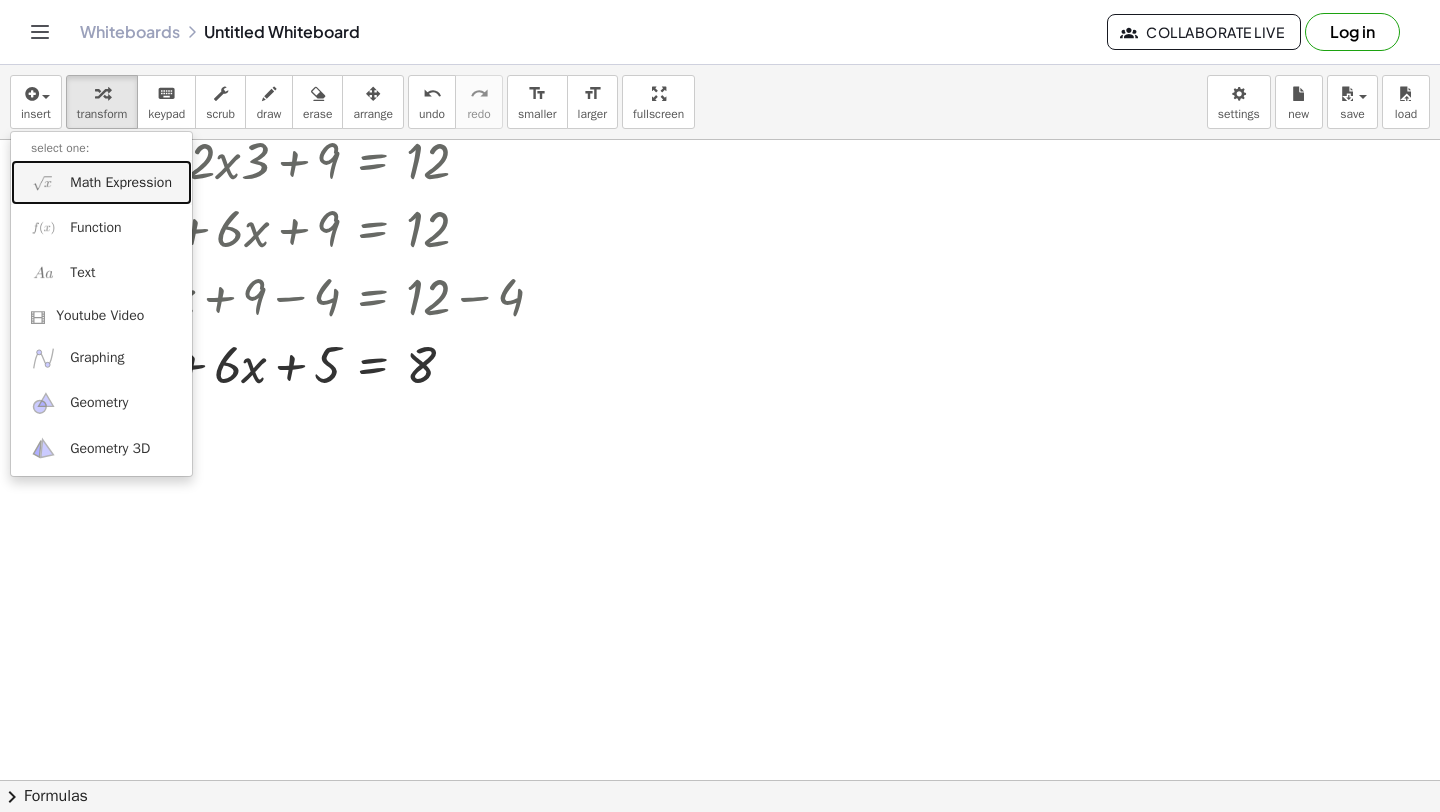 click at bounding box center [43, 182] 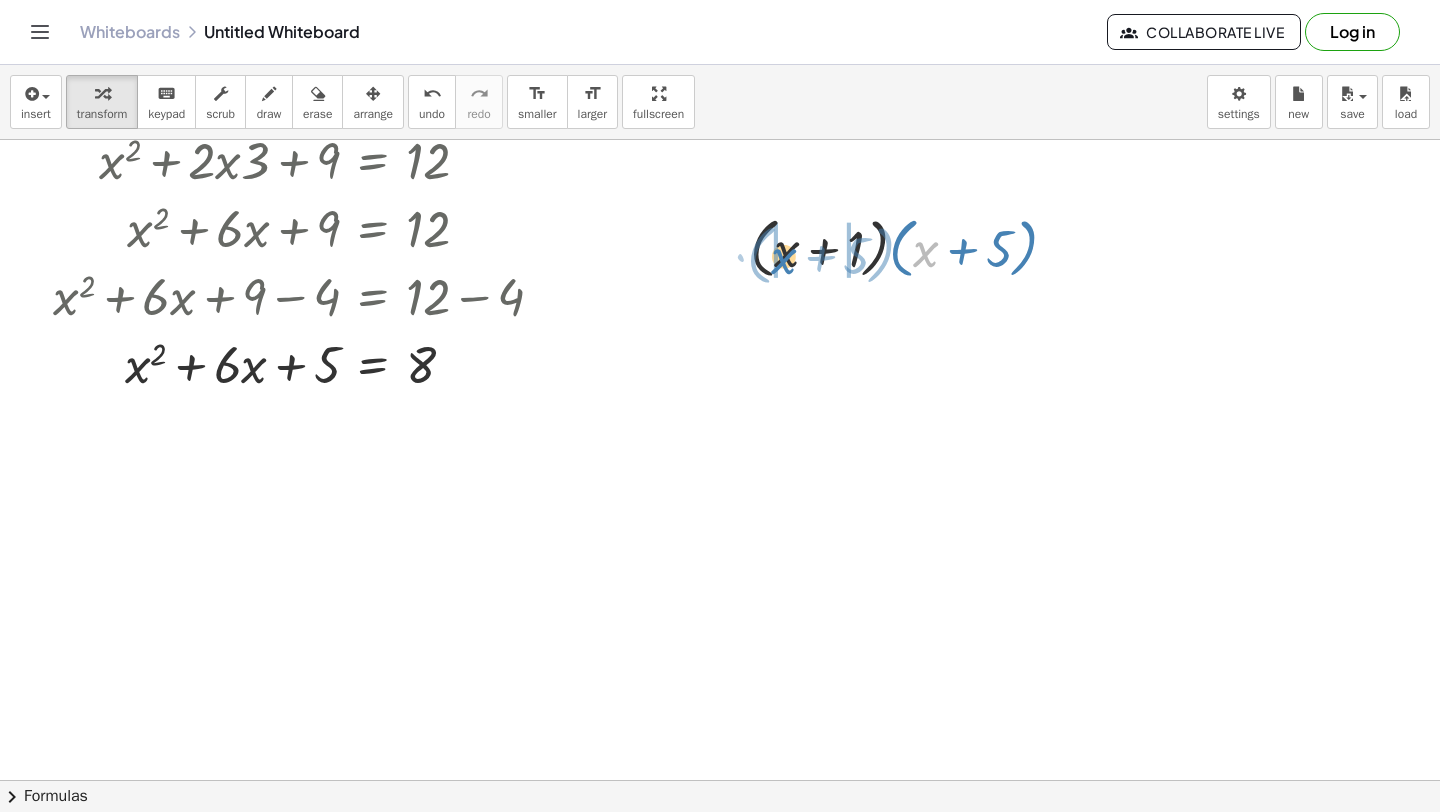 drag, startPoint x: 922, startPoint y: 249, endPoint x: 779, endPoint y: 256, distance: 143.17122 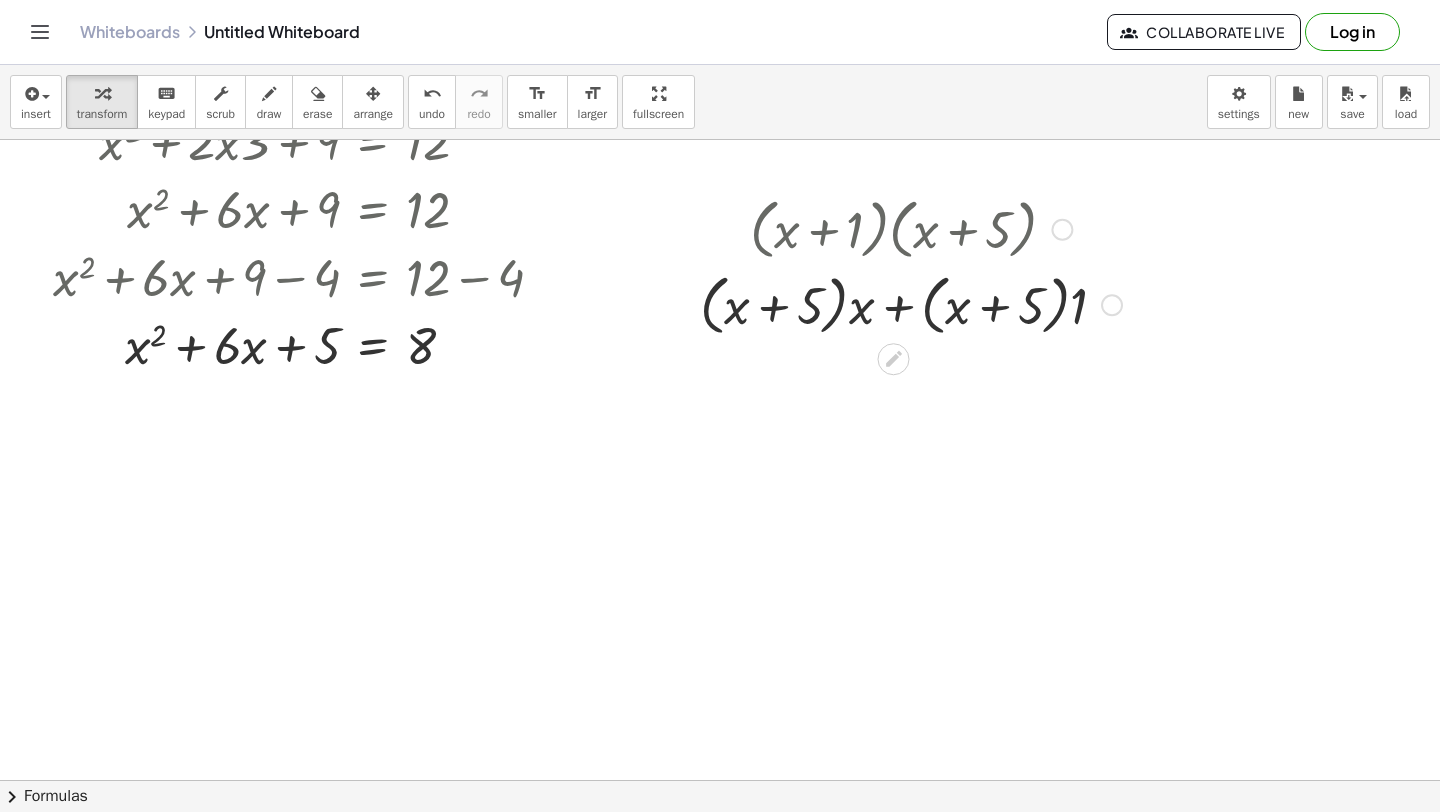 scroll, scrollTop: 6526, scrollLeft: 0, axis: vertical 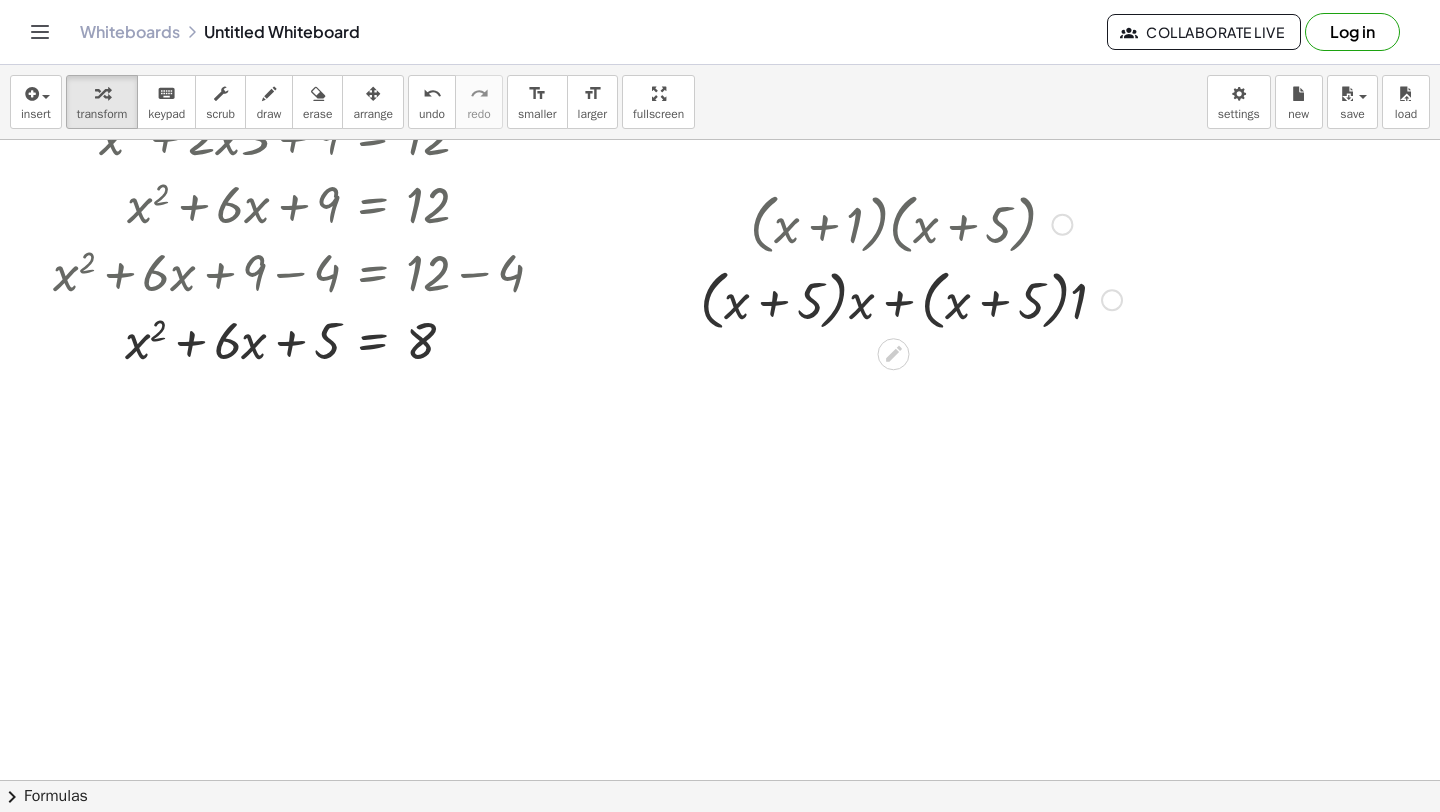 click at bounding box center (911, 299) 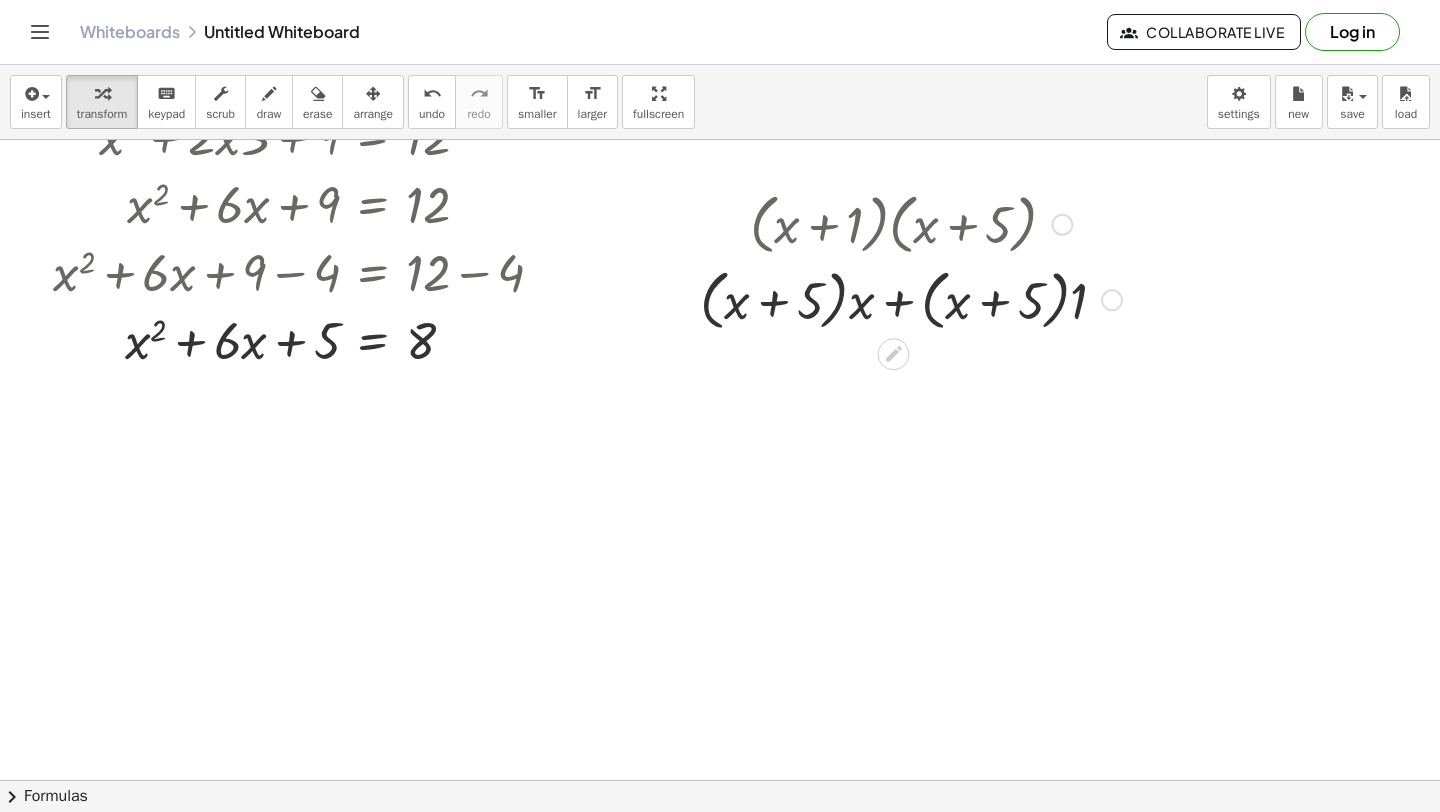 click at bounding box center (911, 299) 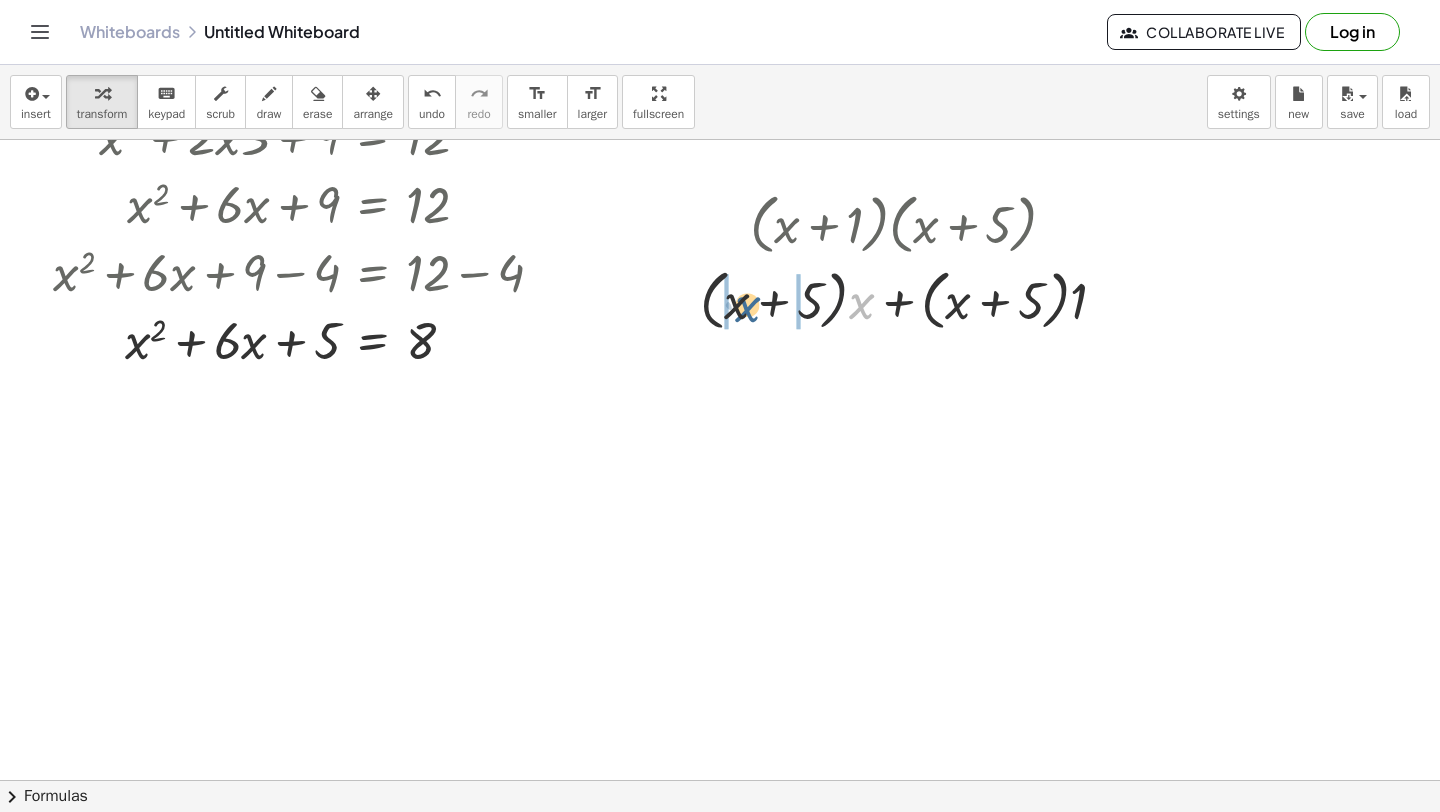 drag, startPoint x: 860, startPoint y: 307, endPoint x: 749, endPoint y: 309, distance: 111.01801 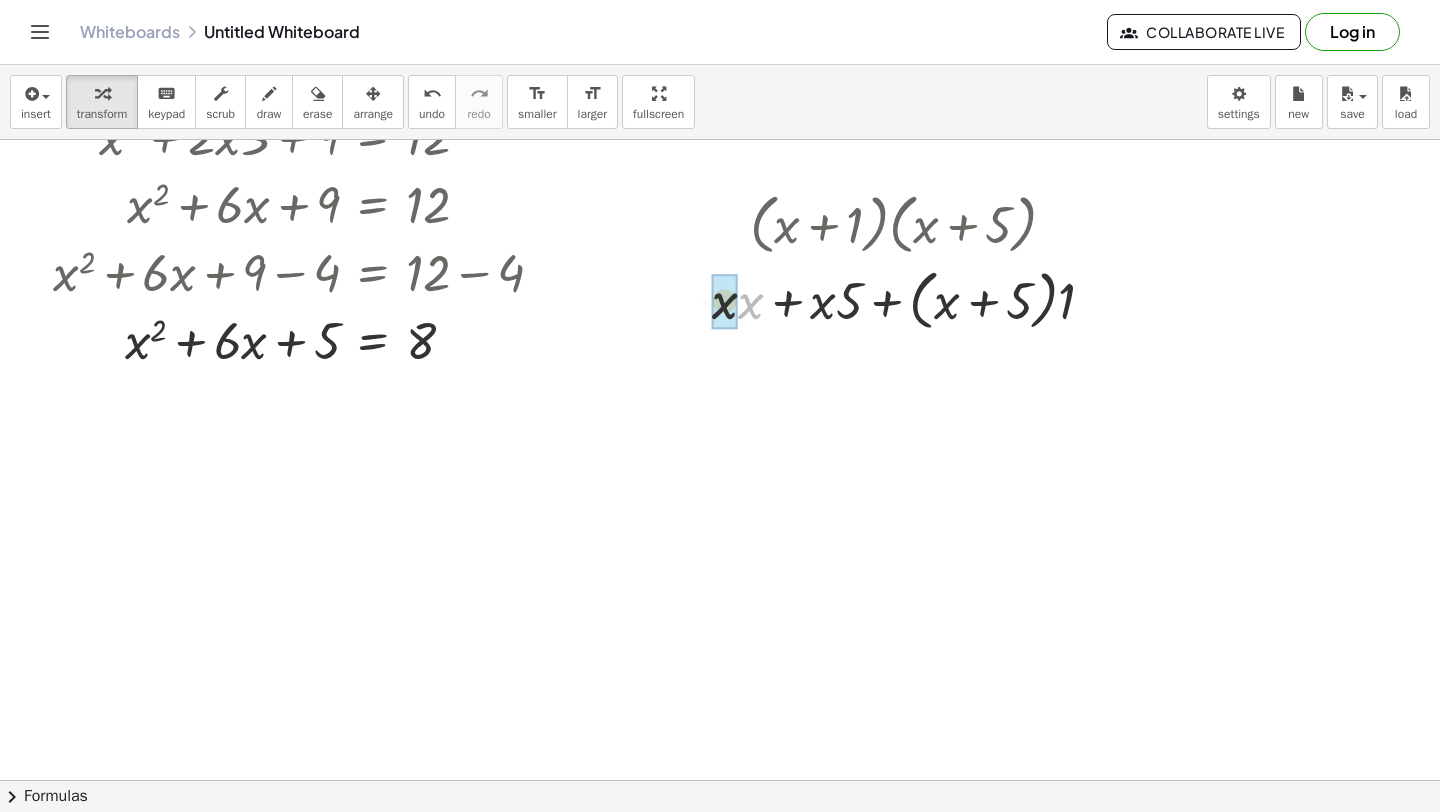 drag, startPoint x: 747, startPoint y: 314, endPoint x: 720, endPoint y: 313, distance: 27.018513 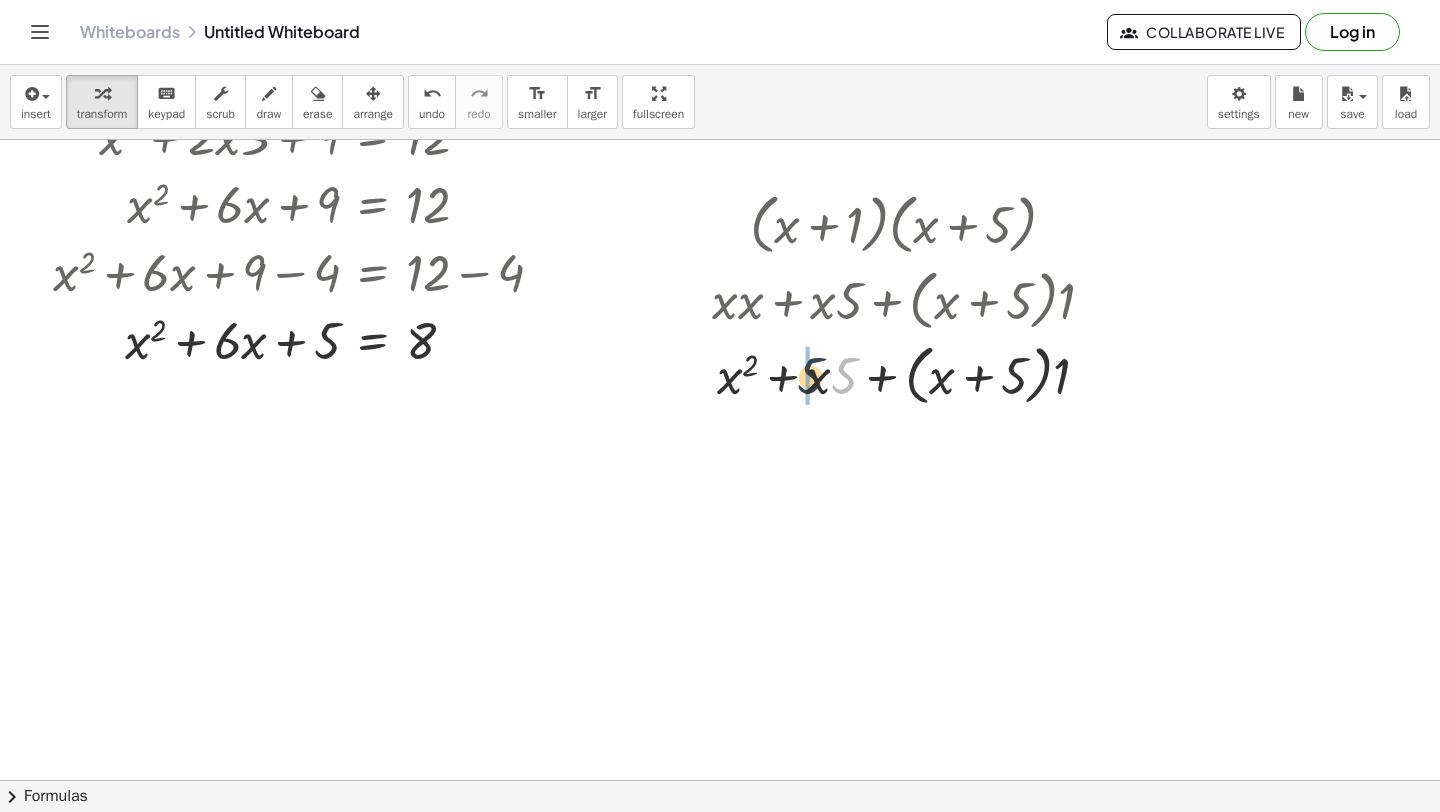 drag, startPoint x: 849, startPoint y: 367, endPoint x: 808, endPoint y: 367, distance: 41 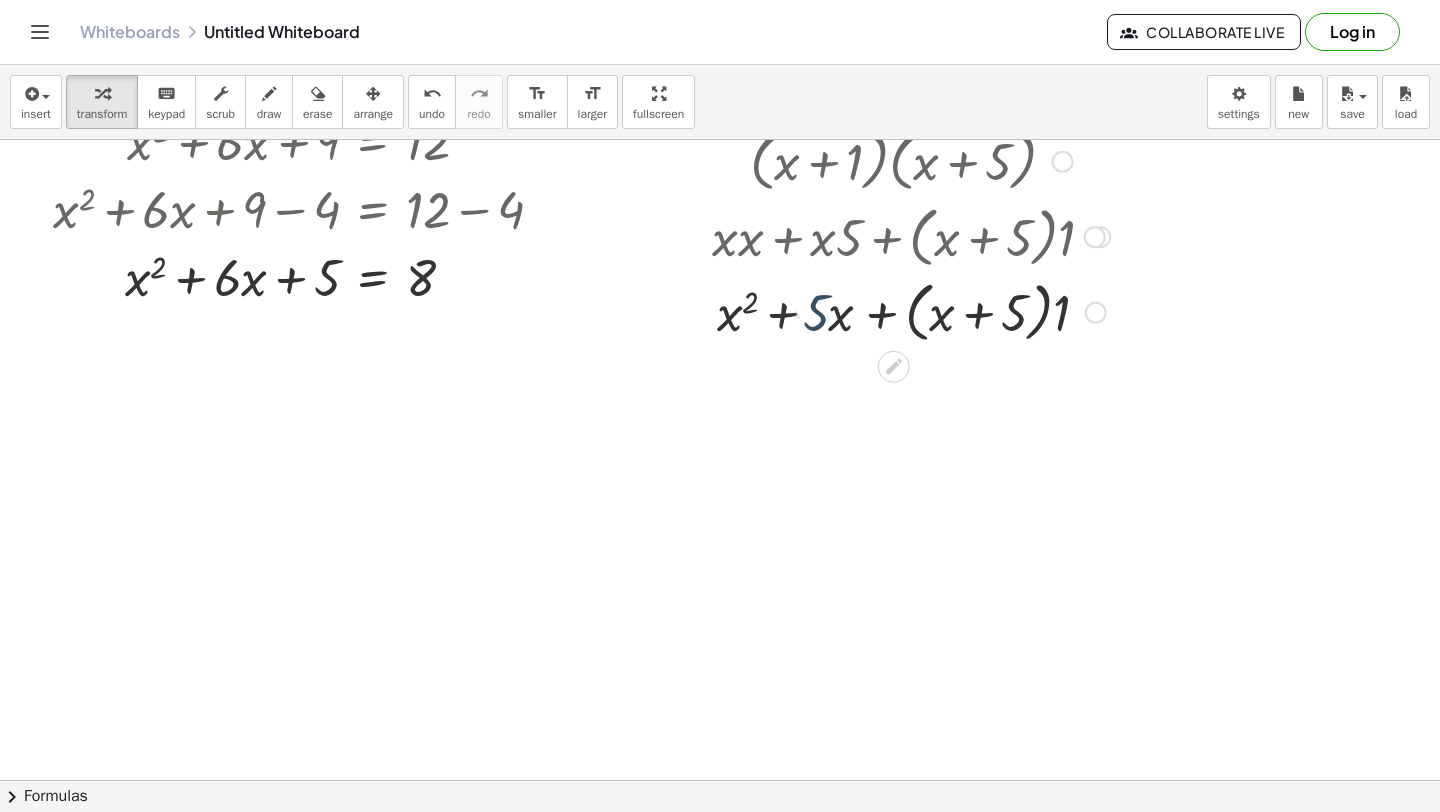scroll, scrollTop: 6593, scrollLeft: 0, axis: vertical 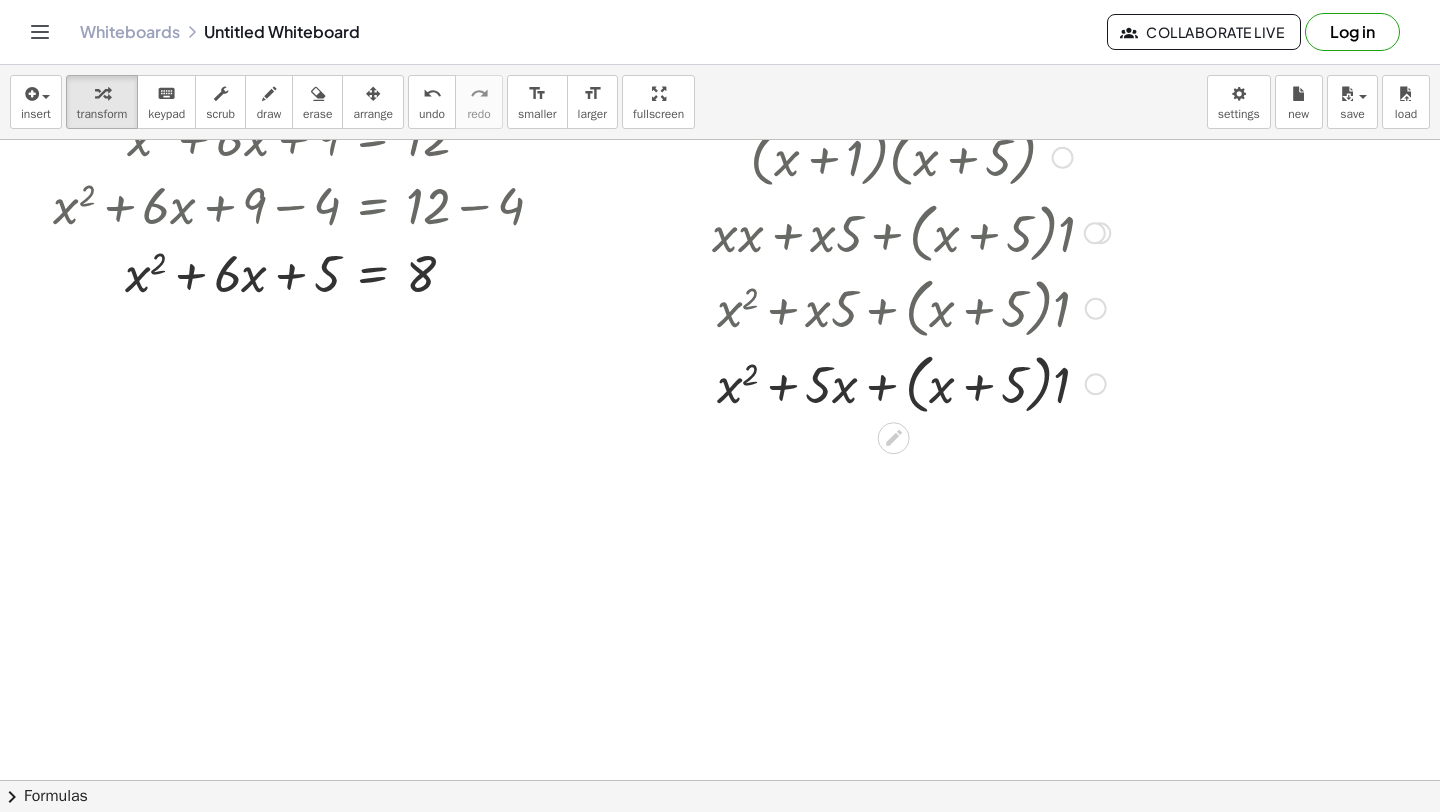 click at bounding box center (911, 383) 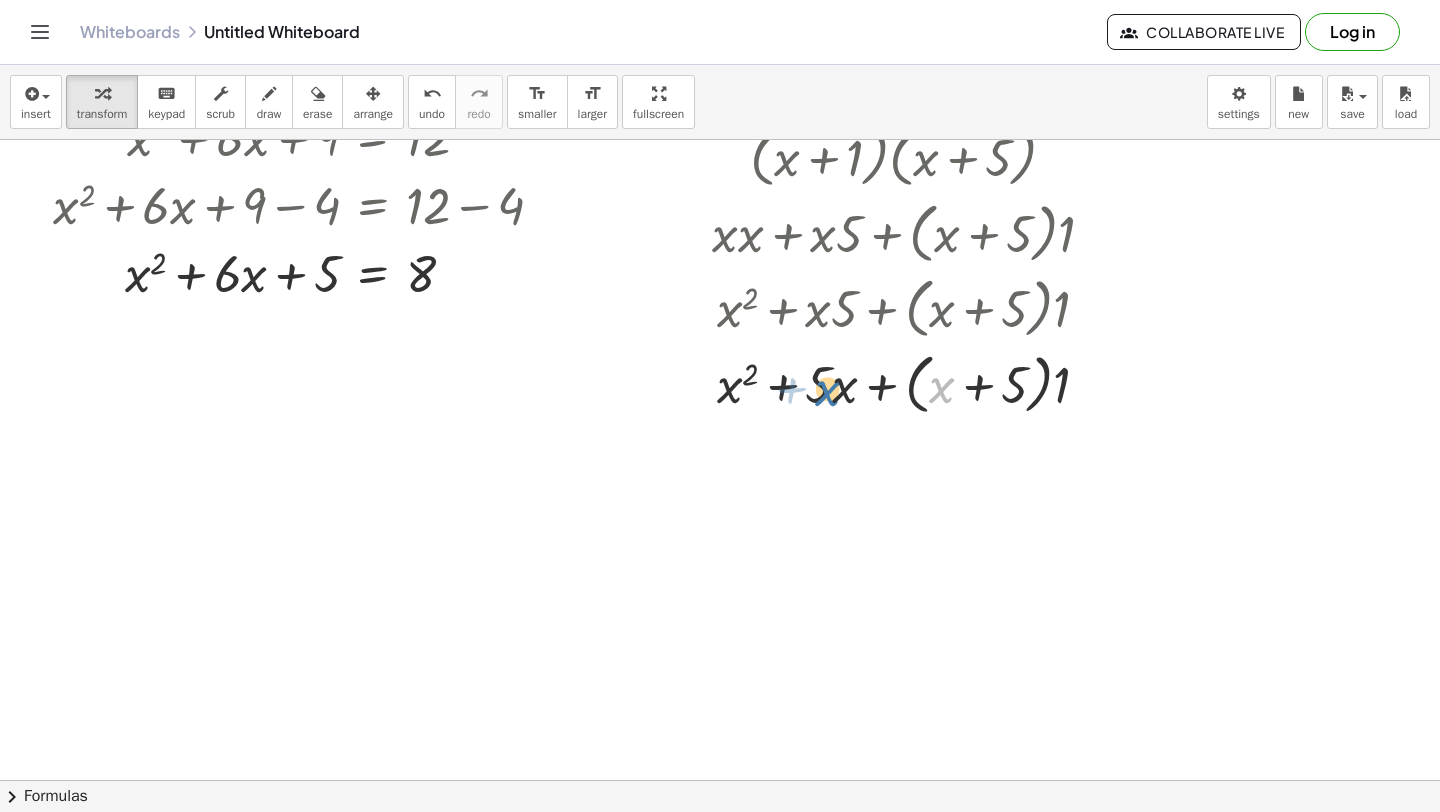 drag, startPoint x: 943, startPoint y: 386, endPoint x: 941, endPoint y: 373, distance: 13.152946 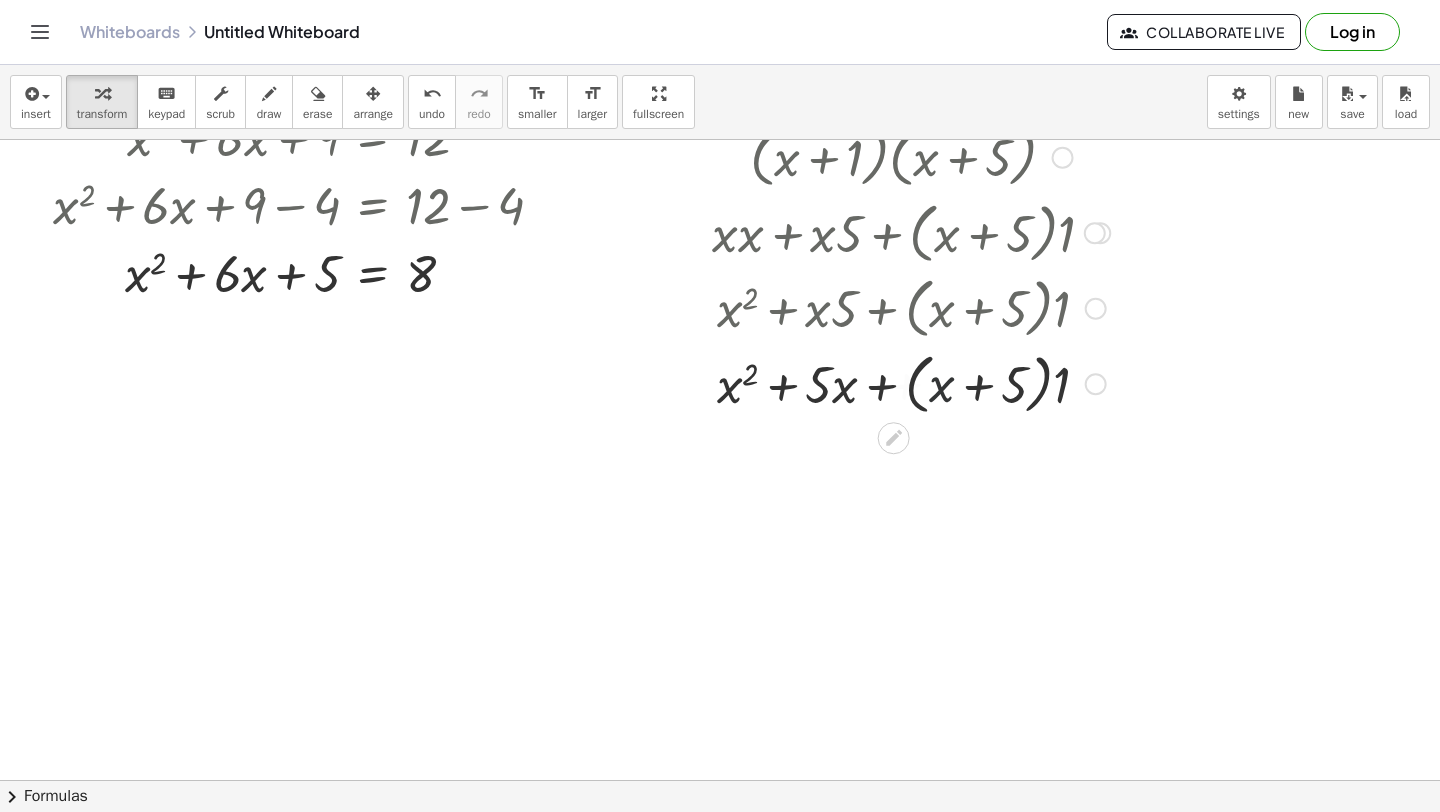 click at bounding box center (911, 383) 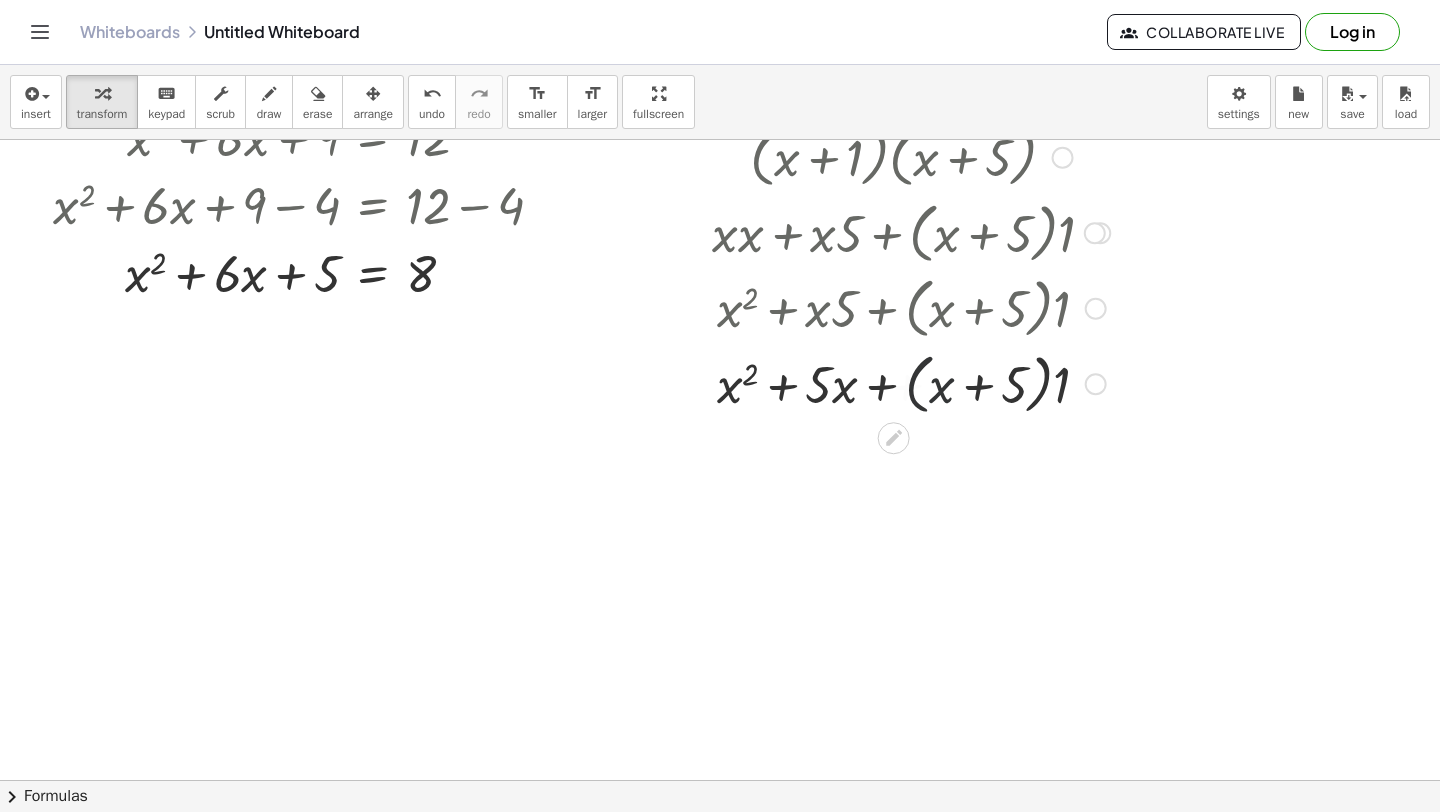 click at bounding box center [911, 383] 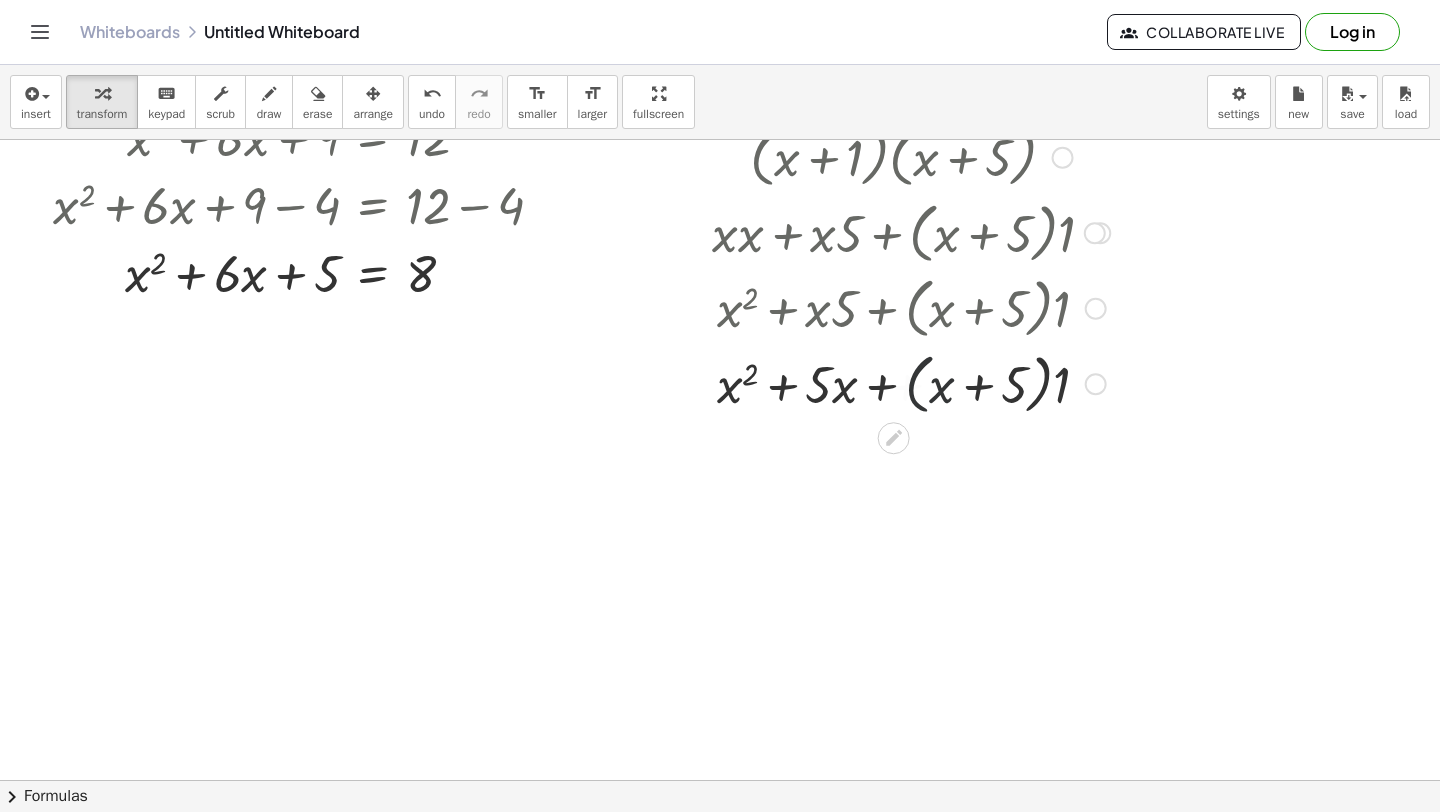 click at bounding box center [911, 383] 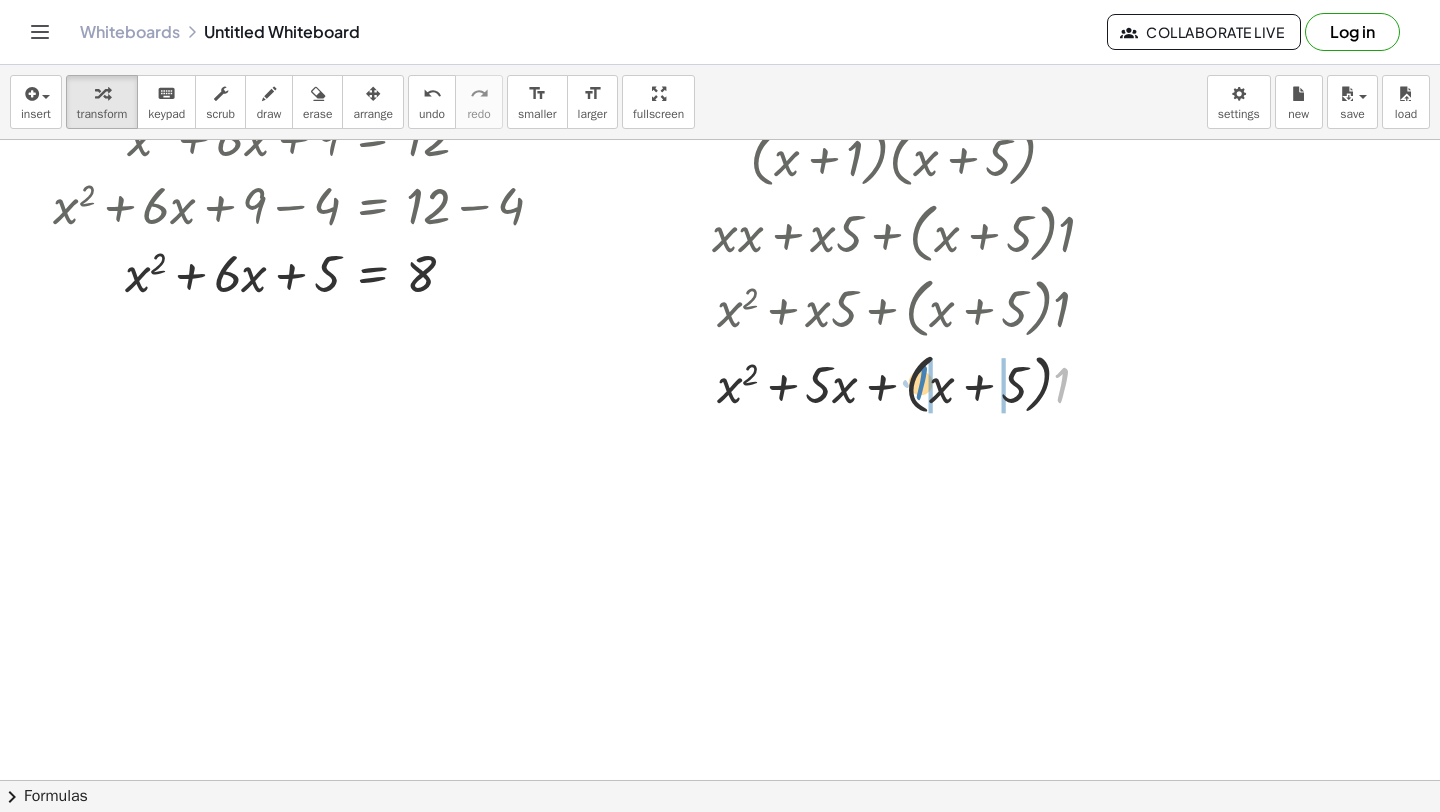 drag, startPoint x: 1058, startPoint y: 382, endPoint x: 925, endPoint y: 379, distance: 133.03383 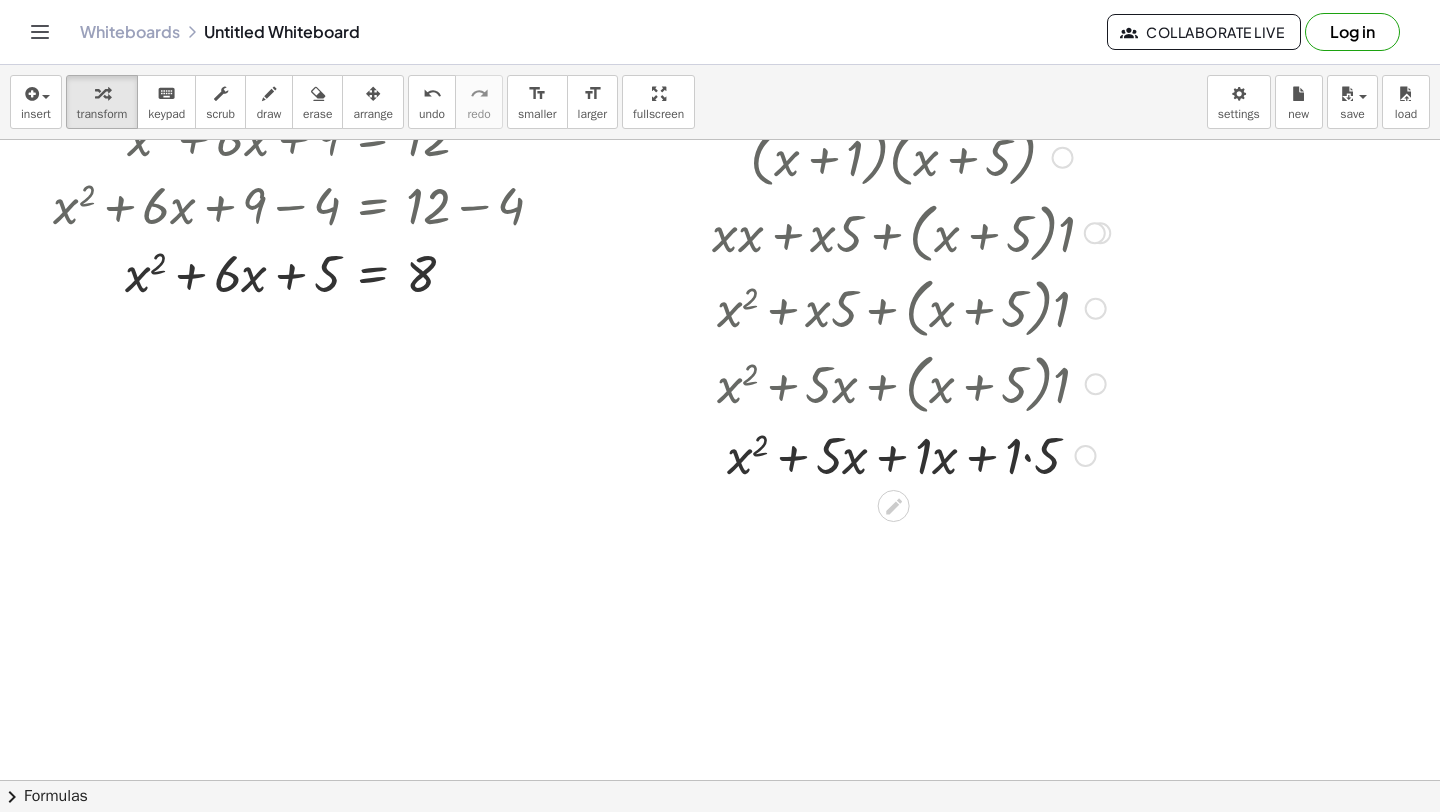 click at bounding box center (911, 454) 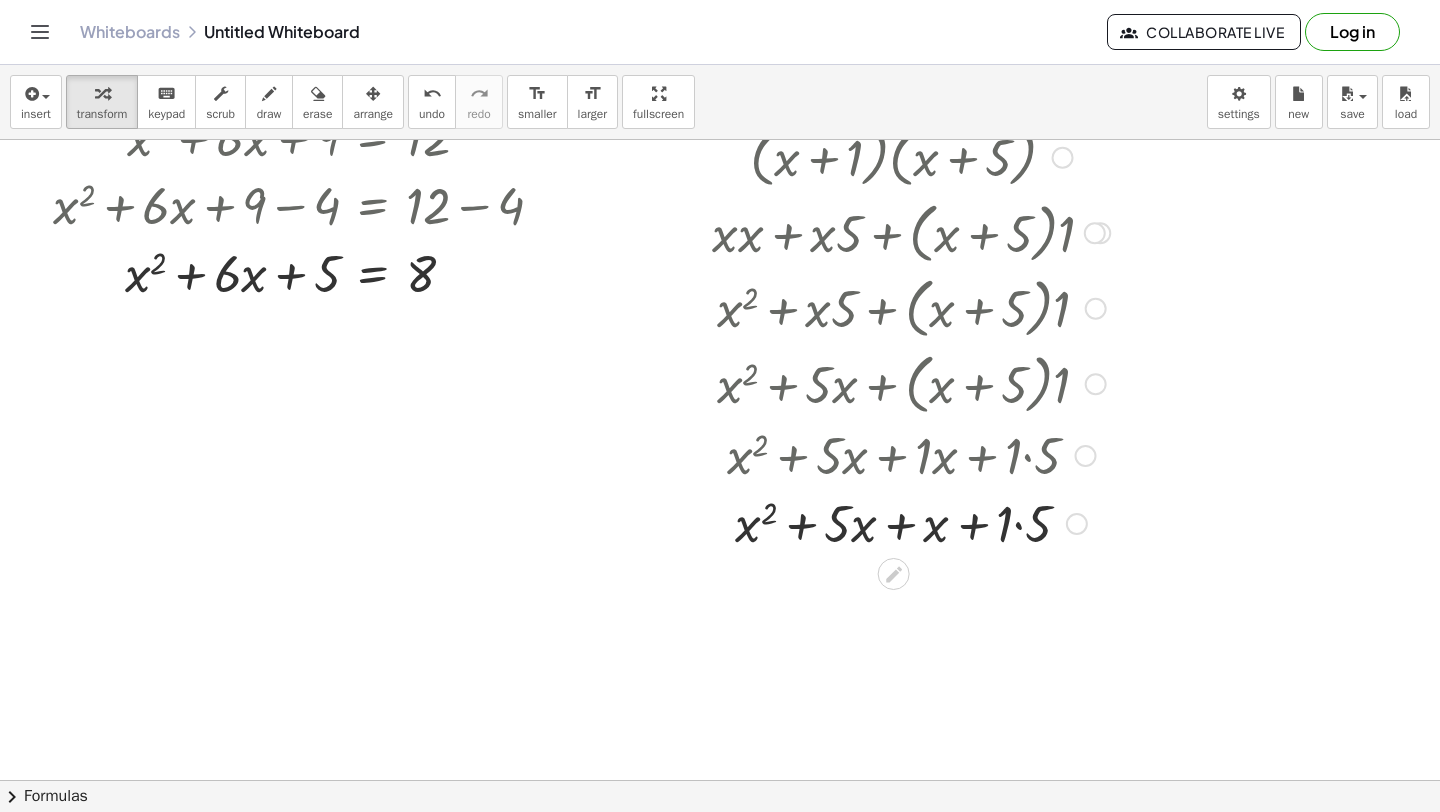 click at bounding box center (911, 522) 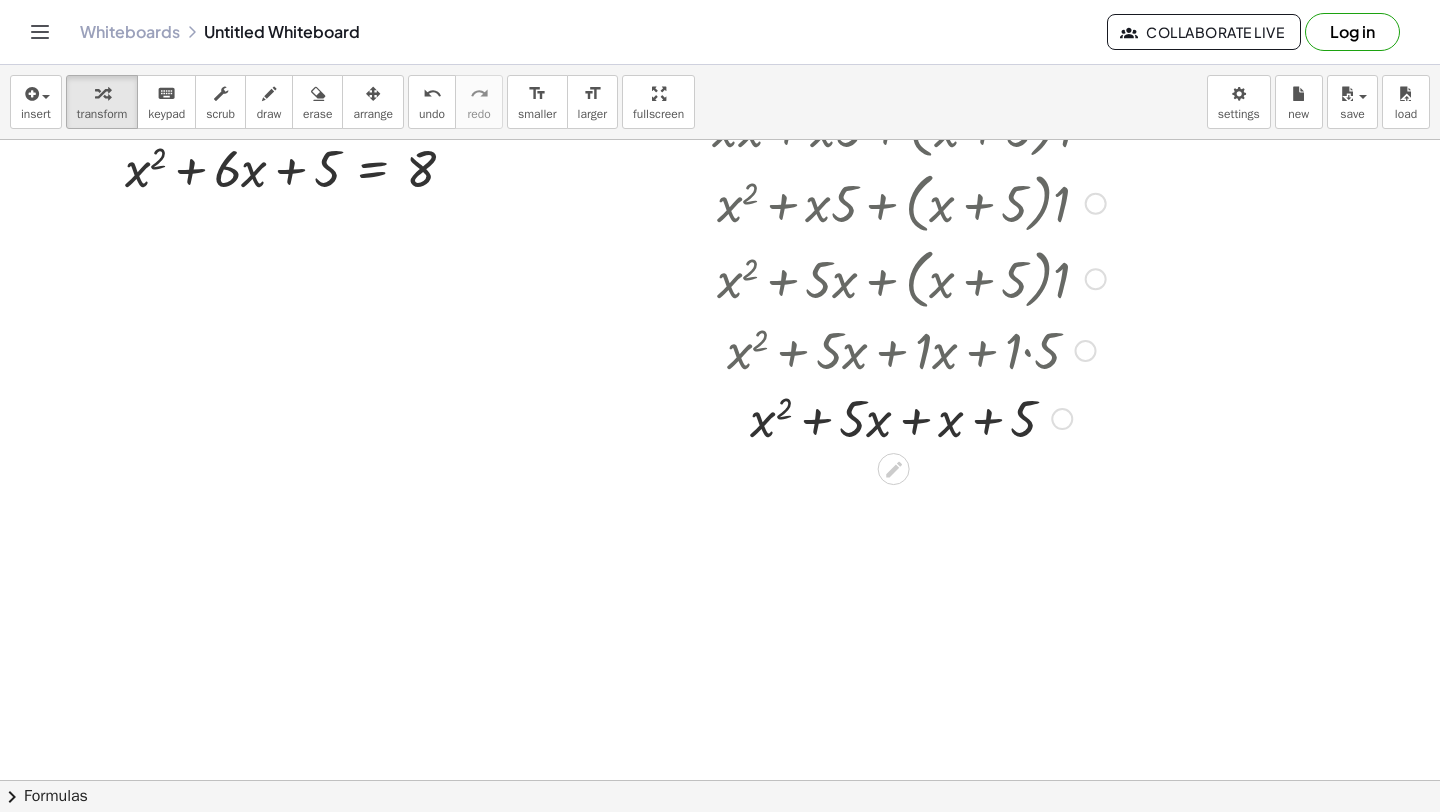 scroll, scrollTop: 6722, scrollLeft: 0, axis: vertical 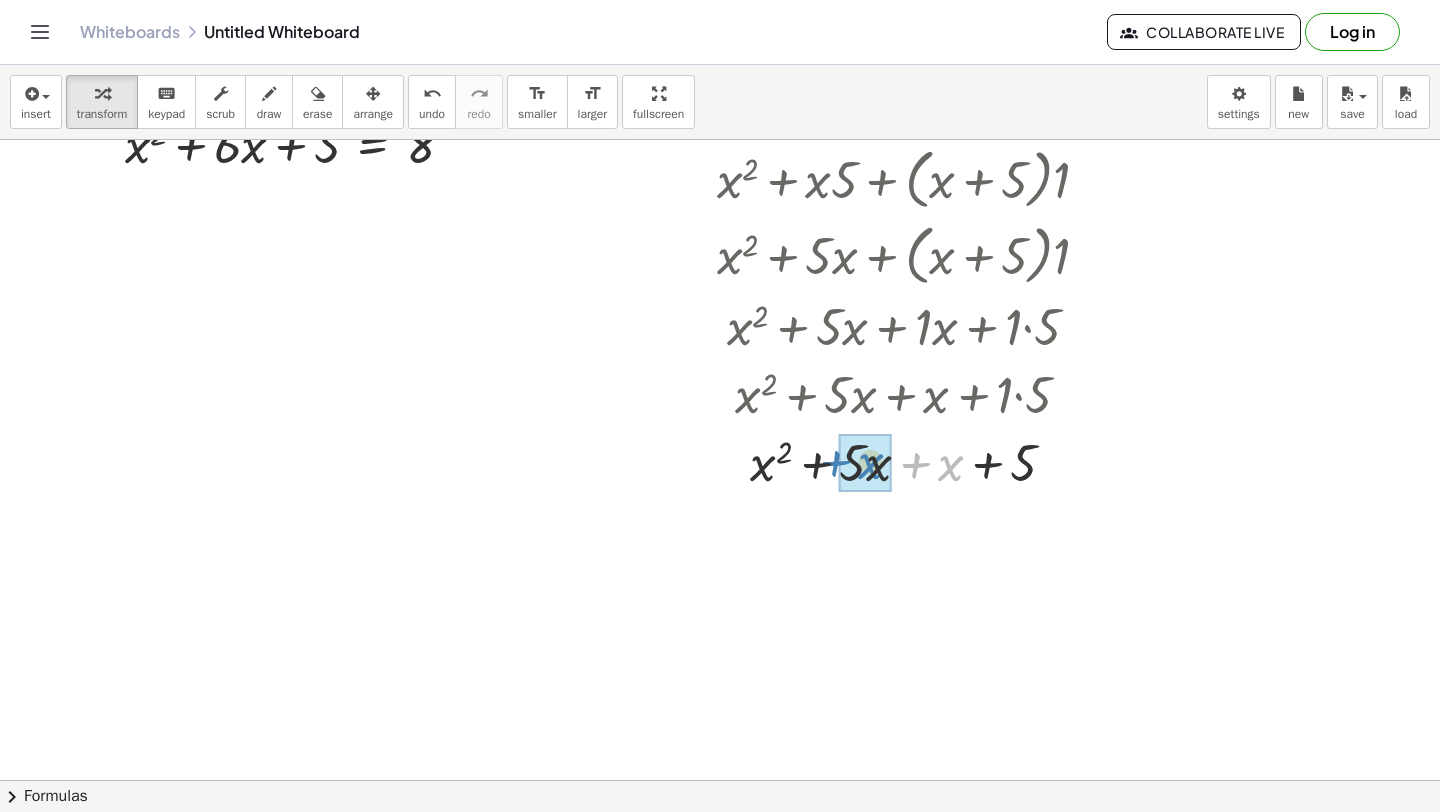 drag, startPoint x: 915, startPoint y: 464, endPoint x: 838, endPoint y: 462, distance: 77.02597 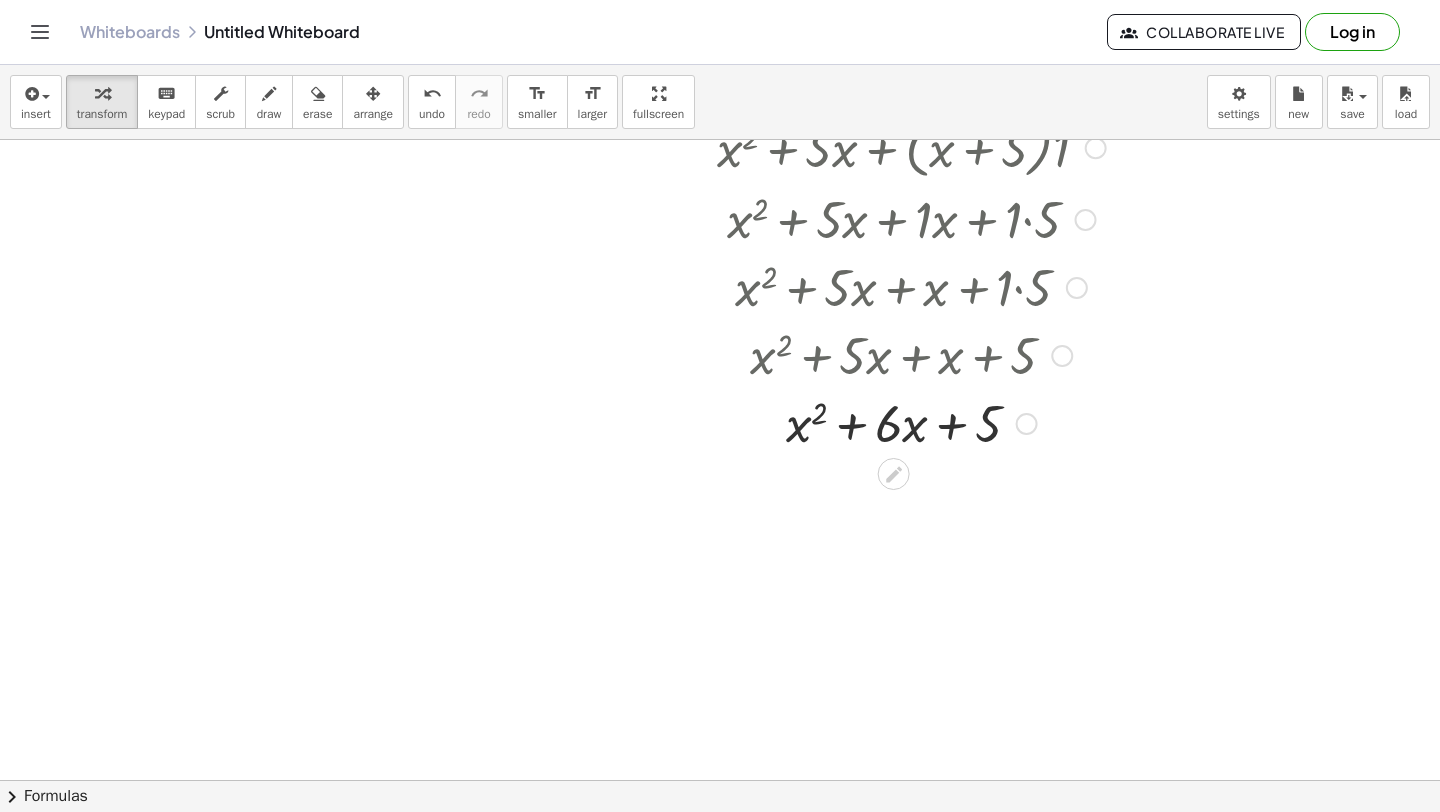 scroll, scrollTop: 6835, scrollLeft: 0, axis: vertical 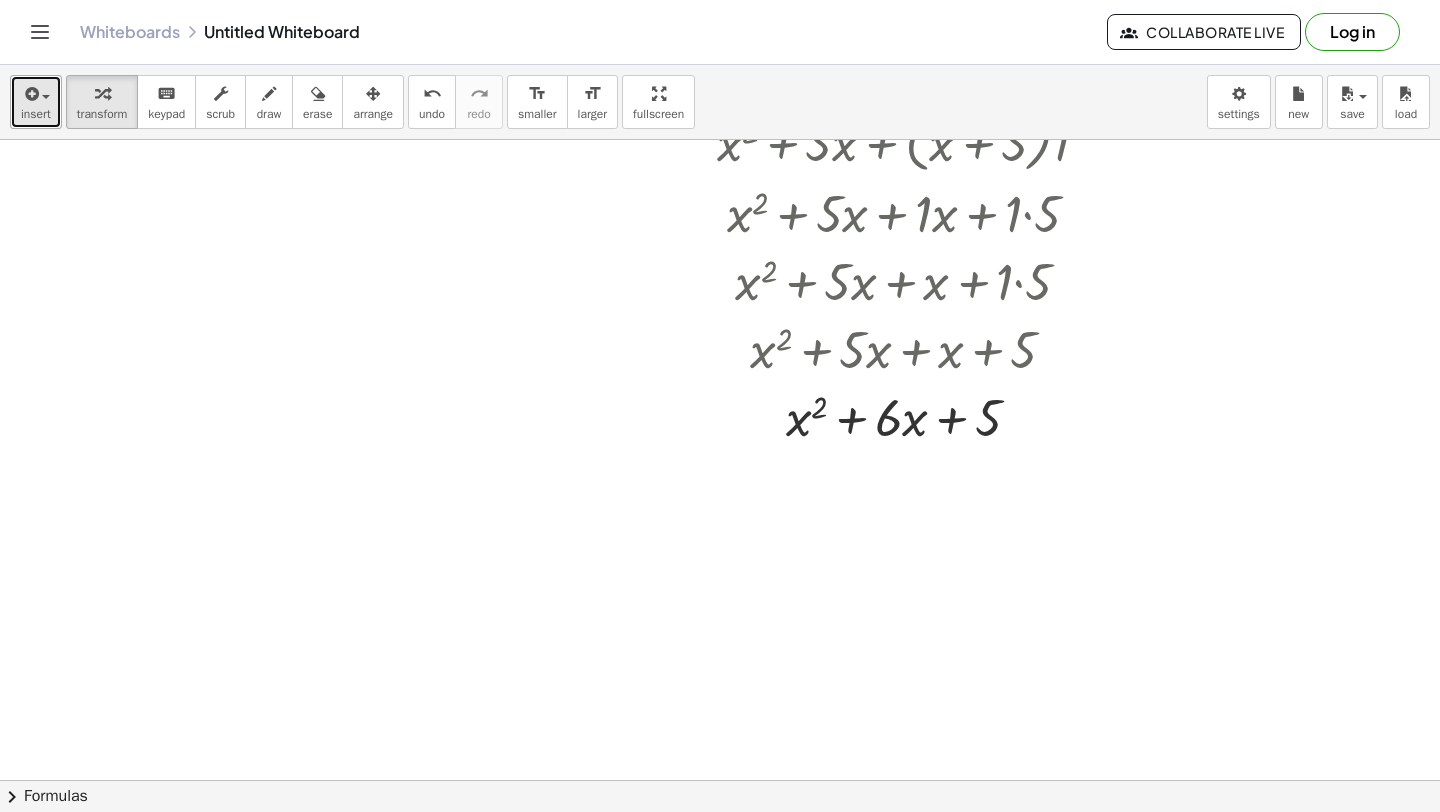 click on "insert" at bounding box center (36, 114) 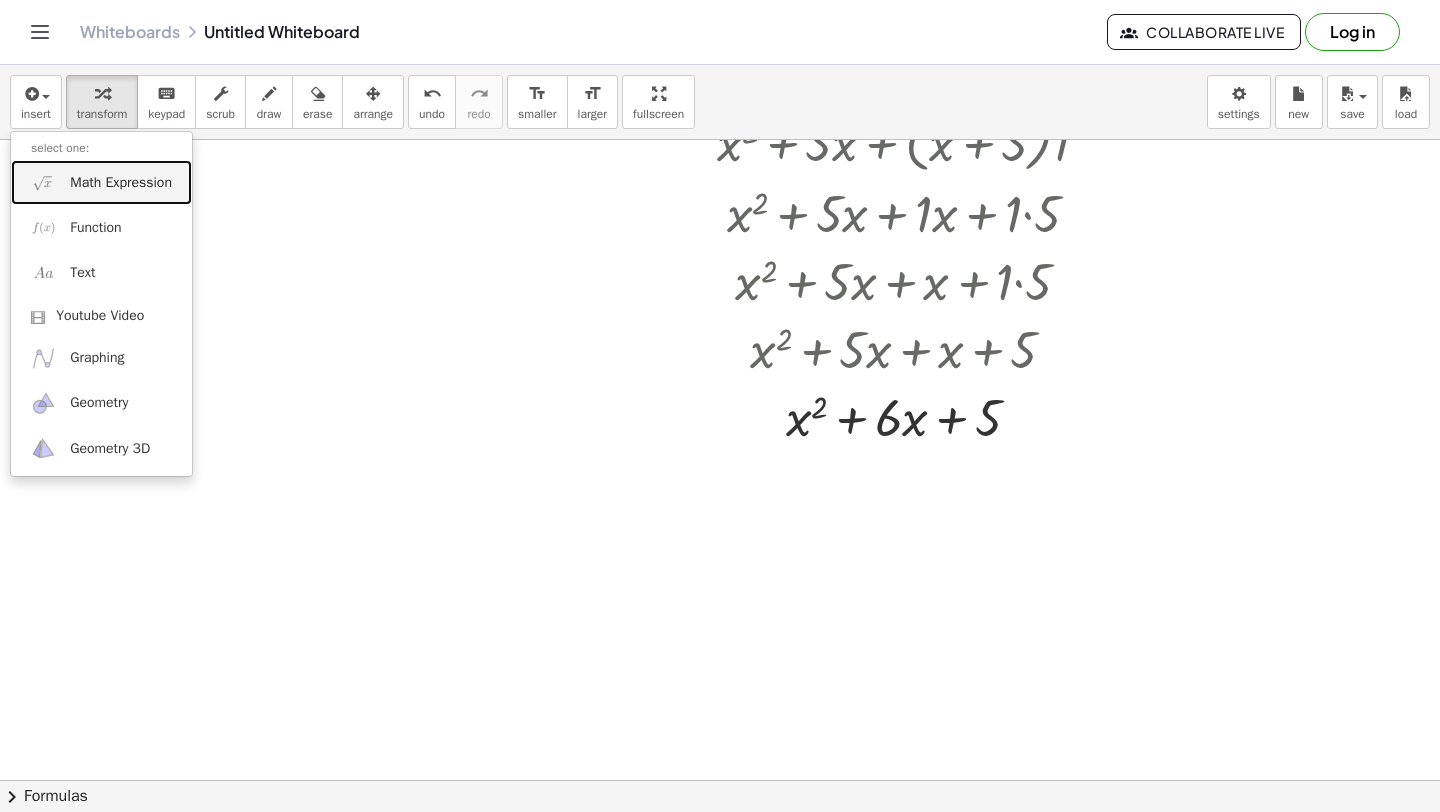 click on "Math Expression" at bounding box center [101, 182] 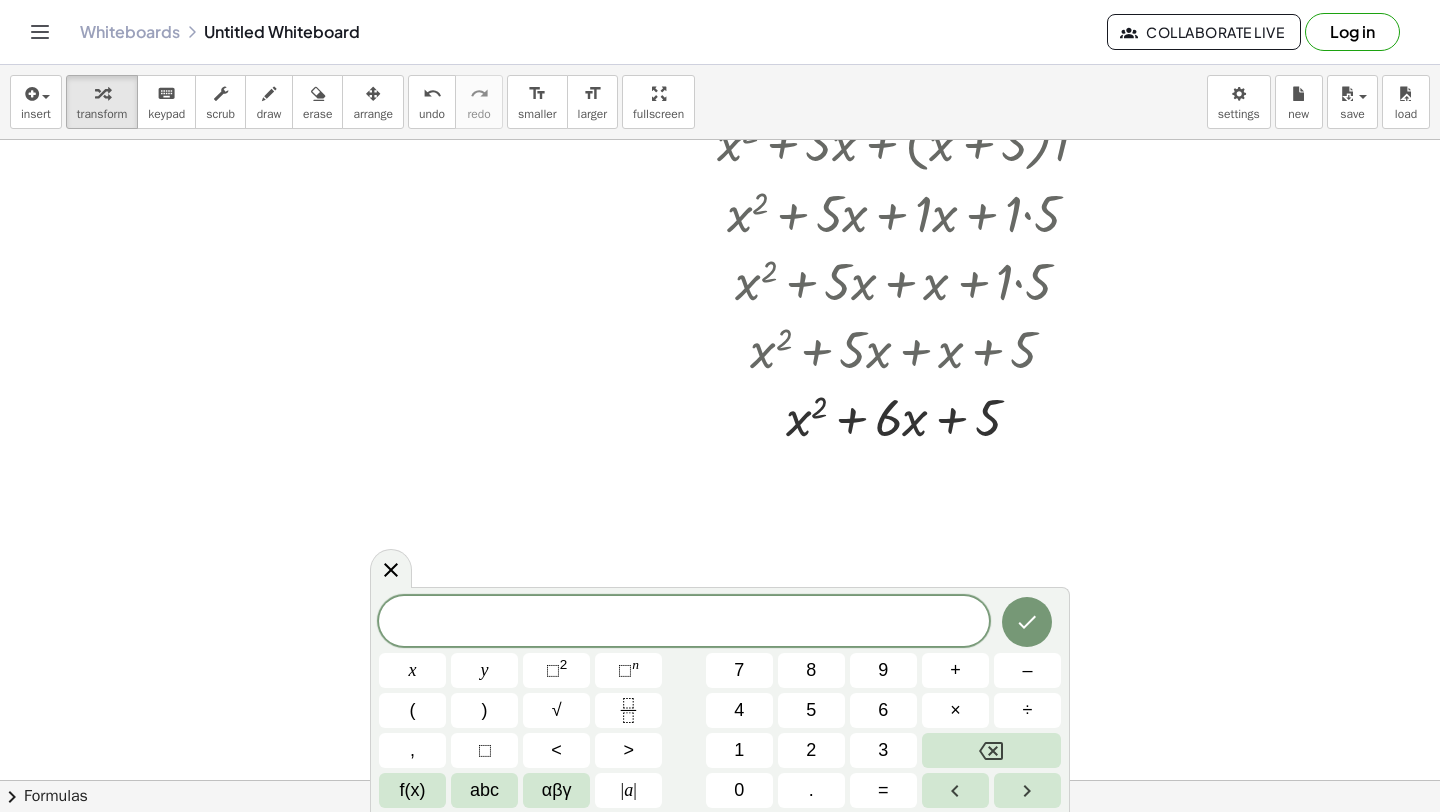 click at bounding box center [834, -2855] 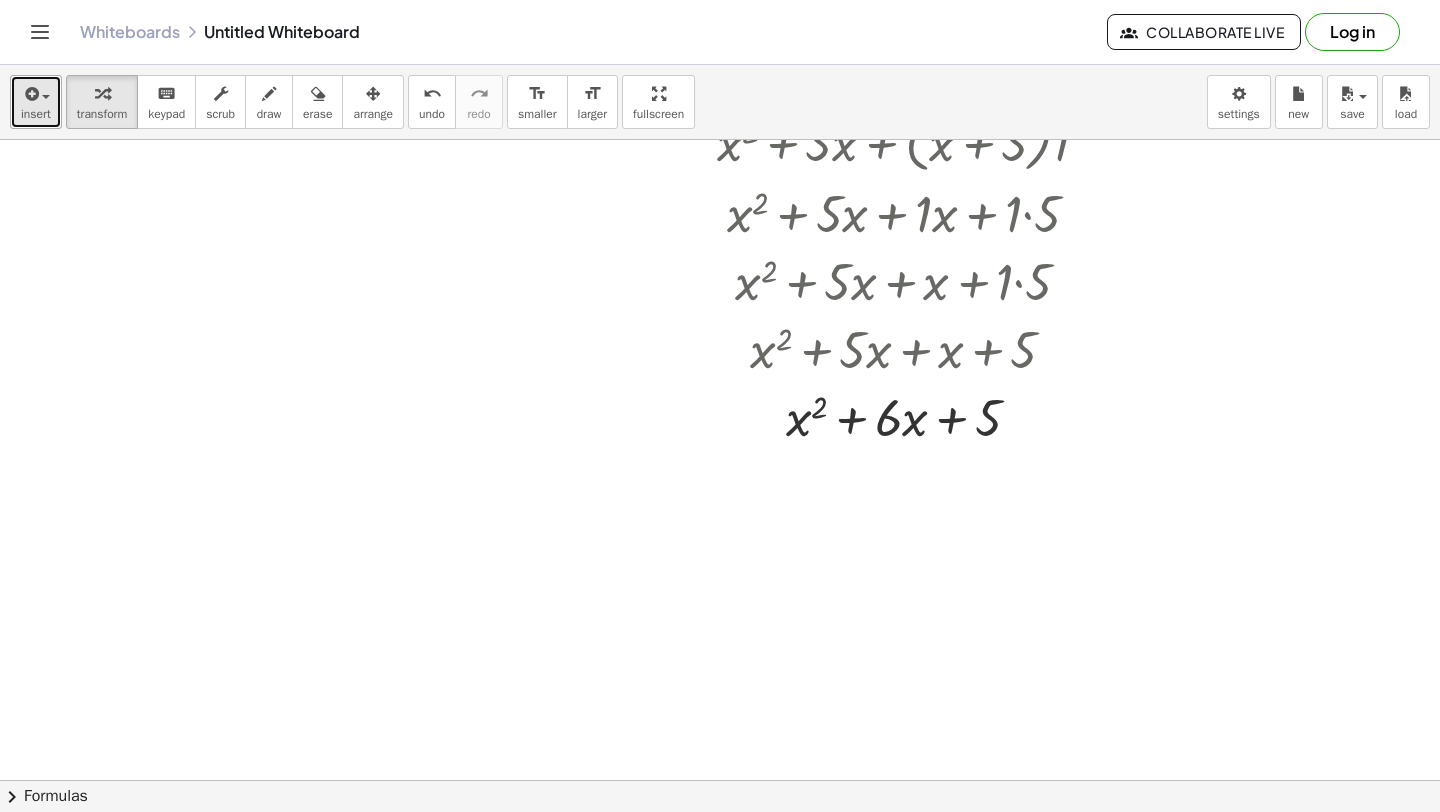 click on "insert" at bounding box center (36, 102) 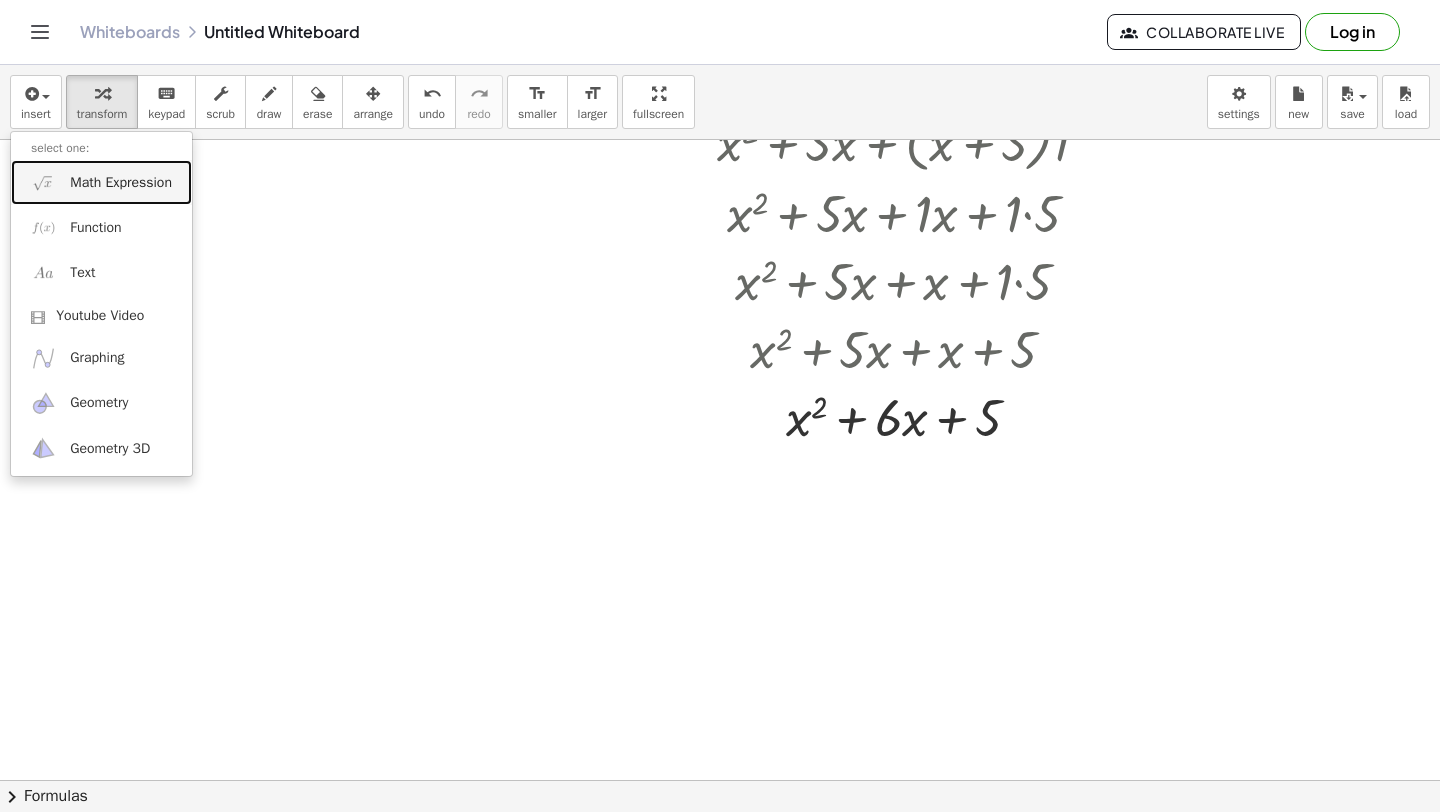 click on "Math Expression" at bounding box center (121, 183) 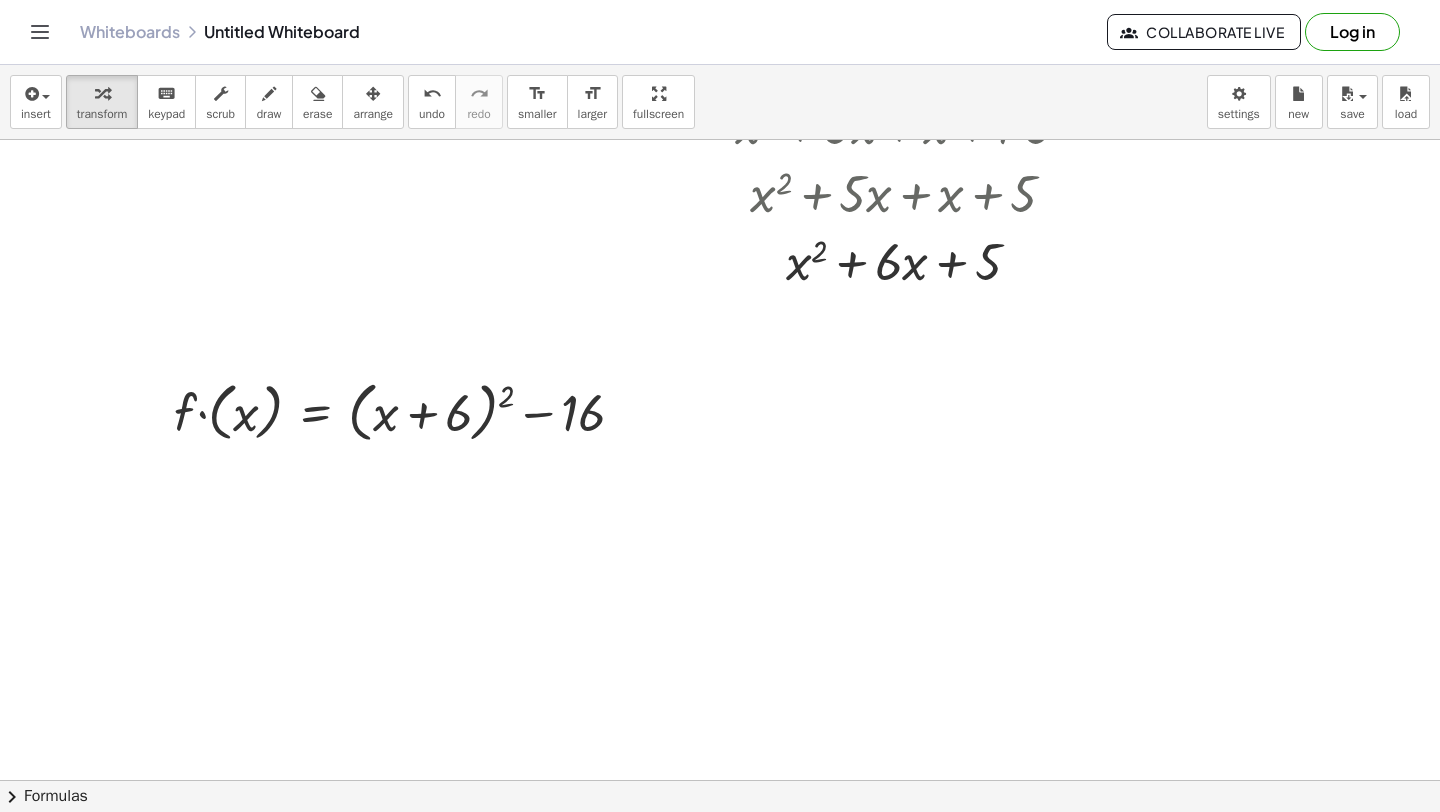 scroll, scrollTop: 7000, scrollLeft: 0, axis: vertical 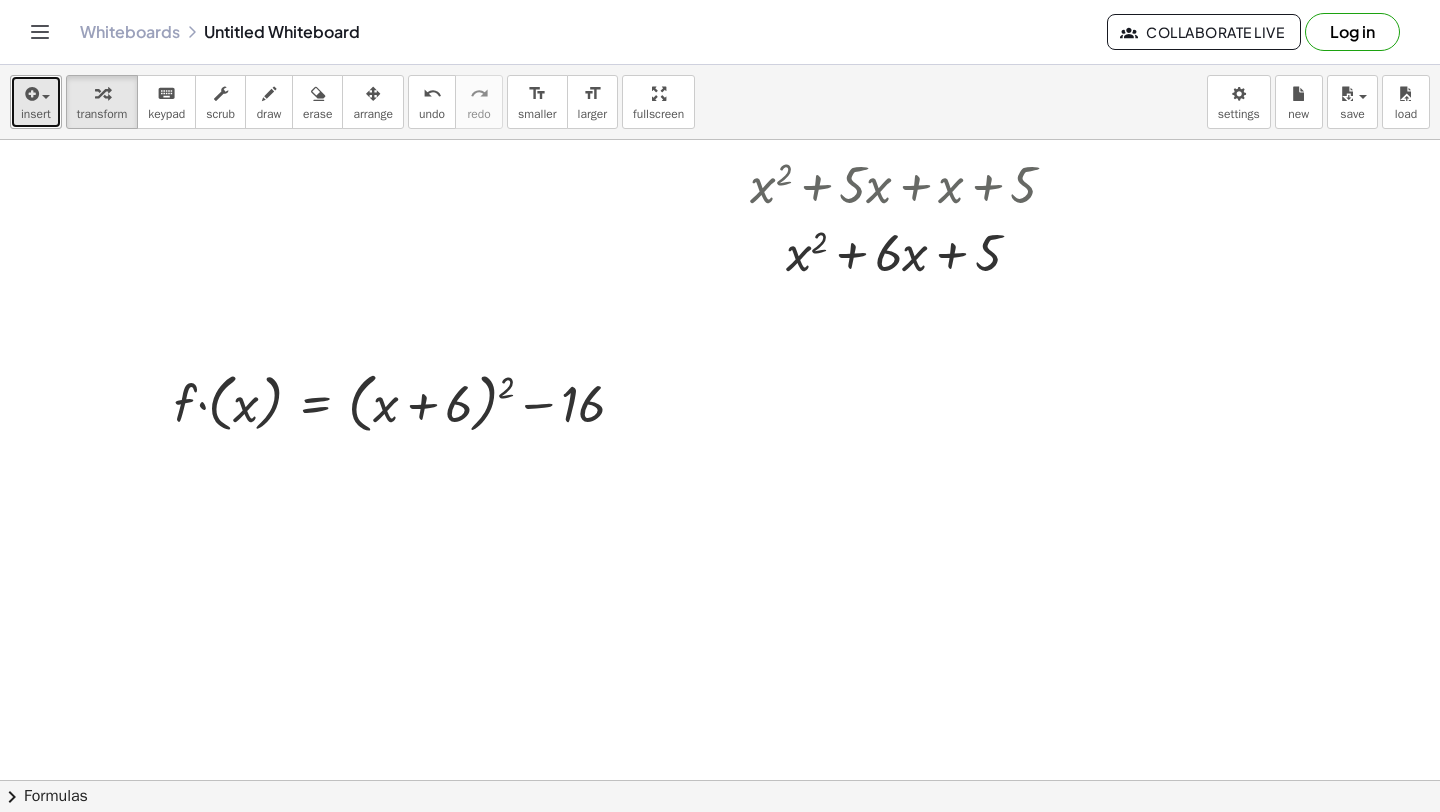 click on "insert" at bounding box center [36, 102] 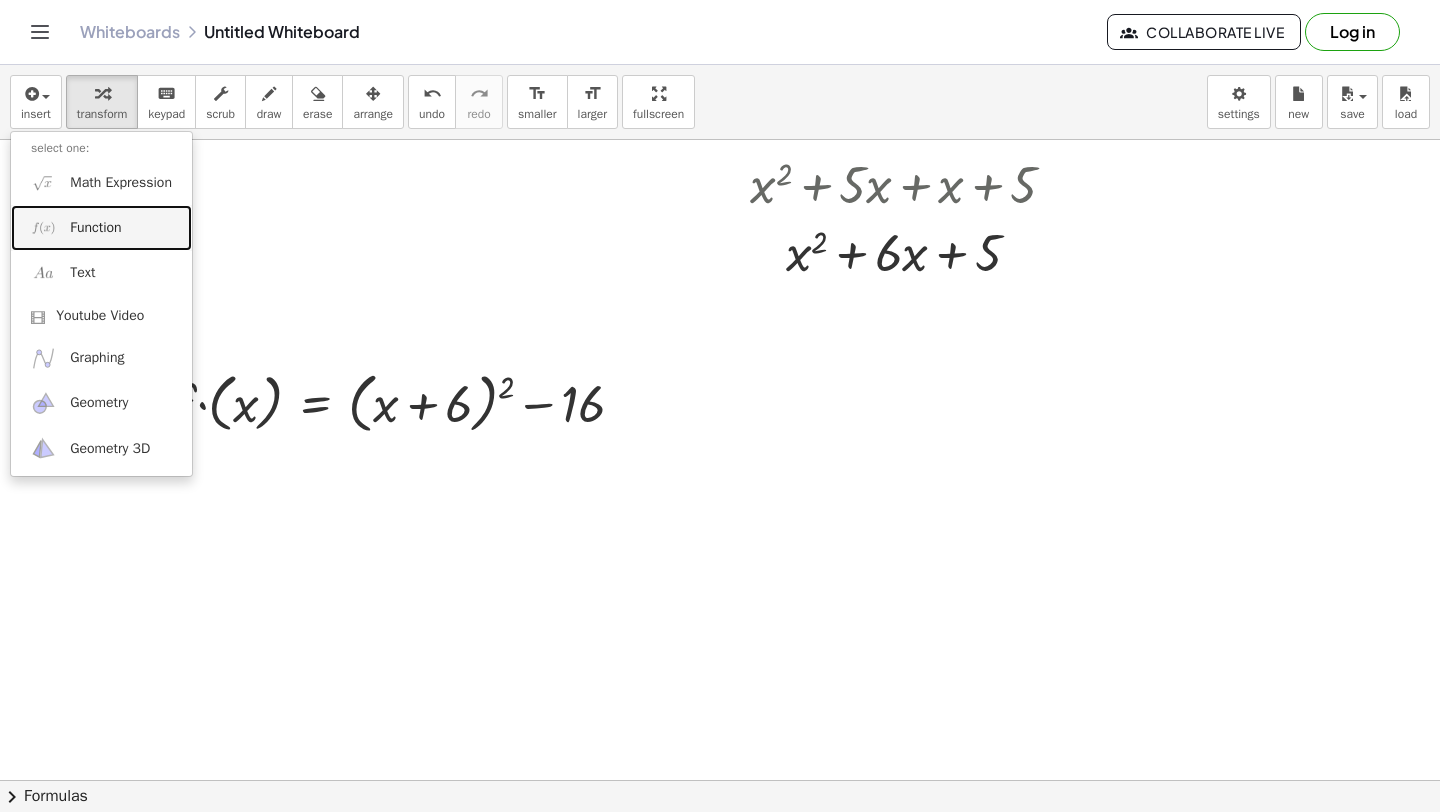 click on "Function" at bounding box center (95, 228) 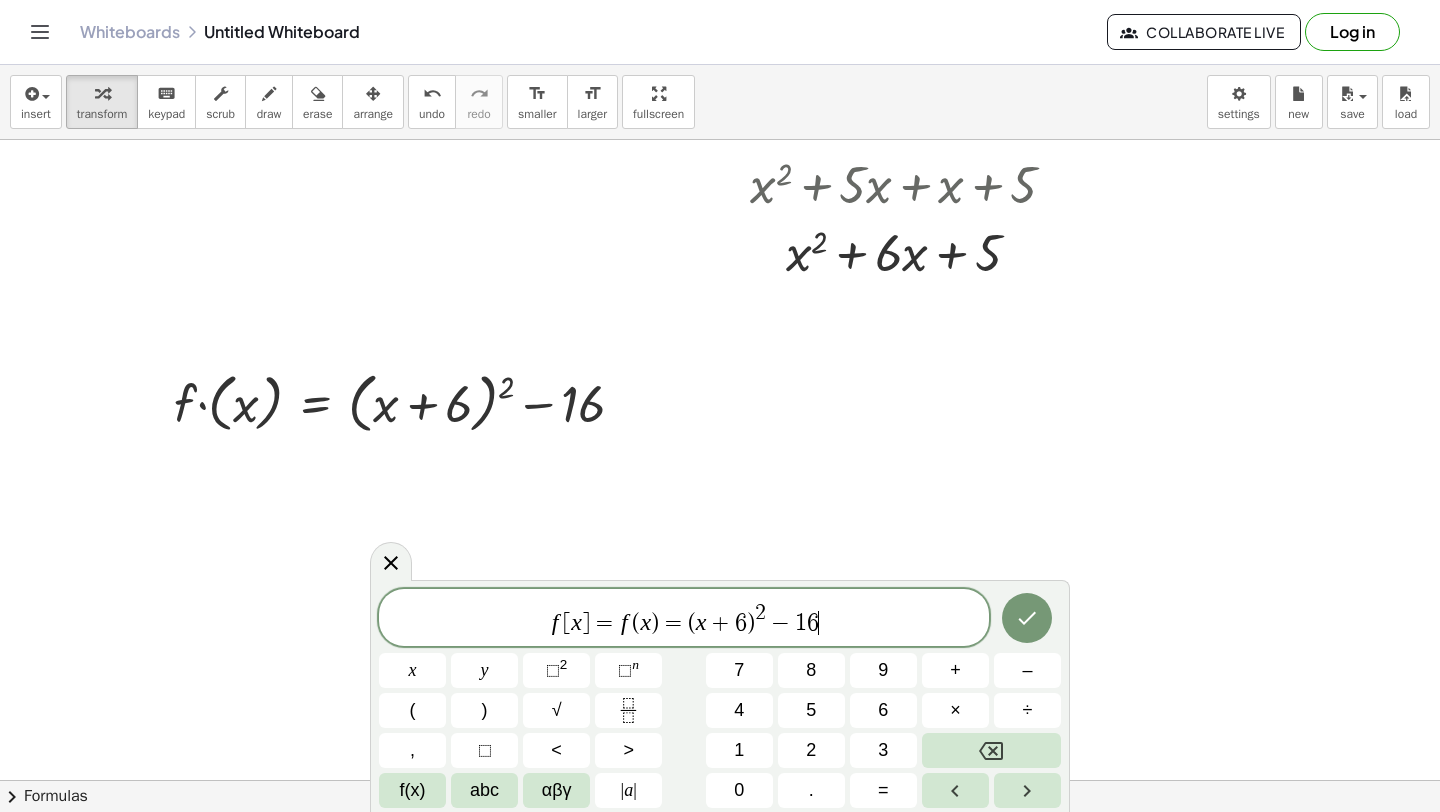 click on "=" at bounding box center (673, 623) 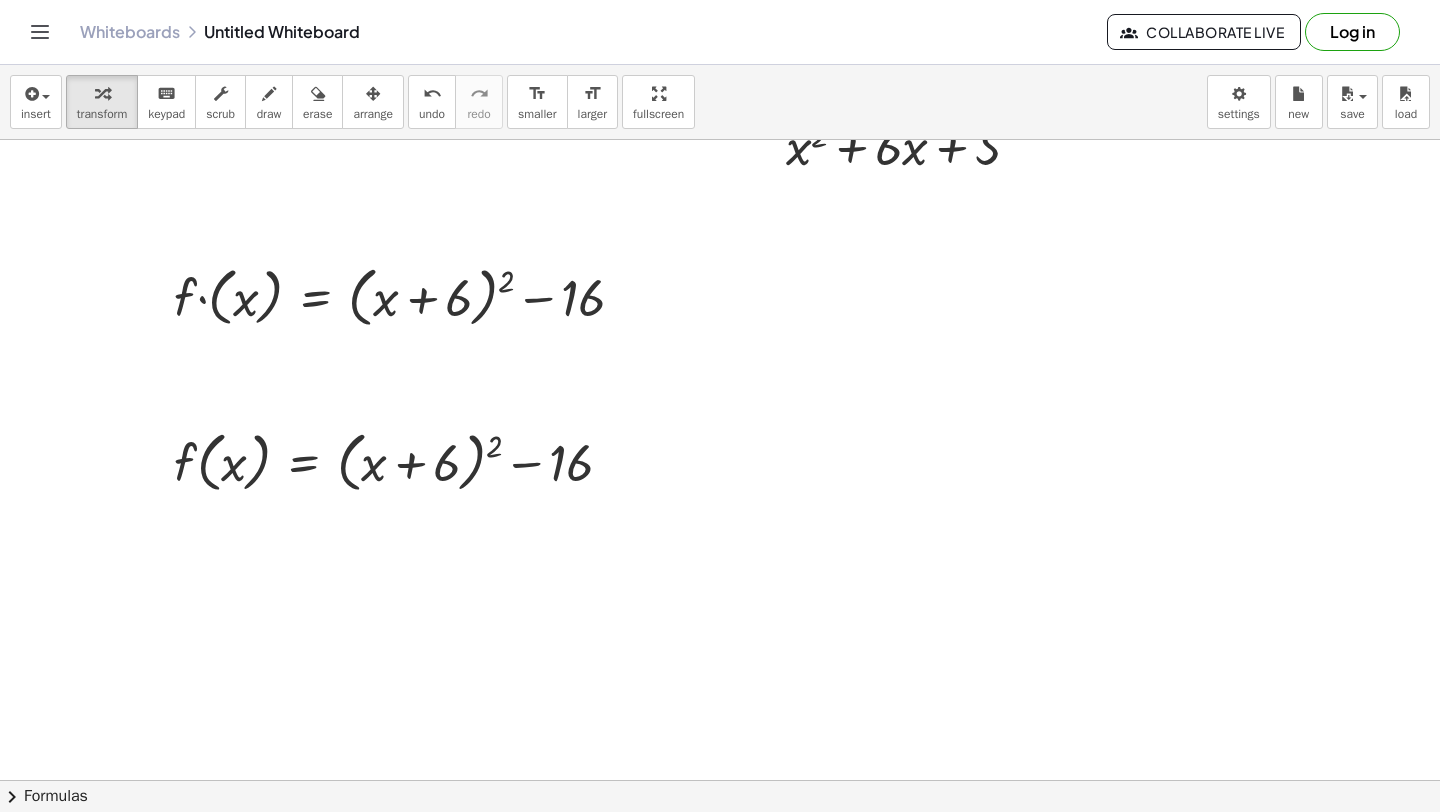 scroll, scrollTop: 7113, scrollLeft: 0, axis: vertical 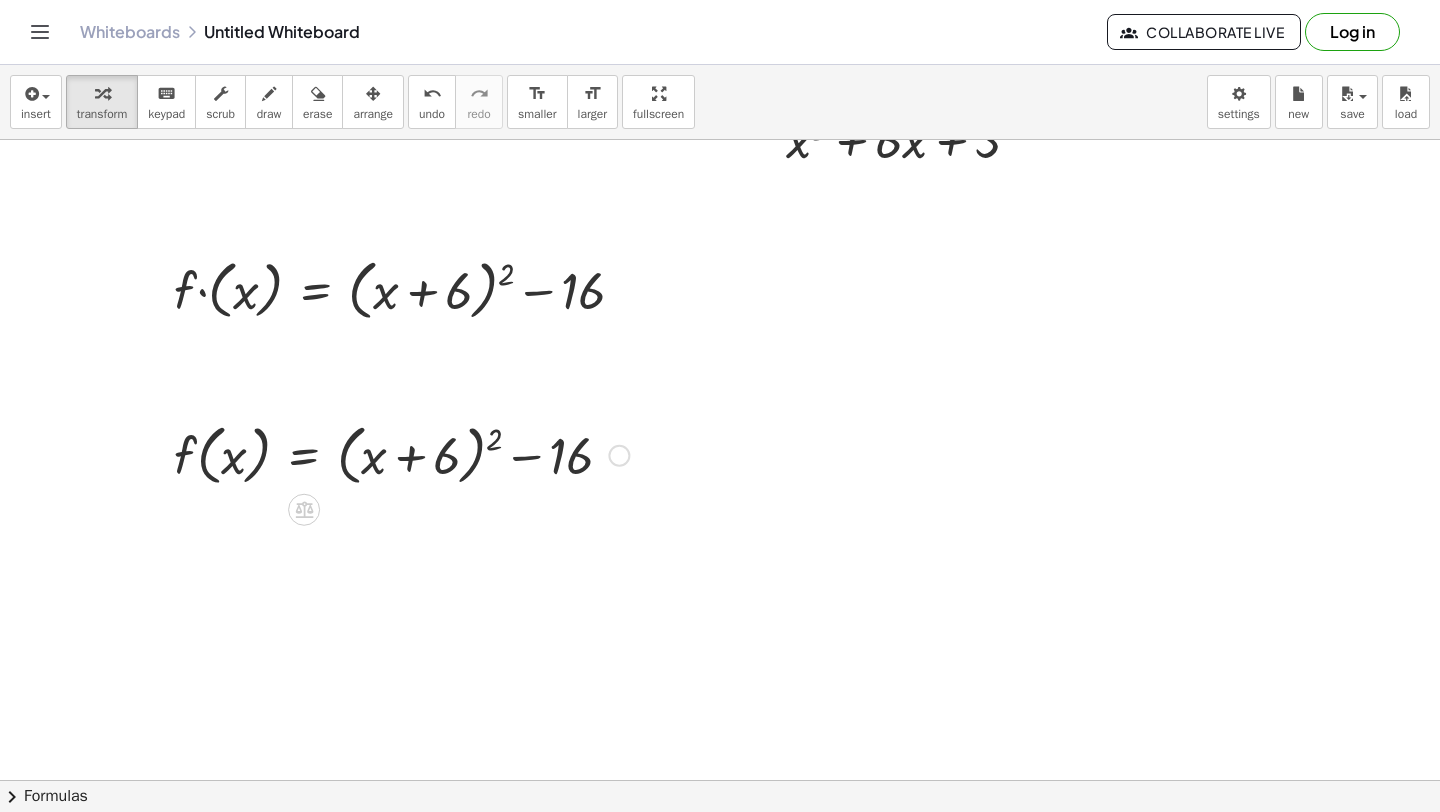 click at bounding box center [401, 454] 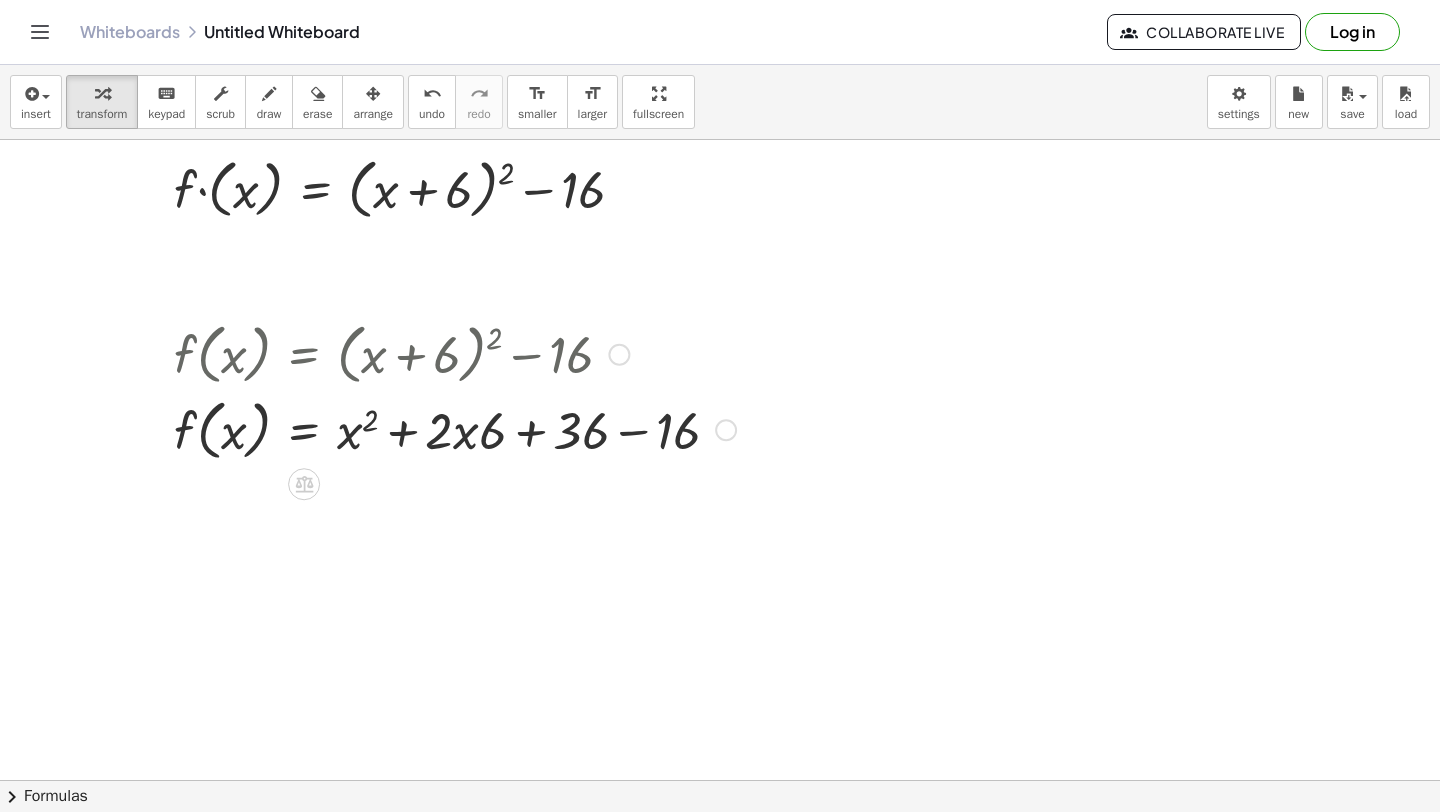 scroll, scrollTop: 7207, scrollLeft: 0, axis: vertical 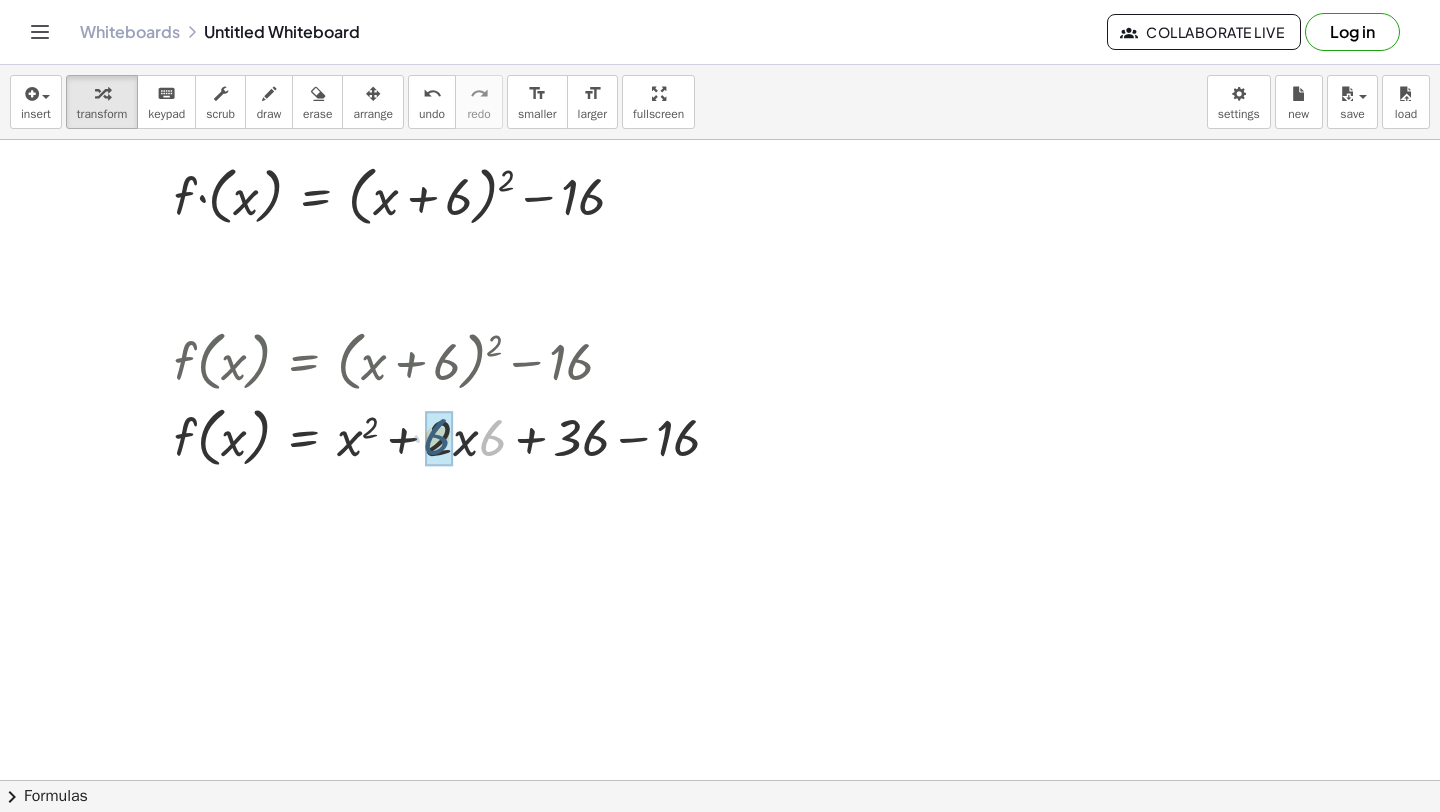 drag, startPoint x: 493, startPoint y: 444, endPoint x: 440, endPoint y: 443, distance: 53.009434 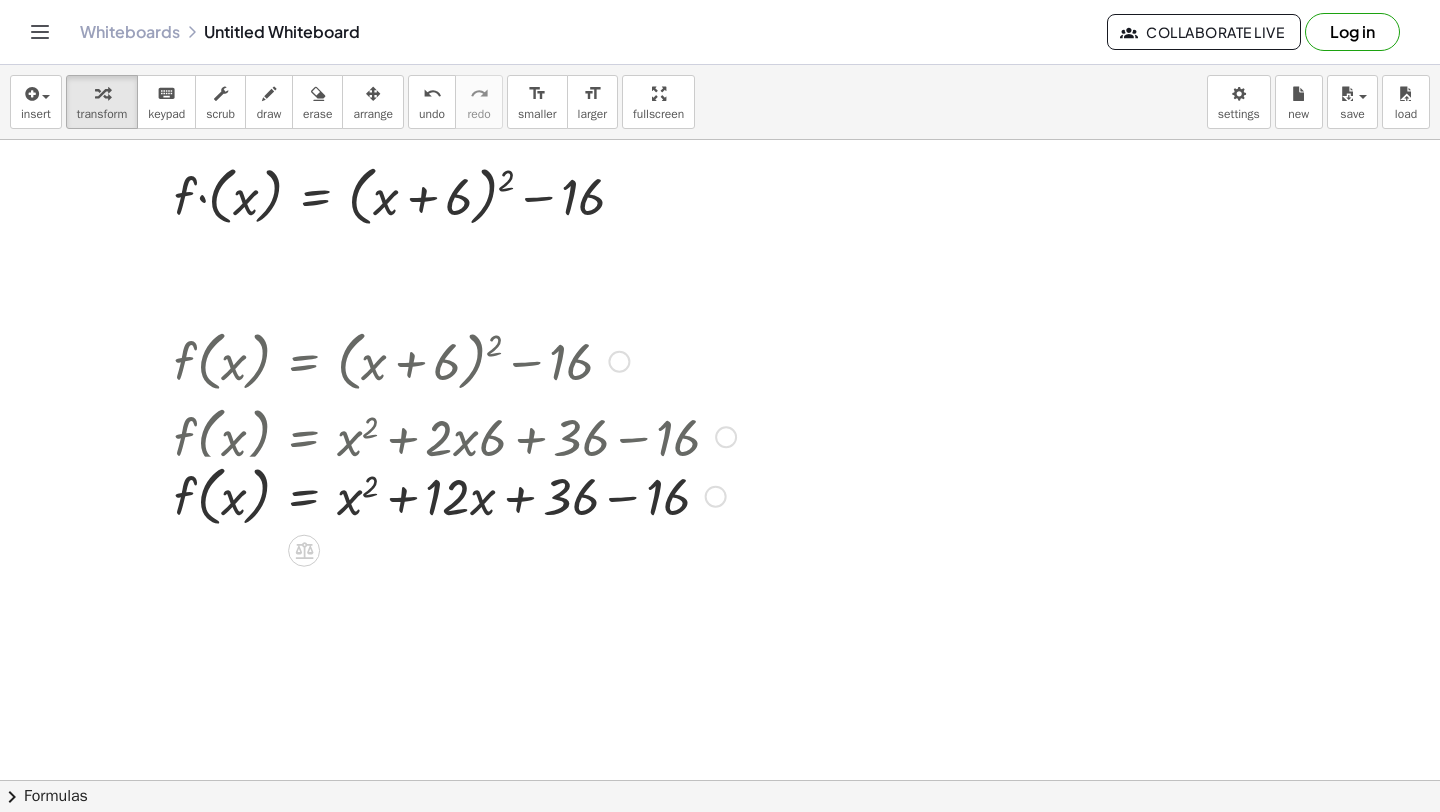 click on "f ( , x ) = + ( + x + 6 ) 2 − 16 f ( , x ) = + x 2 + · 2 · x · 6 + 36 − 16 f ( , x ) = + − 16 x 2 + · · x + 36 12" at bounding box center (304, 362) 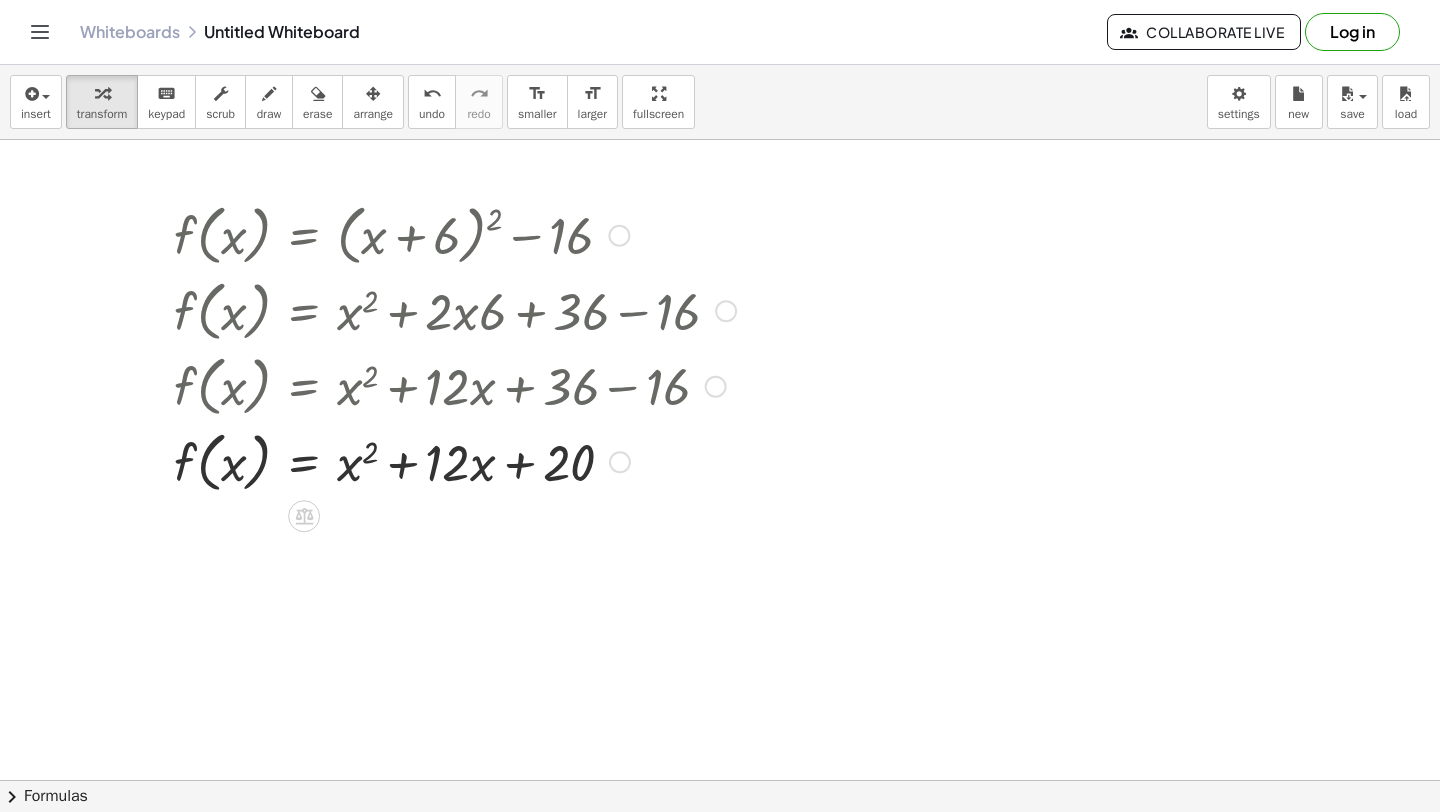 scroll, scrollTop: 7336, scrollLeft: 0, axis: vertical 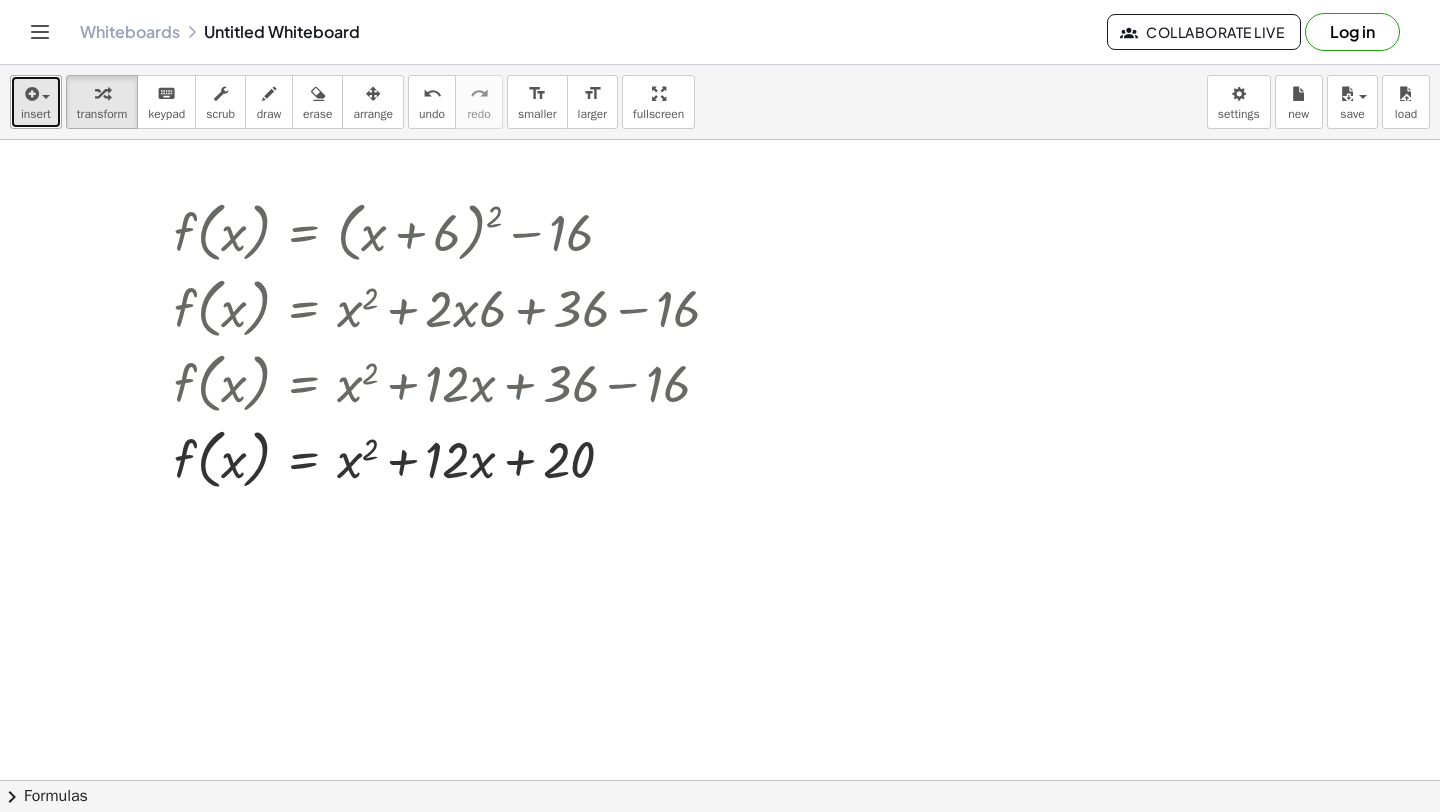 click on "insert" at bounding box center [36, 102] 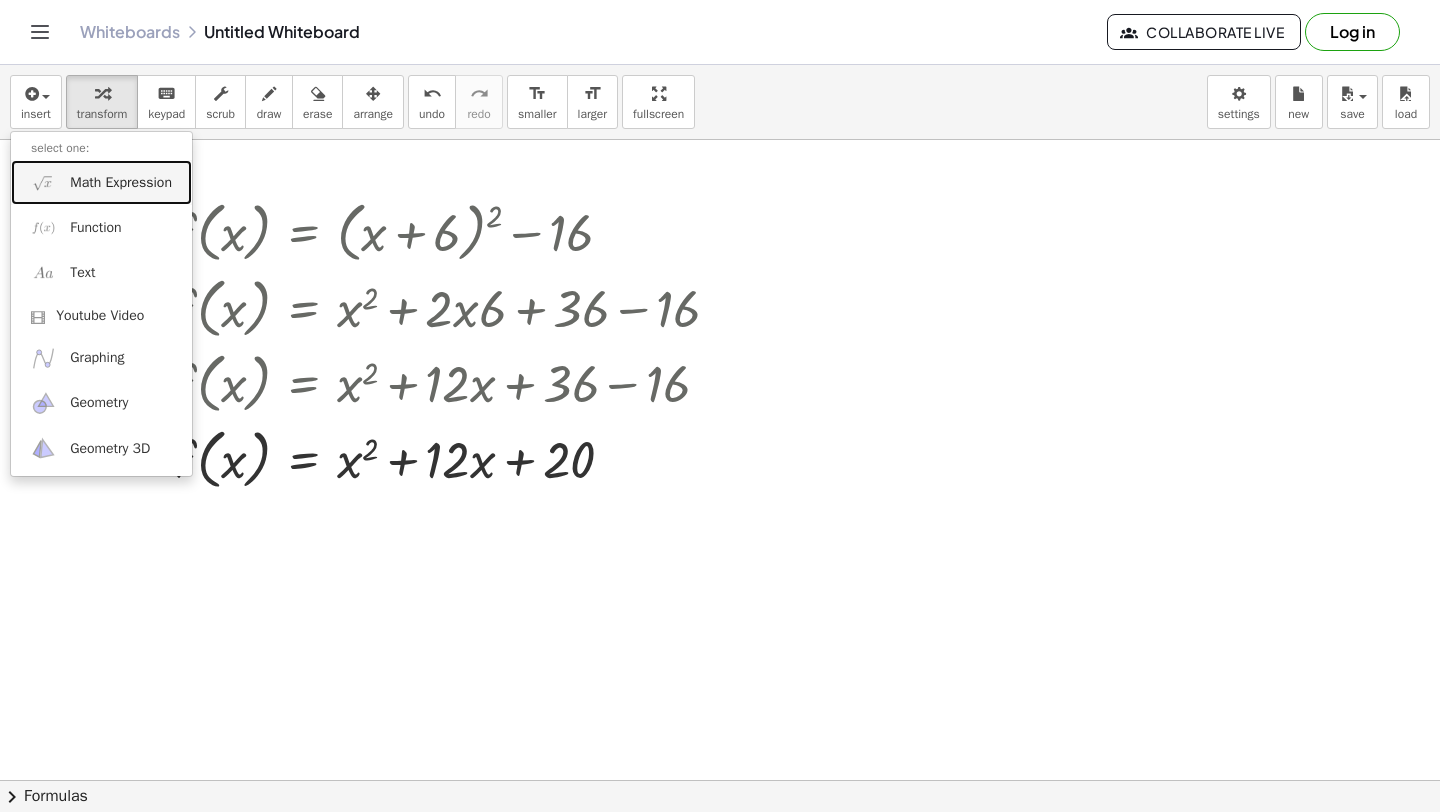 click on "Math Expression" at bounding box center (101, 182) 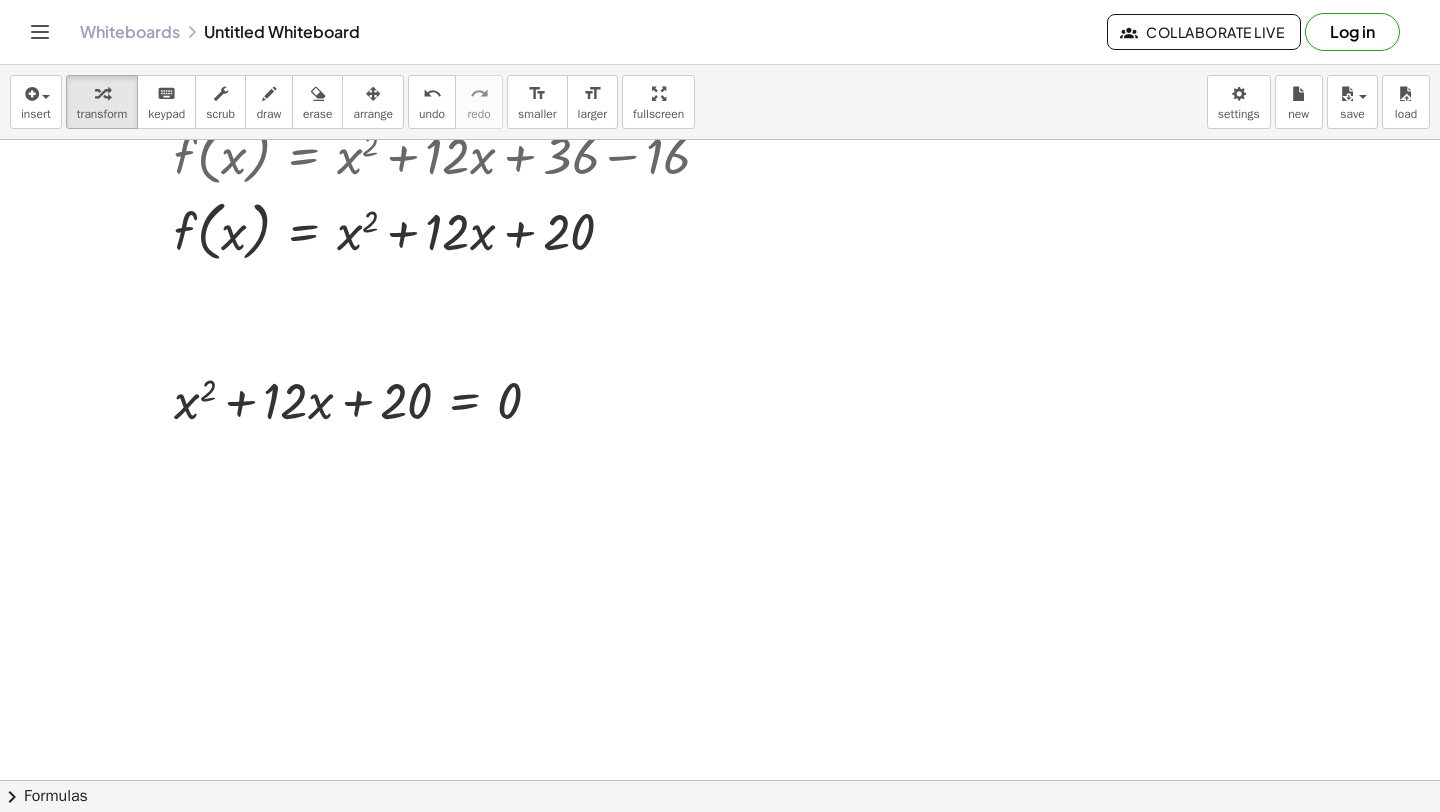 scroll, scrollTop: 7601, scrollLeft: 0, axis: vertical 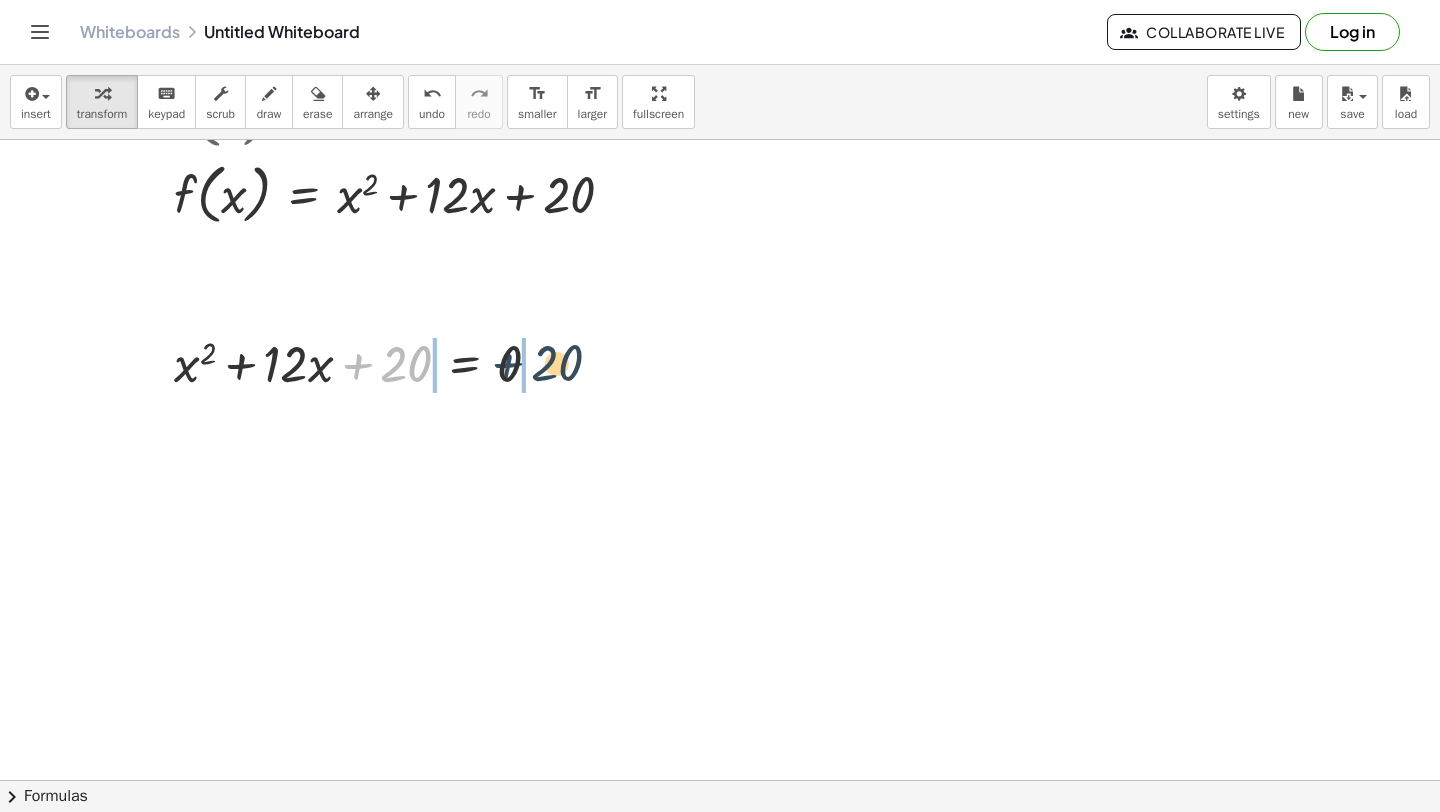 drag, startPoint x: 359, startPoint y: 368, endPoint x: 507, endPoint y: 365, distance: 148.0304 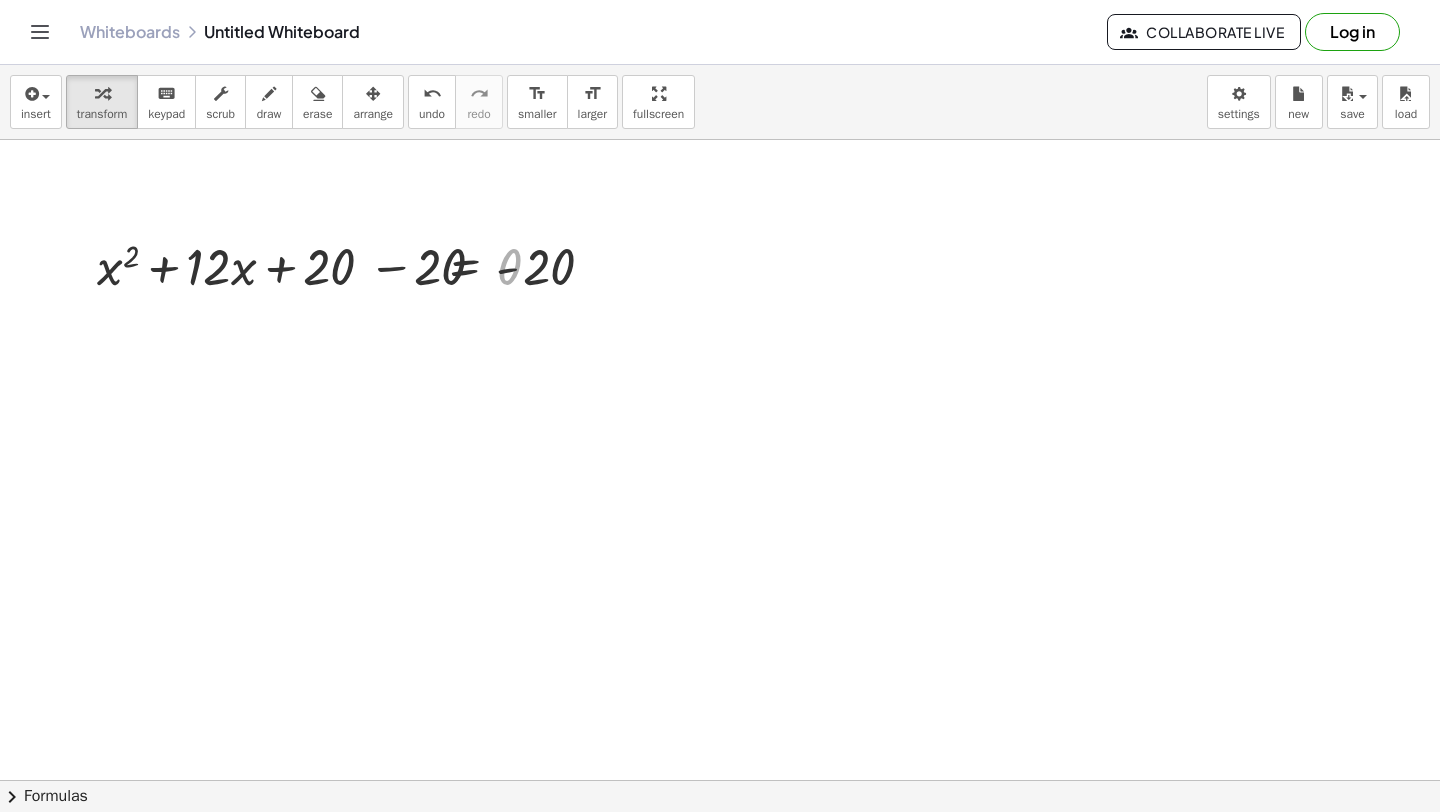 scroll, scrollTop: 7709, scrollLeft: 0, axis: vertical 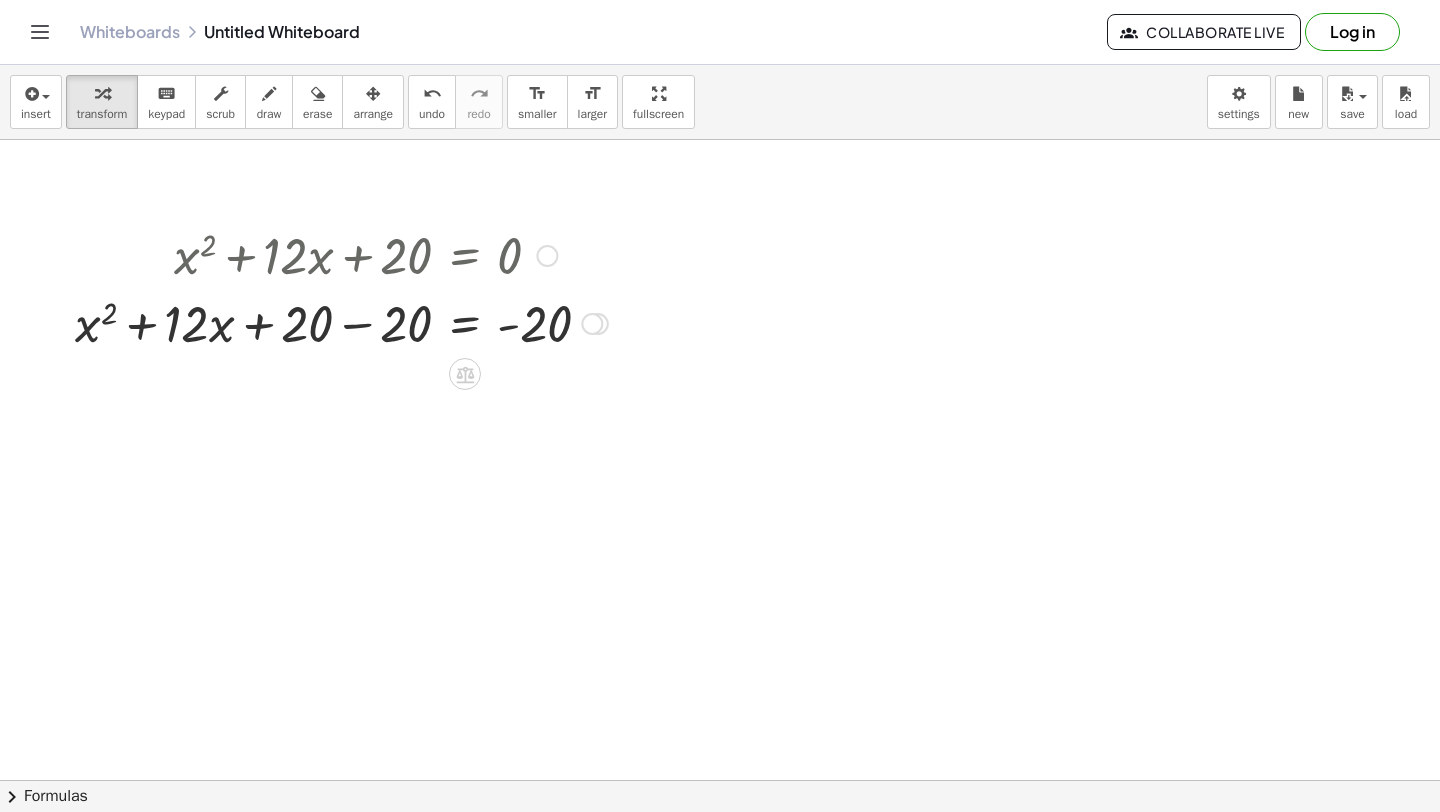 click at bounding box center [341, 322] 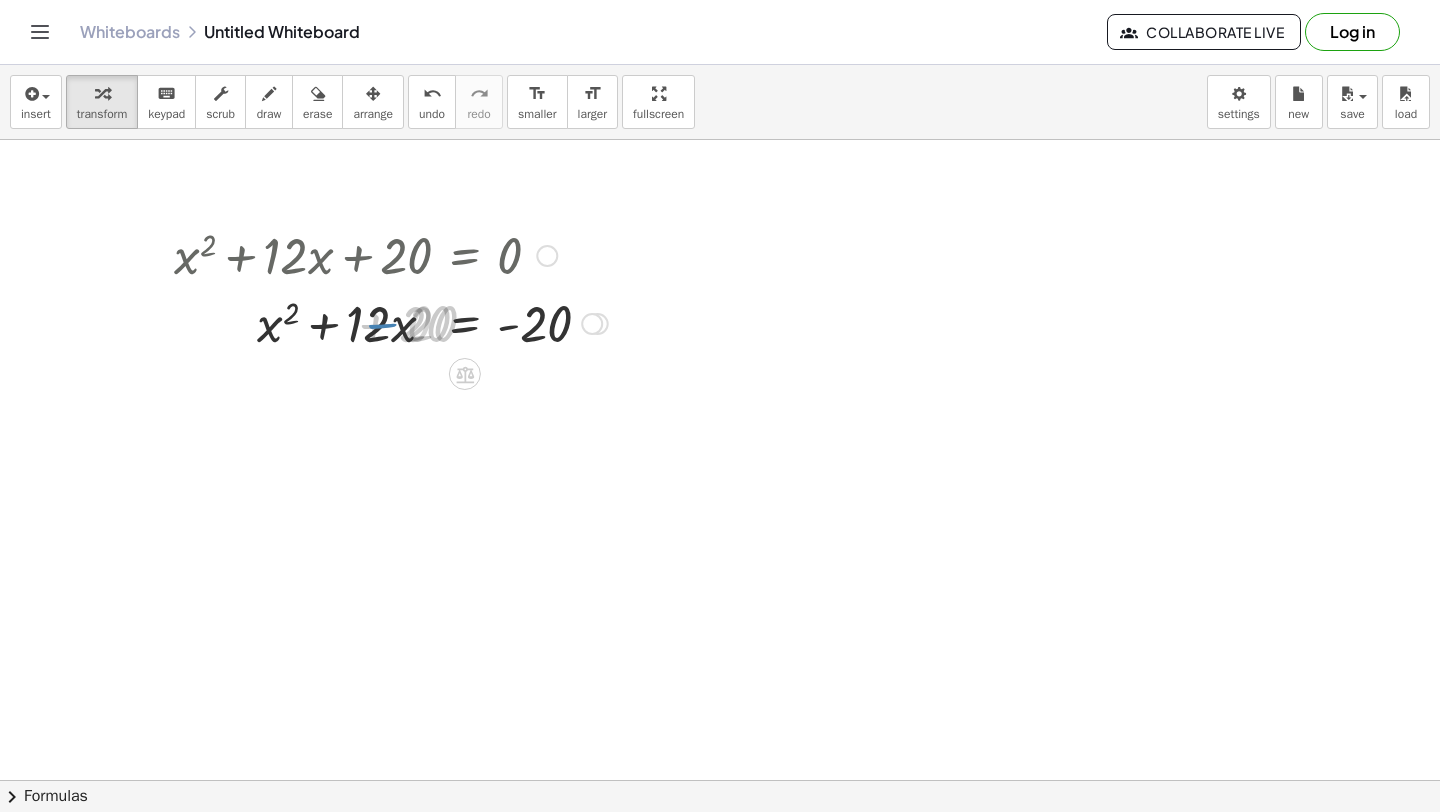 click at bounding box center (391, 322) 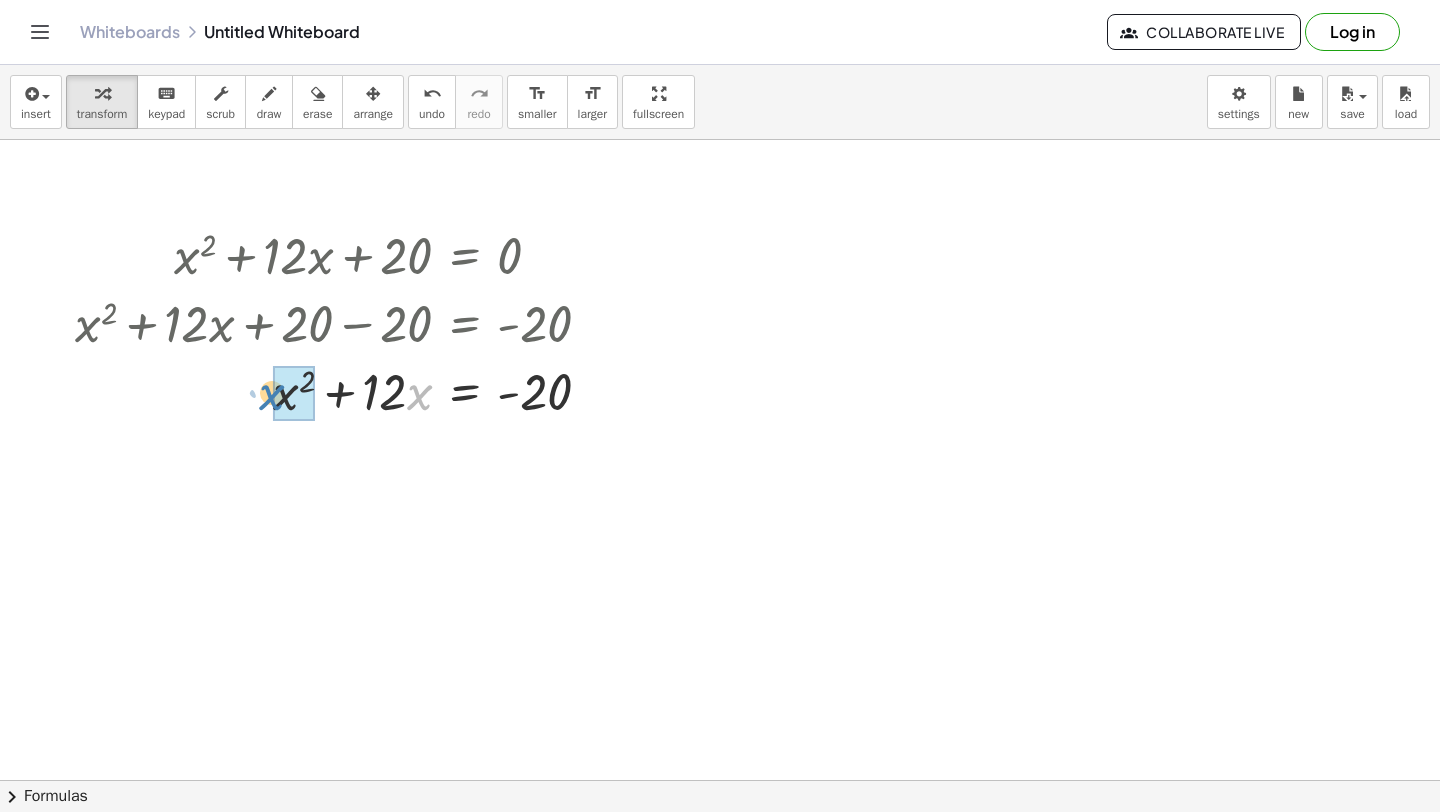 drag, startPoint x: 416, startPoint y: 393, endPoint x: 288, endPoint y: 395, distance: 128.01562 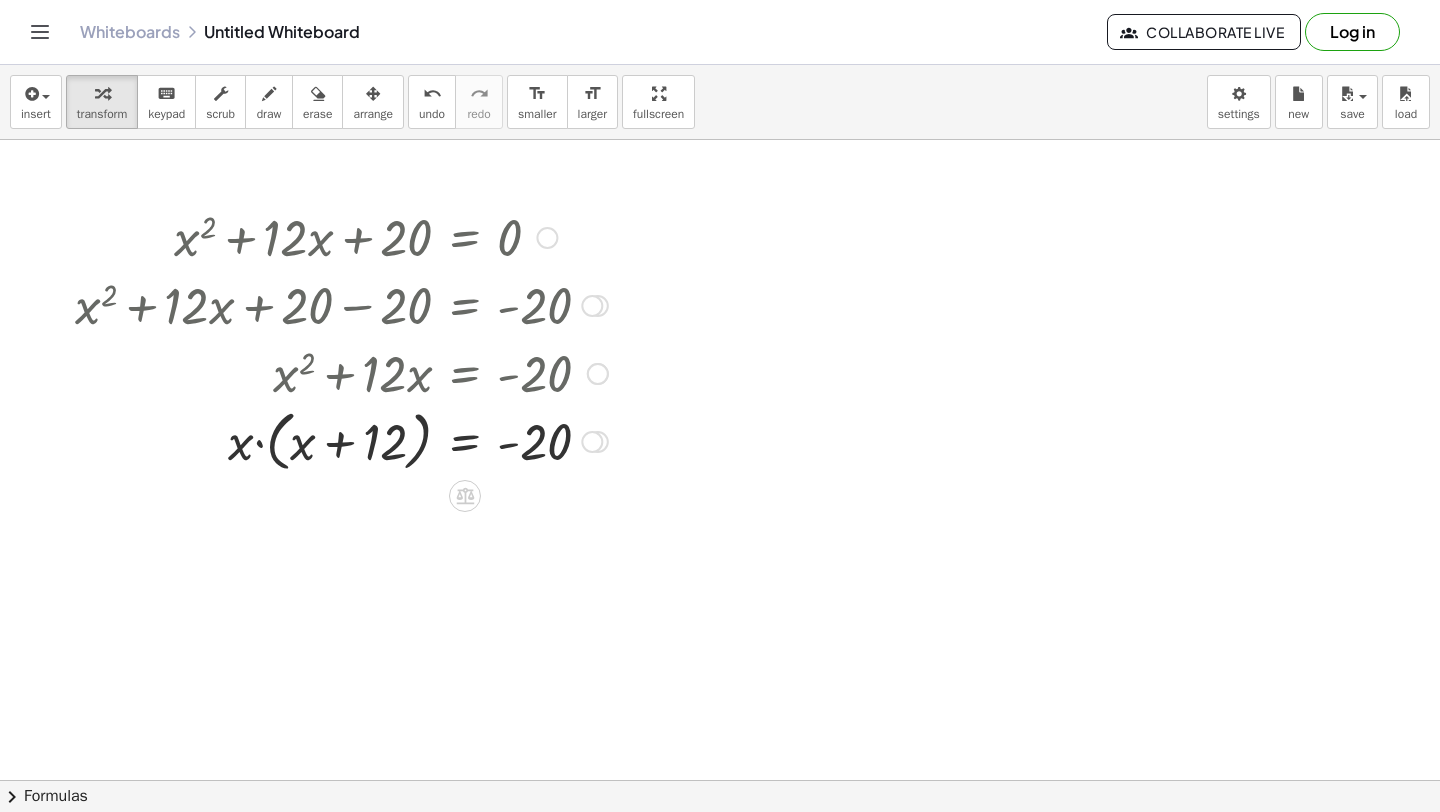 scroll, scrollTop: 7743, scrollLeft: 0, axis: vertical 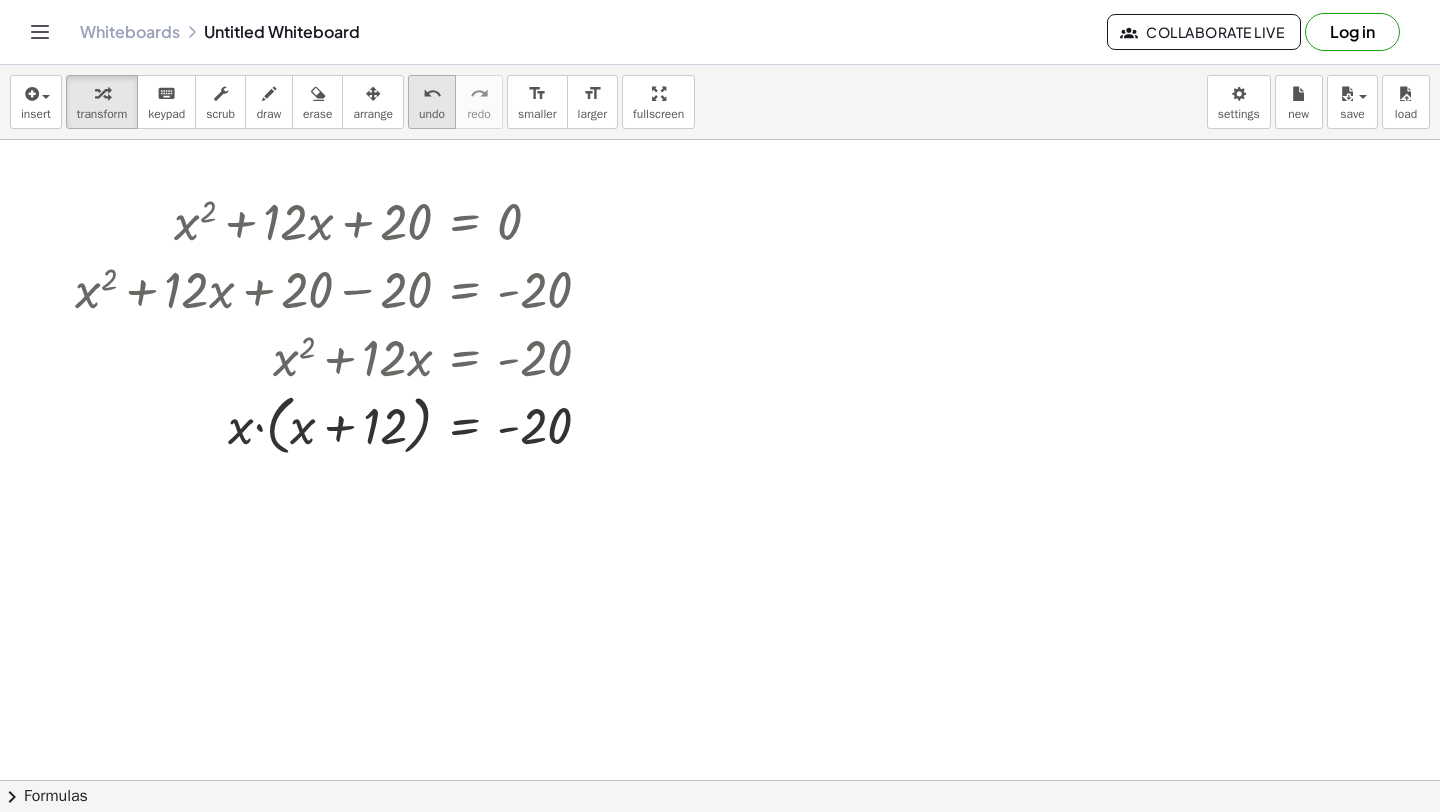 click on "undo" at bounding box center (432, 114) 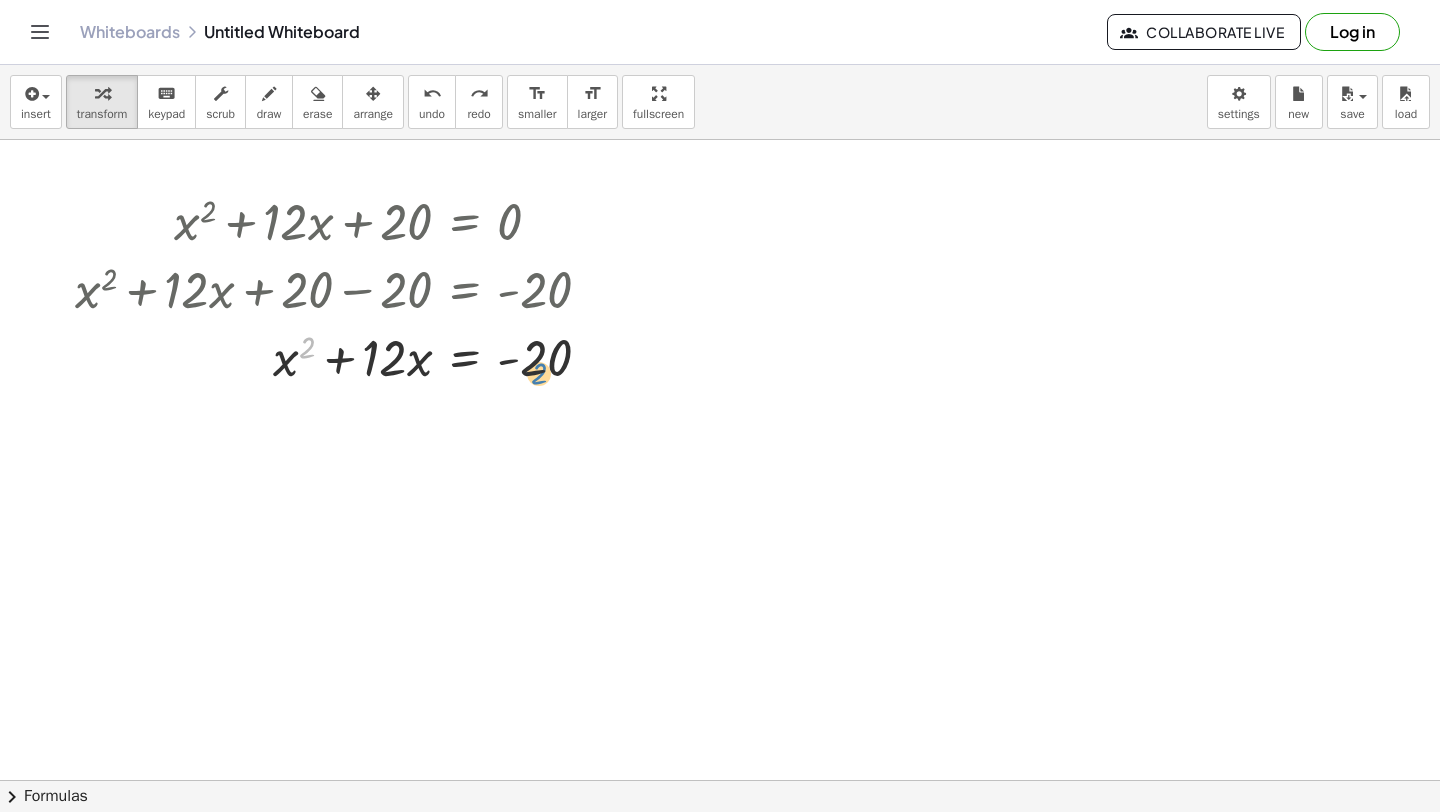 drag, startPoint x: 303, startPoint y: 344, endPoint x: 535, endPoint y: 357, distance: 232.36394 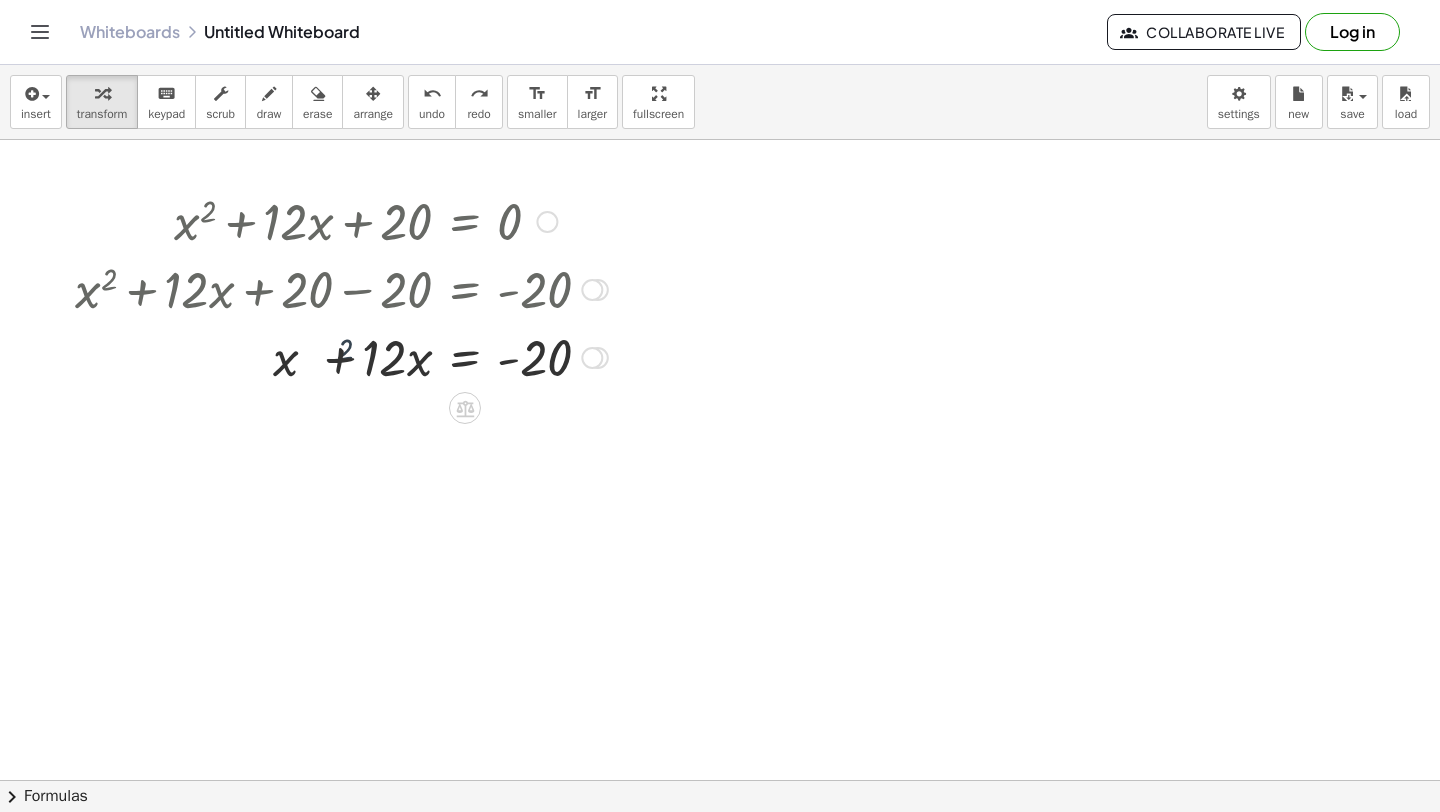 click at bounding box center (346, 356) 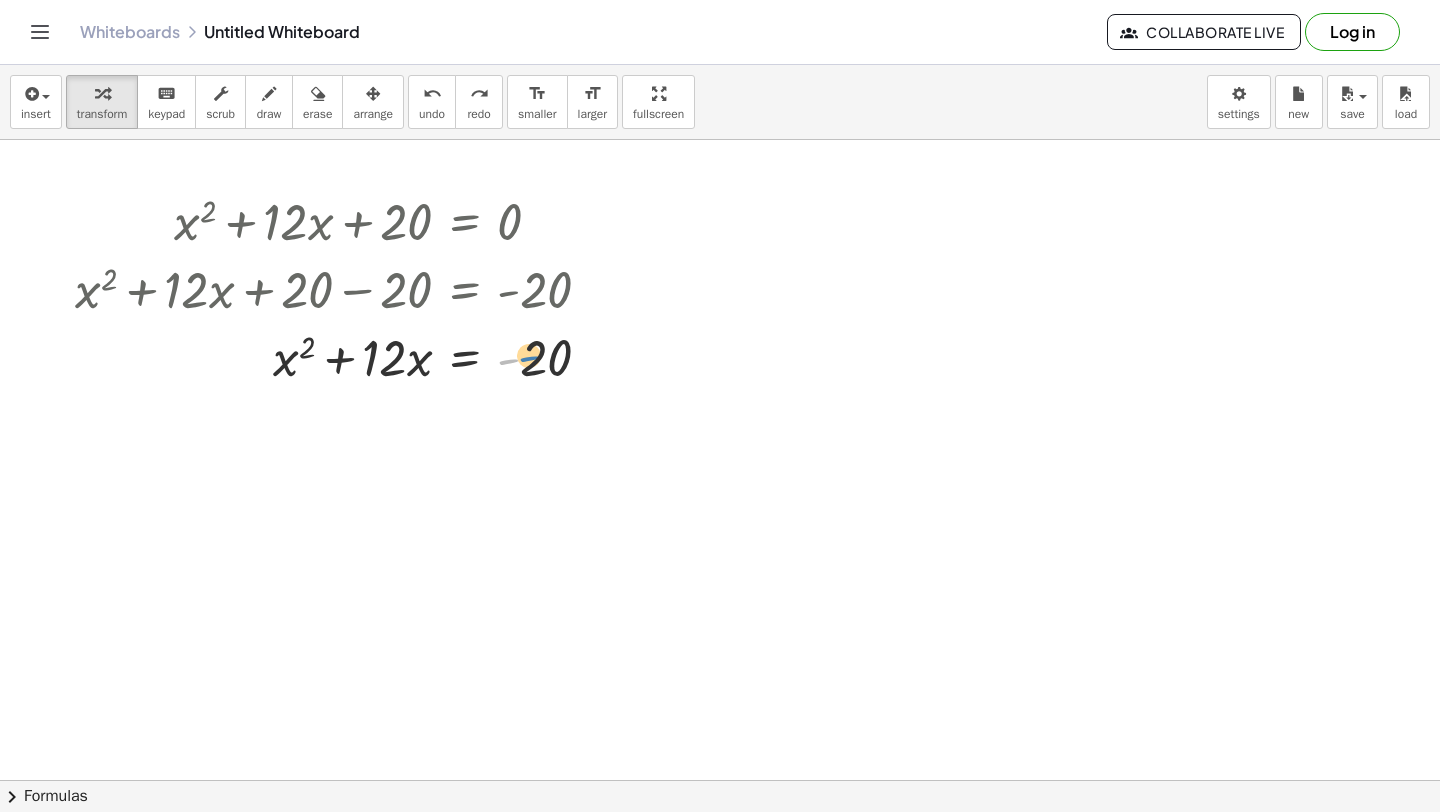 drag, startPoint x: 506, startPoint y: 364, endPoint x: 537, endPoint y: 356, distance: 32.01562 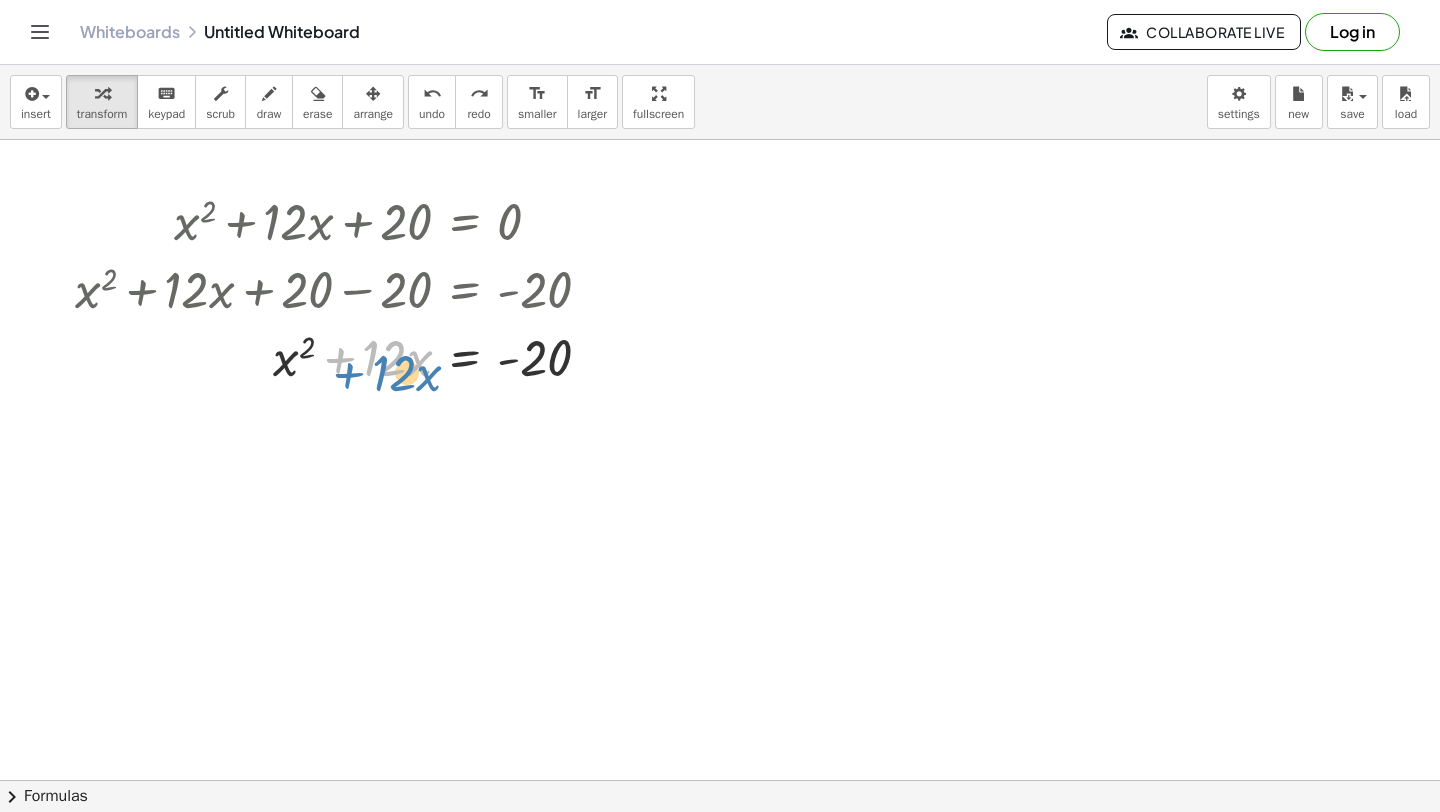 drag, startPoint x: 352, startPoint y: 359, endPoint x: 359, endPoint y: 369, distance: 12.206555 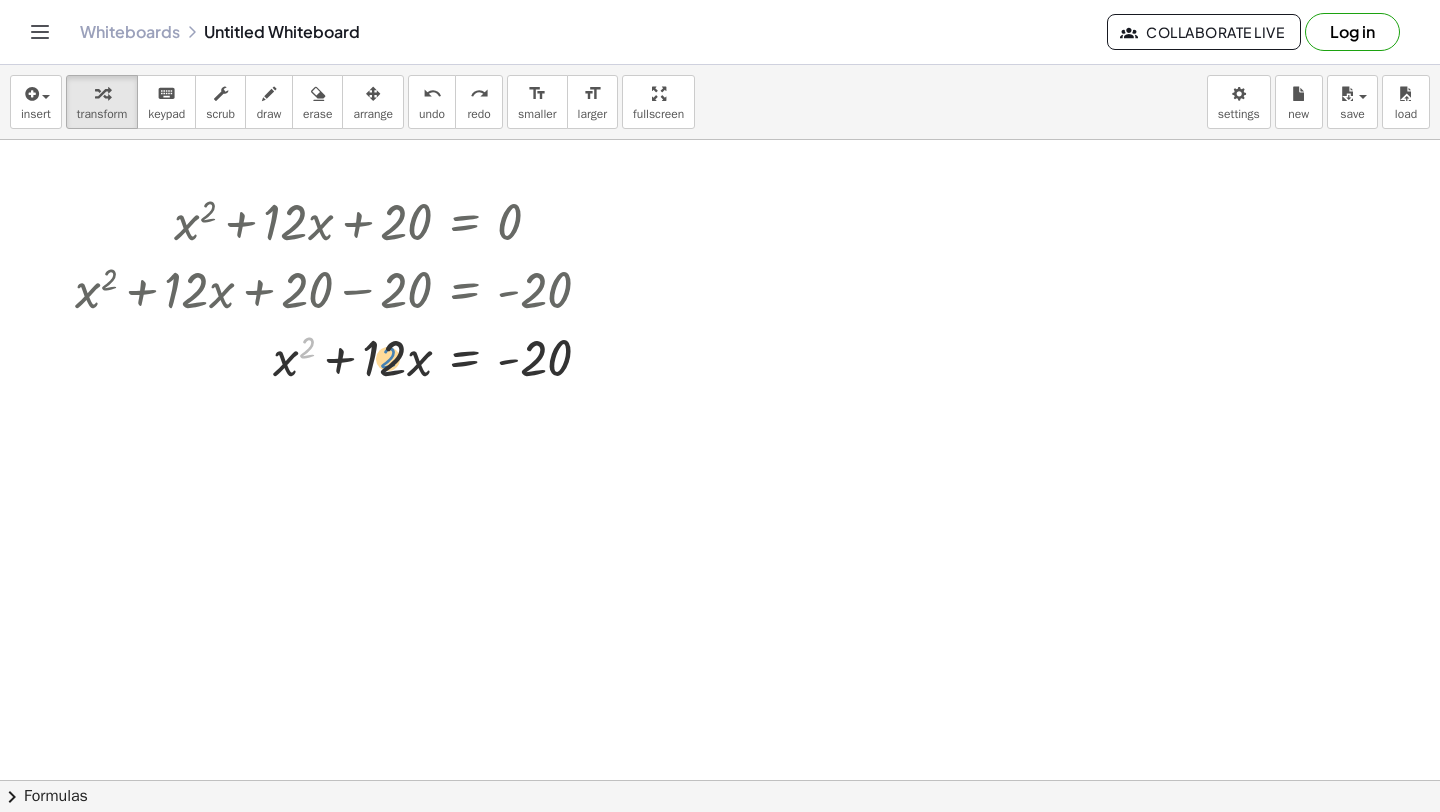 drag, startPoint x: 307, startPoint y: 350, endPoint x: 334, endPoint y: 358, distance: 28.160255 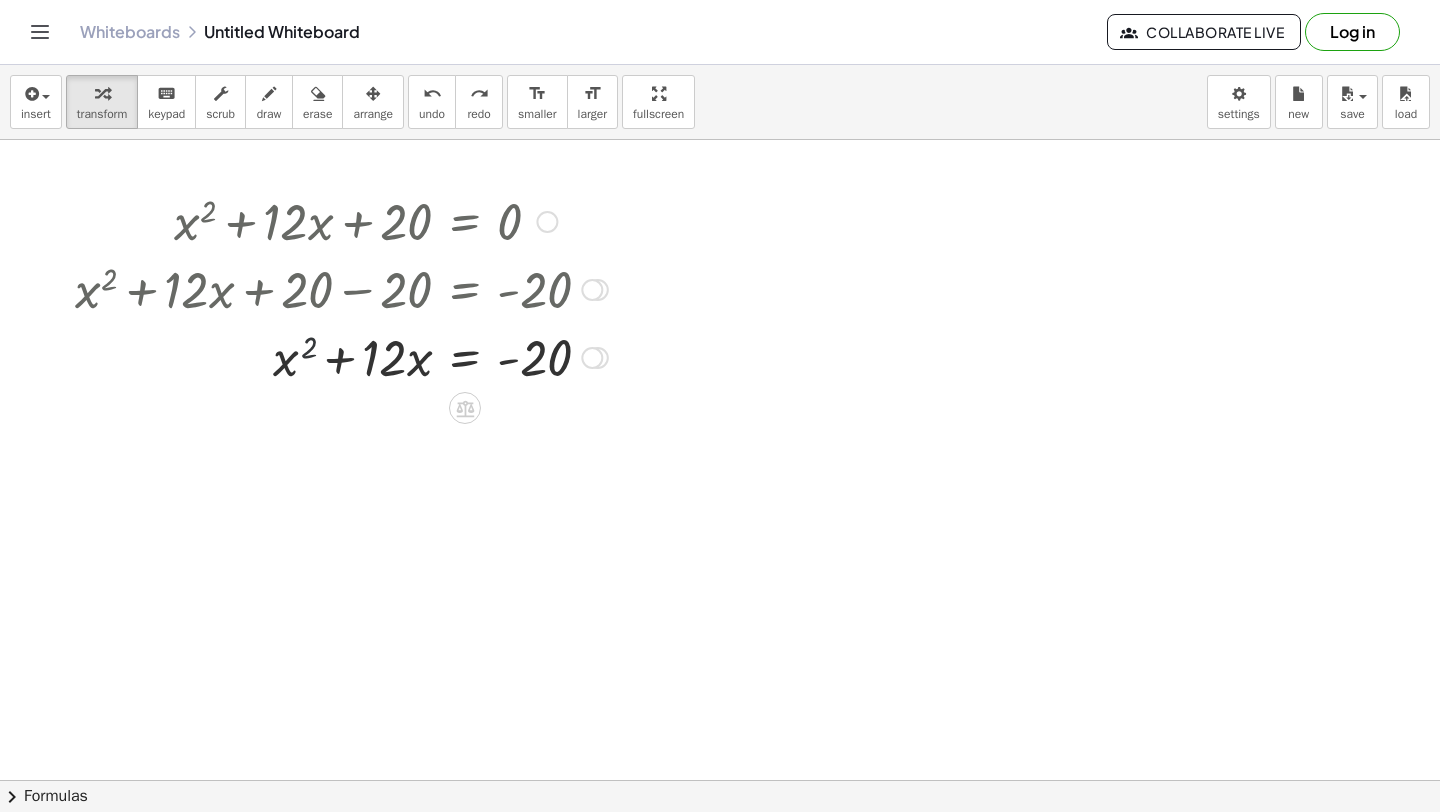click at bounding box center (346, 356) 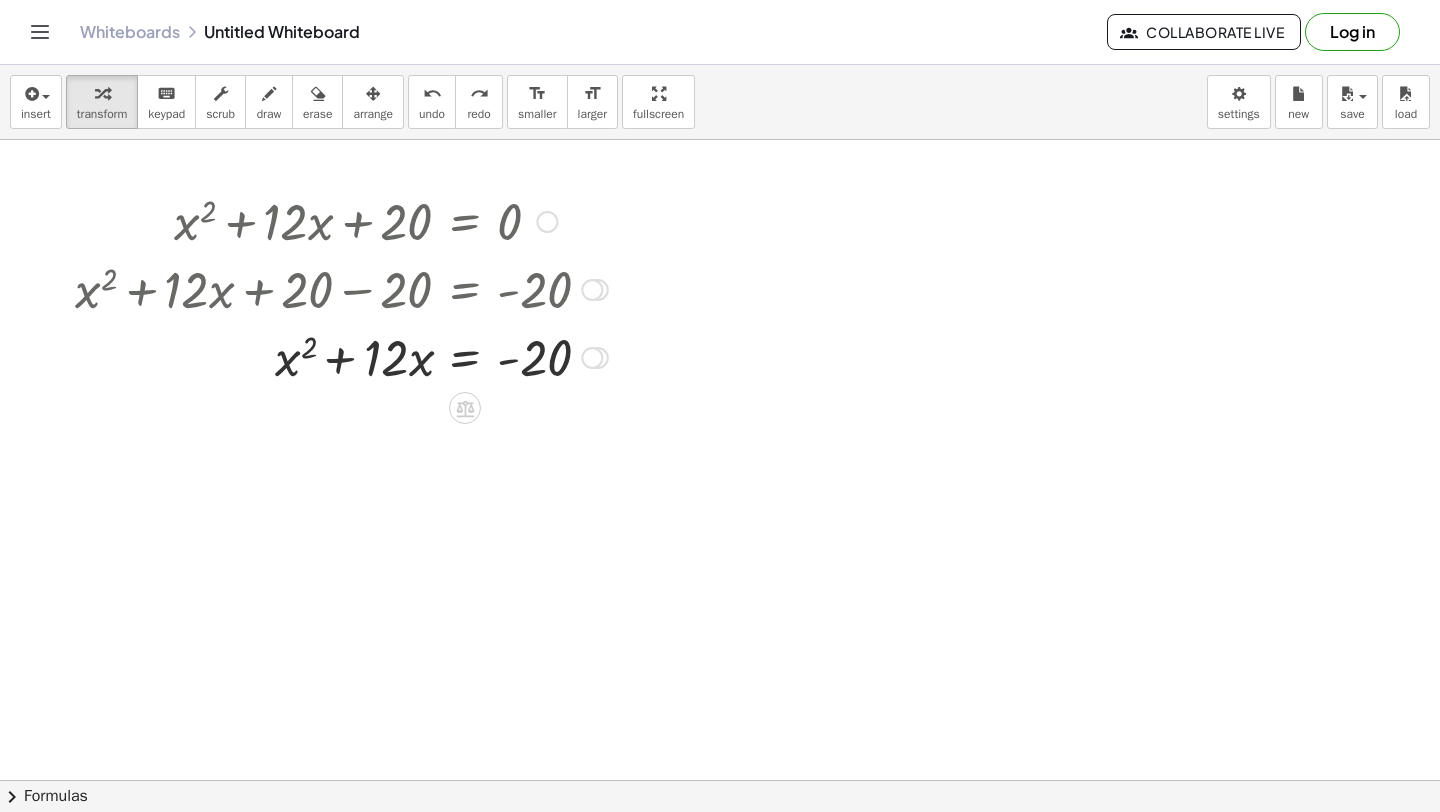 click at bounding box center (346, 356) 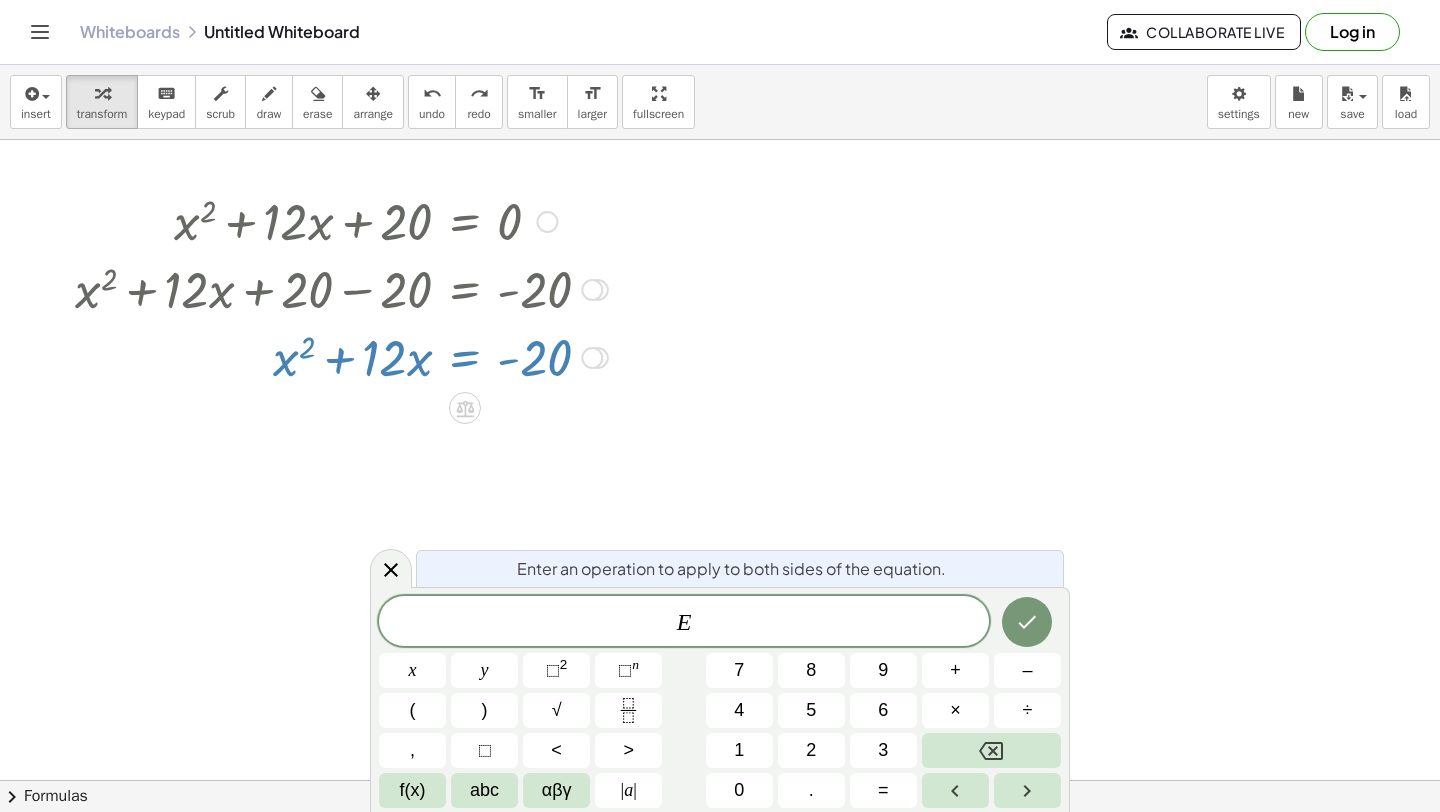 click at bounding box center [346, 356] 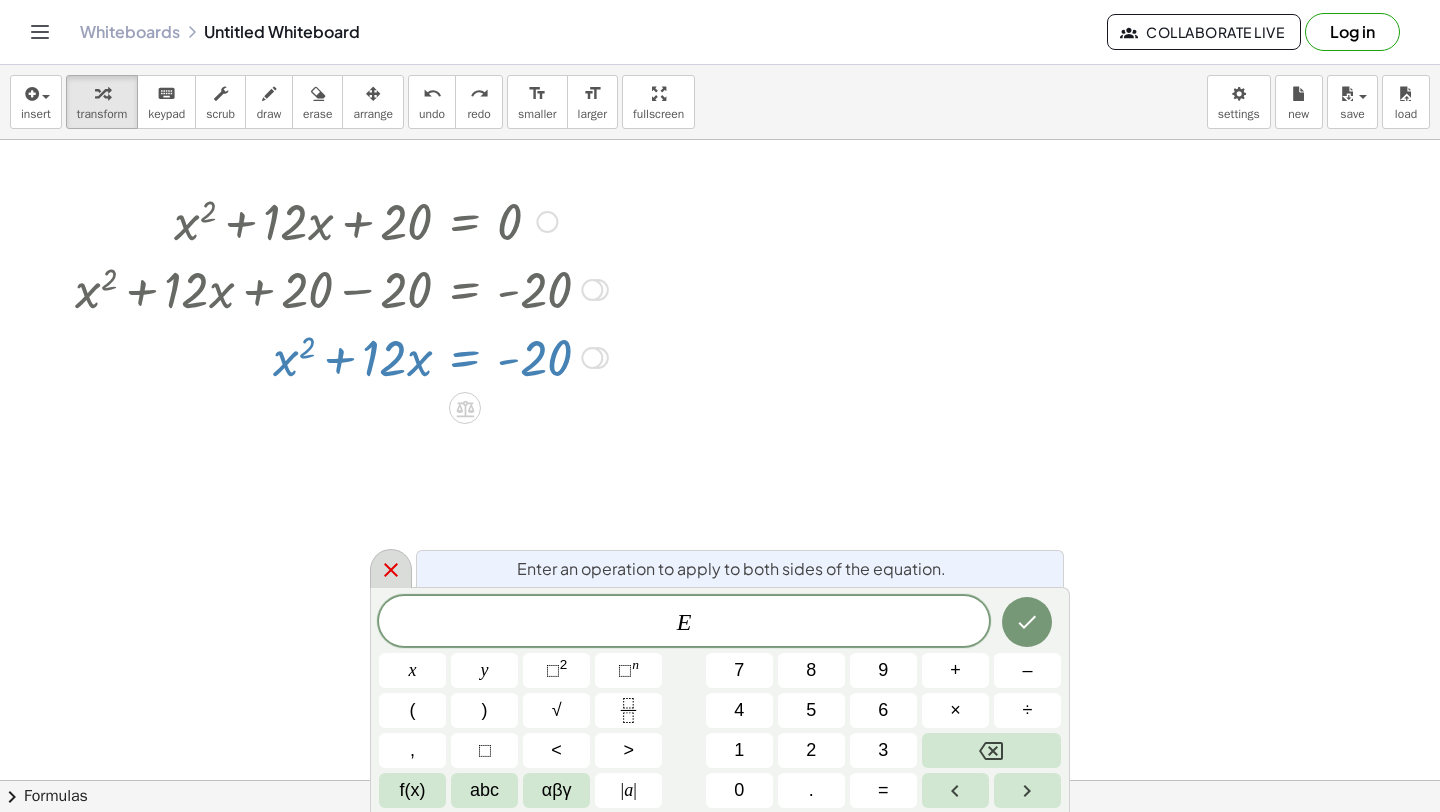 click at bounding box center (391, 568) 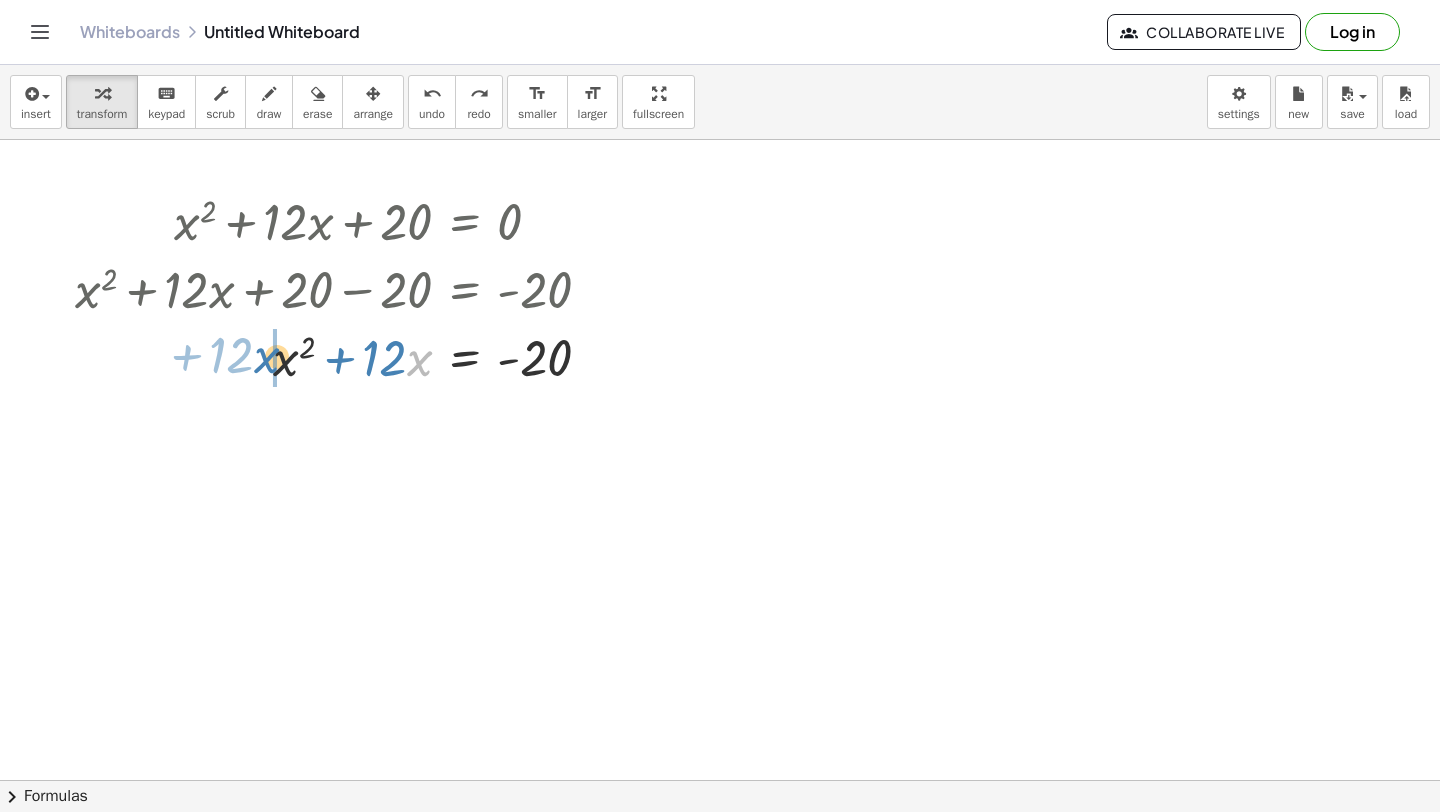drag, startPoint x: 421, startPoint y: 360, endPoint x: 271, endPoint y: 355, distance: 150.08331 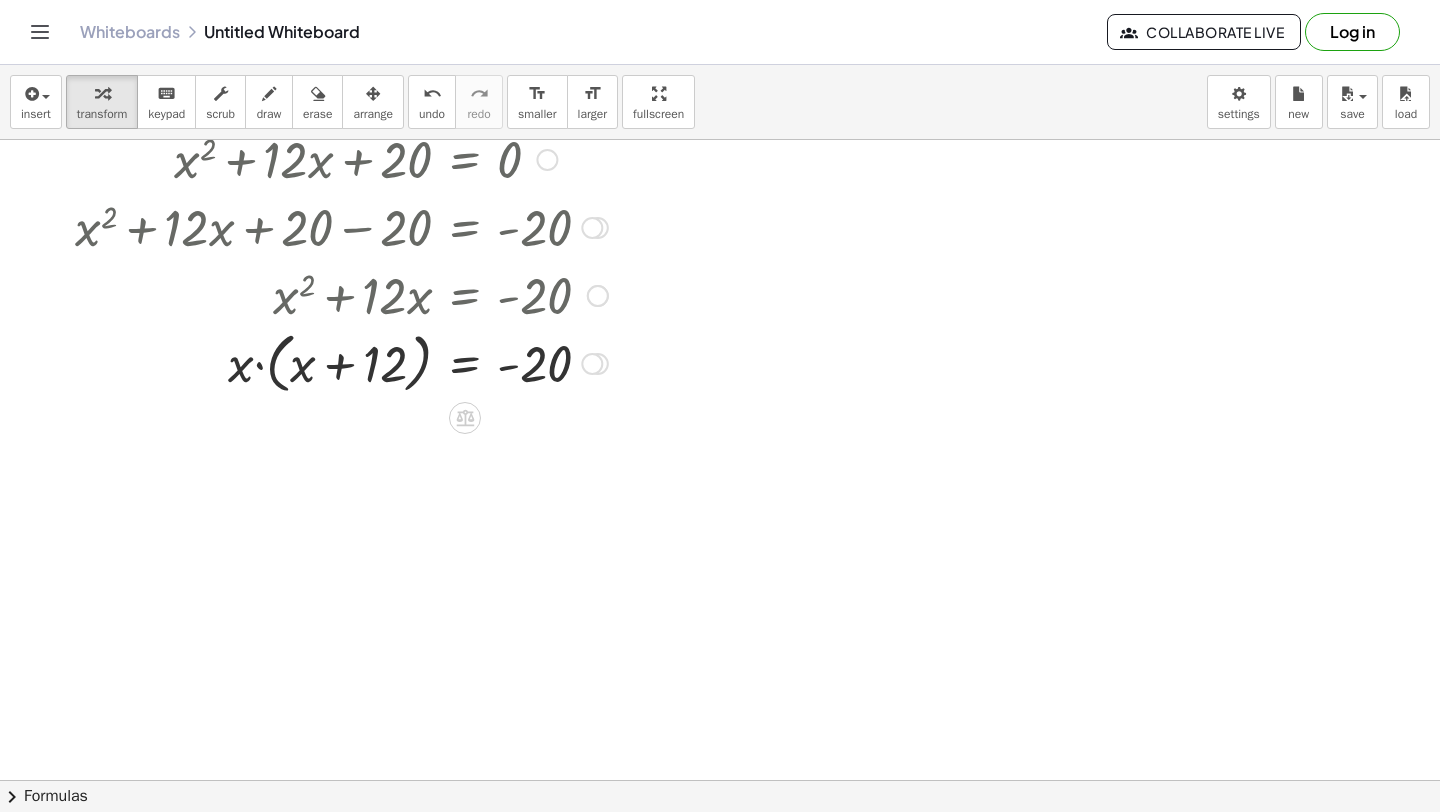 scroll, scrollTop: 7808, scrollLeft: 0, axis: vertical 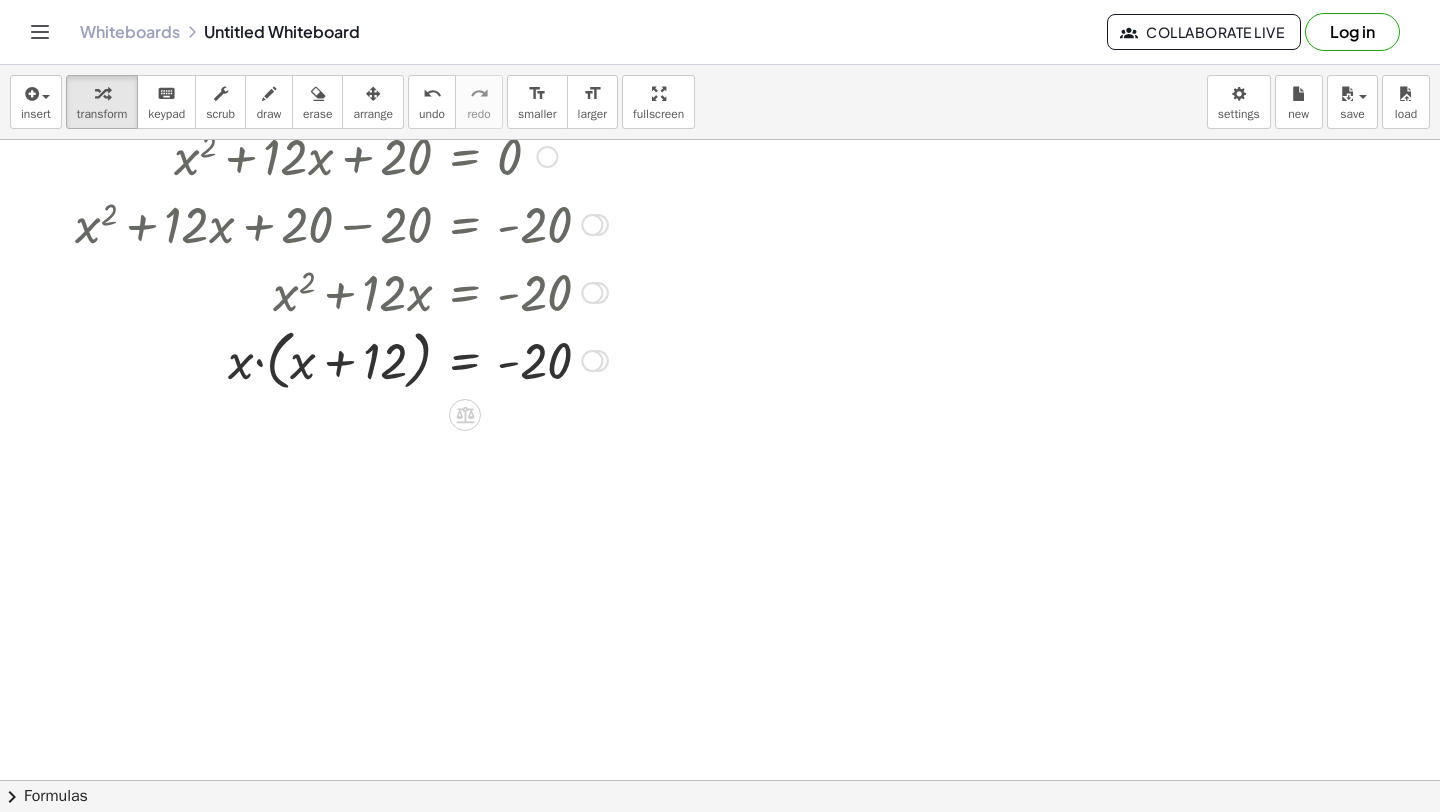 click at bounding box center [341, 359] 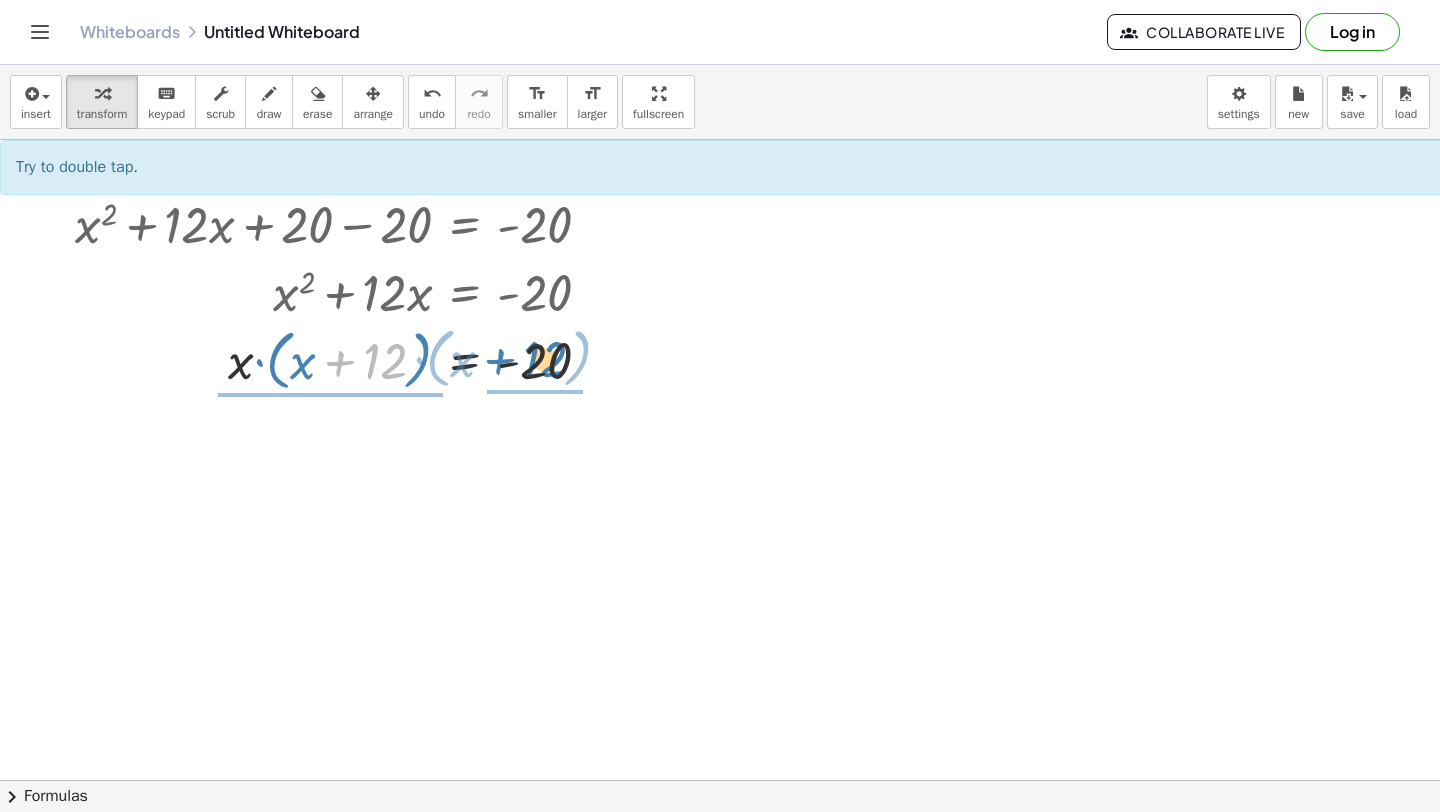 drag, startPoint x: 345, startPoint y: 368, endPoint x: 498, endPoint y: 367, distance: 153.00327 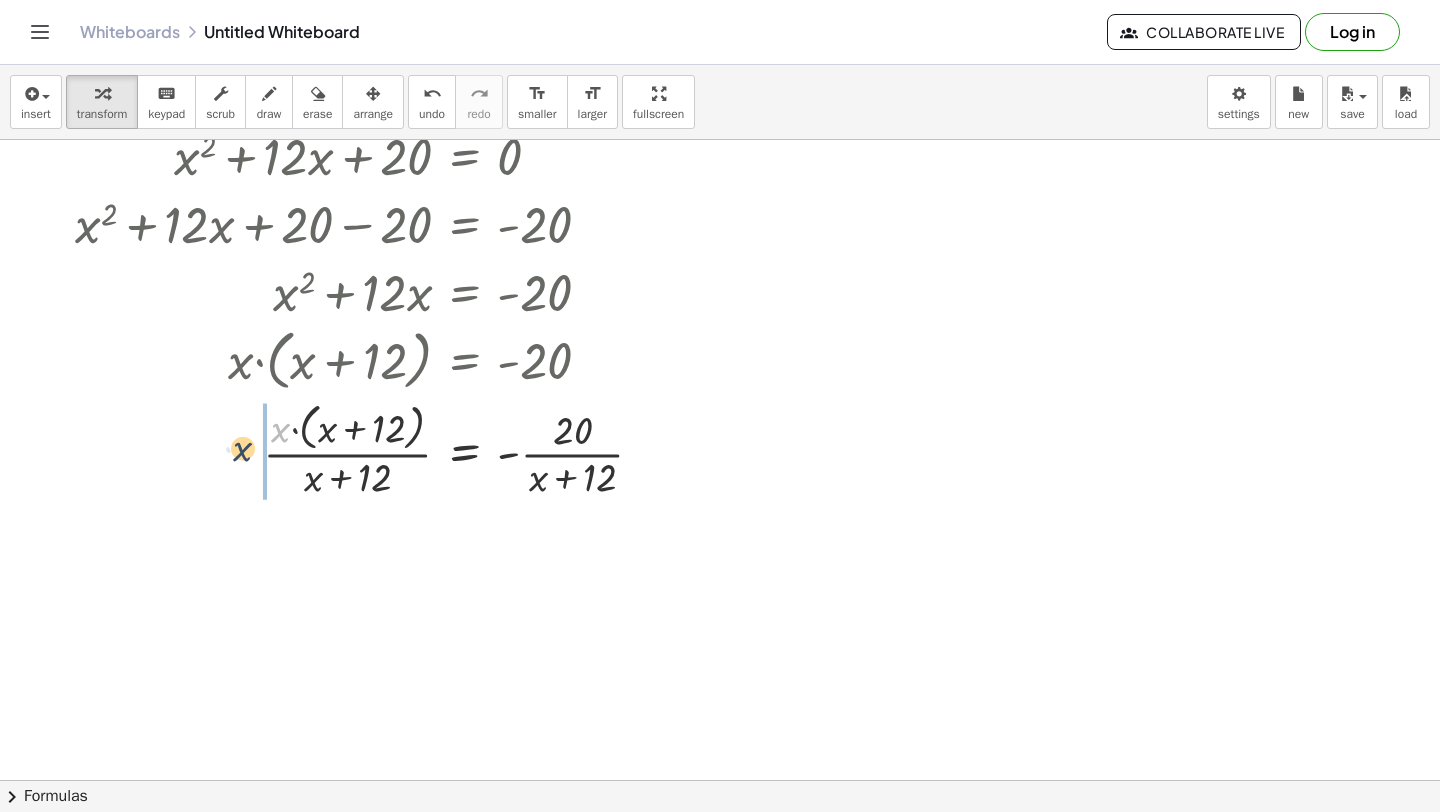 drag, startPoint x: 275, startPoint y: 423, endPoint x: 239, endPoint y: 440, distance: 39.812057 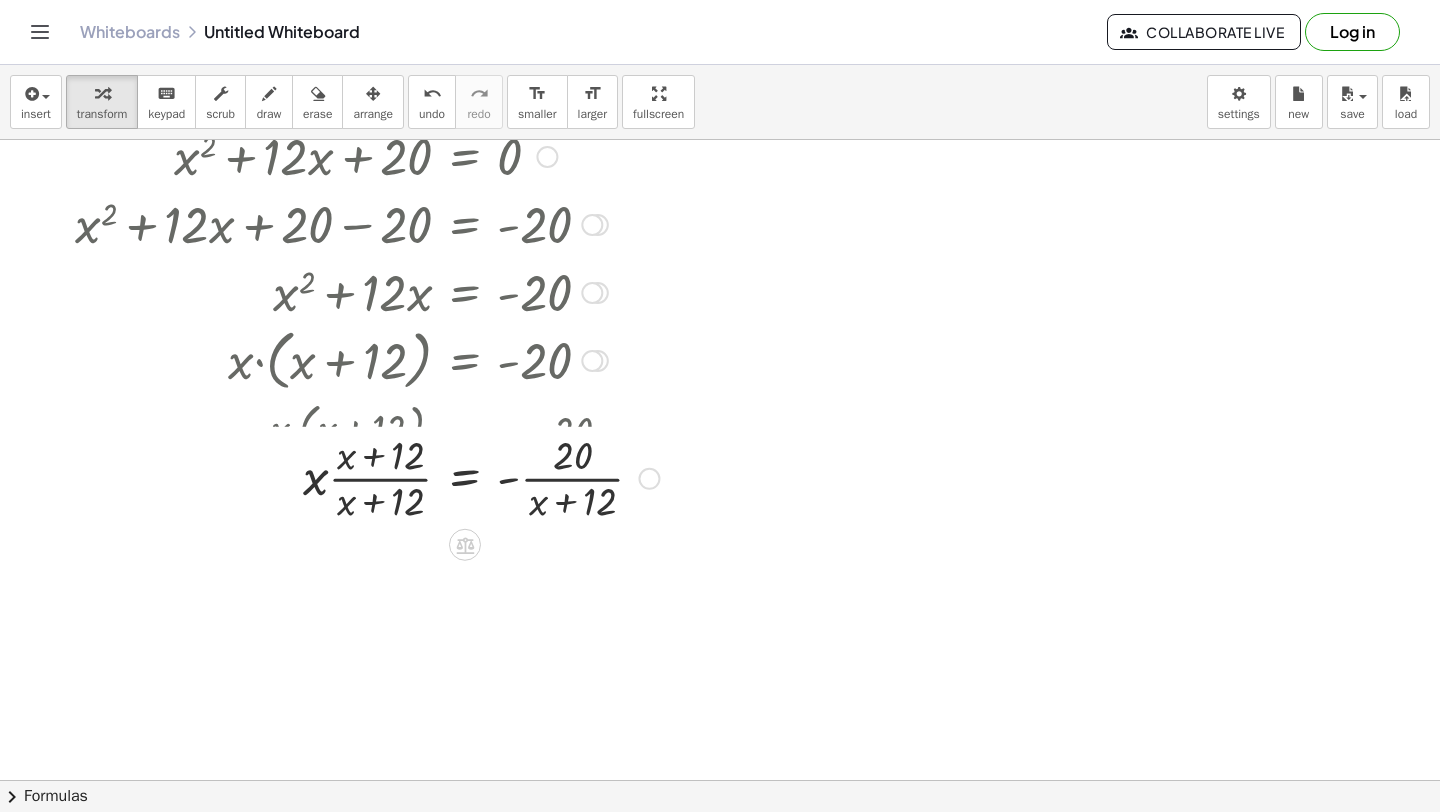 click at bounding box center (367, 477) 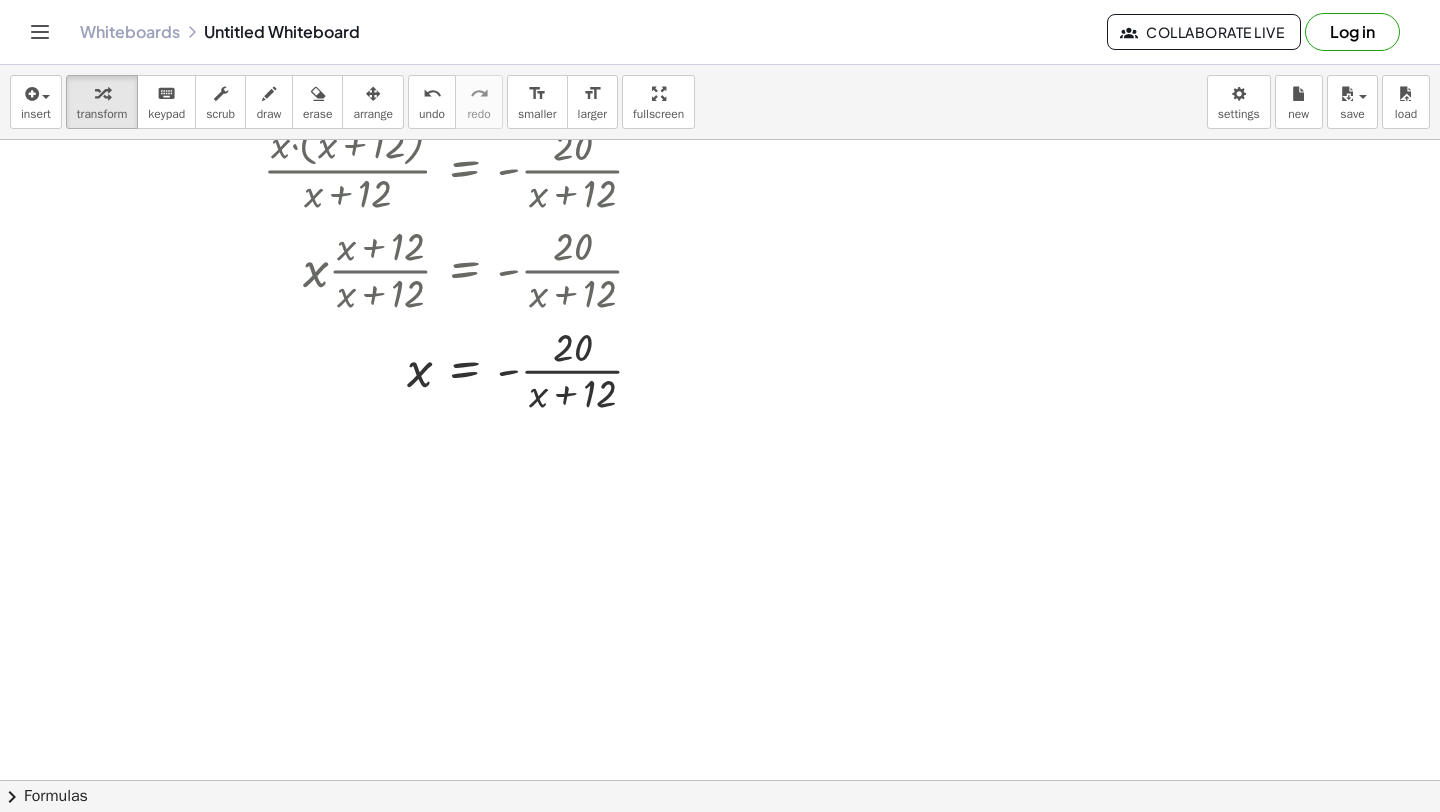 scroll, scrollTop: 8089, scrollLeft: 0, axis: vertical 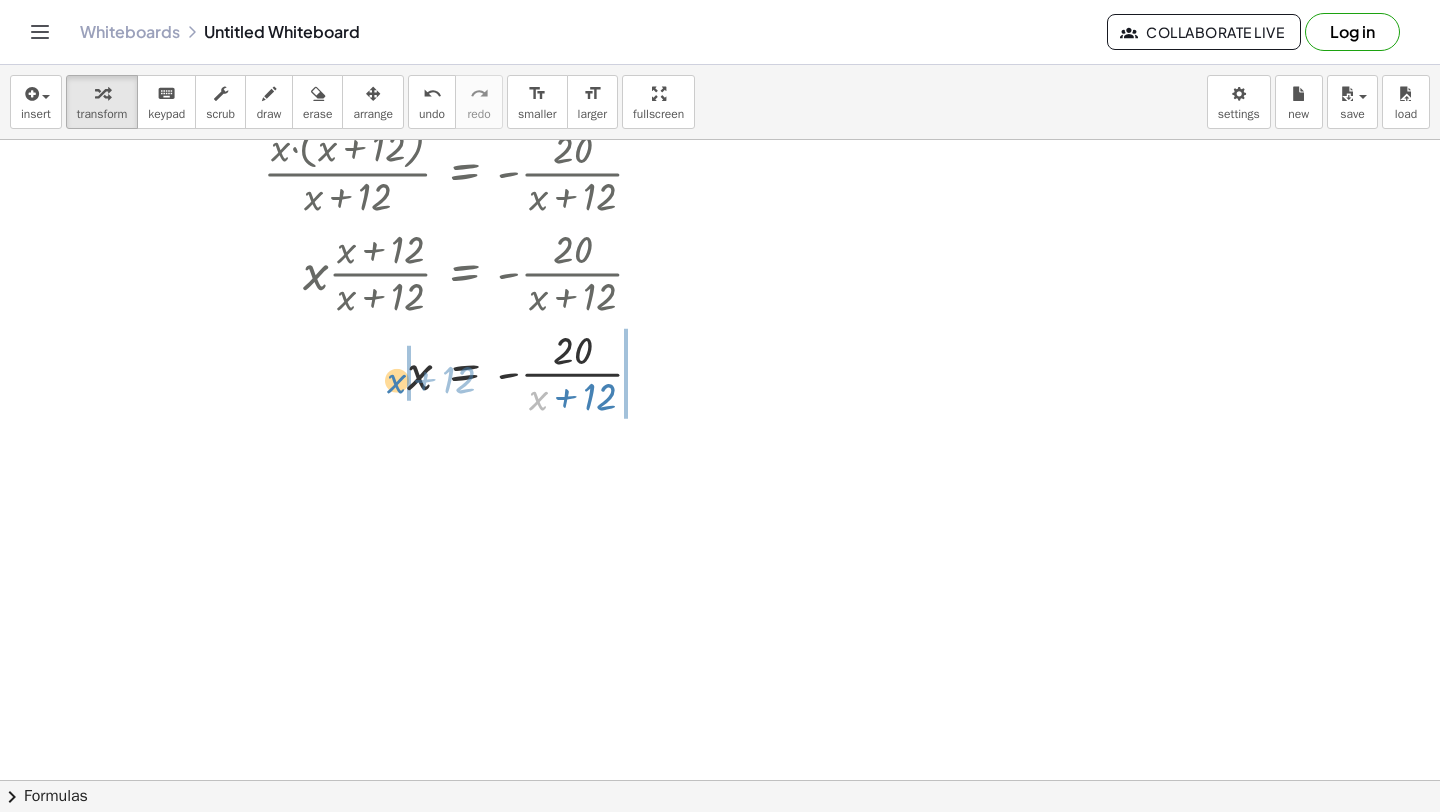 drag, startPoint x: 539, startPoint y: 398, endPoint x: 399, endPoint y: 380, distance: 141.1524 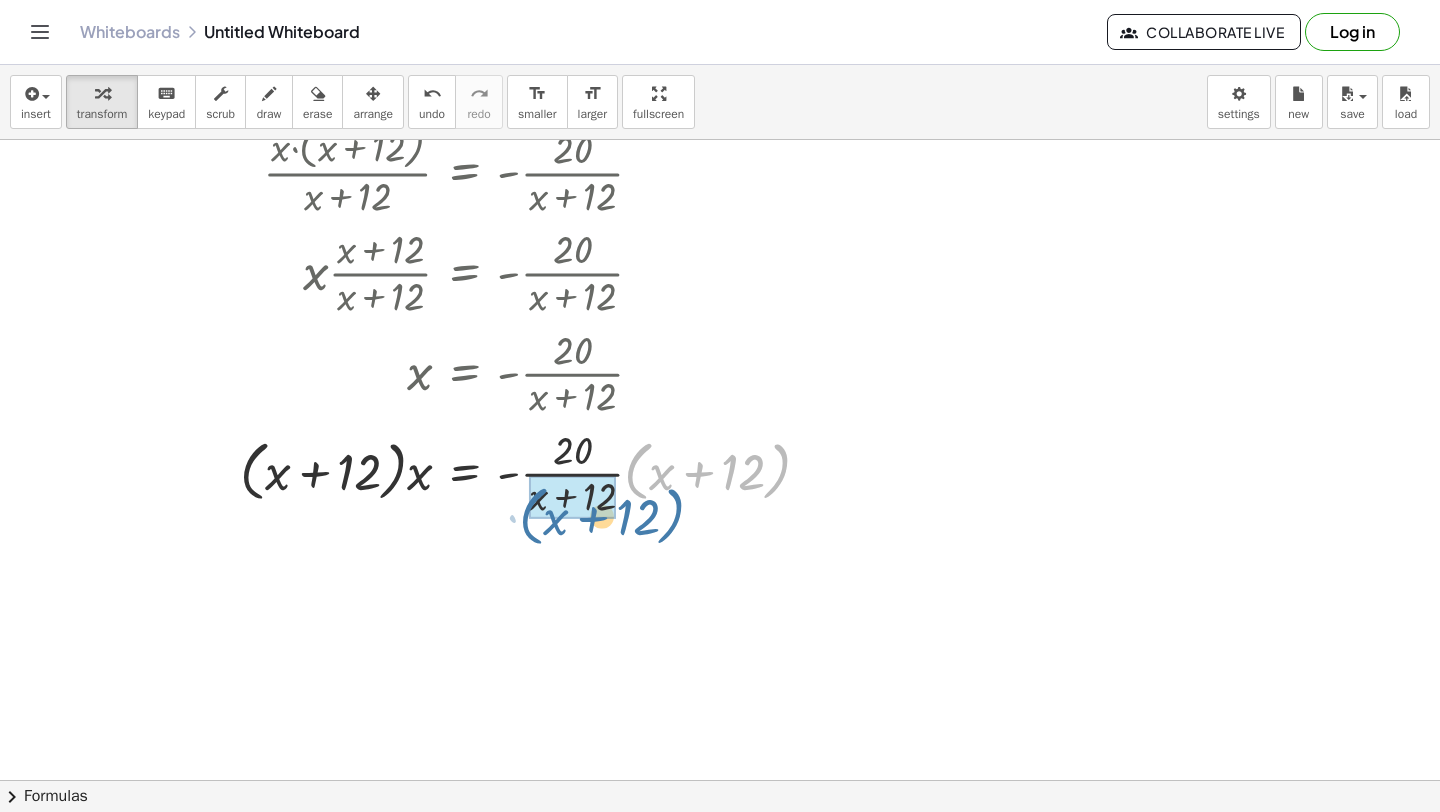 drag, startPoint x: 631, startPoint y: 473, endPoint x: 527, endPoint y: 516, distance: 112.53888 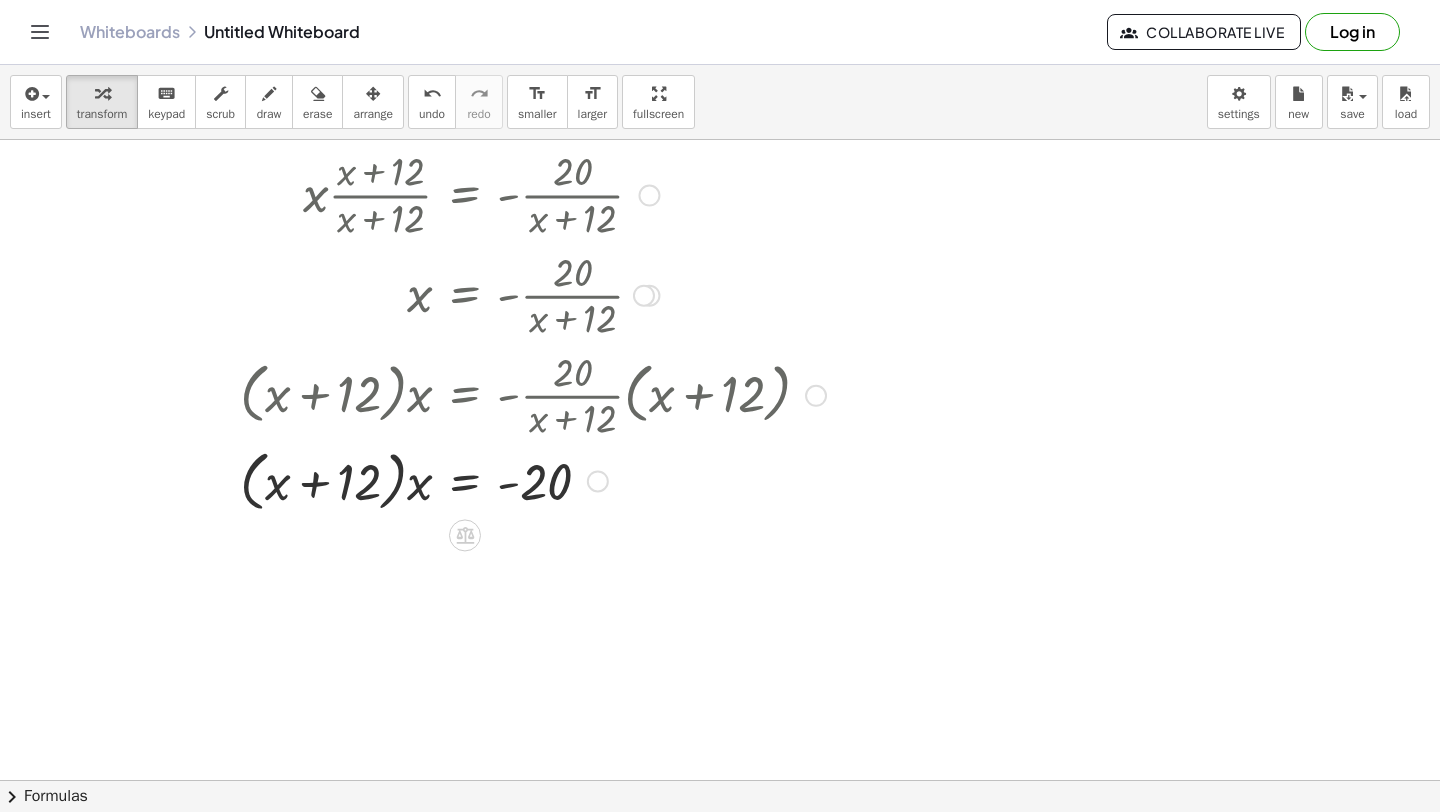 scroll, scrollTop: 8176, scrollLeft: 0, axis: vertical 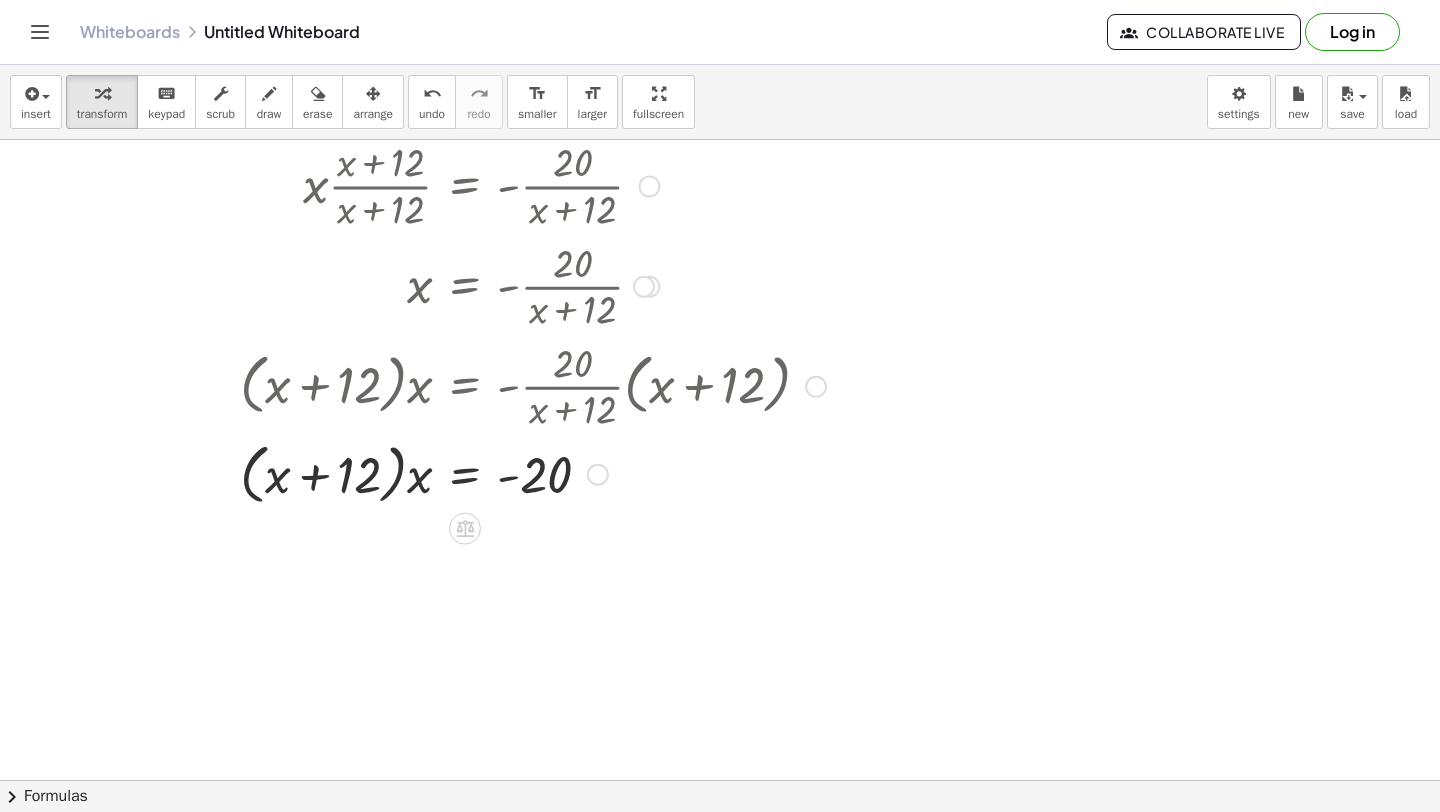 click at bounding box center [450, 473] 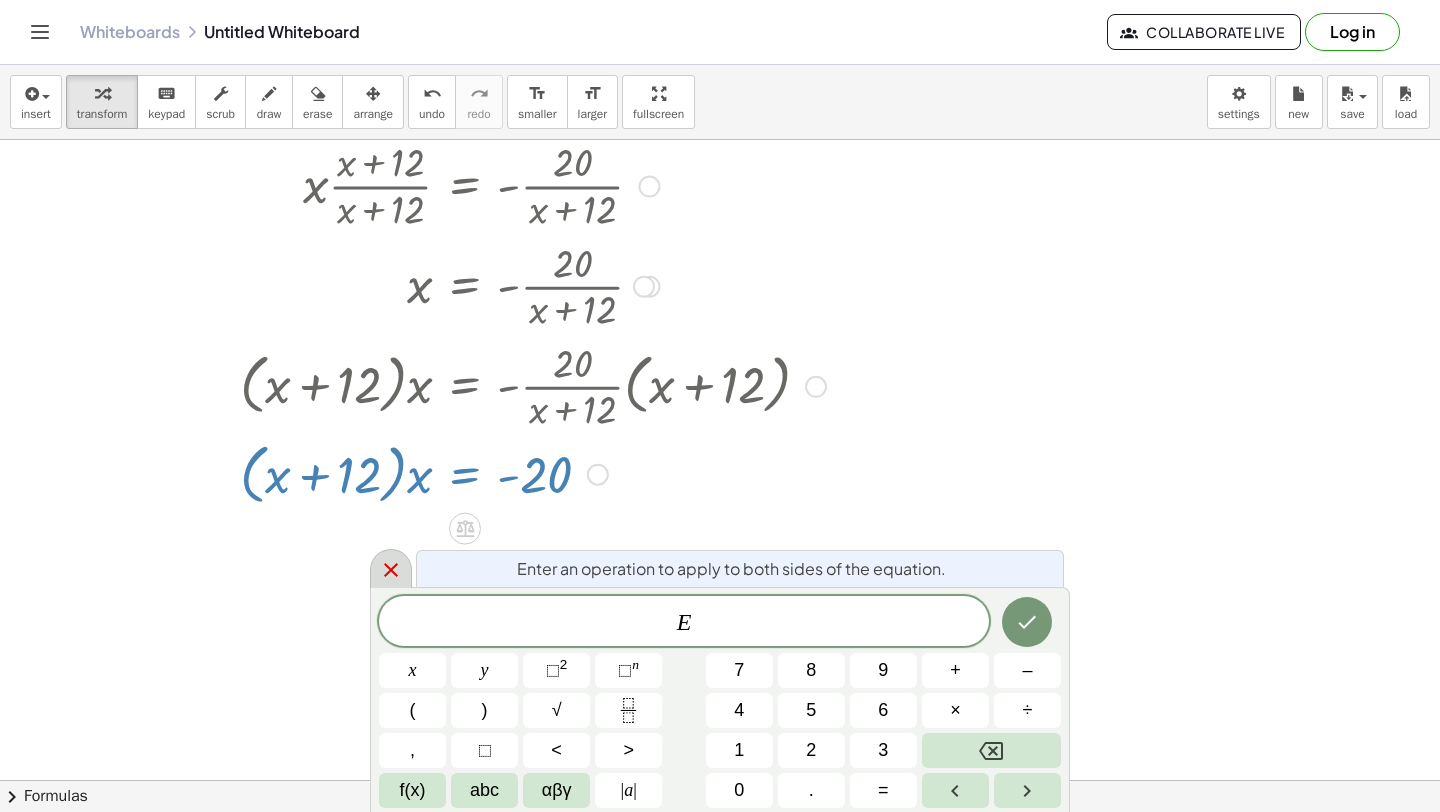 click 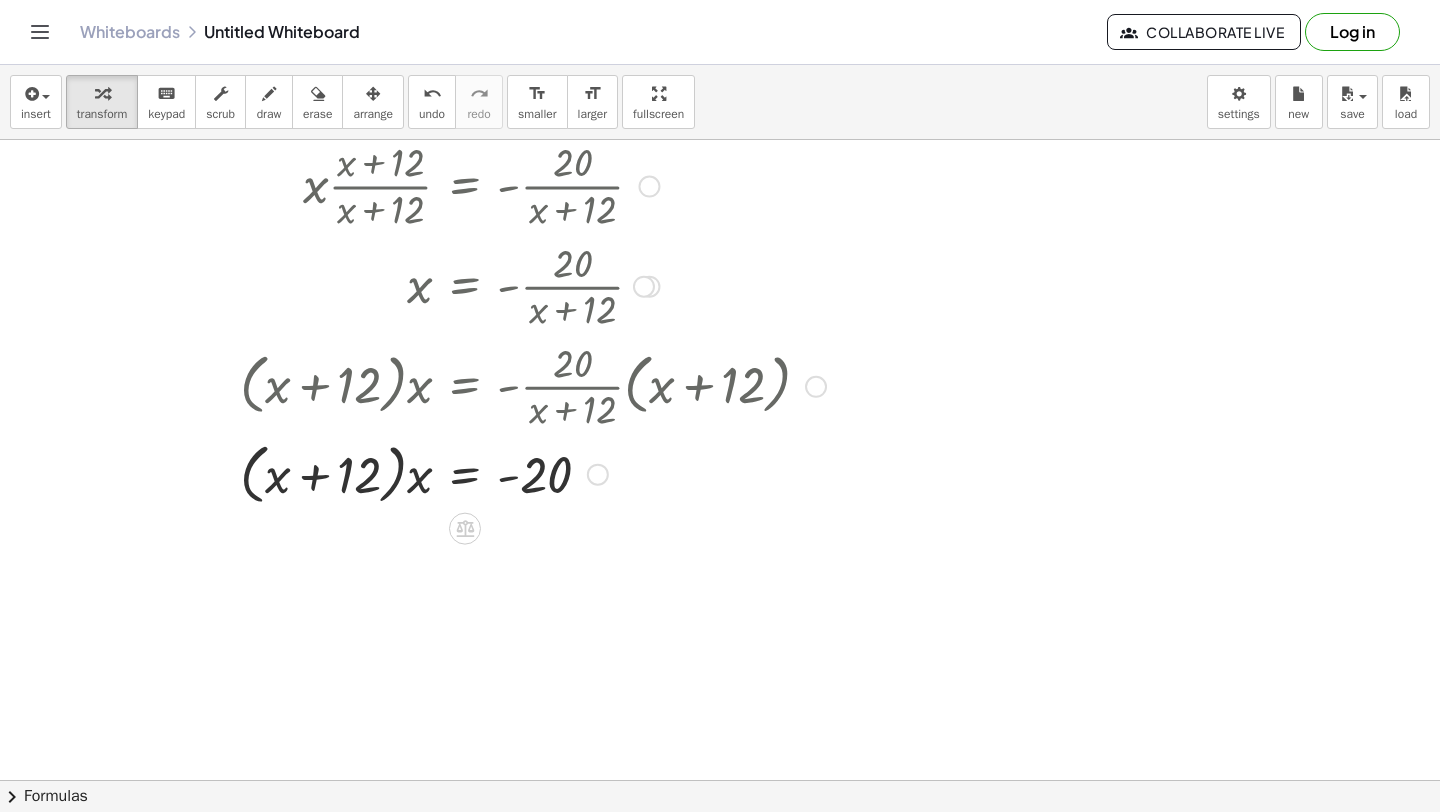 click at bounding box center (450, 473) 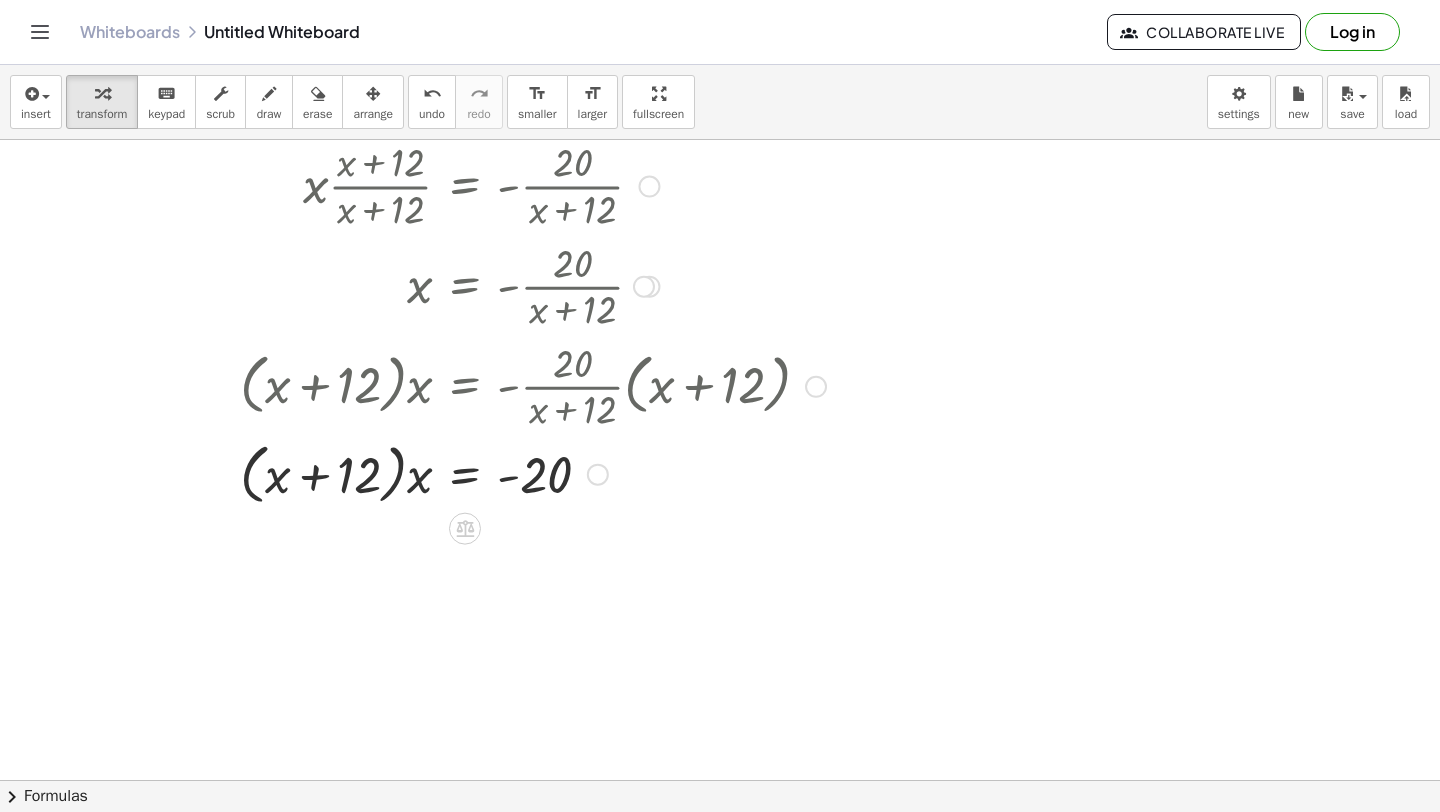 click at bounding box center (450, 473) 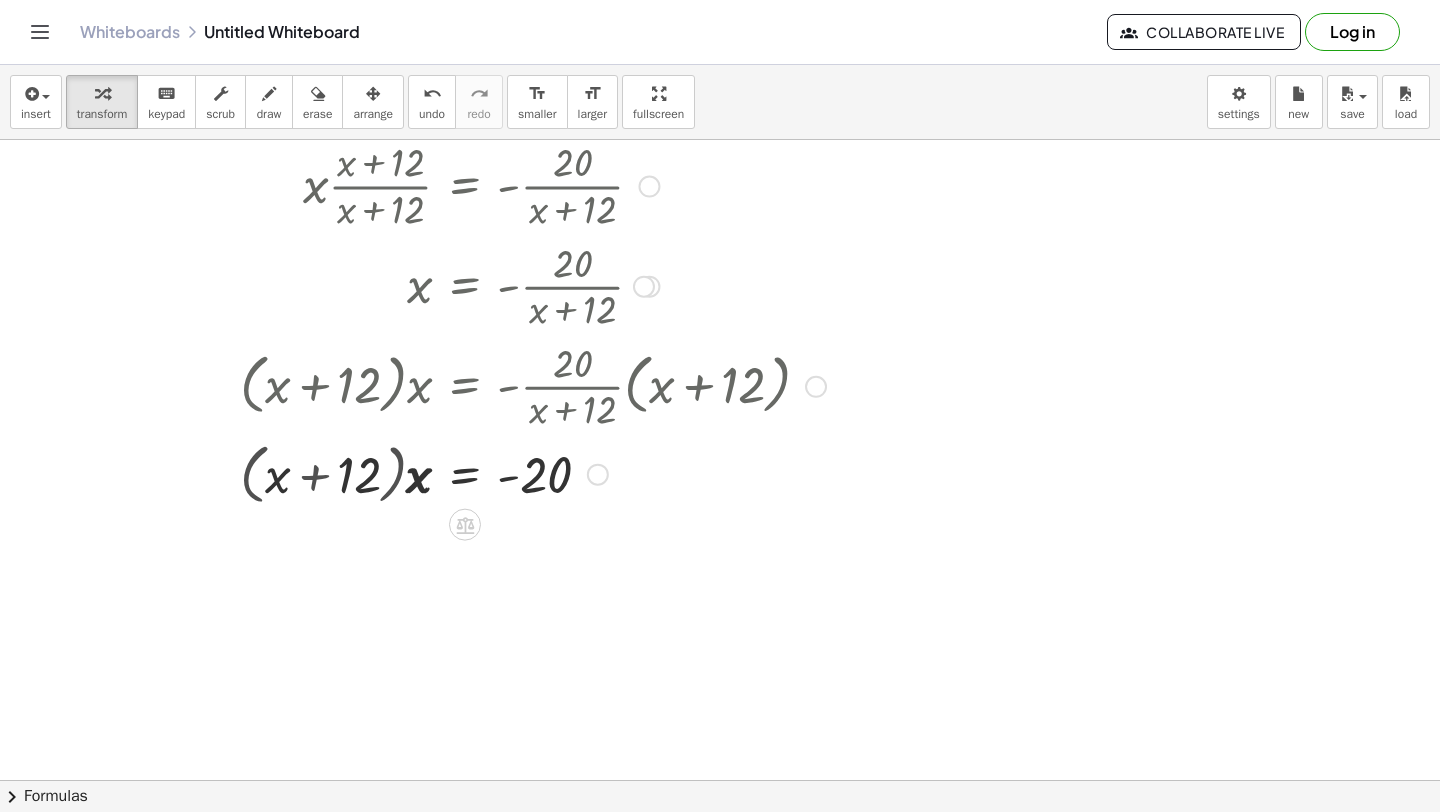 click at bounding box center (450, 473) 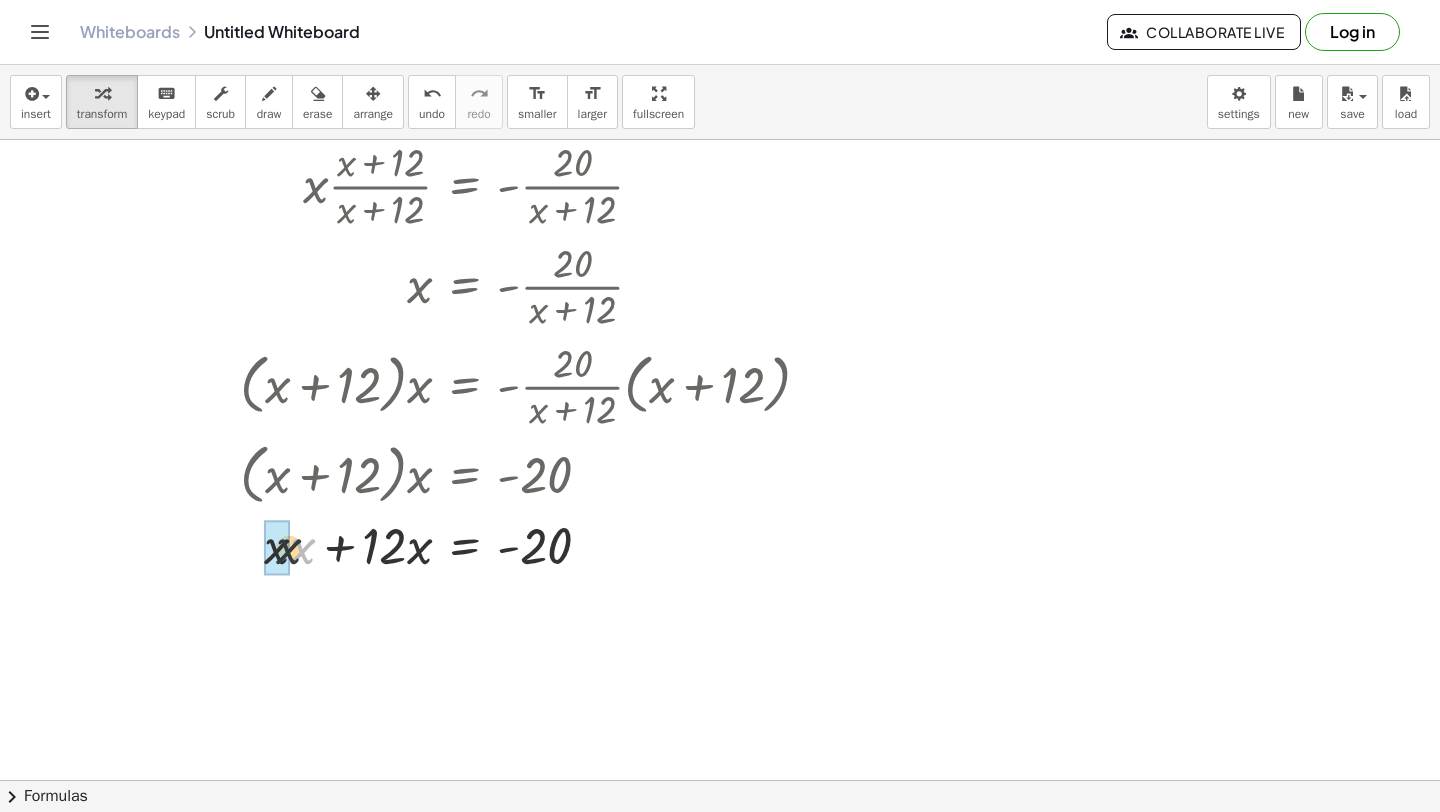 drag, startPoint x: 297, startPoint y: 556, endPoint x: 281, endPoint y: 555, distance: 16.03122 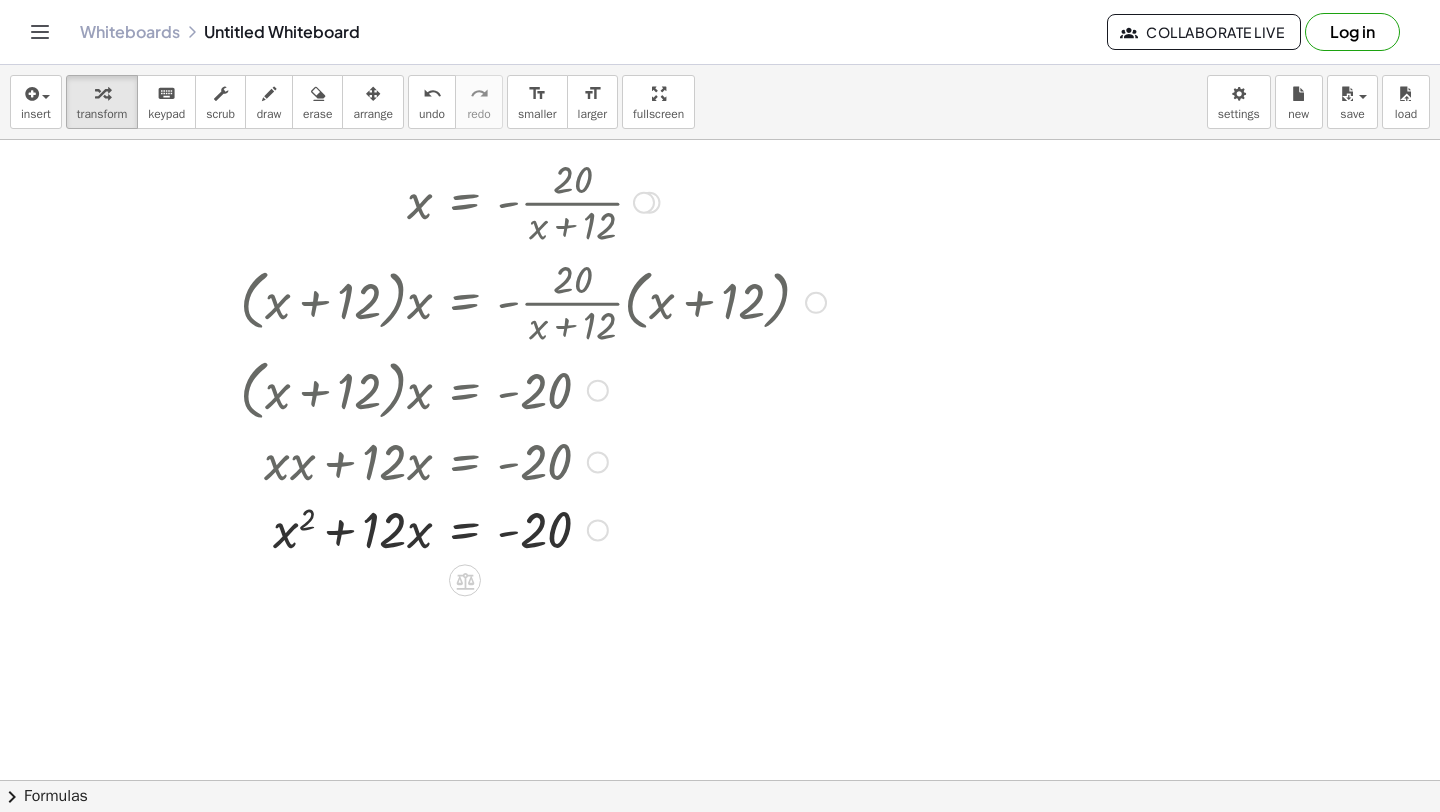 scroll, scrollTop: 8306, scrollLeft: 0, axis: vertical 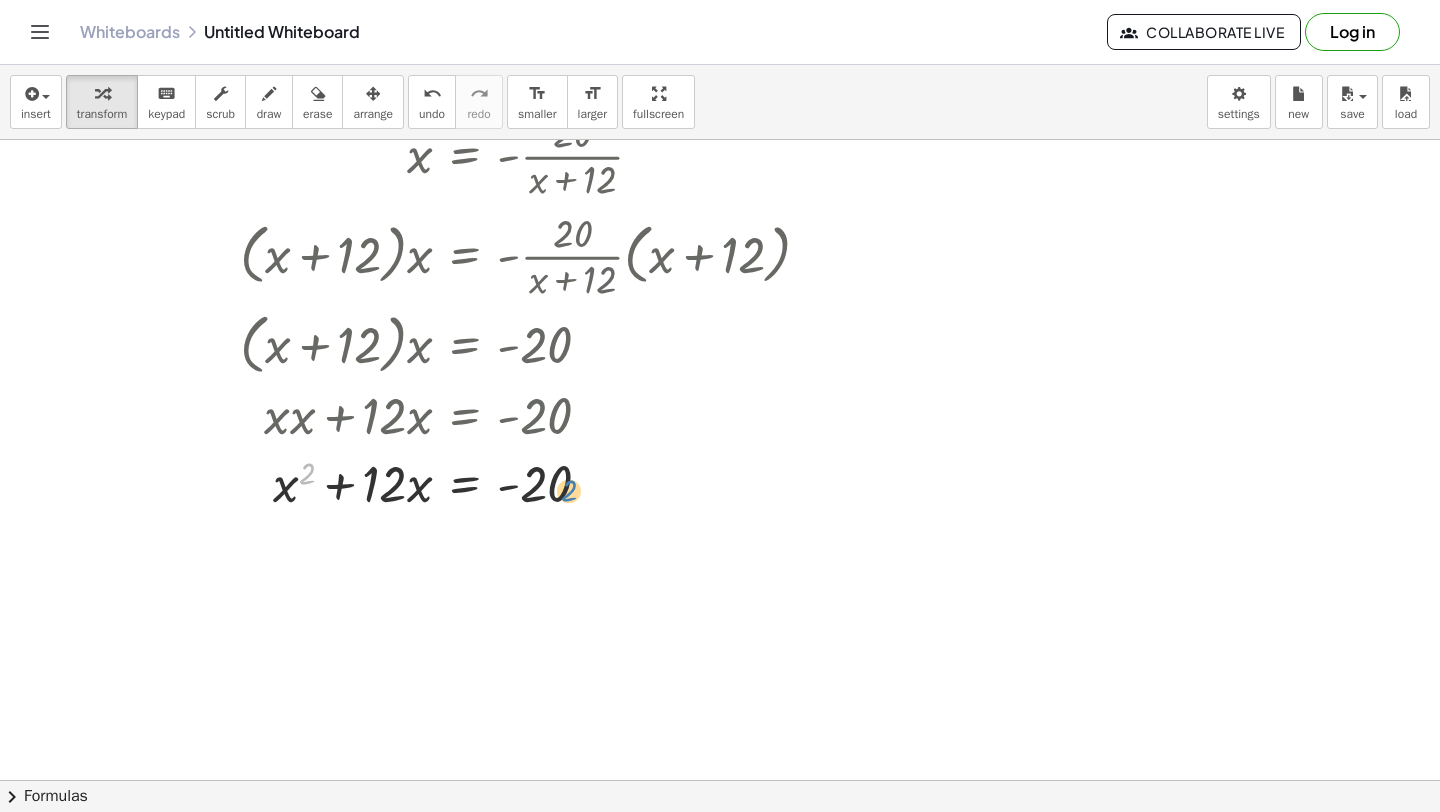 drag, startPoint x: 309, startPoint y: 467, endPoint x: 546, endPoint y: 484, distance: 237.60892 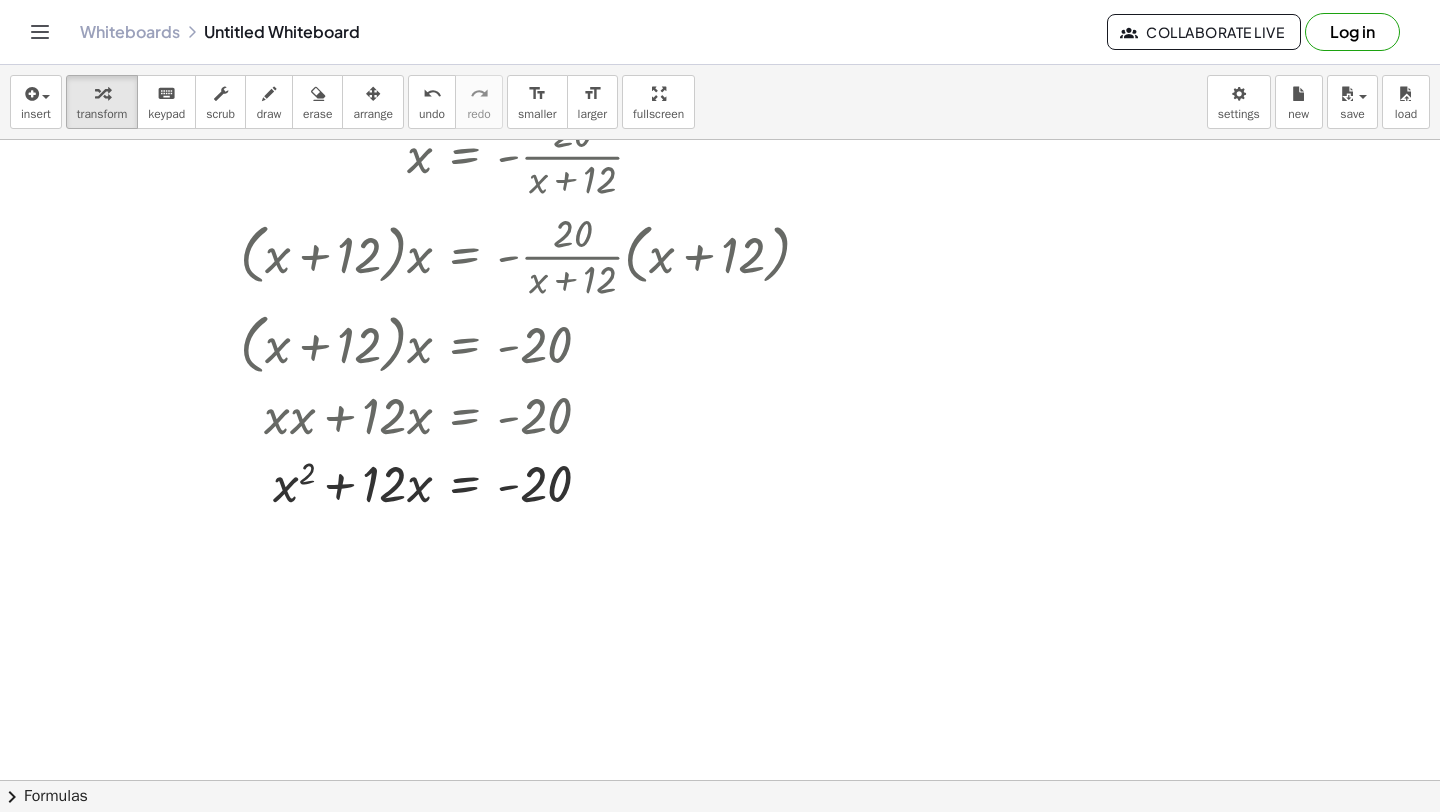 click on "draw" at bounding box center [269, 114] 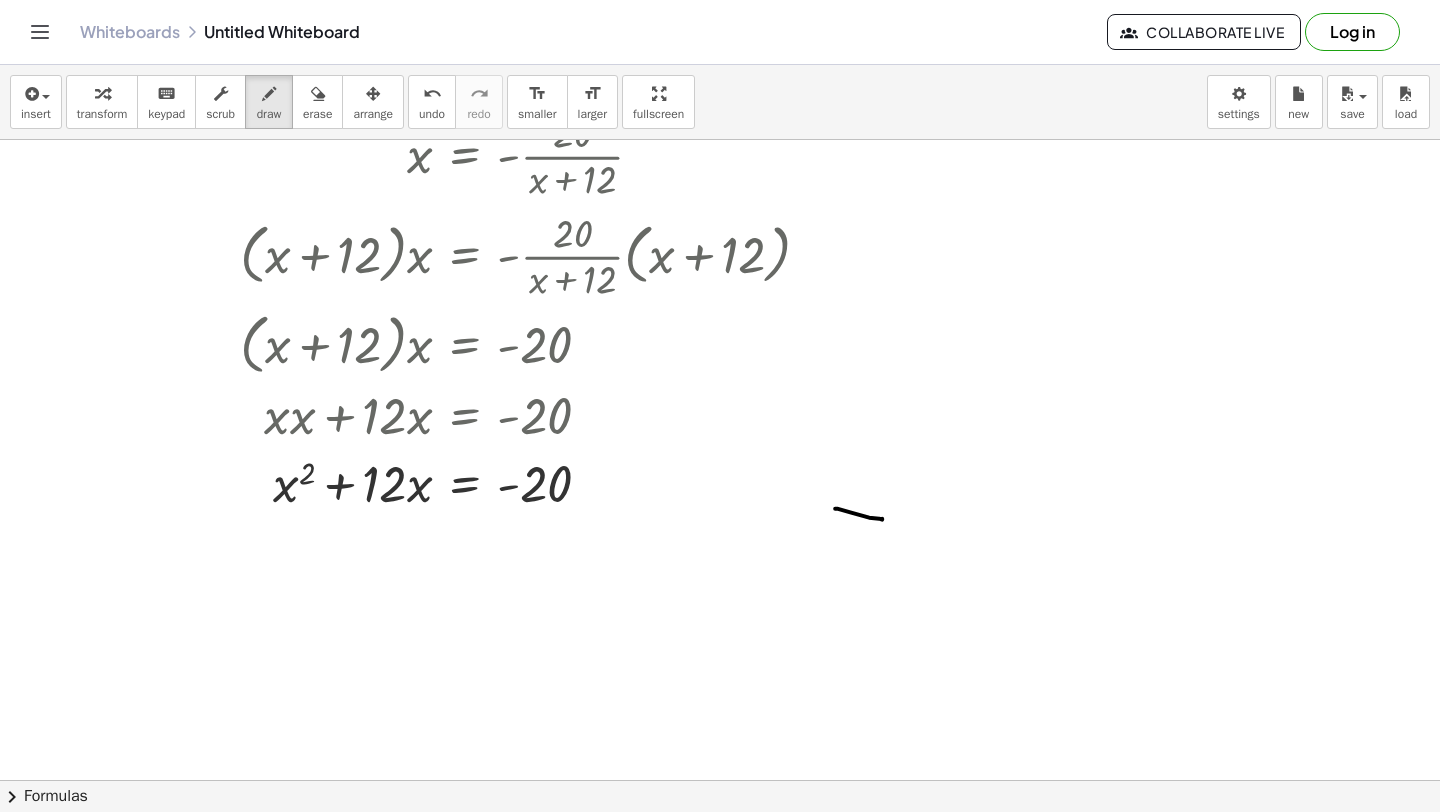 drag, startPoint x: 835, startPoint y: 507, endPoint x: 879, endPoint y: 512, distance: 44.28318 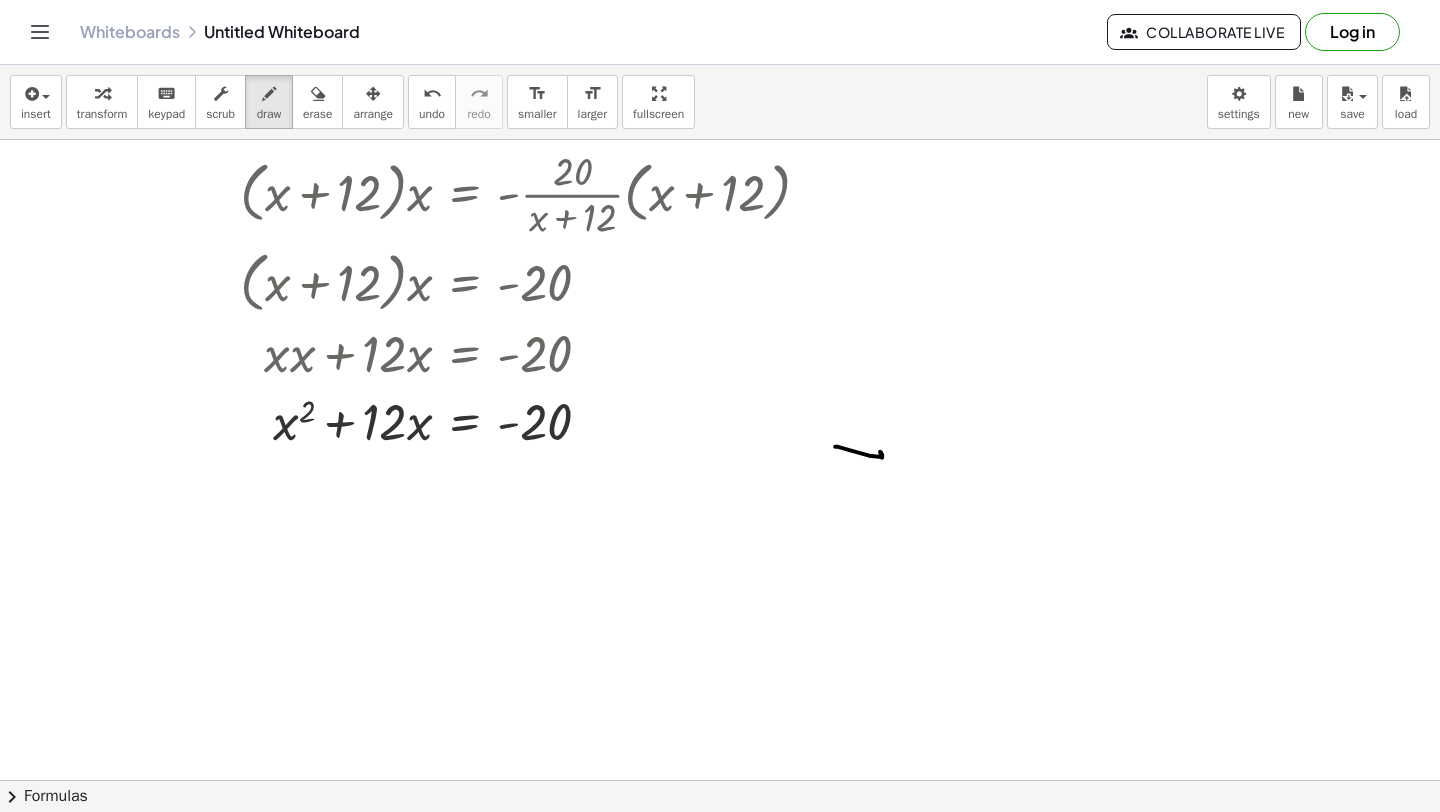 scroll, scrollTop: 8374, scrollLeft: 0, axis: vertical 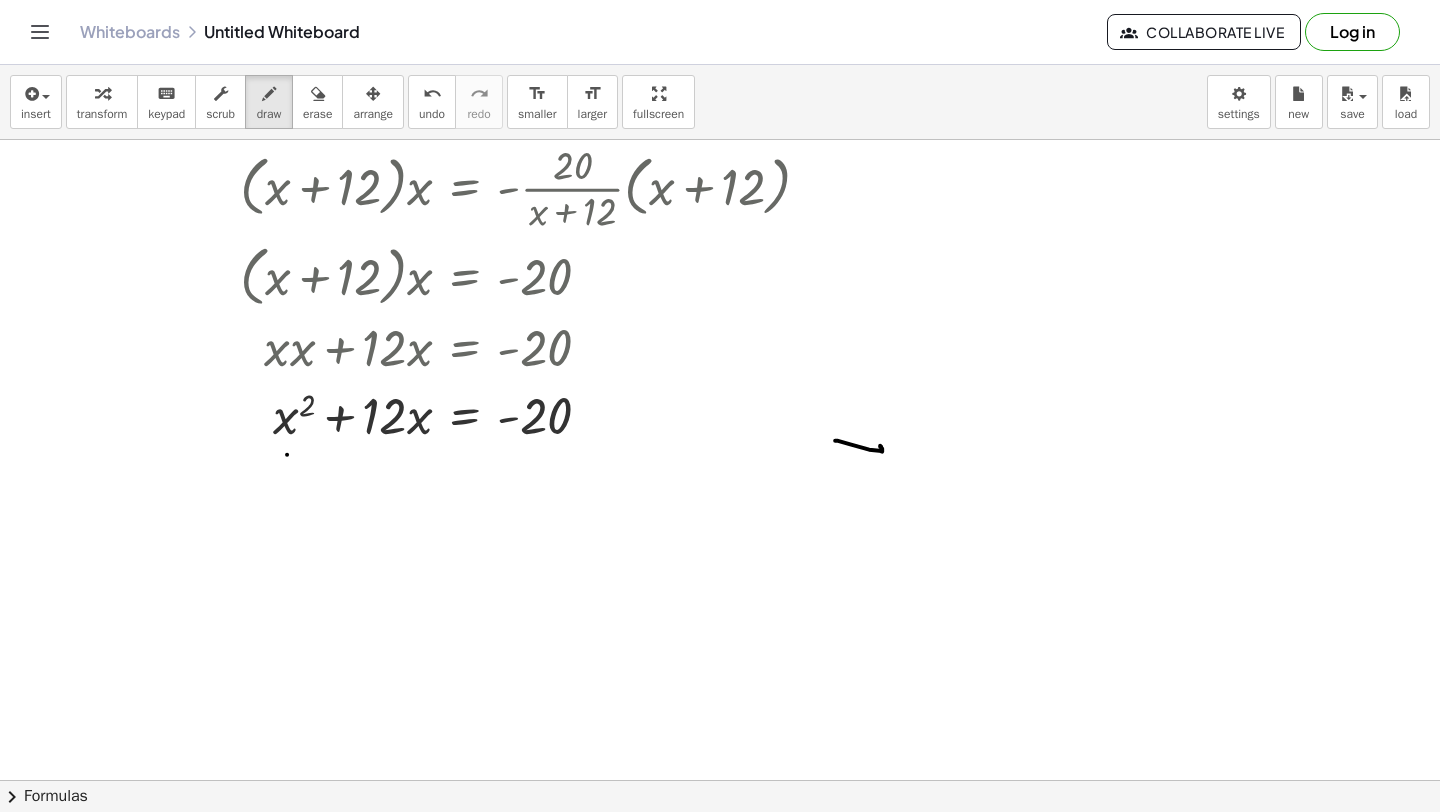 drag, startPoint x: 287, startPoint y: 453, endPoint x: 256, endPoint y: 486, distance: 45.276924 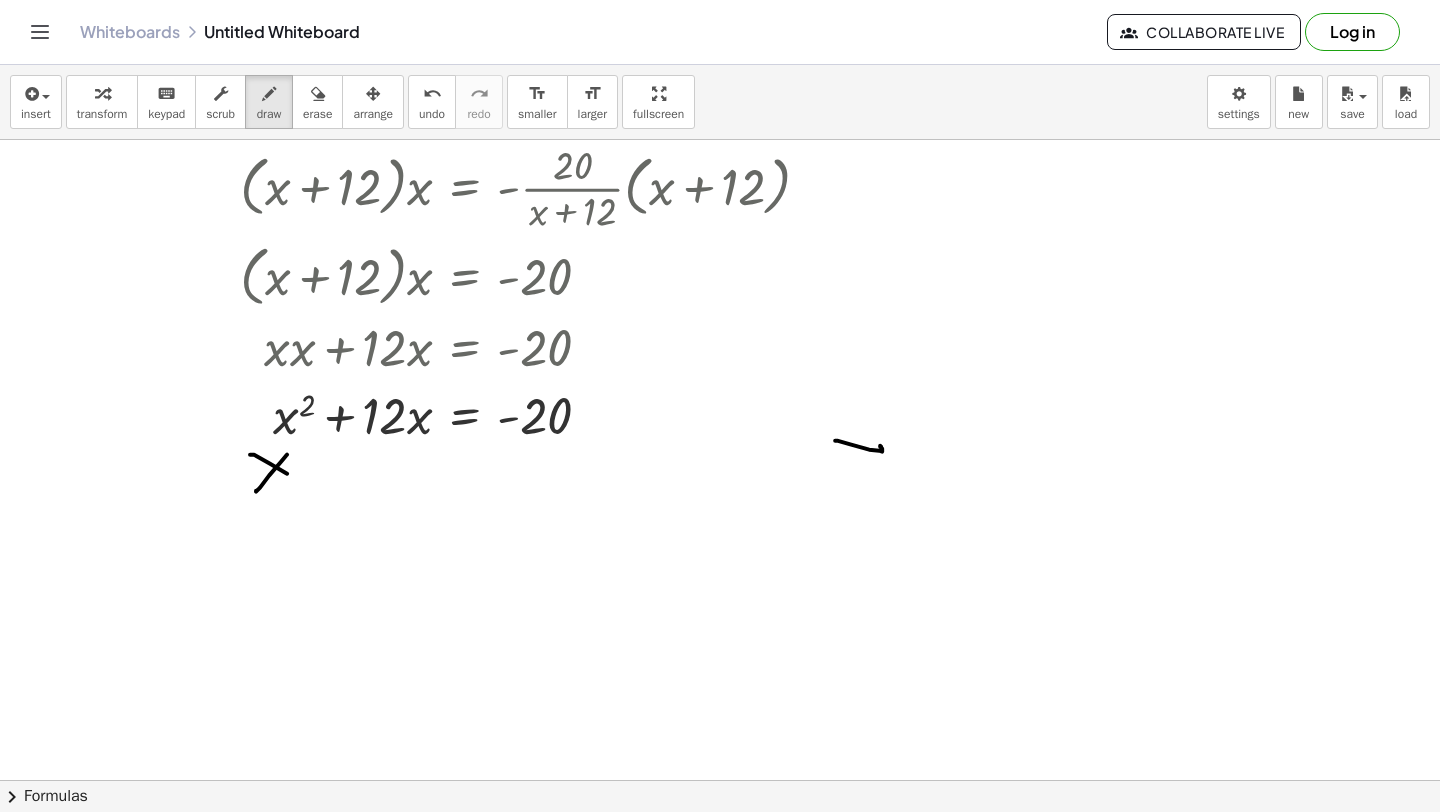 drag, startPoint x: 250, startPoint y: 453, endPoint x: 302, endPoint y: 484, distance: 60.53924 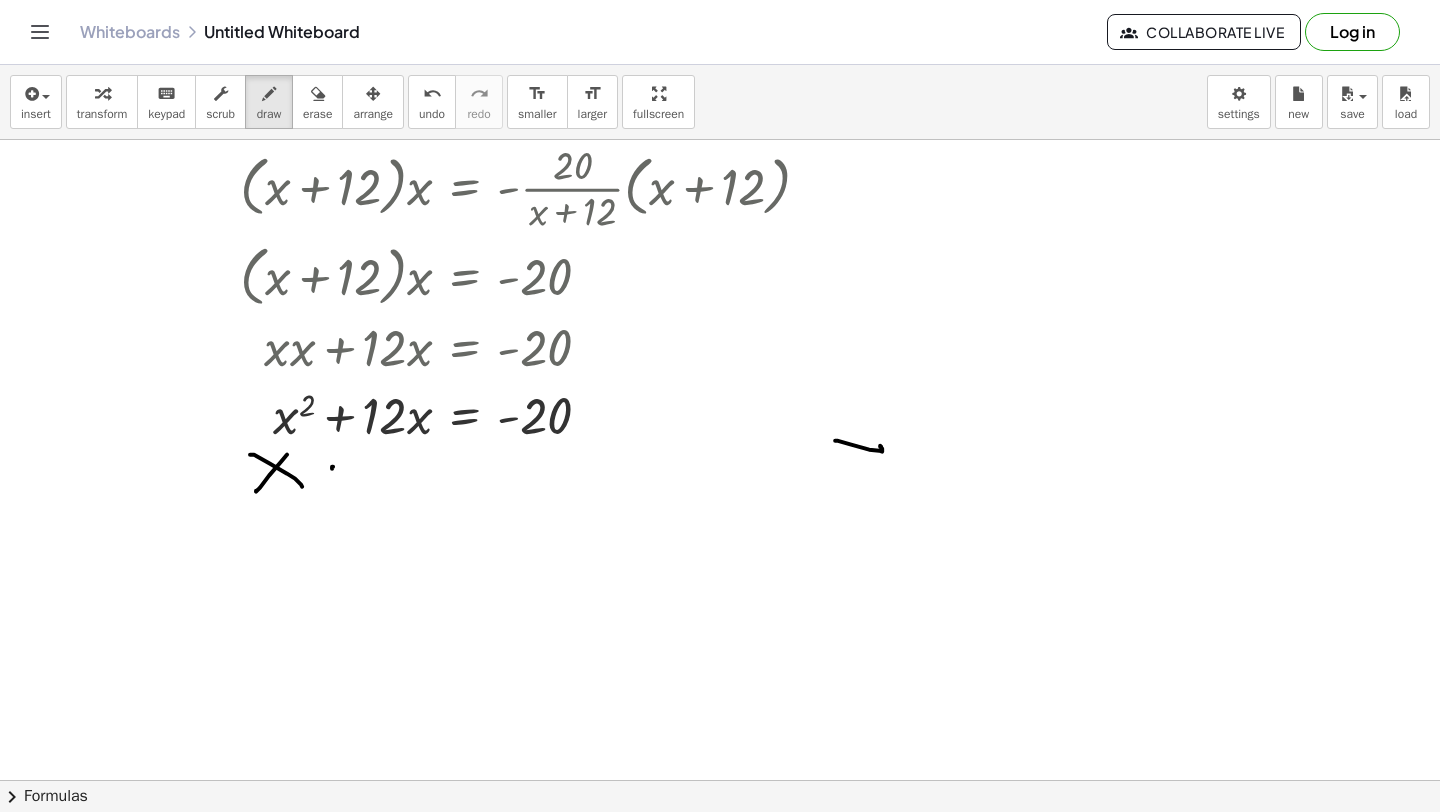 drag, startPoint x: 333, startPoint y: 465, endPoint x: 332, endPoint y: 484, distance: 19.026299 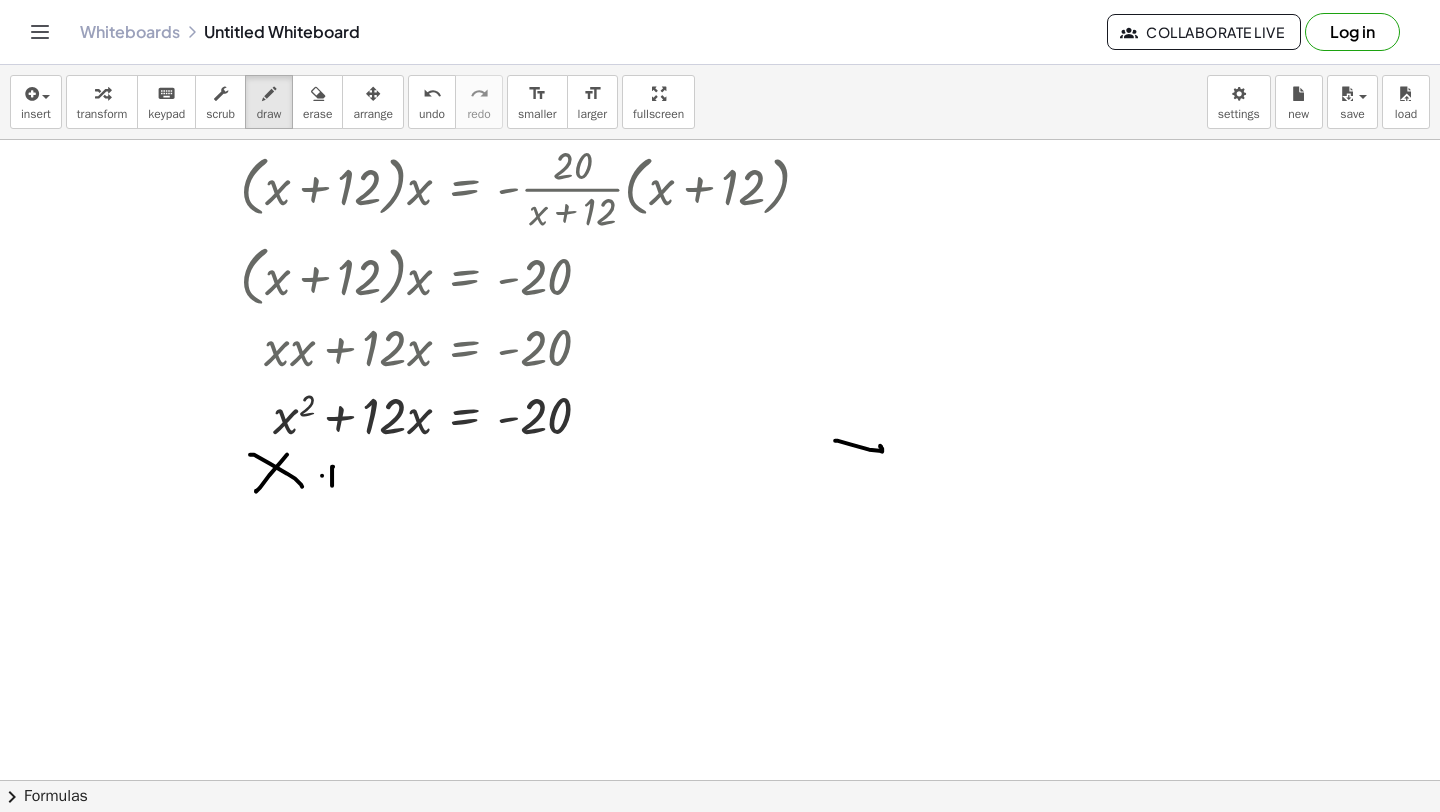drag, startPoint x: 322, startPoint y: 474, endPoint x: 362, endPoint y: 474, distance: 40 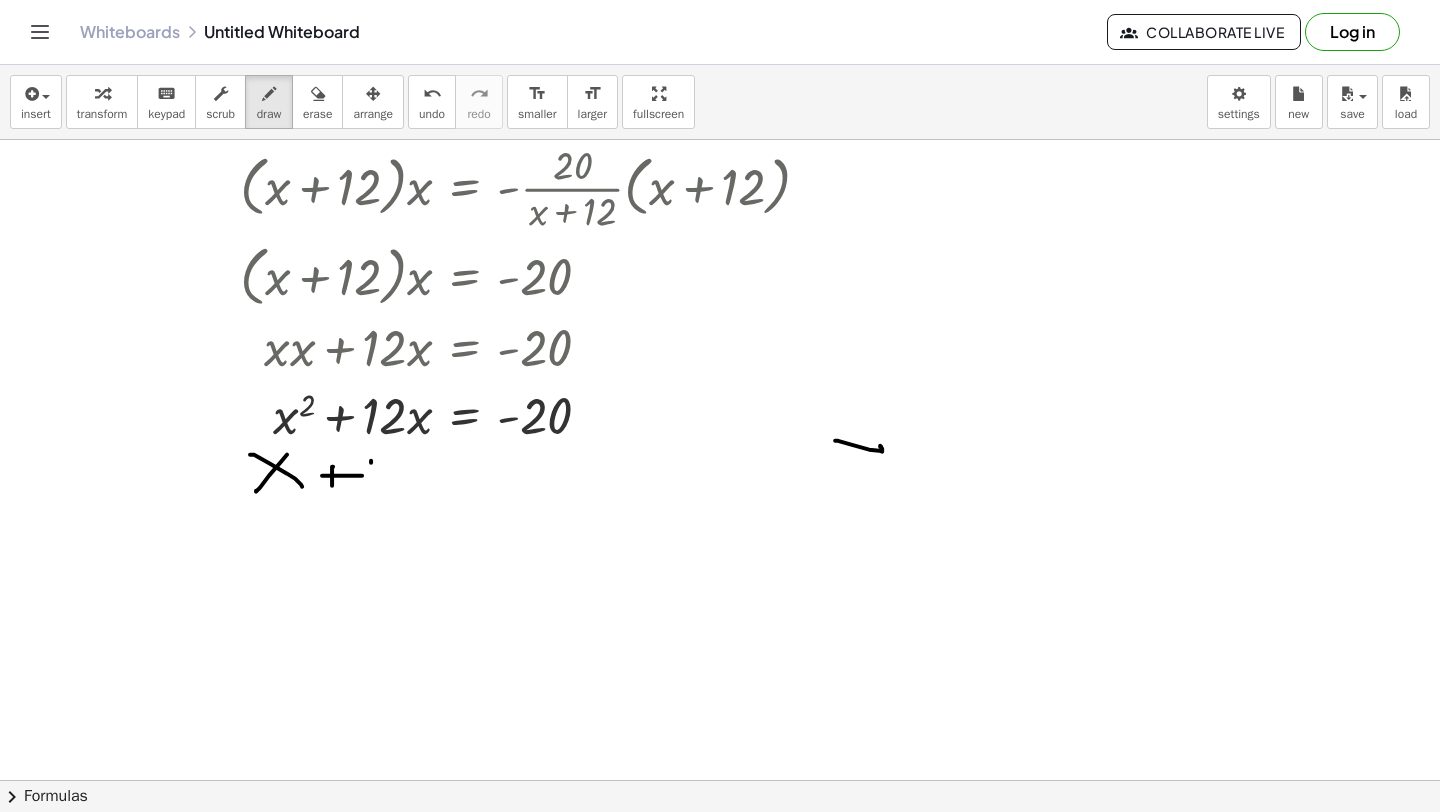 drag, startPoint x: 371, startPoint y: 461, endPoint x: 371, endPoint y: 491, distance: 30 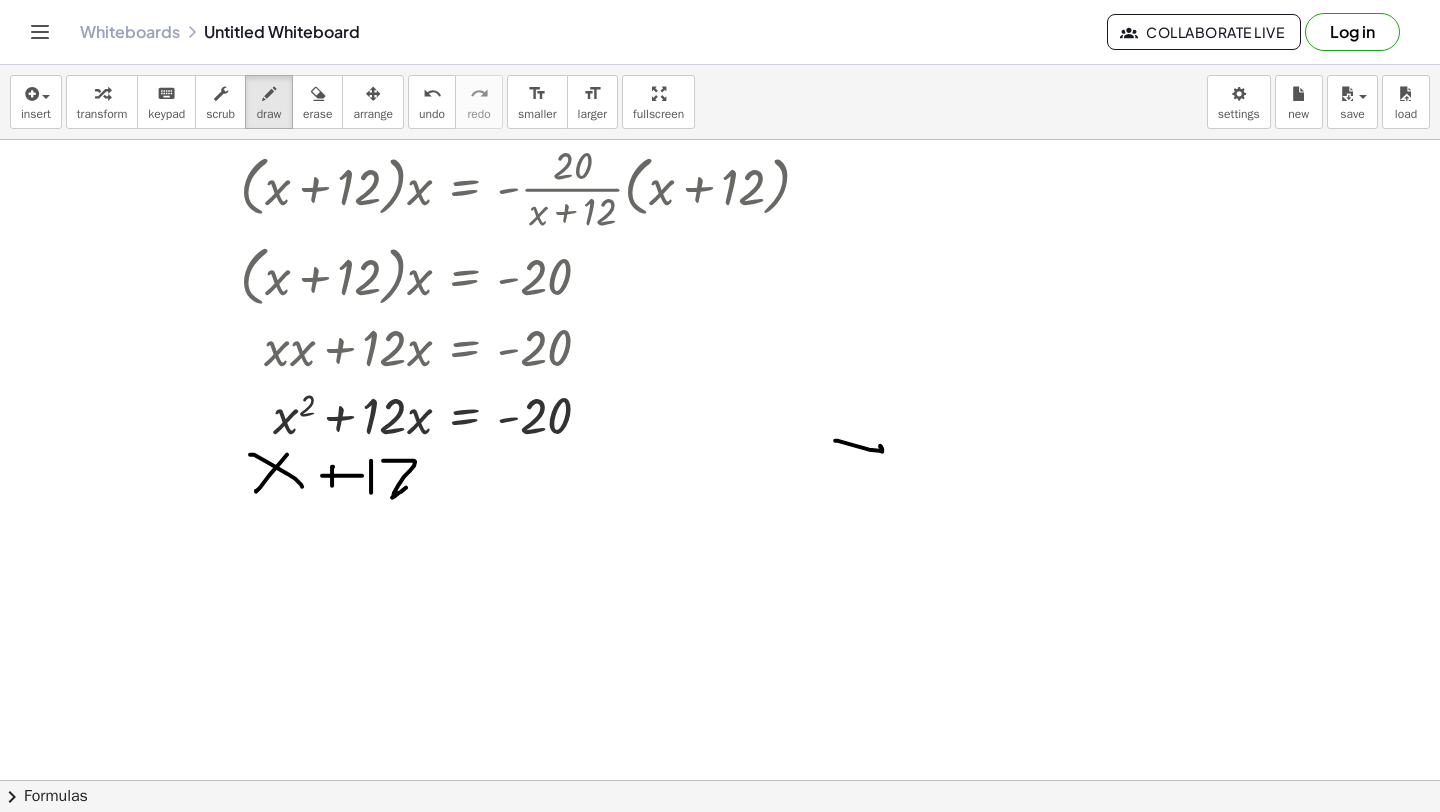 drag, startPoint x: 383, startPoint y: 459, endPoint x: 411, endPoint y: 485, distance: 38.209946 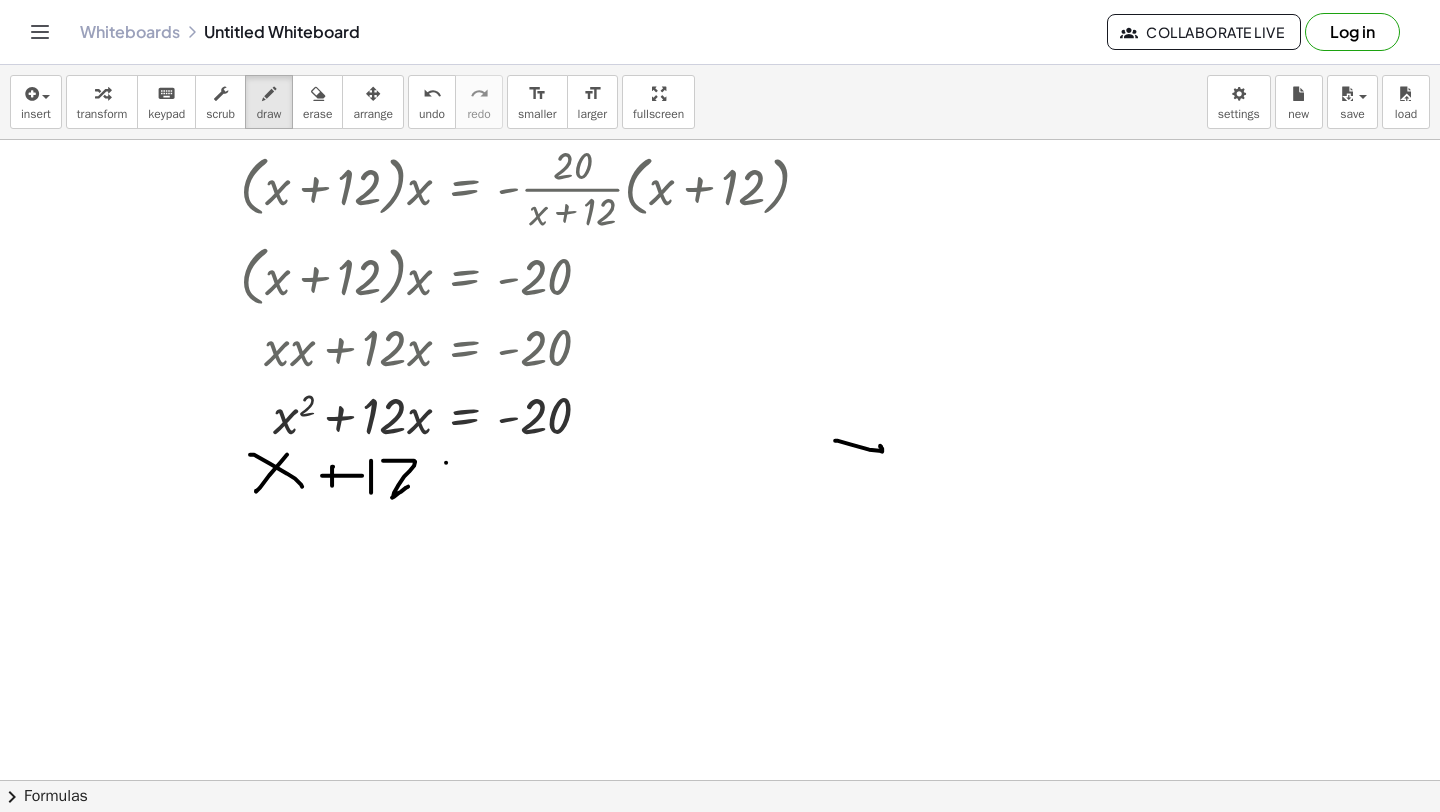 drag, startPoint x: 446, startPoint y: 461, endPoint x: 429, endPoint y: 483, distance: 27.802877 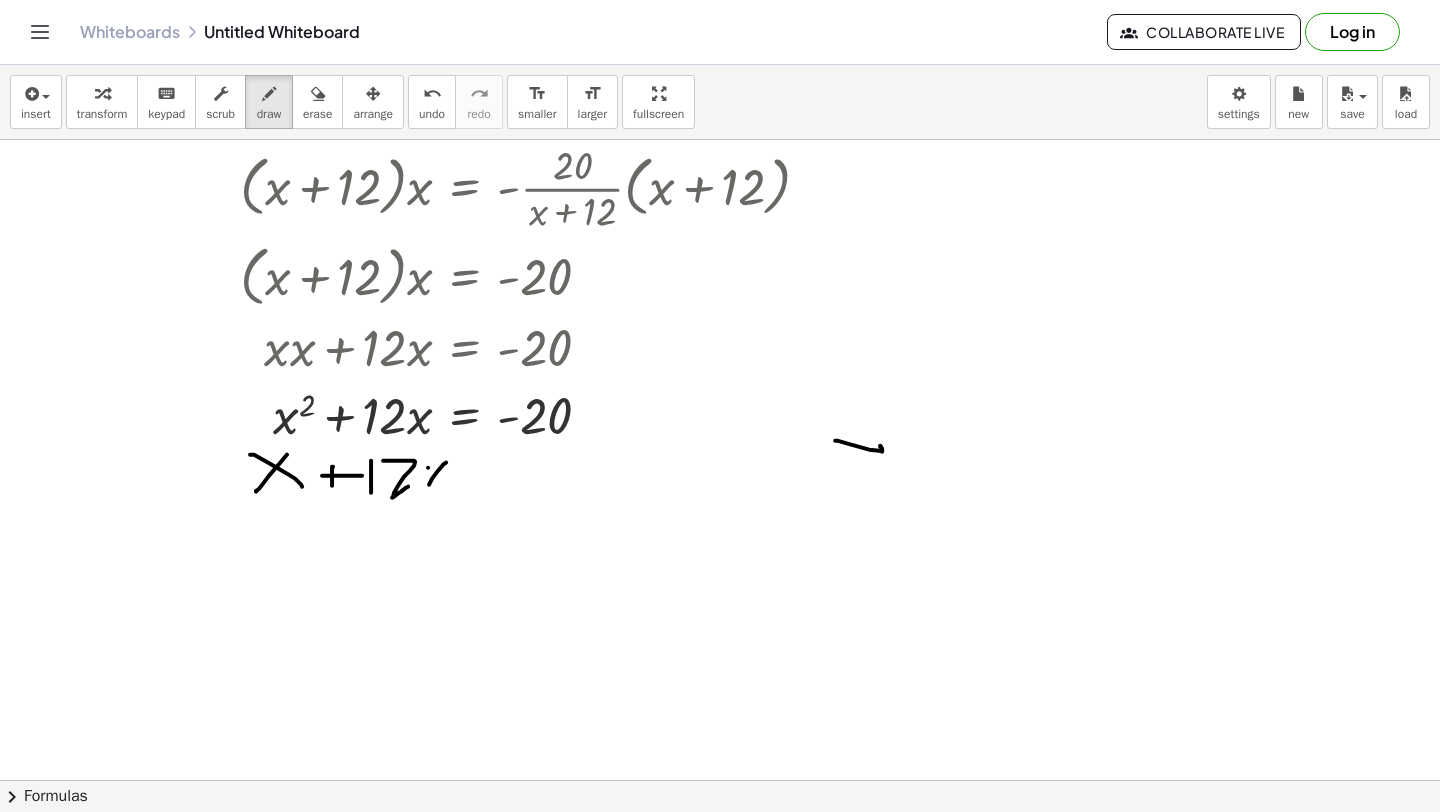 drag, startPoint x: 428, startPoint y: 466, endPoint x: 466, endPoint y: 481, distance: 40.853397 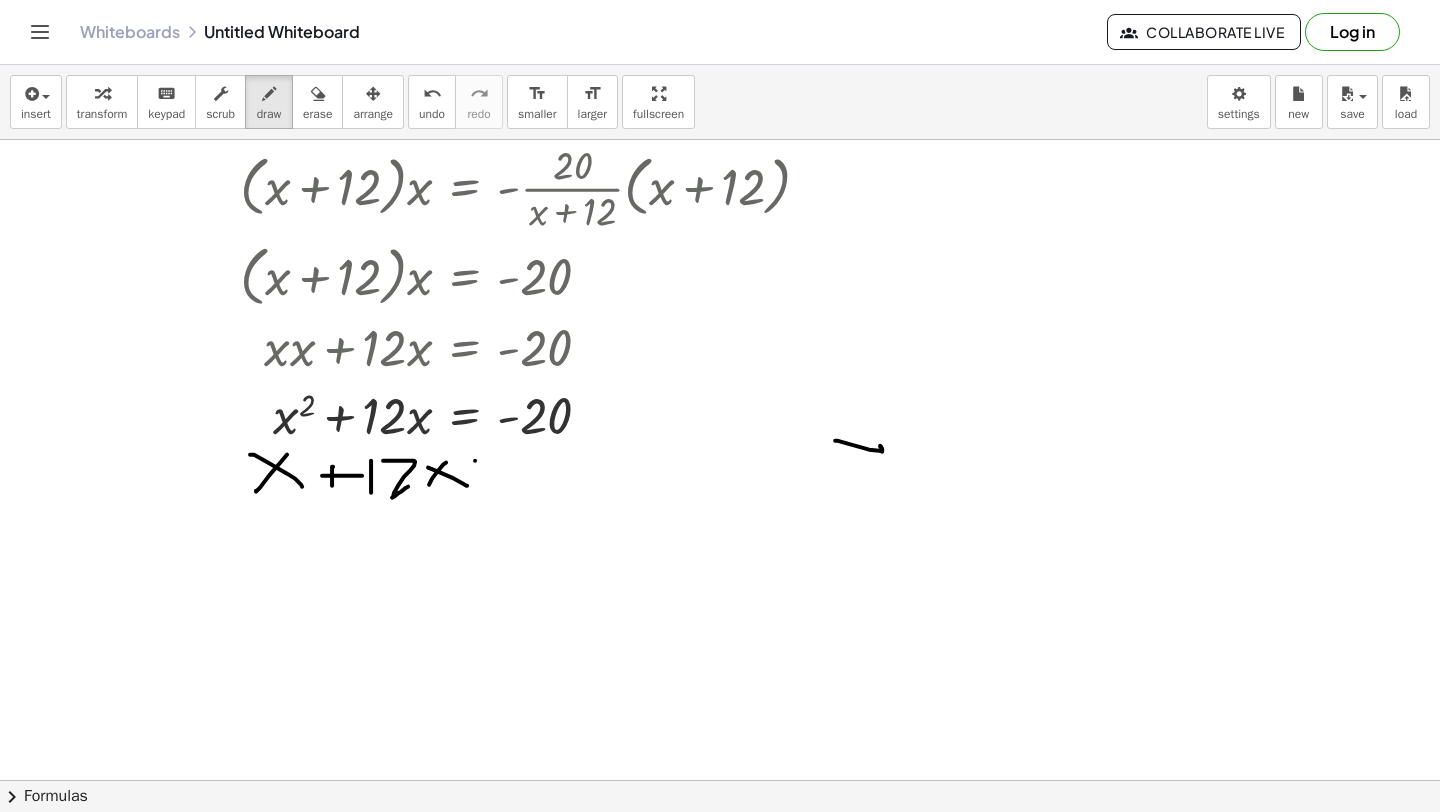 drag, startPoint x: 475, startPoint y: 459, endPoint x: 511, endPoint y: 459, distance: 36 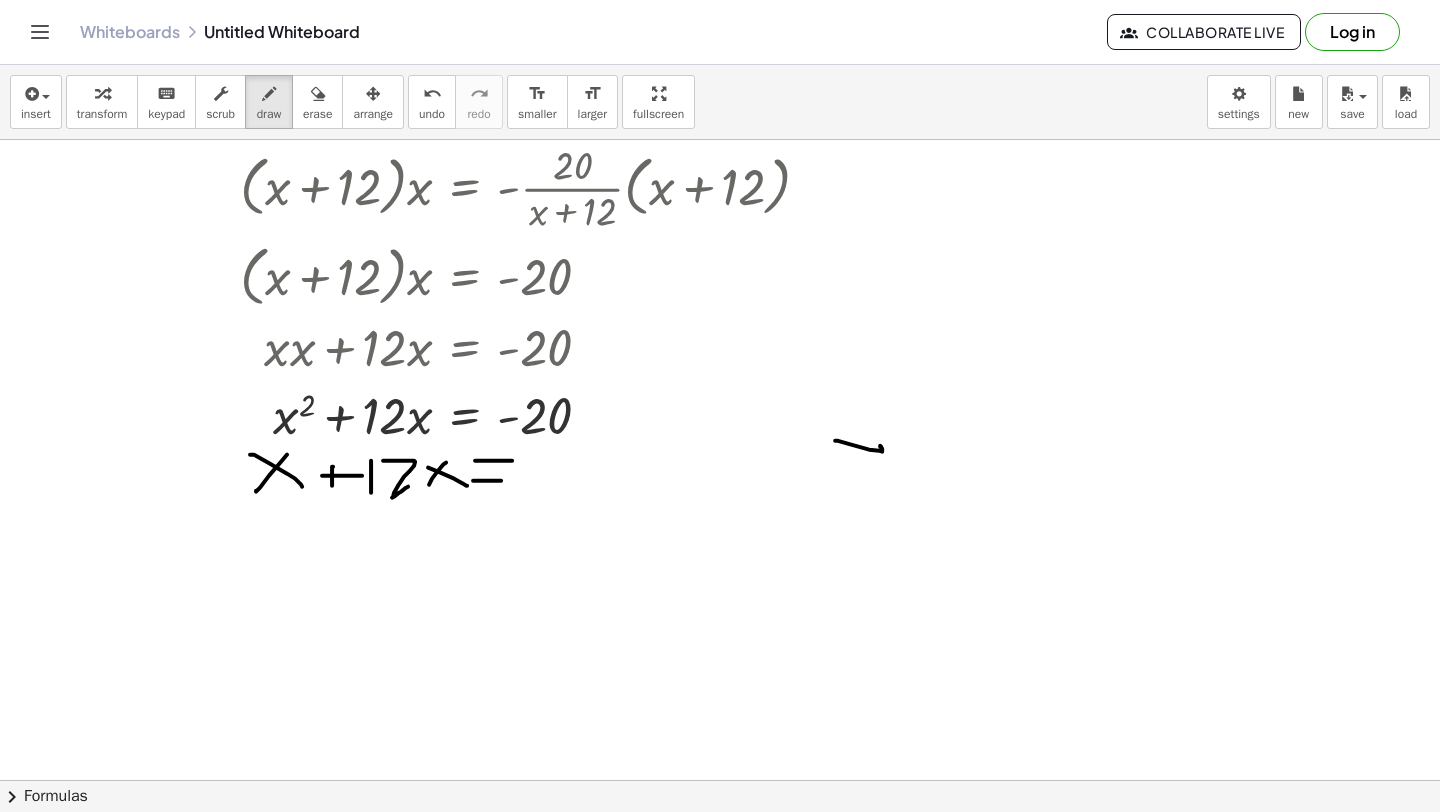 drag, startPoint x: 476, startPoint y: 479, endPoint x: 505, endPoint y: 479, distance: 29 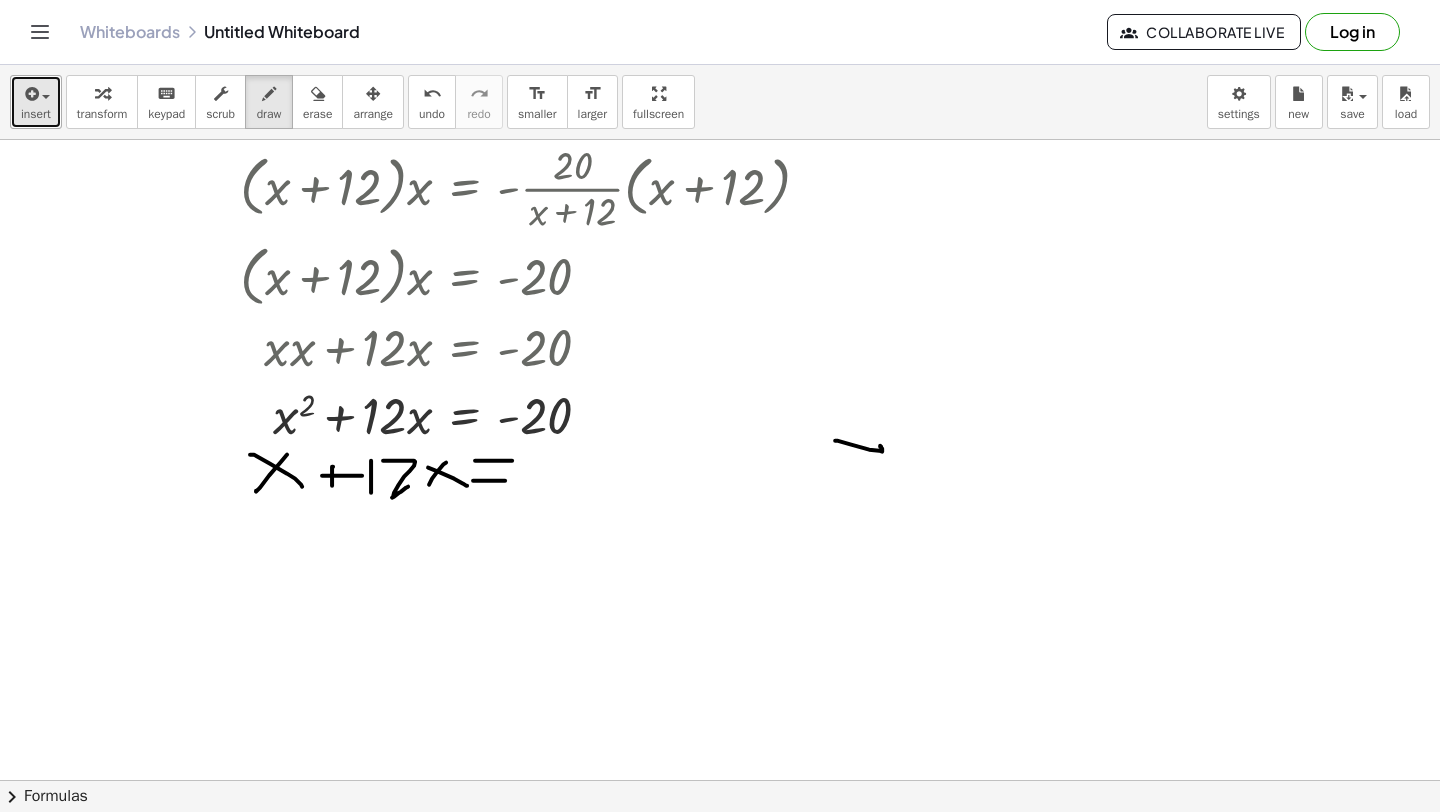 click at bounding box center (30, 94) 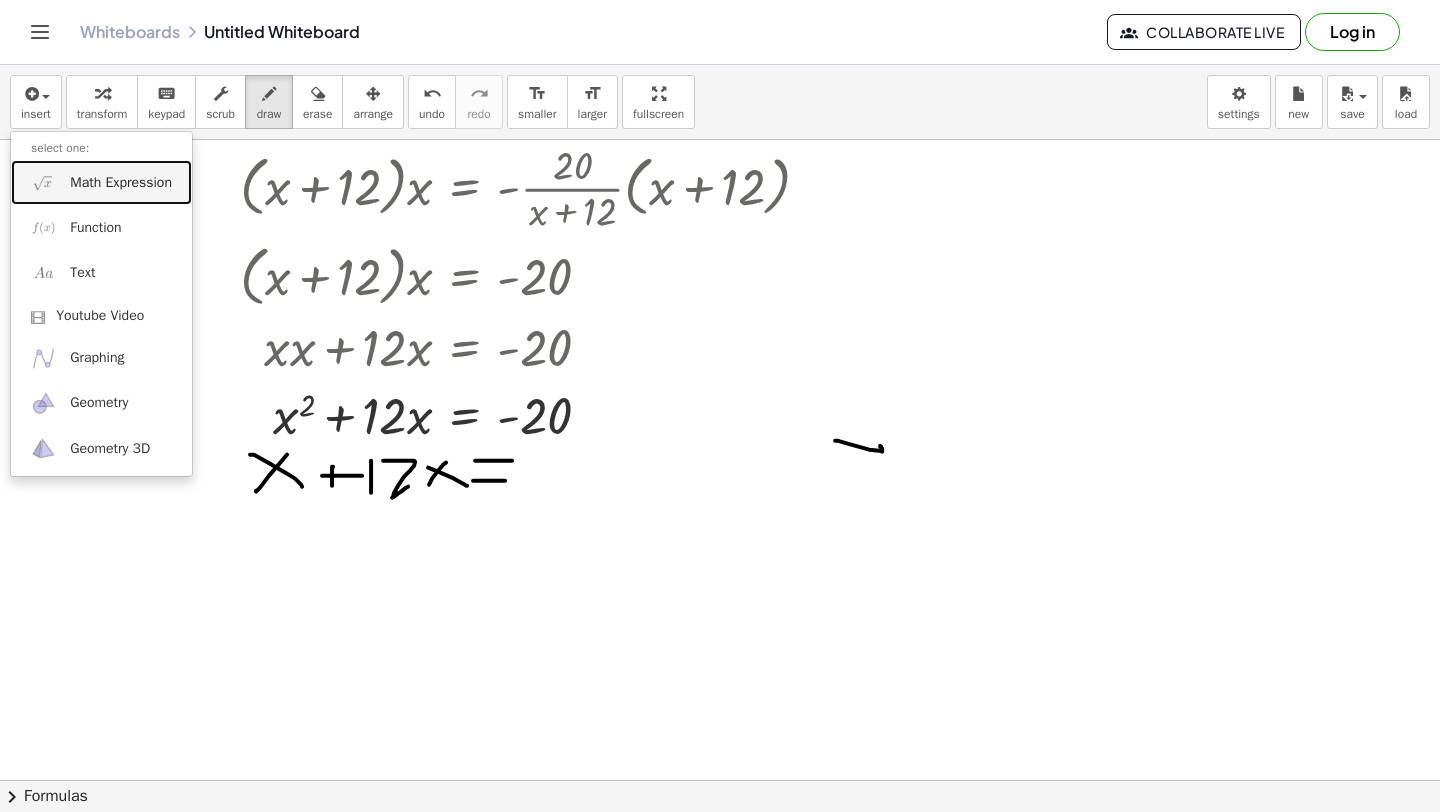 click on "Math Expression" at bounding box center (101, 182) 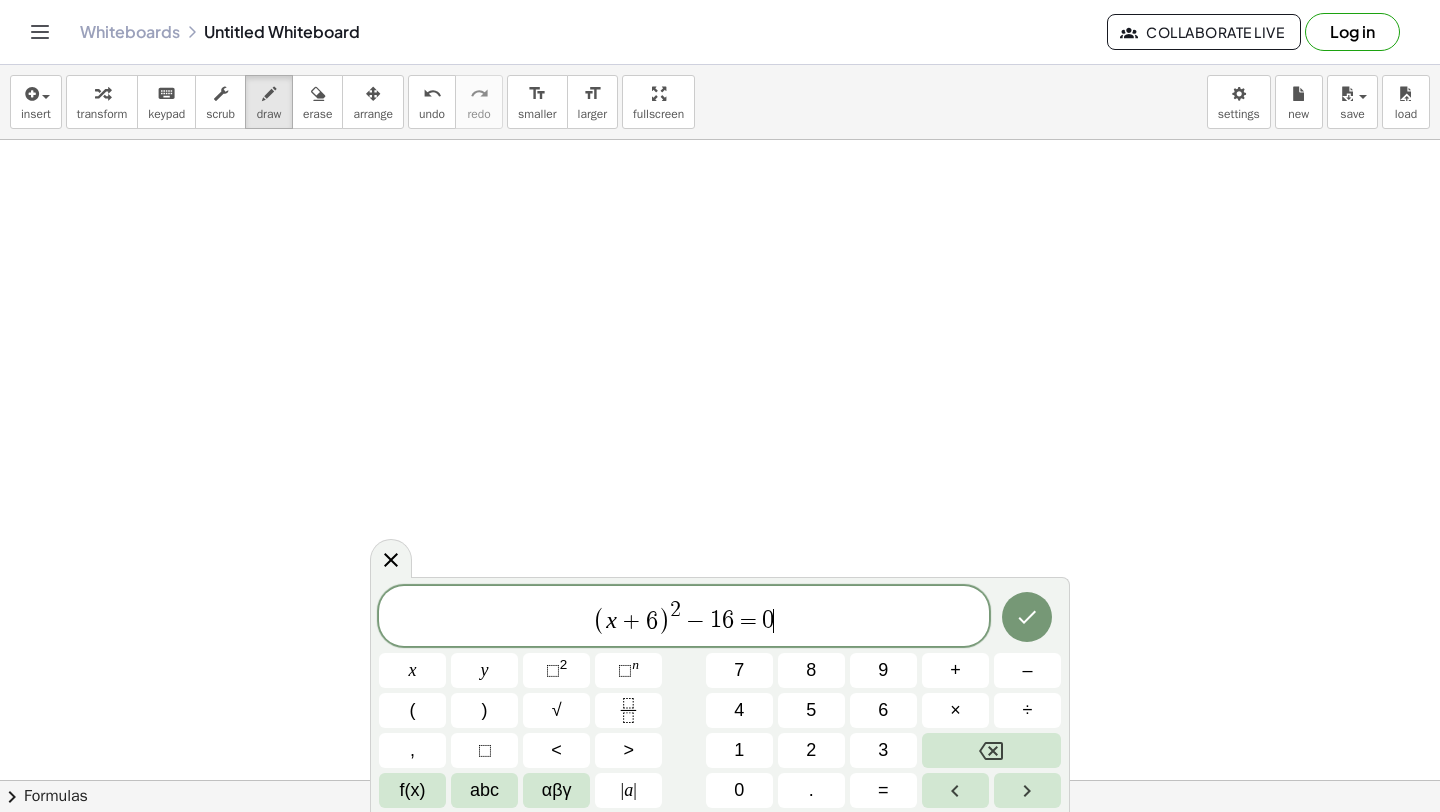 scroll, scrollTop: 8762, scrollLeft: 0, axis: vertical 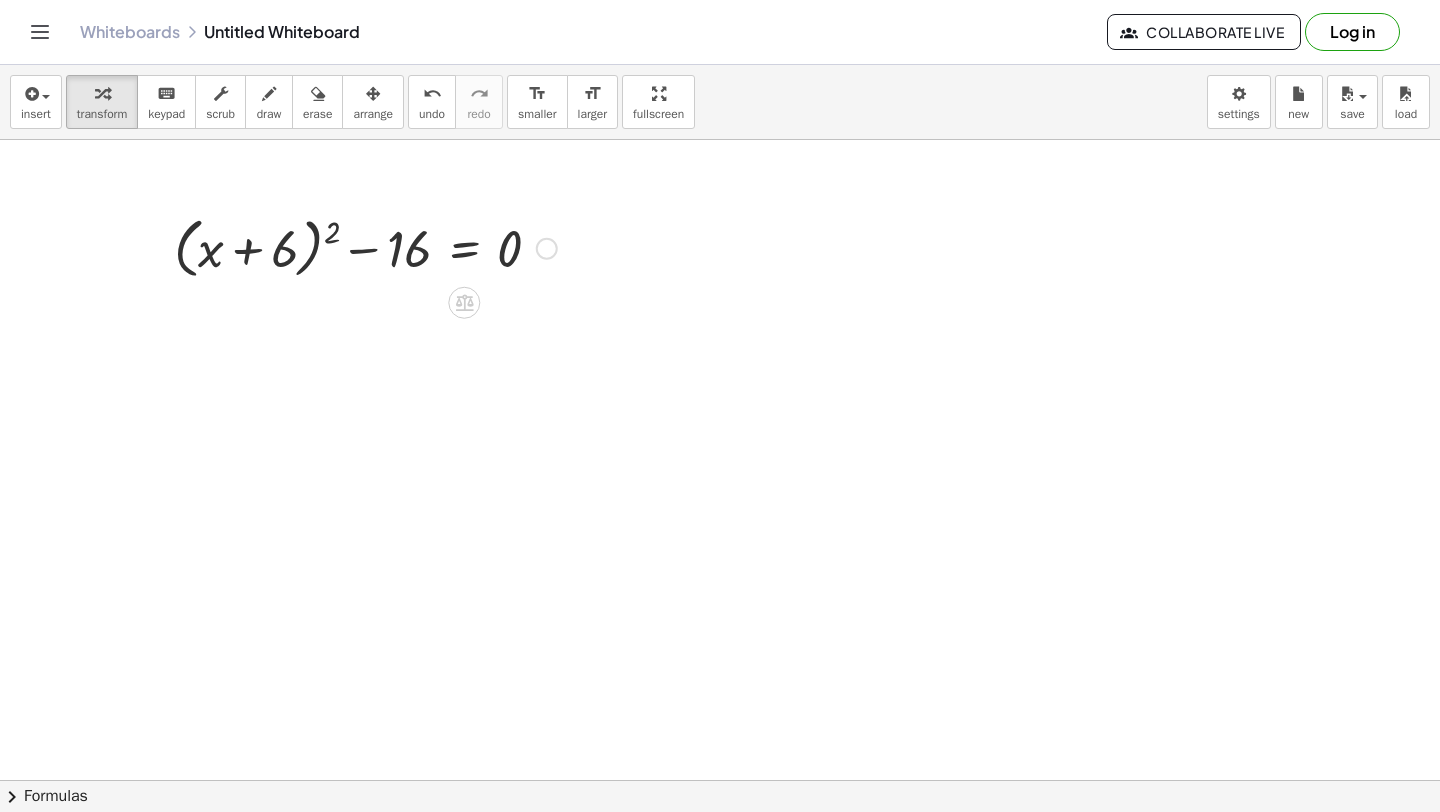 click at bounding box center (365, 247) 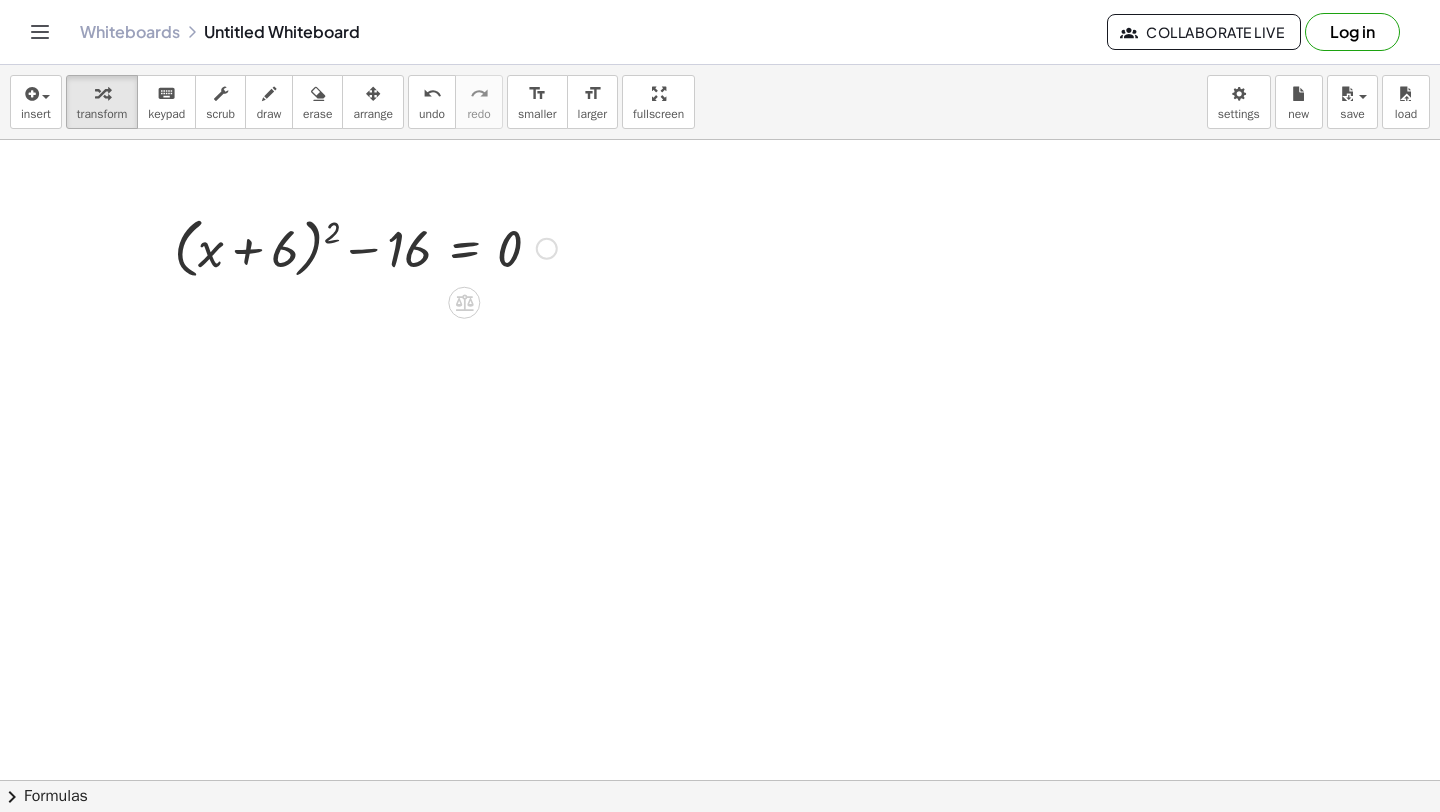 click at bounding box center [365, 247] 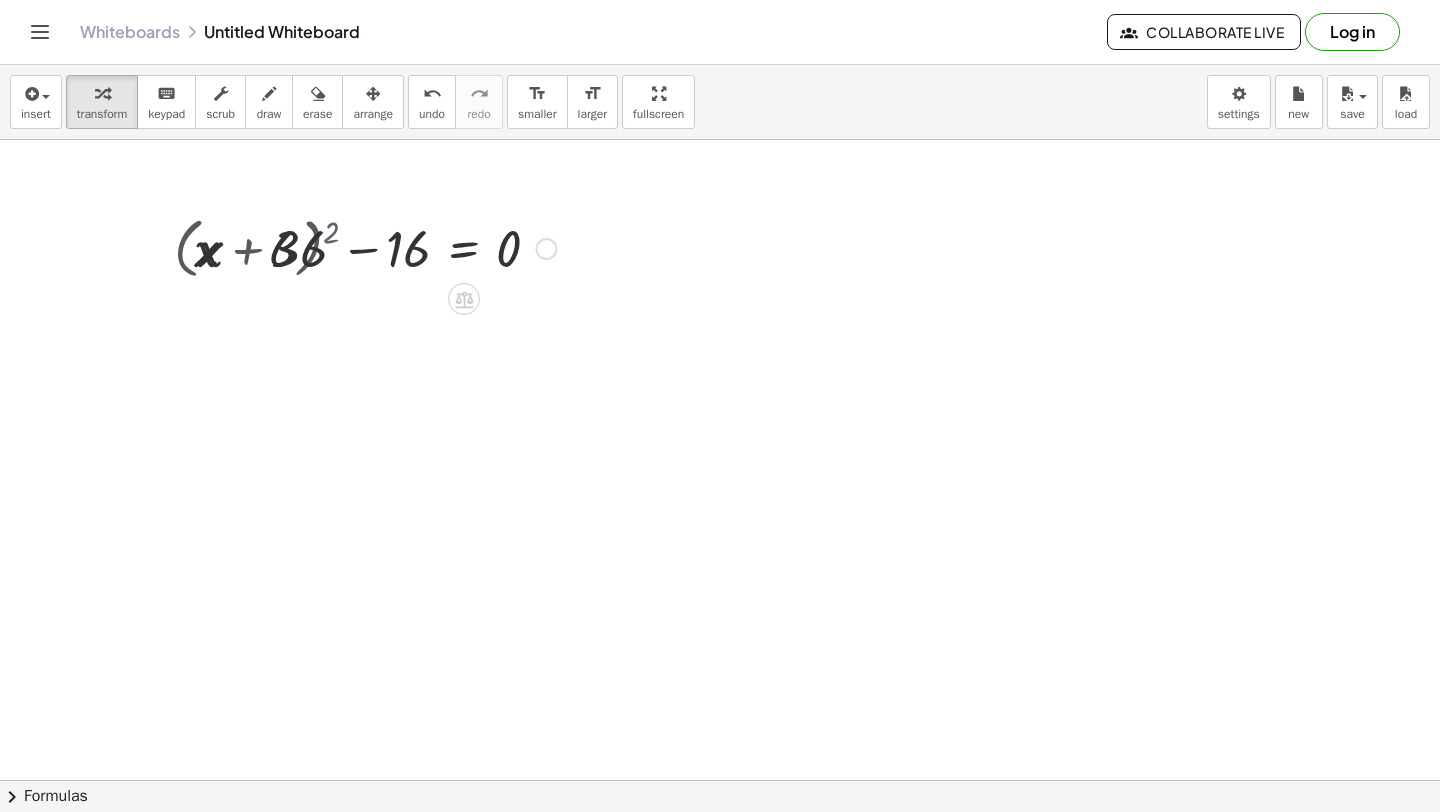 click at bounding box center (311, 247) 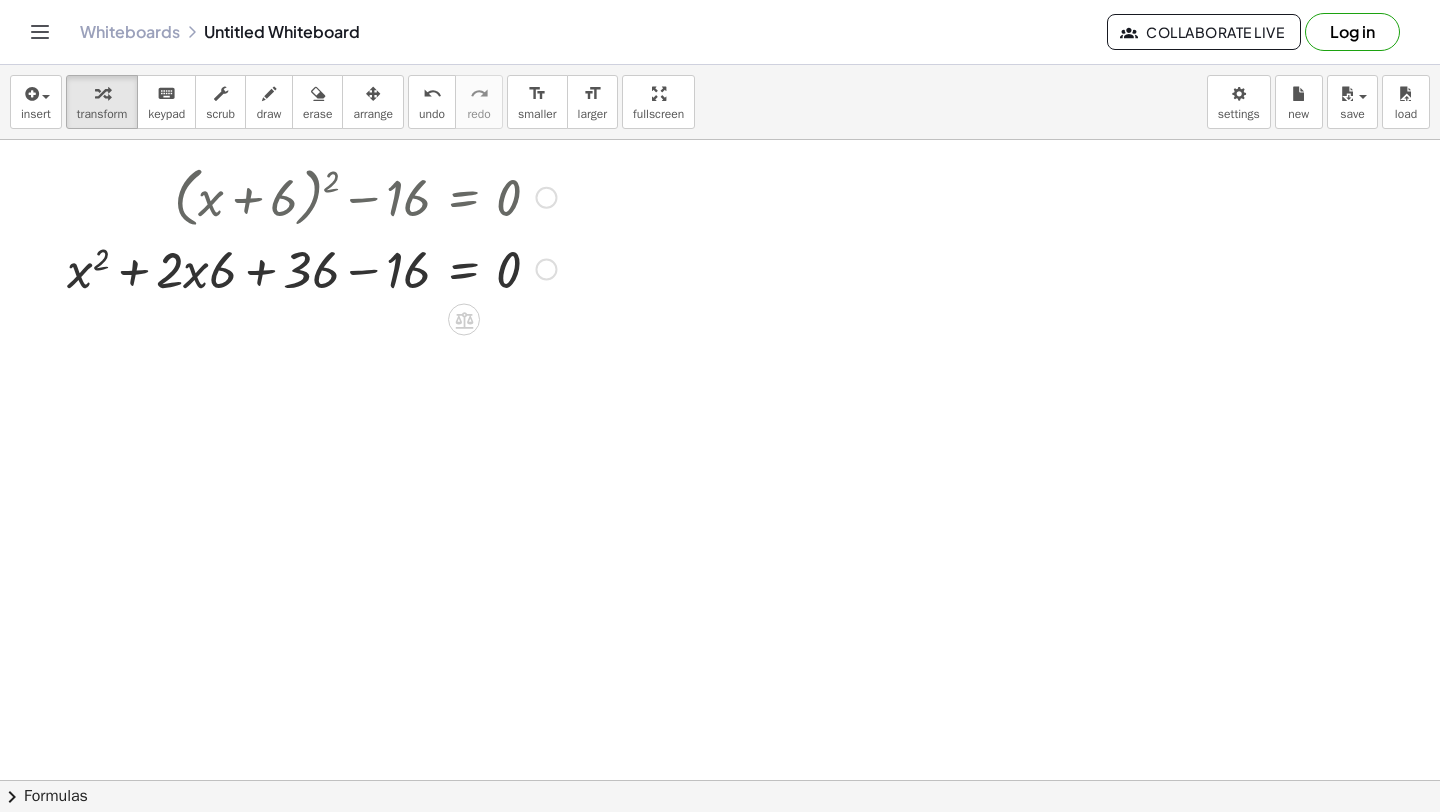 scroll, scrollTop: 8816, scrollLeft: 0, axis: vertical 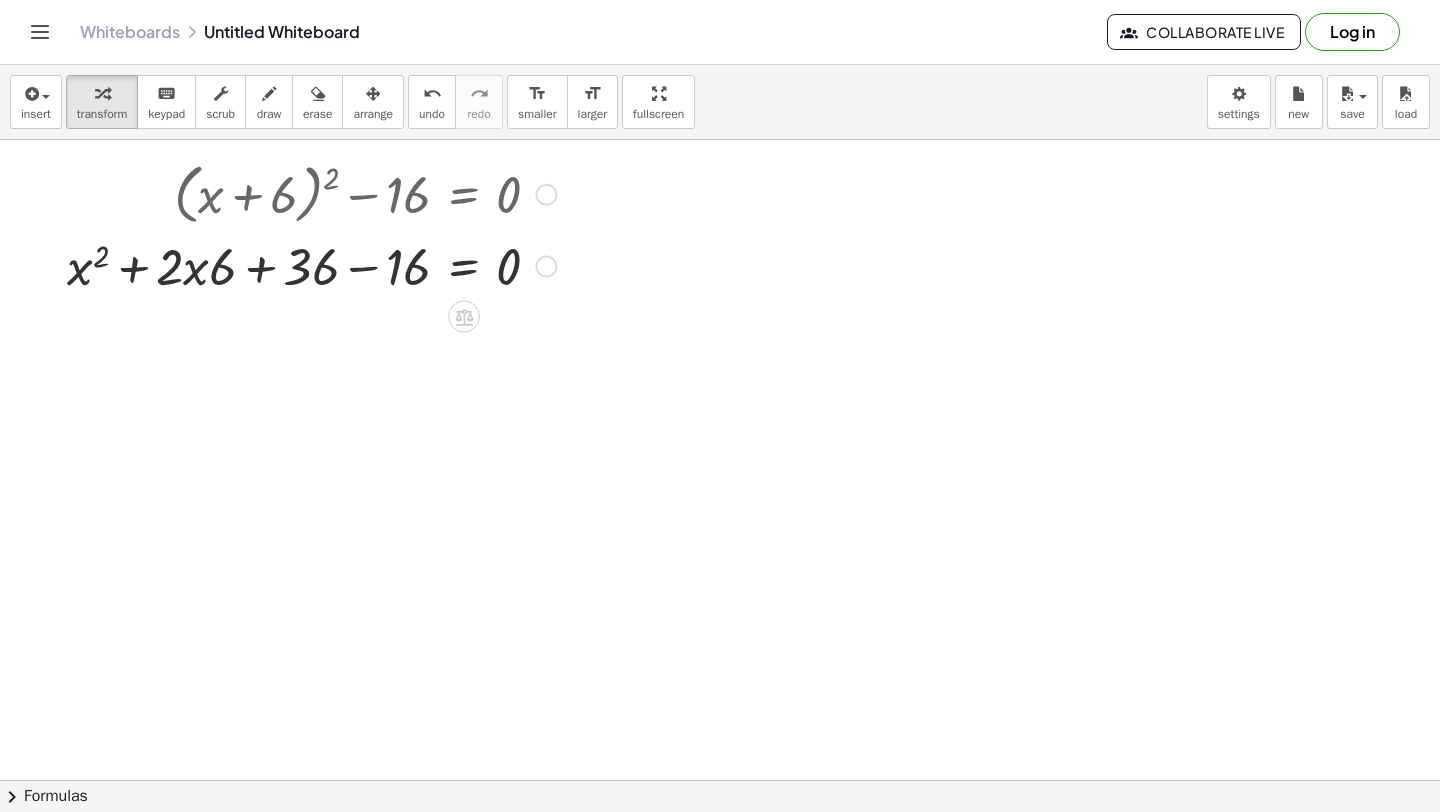 click at bounding box center (311, 265) 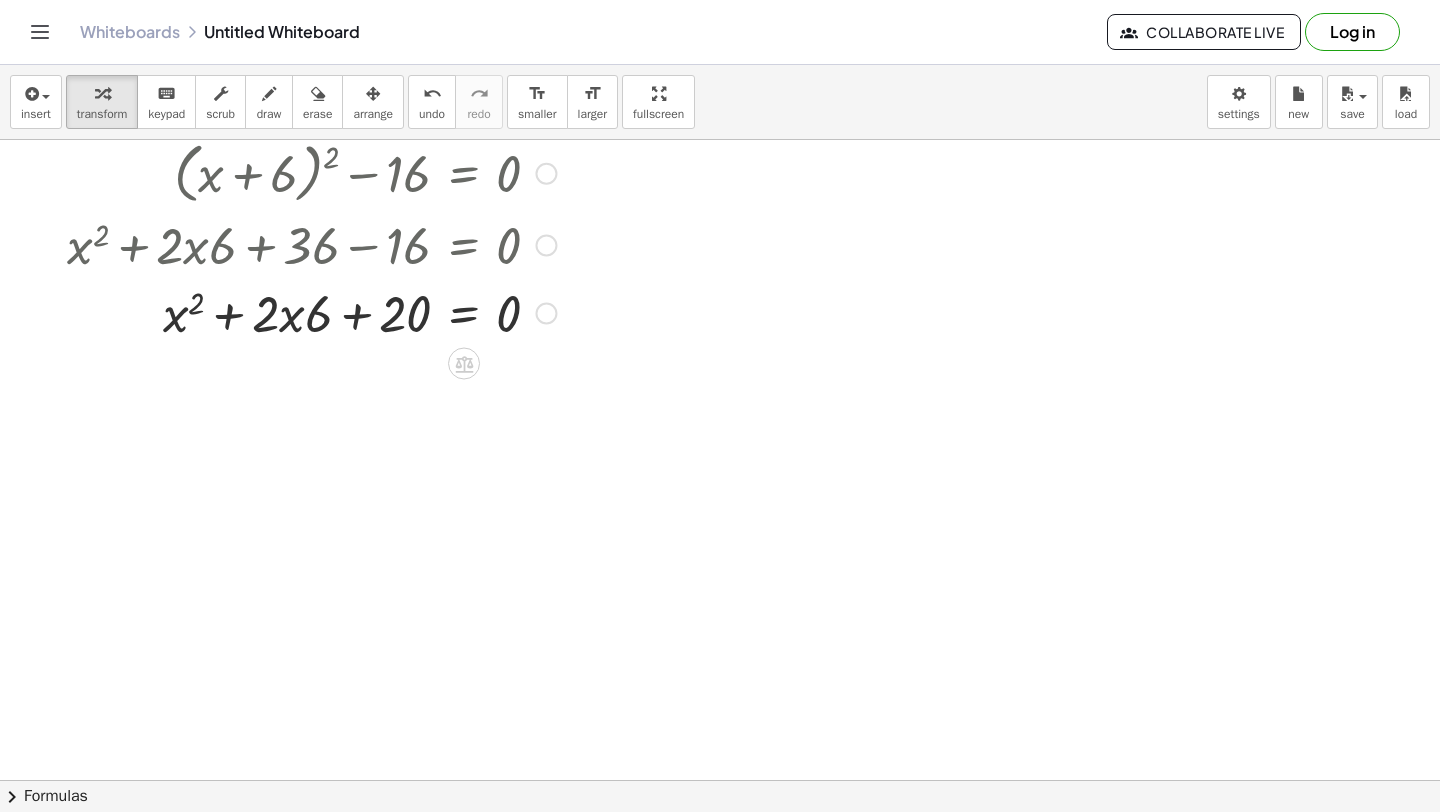 scroll, scrollTop: 8840, scrollLeft: 0, axis: vertical 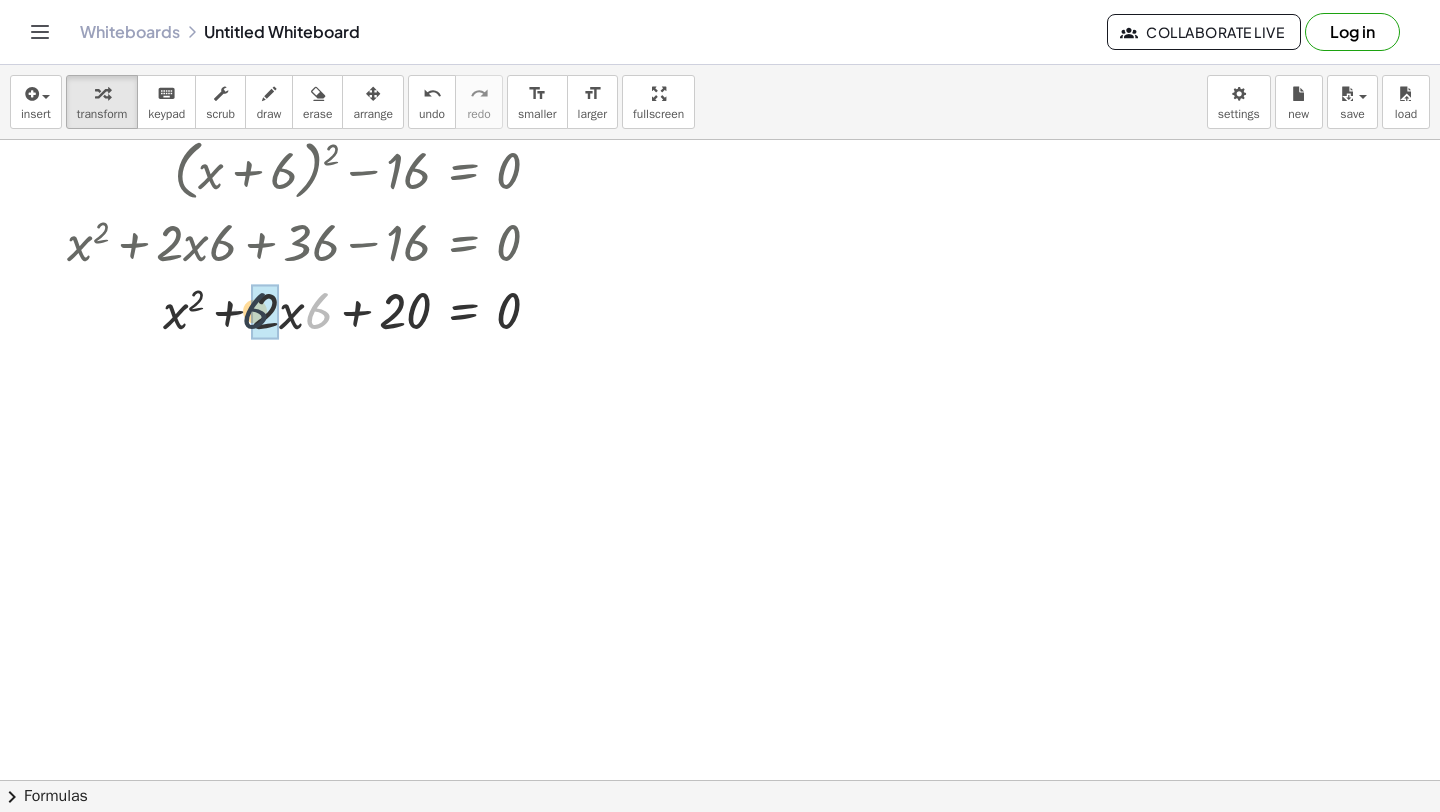 drag, startPoint x: 326, startPoint y: 311, endPoint x: 261, endPoint y: 308, distance: 65.06919 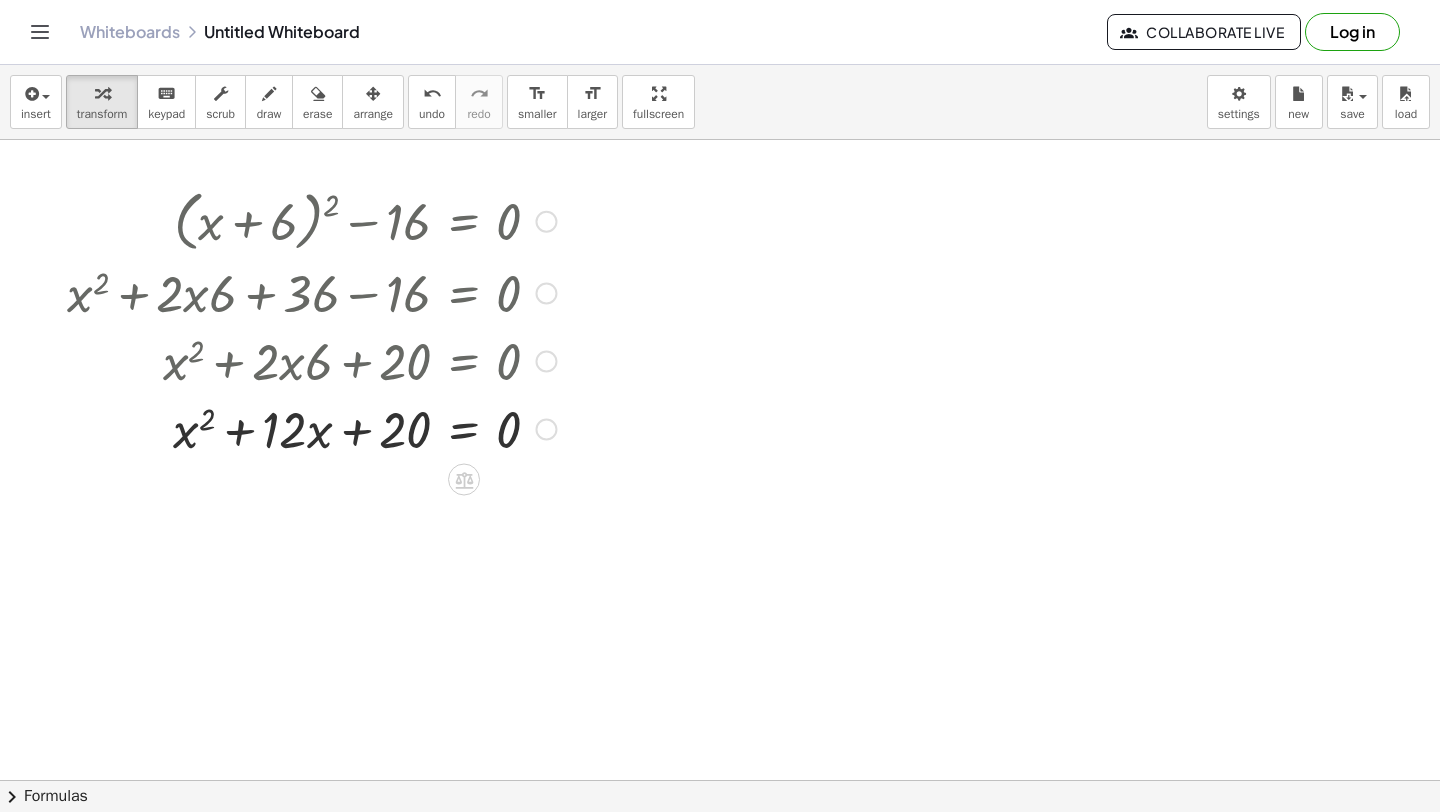 scroll, scrollTop: 8795, scrollLeft: 0, axis: vertical 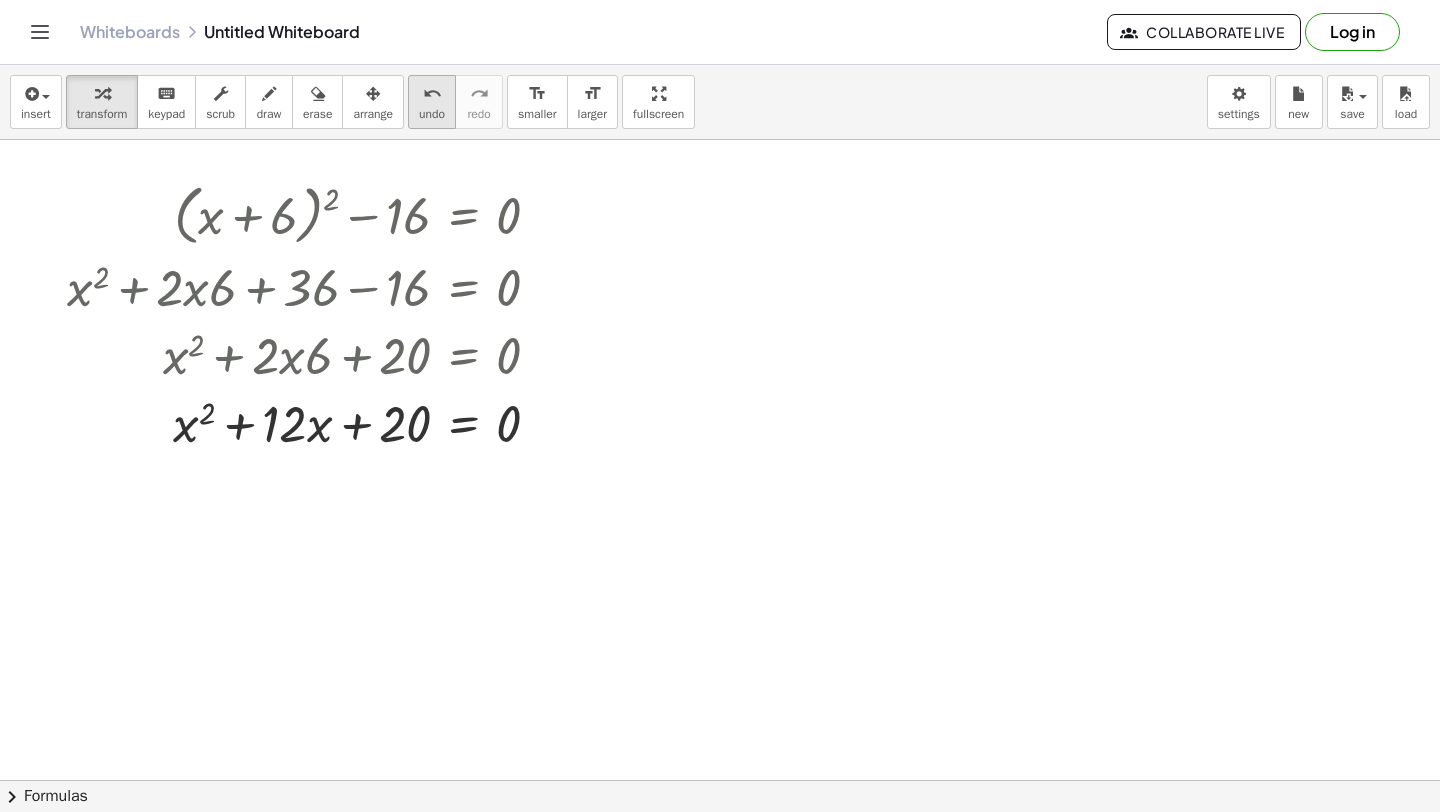 click on "undo" at bounding box center [432, 114] 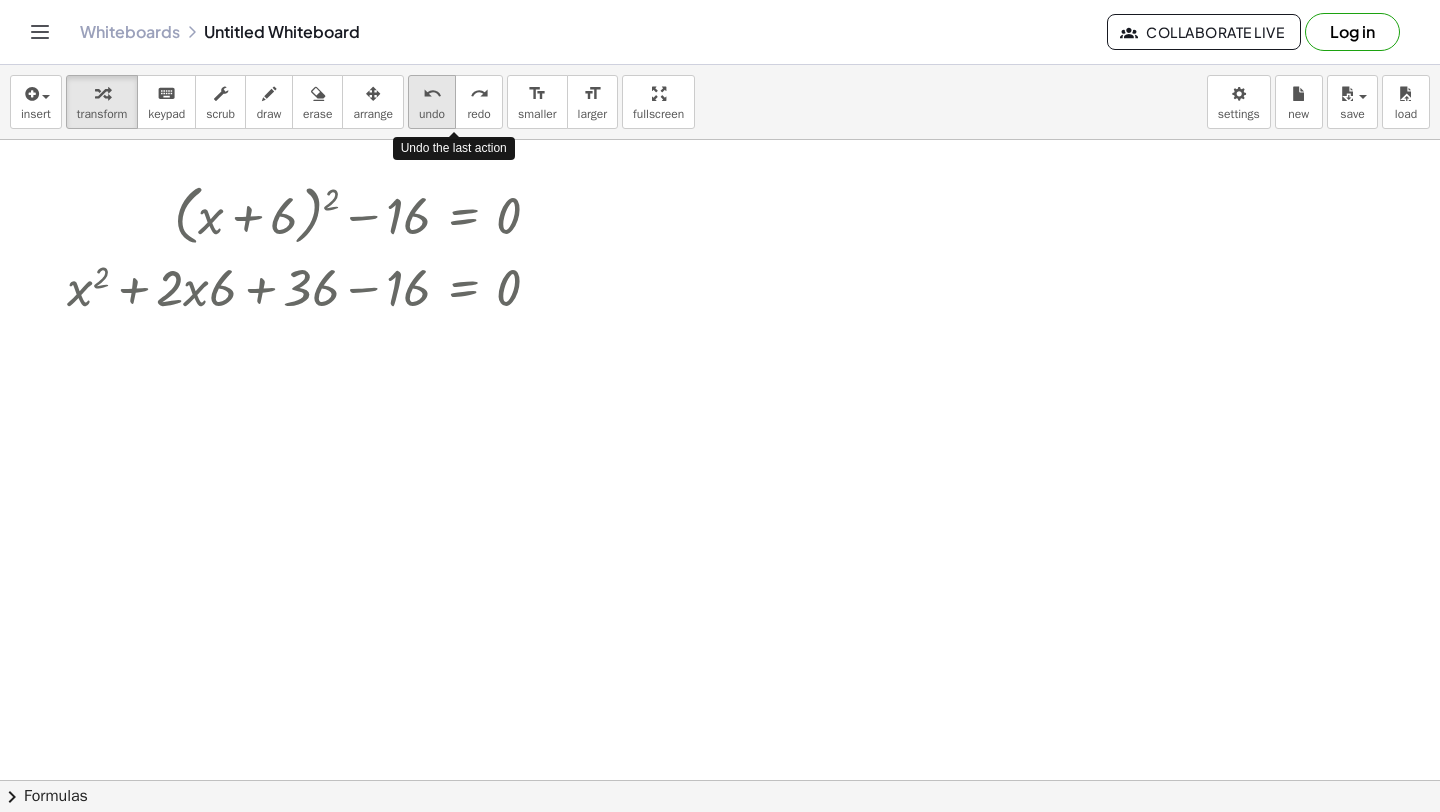 click on "undo" at bounding box center [432, 114] 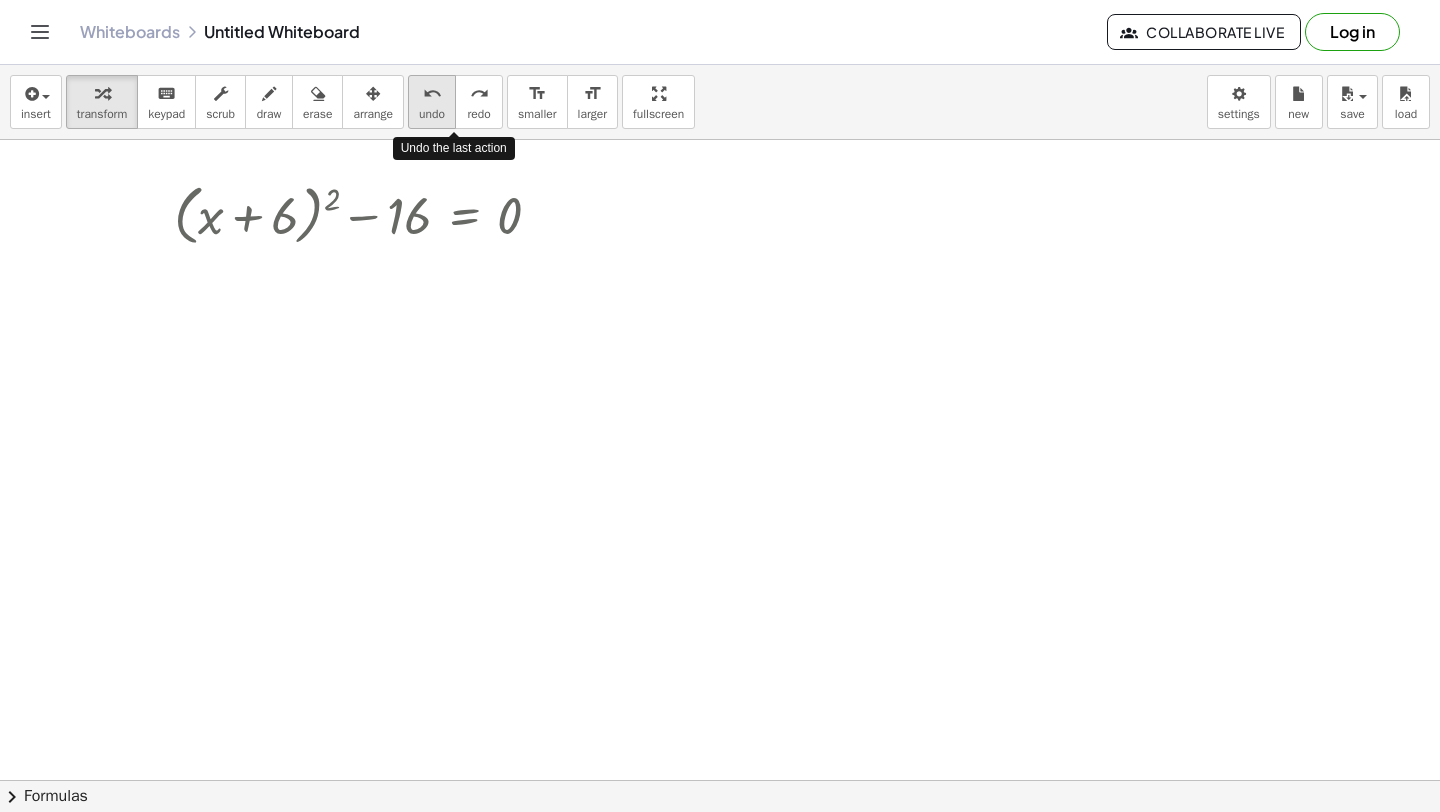 click on "undo" at bounding box center [432, 114] 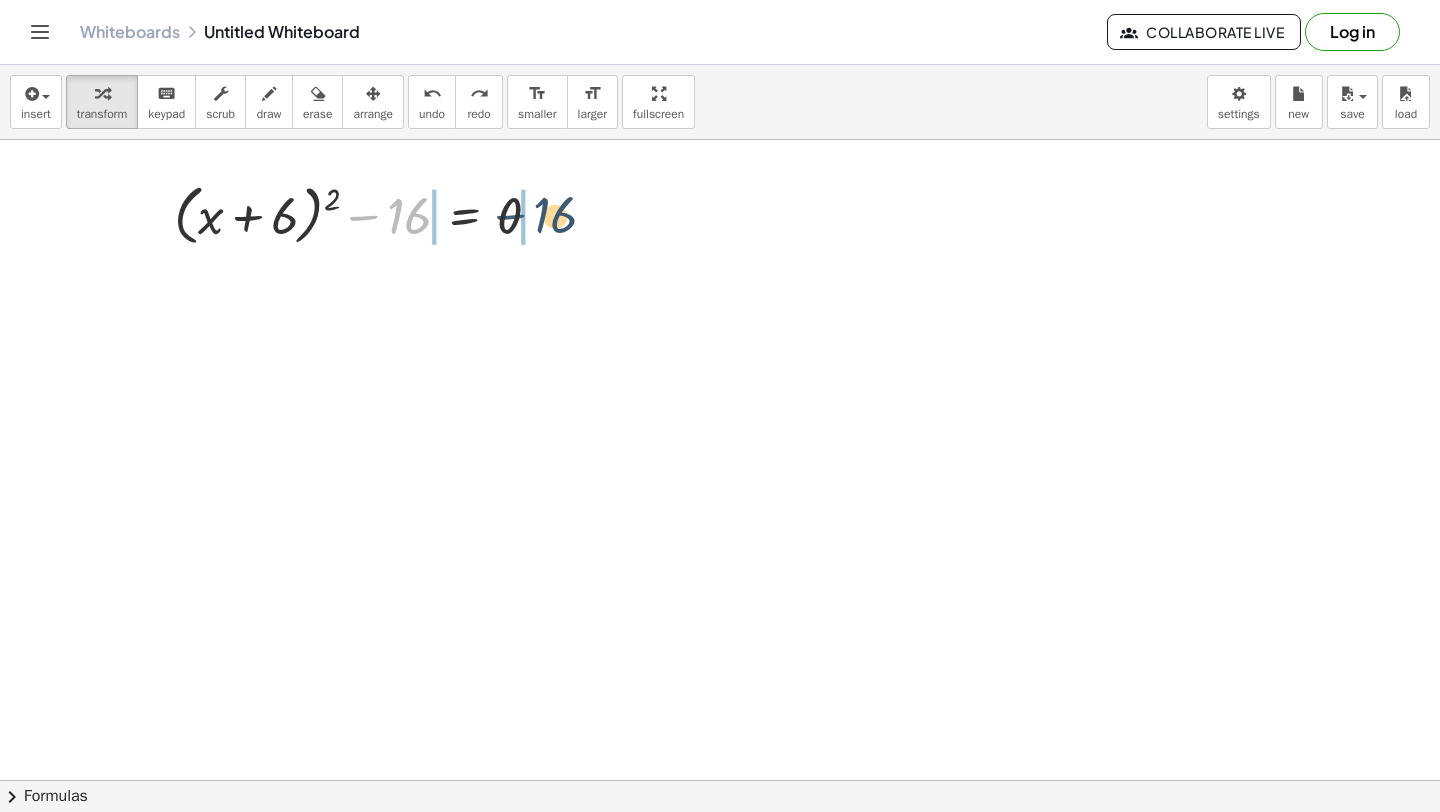 drag, startPoint x: 366, startPoint y: 224, endPoint x: 514, endPoint y: 222, distance: 148.01352 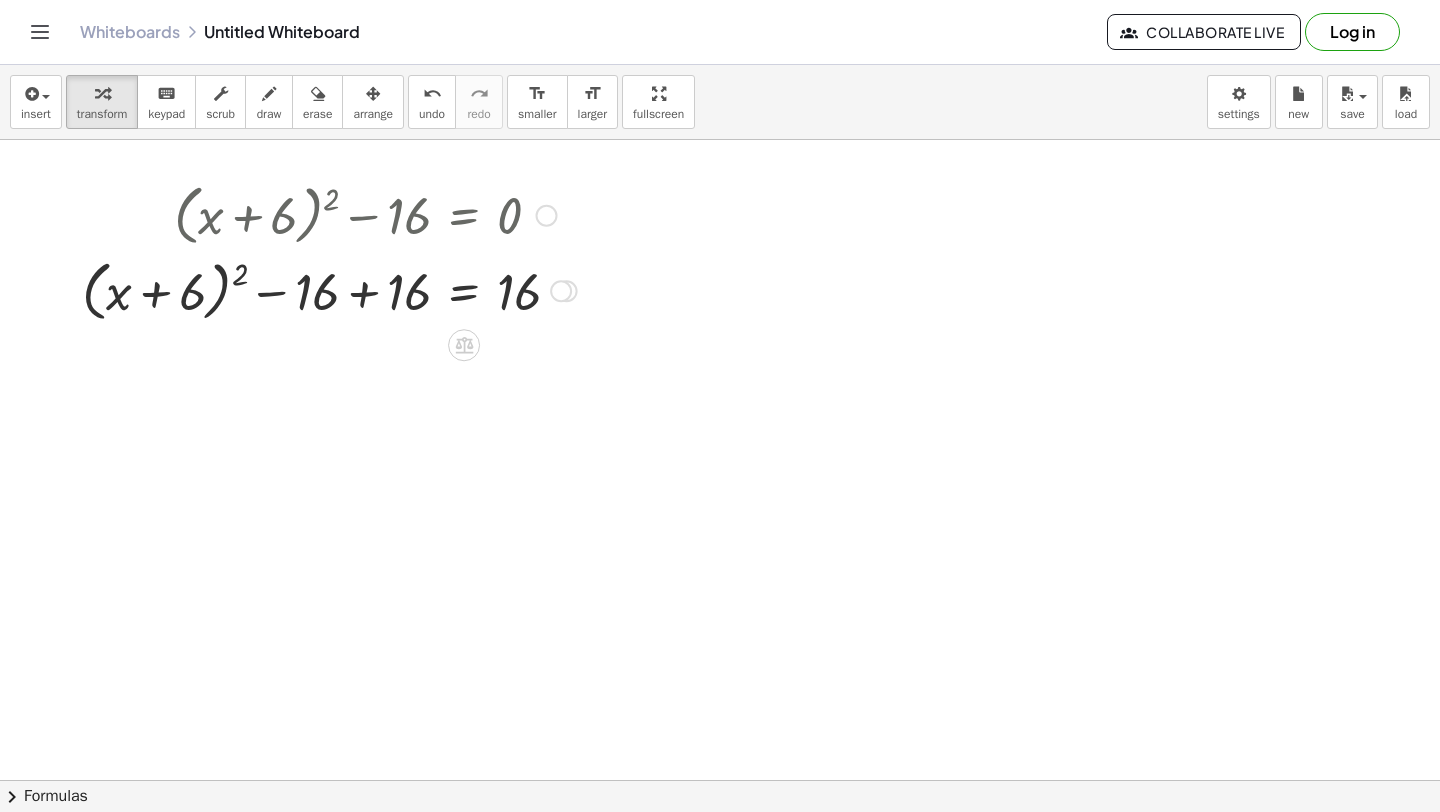 click at bounding box center (329, 290) 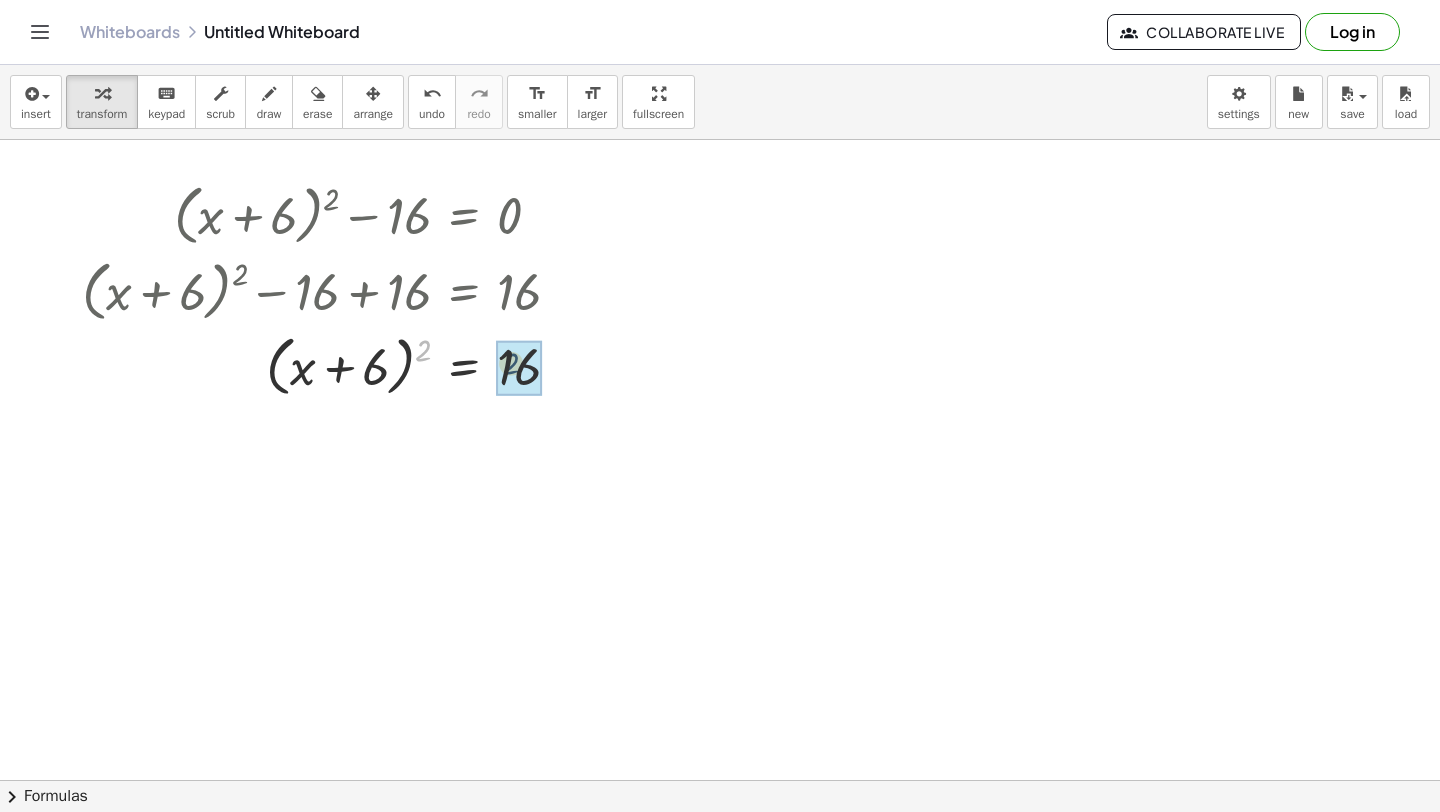 drag, startPoint x: 425, startPoint y: 349, endPoint x: 511, endPoint y: 357, distance: 86.37129 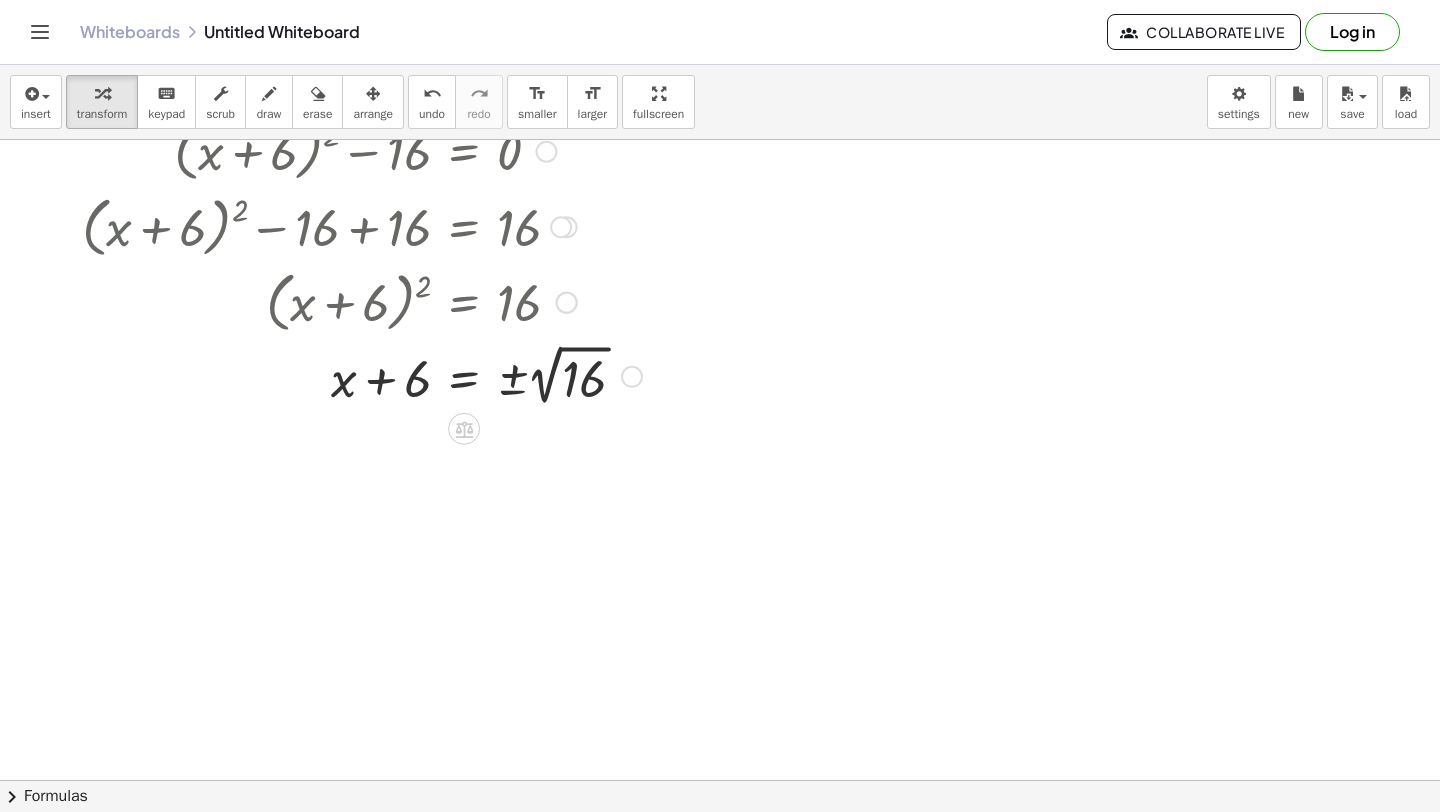 scroll, scrollTop: 8872, scrollLeft: 0, axis: vertical 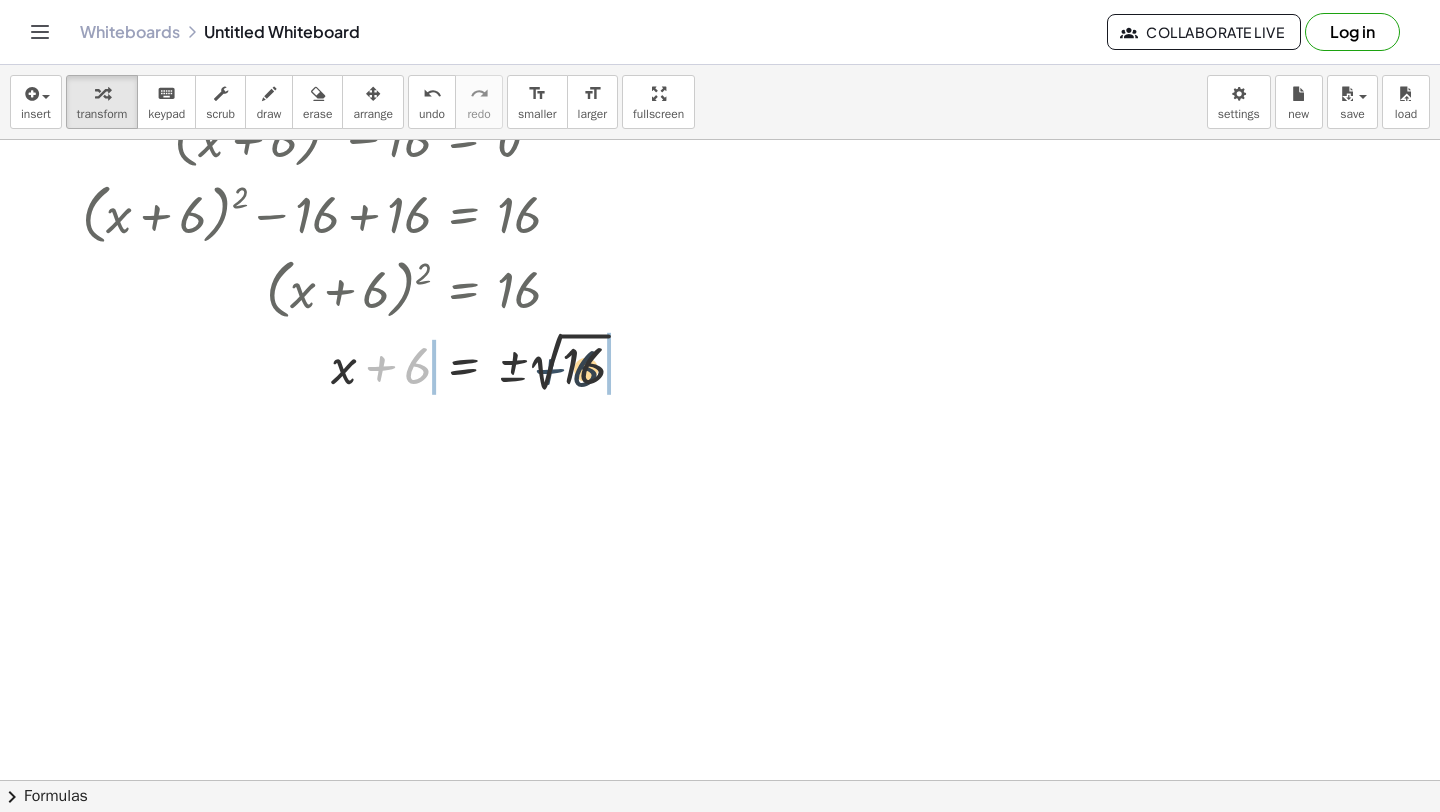 drag, startPoint x: 390, startPoint y: 371, endPoint x: 578, endPoint y: 367, distance: 188.04254 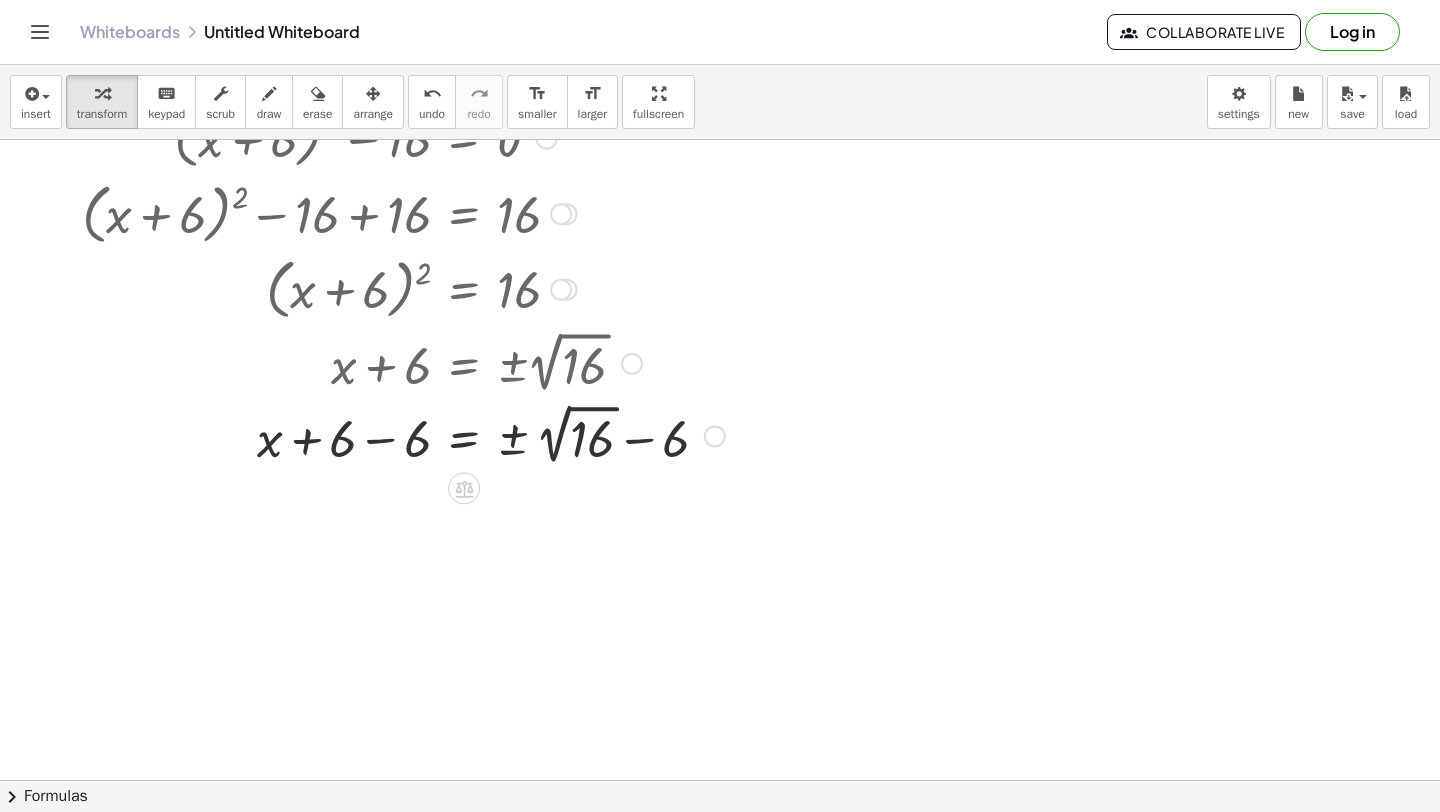 click at bounding box center [403, 434] 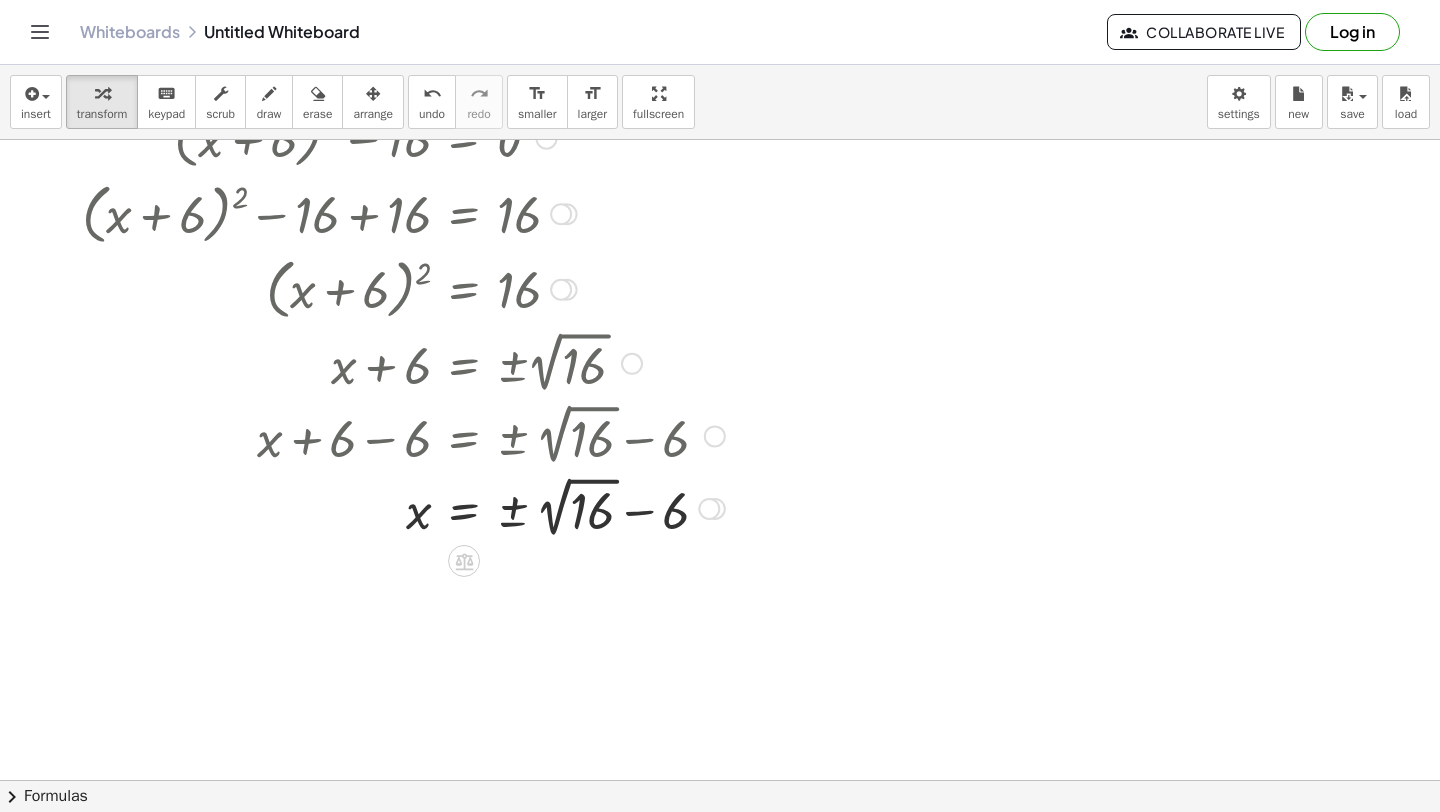 scroll, scrollTop: 8932, scrollLeft: 0, axis: vertical 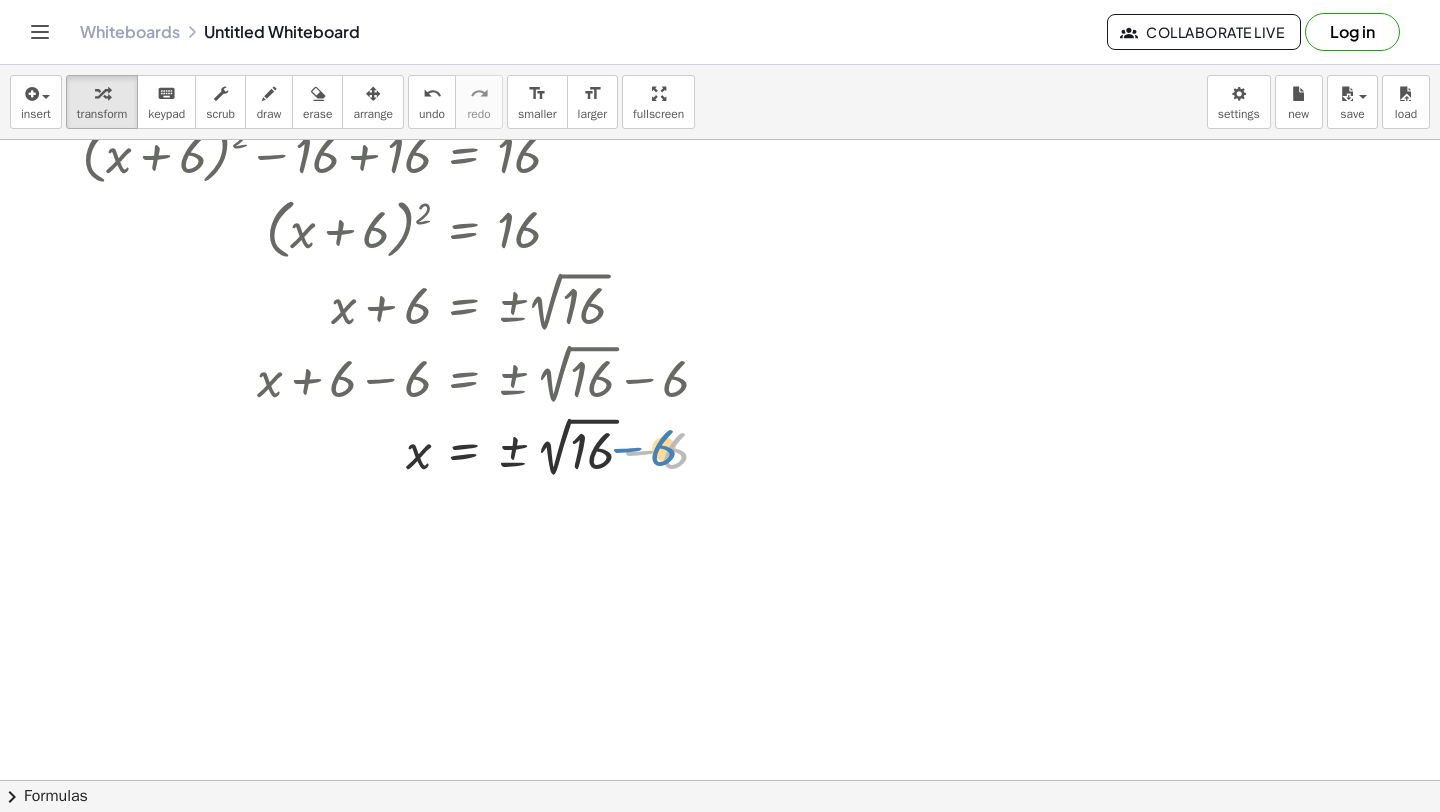 drag, startPoint x: 646, startPoint y: 454, endPoint x: 664, endPoint y: 446, distance: 19.697716 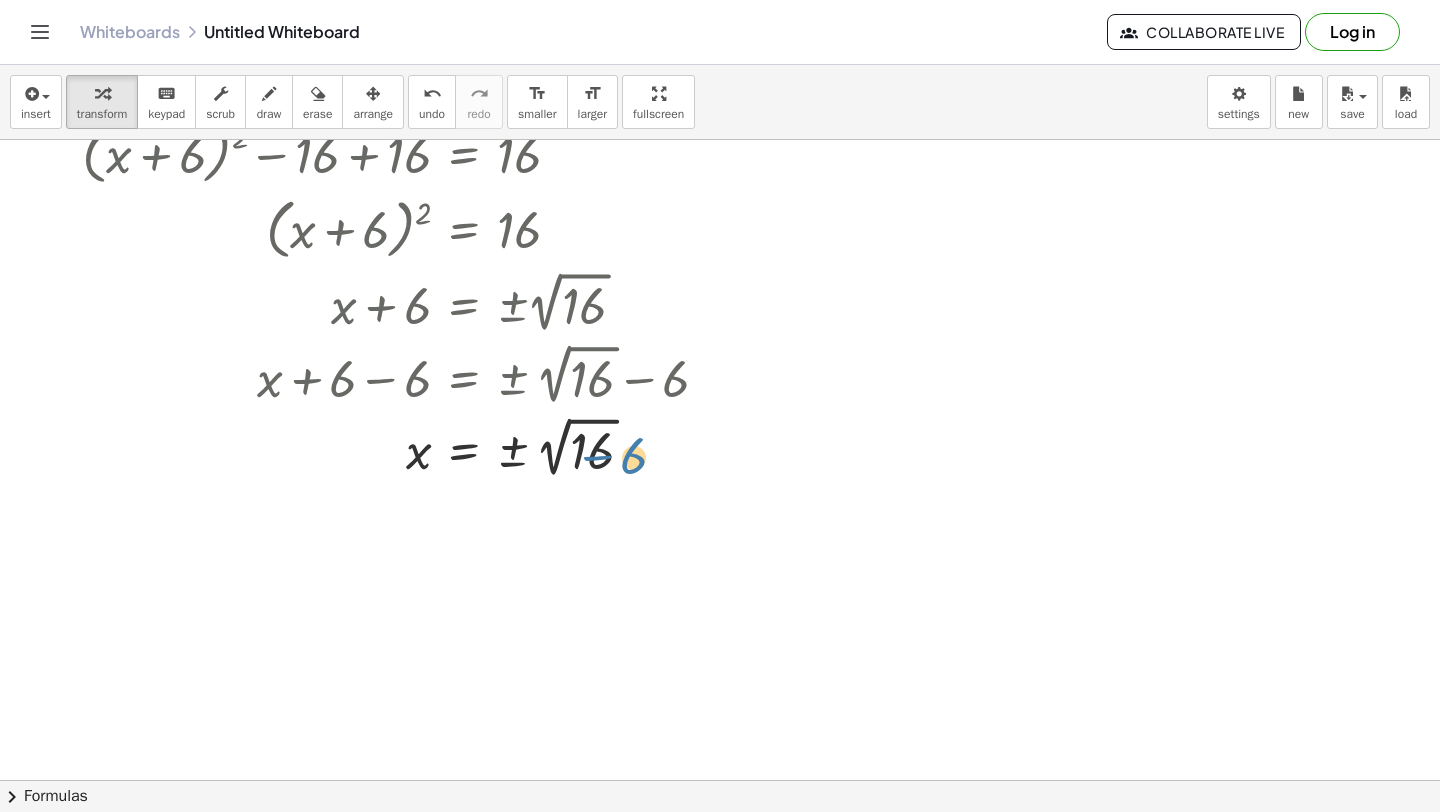 drag, startPoint x: 663, startPoint y: 446, endPoint x: 632, endPoint y: 448, distance: 31.06445 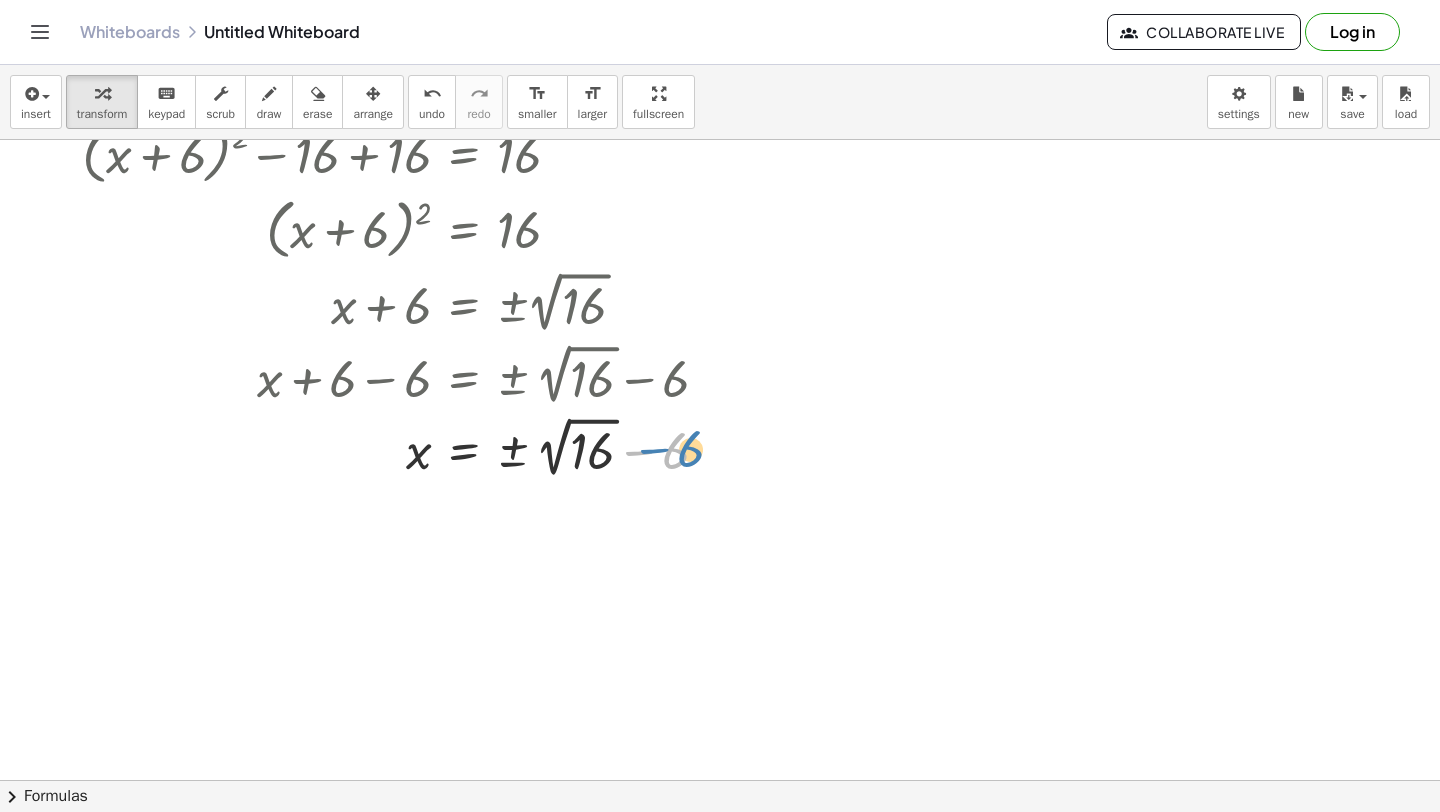 drag, startPoint x: 637, startPoint y: 455, endPoint x: 649, endPoint y: 450, distance: 13 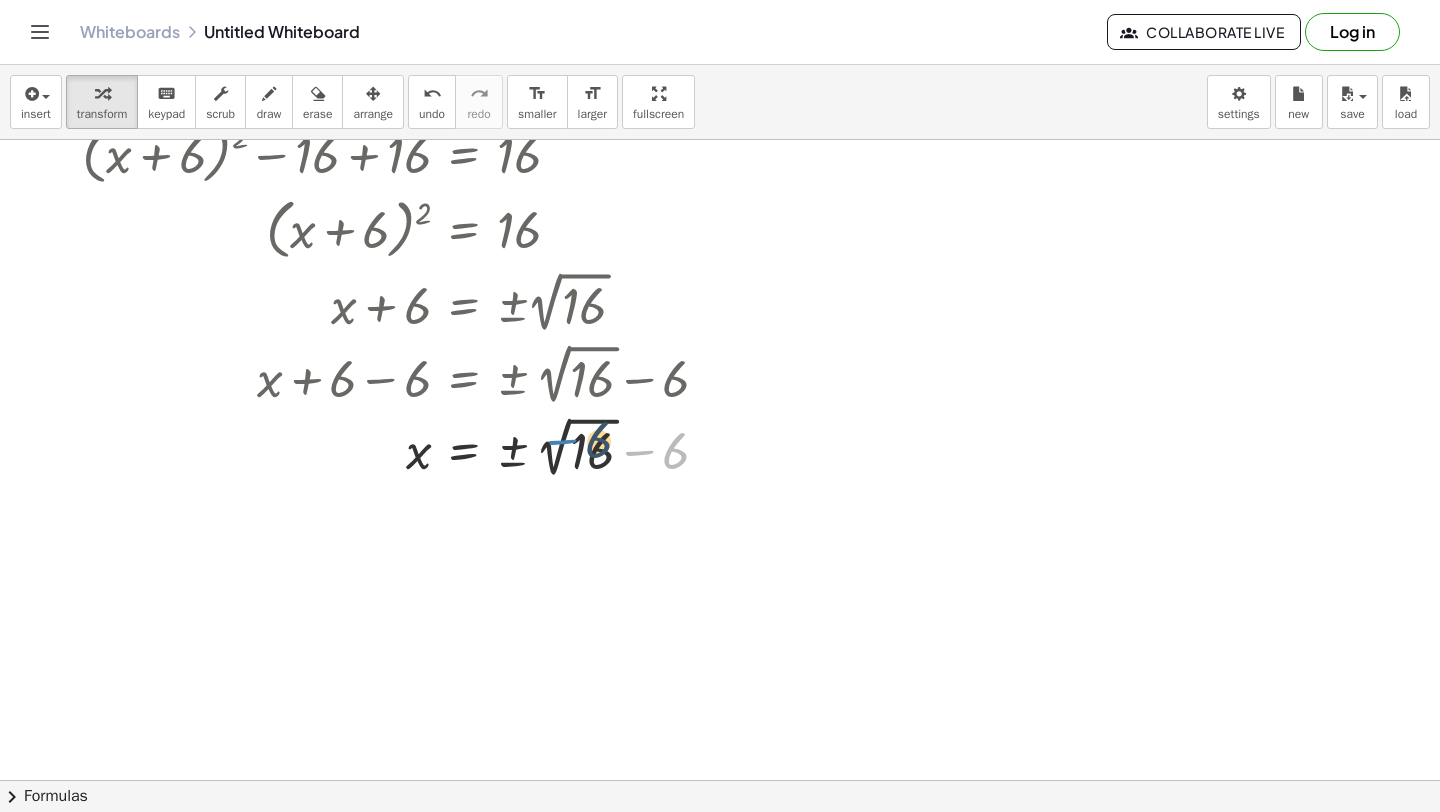 drag, startPoint x: 651, startPoint y: 452, endPoint x: 569, endPoint y: 438, distance: 83.18654 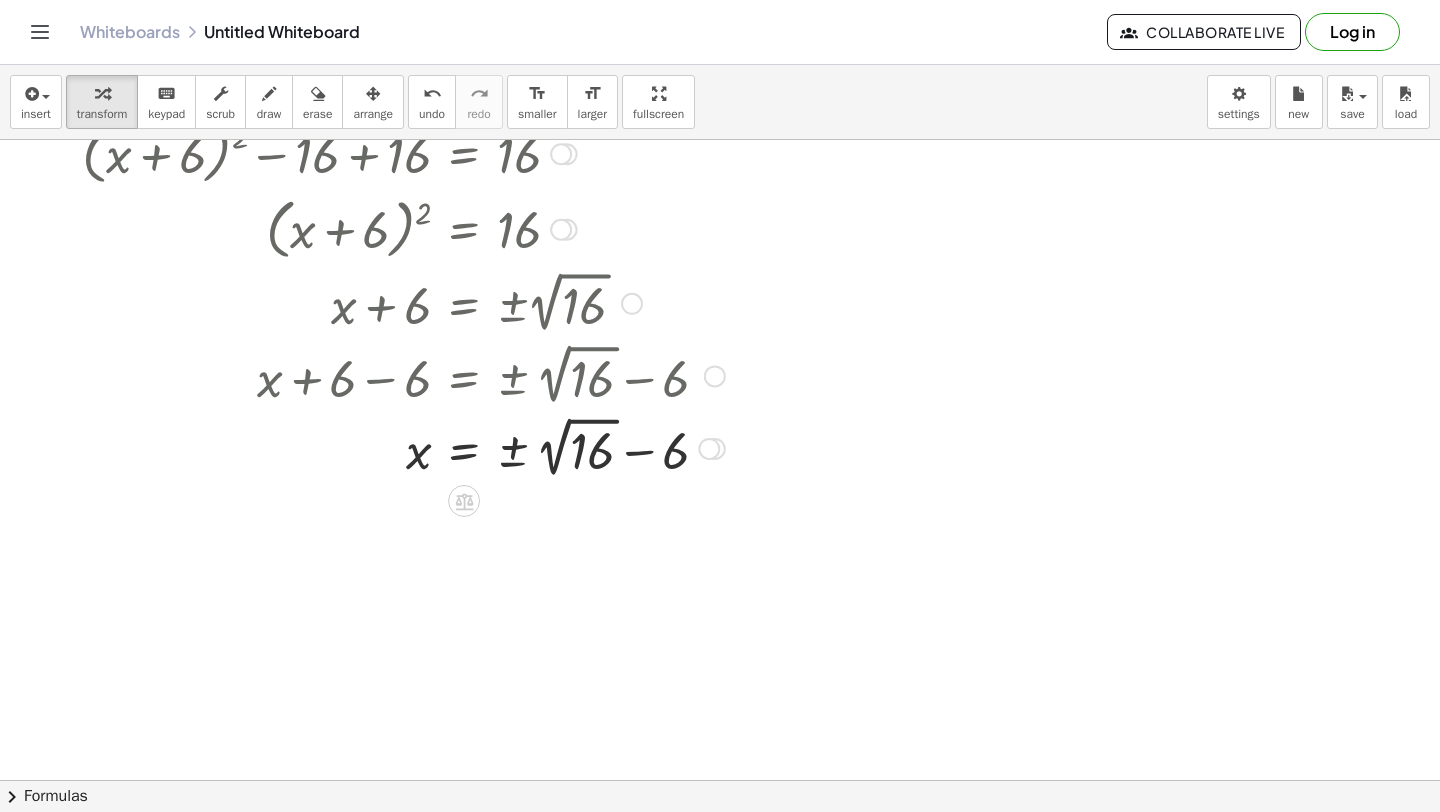 click at bounding box center [403, 447] 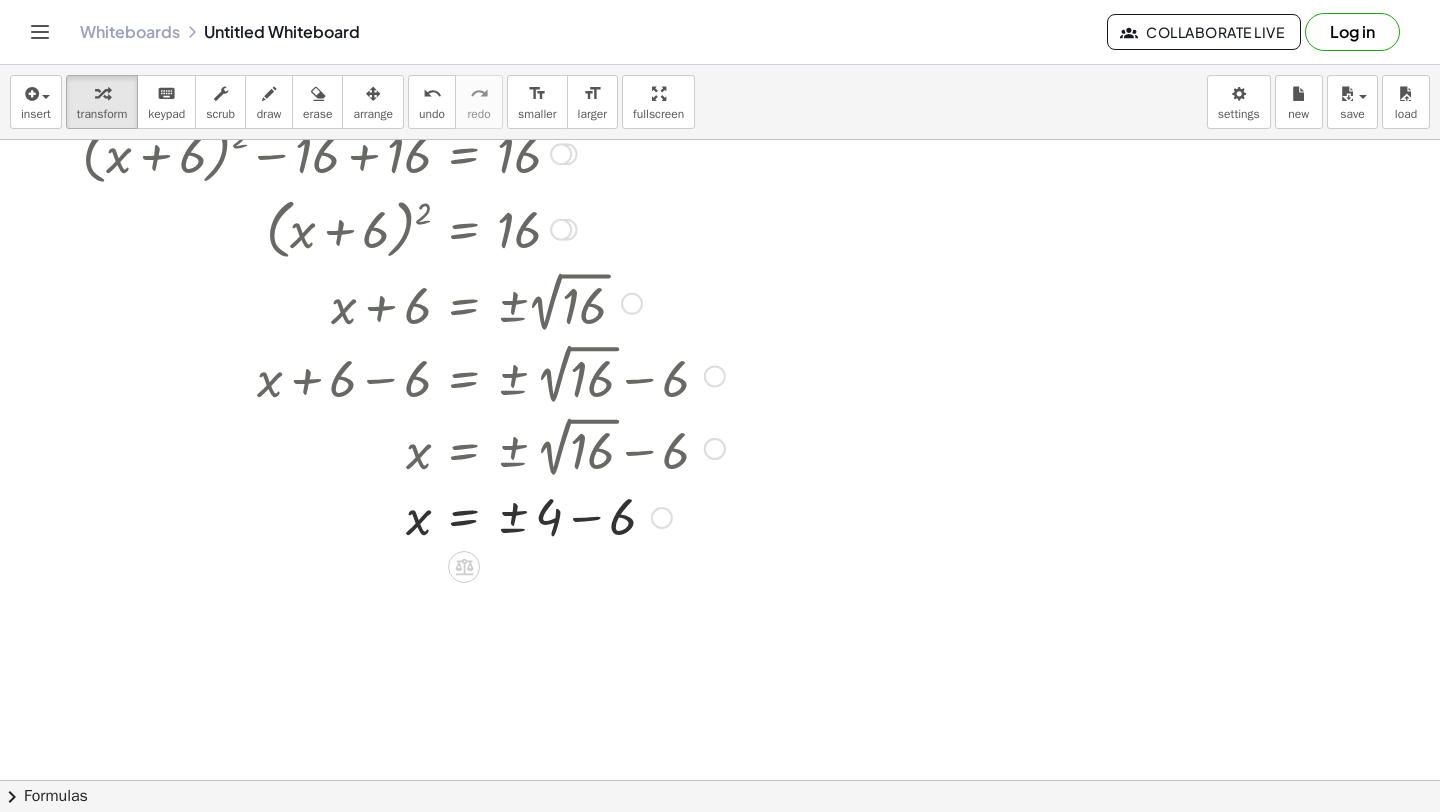 click at bounding box center [403, 516] 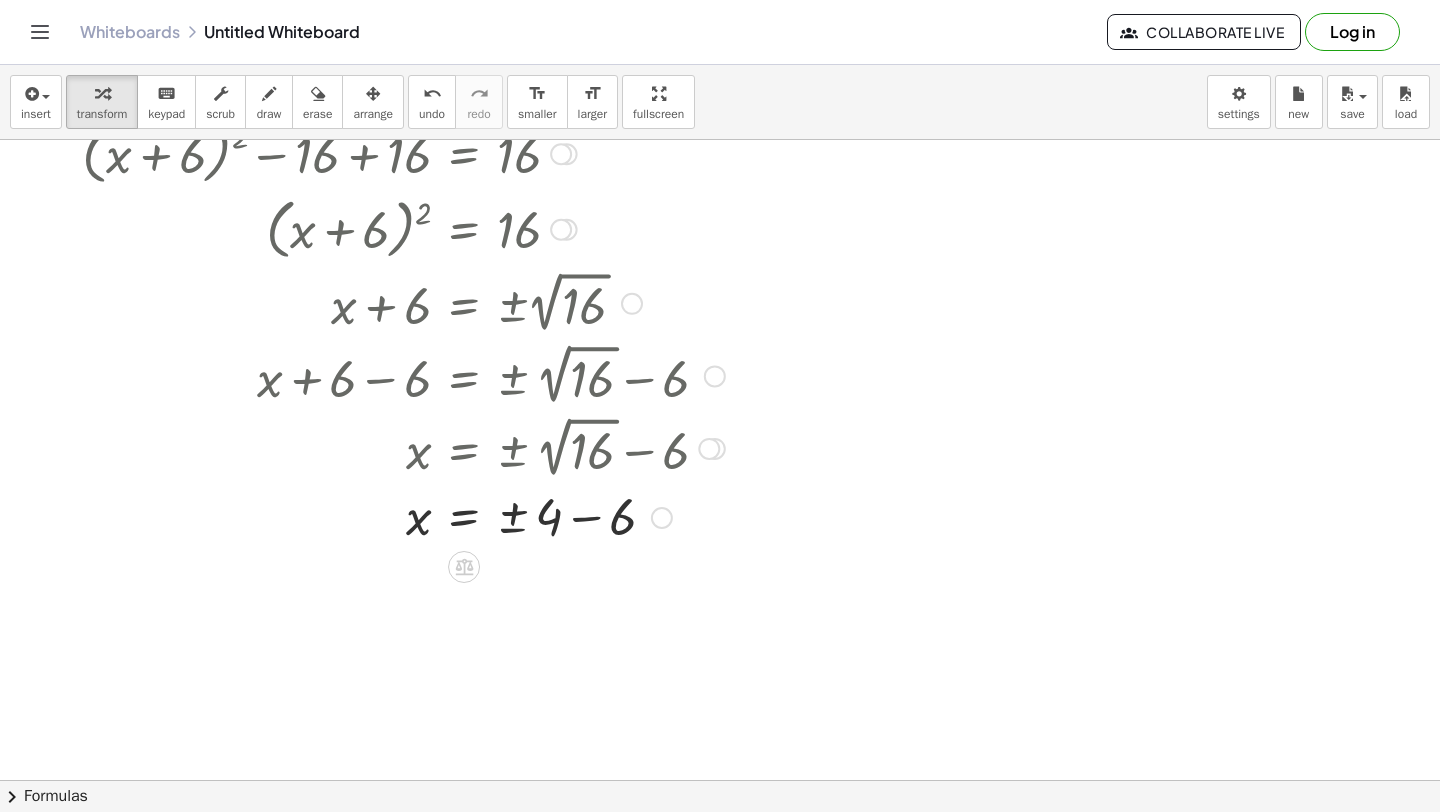 click at bounding box center (403, 516) 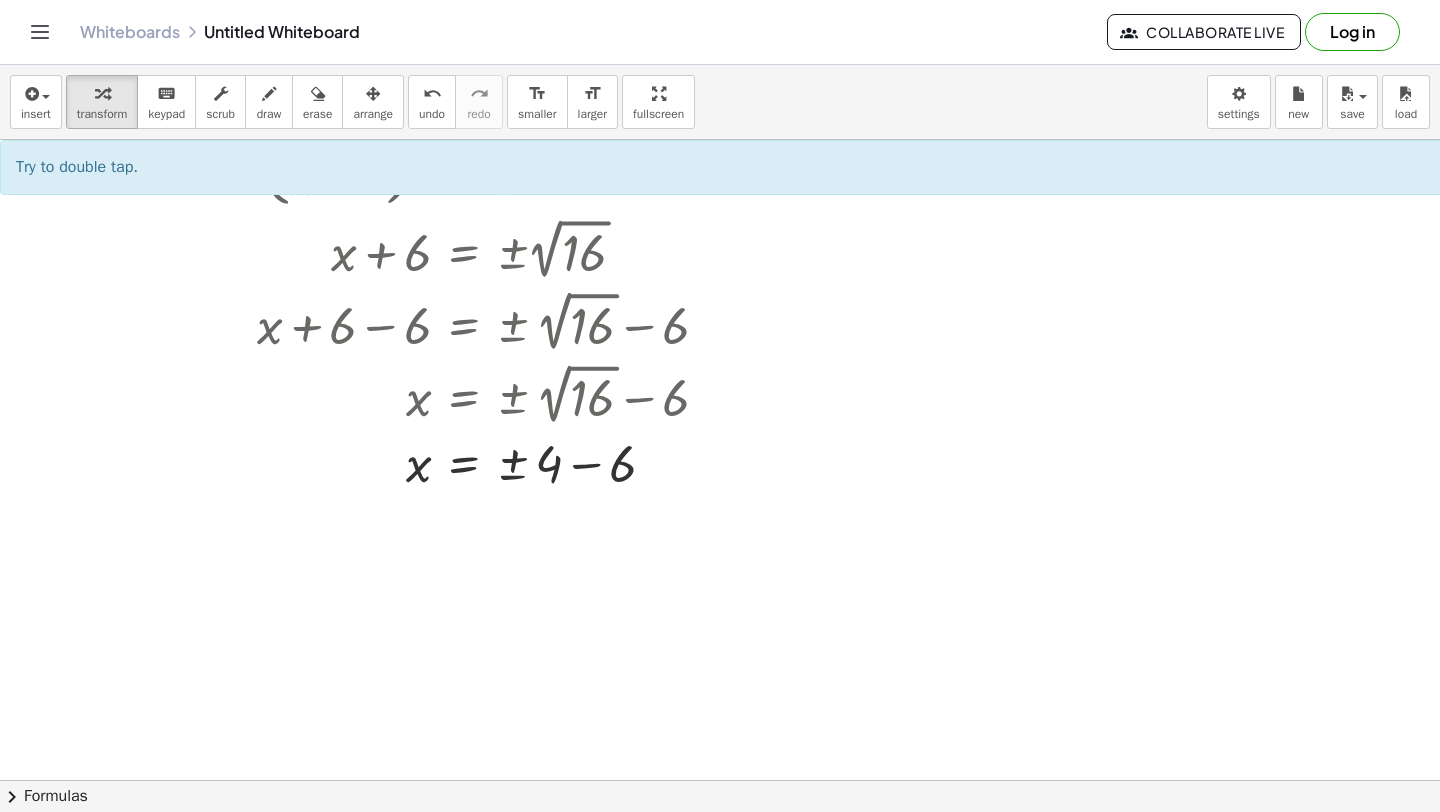 scroll, scrollTop: 8994, scrollLeft: 0, axis: vertical 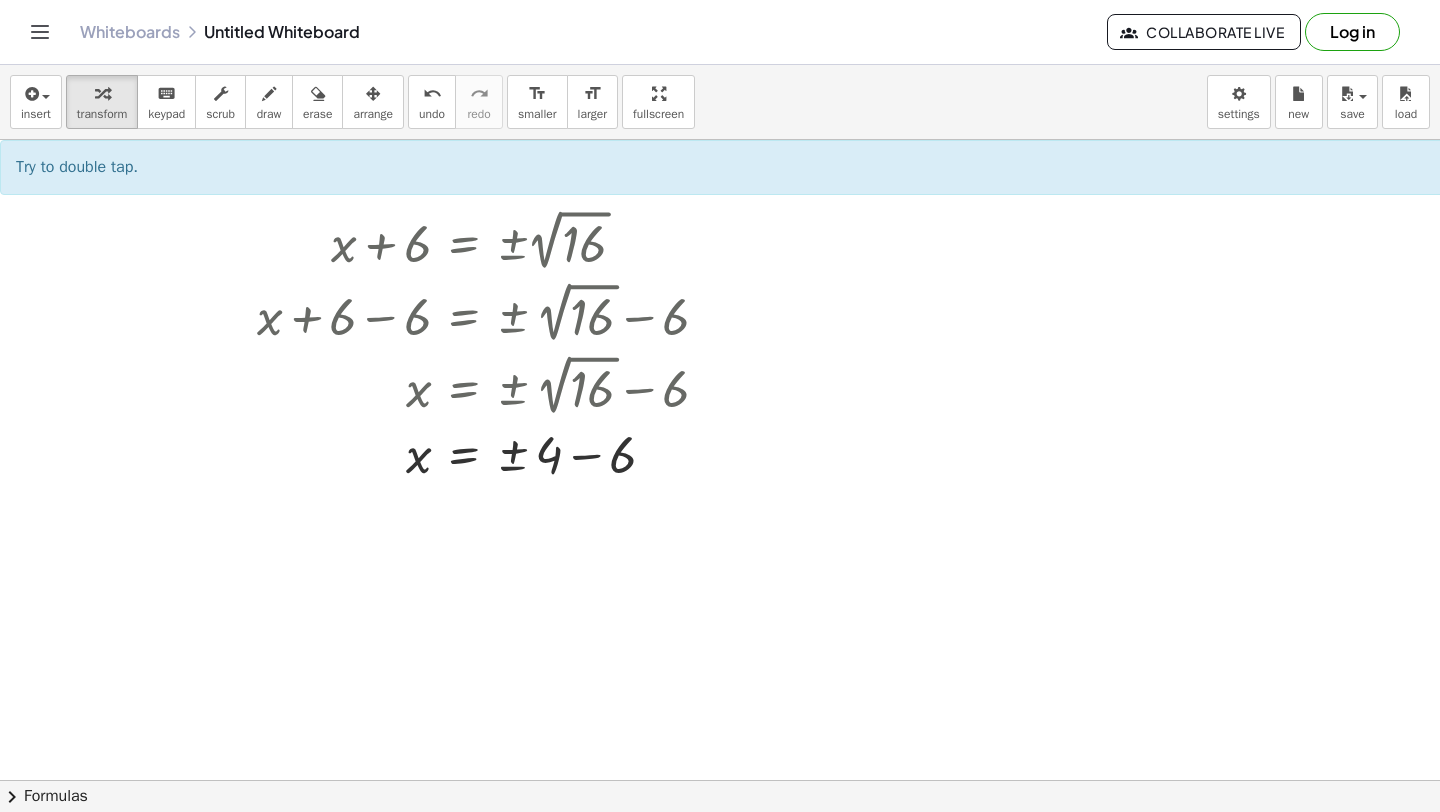 click at bounding box center (403, 454) 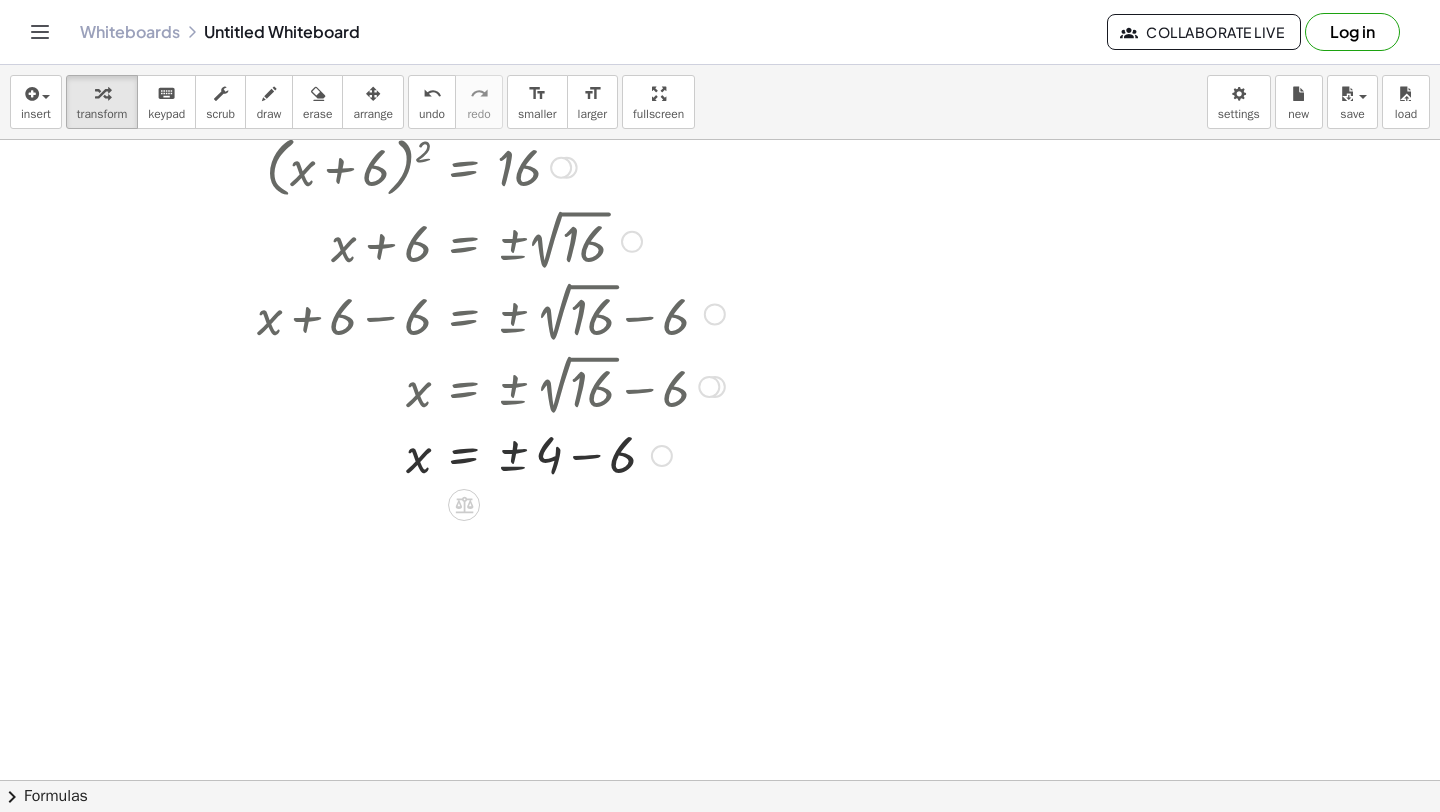 click at bounding box center [403, 454] 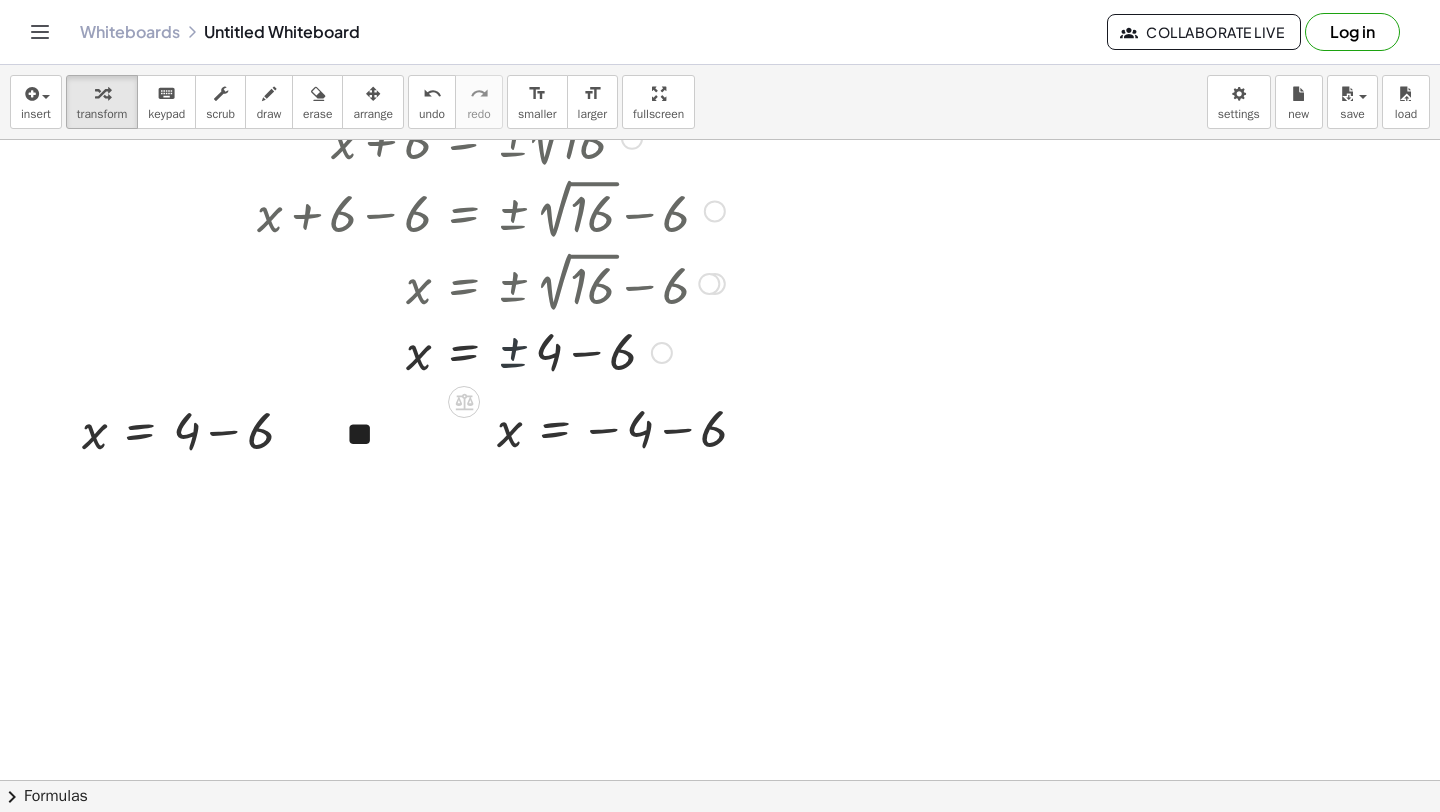 scroll, scrollTop: 9122, scrollLeft: 0, axis: vertical 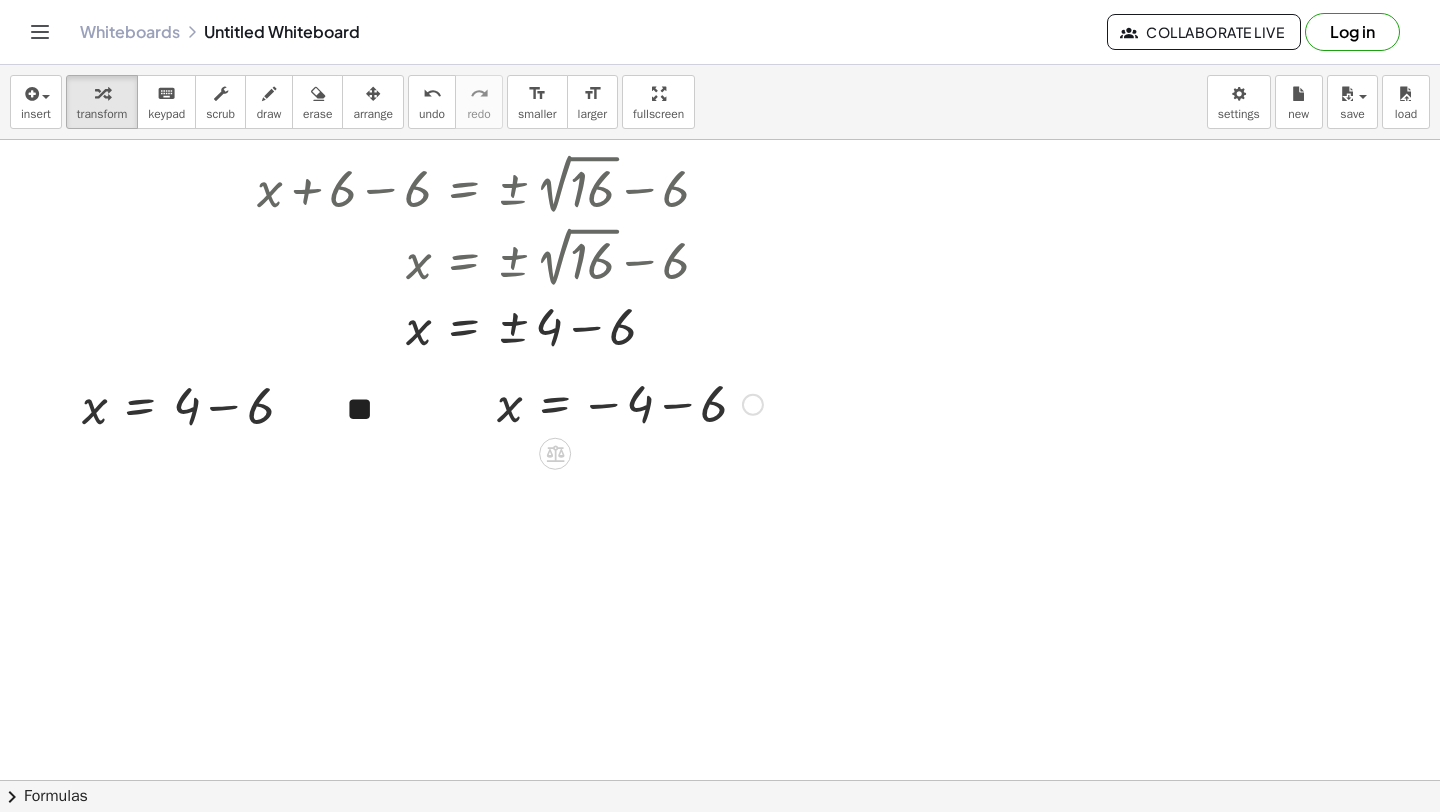 click at bounding box center (630, 403) 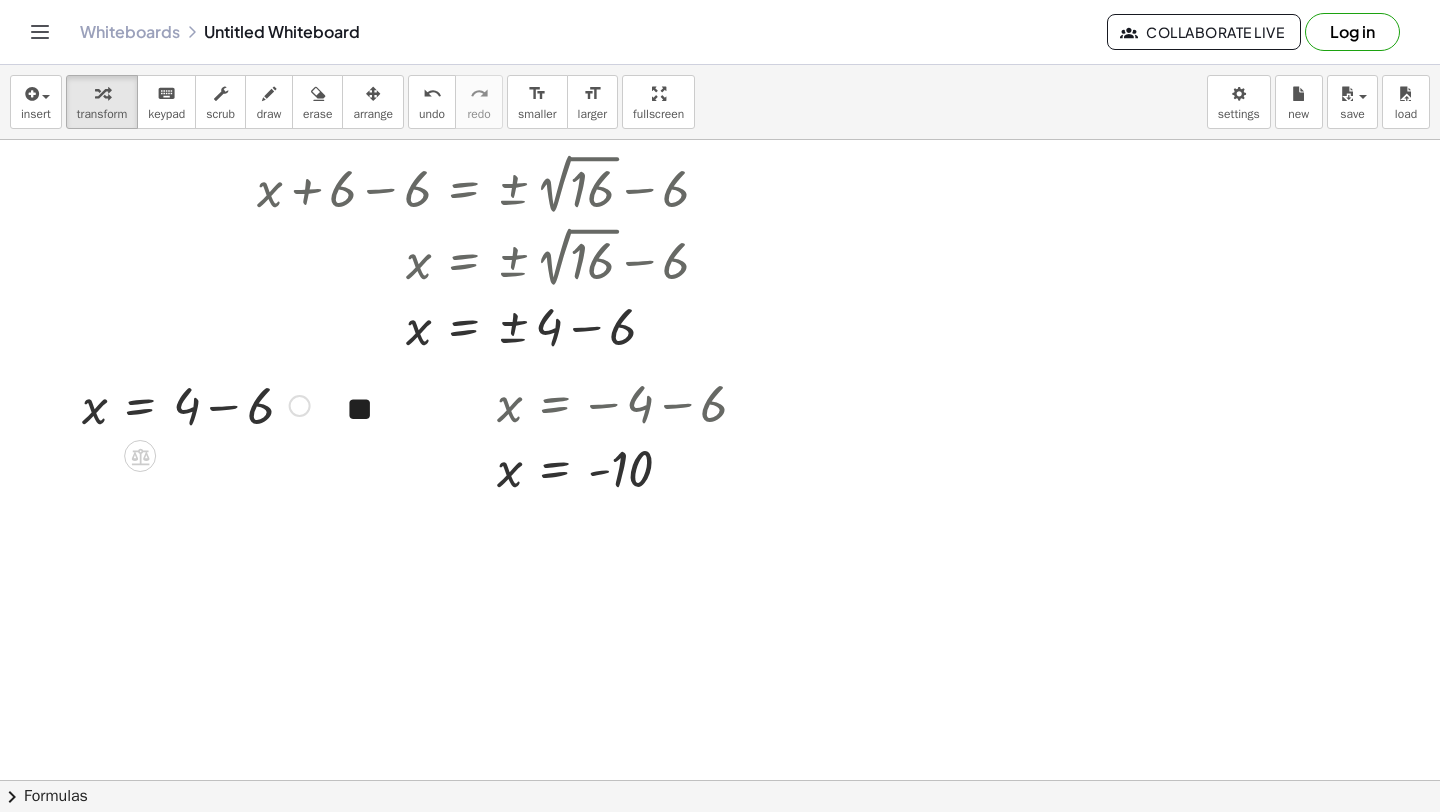 click at bounding box center (196, 404) 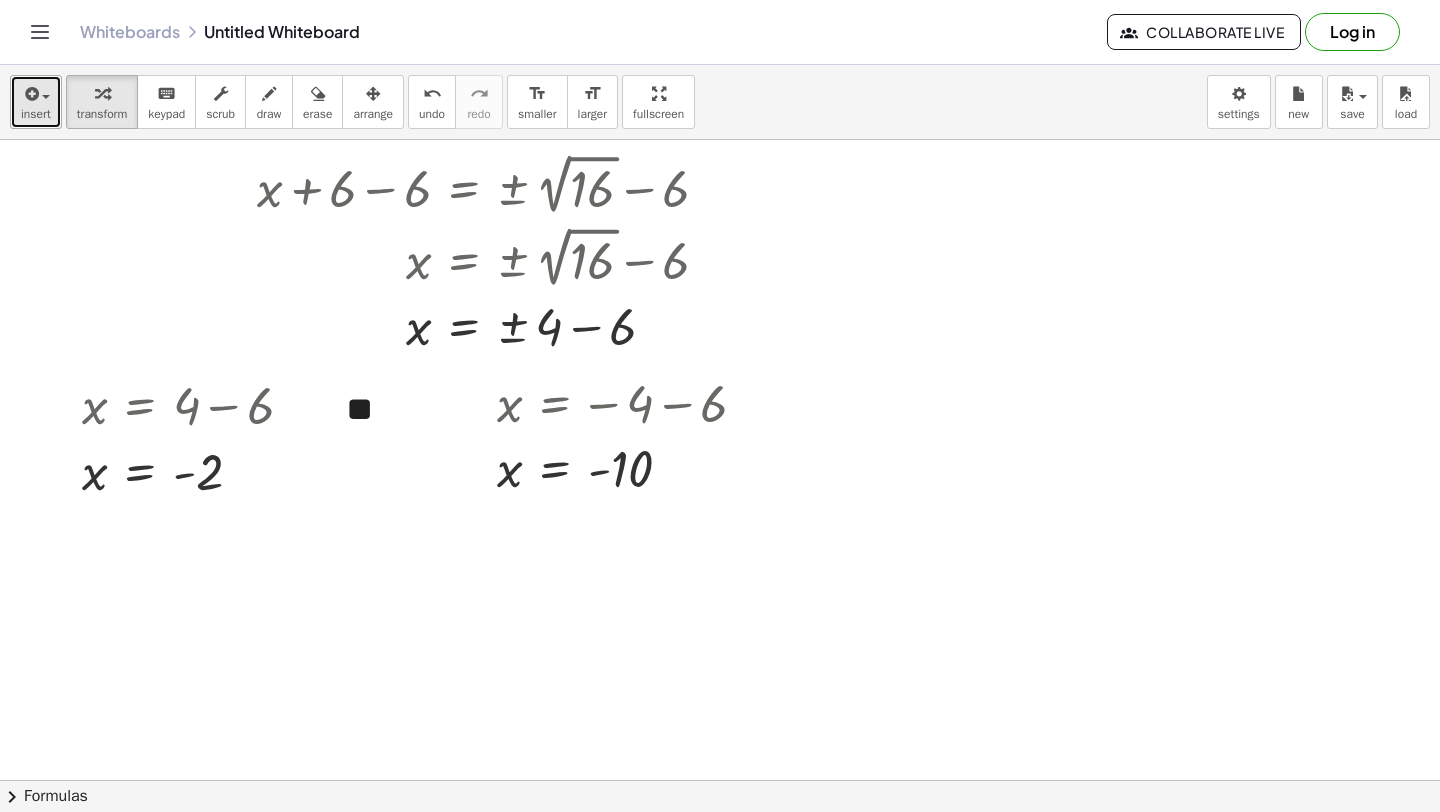 click on "insert" at bounding box center (36, 102) 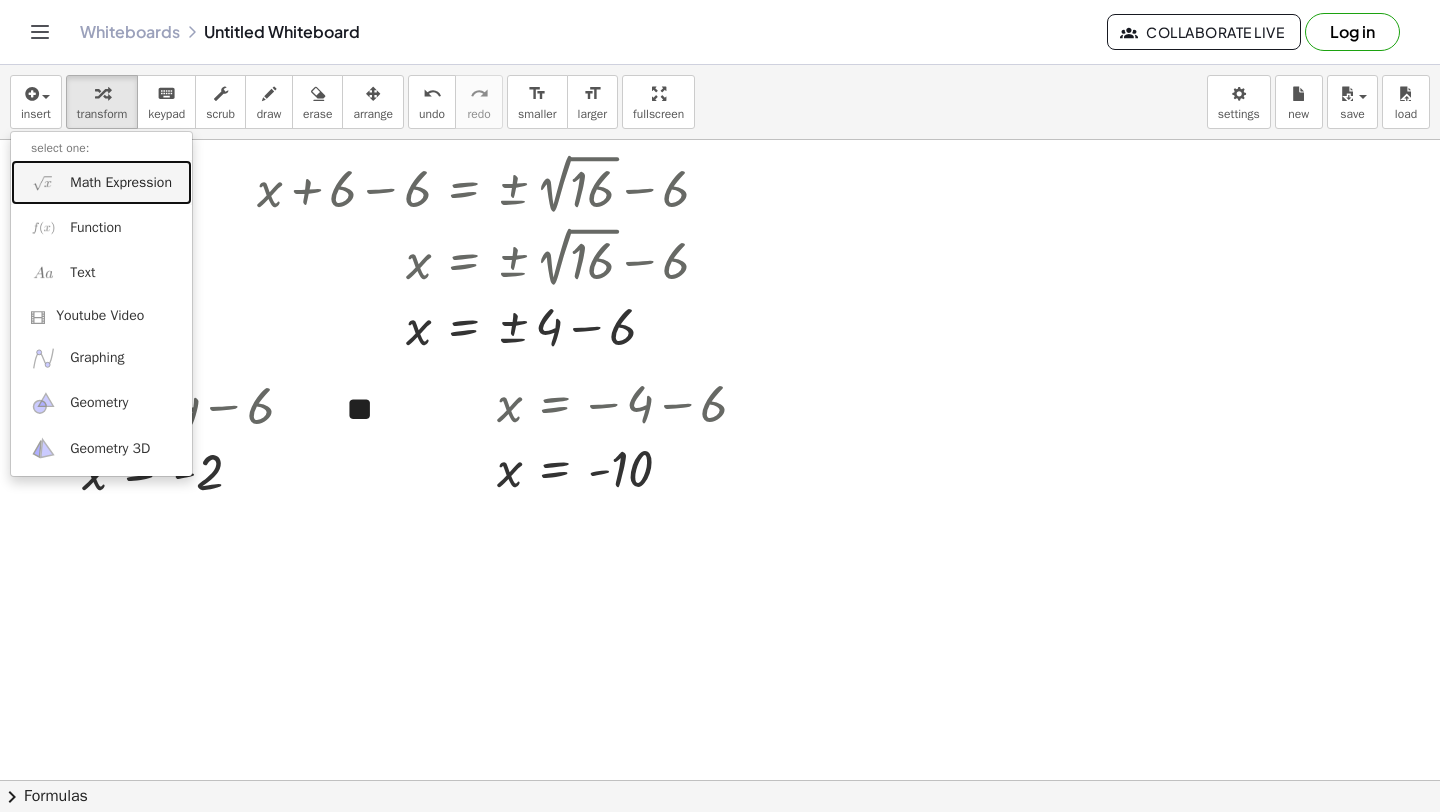 click on "Math Expression" at bounding box center [101, 182] 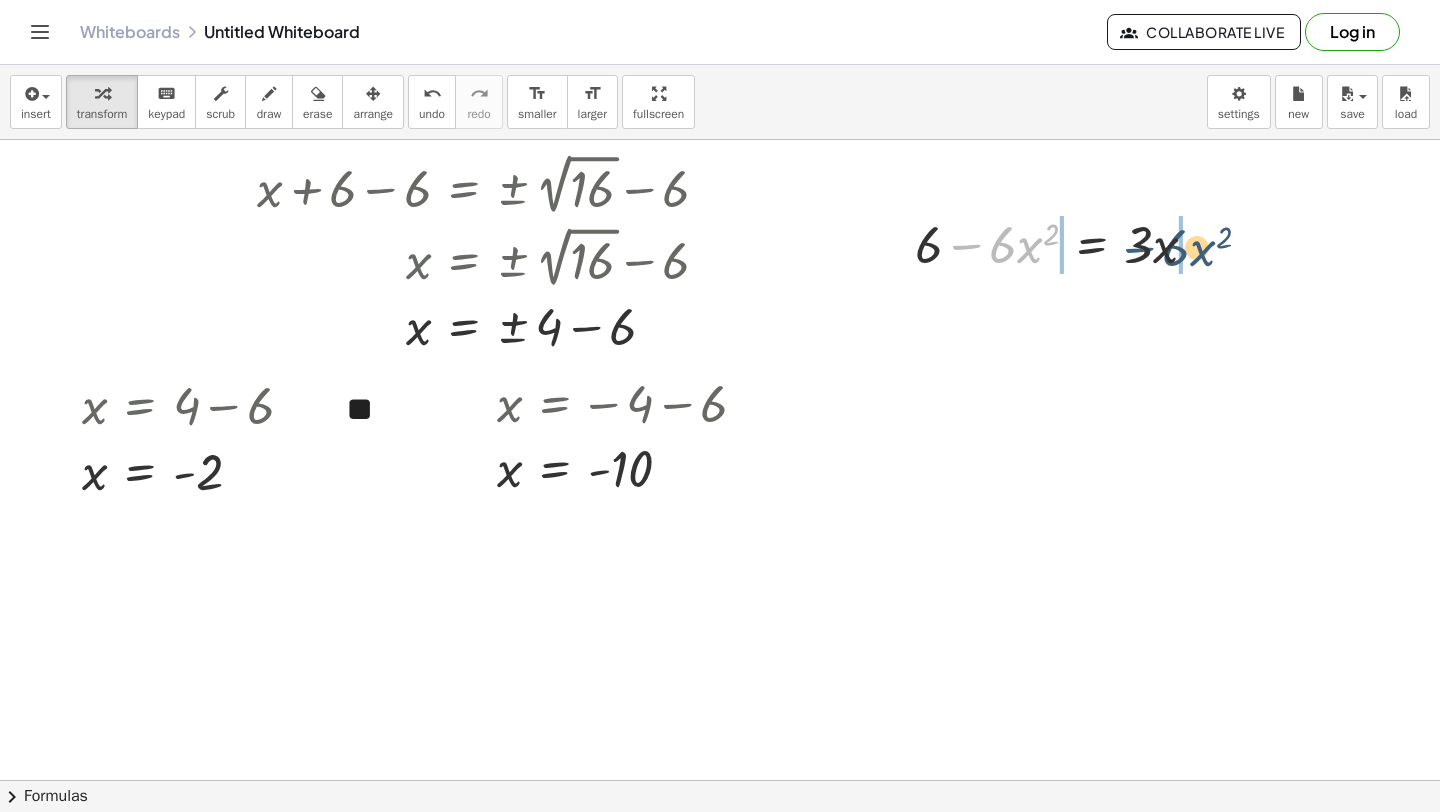 drag, startPoint x: 952, startPoint y: 249, endPoint x: 1125, endPoint y: 251, distance: 173.01157 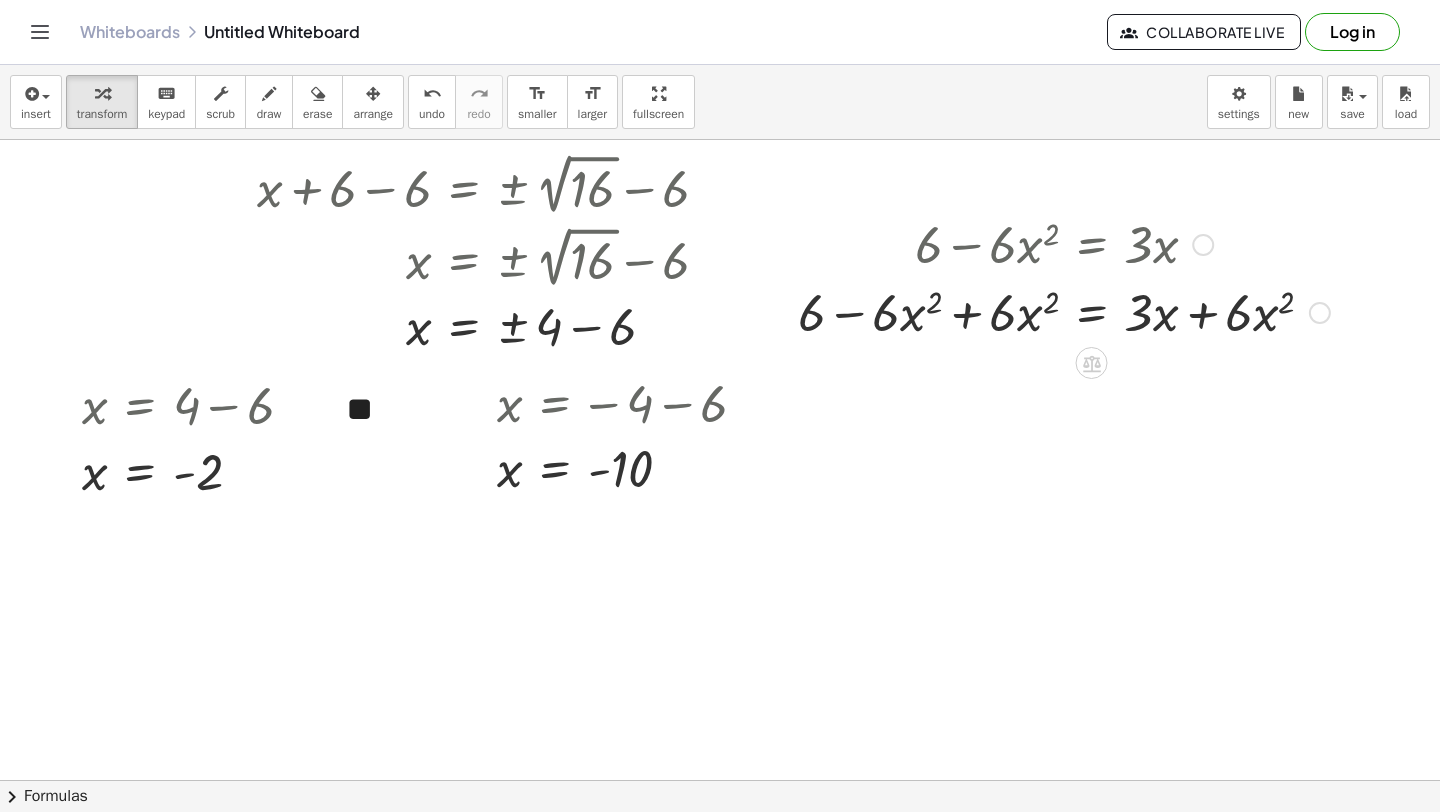 click at bounding box center [1064, 311] 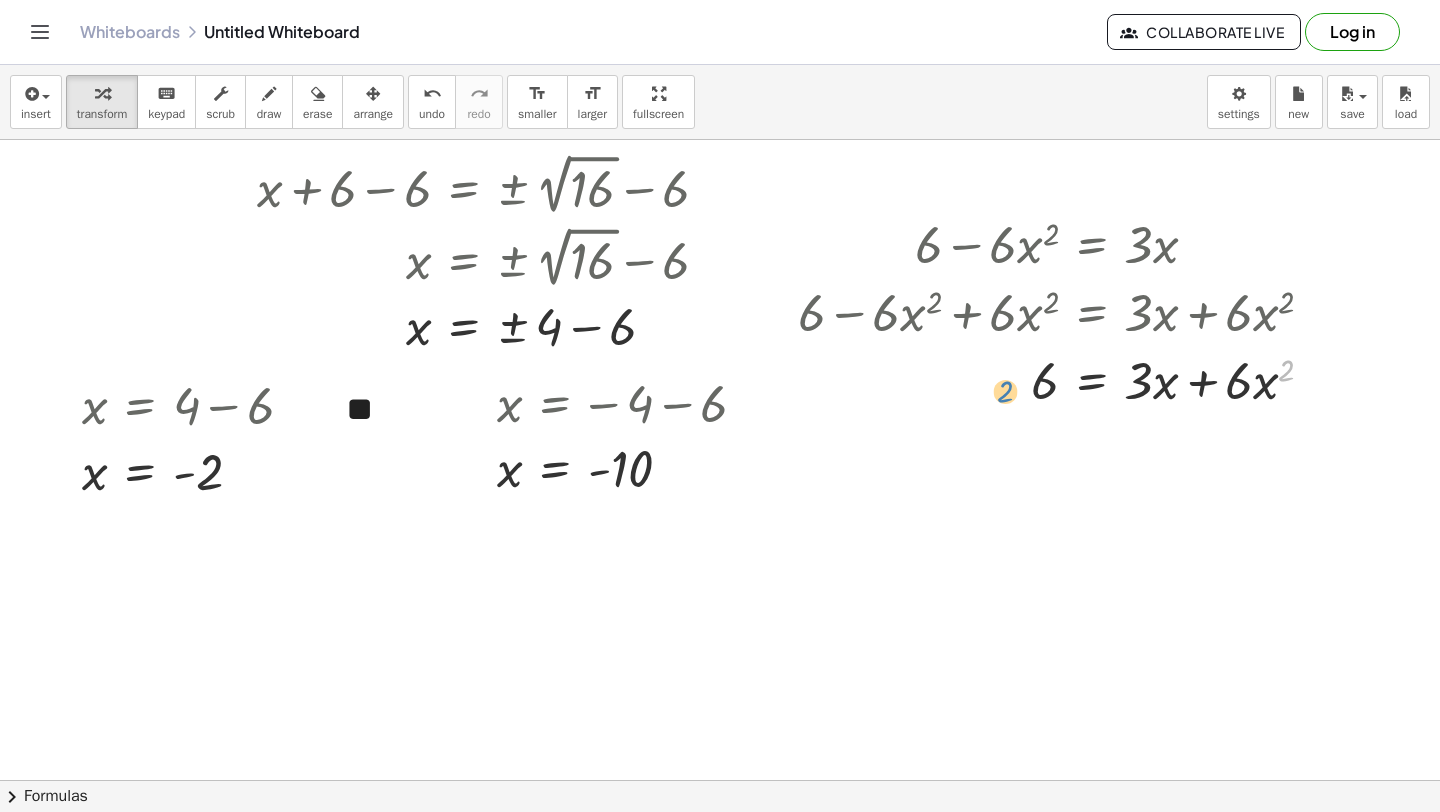 drag, startPoint x: 1286, startPoint y: 381, endPoint x: 1022, endPoint y: 399, distance: 264.6129 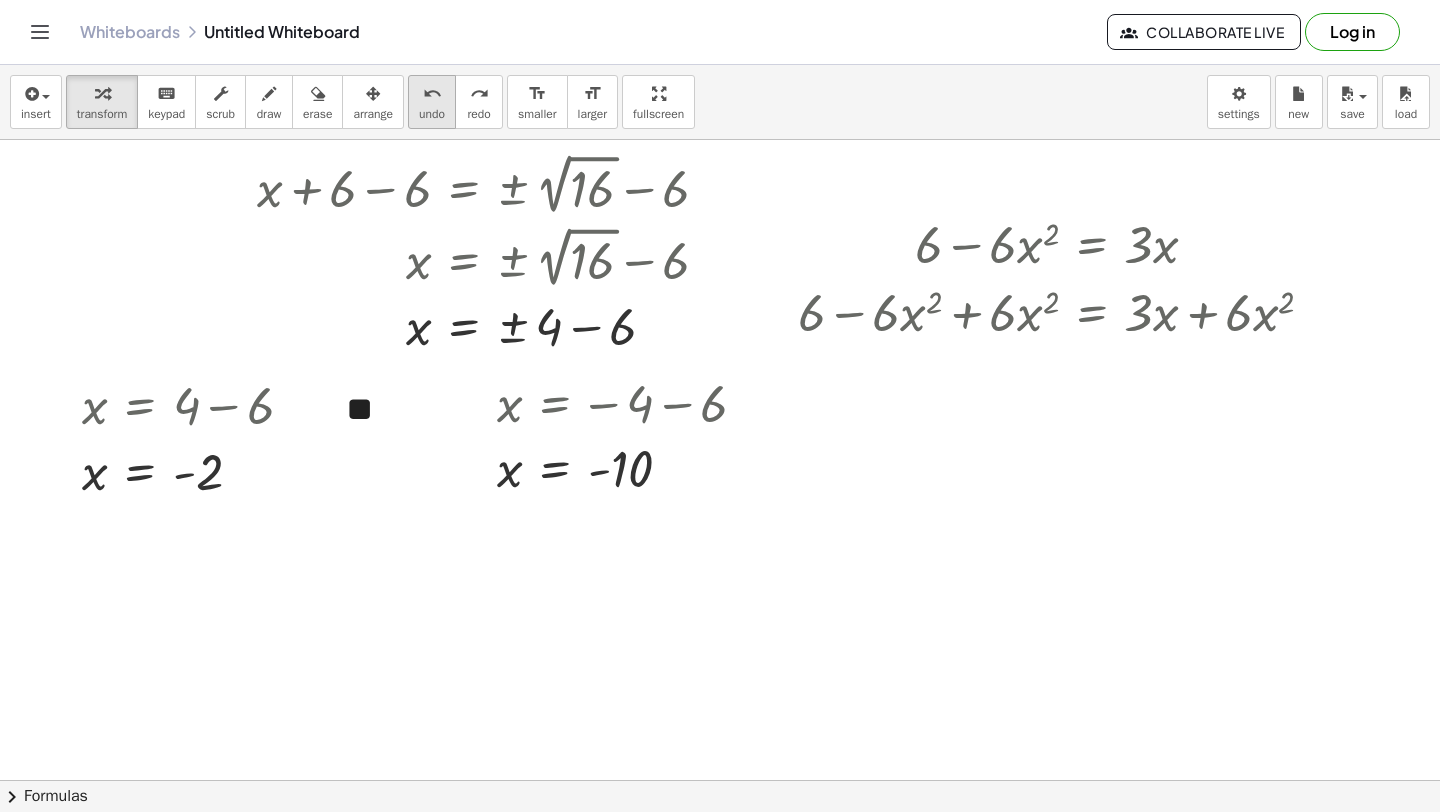 click on "undo" at bounding box center (432, 114) 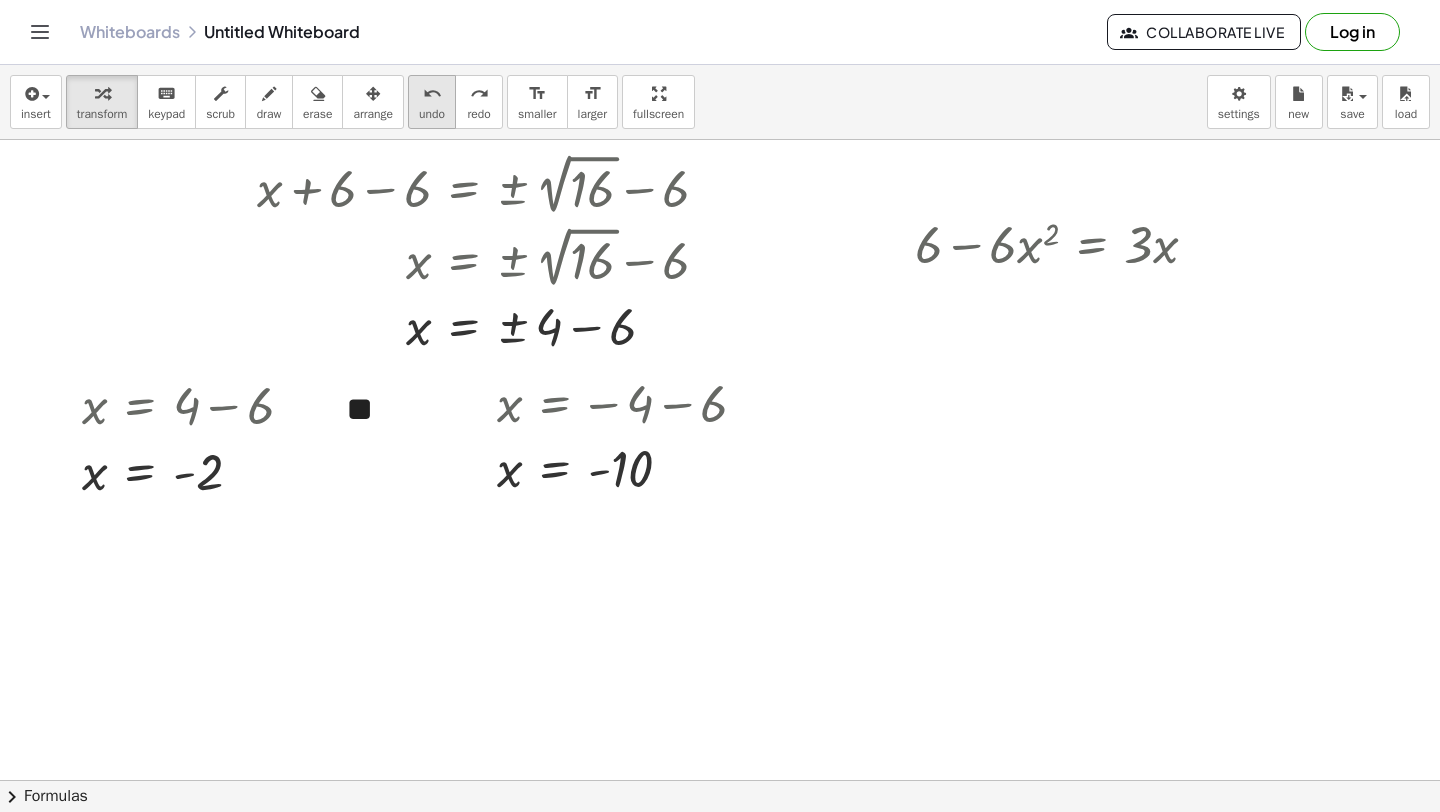 click on "undo" at bounding box center [432, 94] 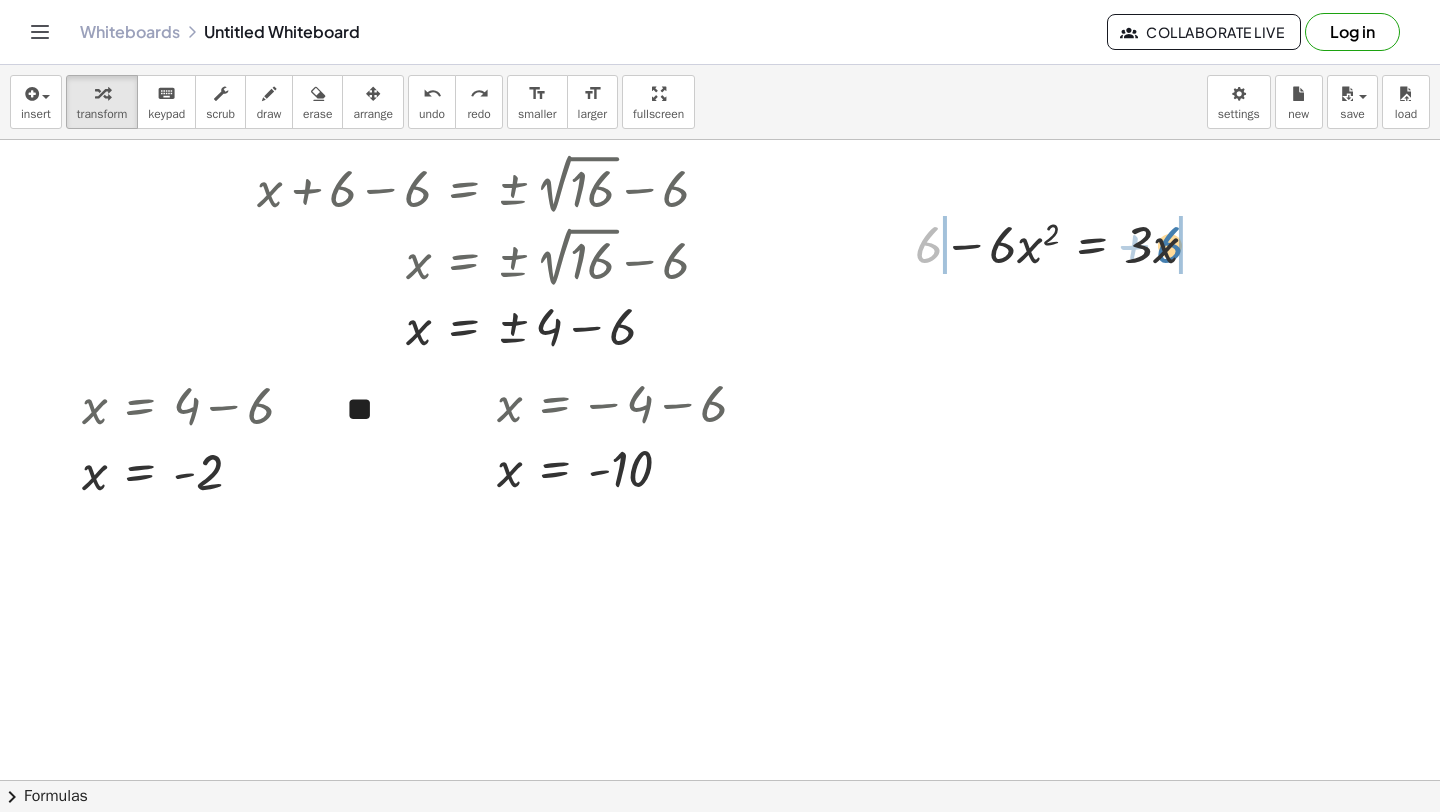 drag, startPoint x: 924, startPoint y: 248, endPoint x: 1164, endPoint y: 242, distance: 240.07498 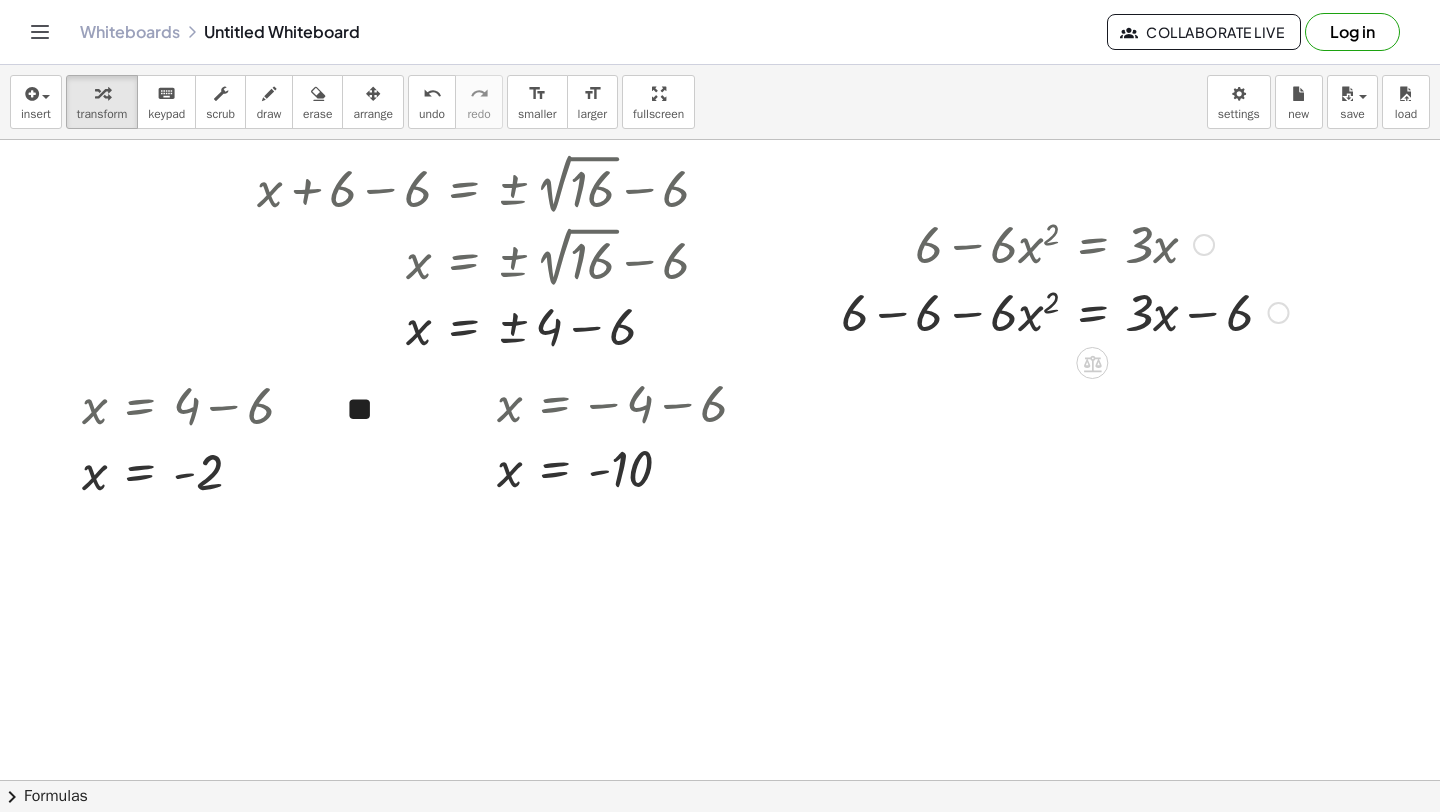 click at bounding box center (1065, 311) 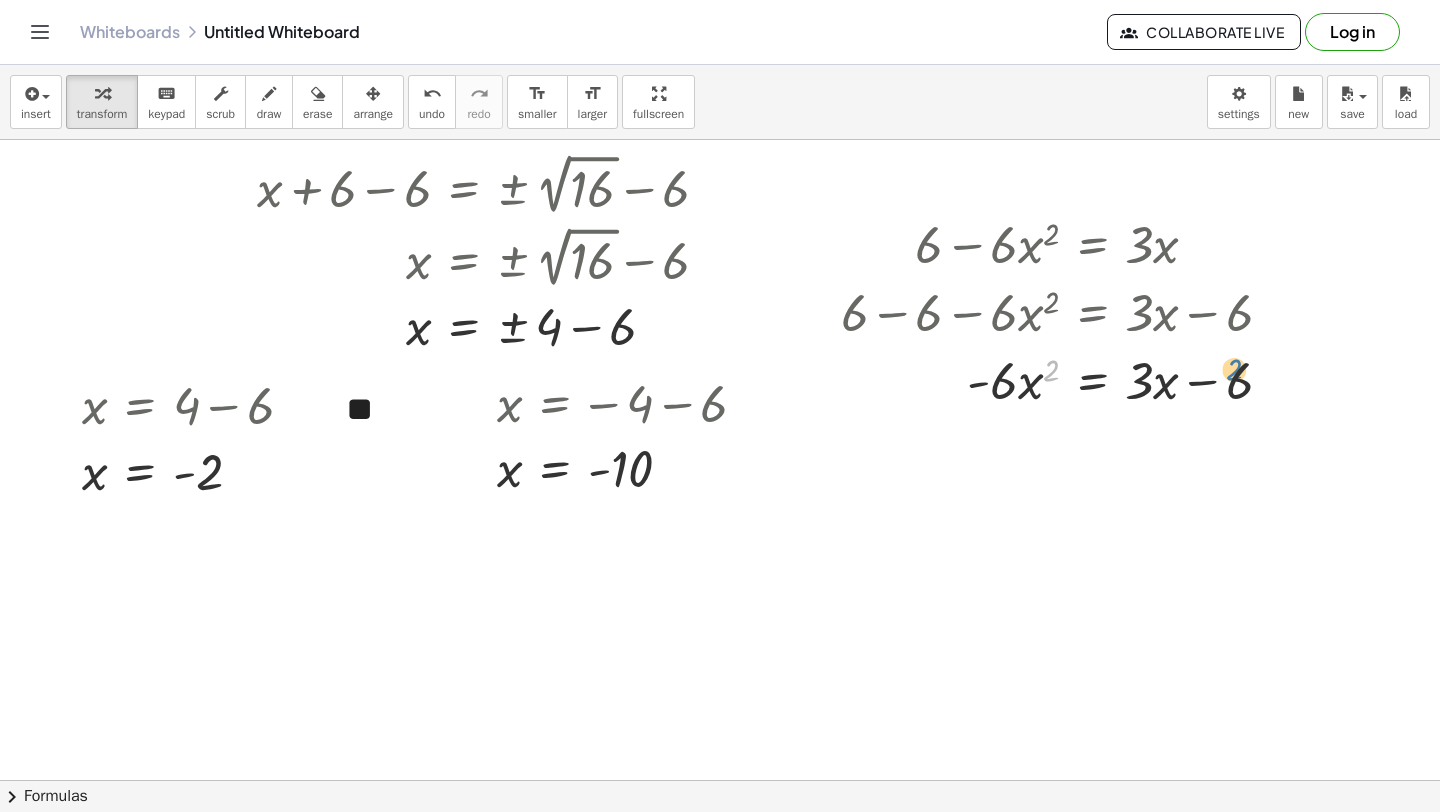 drag, startPoint x: 1053, startPoint y: 373, endPoint x: 1235, endPoint y: 373, distance: 182 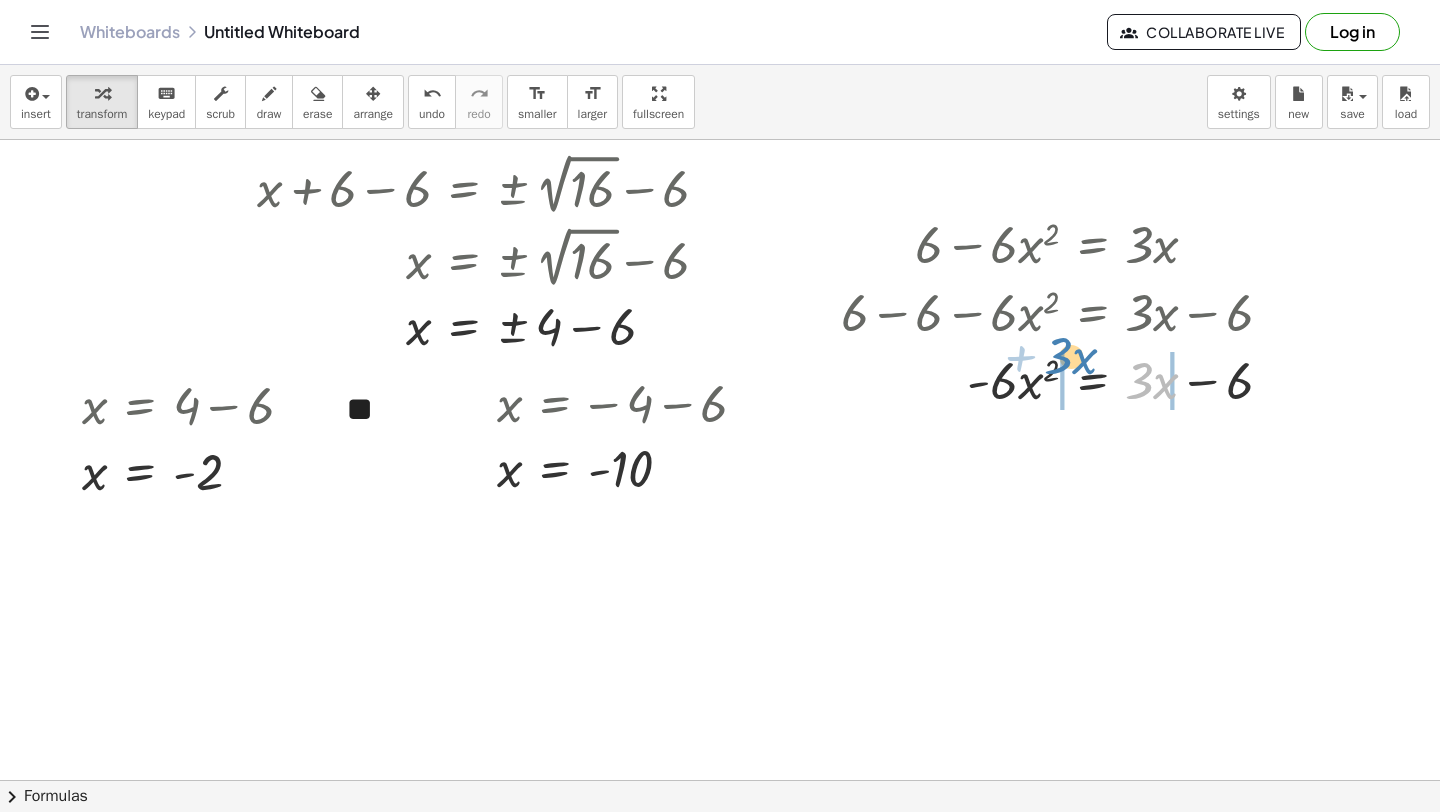 drag, startPoint x: 1147, startPoint y: 379, endPoint x: 1066, endPoint y: 360, distance: 83.198555 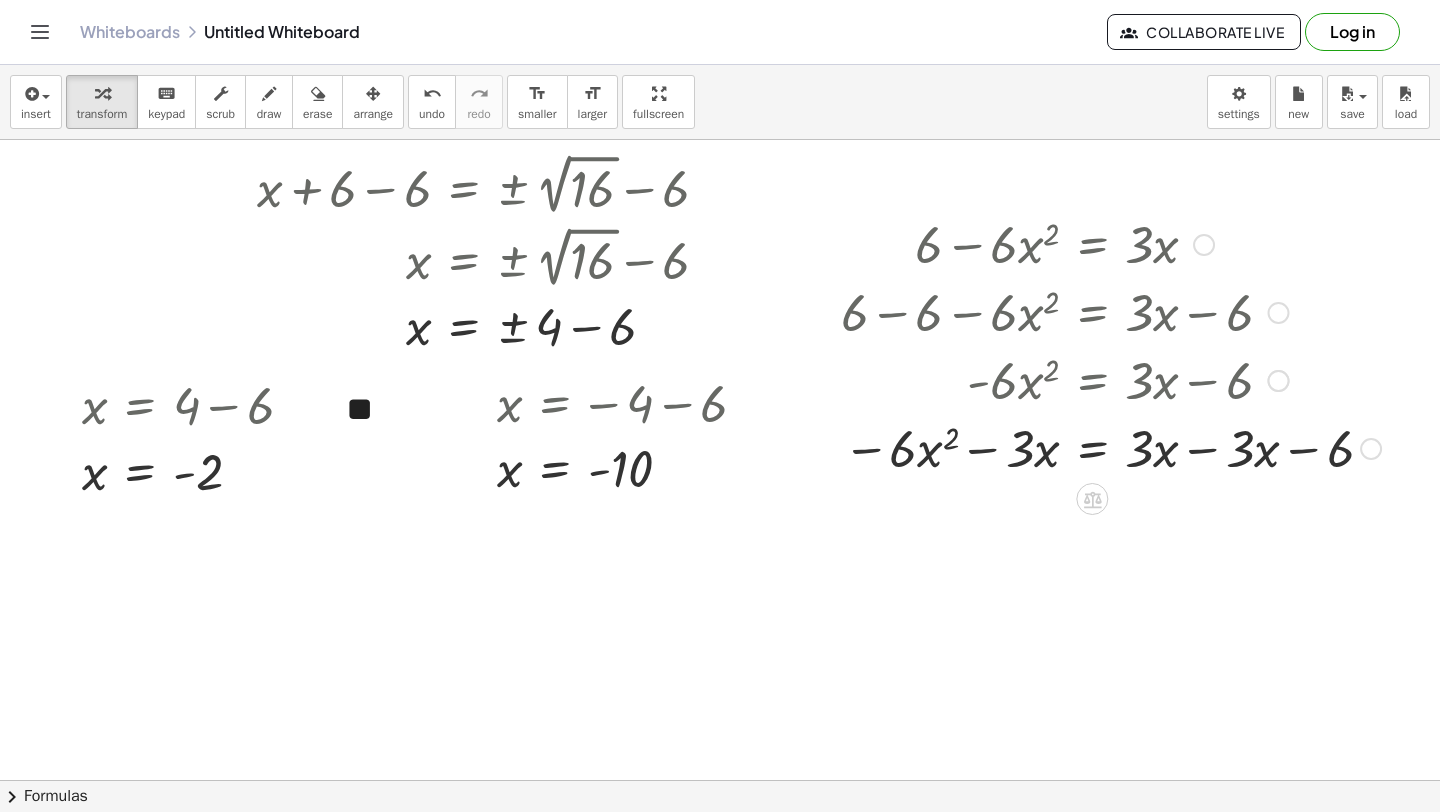 click at bounding box center (1111, 447) 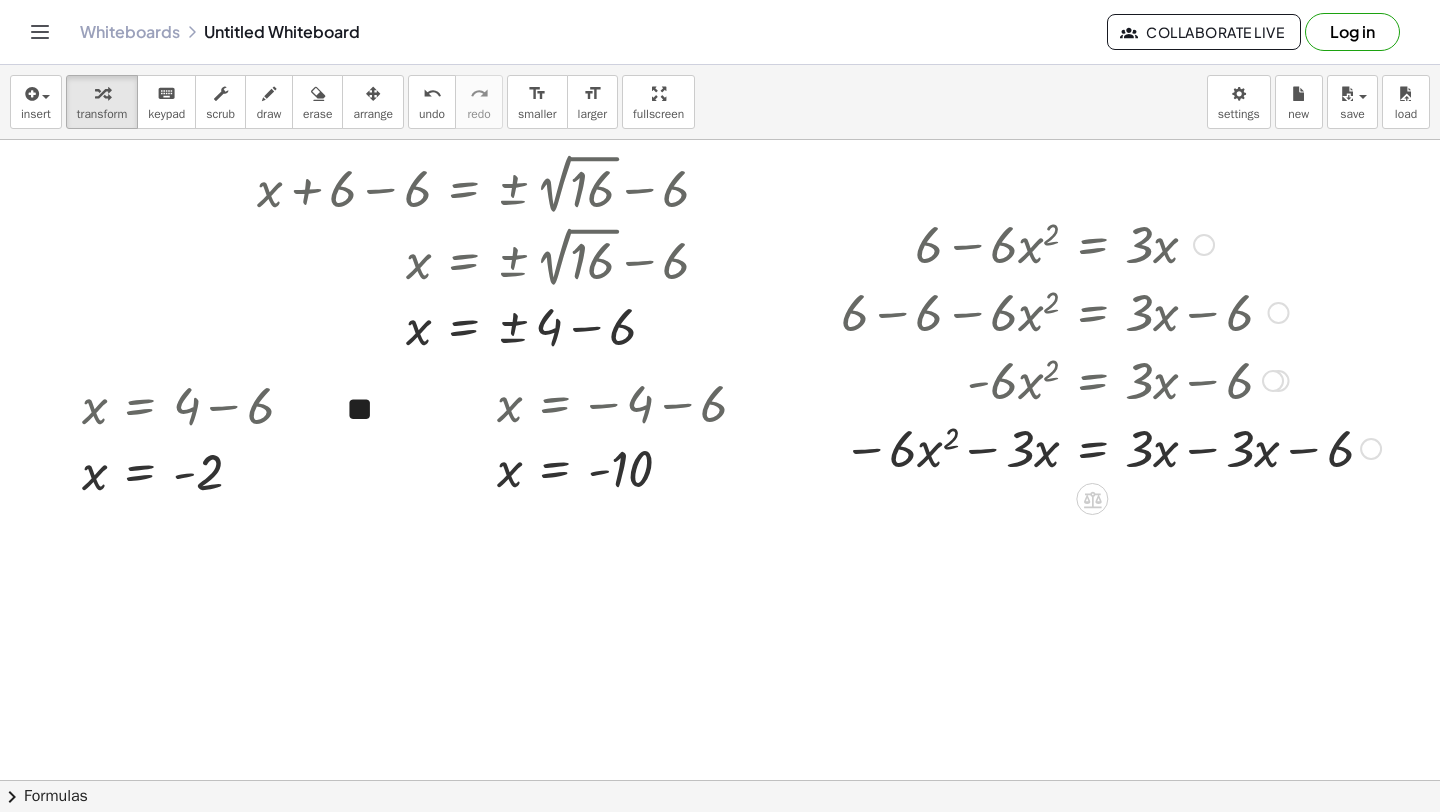 click at bounding box center [1111, 447] 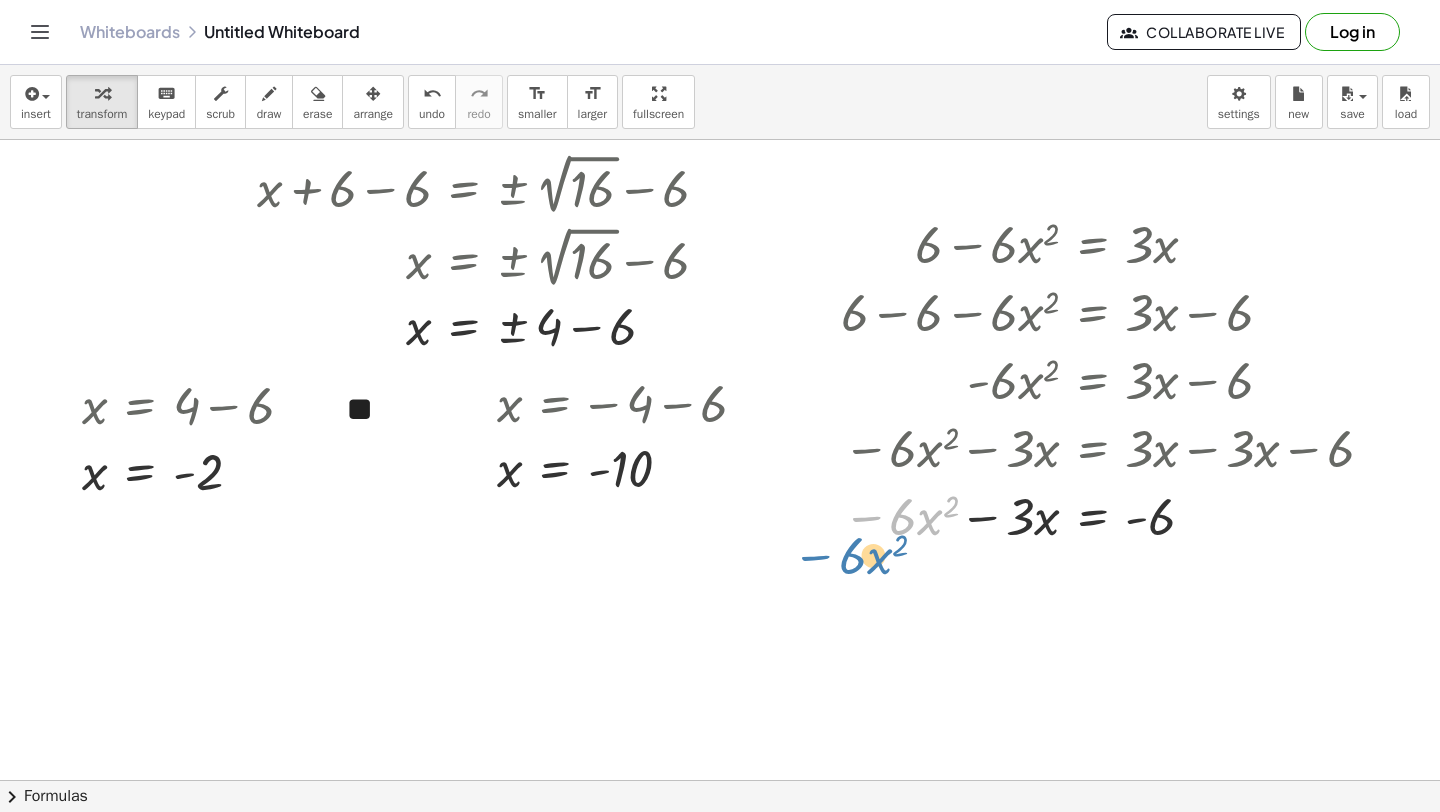 drag, startPoint x: 866, startPoint y: 522, endPoint x: 815, endPoint y: 561, distance: 64.202805 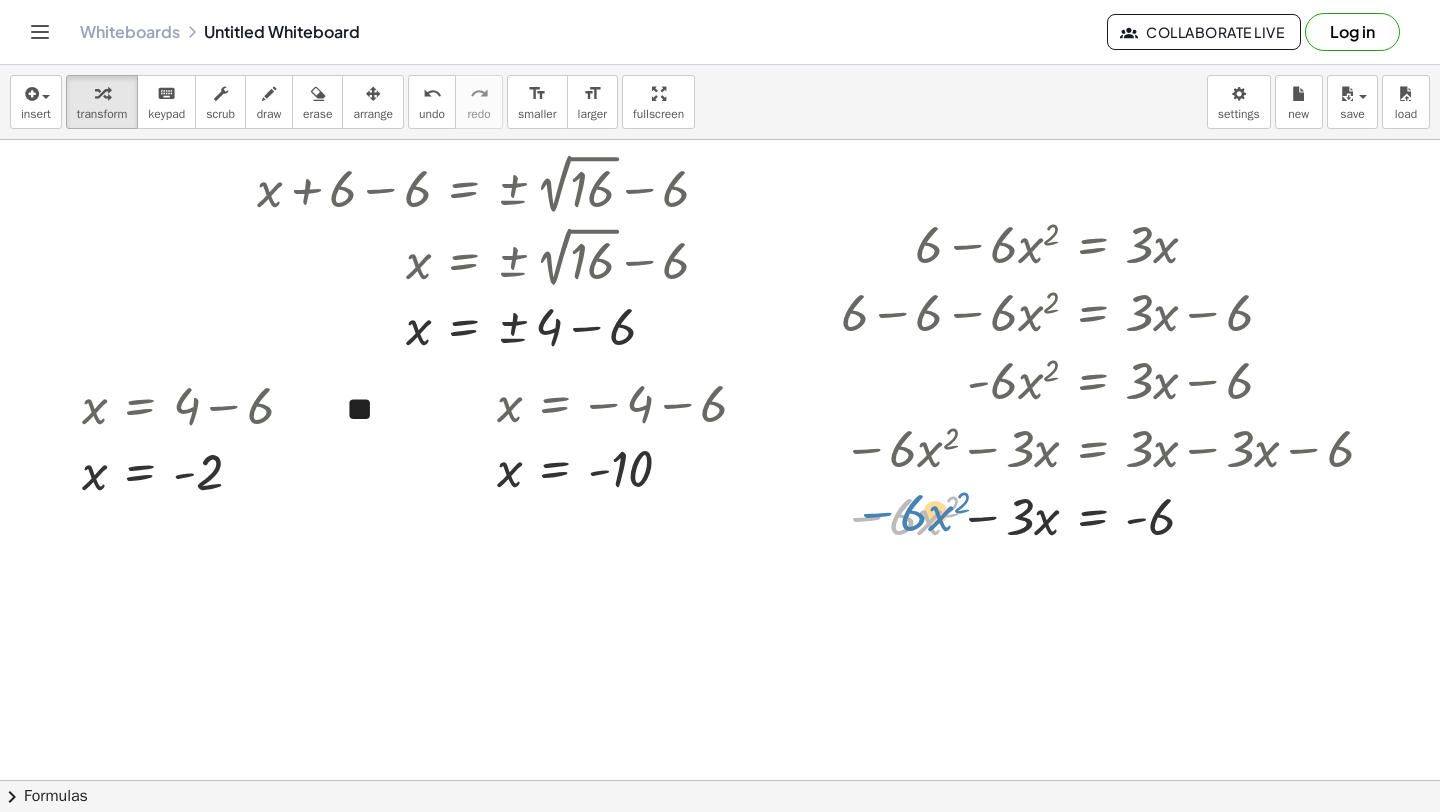 click at bounding box center (1111, 515) 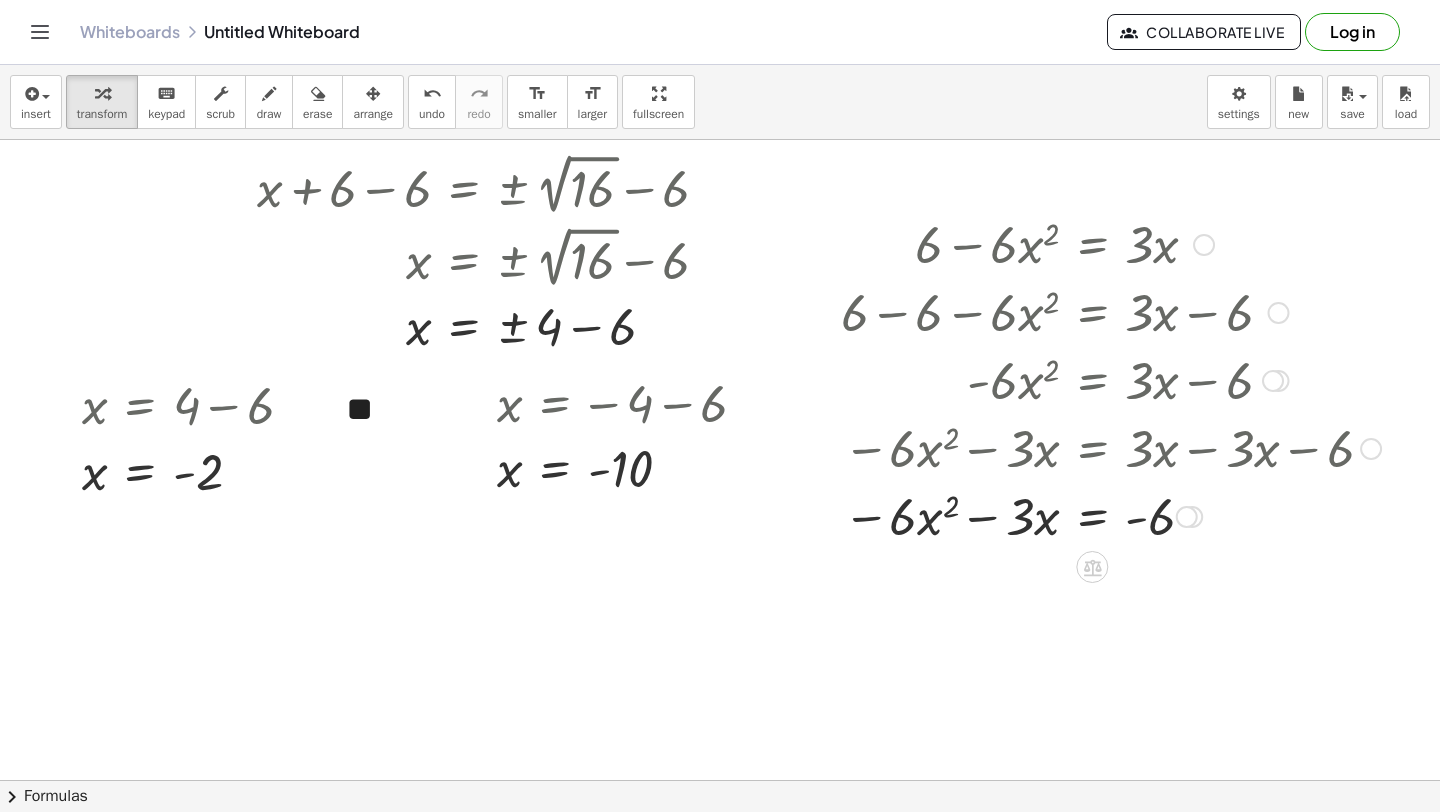 click at bounding box center (1111, 515) 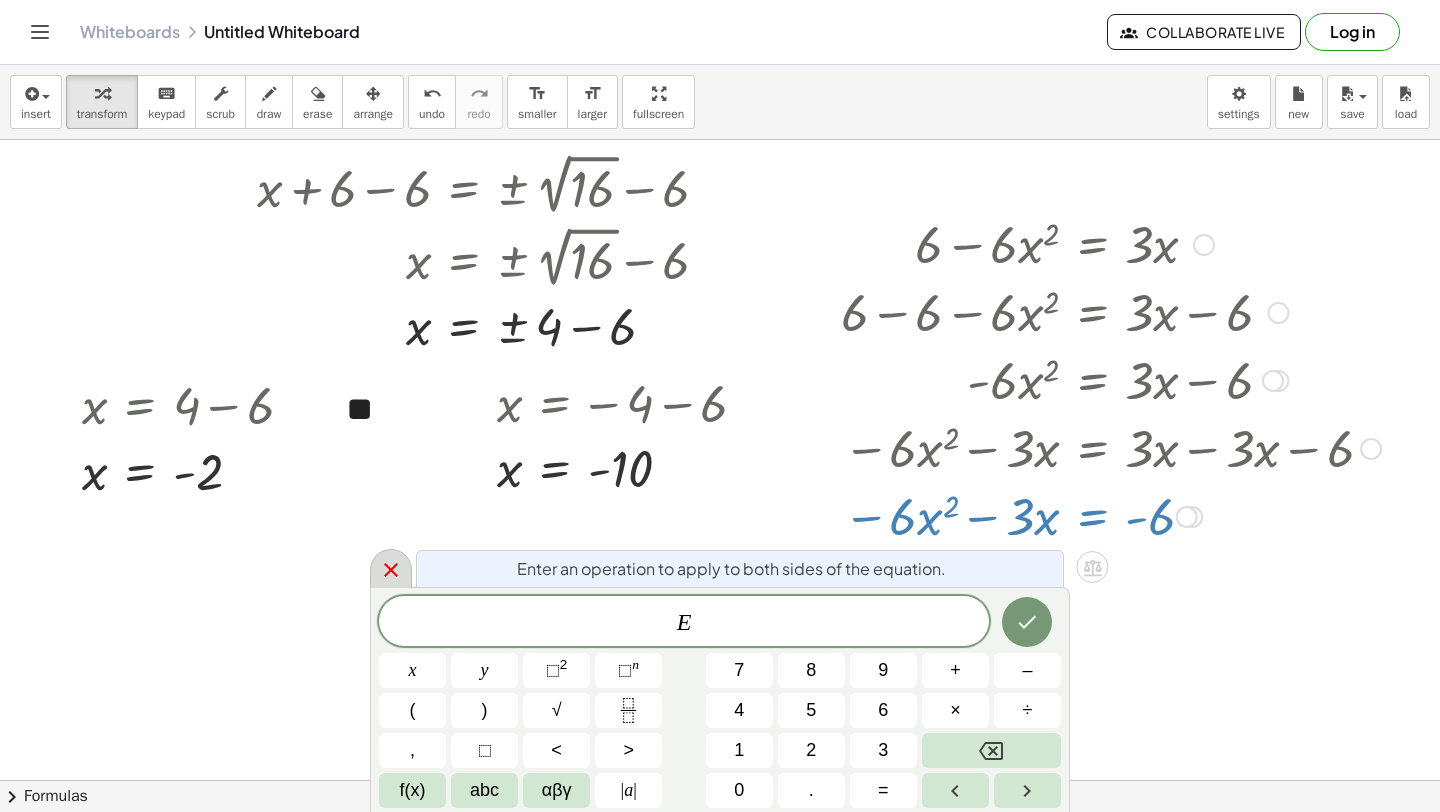 click 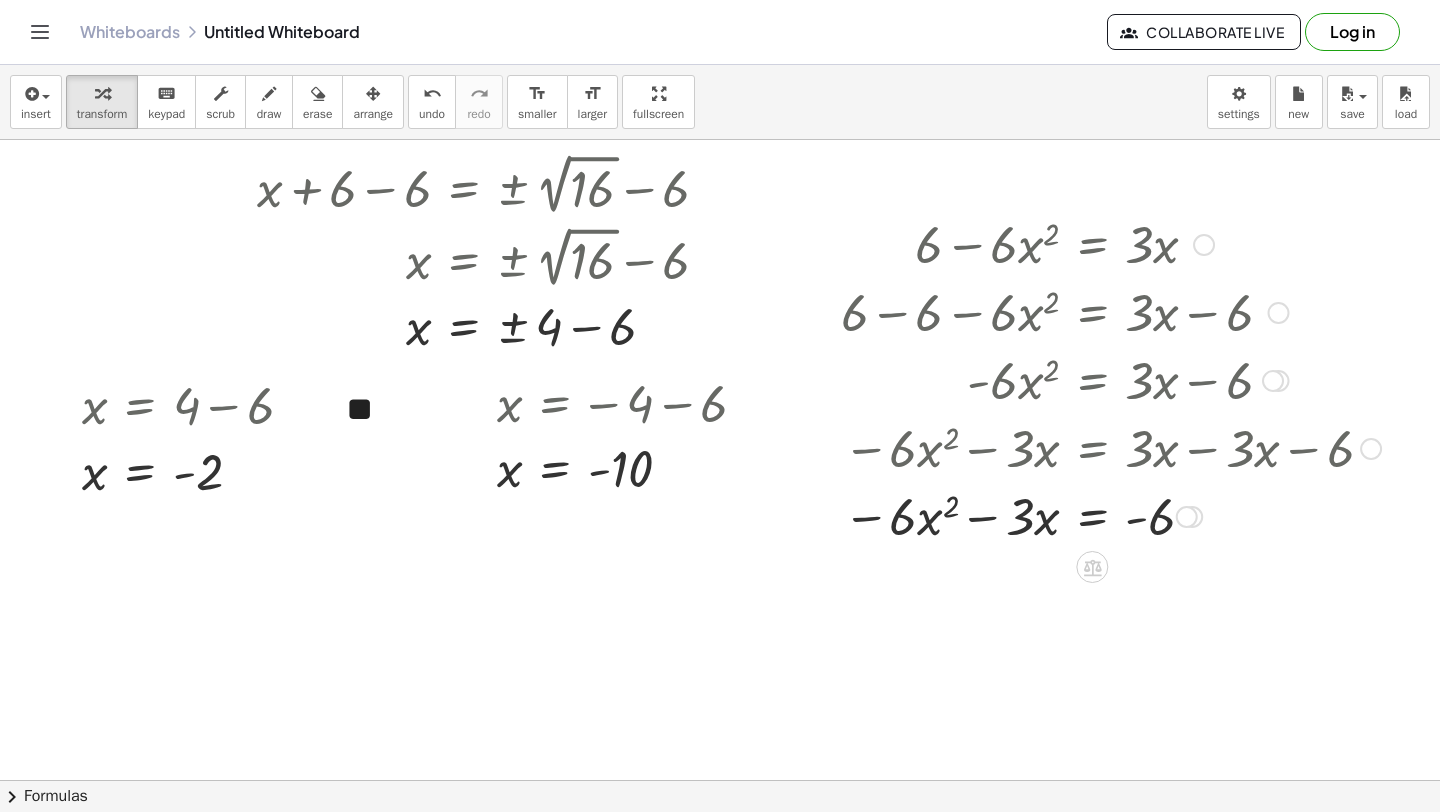 click at bounding box center (1111, 515) 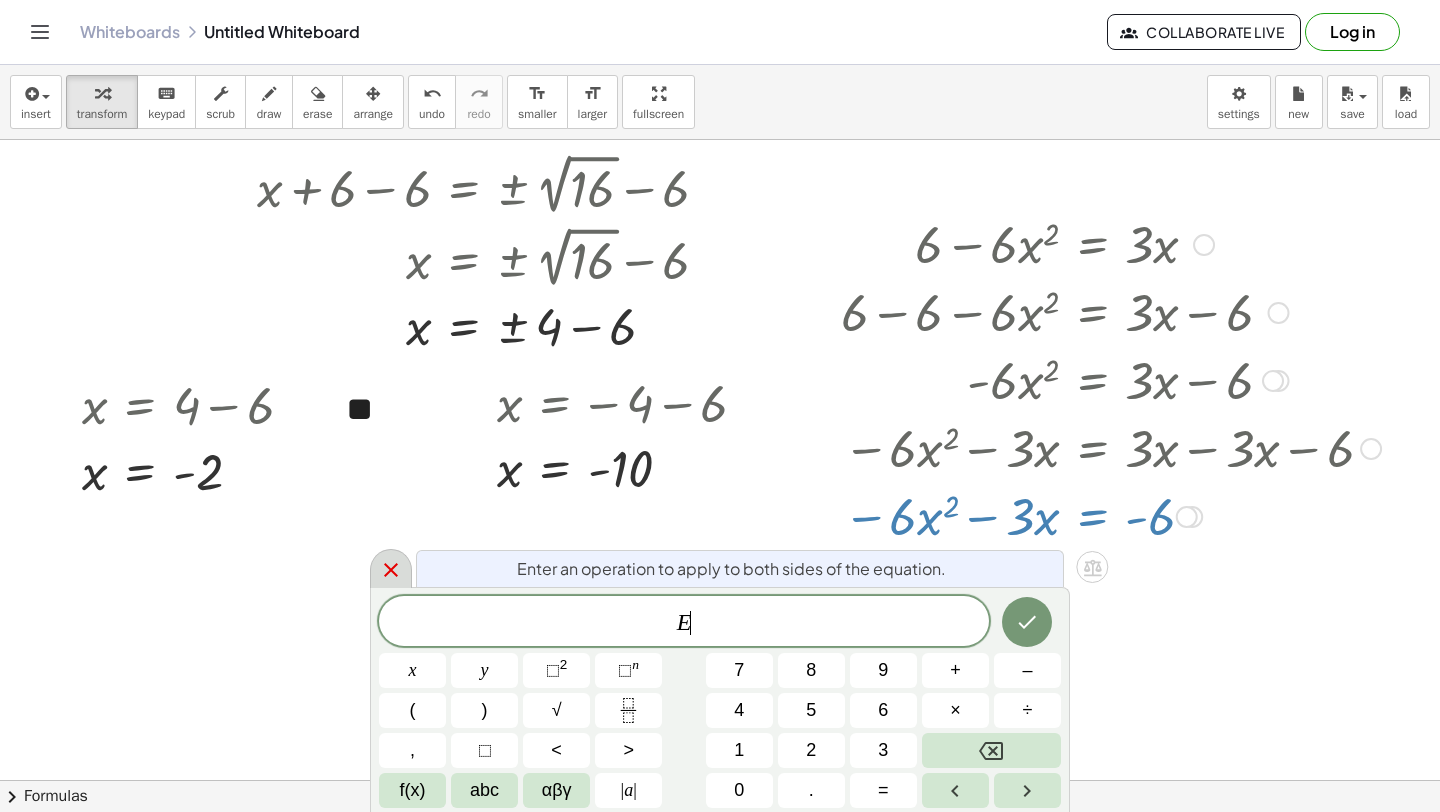 click at bounding box center (391, 568) 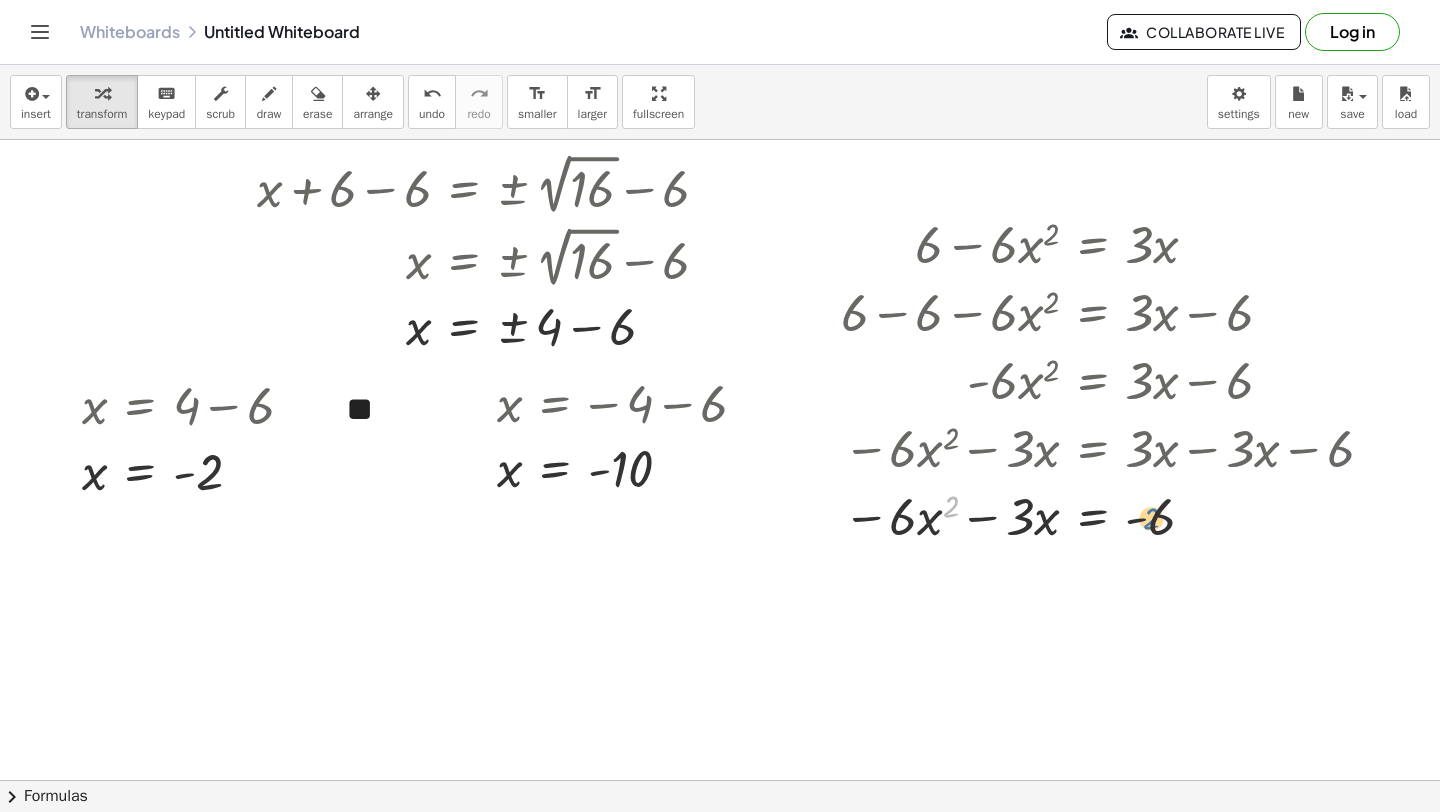 drag, startPoint x: 952, startPoint y: 509, endPoint x: 1167, endPoint y: 521, distance: 215.33463 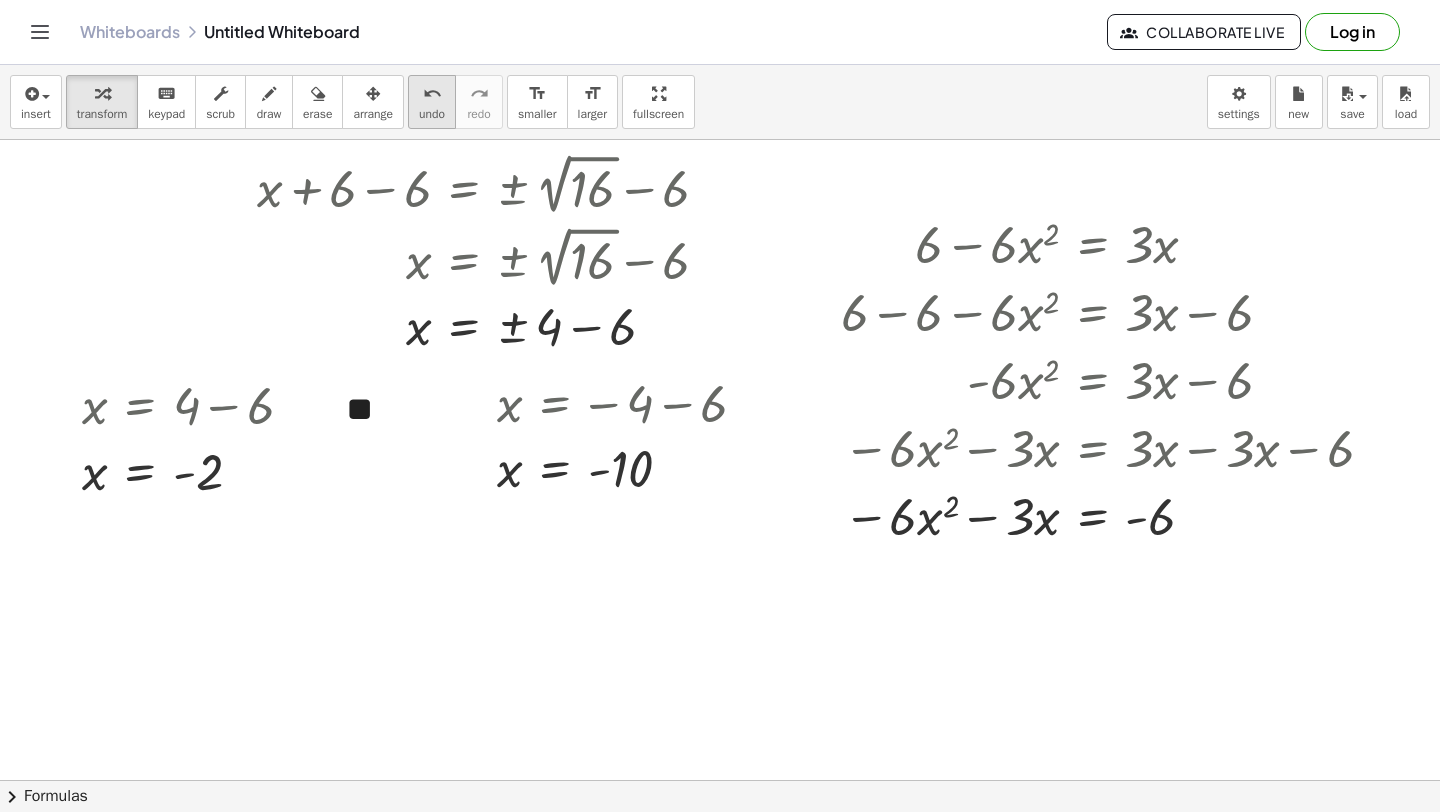 click on "undo" at bounding box center (432, 94) 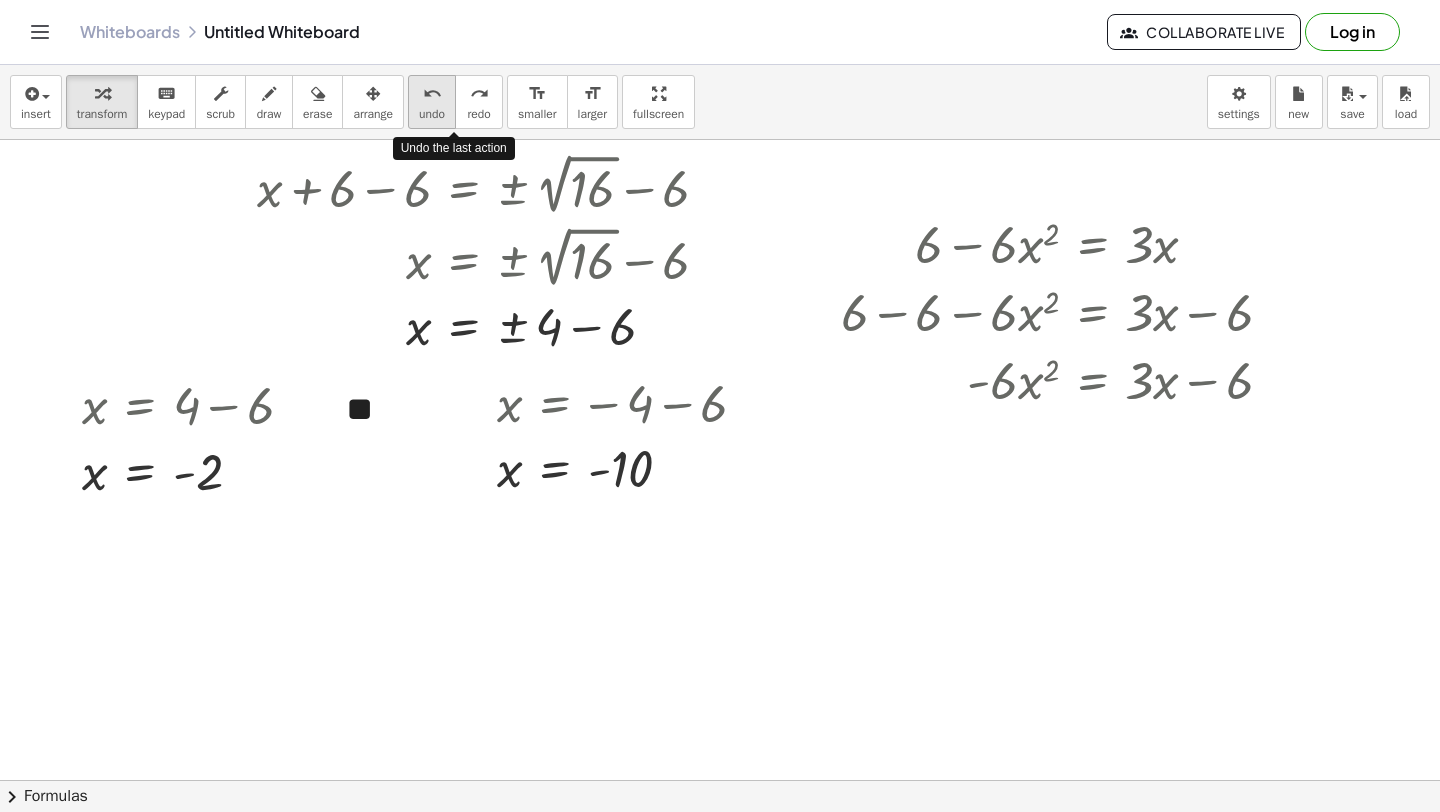 click on "undo" at bounding box center (432, 94) 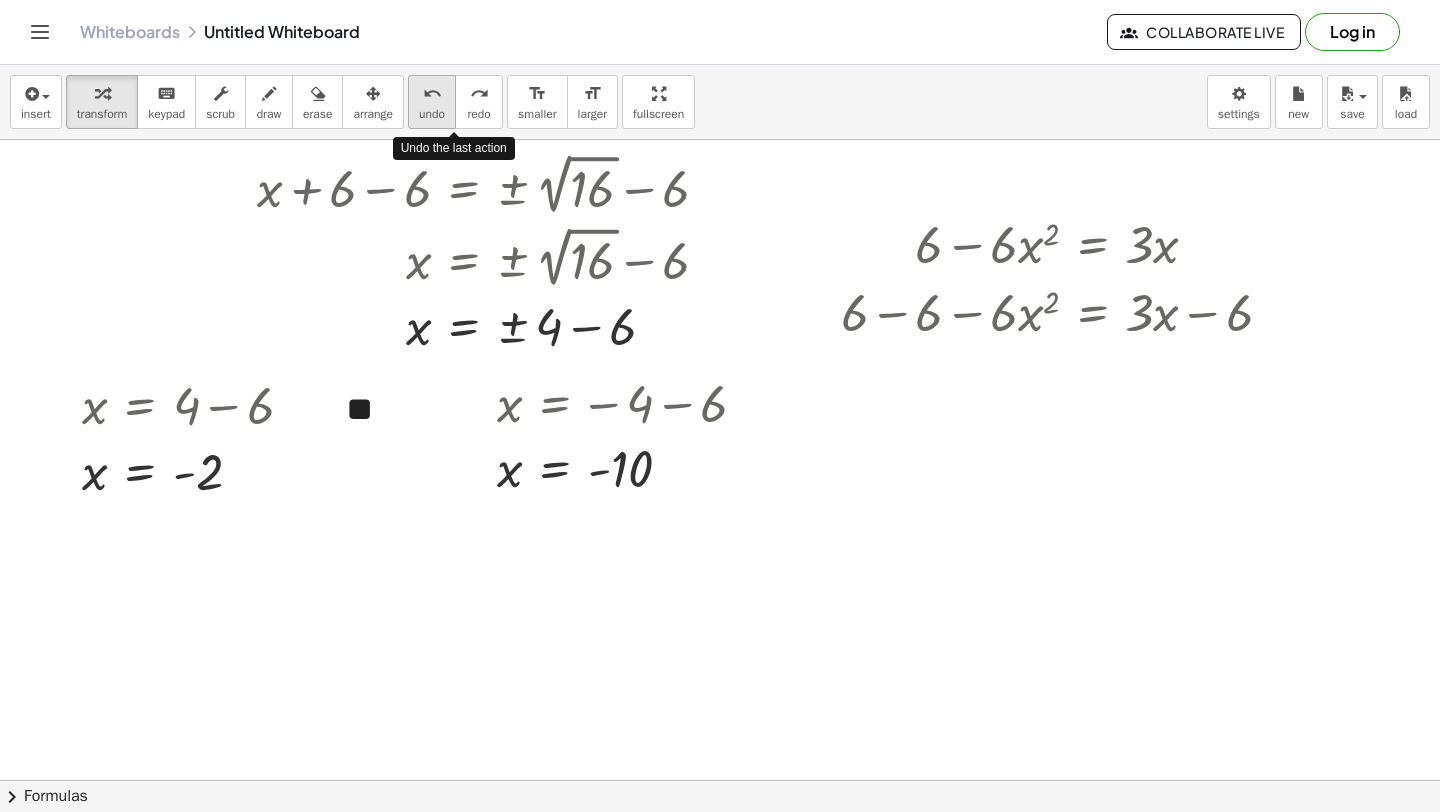 click on "undo" at bounding box center [432, 94] 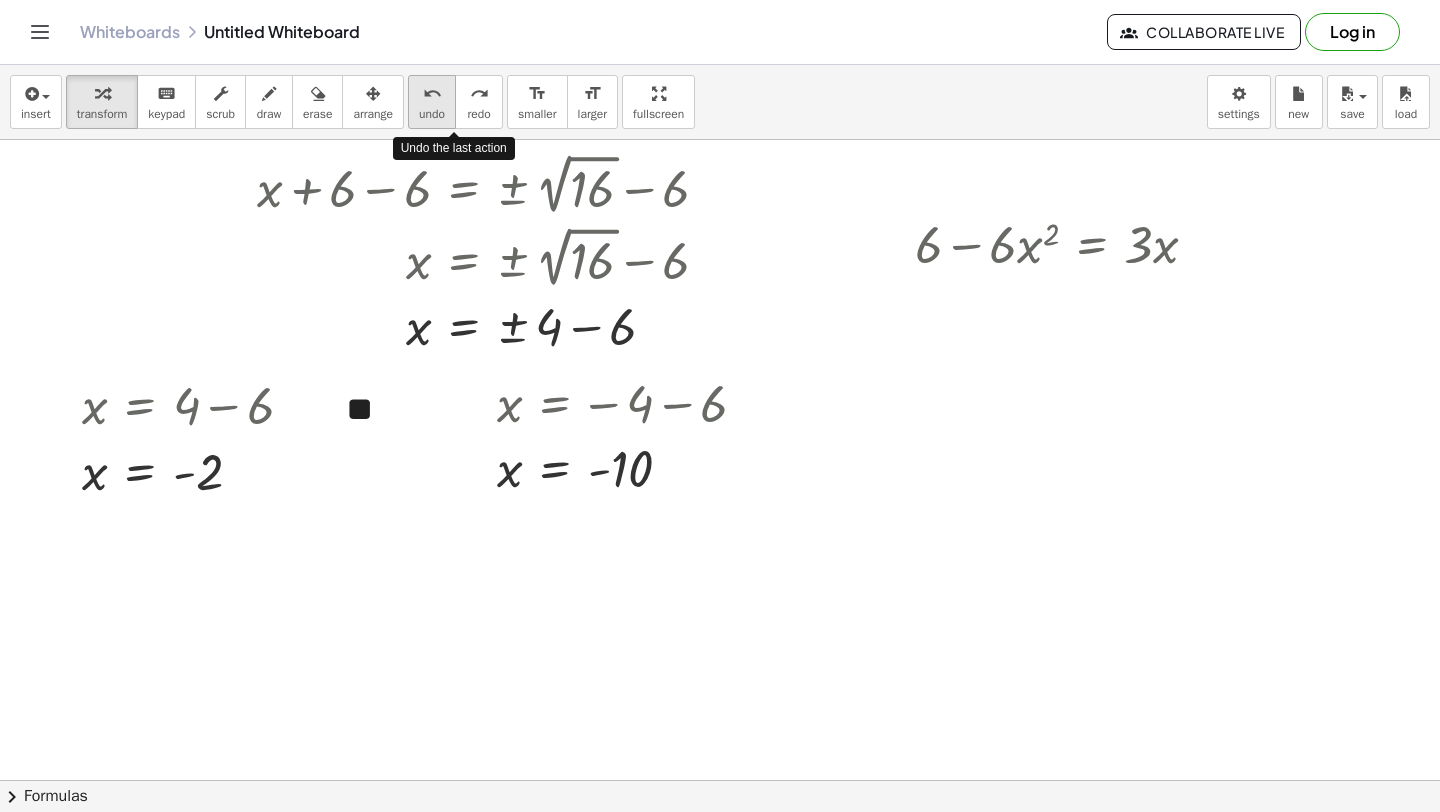 click on "undo" at bounding box center (432, 94) 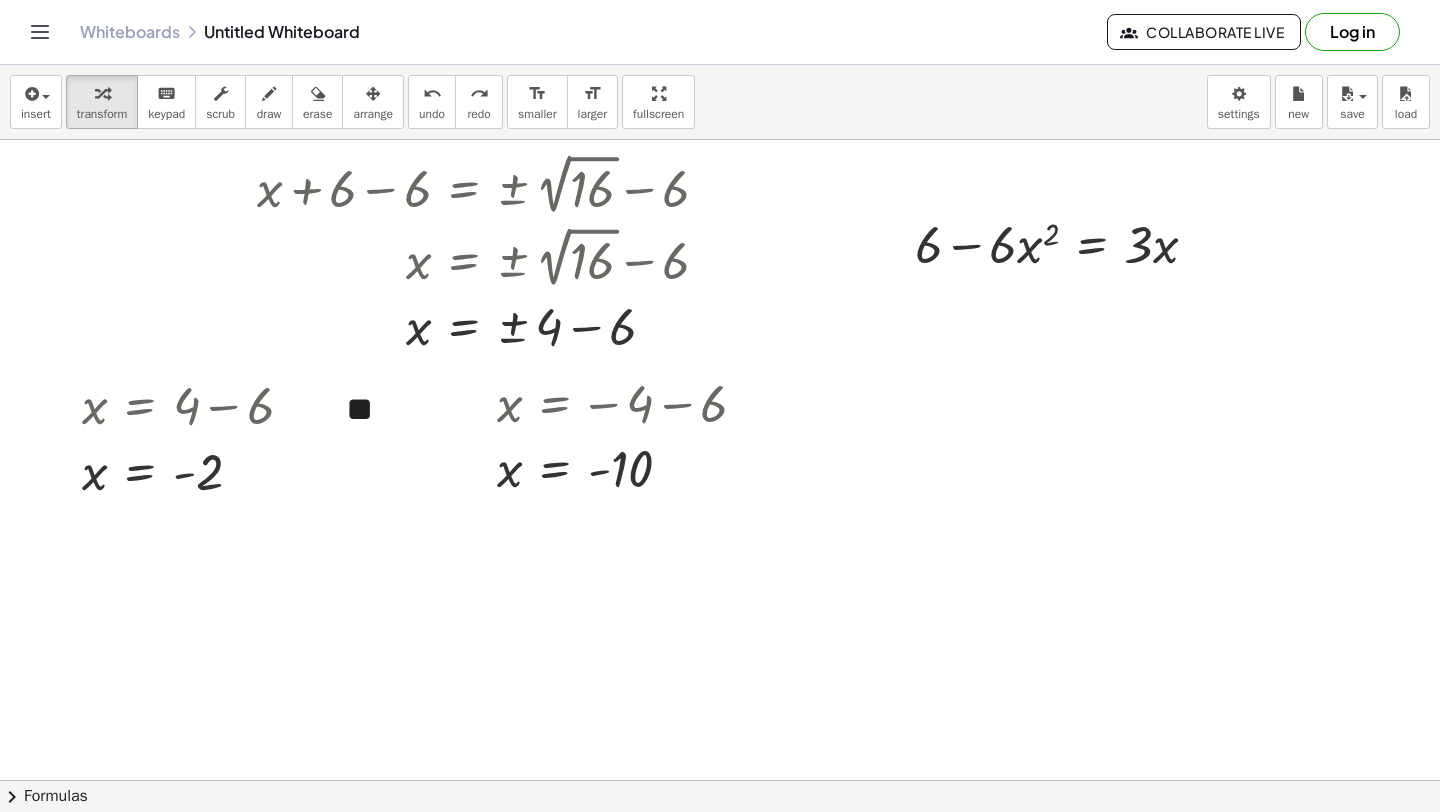 click at bounding box center [1064, 243] 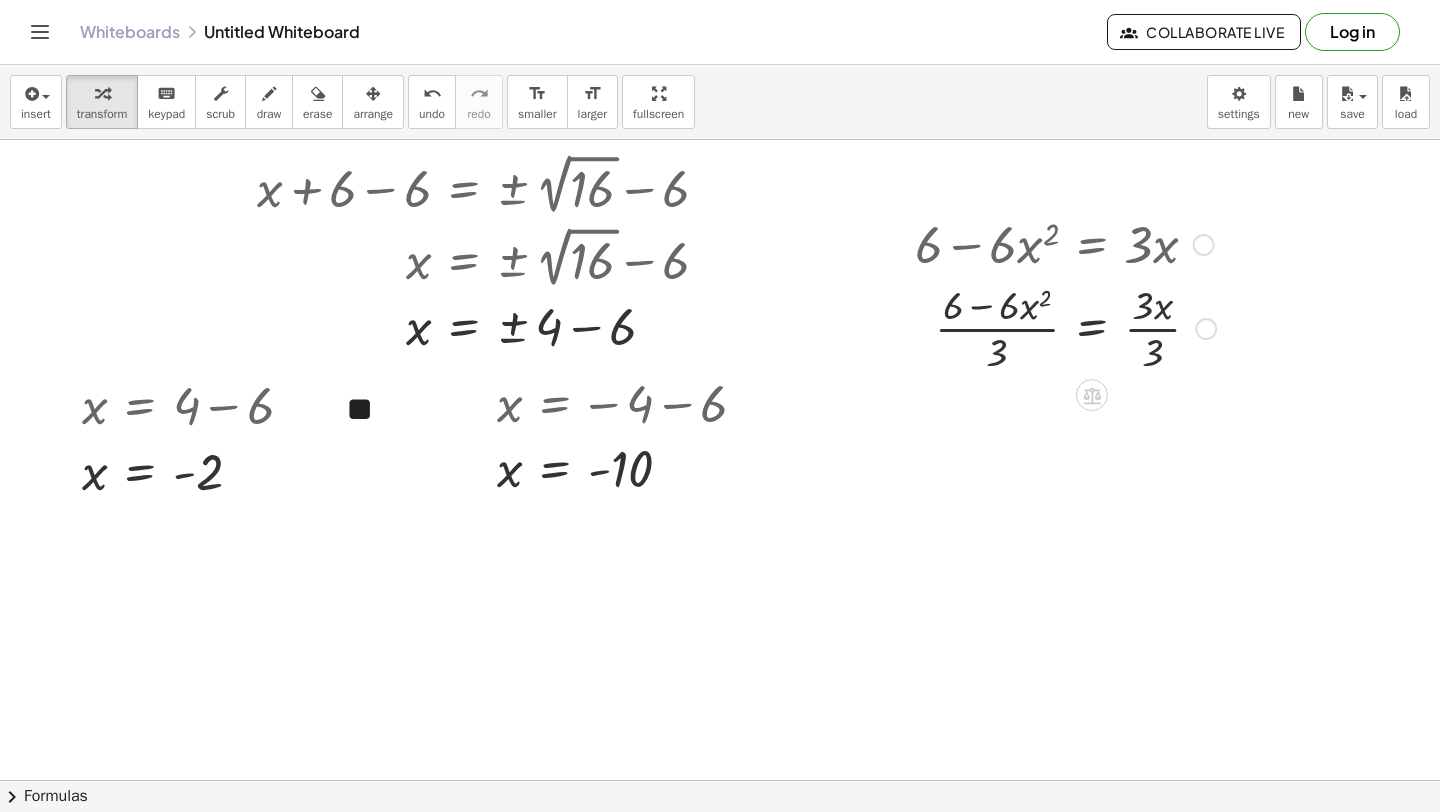 click at bounding box center [1065, 327] 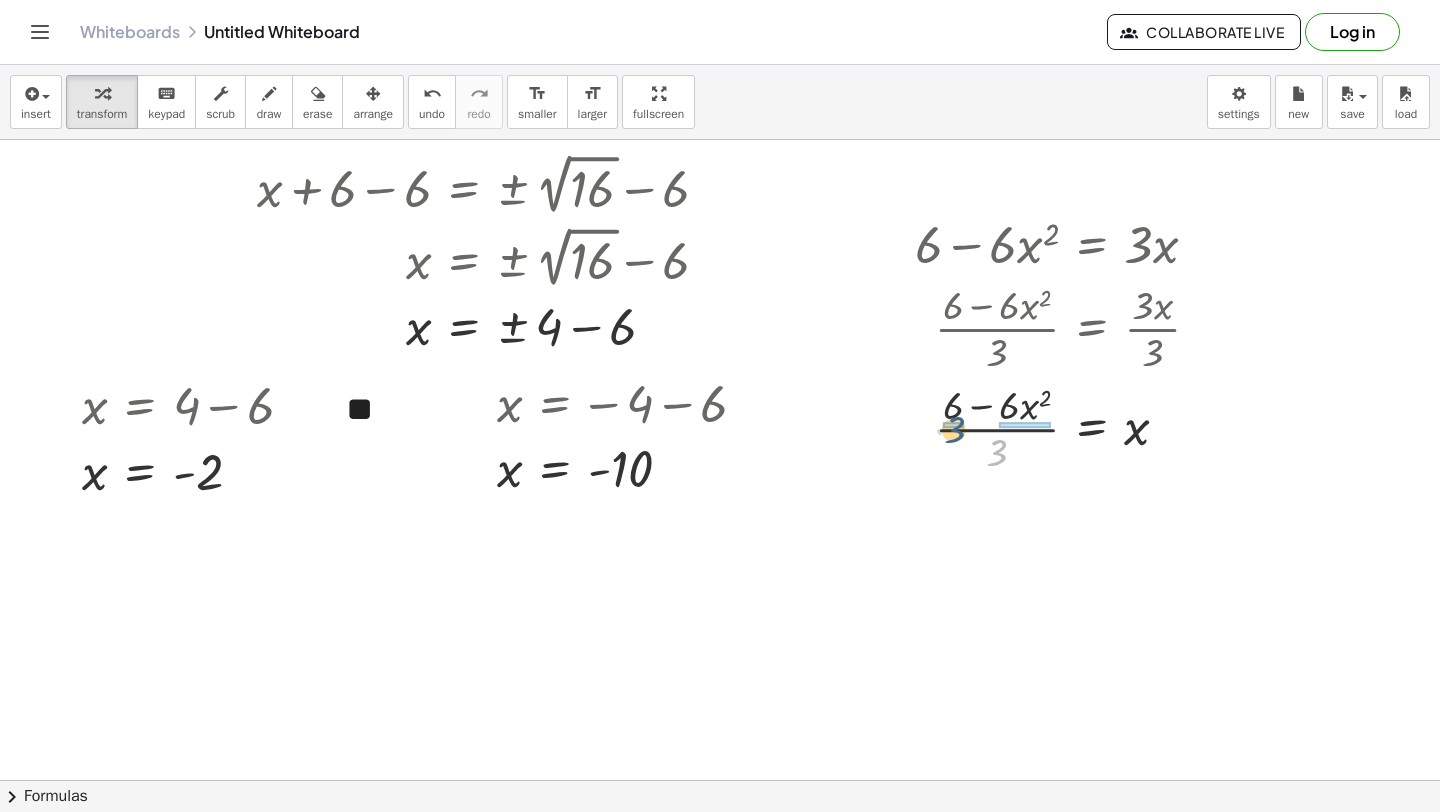 drag, startPoint x: 998, startPoint y: 454, endPoint x: 952, endPoint y: 428, distance: 52.83938 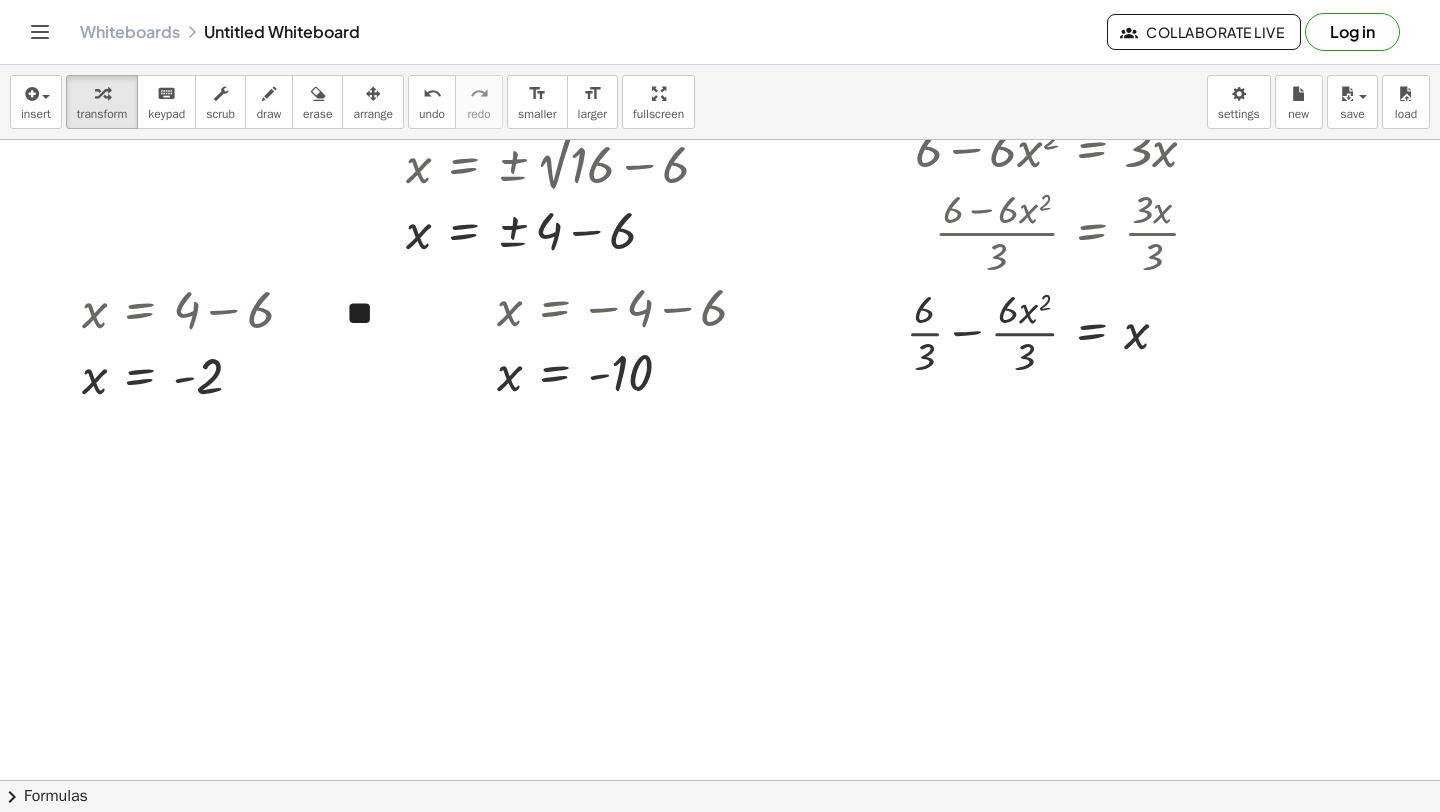 scroll, scrollTop: 9220, scrollLeft: 0, axis: vertical 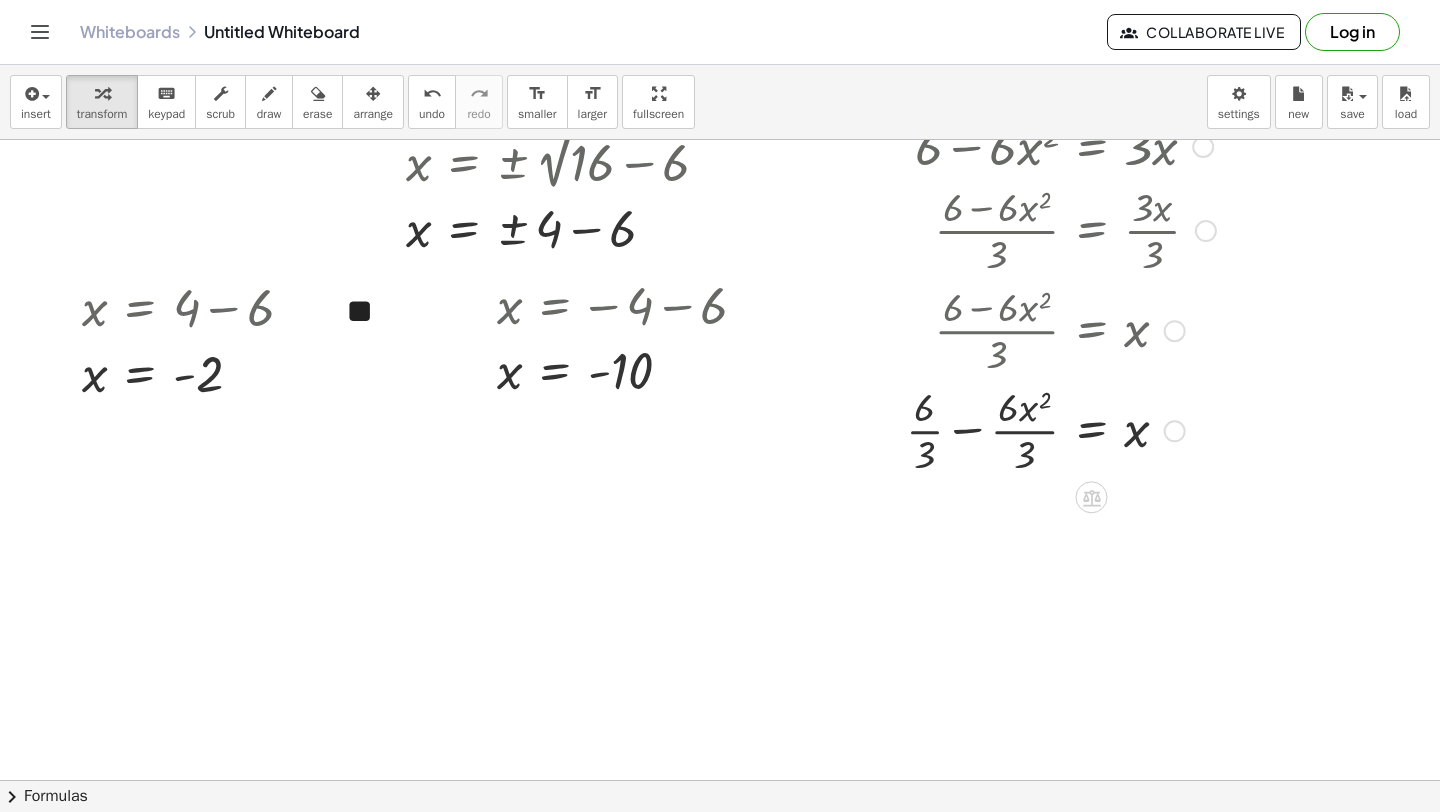 click at bounding box center [1061, 429] 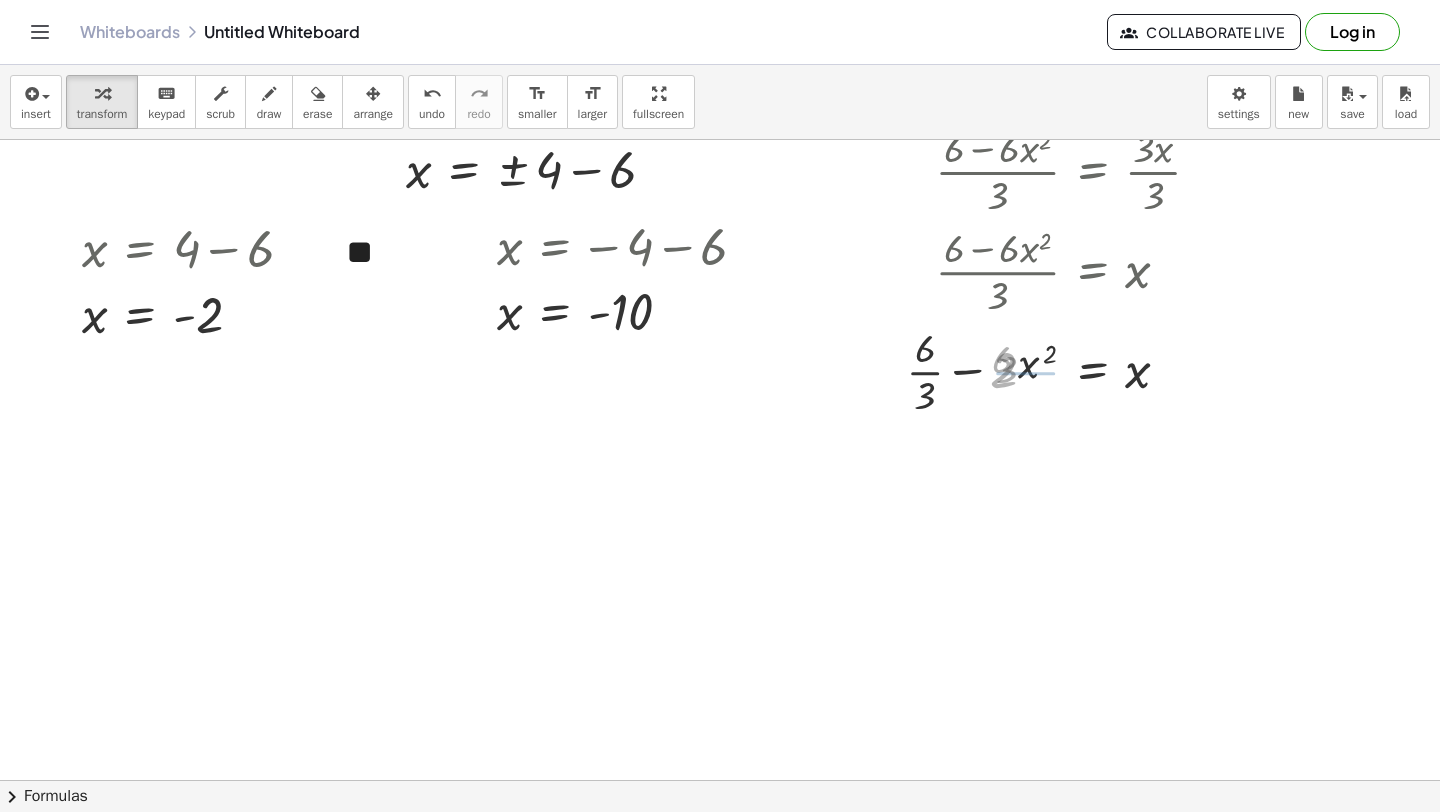 scroll, scrollTop: 9312, scrollLeft: 0, axis: vertical 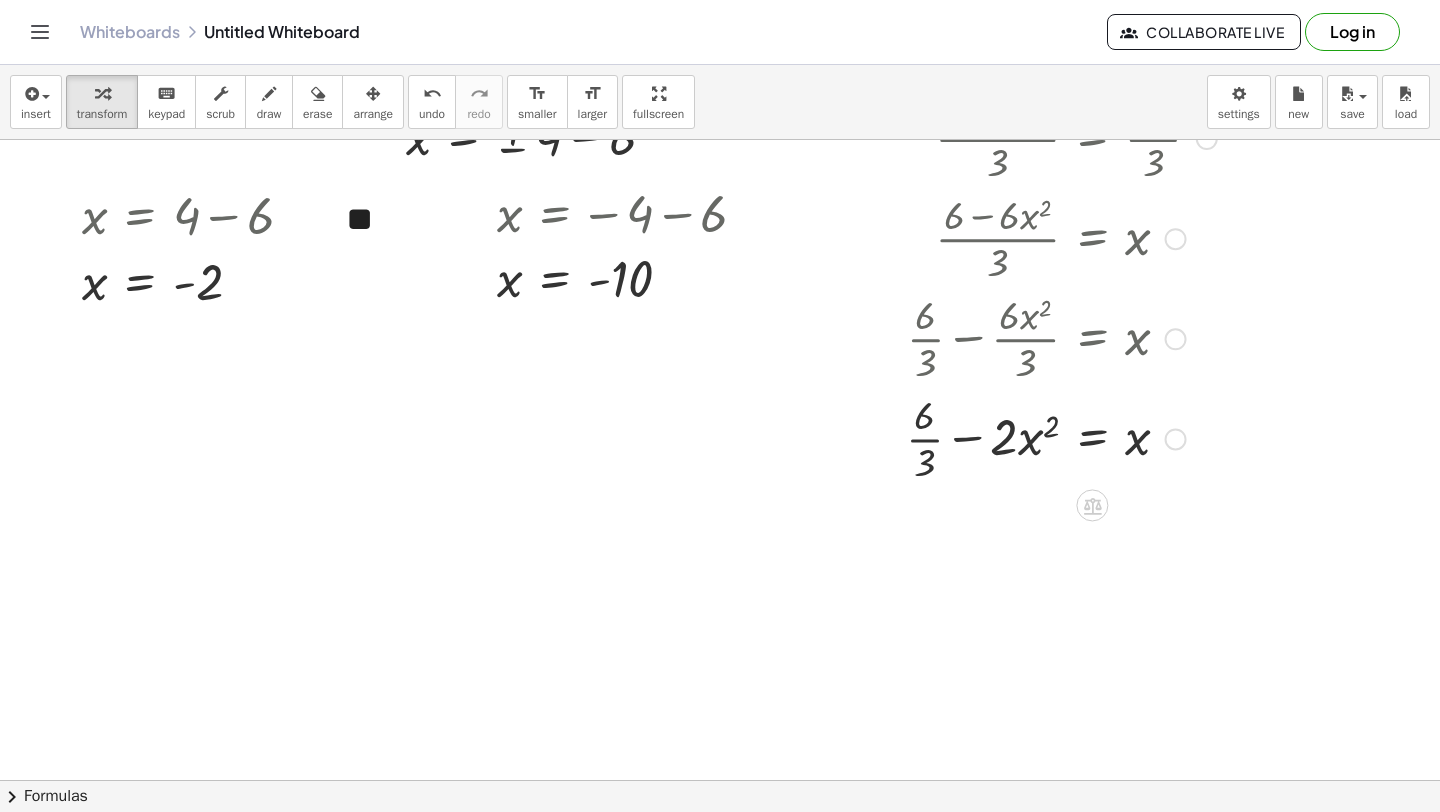 click at bounding box center (1061, 437) 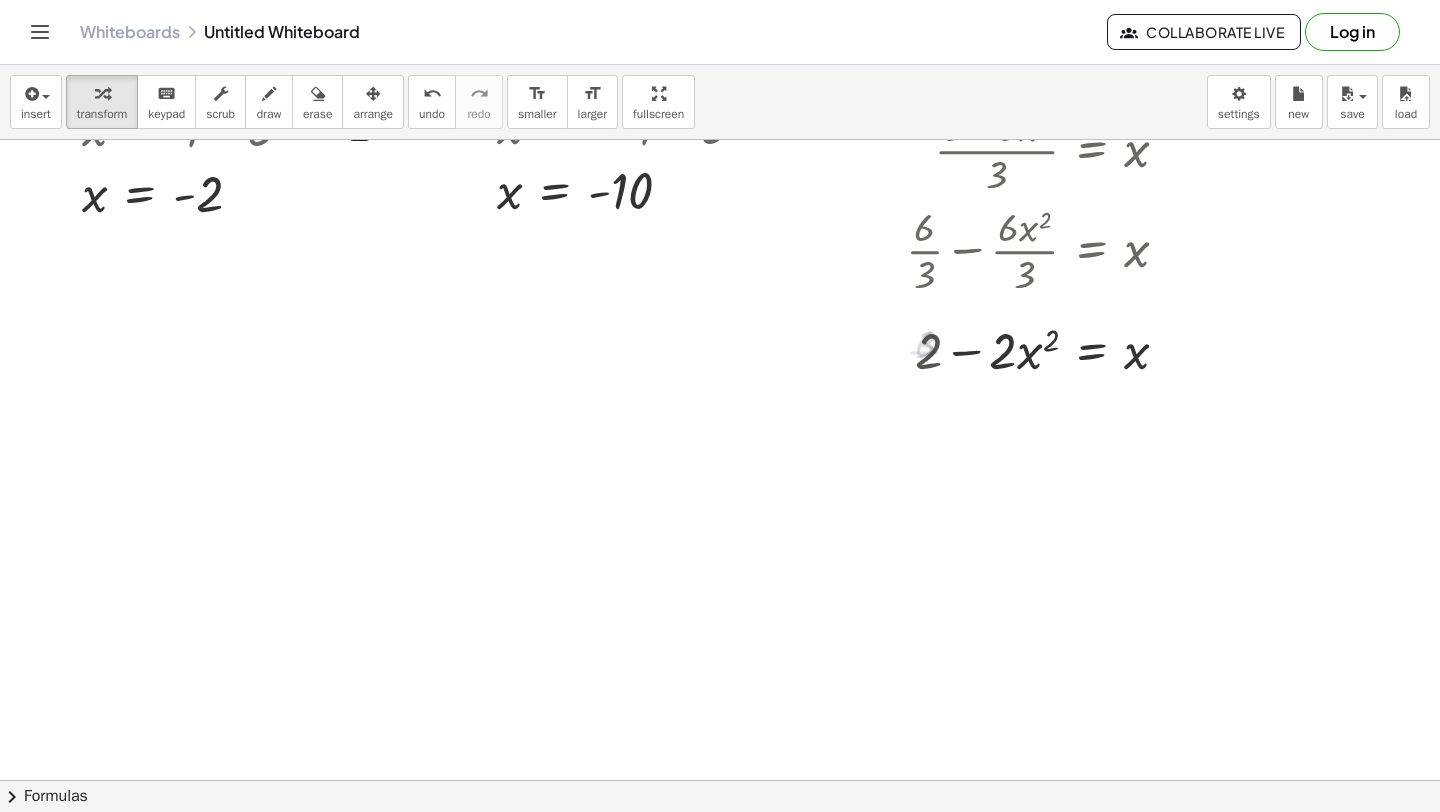 scroll, scrollTop: 9410, scrollLeft: 0, axis: vertical 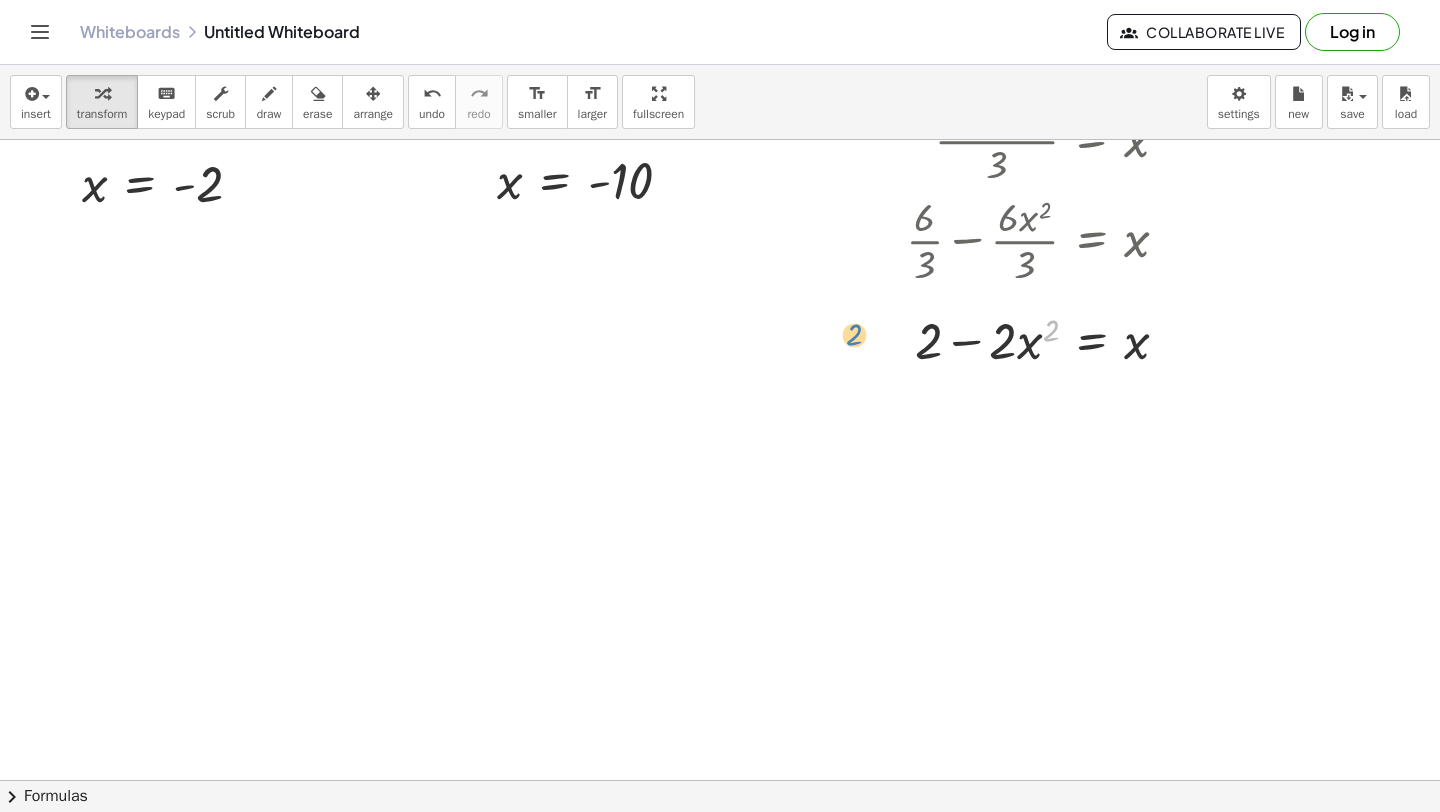 drag, startPoint x: 1057, startPoint y: 329, endPoint x: 875, endPoint y: 321, distance: 182.17574 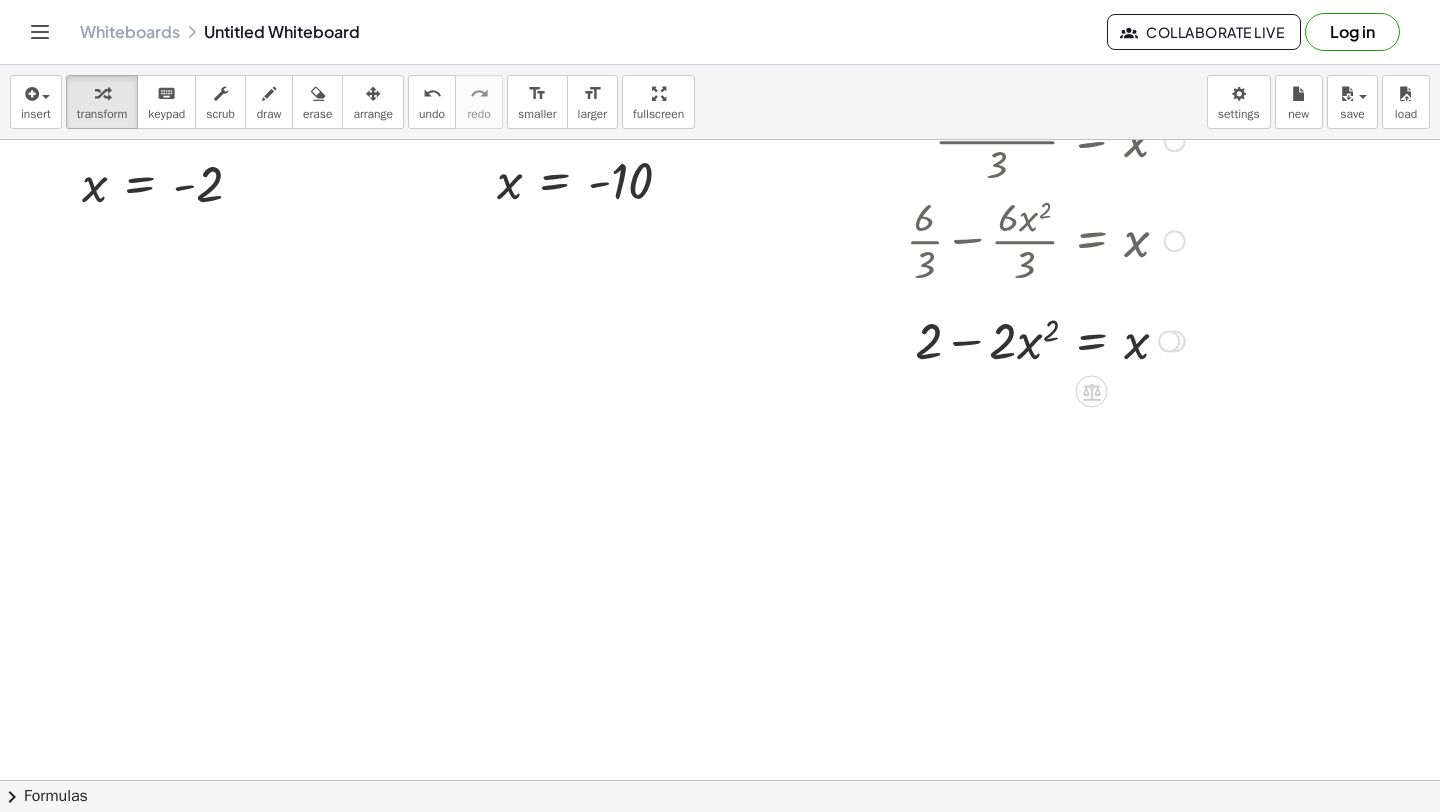 click at bounding box center (1061, 339) 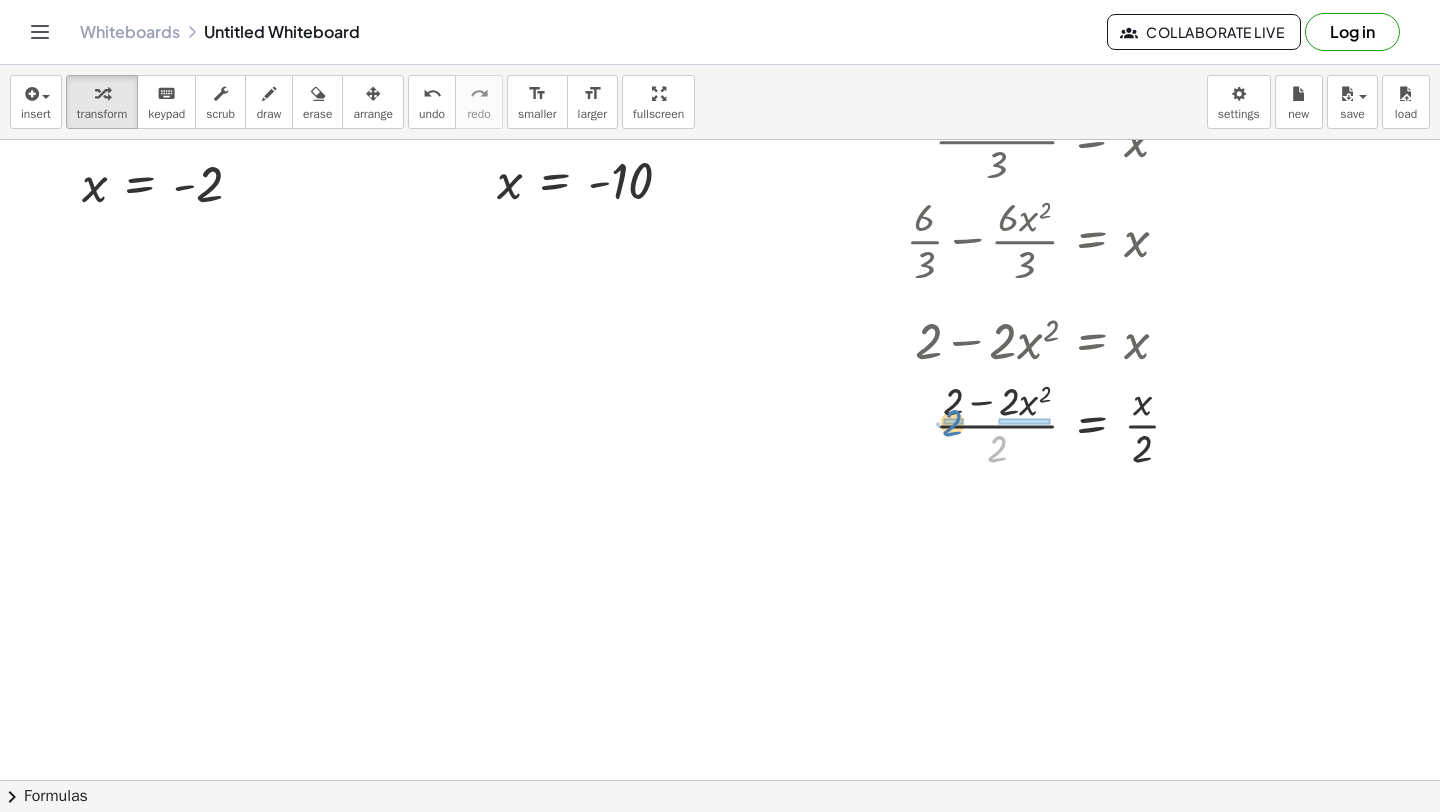 drag, startPoint x: 1001, startPoint y: 448, endPoint x: 971, endPoint y: 420, distance: 41.036568 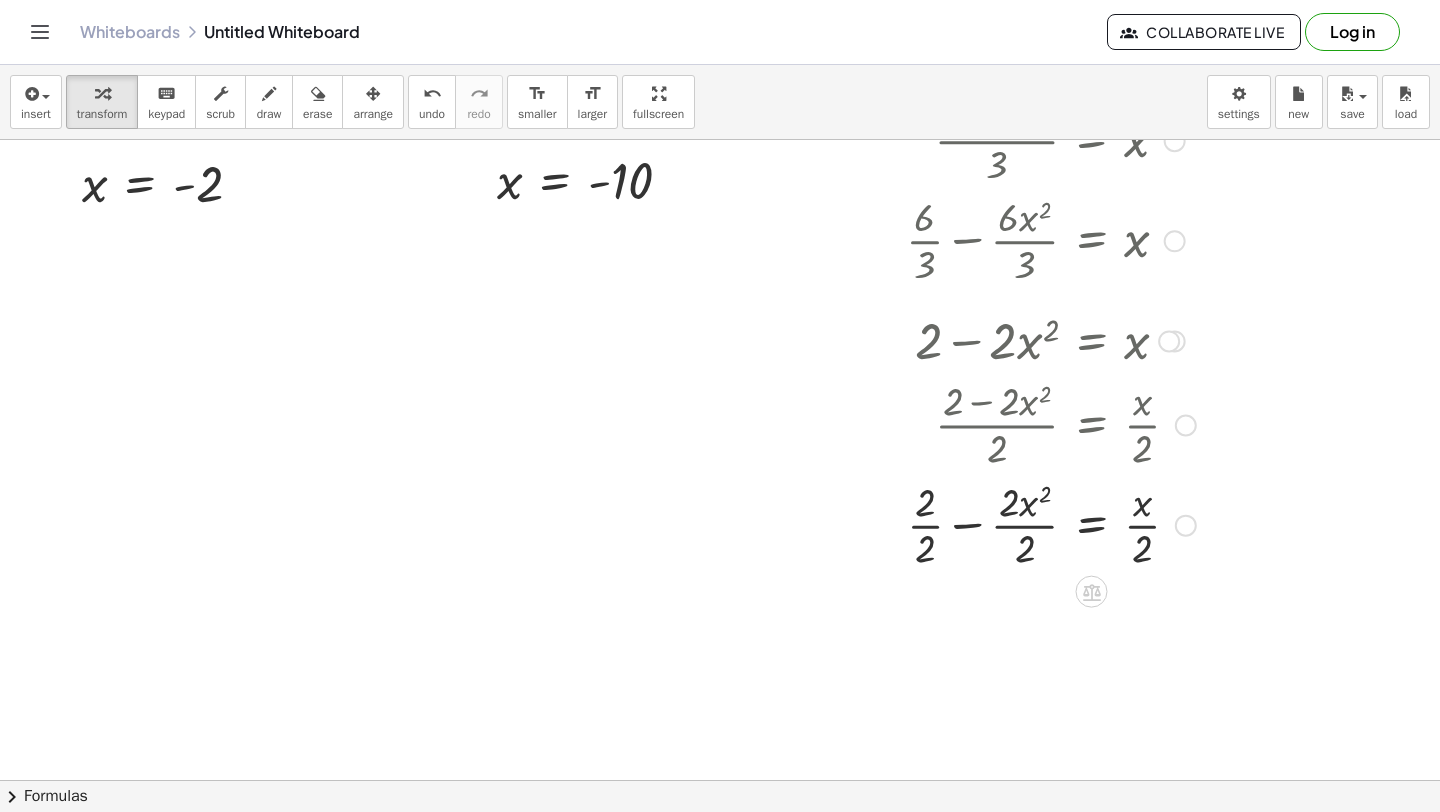 click at bounding box center (1061, 524) 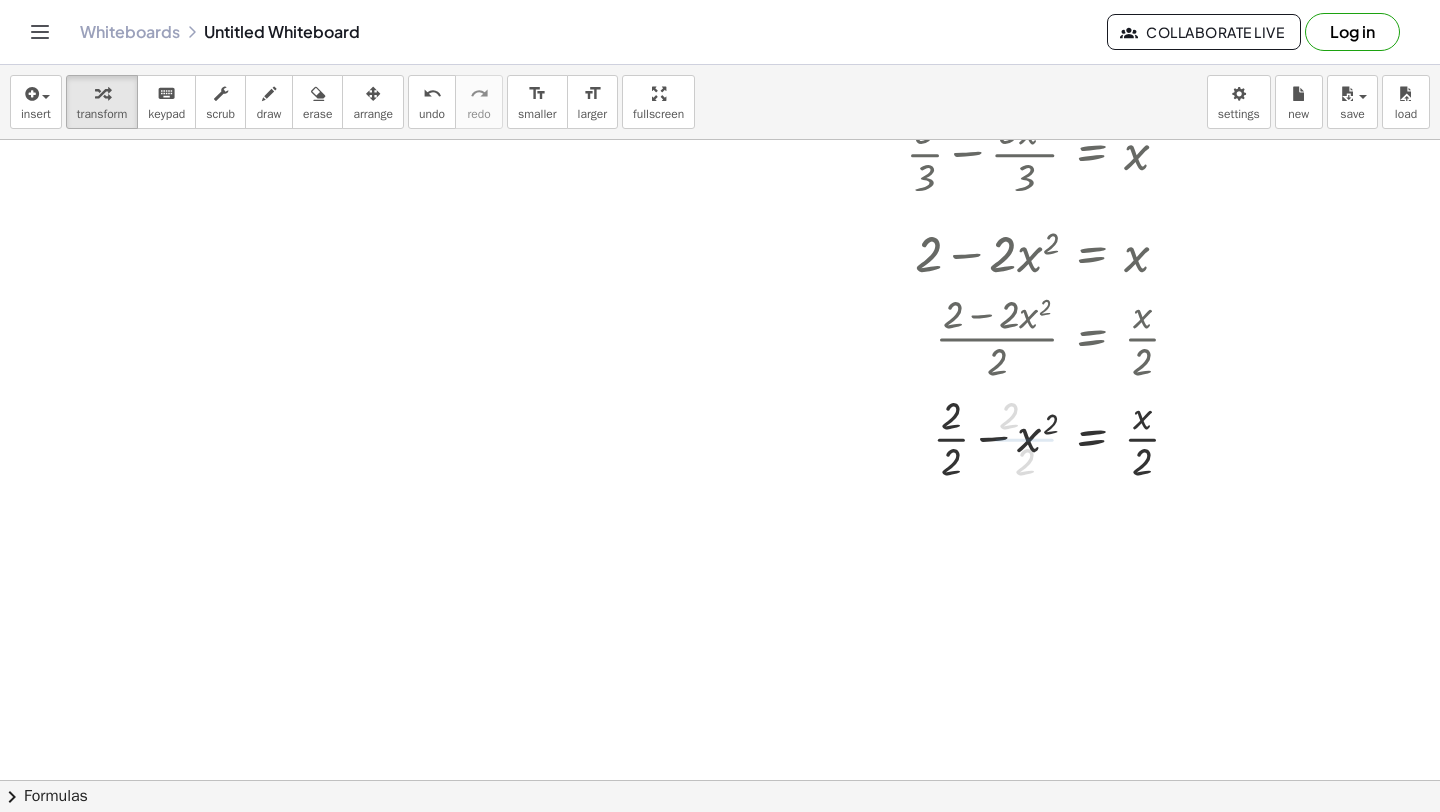 scroll, scrollTop: 9500, scrollLeft: 0, axis: vertical 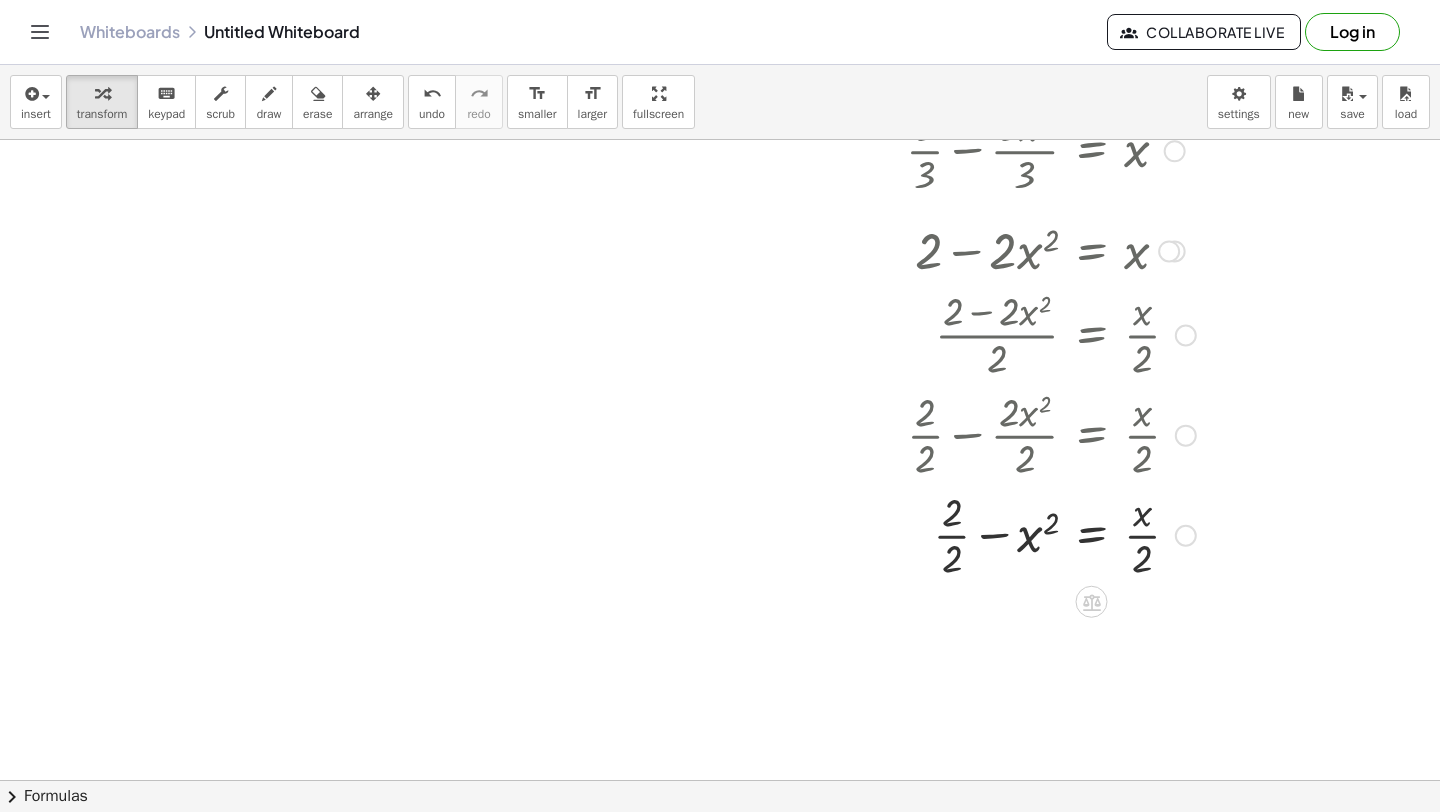 click at bounding box center [1061, 534] 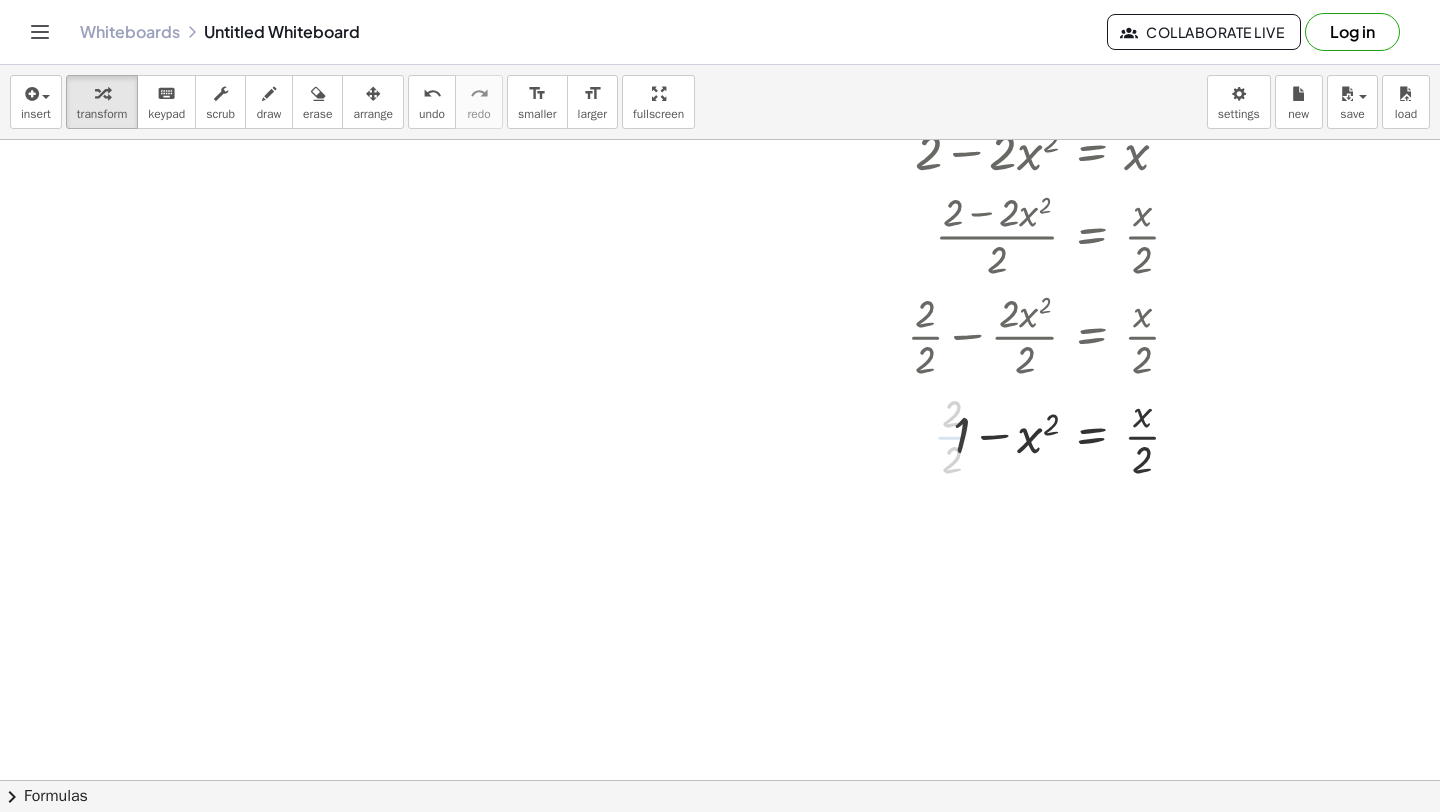 scroll, scrollTop: 9607, scrollLeft: 0, axis: vertical 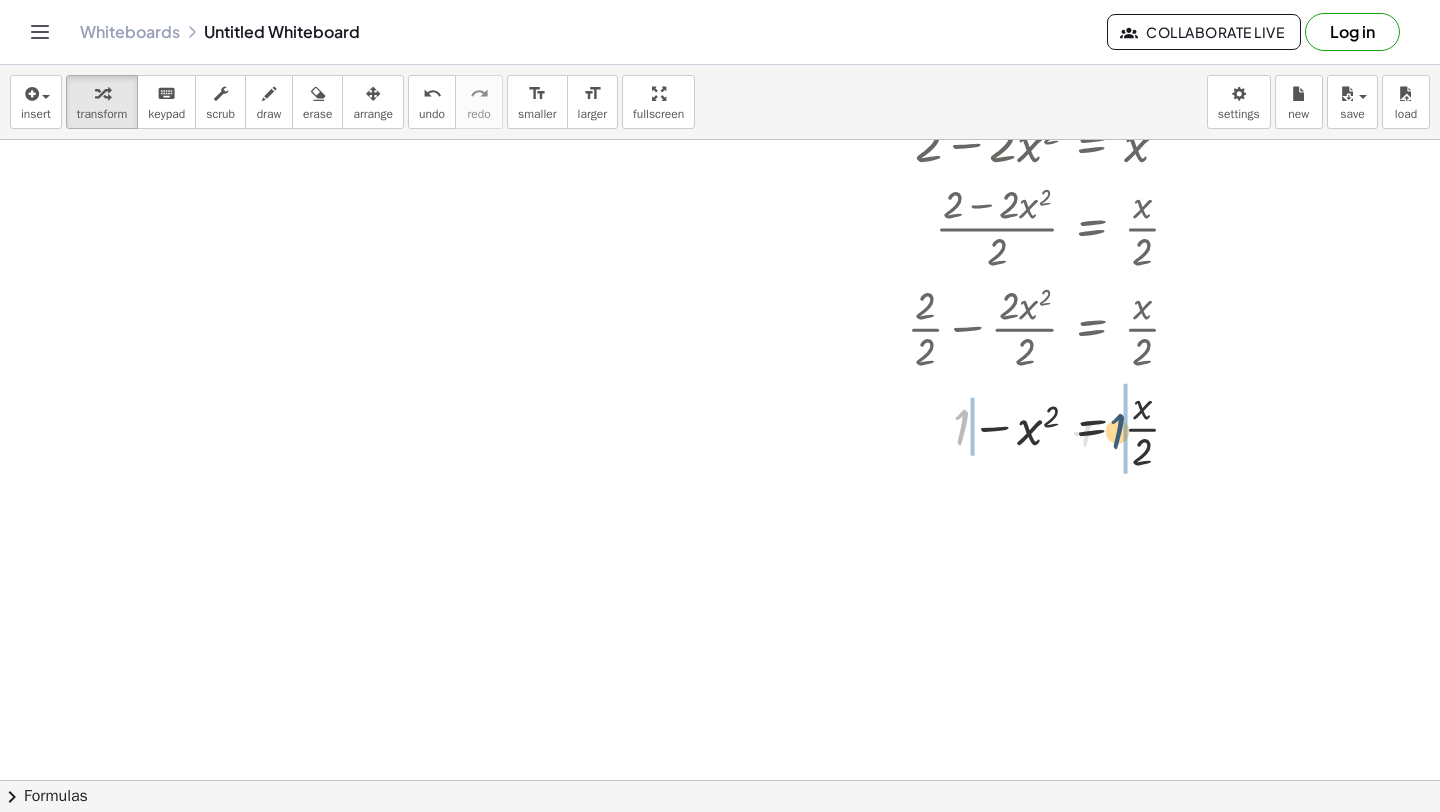 drag, startPoint x: 952, startPoint y: 428, endPoint x: 1110, endPoint y: 428, distance: 158 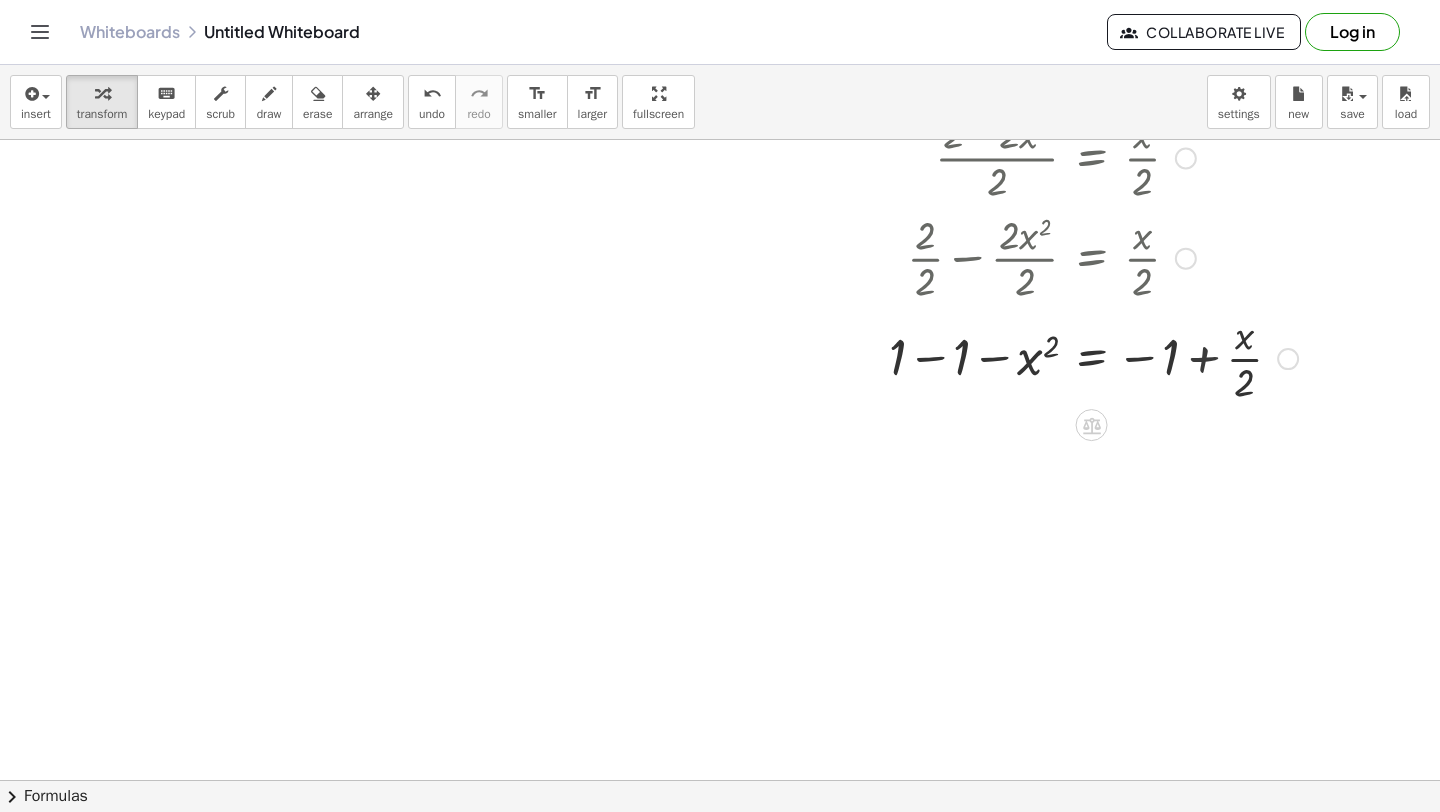 scroll, scrollTop: 9678, scrollLeft: 0, axis: vertical 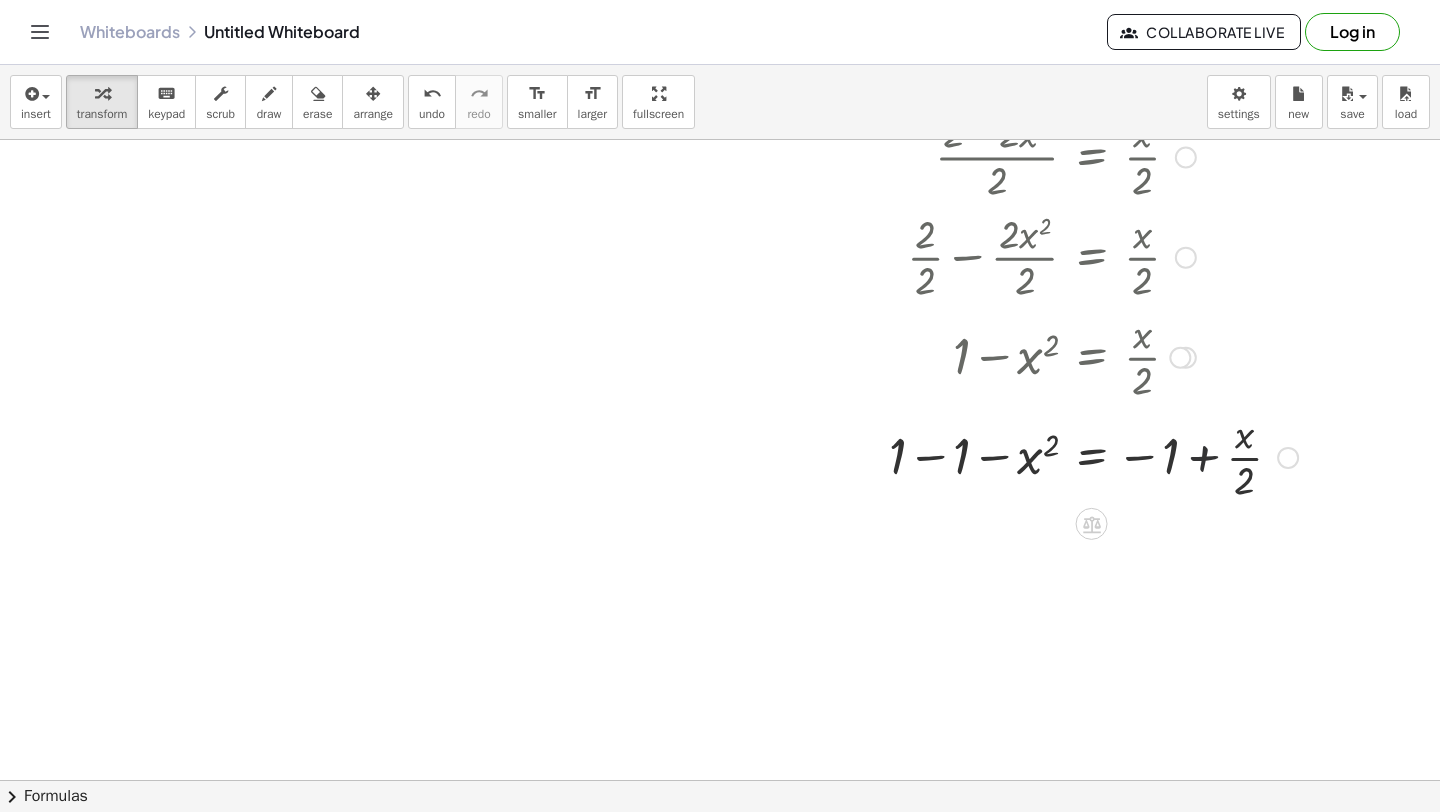 click at bounding box center (1093, 456) 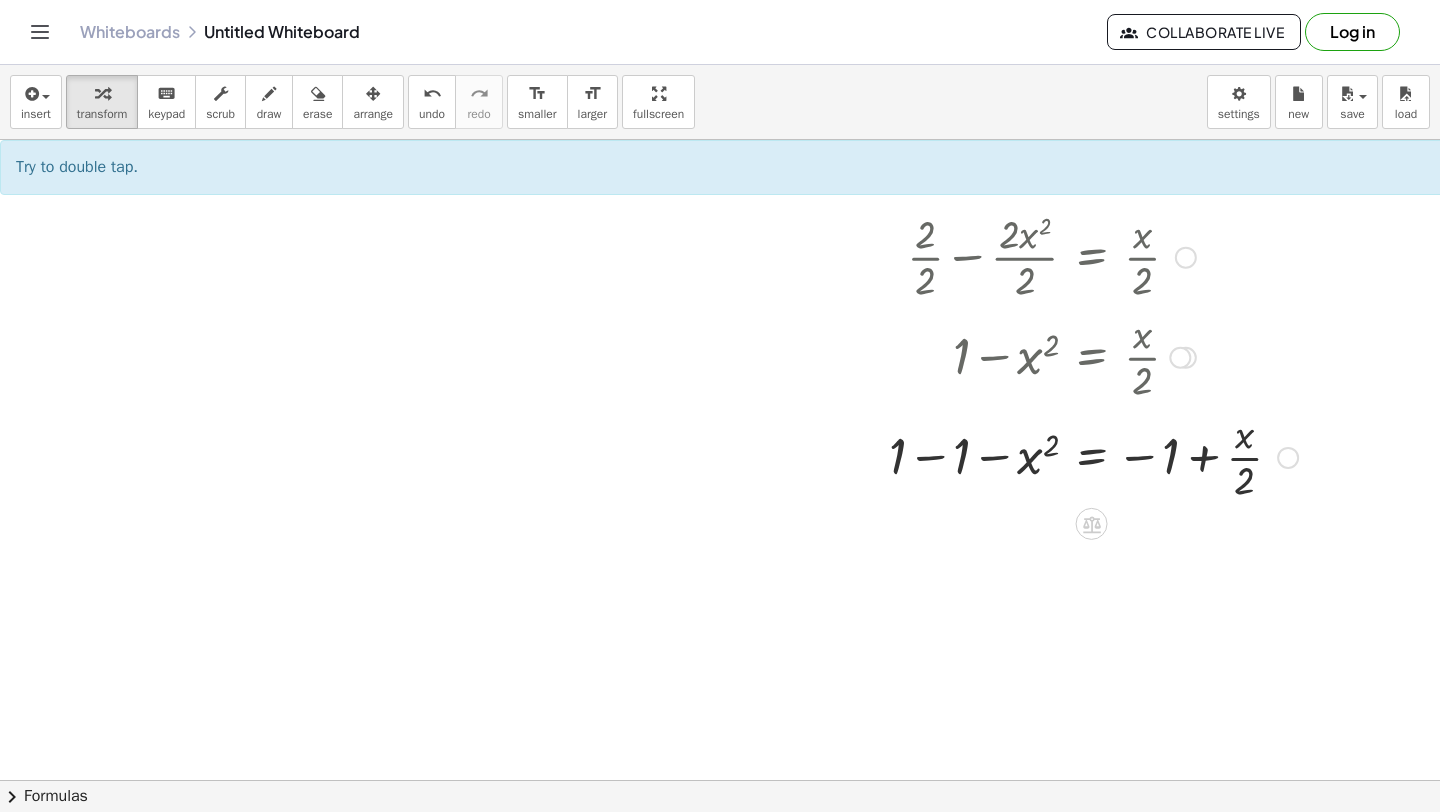 click at bounding box center (1093, 456) 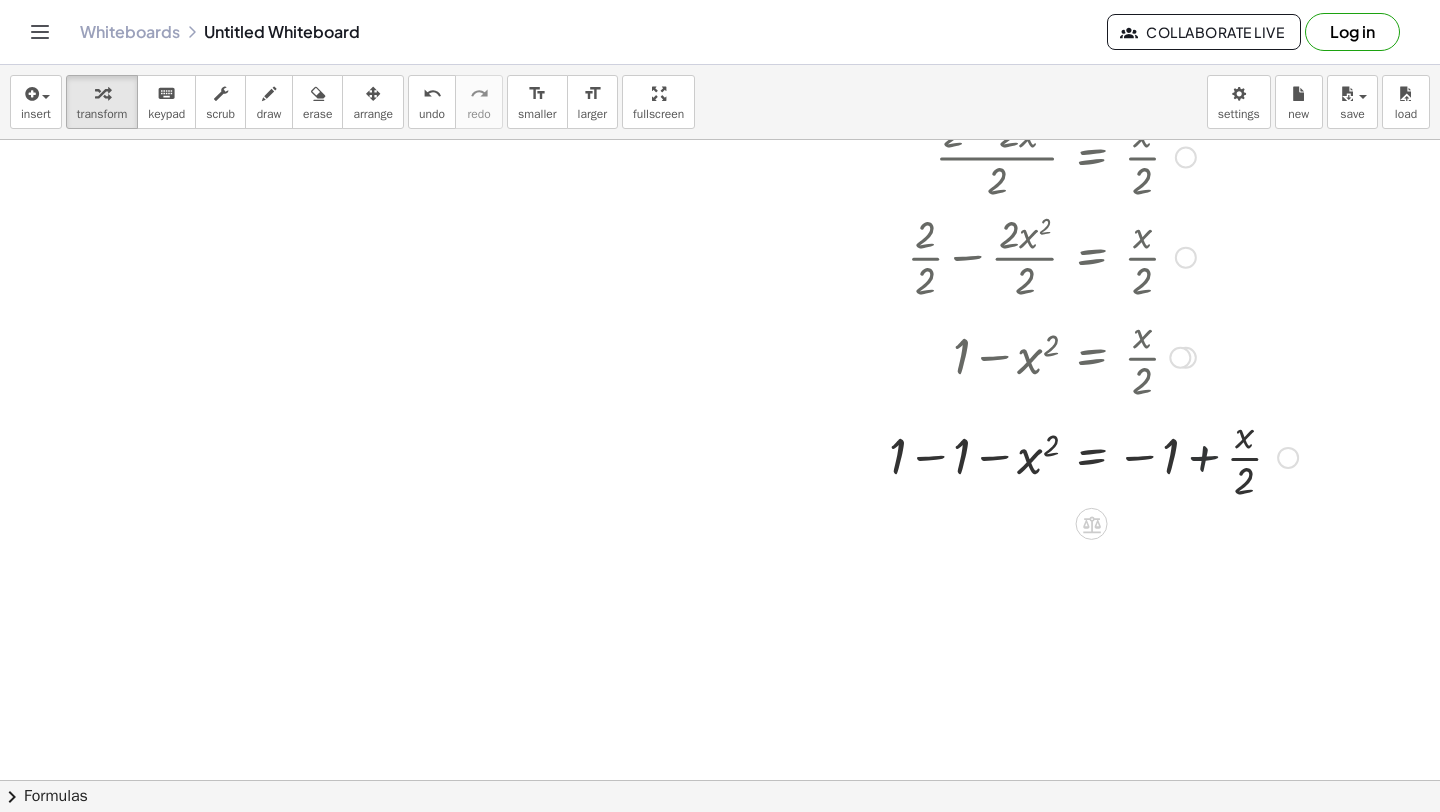 click at bounding box center (1093, 456) 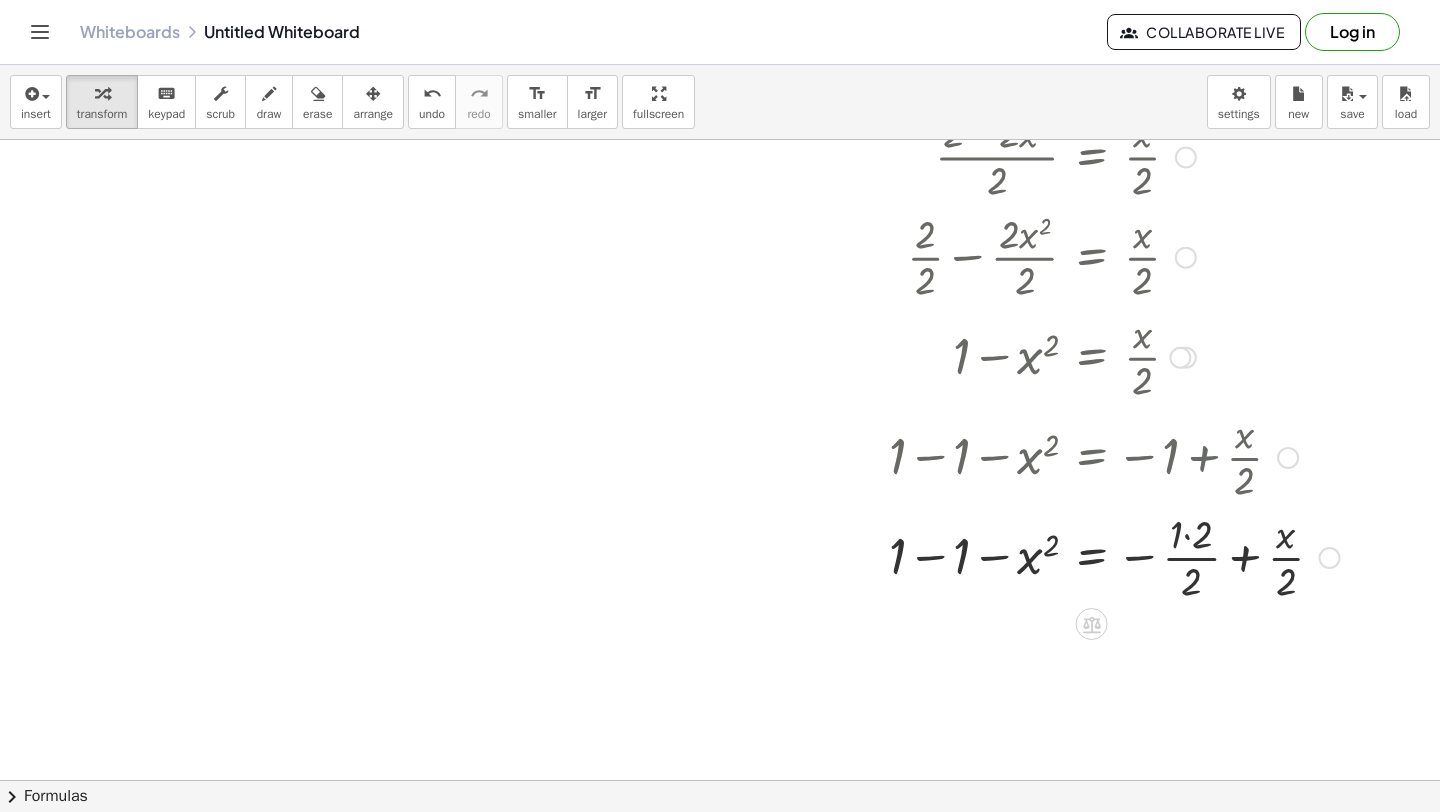 click at bounding box center [1114, 556] 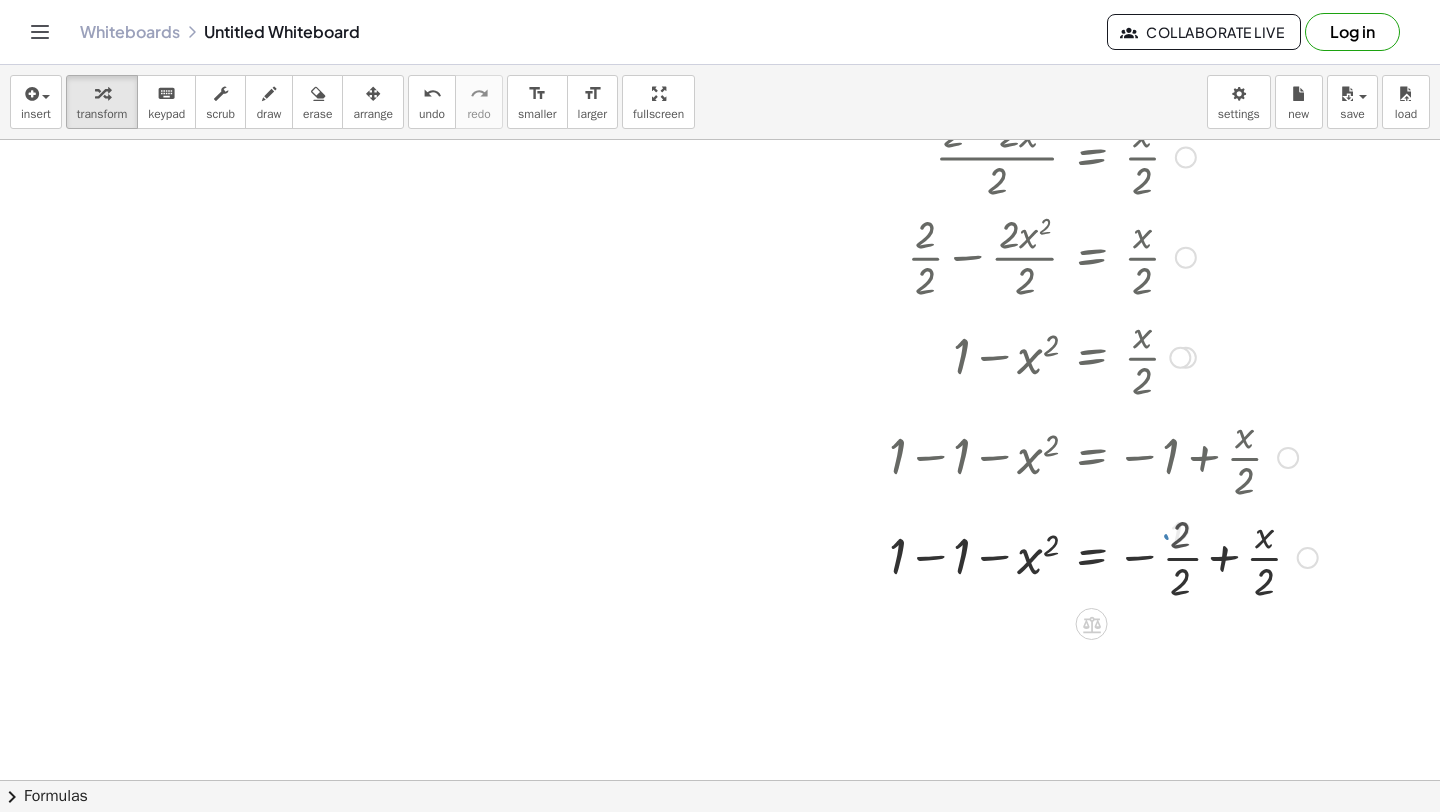 click at bounding box center (1103, 556) 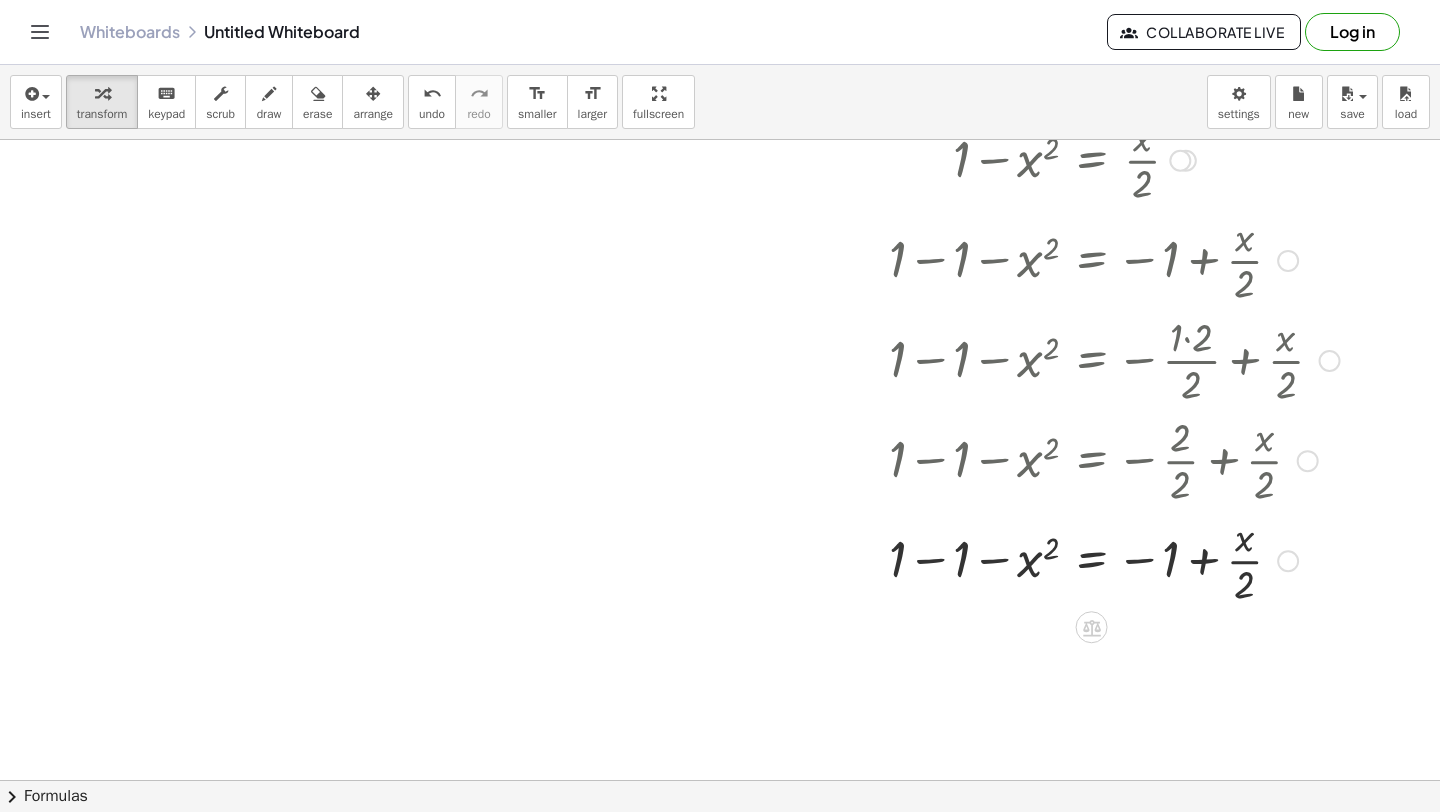 scroll, scrollTop: 9878, scrollLeft: 0, axis: vertical 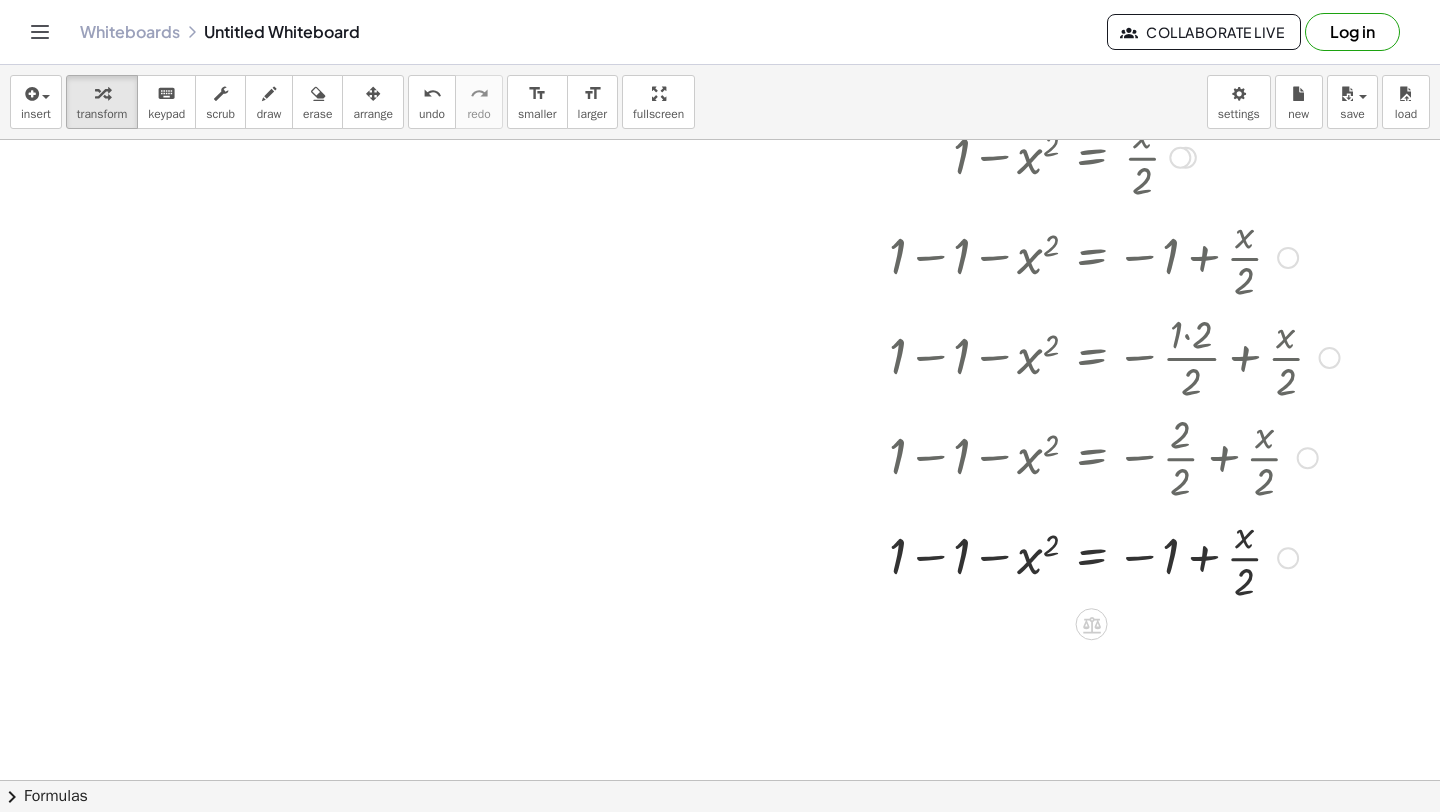 click at bounding box center (1114, 556) 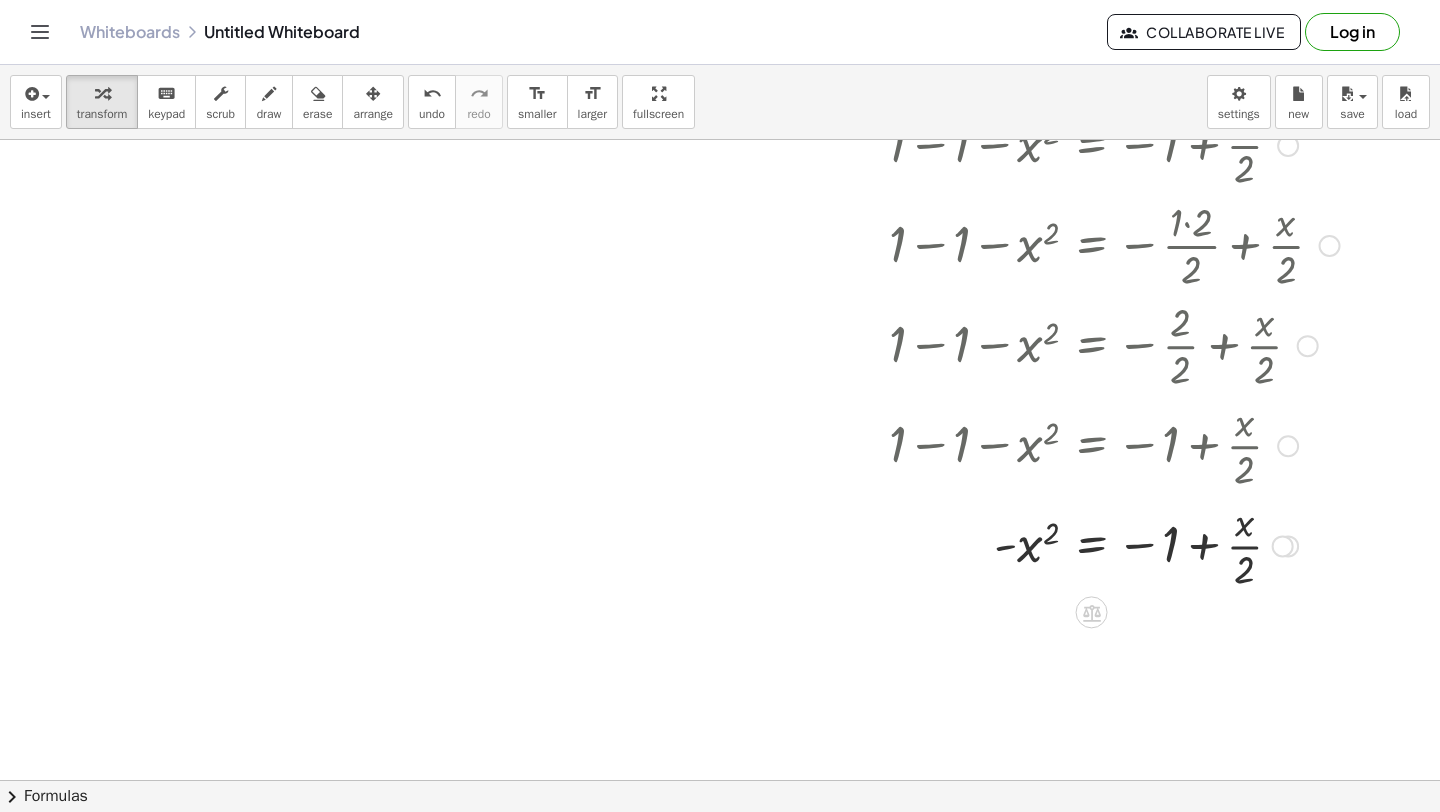 scroll, scrollTop: 10037, scrollLeft: 0, axis: vertical 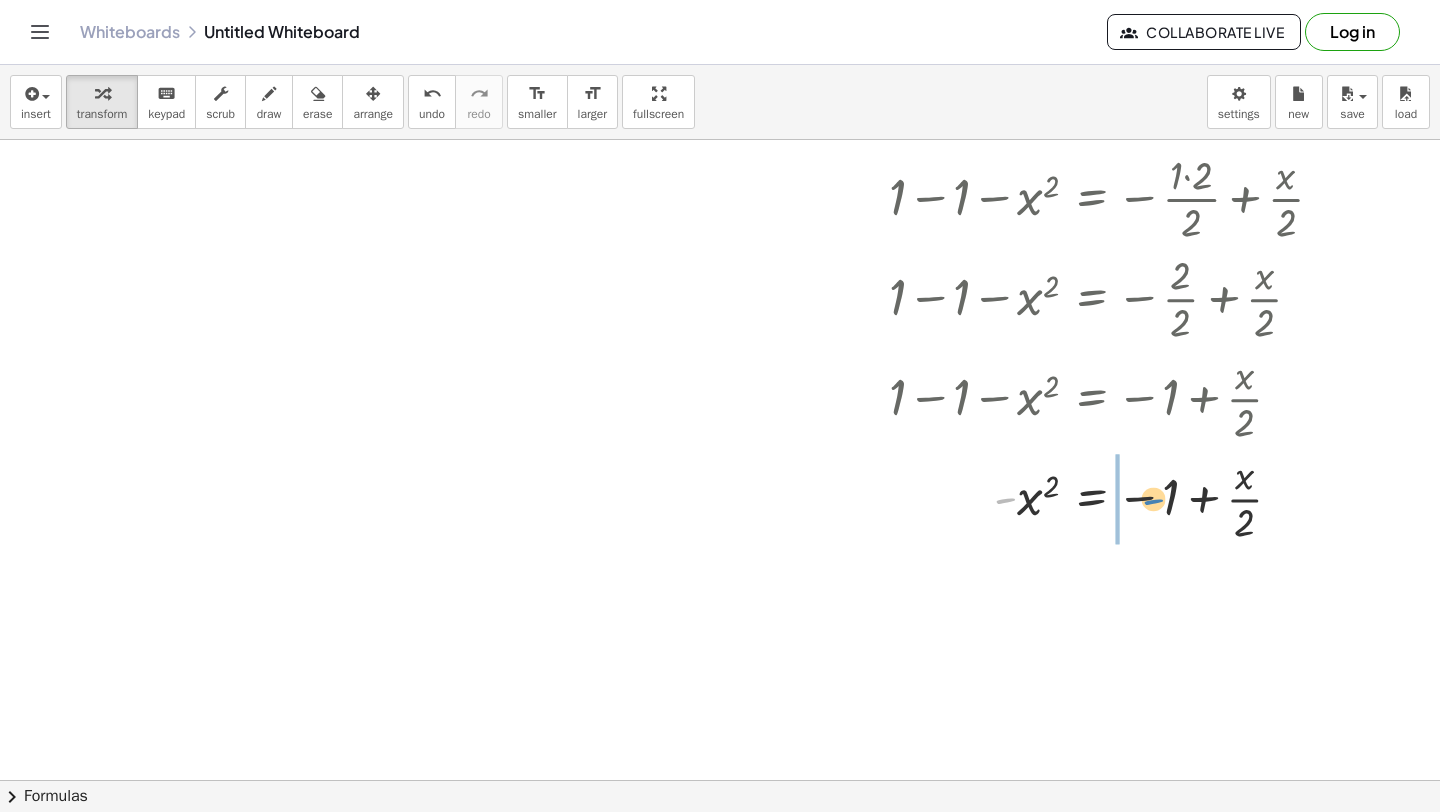drag, startPoint x: 1008, startPoint y: 499, endPoint x: 1153, endPoint y: 499, distance: 145 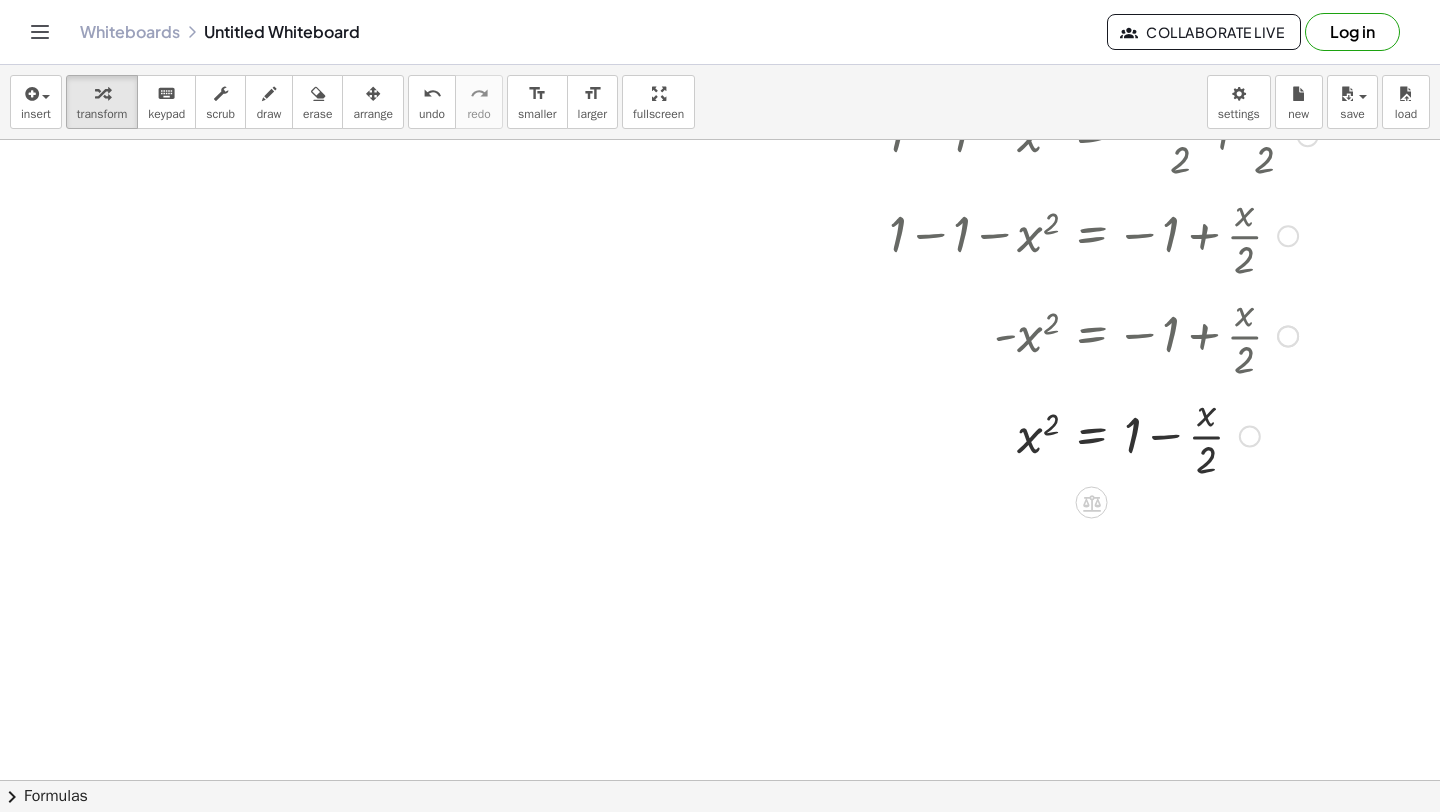 scroll, scrollTop: 10214, scrollLeft: 0, axis: vertical 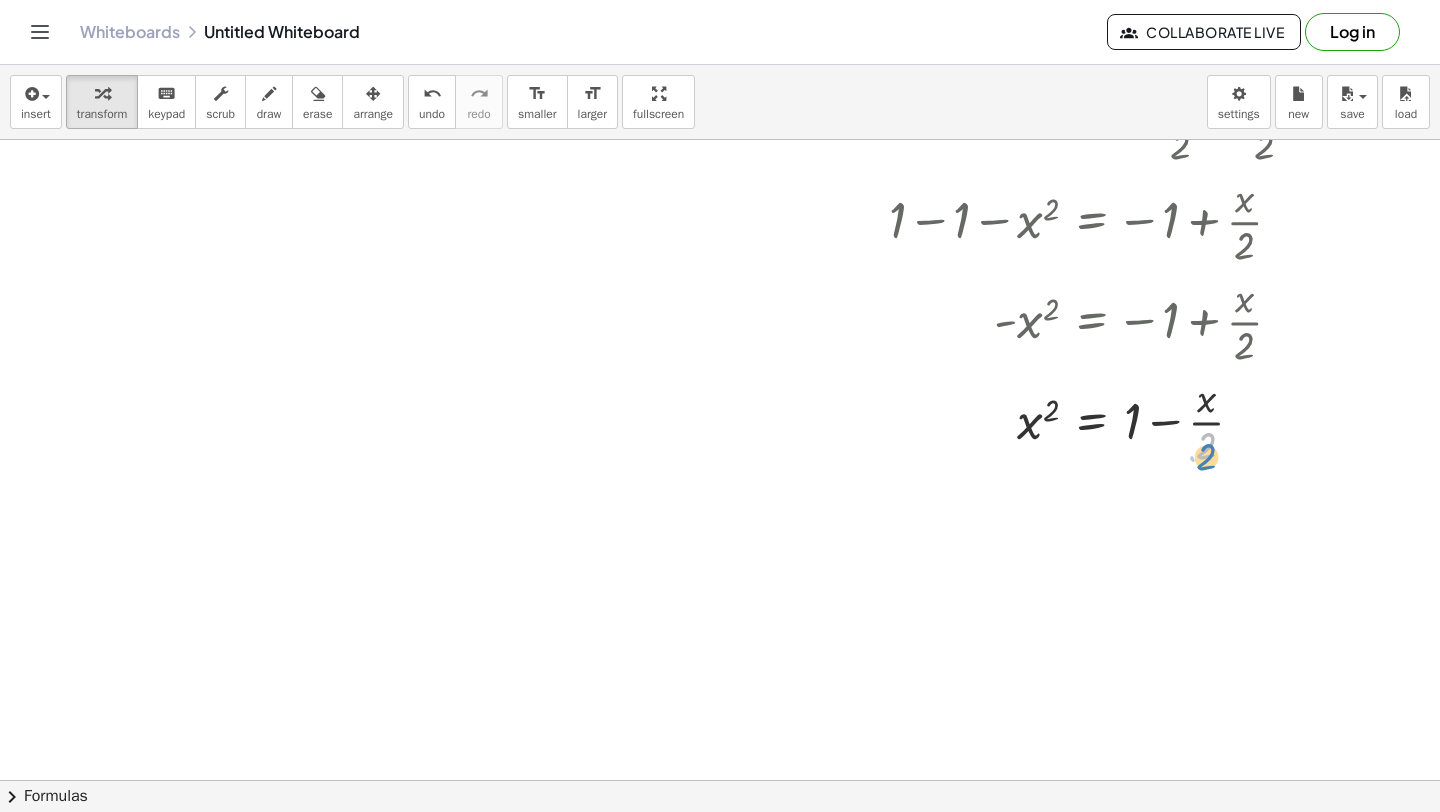 click at bounding box center [1114, 420] 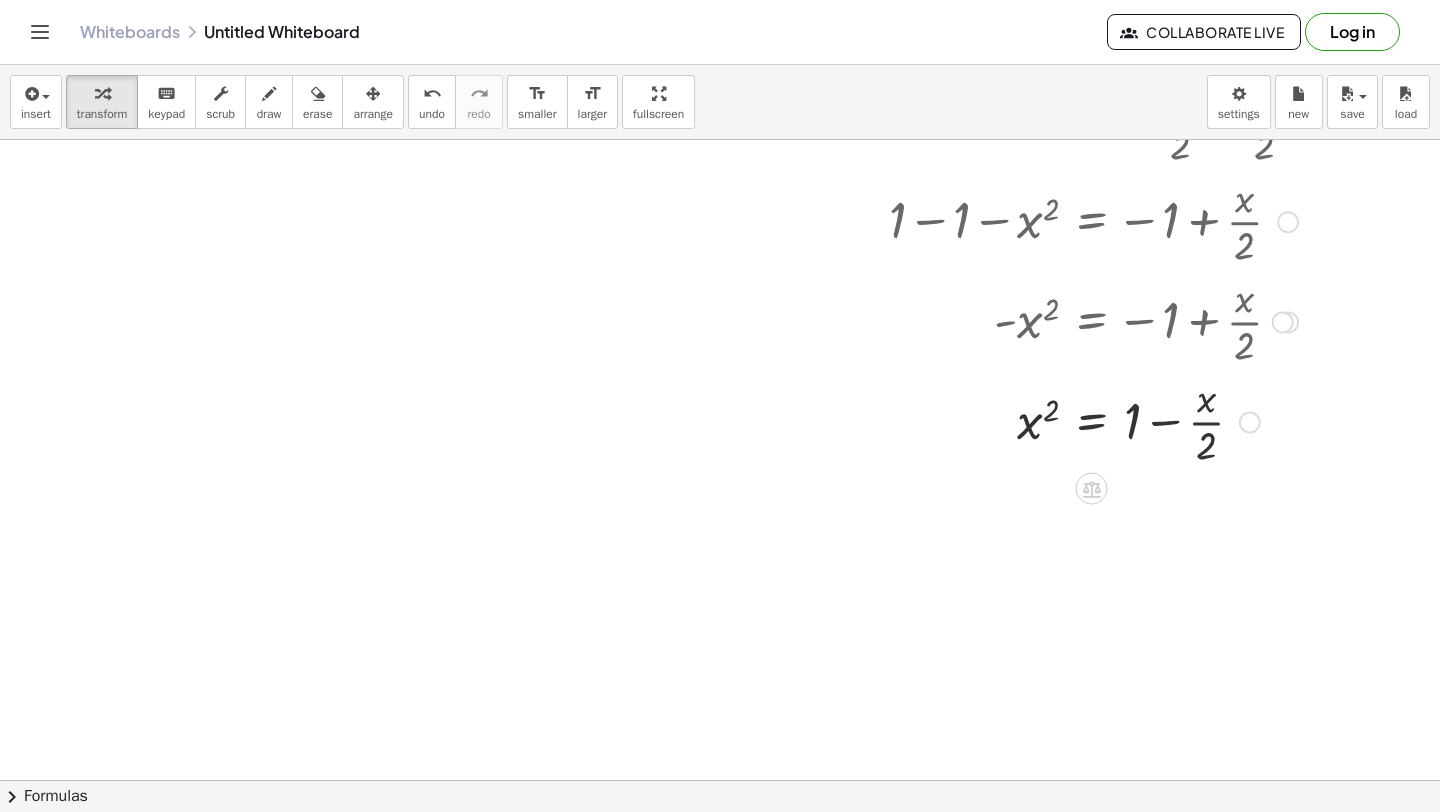 click at bounding box center [1114, 420] 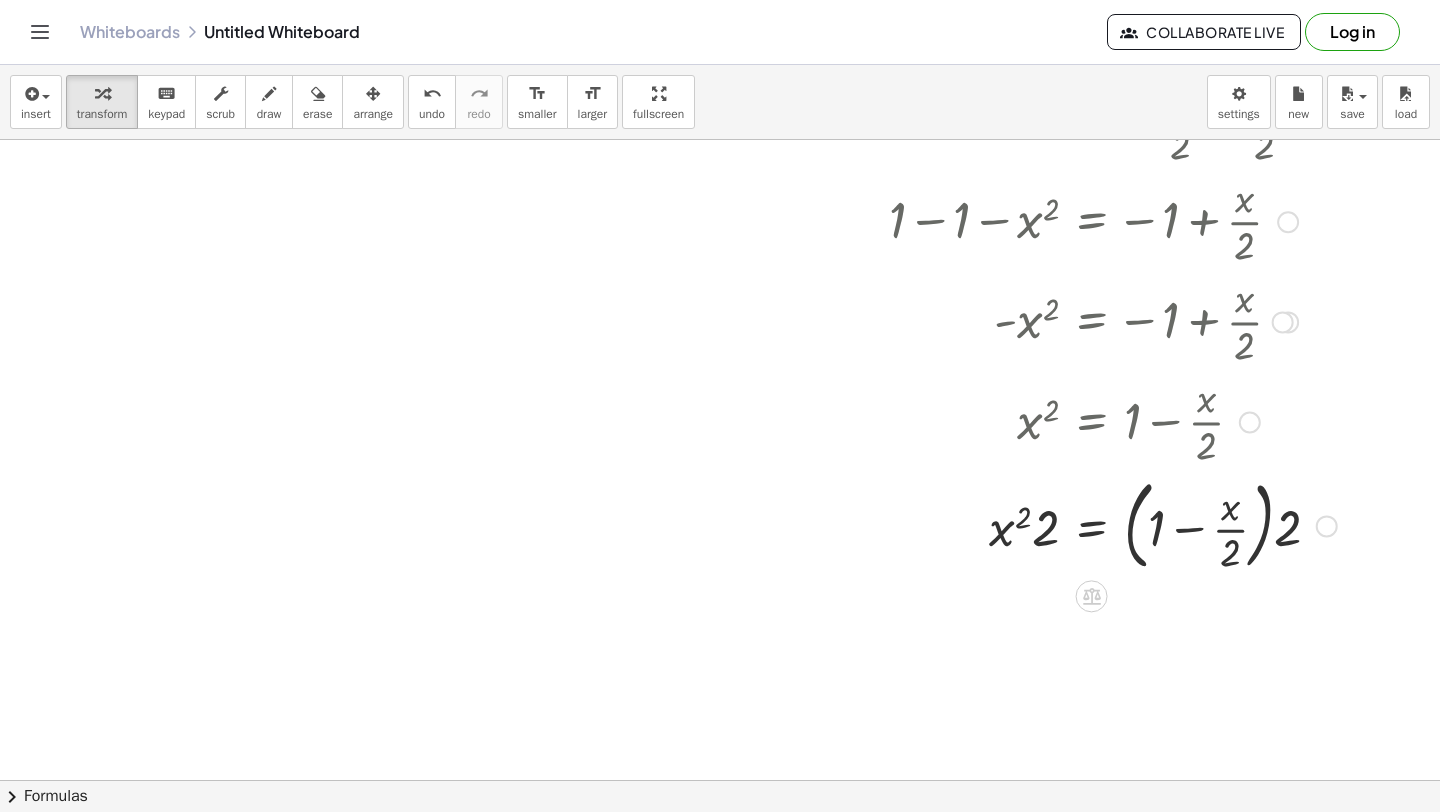 click at bounding box center (1114, 525) 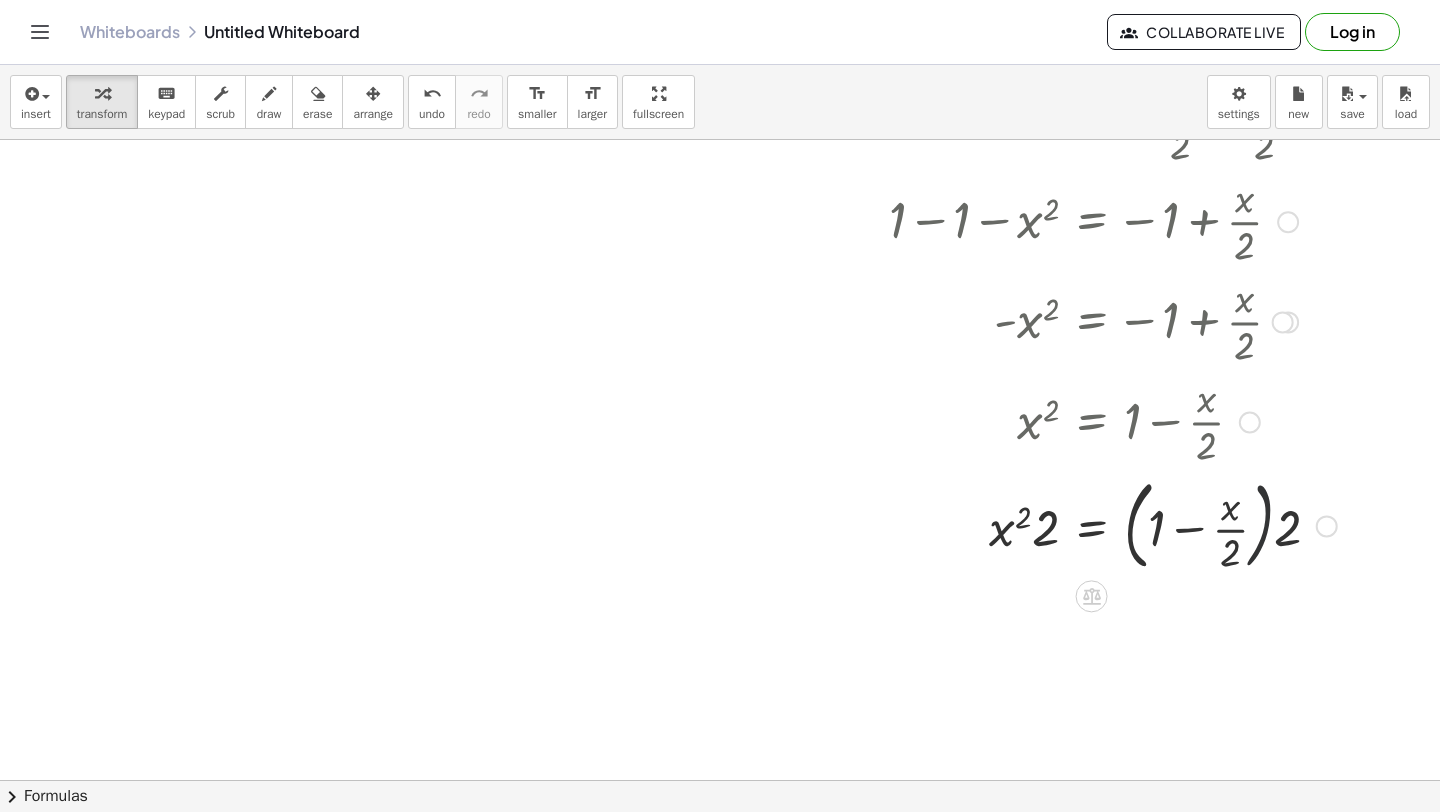 click at bounding box center [1114, 525] 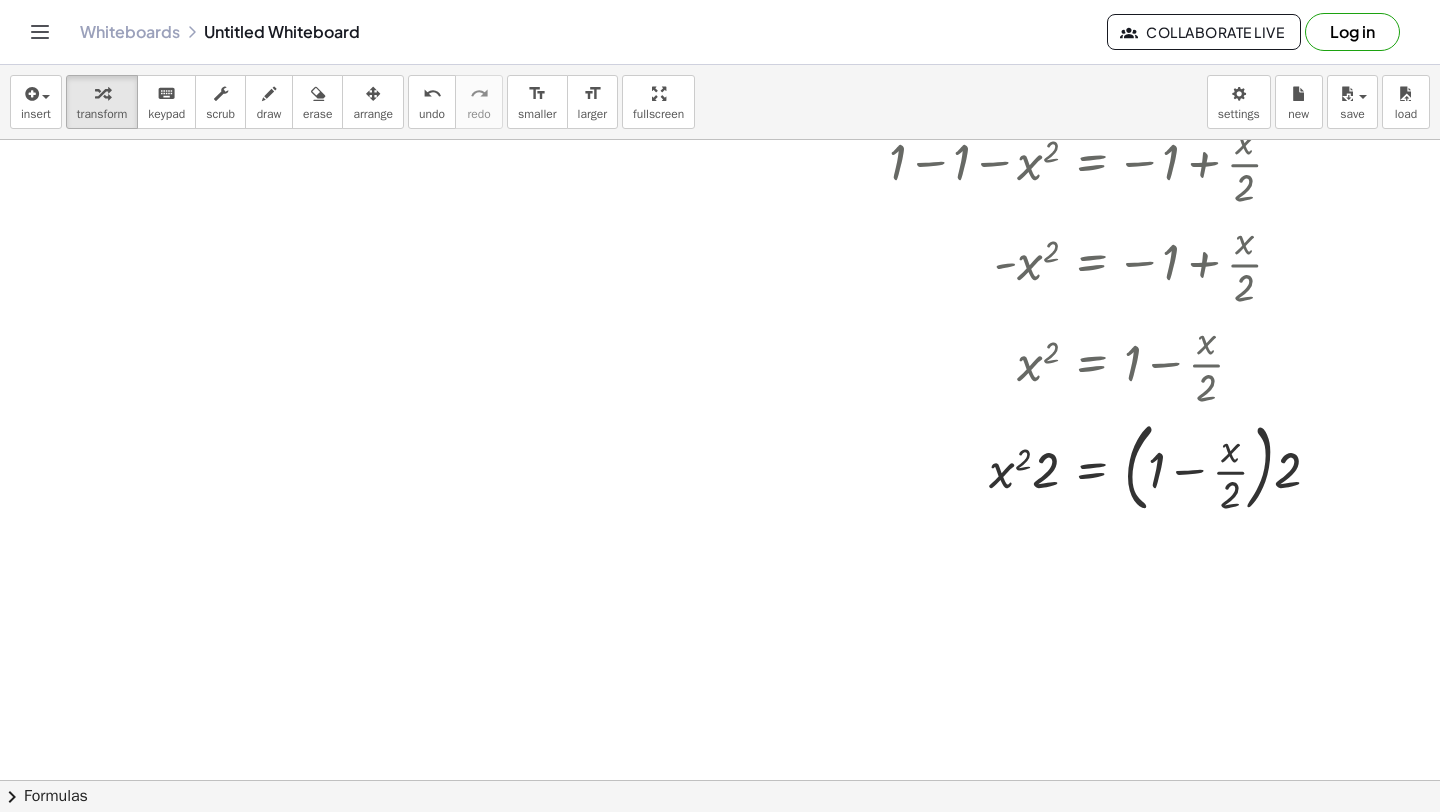 scroll, scrollTop: 10303, scrollLeft: 0, axis: vertical 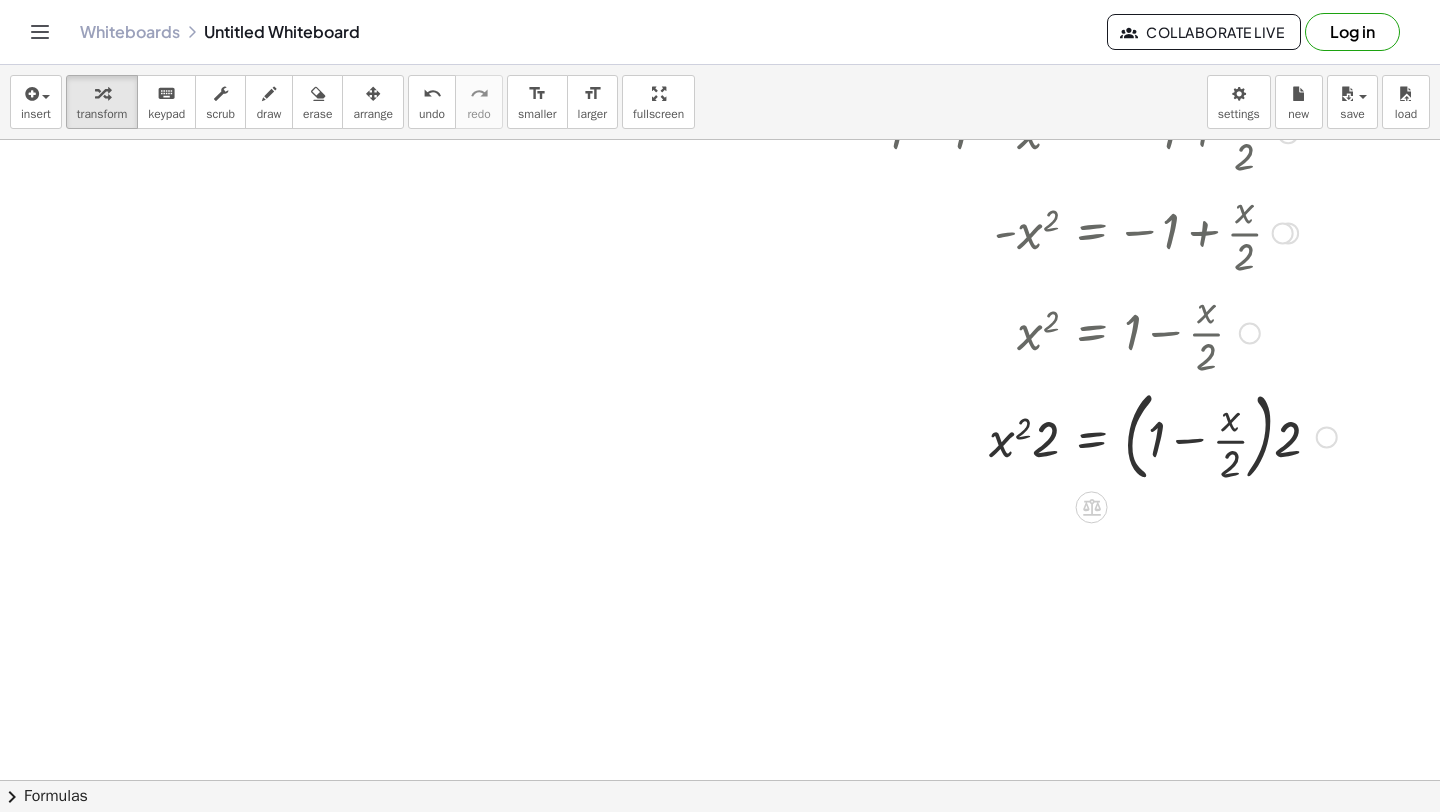 click at bounding box center (1114, 436) 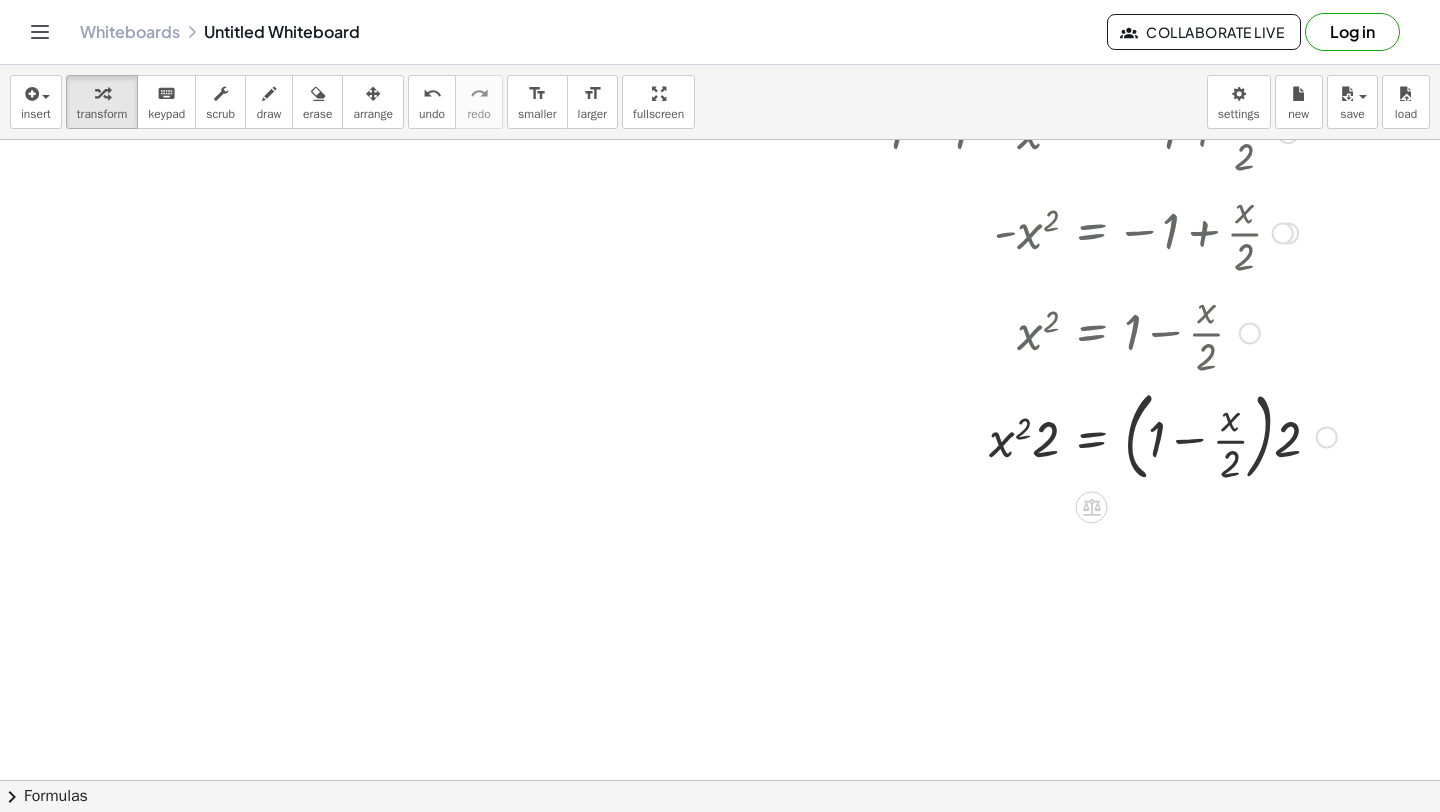 click at bounding box center [1114, 436] 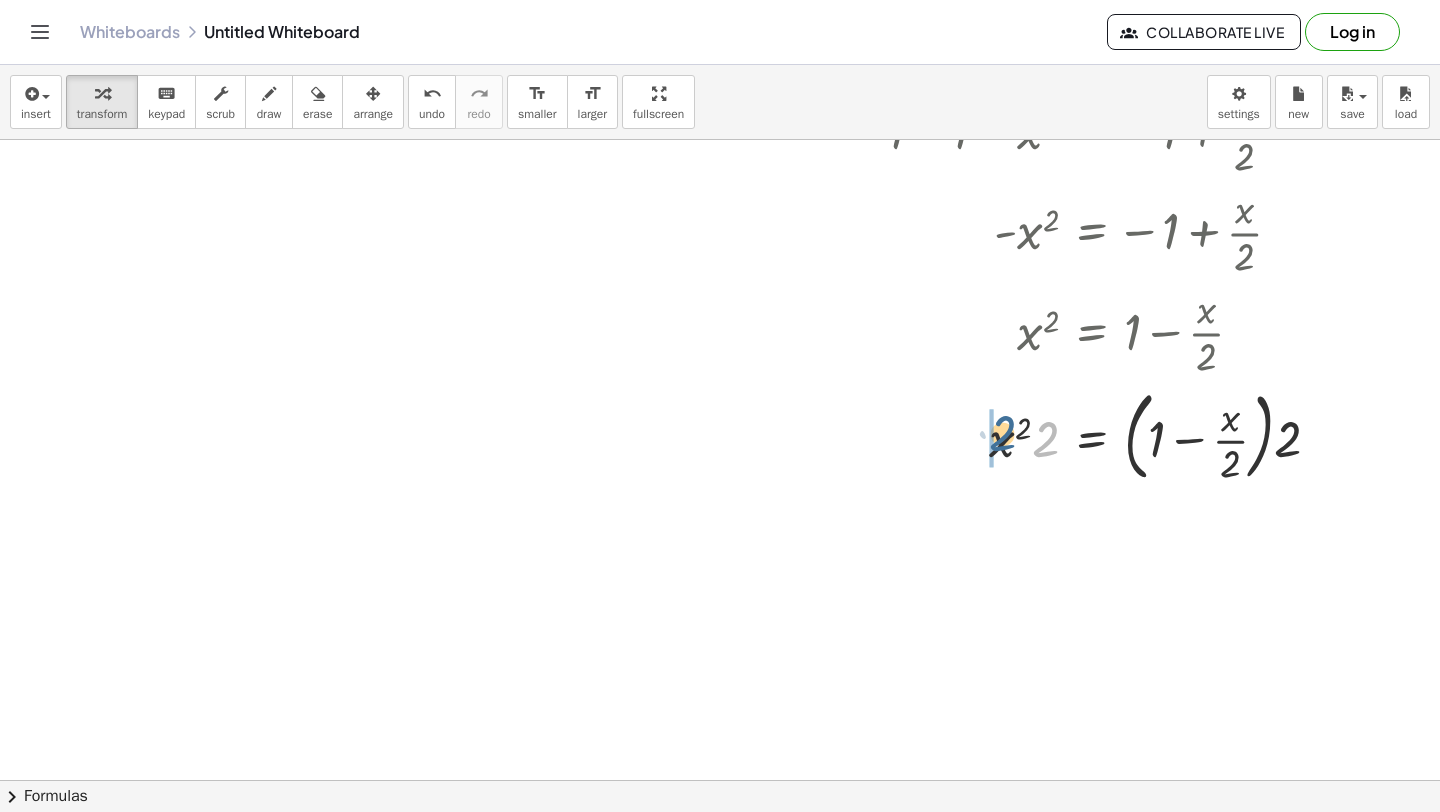 drag, startPoint x: 1044, startPoint y: 448, endPoint x: 999, endPoint y: 444, distance: 45.17743 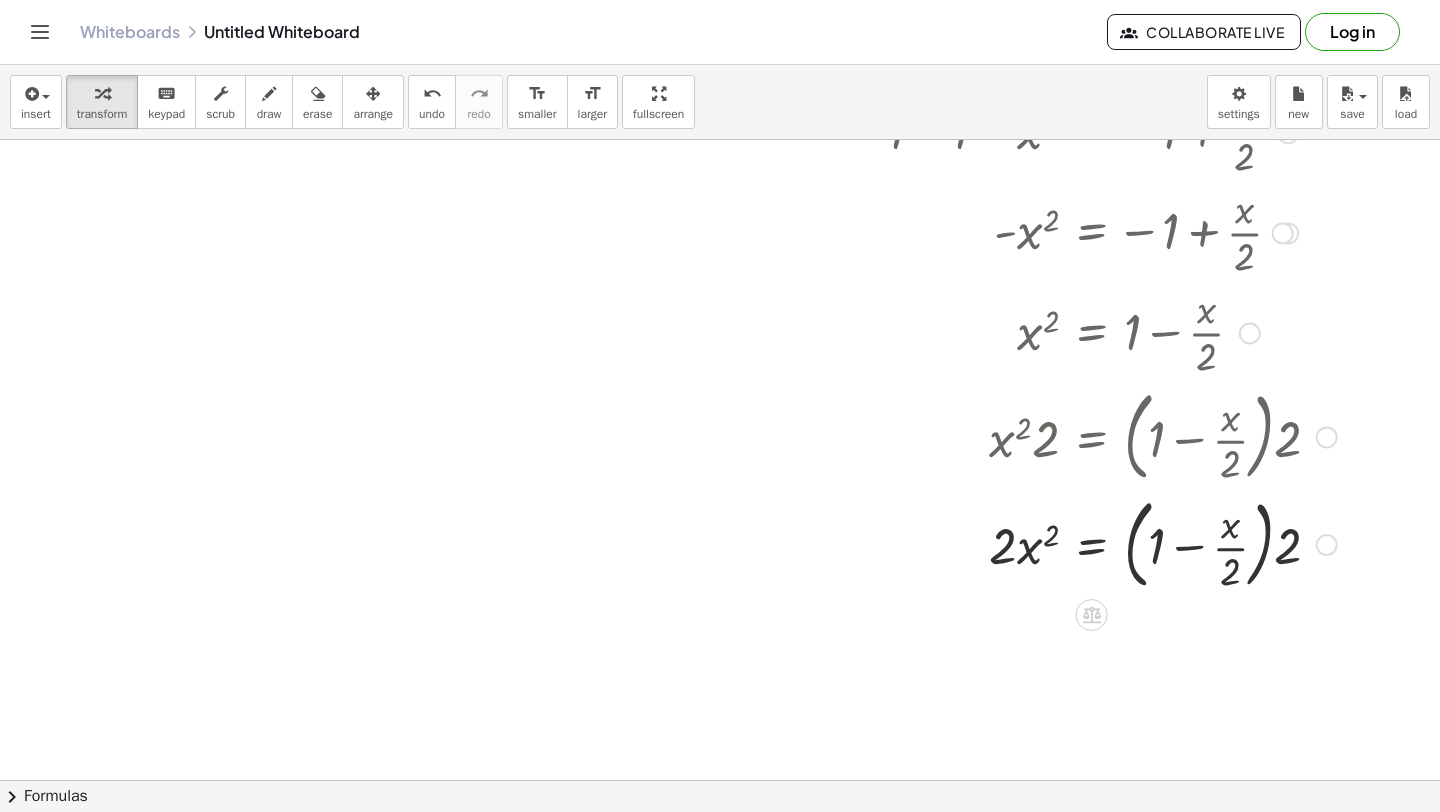 click at bounding box center (1114, 543) 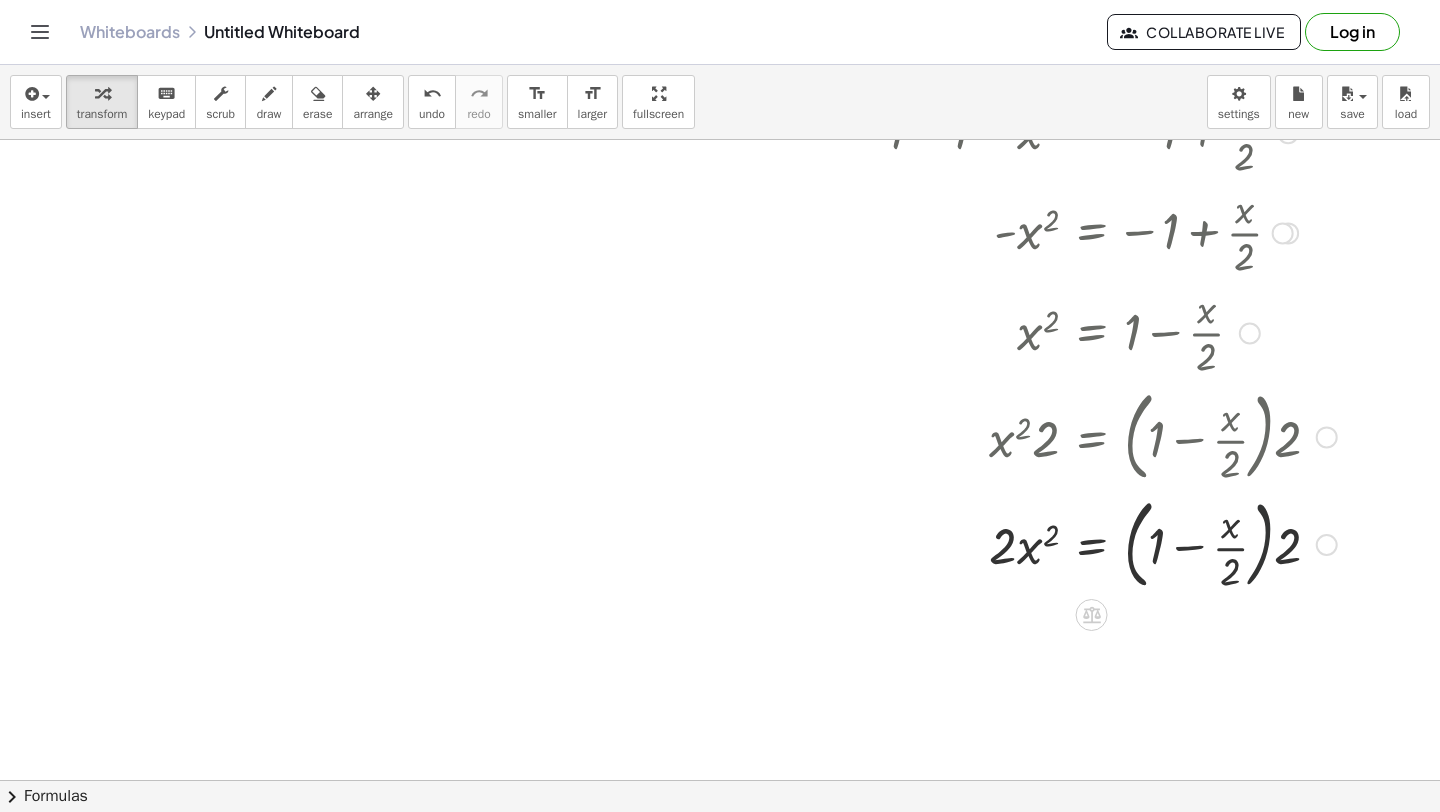 click at bounding box center (1114, 543) 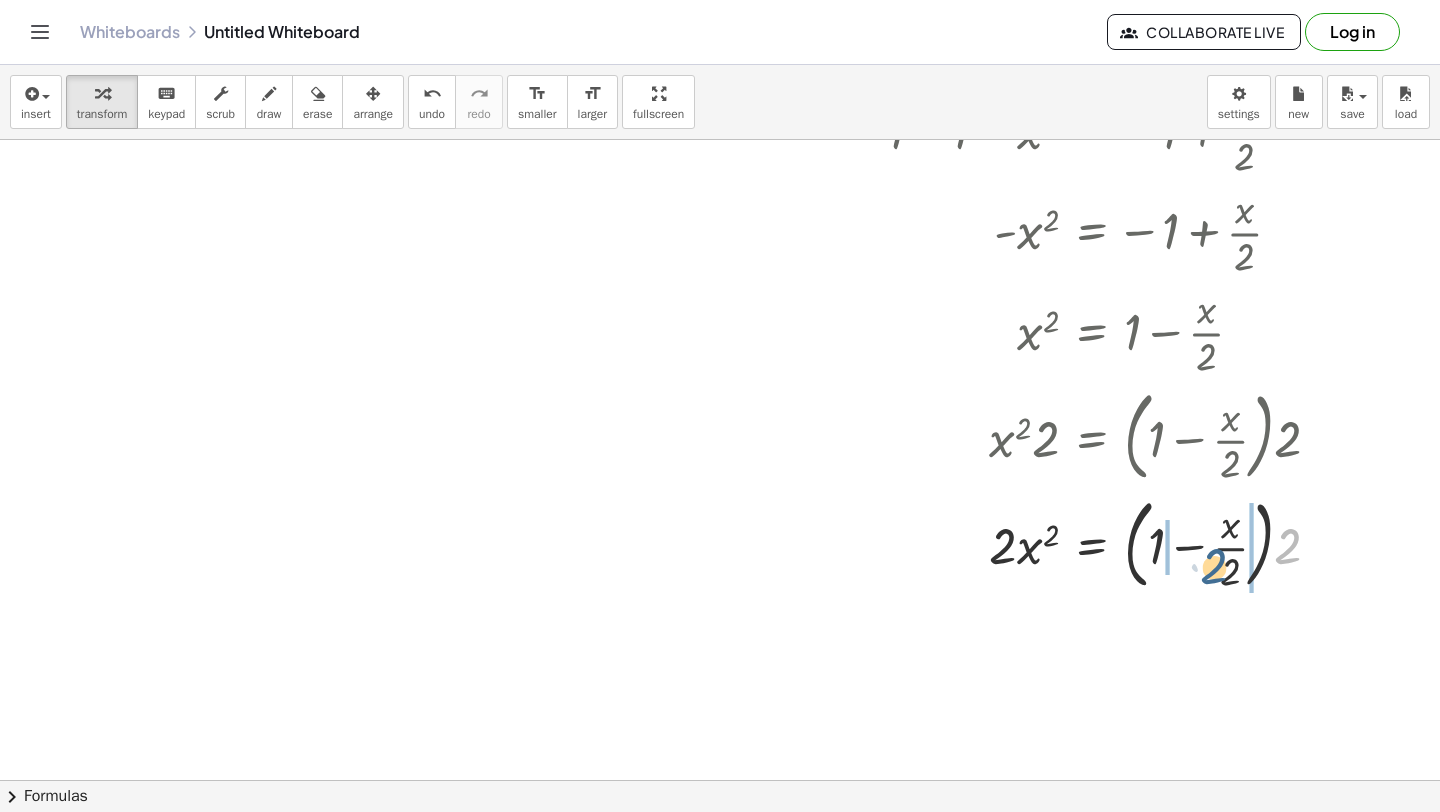 drag, startPoint x: 1289, startPoint y: 543, endPoint x: 1217, endPoint y: 563, distance: 74.726166 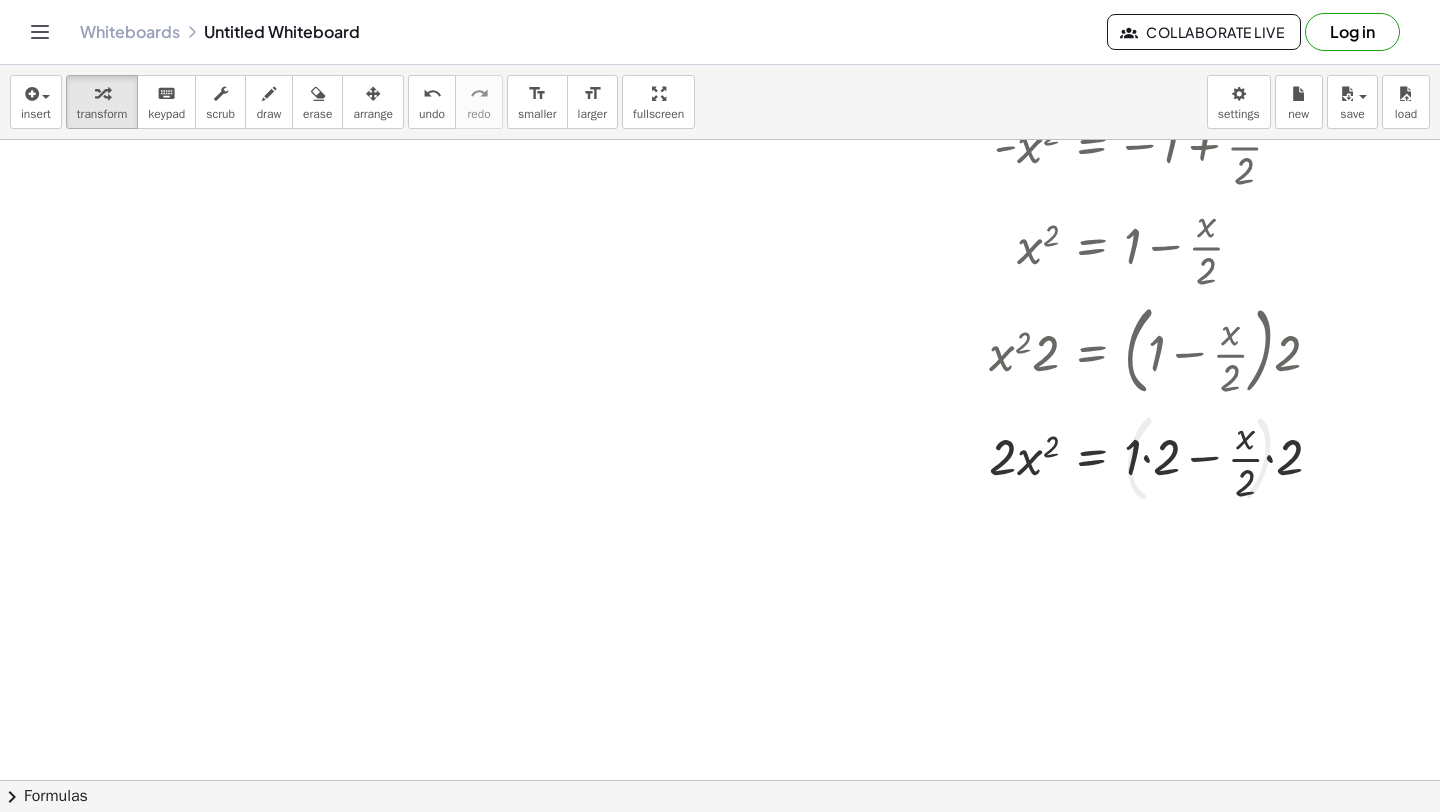 scroll, scrollTop: 10391, scrollLeft: 0, axis: vertical 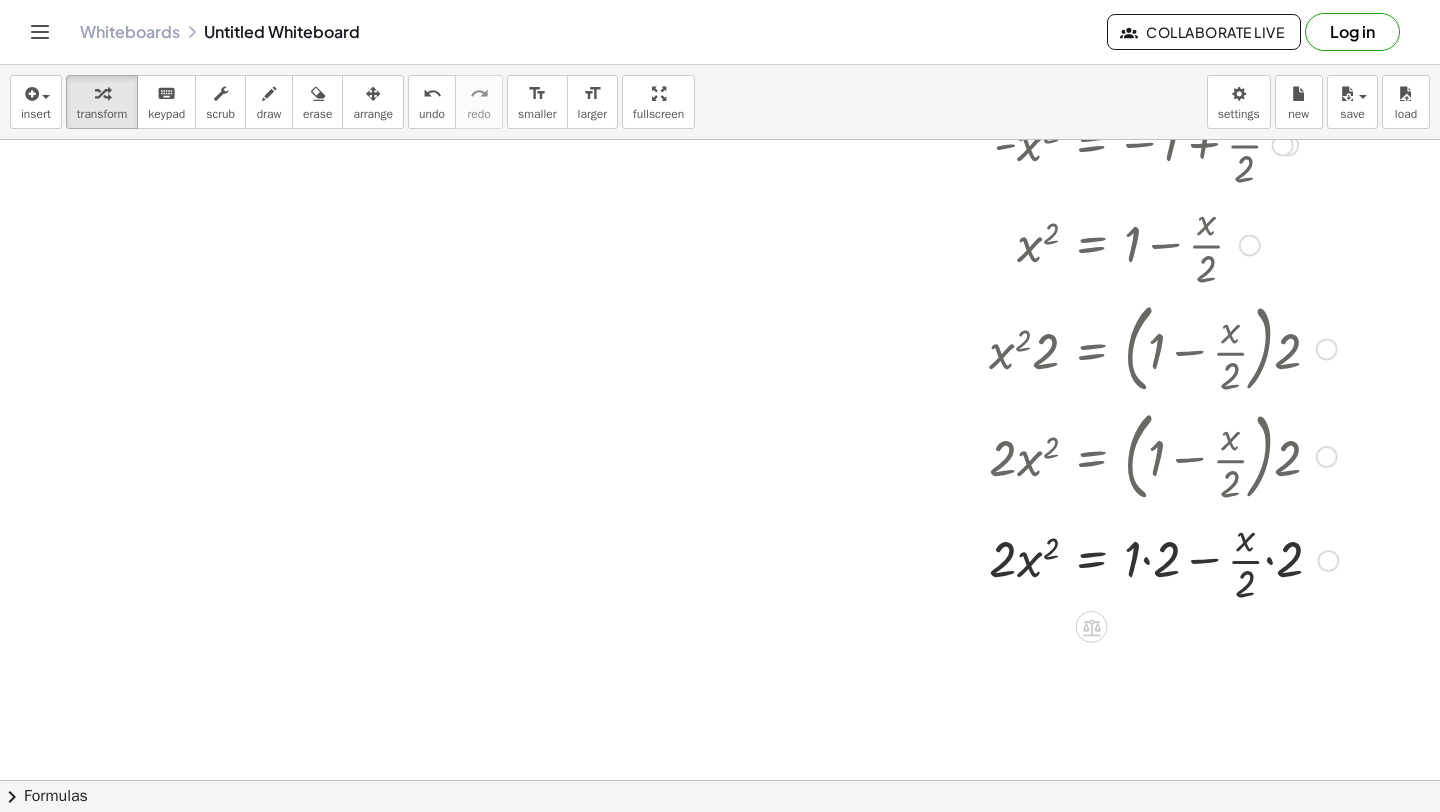 click at bounding box center [1114, 559] 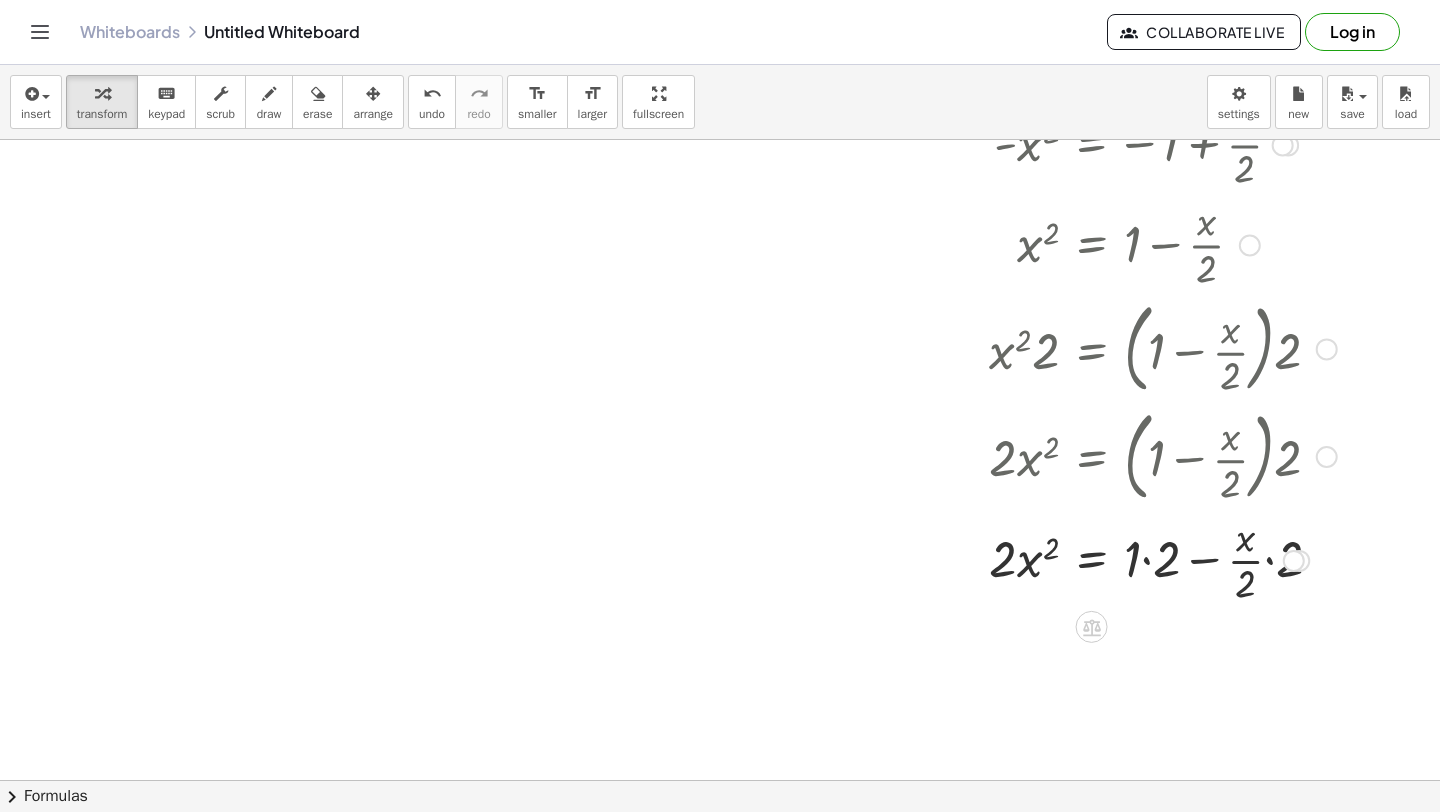 click at bounding box center [1114, 559] 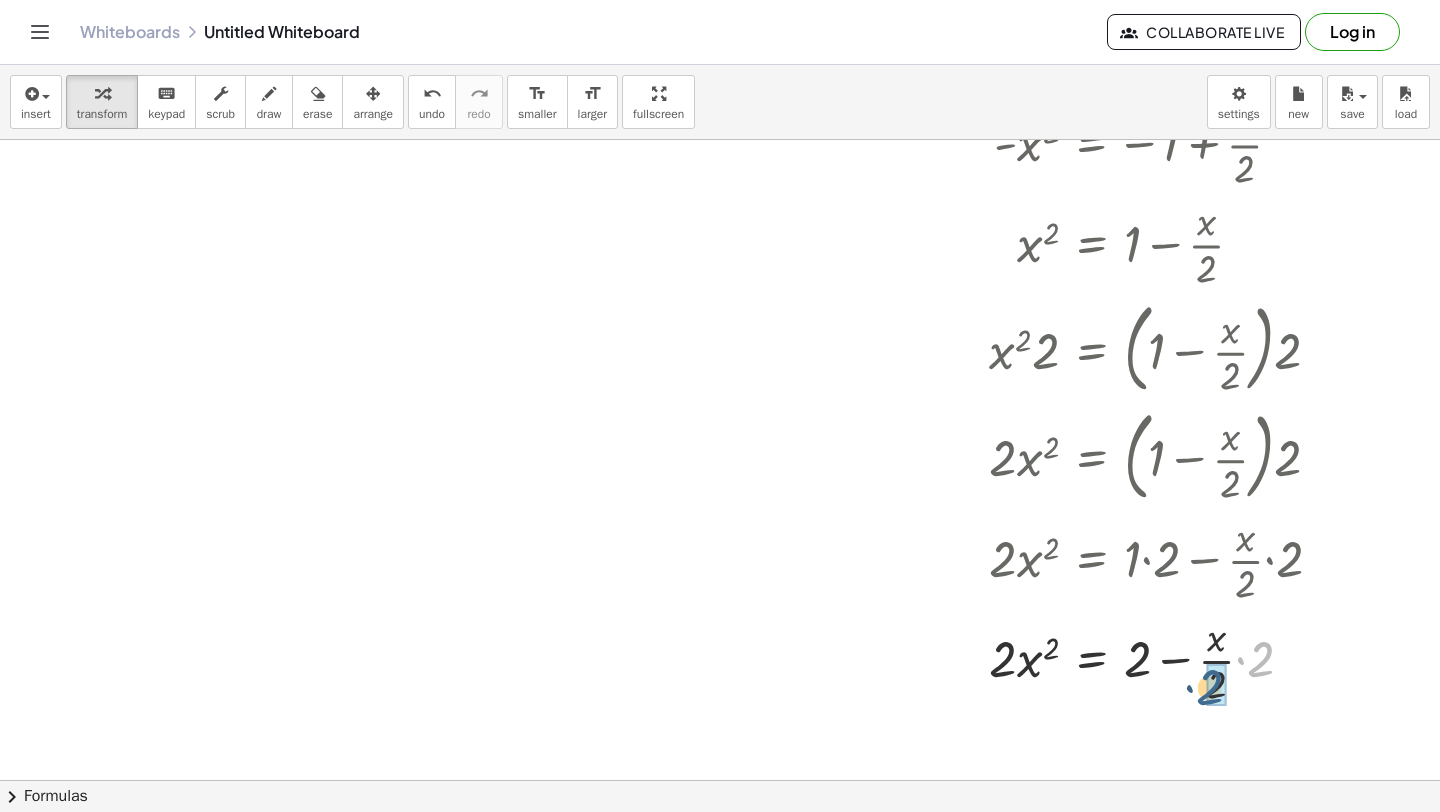 drag, startPoint x: 1264, startPoint y: 655, endPoint x: 1216, endPoint y: 678, distance: 53.225933 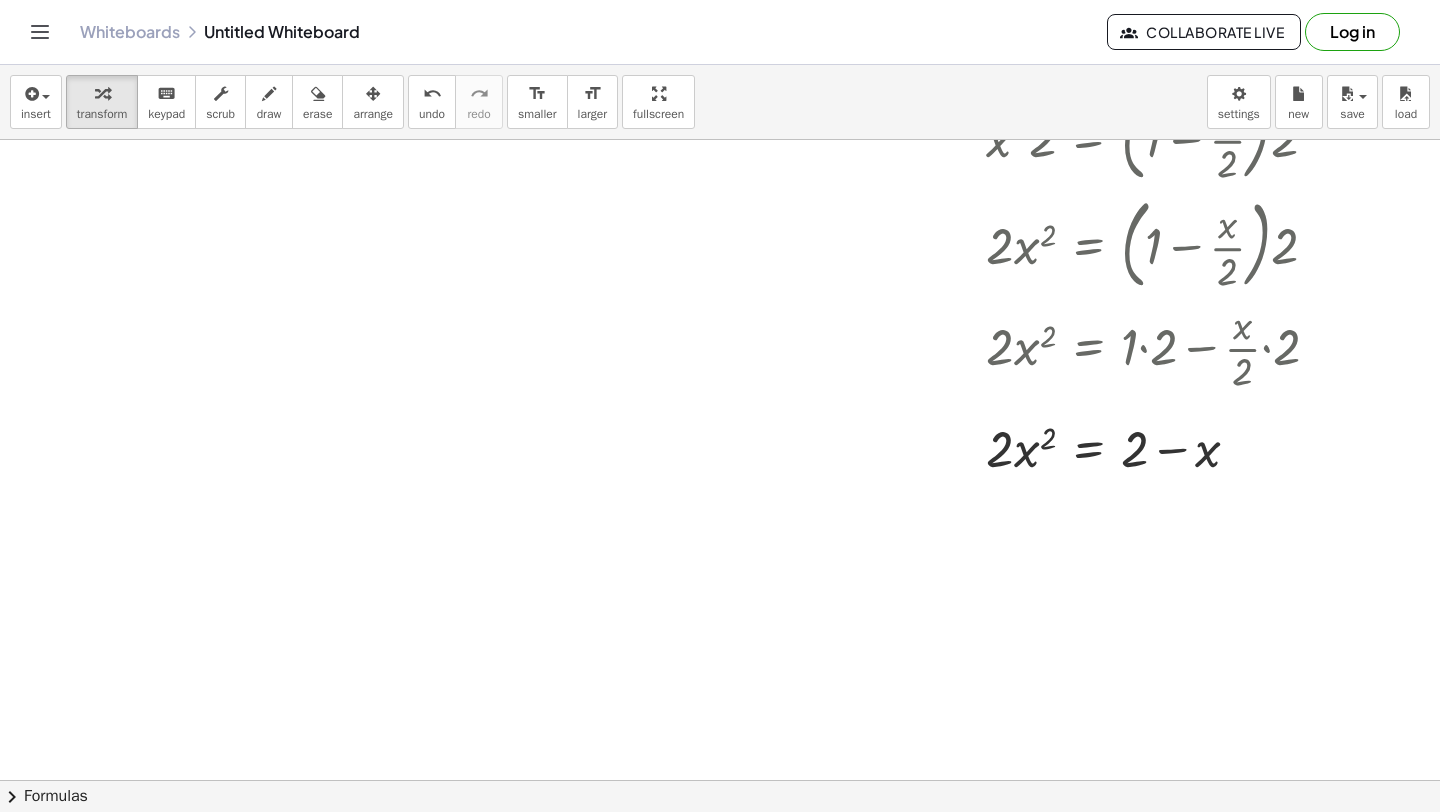 scroll, scrollTop: 10608, scrollLeft: 3, axis: both 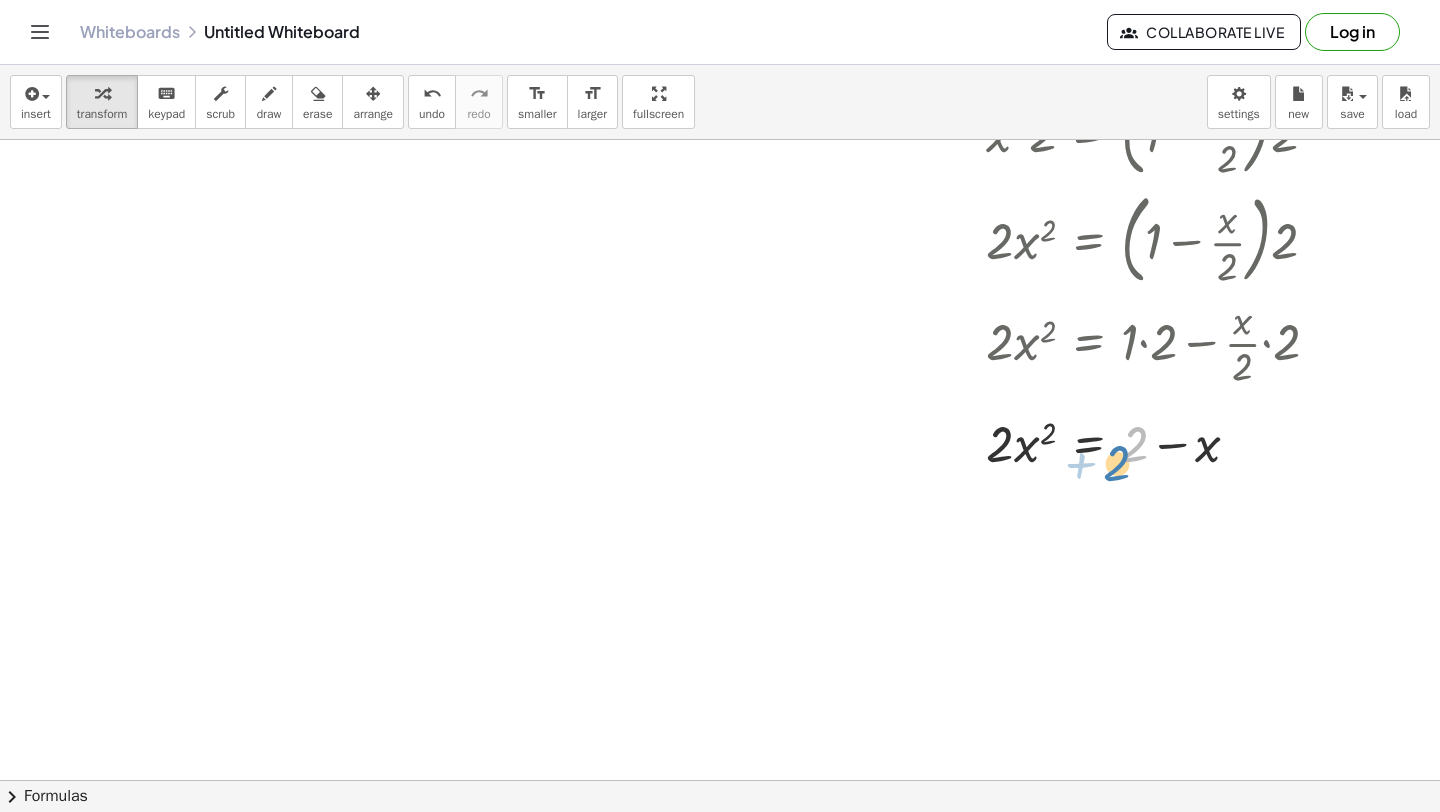 drag, startPoint x: 1136, startPoint y: 450, endPoint x: 1123, endPoint y: 464, distance: 19.104973 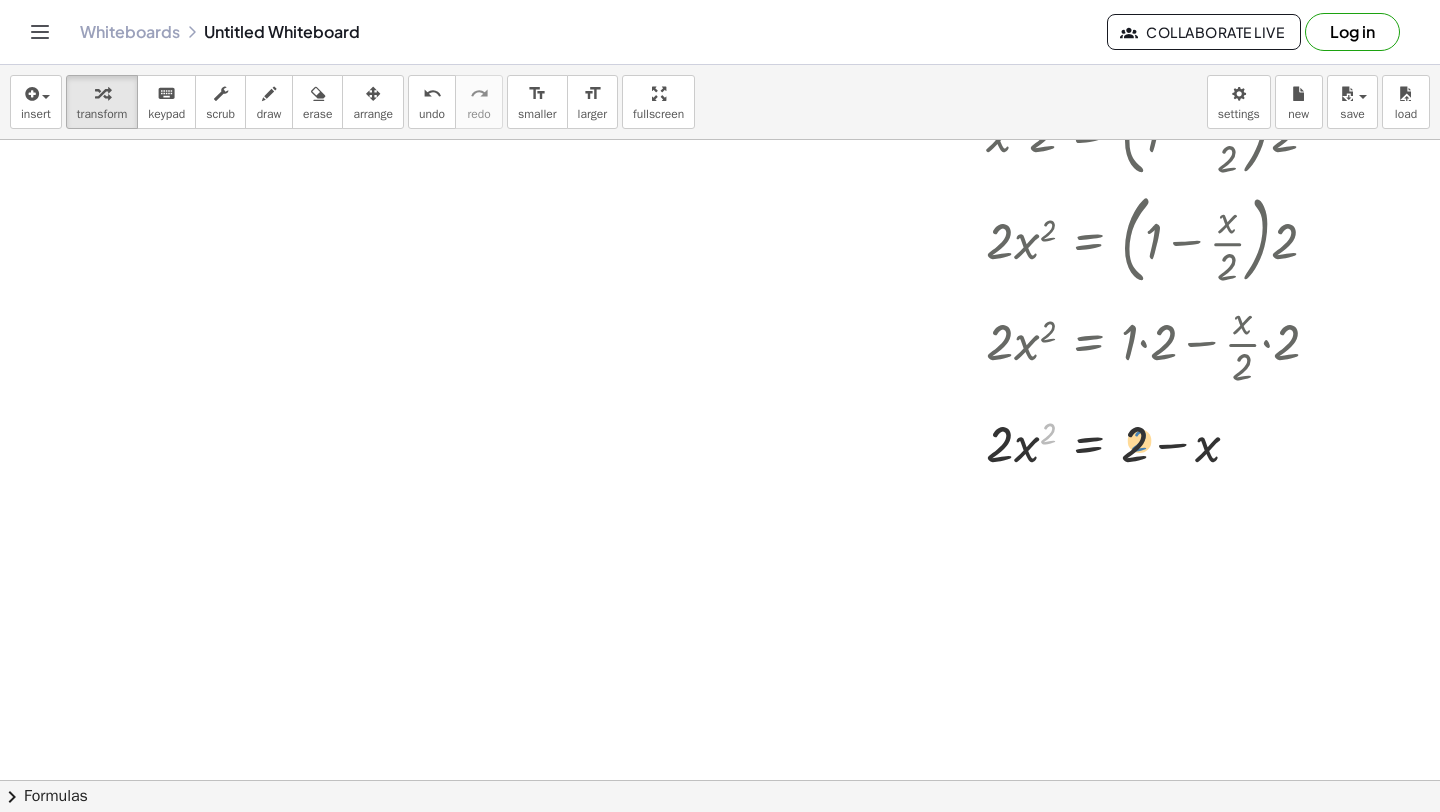 drag, startPoint x: 1043, startPoint y: 427, endPoint x: 1138, endPoint y: 432, distance: 95.131485 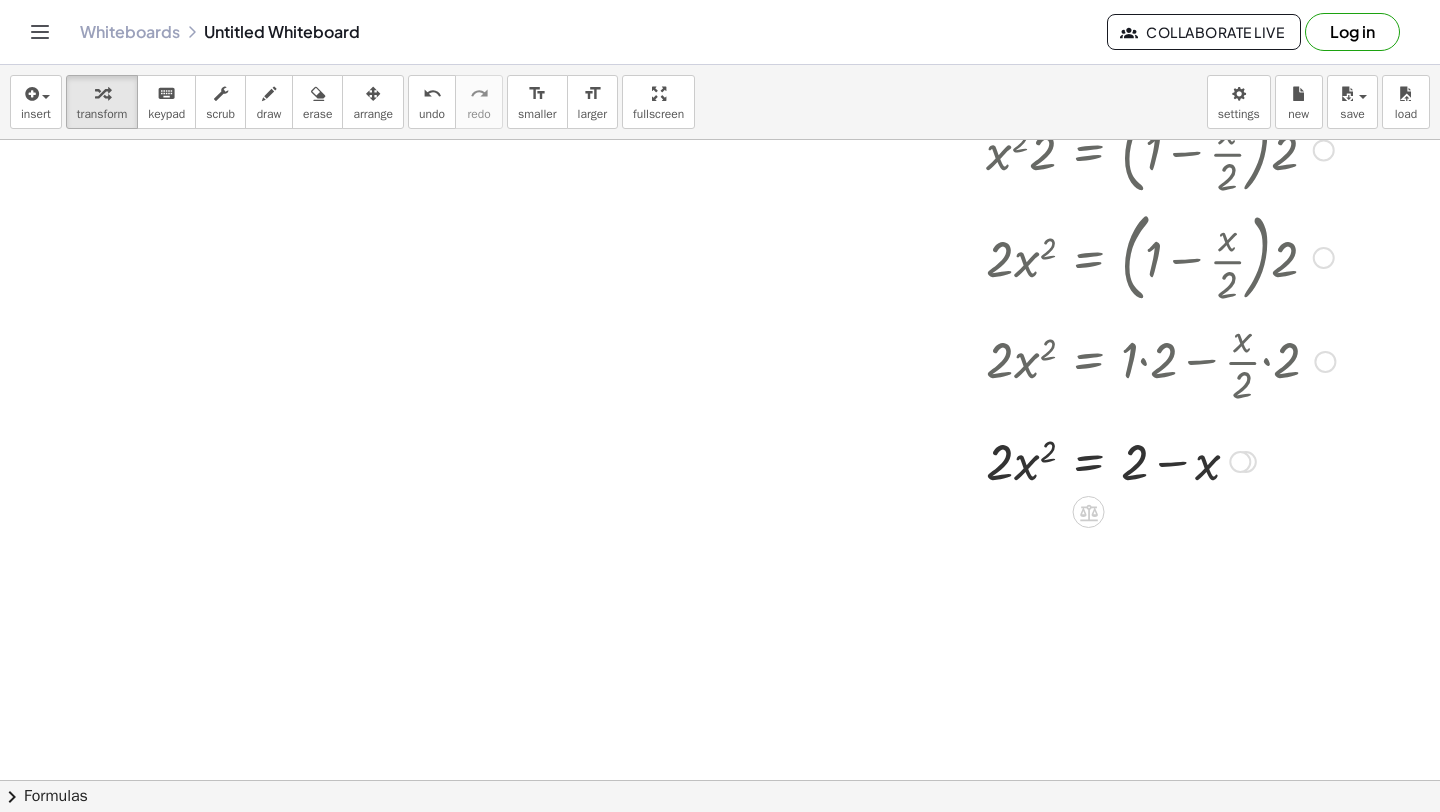 scroll, scrollTop: 10587, scrollLeft: 3, axis: both 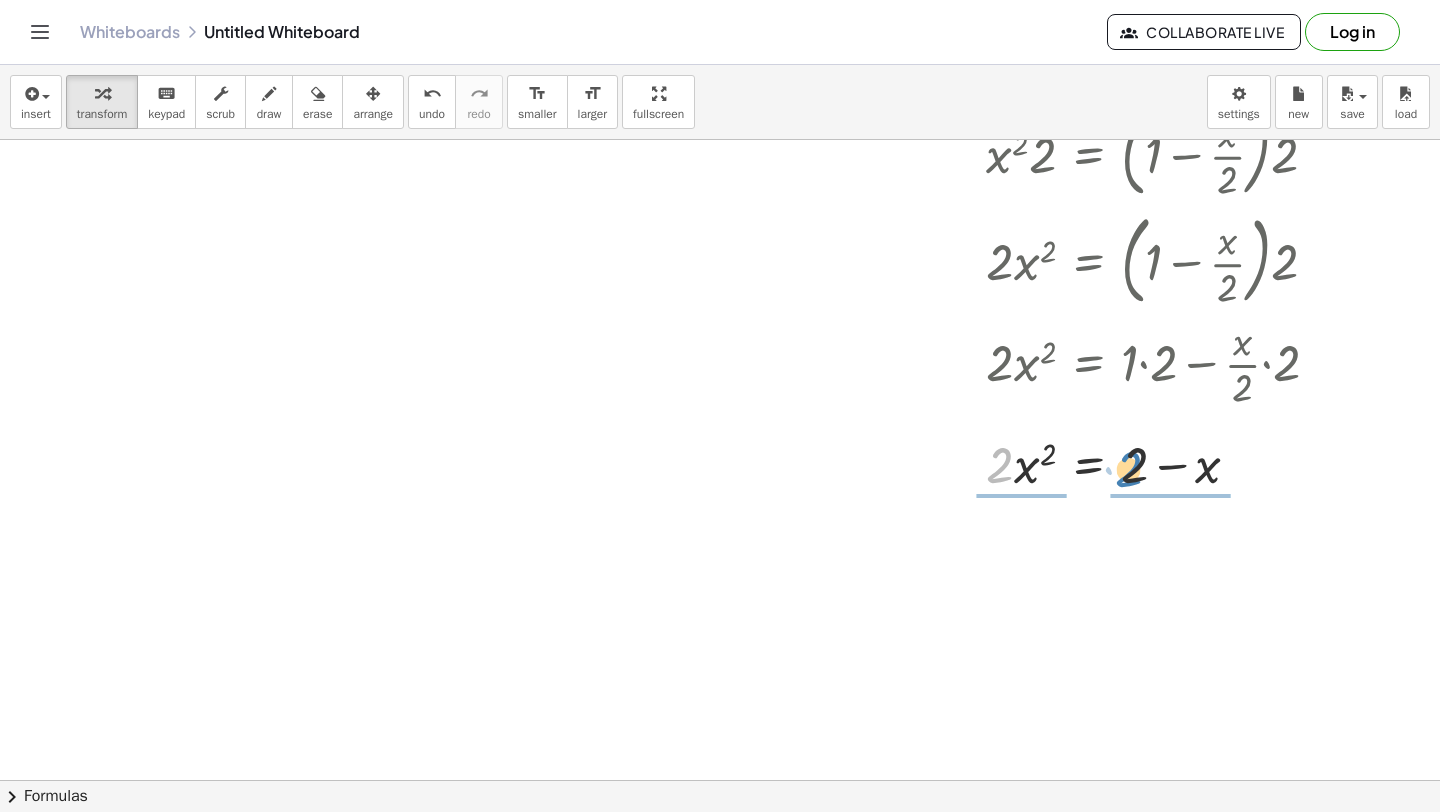drag, startPoint x: 1005, startPoint y: 458, endPoint x: 1132, endPoint y: 462, distance: 127.06297 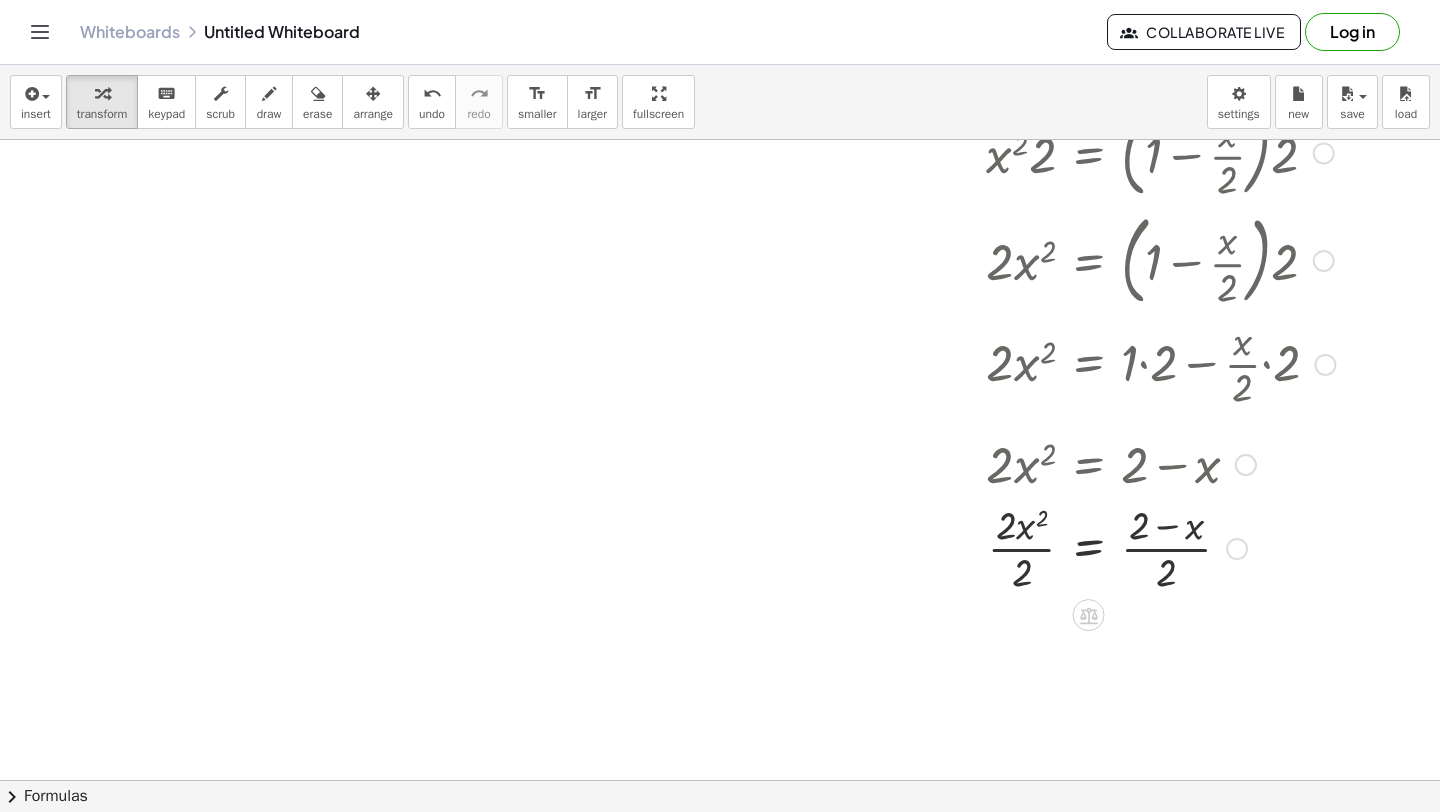click at bounding box center [1111, 547] 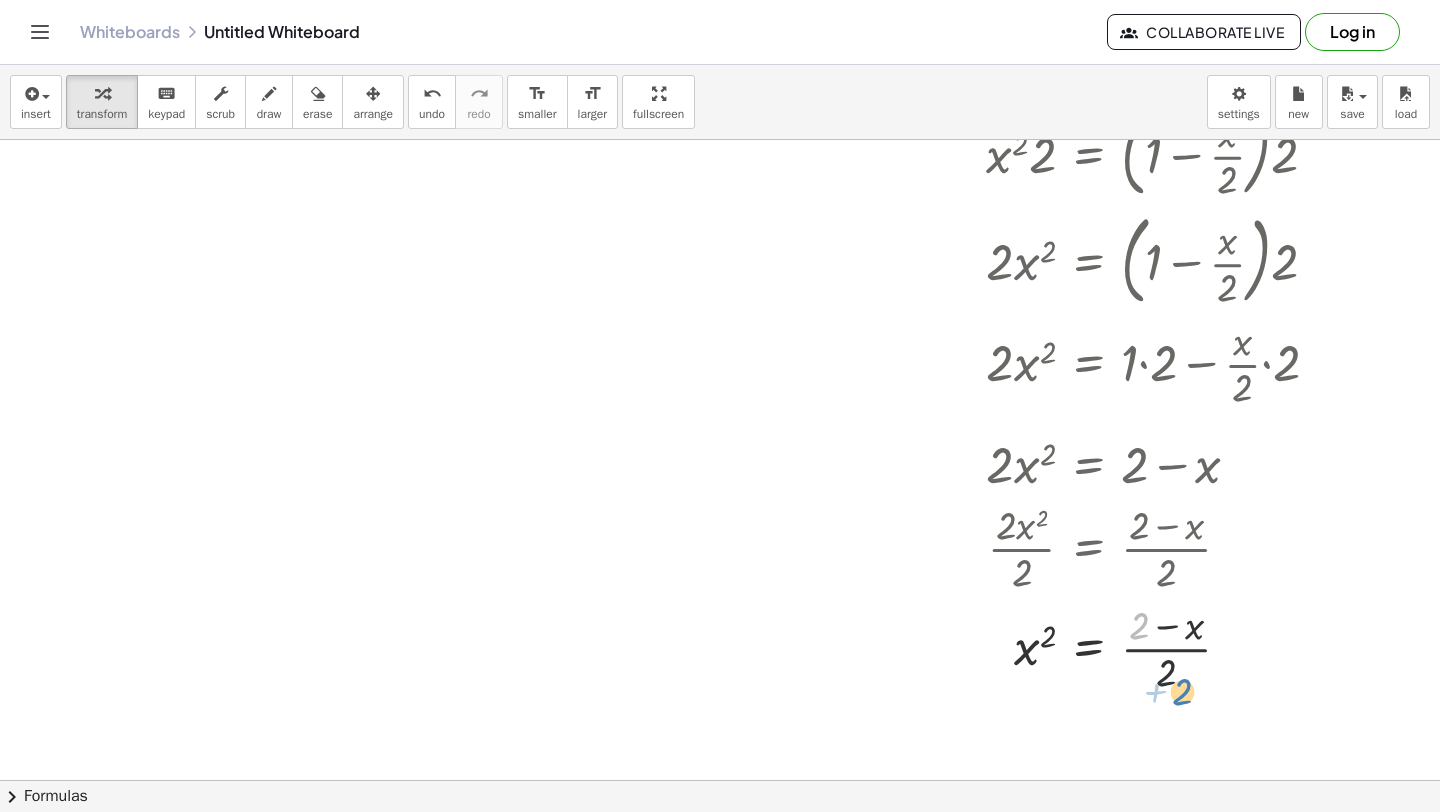 drag, startPoint x: 1134, startPoint y: 610, endPoint x: 1166, endPoint y: 662, distance: 61.05735 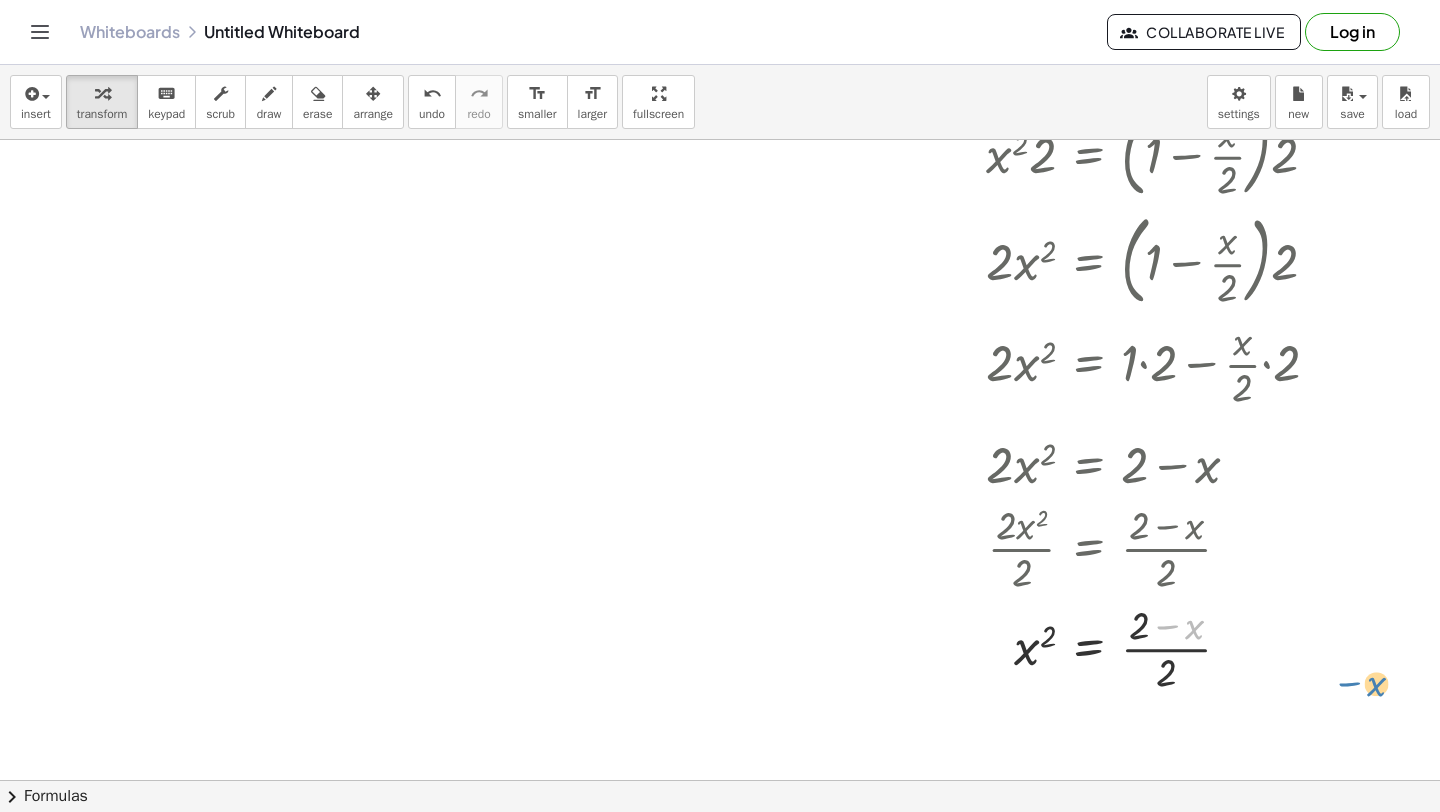 drag, startPoint x: 1171, startPoint y: 630, endPoint x: 1324, endPoint y: 689, distance: 163.9817 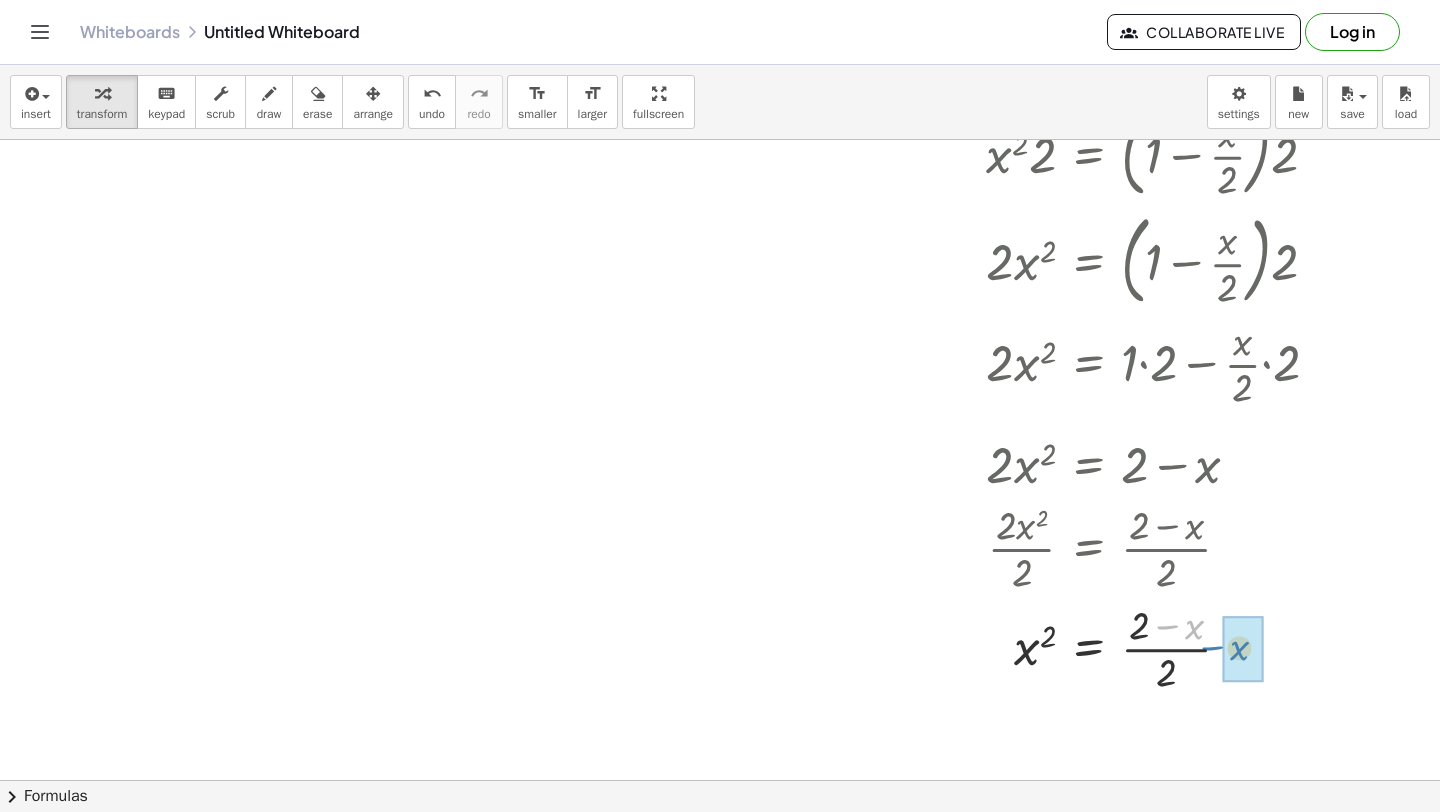 drag, startPoint x: 1197, startPoint y: 634, endPoint x: 1239, endPoint y: 653, distance: 46.09772 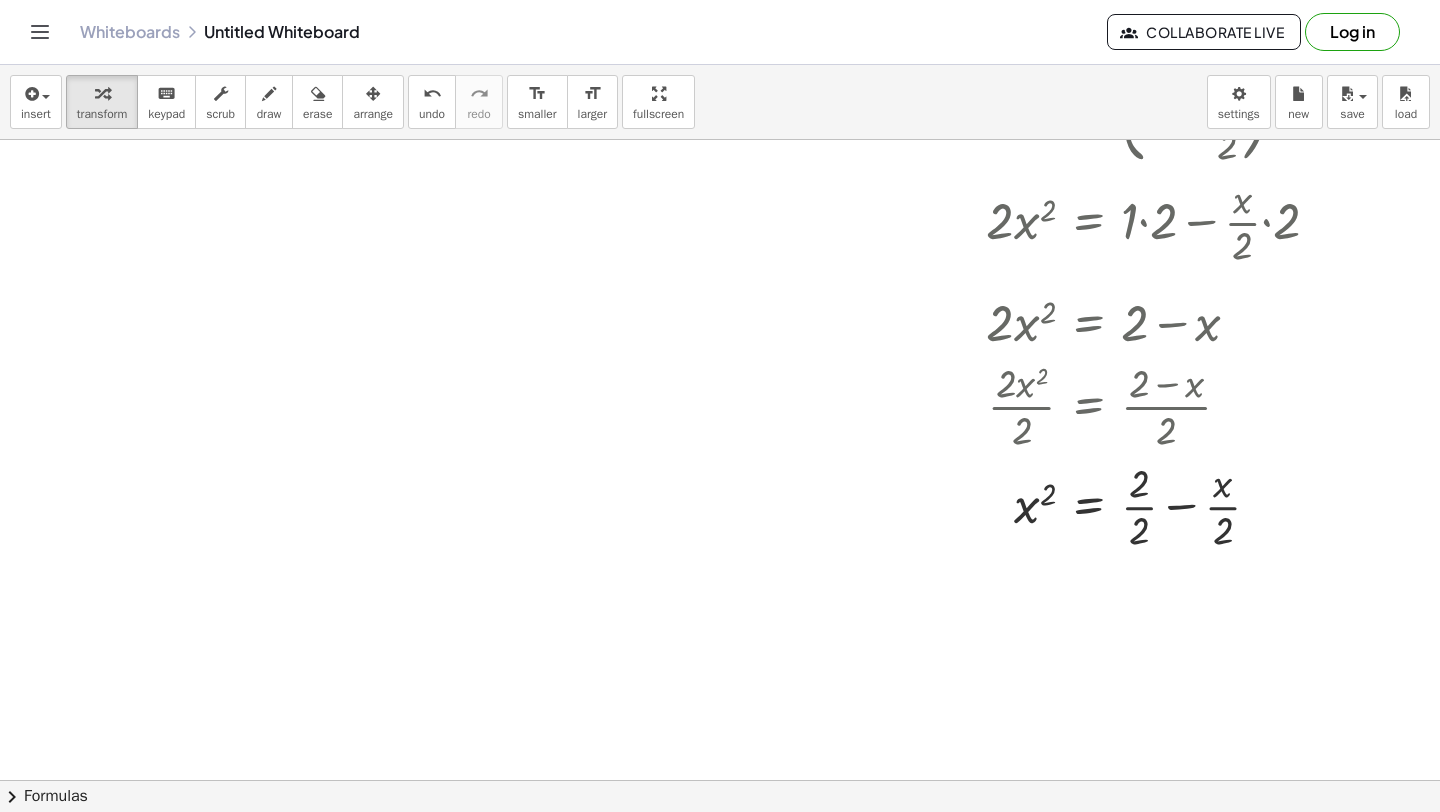 scroll, scrollTop: 10756, scrollLeft: 3, axis: both 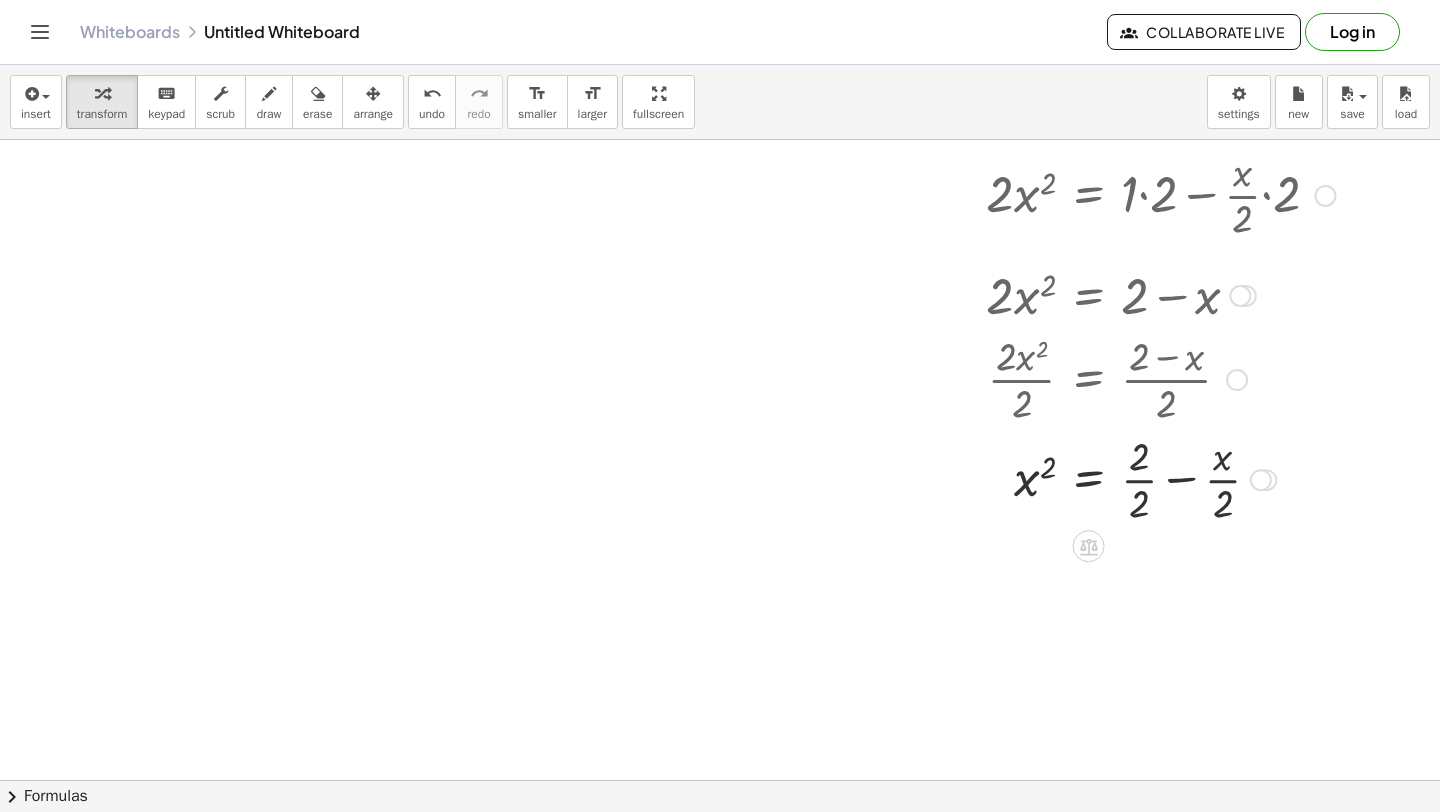 click at bounding box center (1111, 478) 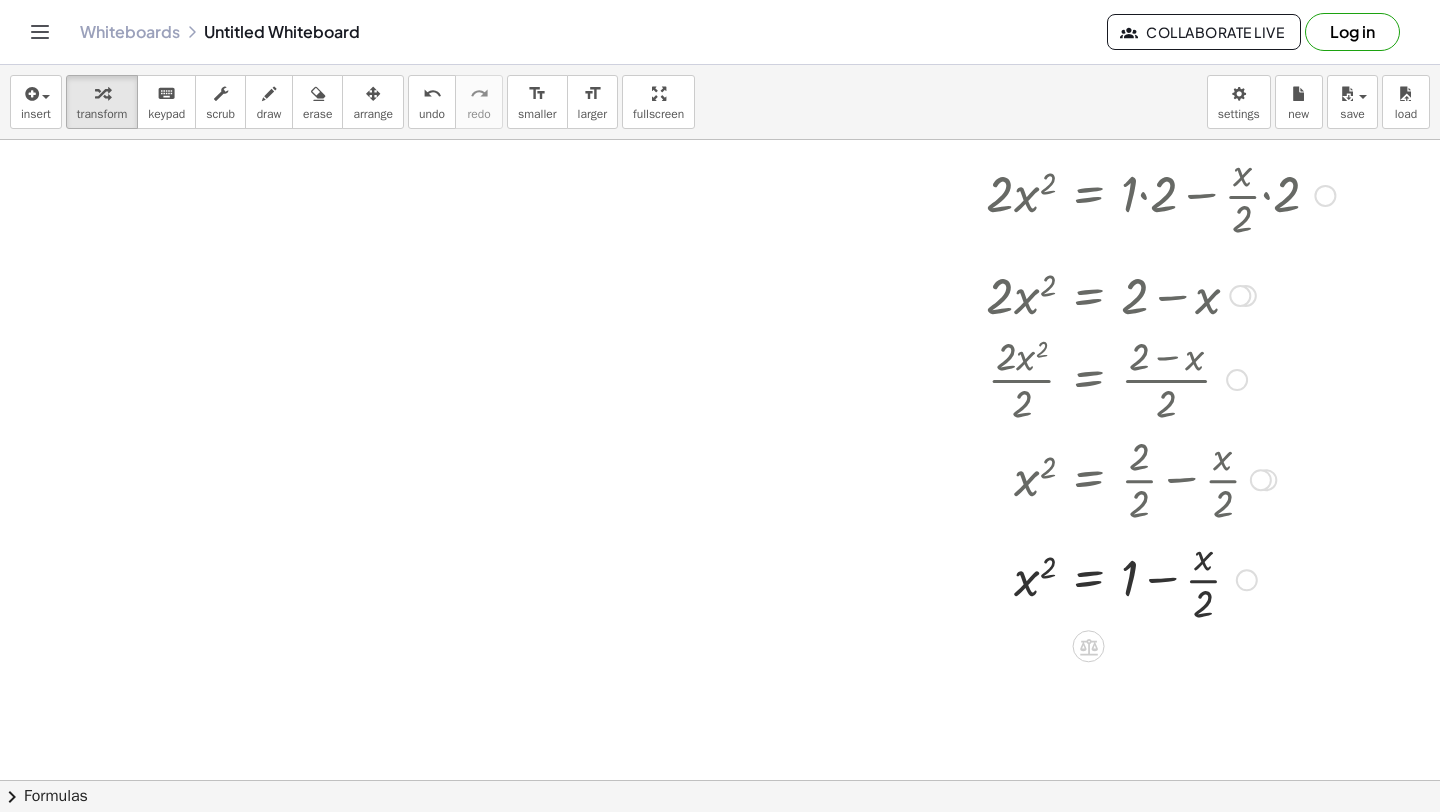 click at bounding box center [1111, 578] 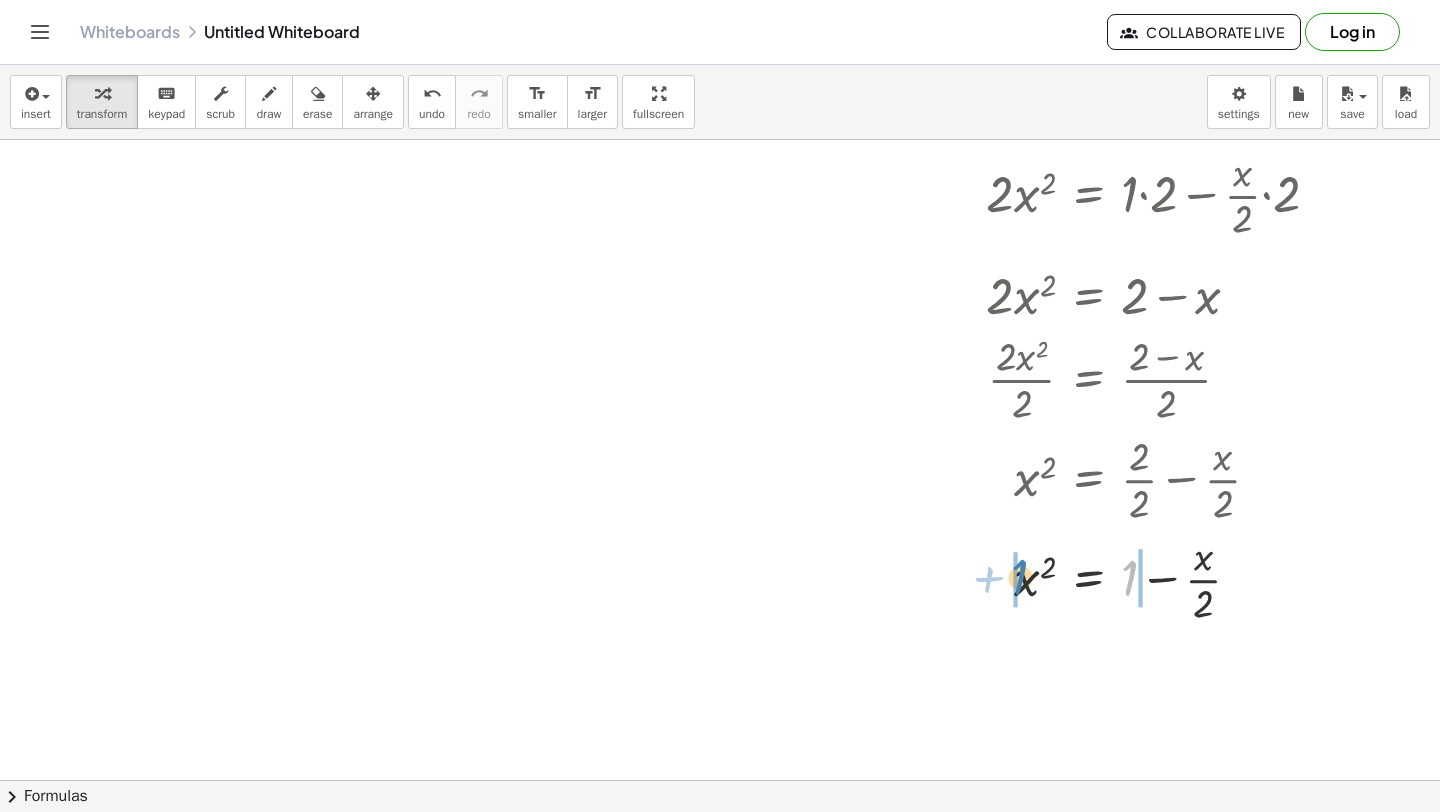 drag, startPoint x: 1132, startPoint y: 575, endPoint x: 1023, endPoint y: 574, distance: 109.004585 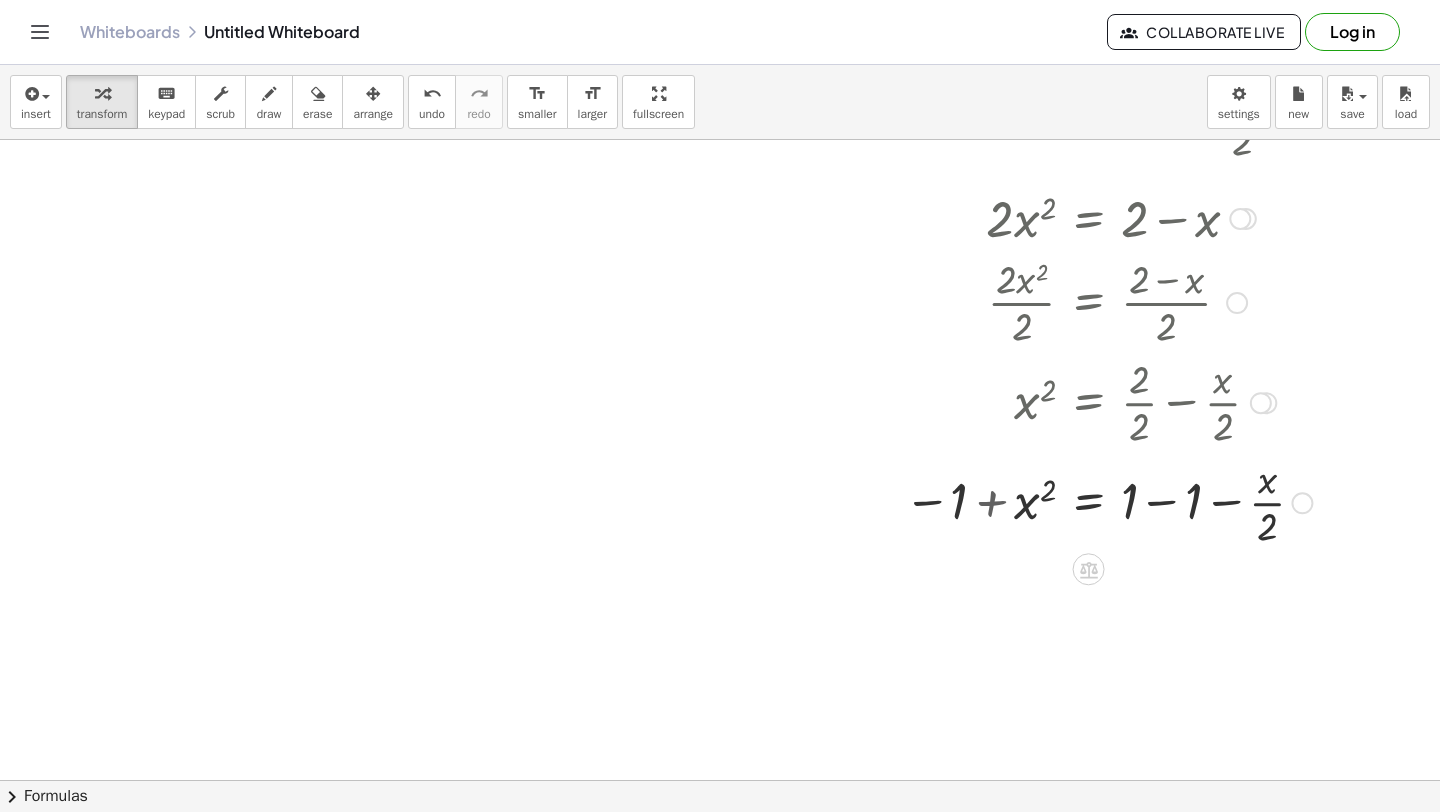 scroll, scrollTop: 10853, scrollLeft: 3, axis: both 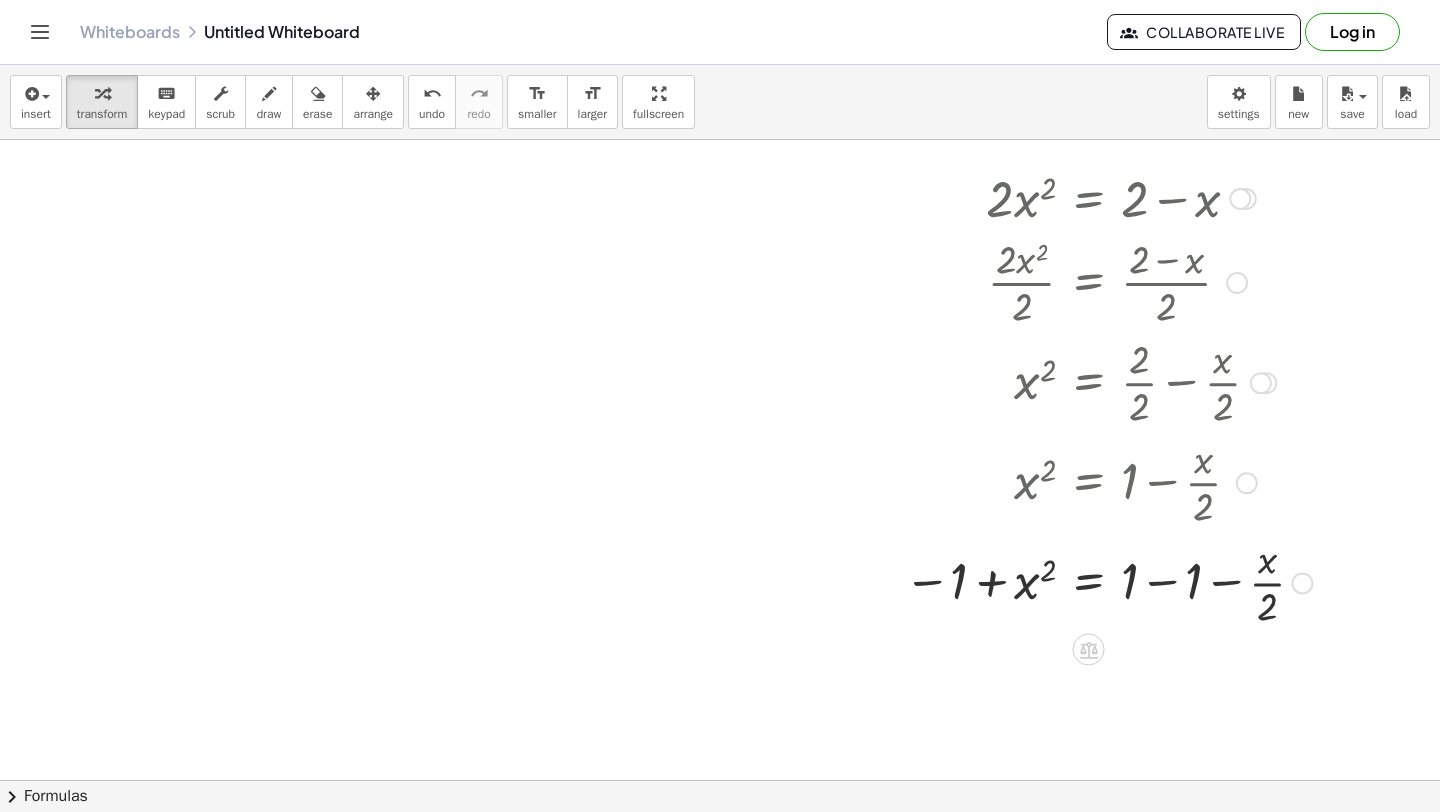click at bounding box center (1111, 581) 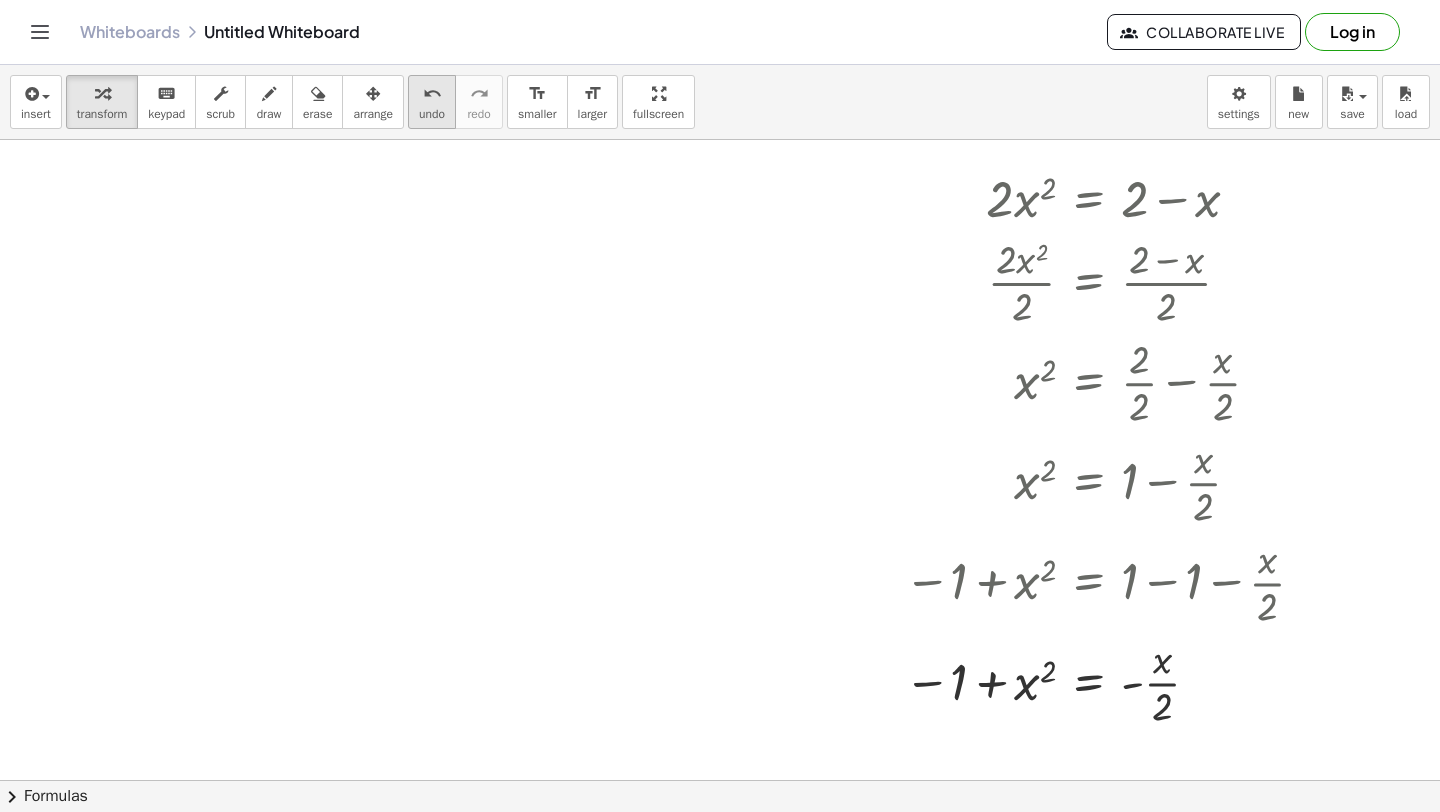 click on "undo undo" at bounding box center (432, 102) 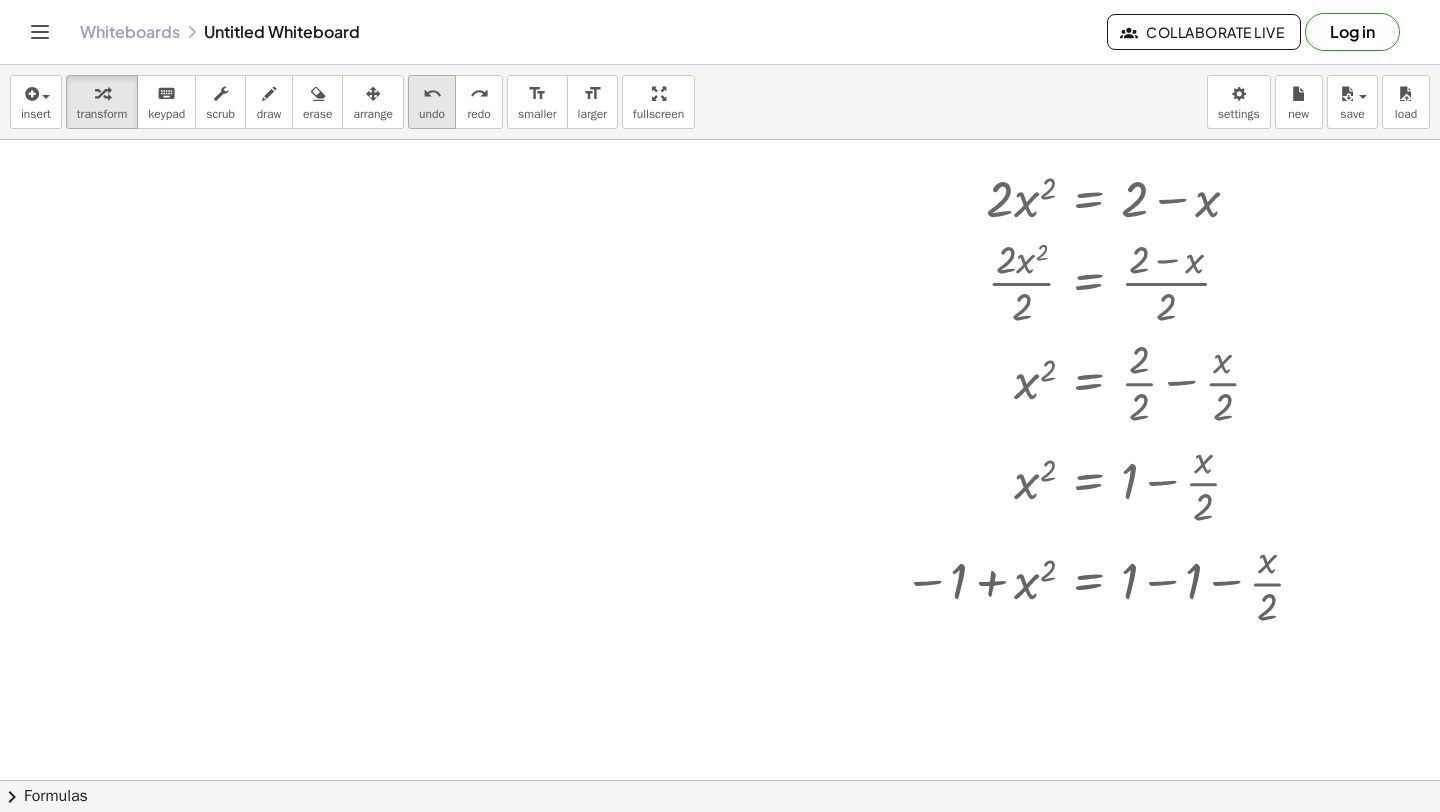 click on "undo undo" at bounding box center (432, 102) 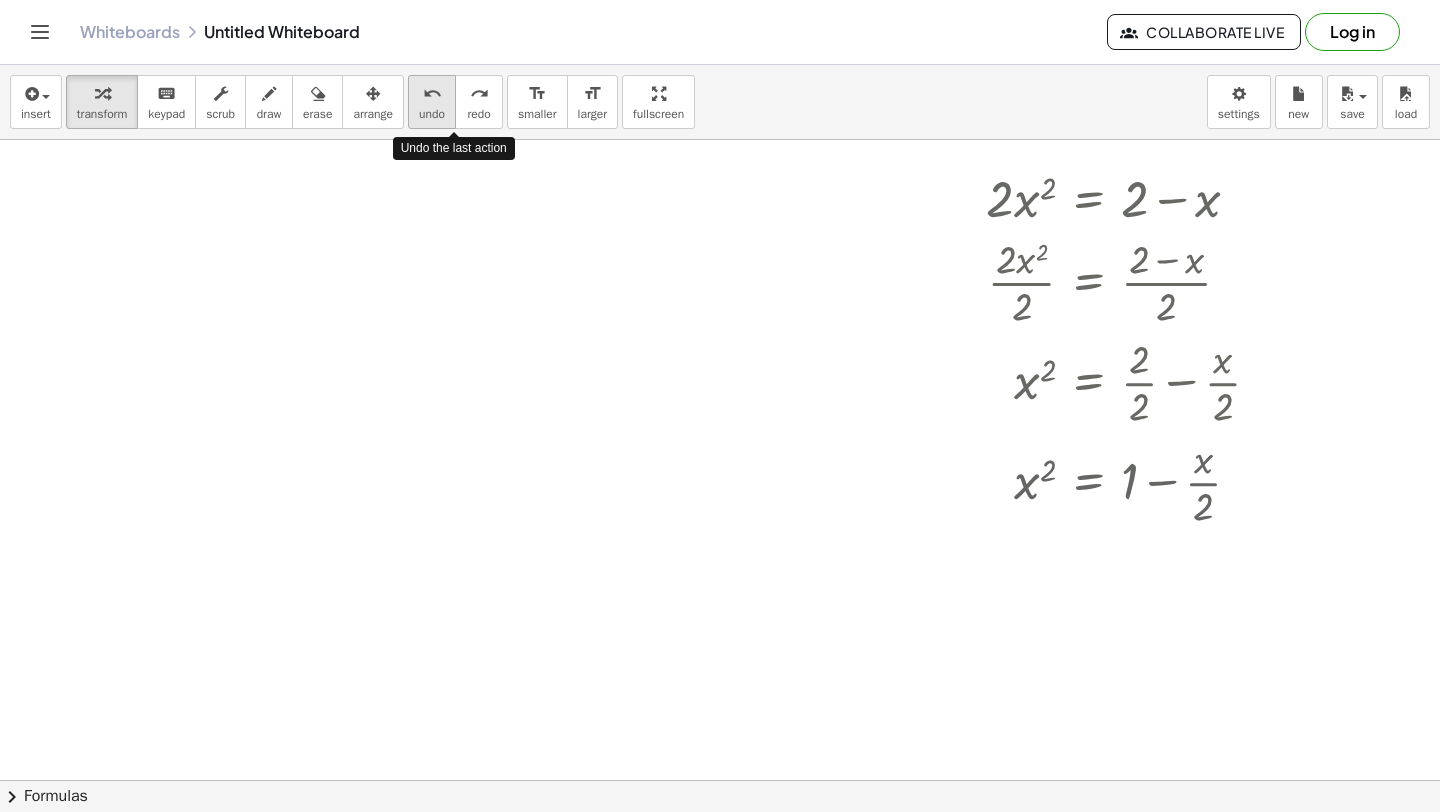 click on "undo undo" at bounding box center [432, 102] 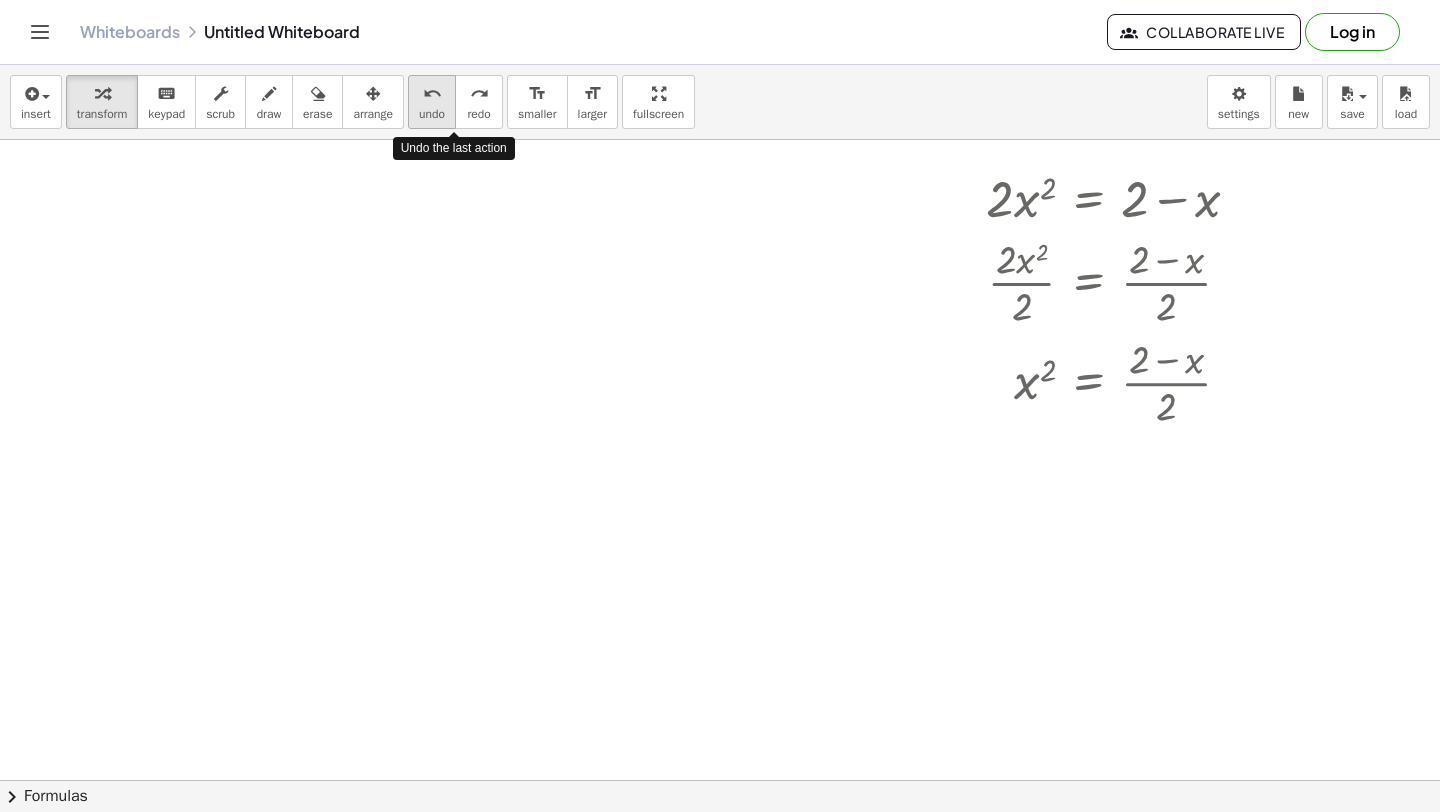 click on "undo undo" at bounding box center (432, 102) 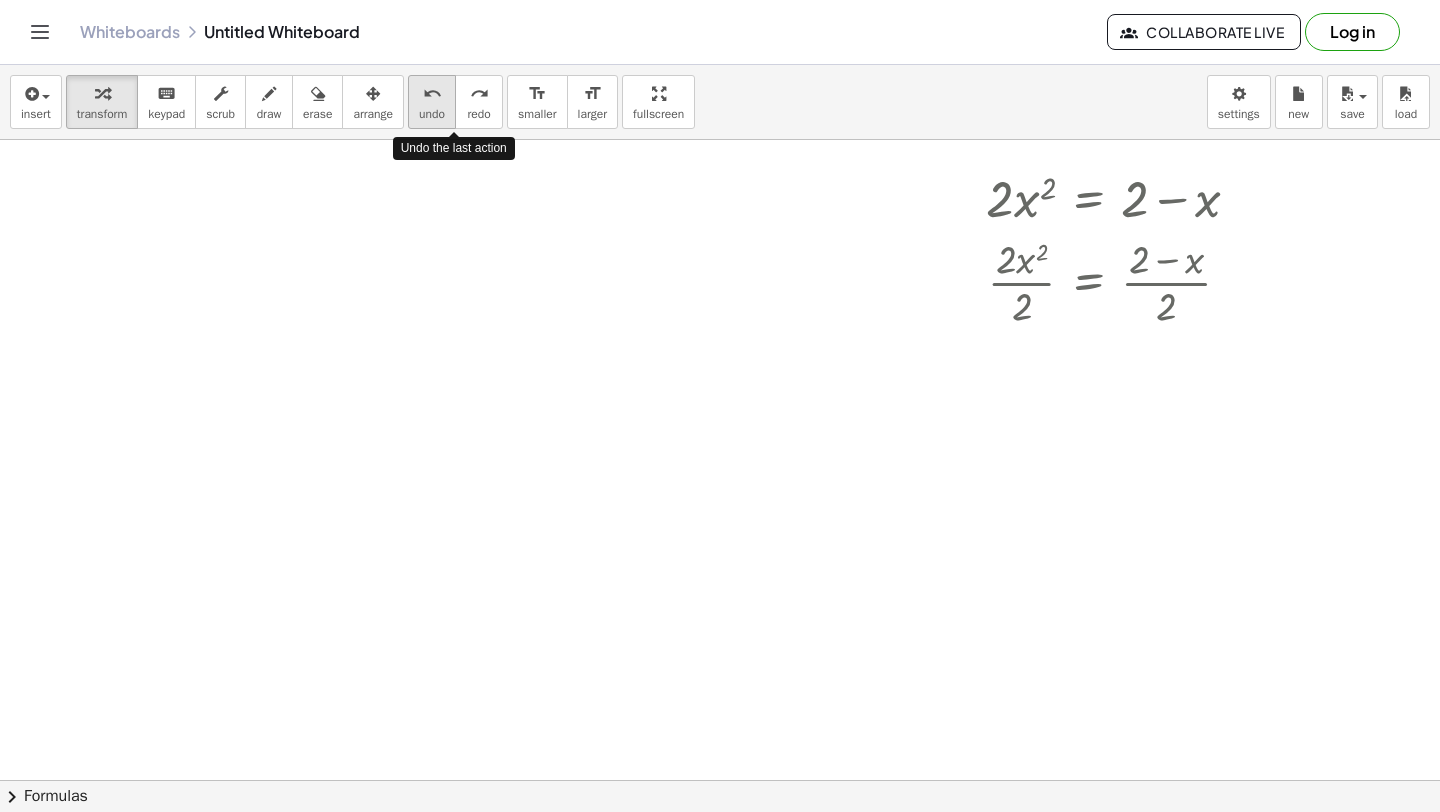 click on "undo undo" at bounding box center [432, 102] 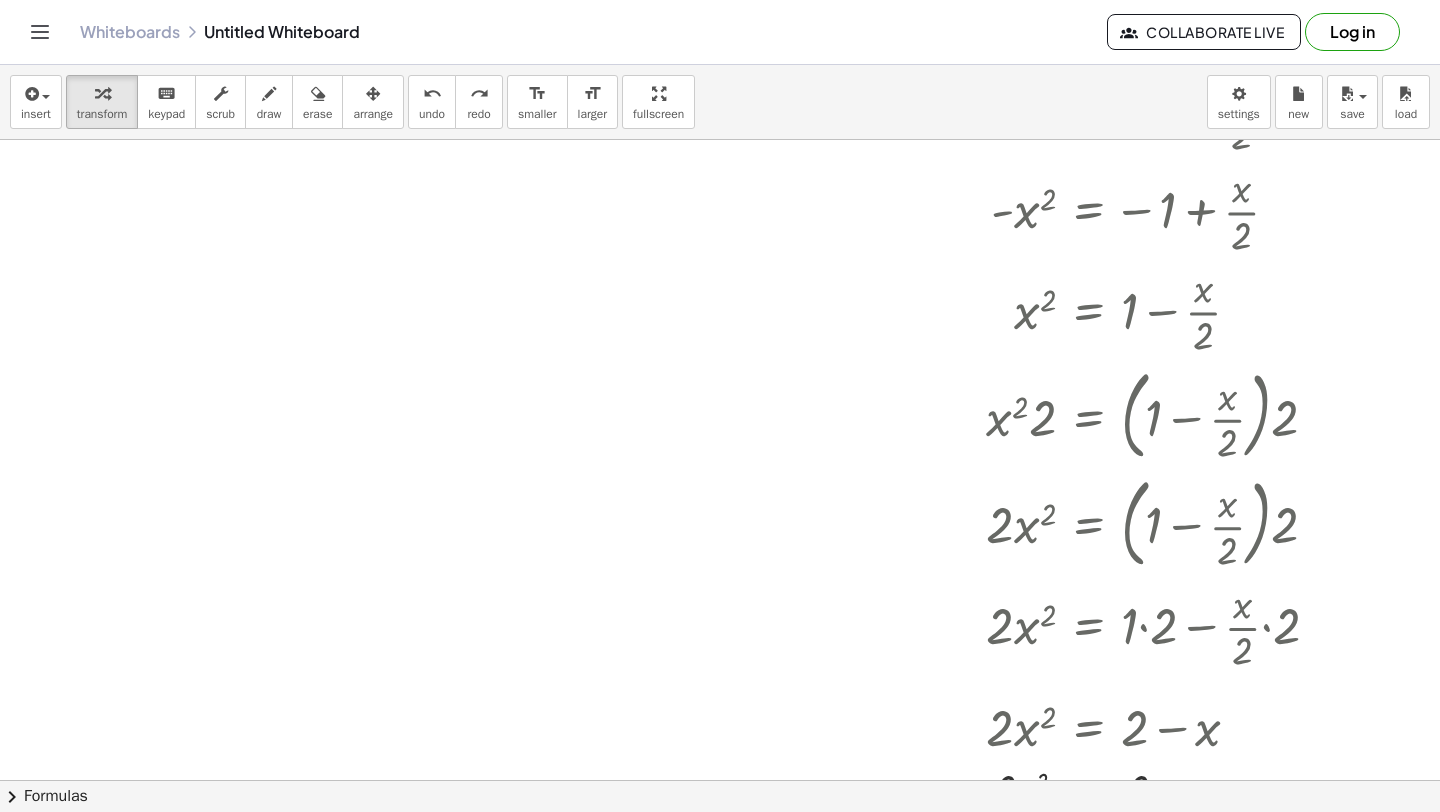 scroll, scrollTop: 10325, scrollLeft: 3, axis: both 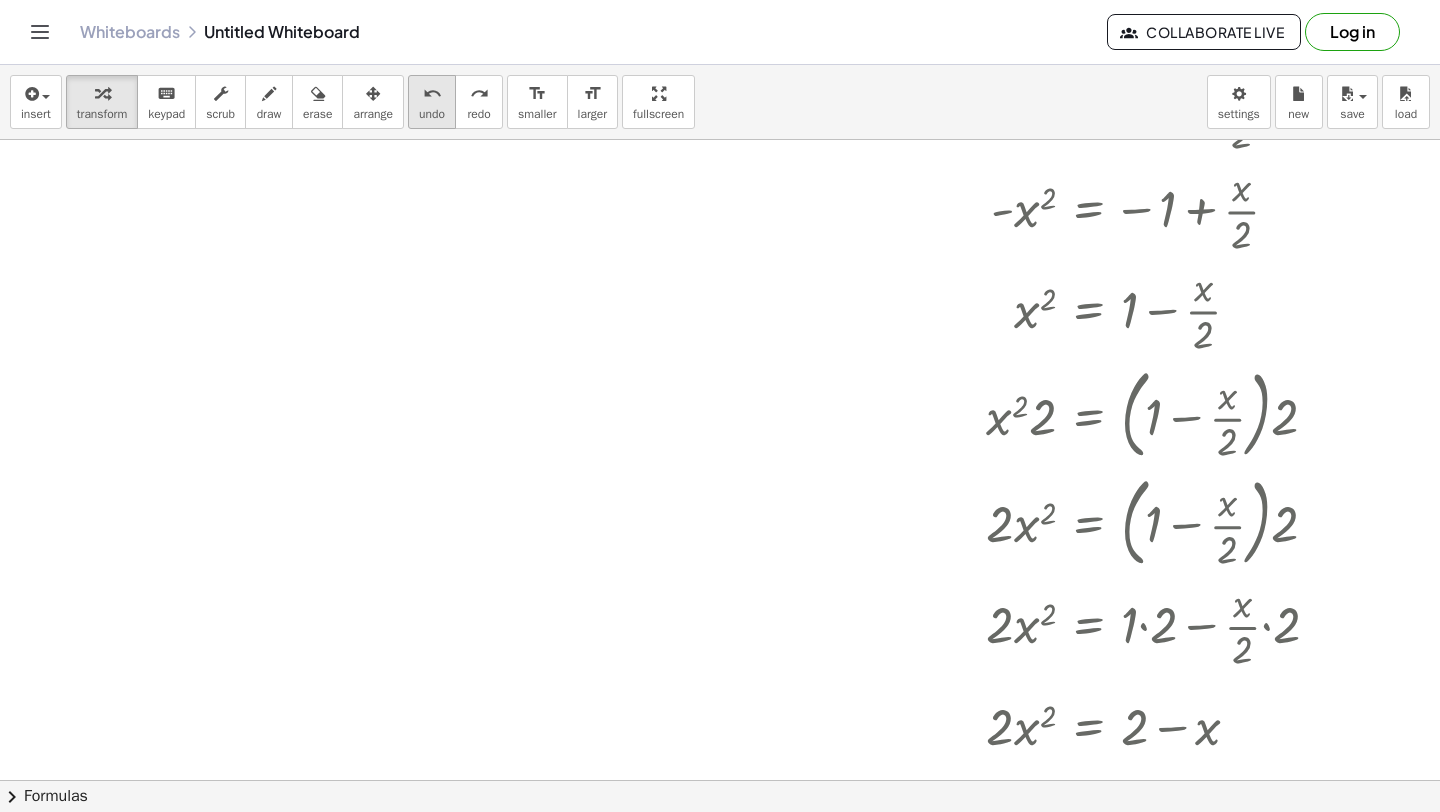 click on "undo" at bounding box center [432, 93] 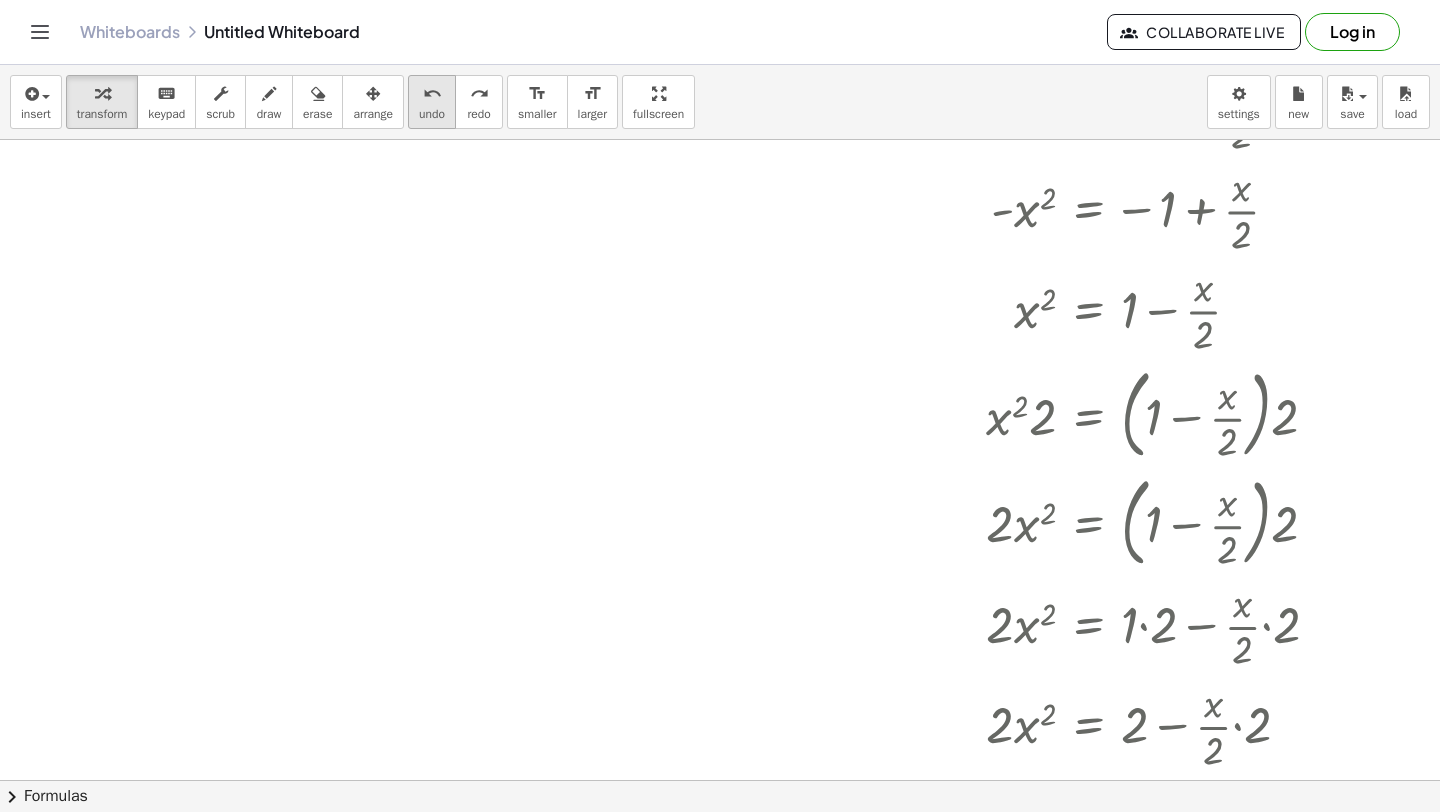 click on "undo" at bounding box center (432, 93) 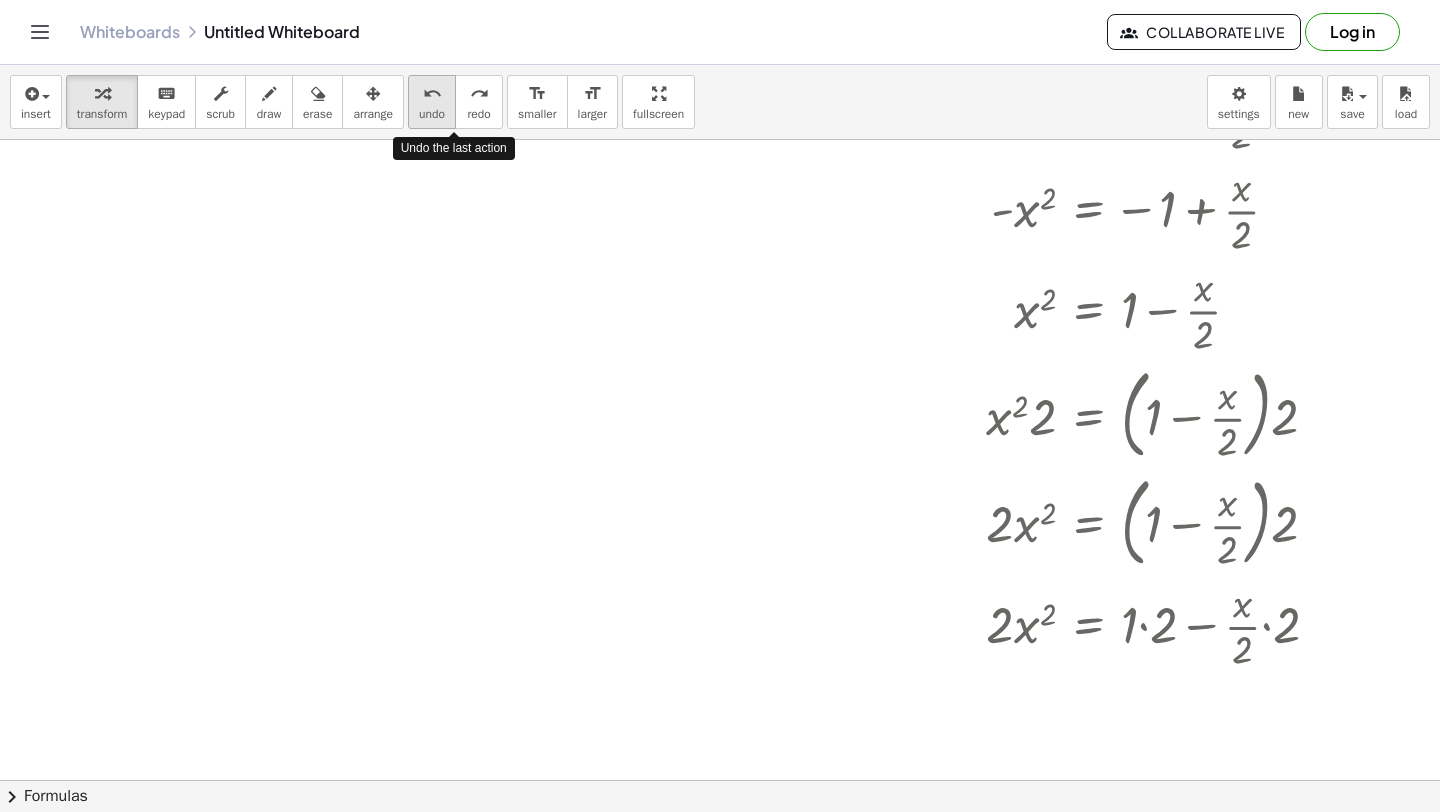 click on "undo" at bounding box center [432, 93] 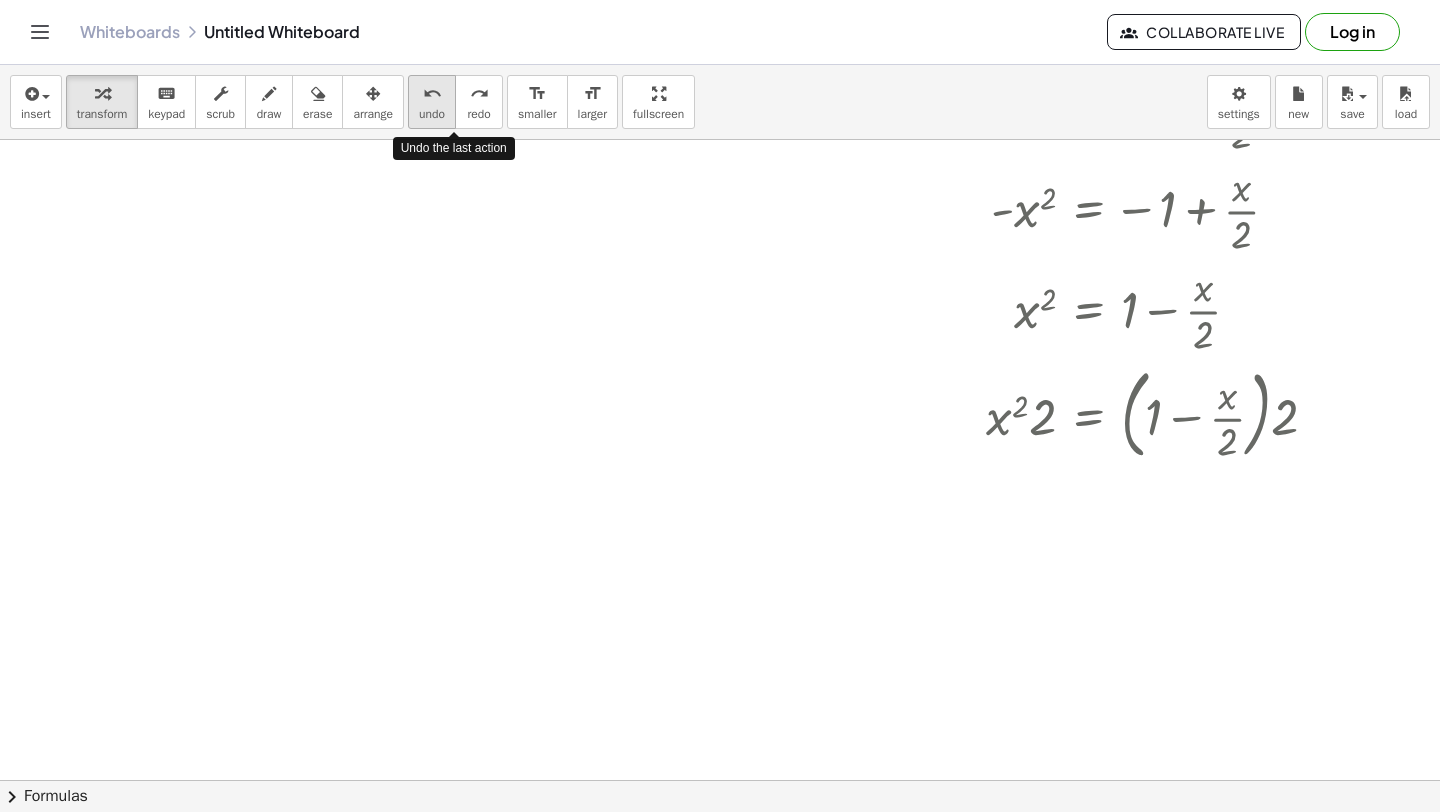 click on "undo" at bounding box center [432, 93] 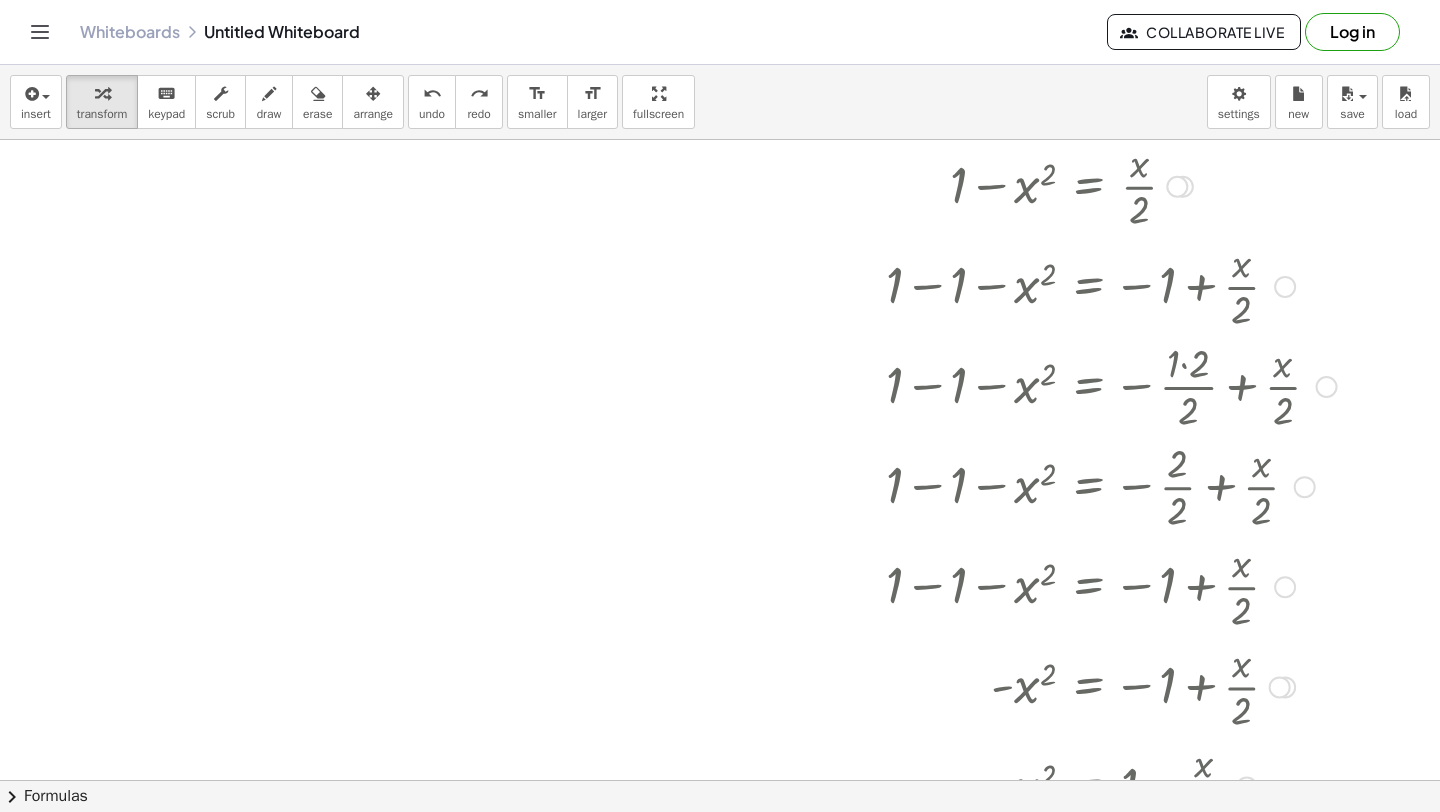 scroll, scrollTop: 9852, scrollLeft: 3, axis: both 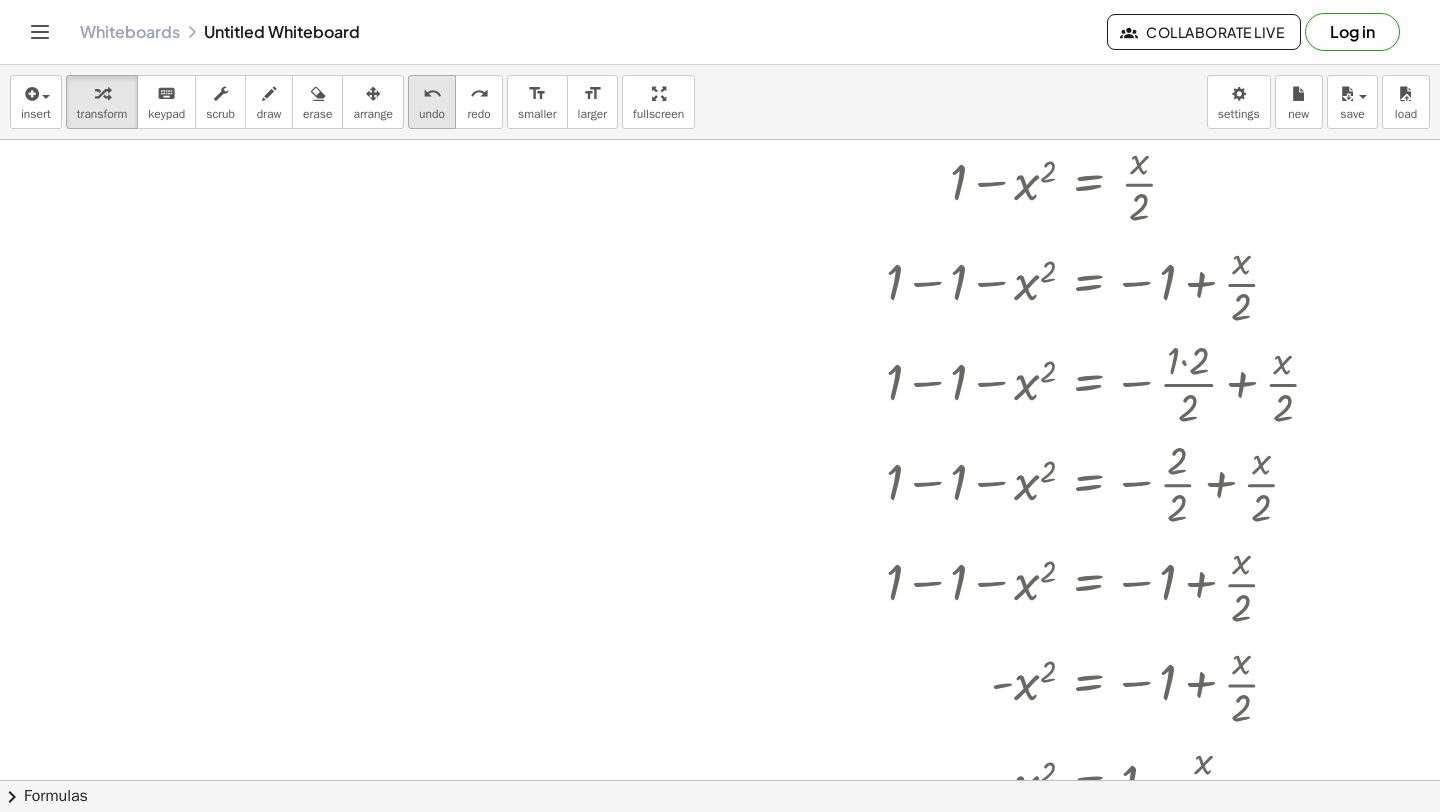 click on "undo" at bounding box center (432, 114) 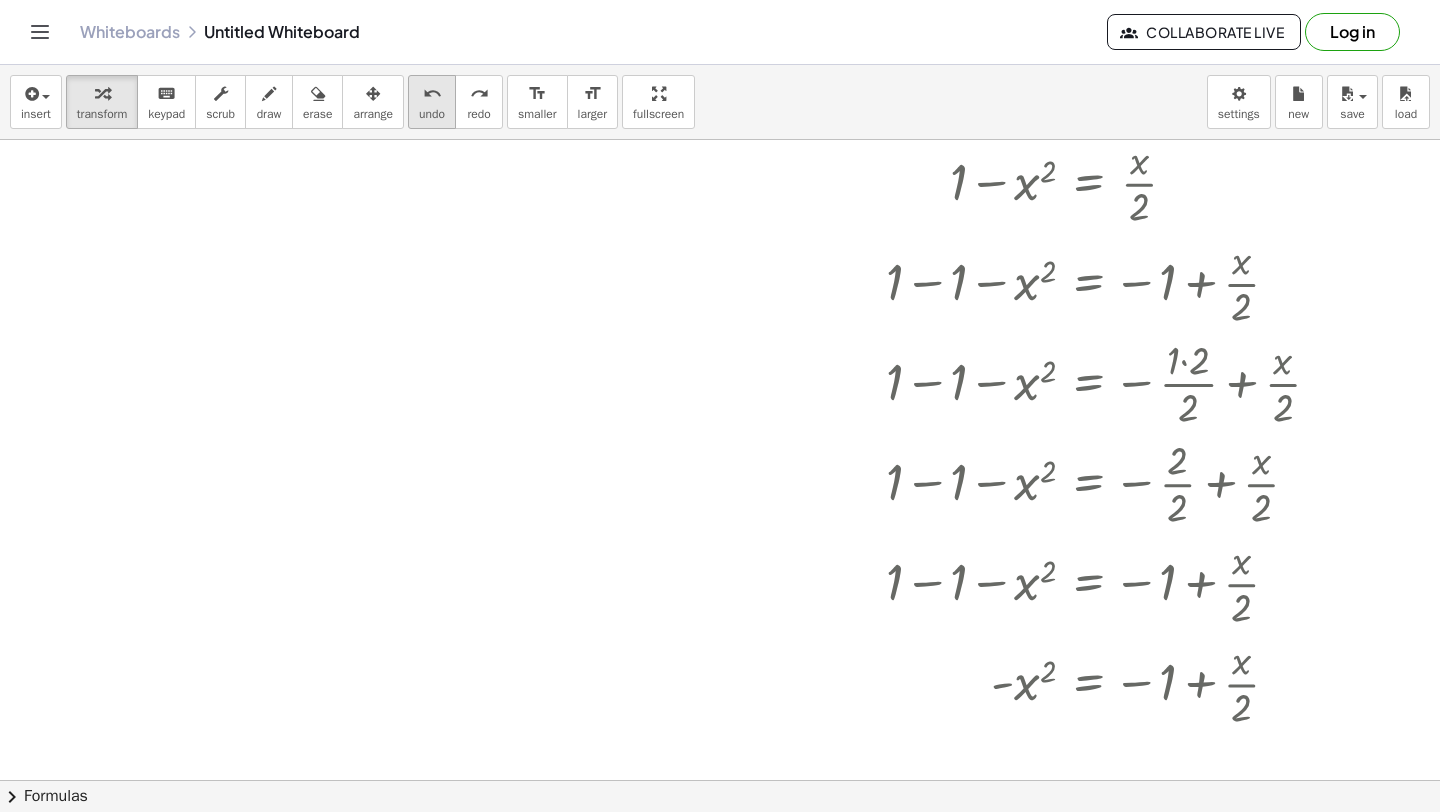 click on "undo" at bounding box center (432, 114) 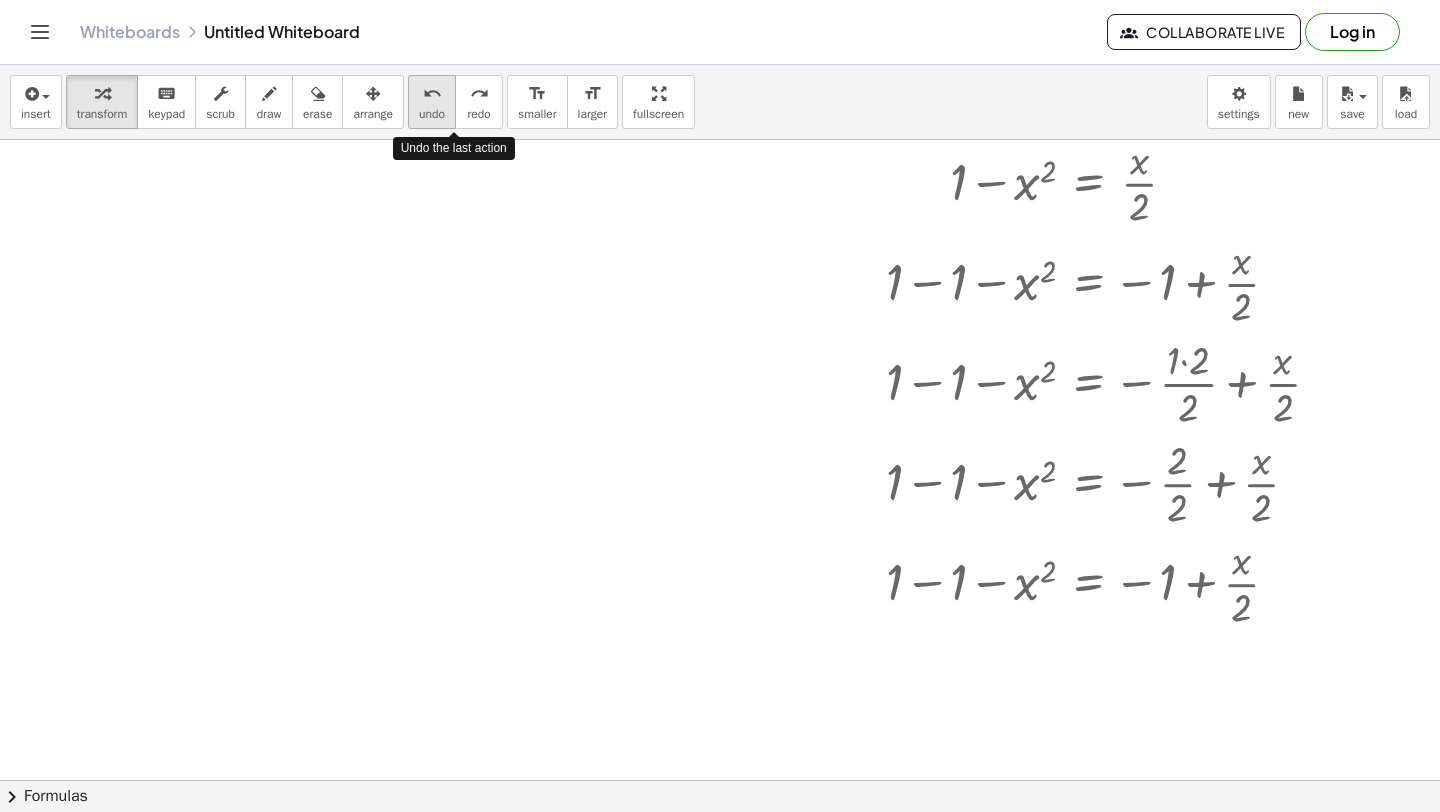 click on "undo" at bounding box center (432, 114) 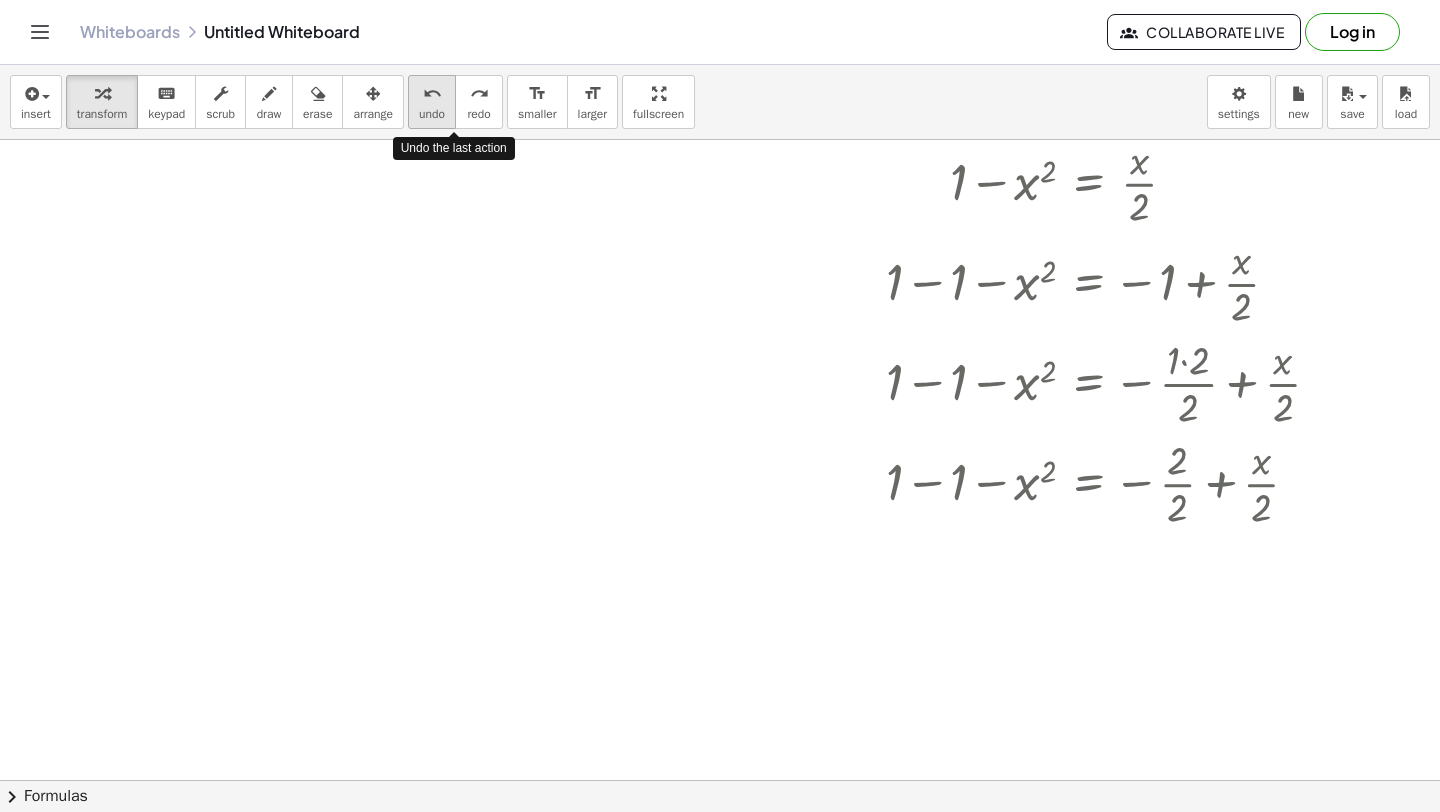click on "undo" at bounding box center (432, 114) 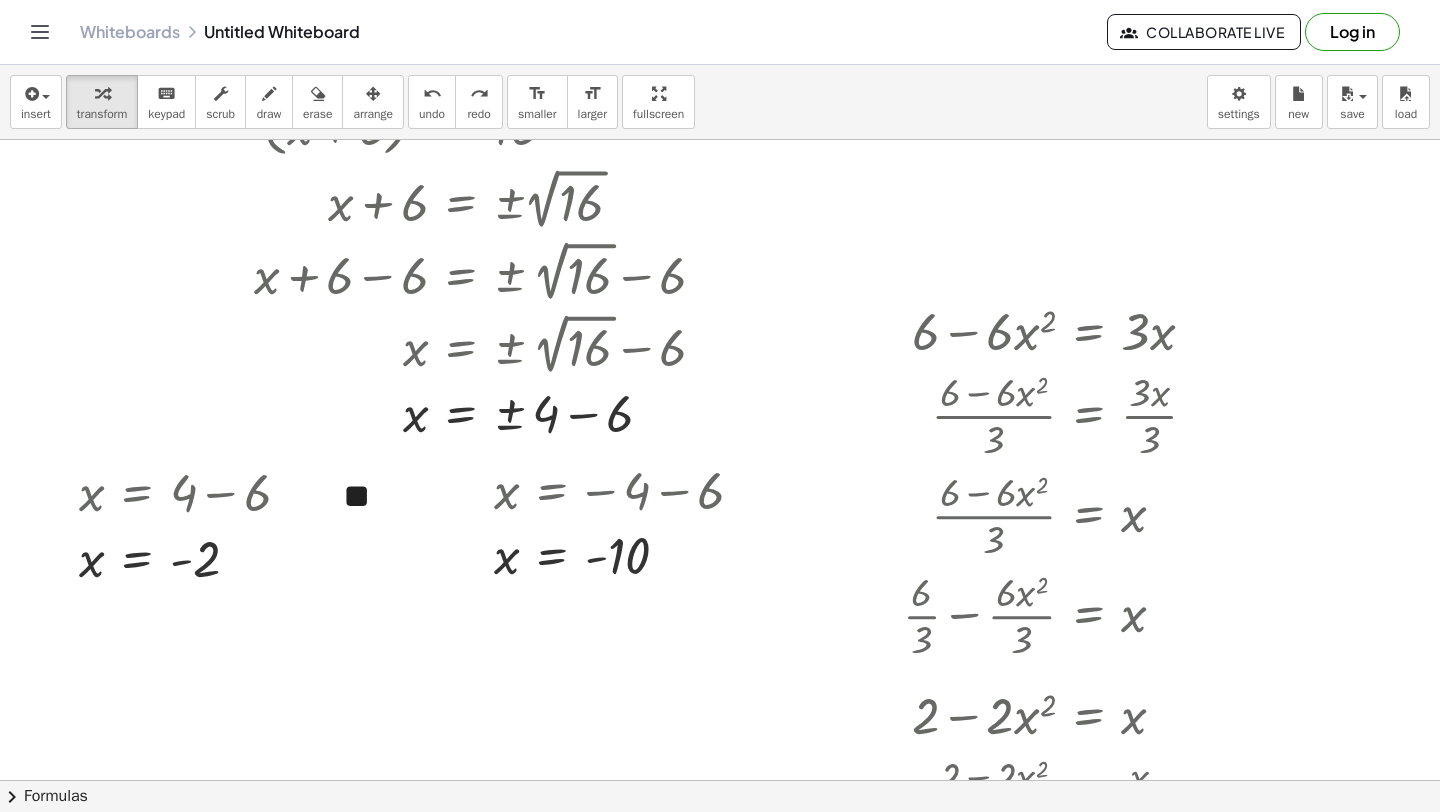 scroll, scrollTop: 9020, scrollLeft: 3, axis: both 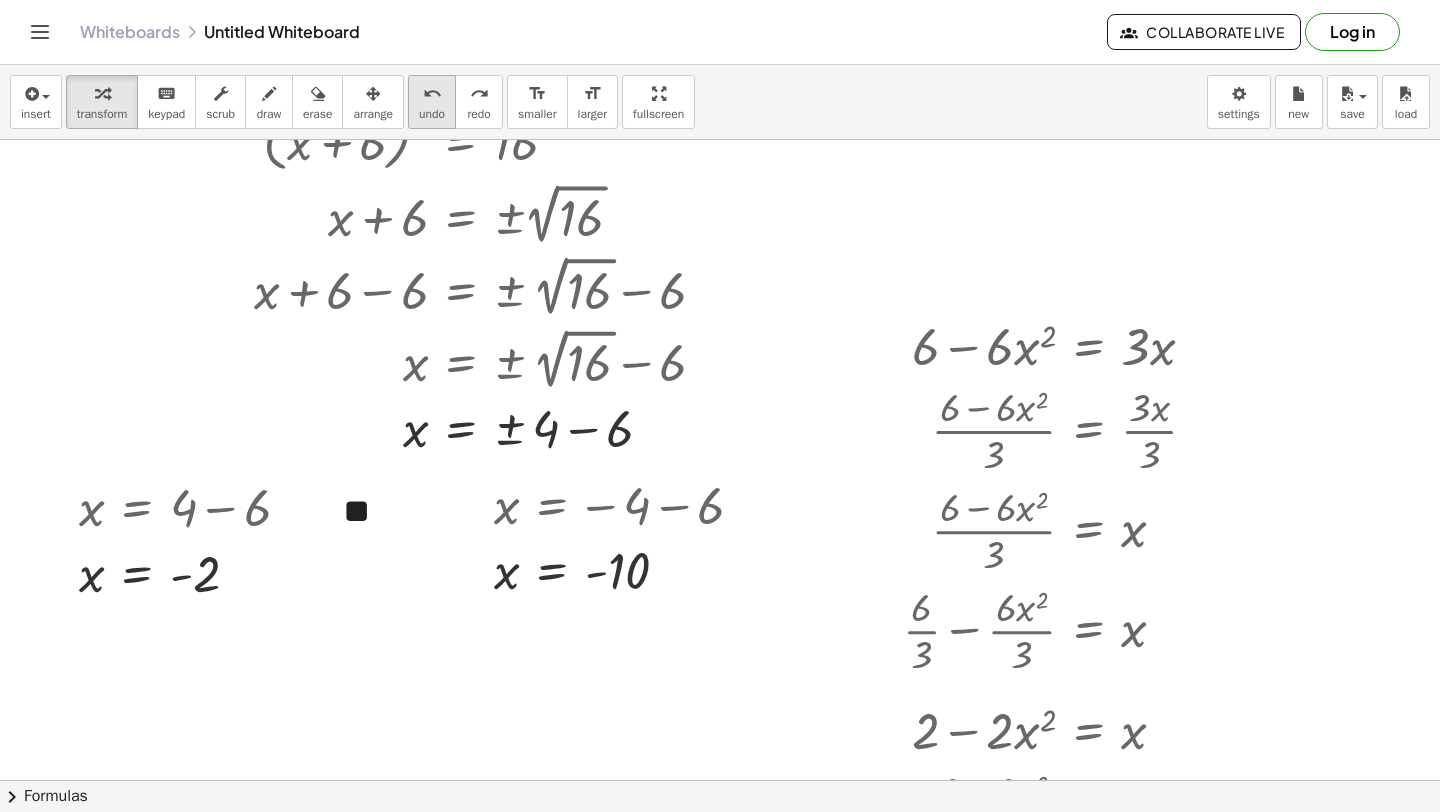 click on "undo" at bounding box center [432, 93] 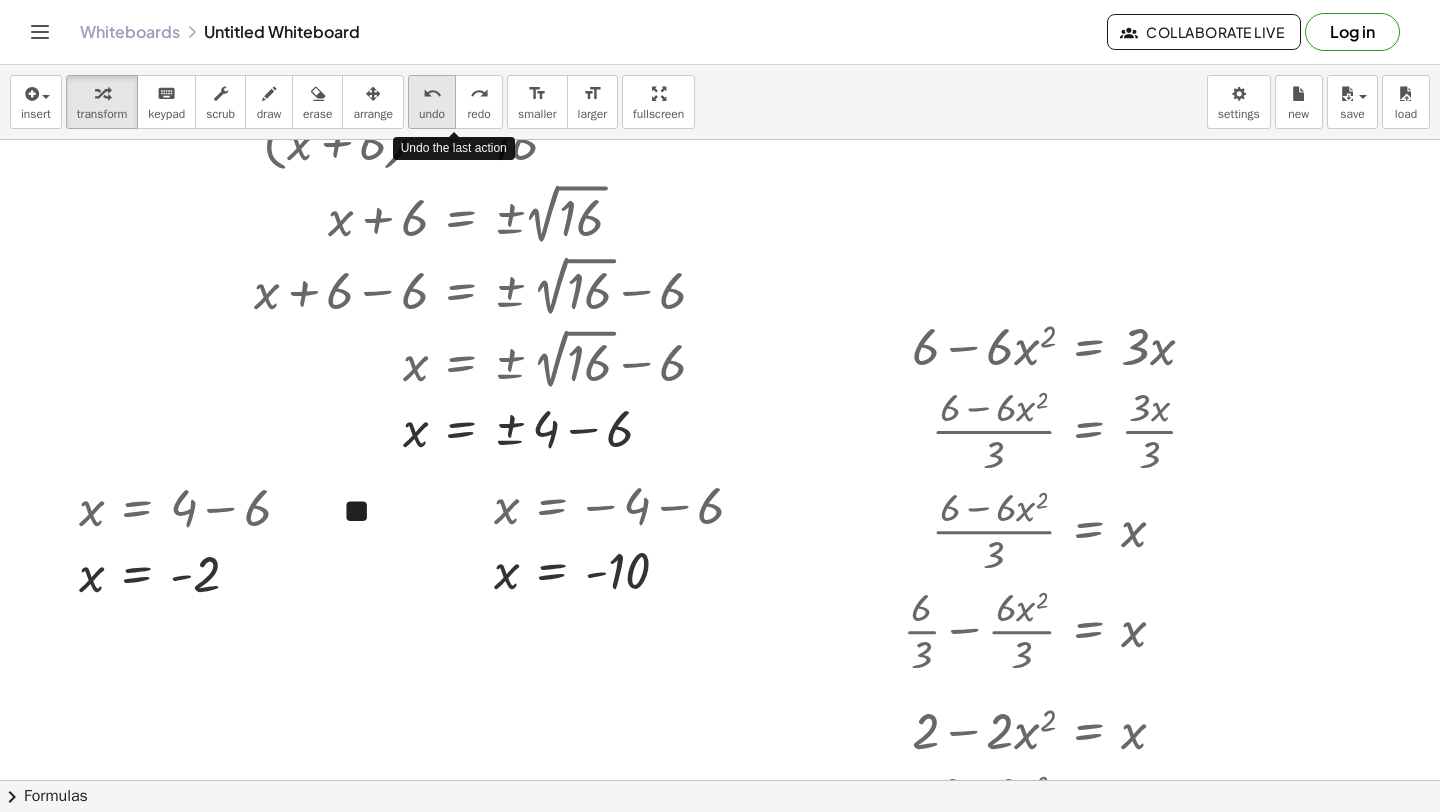 click on "undo" at bounding box center (432, 93) 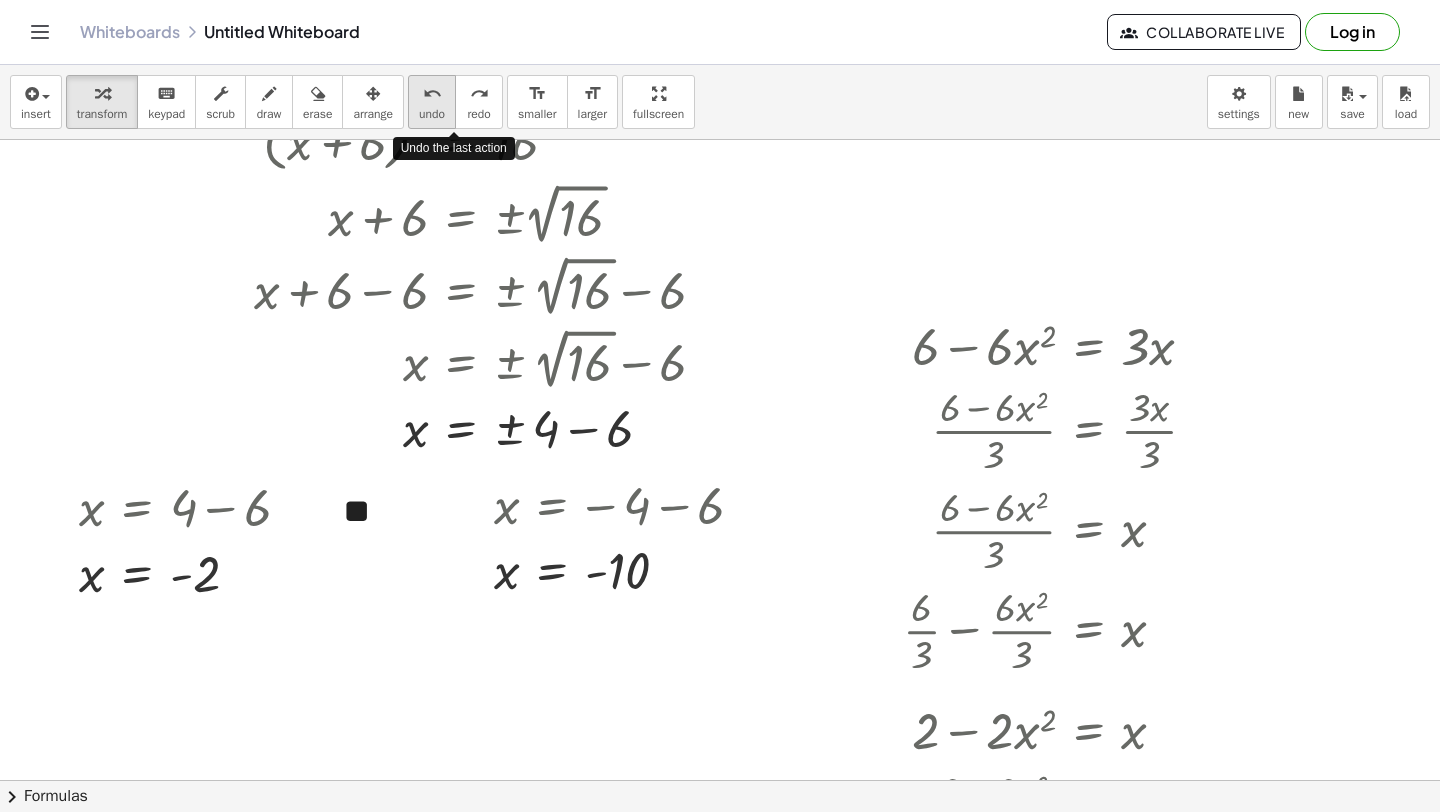 click on "undo" at bounding box center (432, 93) 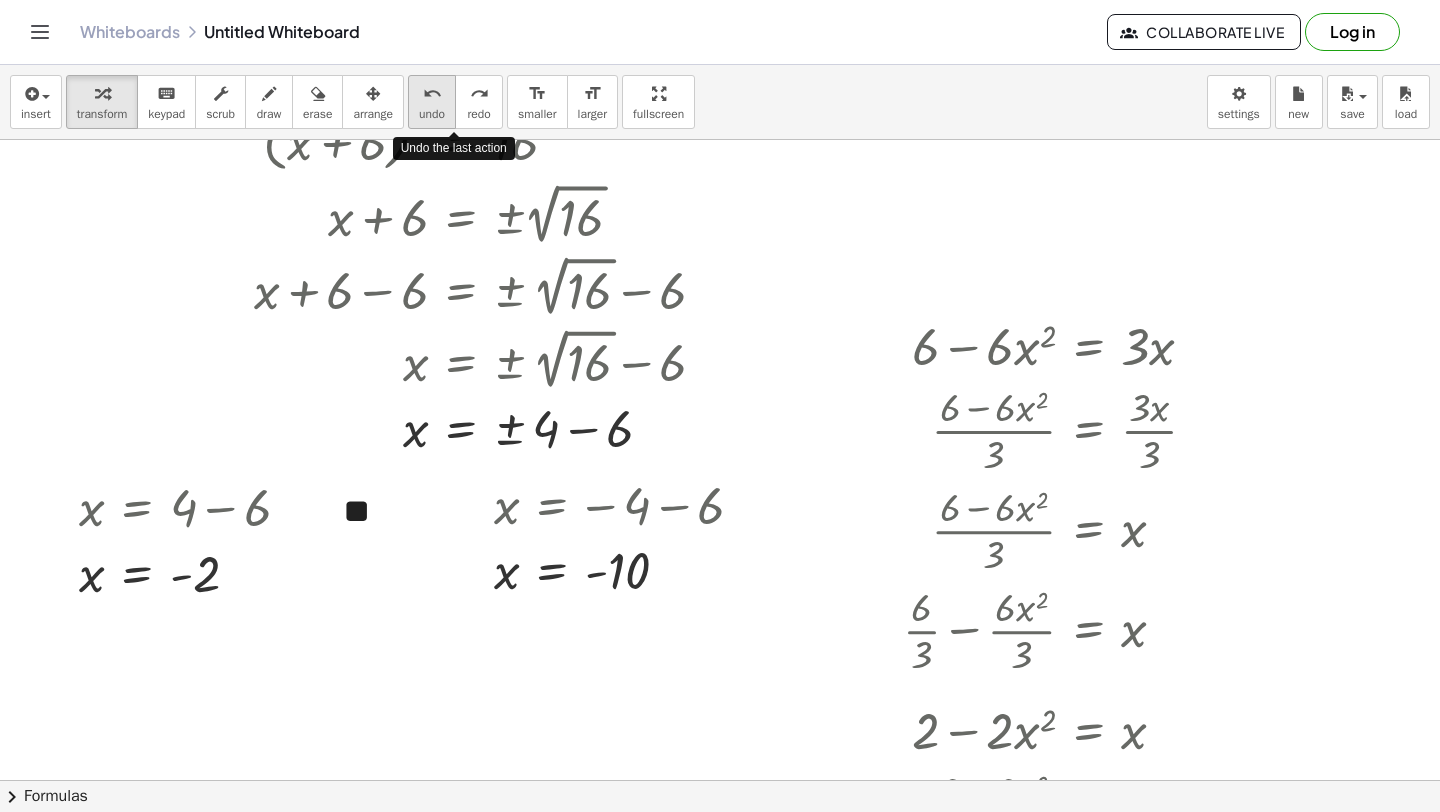 click on "undo" at bounding box center [432, 93] 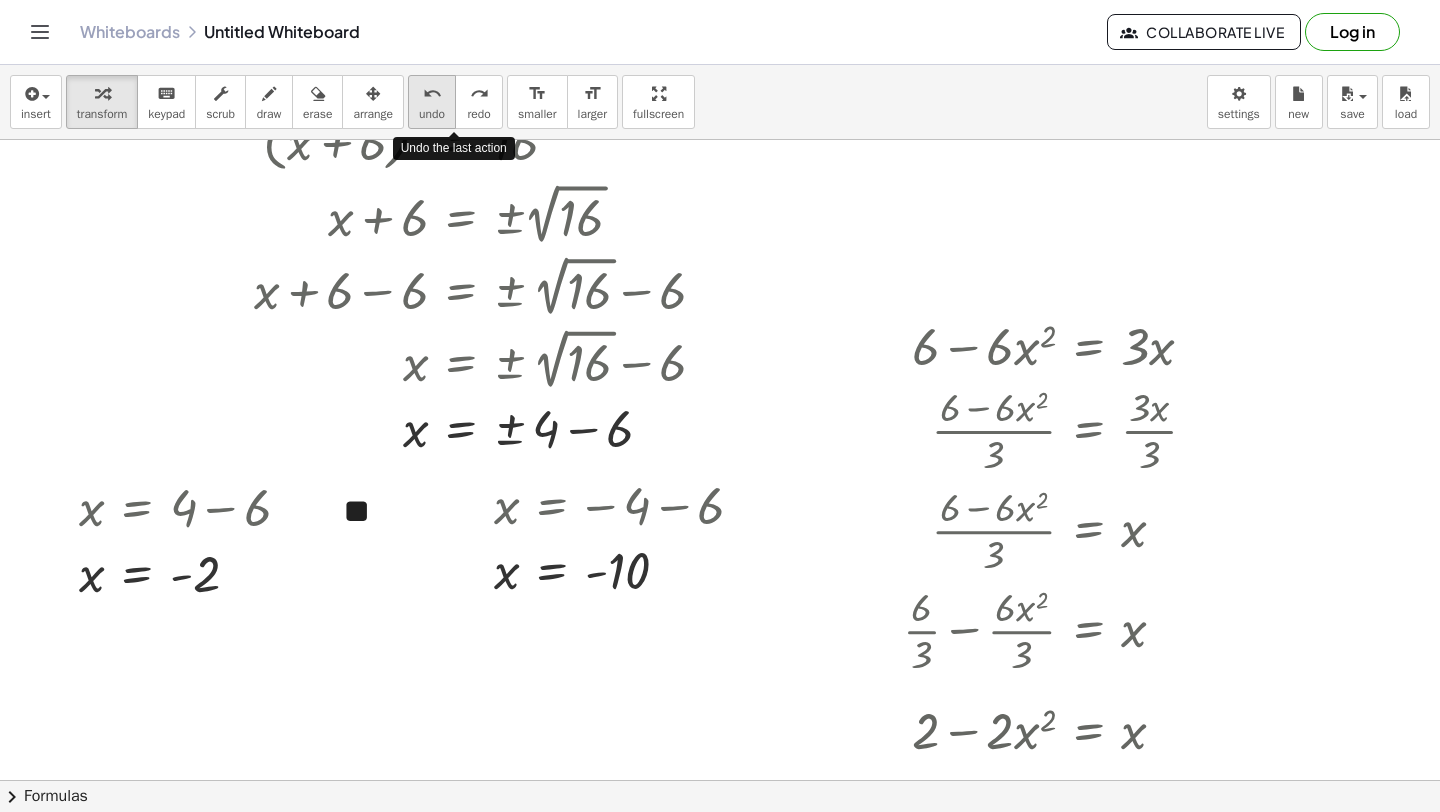 click on "undo" at bounding box center (432, 93) 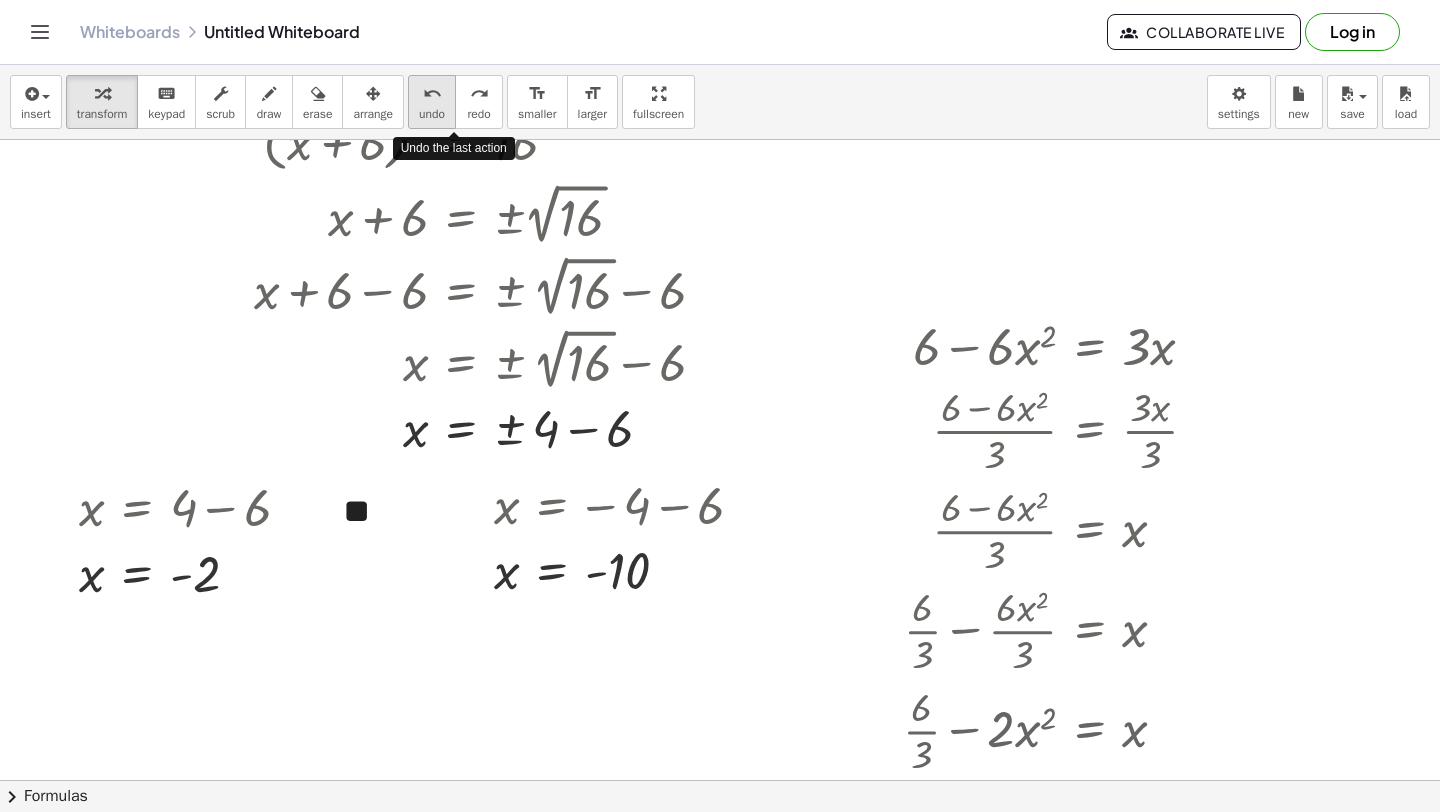 click on "undo" at bounding box center [432, 93] 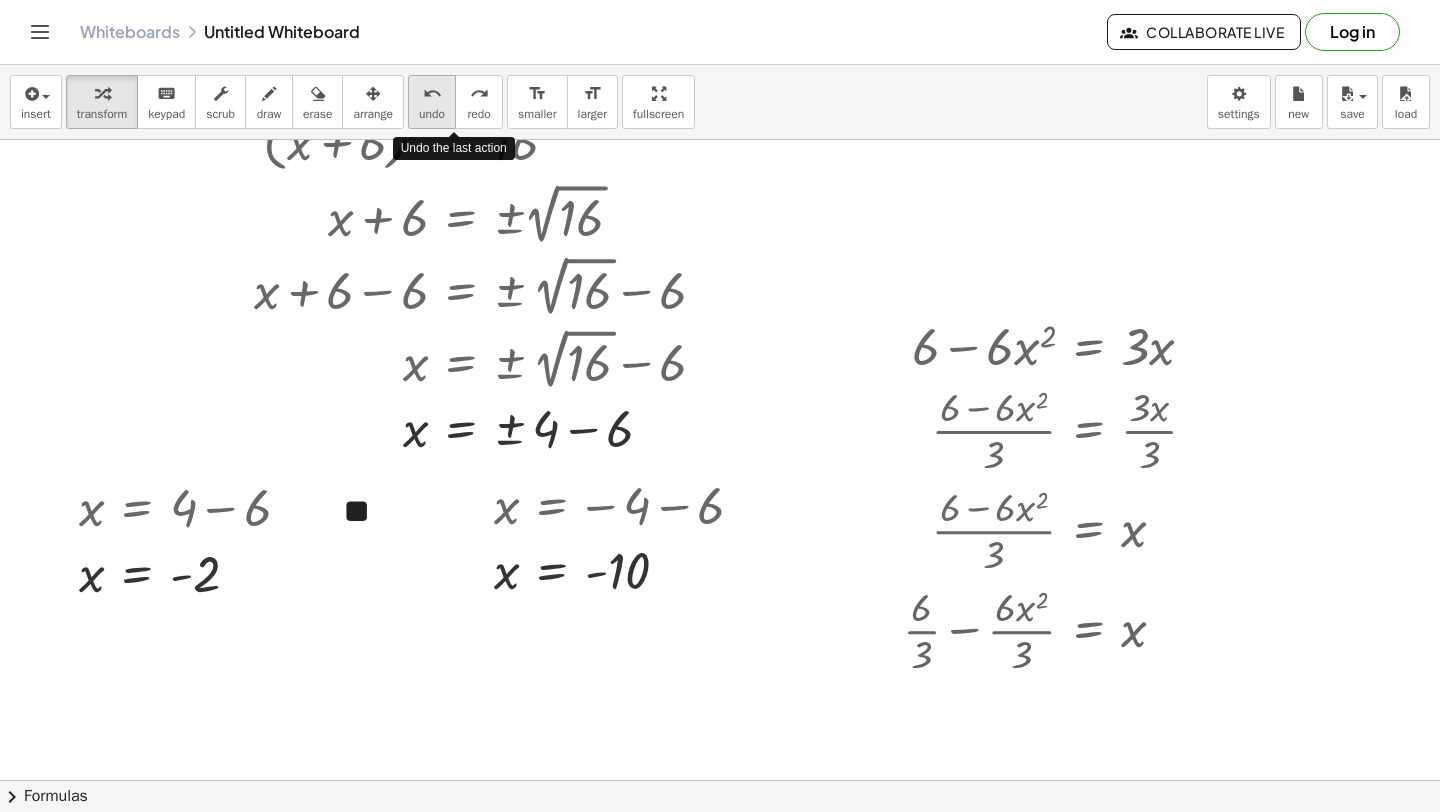 click on "undo" at bounding box center (432, 93) 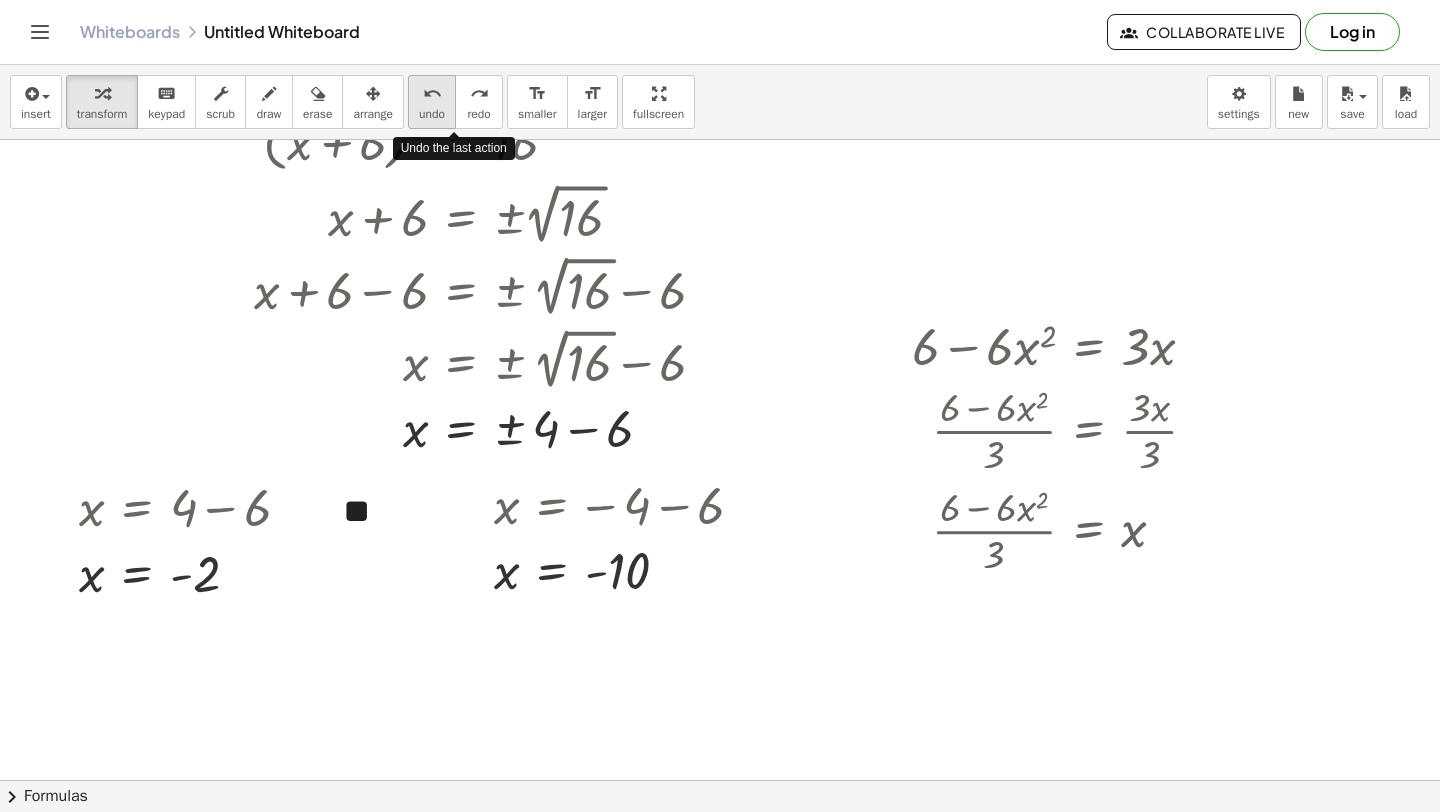 click on "undo" at bounding box center [432, 93] 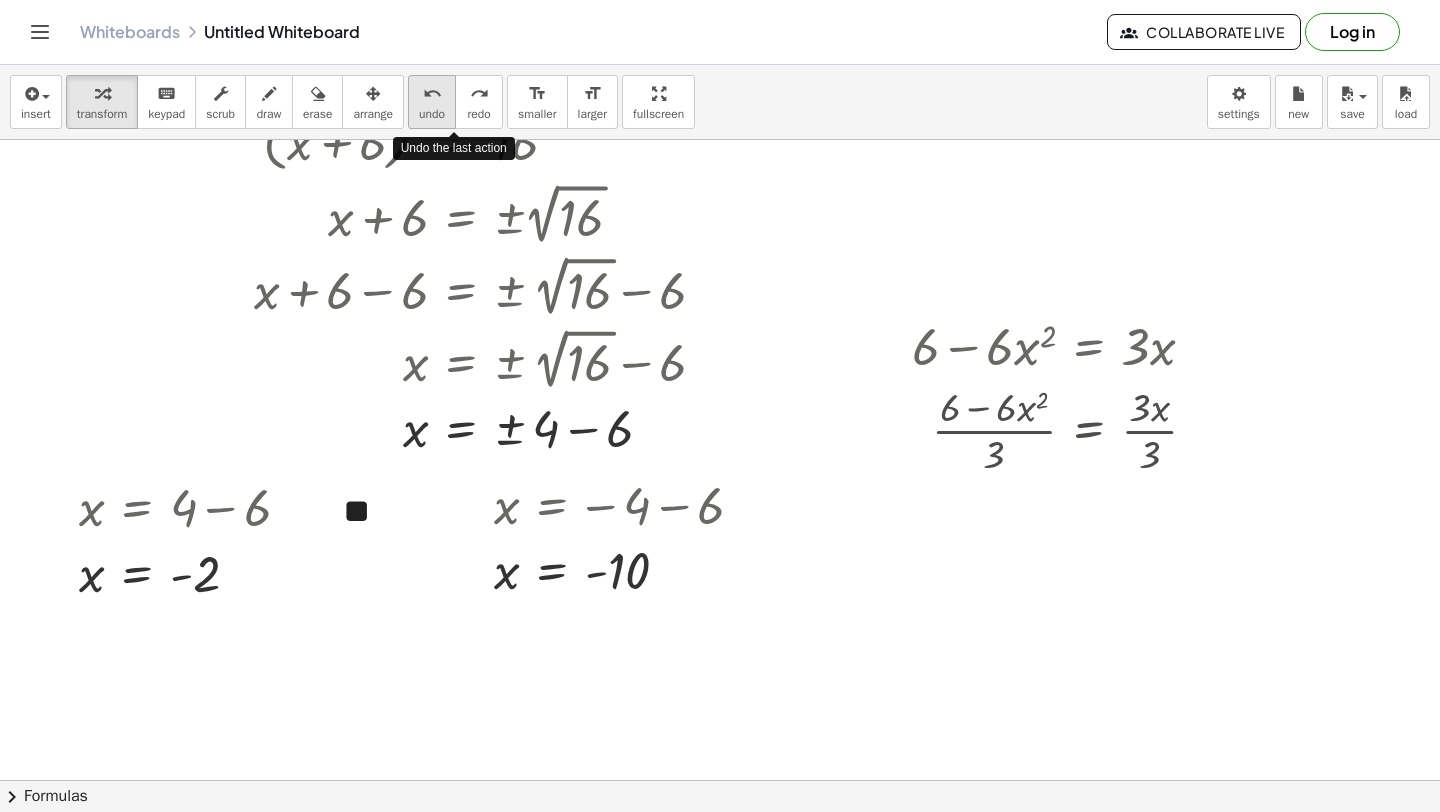 click on "undo" at bounding box center [432, 93] 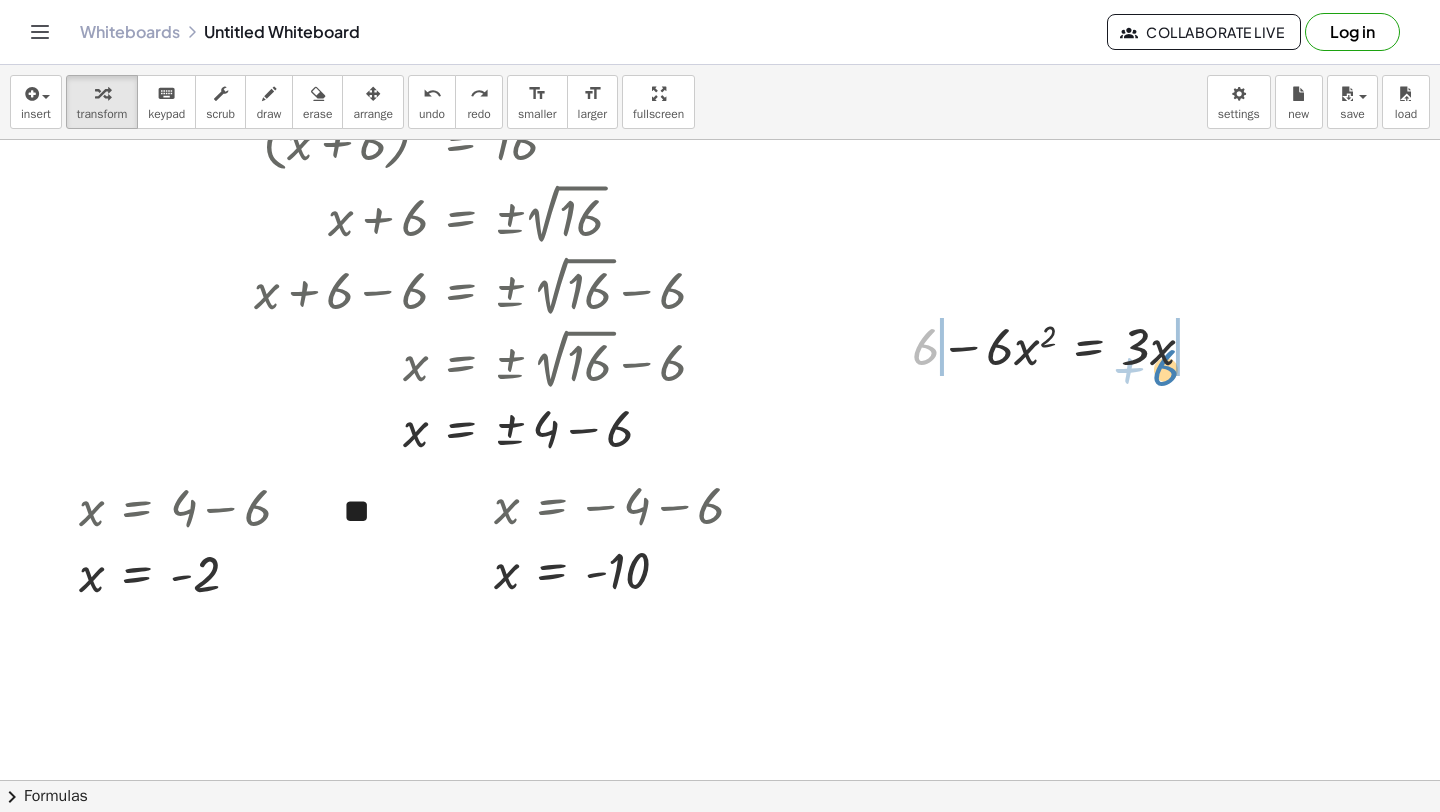 drag, startPoint x: 919, startPoint y: 362, endPoint x: 1159, endPoint y: 383, distance: 240.91699 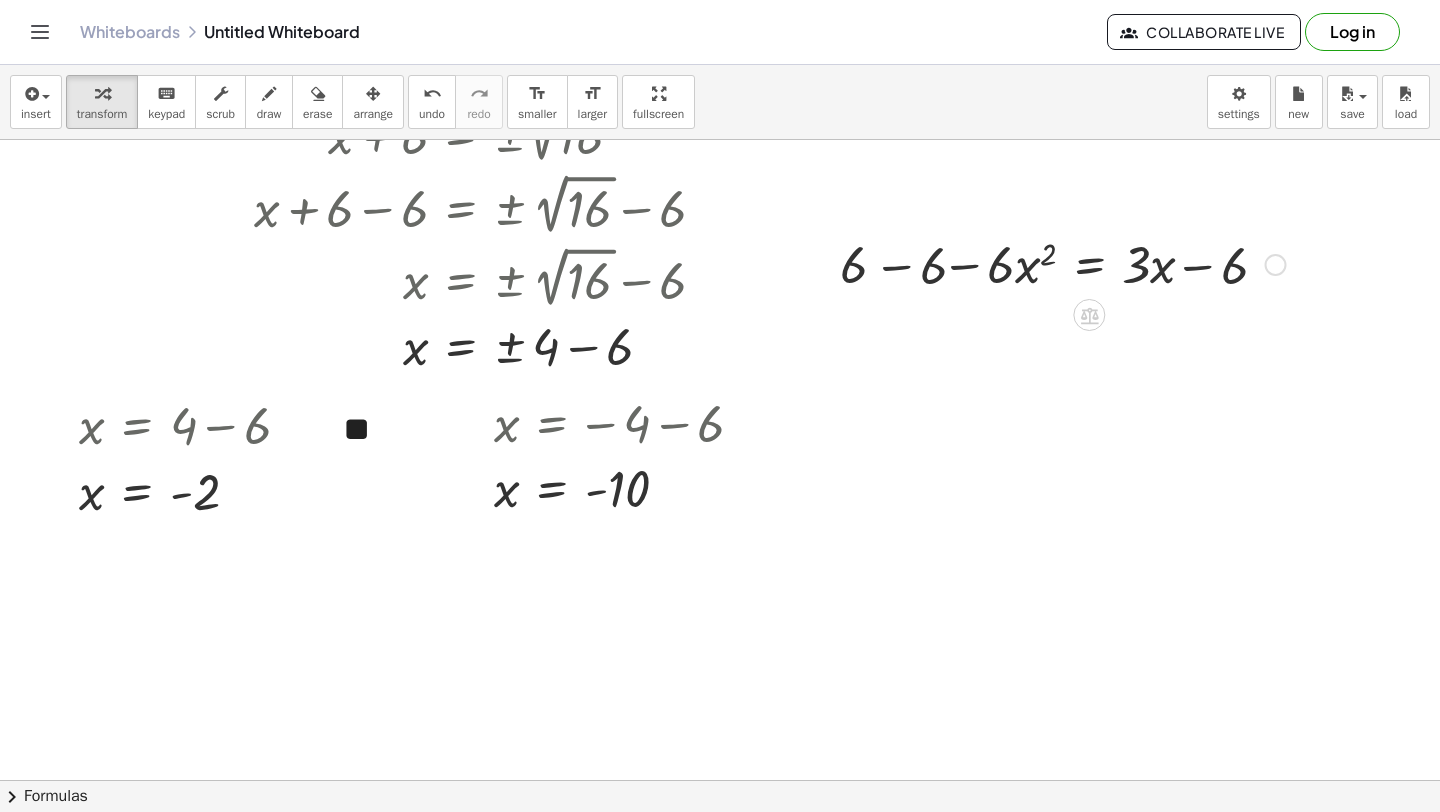 scroll, scrollTop: 9120, scrollLeft: 3, axis: both 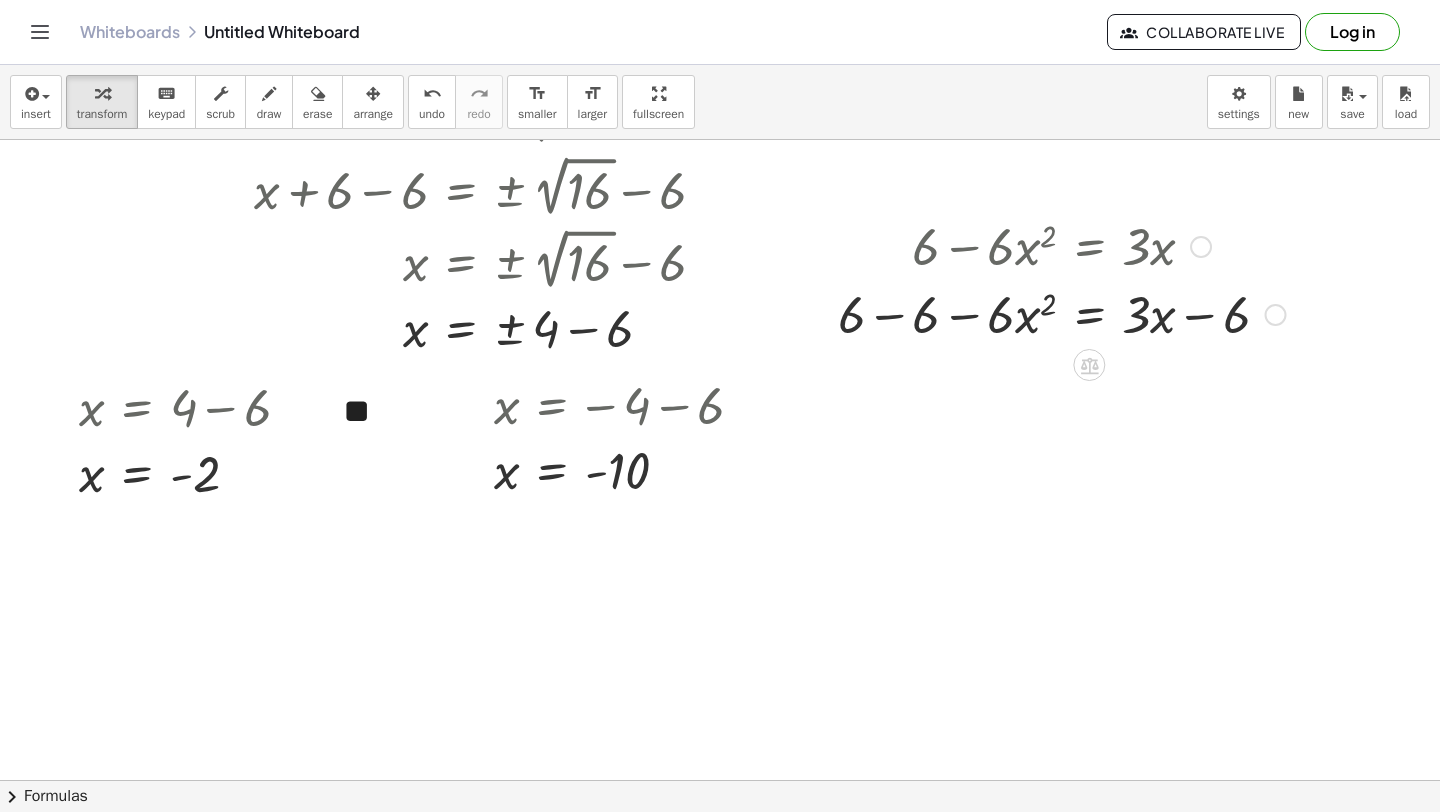 click at bounding box center [1062, 313] 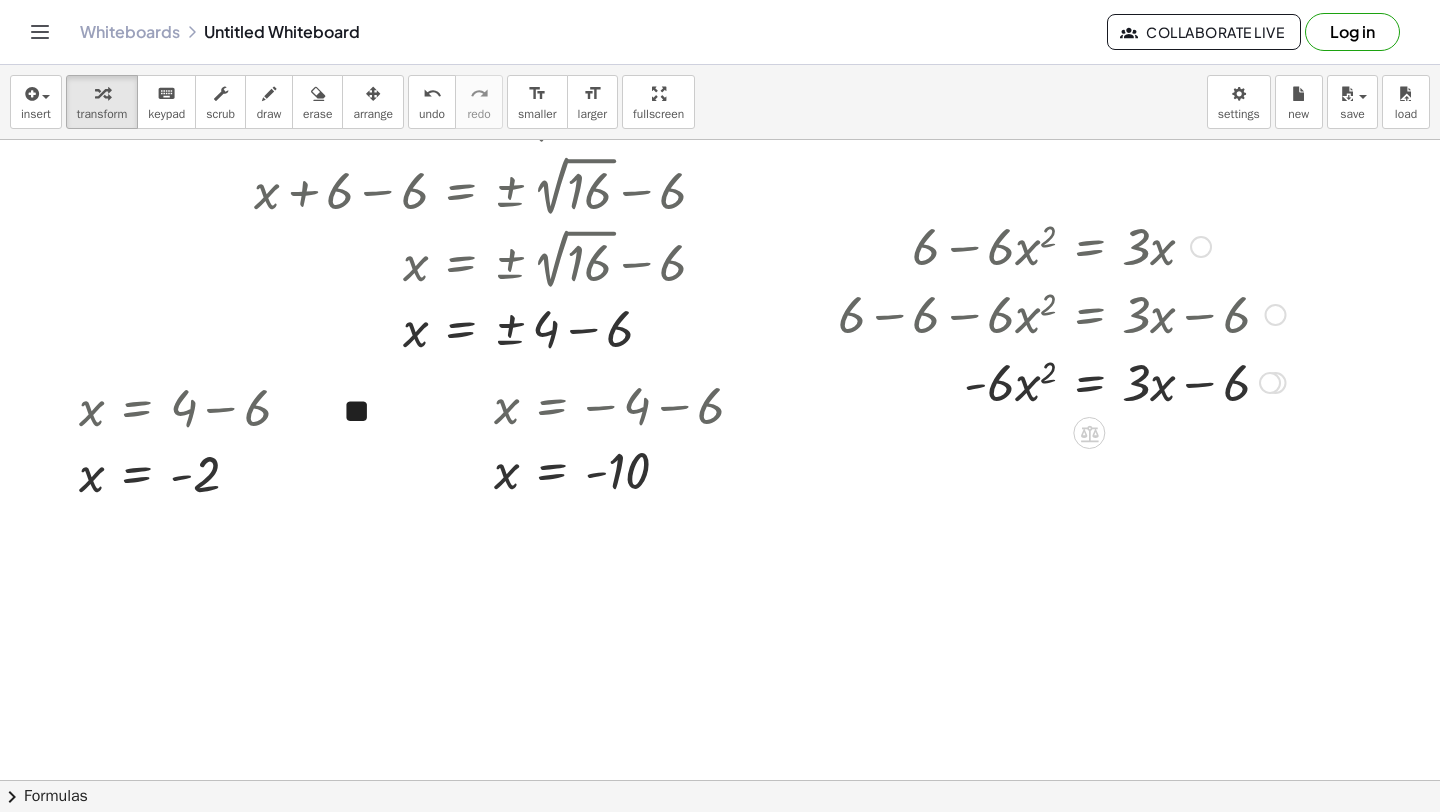 click at bounding box center (1062, 381) 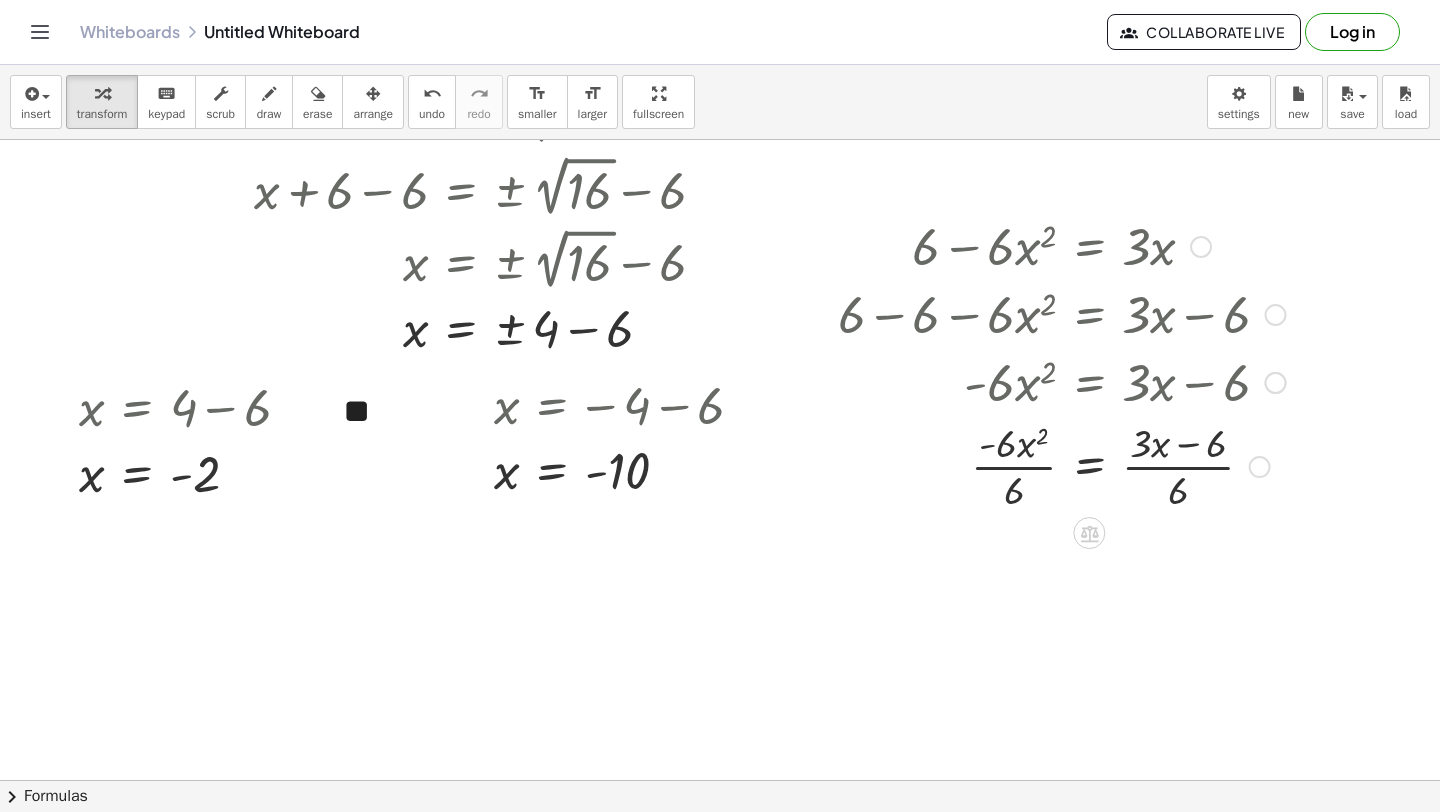 click at bounding box center (1062, 465) 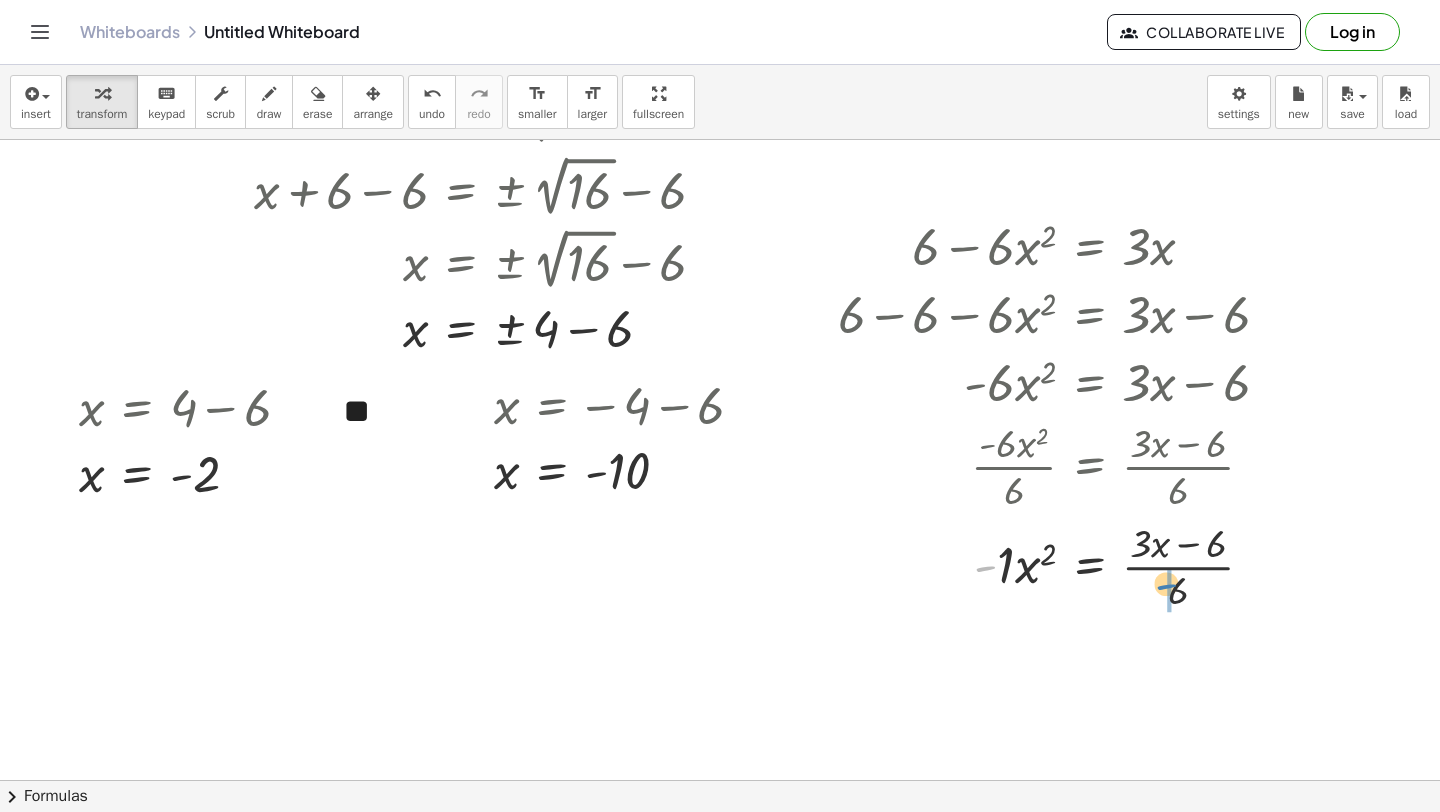 drag, startPoint x: 978, startPoint y: 559, endPoint x: 1160, endPoint y: 577, distance: 182.88794 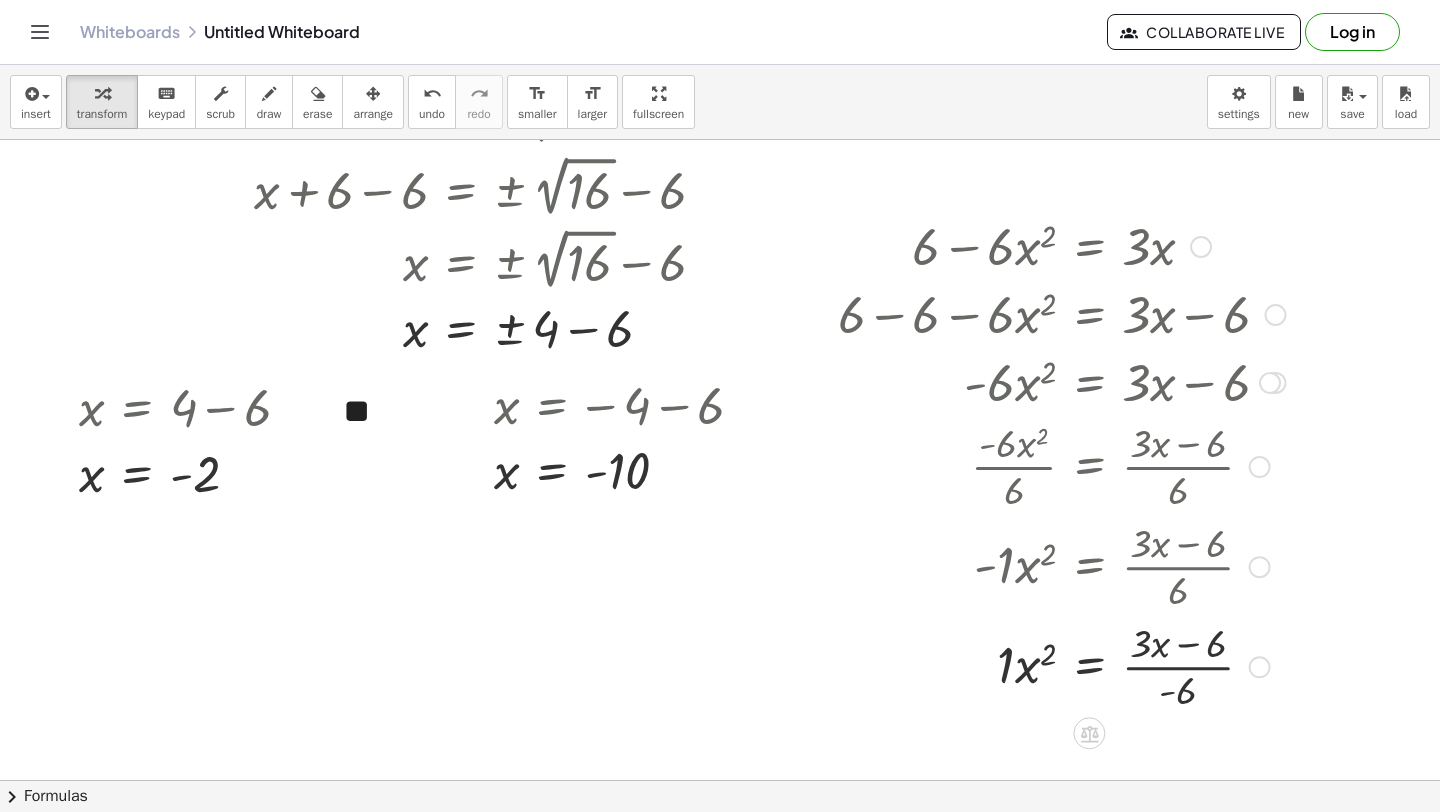 click at bounding box center (1062, 665) 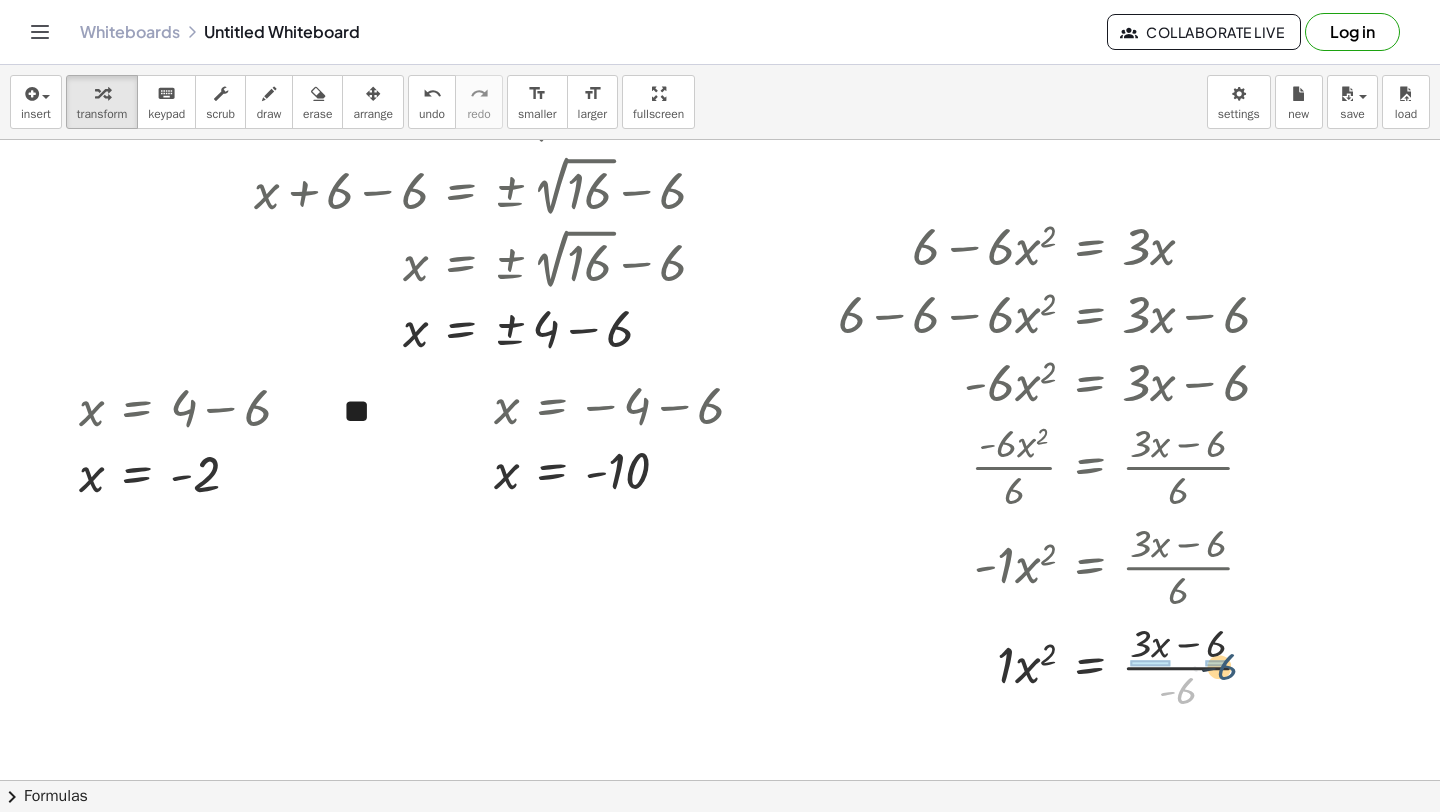 drag, startPoint x: 1183, startPoint y: 698, endPoint x: 1217, endPoint y: 671, distance: 43.416588 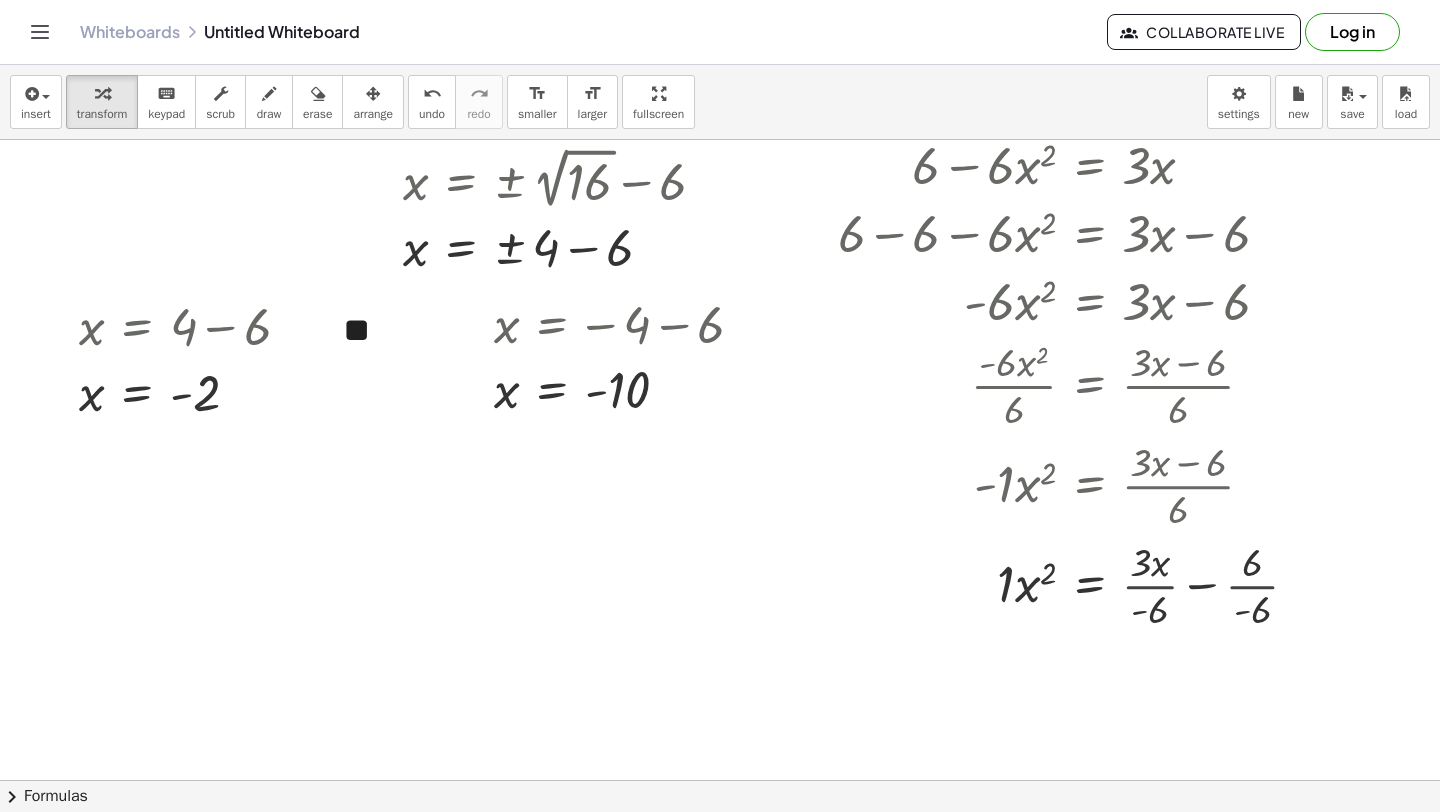 scroll, scrollTop: 9202, scrollLeft: 3, axis: both 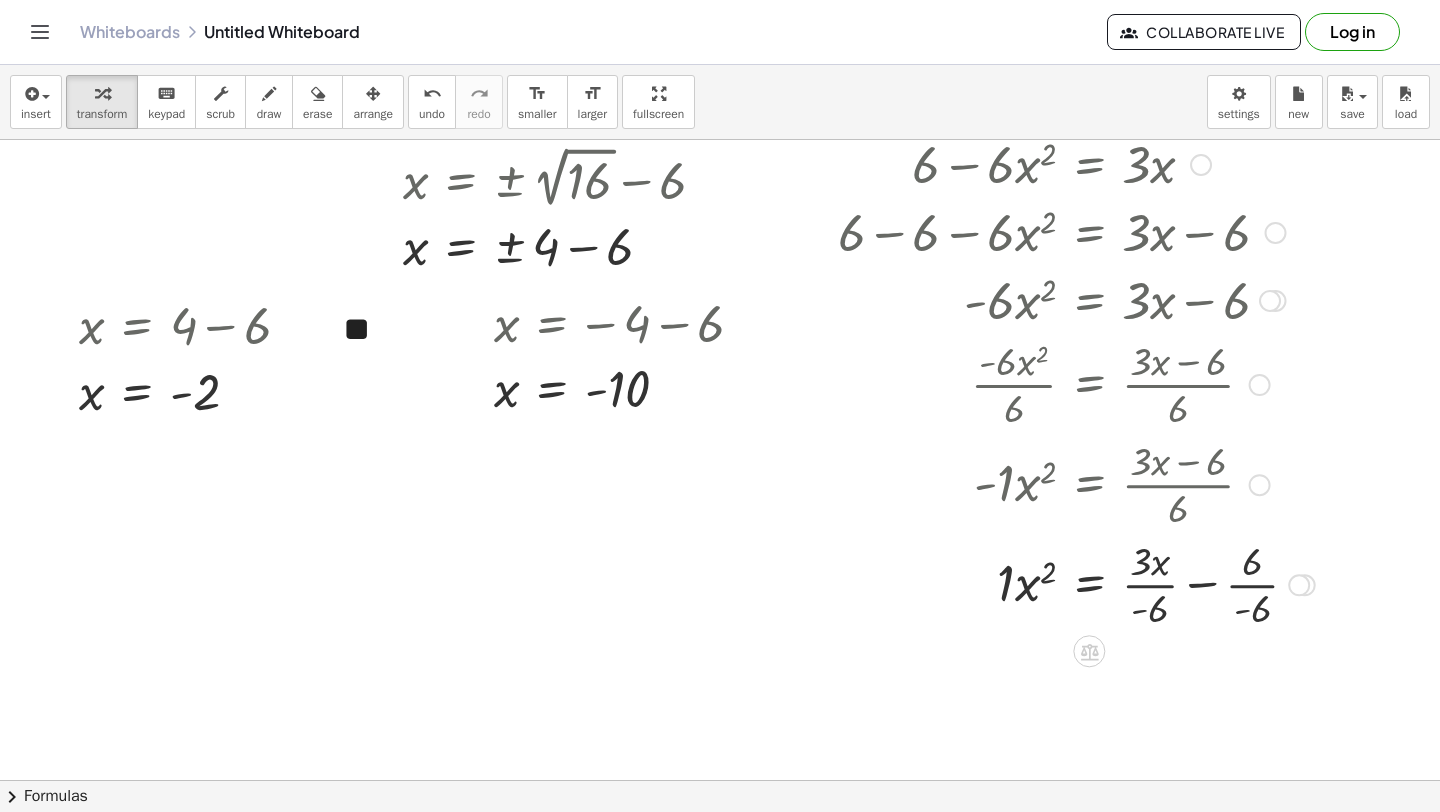 click at bounding box center (1076, 583) 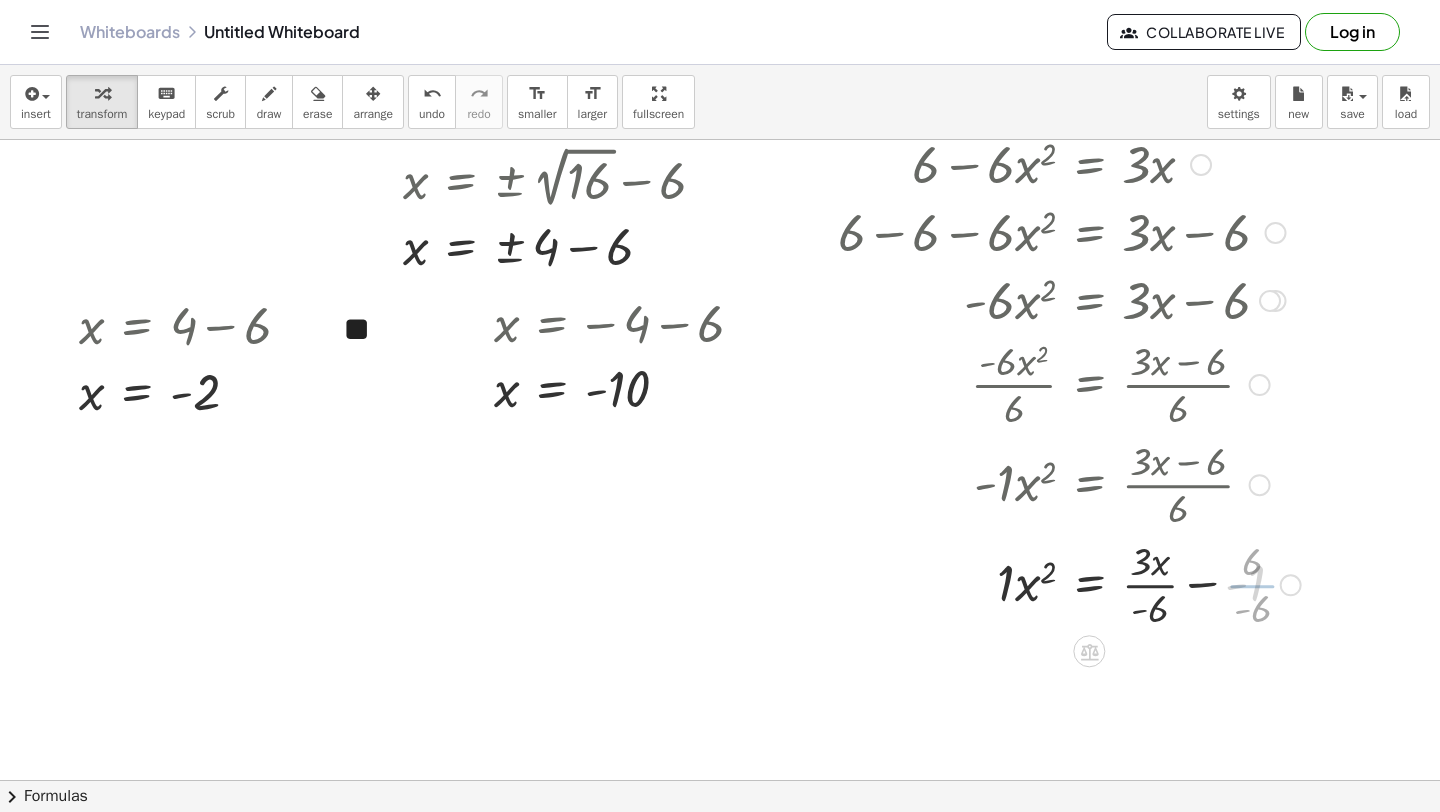 click at bounding box center (1069, 583) 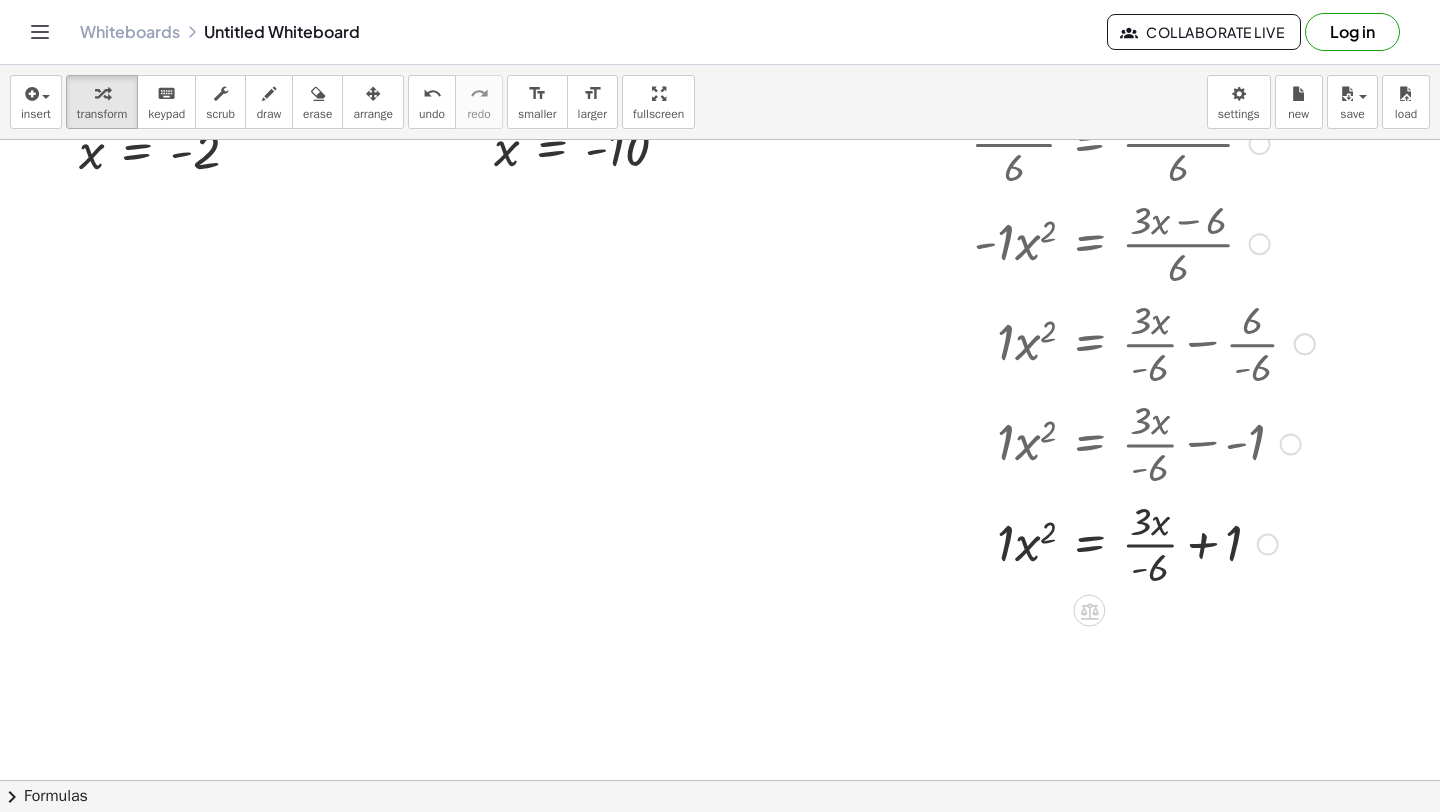 scroll, scrollTop: 9447, scrollLeft: 3, axis: both 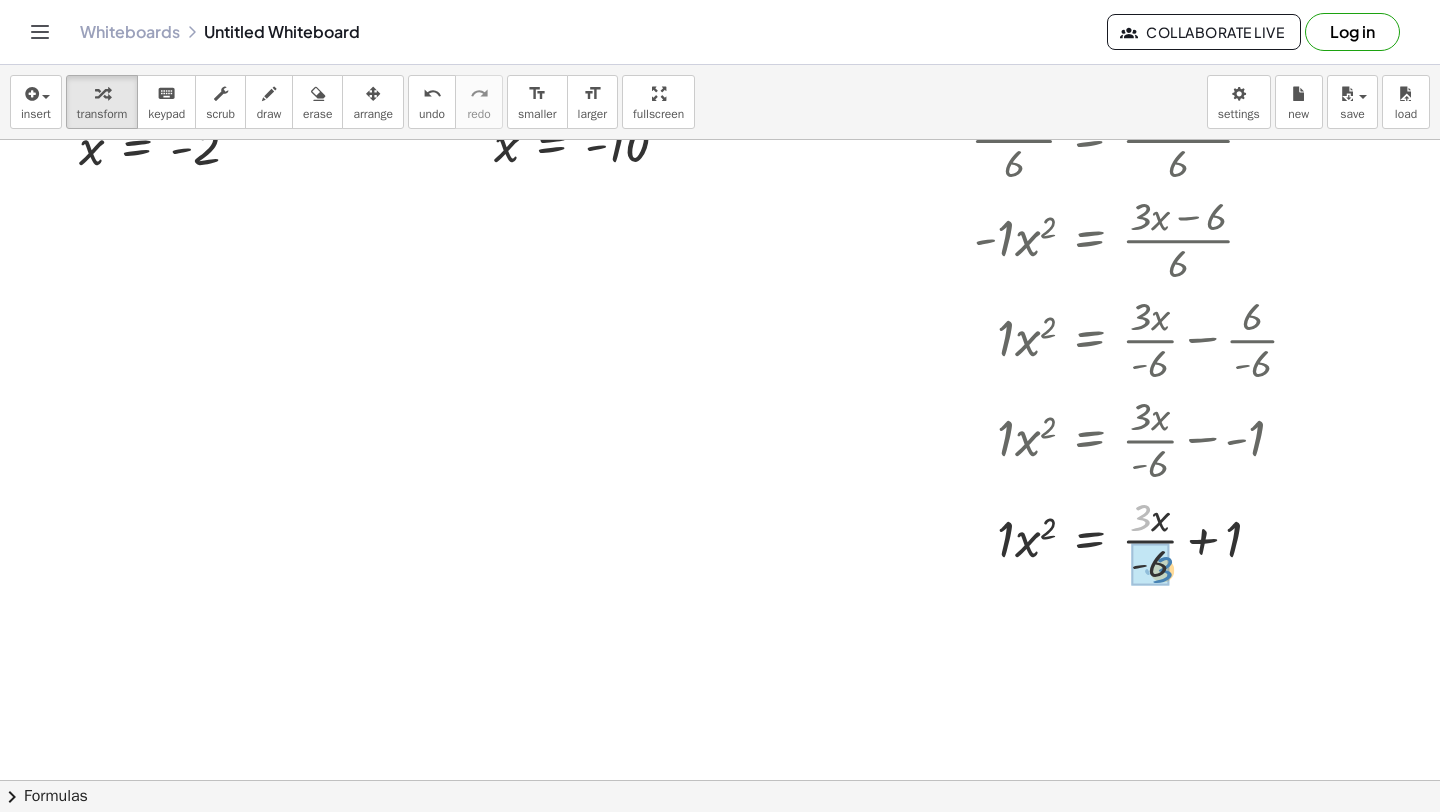 drag, startPoint x: 1135, startPoint y: 509, endPoint x: 1157, endPoint y: 561, distance: 56.462376 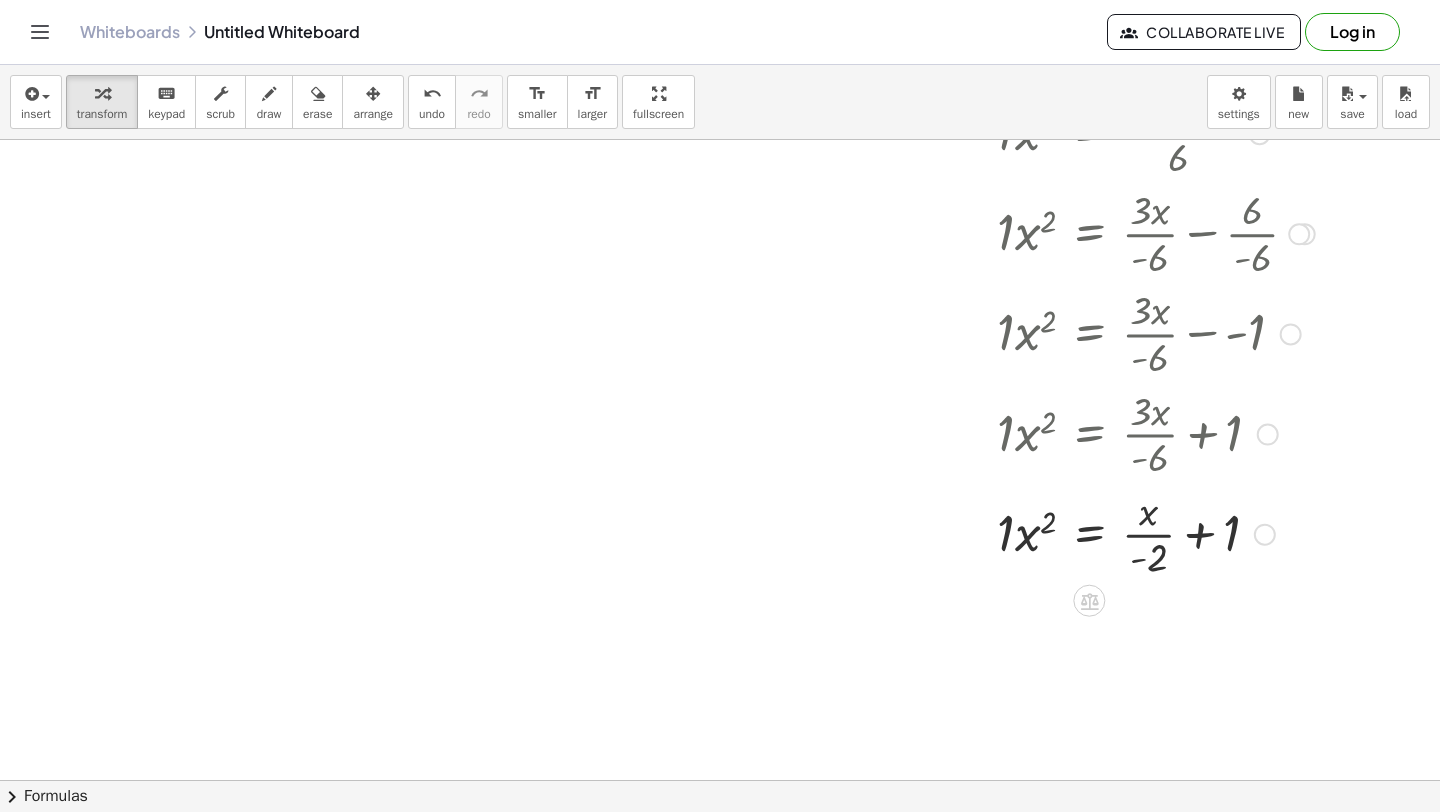 scroll, scrollTop: 9561, scrollLeft: 3, axis: both 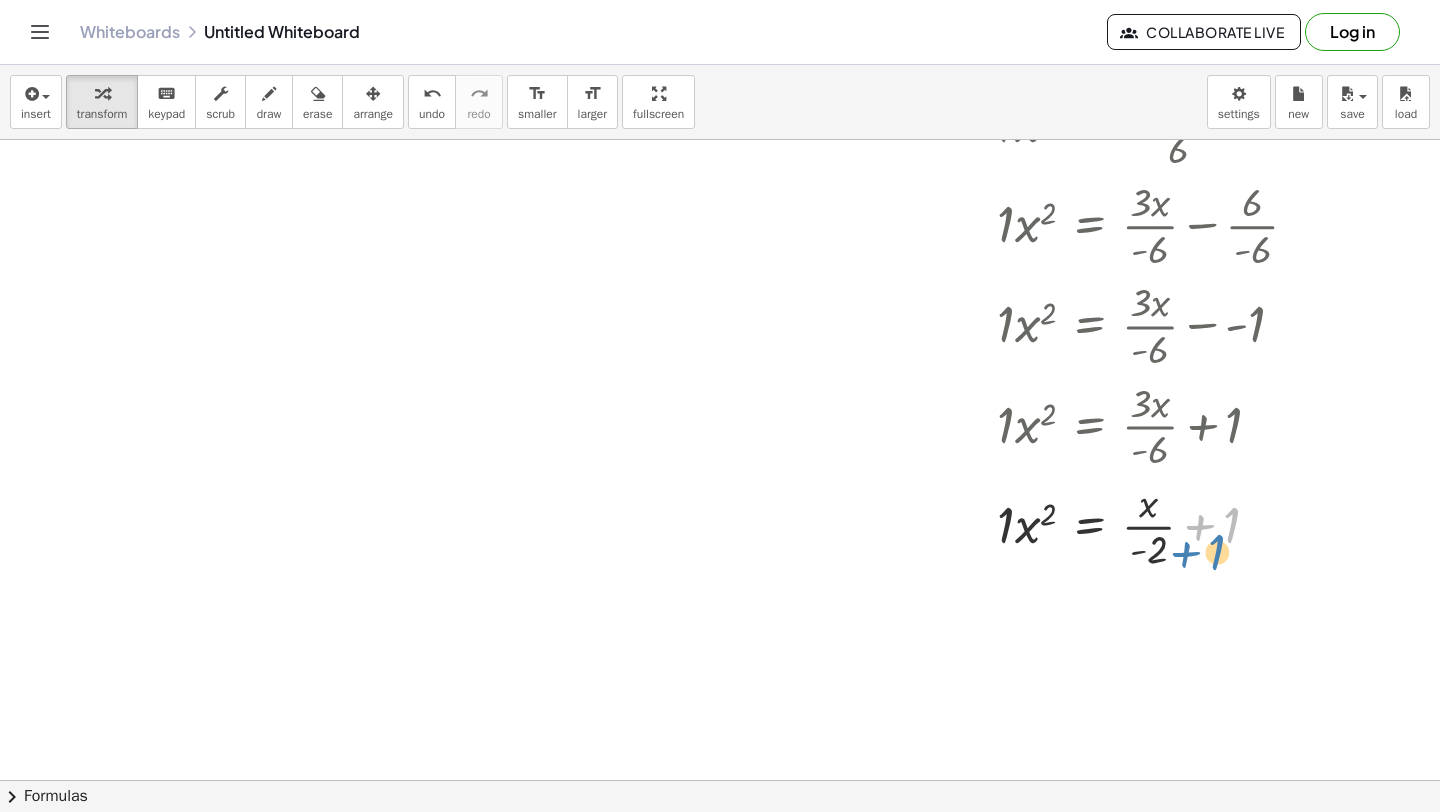 drag, startPoint x: 1203, startPoint y: 529, endPoint x: 1192, endPoint y: 555, distance: 28.231188 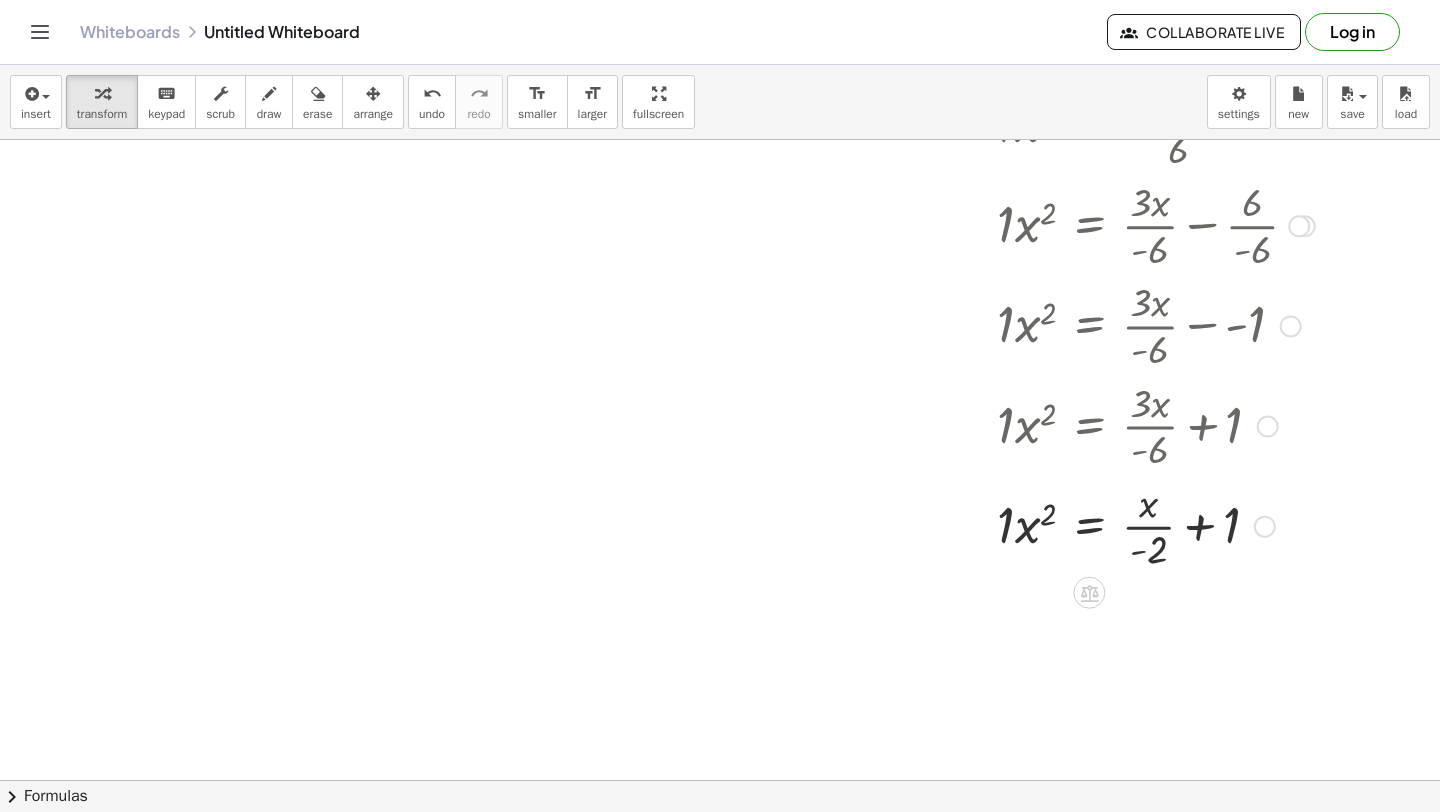 click at bounding box center [1076, 525] 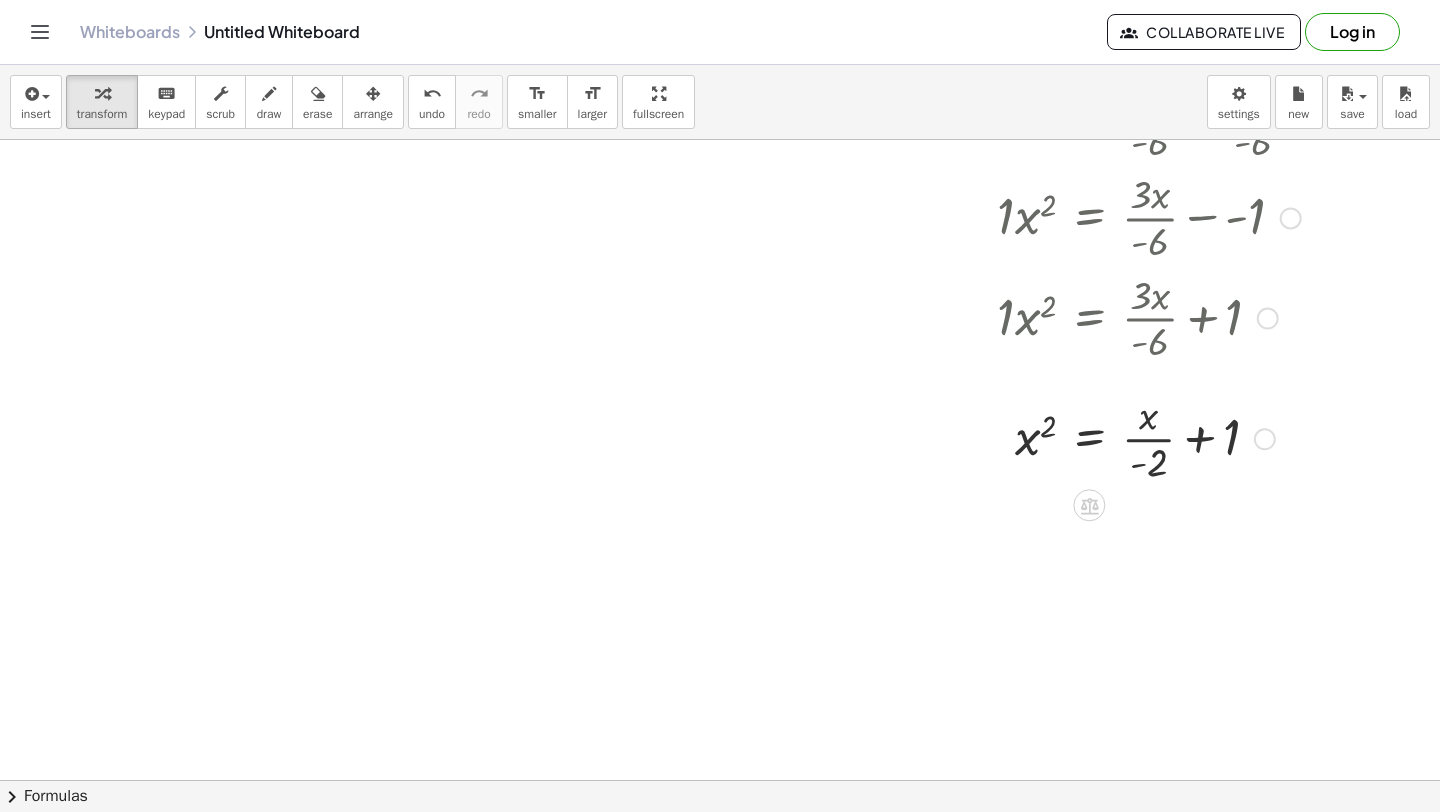 scroll, scrollTop: 9680, scrollLeft: 3, axis: both 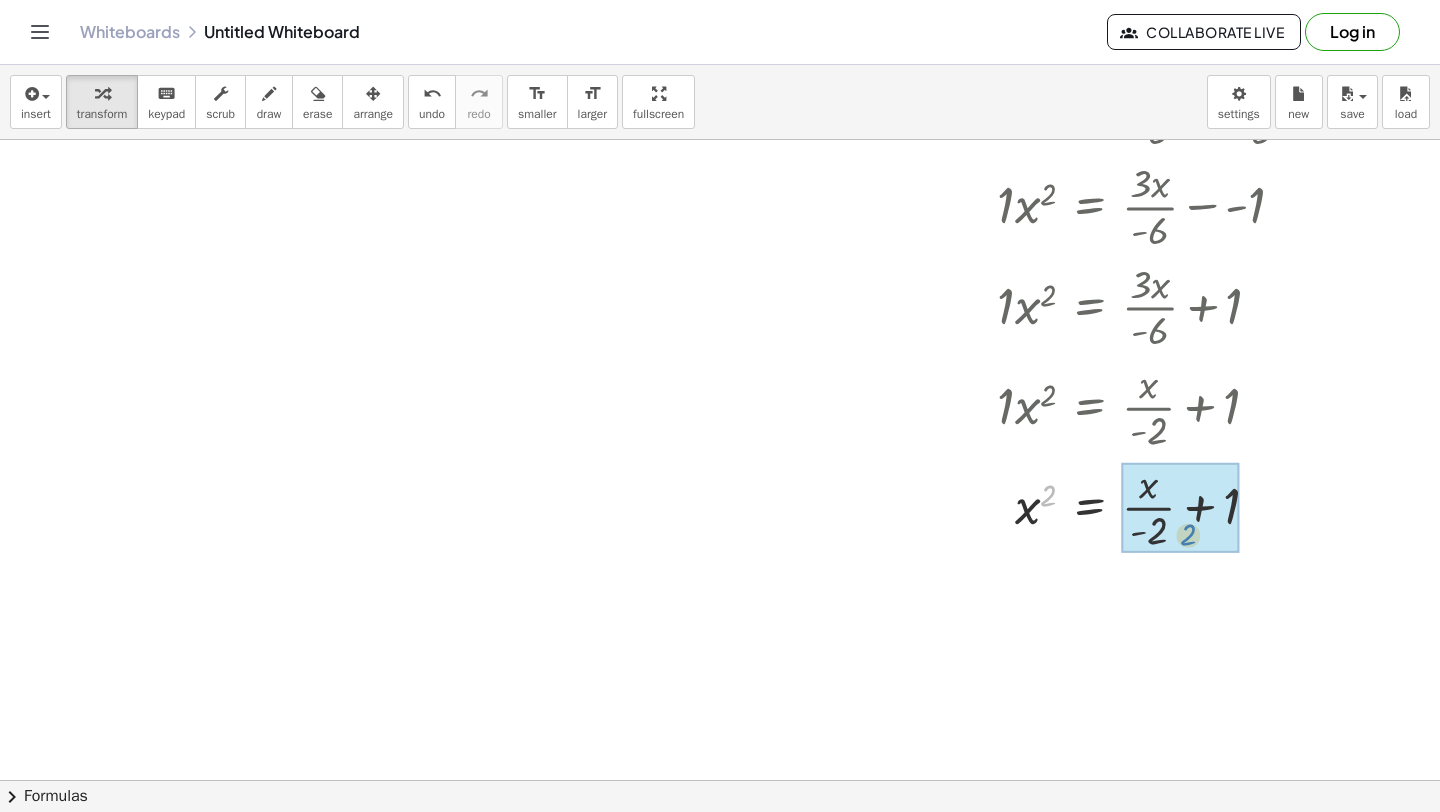 drag, startPoint x: 1045, startPoint y: 491, endPoint x: 1182, endPoint y: 524, distance: 140.91841 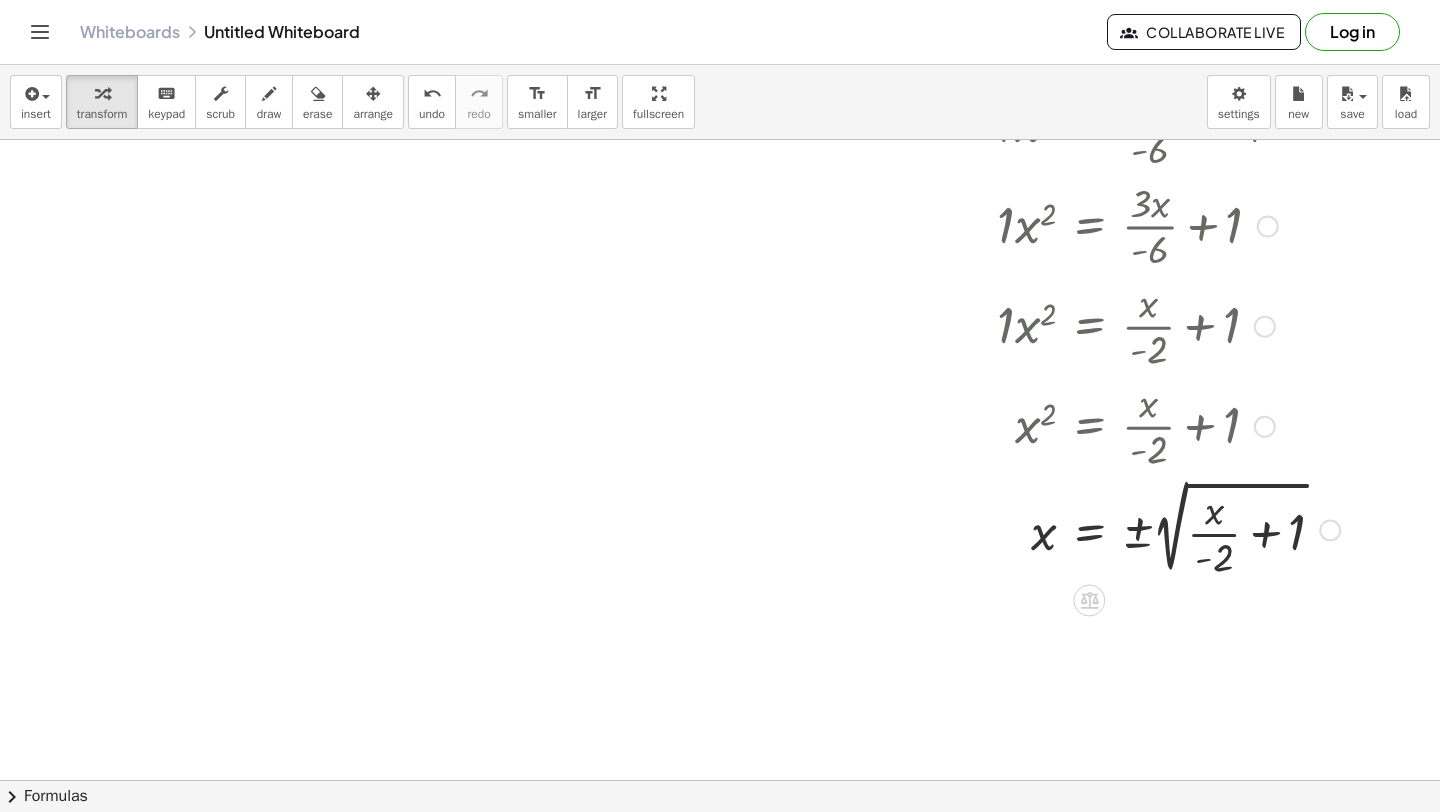 scroll, scrollTop: 9766, scrollLeft: 3, axis: both 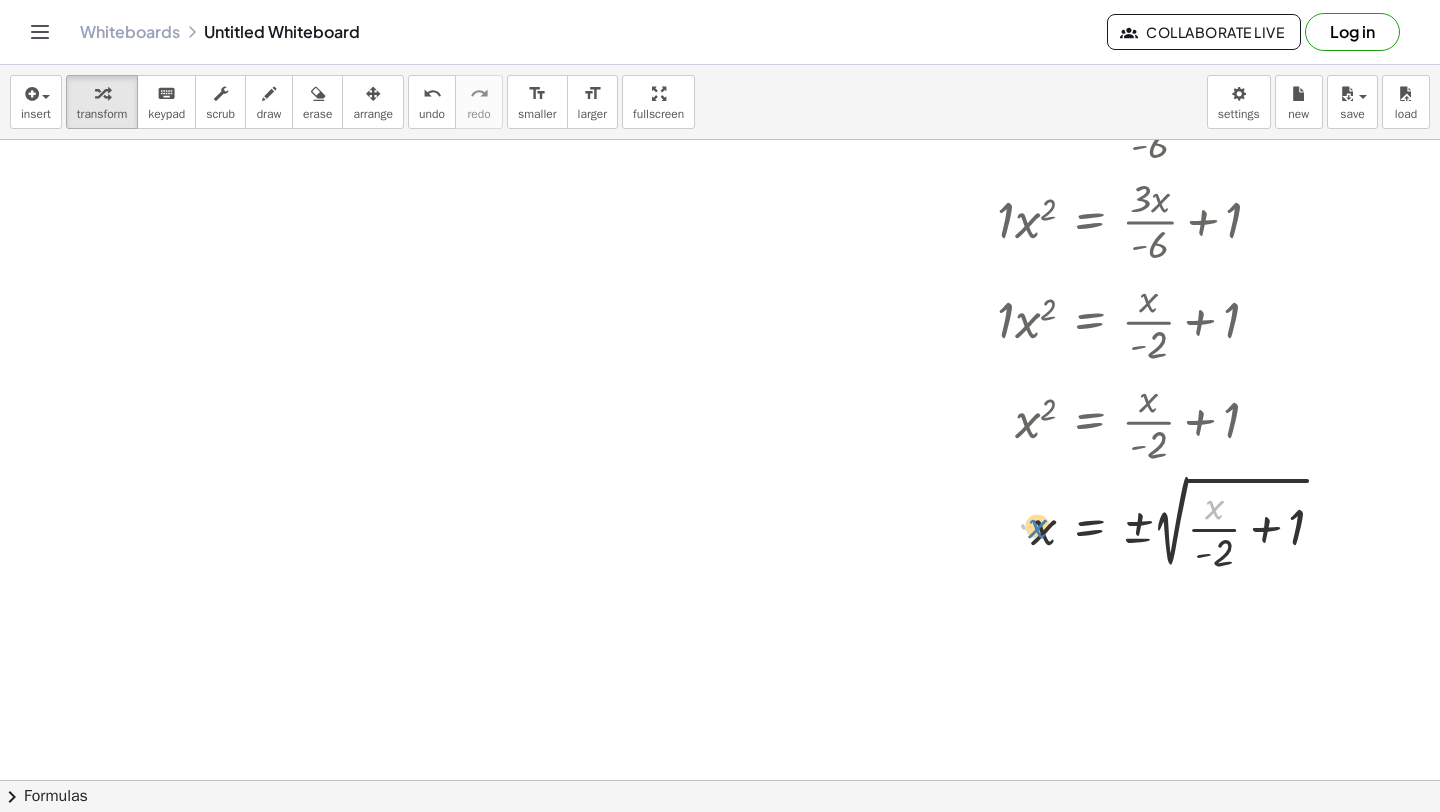 drag, startPoint x: 1208, startPoint y: 507, endPoint x: 1037, endPoint y: 526, distance: 172.05232 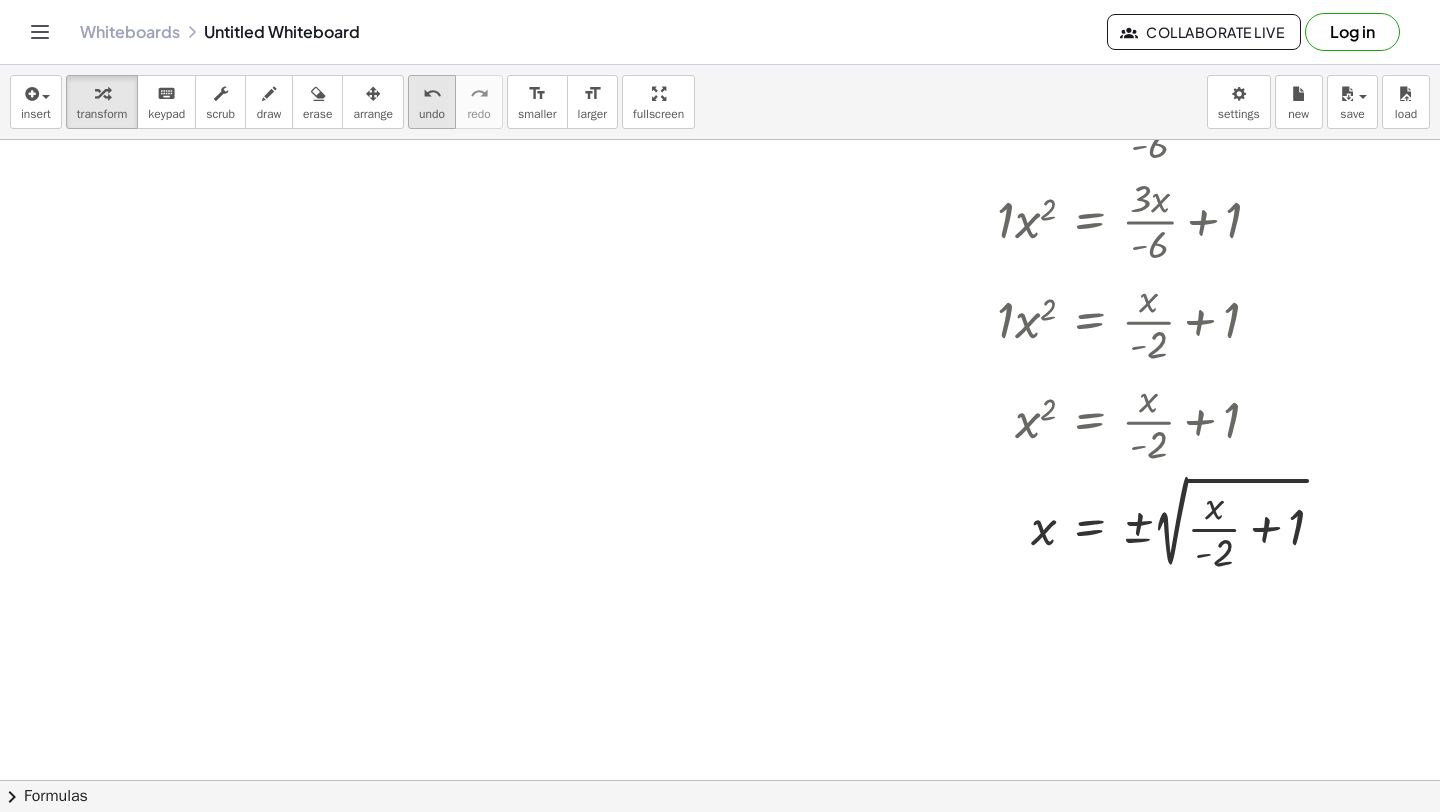 click on "undo" at bounding box center [432, 114] 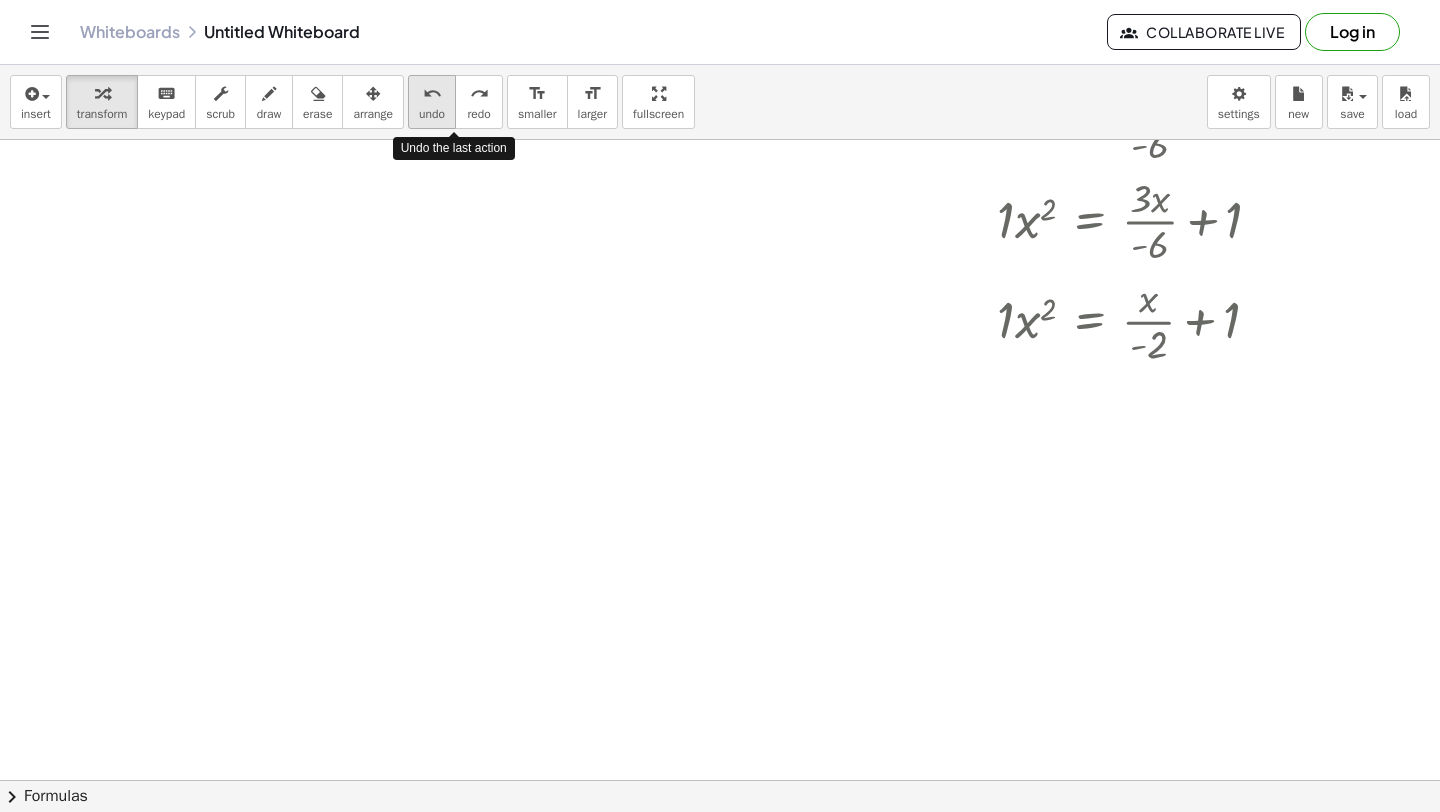 click on "undo" at bounding box center [432, 114] 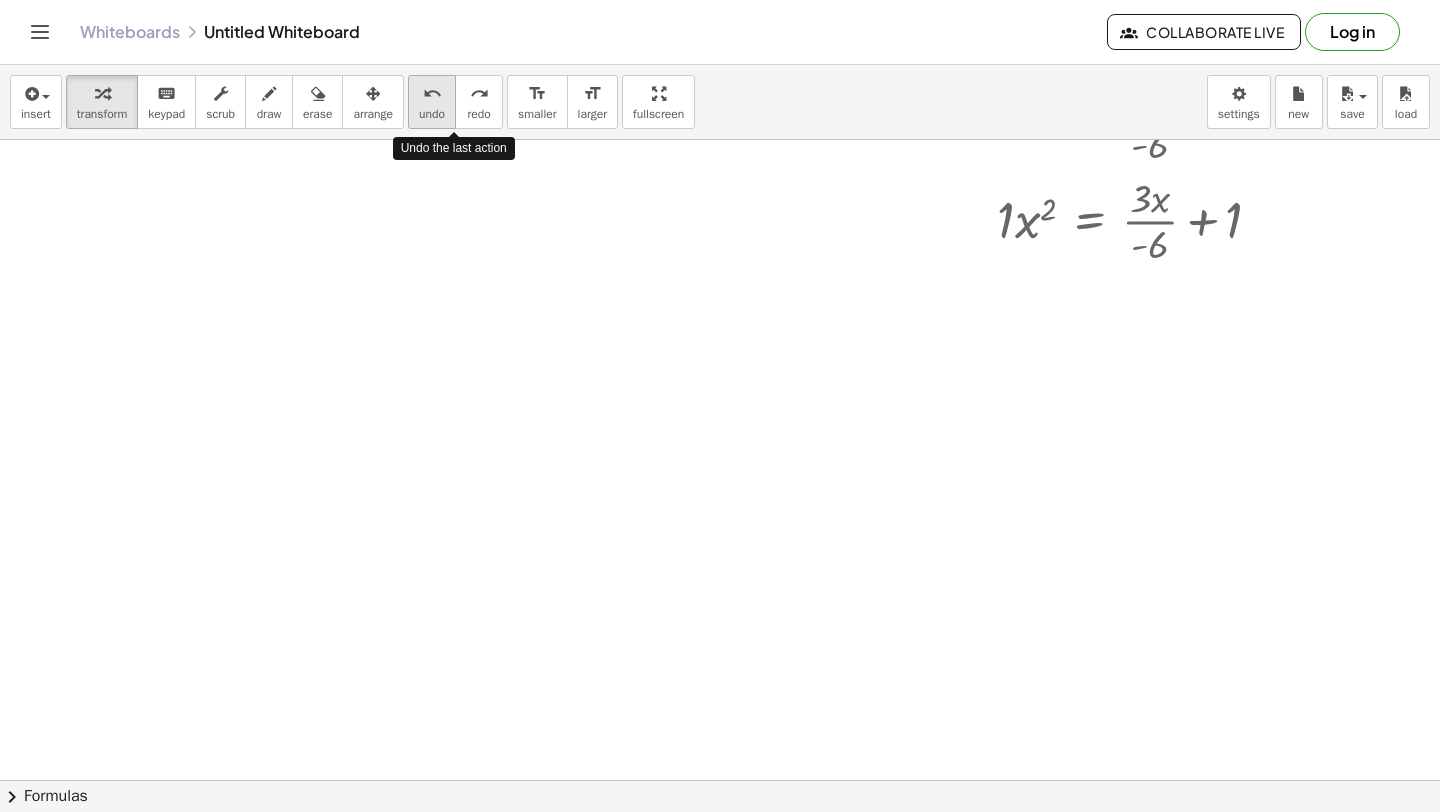 click on "undo" at bounding box center (432, 114) 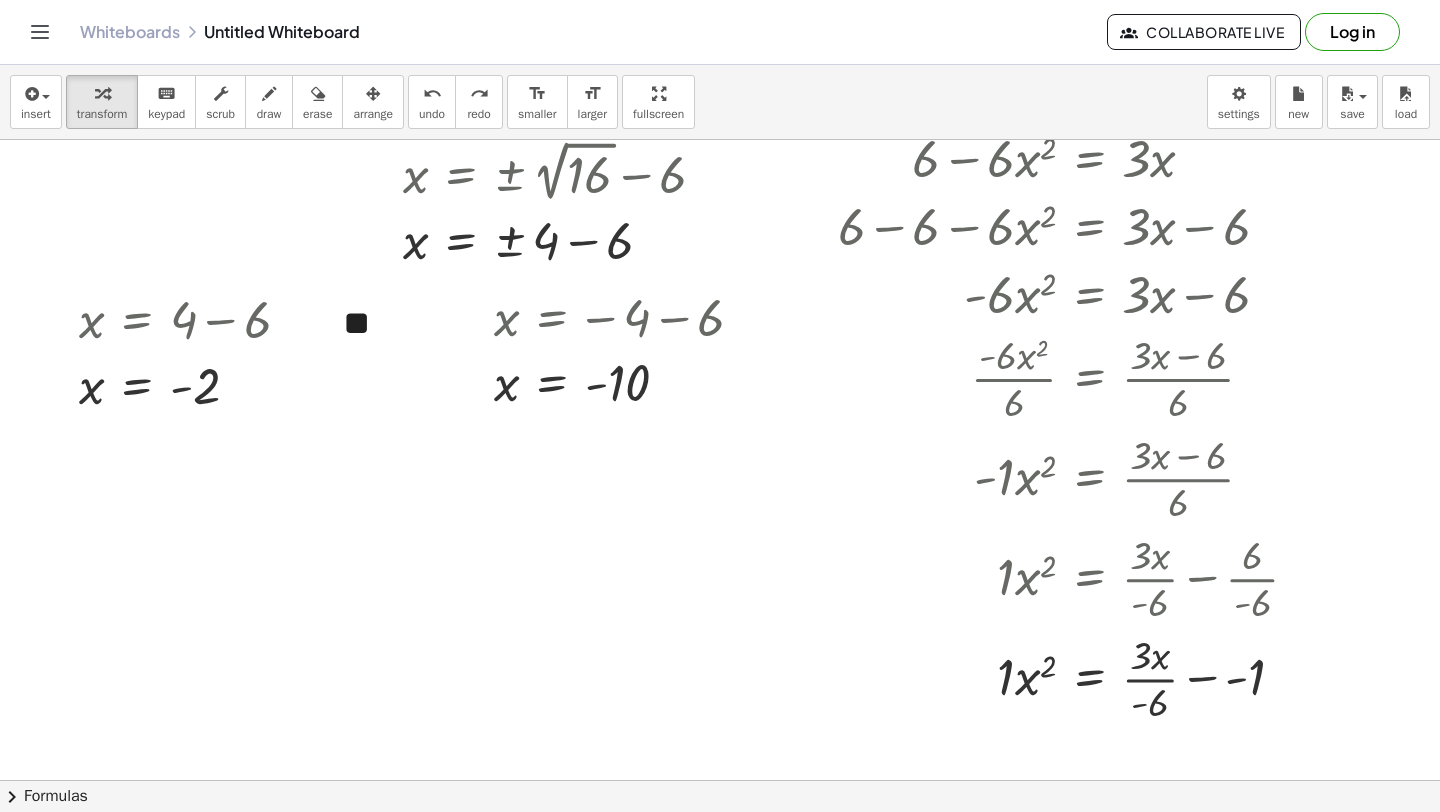 scroll, scrollTop: 9206, scrollLeft: 3, axis: both 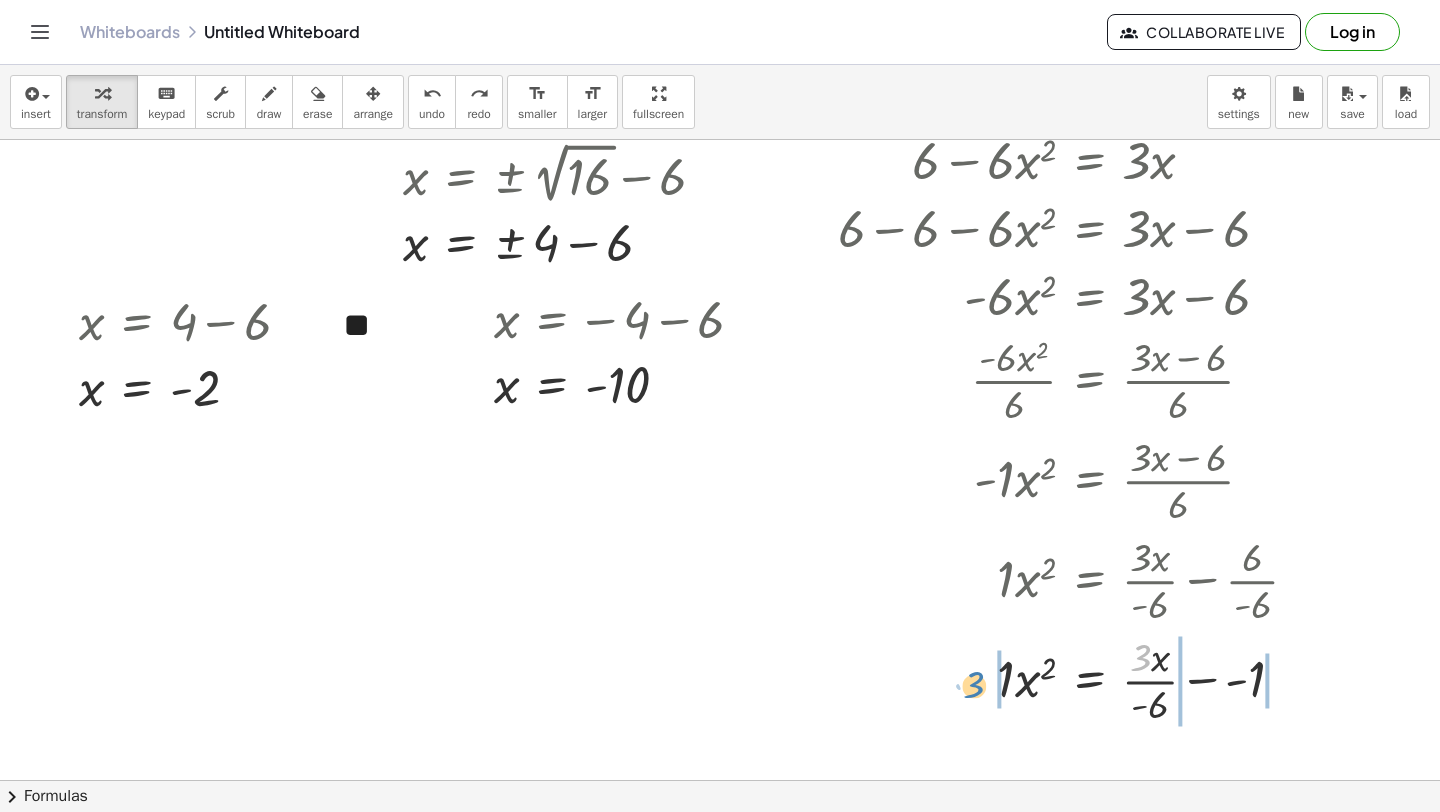 drag, startPoint x: 1140, startPoint y: 645, endPoint x: 975, endPoint y: 672, distance: 167.1945 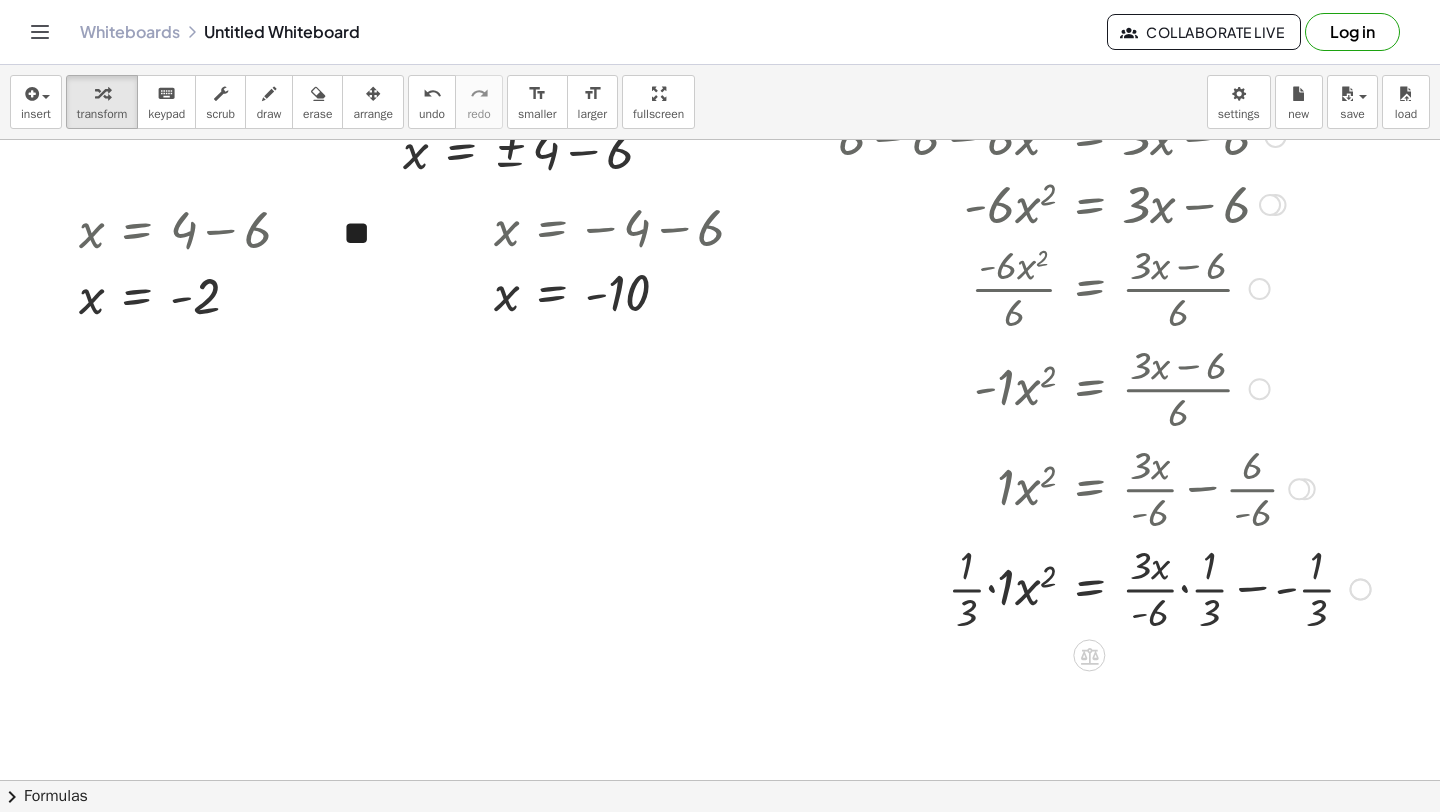 scroll, scrollTop: 9345, scrollLeft: 3, axis: both 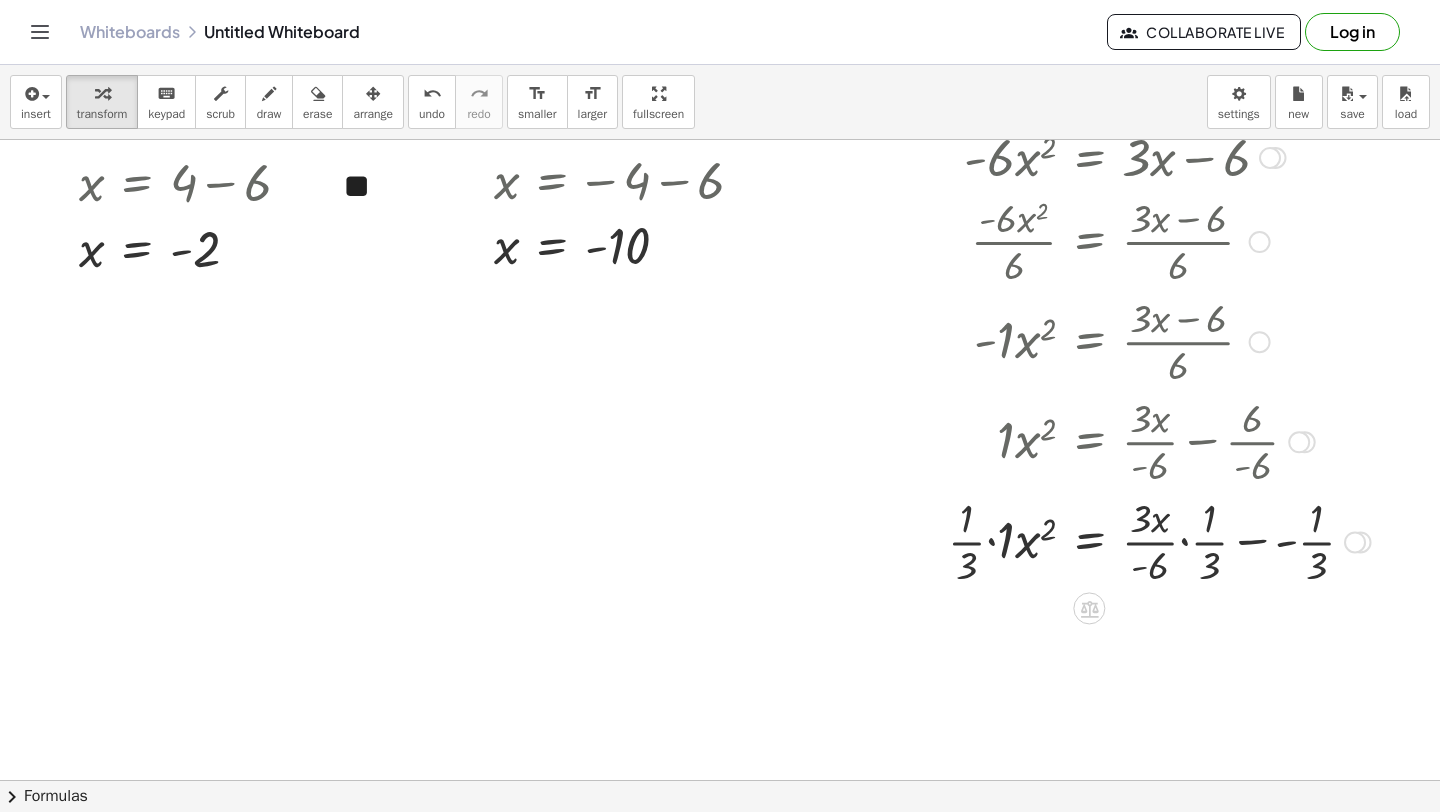 click at bounding box center (1104, 540) 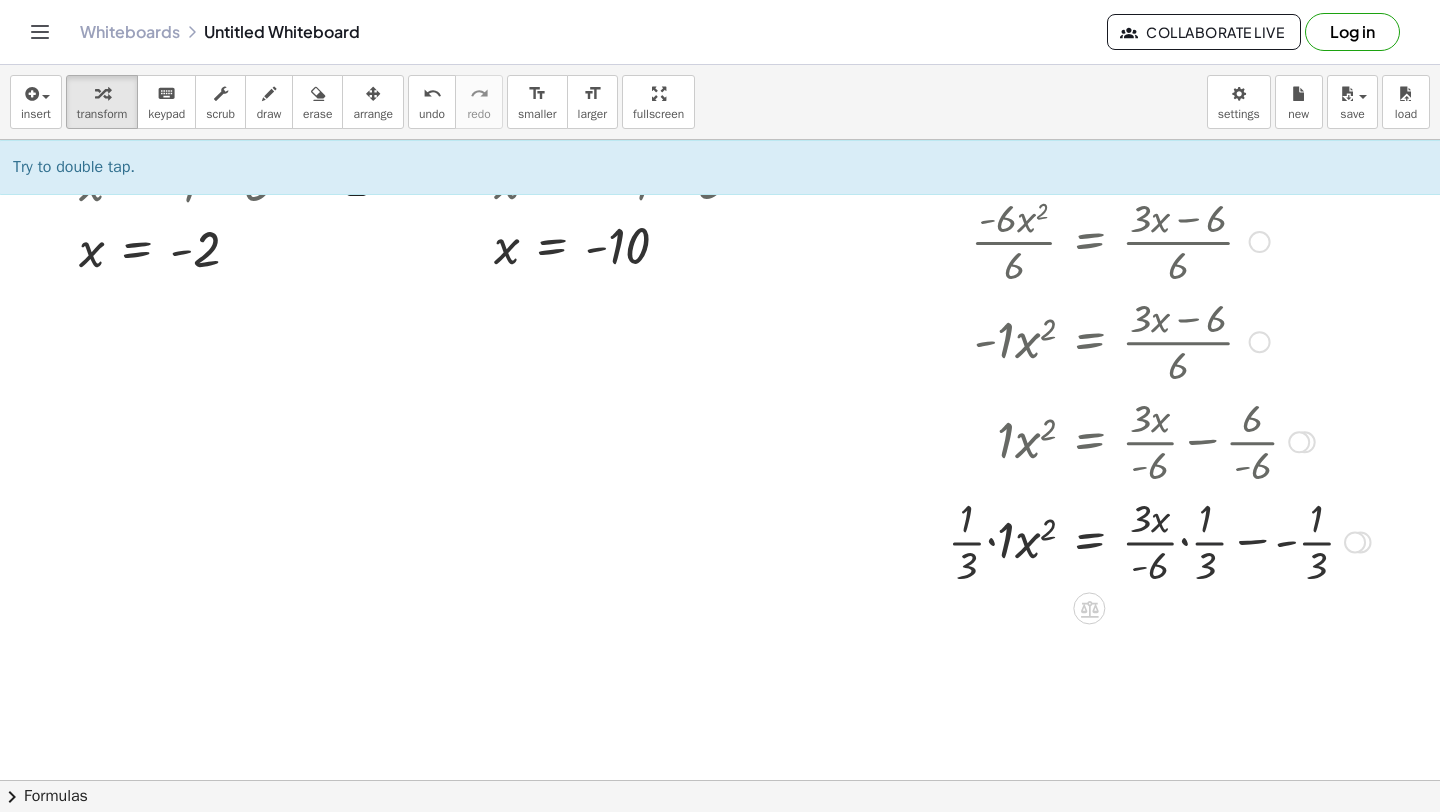 click at bounding box center (1104, 540) 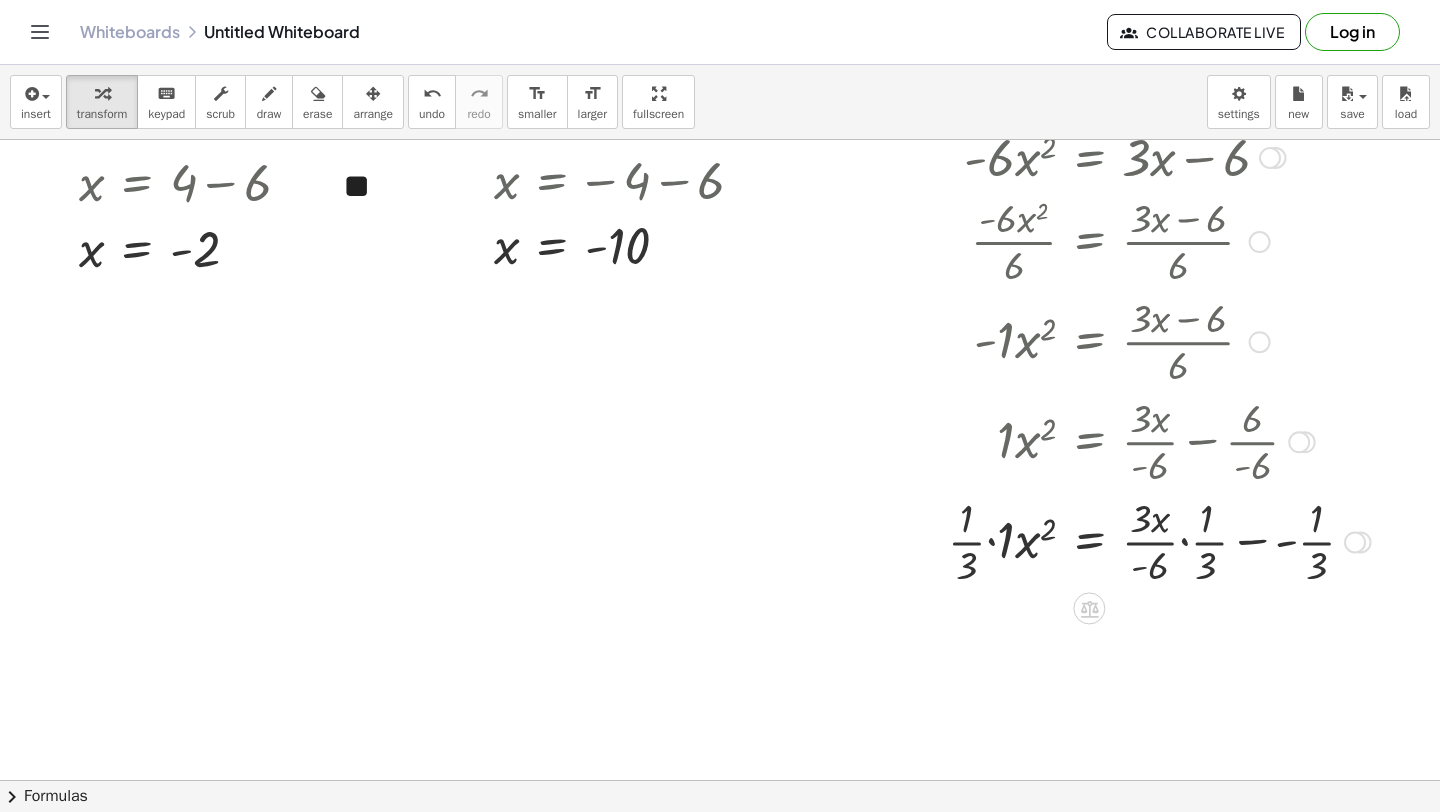 click at bounding box center (1104, 540) 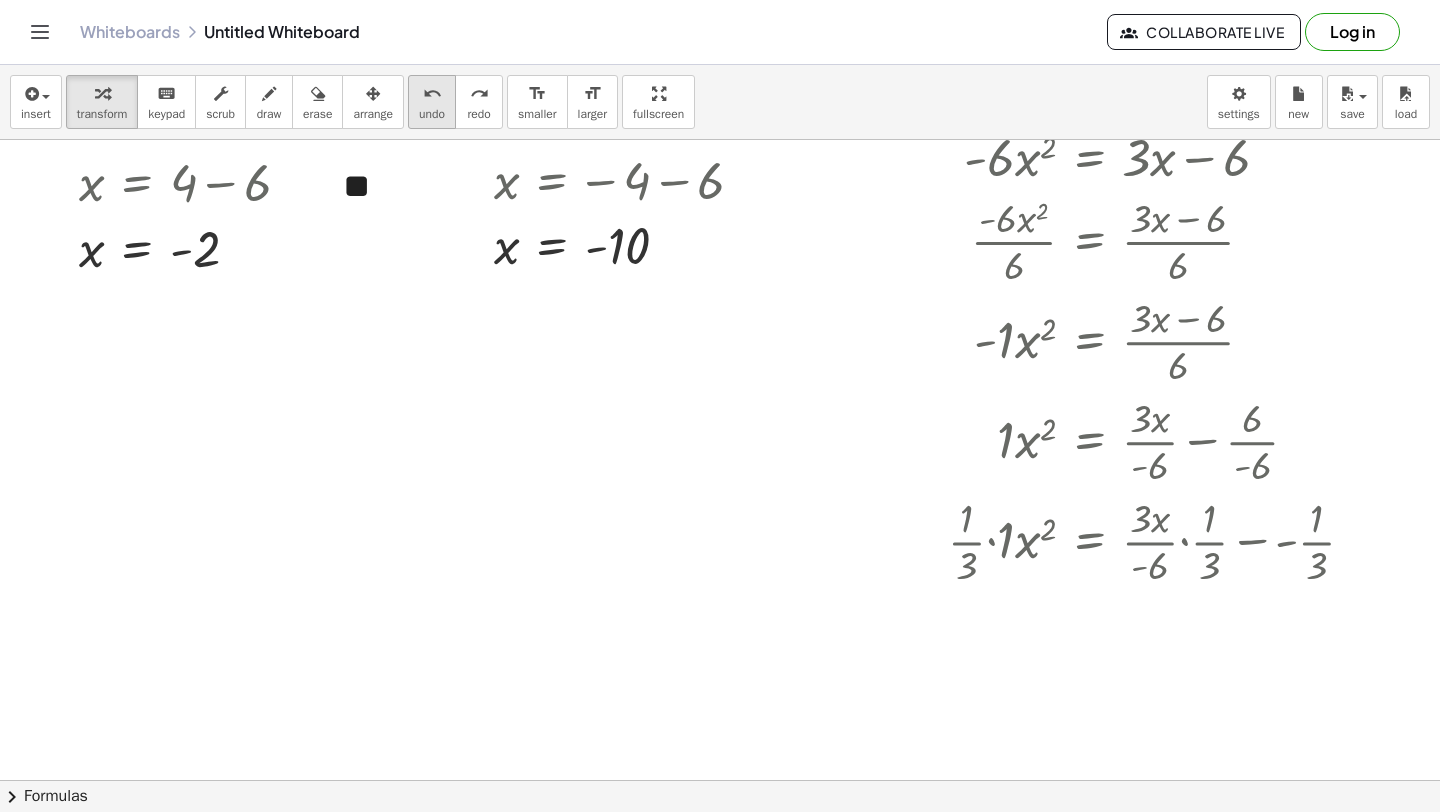 click on "undo" at bounding box center (432, 94) 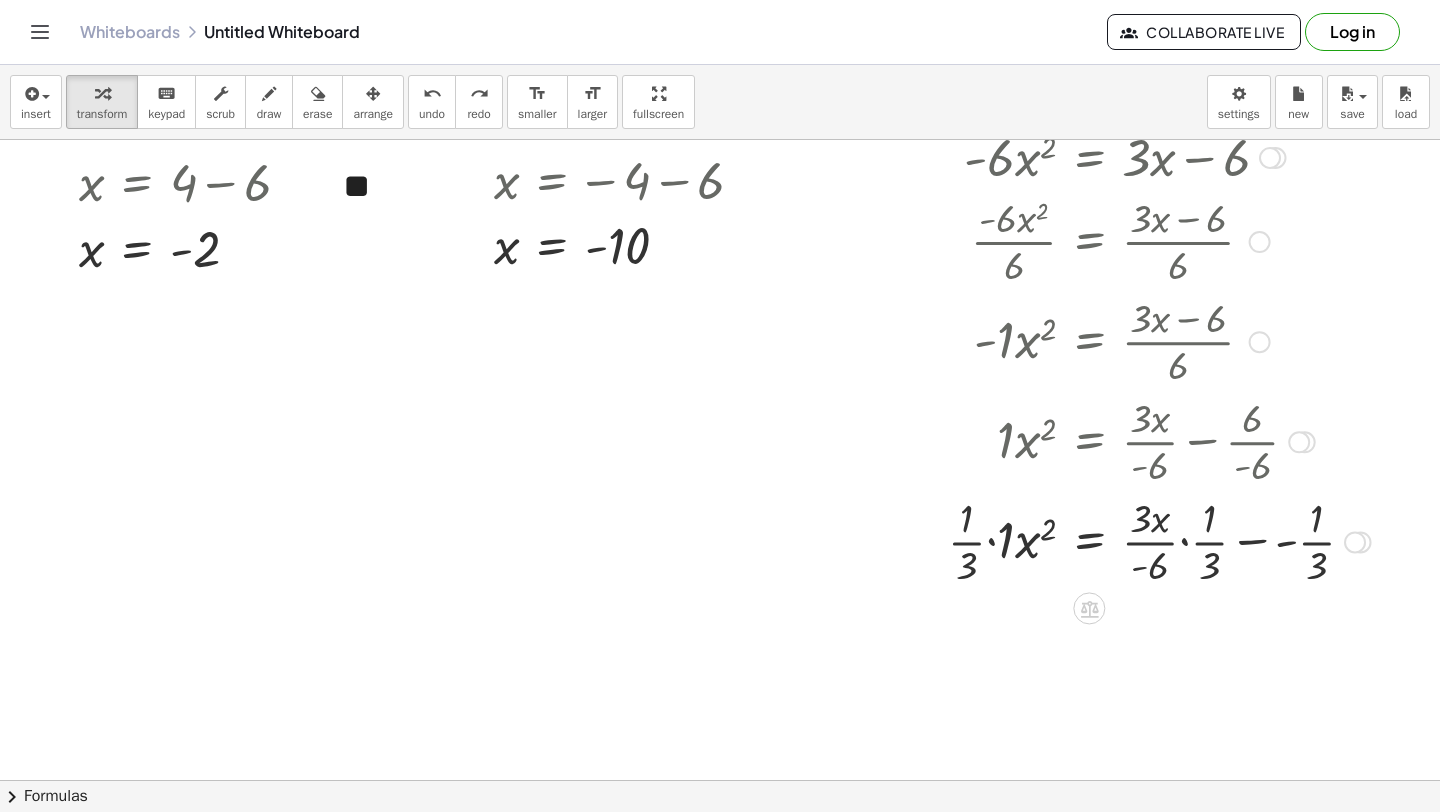 click at bounding box center [1104, 540] 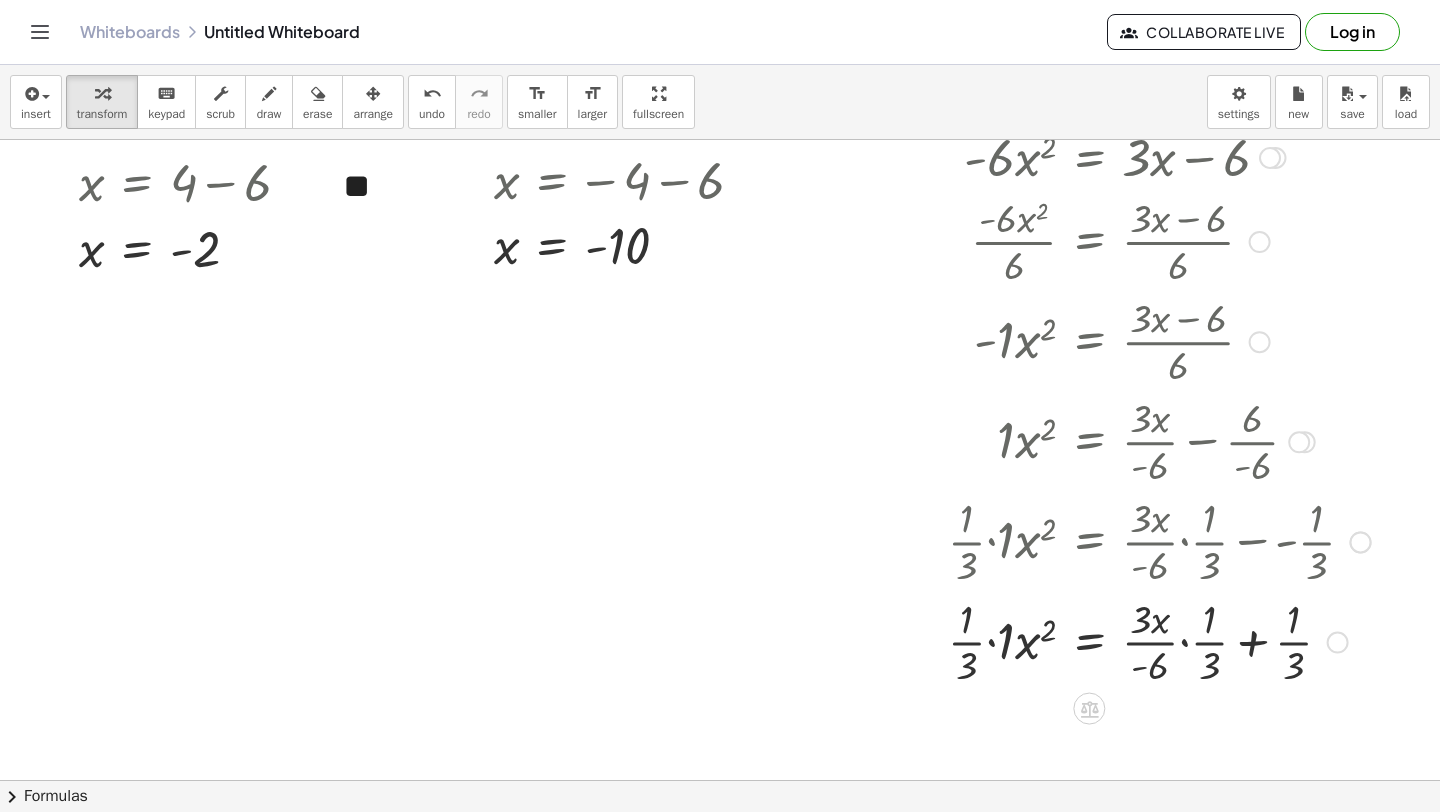 click at bounding box center (1104, 640) 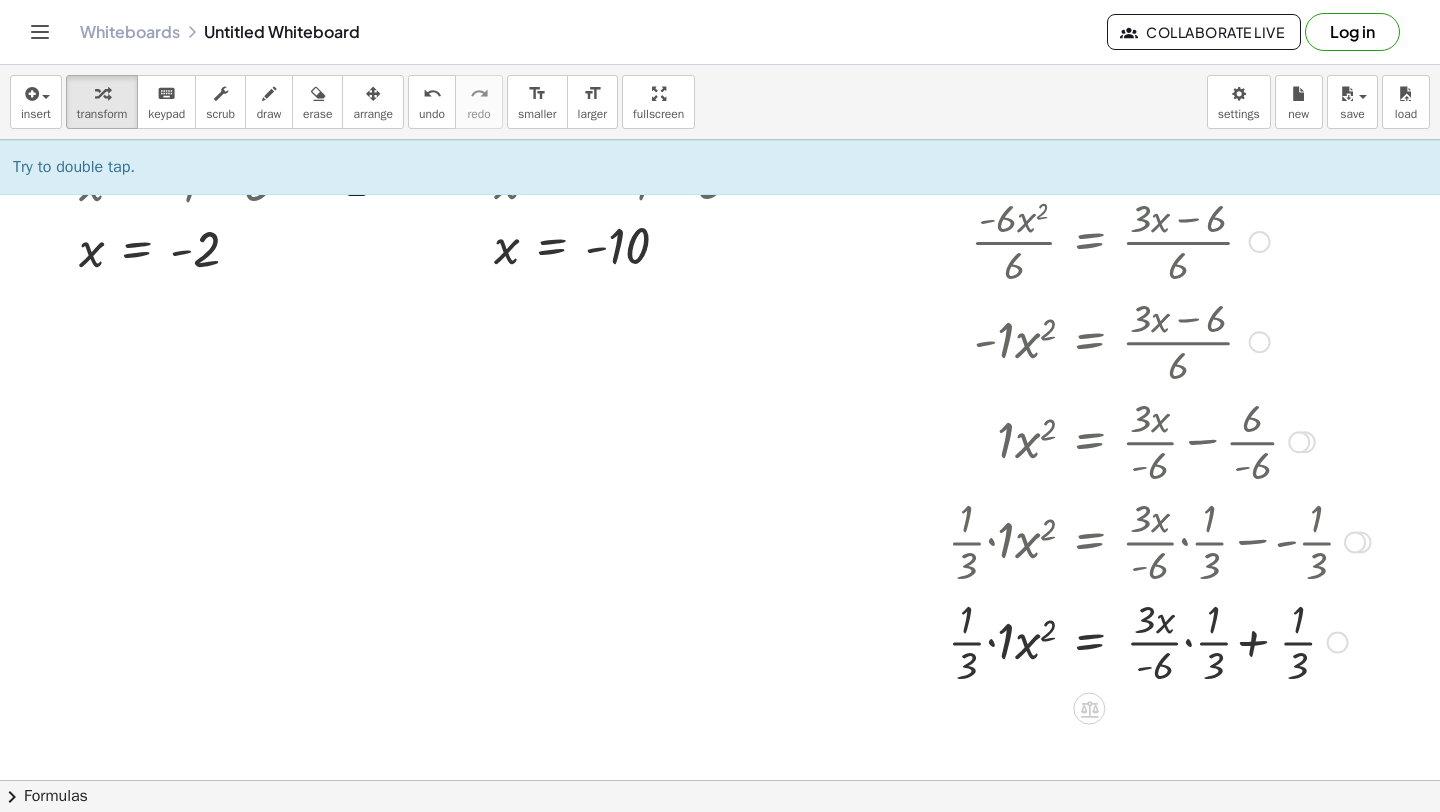 click at bounding box center (1104, 640) 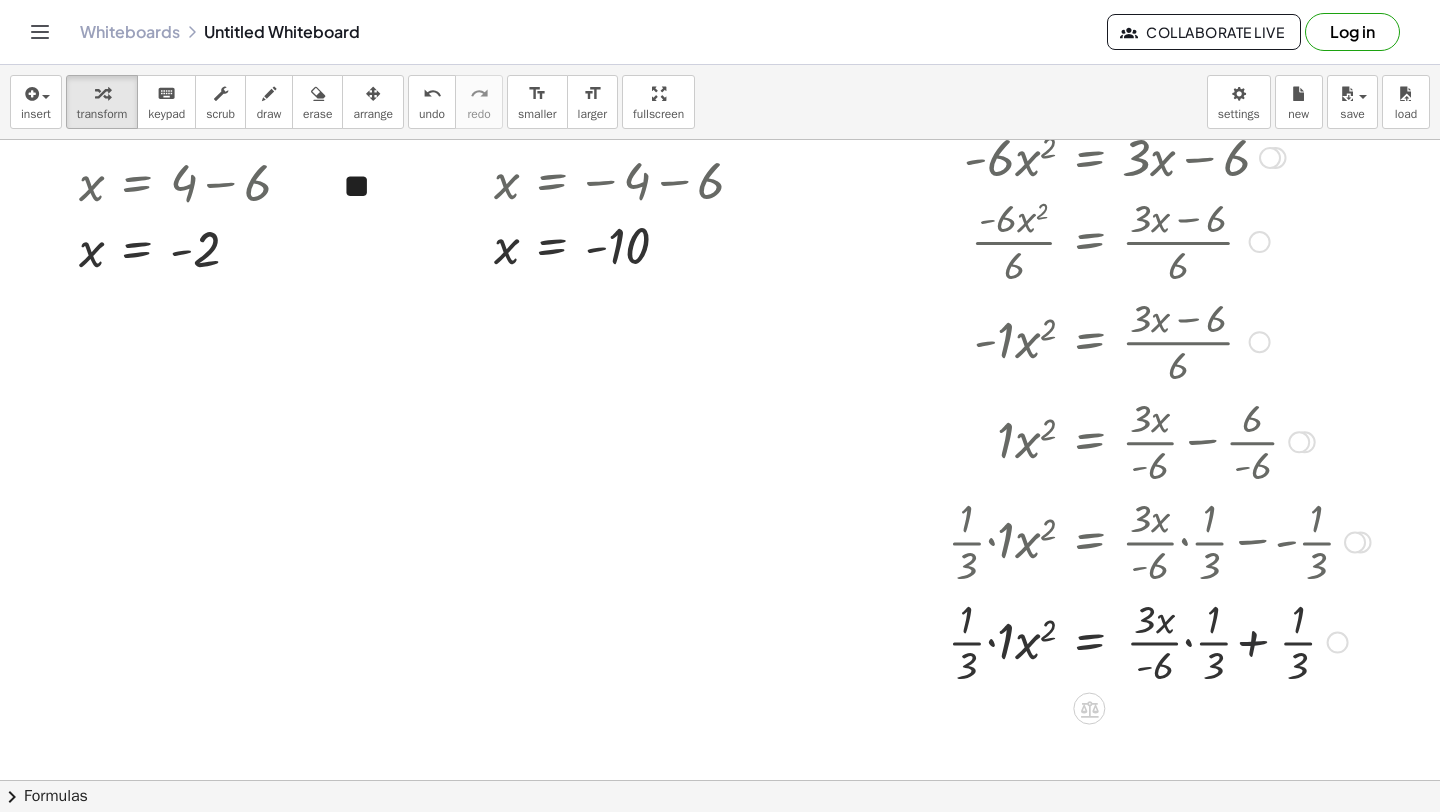 click at bounding box center (1104, 640) 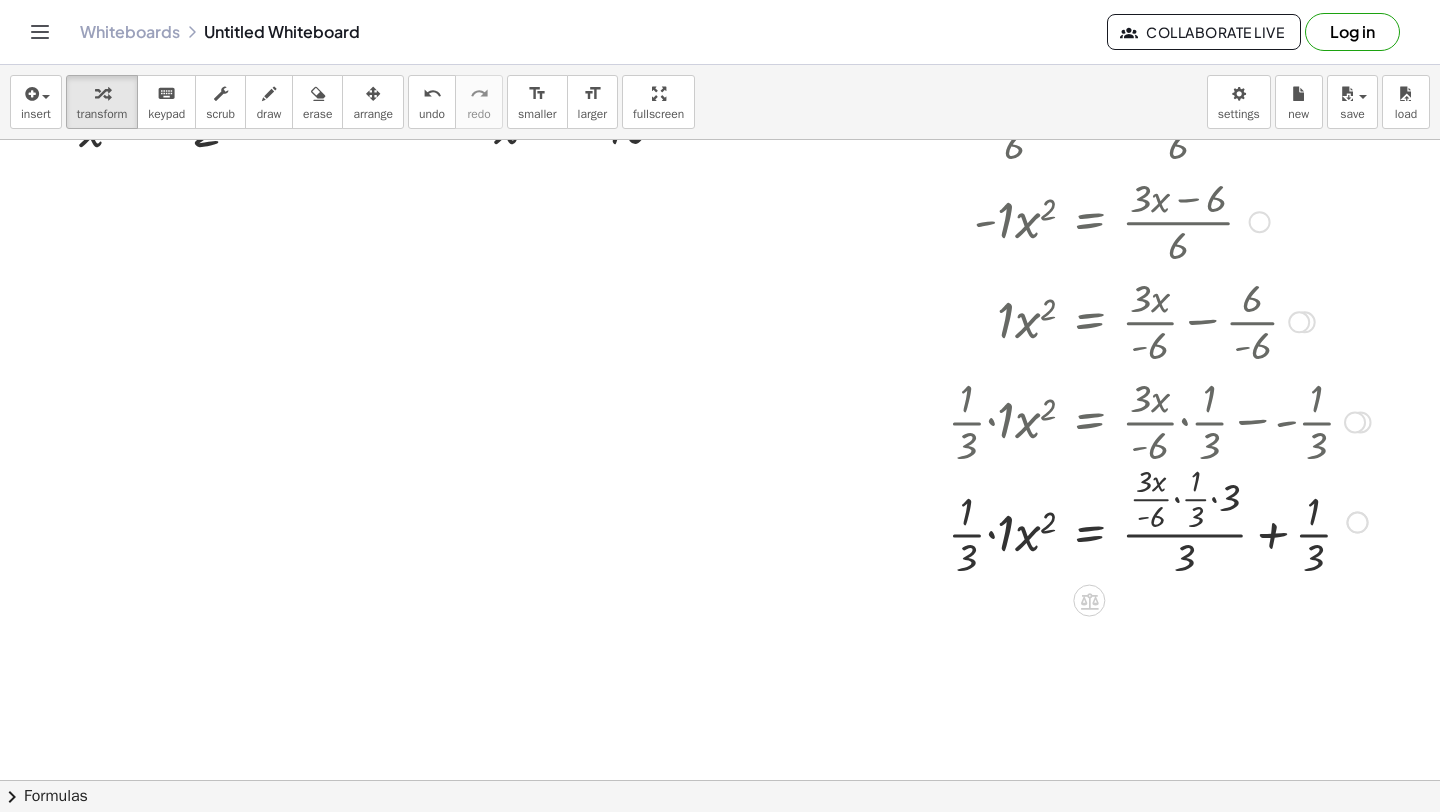 scroll, scrollTop: 9505, scrollLeft: 3, axis: both 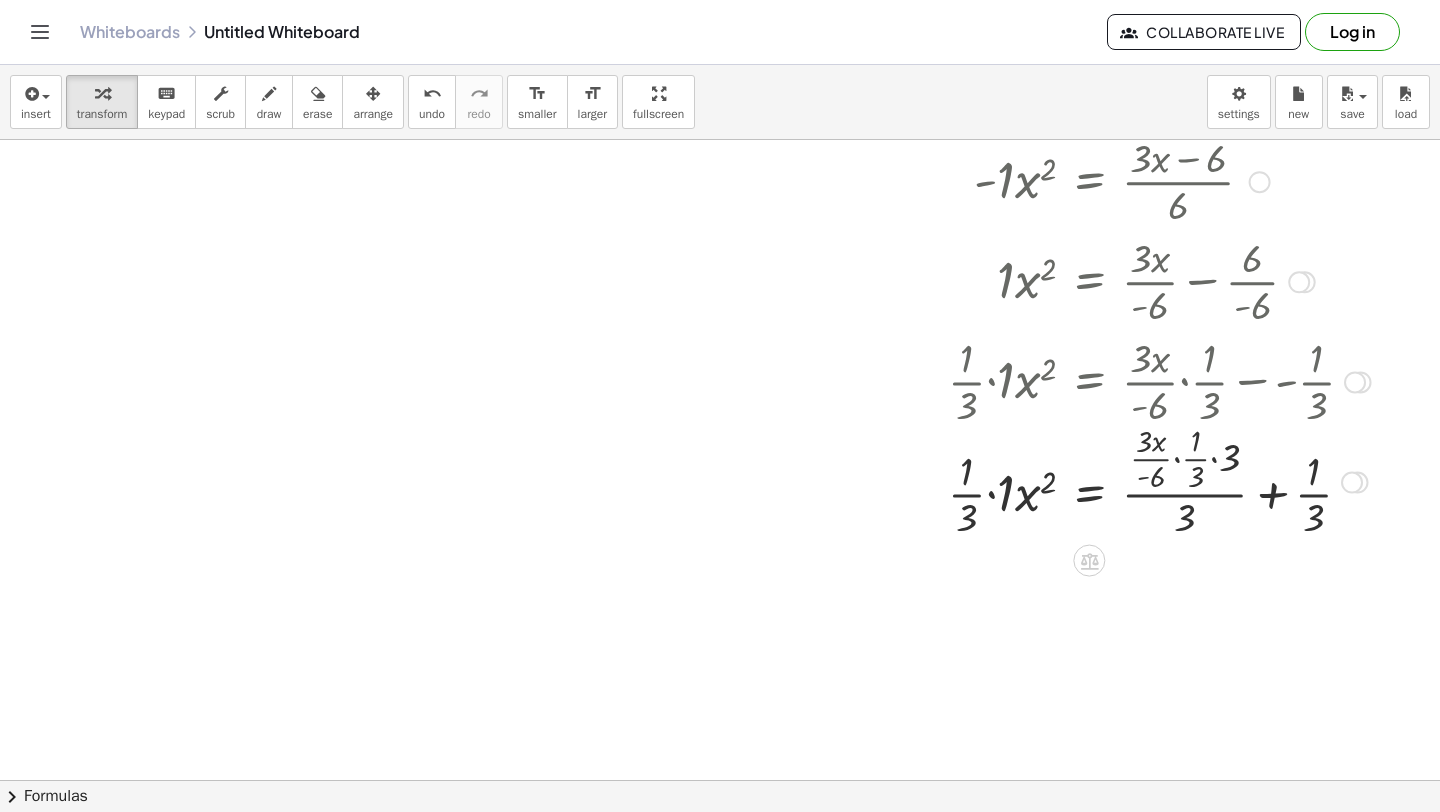 click at bounding box center (1104, 480) 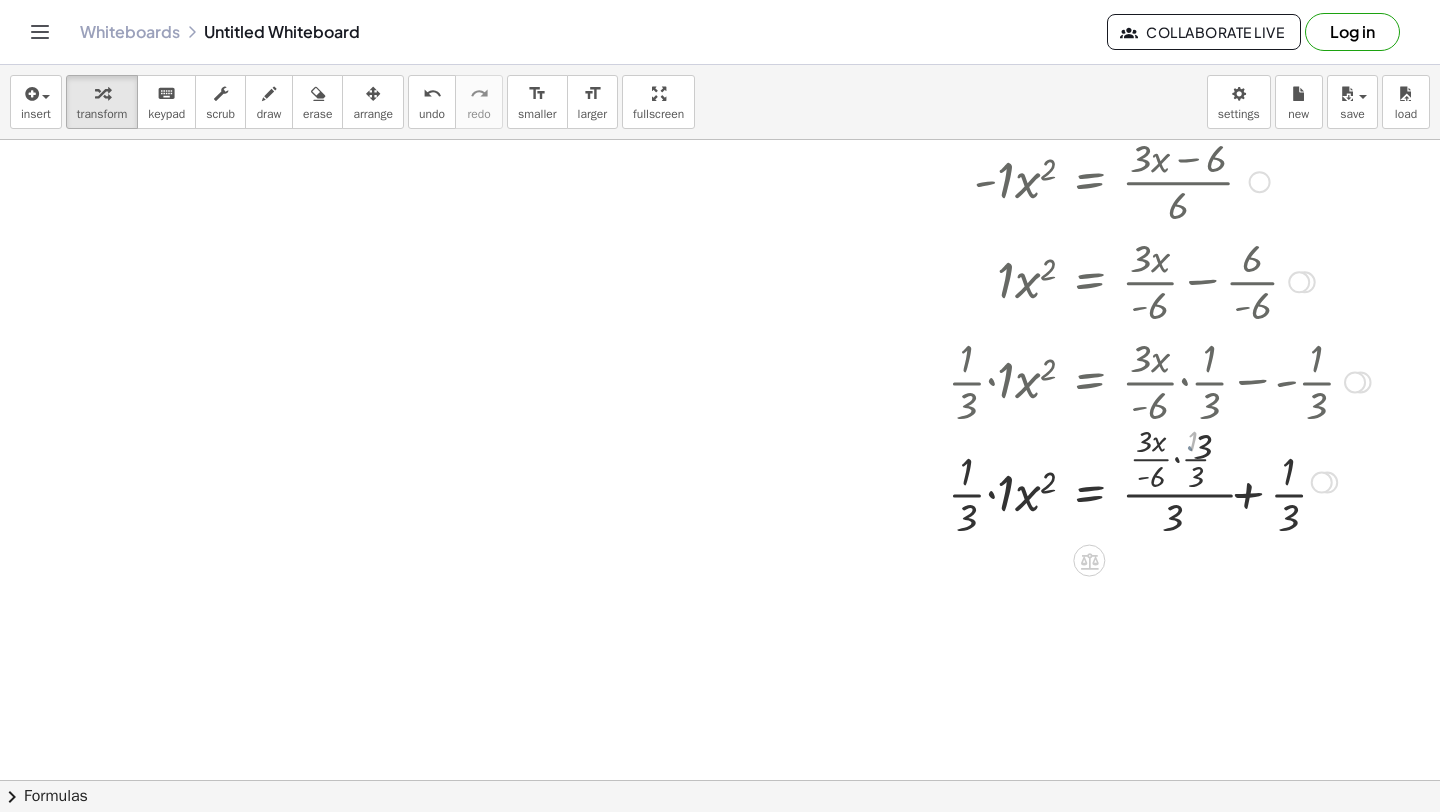 click at bounding box center (1104, 480) 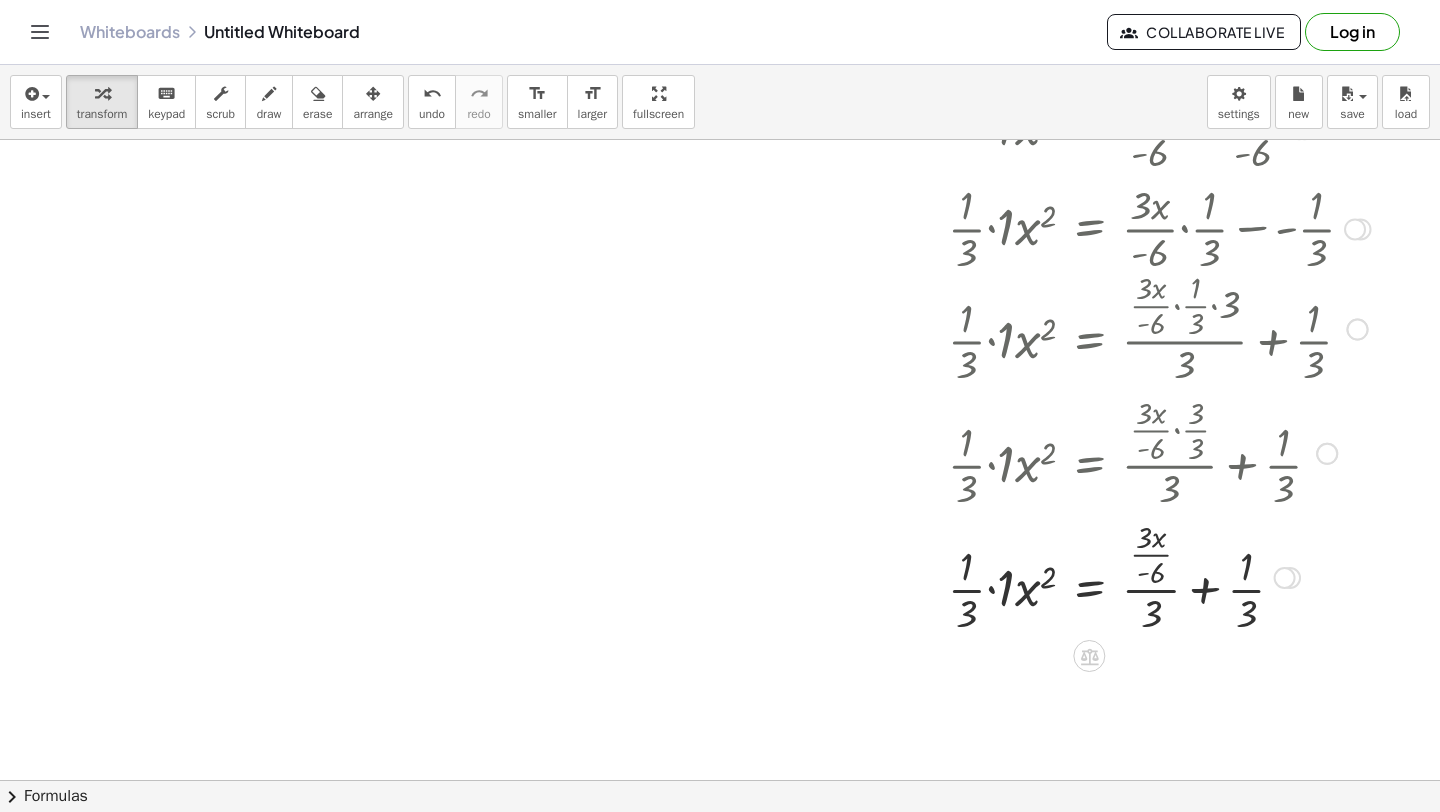 scroll, scrollTop: 9663, scrollLeft: 3, axis: both 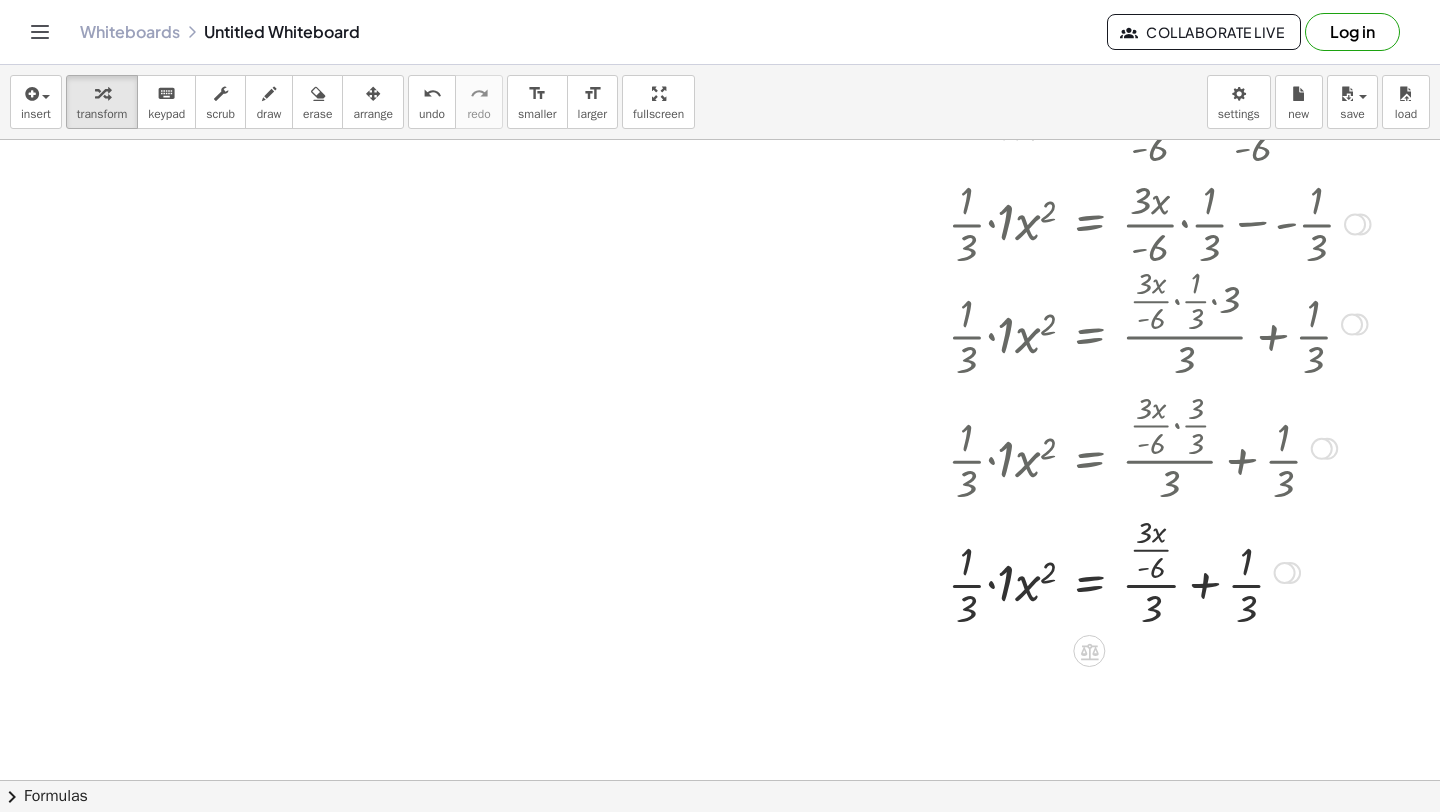 click at bounding box center (1104, 571) 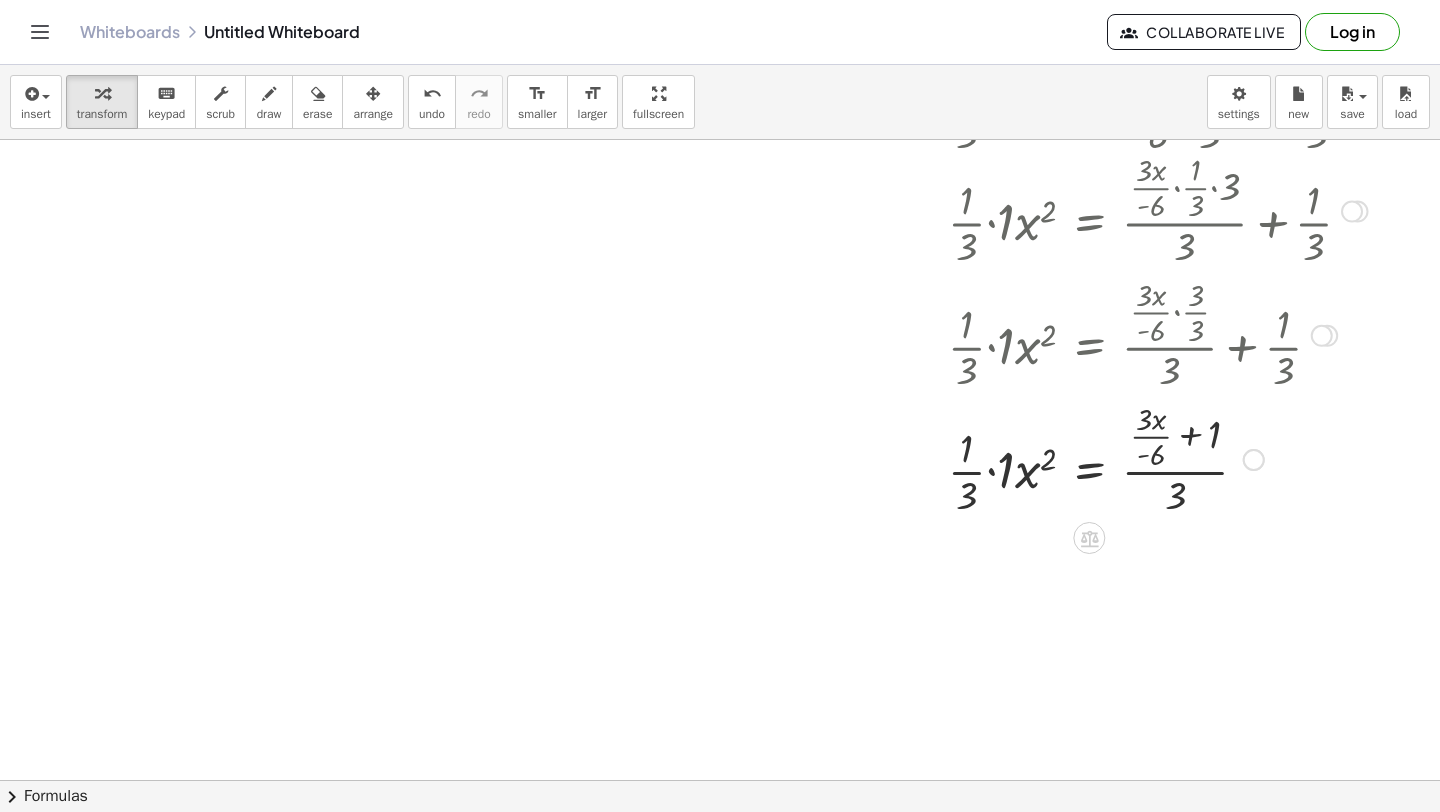 scroll, scrollTop: 9783, scrollLeft: 3, axis: both 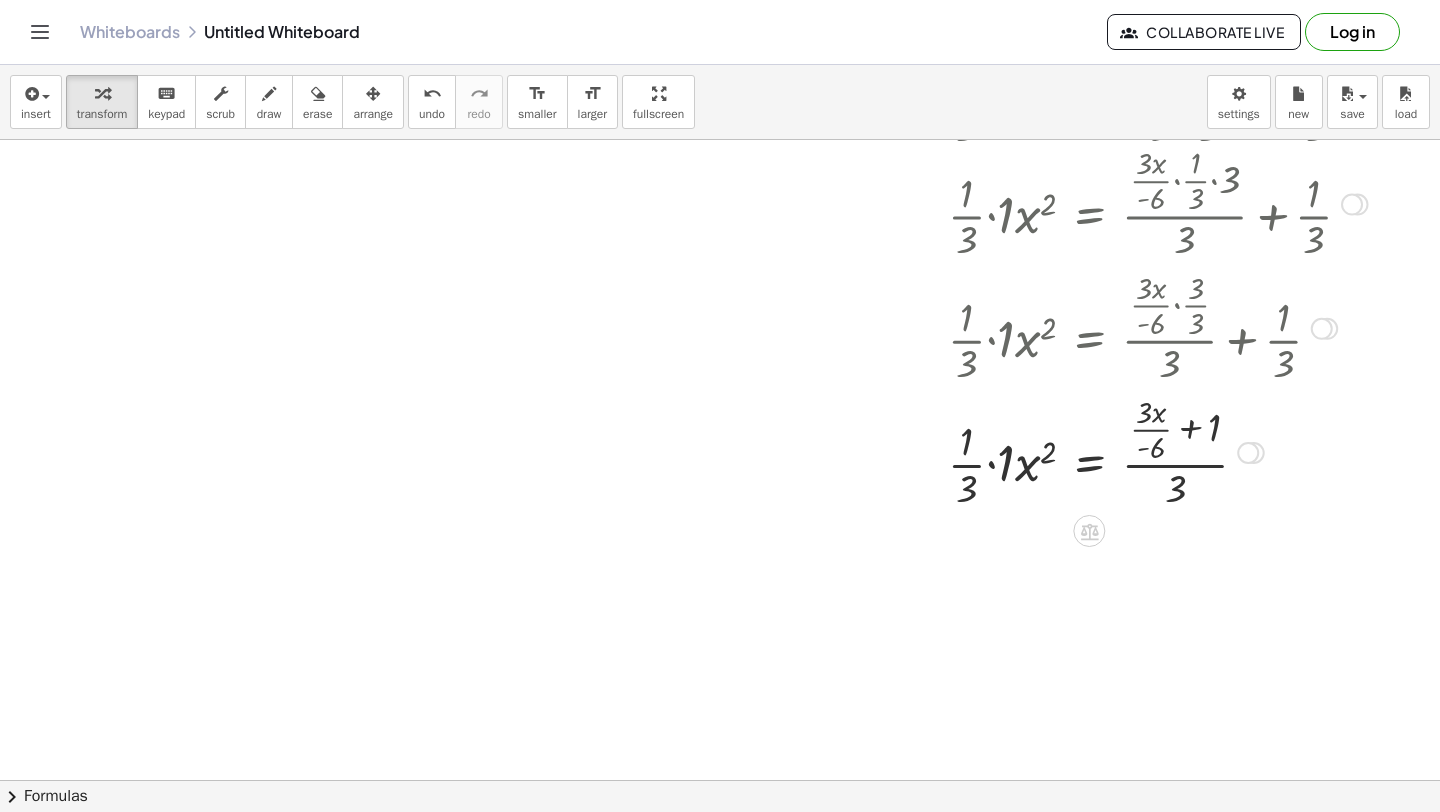 click at bounding box center [1104, 451] 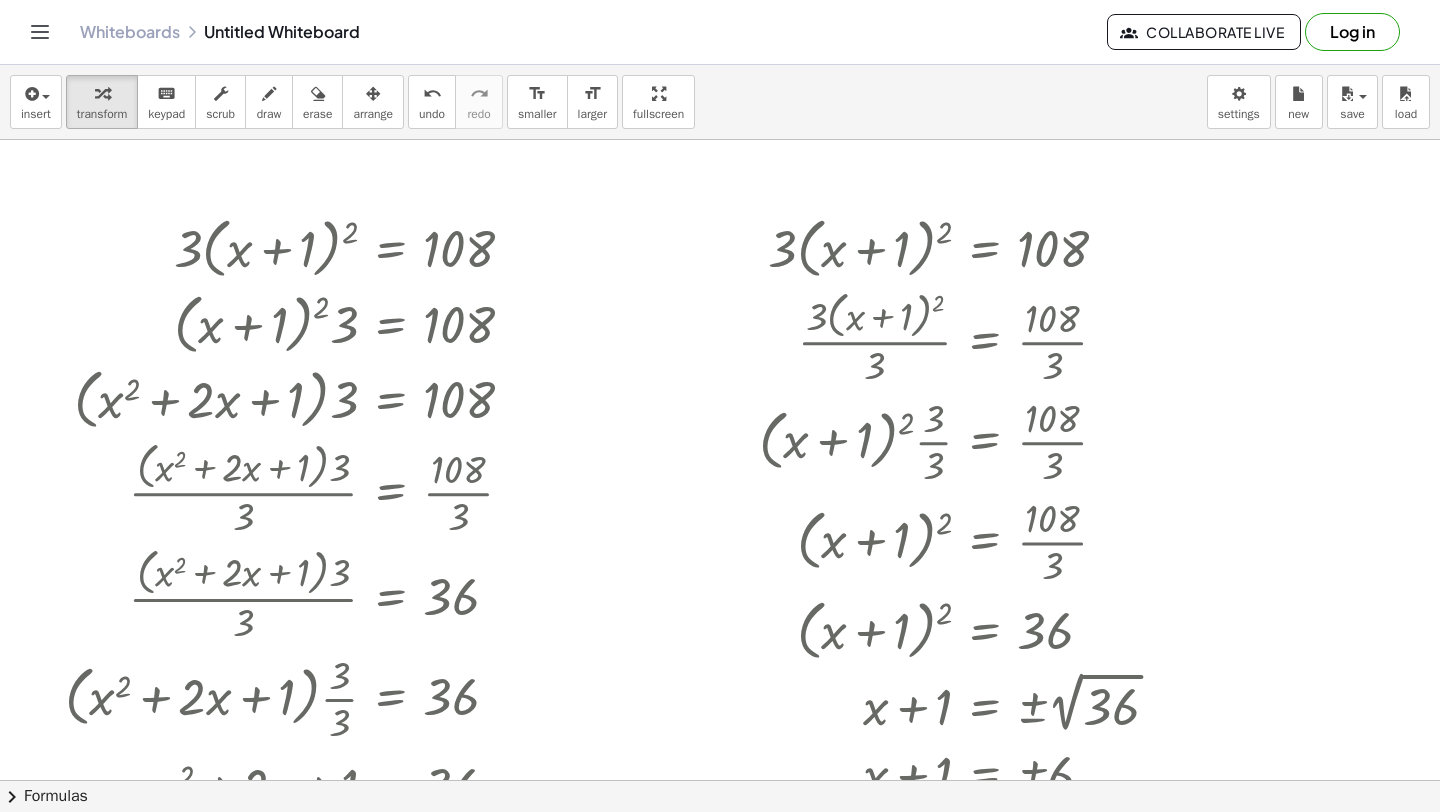 scroll, scrollTop: 0, scrollLeft: 0, axis: both 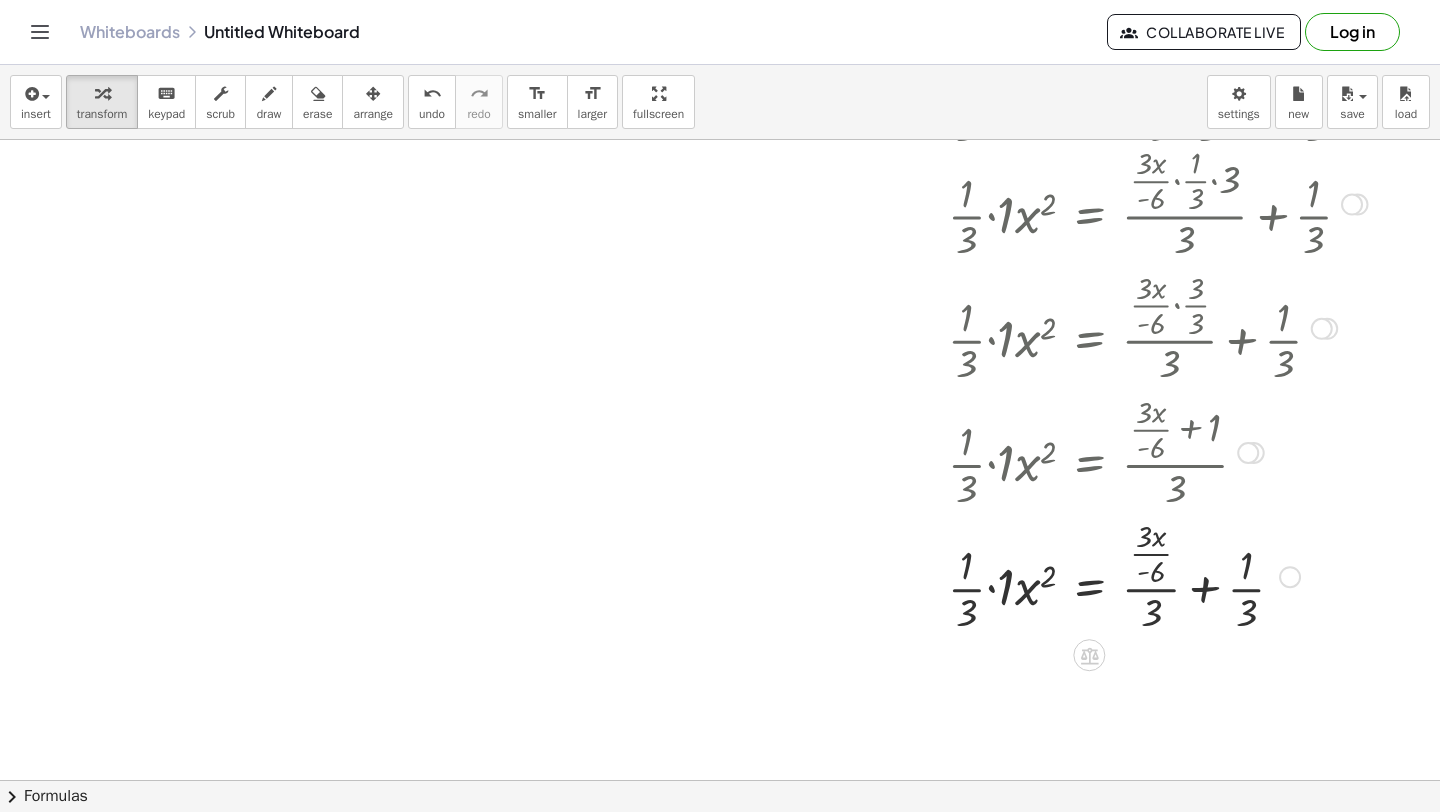 click at bounding box center (1104, 575) 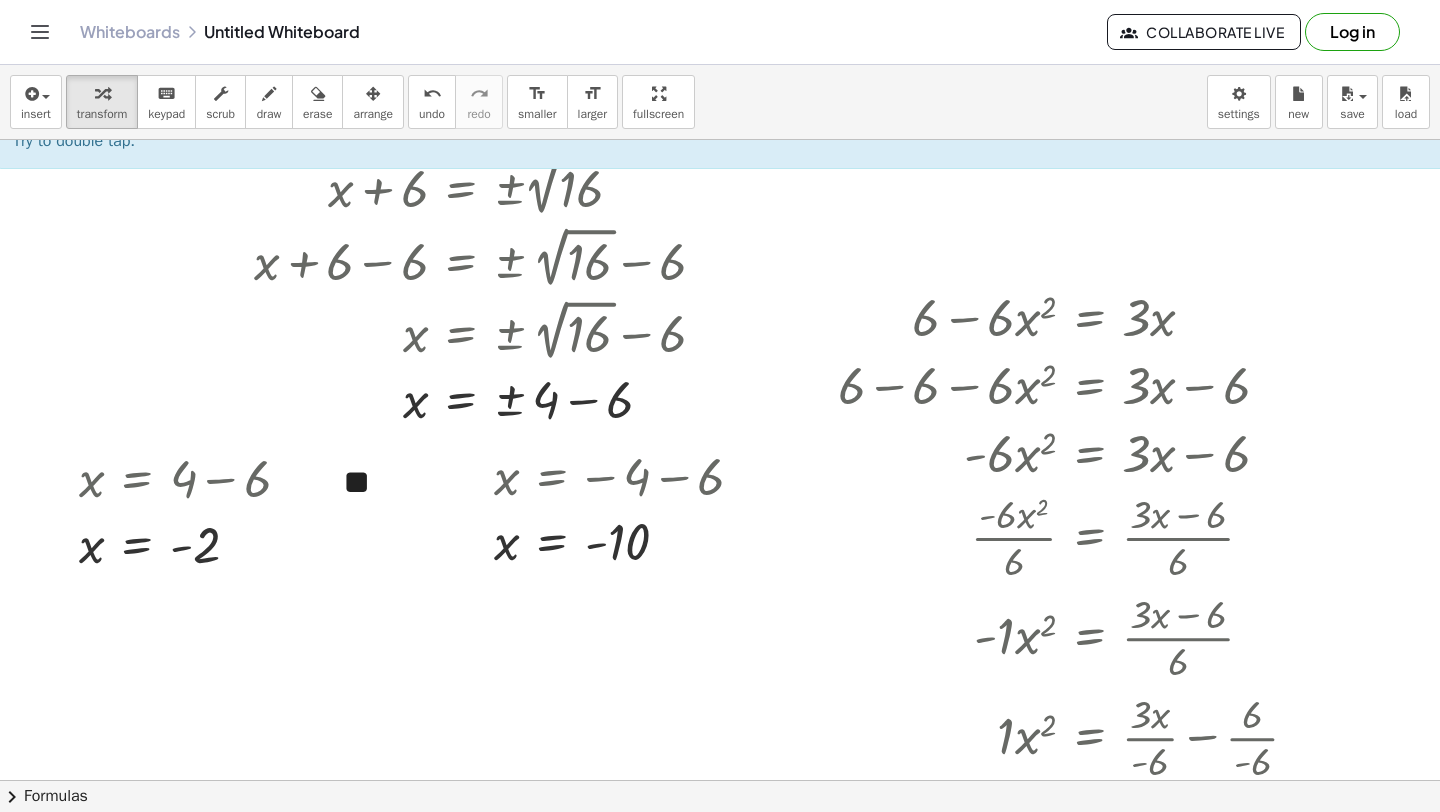 scroll, scrollTop: 9014, scrollLeft: 0, axis: vertical 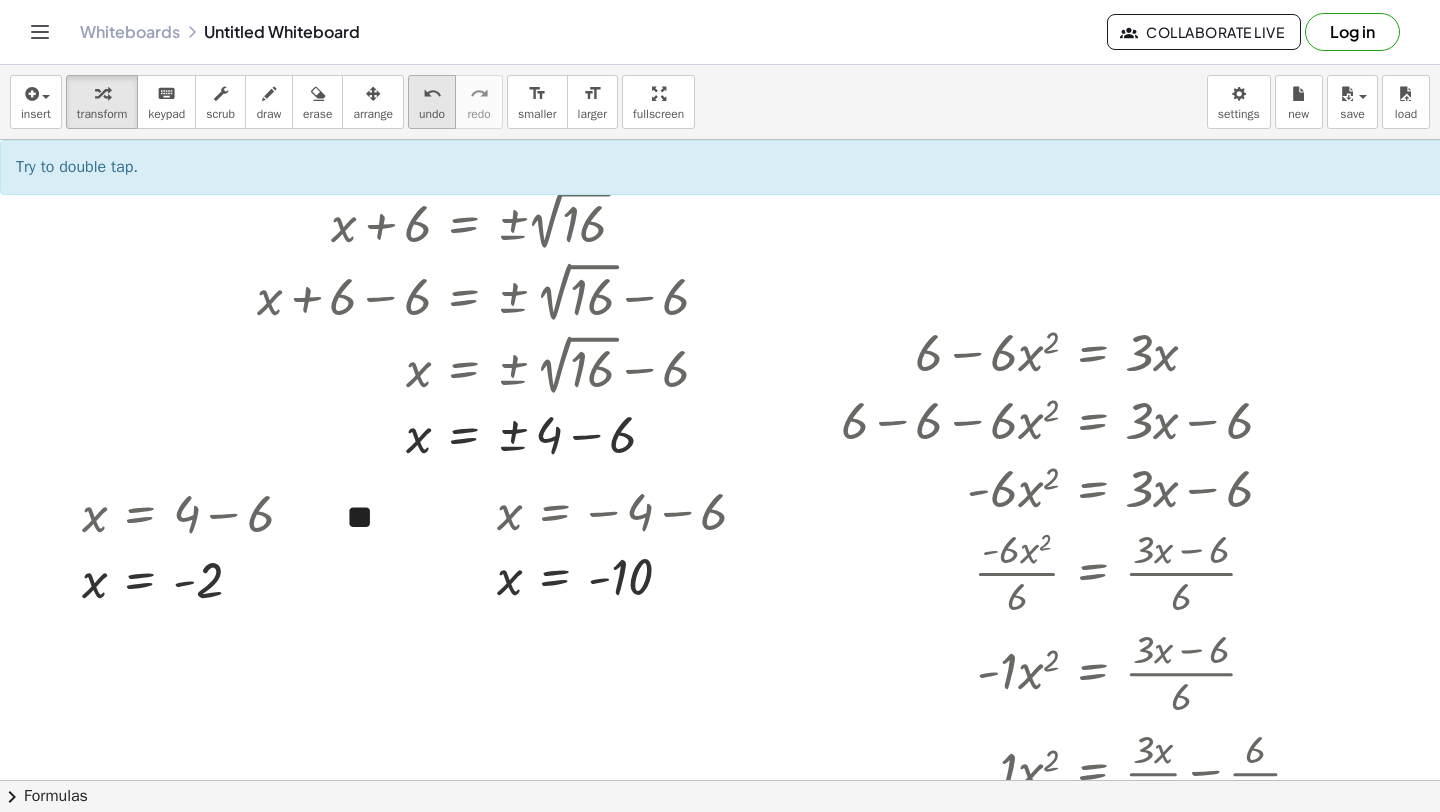click on "undo undo" at bounding box center [432, 102] 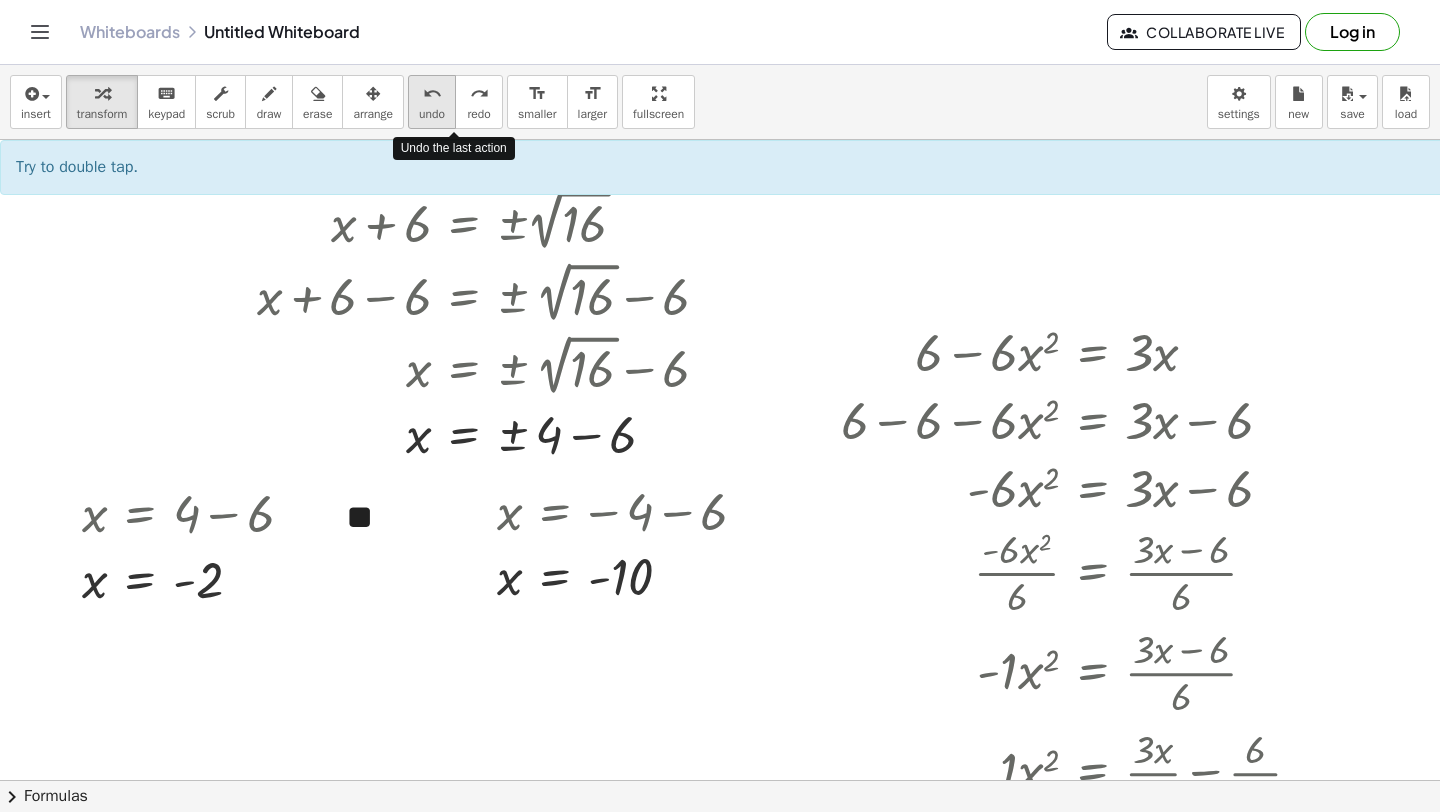 click on "undo" at bounding box center (432, 94) 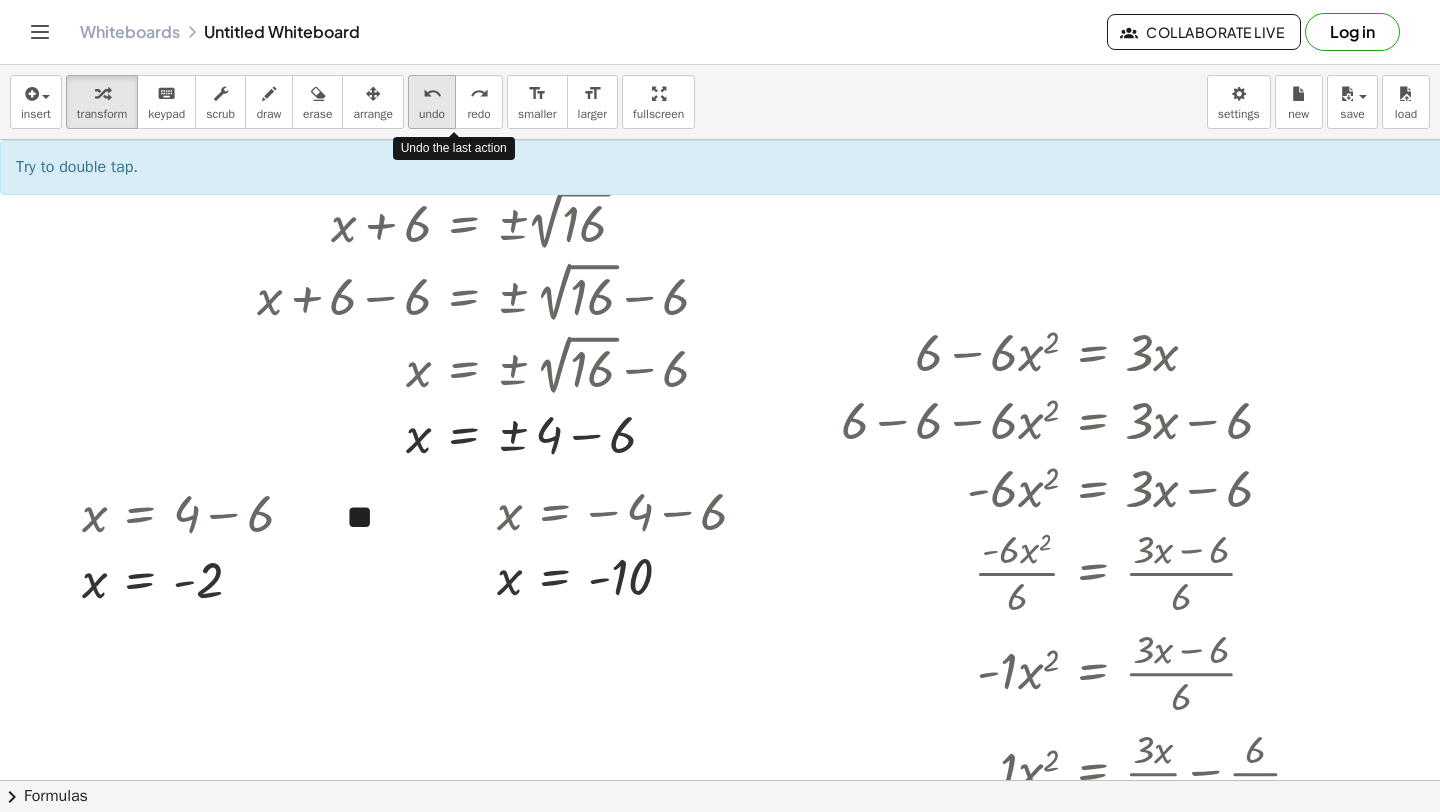 click on "undo" at bounding box center (432, 94) 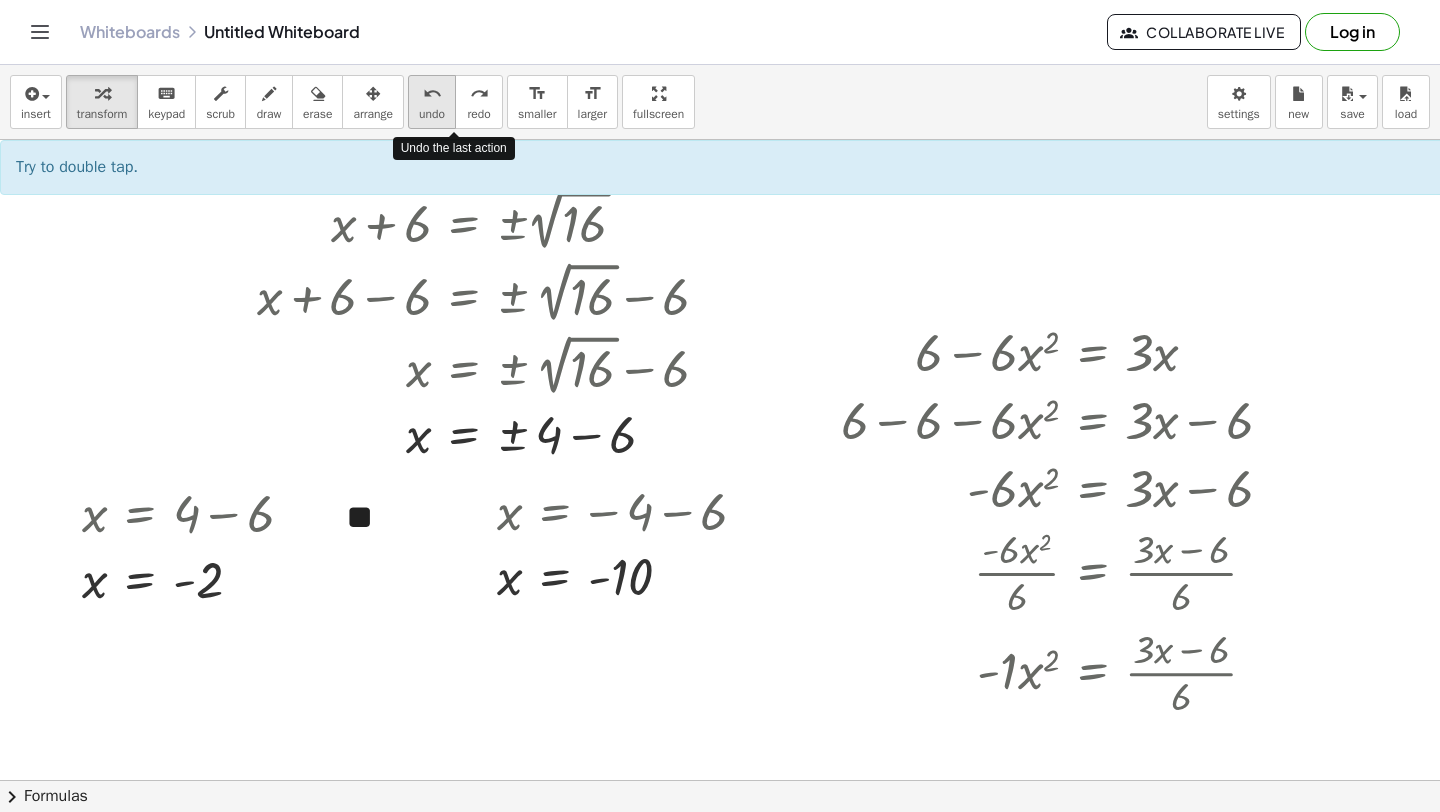 click on "undo" at bounding box center (432, 94) 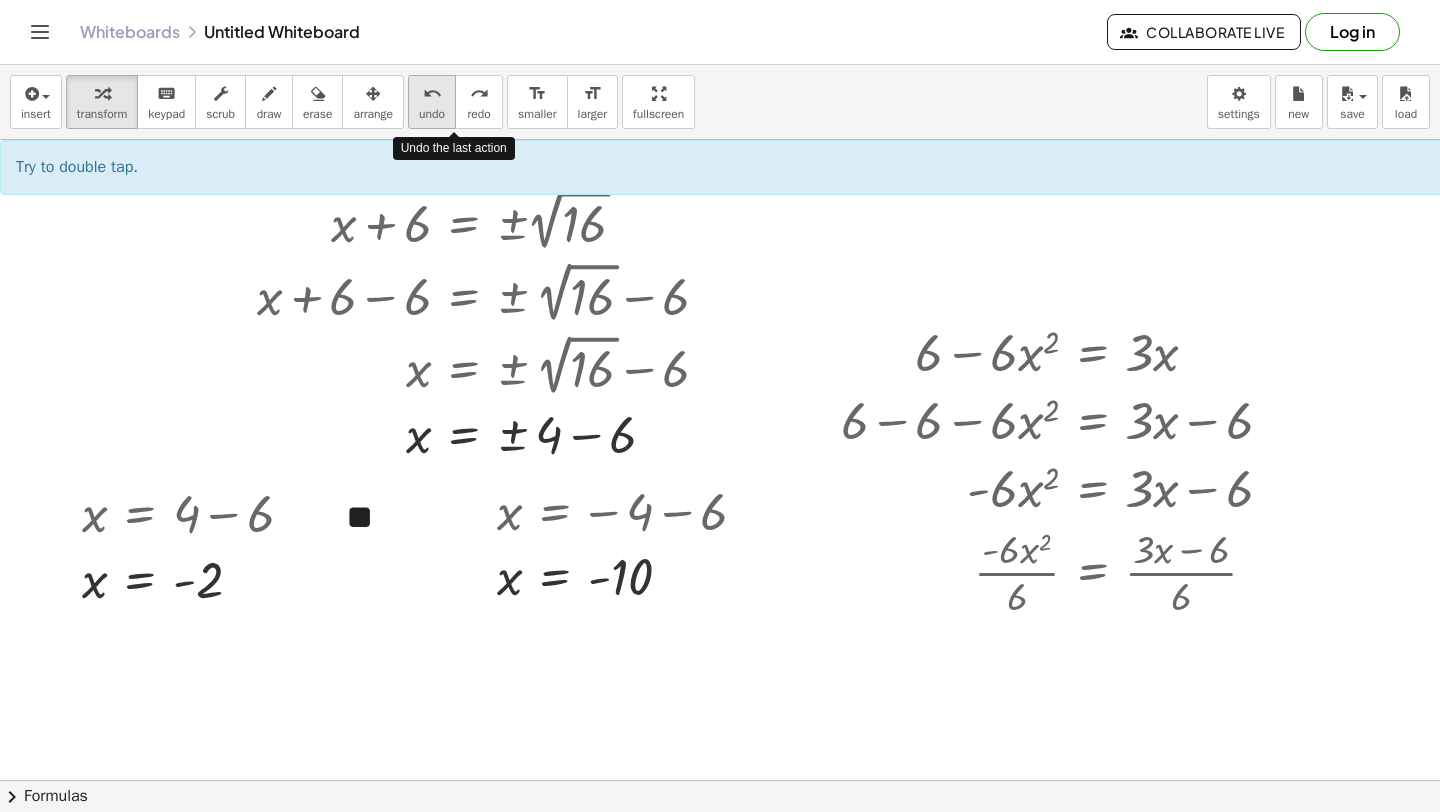 click on "undo" at bounding box center [432, 94] 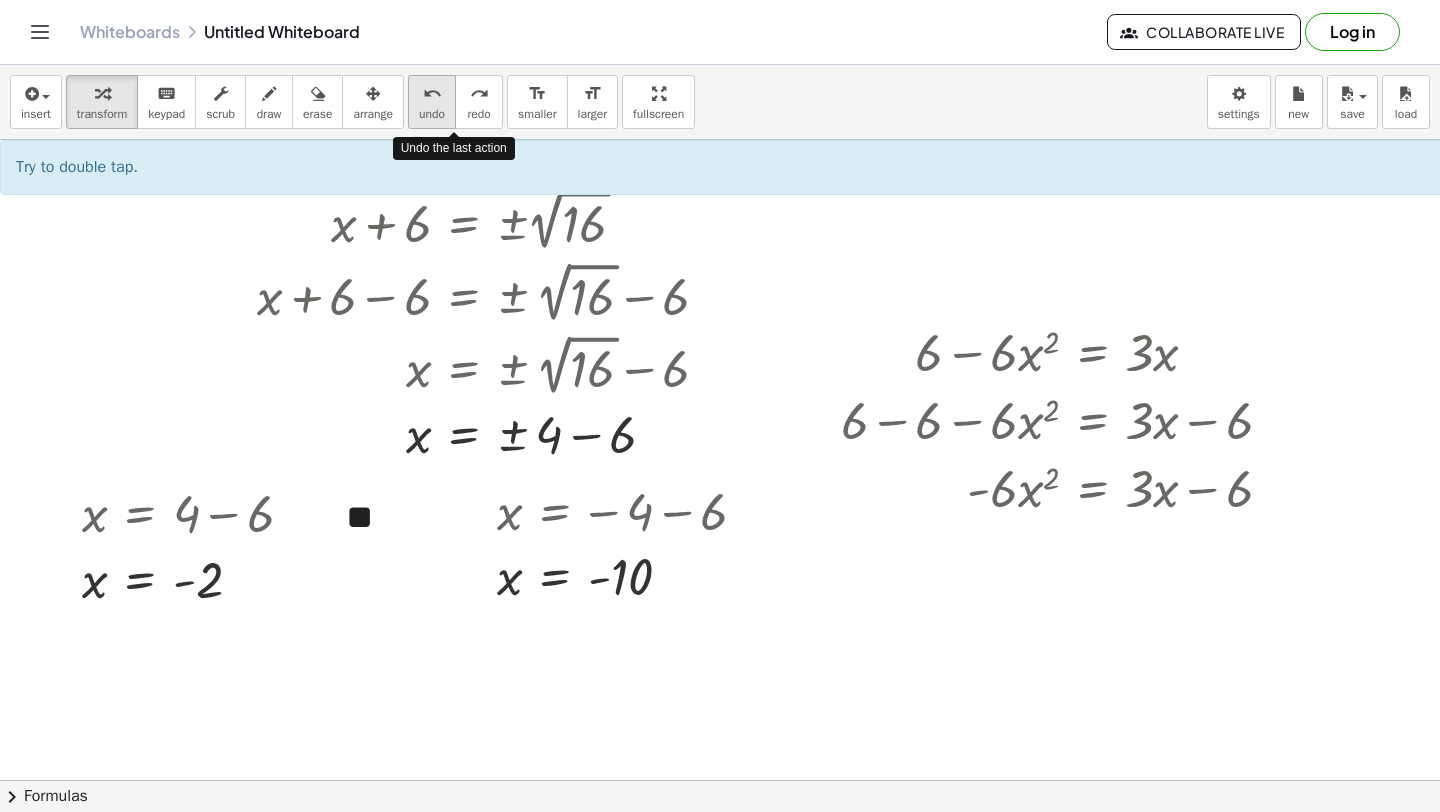 click on "undo" at bounding box center [432, 94] 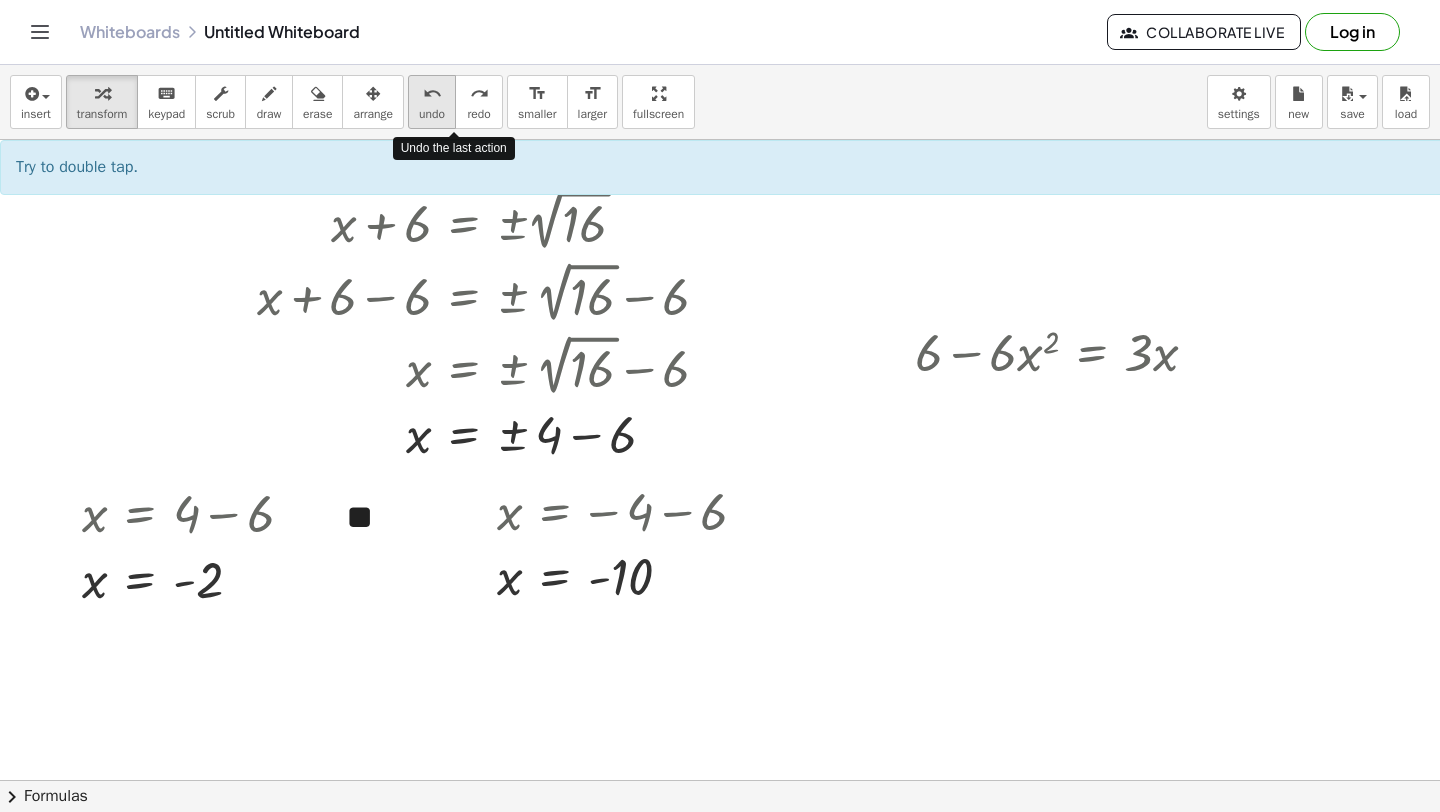 click on "undo" at bounding box center (432, 94) 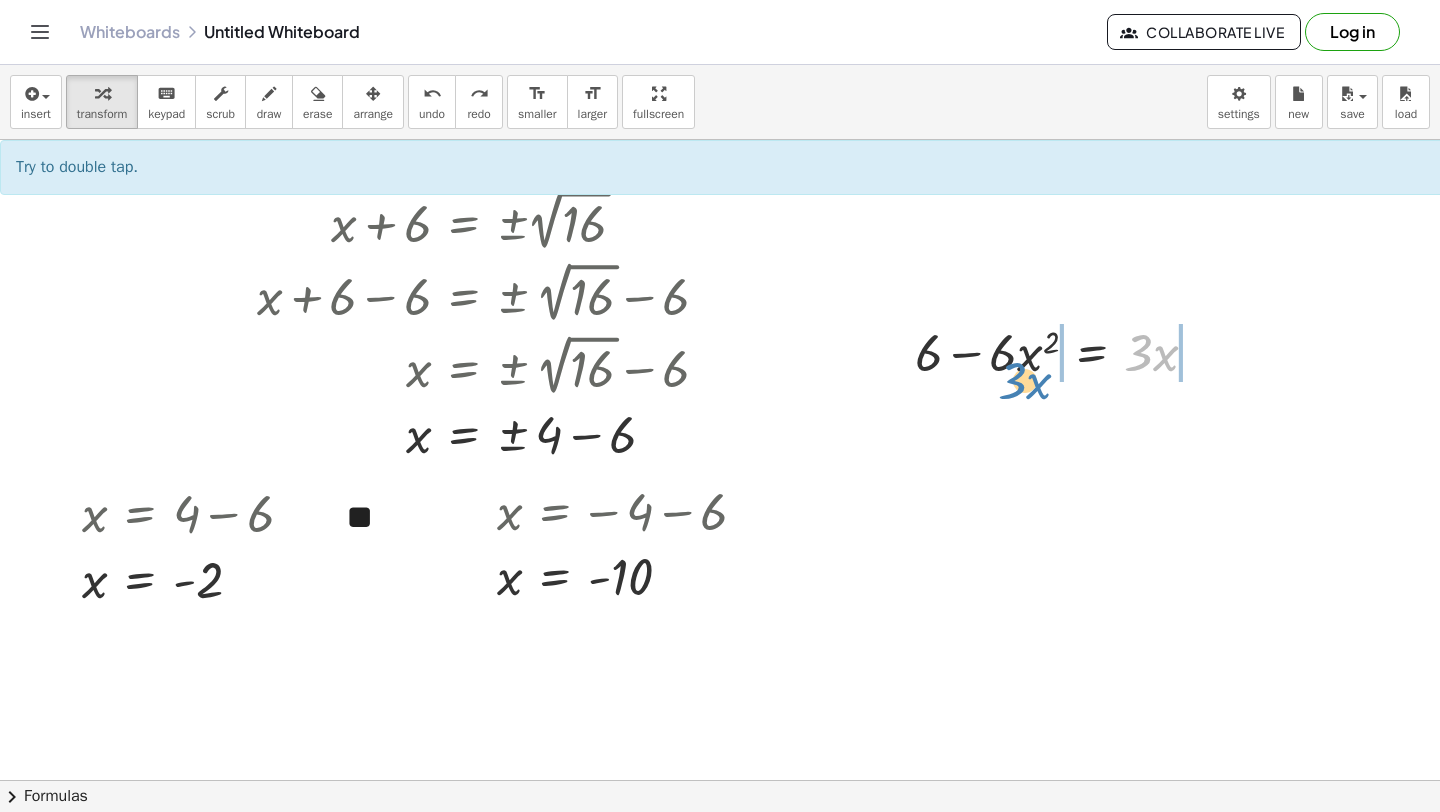 drag, startPoint x: 1139, startPoint y: 358, endPoint x: 1016, endPoint y: 379, distance: 124.77981 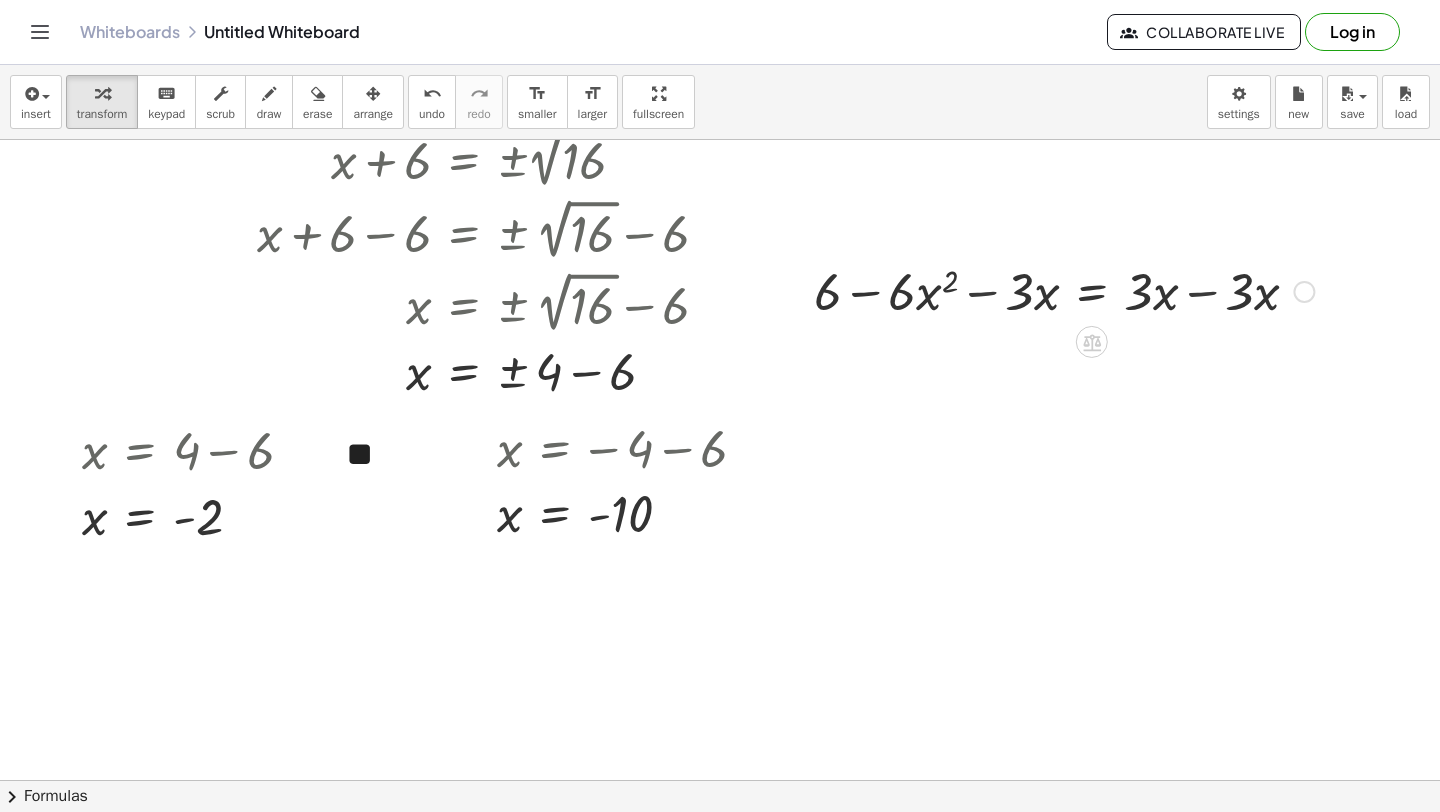 scroll, scrollTop: 9092, scrollLeft: 0, axis: vertical 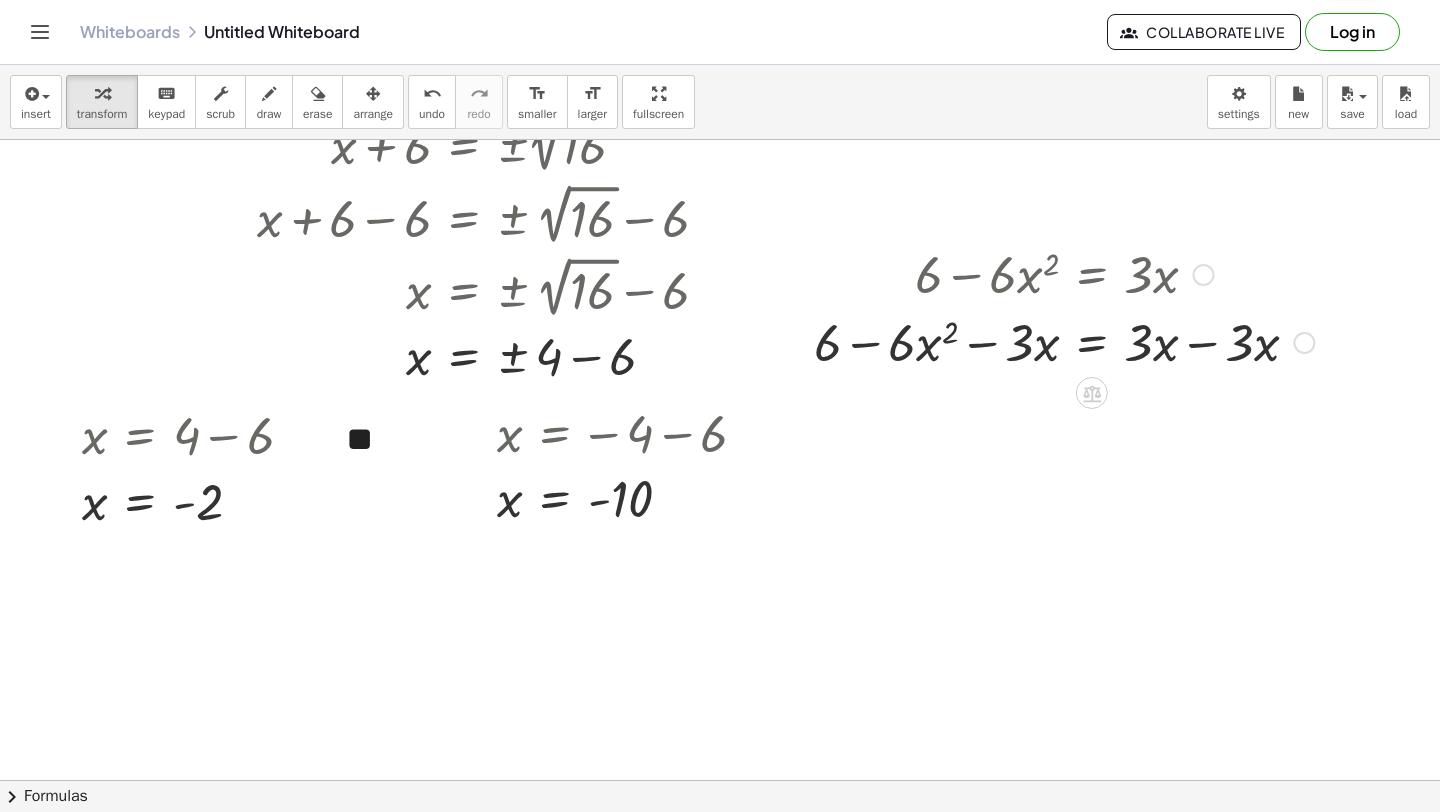 click at bounding box center [1064, 341] 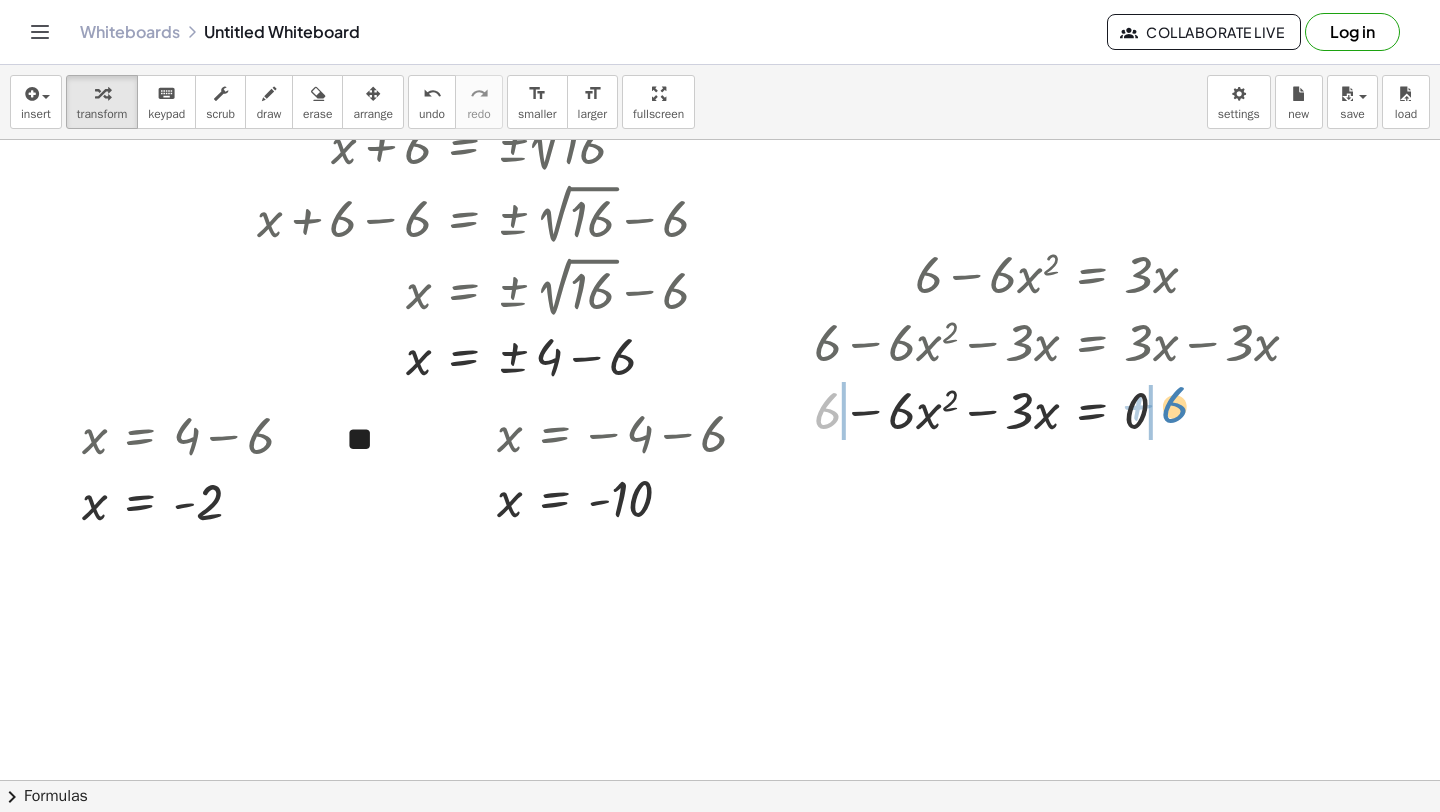 drag, startPoint x: 837, startPoint y: 409, endPoint x: 1184, endPoint y: 403, distance: 347.05188 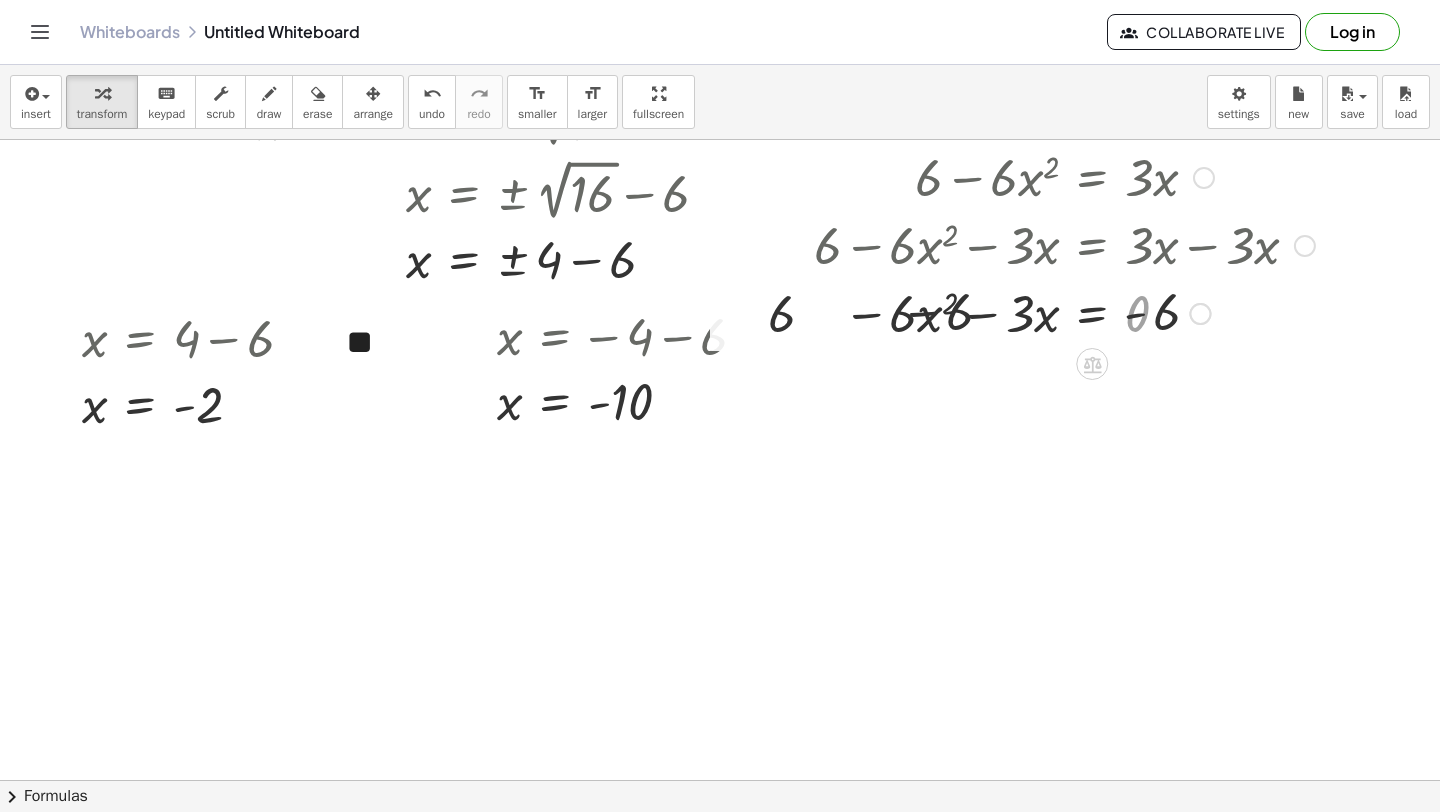 scroll, scrollTop: 9193, scrollLeft: 0, axis: vertical 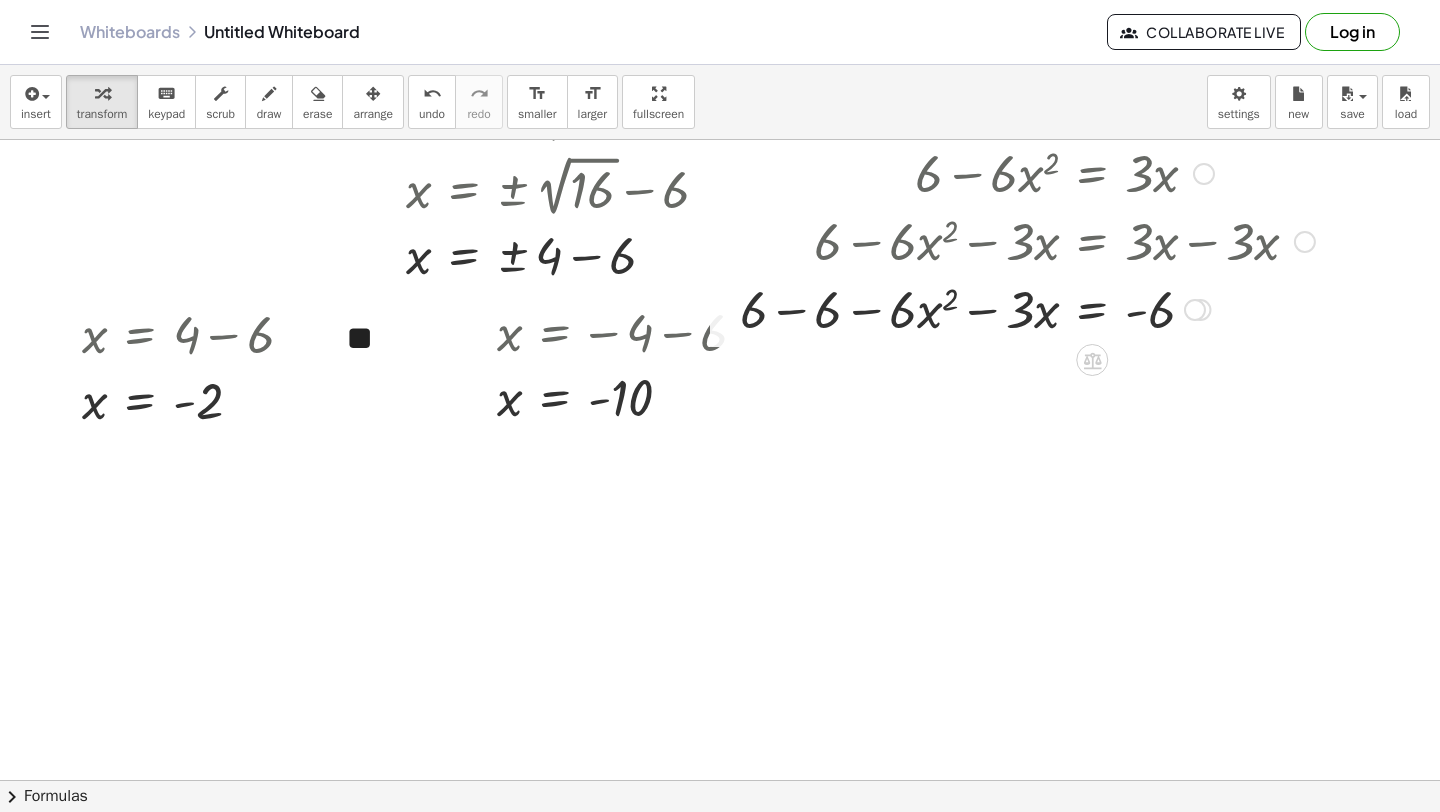 click at bounding box center (1027, 308) 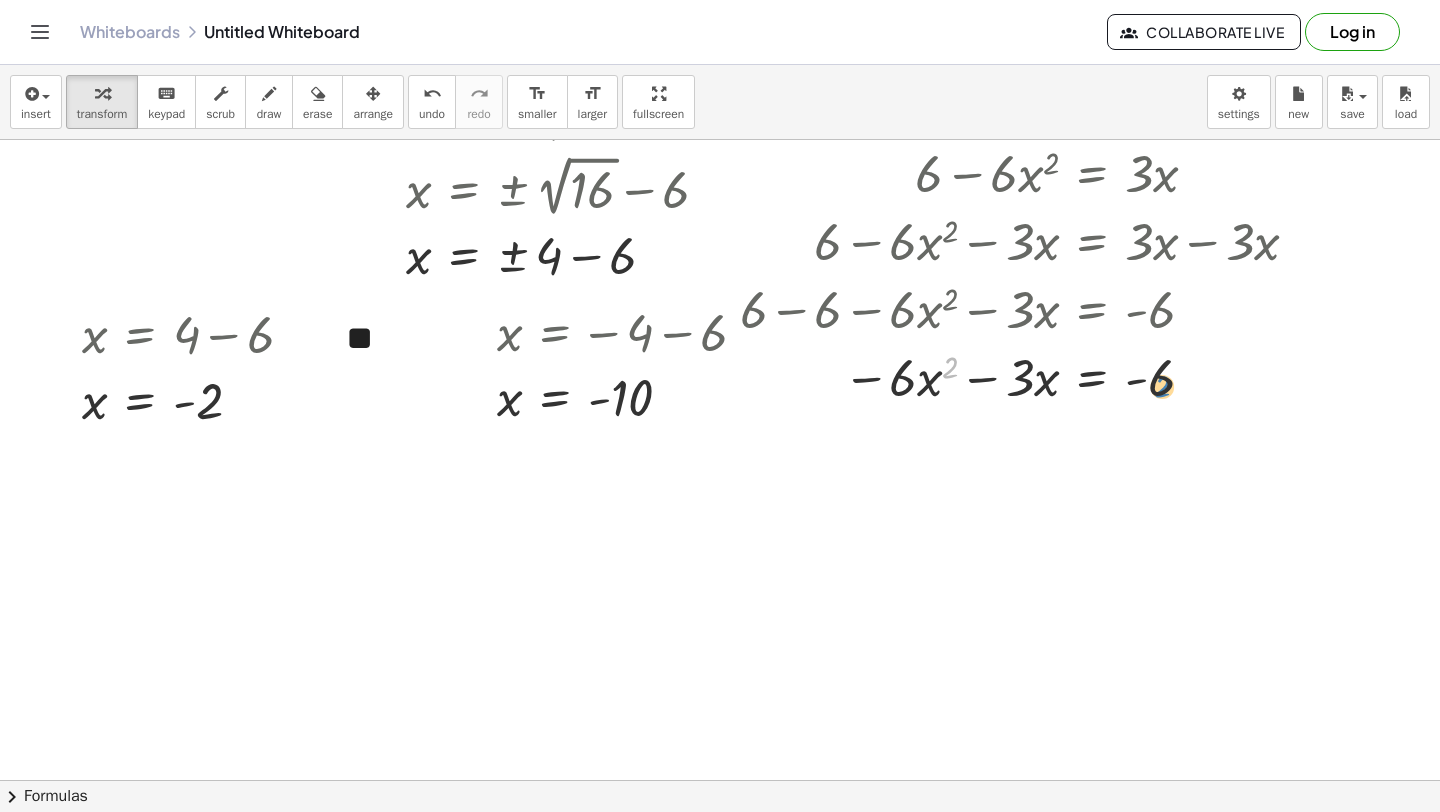 drag, startPoint x: 950, startPoint y: 367, endPoint x: 1153, endPoint y: 384, distance: 203.71059 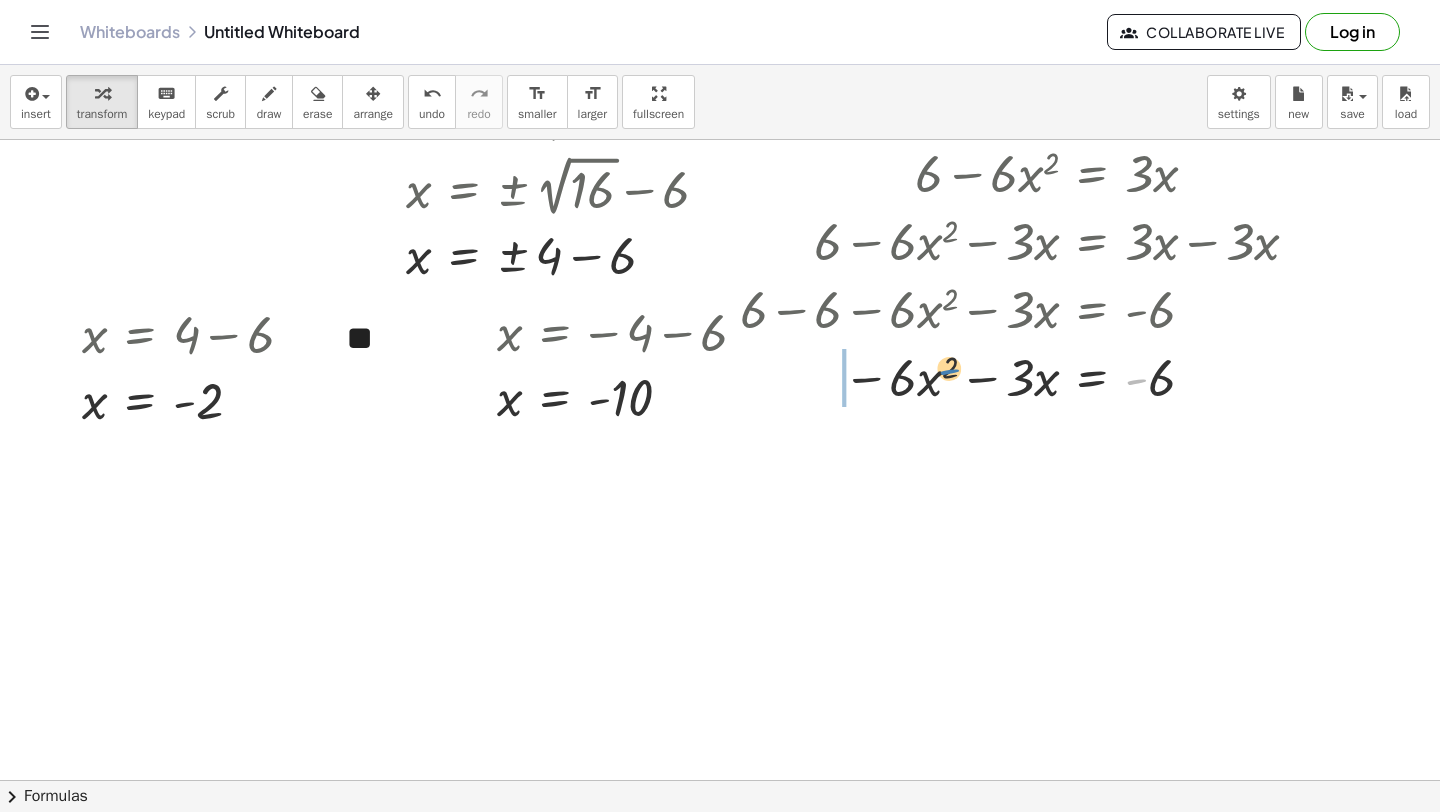 drag, startPoint x: 1136, startPoint y: 386, endPoint x: 883, endPoint y: 381, distance: 253.04941 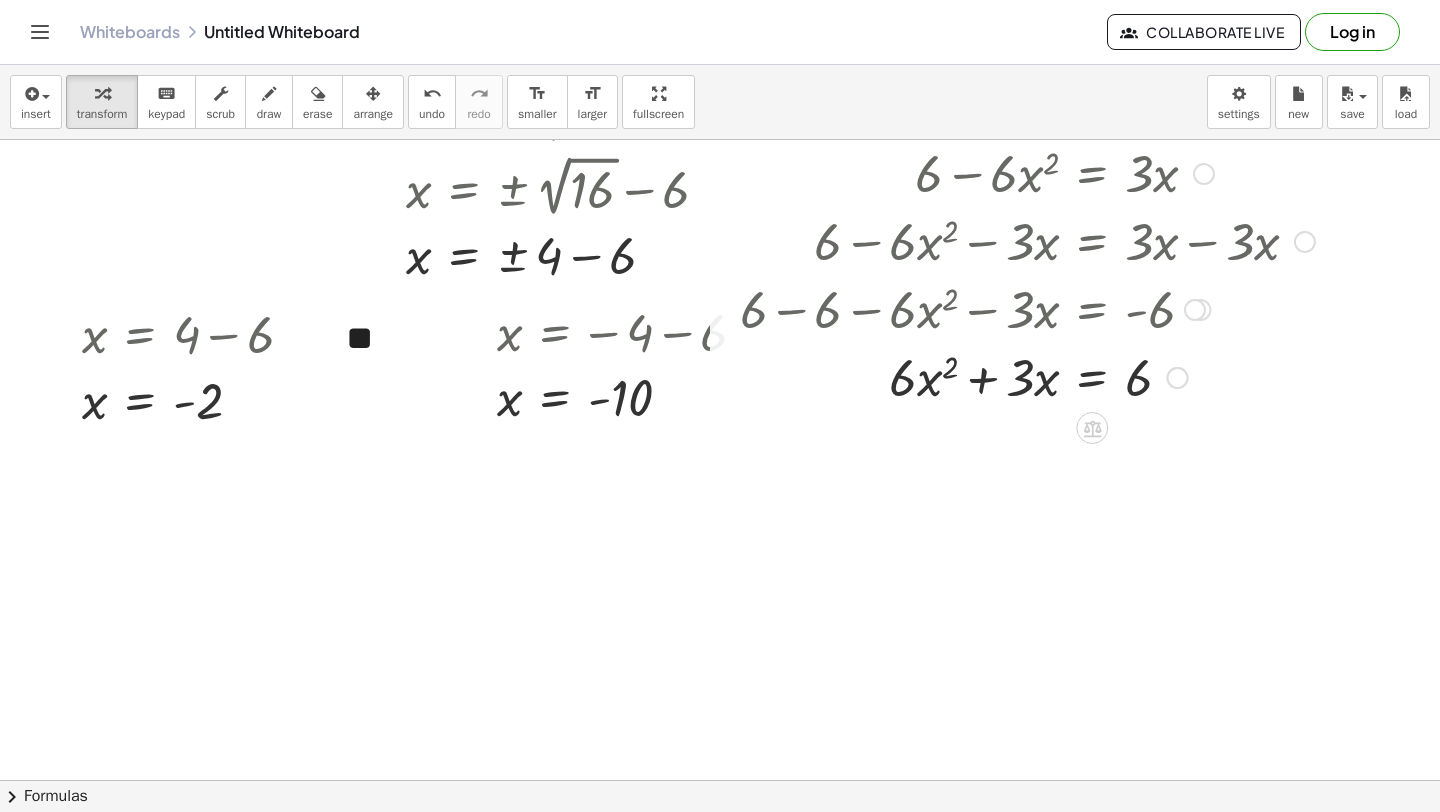 scroll, scrollTop: 9211, scrollLeft: 0, axis: vertical 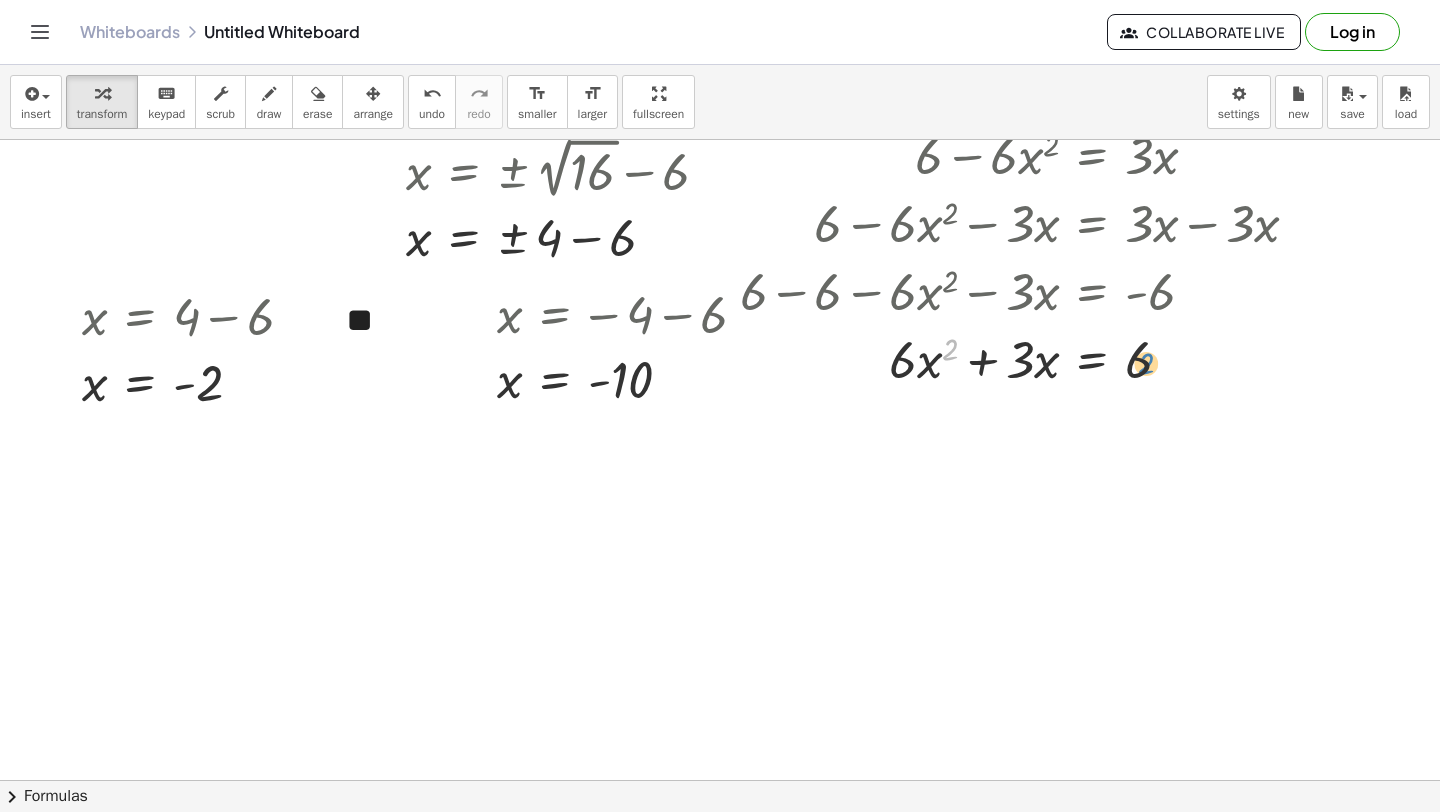 drag, startPoint x: 955, startPoint y: 338, endPoint x: 1157, endPoint y: 354, distance: 202.63268 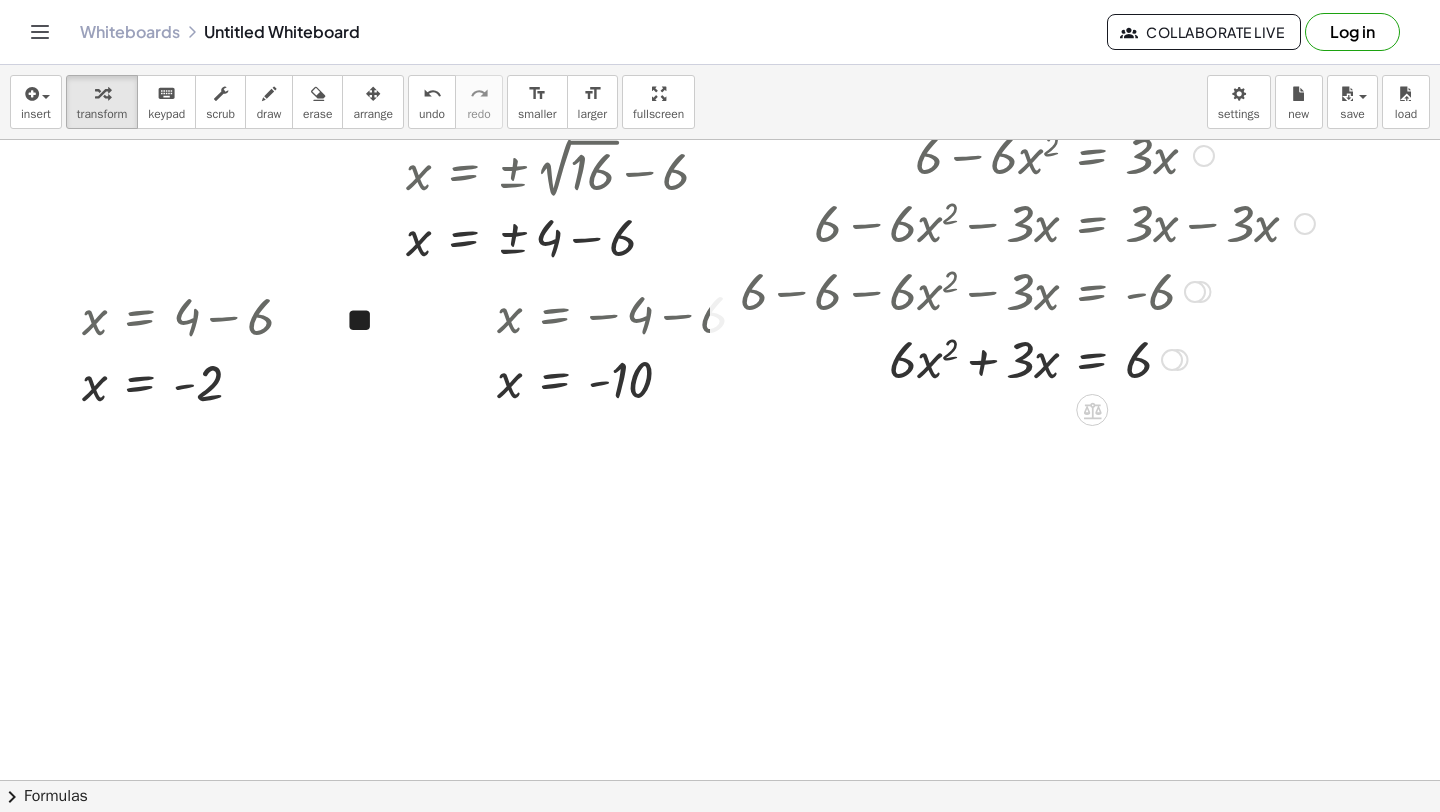 click at bounding box center [1027, 358] 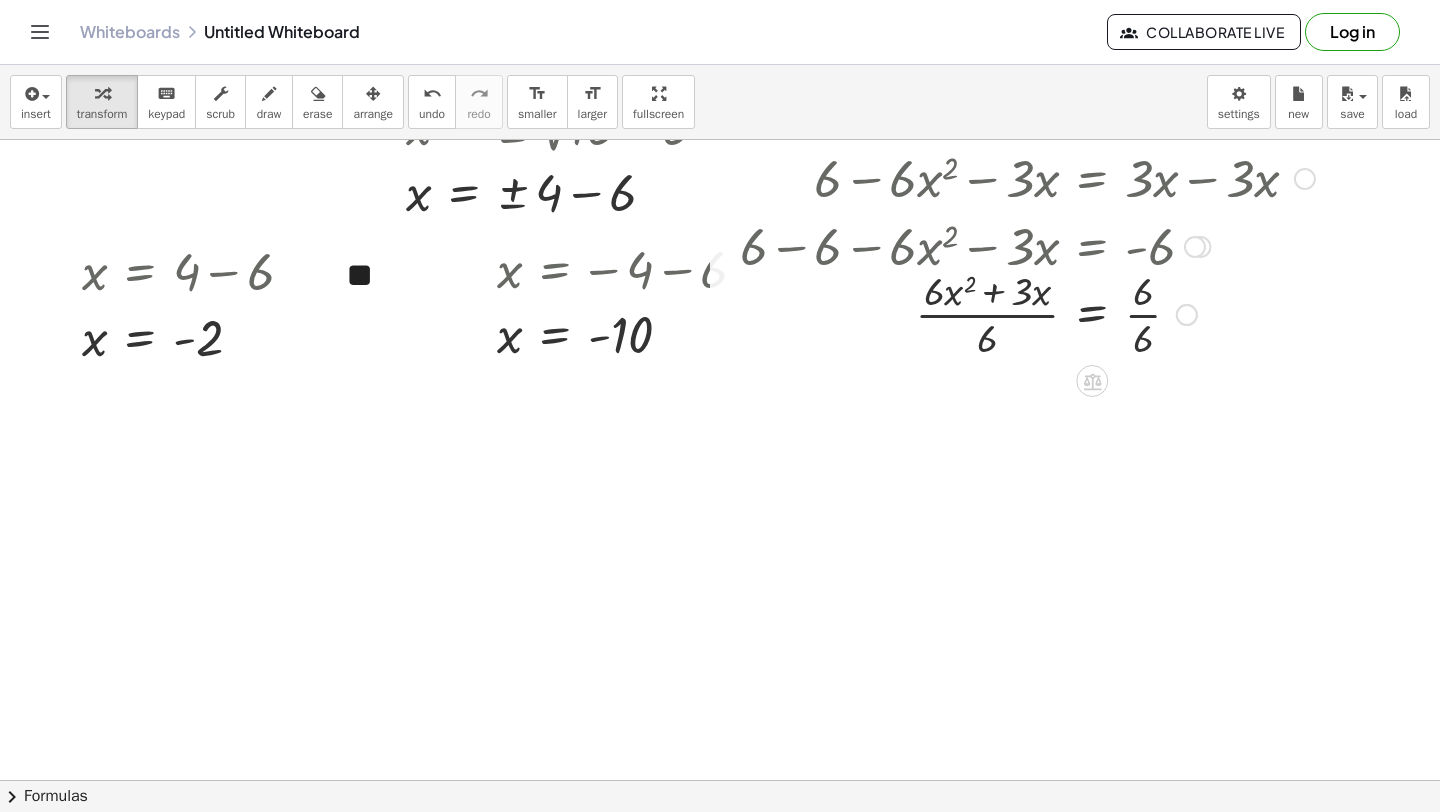scroll, scrollTop: 9266, scrollLeft: 0, axis: vertical 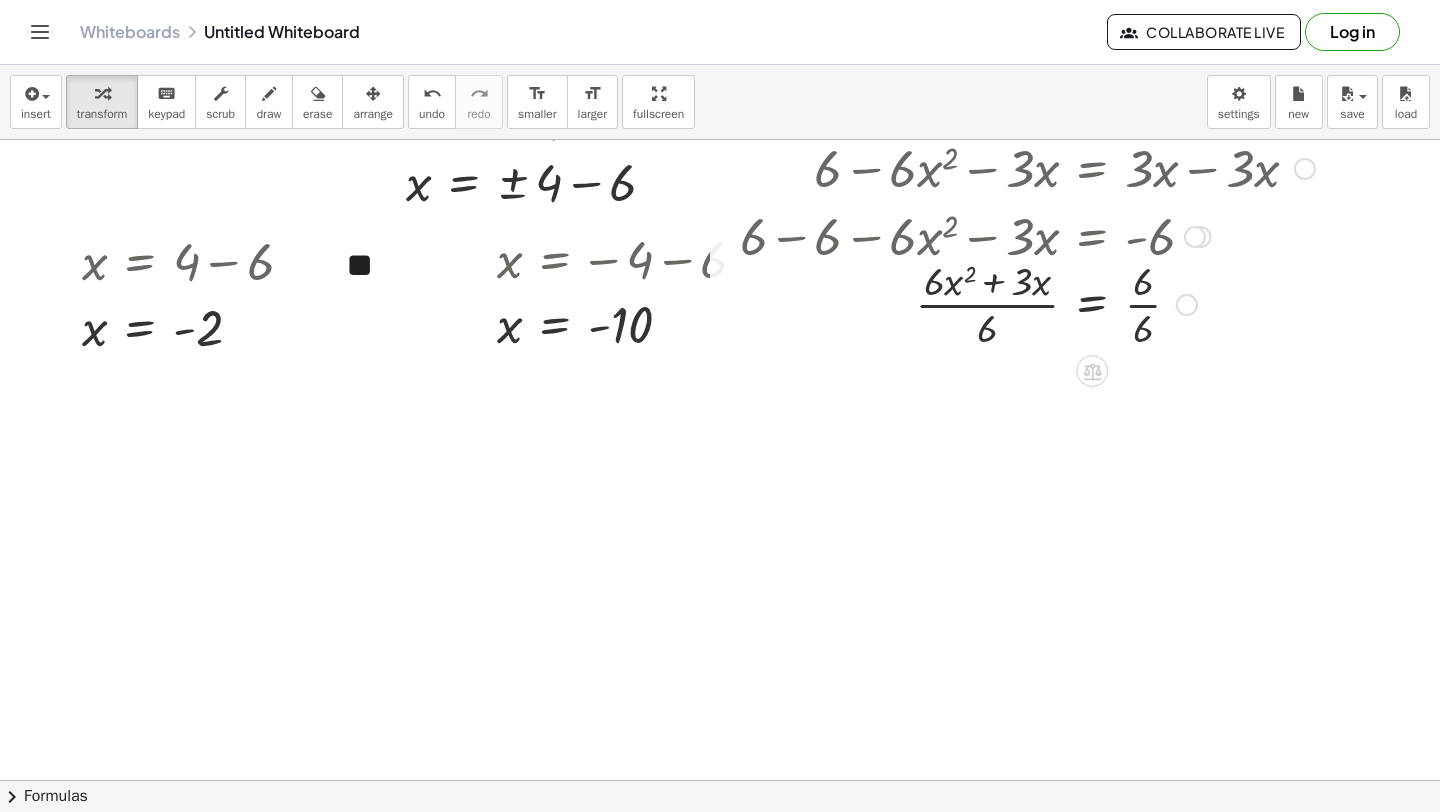 click at bounding box center (1027, 303) 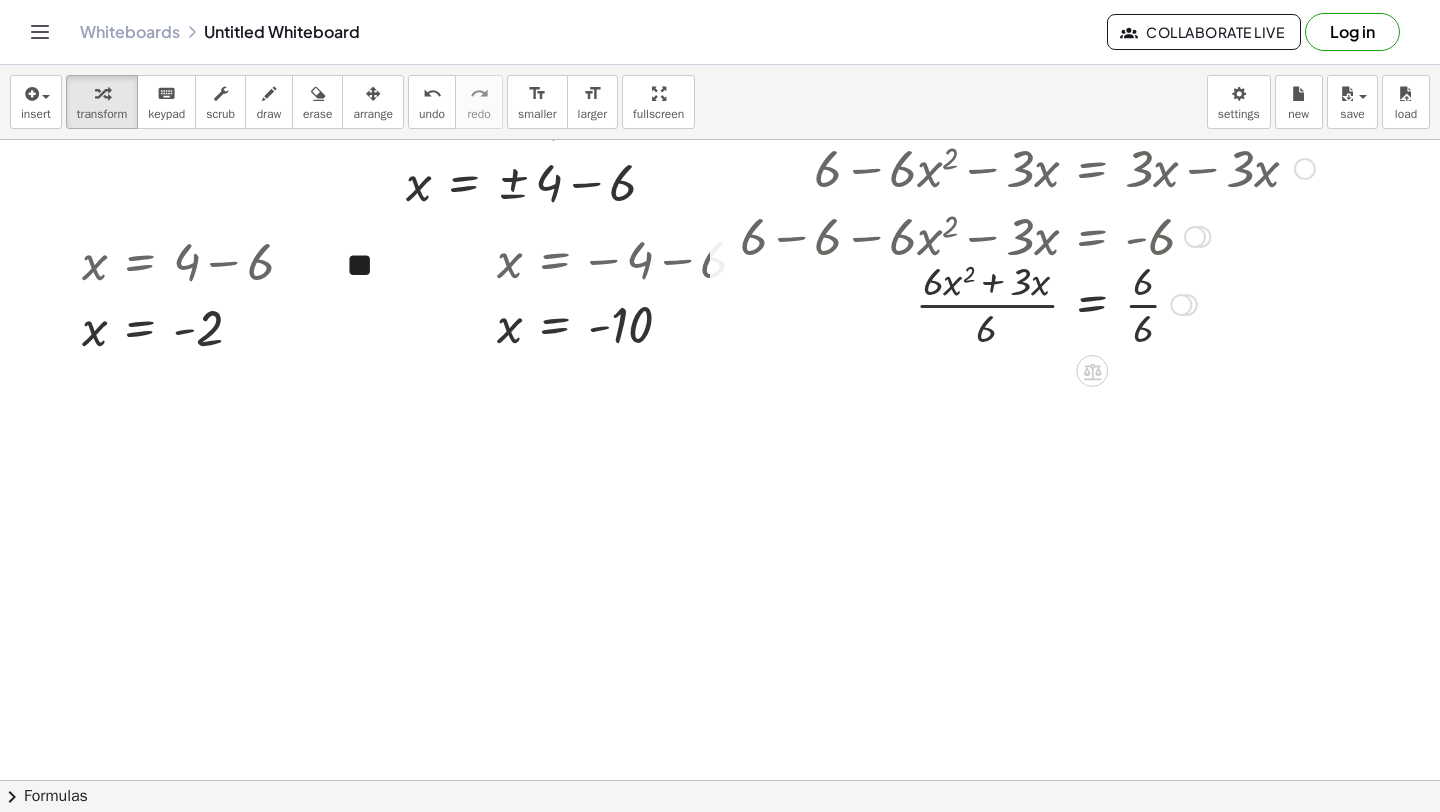 click at bounding box center (1027, 303) 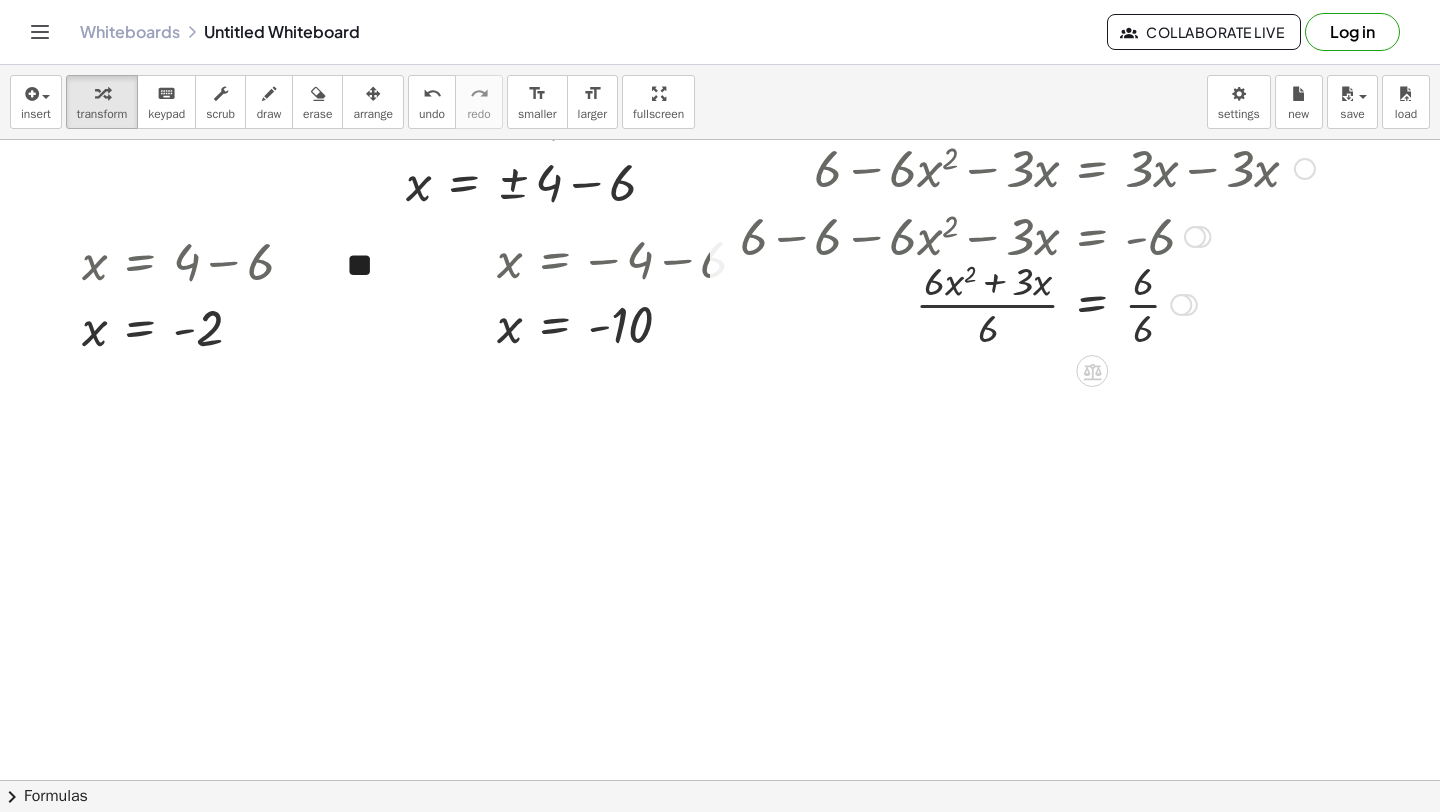click at bounding box center [1027, 303] 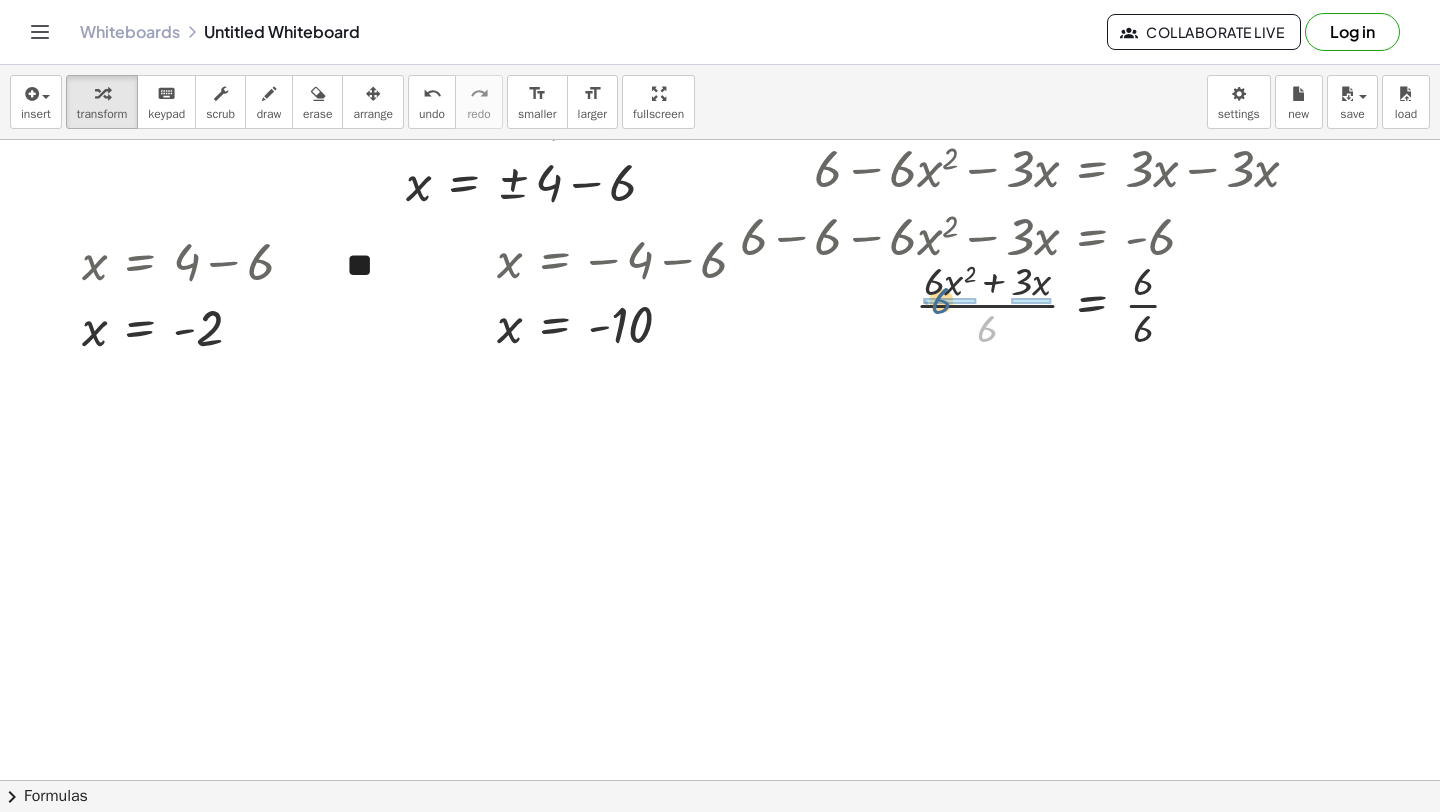 drag, startPoint x: 986, startPoint y: 332, endPoint x: 937, endPoint y: 299, distance: 59.07622 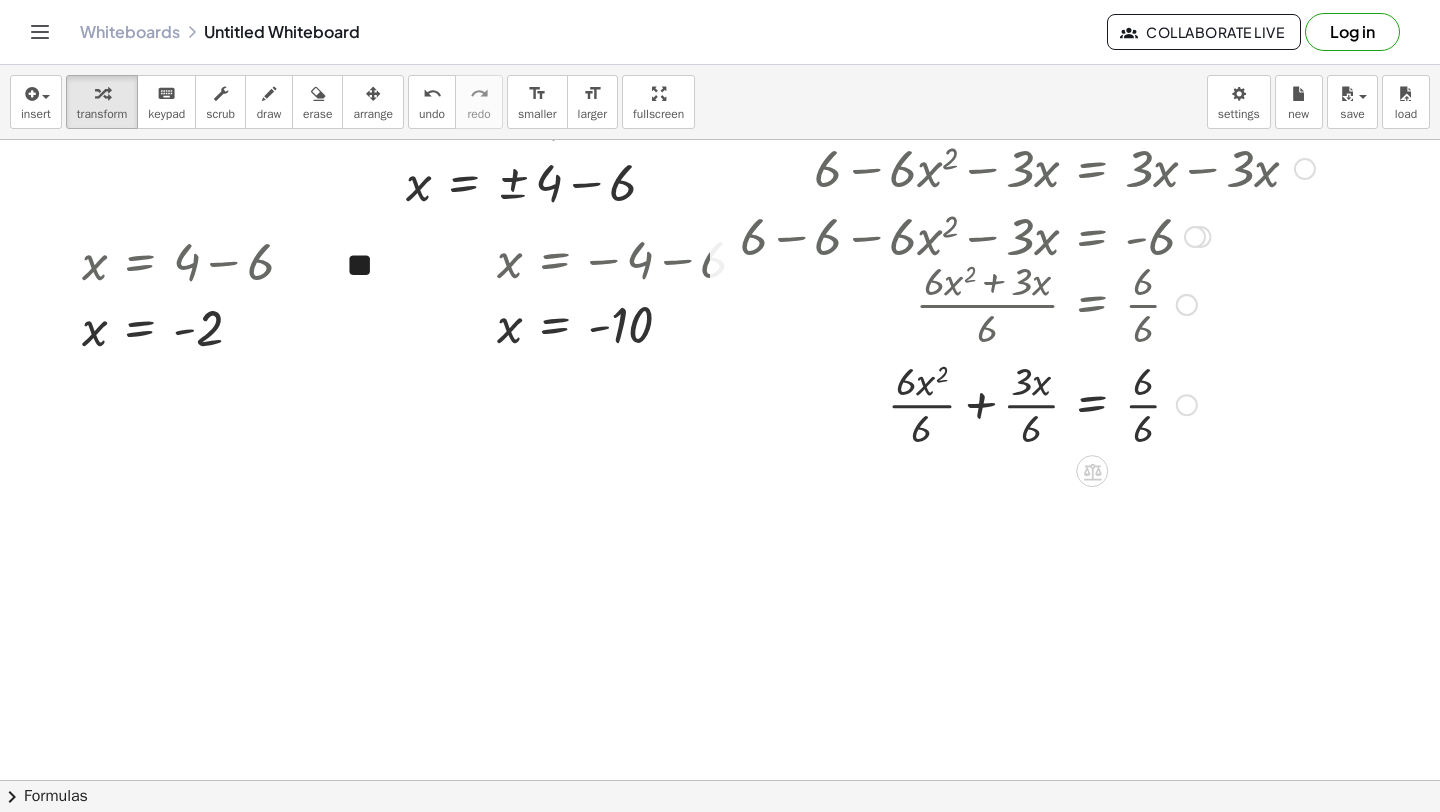 click at bounding box center (1027, 403) 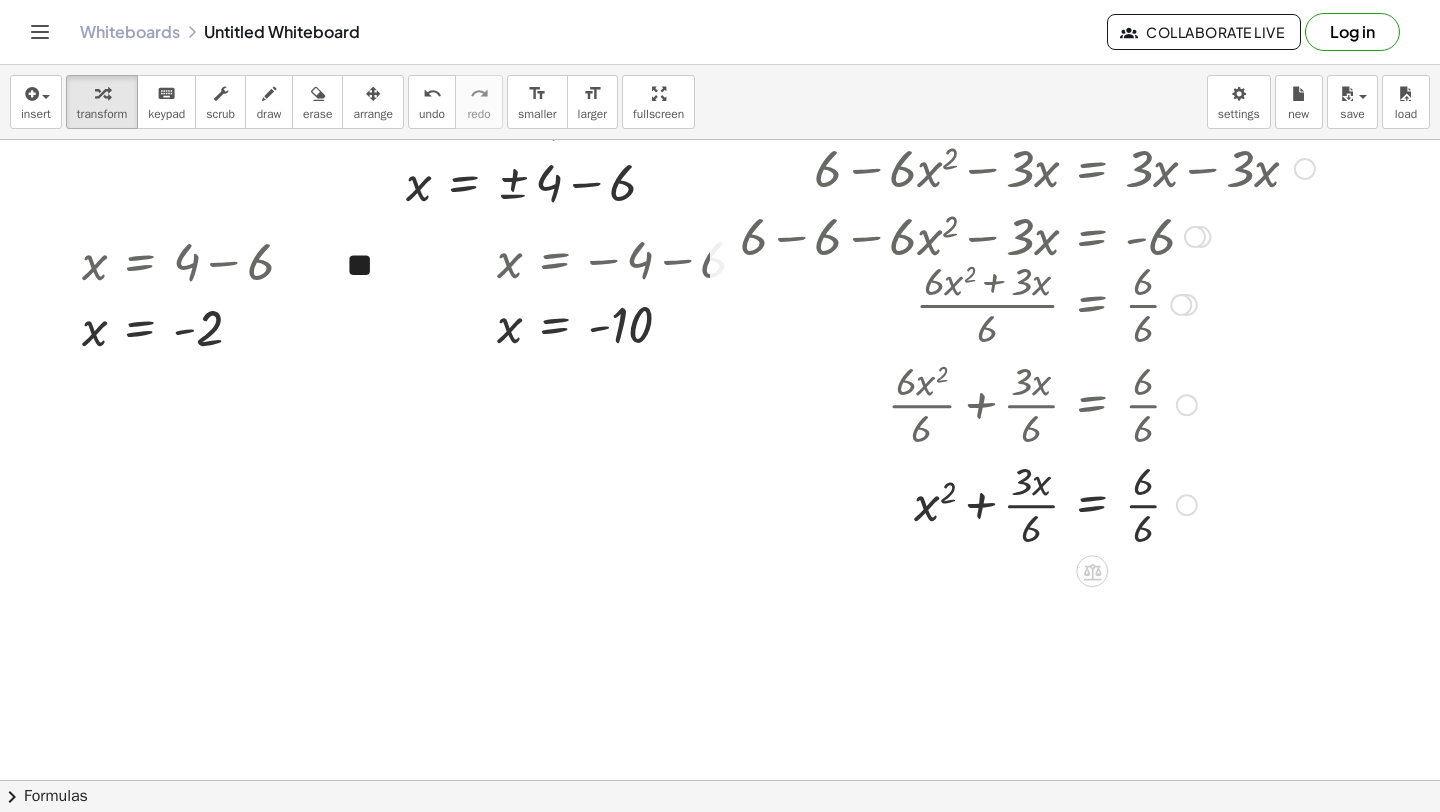click at bounding box center [1027, 503] 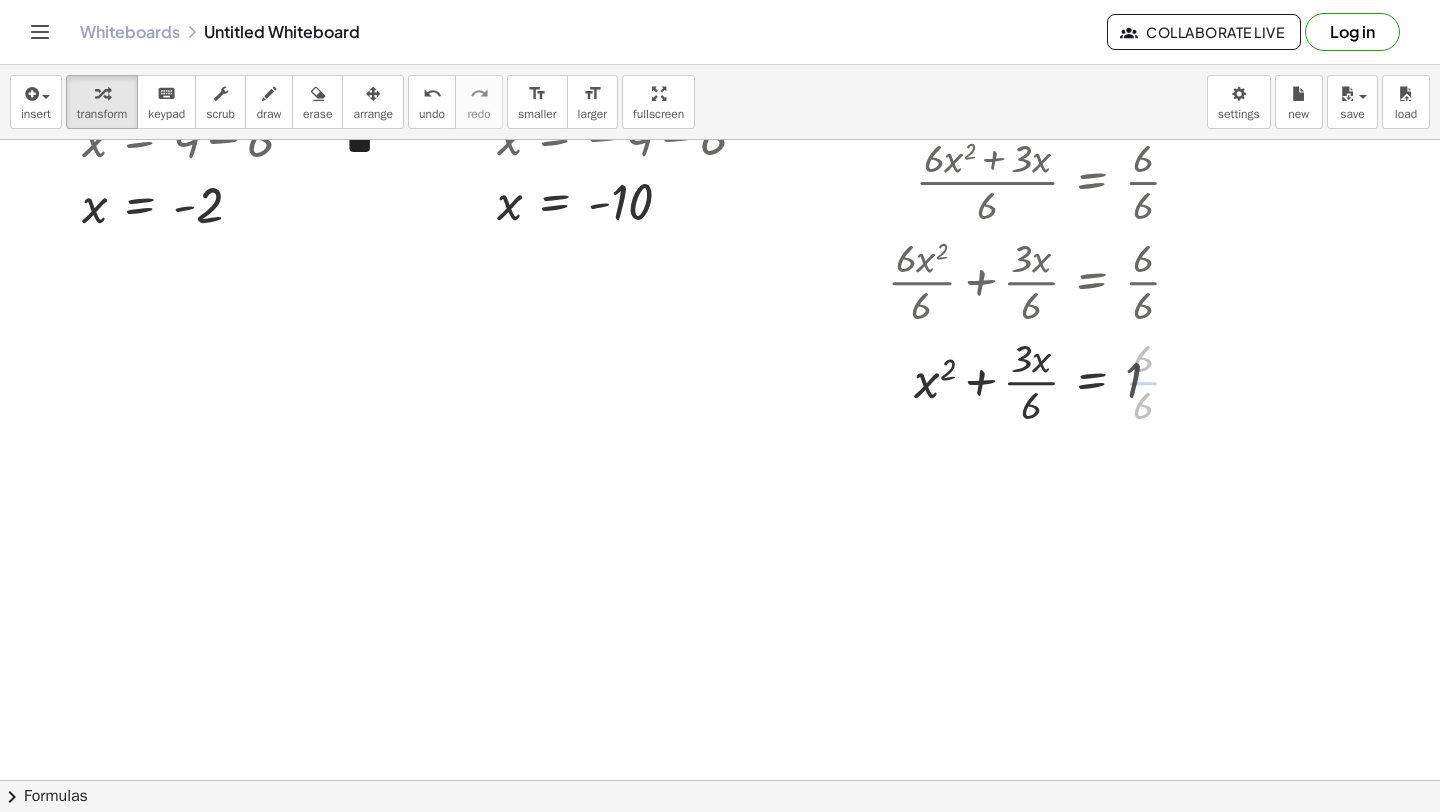 scroll, scrollTop: 9392, scrollLeft: 0, axis: vertical 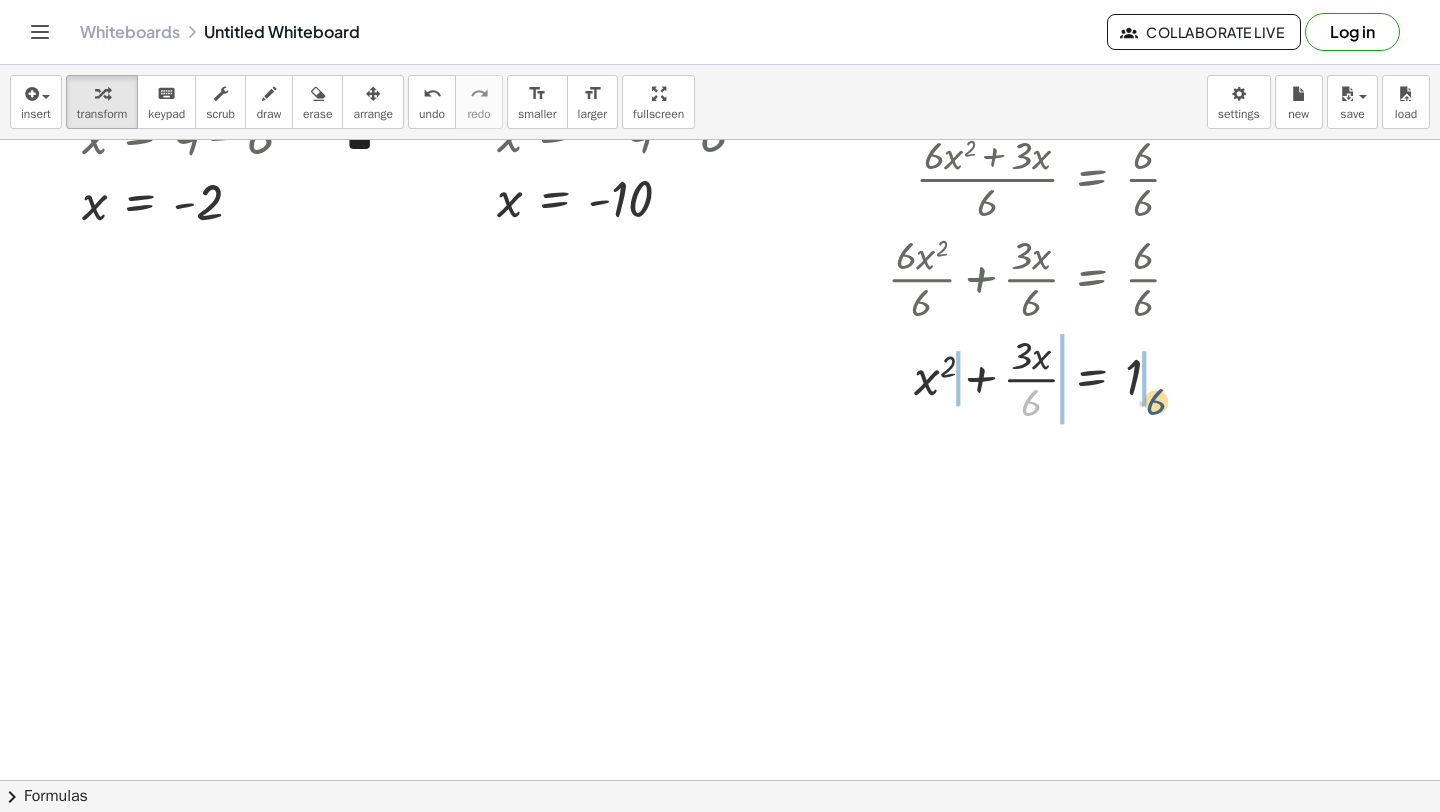 drag, startPoint x: 1035, startPoint y: 413, endPoint x: 1155, endPoint y: 406, distance: 120.203995 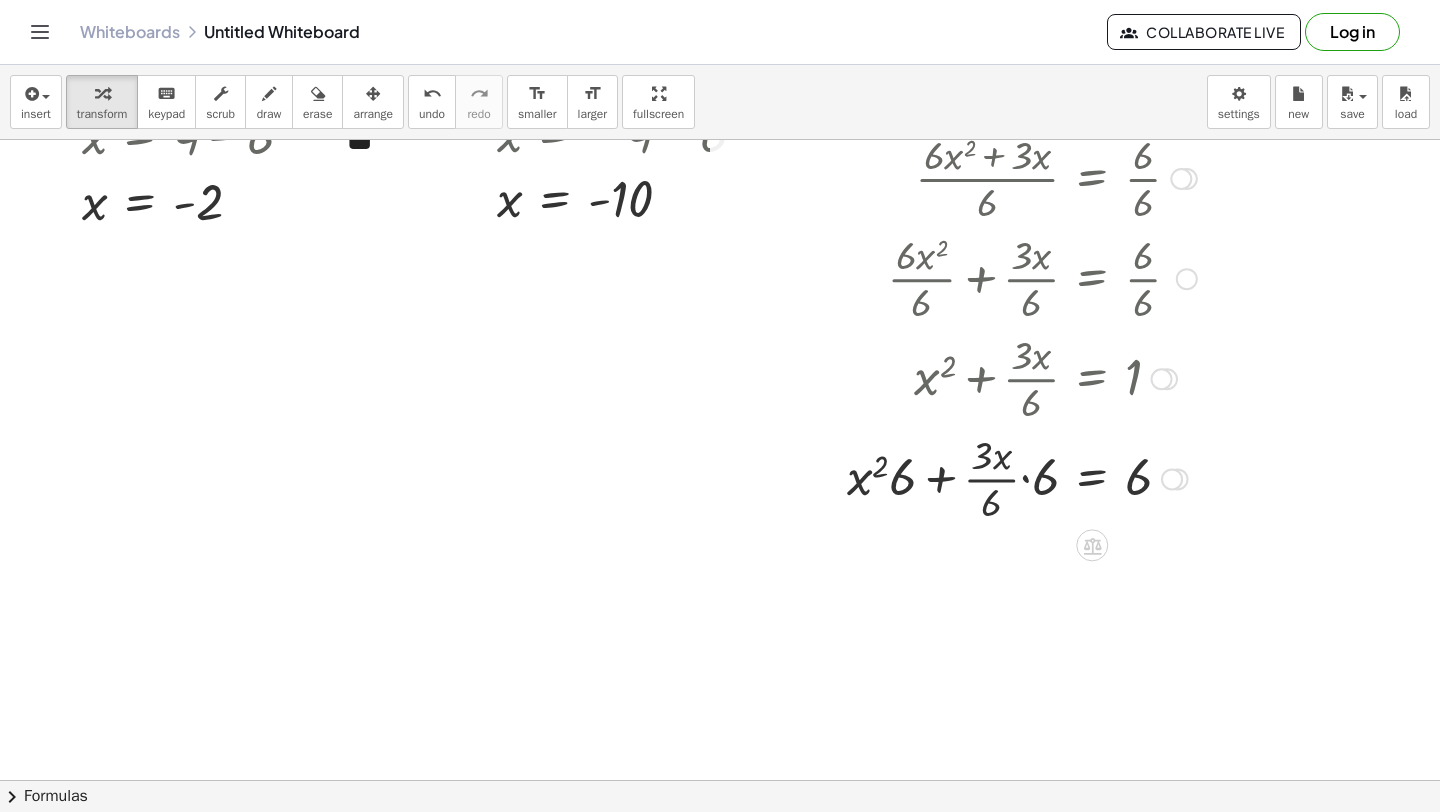 click at bounding box center (1027, 477) 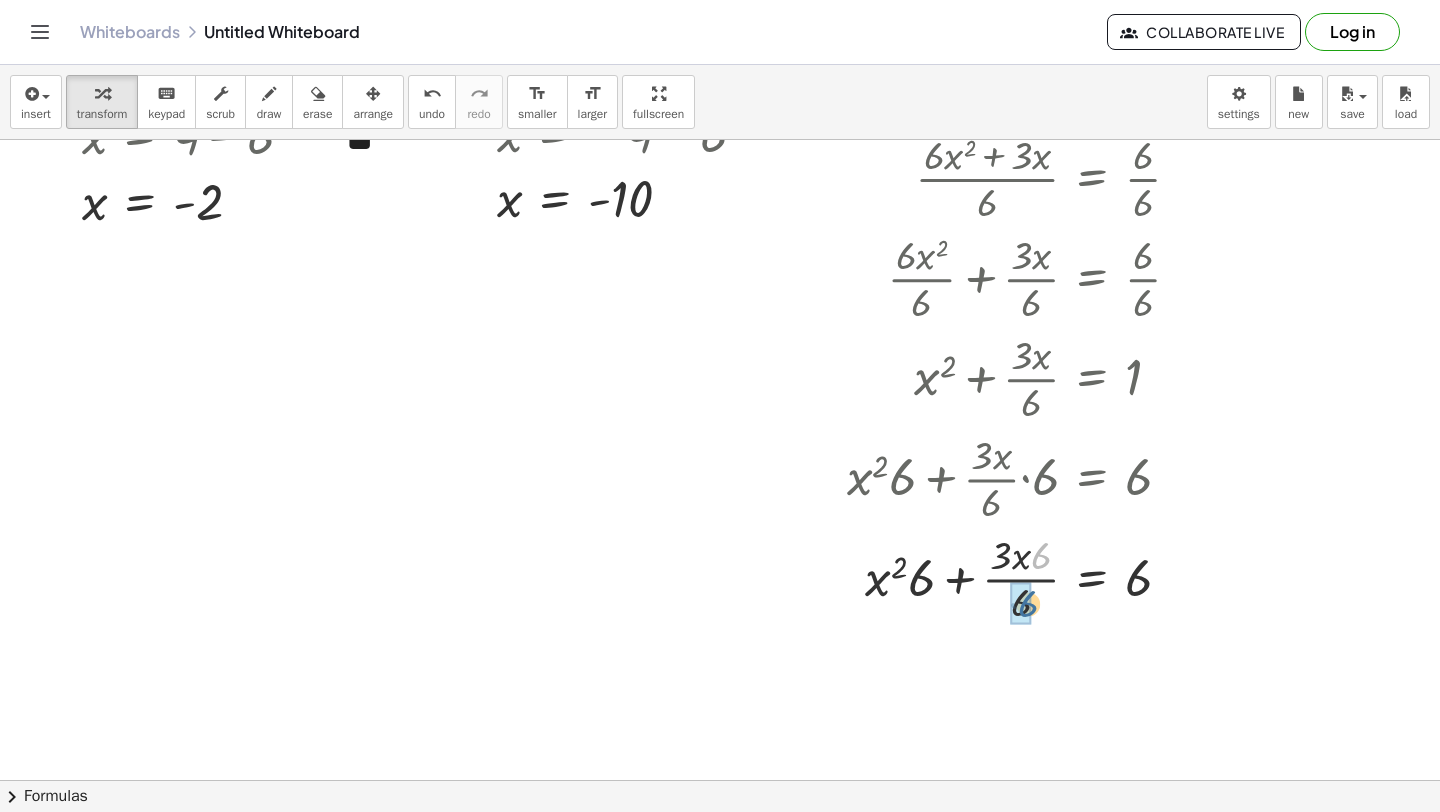 drag, startPoint x: 1041, startPoint y: 562, endPoint x: 1021, endPoint y: 603, distance: 45.617977 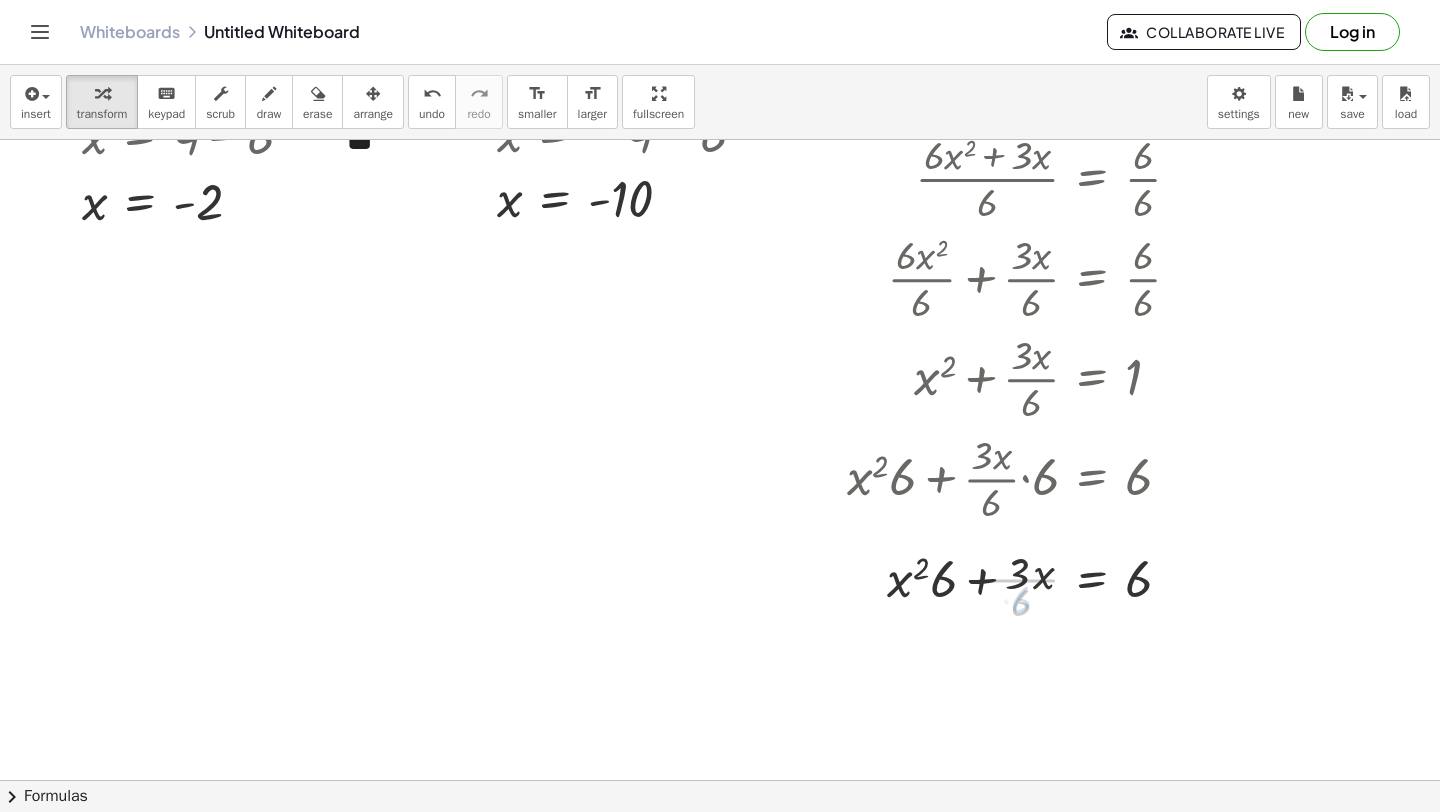 scroll, scrollTop: 9513, scrollLeft: 0, axis: vertical 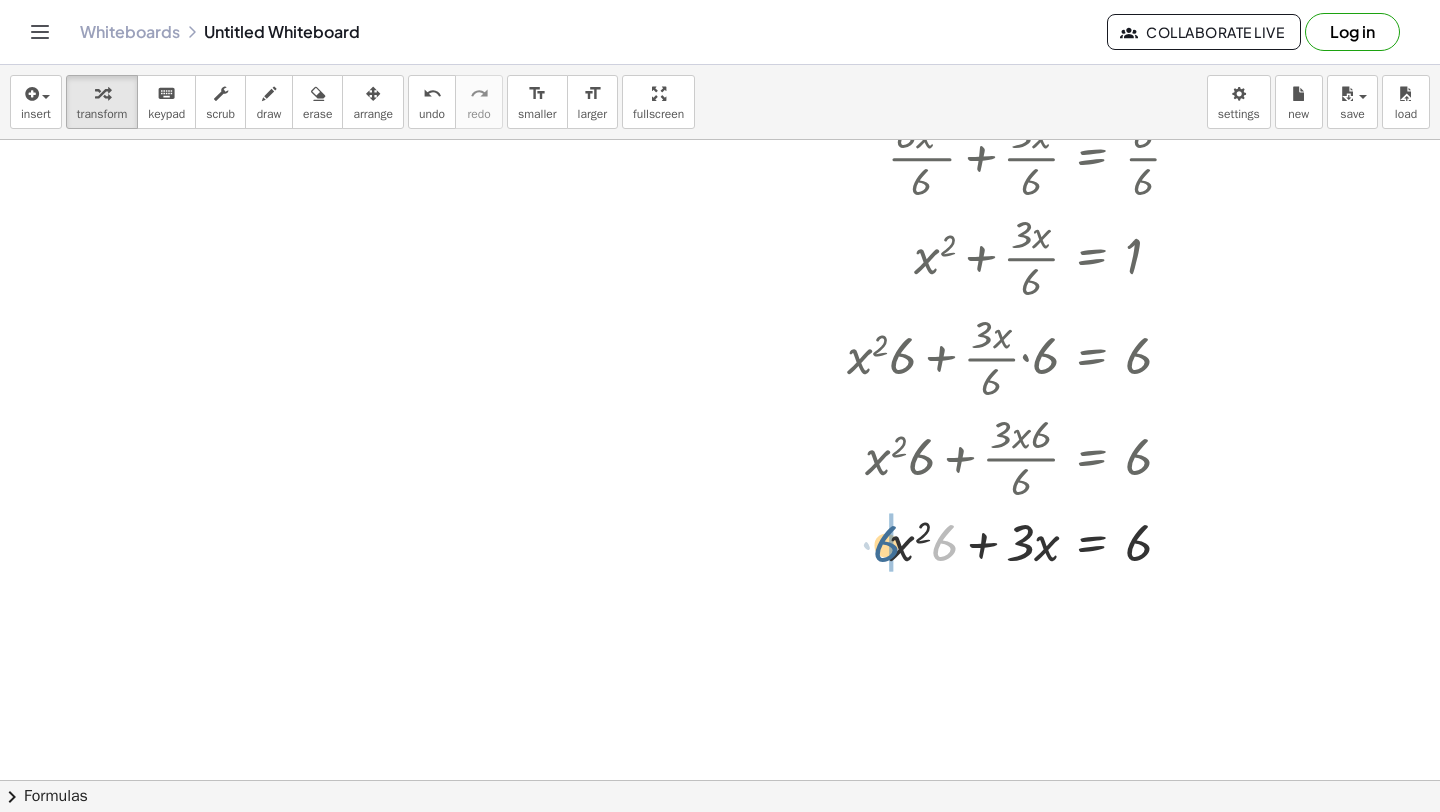 drag, startPoint x: 949, startPoint y: 540, endPoint x: 890, endPoint y: 541, distance: 59.008472 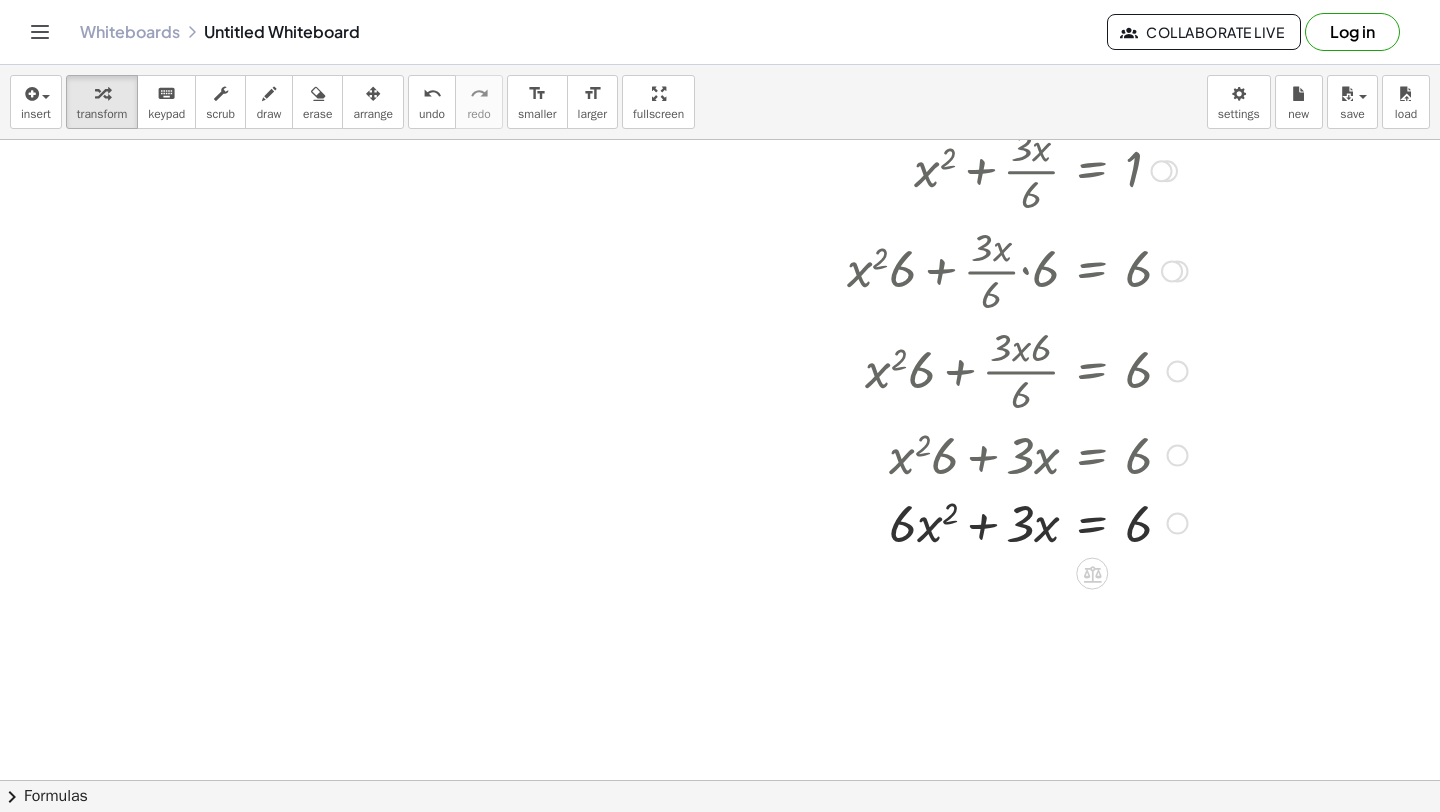 scroll, scrollTop: 9631, scrollLeft: 0, axis: vertical 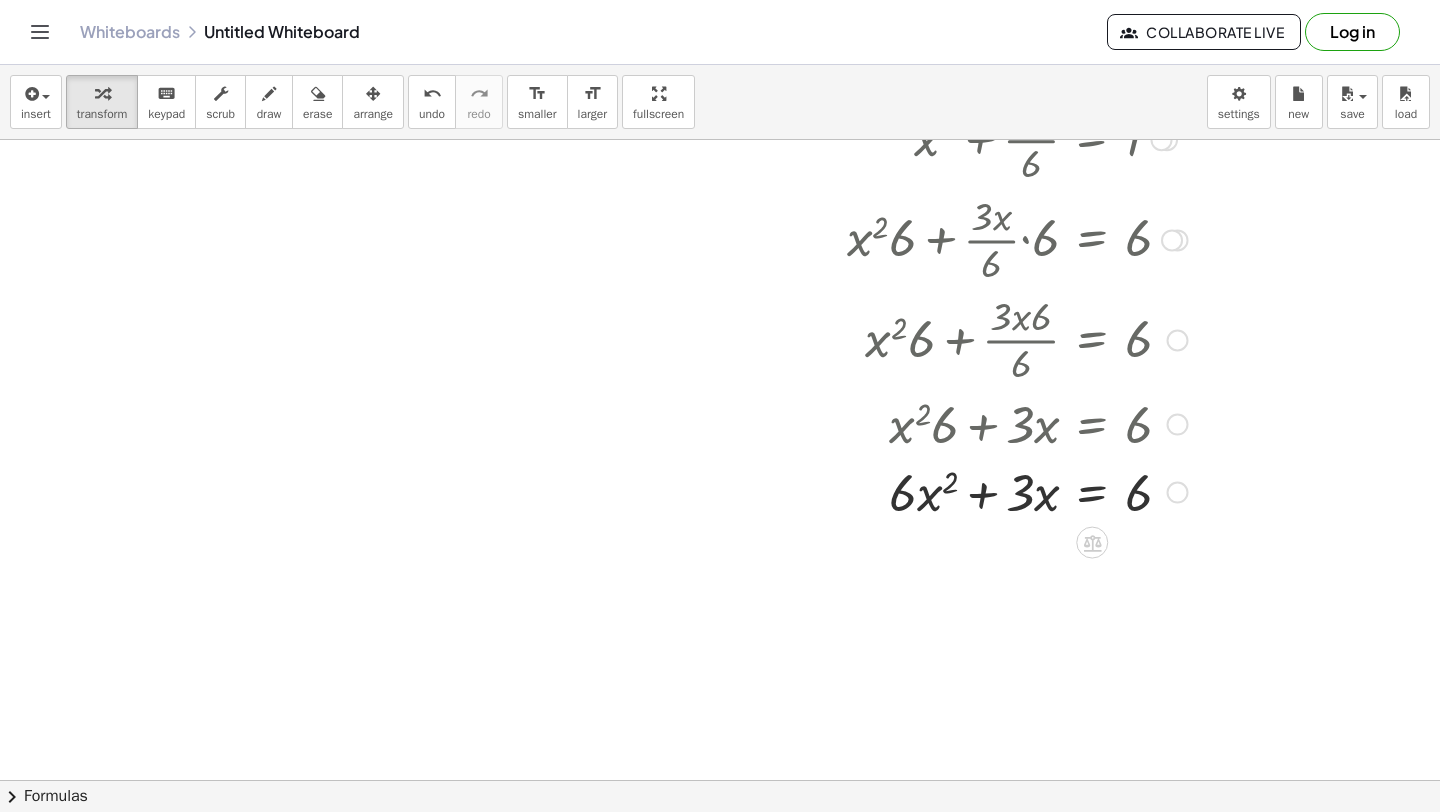 click at bounding box center [1027, 491] 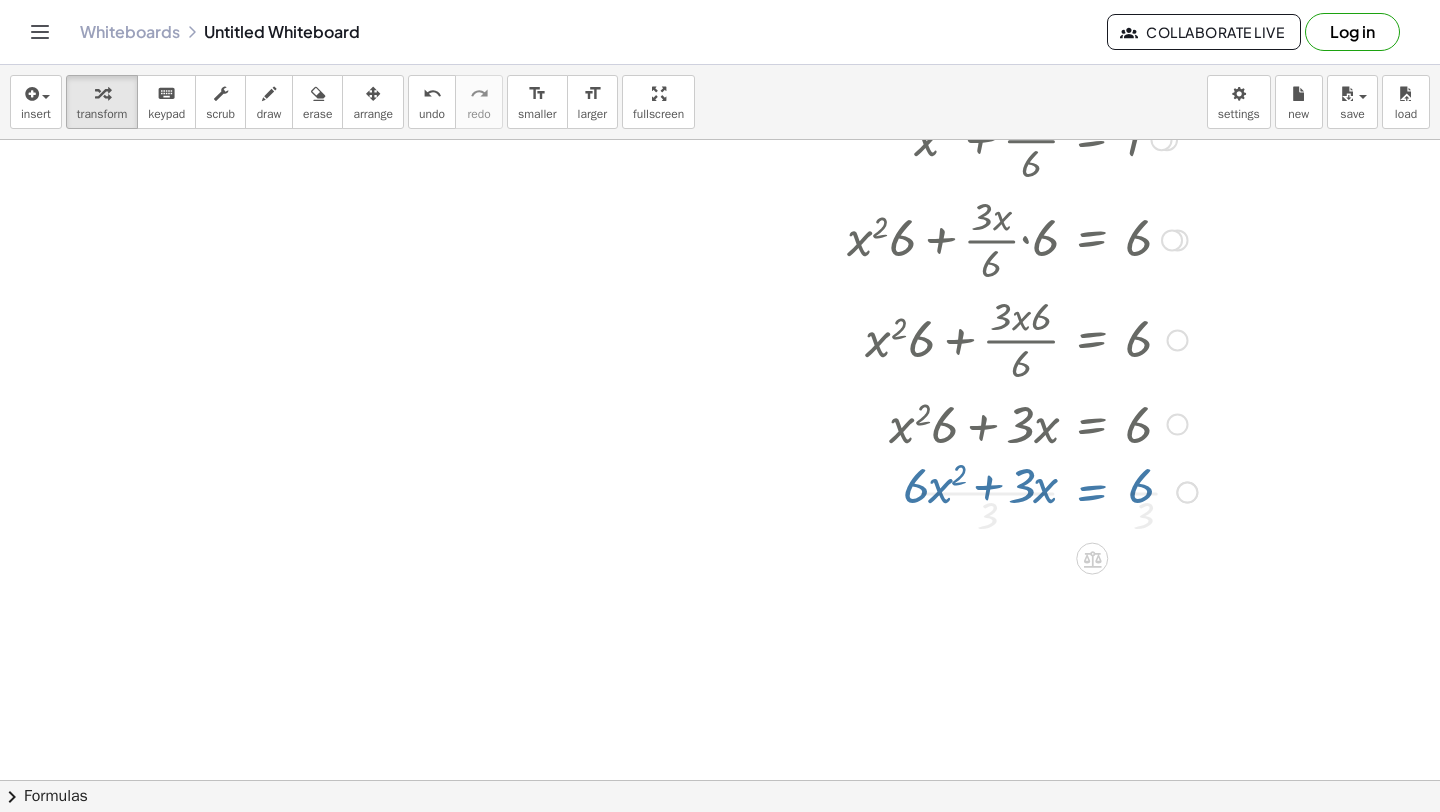 scroll, scrollTop: 9744, scrollLeft: 0, axis: vertical 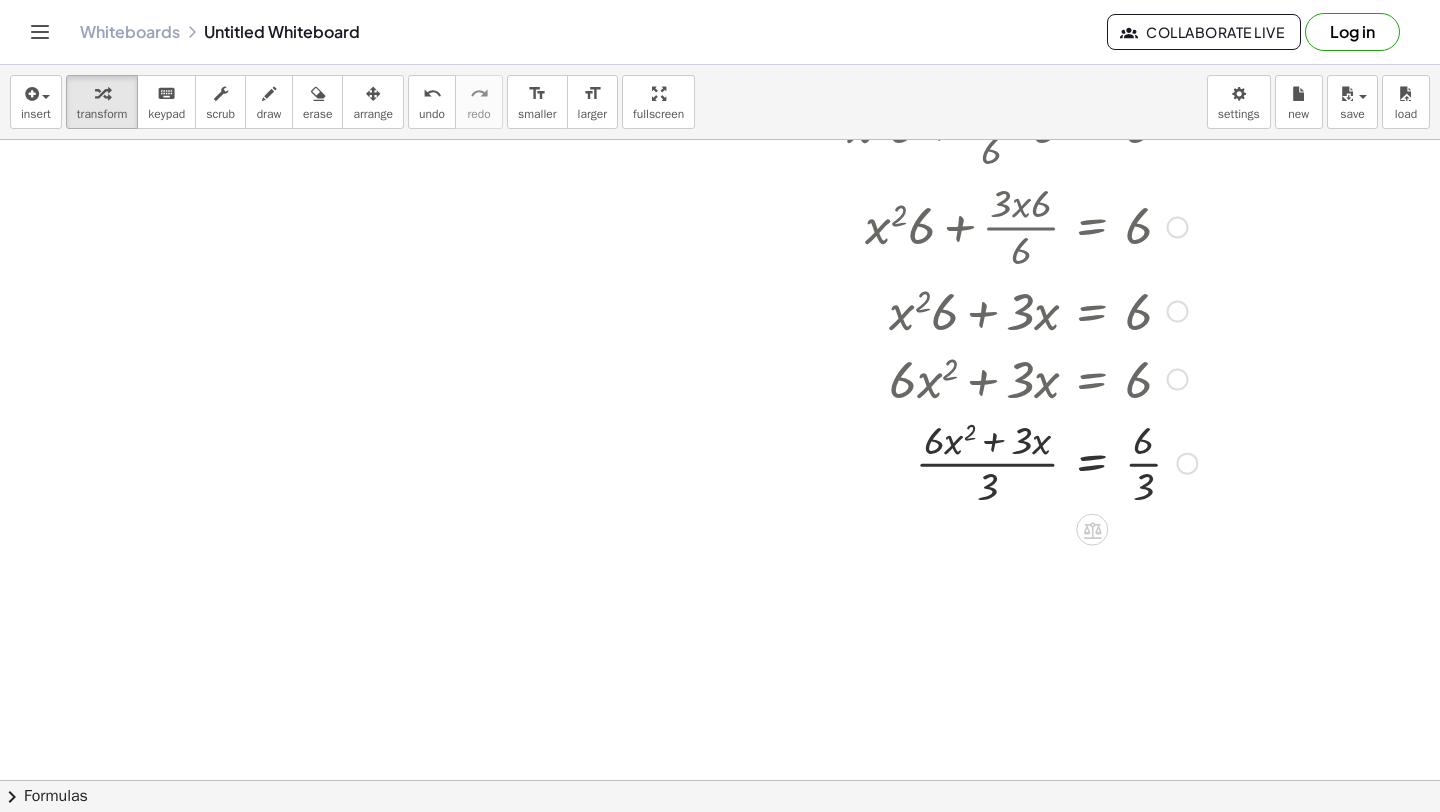 click at bounding box center [1027, 462] 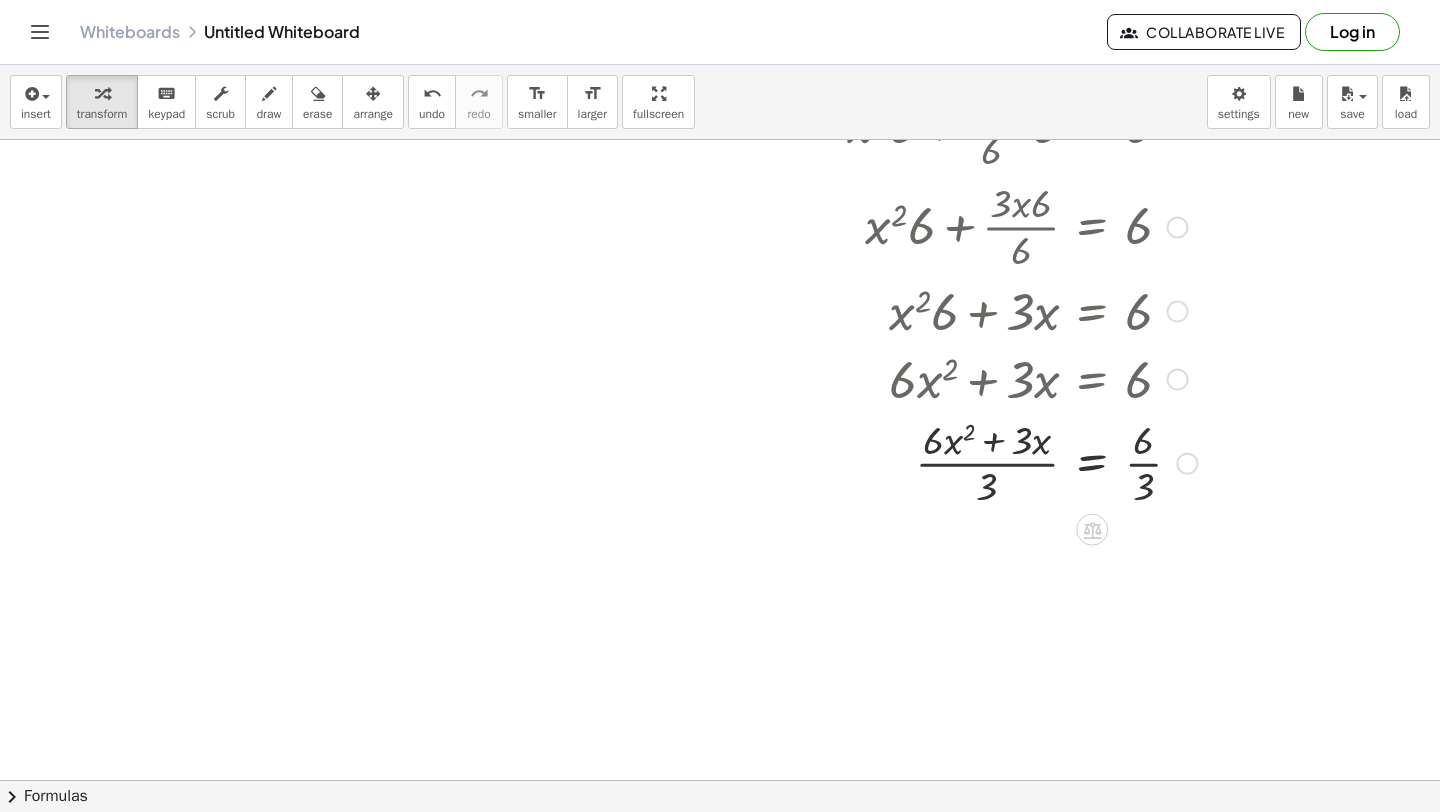 click at bounding box center (1027, 462) 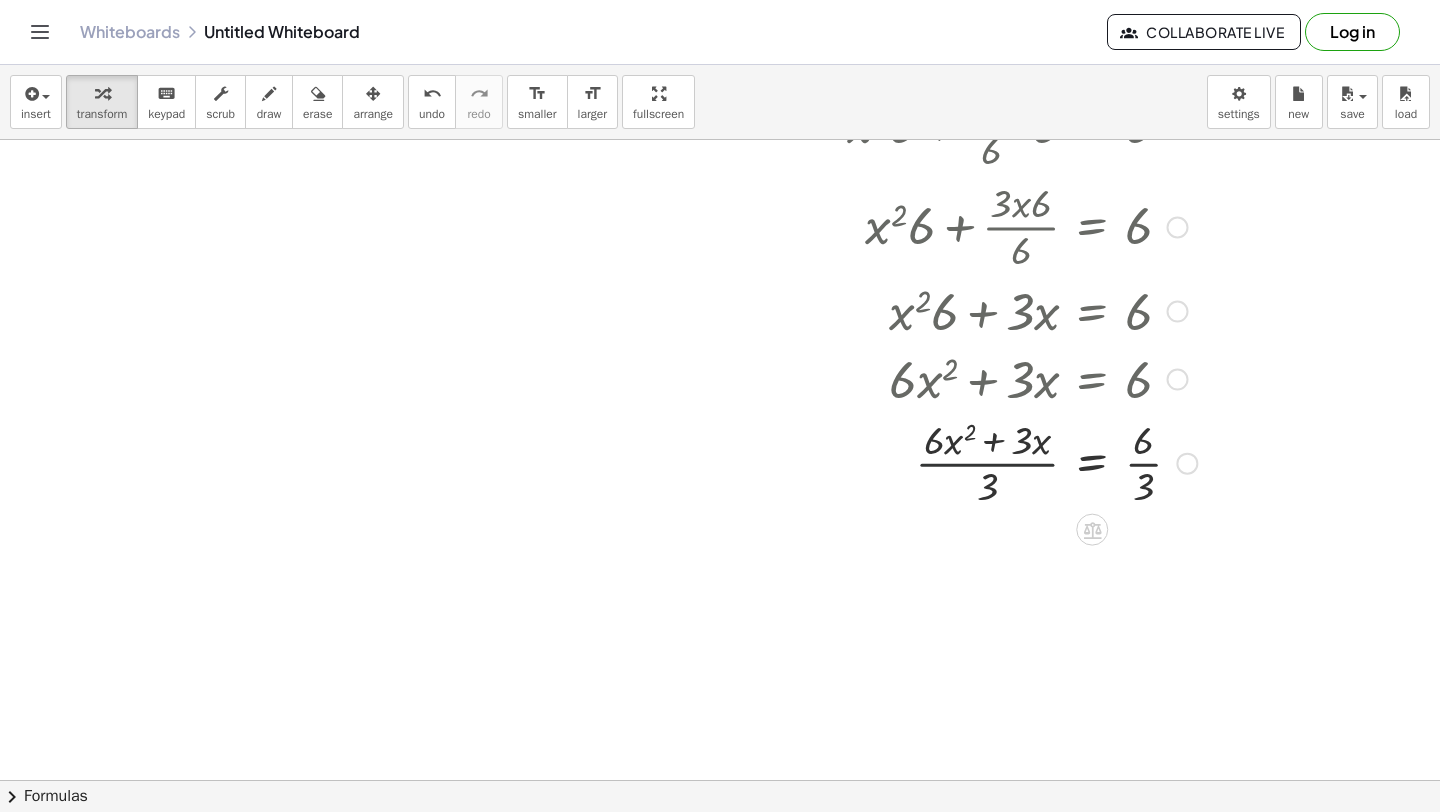 click at bounding box center [1027, 462] 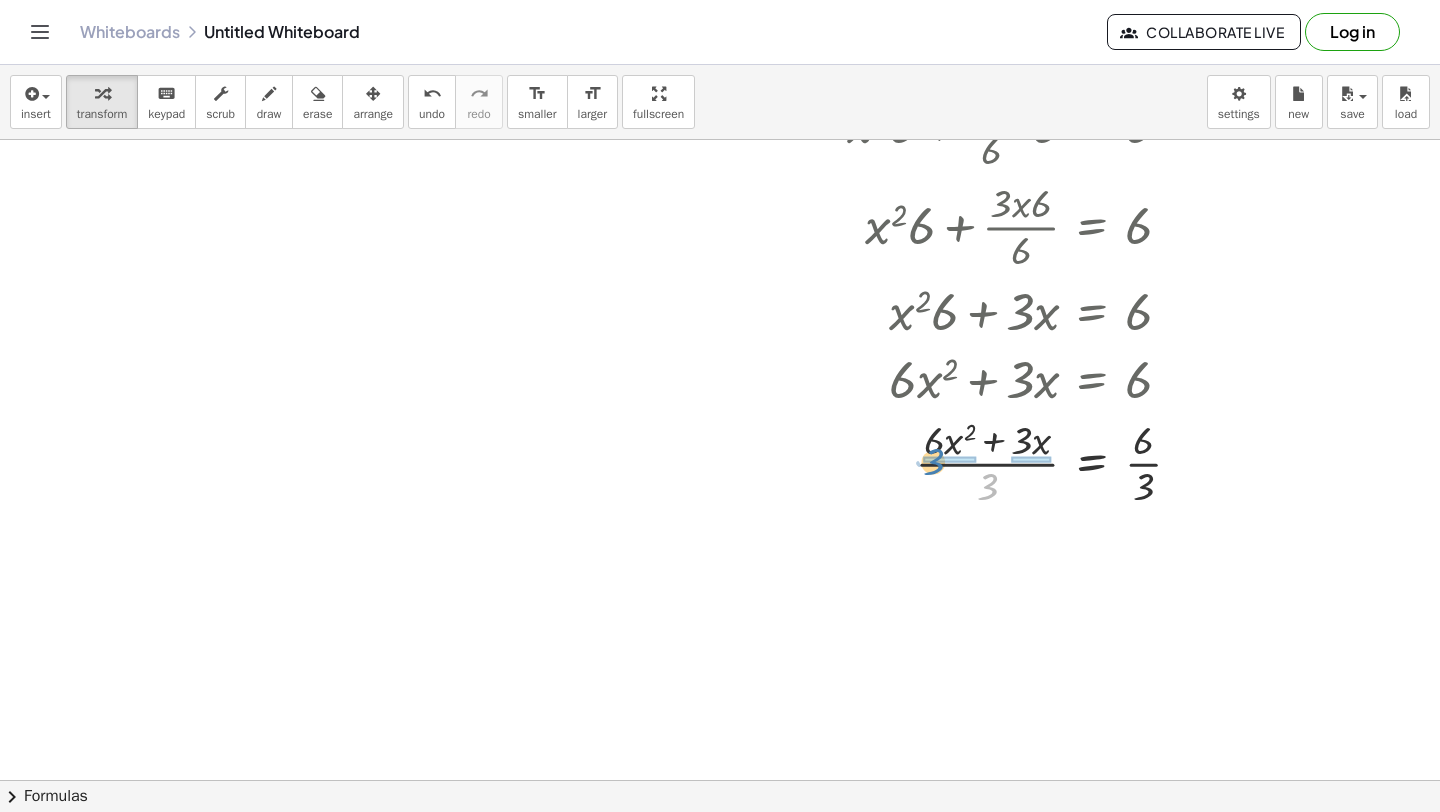 drag, startPoint x: 987, startPoint y: 487, endPoint x: 930, endPoint y: 459, distance: 63.505905 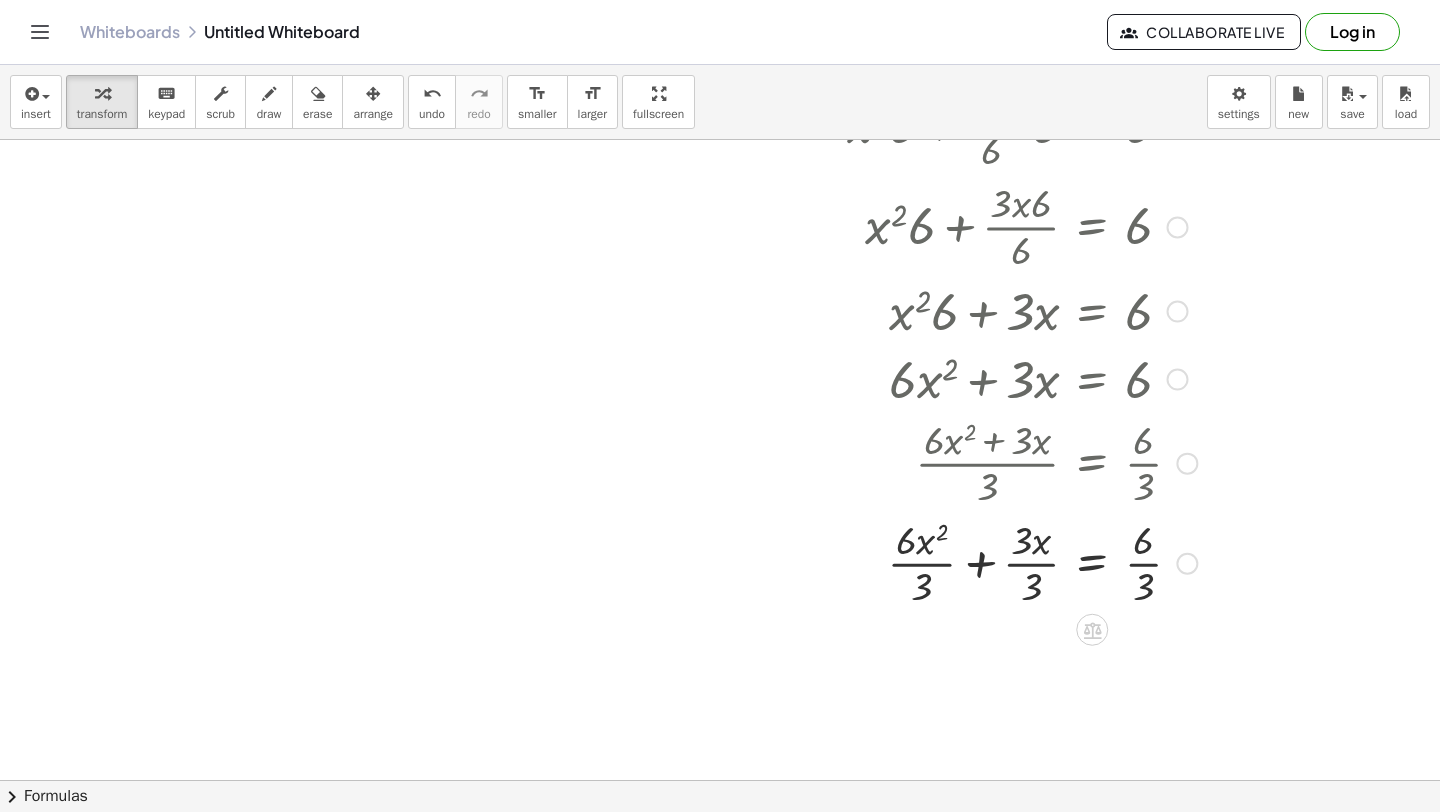 click at bounding box center [1027, 562] 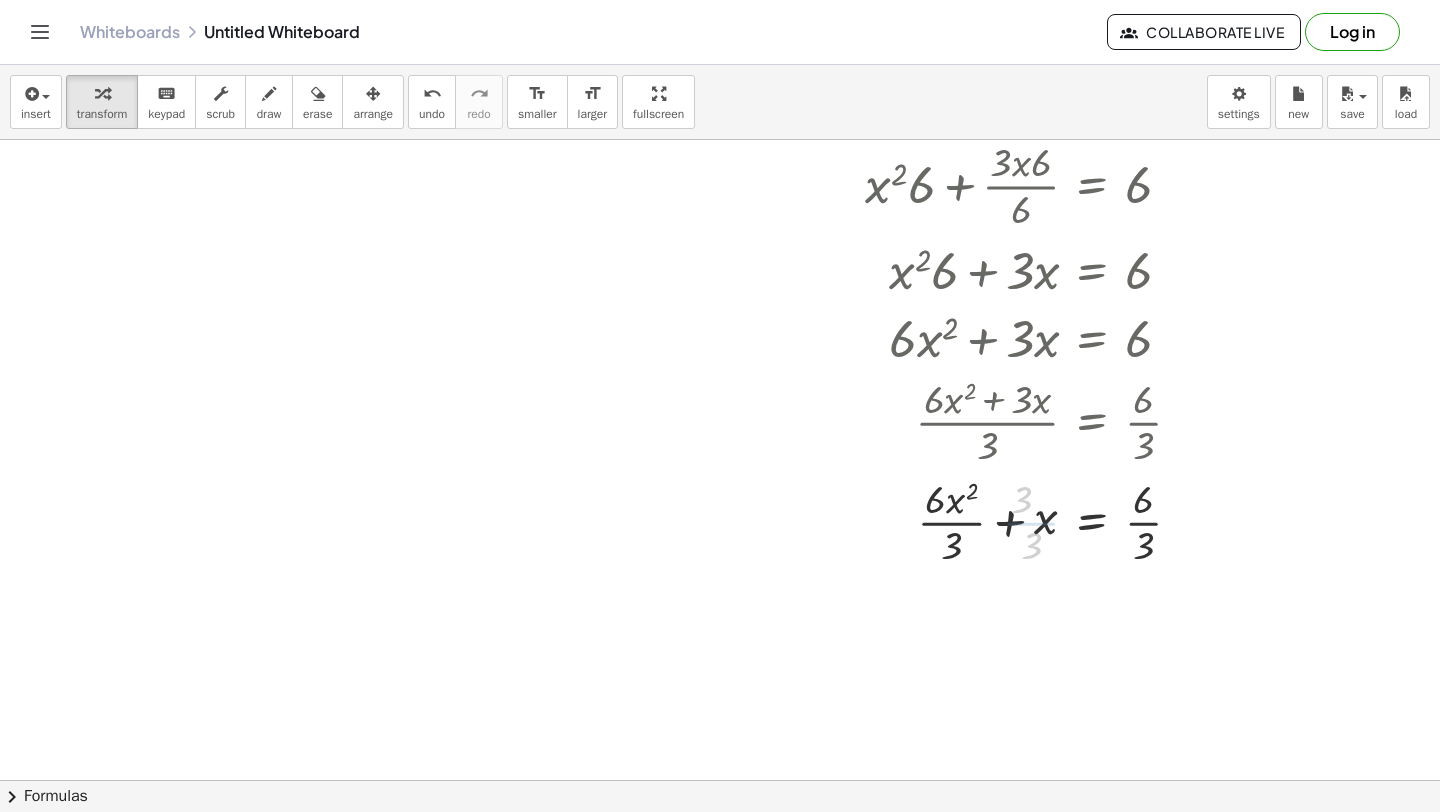 scroll, scrollTop: 9865, scrollLeft: 0, axis: vertical 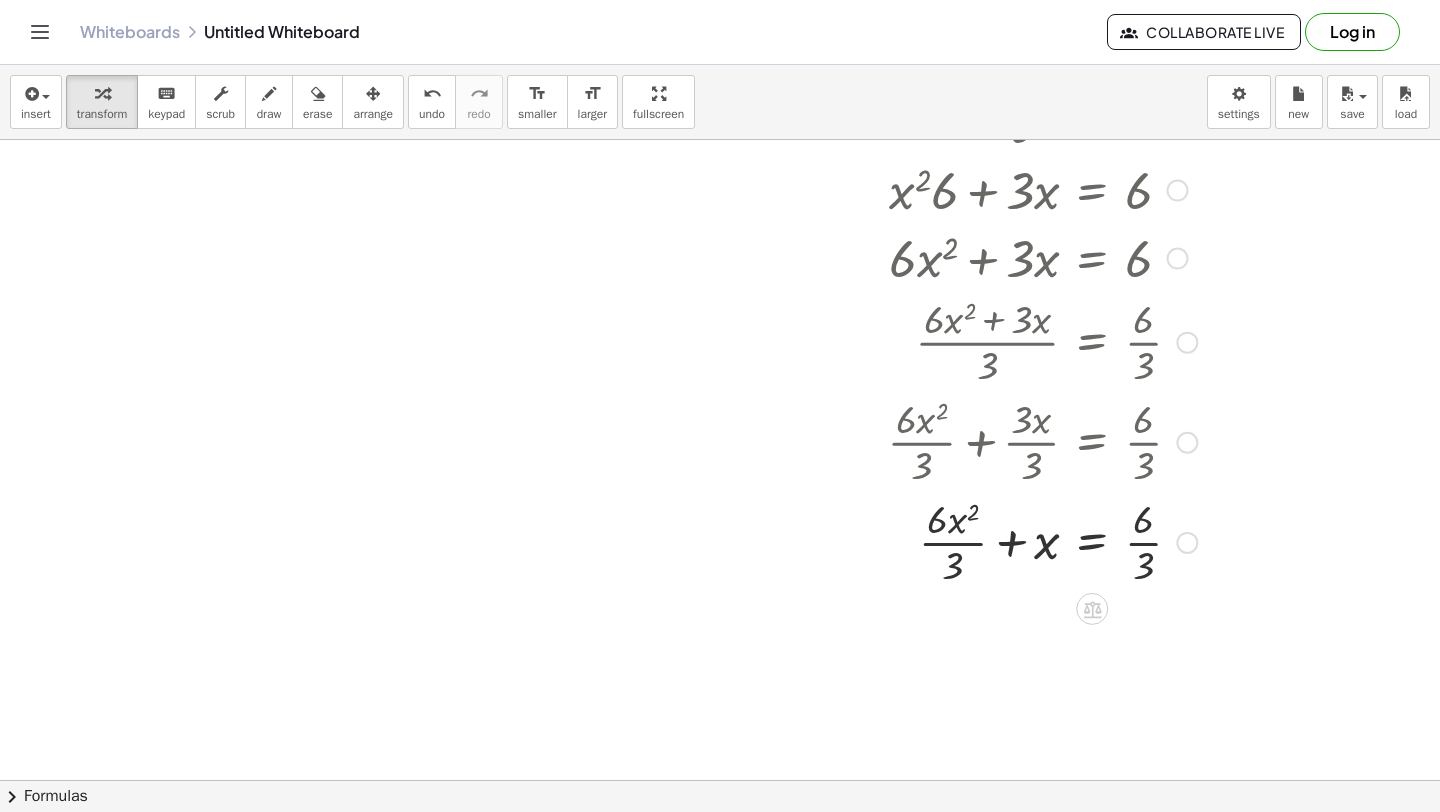 click at bounding box center (1027, 541) 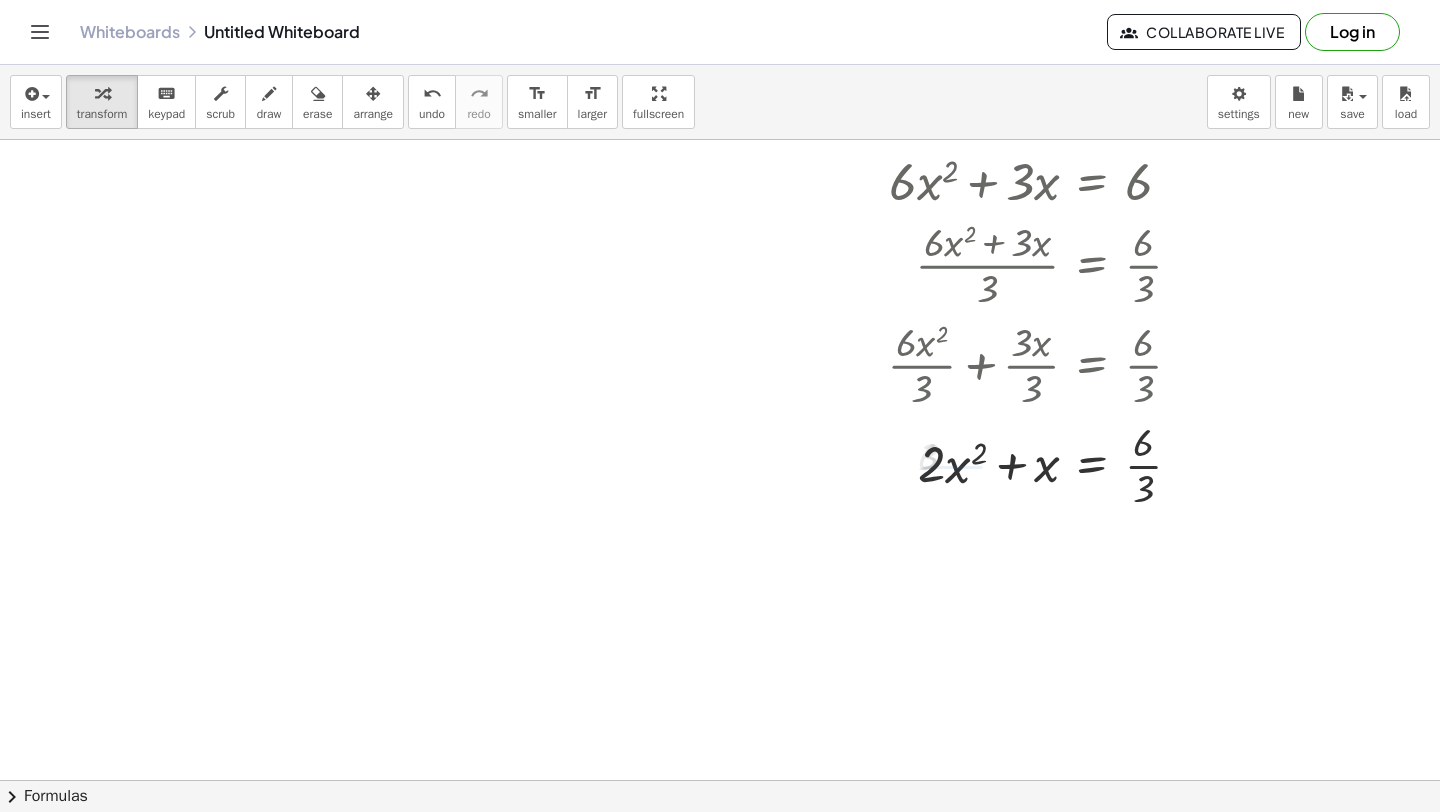 scroll, scrollTop: 9944, scrollLeft: 0, axis: vertical 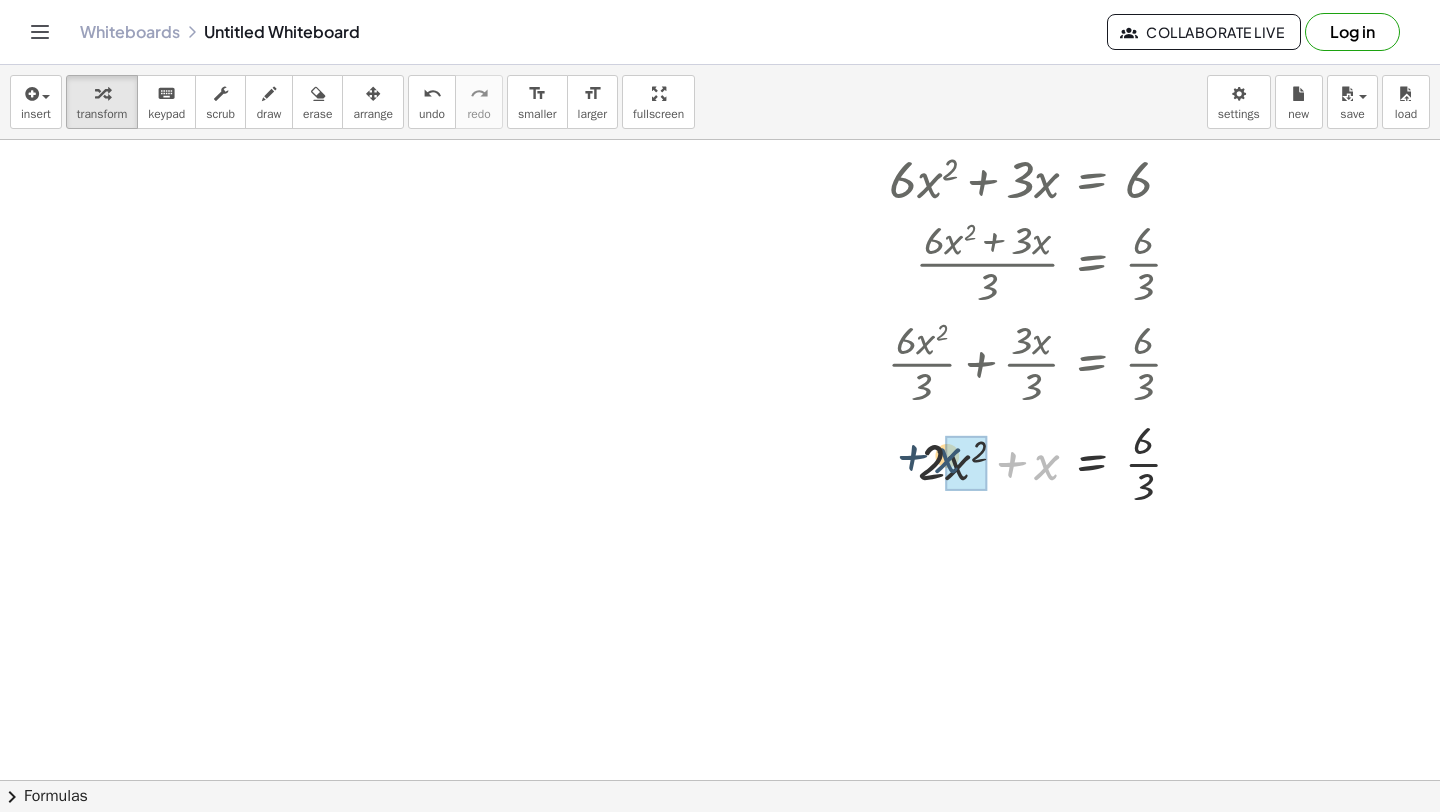 drag, startPoint x: 1038, startPoint y: 469, endPoint x: 942, endPoint y: 462, distance: 96.25487 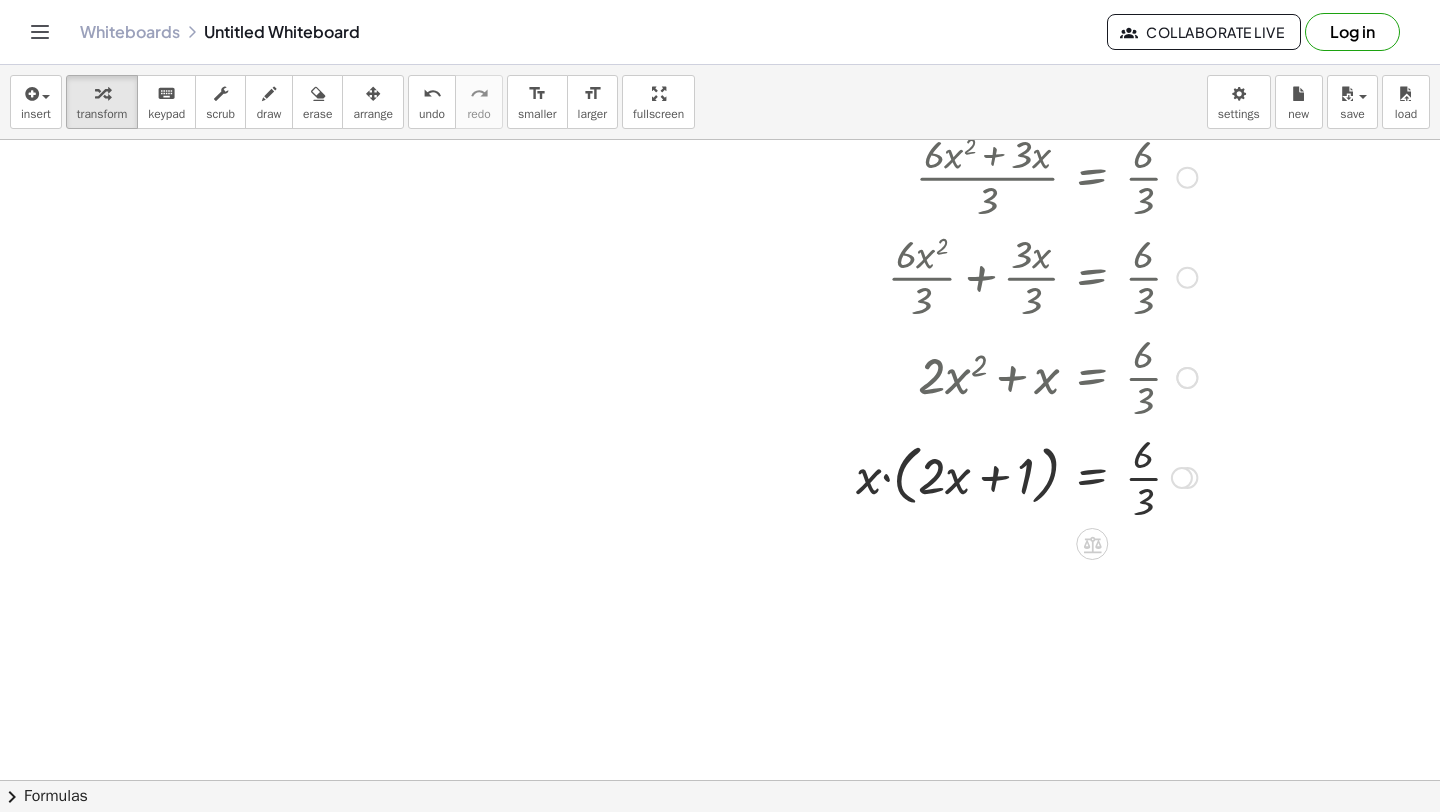 scroll, scrollTop: 10032, scrollLeft: 0, axis: vertical 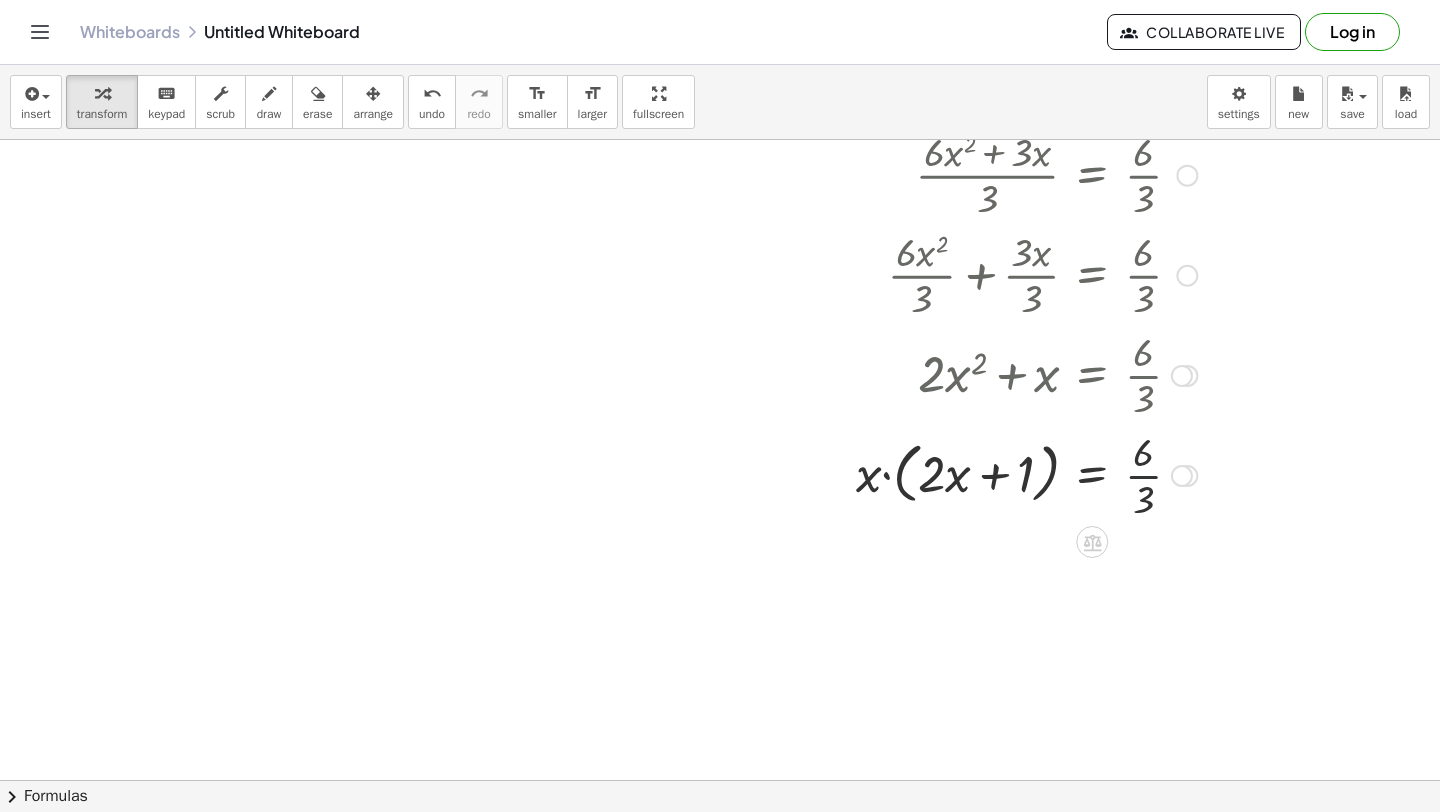 click at bounding box center [1027, 474] 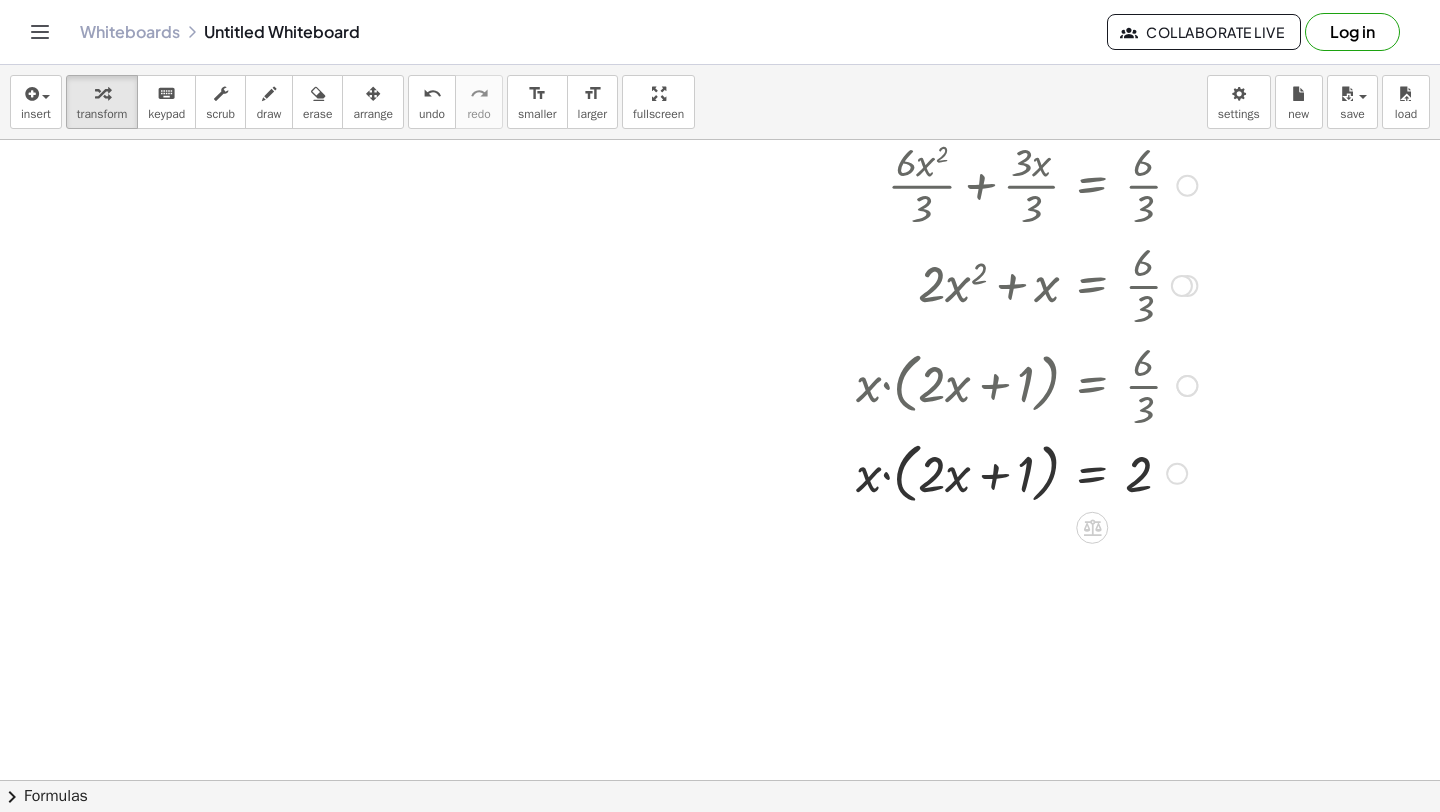 scroll, scrollTop: 10137, scrollLeft: 0, axis: vertical 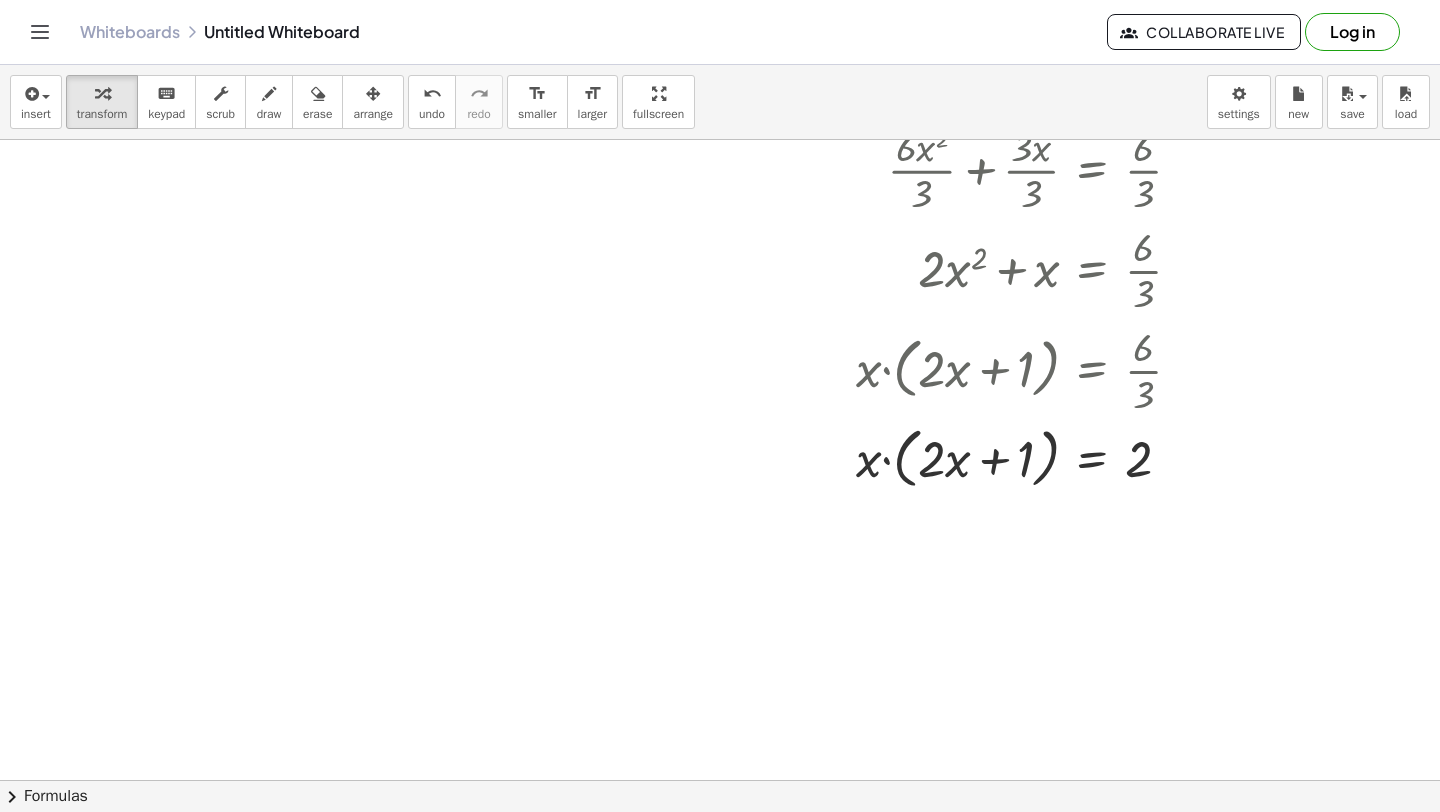 click on "· 3 · ( + x + 1 ) 2 = 108 · ( + x + 1 ) 2 · 3 = 108 · ( + x 2 + · 2 · x + 1 ) · 3 = 108 · ( + x 2 + · 2 · x + 1 ) · 3 · 3 = · 108 · 3 · ( + x 2 + · 2 · x + 1 ) · 3 · 3 = 36 · ( + x 2 + · 2 · x + 1 ) · · 3 · 3 = 36 · ( + x 2 + · 2 · x + 1 ) · 1 = 36 + x 2 + · 2 · x + 1 = 36 + x 2 + · 2 · x + 1 − 1 = + 36 − 1 + x 2 + · 2 · x + 0 = + 36 − 1 + x 2 + · 2 · x = + 36 − 1 + x 2 + · 2 · x = 35 + · x · x + · 2 · x = 35 · x · ( + x + 2 ) = 35 · x · ( + x + 2 ) · ( + x + 2 ) = · 35 · ( + x + 2 ) · x · · ( + x + 2 ) · ( + x + 2 ) = · 35 · ( + x + 2 ) · x · 1 = · 35 · ( + x + 2 ) = 35 x · · ( + x + 2 ) · 3 · ( + x + 1 ) 2 = 108 · 3 · ( + x + 1 ) 2 · 3 = · 108 · 3 · ( + x + 1 ) 2 · · 3 · 3 = · 108 · 3 · ( + x + 1 ) 2 · 1 = · 108 · 3 ( + x + 1 ) 2 = · 108 · 3 ( + x + 1 ) 2 = 36 + x + 1 = ± 2 √ 36 + x + 1 = ± 6 + x + 1 − 1 = ± 6 − 1 + x + 0 = ± 6 − 1 x = ± 6 − 1 x = ± 6 − 1 x = − 1 + 6 x = 5 - + ** x = − 1 − 6 x =" at bounding box center (834, -4557) 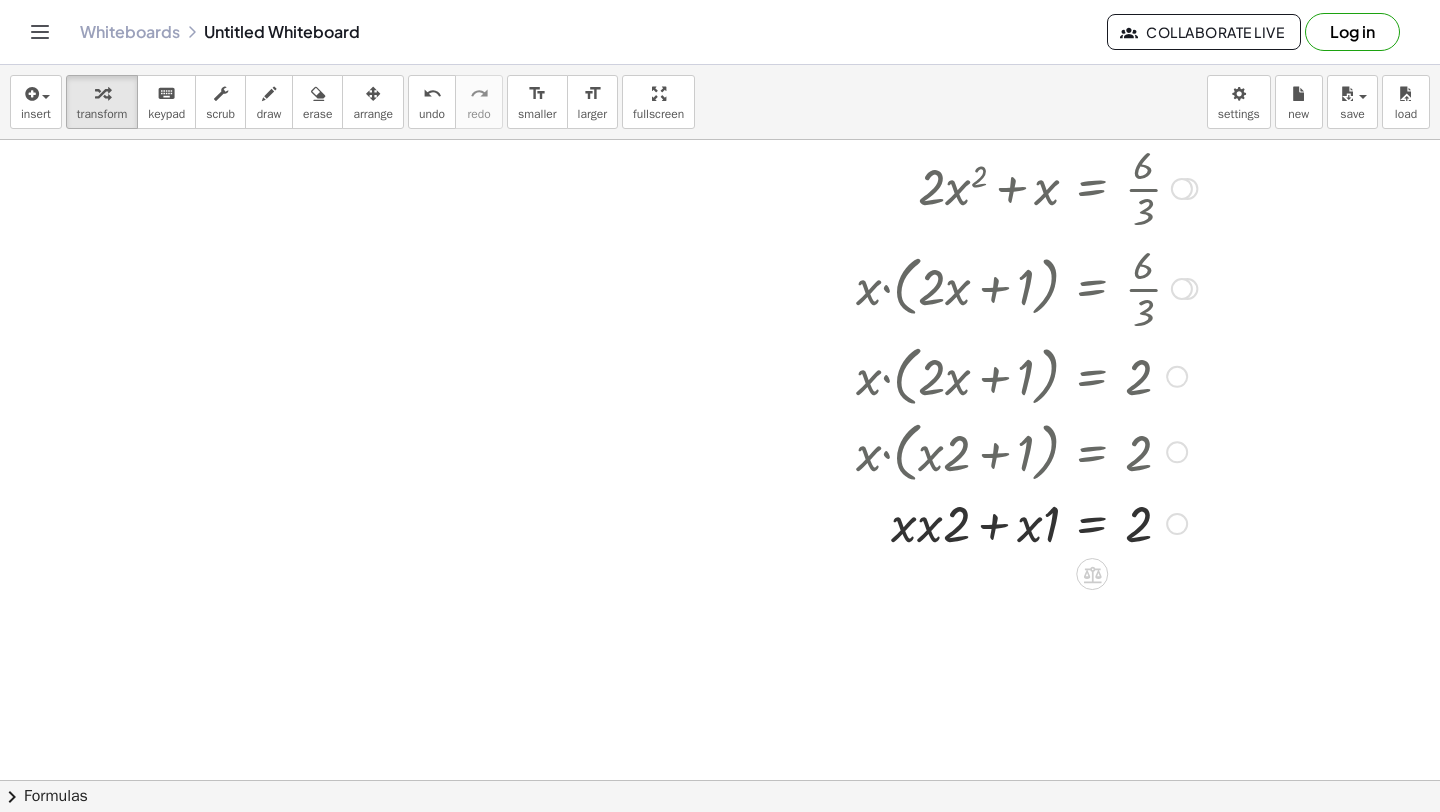 scroll, scrollTop: 10233, scrollLeft: 0, axis: vertical 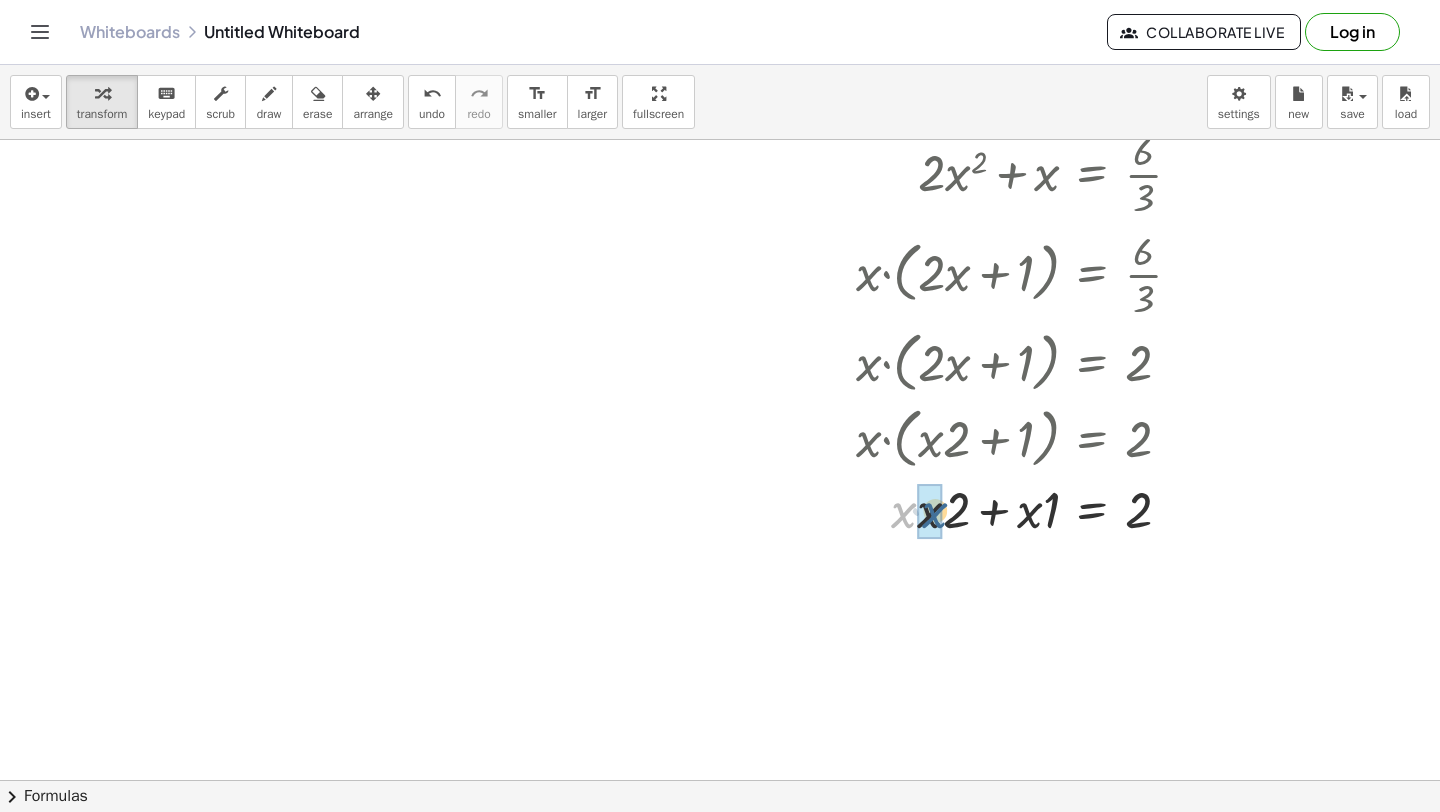 drag, startPoint x: 903, startPoint y: 513, endPoint x: 940, endPoint y: 511, distance: 37.054016 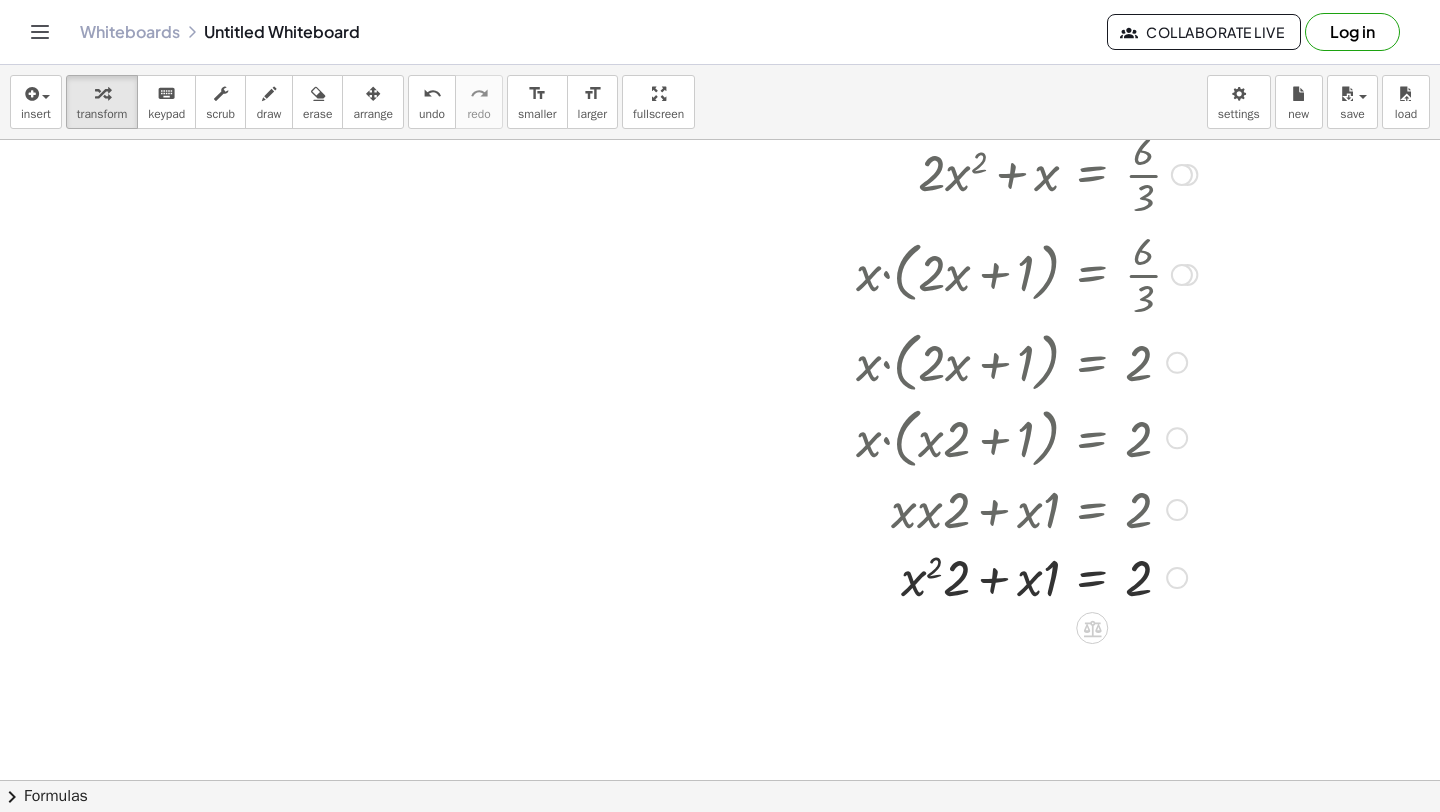 click at bounding box center [1027, 576] 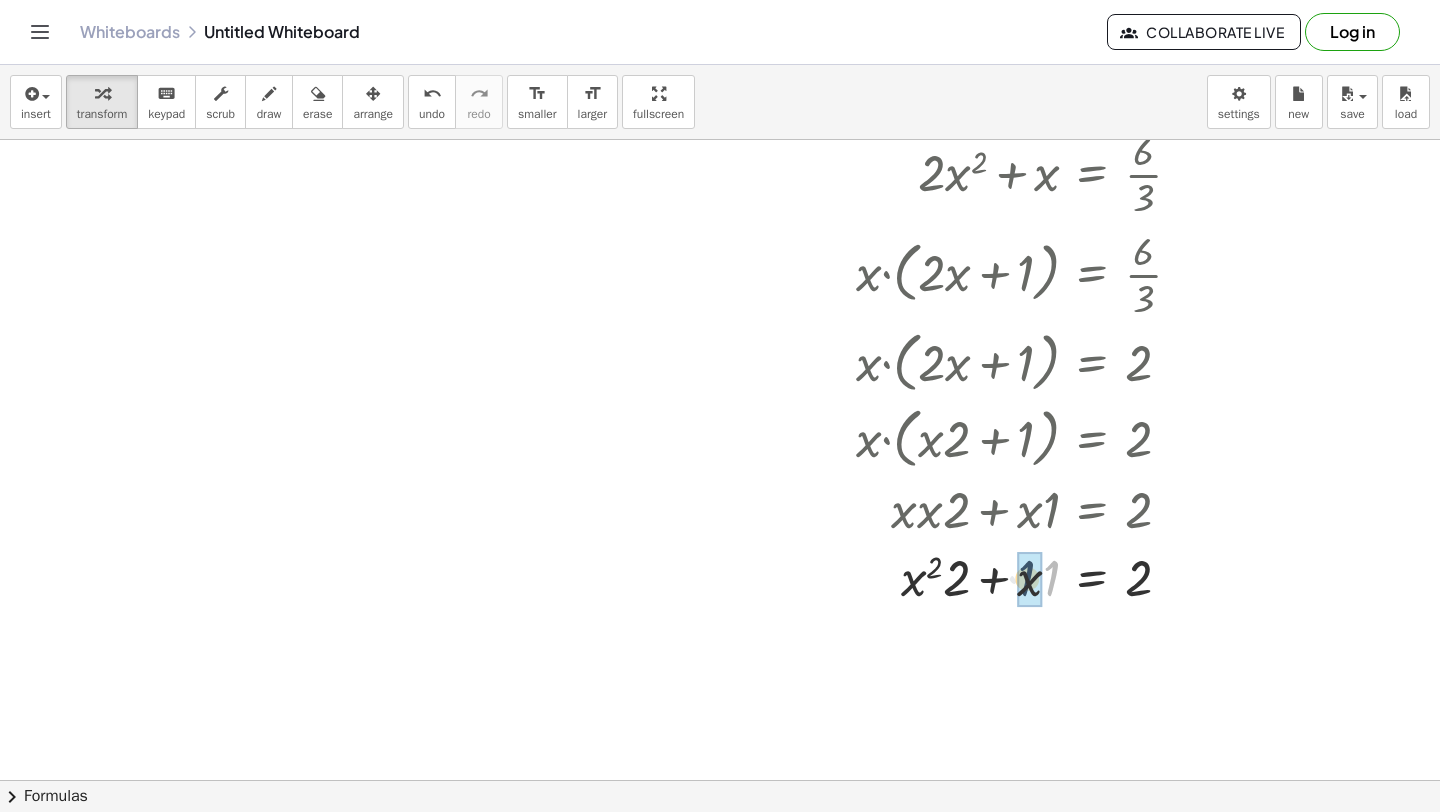 drag, startPoint x: 1049, startPoint y: 578, endPoint x: 1028, endPoint y: 571, distance: 22.135944 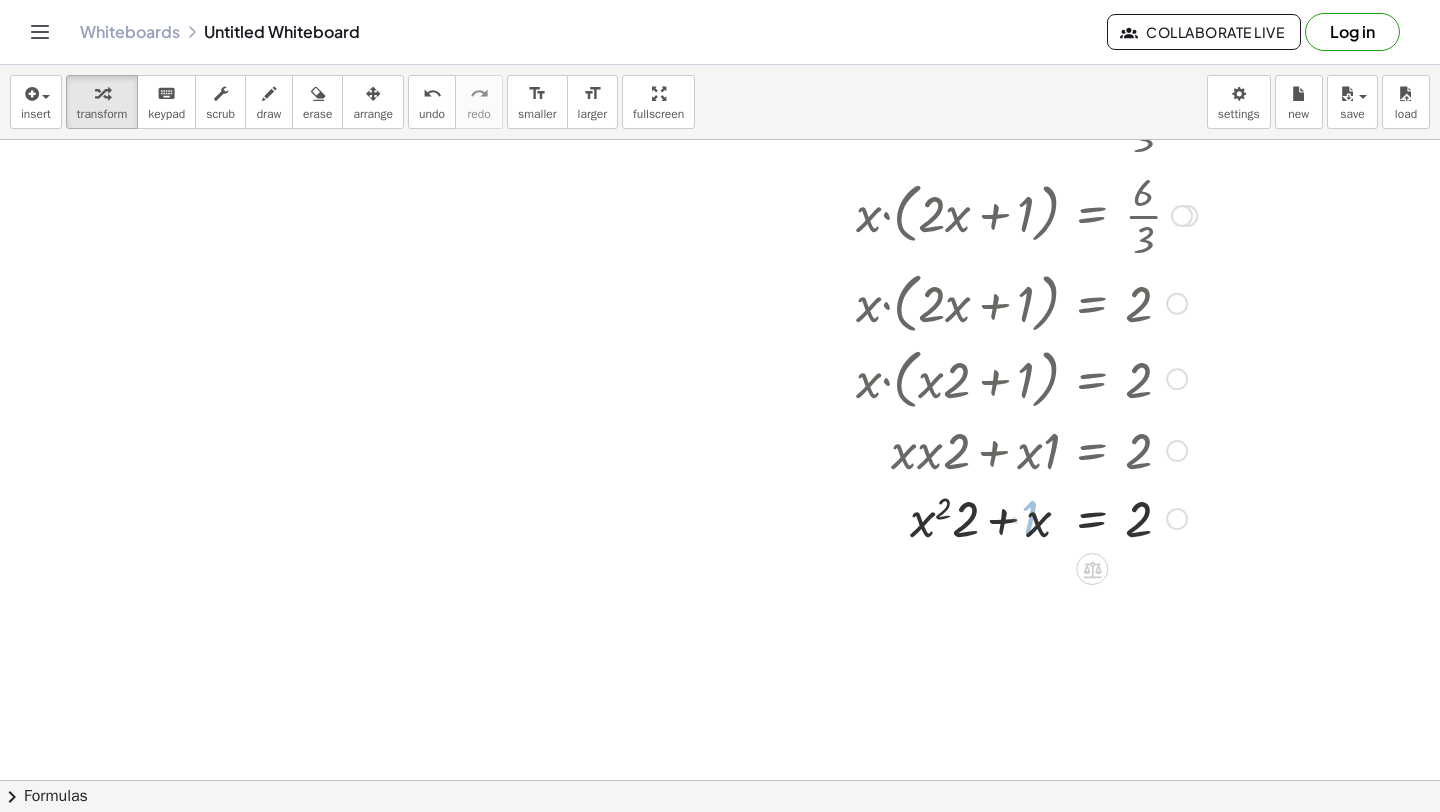 scroll, scrollTop: 10304, scrollLeft: 0, axis: vertical 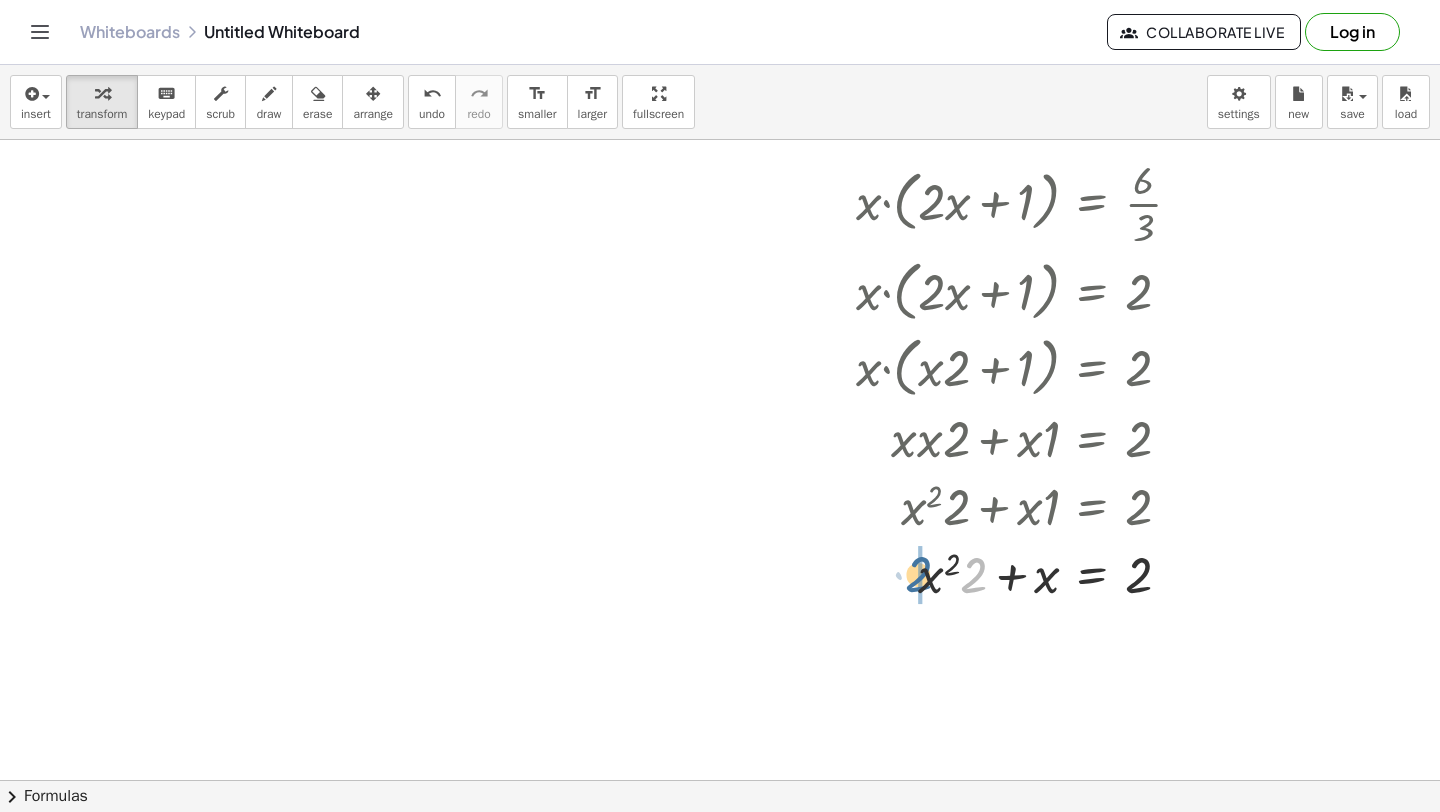 drag, startPoint x: 980, startPoint y: 582, endPoint x: 926, endPoint y: 578, distance: 54.147945 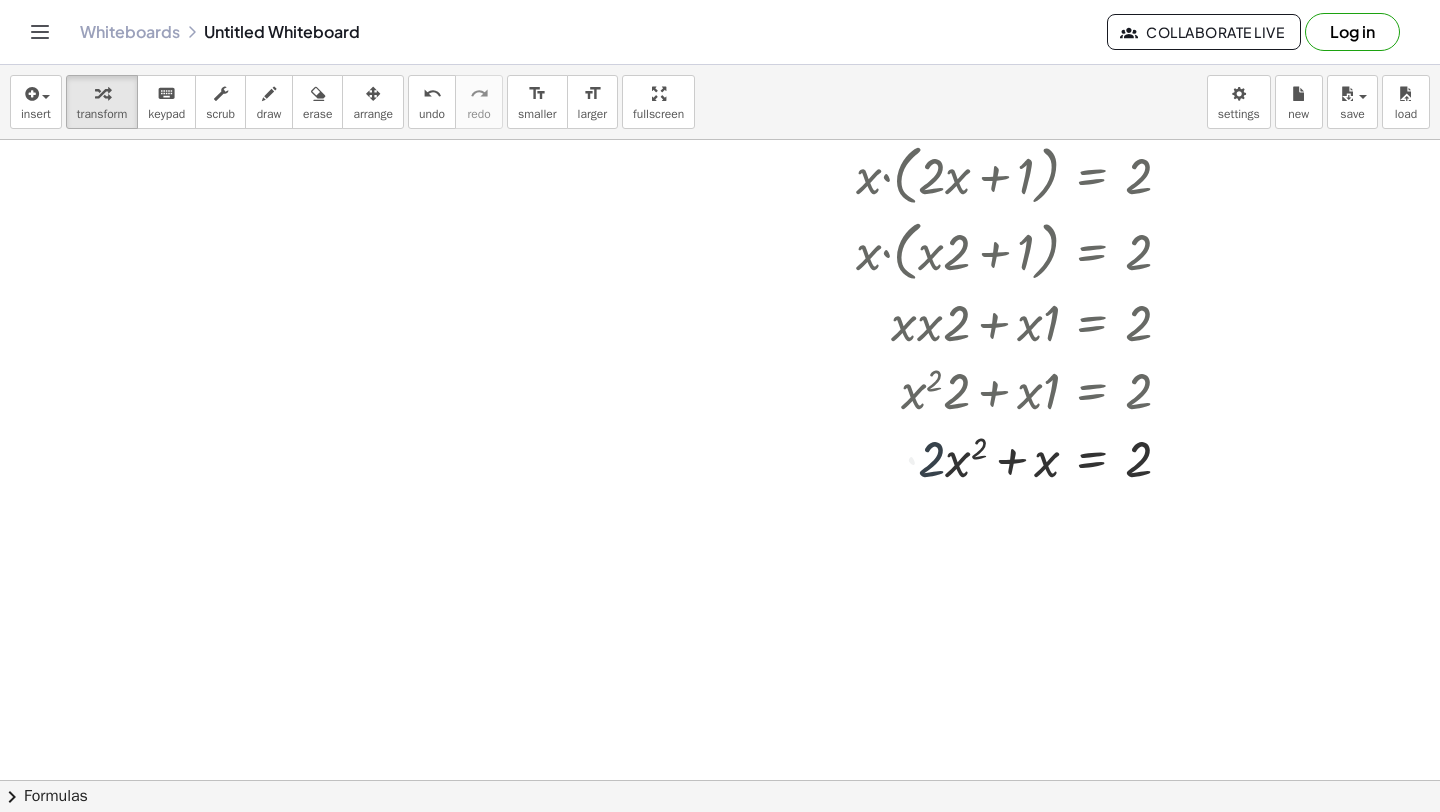 scroll, scrollTop: 10435, scrollLeft: 0, axis: vertical 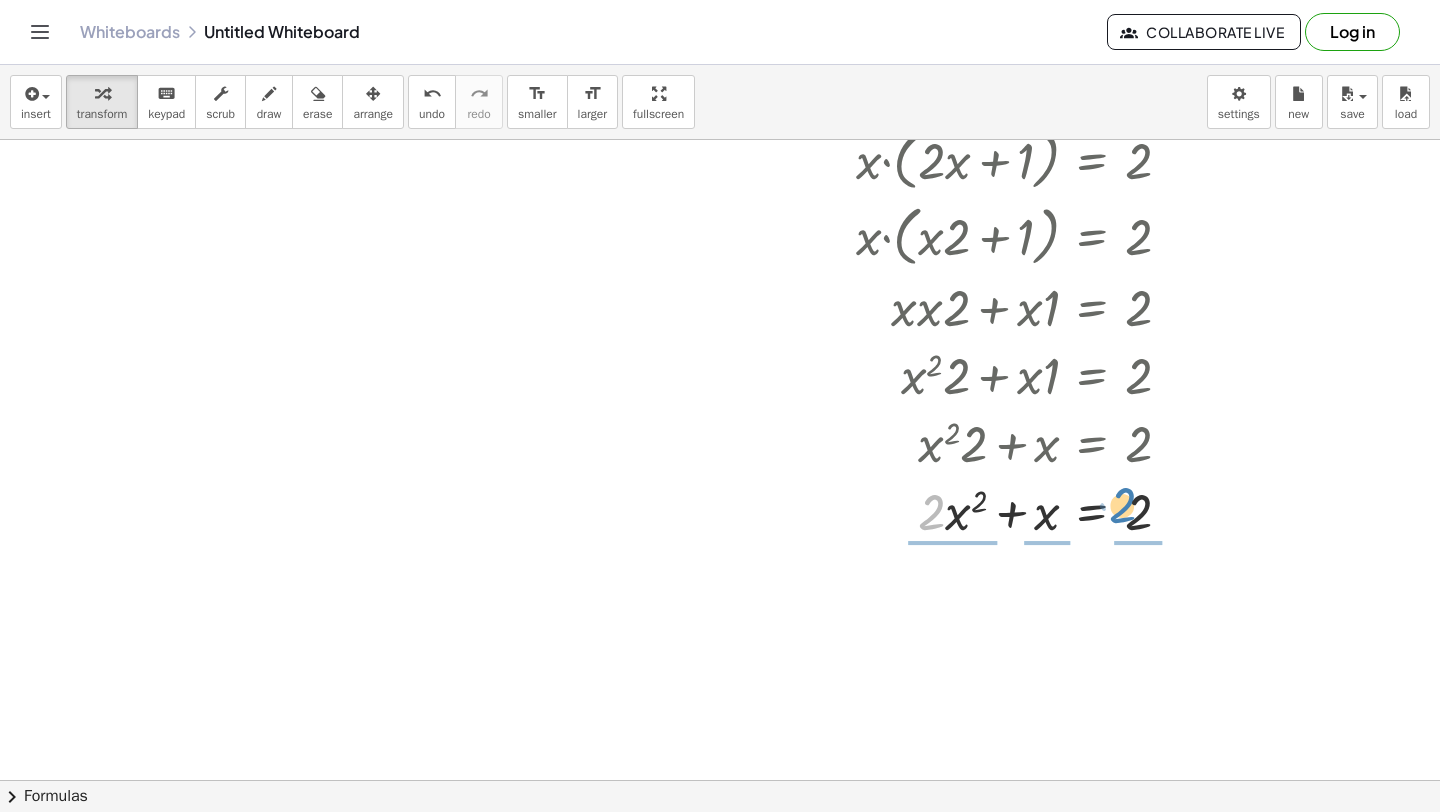 drag, startPoint x: 930, startPoint y: 517, endPoint x: 1121, endPoint y: 510, distance: 191.12823 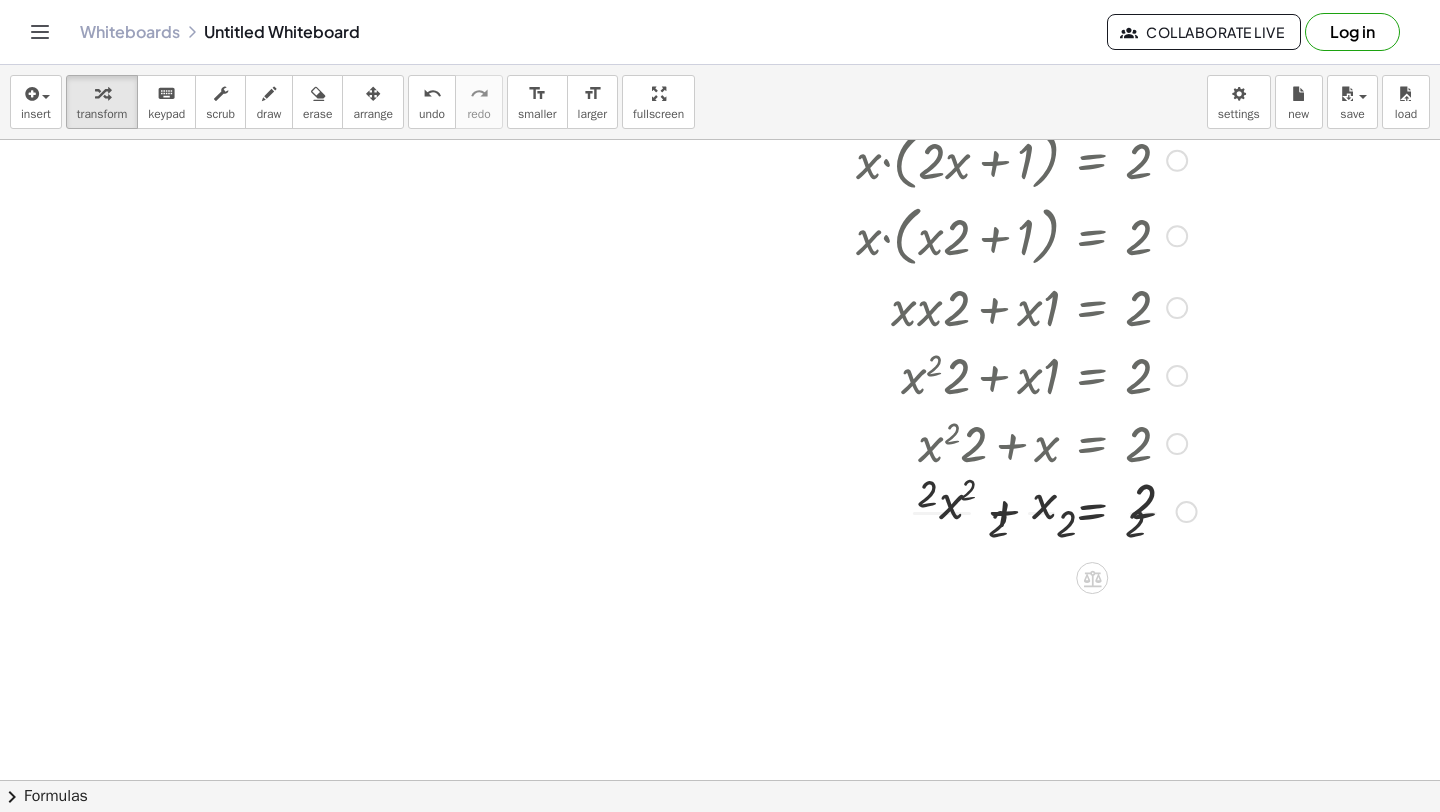 scroll, scrollTop: 10515, scrollLeft: 0, axis: vertical 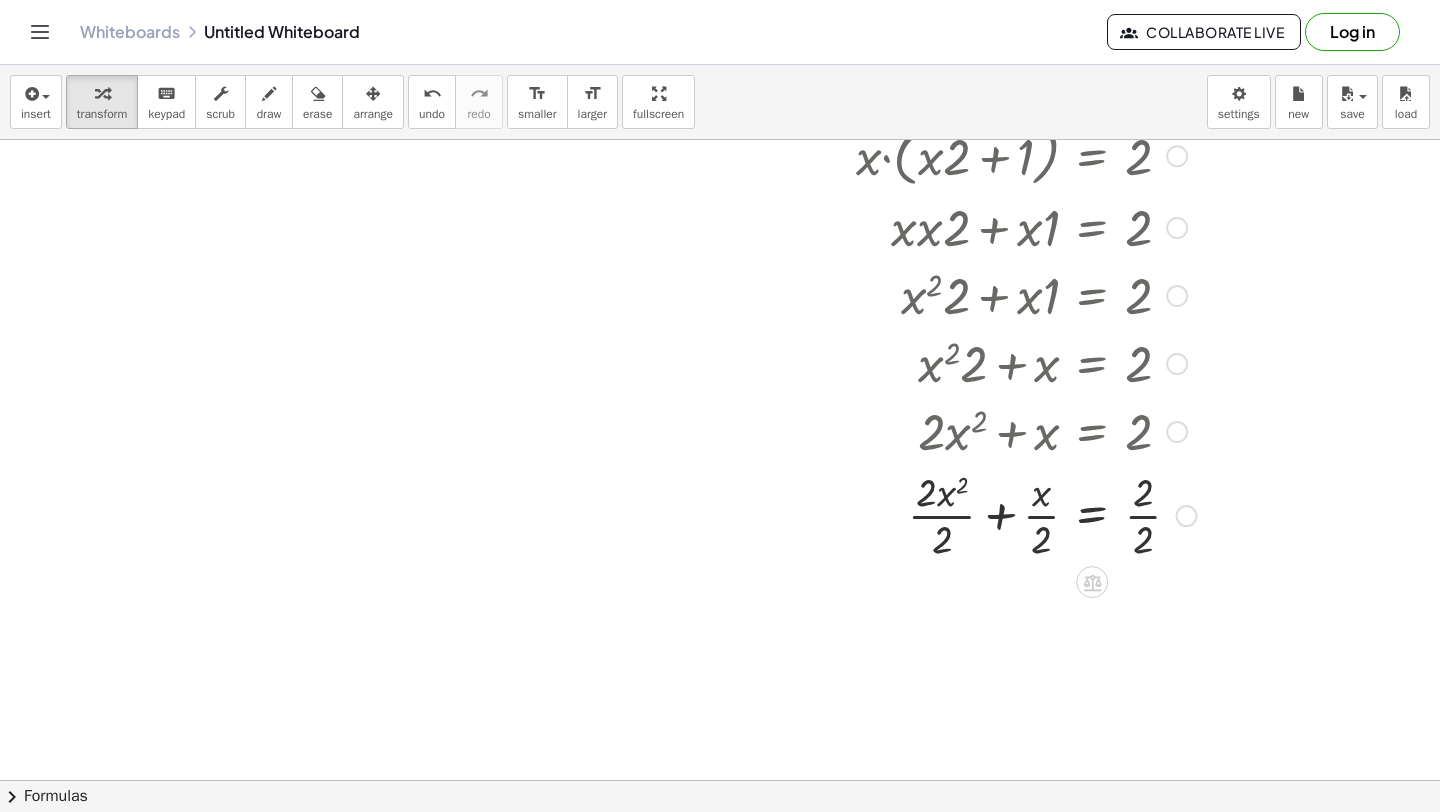 click at bounding box center [1027, 514] 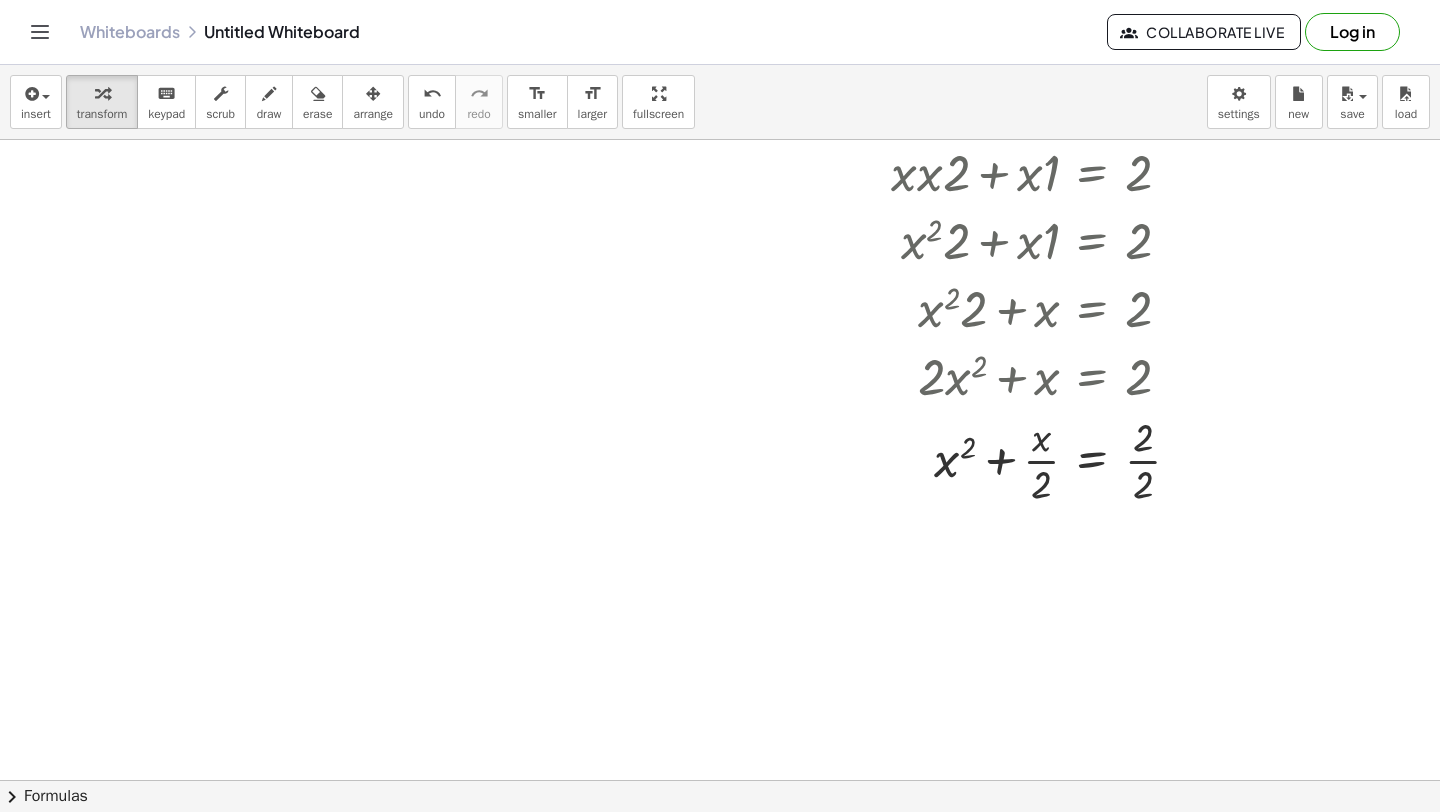scroll, scrollTop: 10581, scrollLeft: 0, axis: vertical 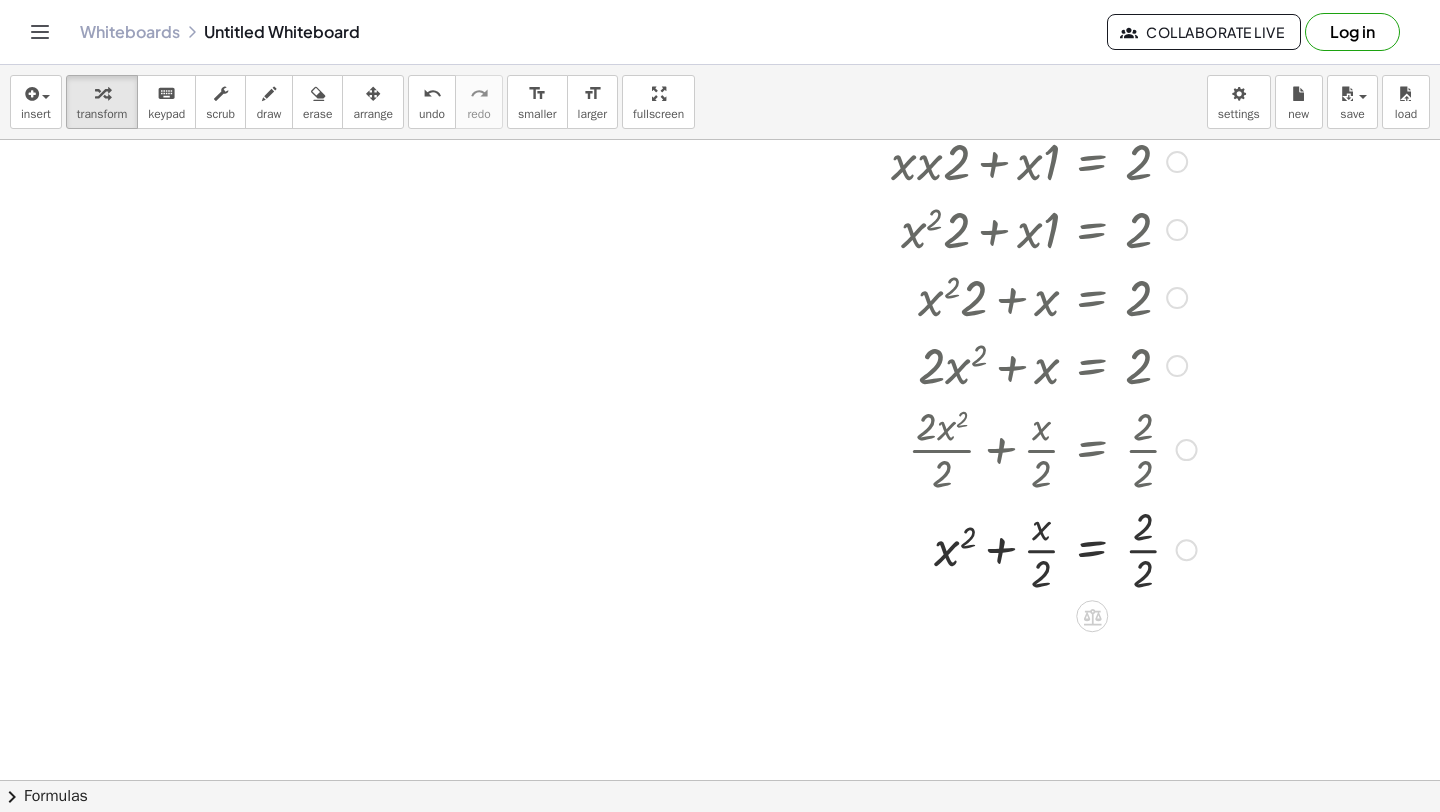 click at bounding box center [1027, 548] 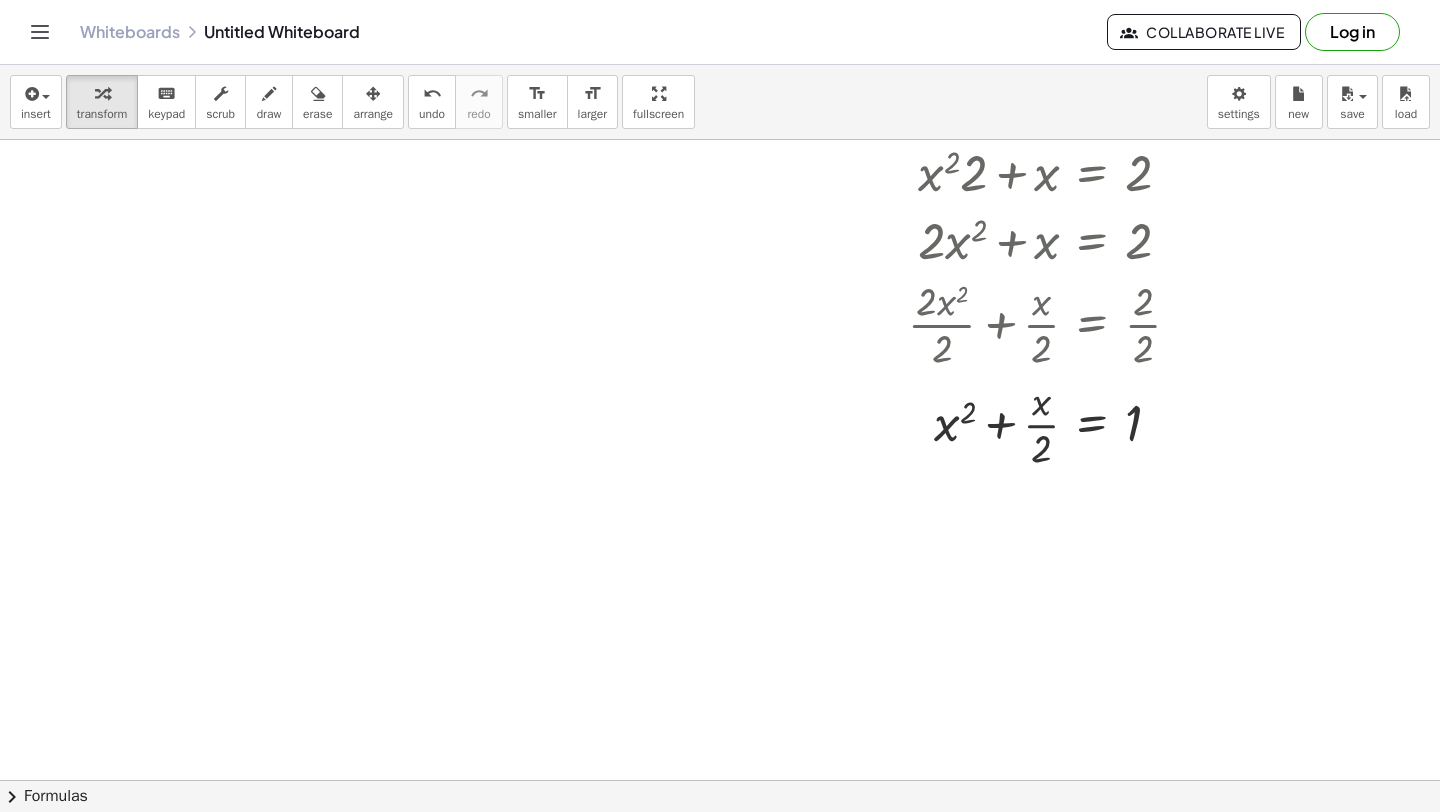 scroll, scrollTop: 10711, scrollLeft: 0, axis: vertical 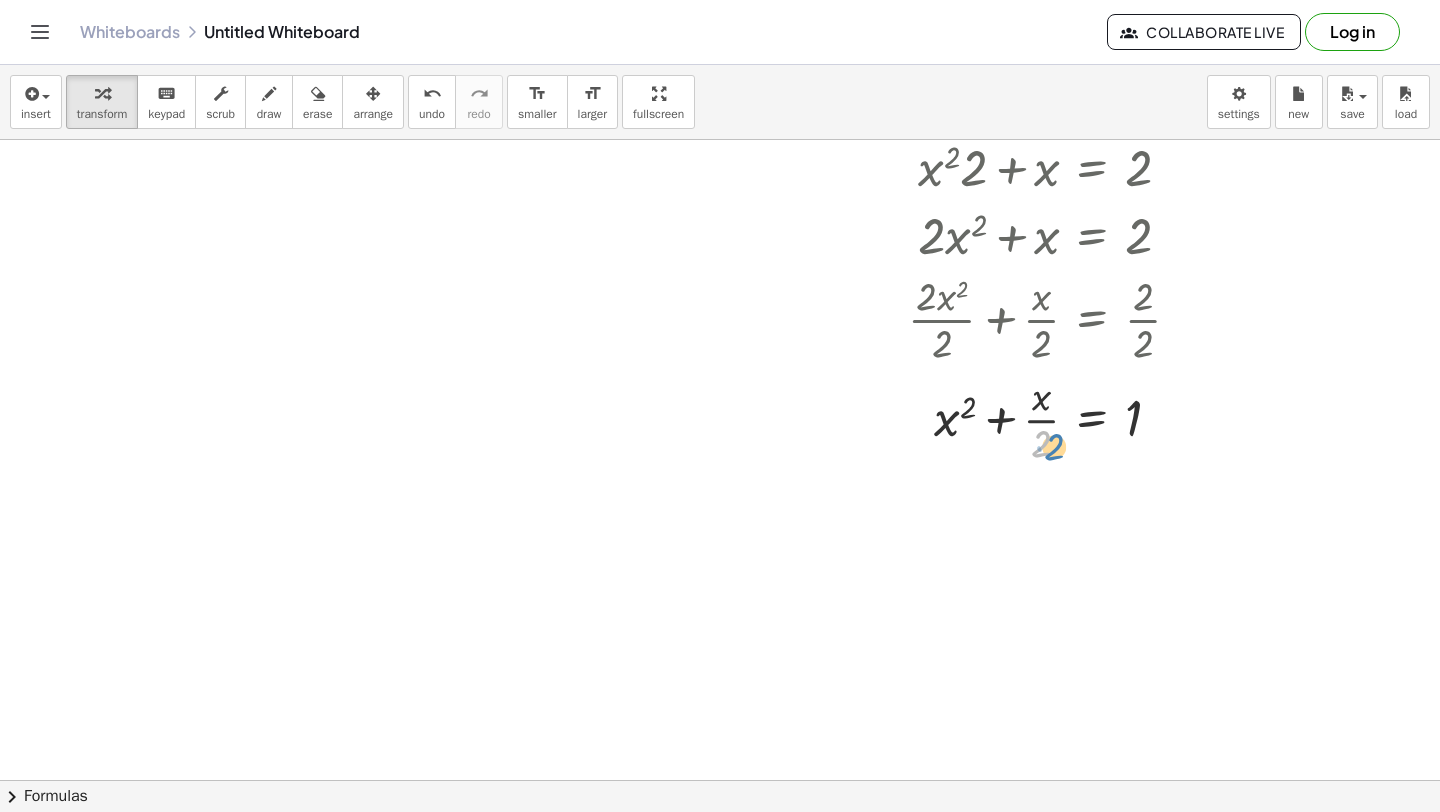 click at bounding box center [1027, 418] 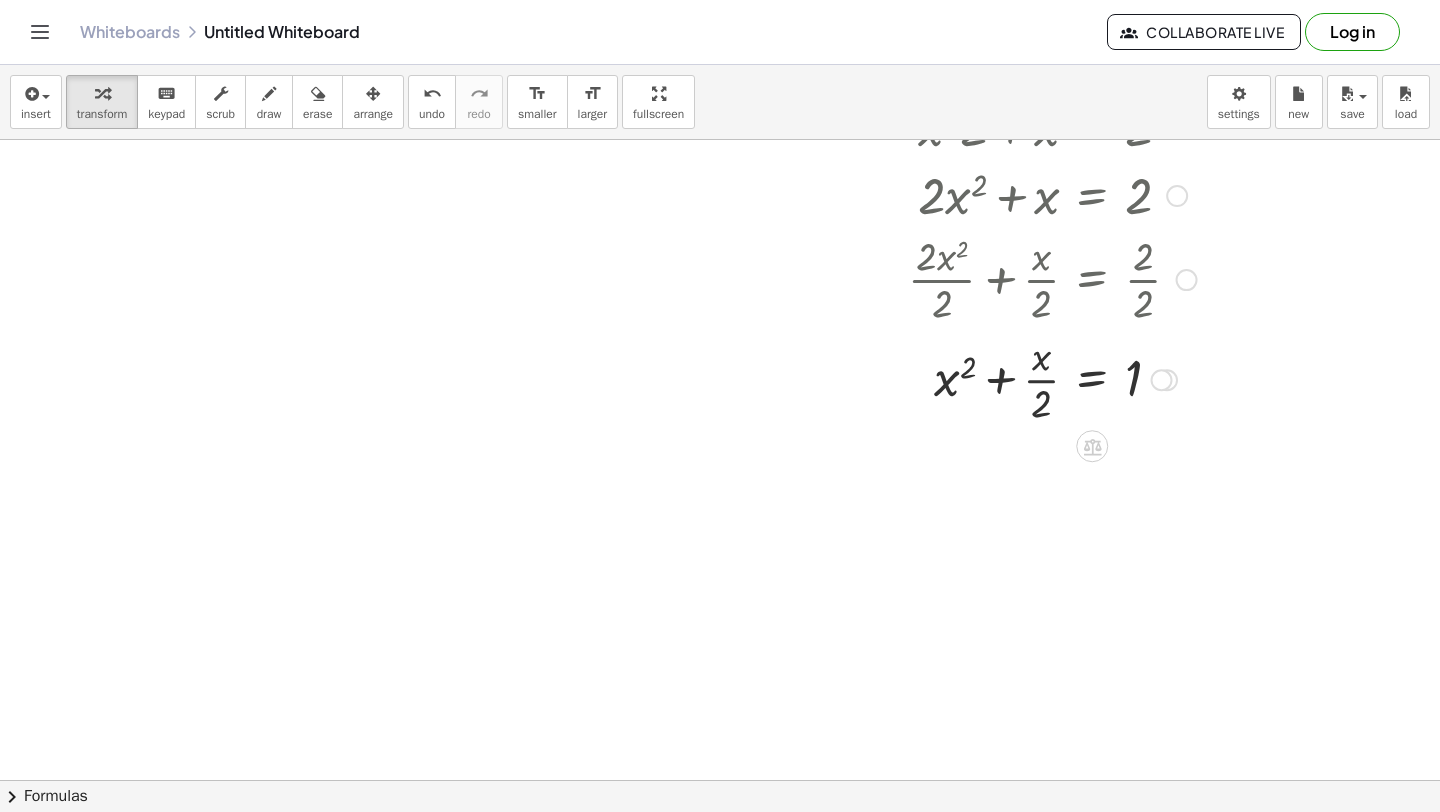 scroll, scrollTop: 10759, scrollLeft: 0, axis: vertical 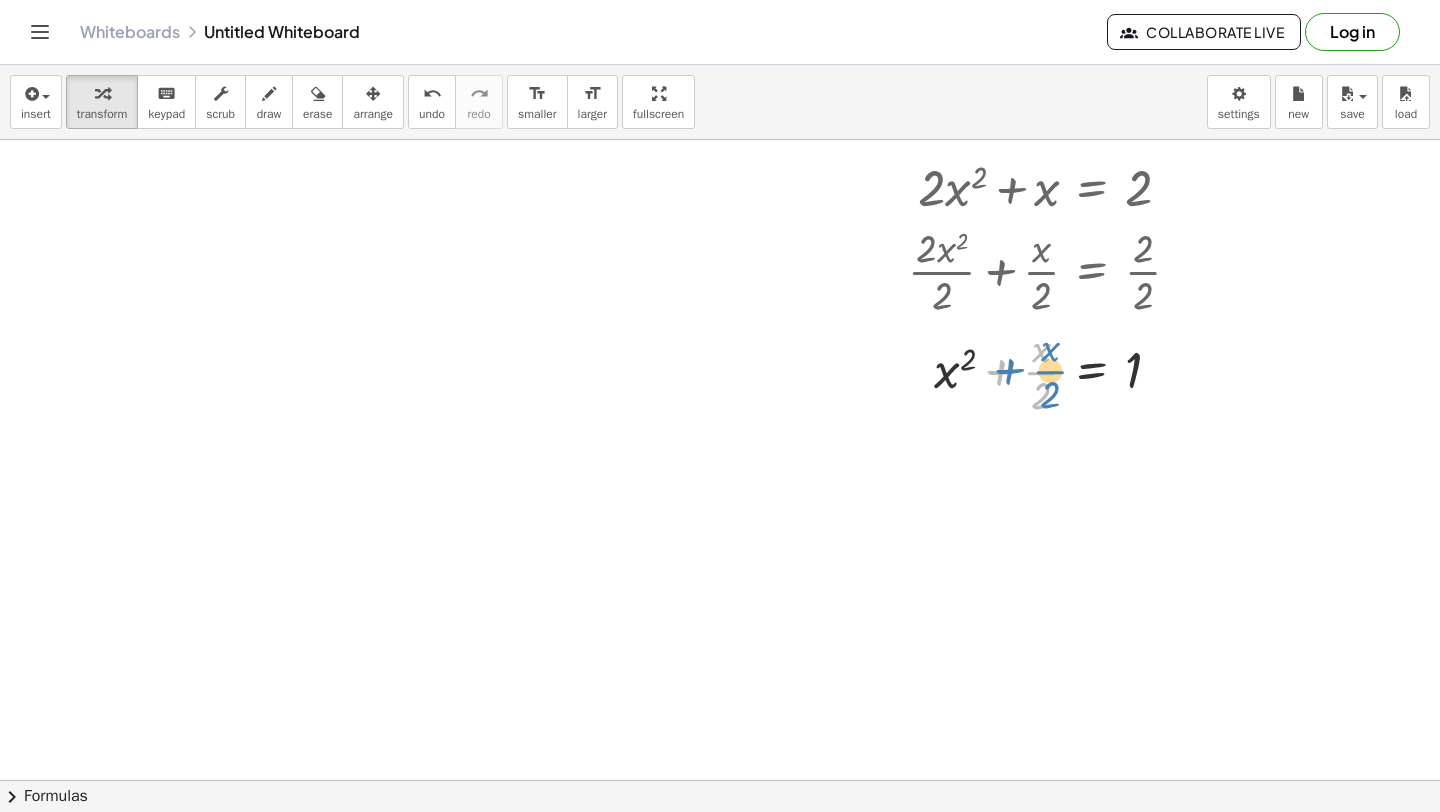 drag, startPoint x: 977, startPoint y: 355, endPoint x: 967, endPoint y: 353, distance: 10.198039 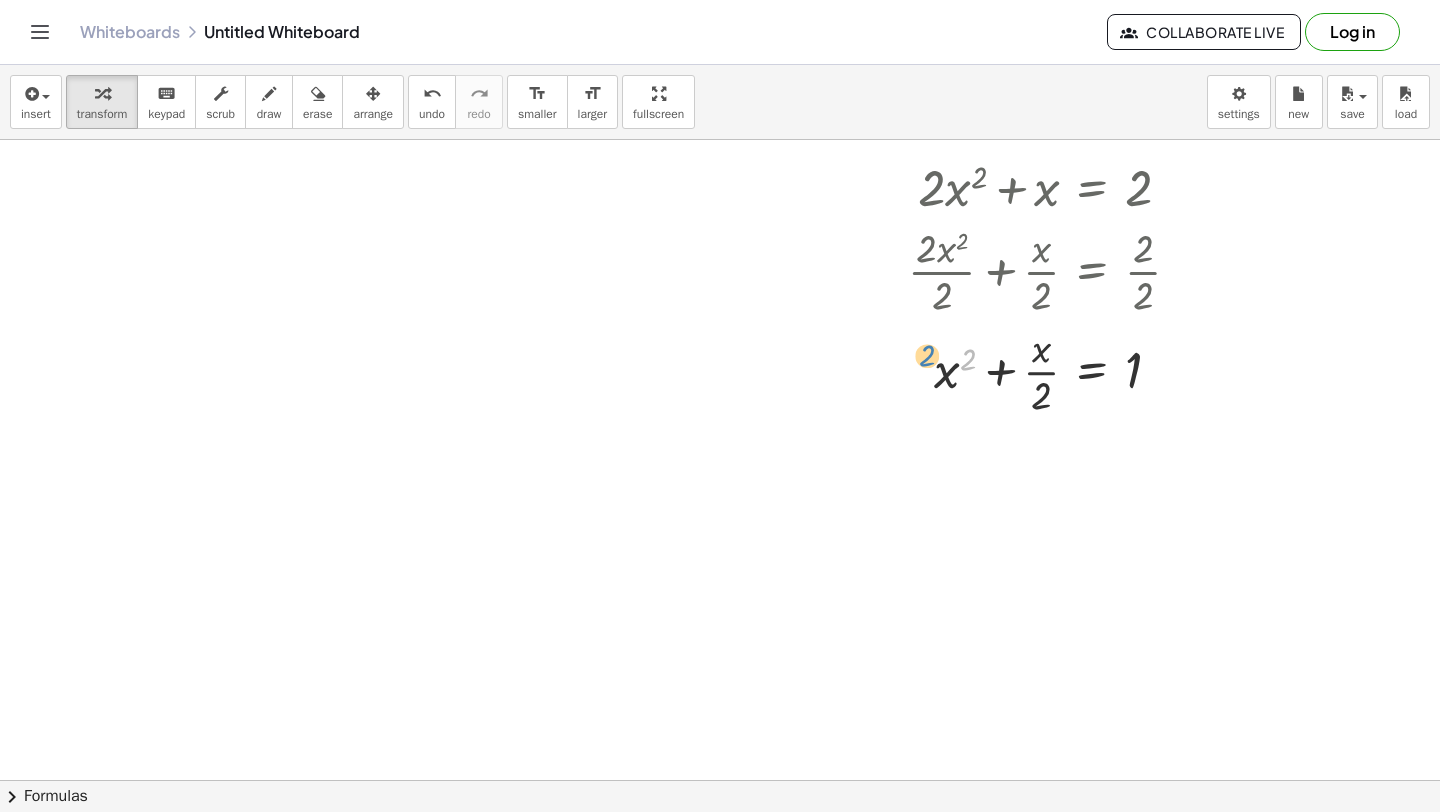 click at bounding box center (1027, 370) 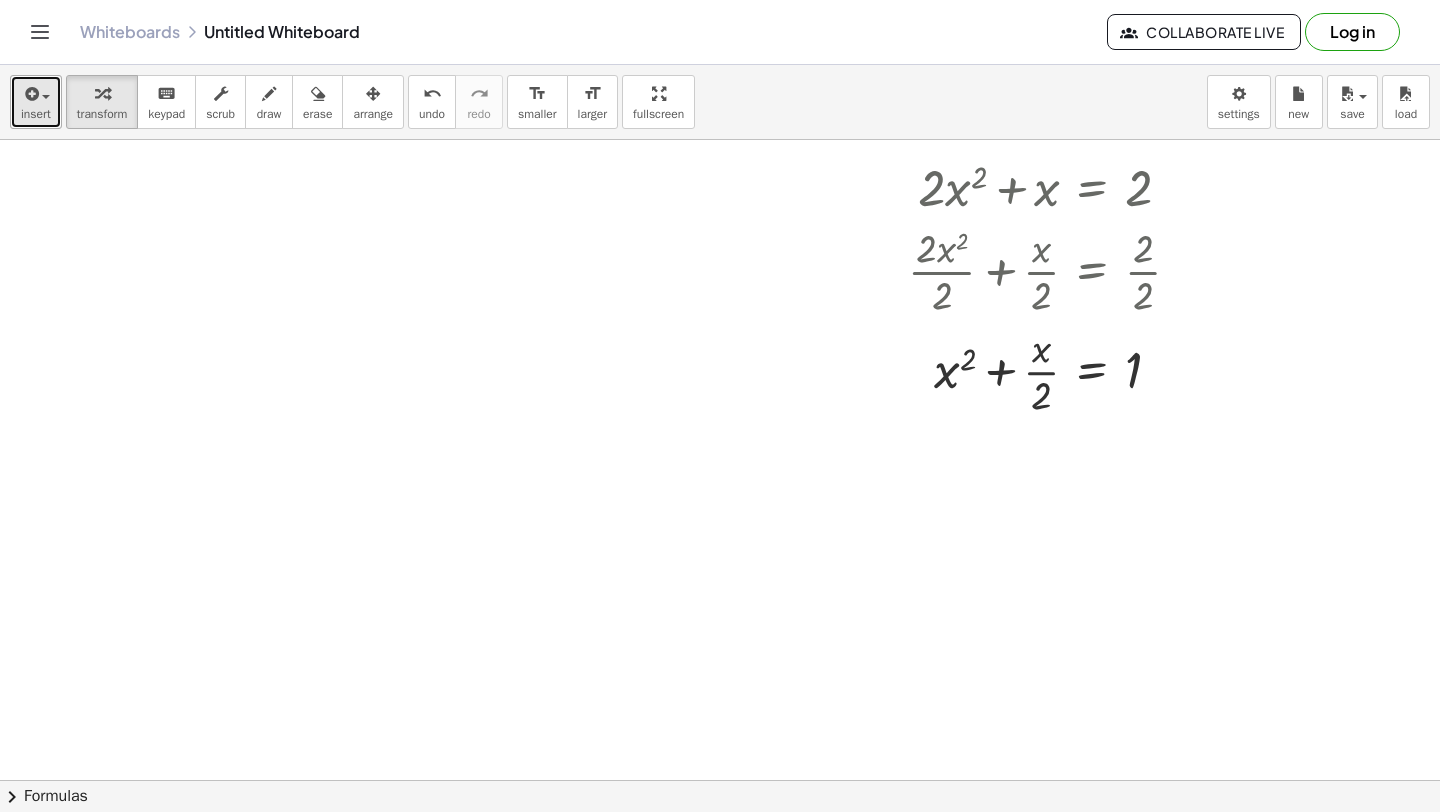 click on "insert" at bounding box center (36, 102) 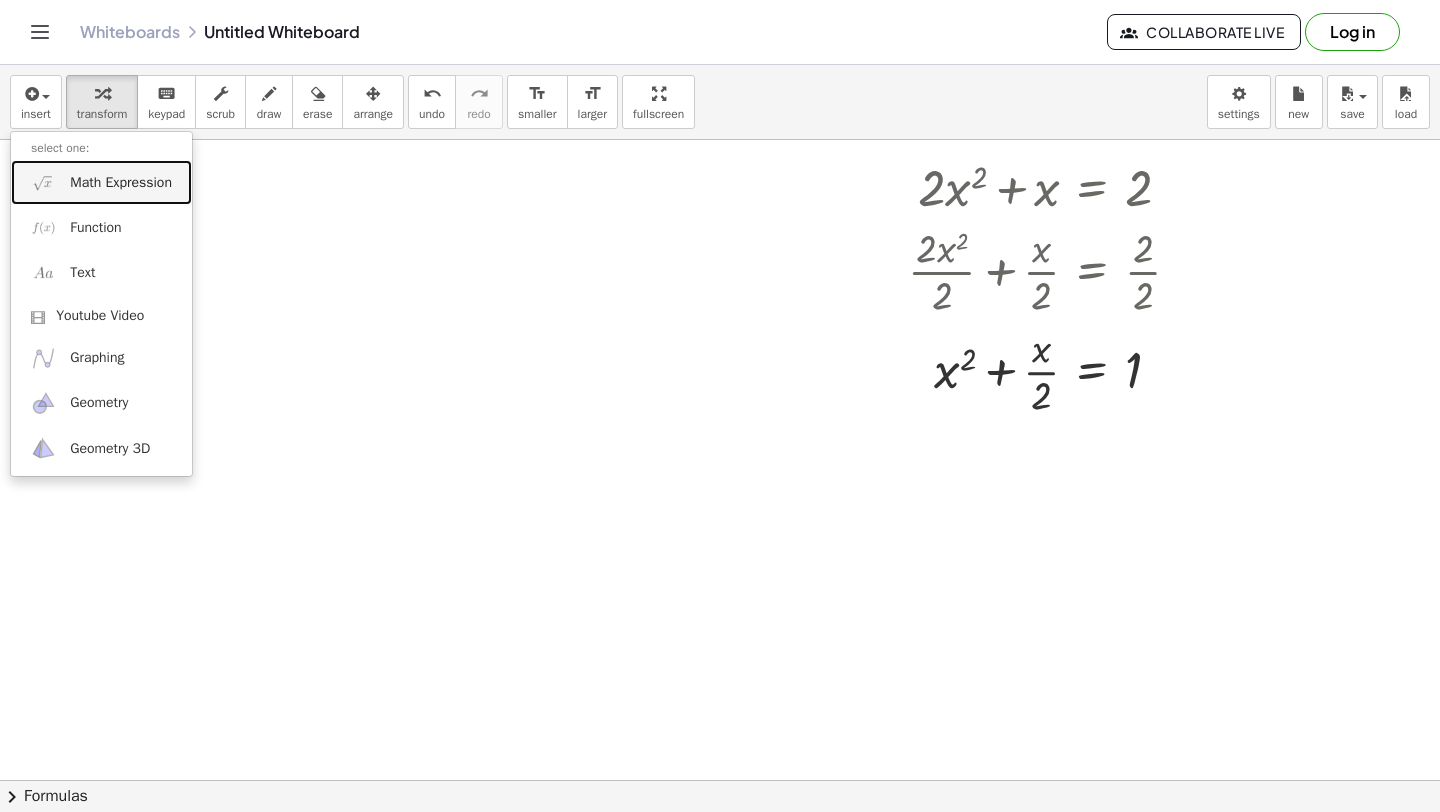 click on "Math Expression" at bounding box center [101, 182] 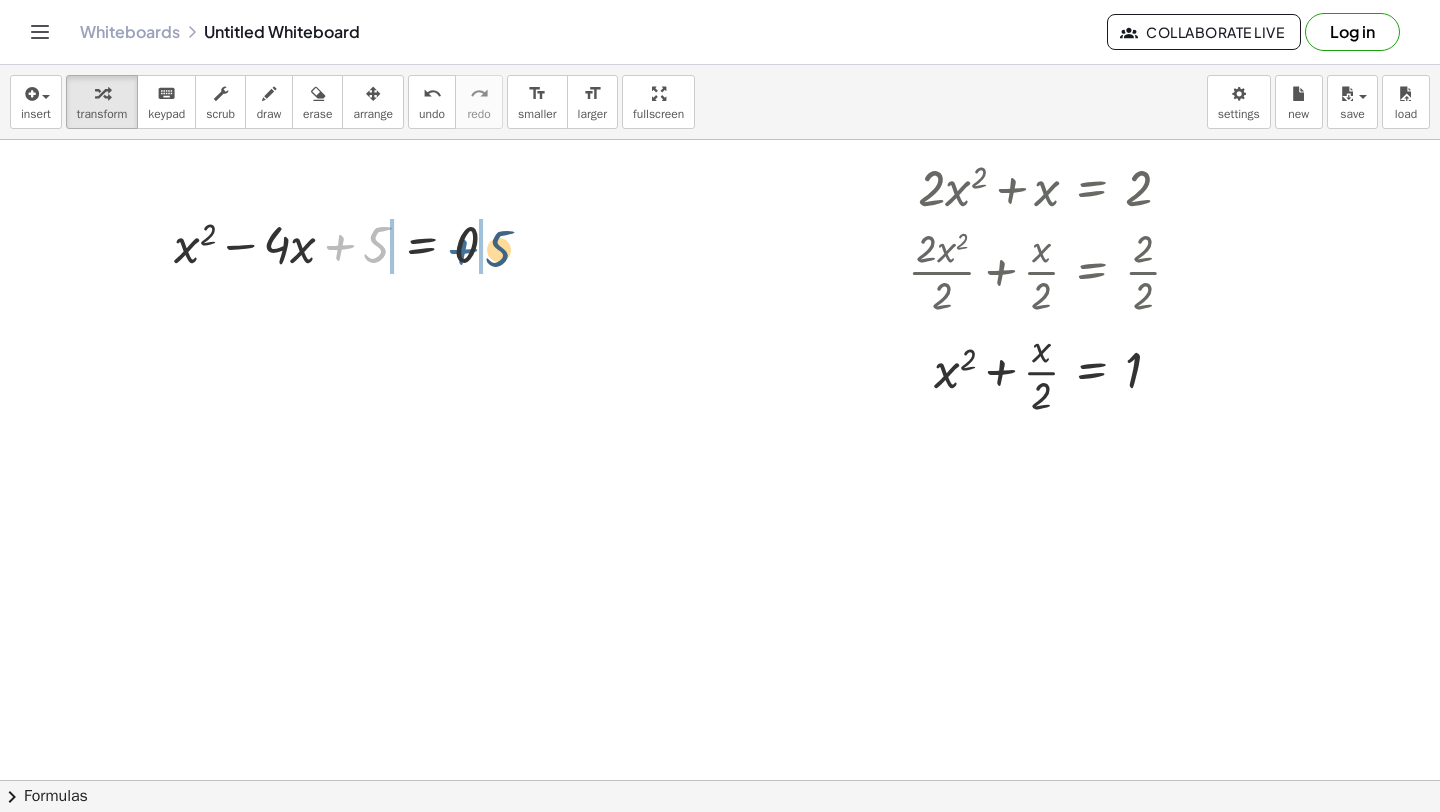 drag, startPoint x: 343, startPoint y: 247, endPoint x: 468, endPoint y: 251, distance: 125.06398 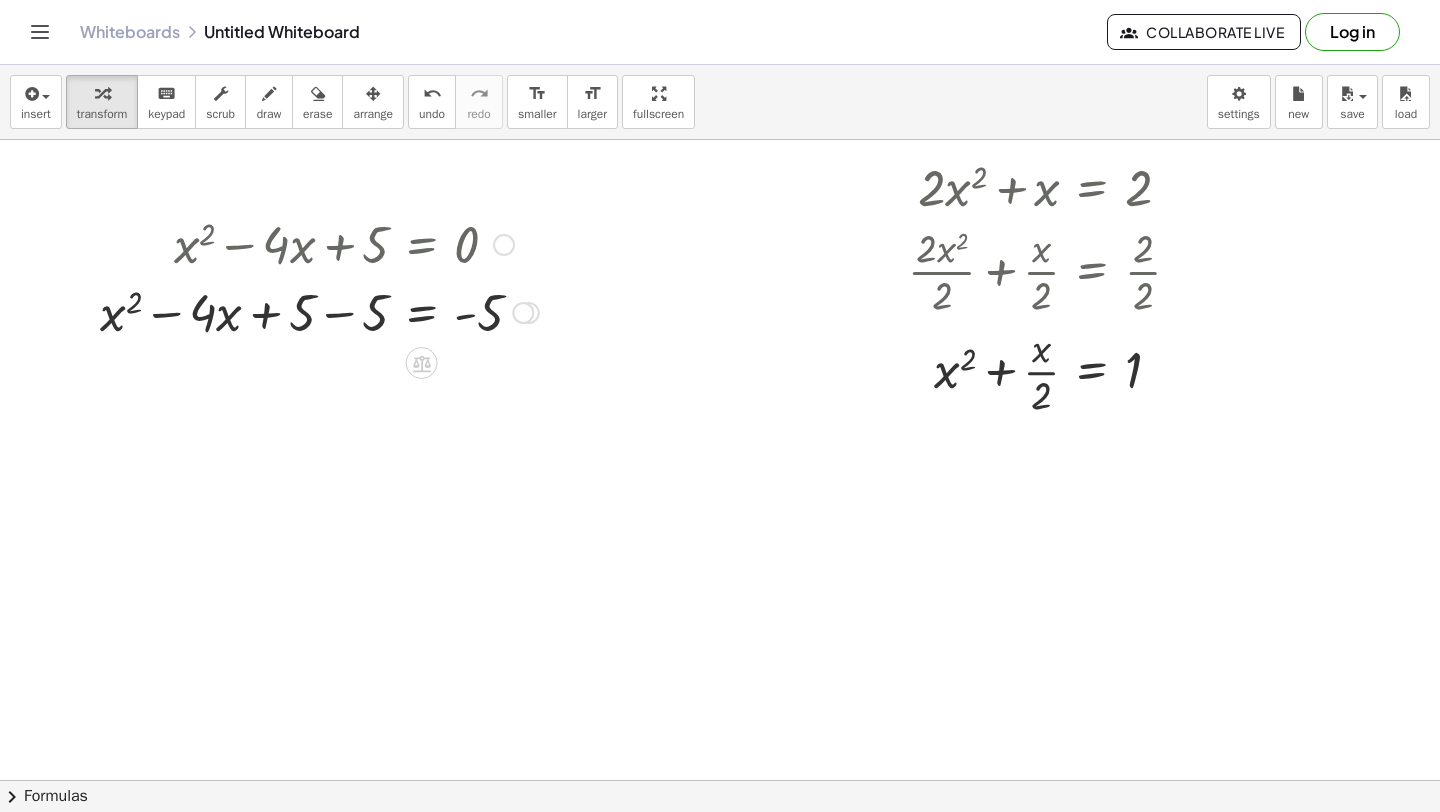click at bounding box center (319, 311) 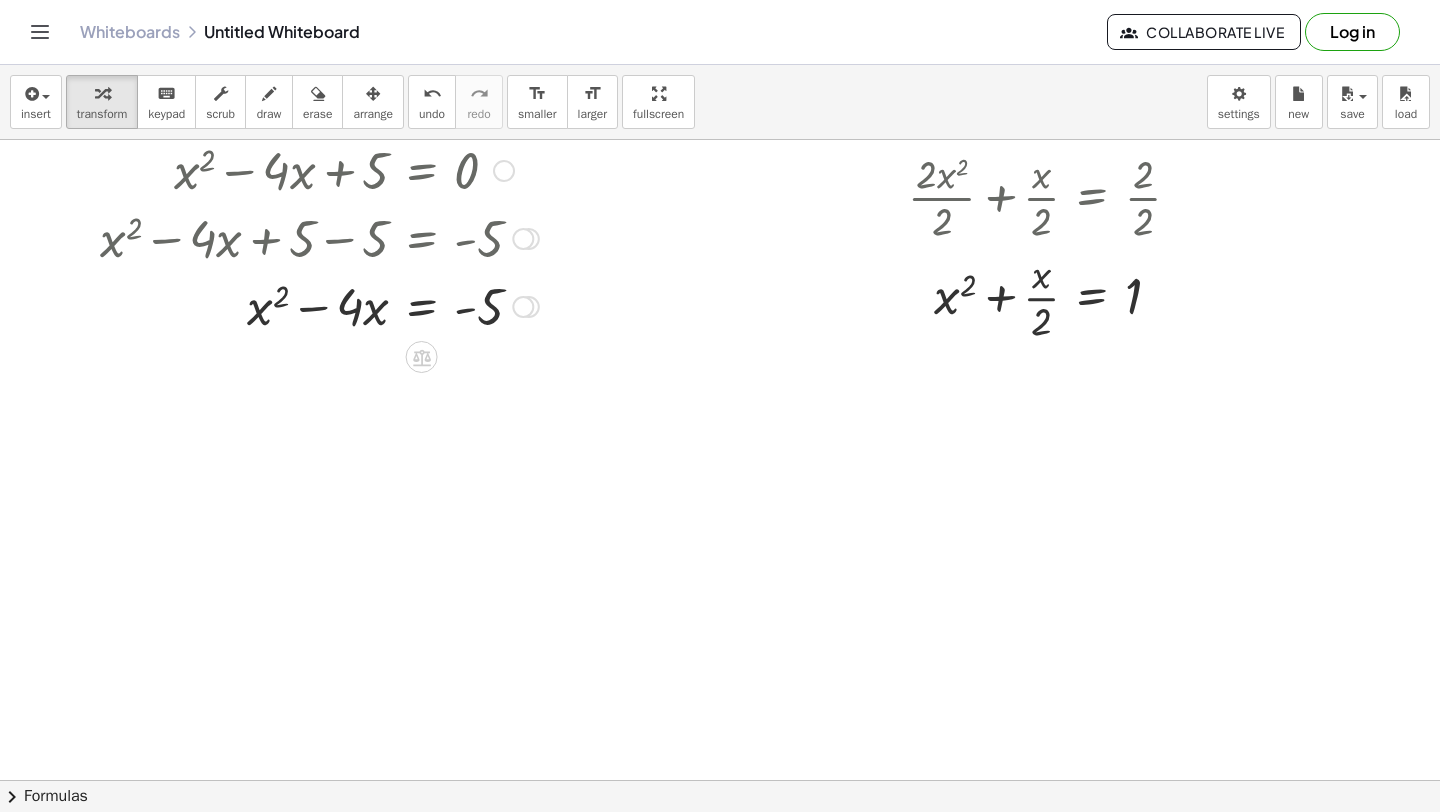 scroll, scrollTop: 10825, scrollLeft: 0, axis: vertical 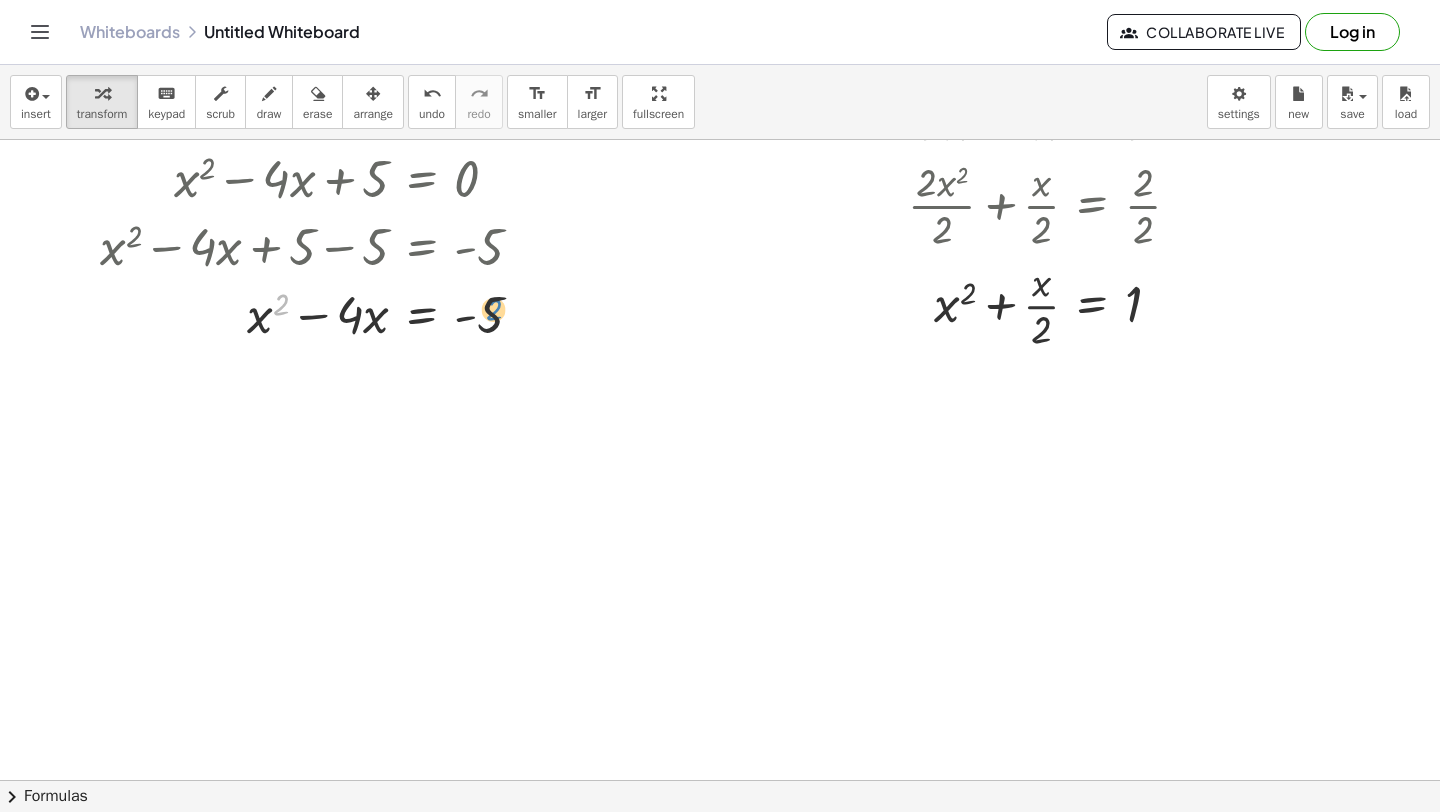 drag, startPoint x: 279, startPoint y: 304, endPoint x: 492, endPoint y: 309, distance: 213.05867 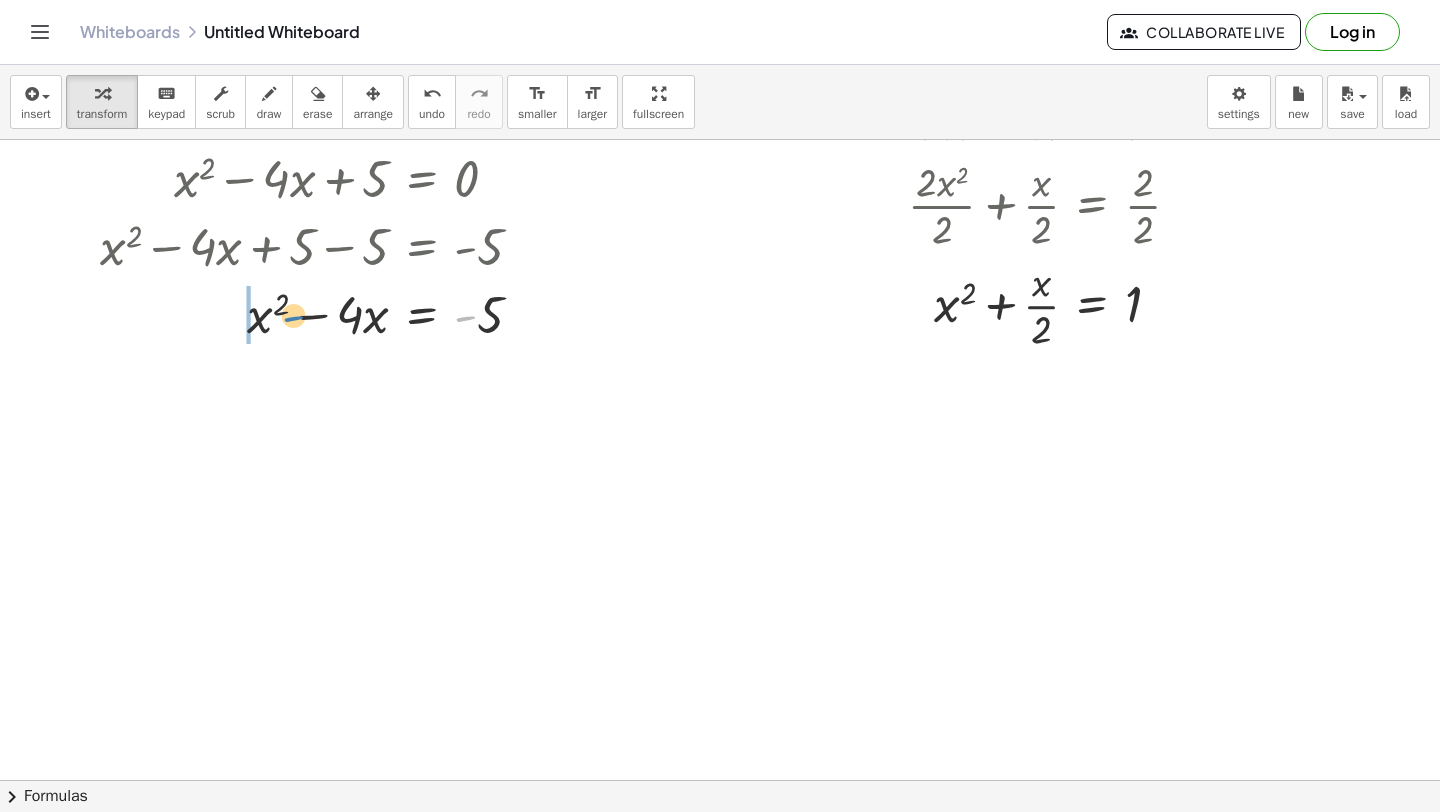 drag, startPoint x: 463, startPoint y: 313, endPoint x: 302, endPoint y: 310, distance: 161.02795 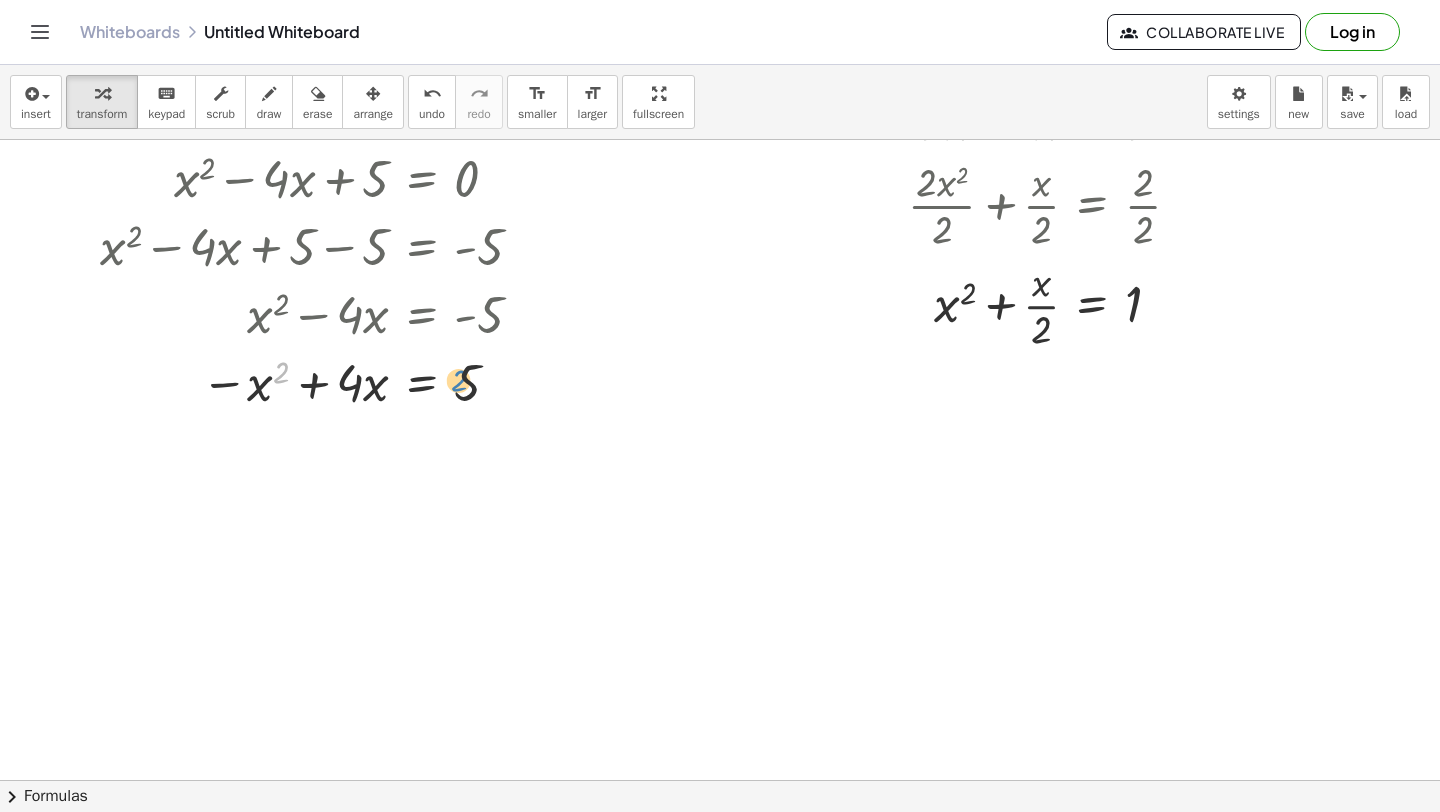 drag, startPoint x: 285, startPoint y: 372, endPoint x: 463, endPoint y: 380, distance: 178.17969 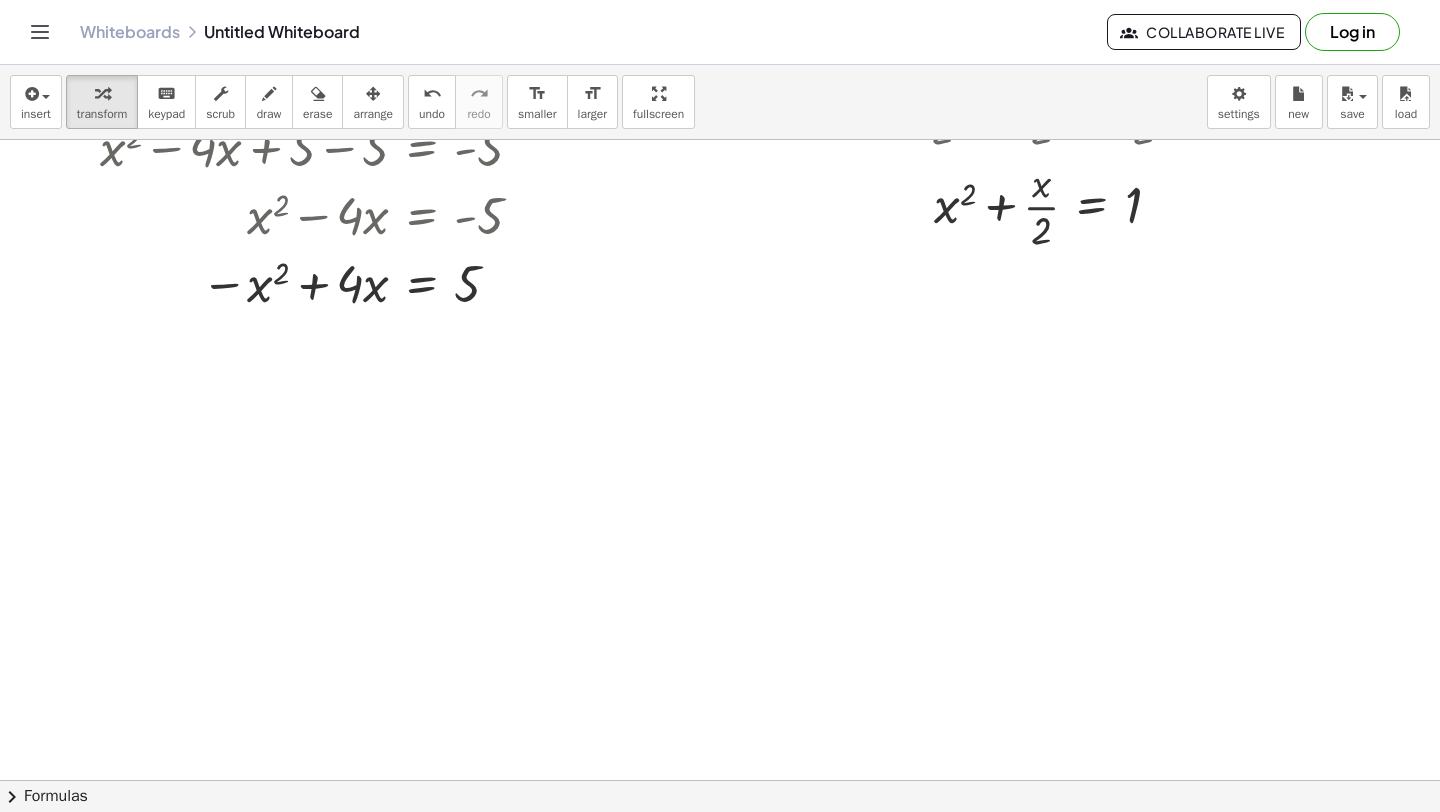 scroll, scrollTop: 10930, scrollLeft: 0, axis: vertical 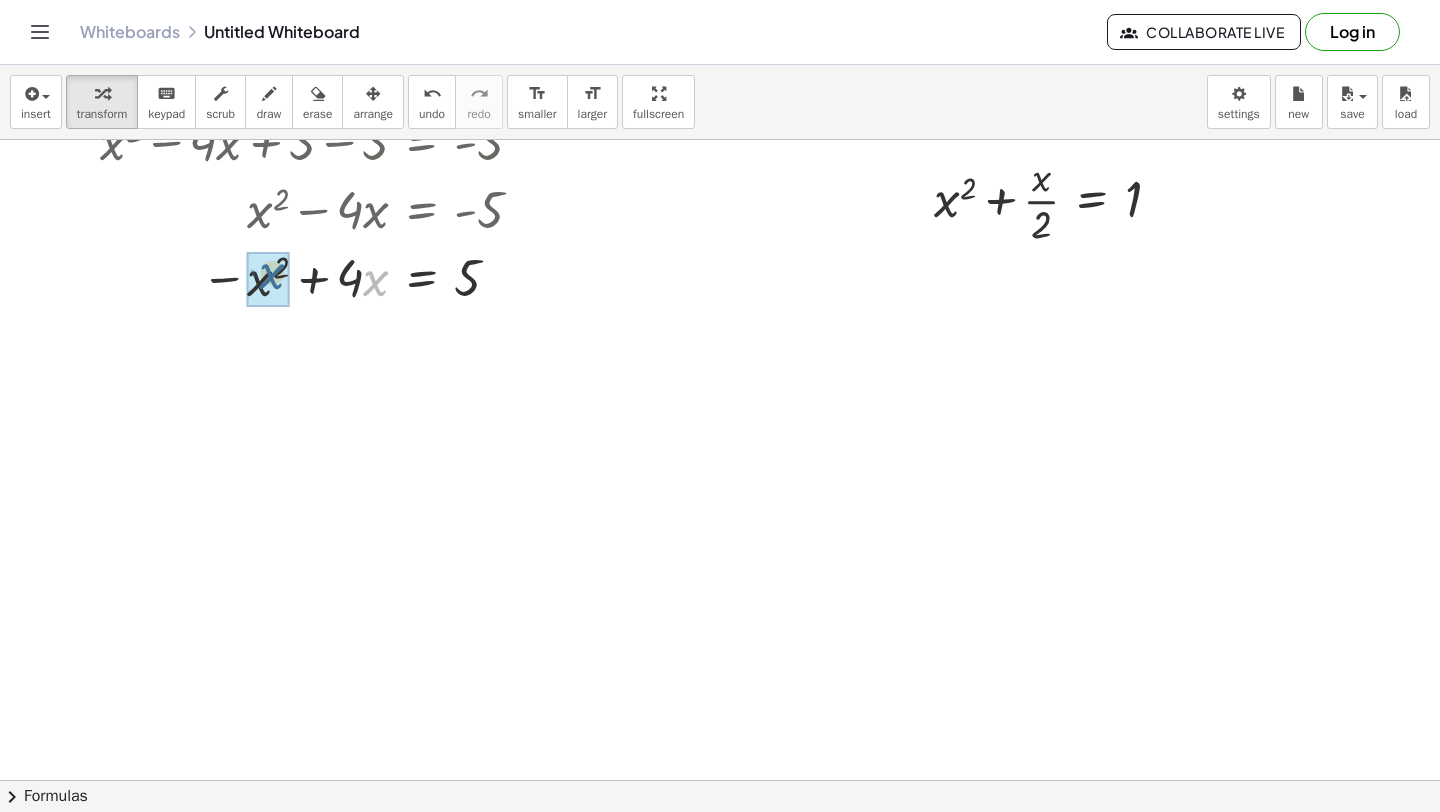 drag, startPoint x: 375, startPoint y: 286, endPoint x: 272, endPoint y: 282, distance: 103.077644 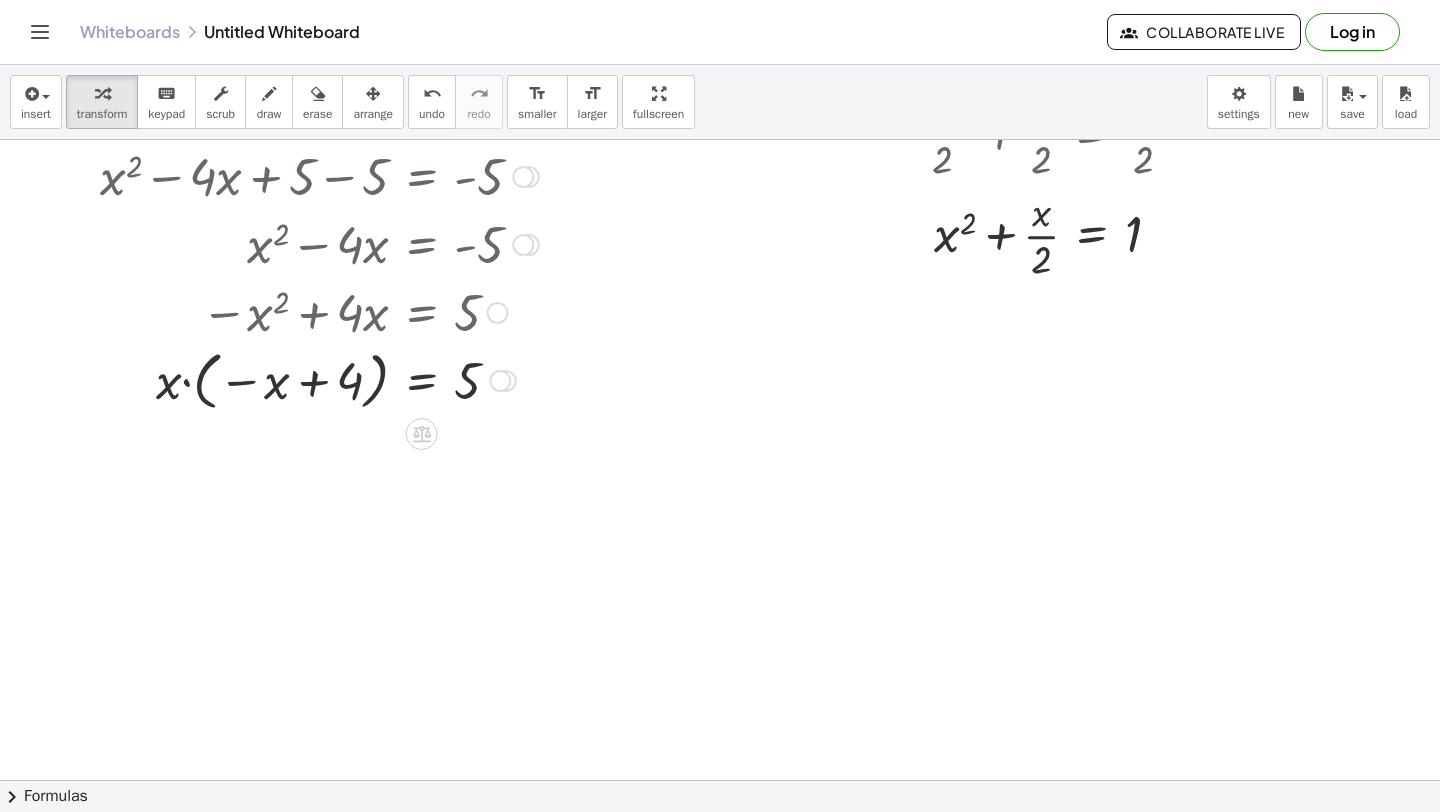 scroll, scrollTop: 10894, scrollLeft: 0, axis: vertical 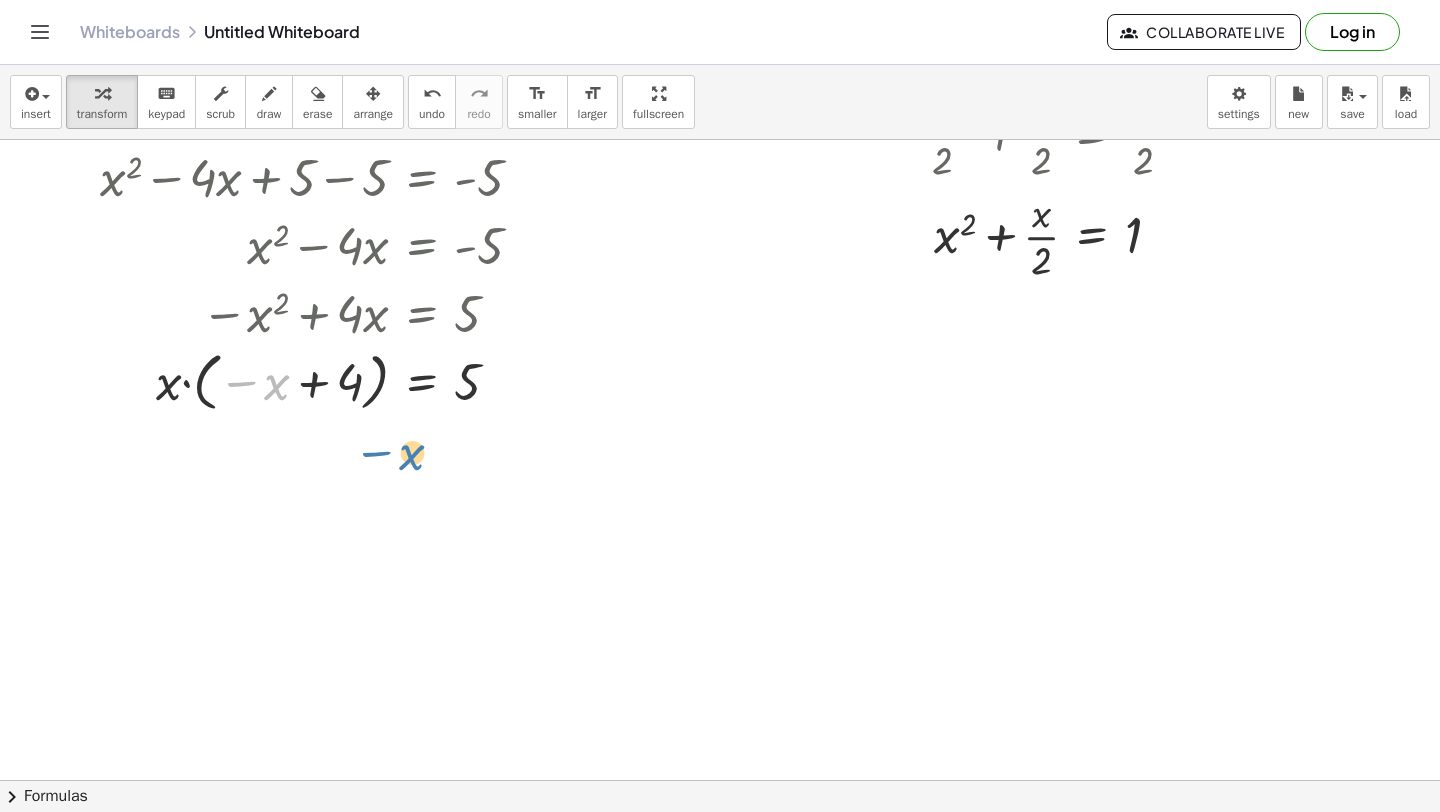 drag, startPoint x: 238, startPoint y: 380, endPoint x: 375, endPoint y: 449, distance: 153.39491 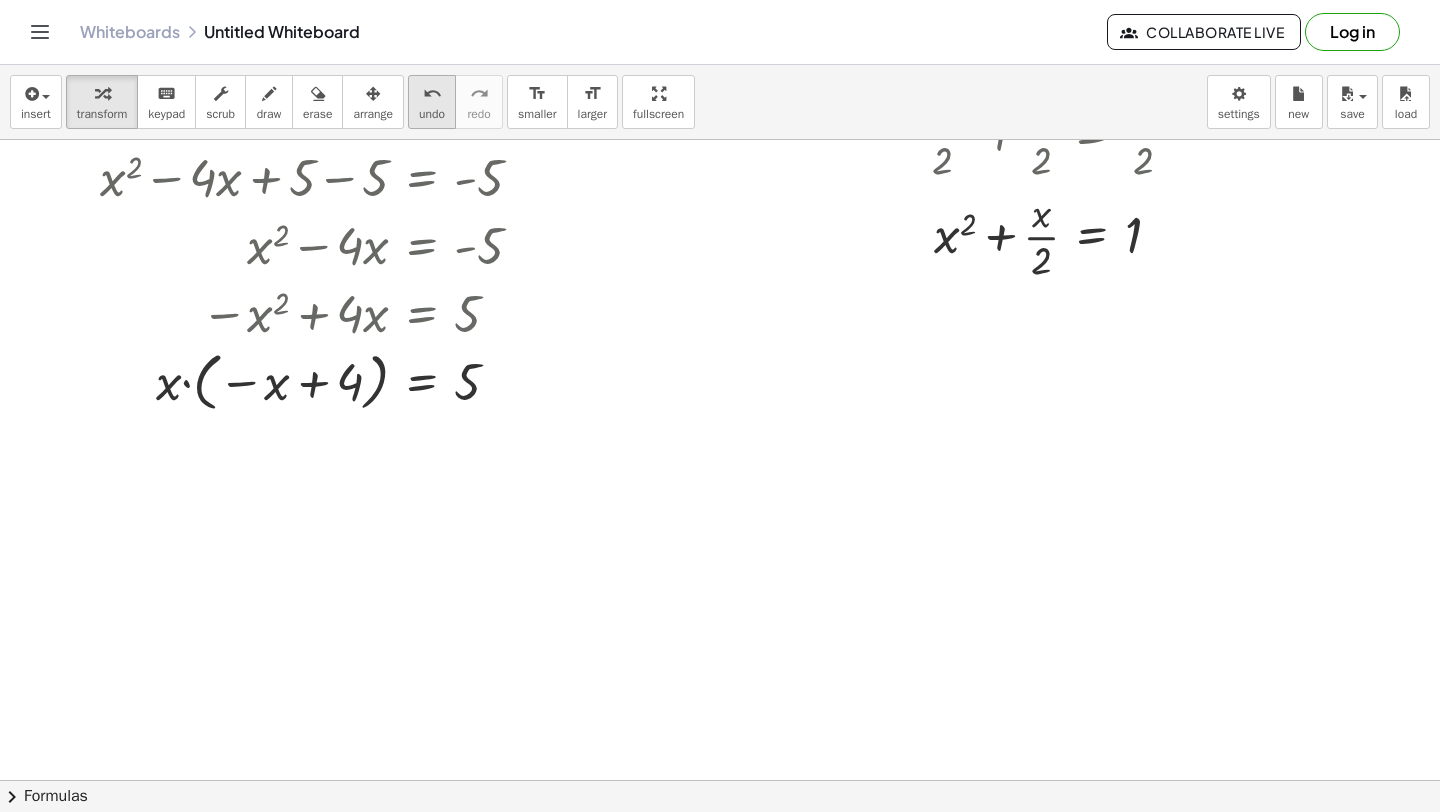 click on "undo undo" at bounding box center [432, 102] 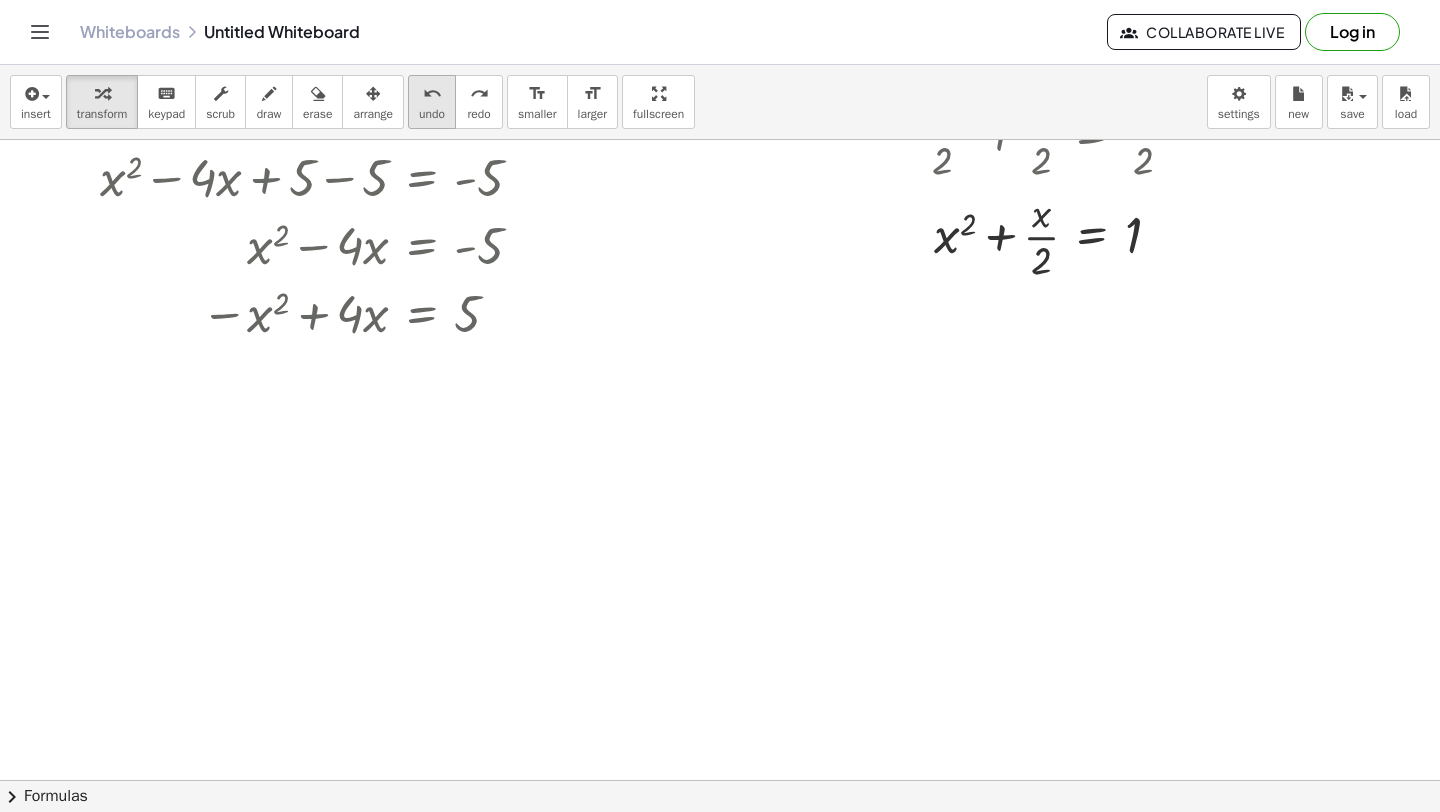 click on "undo undo" at bounding box center (432, 102) 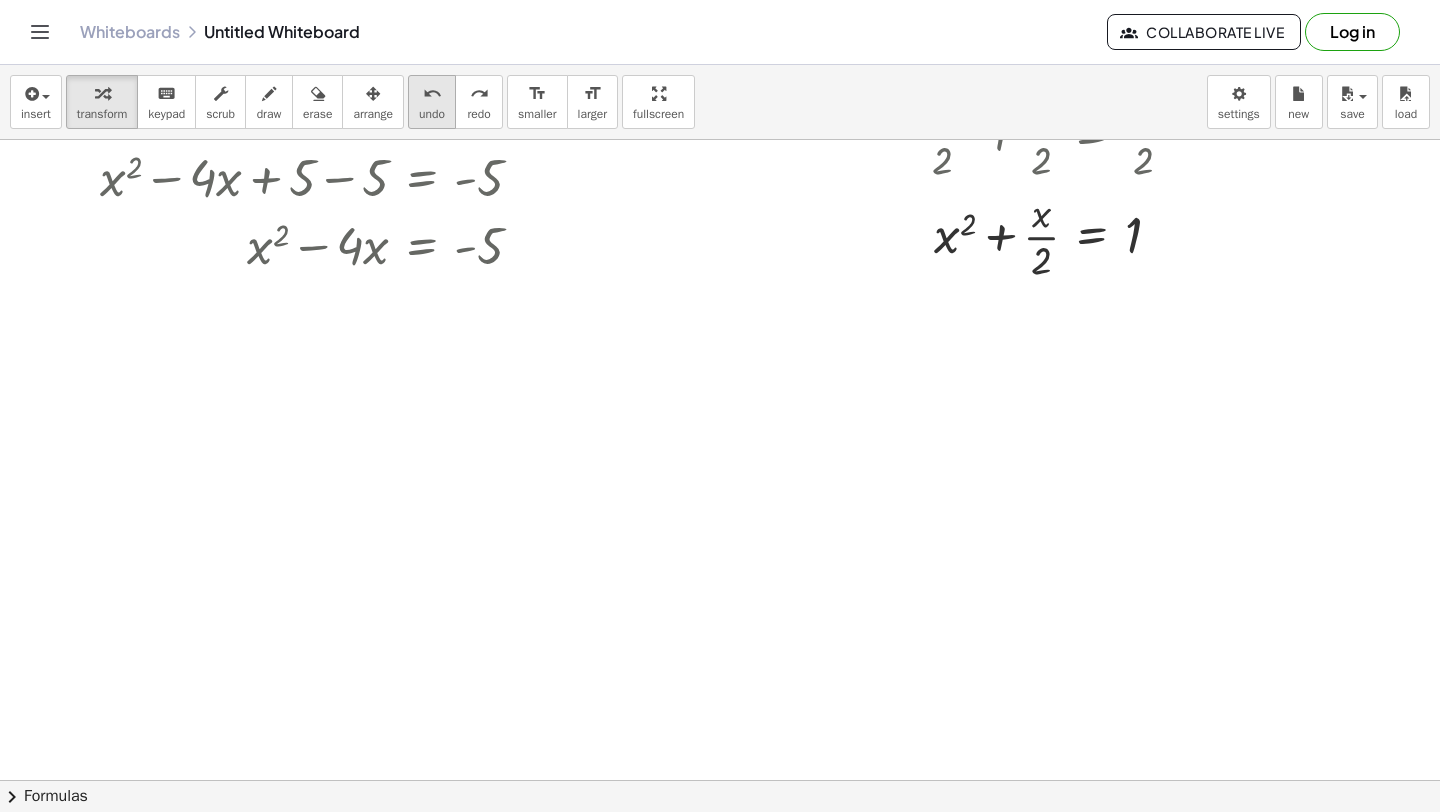 click on "undo undo" at bounding box center [432, 102] 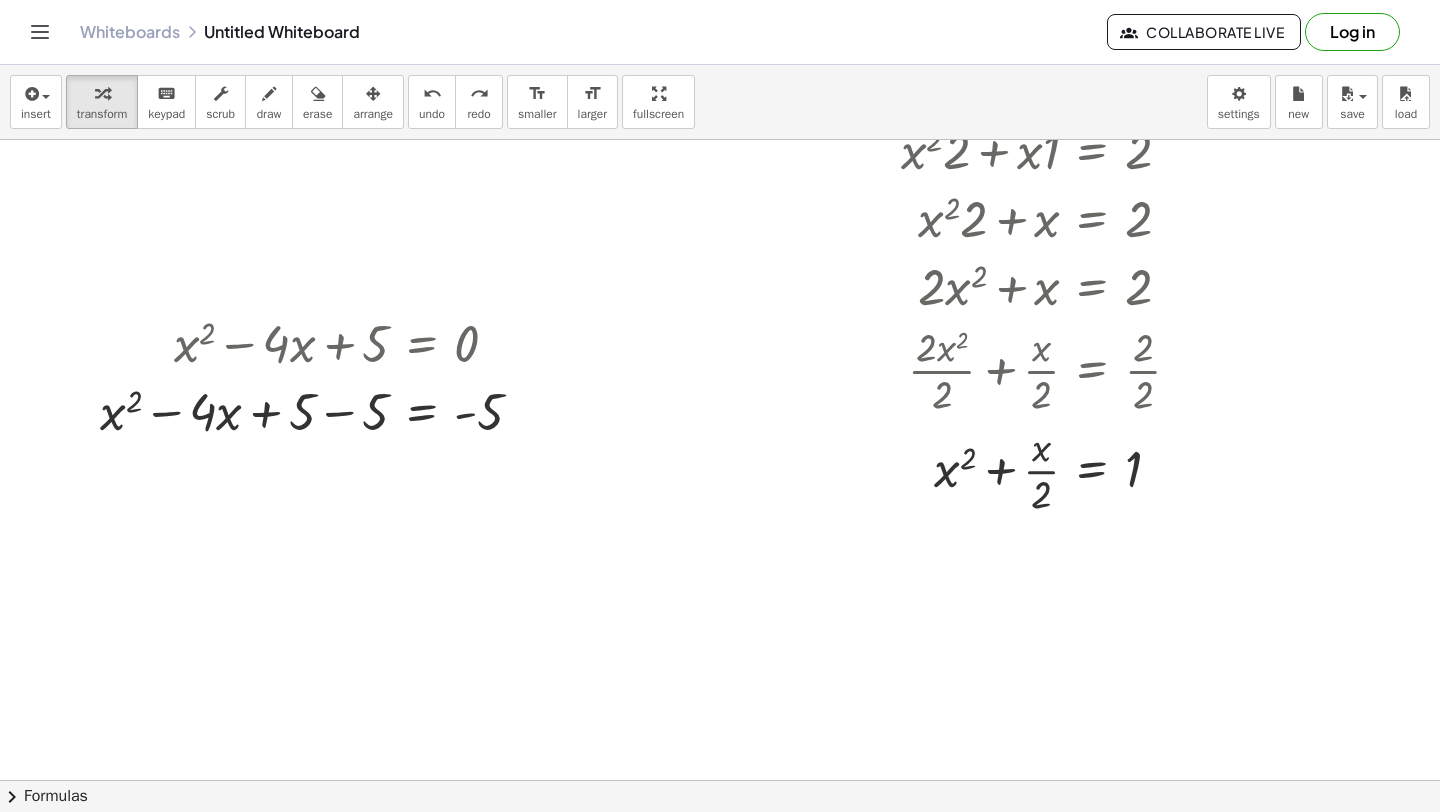 scroll, scrollTop: 10659, scrollLeft: 0, axis: vertical 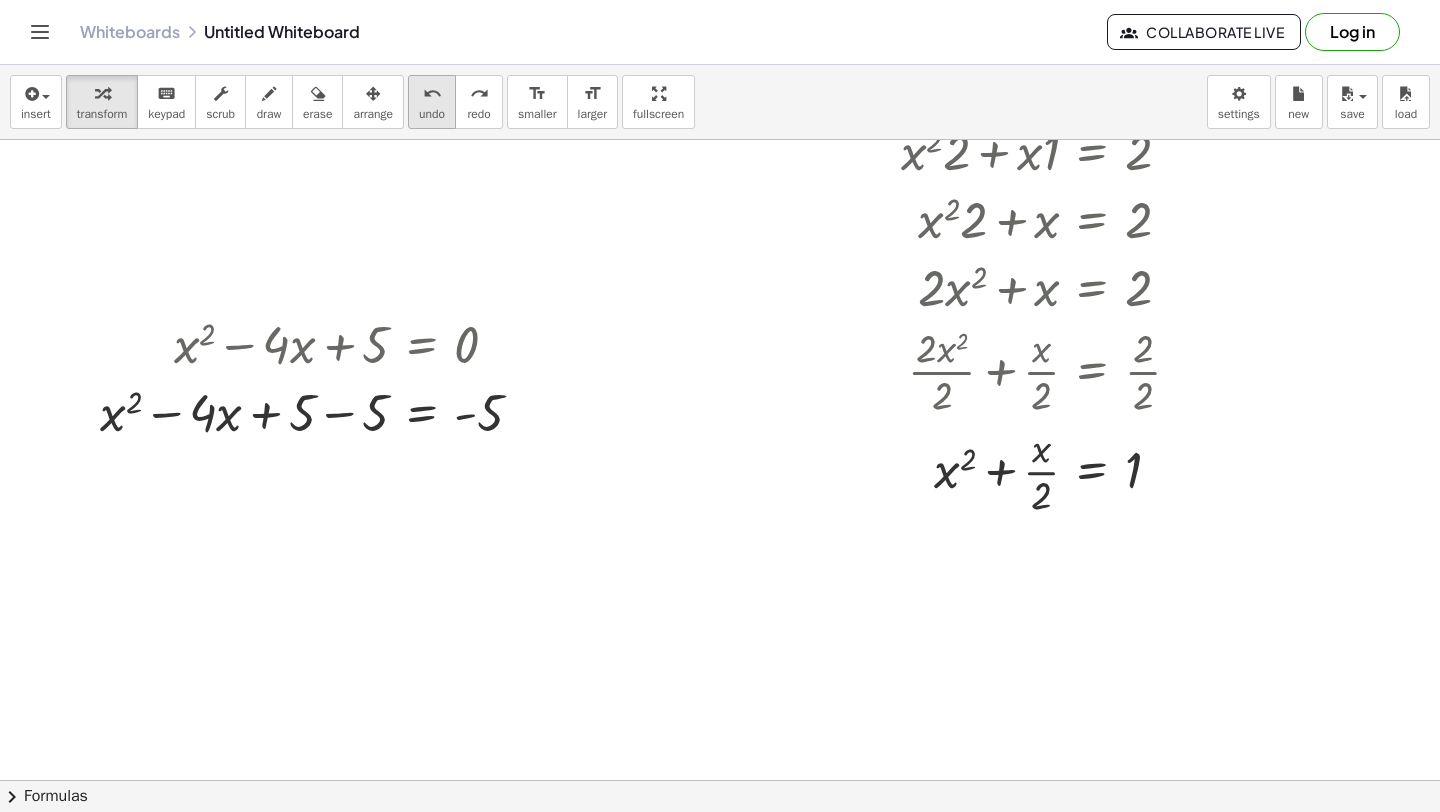 click on "undo undo" at bounding box center [432, 102] 